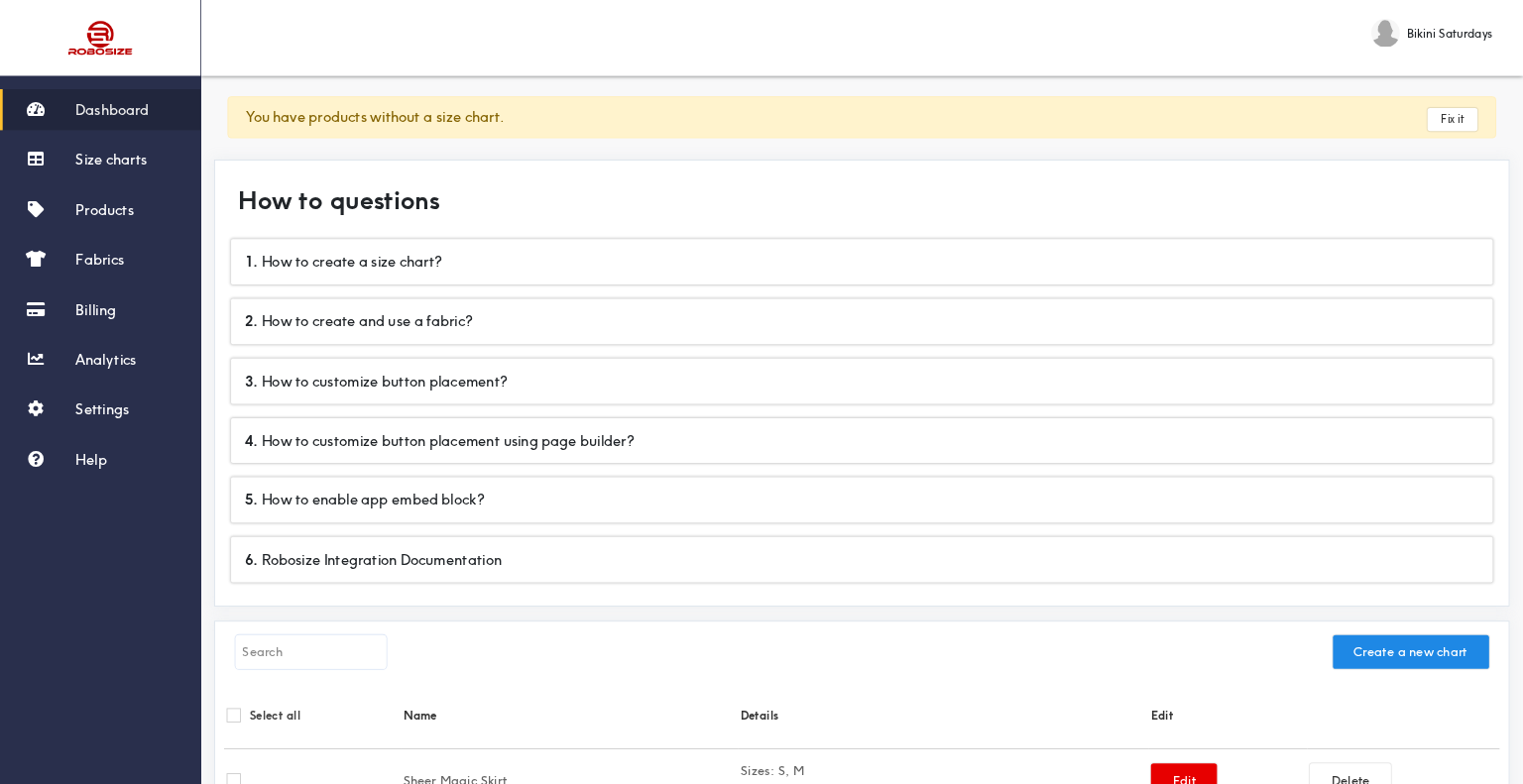 scroll, scrollTop: 0, scrollLeft: 0, axis: both 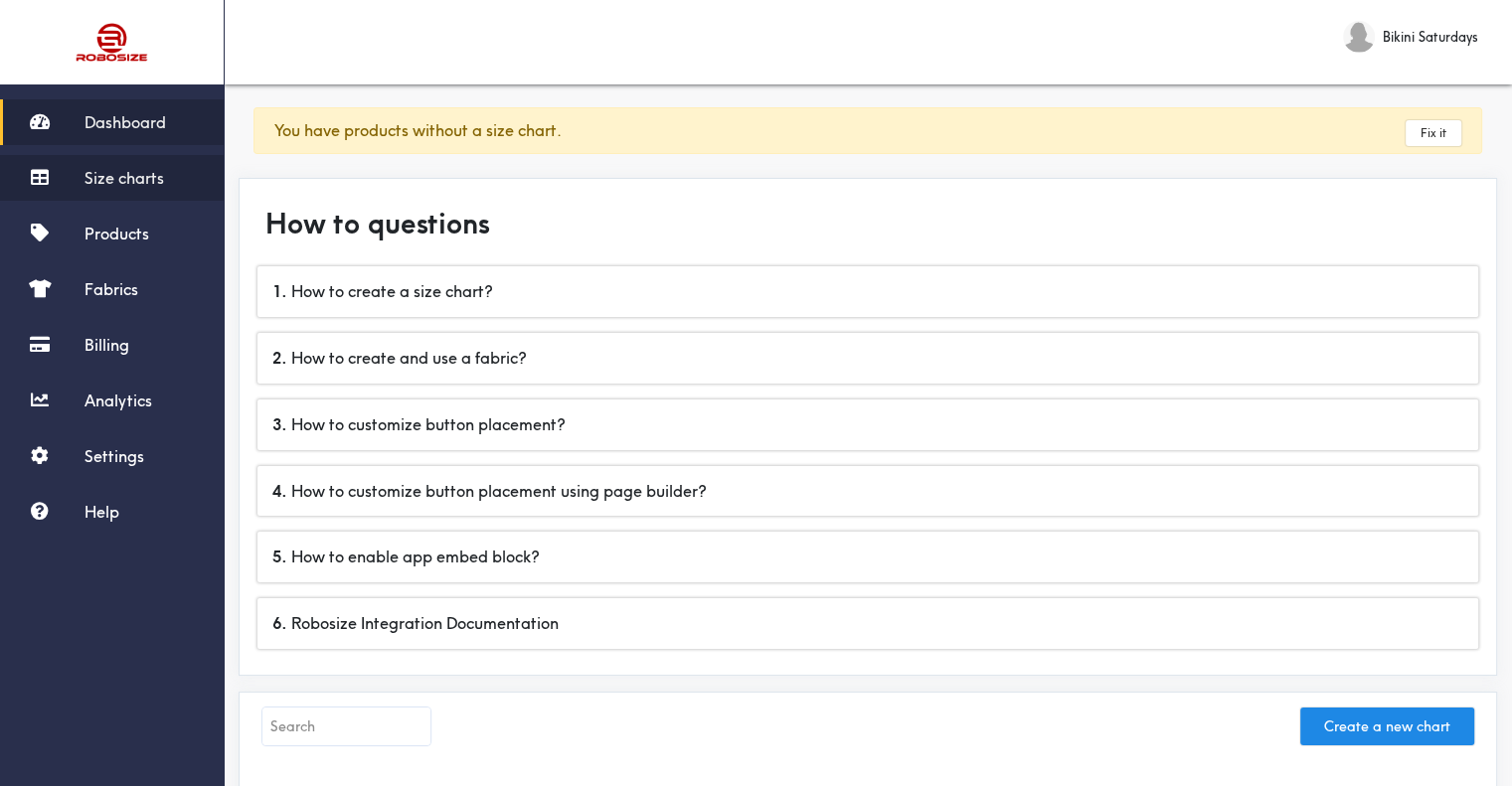 click on "Size charts" at bounding box center [111, 178] 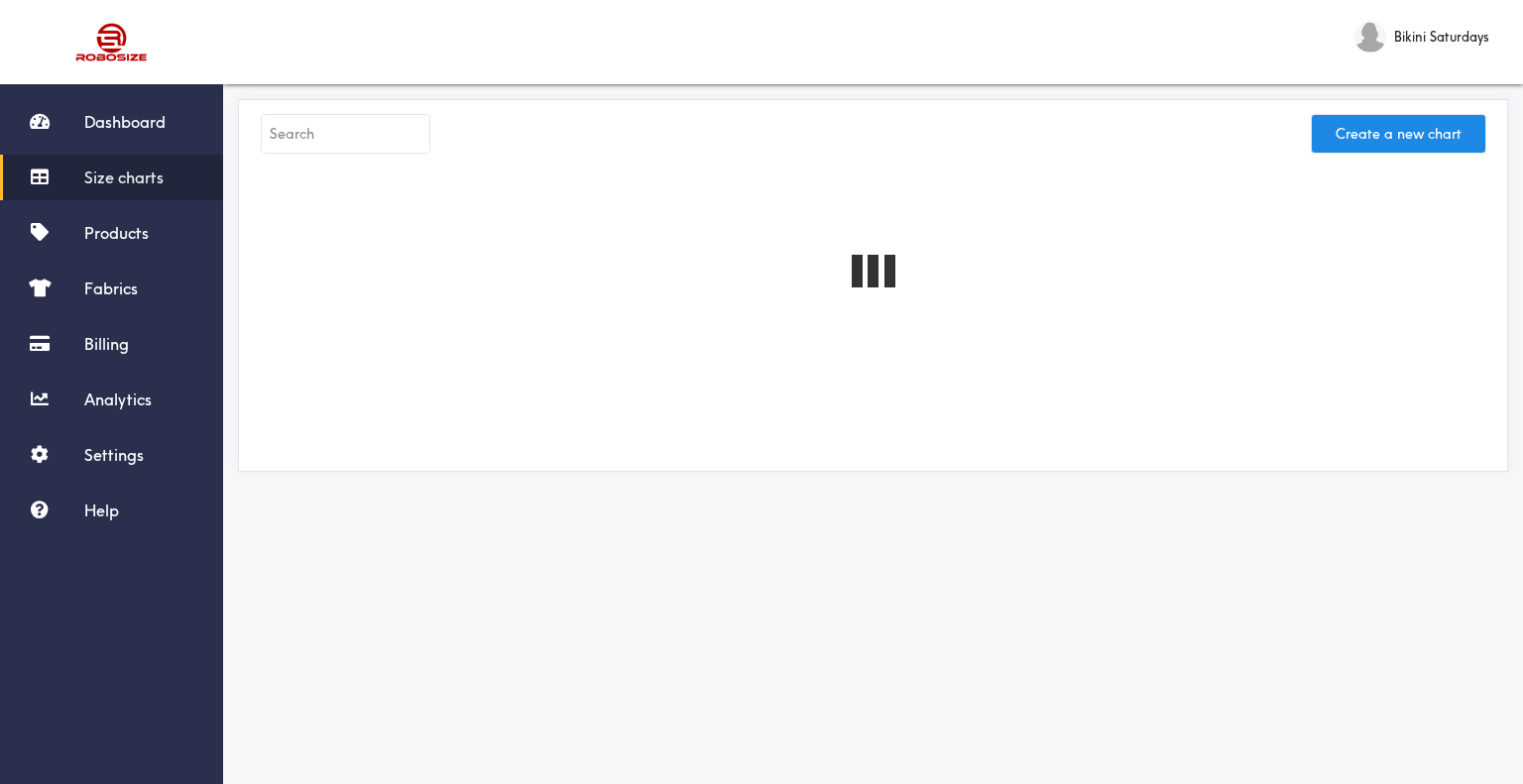 click at bounding box center [345, 134] 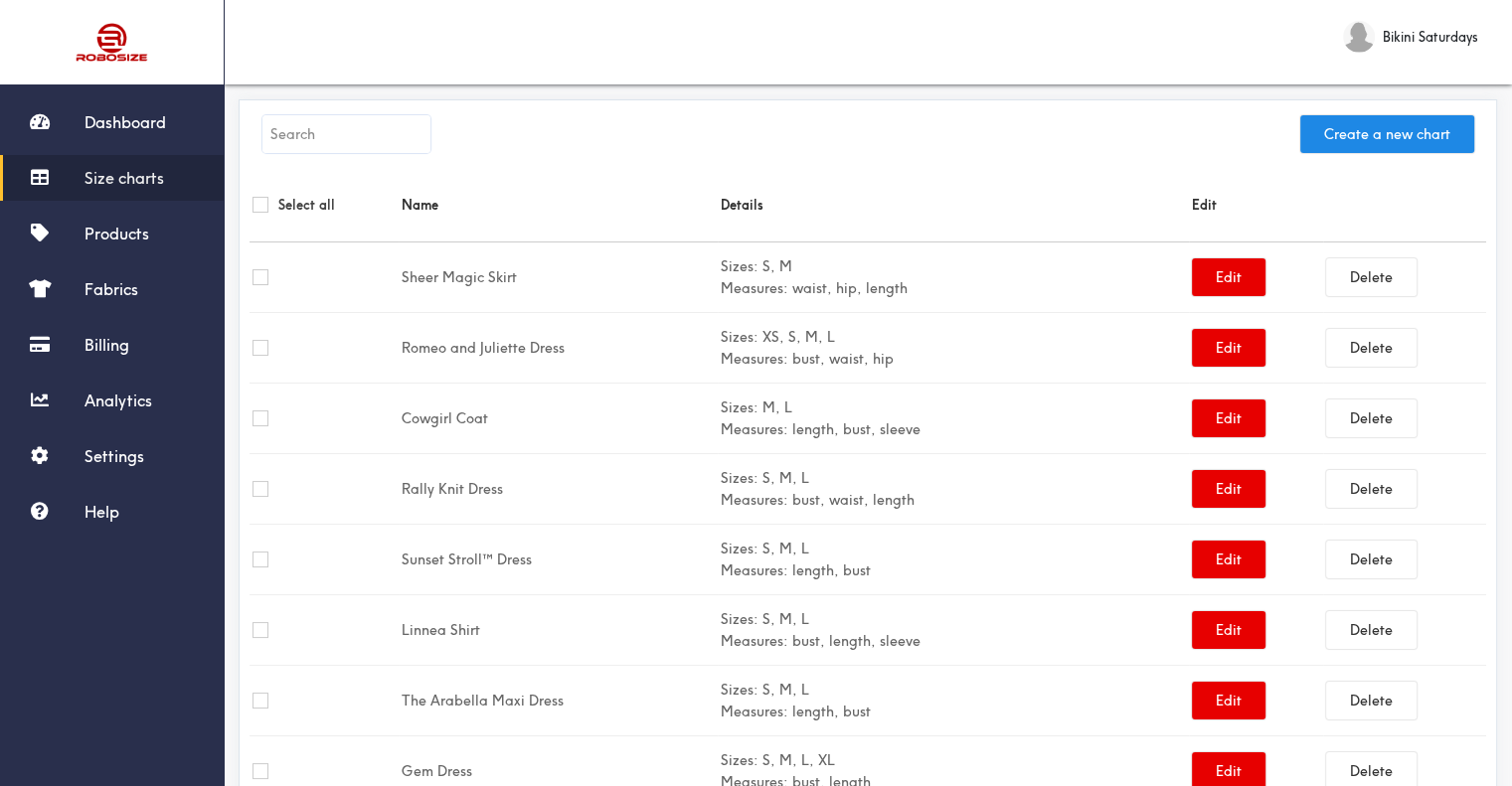 paste on "Posy Top" 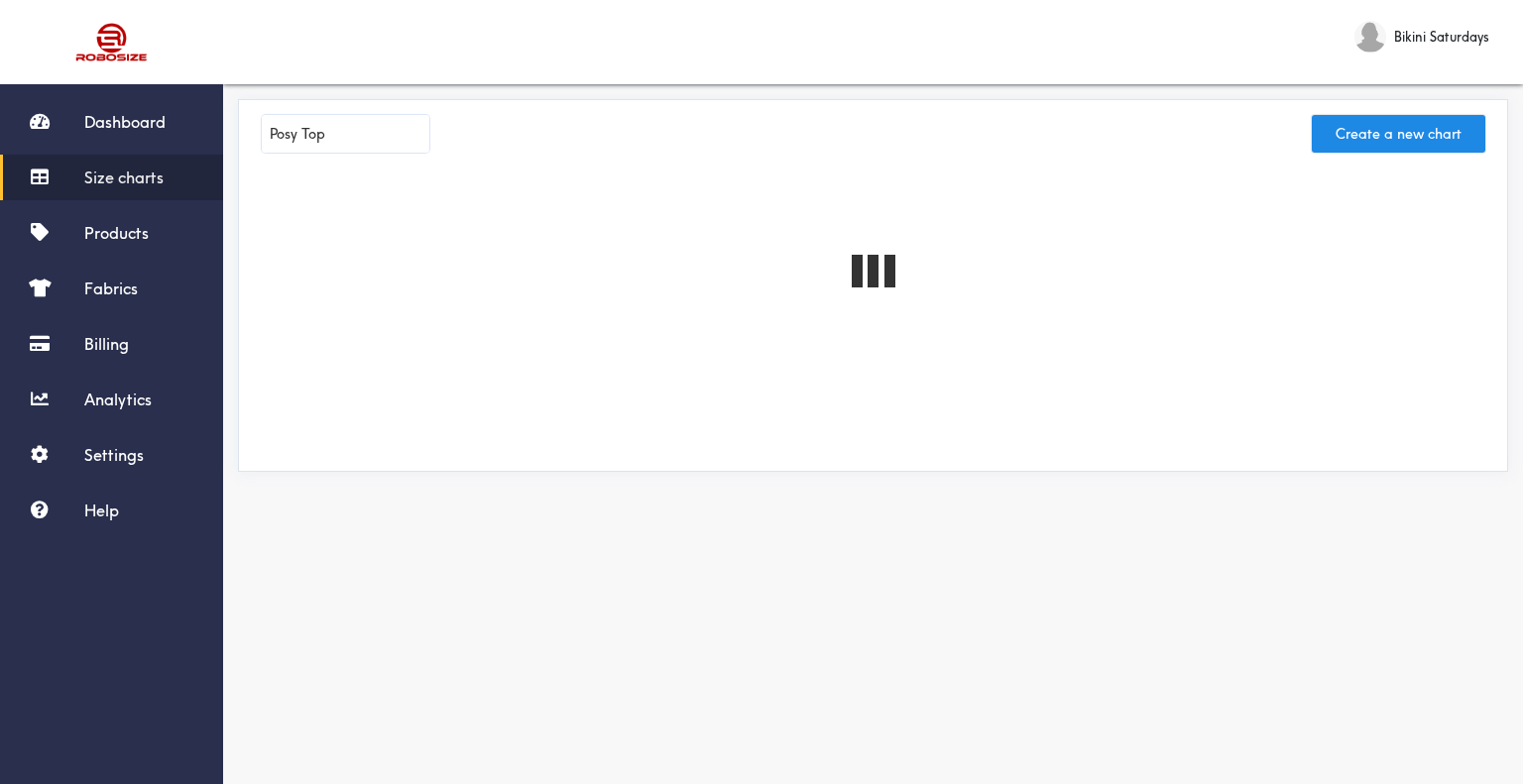 type on "Posy Top" 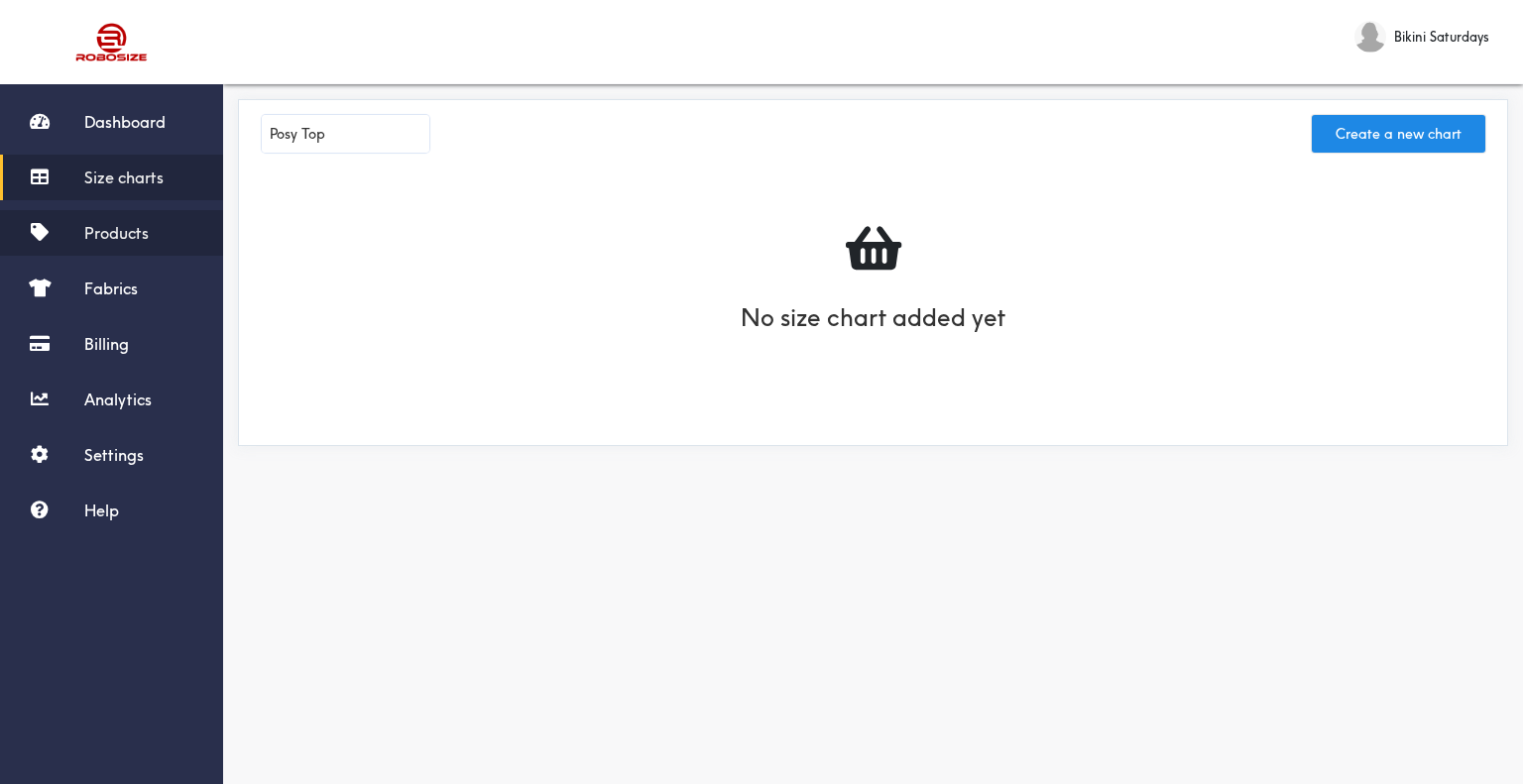 click on "Products" at bounding box center [116, 233] 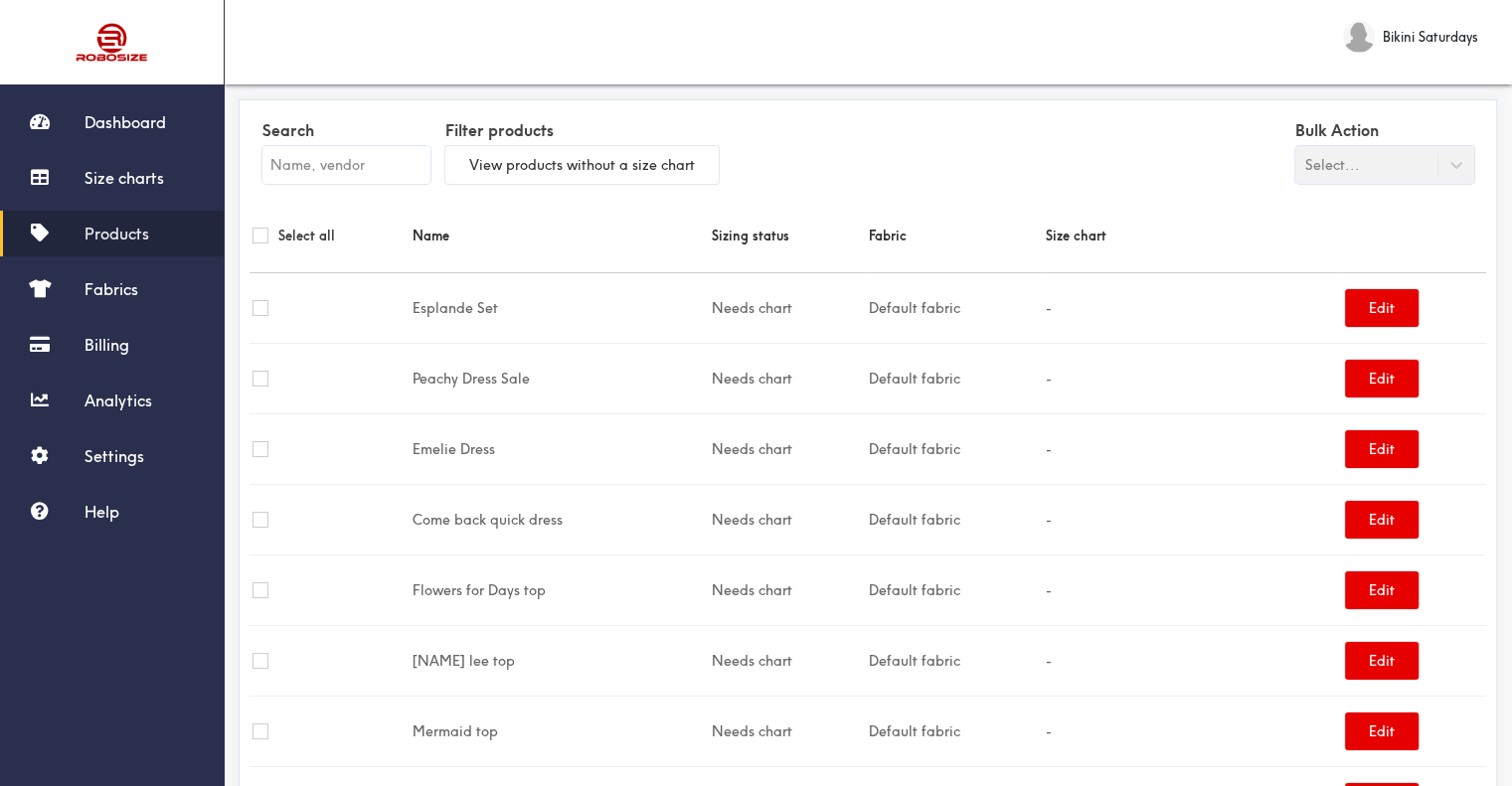 click at bounding box center (346, 165) 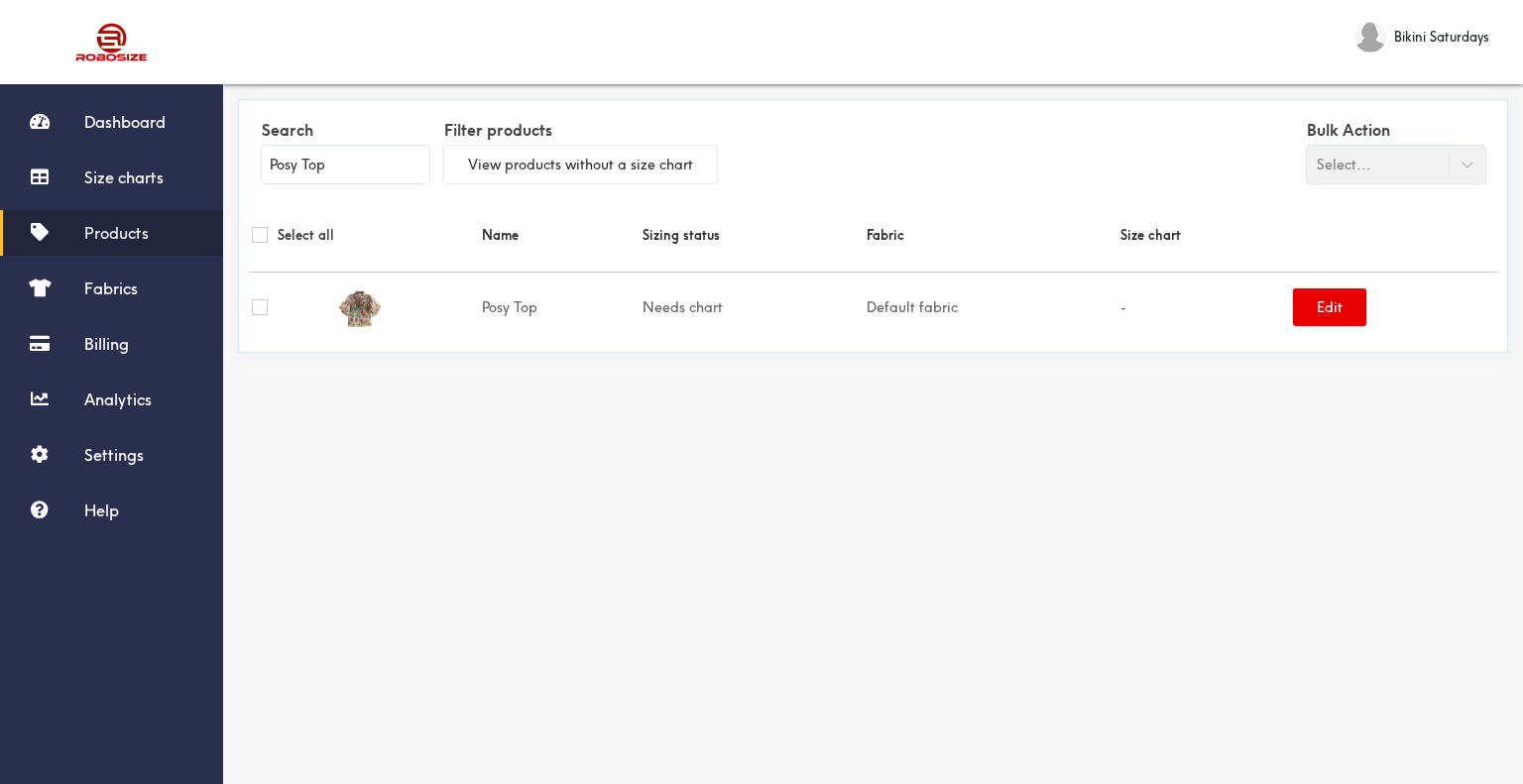 type on "Posy Top" 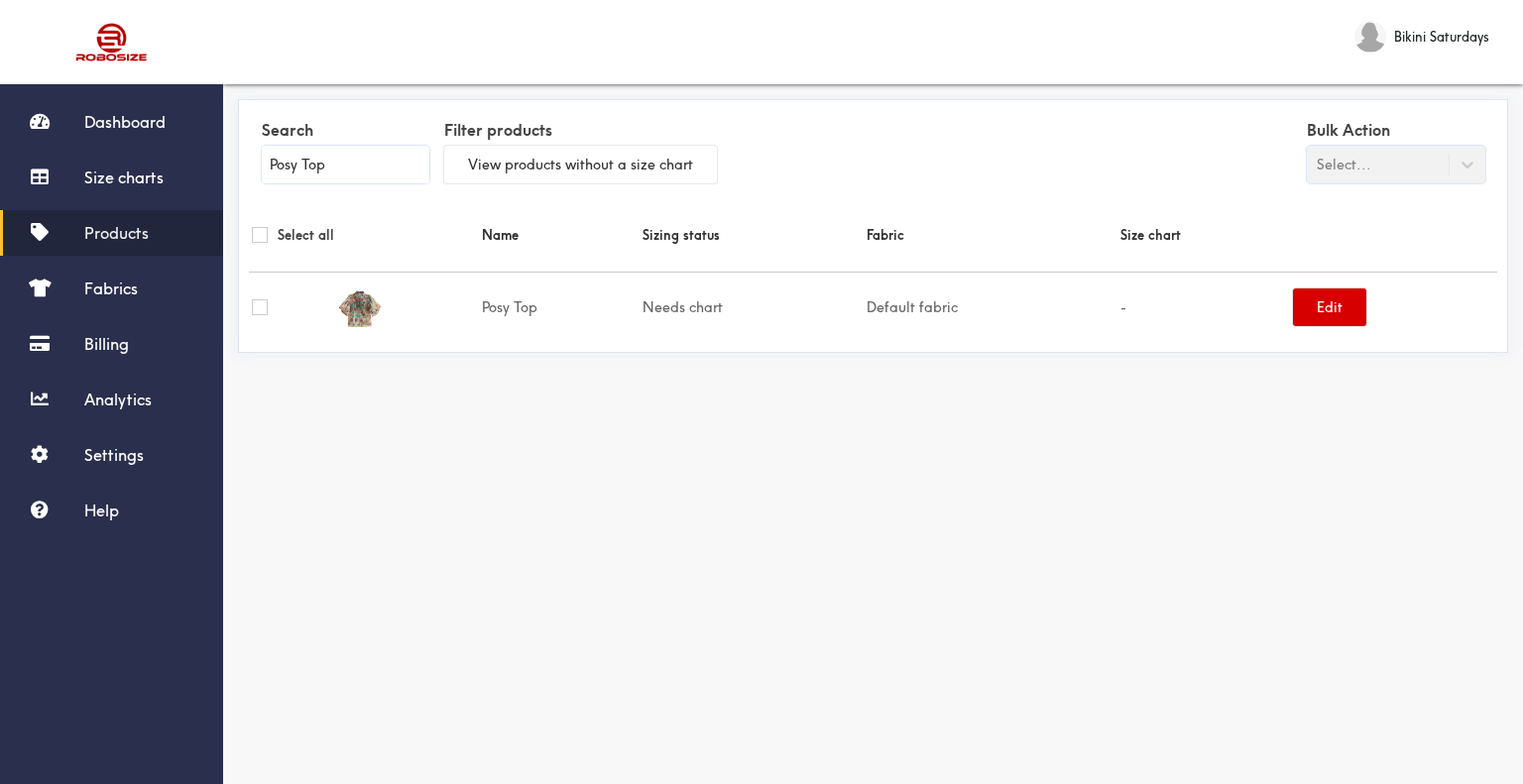 click on "Edit" at bounding box center (1330, 307) 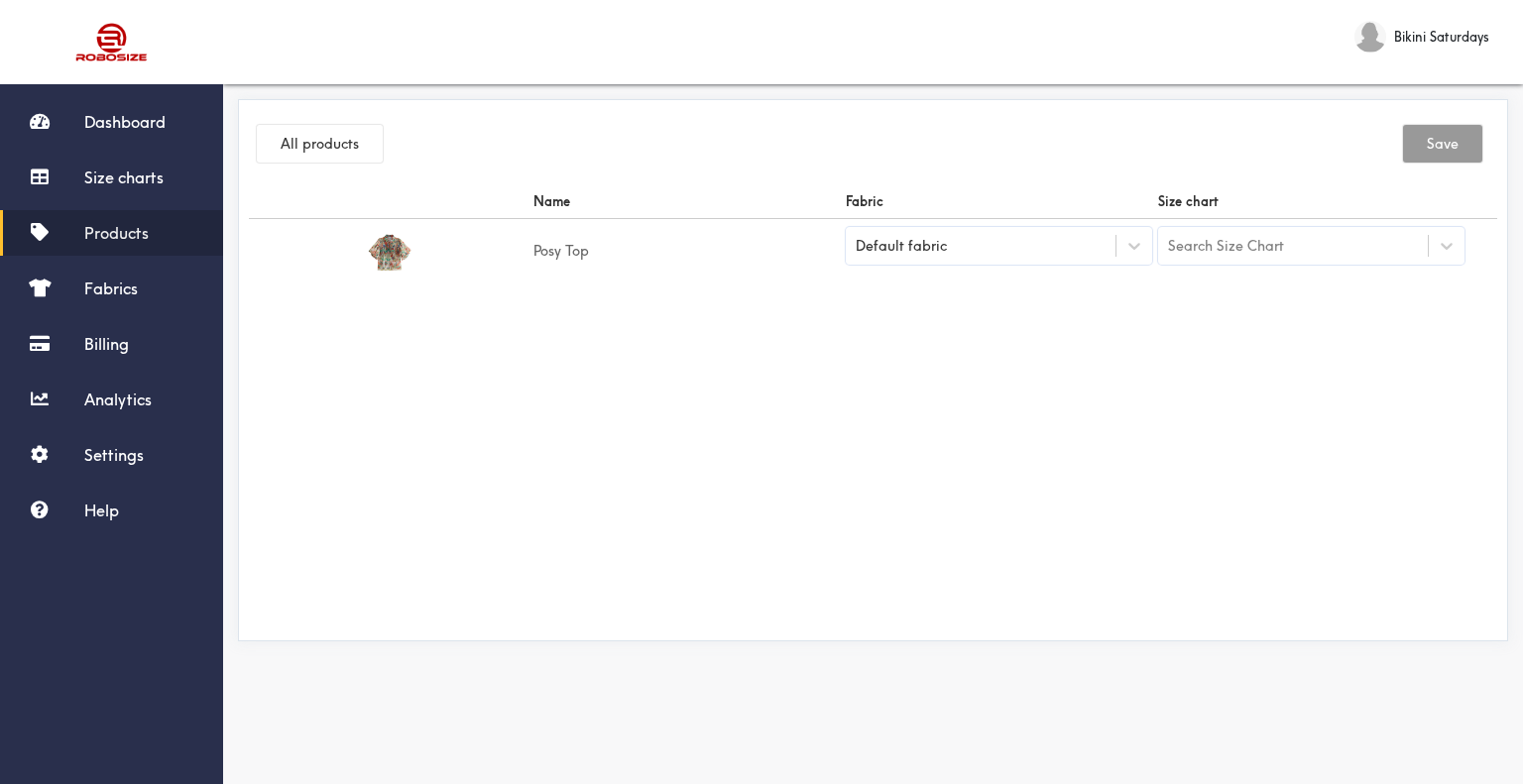 click on "Default fabric" at bounding box center (981, 246) 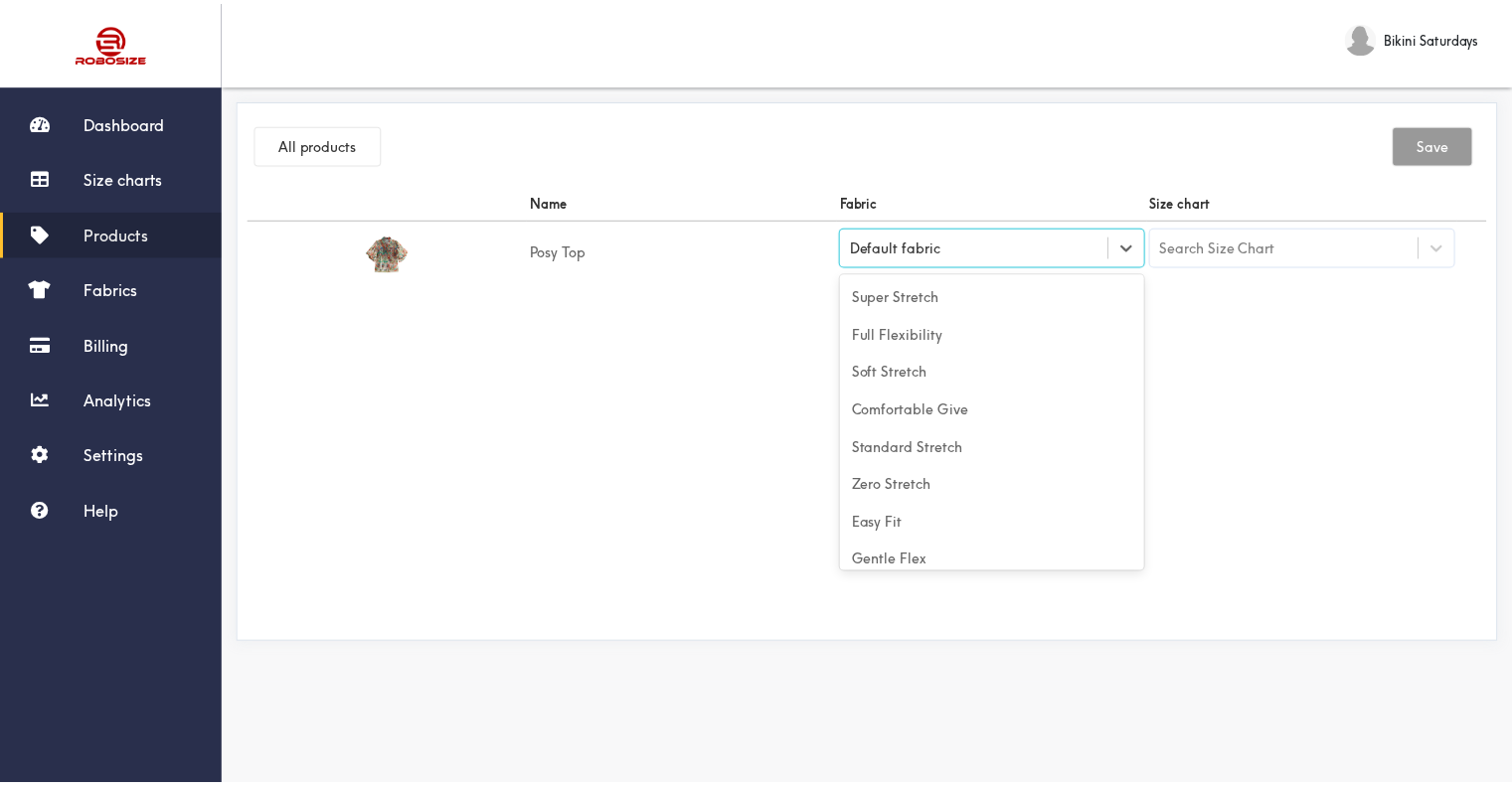 scroll, scrollTop: 87, scrollLeft: 0, axis: vertical 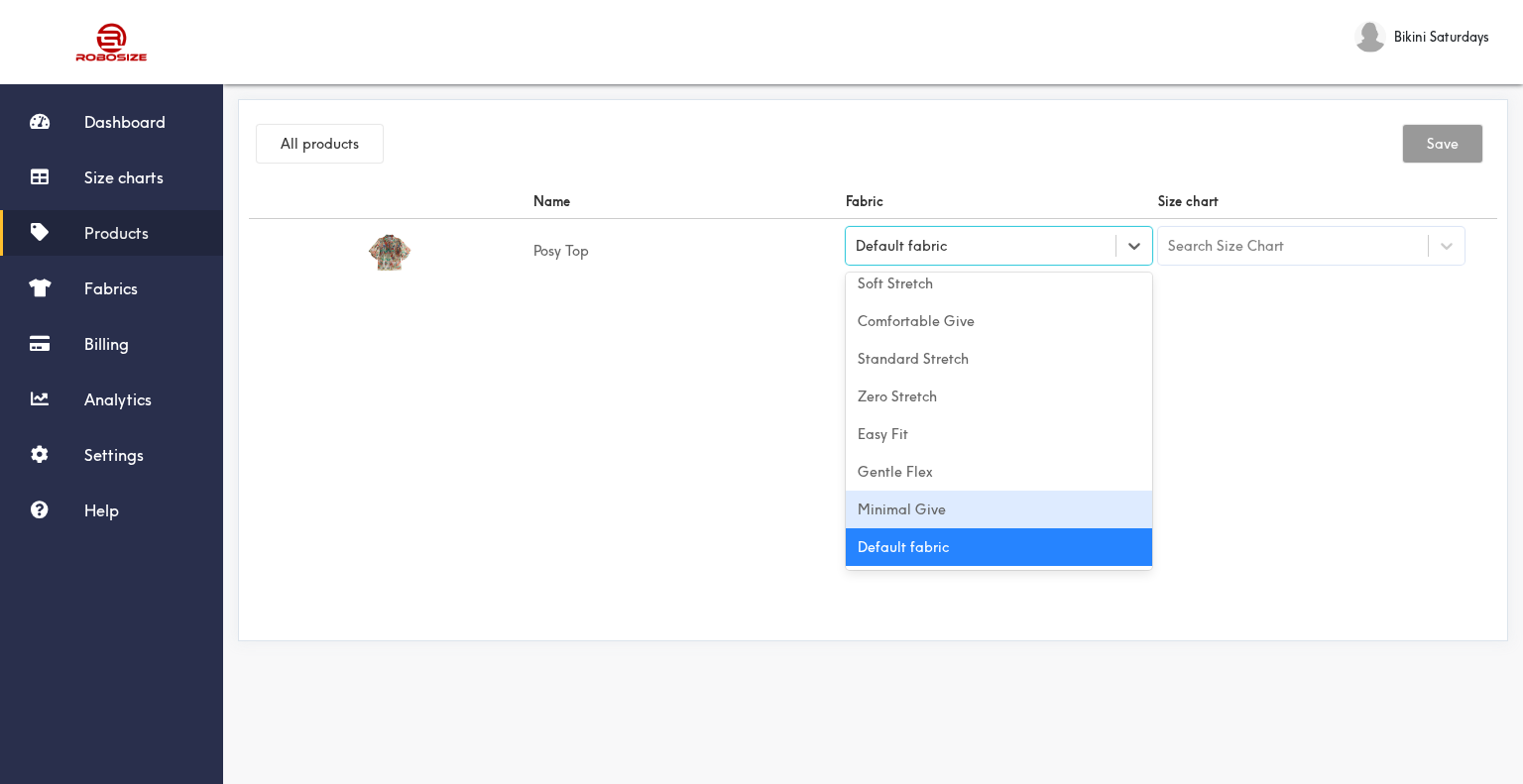 click on "Minimal Give" at bounding box center (998, 509) 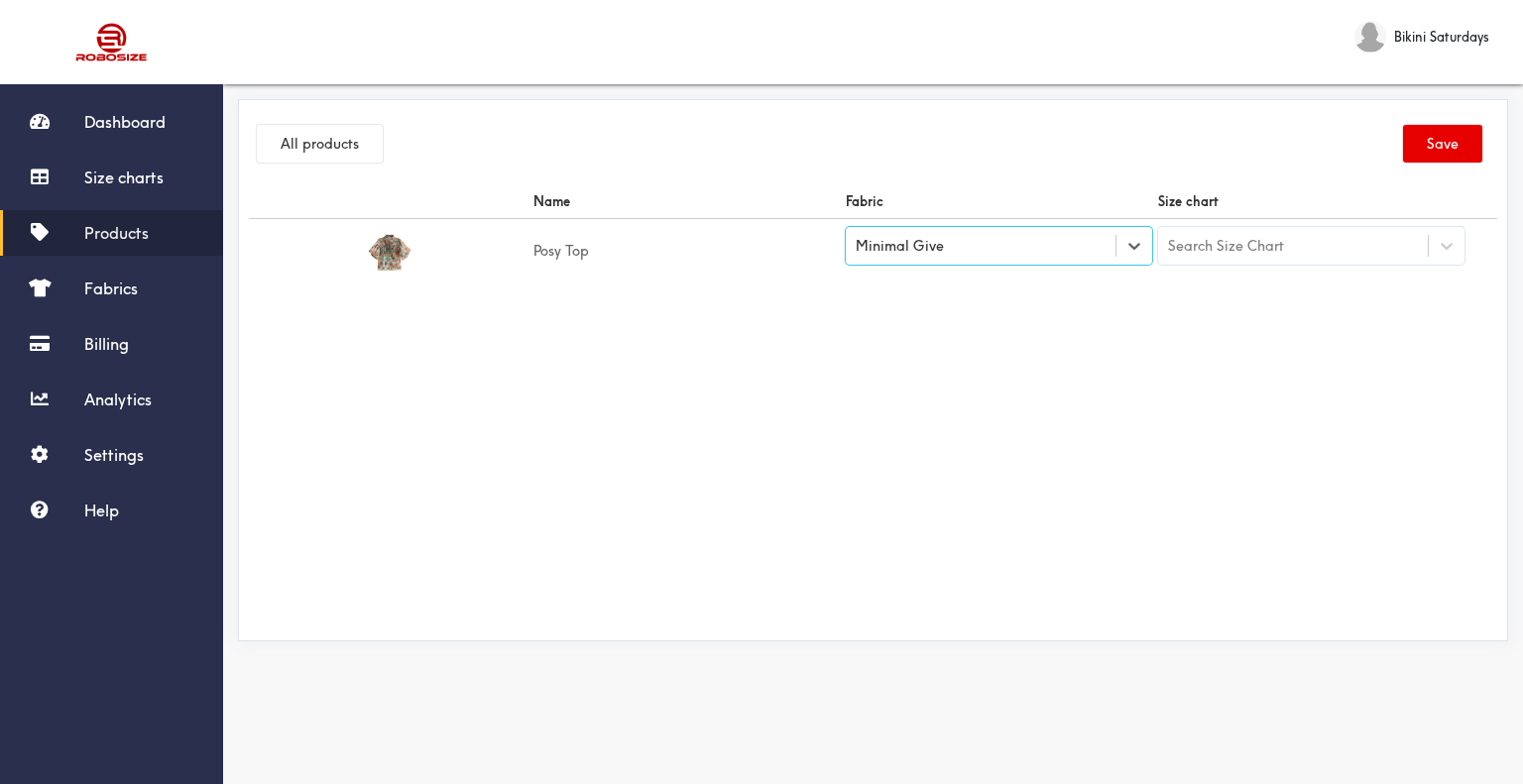 drag, startPoint x: 1186, startPoint y: 419, endPoint x: 1194, endPoint y: 359, distance: 60.530984 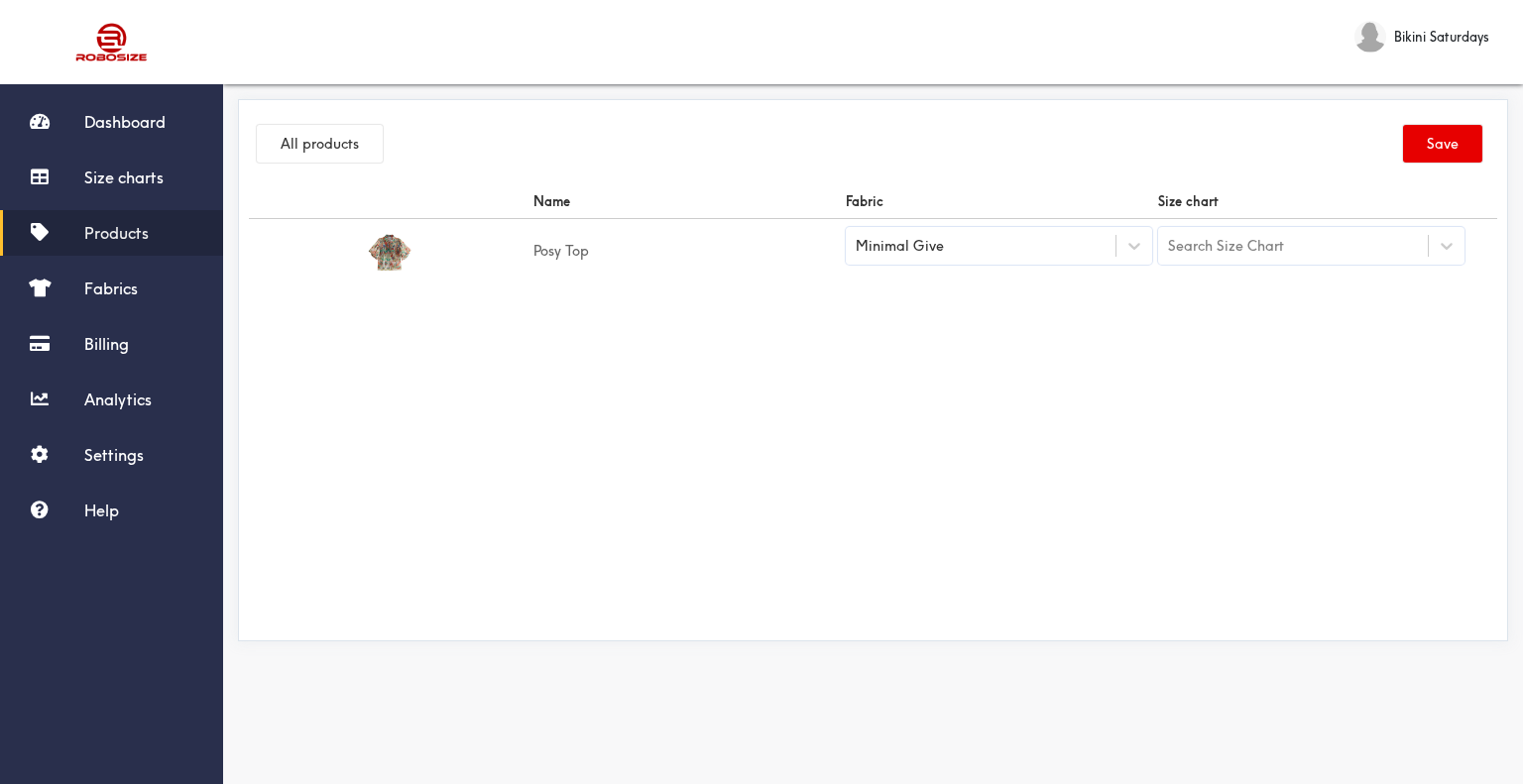 click on "Search Size Chart" at bounding box center [1293, 246] 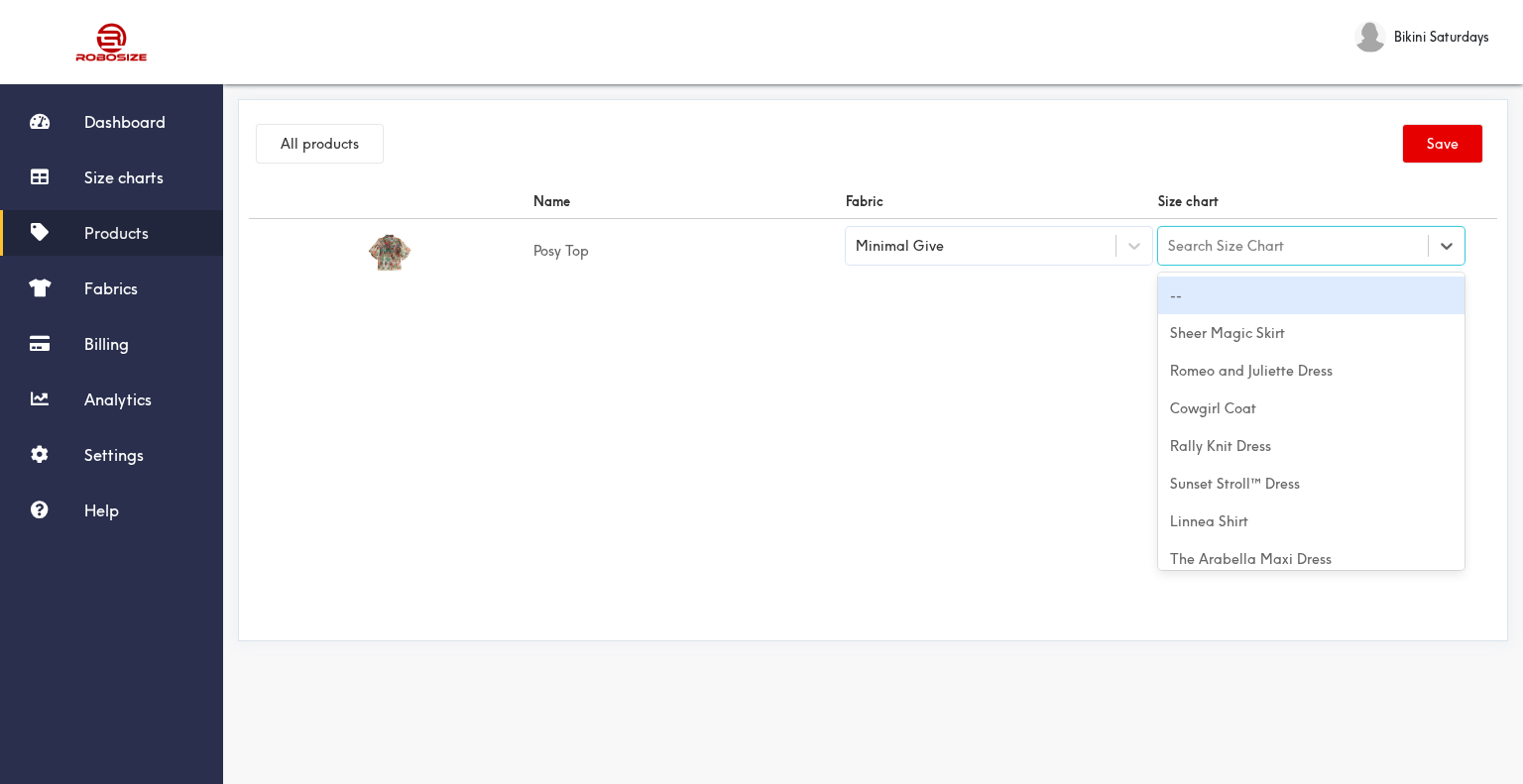 paste on "Posy Top" 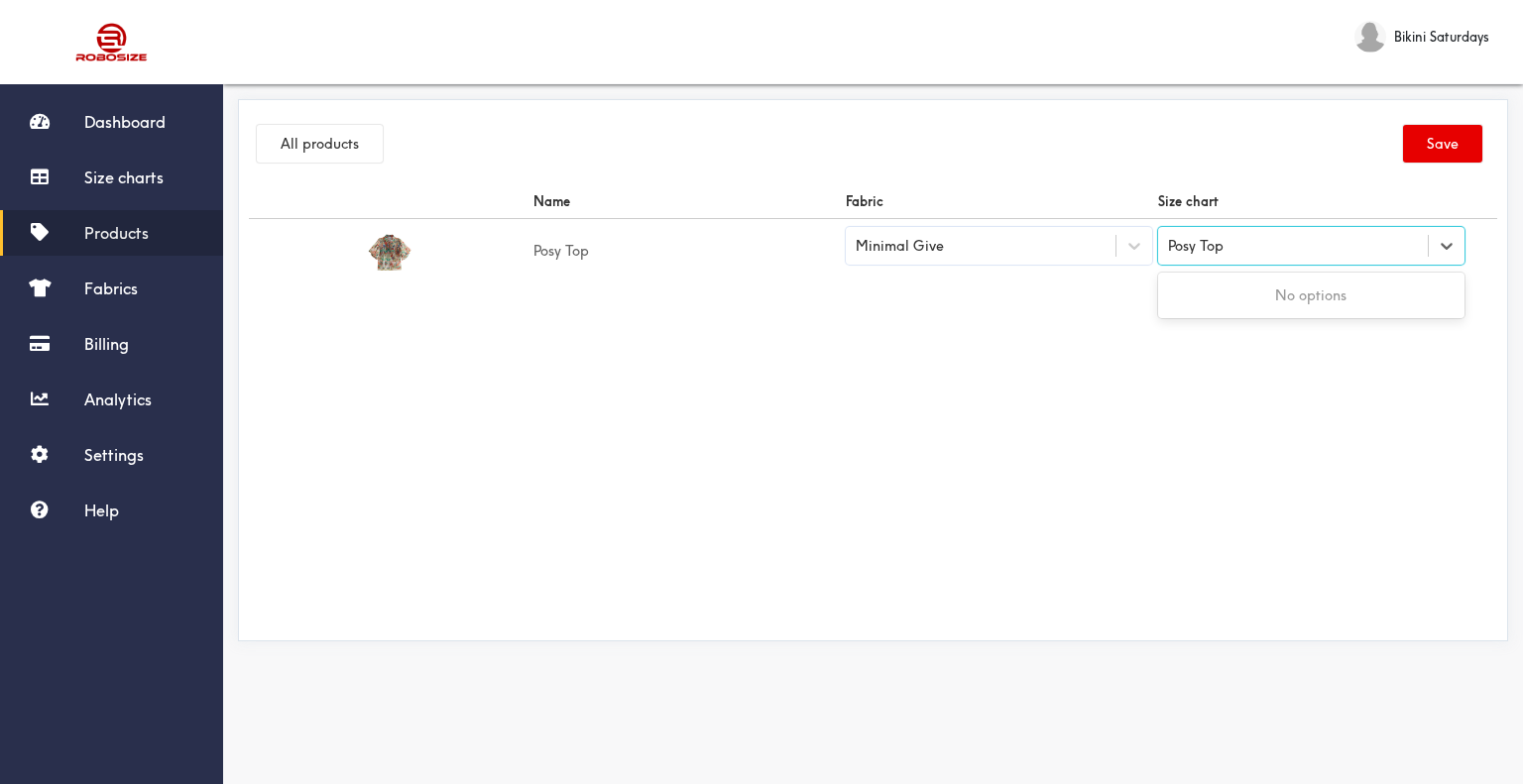 click on "No options" at bounding box center [1311, 295] 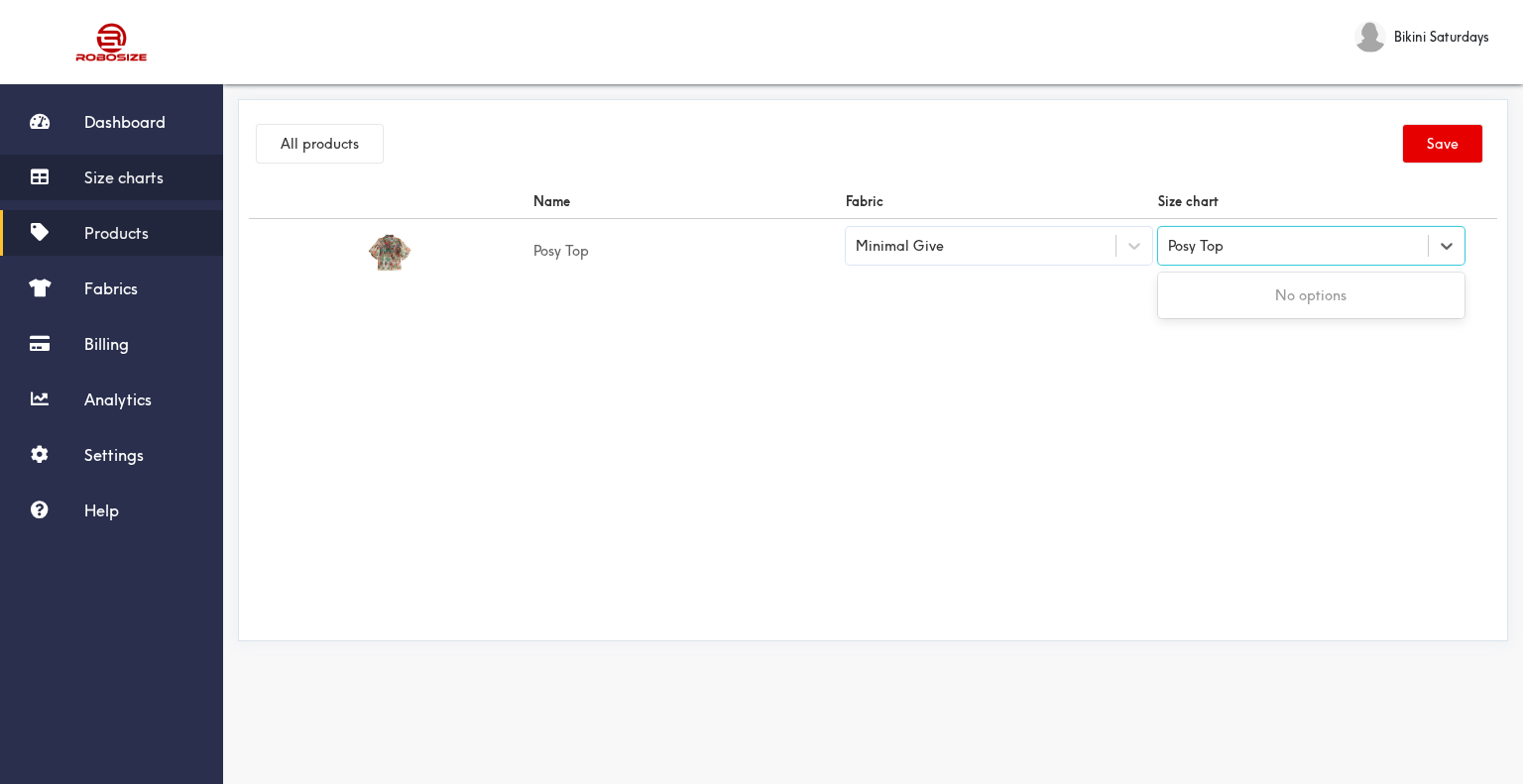 type on "Posy Top" 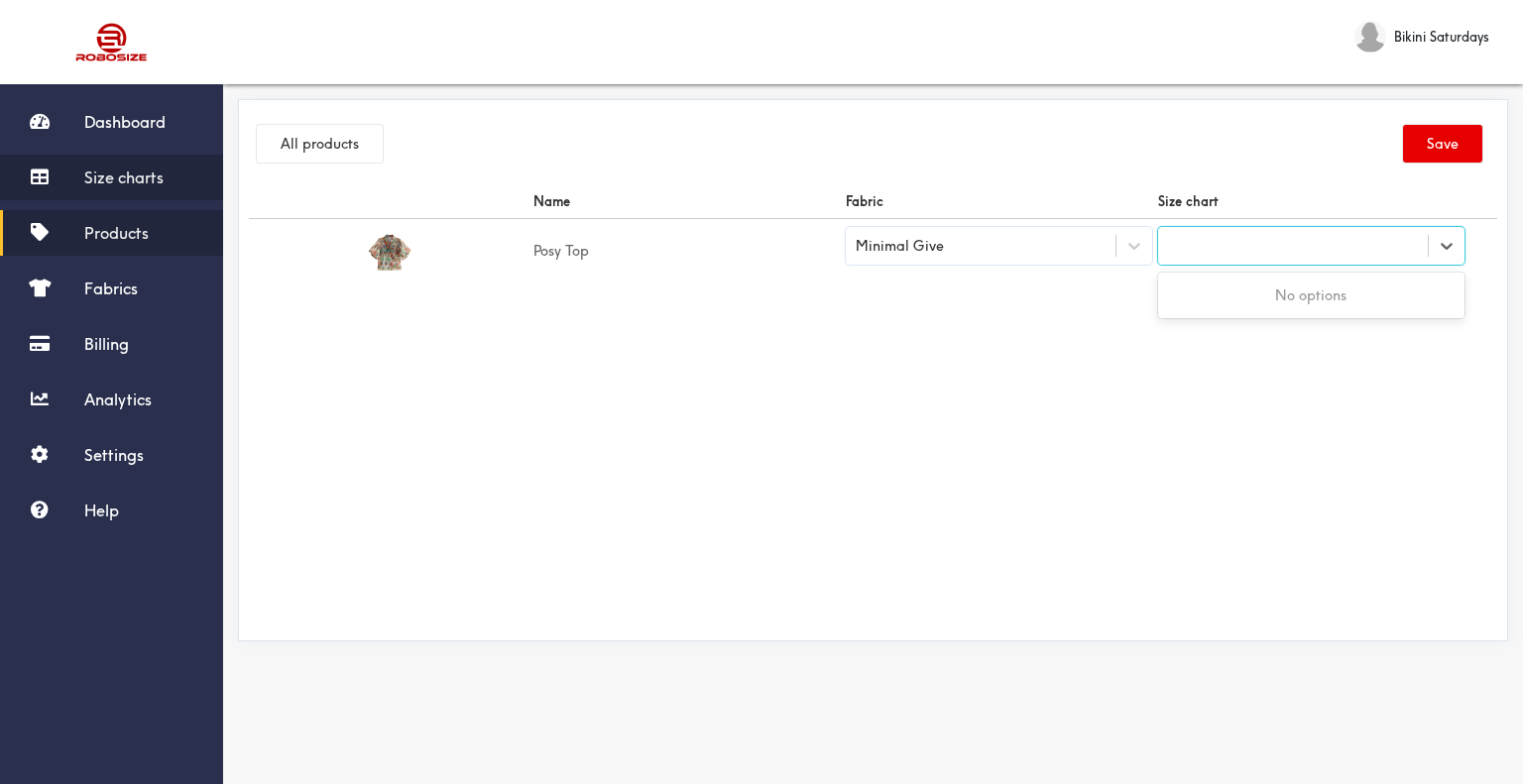 click on "Size charts" at bounding box center [124, 177] 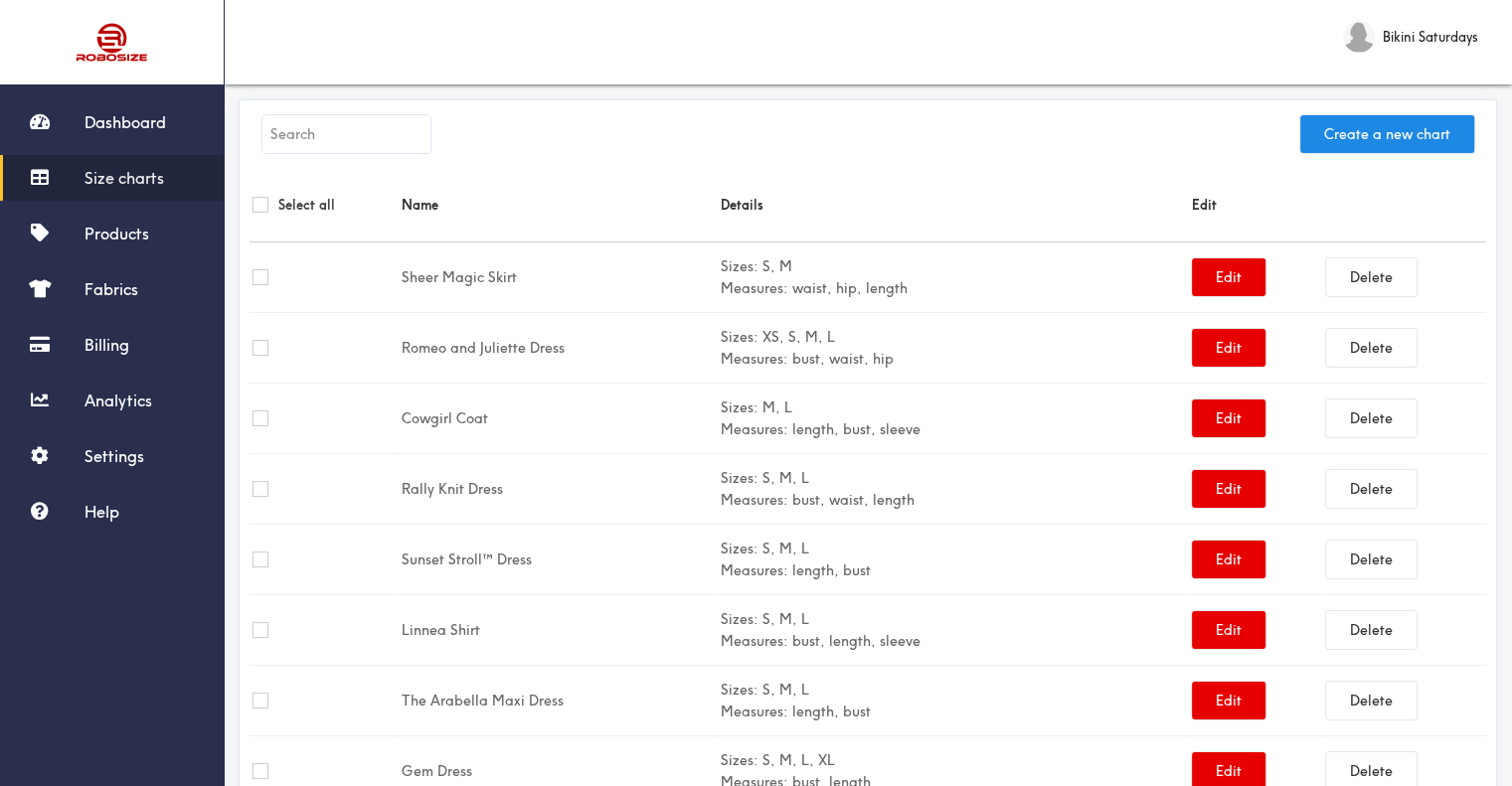 click on "Create a new chart" at bounding box center [868, 139] 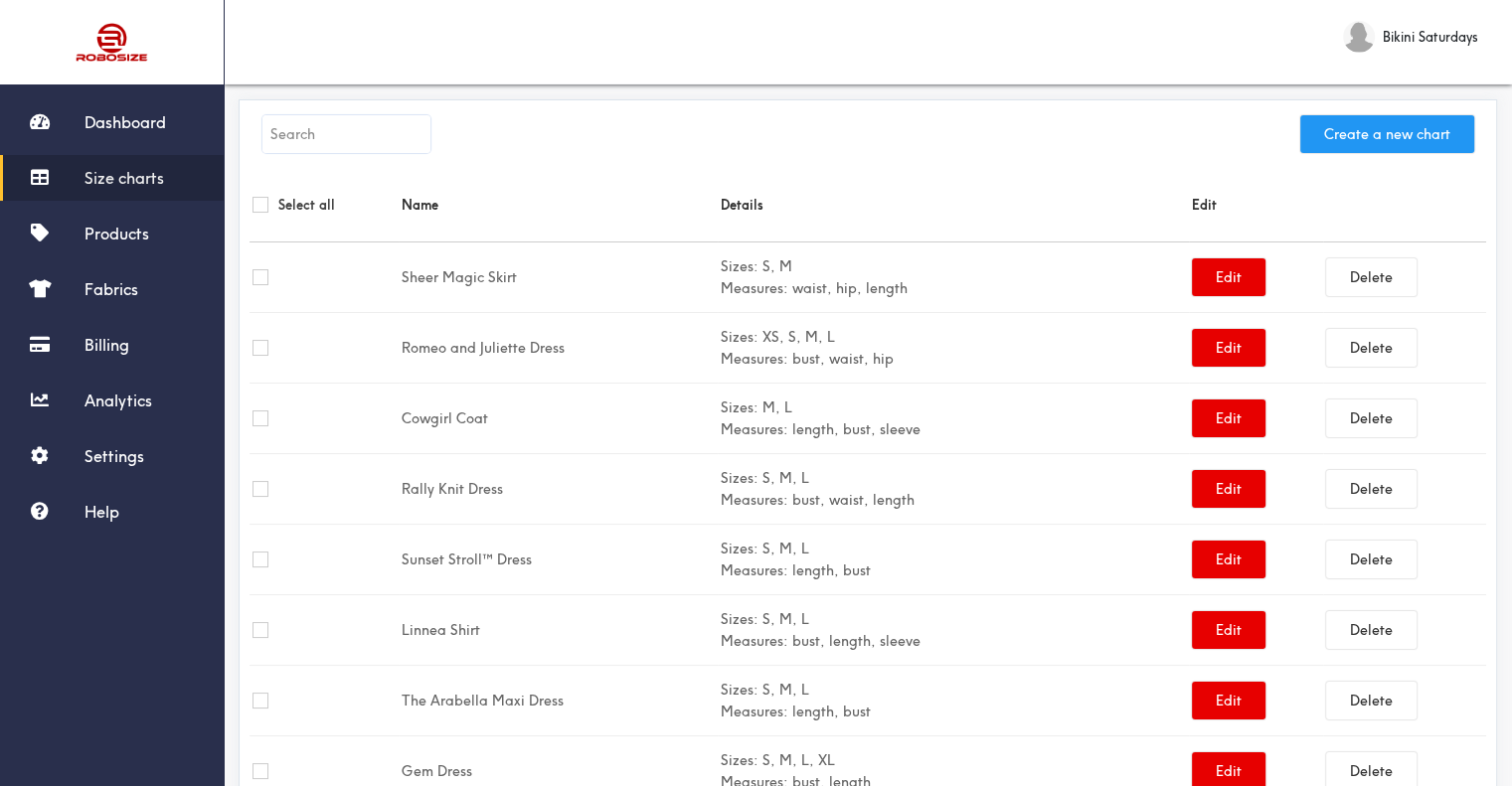 click on "Create a new chart" at bounding box center (1387, 134) 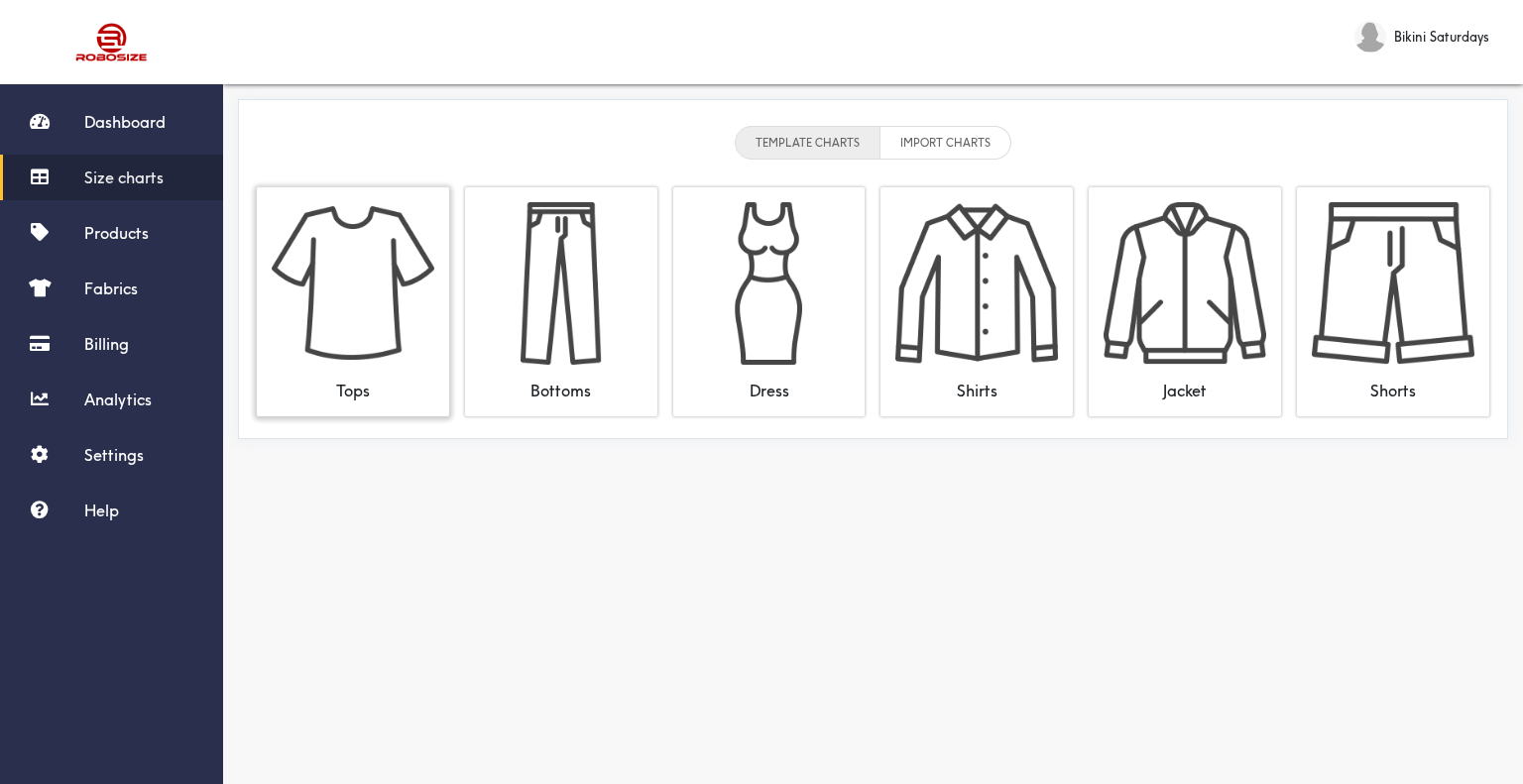 click at bounding box center [353, 283] 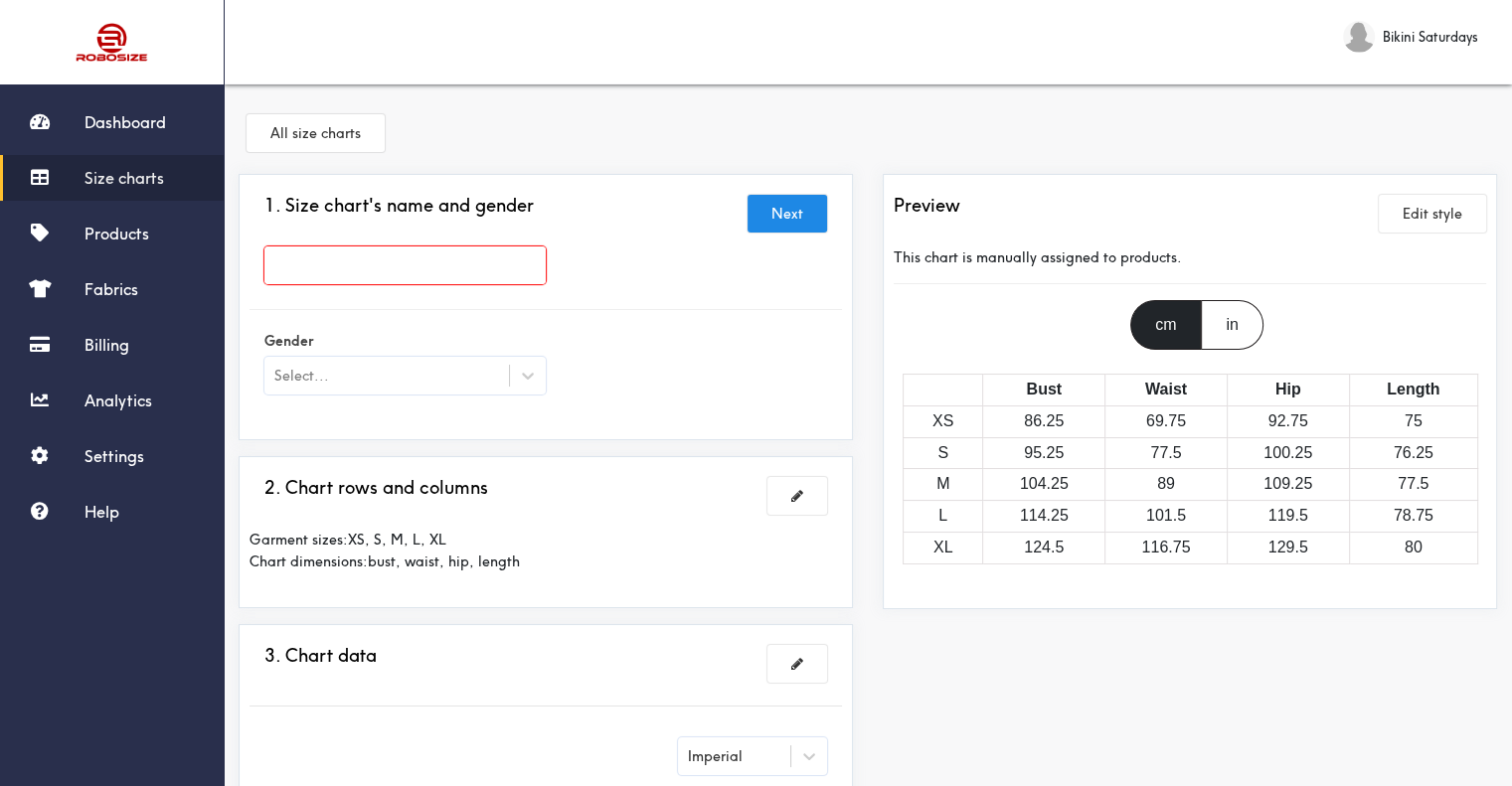 click at bounding box center (405, 265) 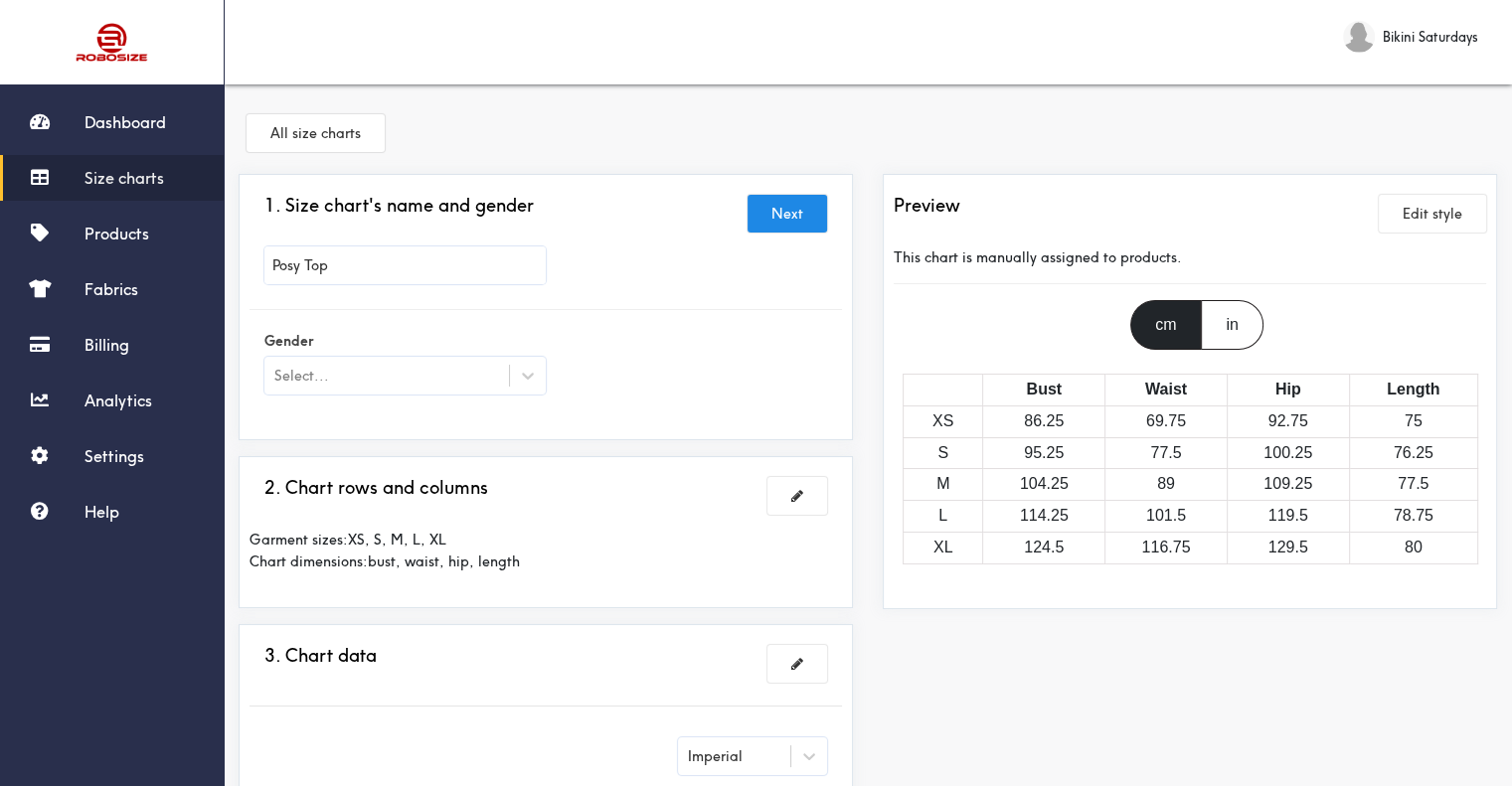 type on "Posy Top" 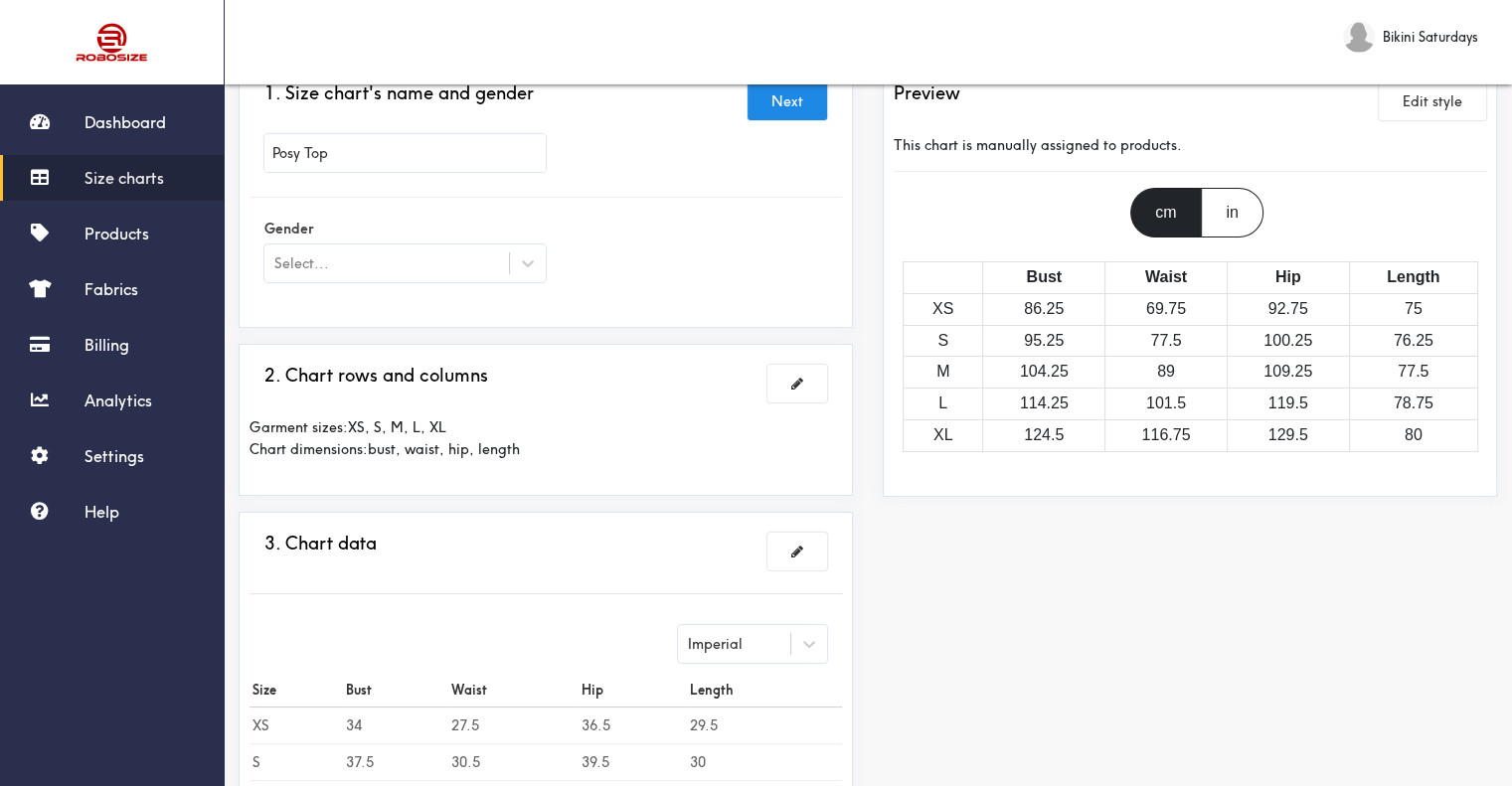 scroll, scrollTop: 199, scrollLeft: 0, axis: vertical 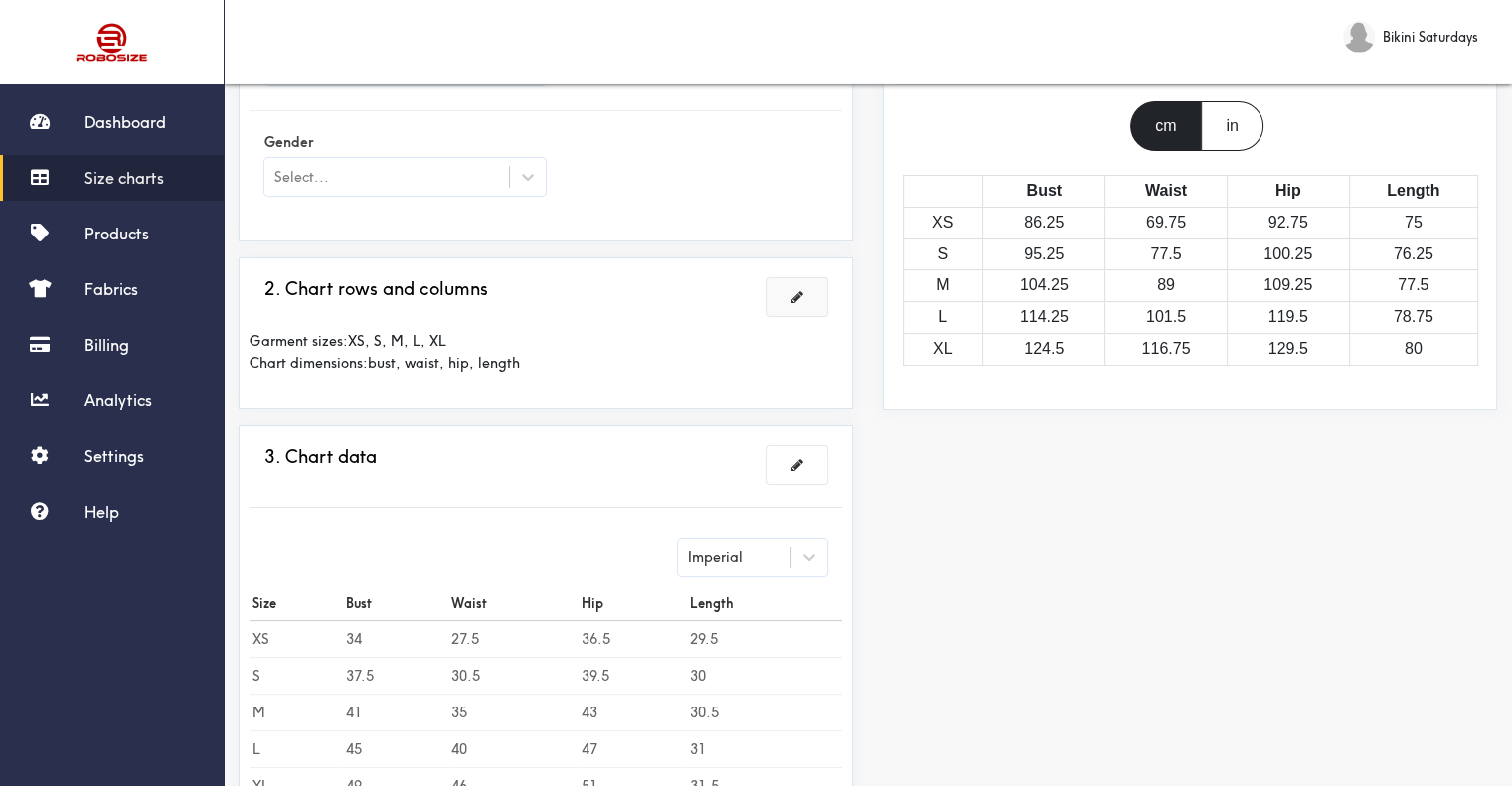 click at bounding box center (797, 297) 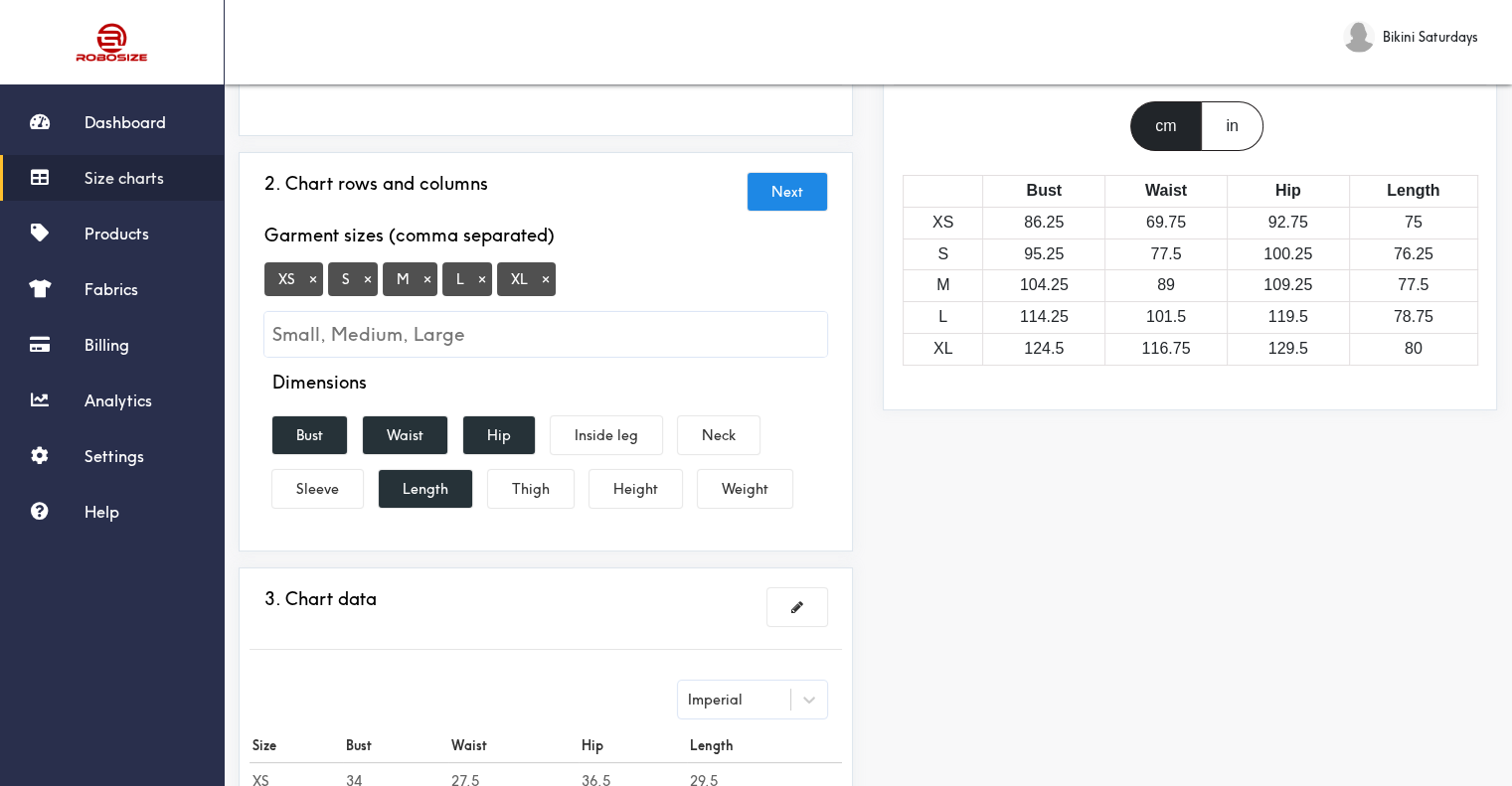 click on "×" at bounding box center (546, 279) 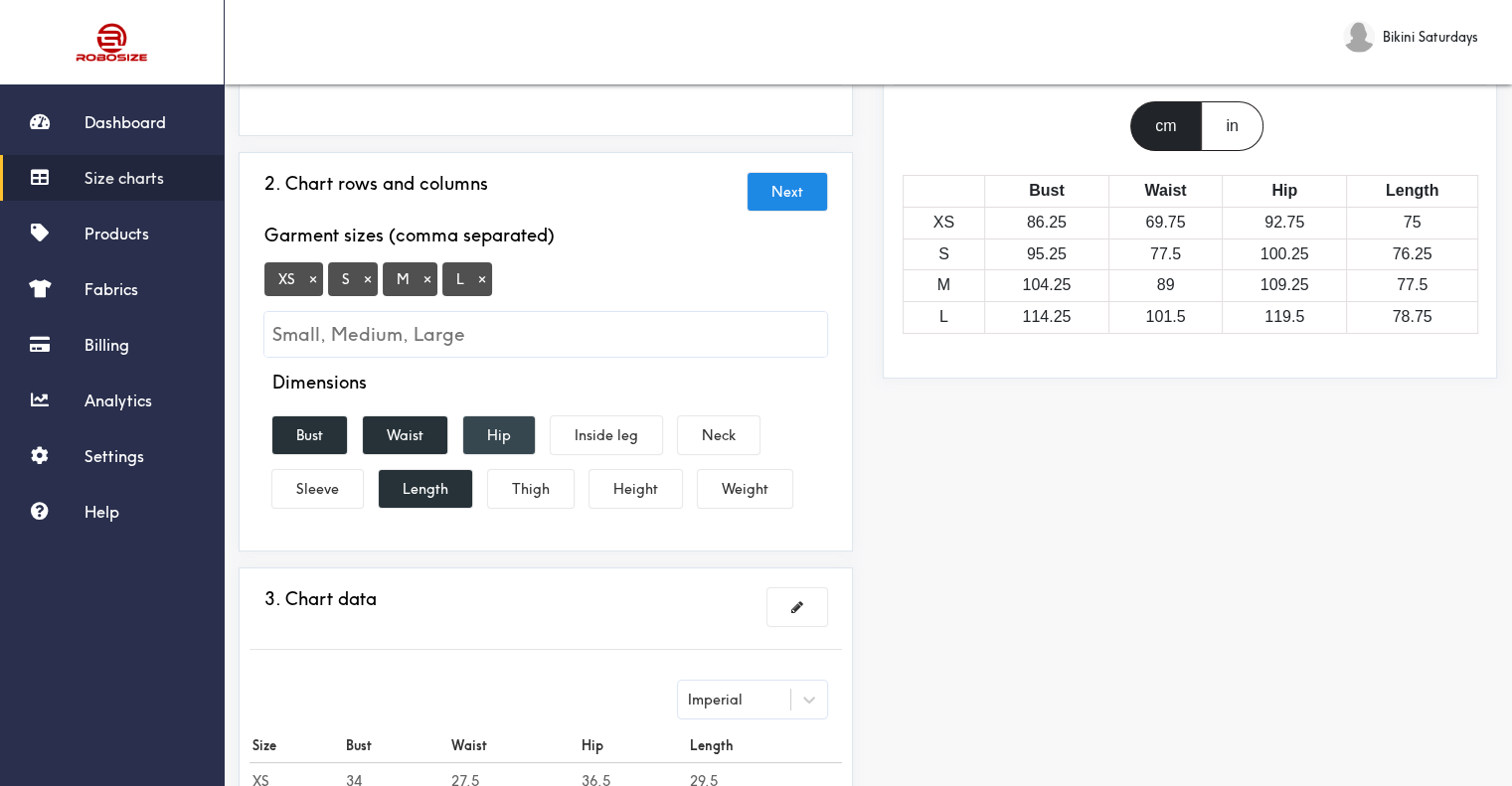 drag, startPoint x: 410, startPoint y: 429, endPoint x: 473, endPoint y: 428, distance: 63.00794 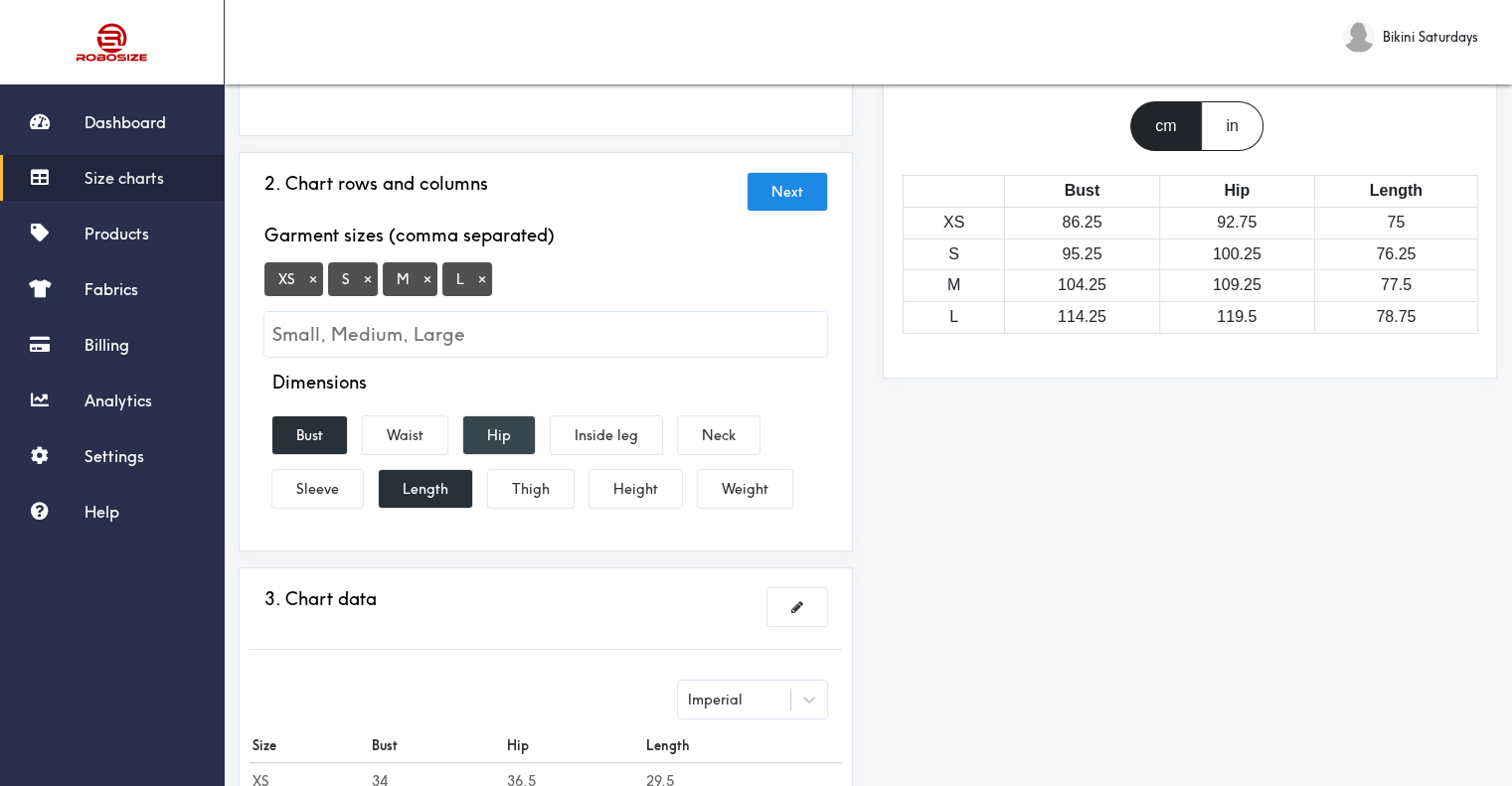click on "Hip" at bounding box center [499, 435] 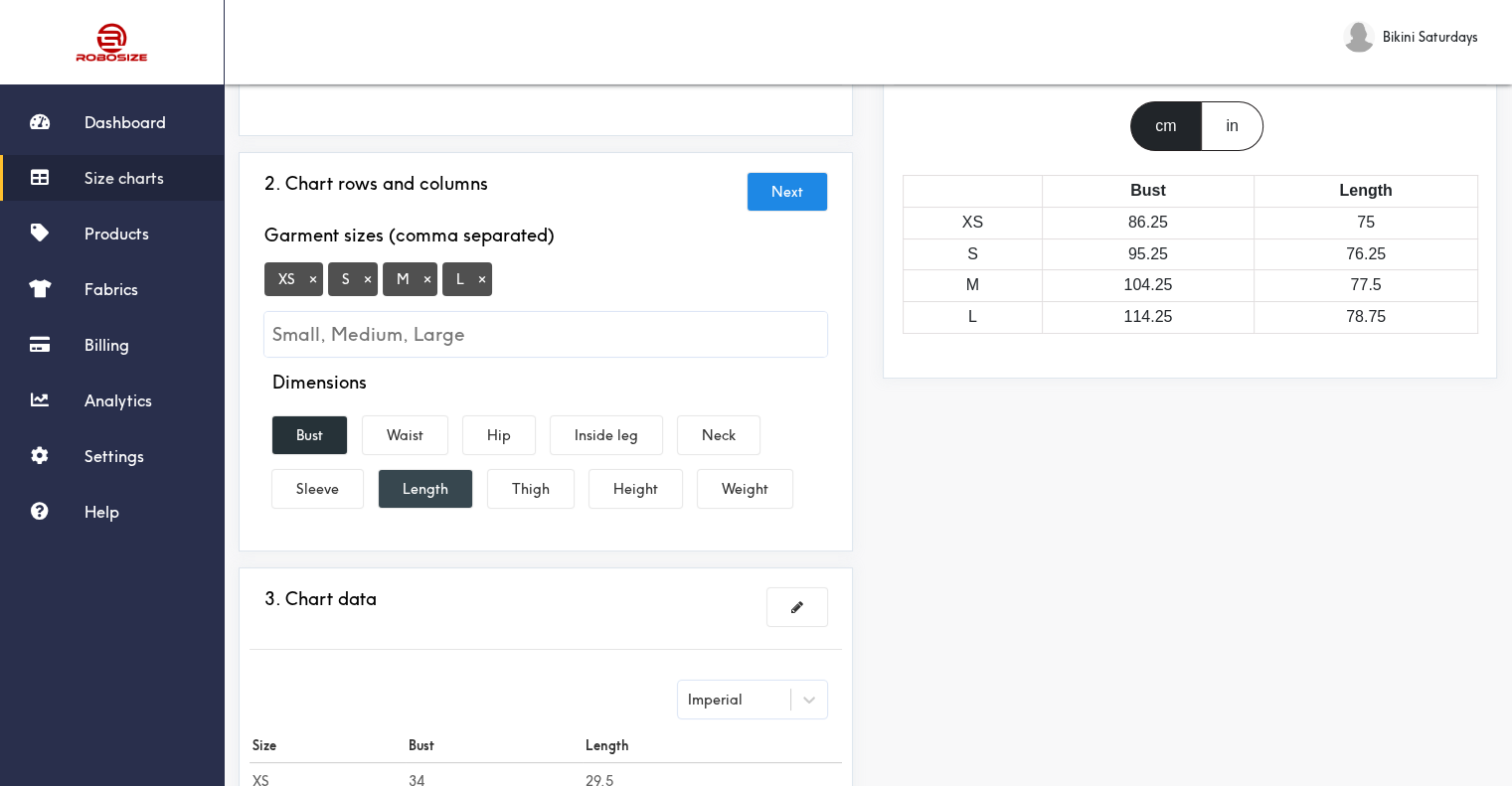 click on "Length" at bounding box center (425, 489) 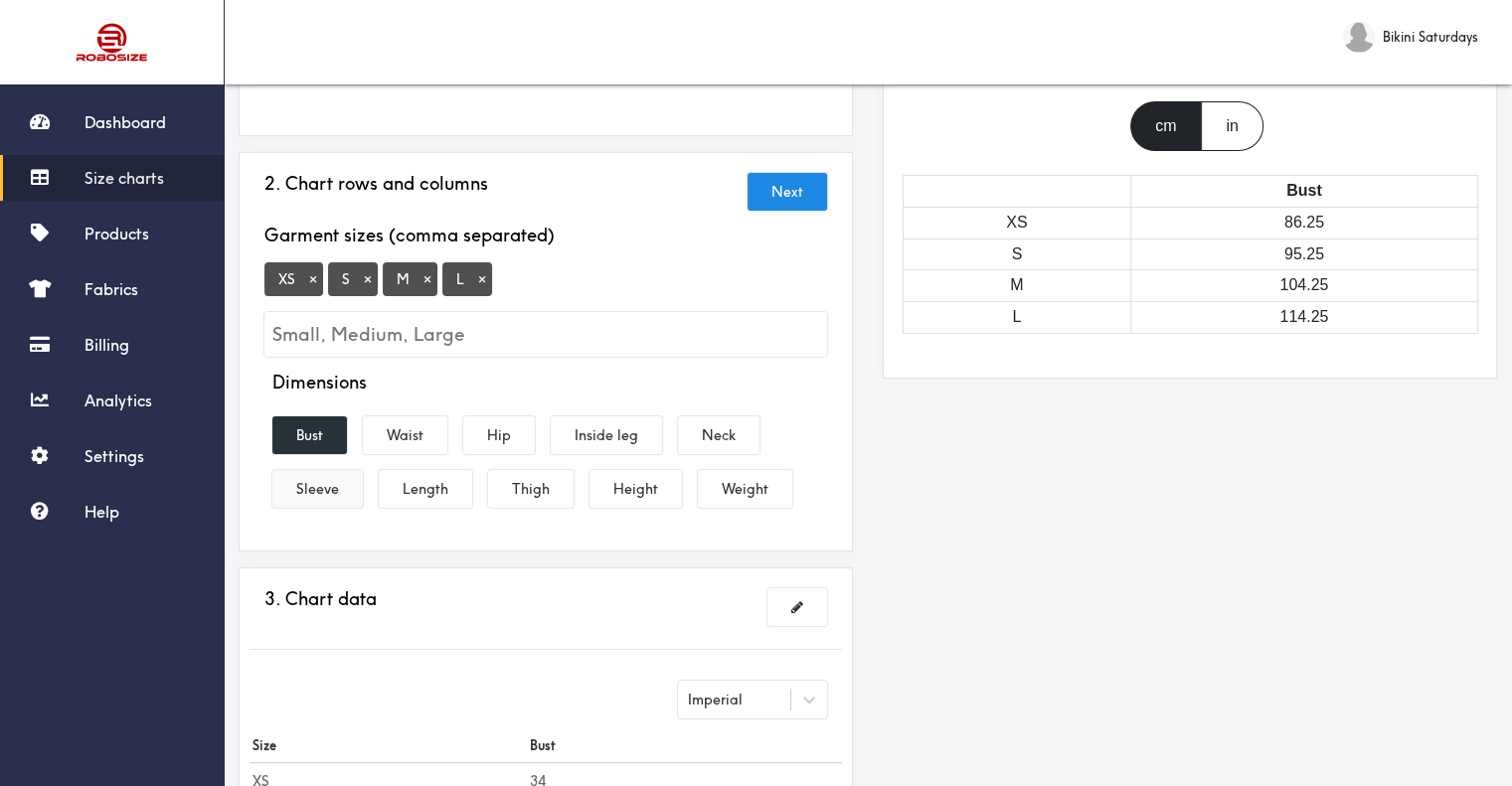click on "Sleeve" at bounding box center [317, 489] 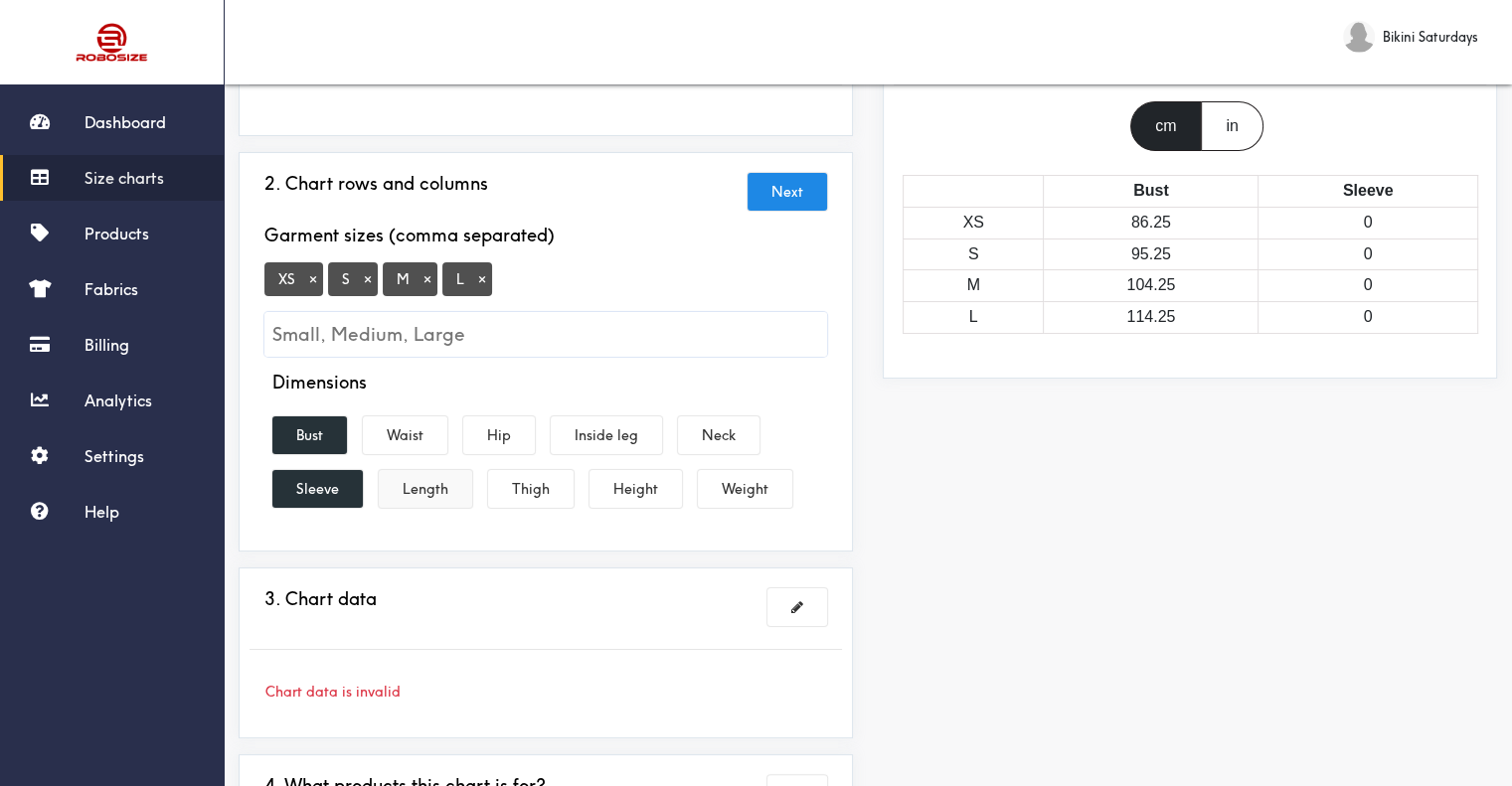click on "Length" at bounding box center [425, 489] 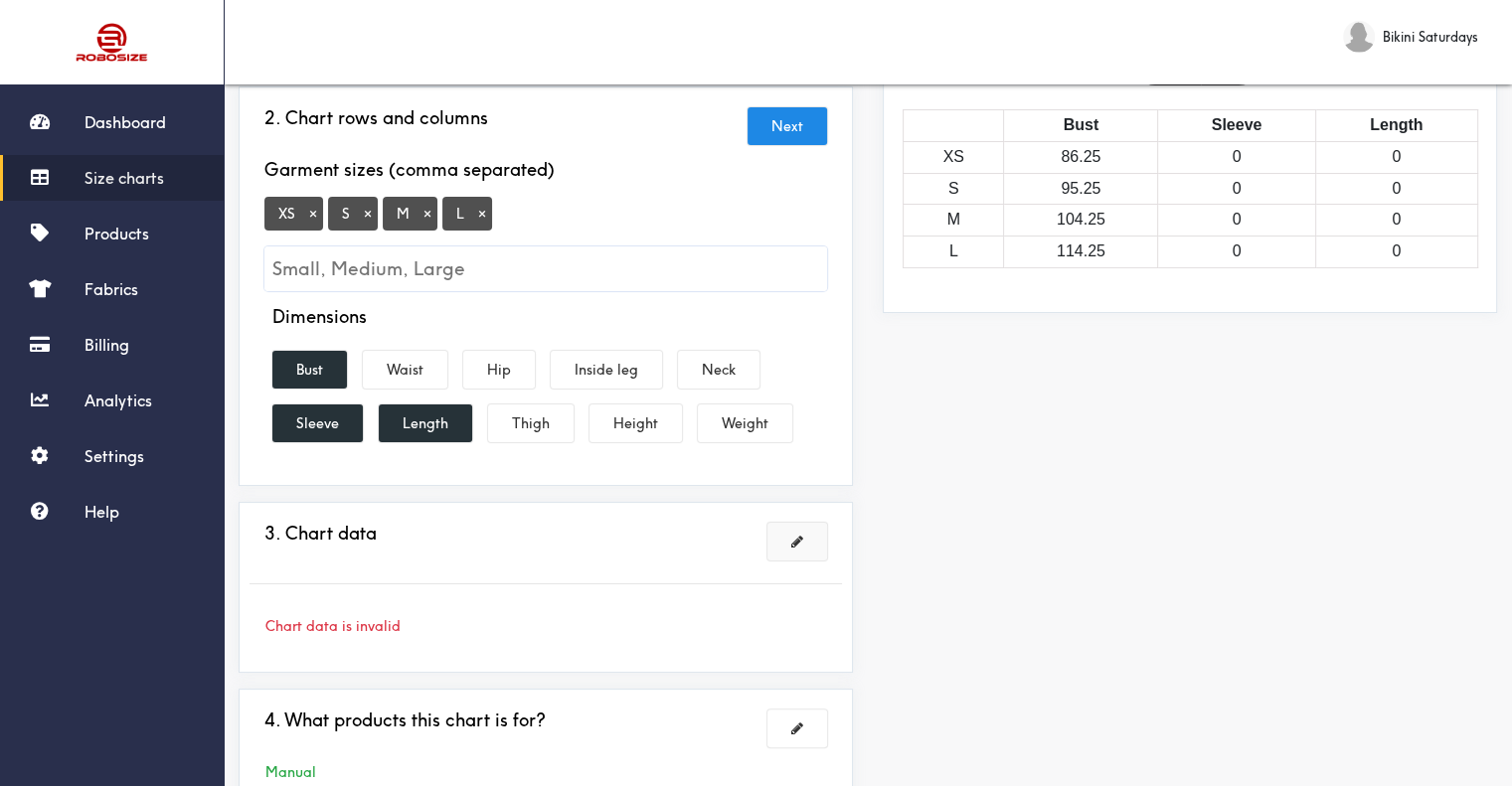 scroll, scrollTop: 298, scrollLeft: 0, axis: vertical 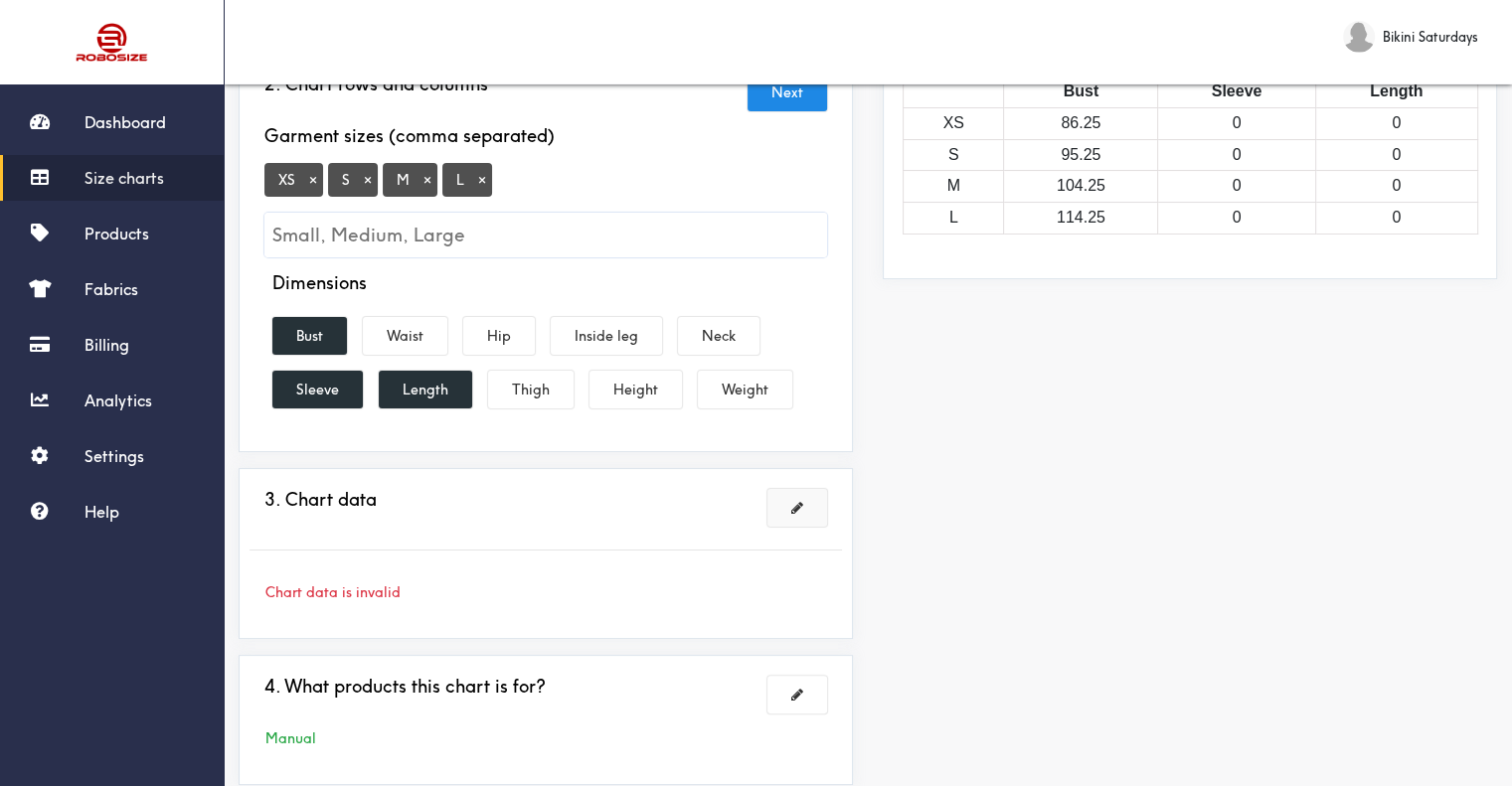 click at bounding box center (797, 508) 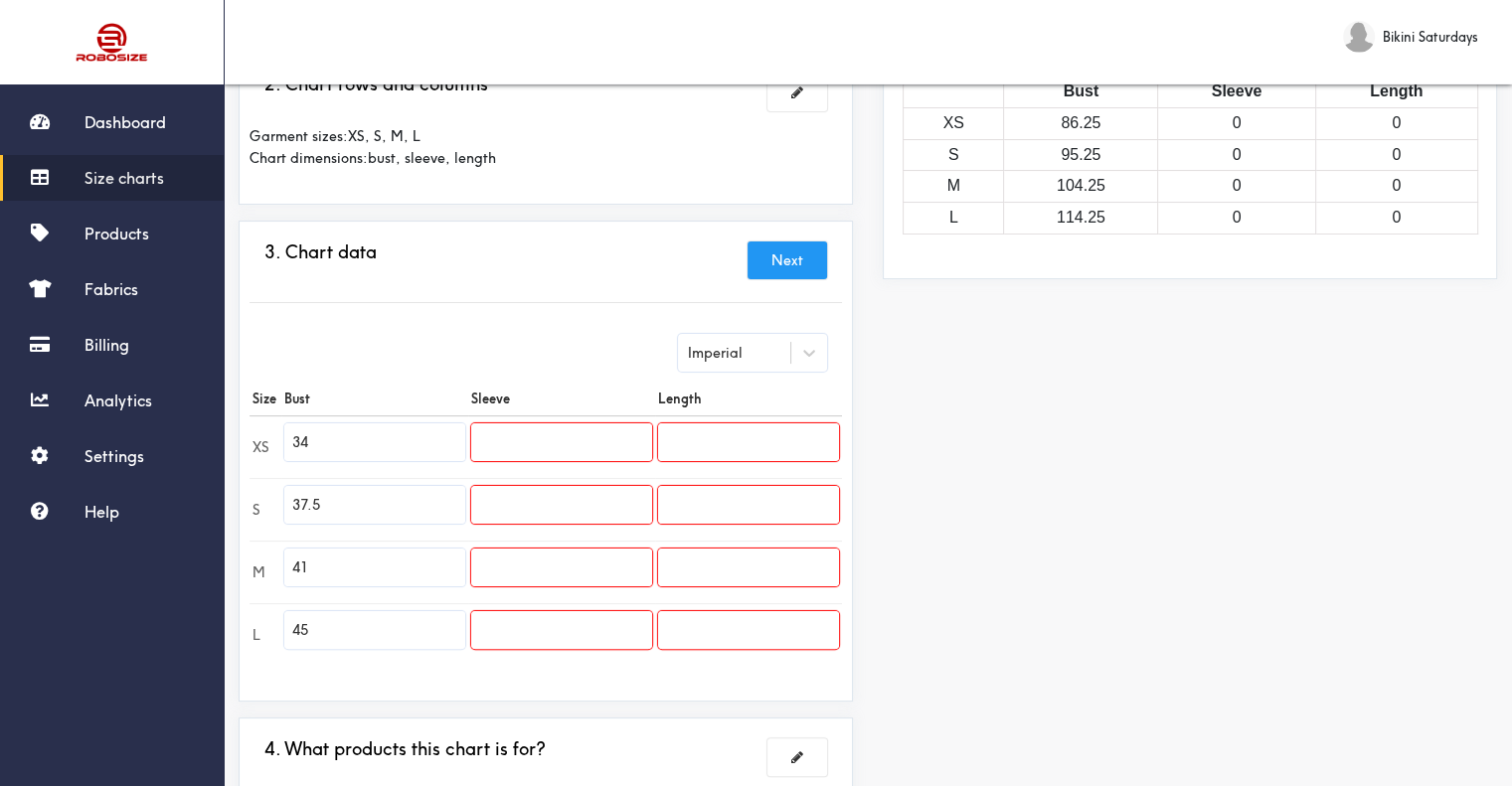 click on "34" at bounding box center [375, 442] 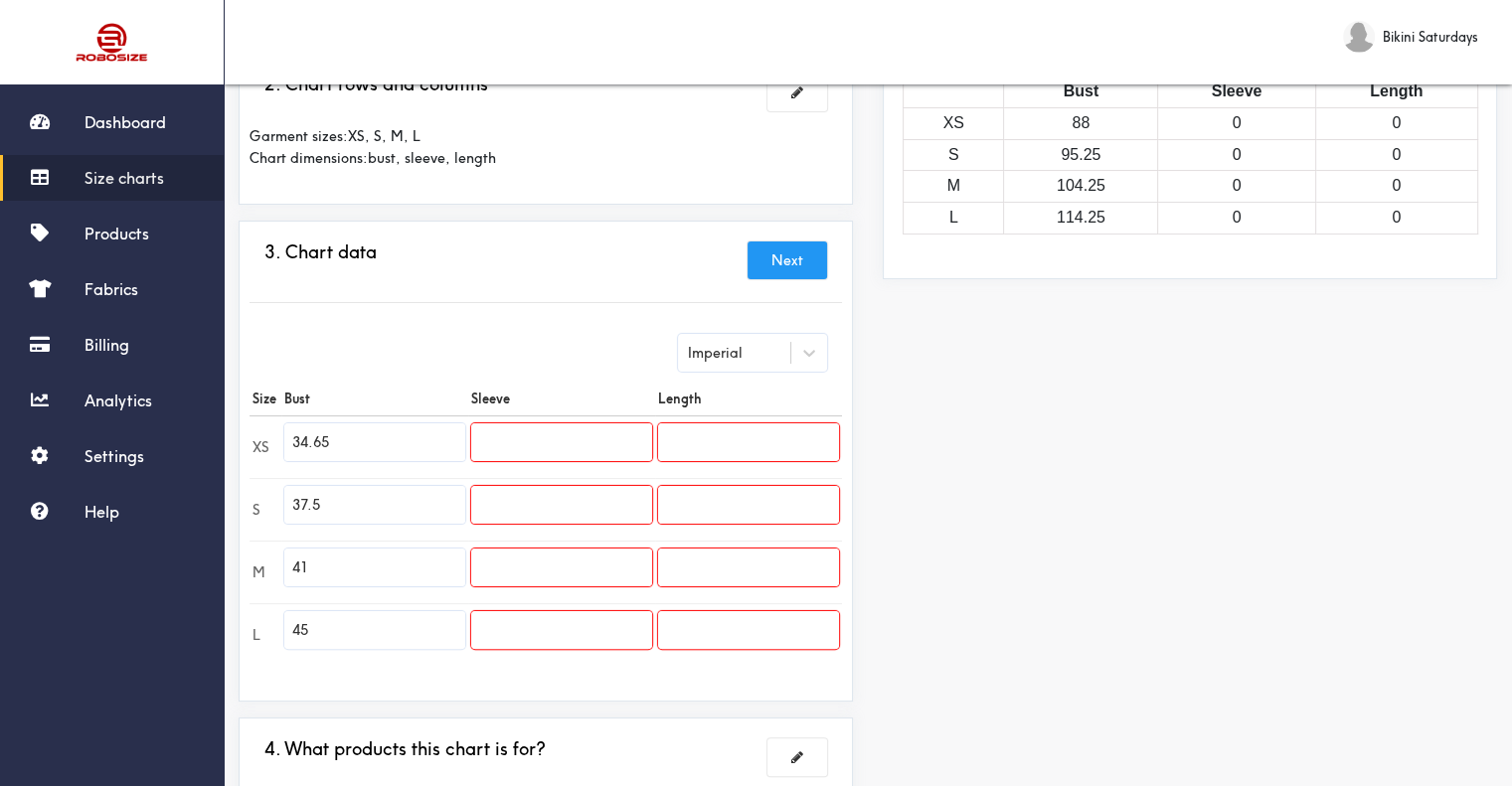 type on "34.65" 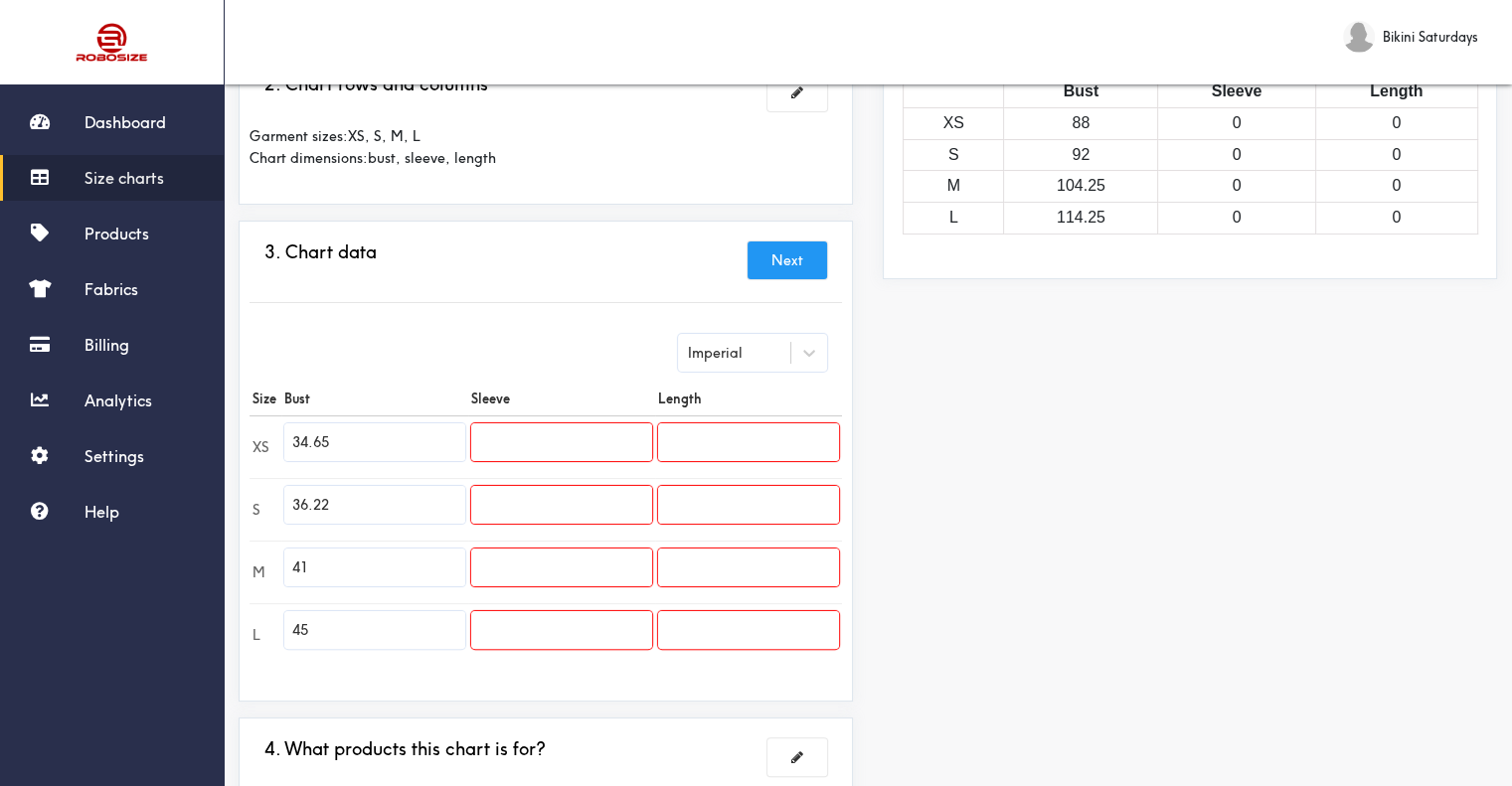 type on "36.22" 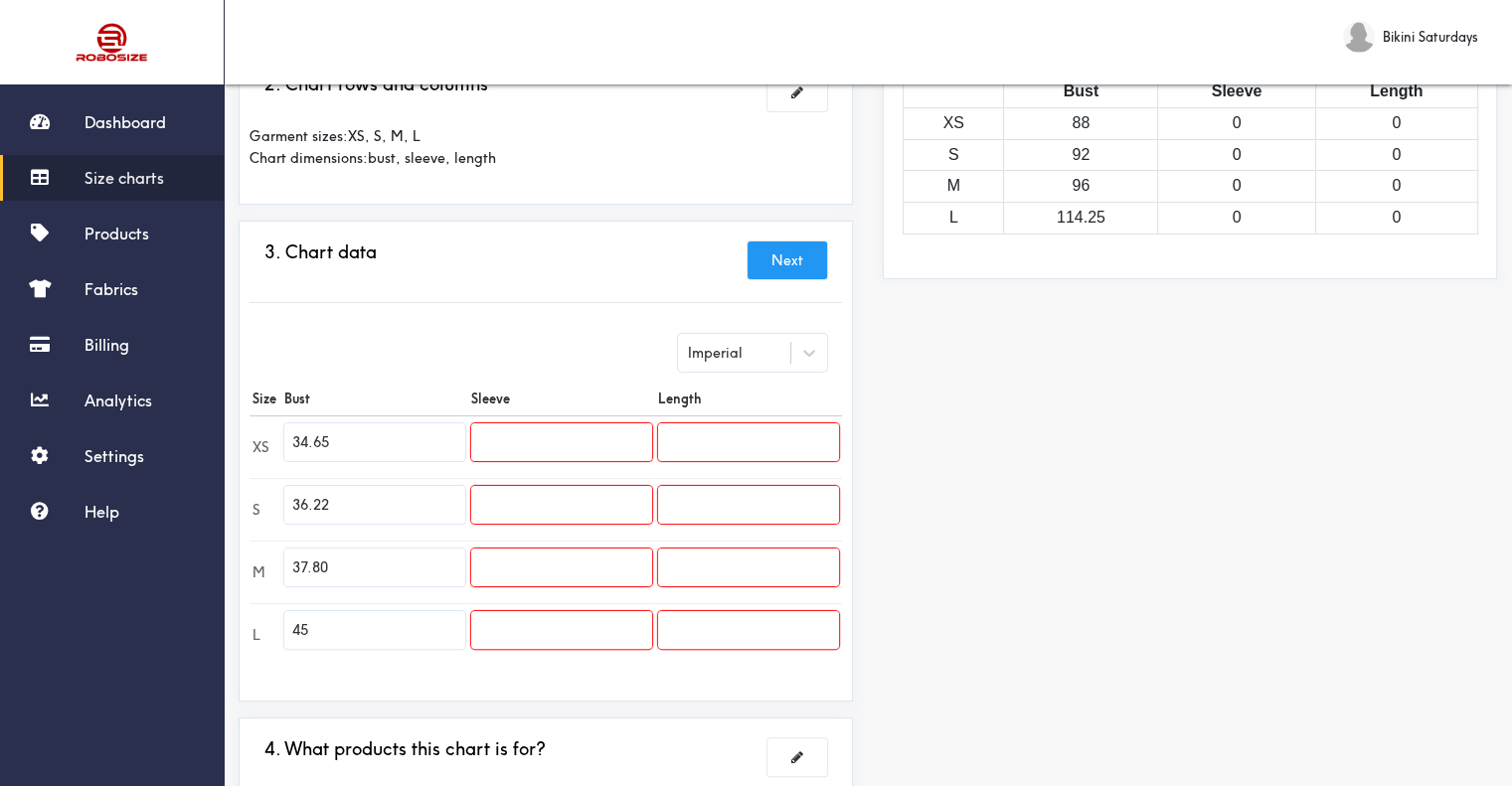 type on "37.80" 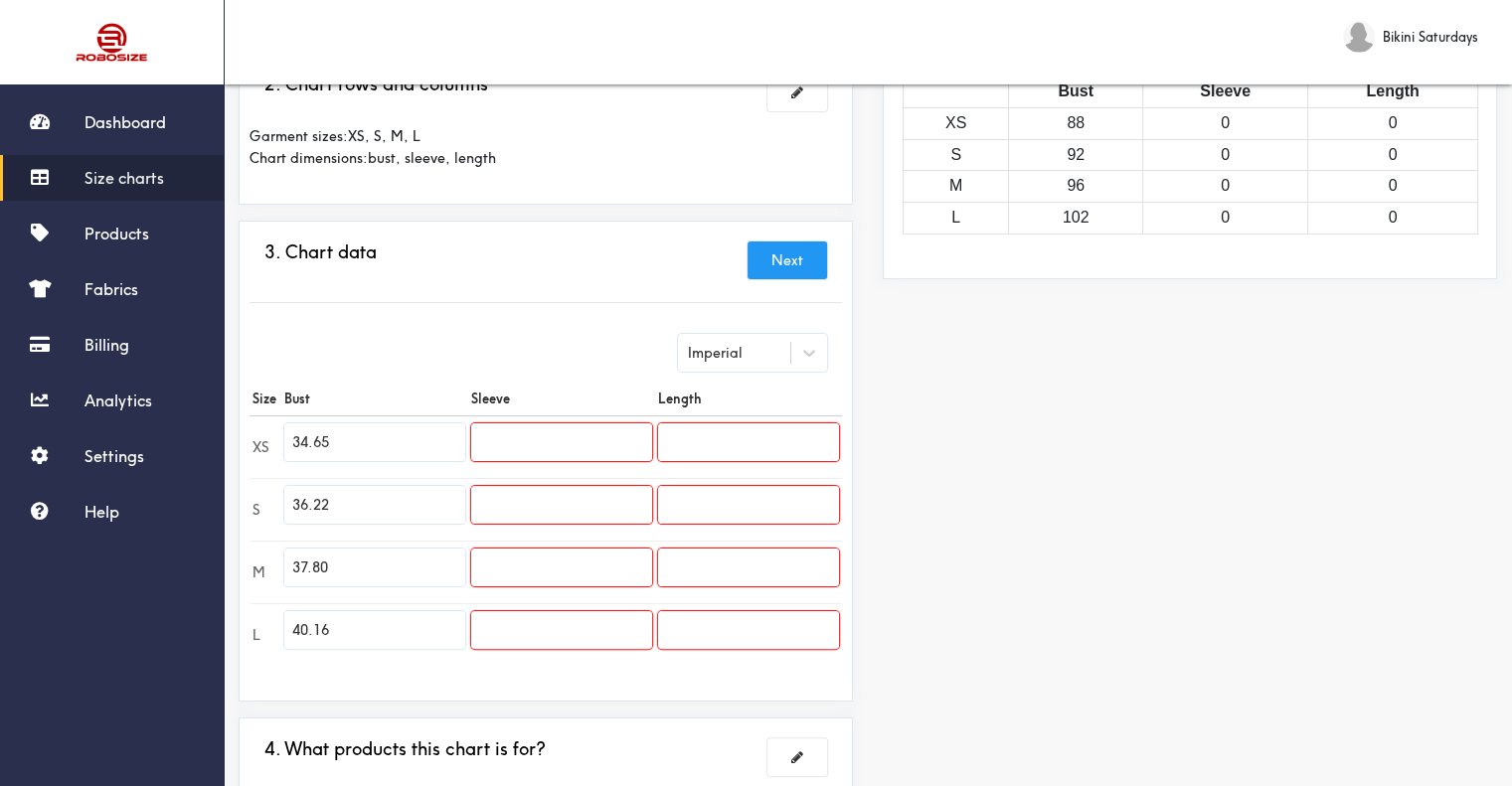 type on "40.16" 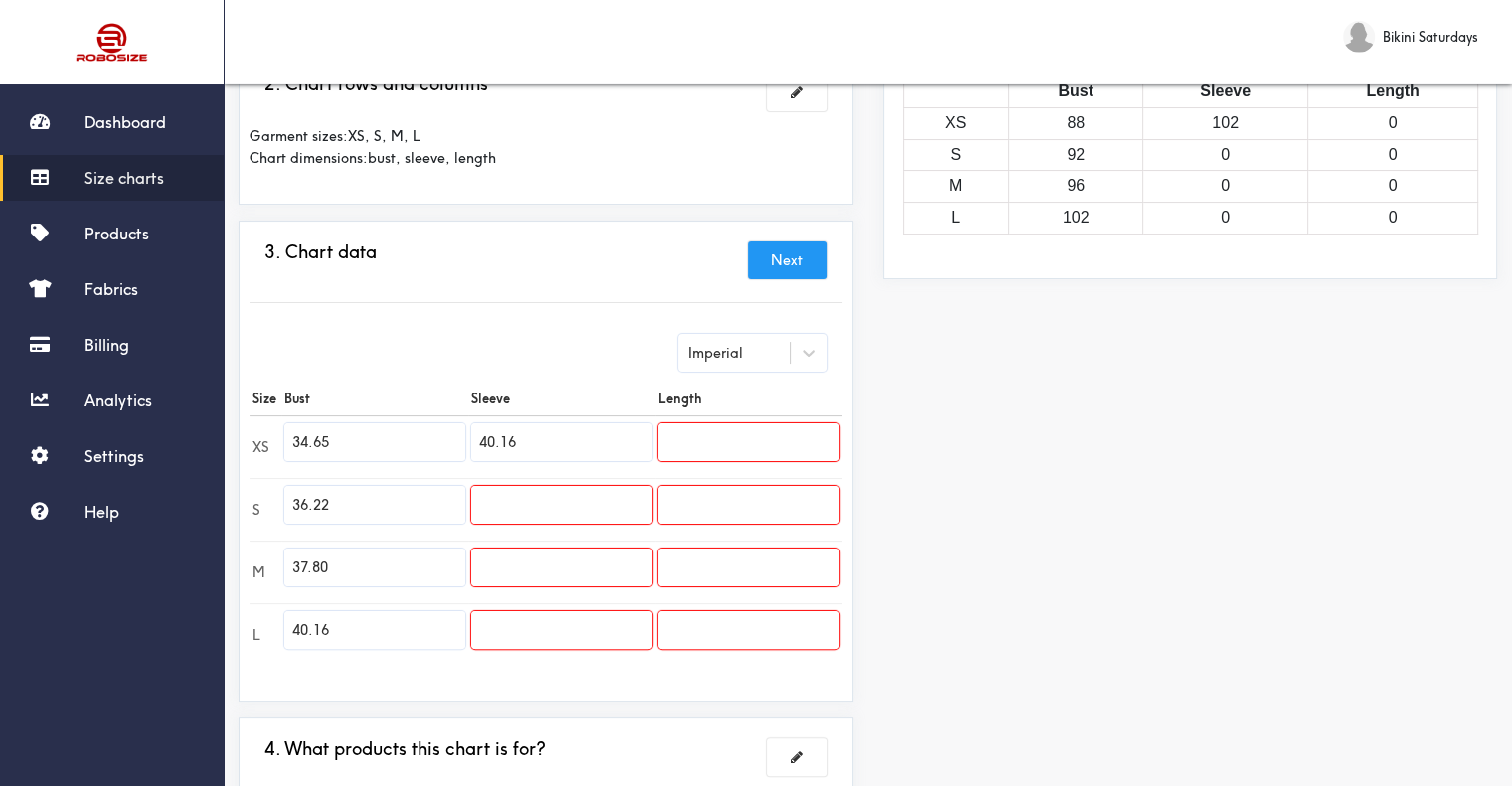drag, startPoint x: 521, startPoint y: 427, endPoint x: 465, endPoint y: 427, distance: 56 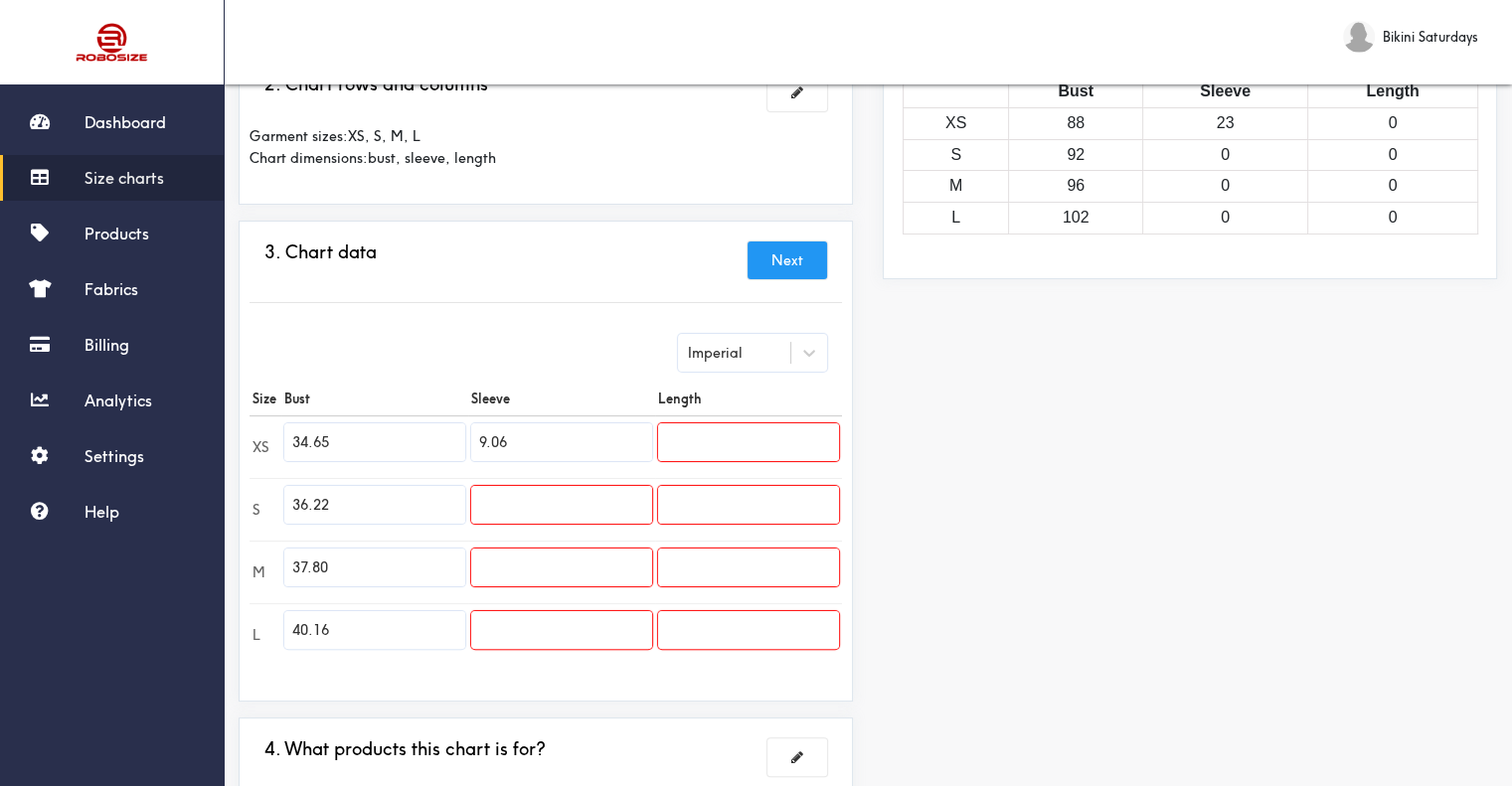 type on "9.06" 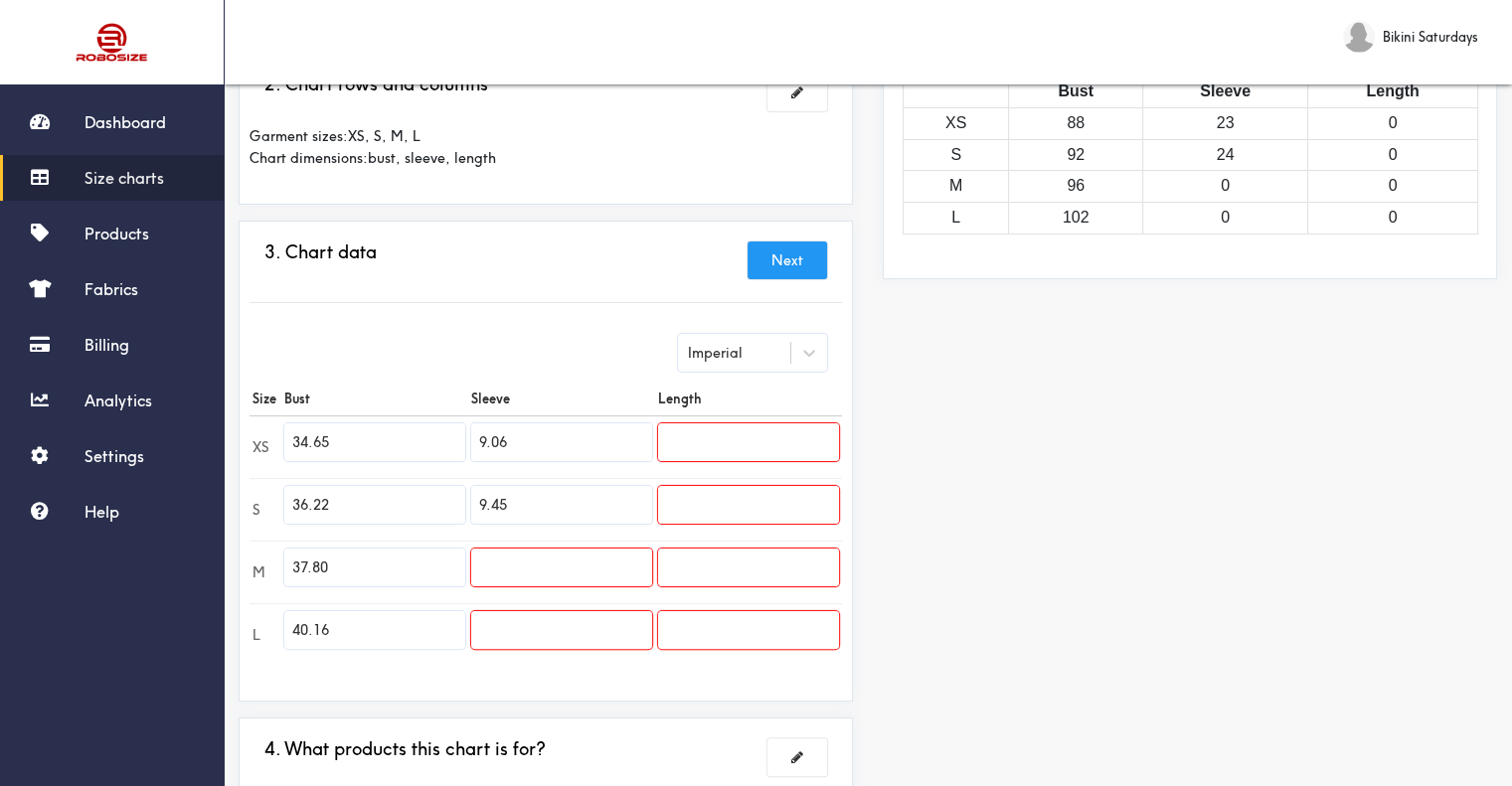 type on "9.45" 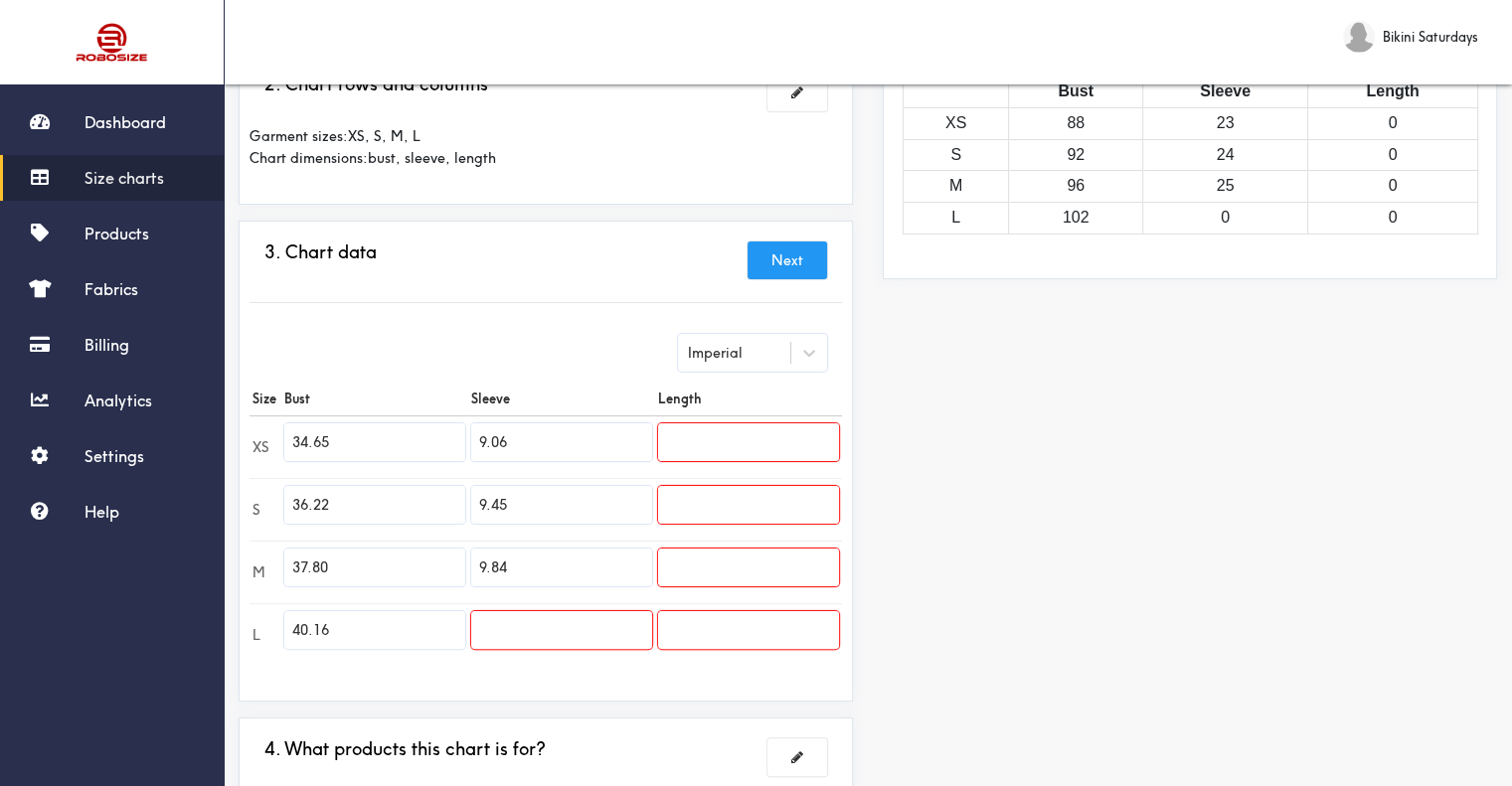 type on "9.84" 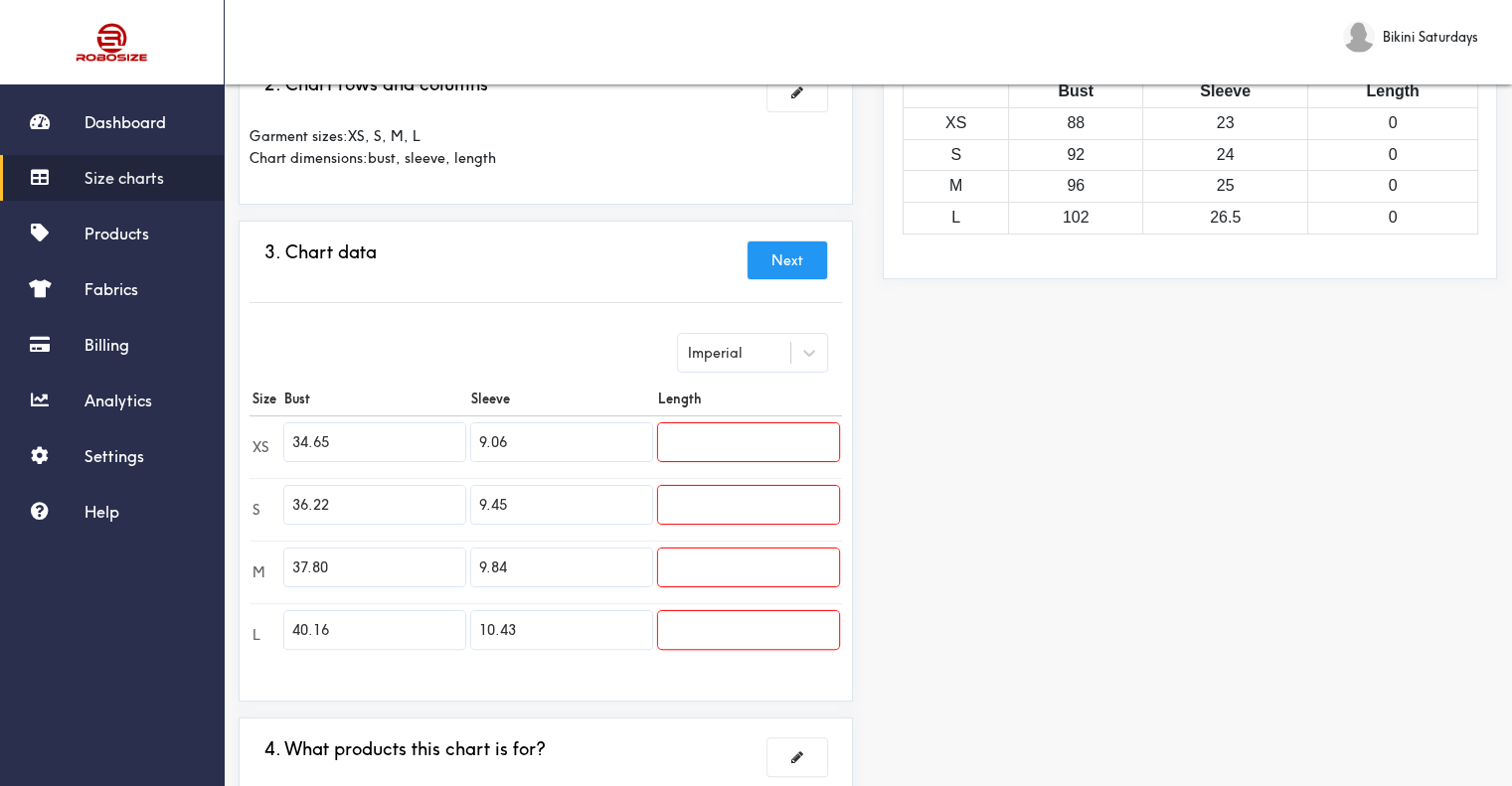 type on "10.43" 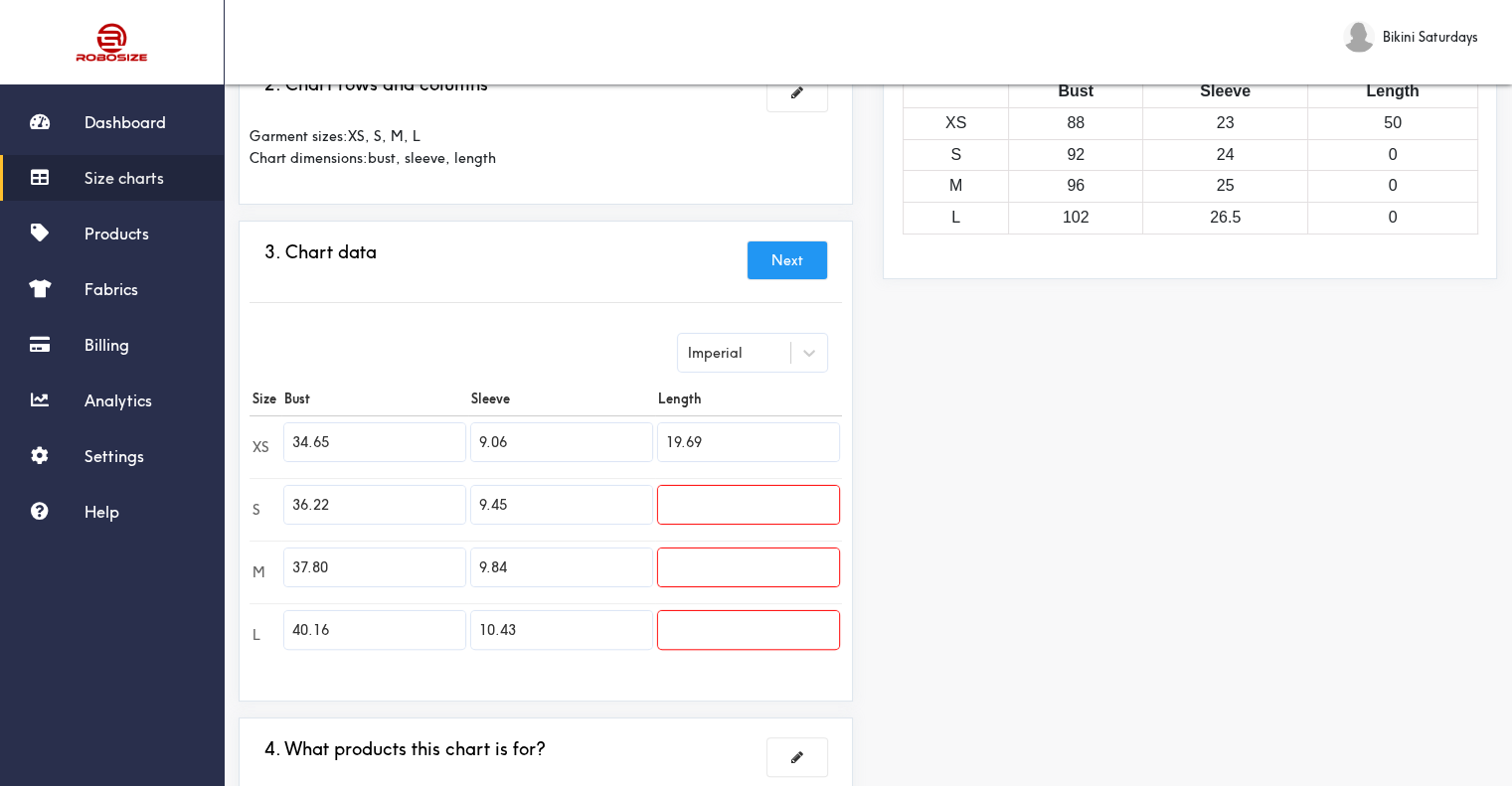 type on "19.69" 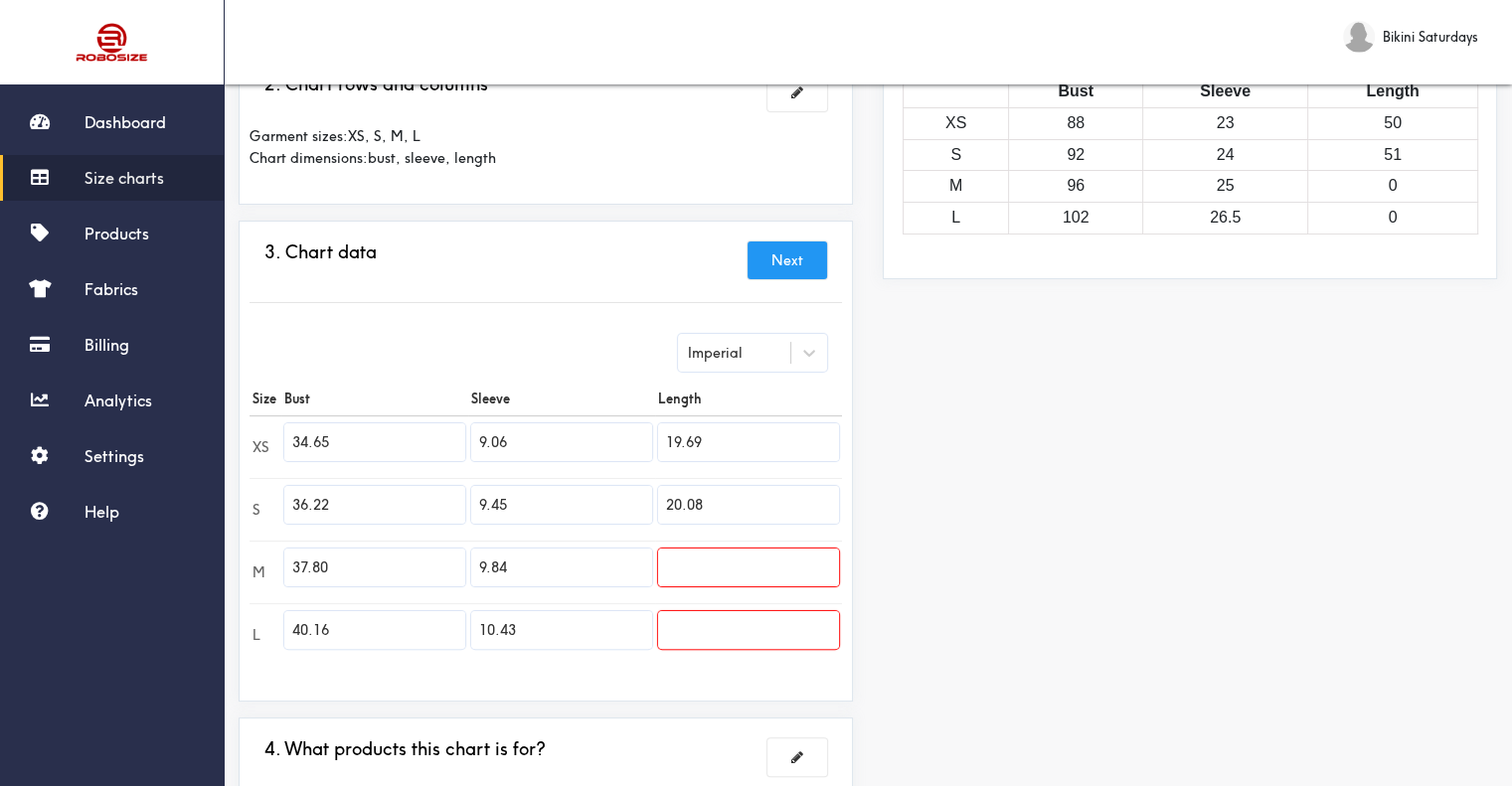 type on "20.08" 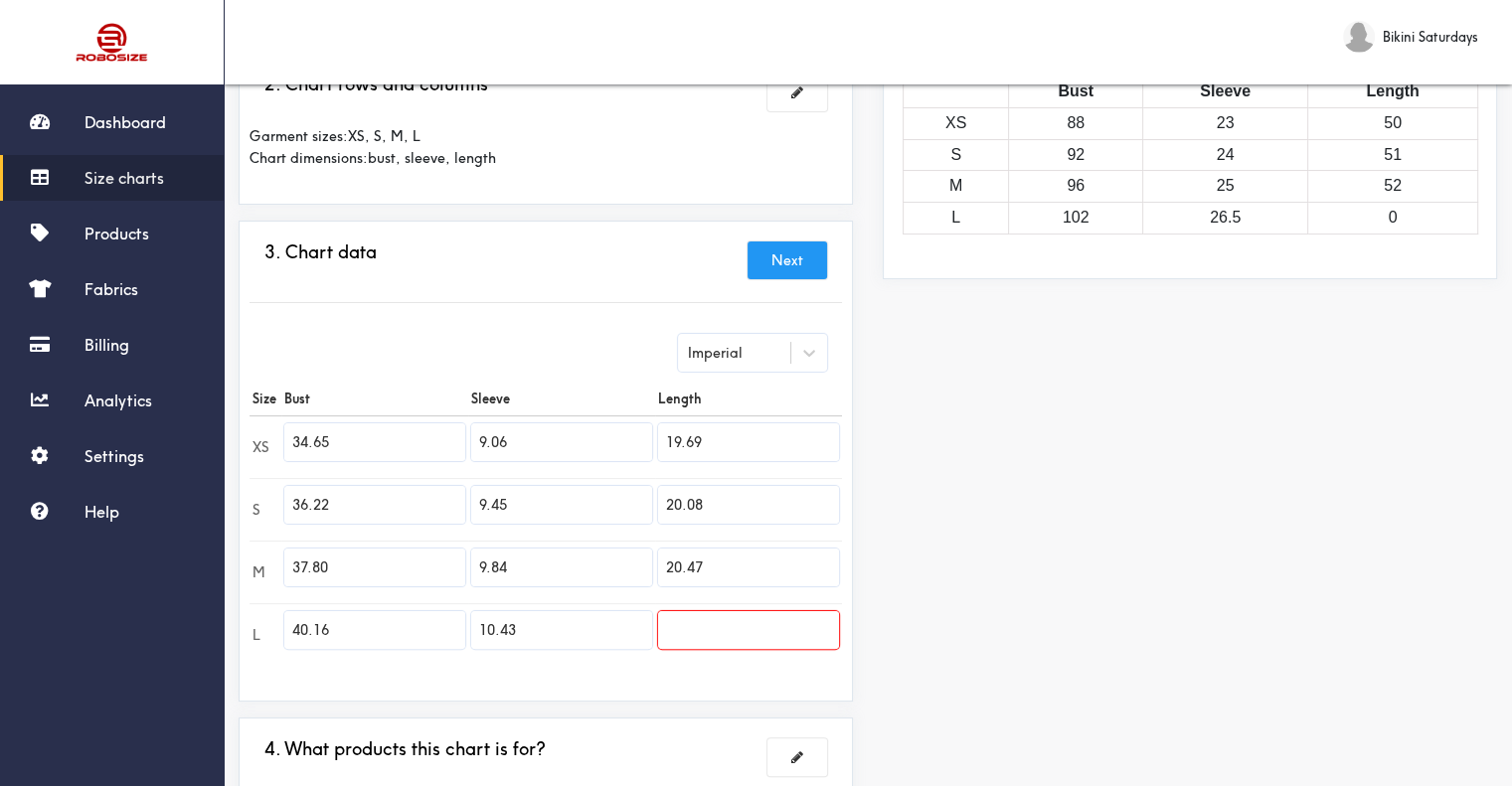 type on "20.47" 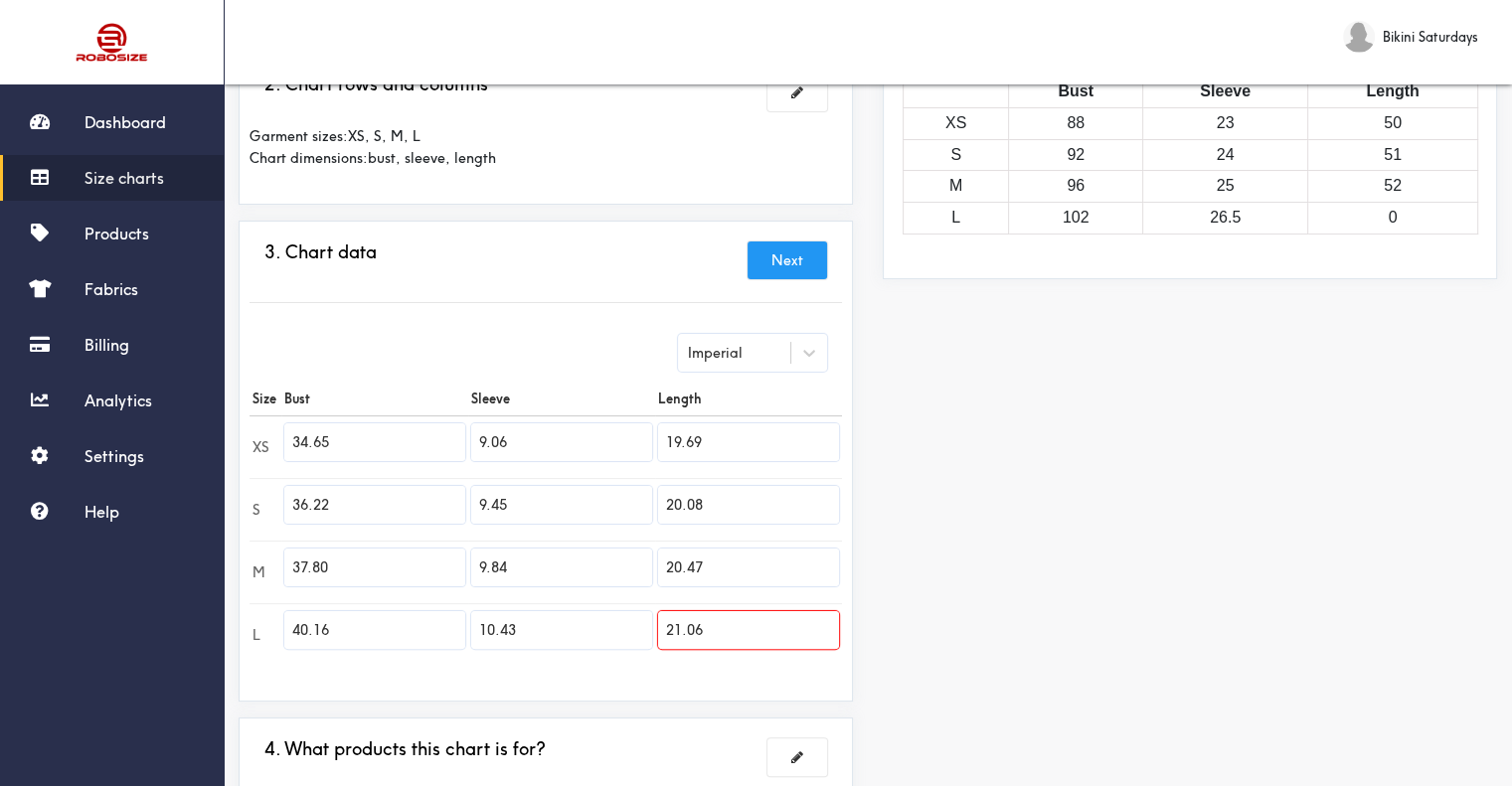 type on "21.06" 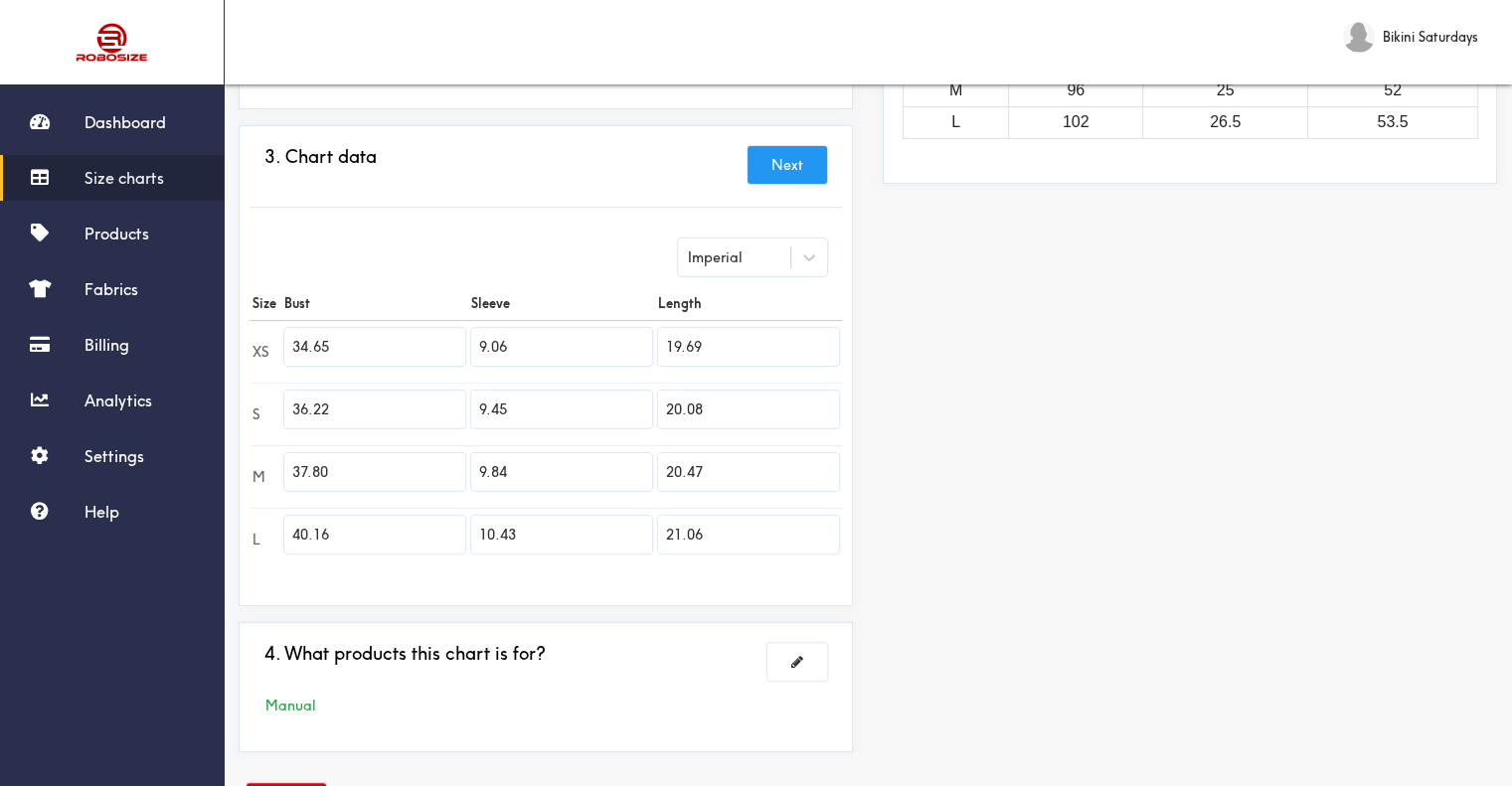 scroll, scrollTop: 472, scrollLeft: 0, axis: vertical 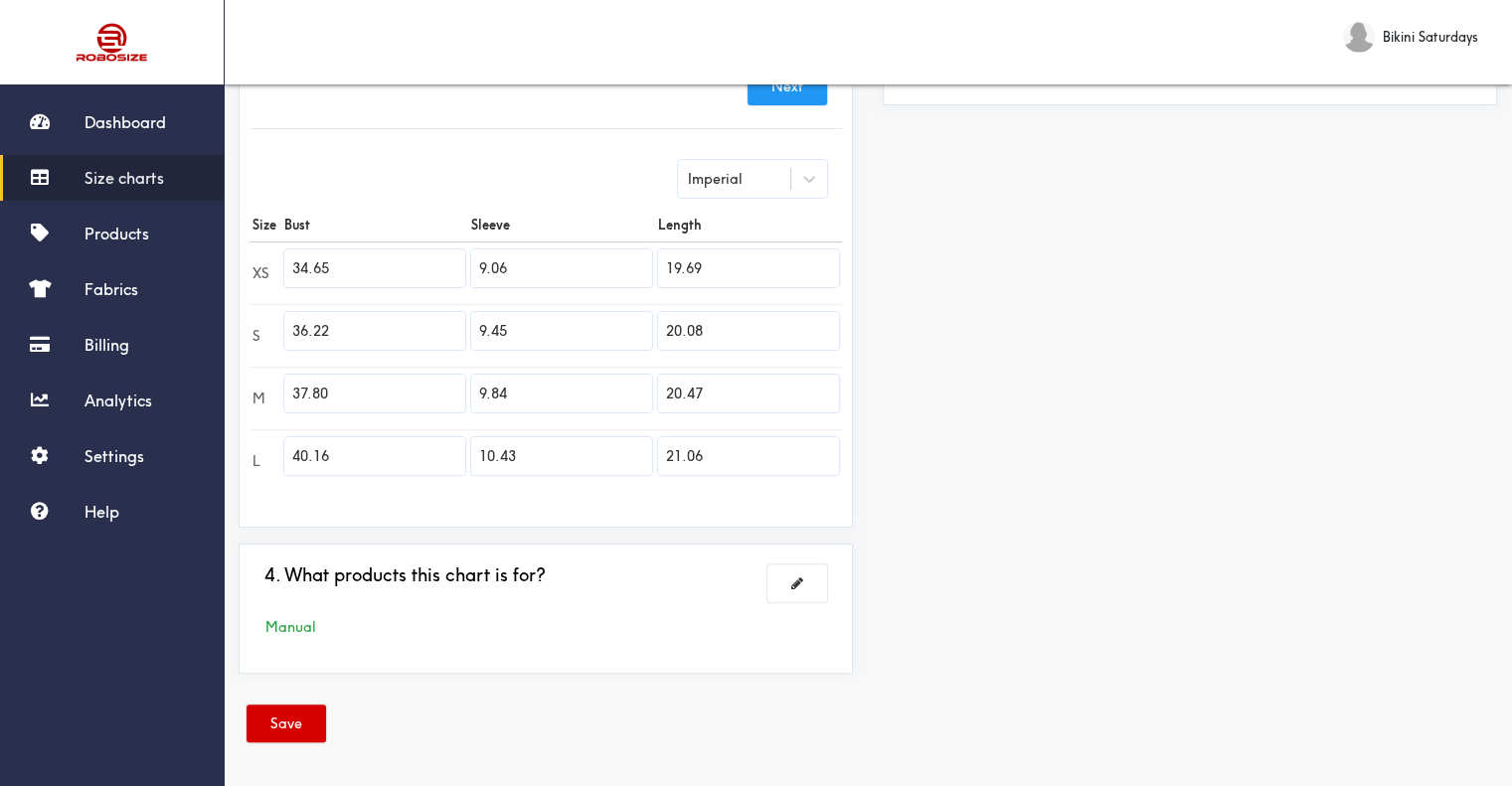 click on "Save" at bounding box center (286, 723) 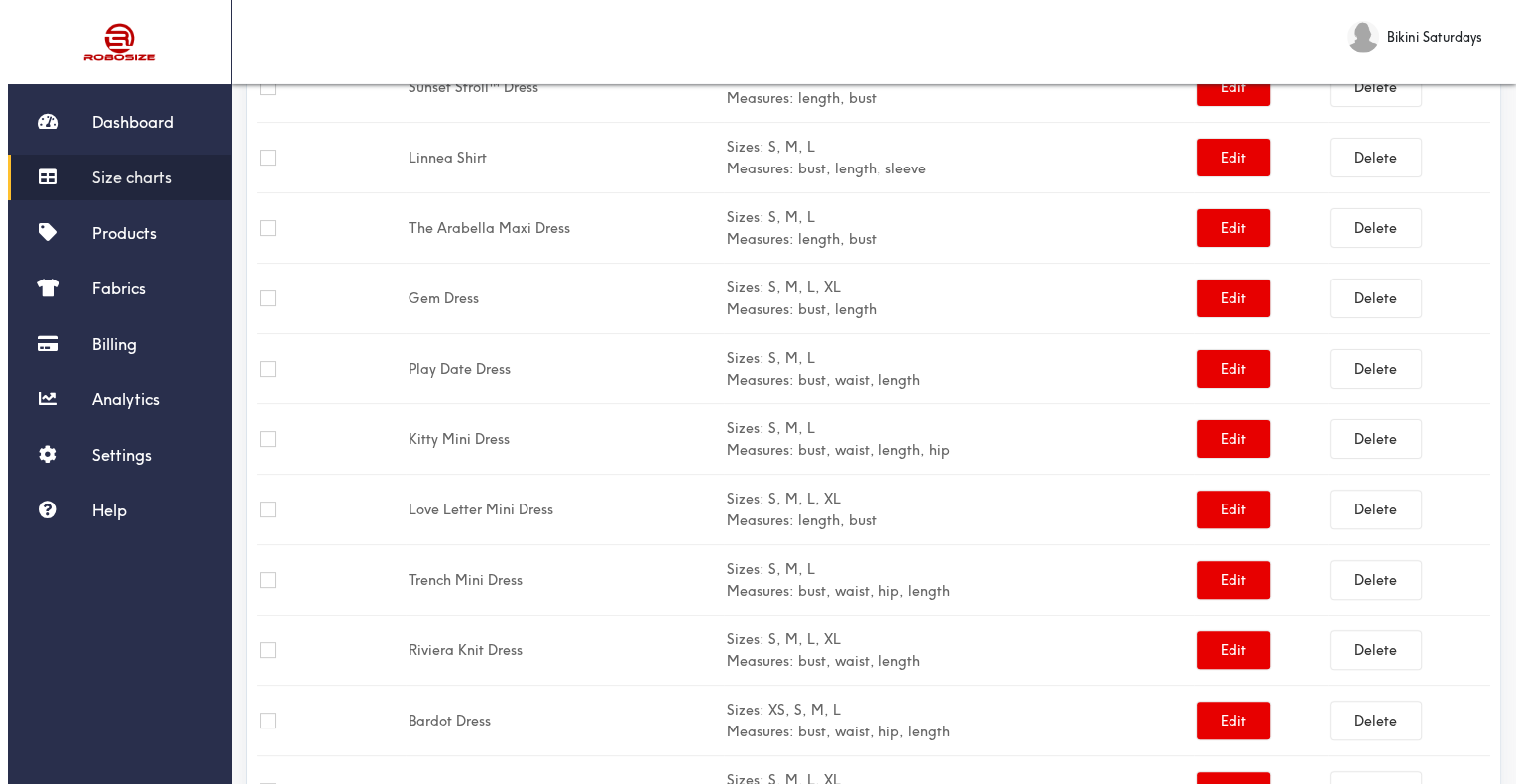 scroll, scrollTop: 0, scrollLeft: 0, axis: both 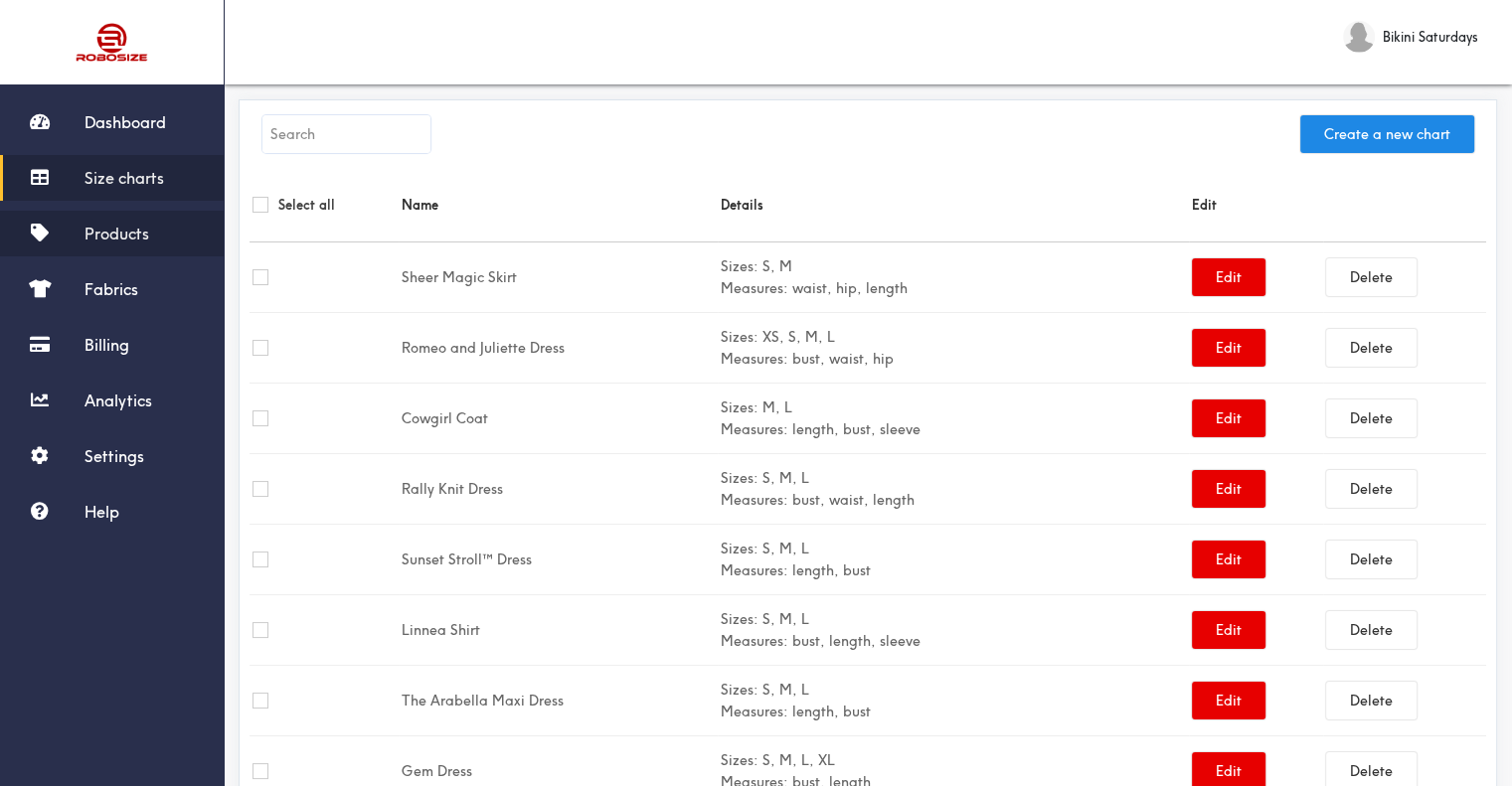 click on "Products" at bounding box center [111, 234] 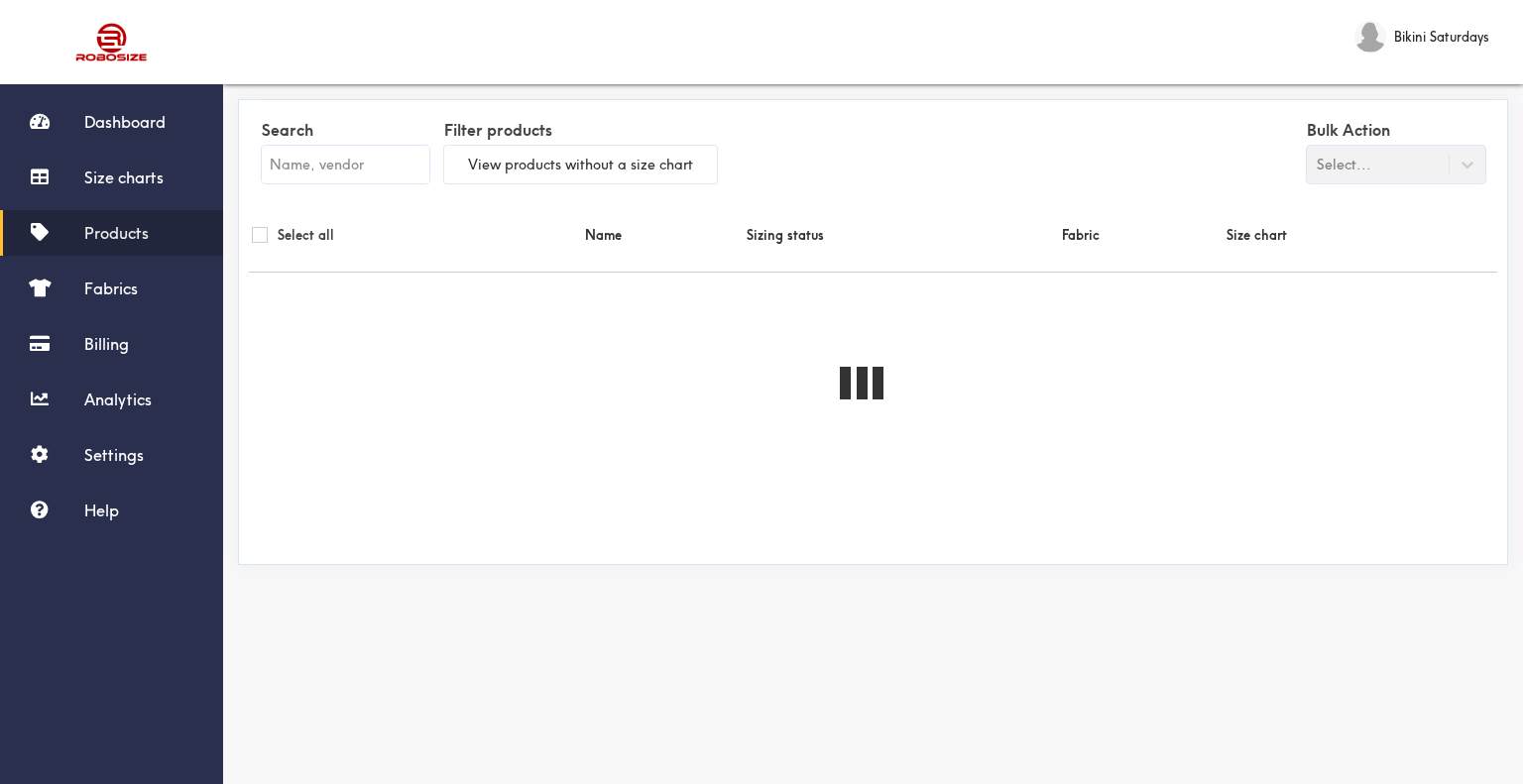click at bounding box center [345, 165] 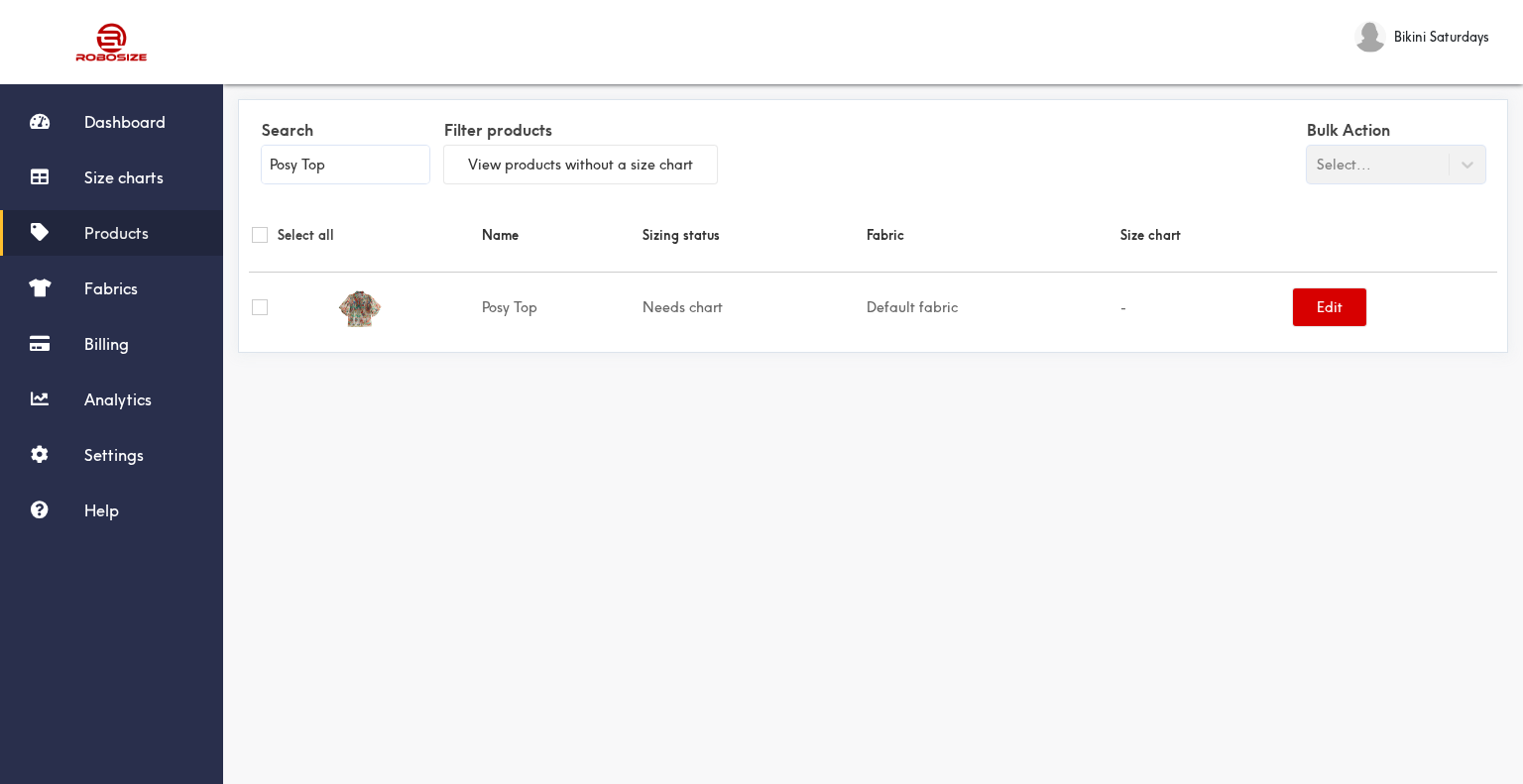 type on "Posy Top" 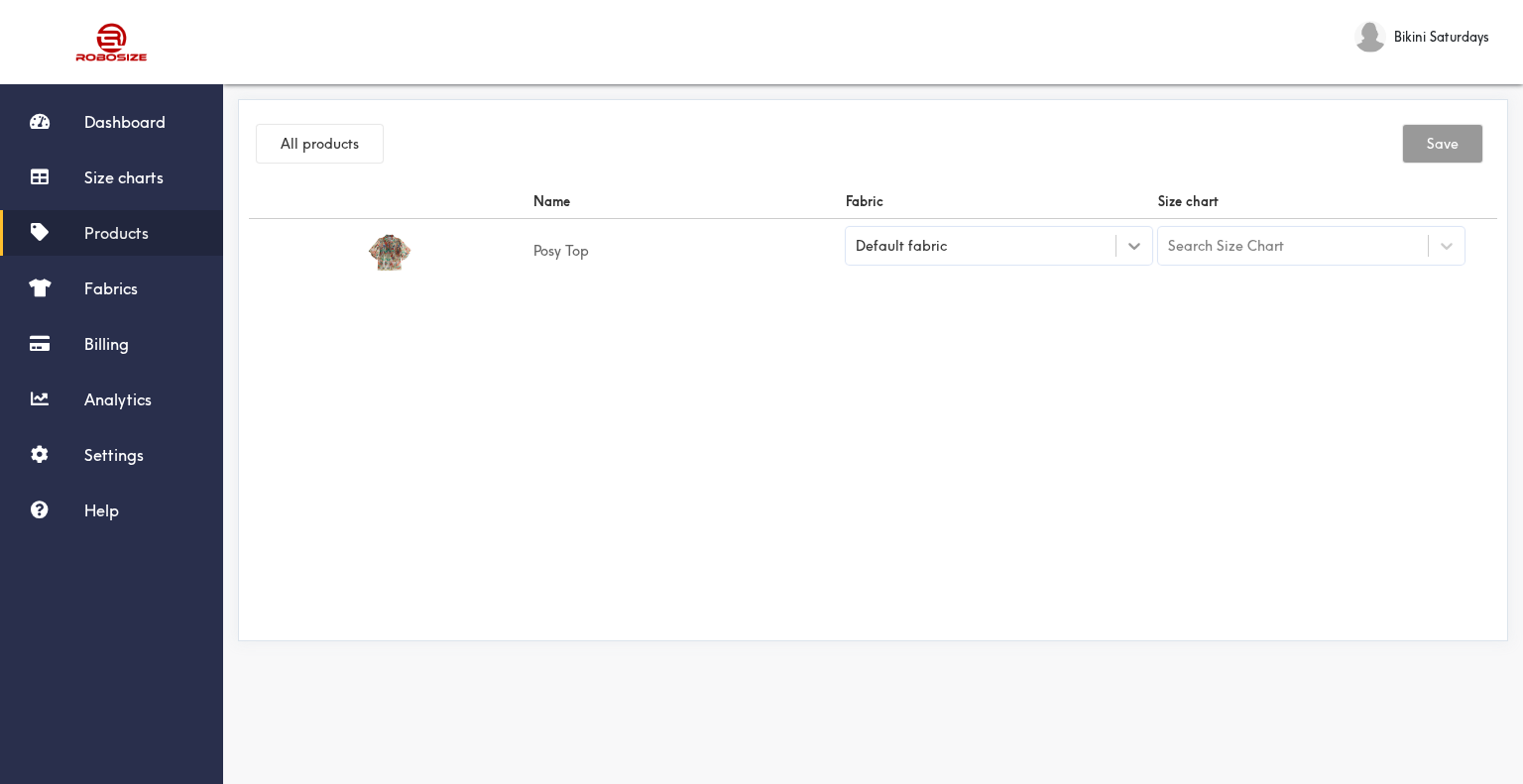 click at bounding box center [1134, 246] 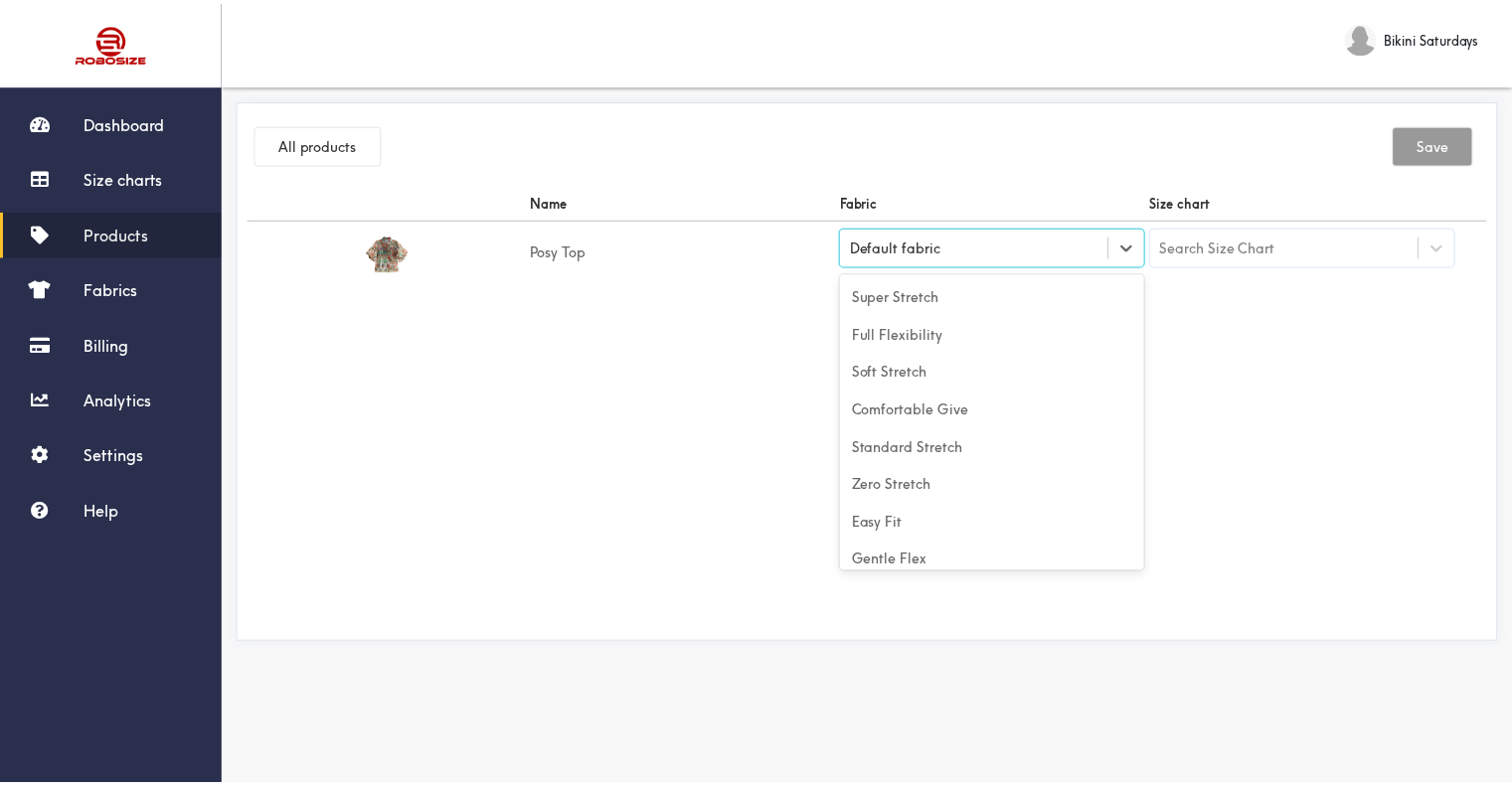 scroll, scrollTop: 87, scrollLeft: 0, axis: vertical 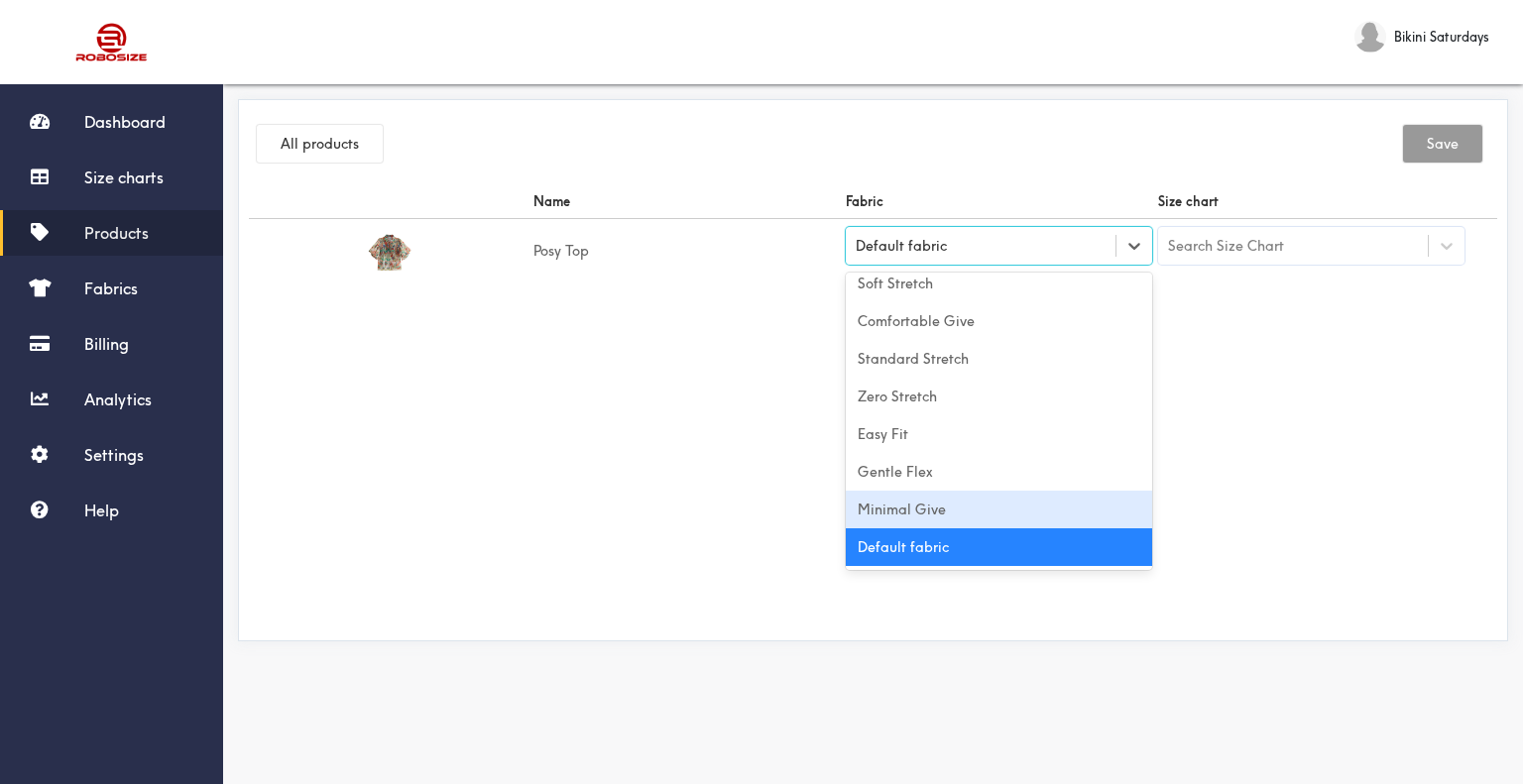 click on "Minimal Give" at bounding box center [998, 509] 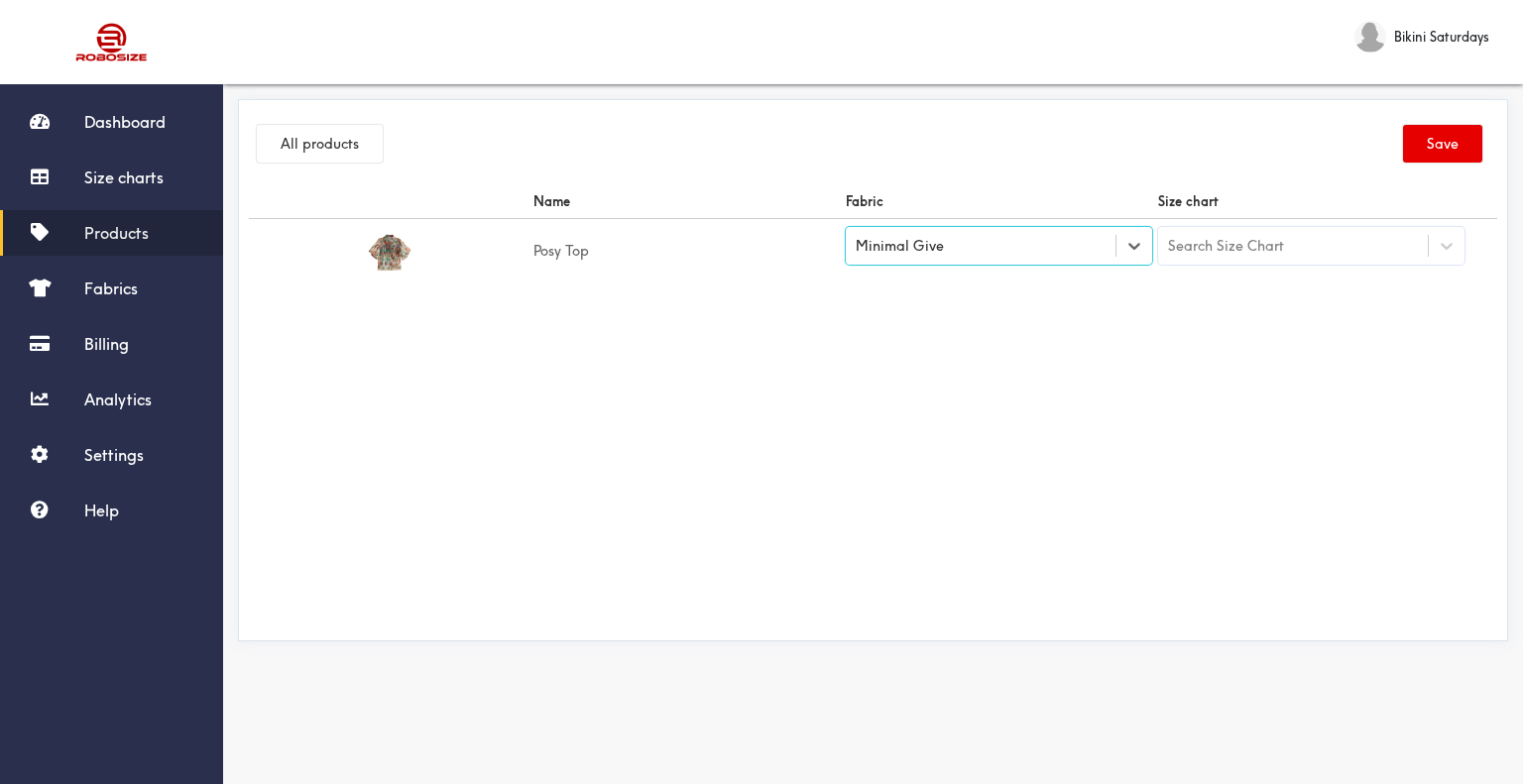 click on "Search Size Chart" at bounding box center (1293, 246) 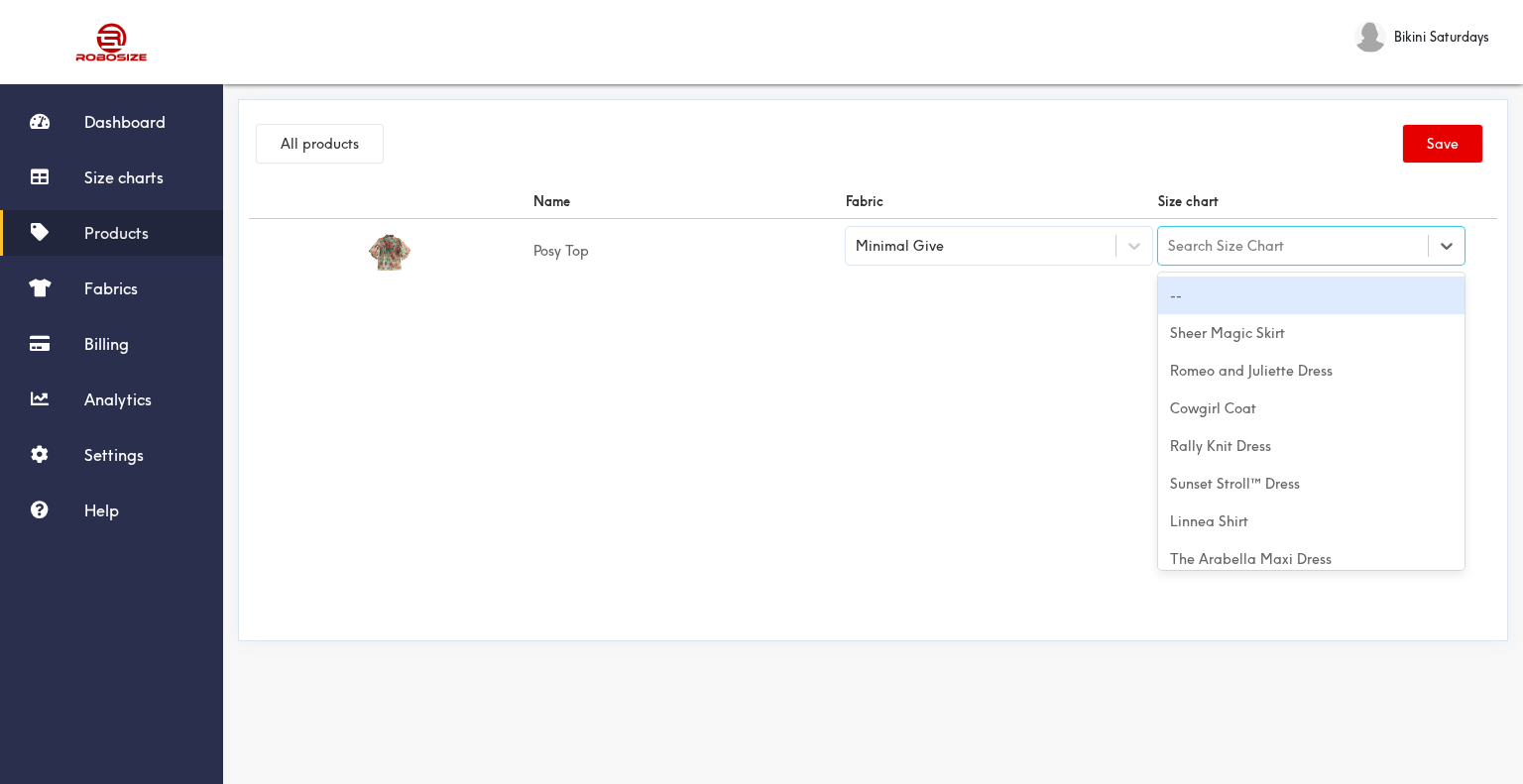 paste on "Posy Top" 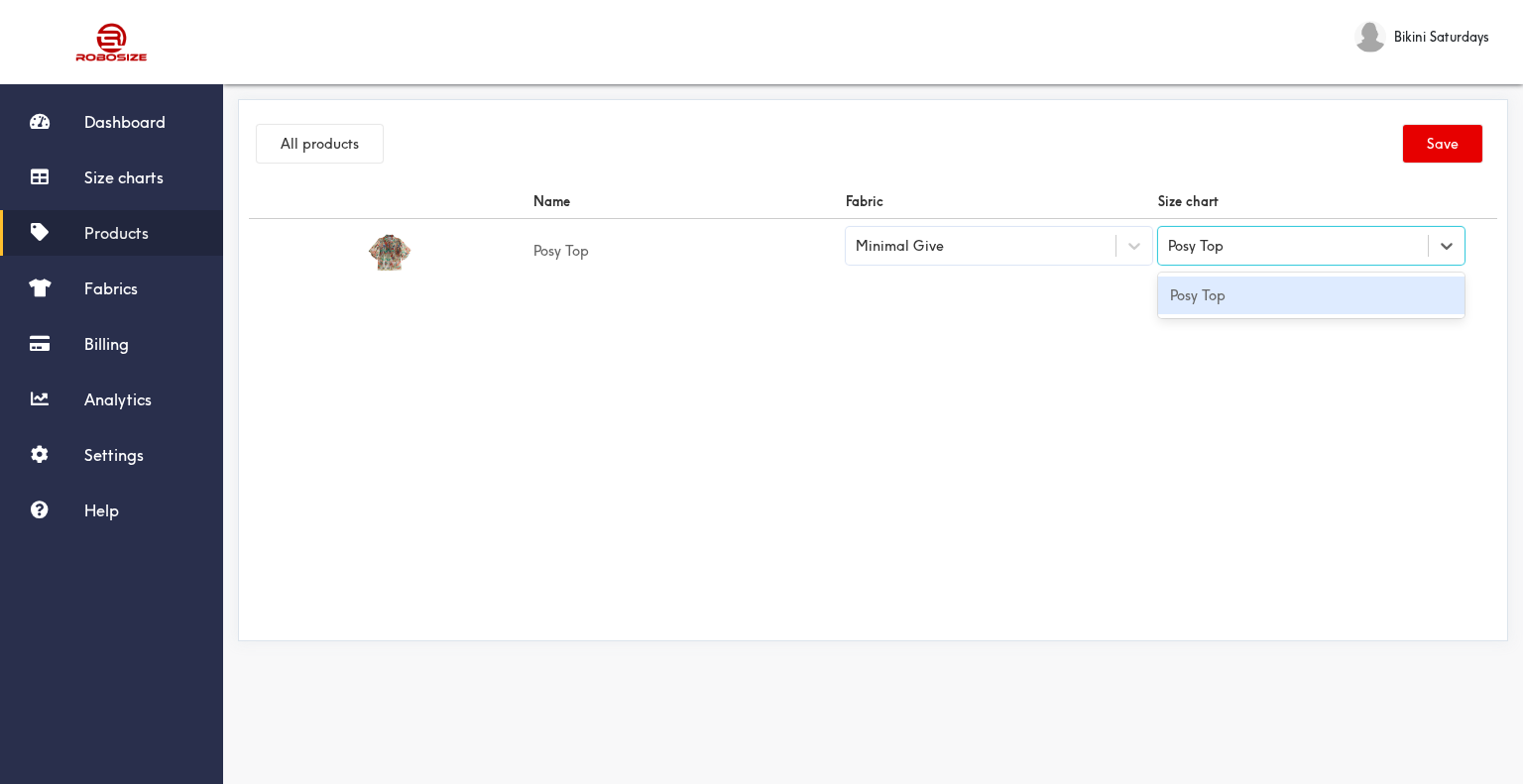 click on "Posy Top" at bounding box center (1311, 295) 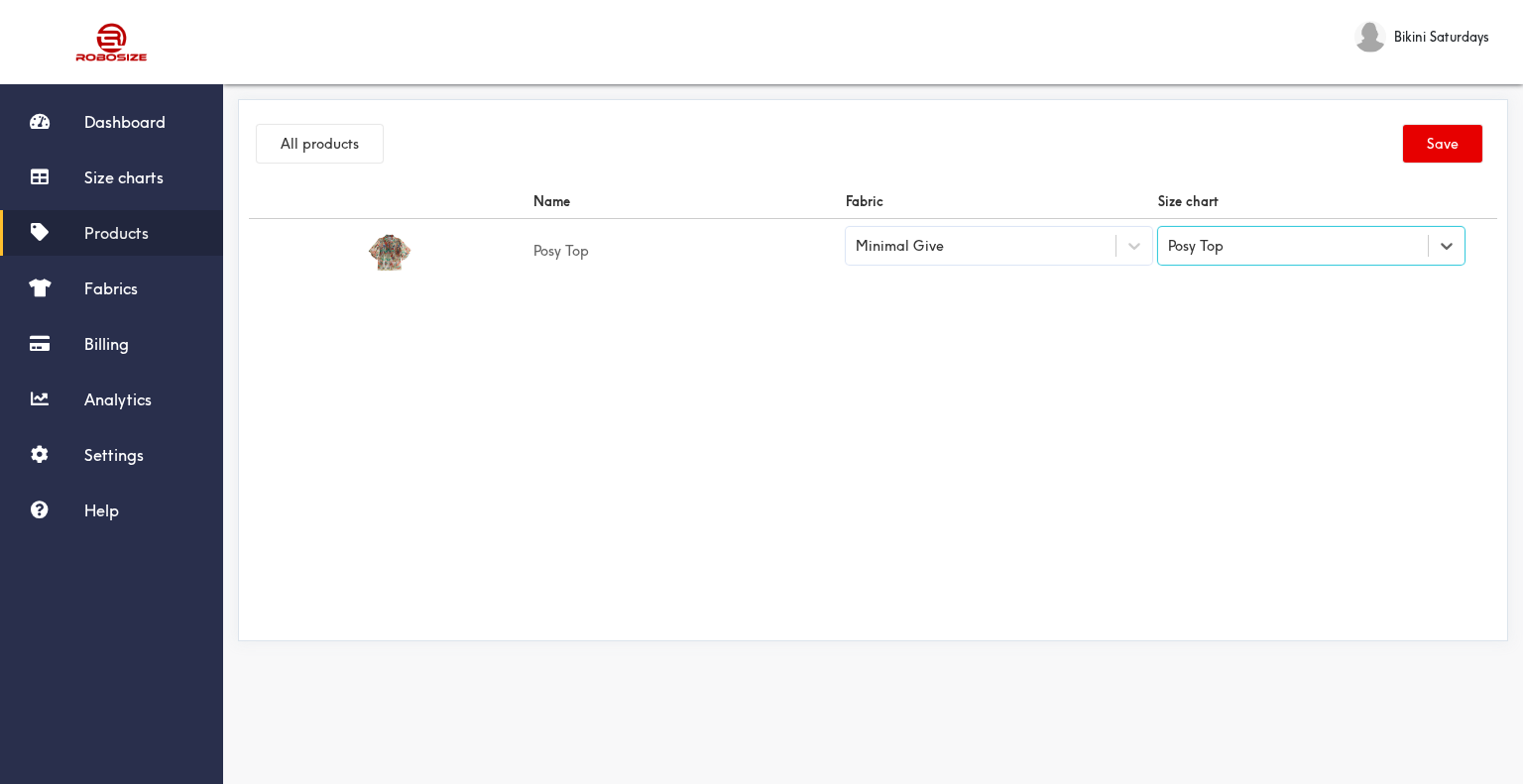 click on "option Posy Top, selected. Select is focused ,type to refine list, press Down to open the menu, Posy Top" at bounding box center [873, 407] 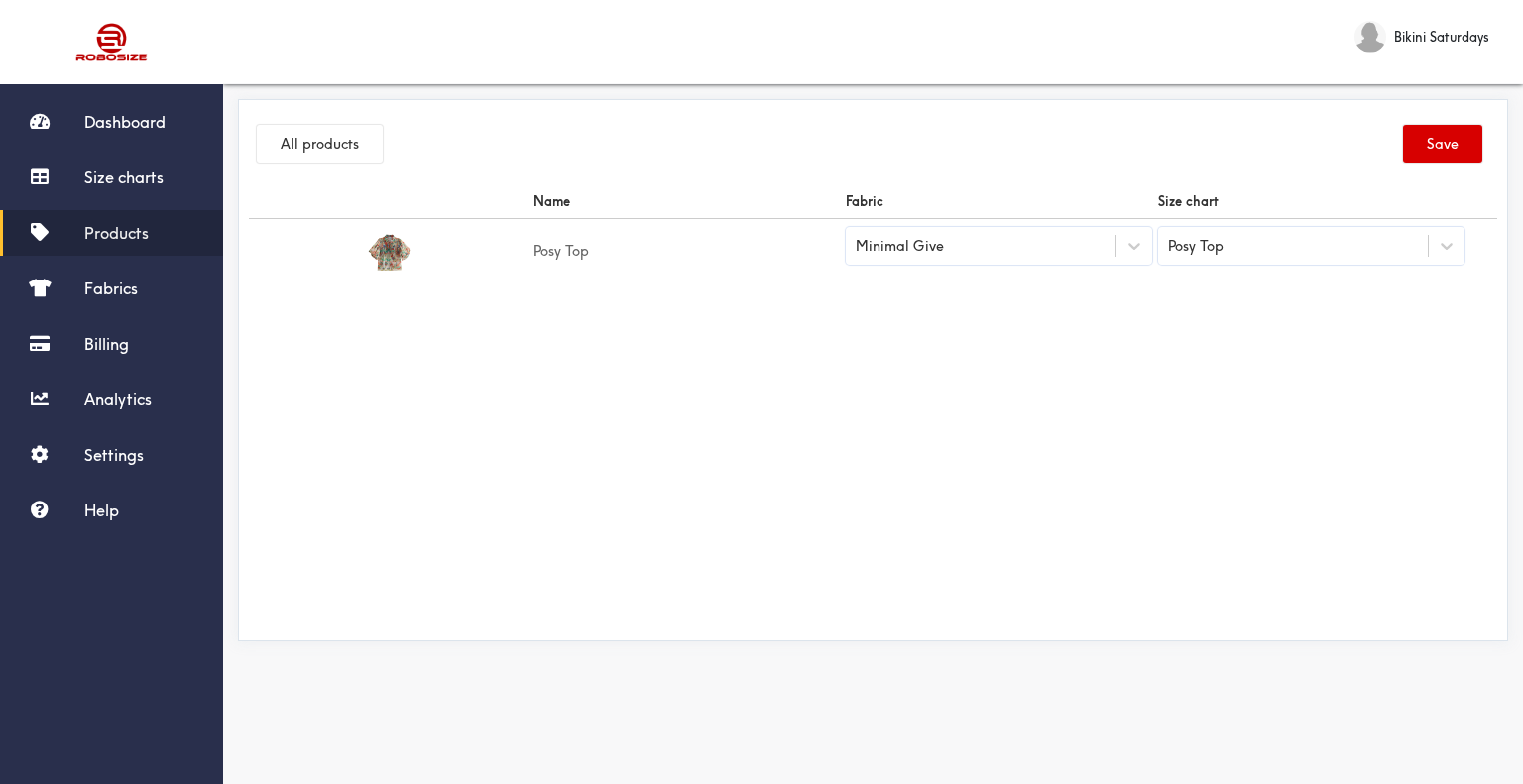 click on "Save" at bounding box center [1443, 144] 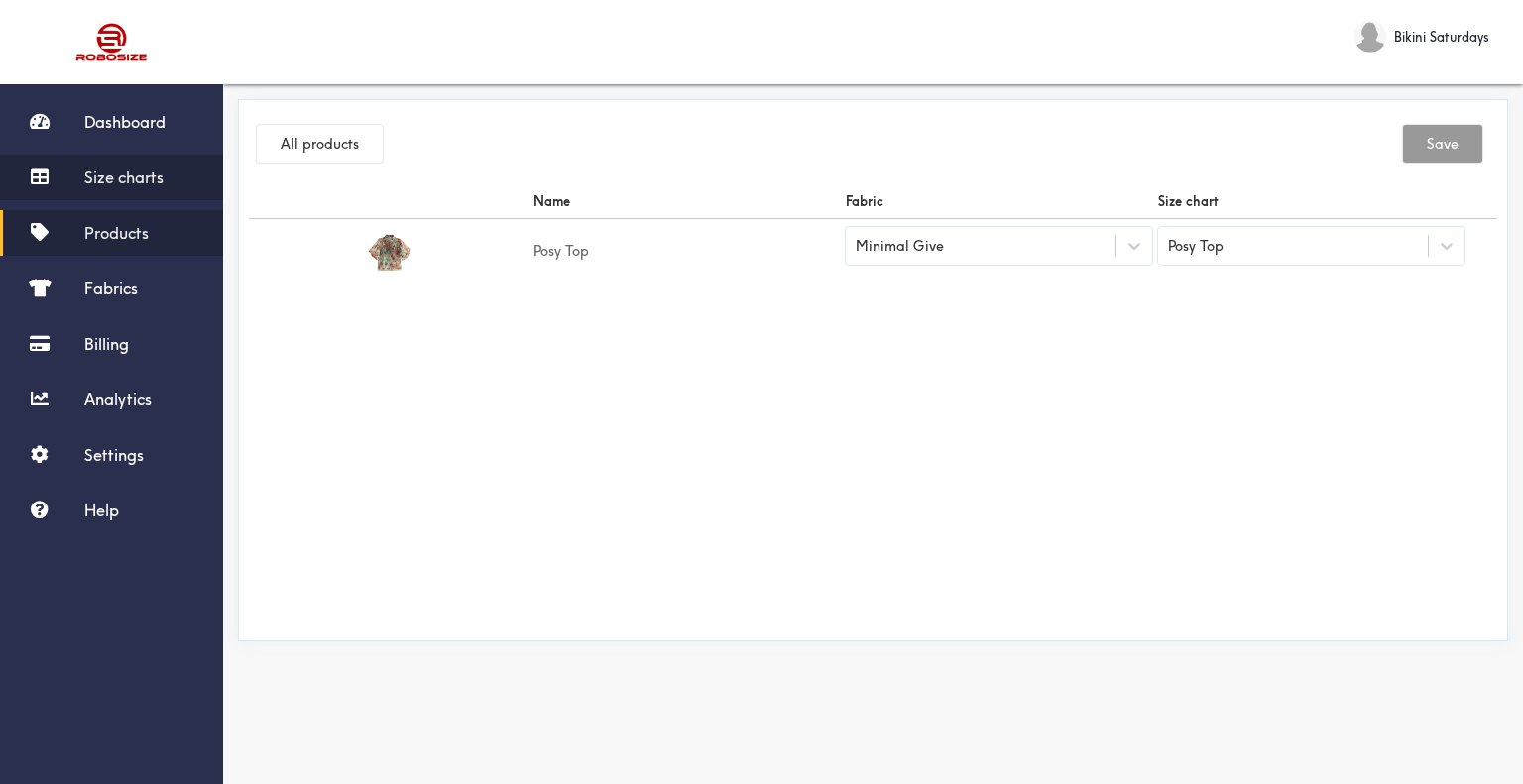 click on "Size charts" at bounding box center [111, 177] 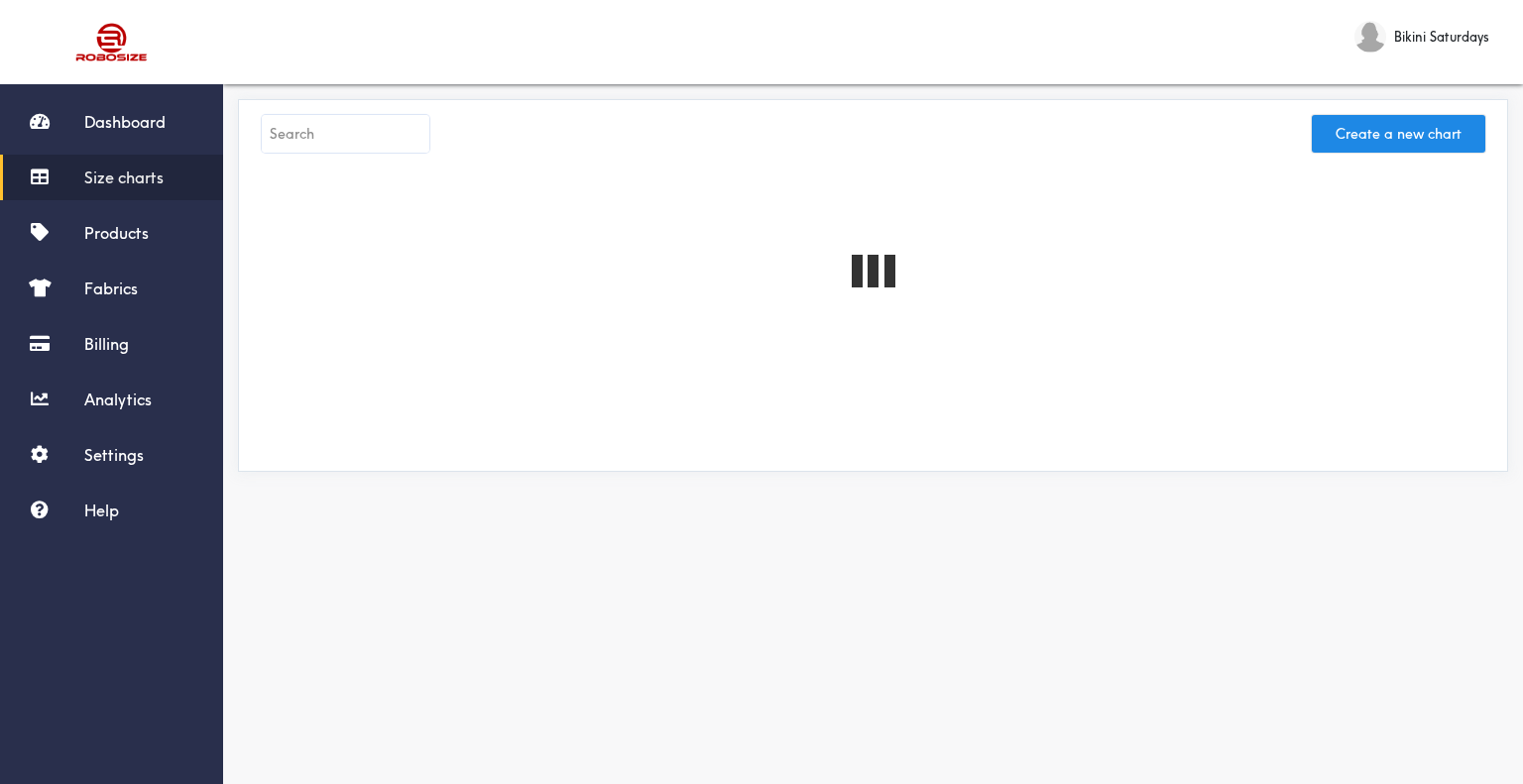 click at bounding box center [345, 134] 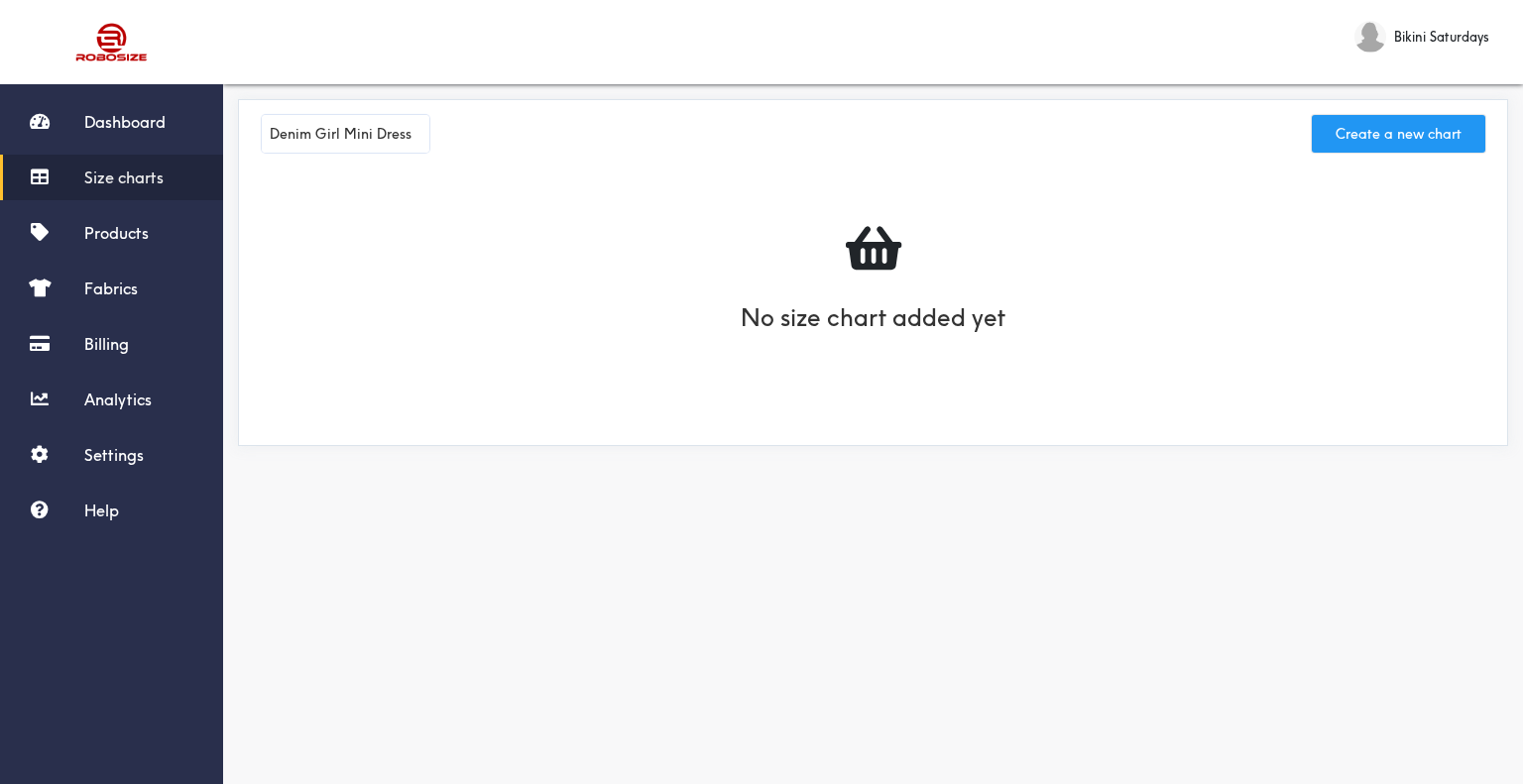 type on "Denim Girl Mini Dress" 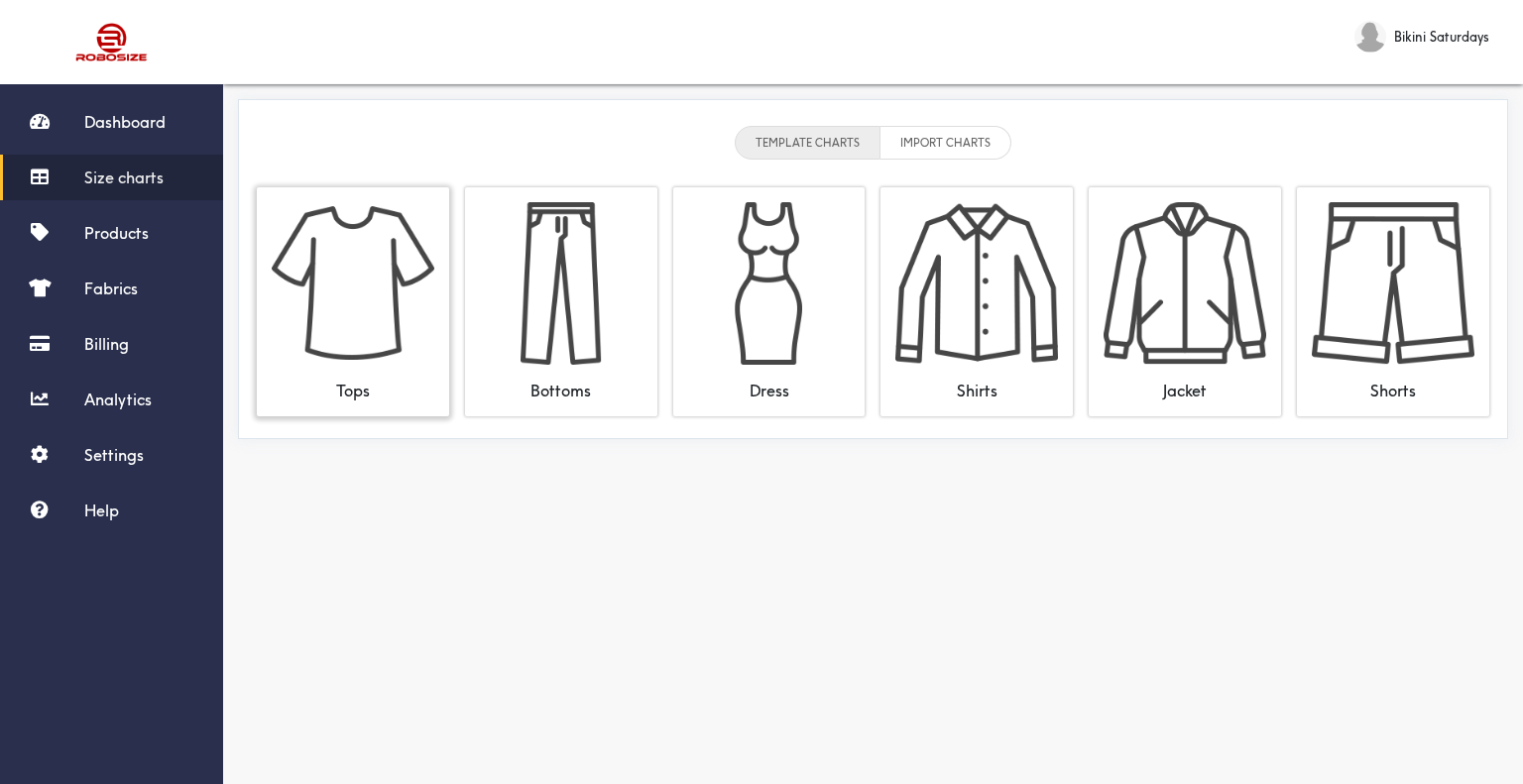 click at bounding box center [353, 283] 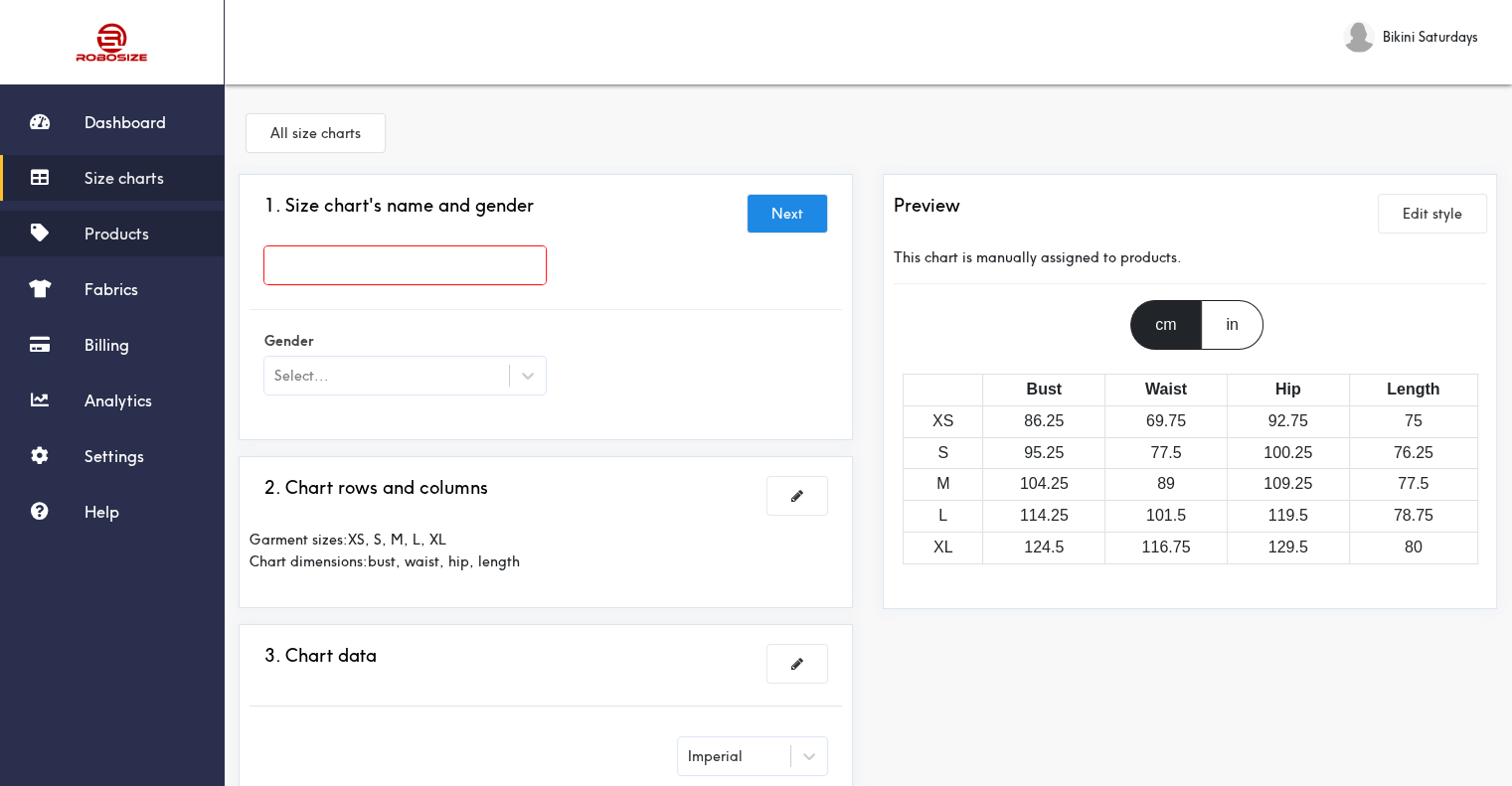 click on "Products" at bounding box center (116, 234) 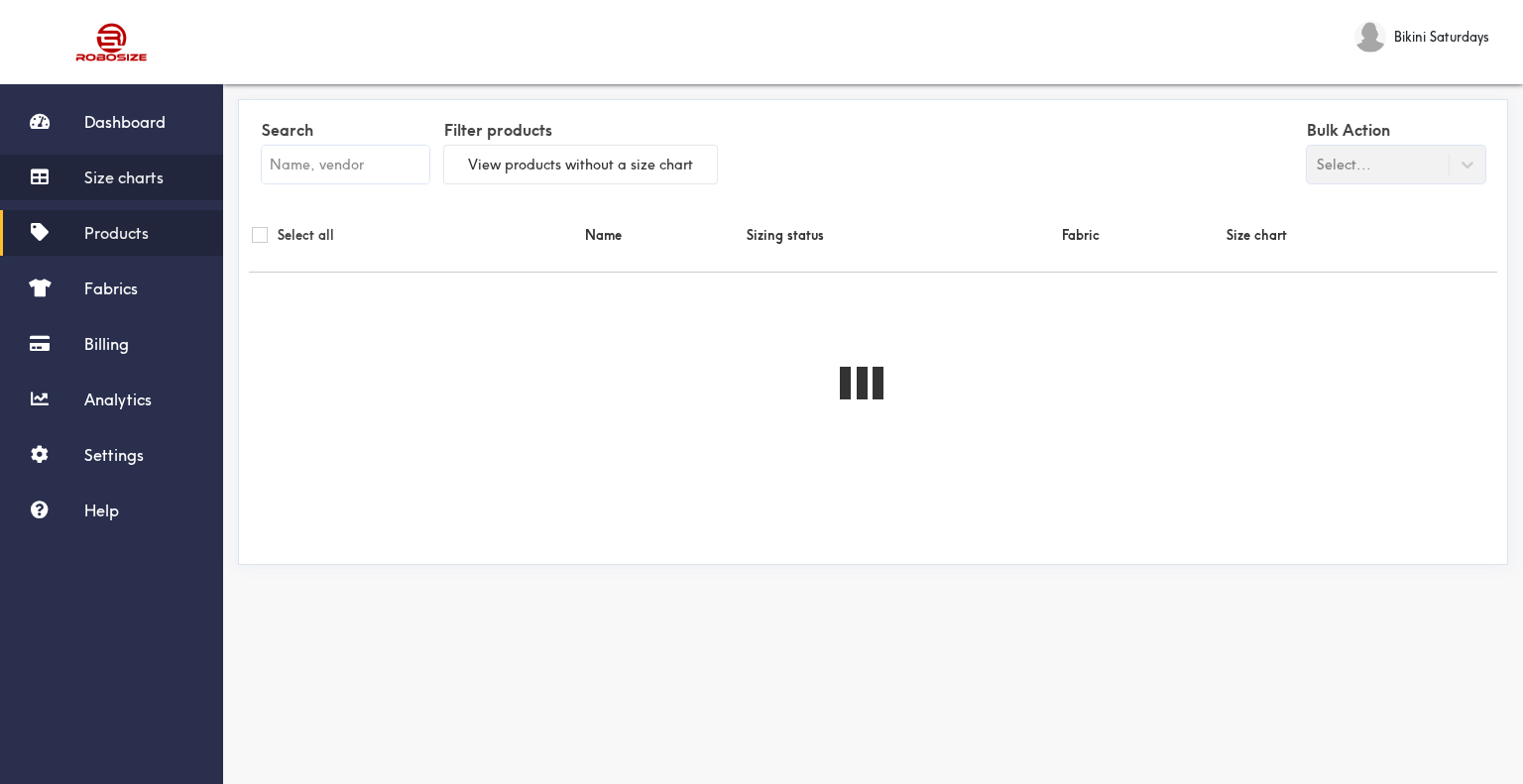 click on "Size charts" at bounding box center [111, 177] 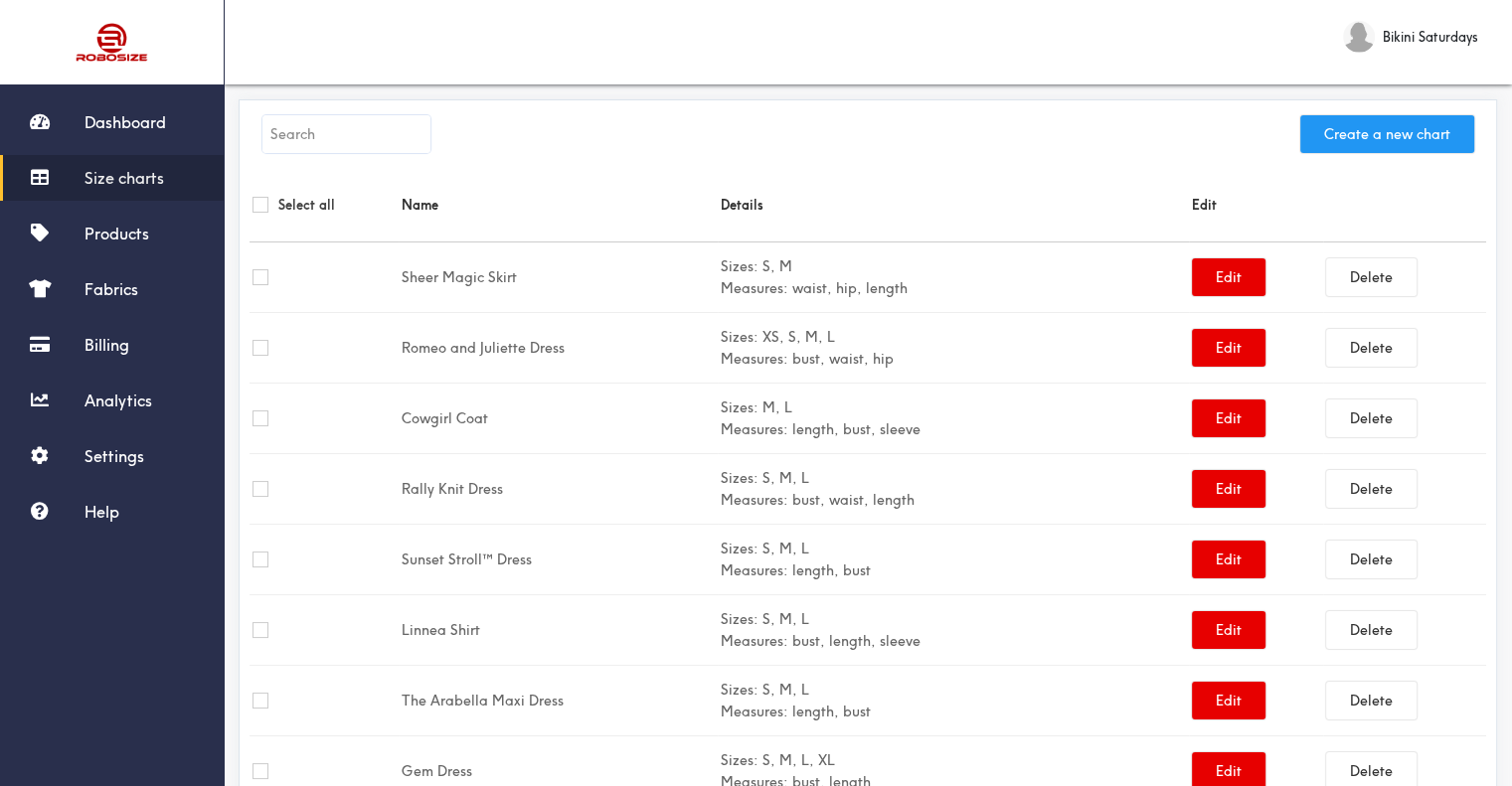 click on "Create a new chart" at bounding box center [1387, 134] 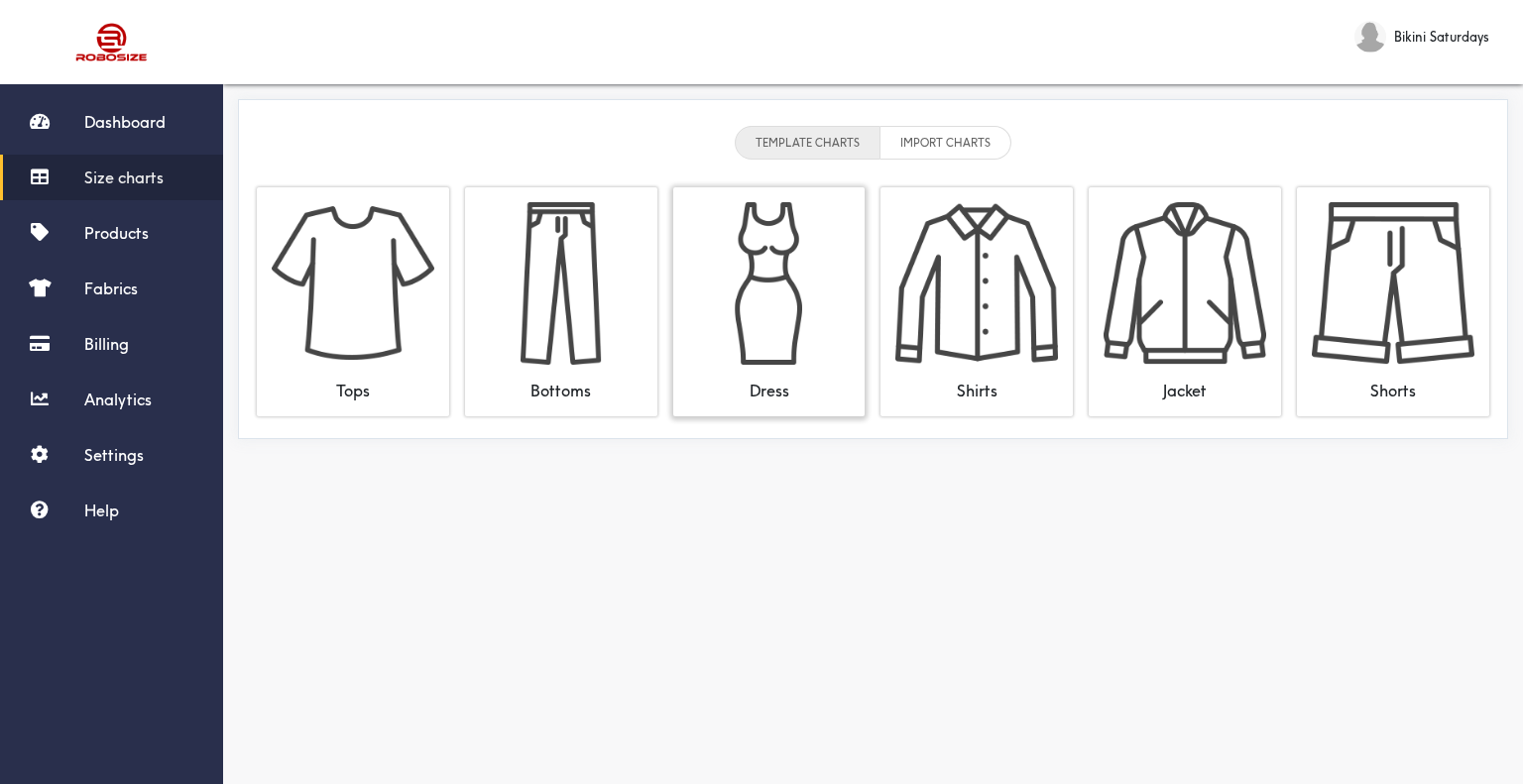 click at bounding box center (769, 283) 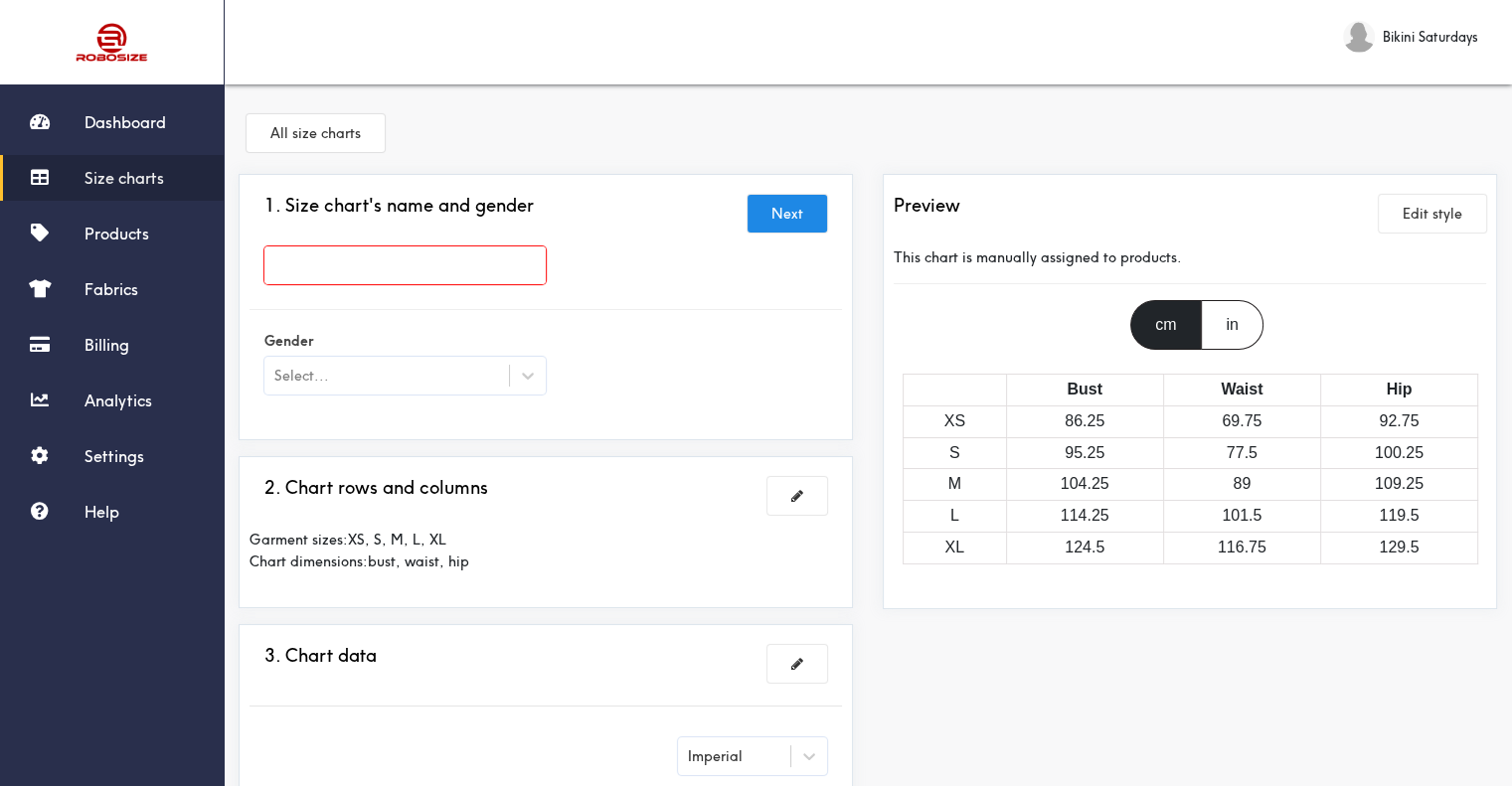 click at bounding box center (405, 265) 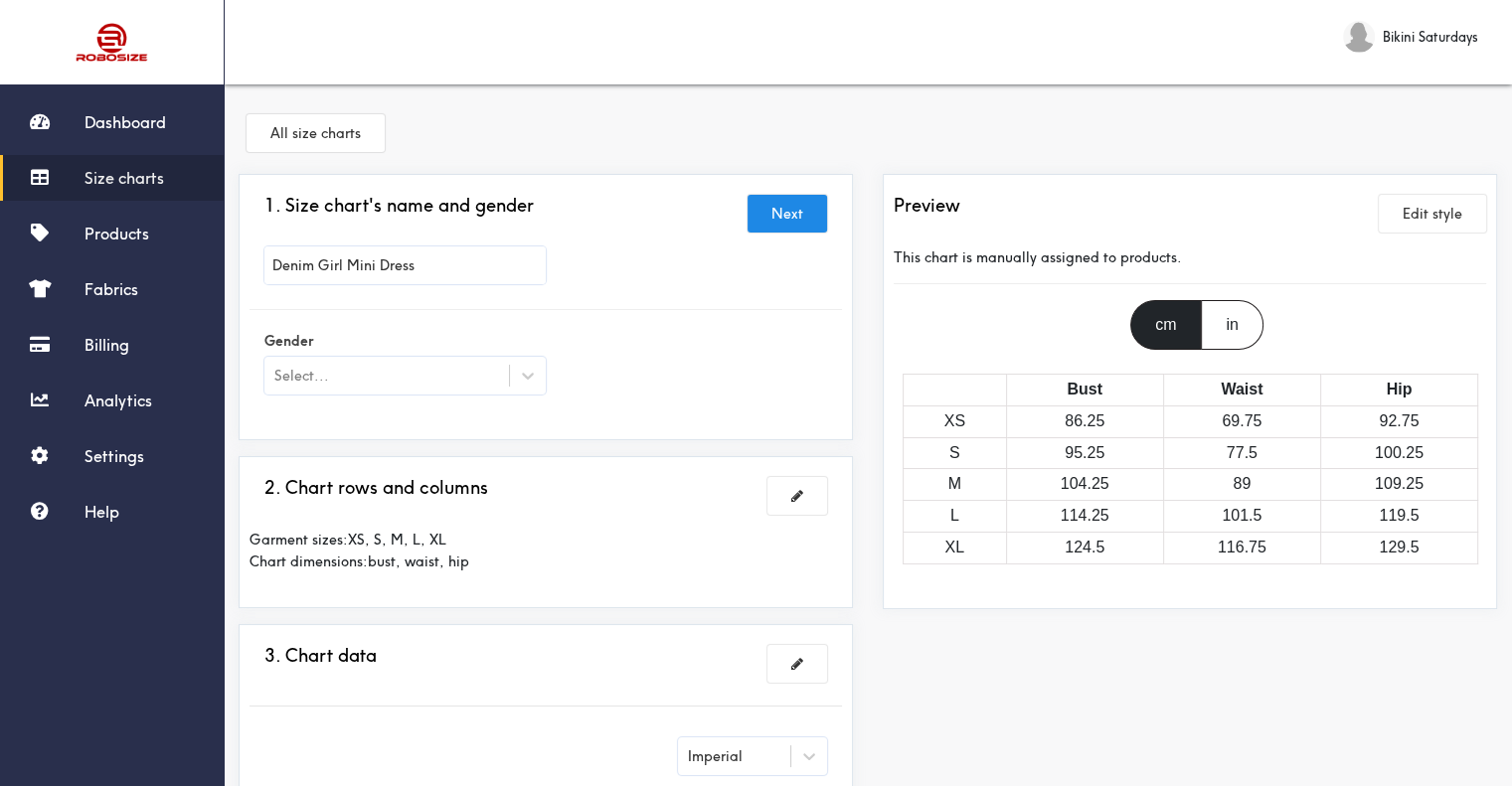type on "Denim Girl Mini Dress" 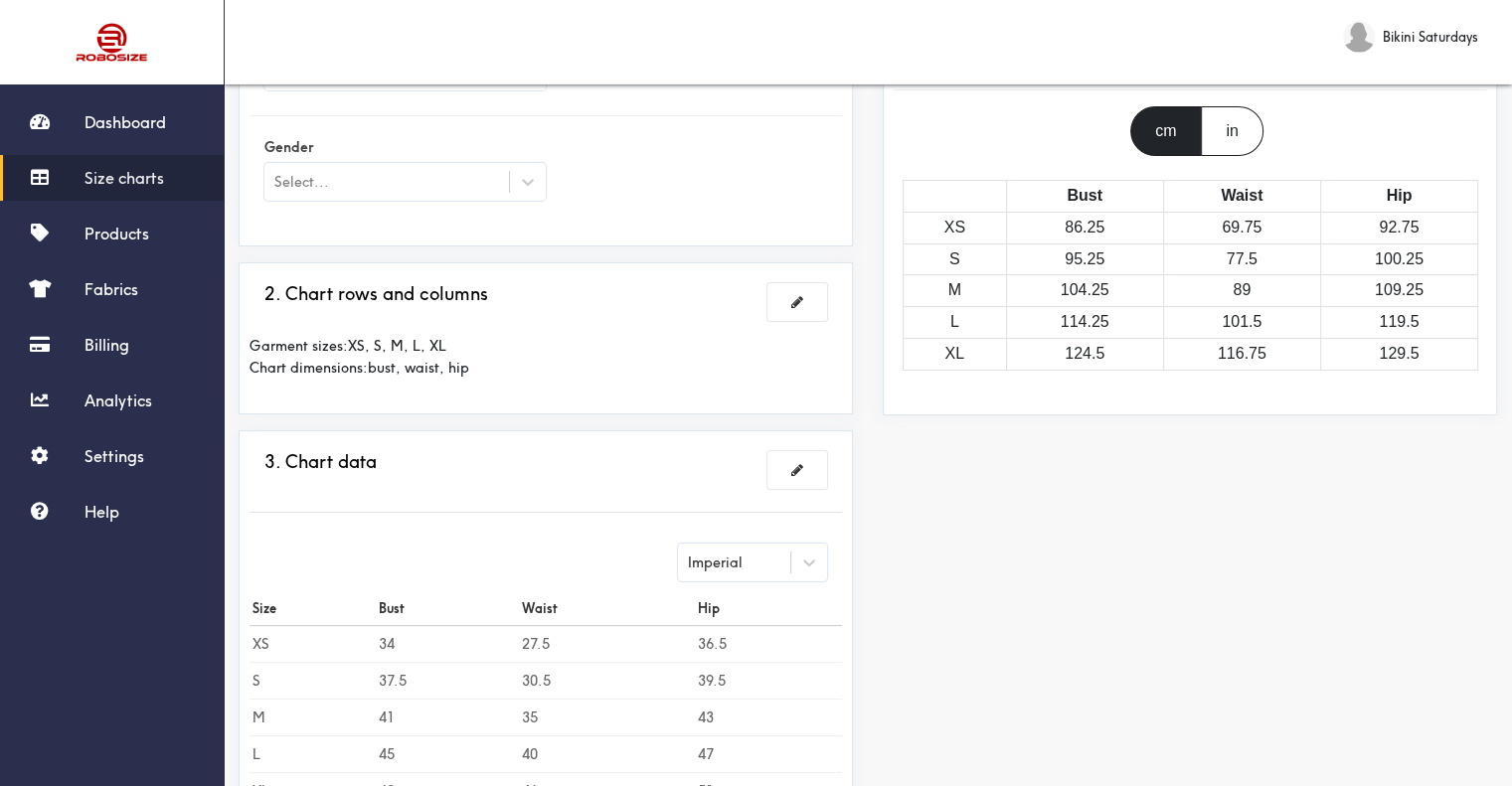 scroll, scrollTop: 199, scrollLeft: 0, axis: vertical 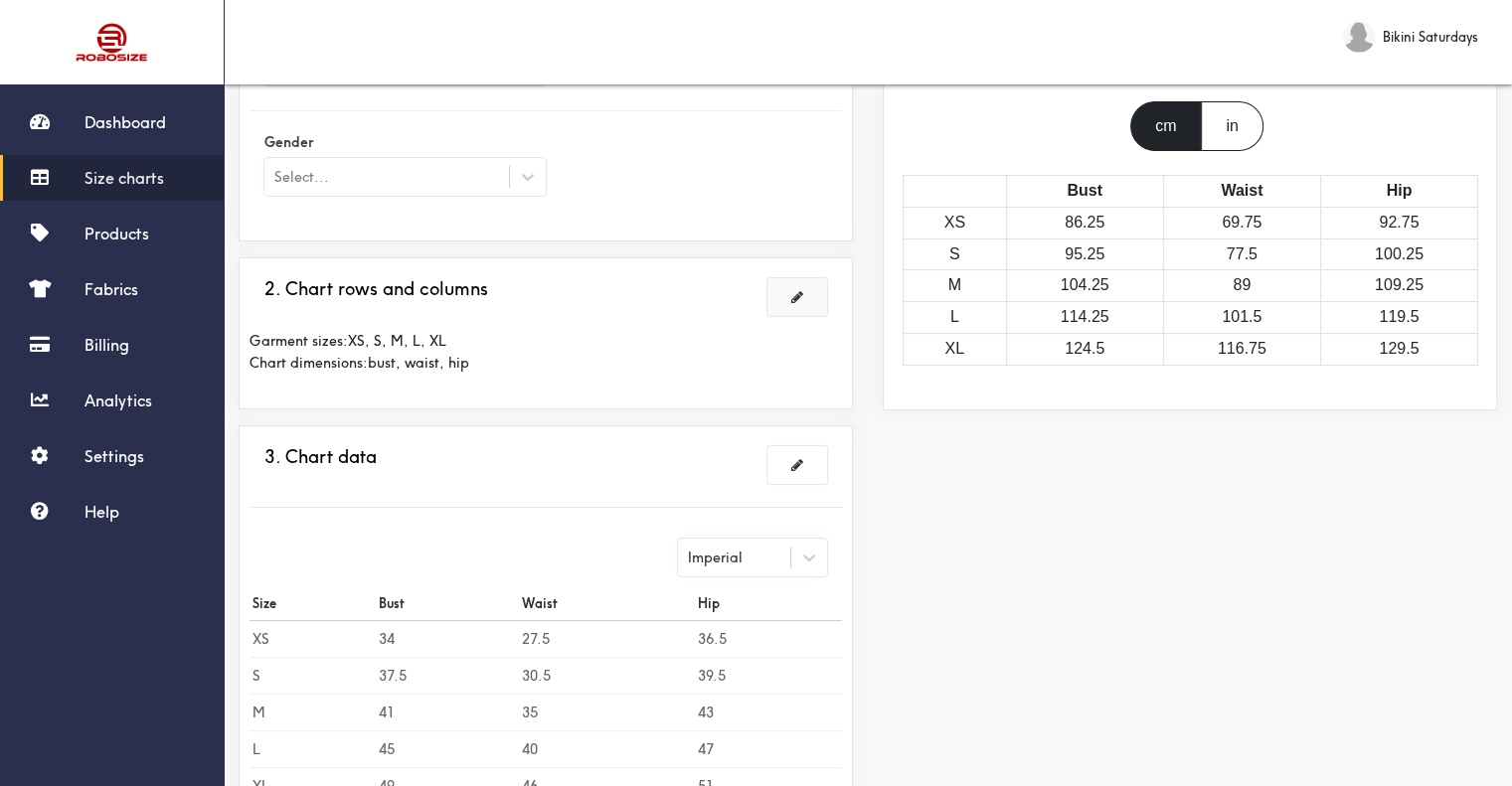 click at bounding box center [797, 297] 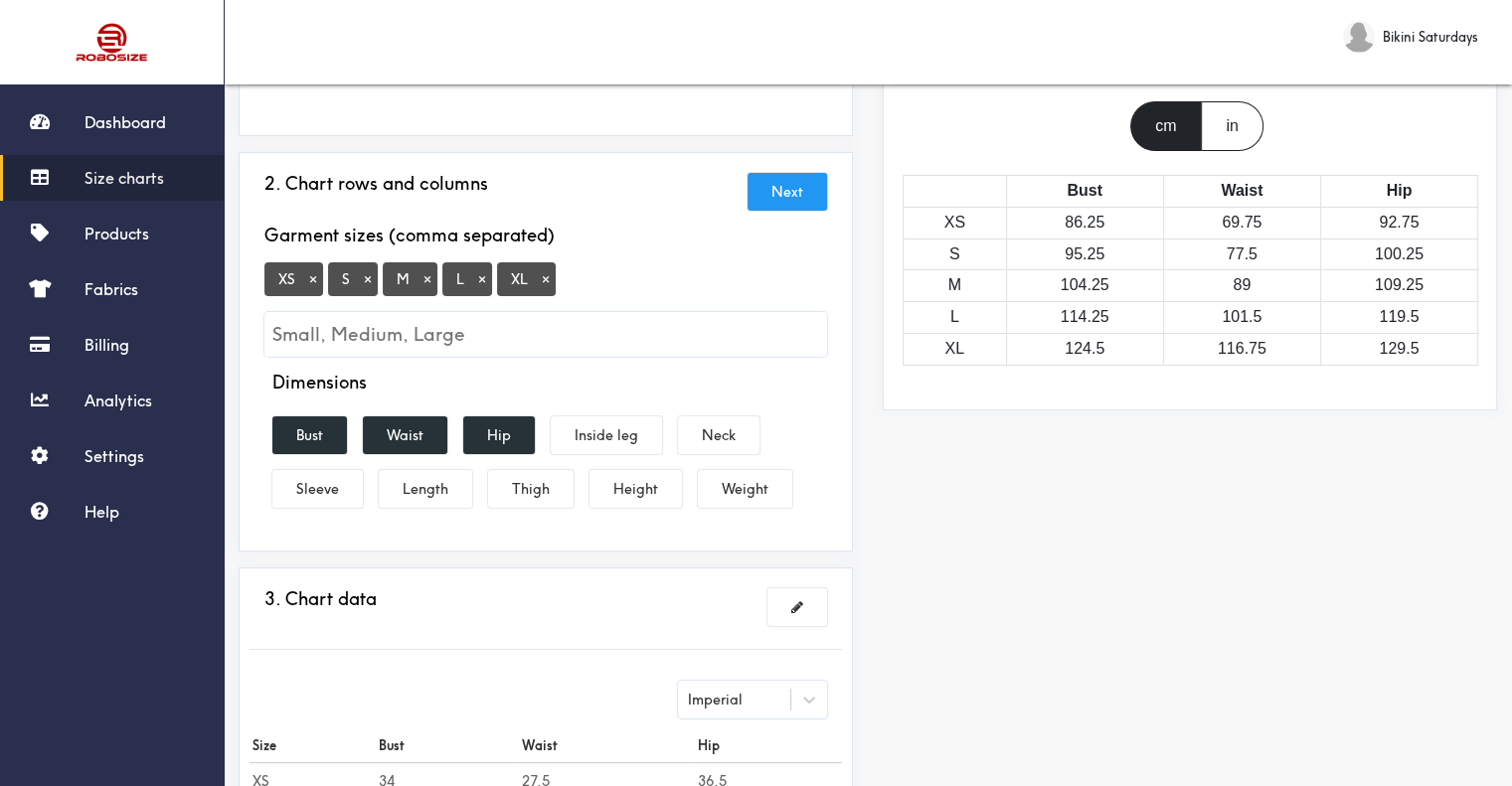 click on "×" at bounding box center [313, 279] 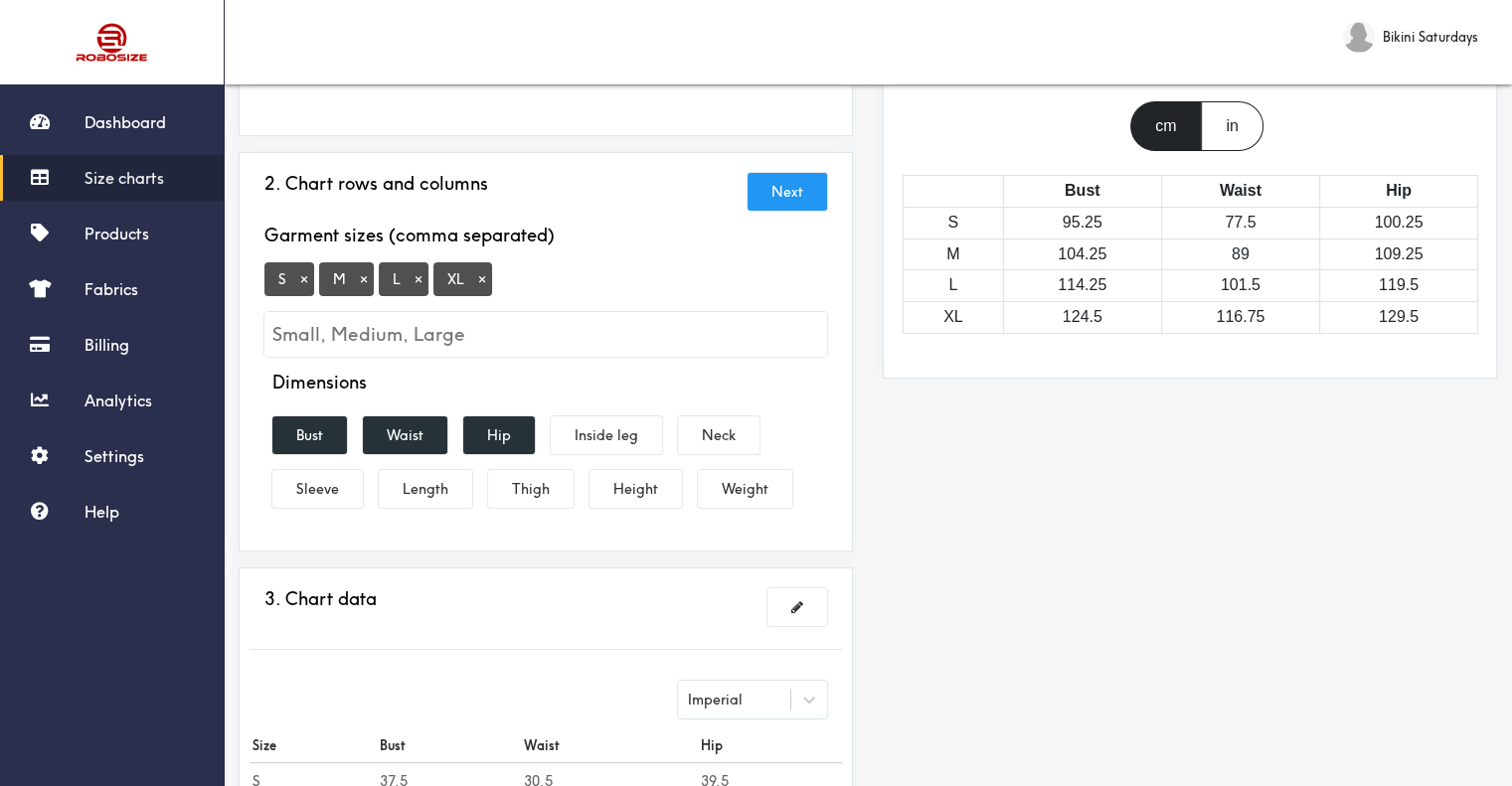 click on "×" at bounding box center [482, 279] 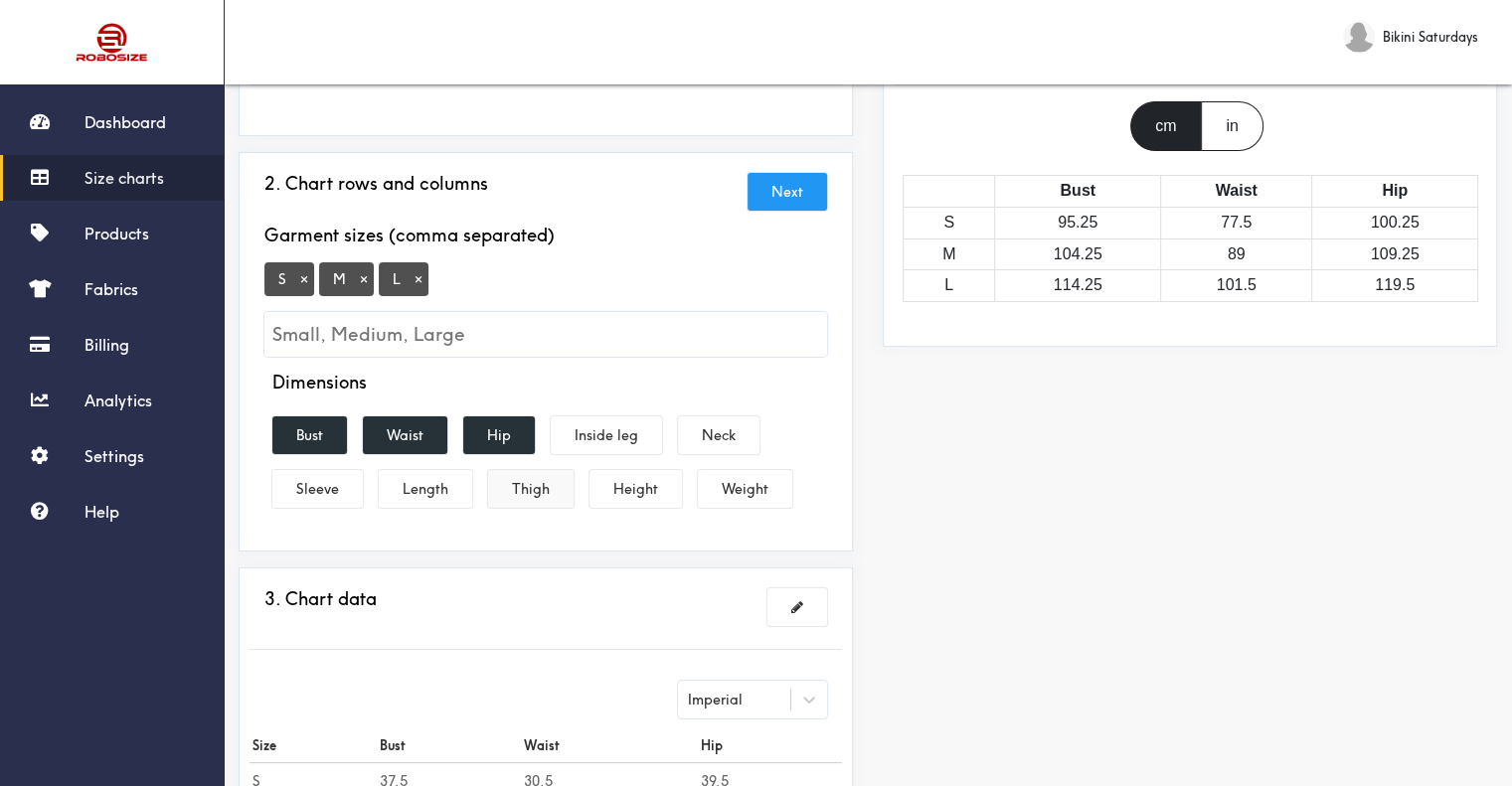 click on "Thigh" at bounding box center (531, 489) 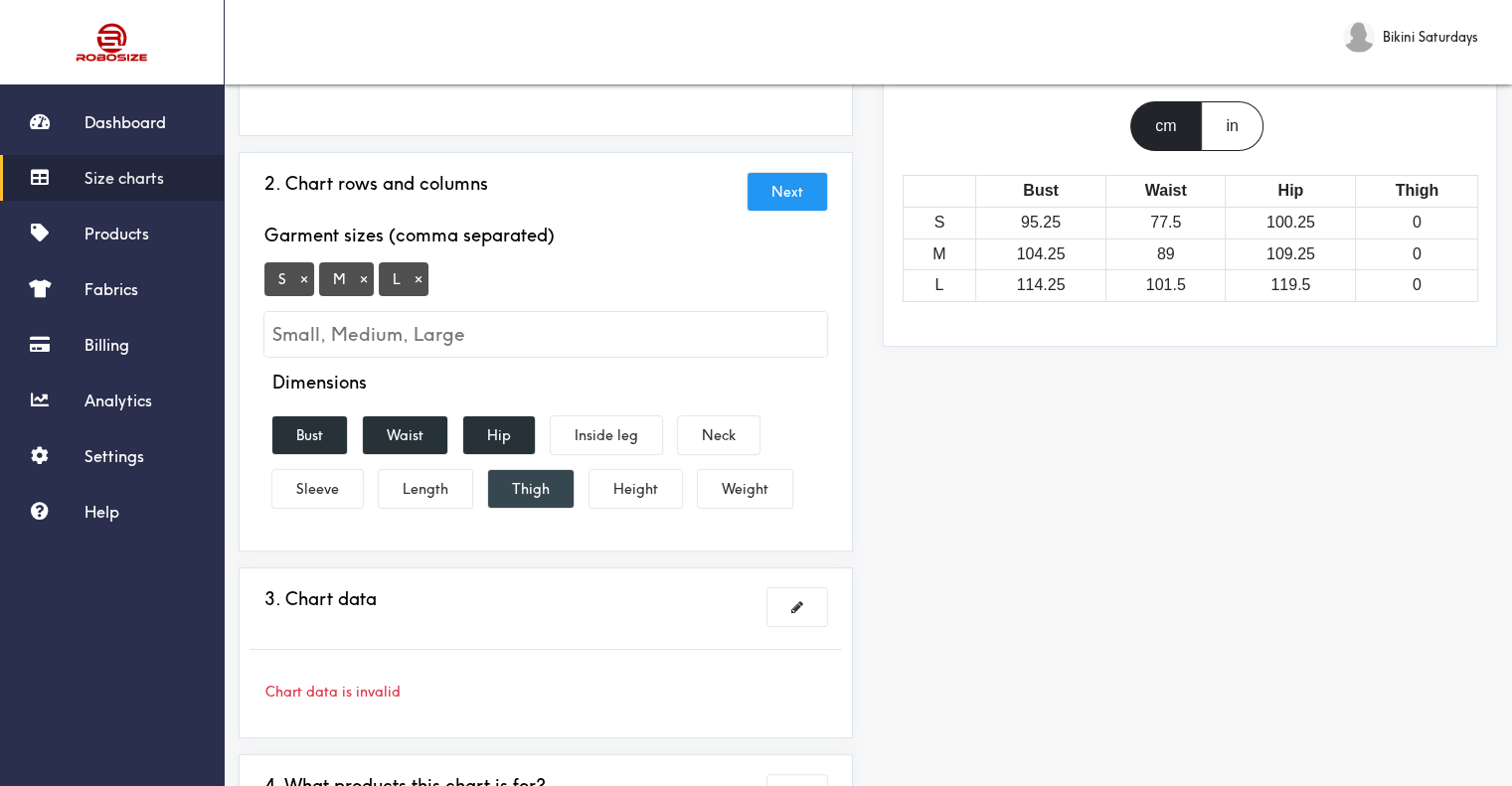click on "Thigh" at bounding box center (531, 489) 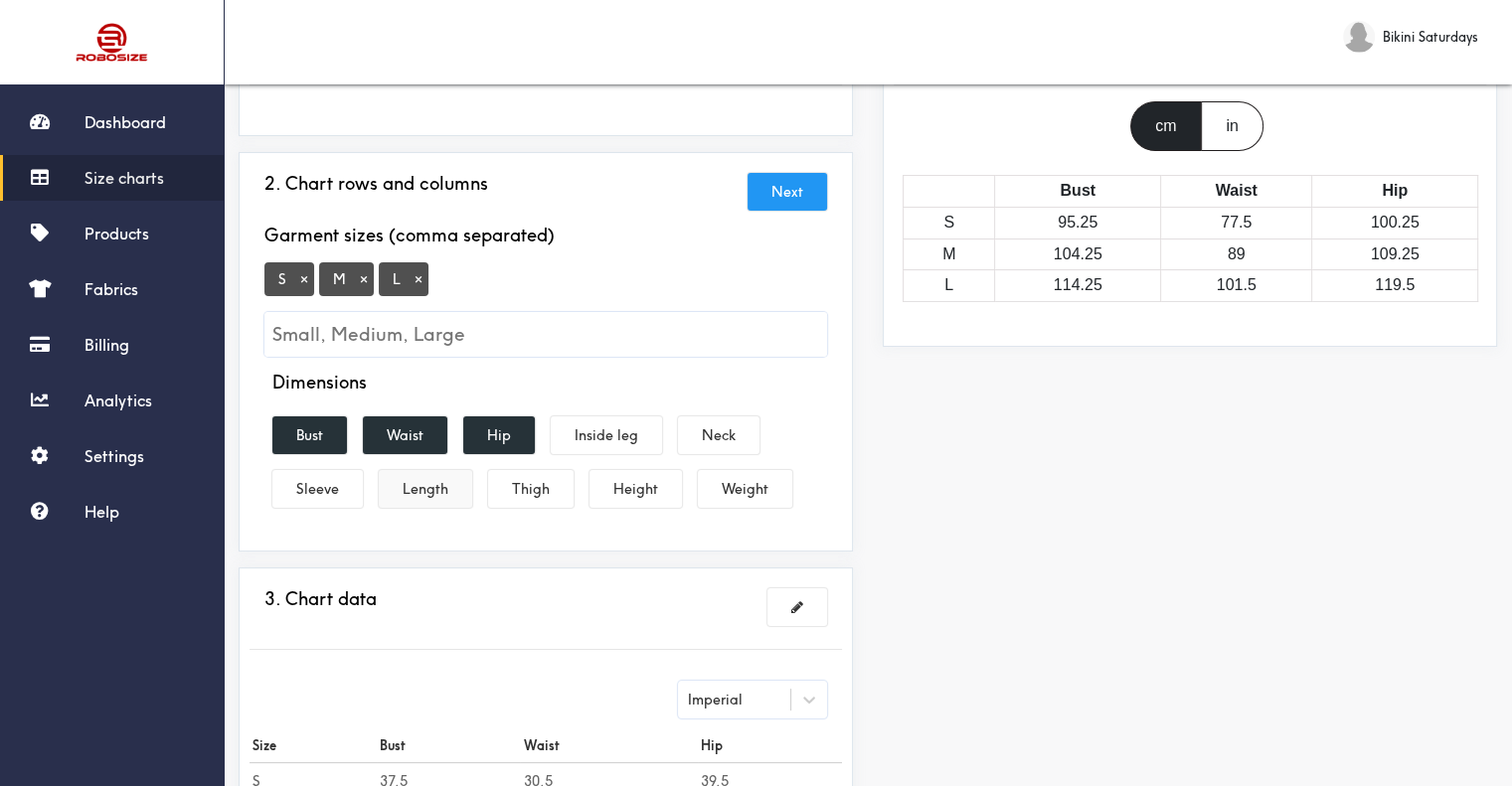 click on "Length" at bounding box center (425, 489) 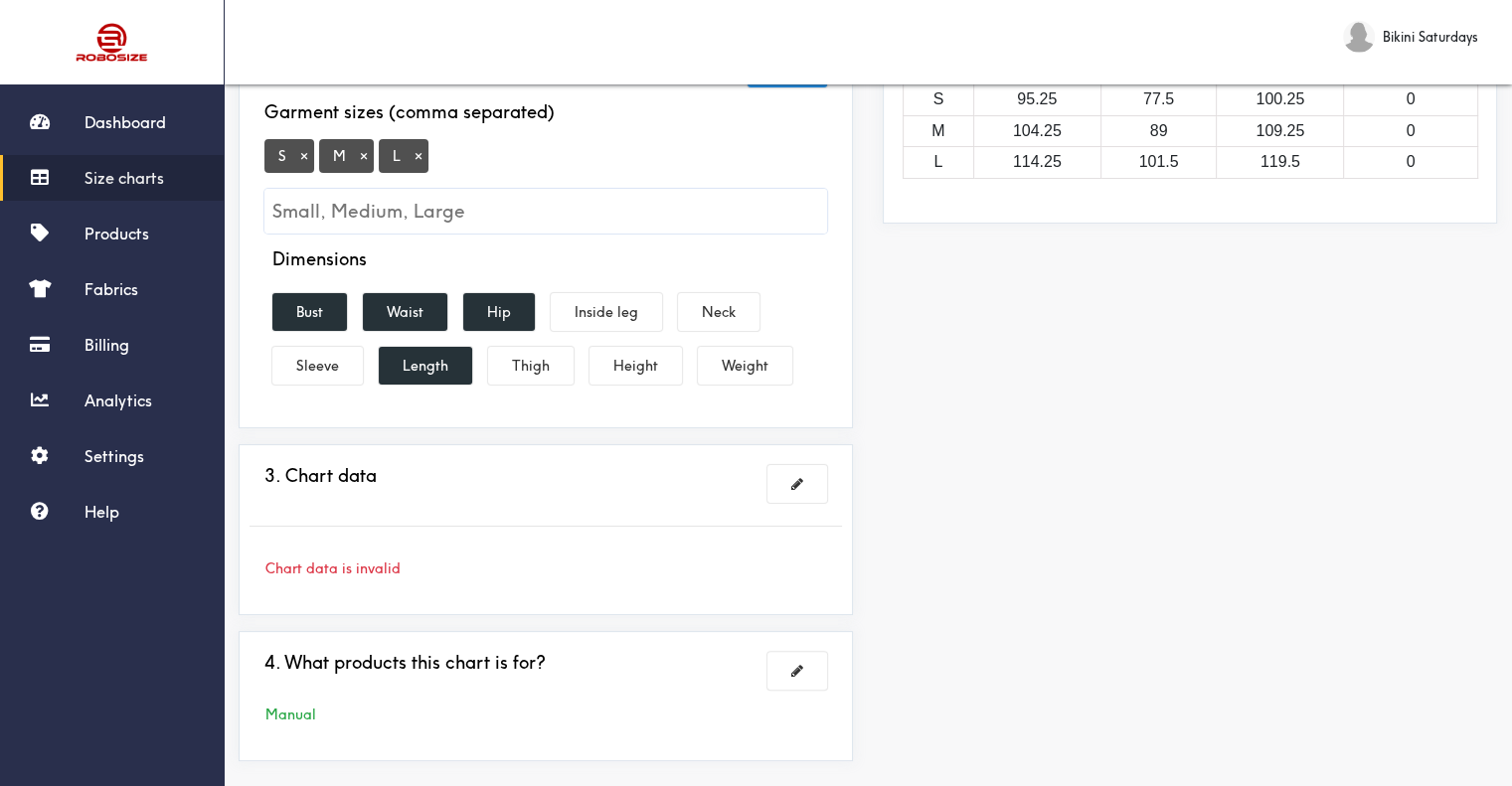 scroll, scrollTop: 397, scrollLeft: 0, axis: vertical 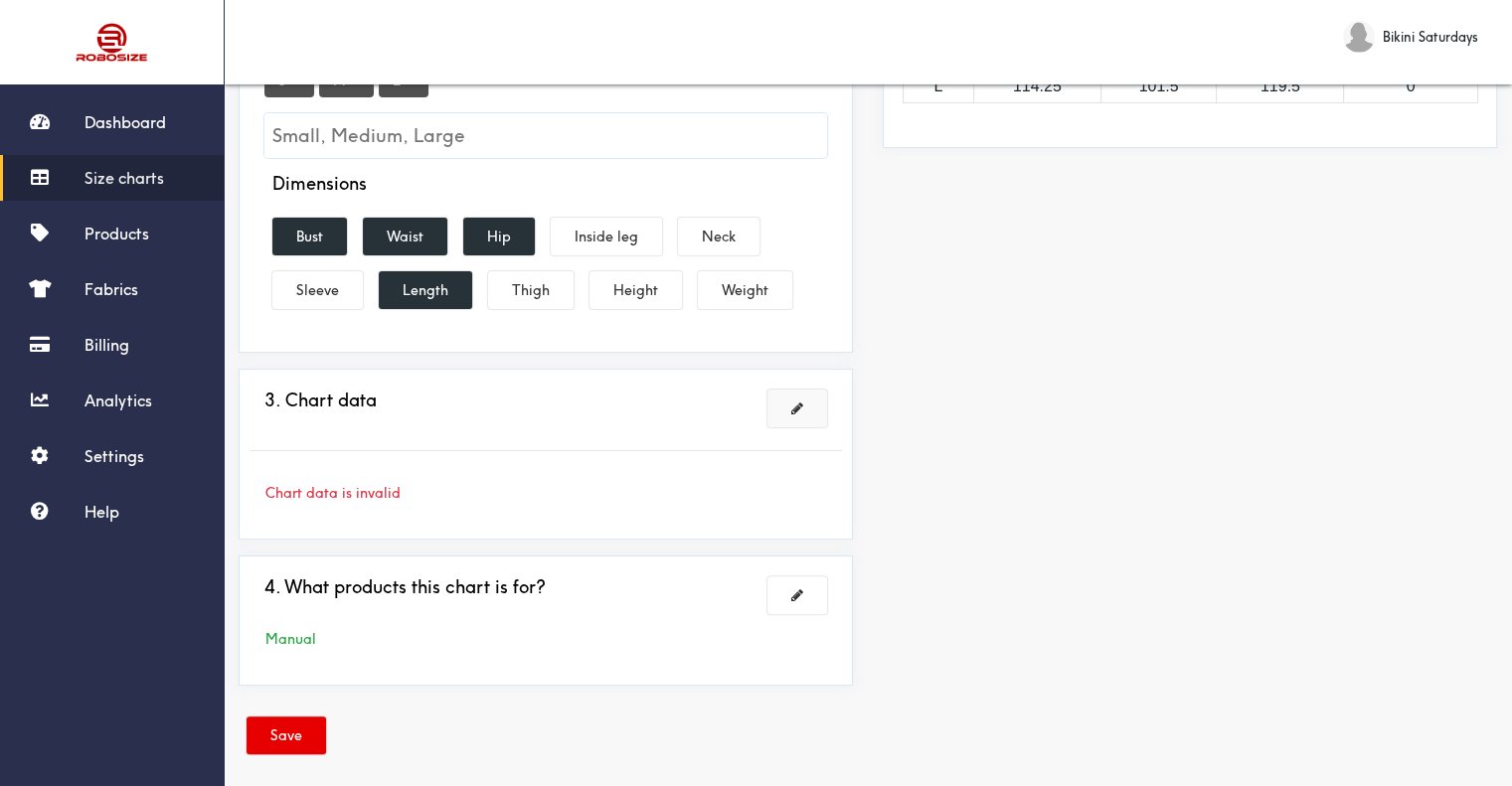 click at bounding box center (797, 408) 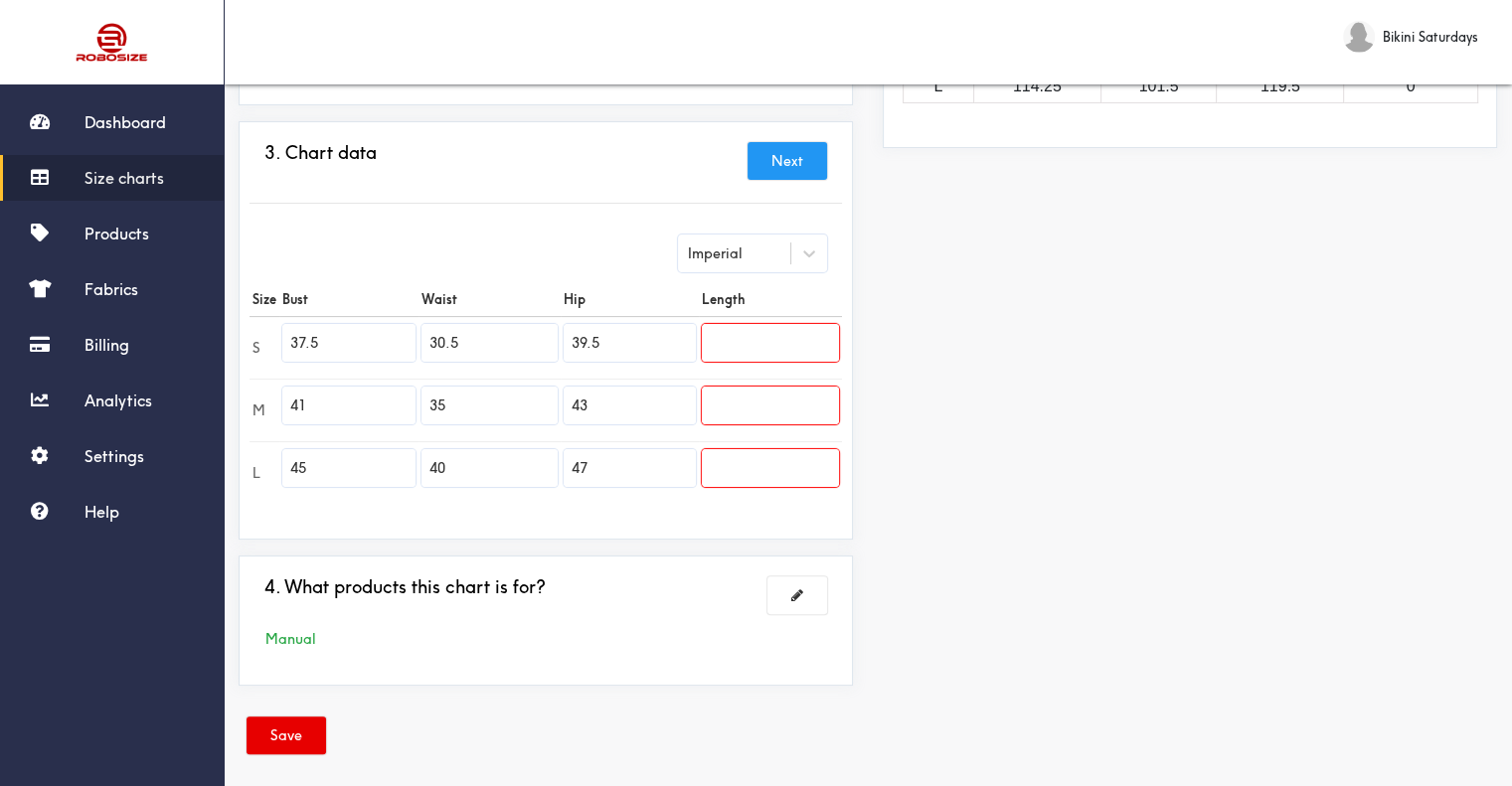 drag, startPoint x: 302, startPoint y: 343, endPoint x: 274, endPoint y: 345, distance: 28.071338 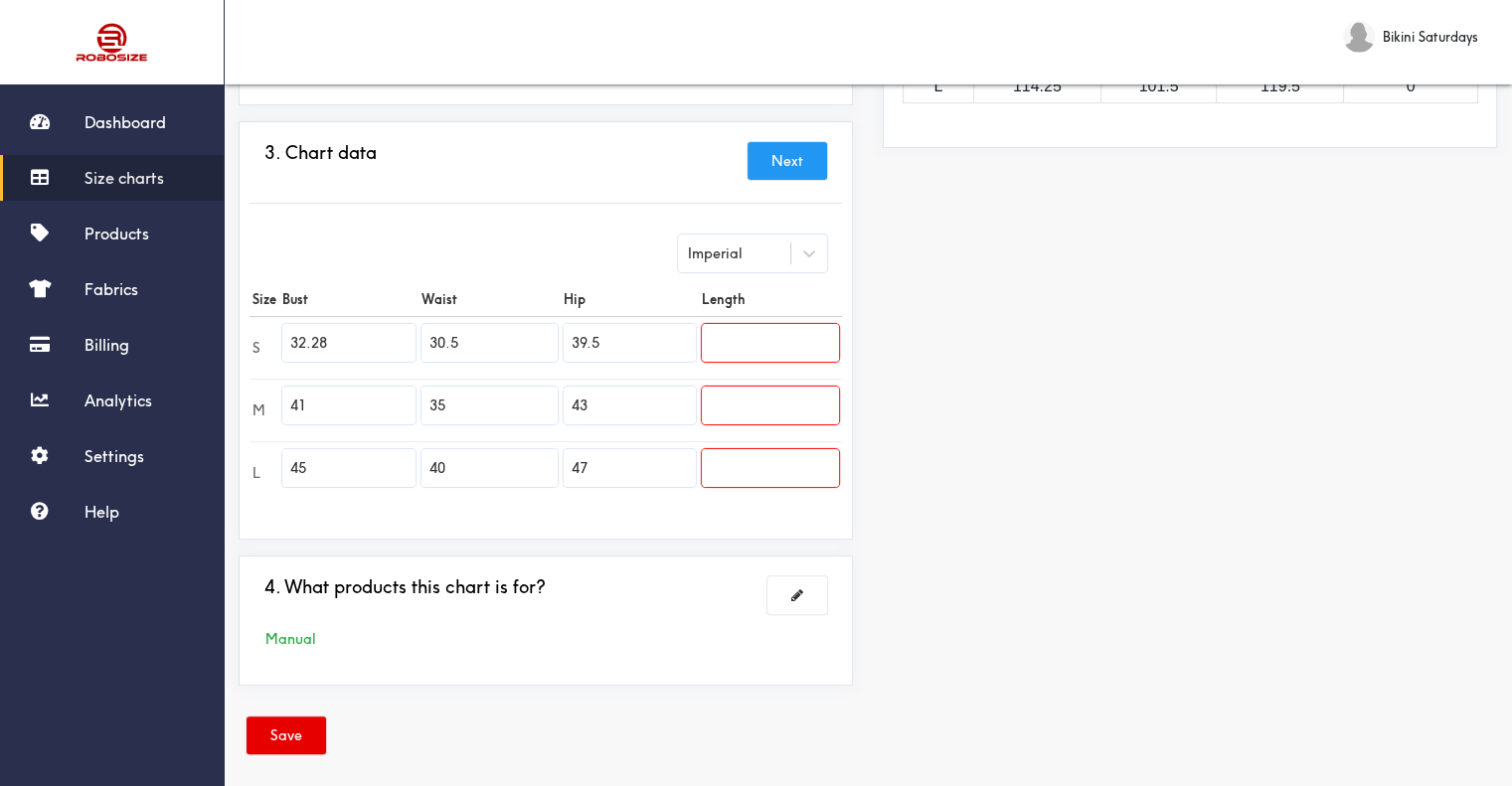 type on "32.28" 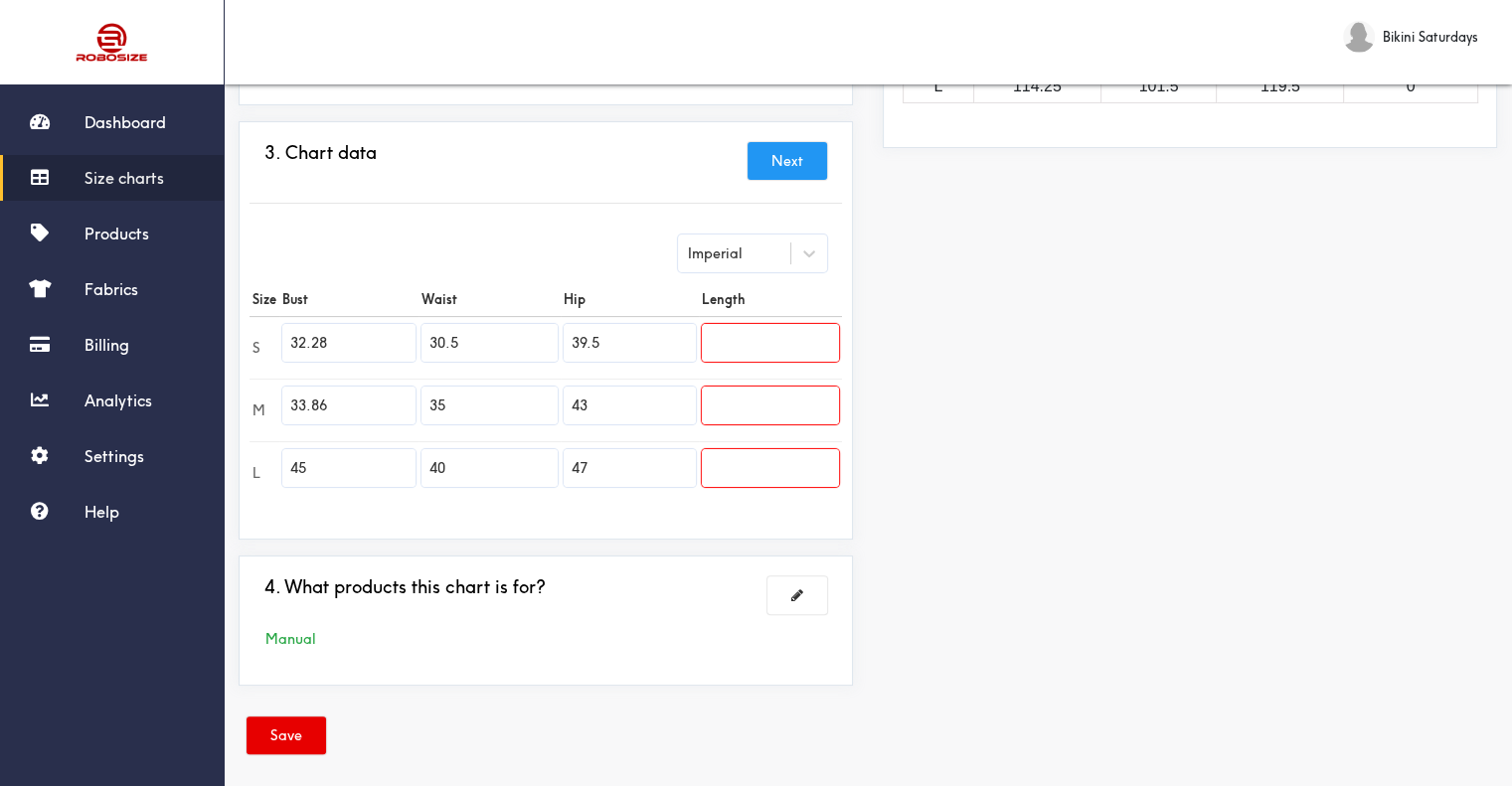 type on "33.86" 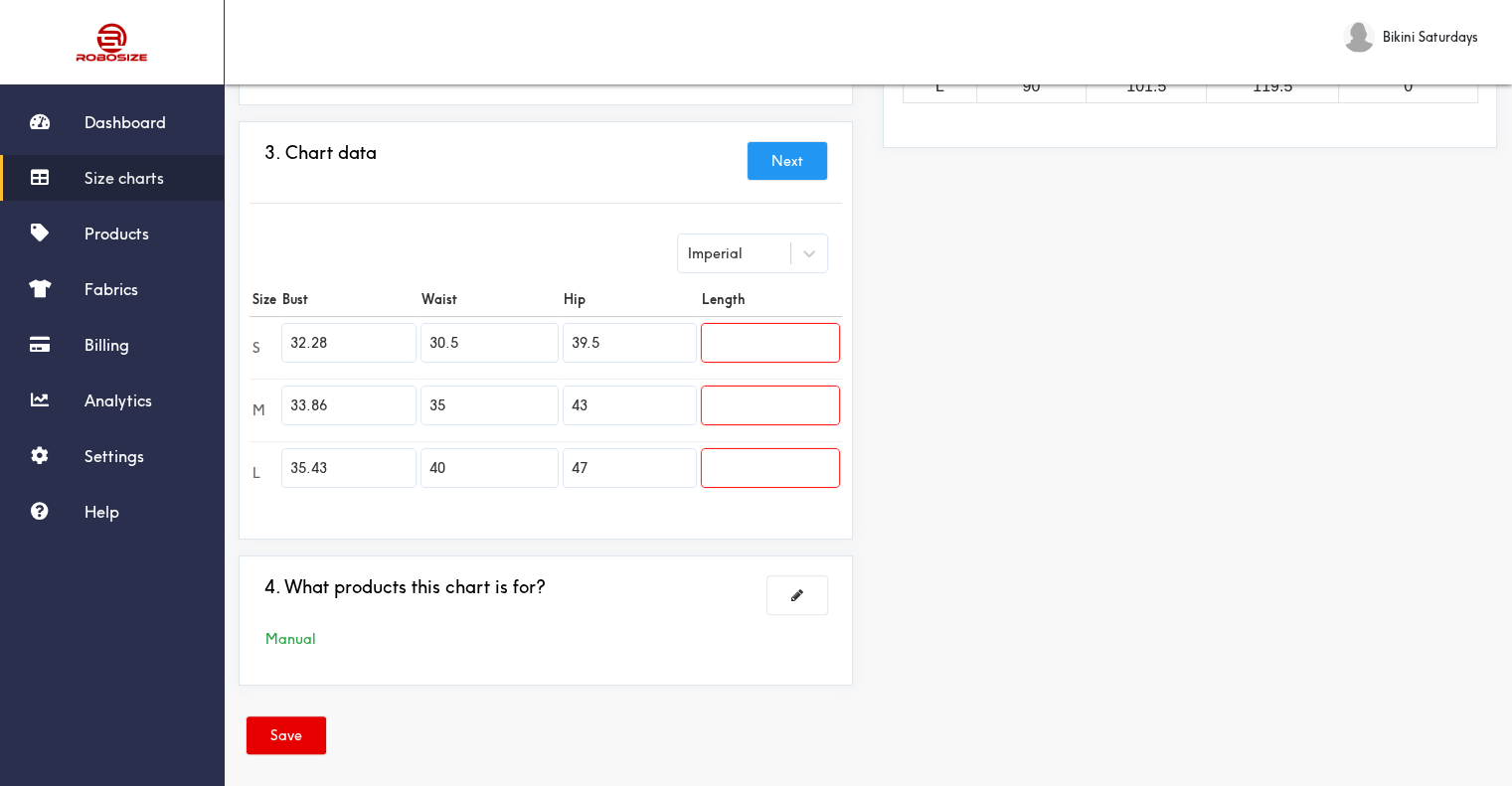 type on "35.43" 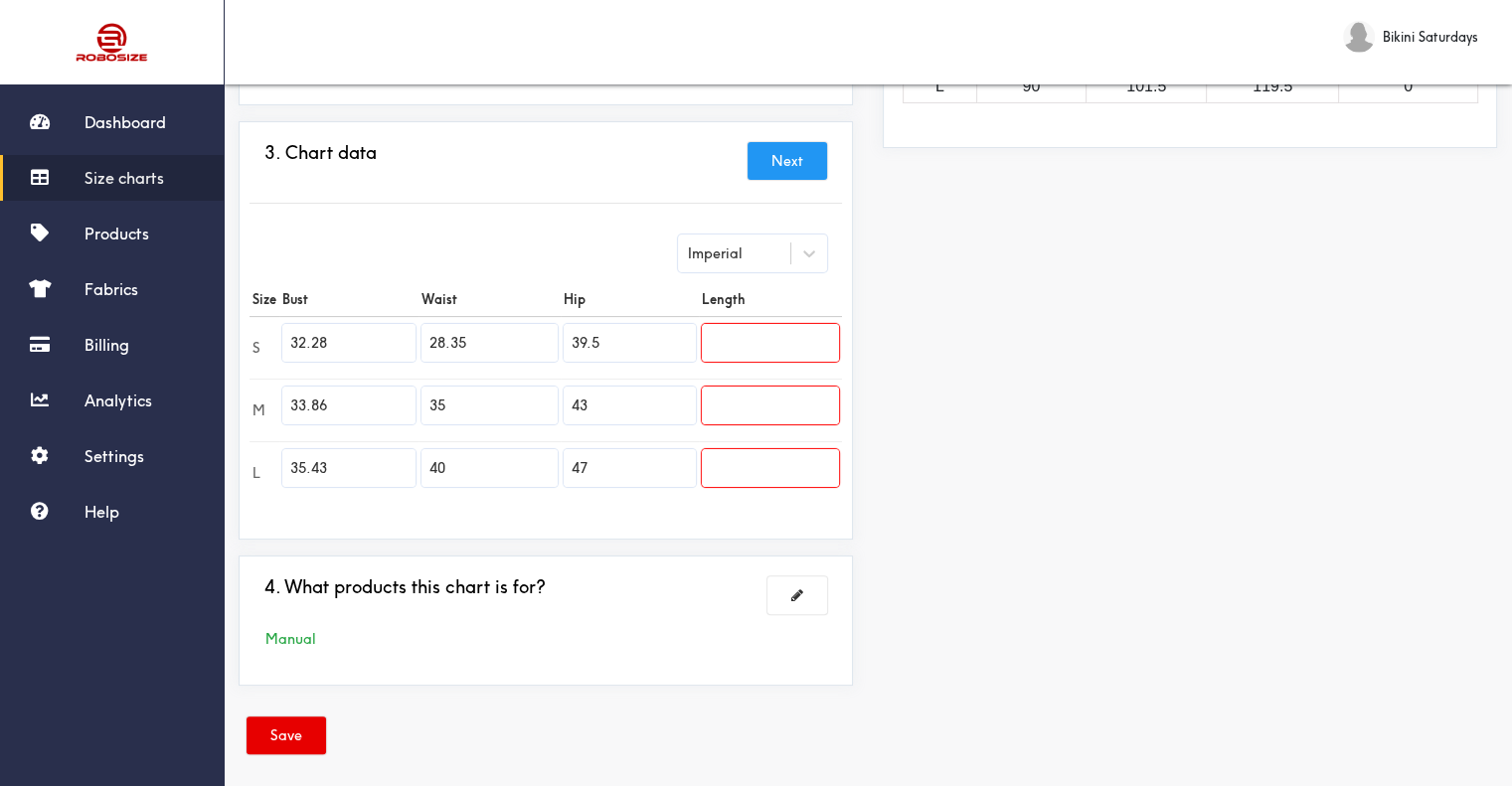 type on "28.35" 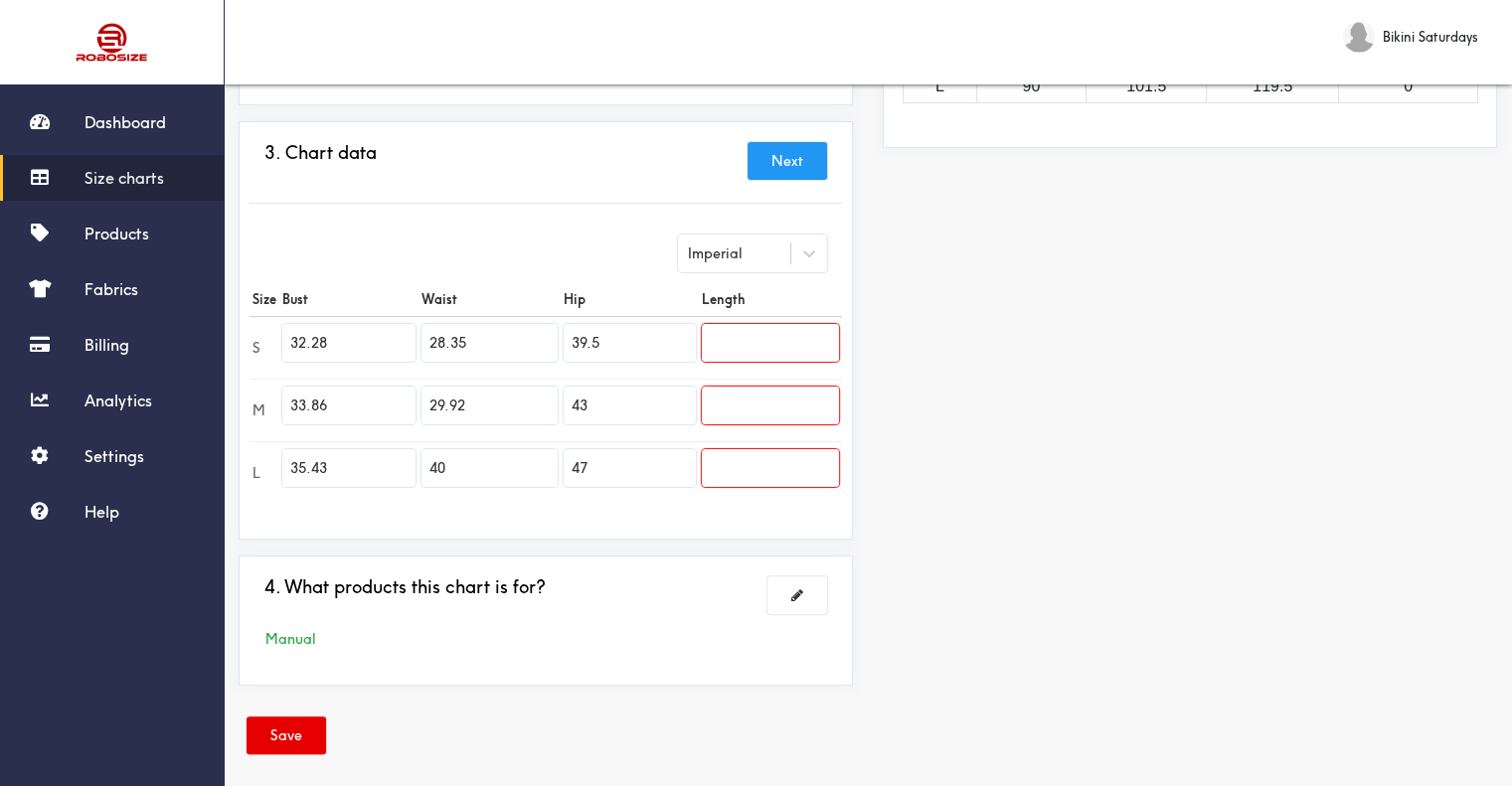 type on "29.92" 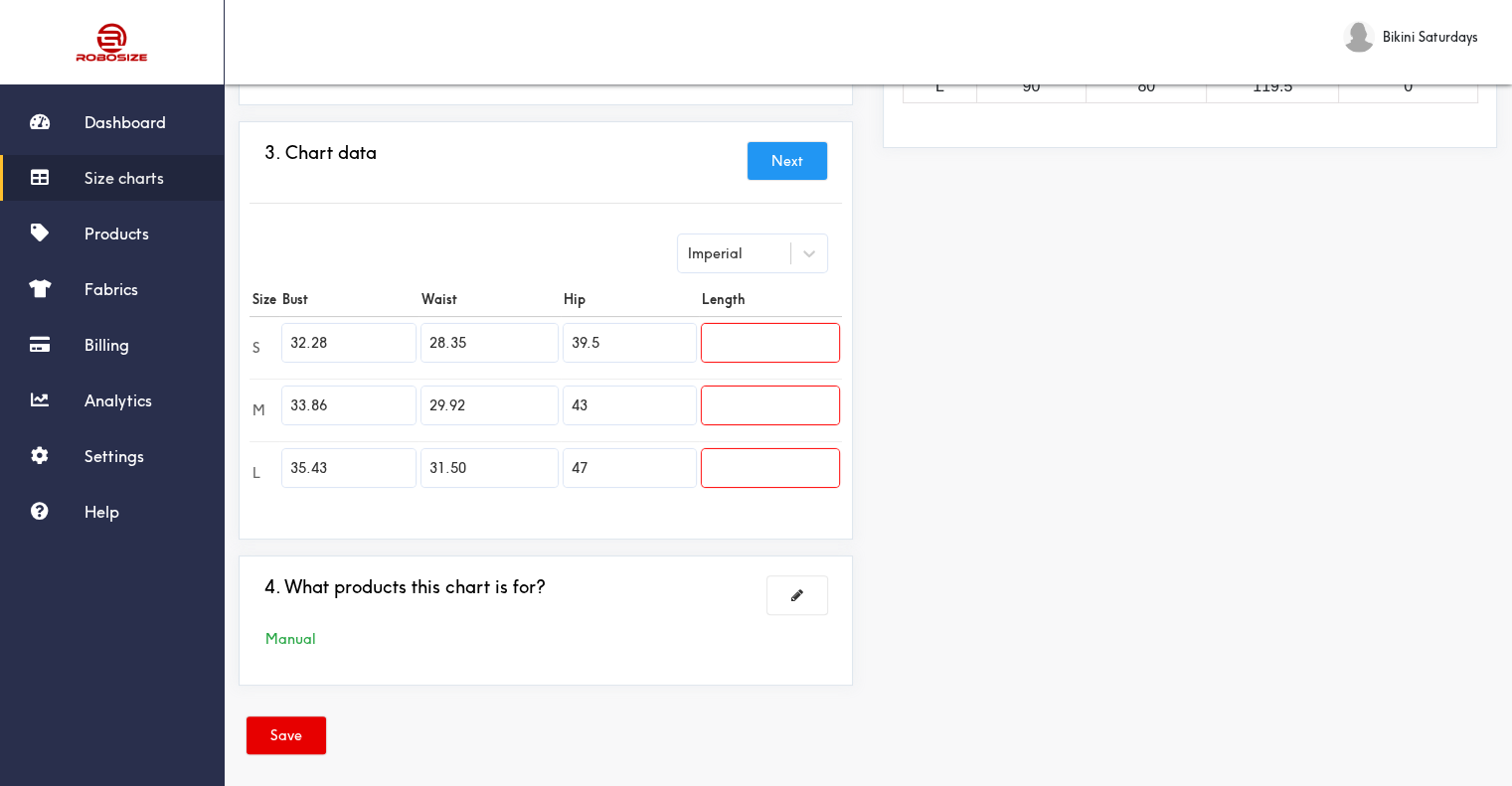 type on "31.50" 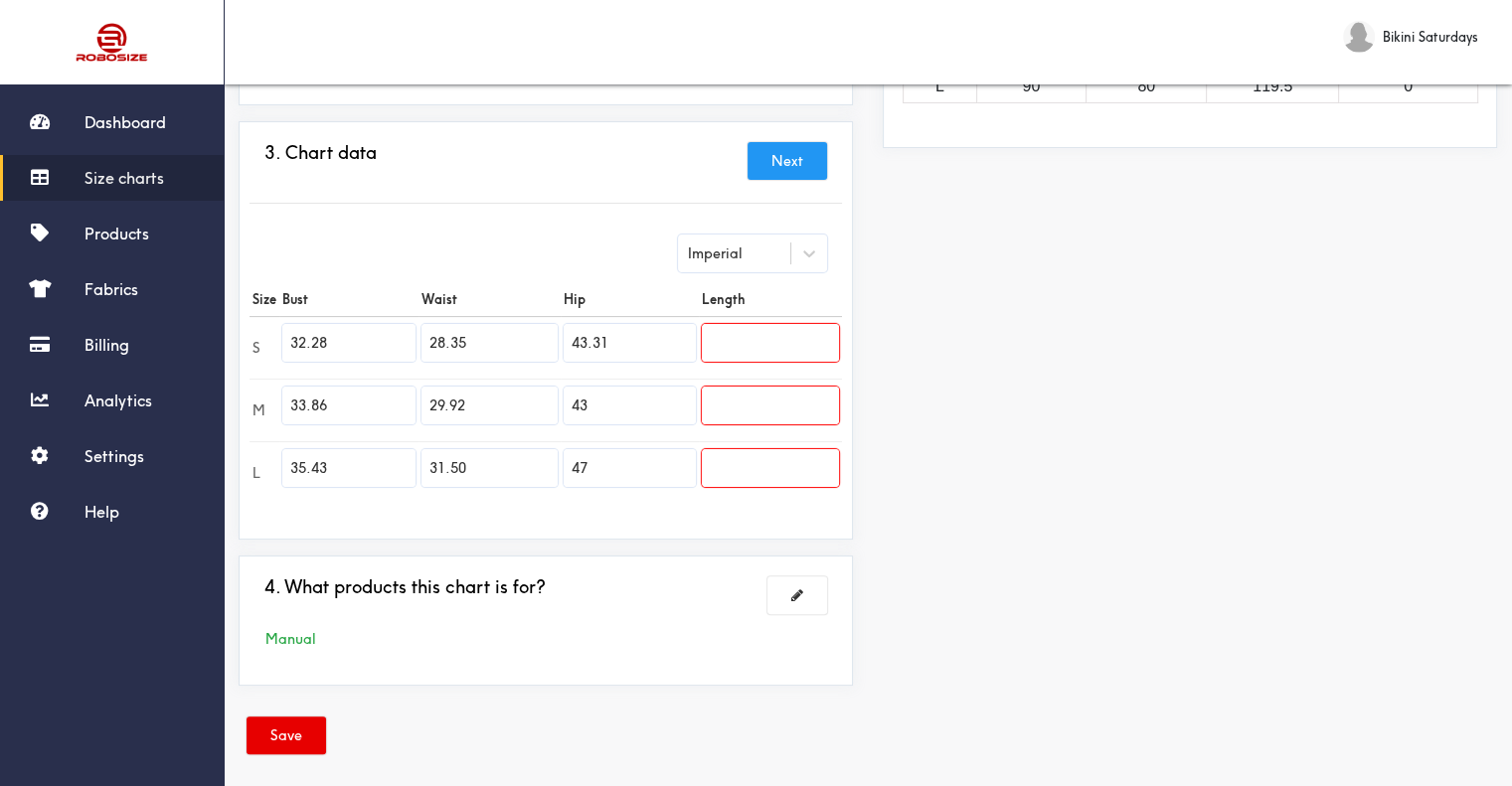 type on "43.31" 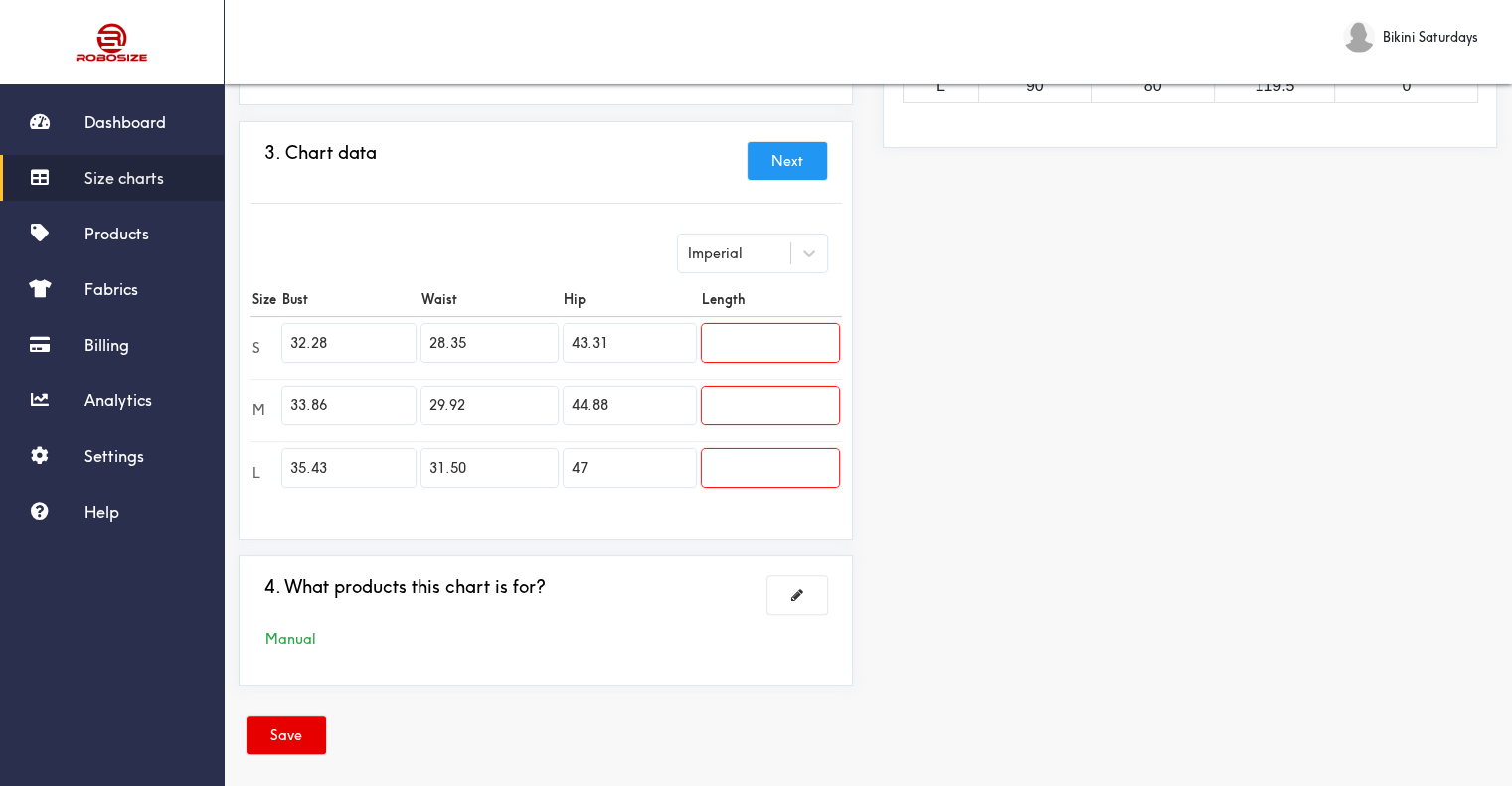 type on "44.88" 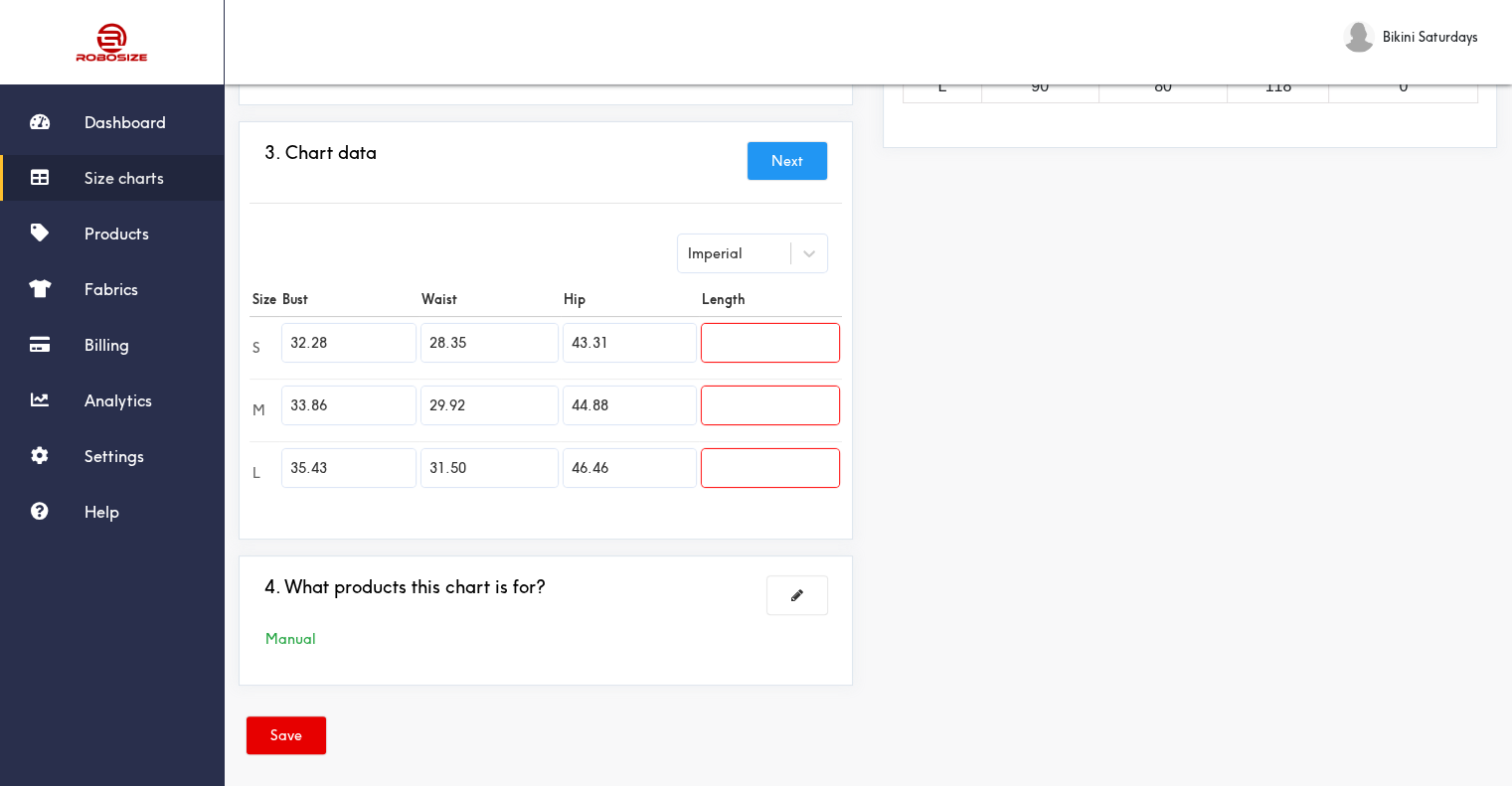 type on "46.46" 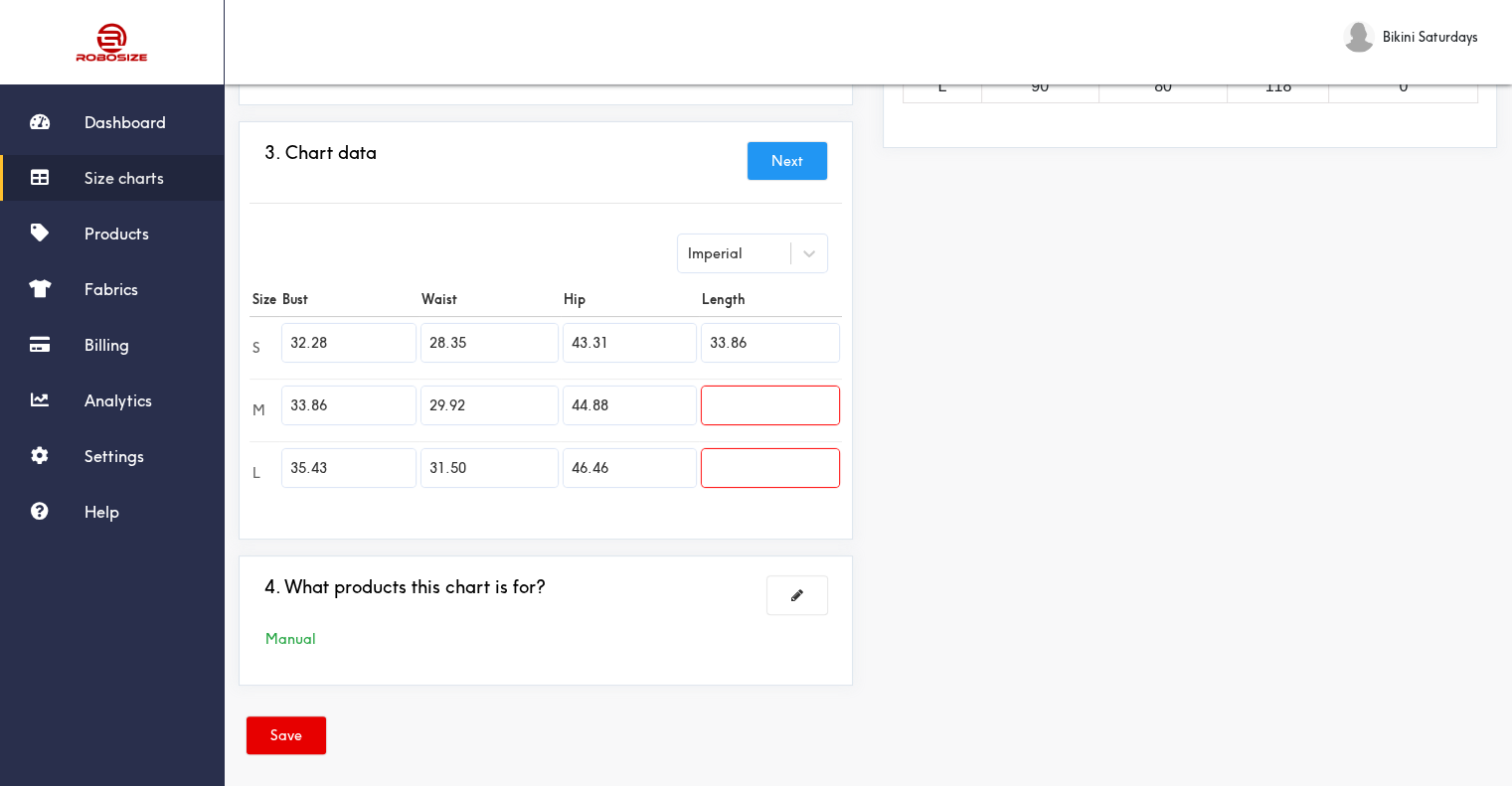 type on "33.86" 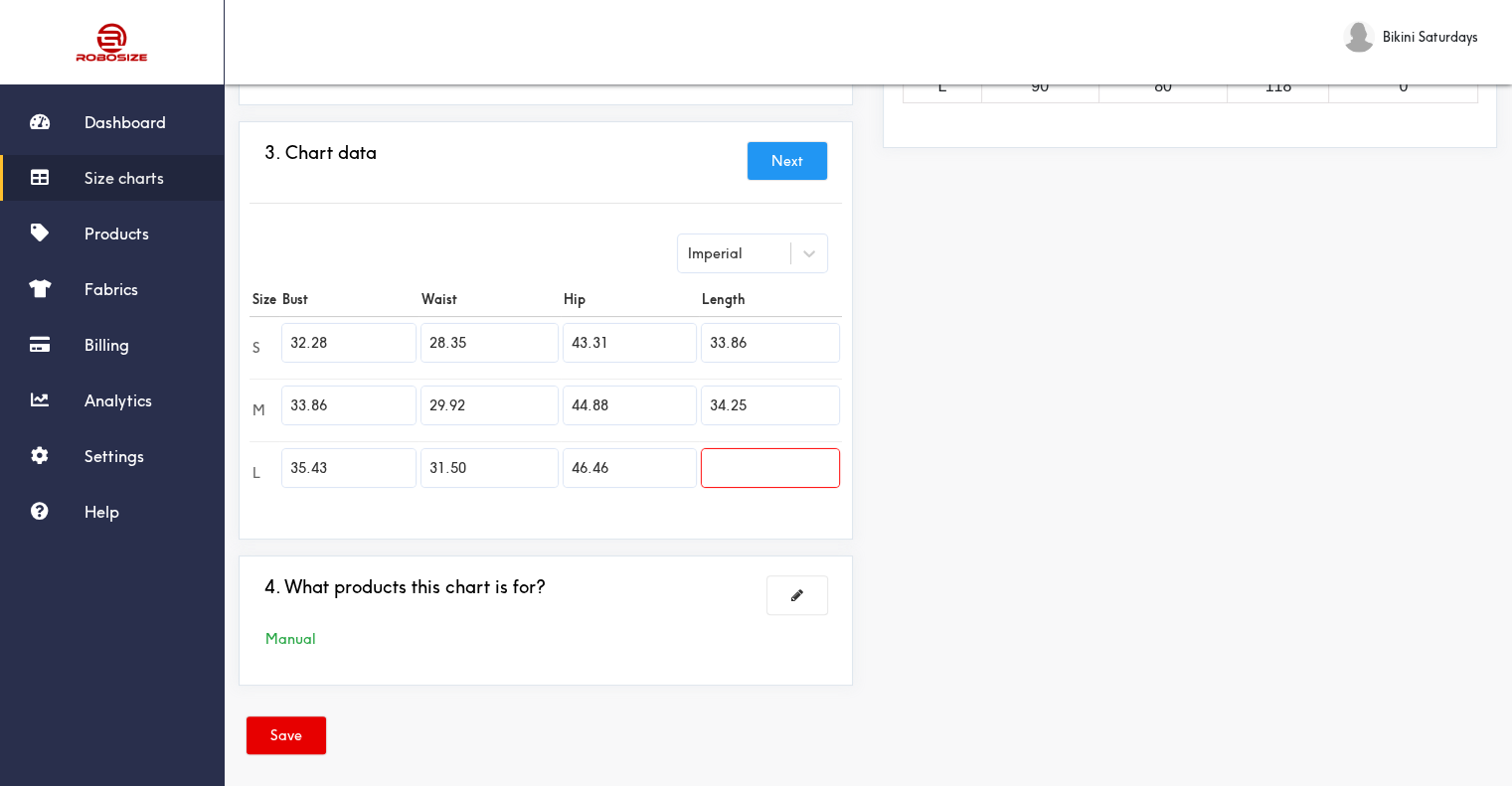 type on "34.25" 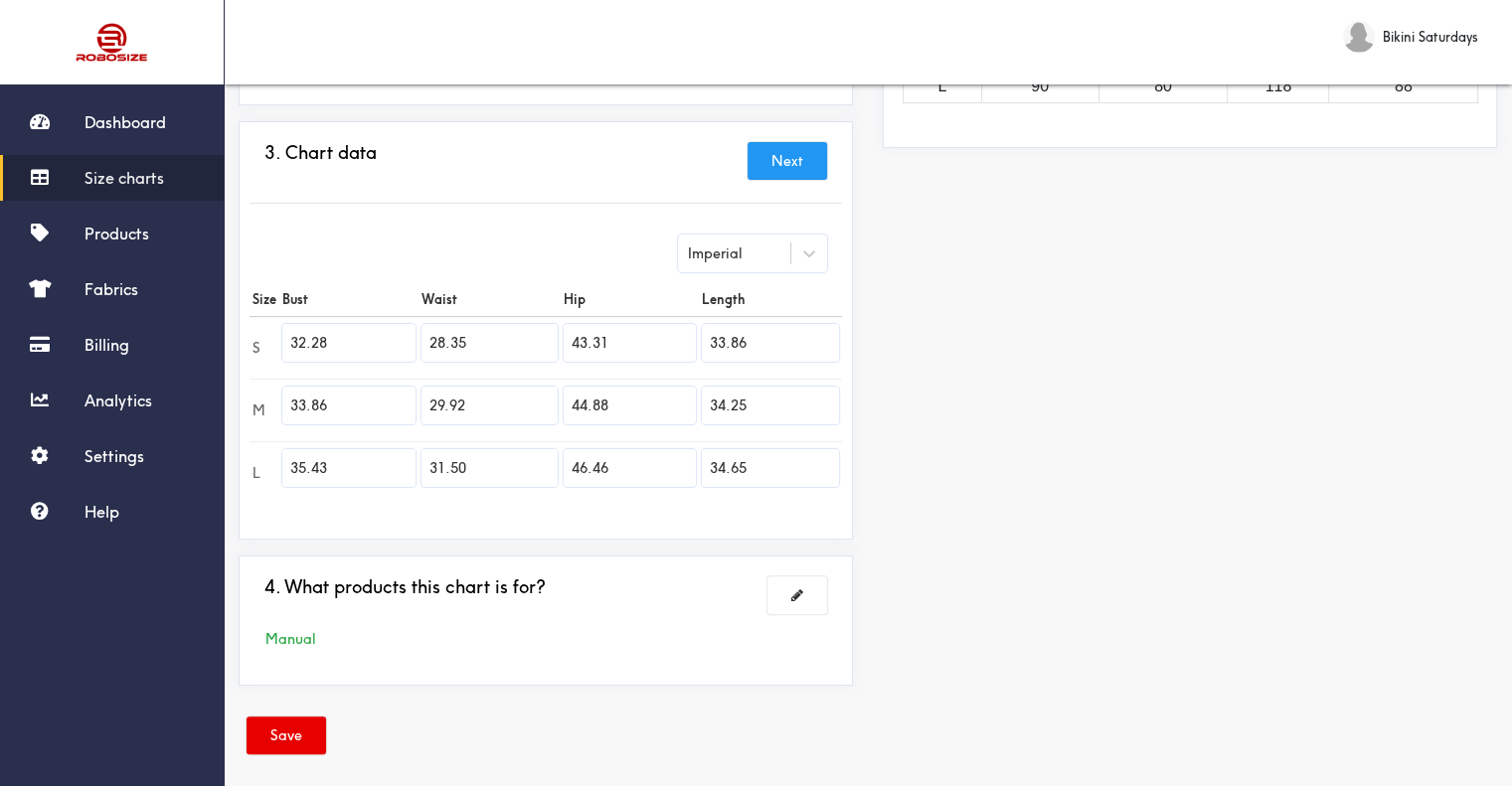 type on "34.65" 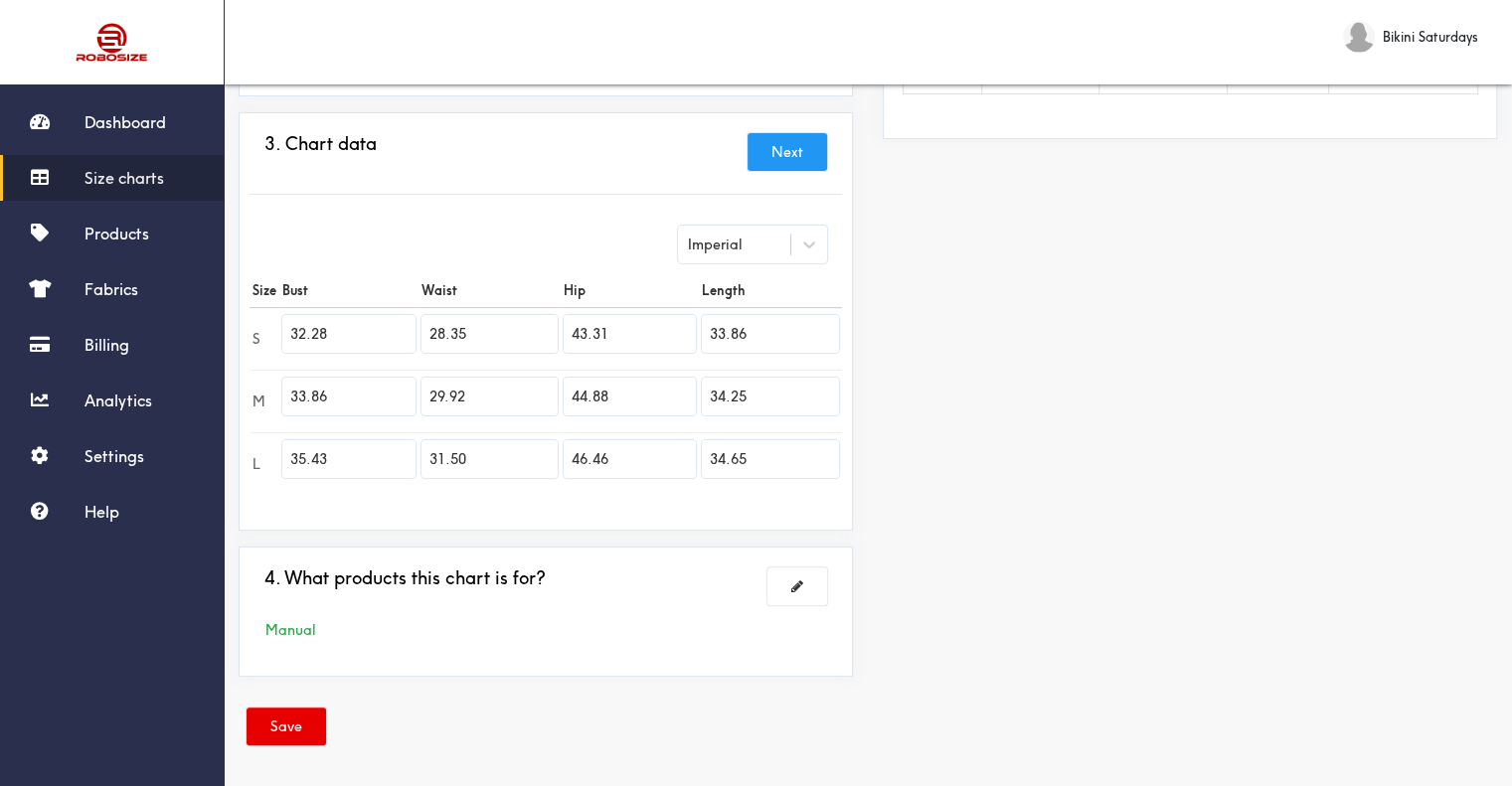 scroll, scrollTop: 409, scrollLeft: 0, axis: vertical 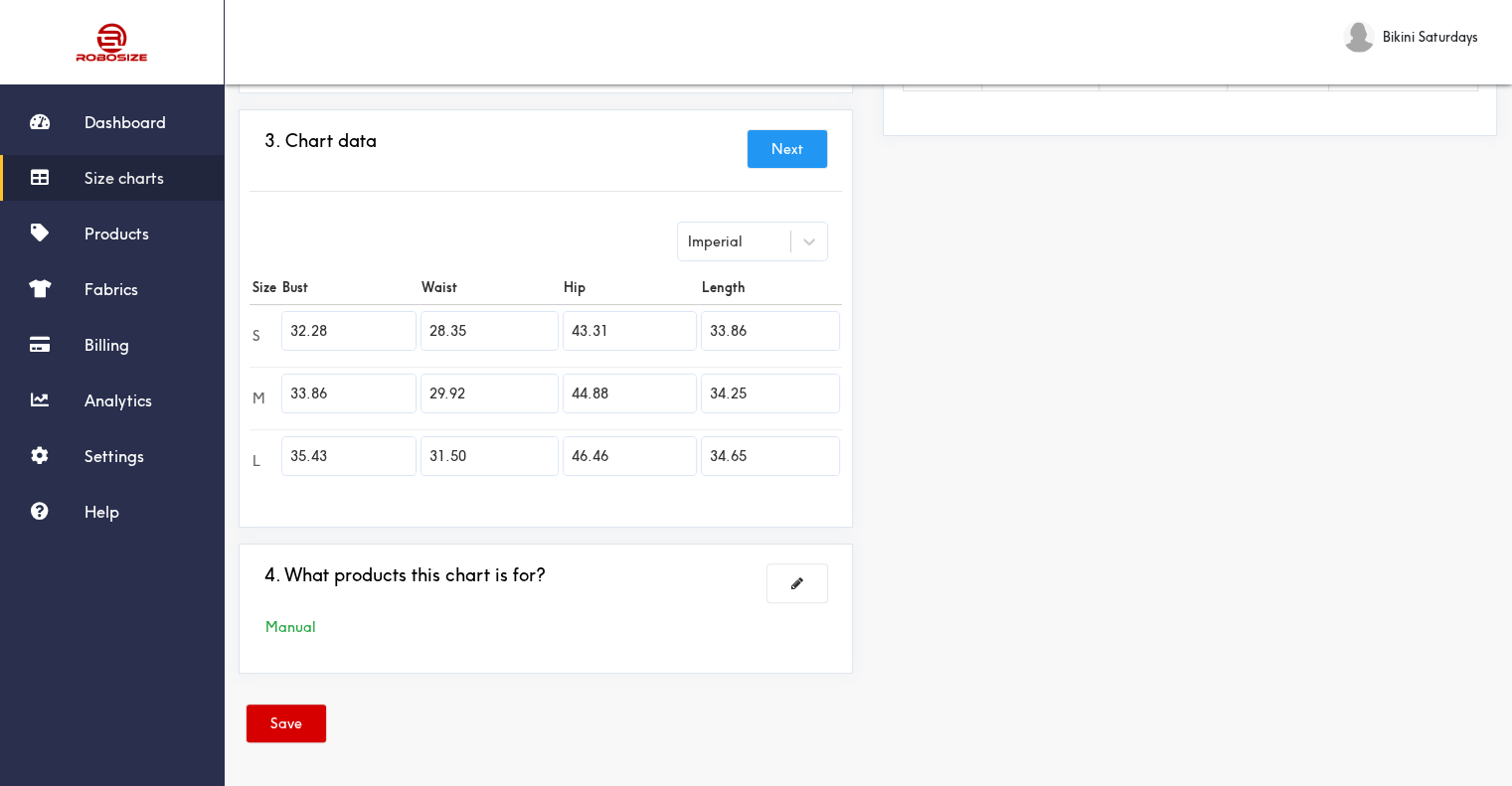 click on "Save" at bounding box center [286, 723] 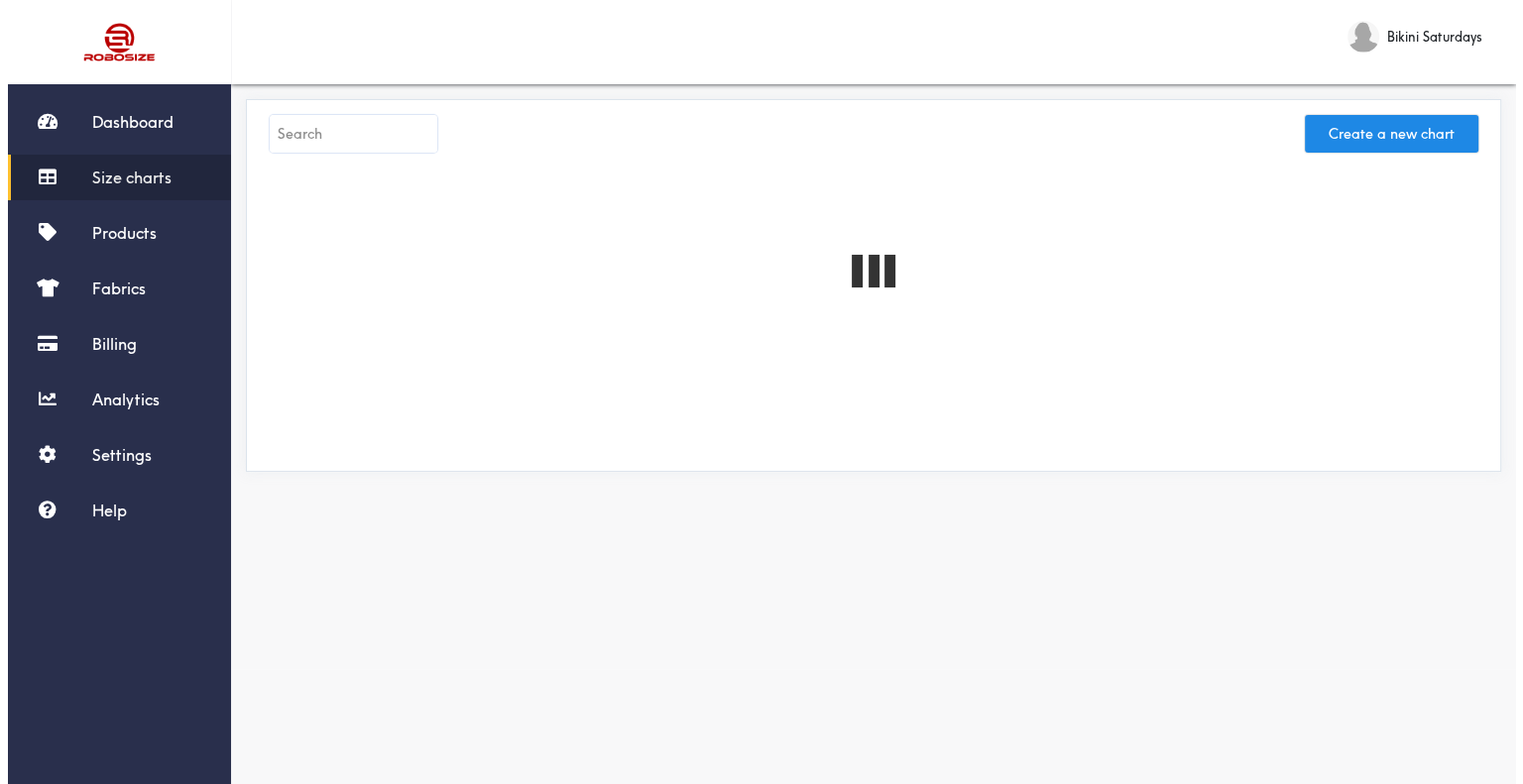 scroll, scrollTop: 0, scrollLeft: 0, axis: both 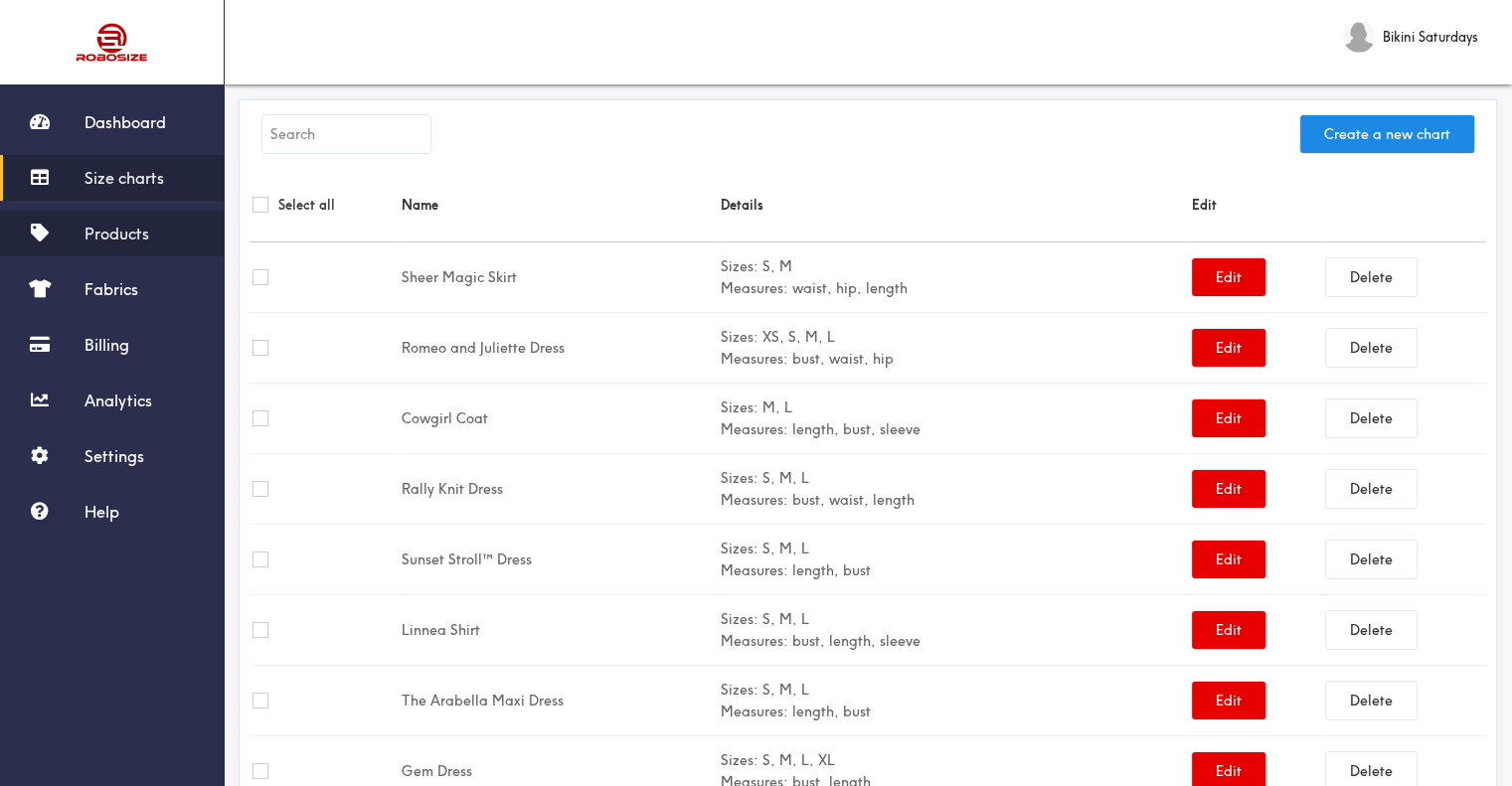 click on "Products" at bounding box center (116, 234) 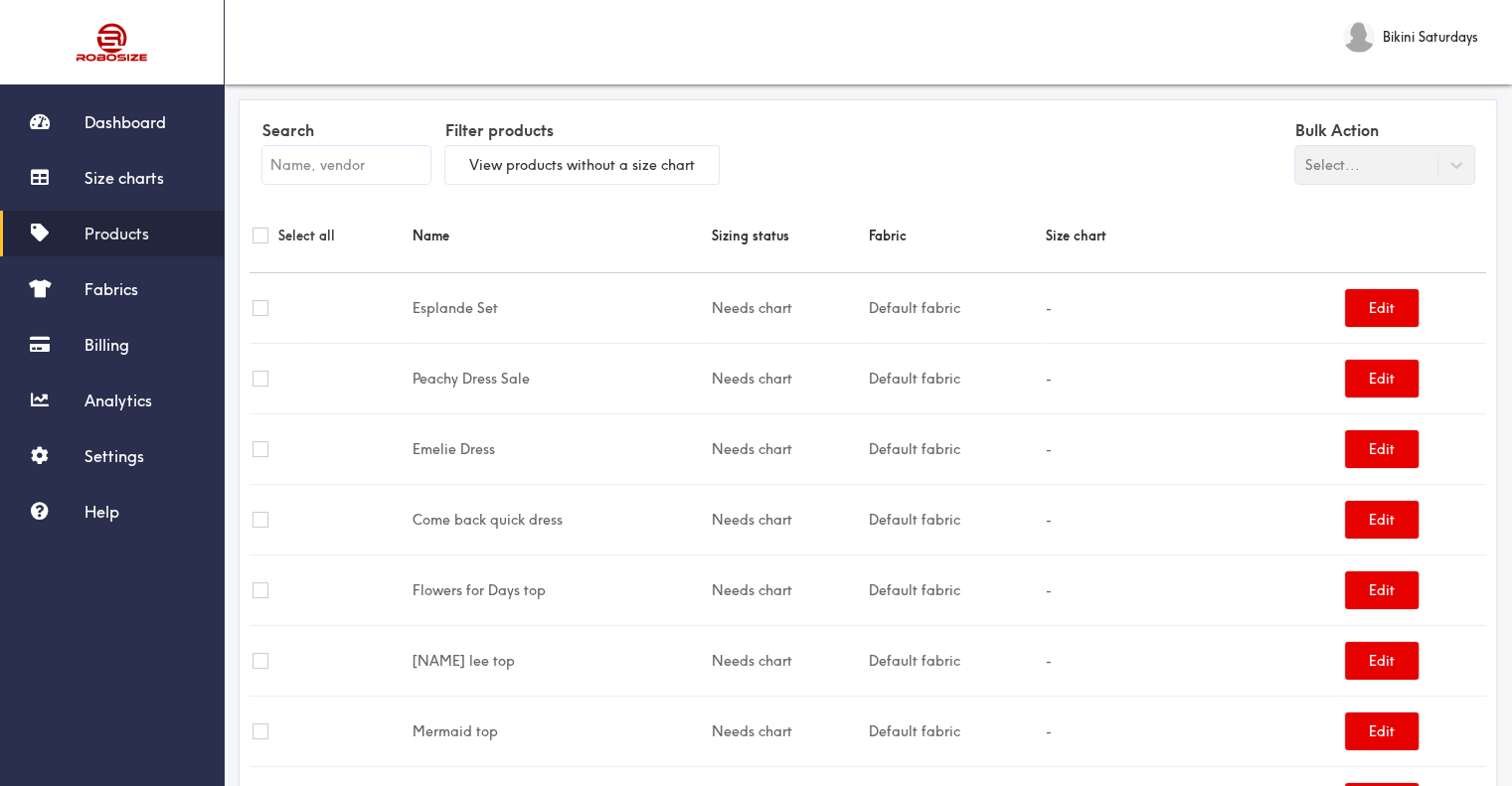 click on "Products" at bounding box center (111, 234) 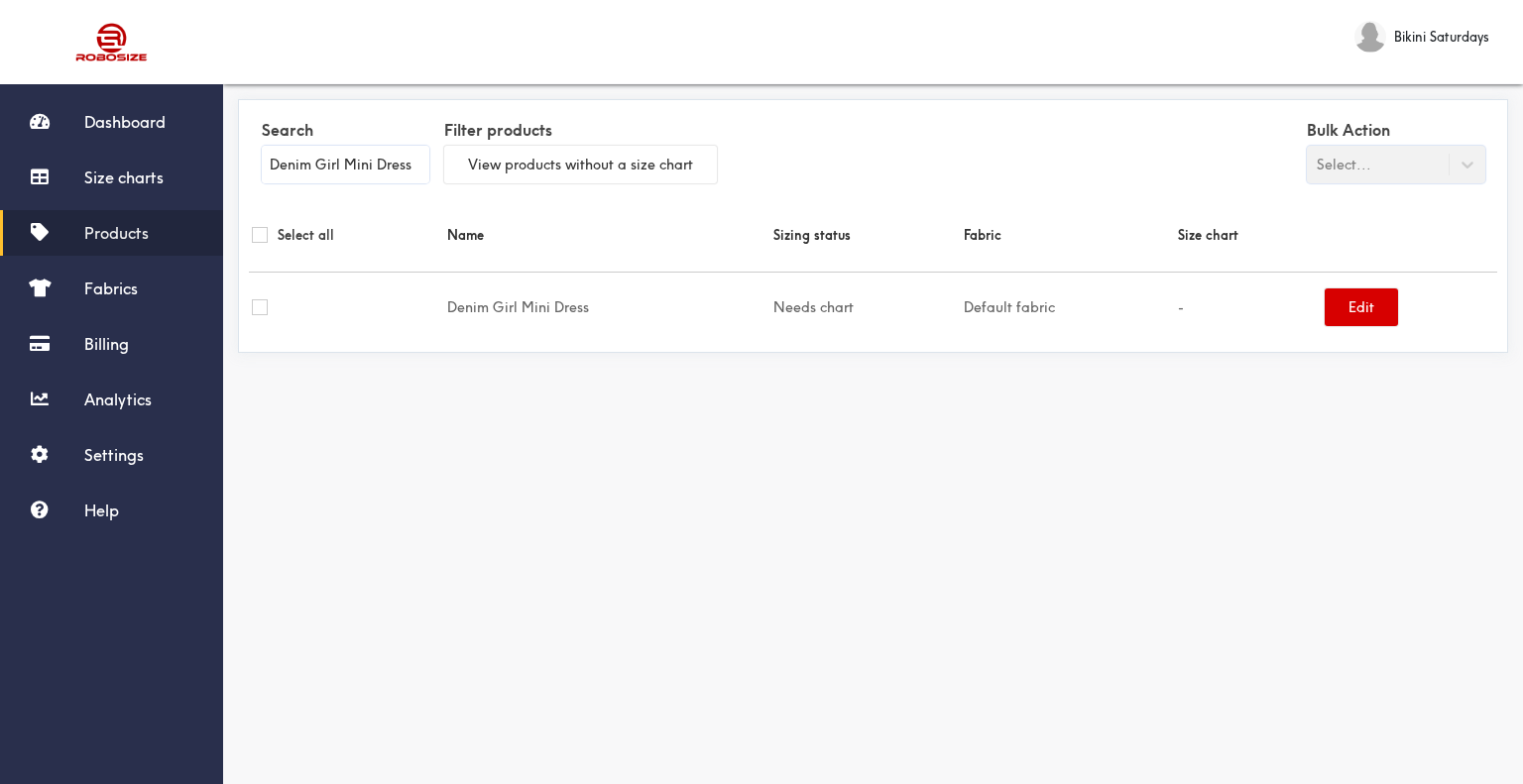 type on "Denim Girl Mini Dress" 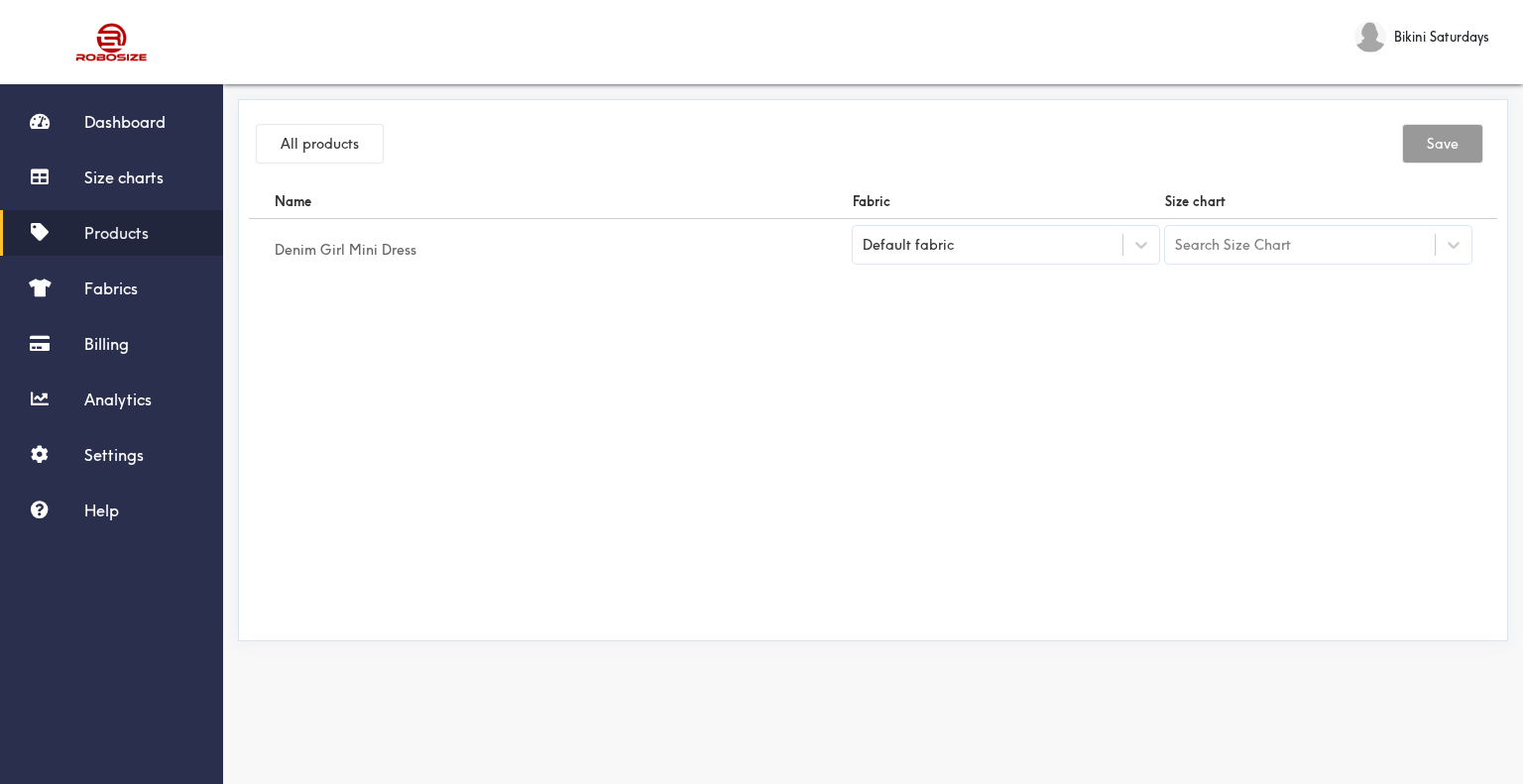 click on "Default fabric" at bounding box center (988, 245) 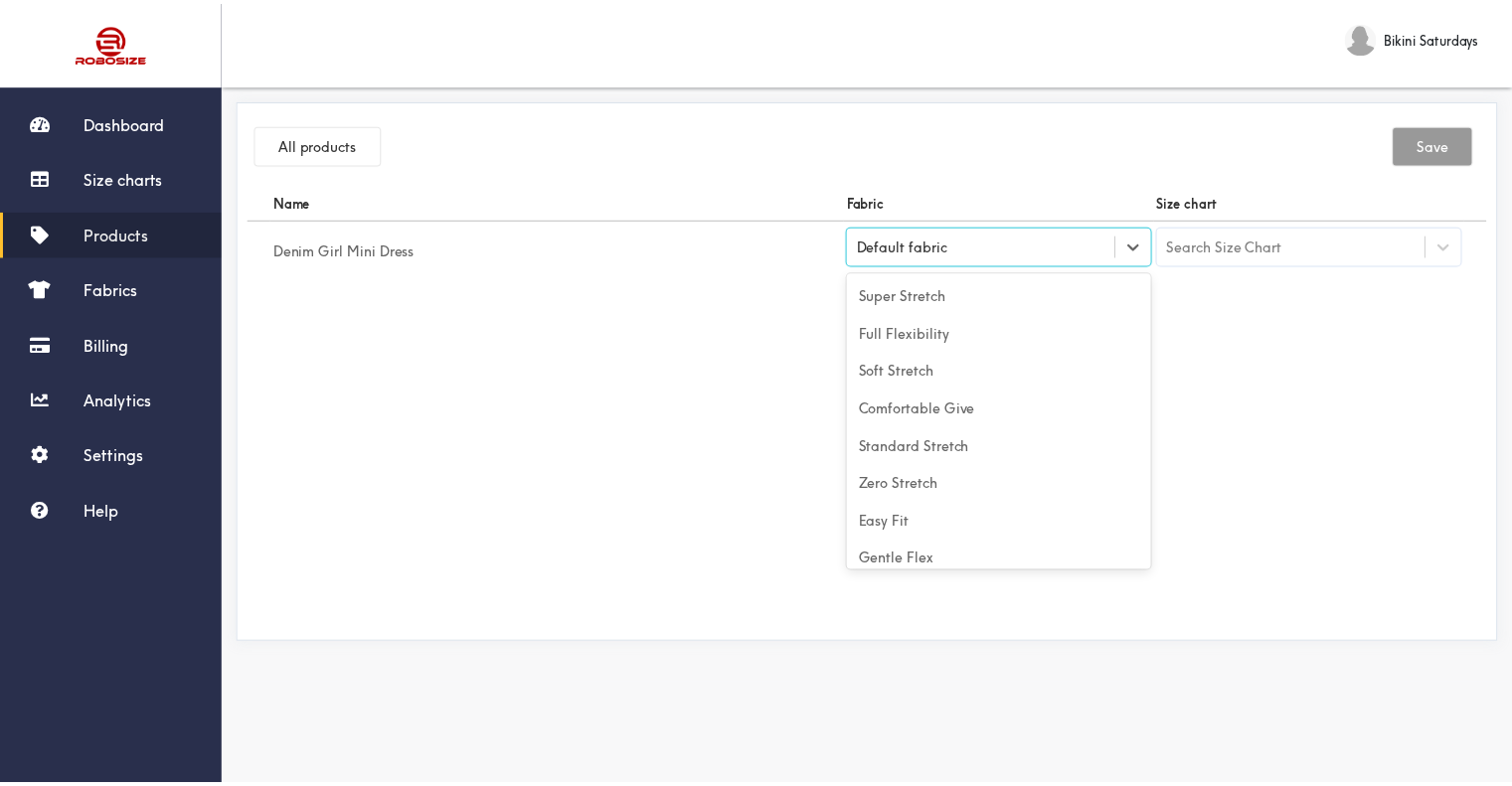 scroll, scrollTop: 87, scrollLeft: 0, axis: vertical 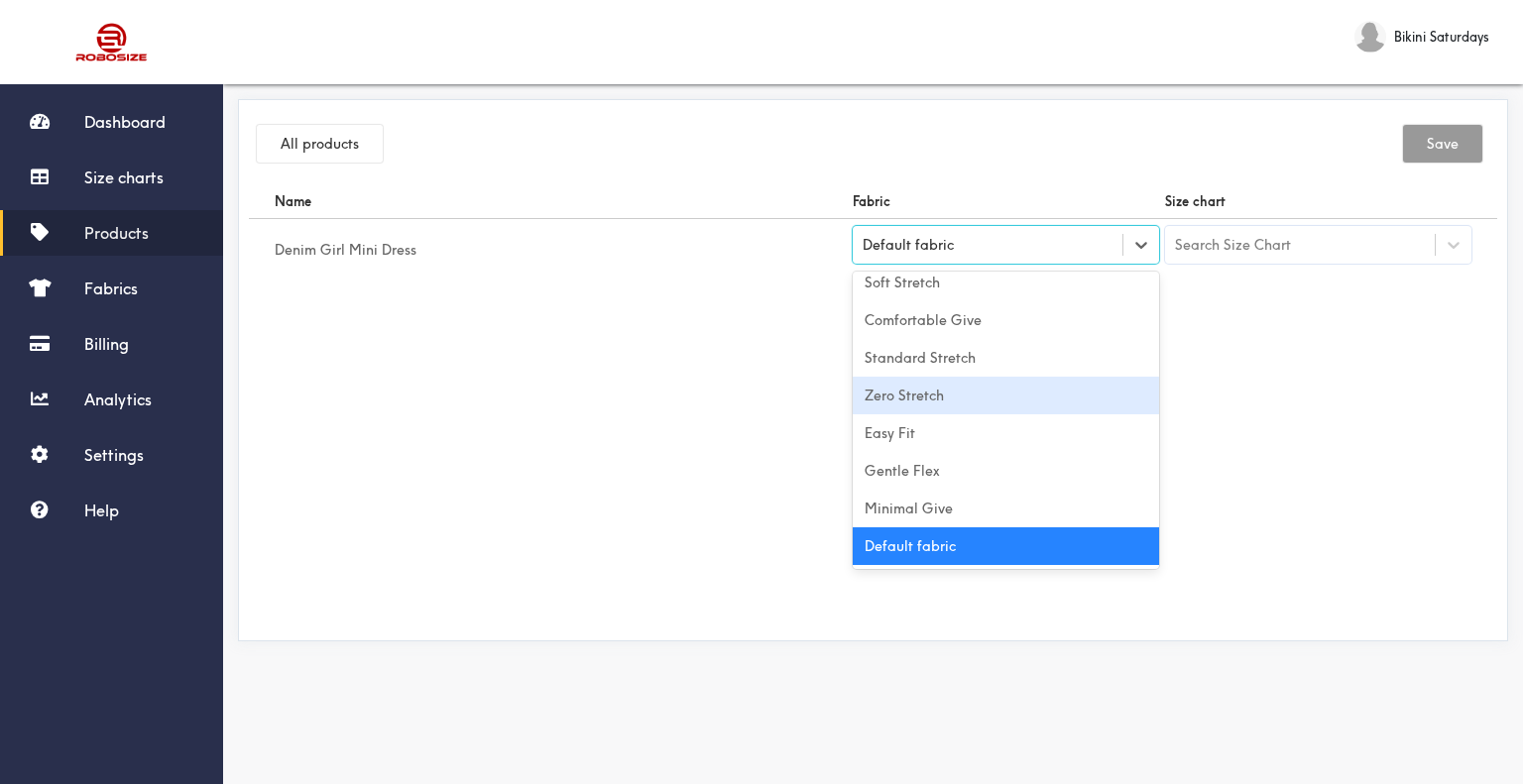 click on "Zero Stretch" at bounding box center [1005, 395] 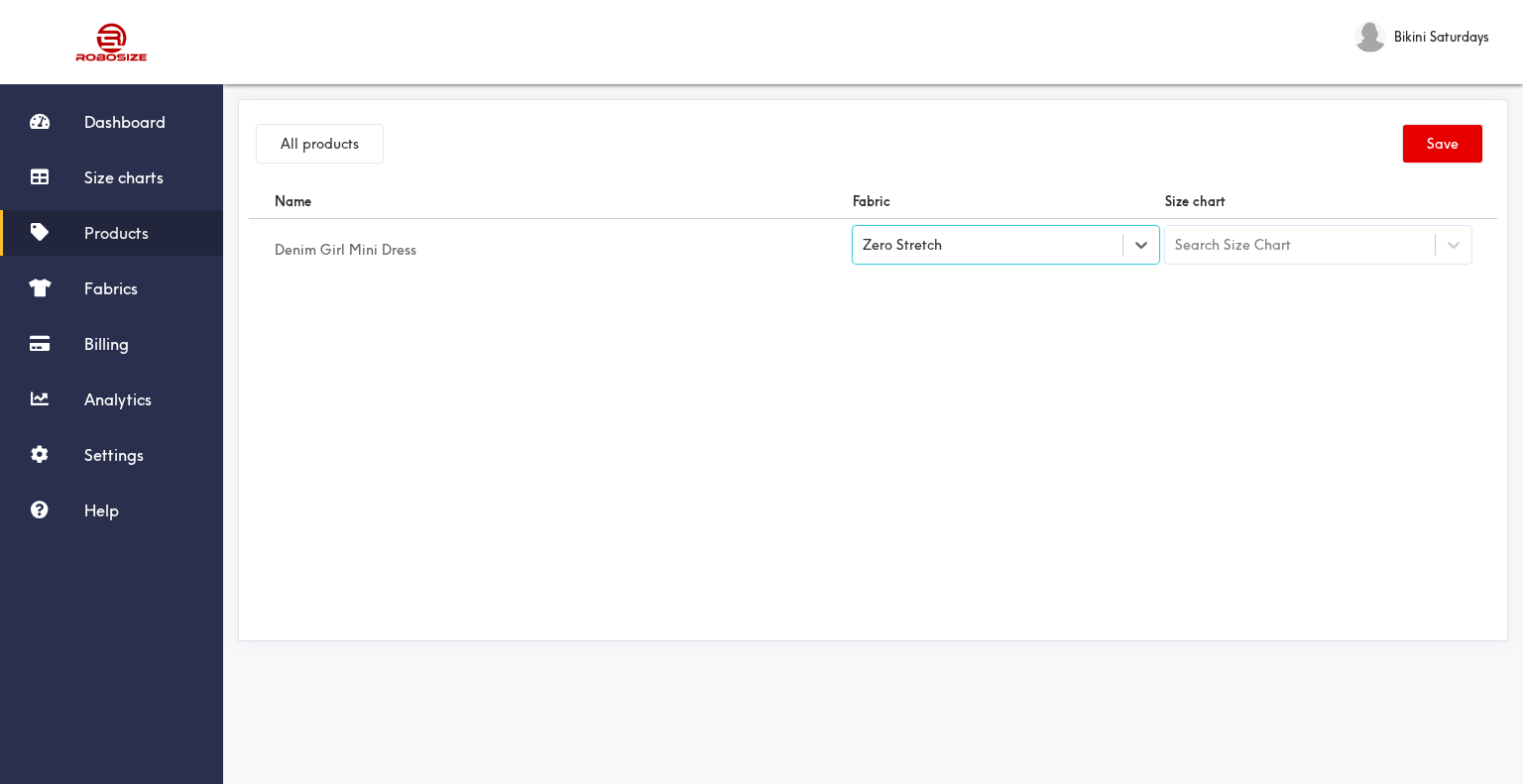 click on "Search Size Chart" at bounding box center (1300, 245) 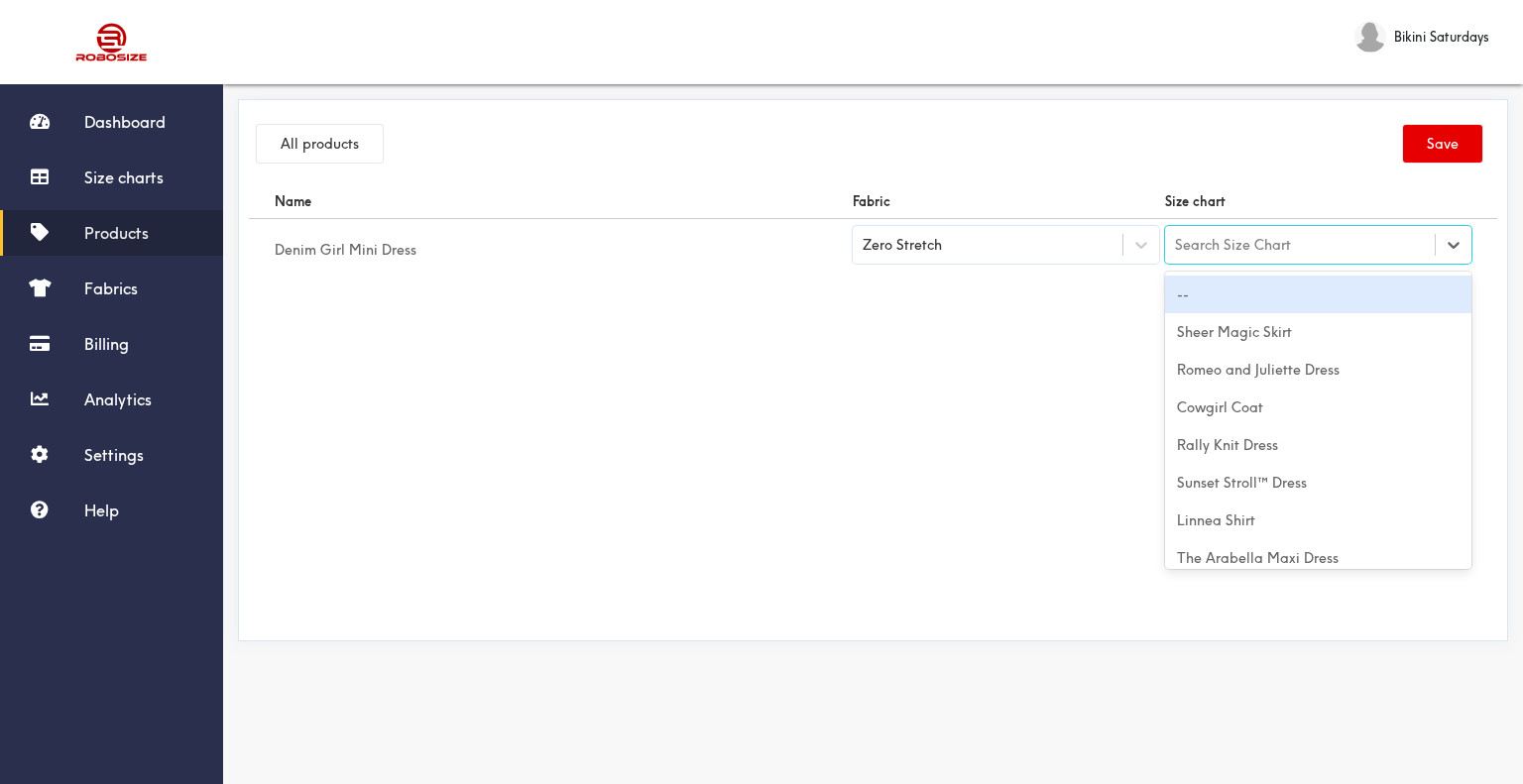 paste on "Denim Girl Mini Dress" 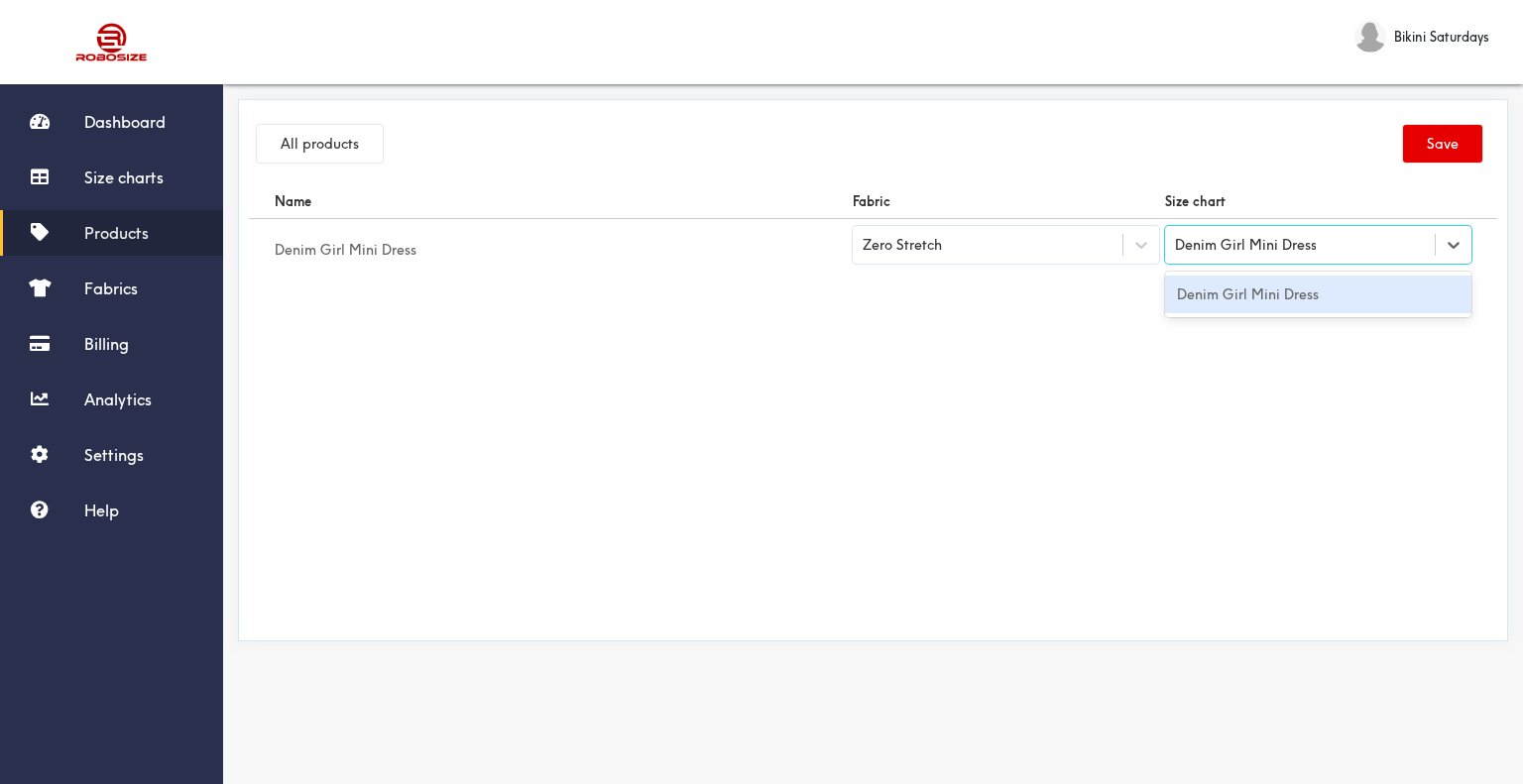 click on "Denim Girl Mini Dress" at bounding box center [1318, 294] 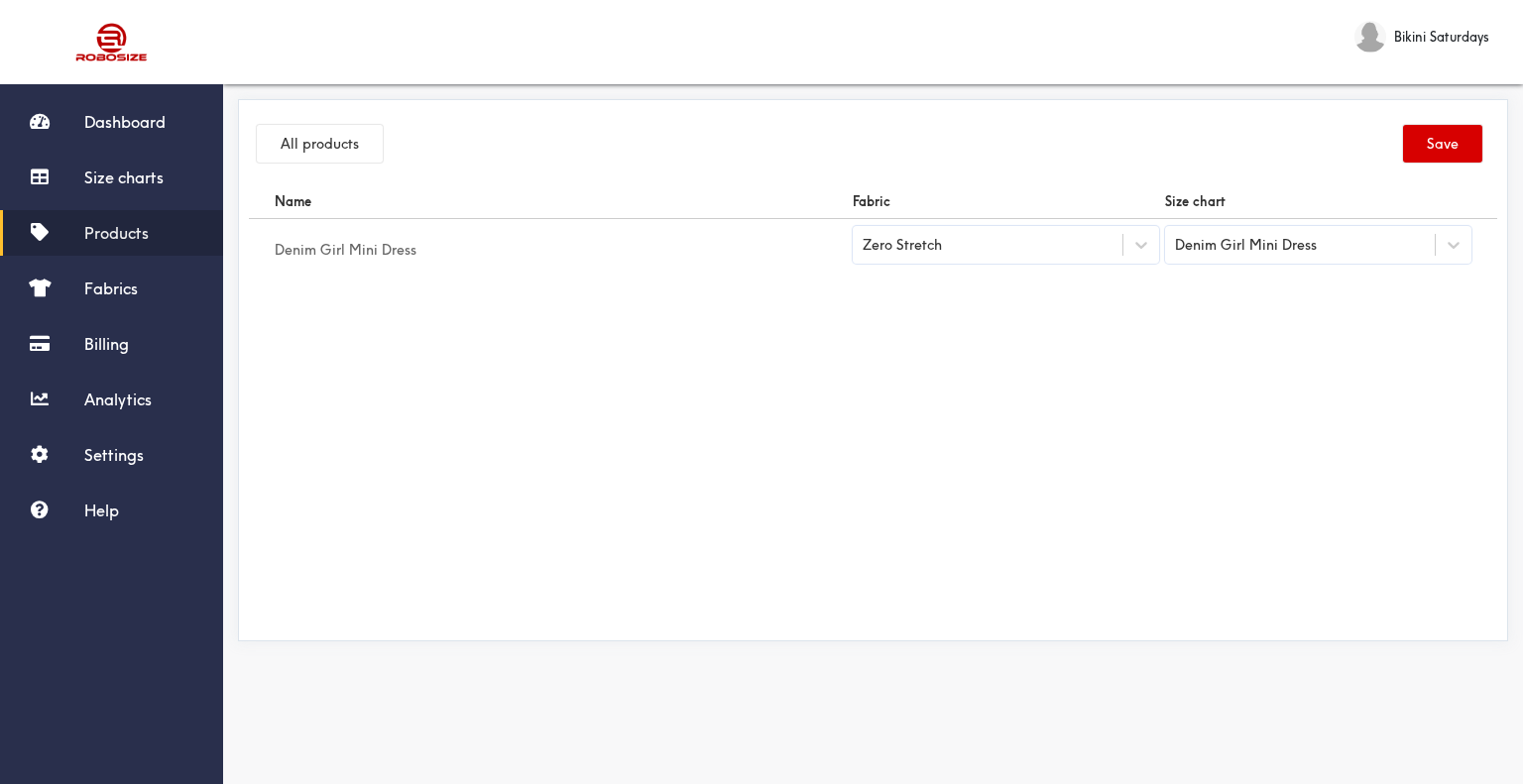 click on "Save" at bounding box center [1443, 144] 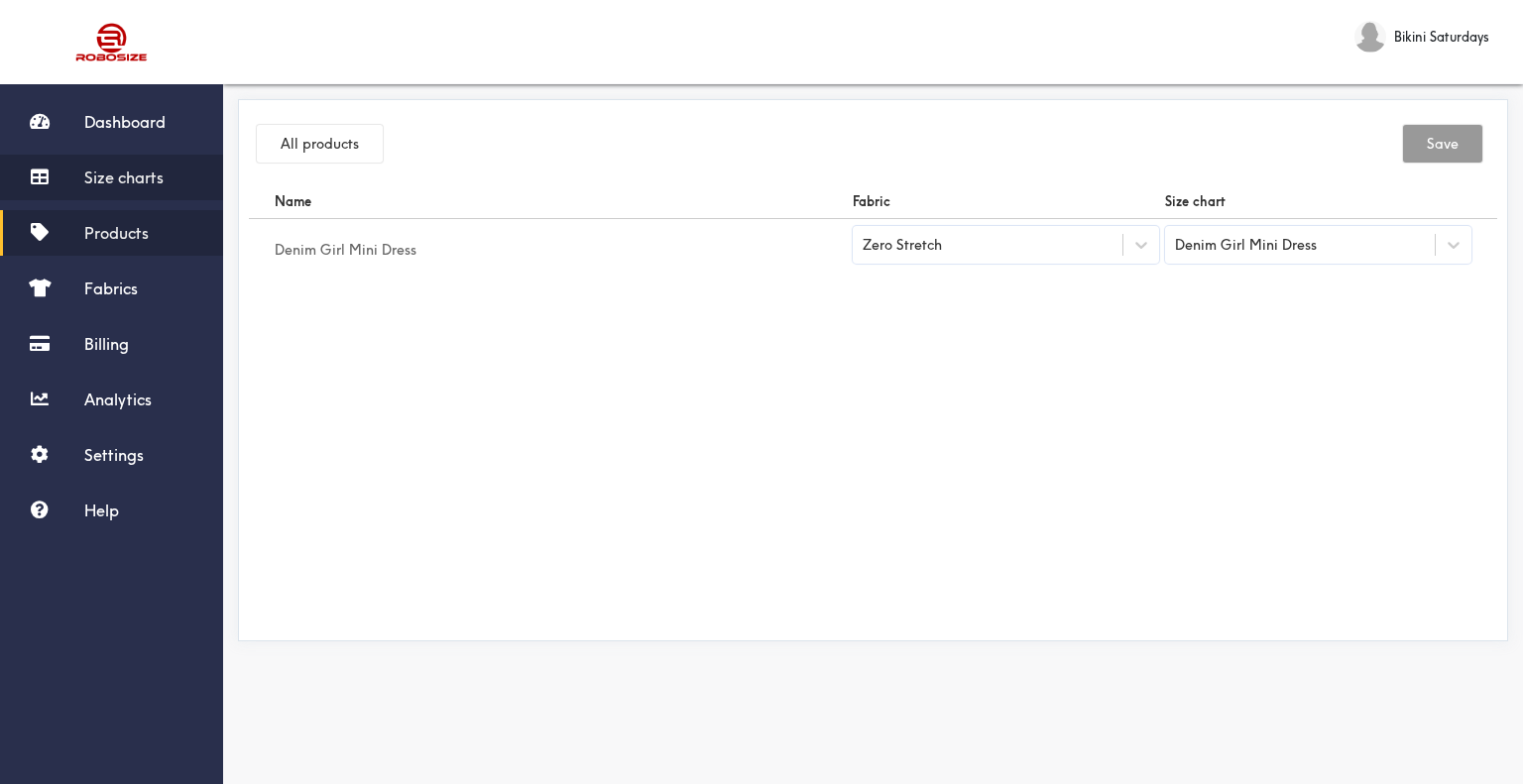 click on "Size charts" at bounding box center [124, 177] 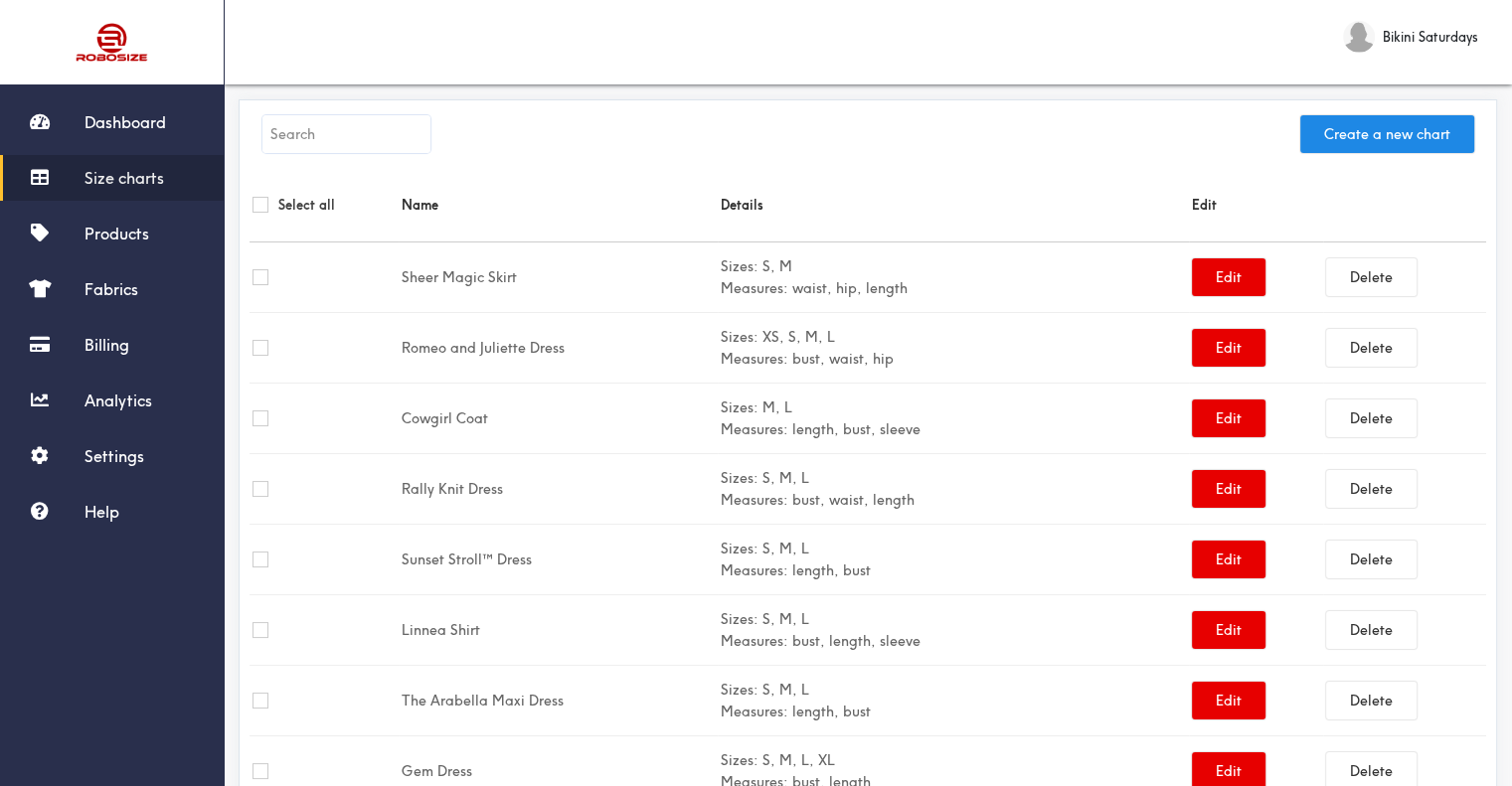 click at bounding box center [346, 134] 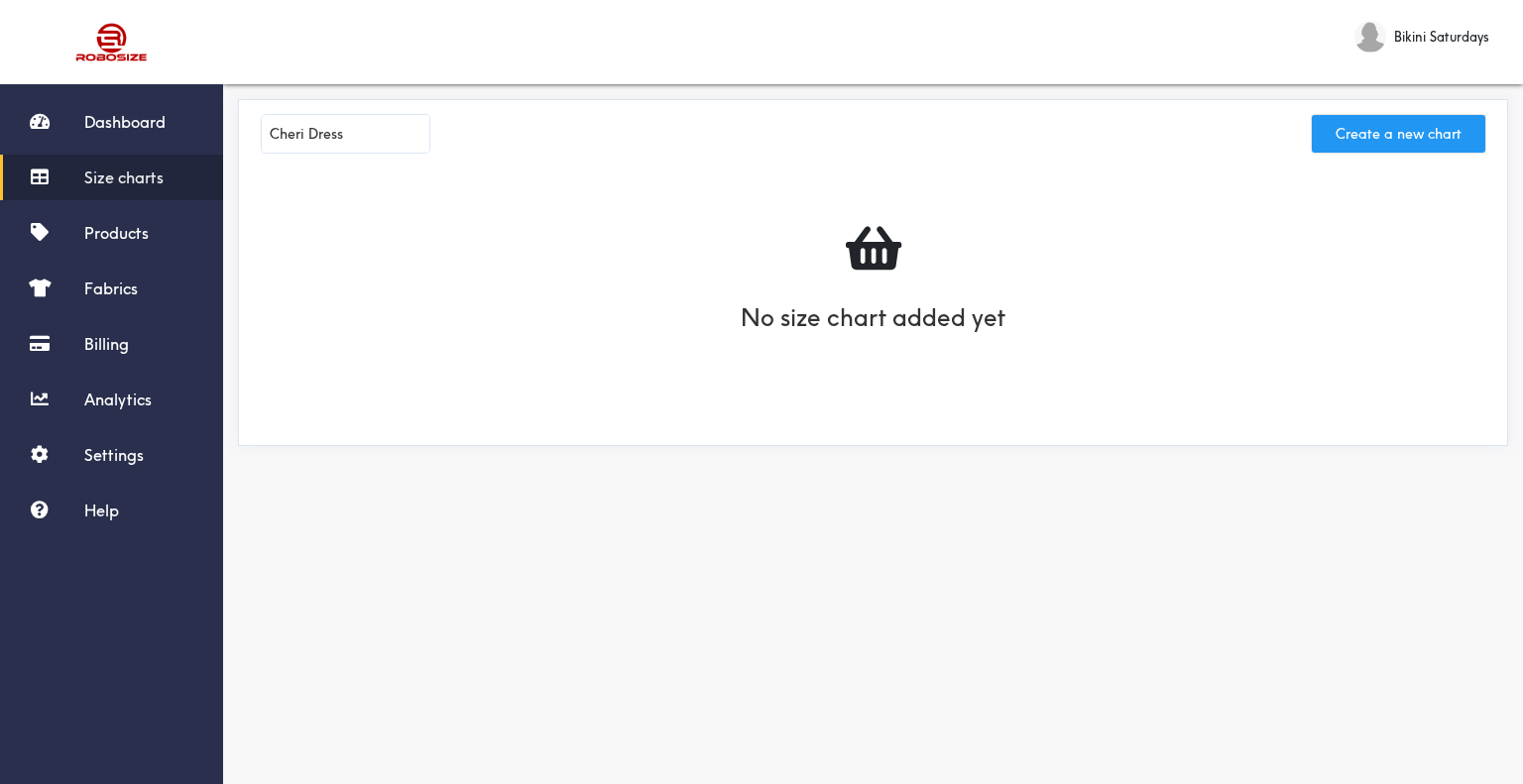 type on "Cheri Dress" 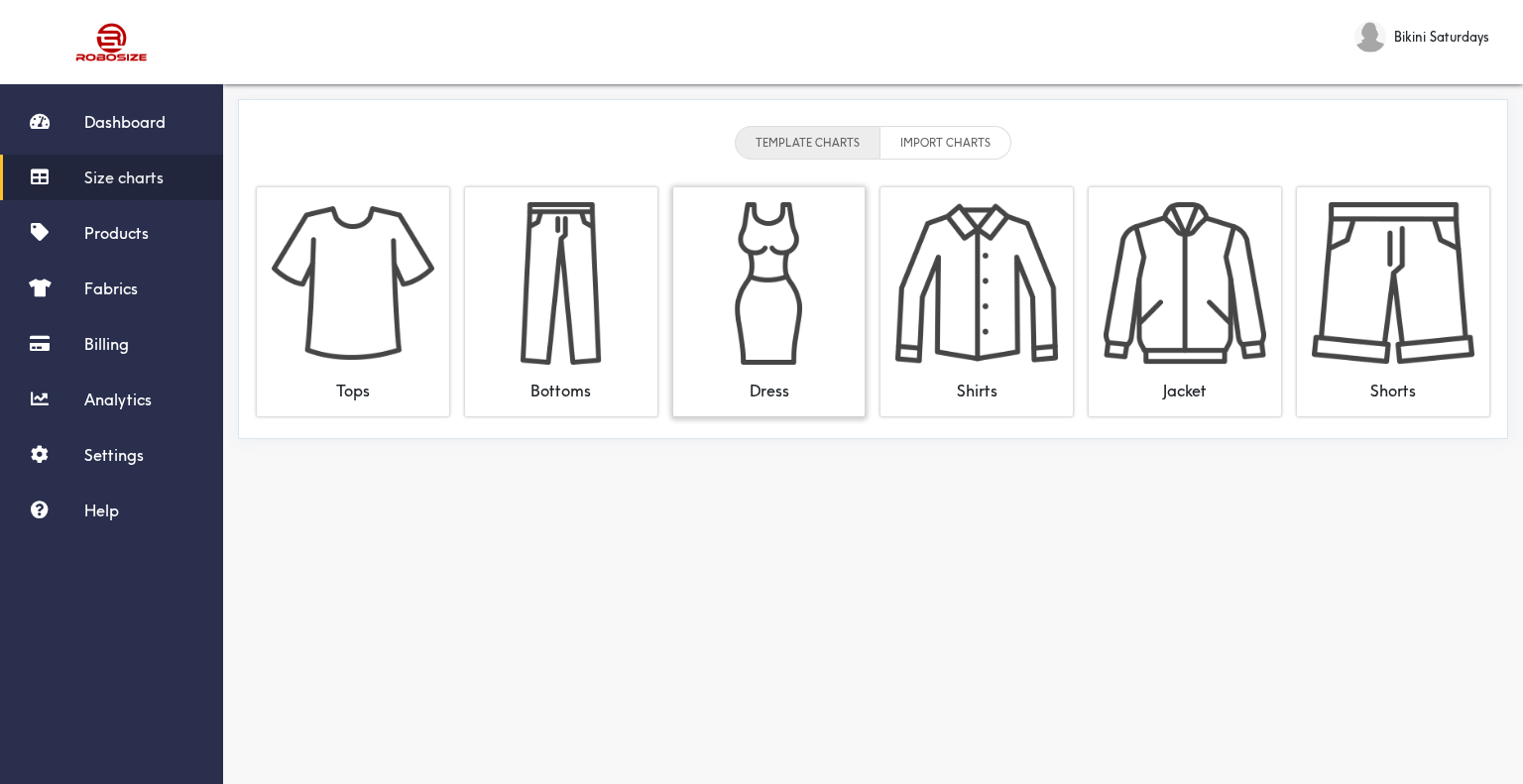 click at bounding box center (769, 283) 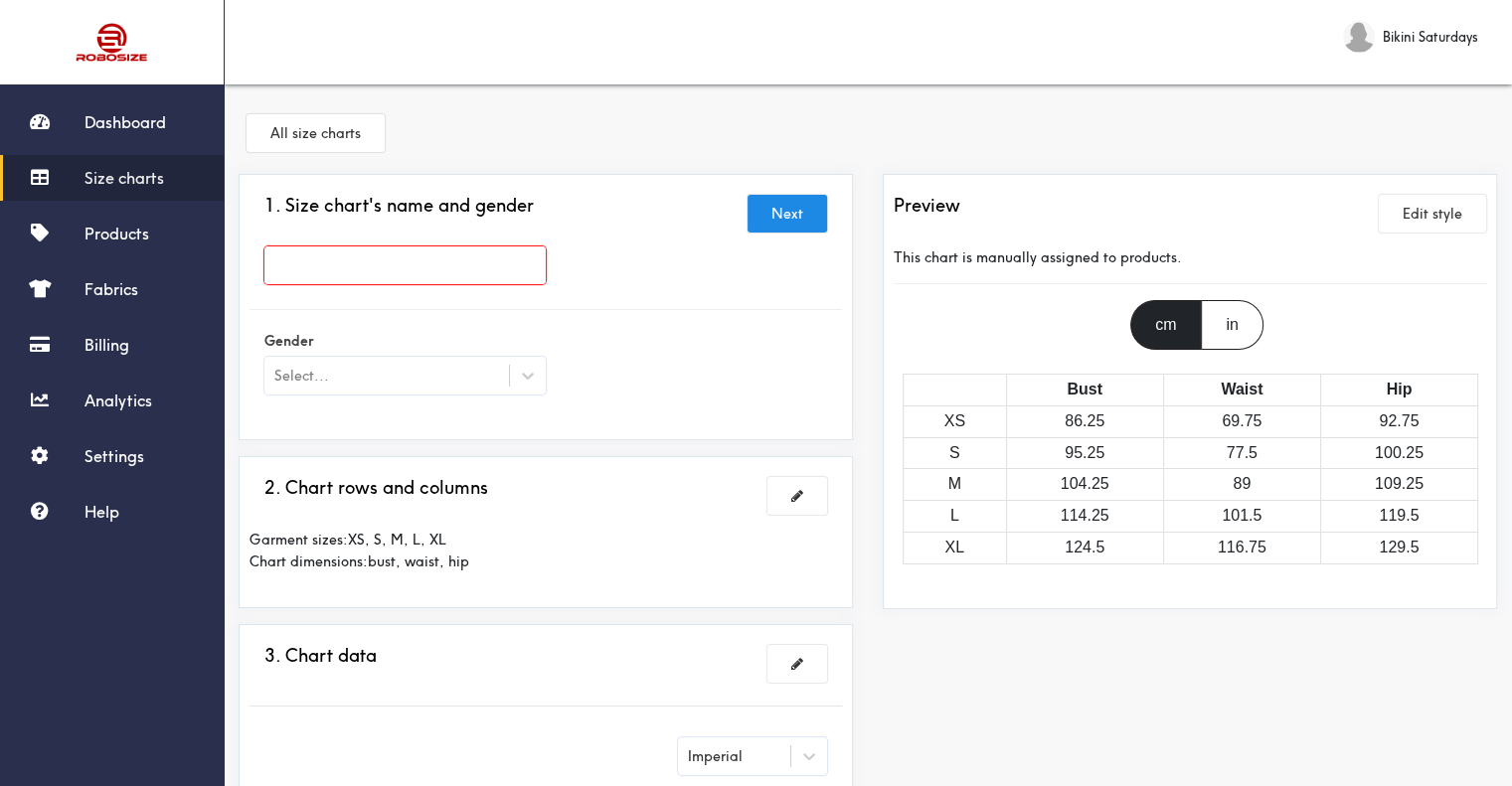 click at bounding box center [405, 265] 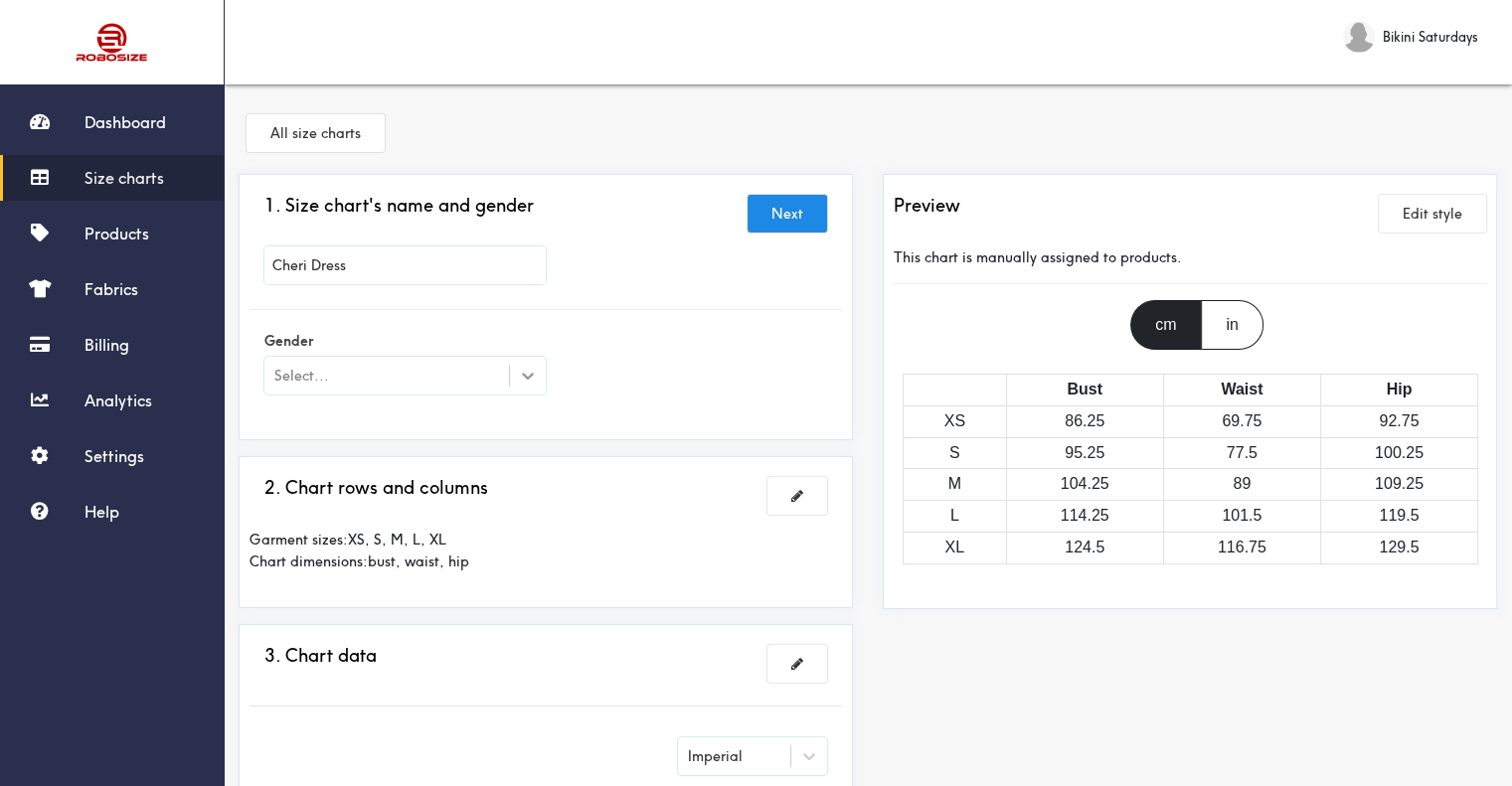 type on "Cheri Dress" 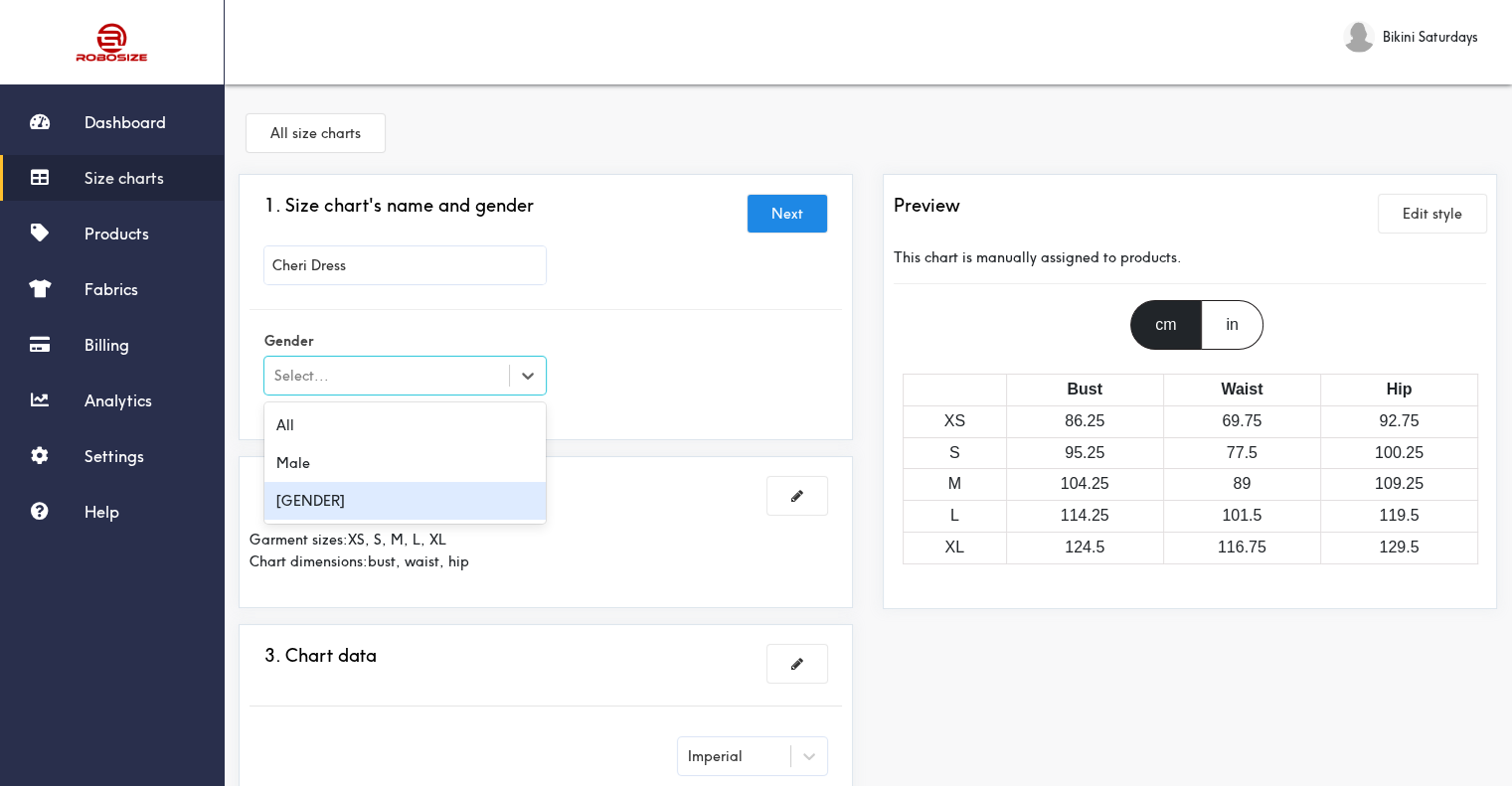 click on "[GENDER]" at bounding box center [405, 501] 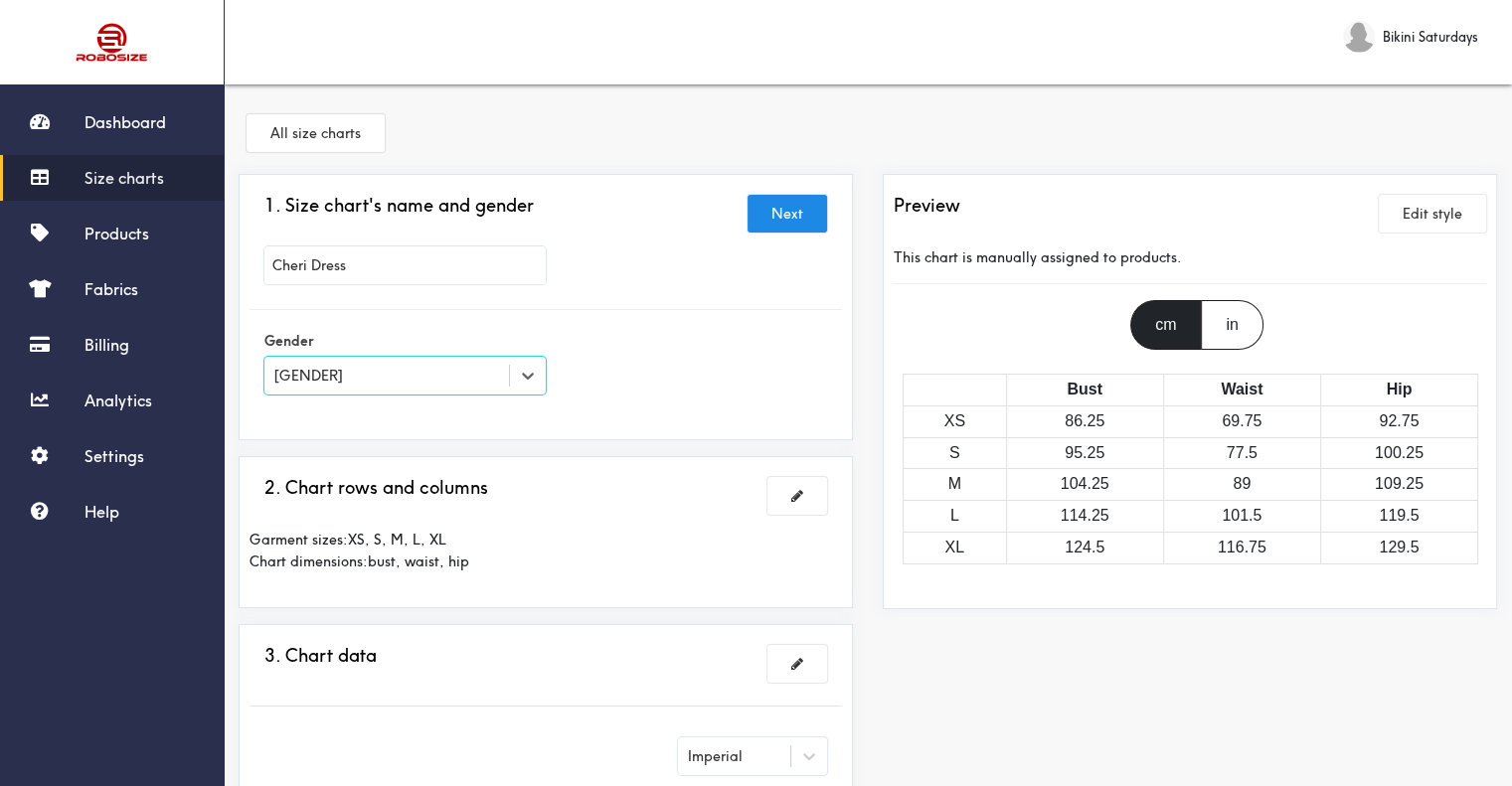 click on "Gender option Female, selected. Select is focused , press Down to open the menu, Female" at bounding box center [546, 365] 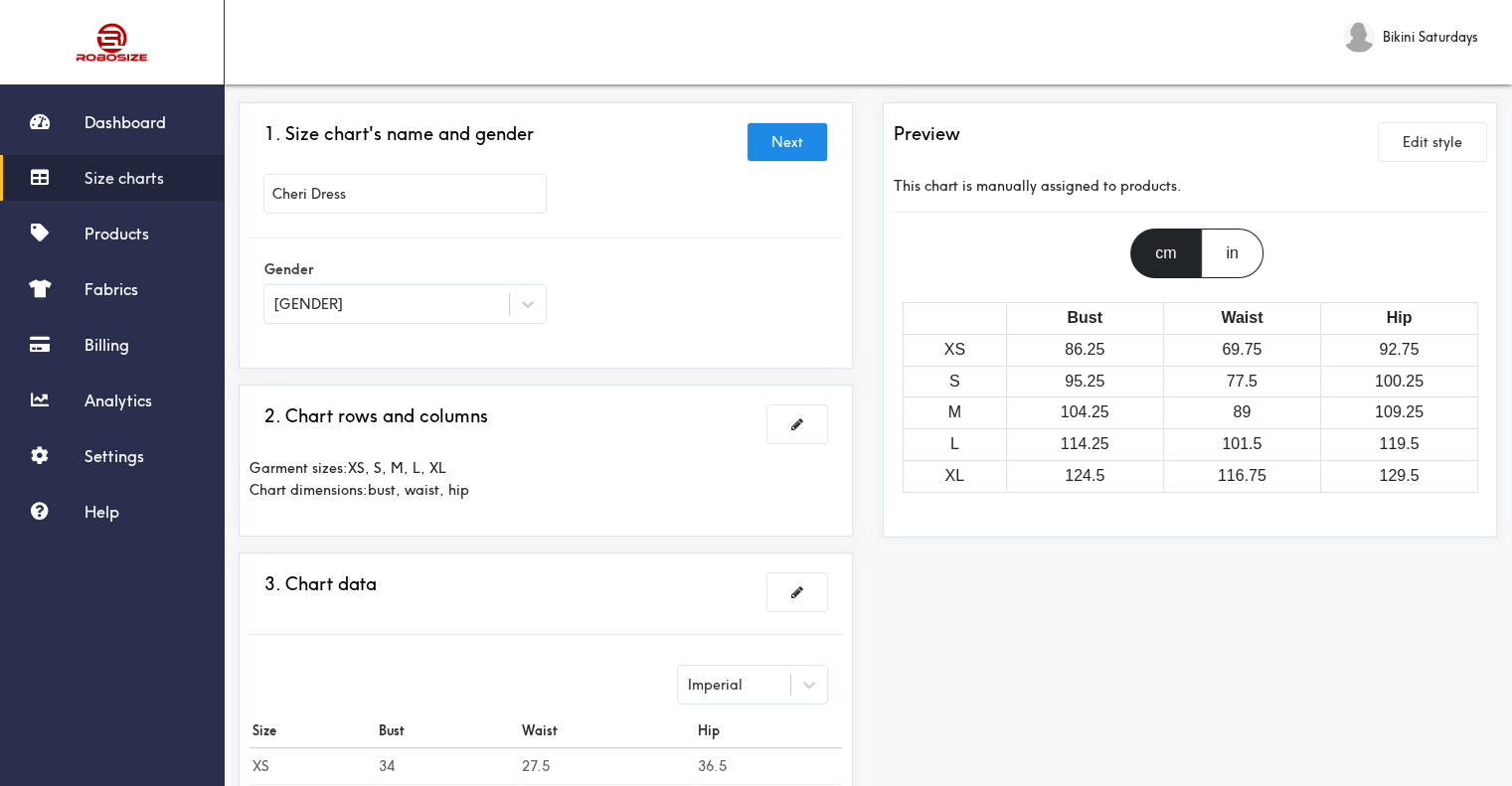 scroll, scrollTop: 99, scrollLeft: 0, axis: vertical 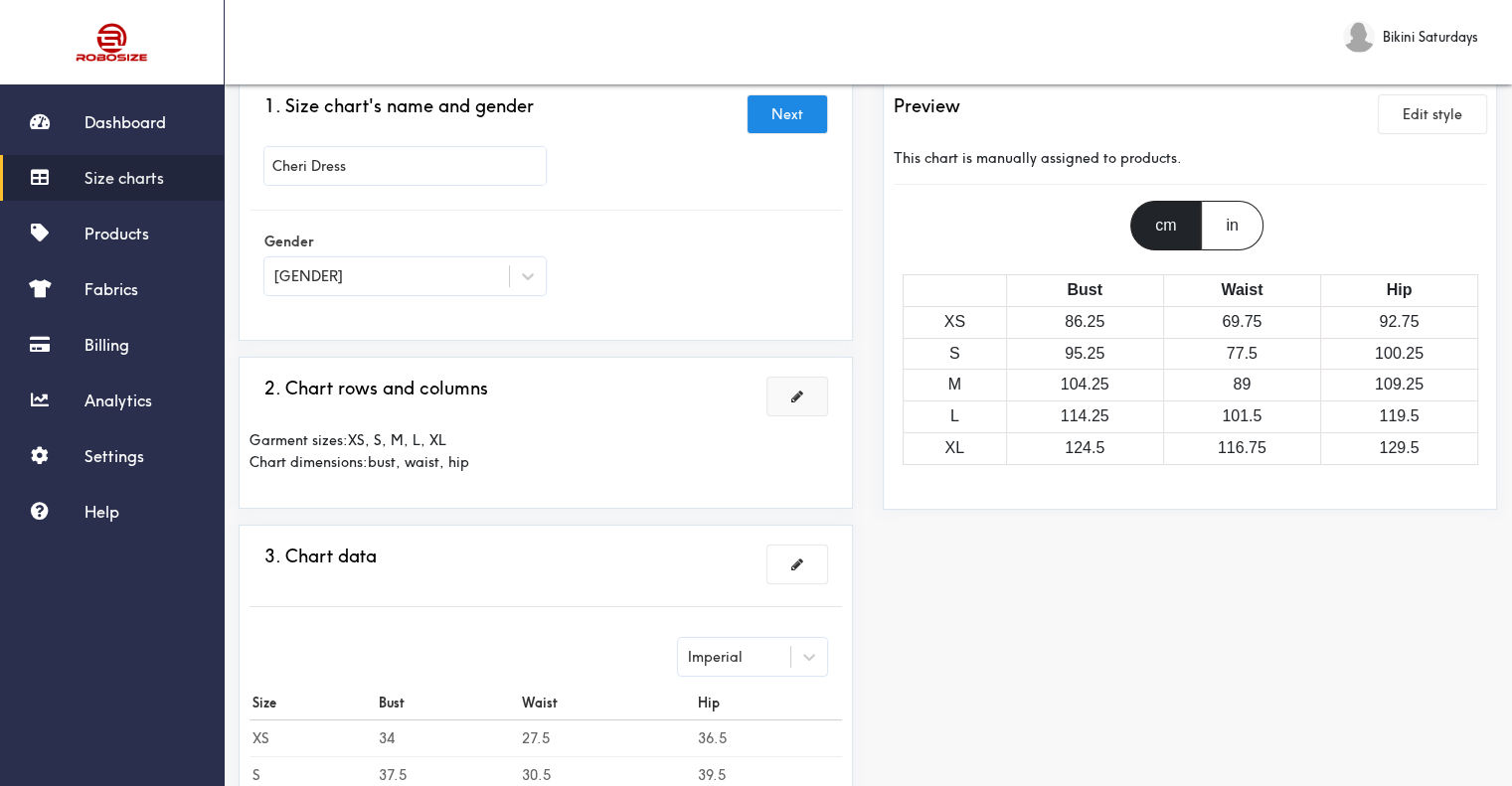 click at bounding box center [797, 396] 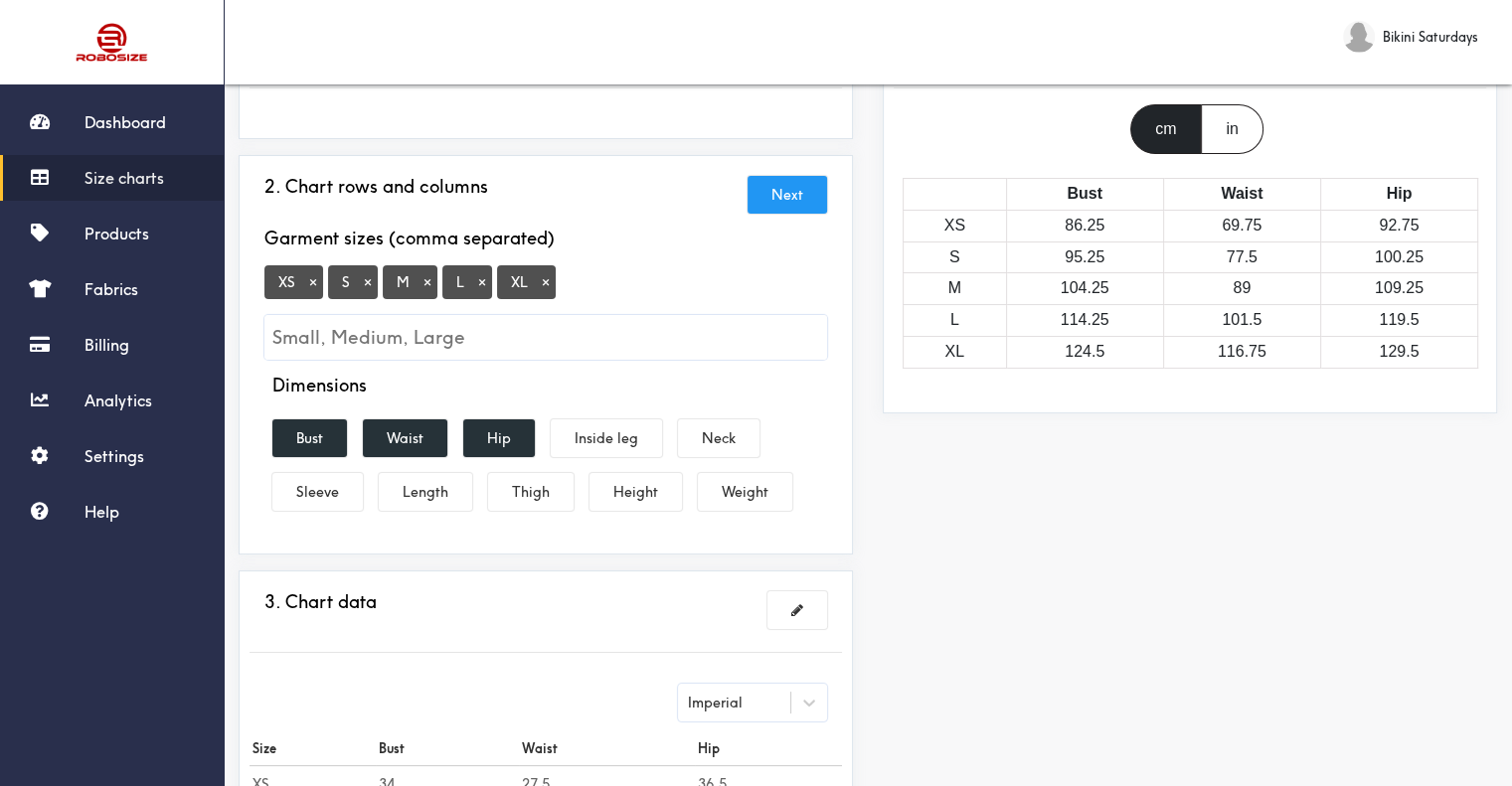 scroll, scrollTop: 199, scrollLeft: 0, axis: vertical 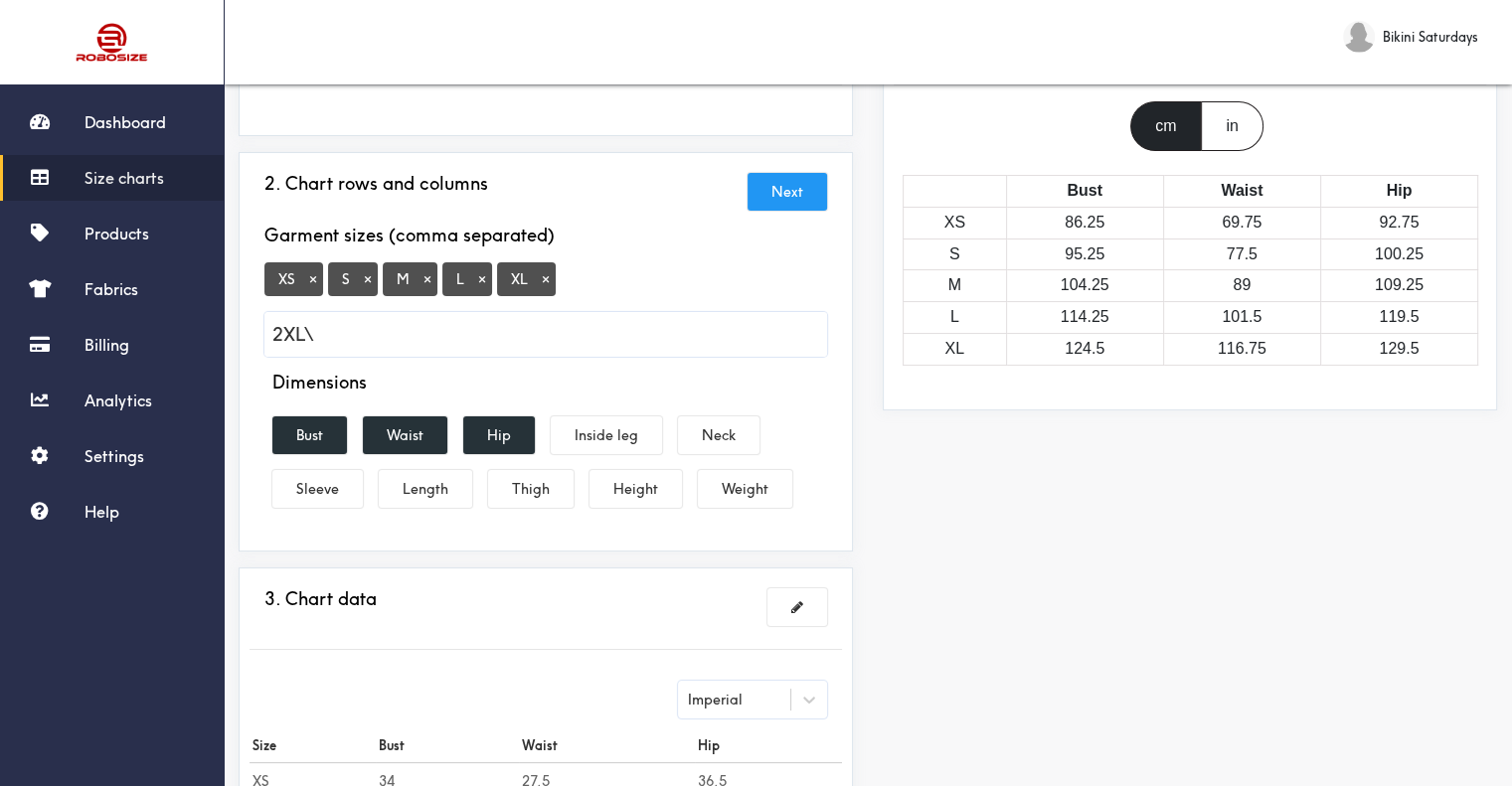 type on "2XL" 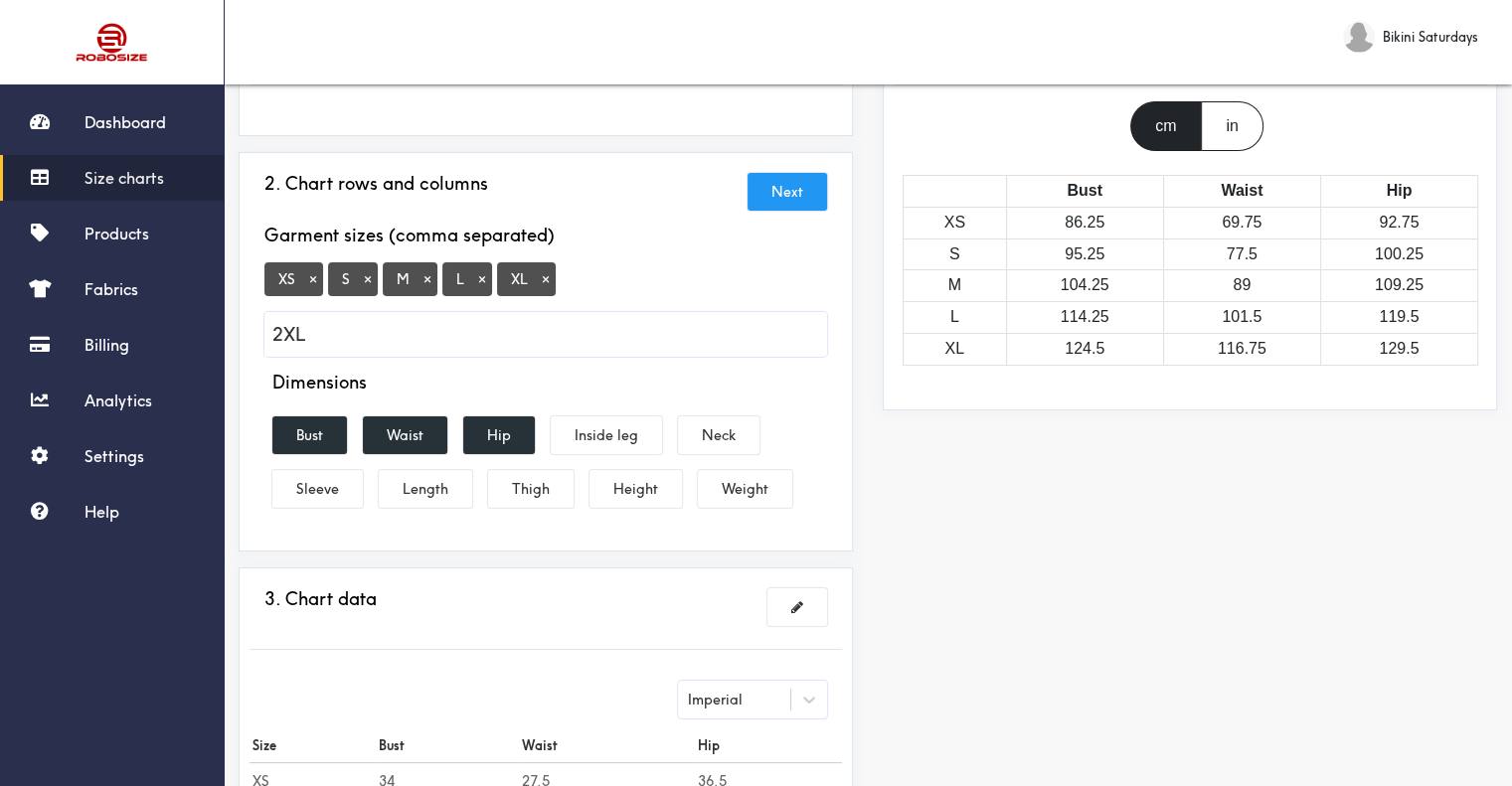 type 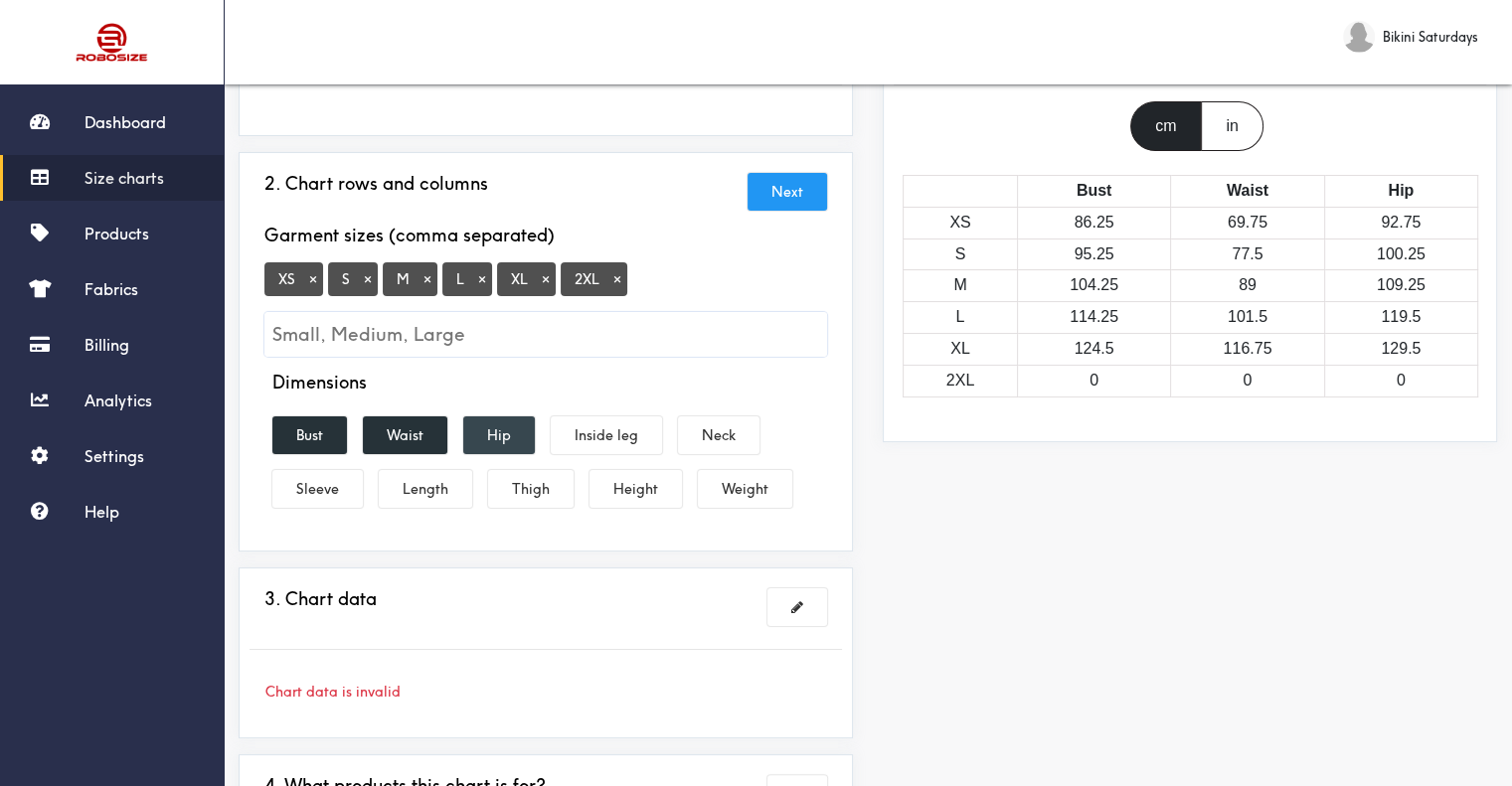 click on "Hip" at bounding box center [499, 435] 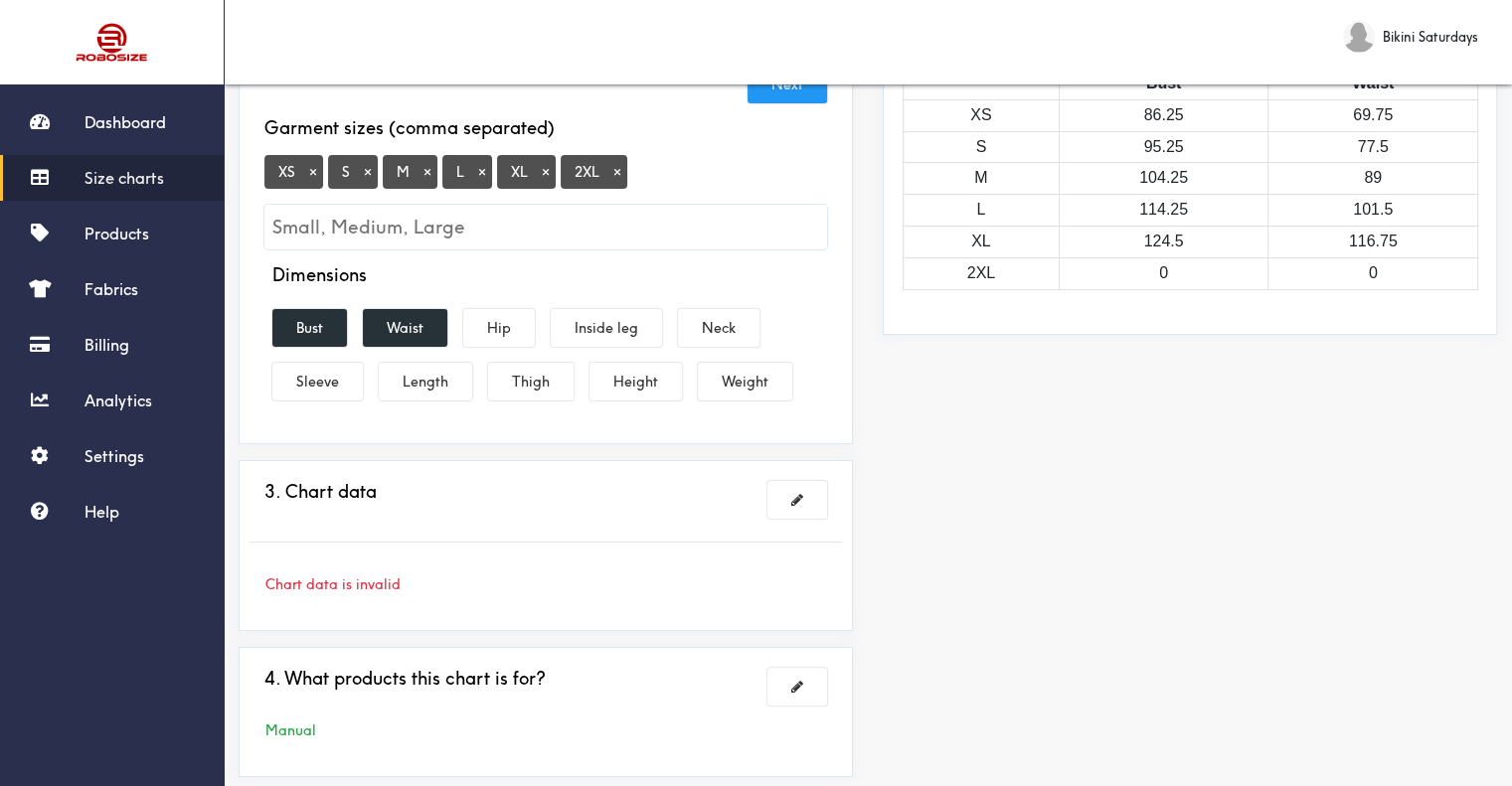 scroll, scrollTop: 397, scrollLeft: 0, axis: vertical 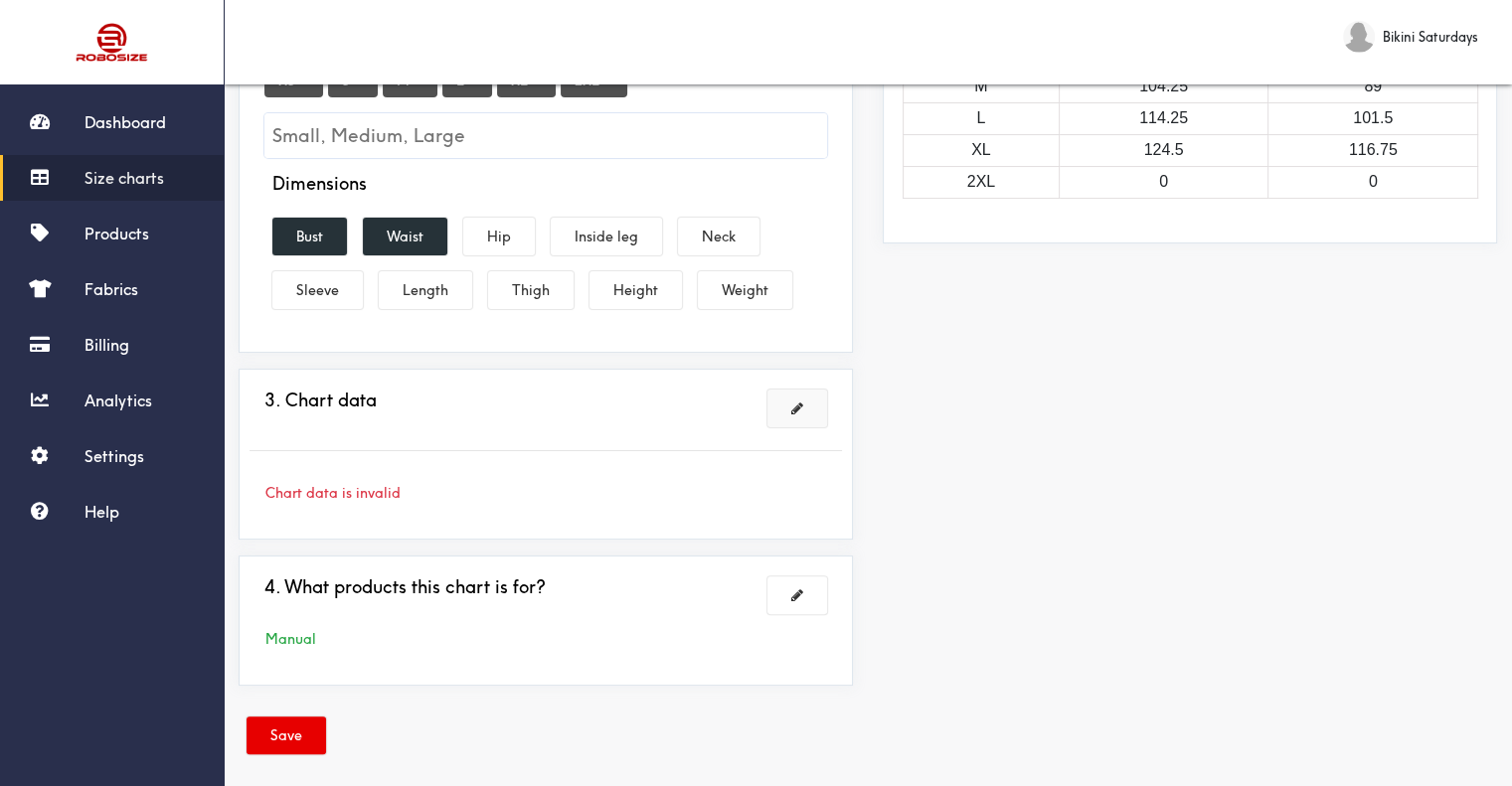 click at bounding box center (797, 408) 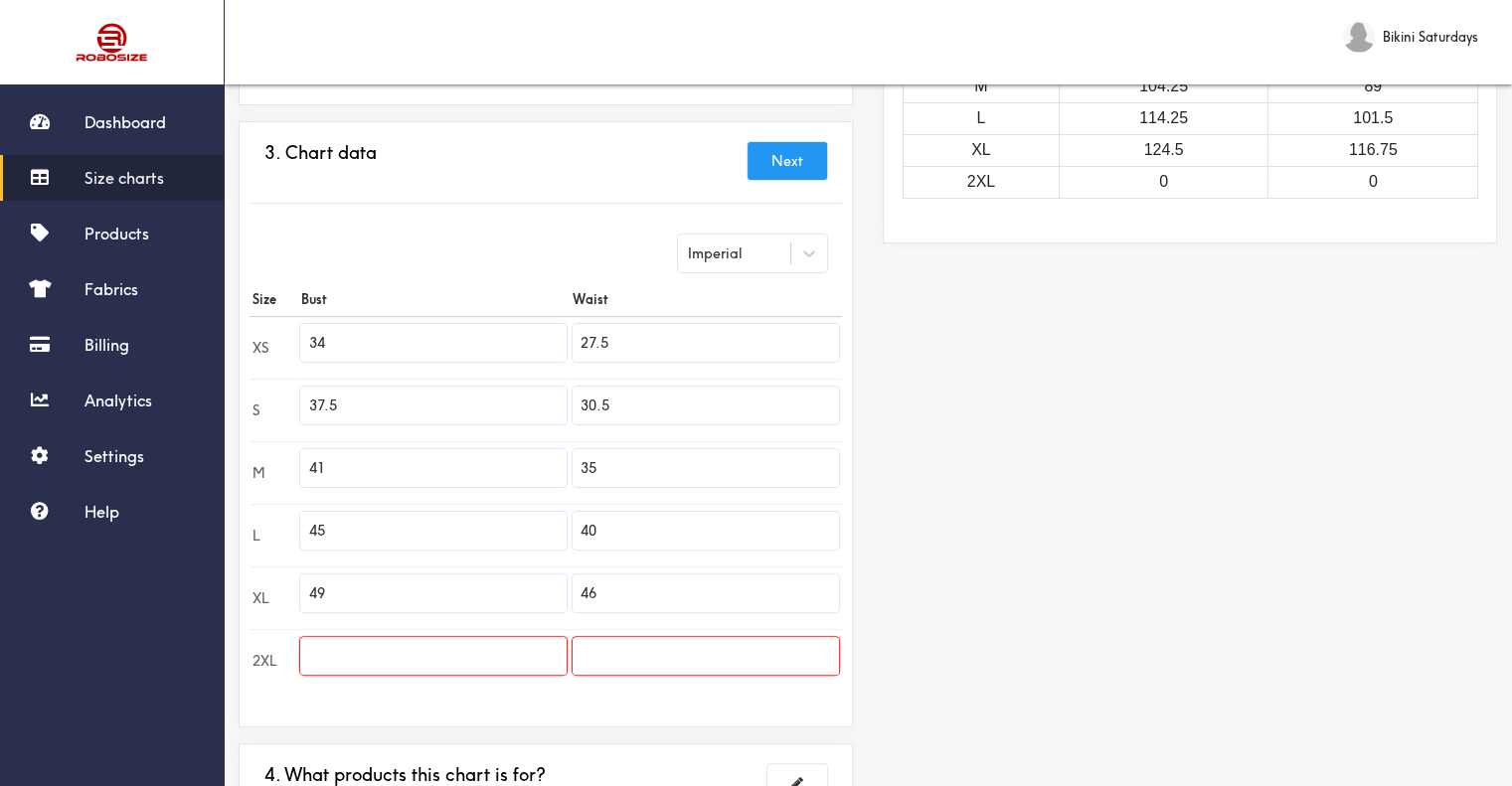 drag, startPoint x: 344, startPoint y: 322, endPoint x: 288, endPoint y: 323, distance: 56.008928 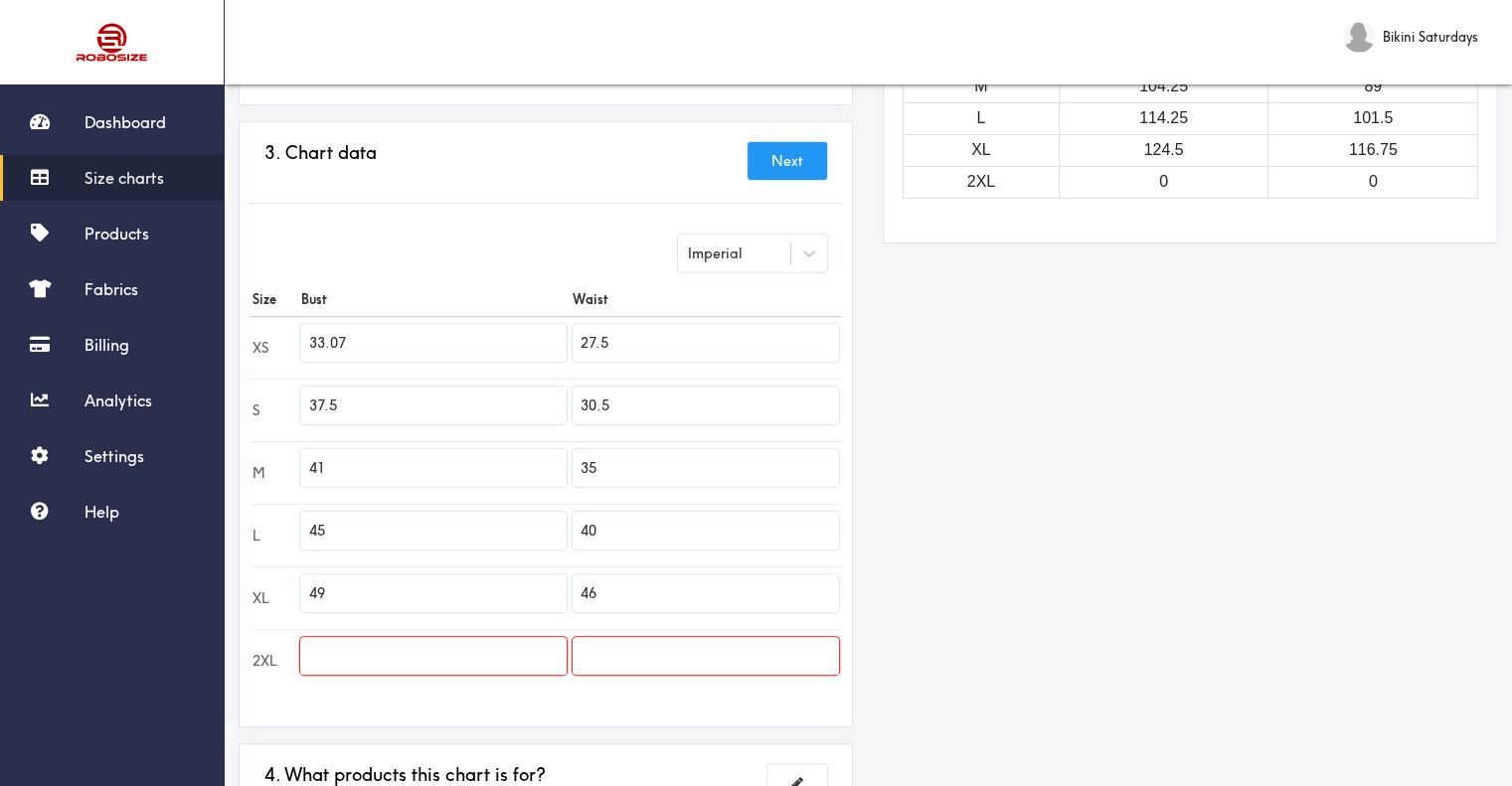type on "33.07" 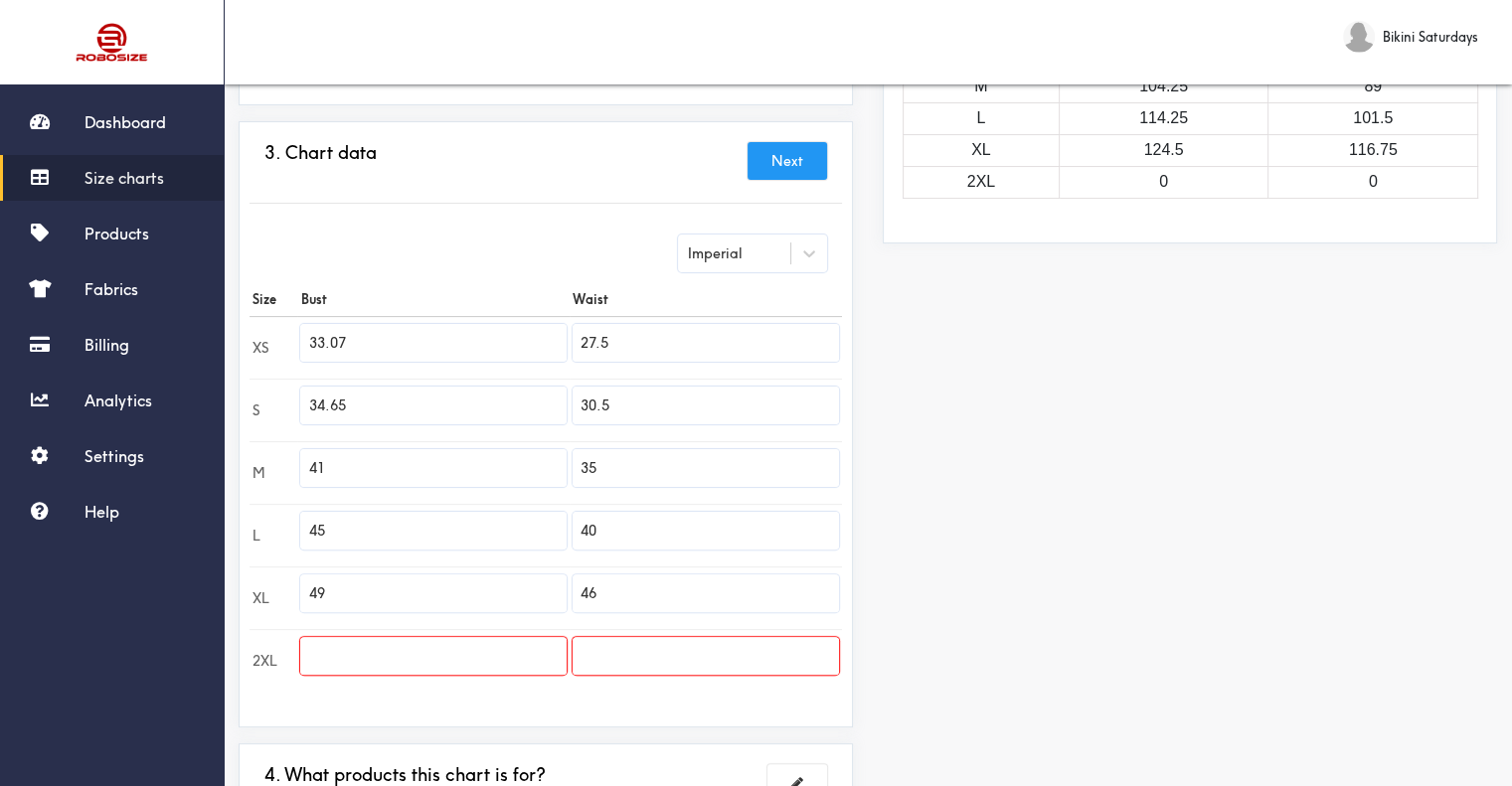 type on "34.65" 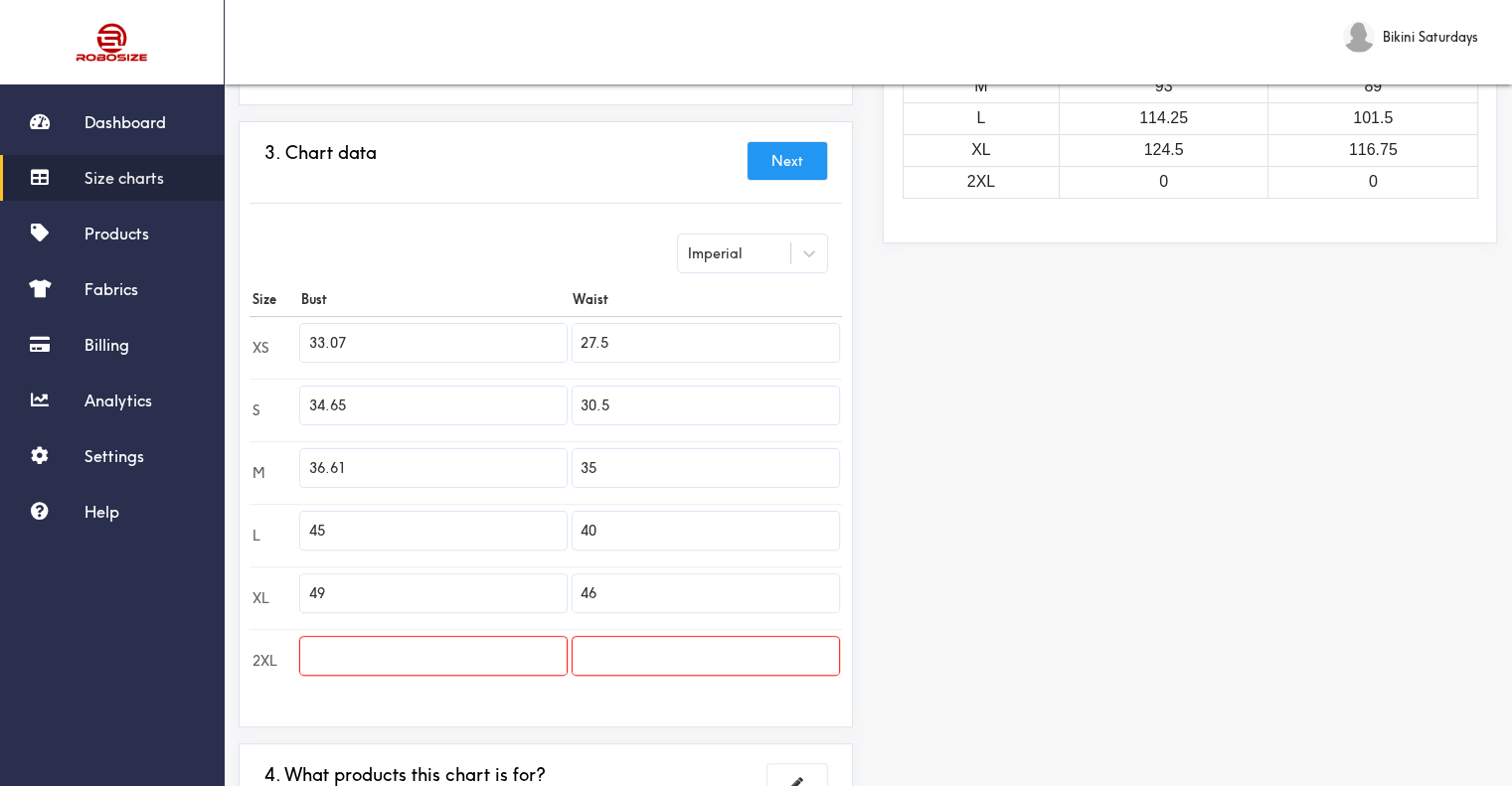 type on "36.61" 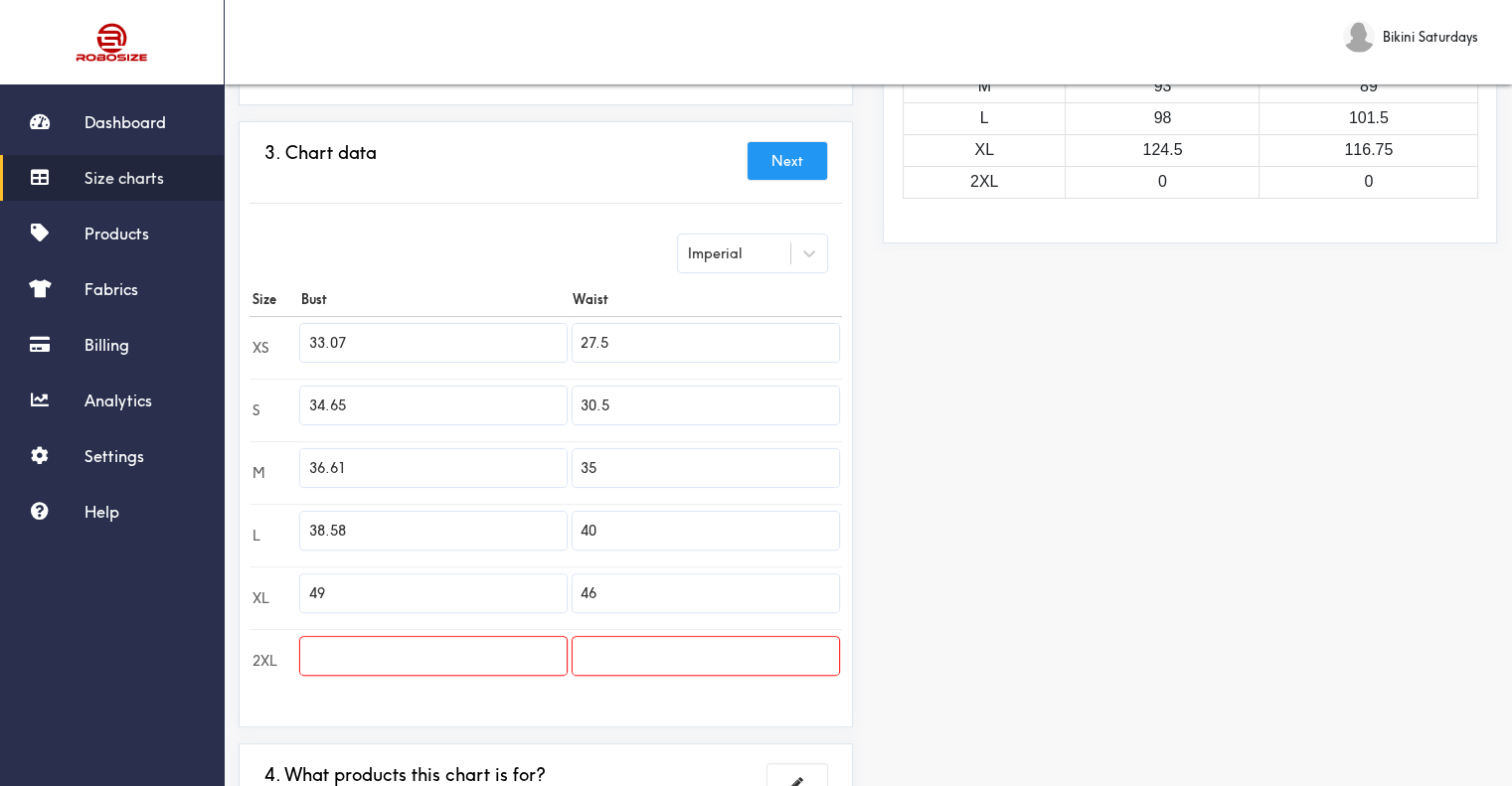 type on "38.58" 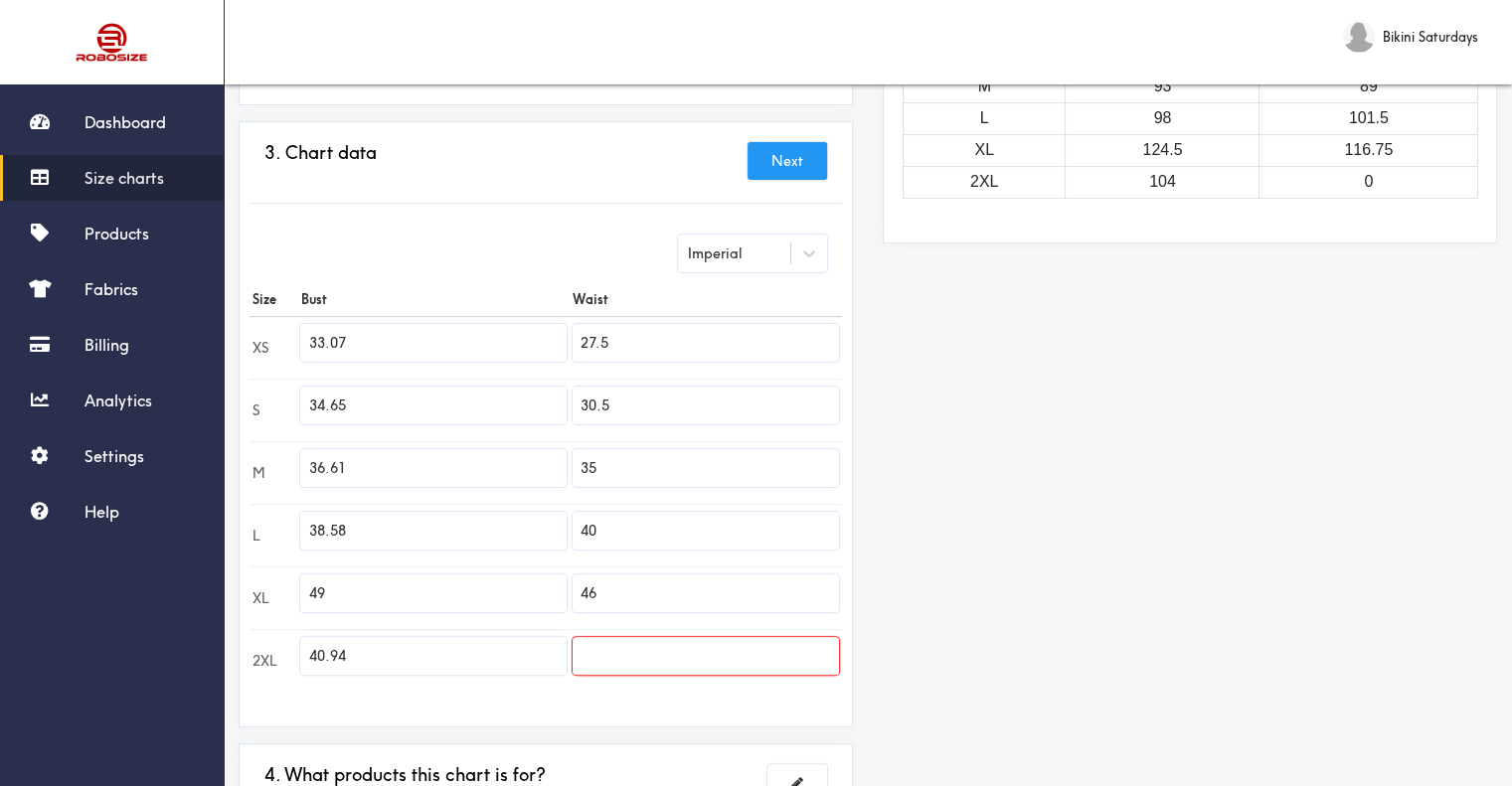 type on "40.94" 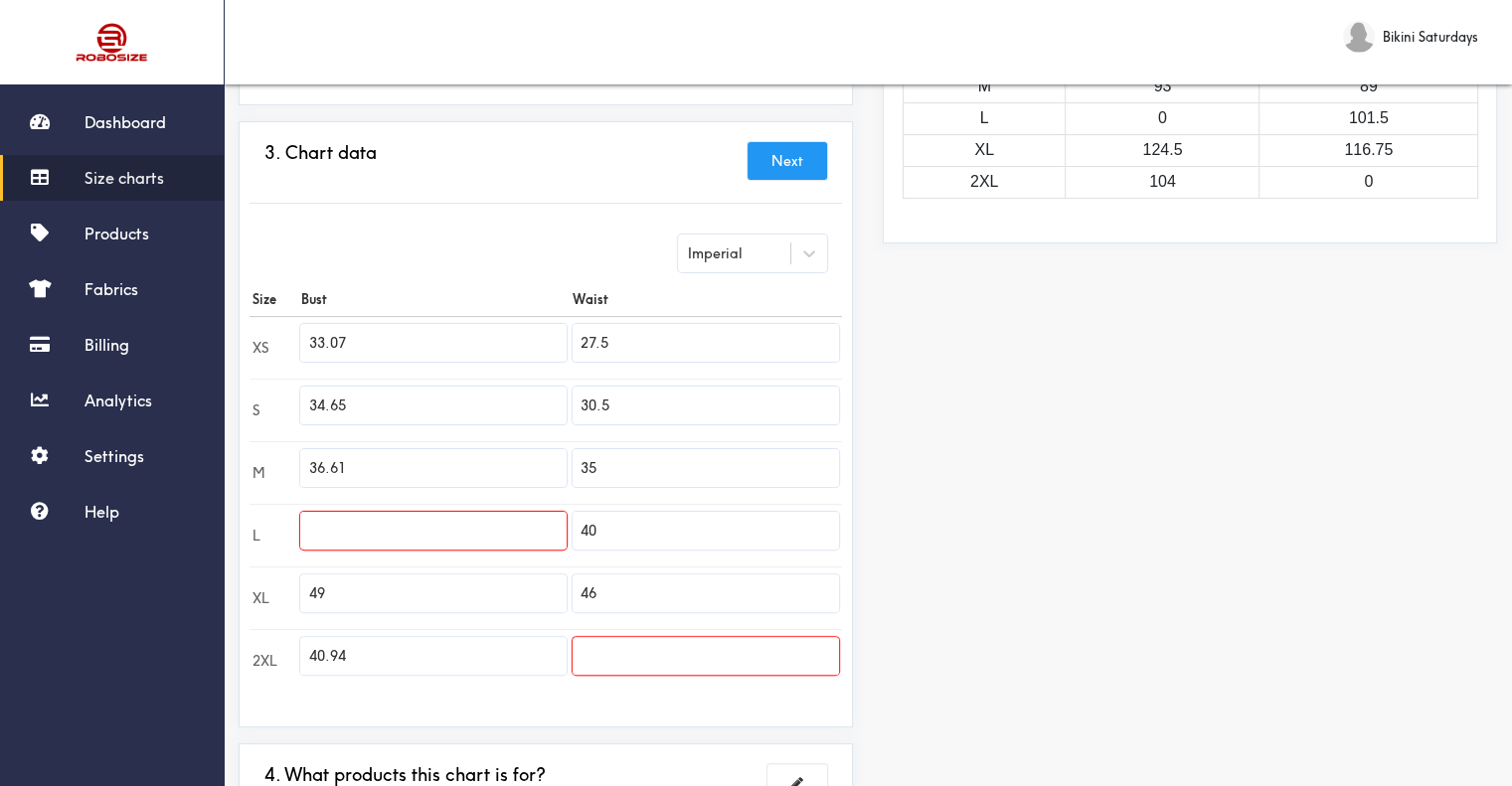 type 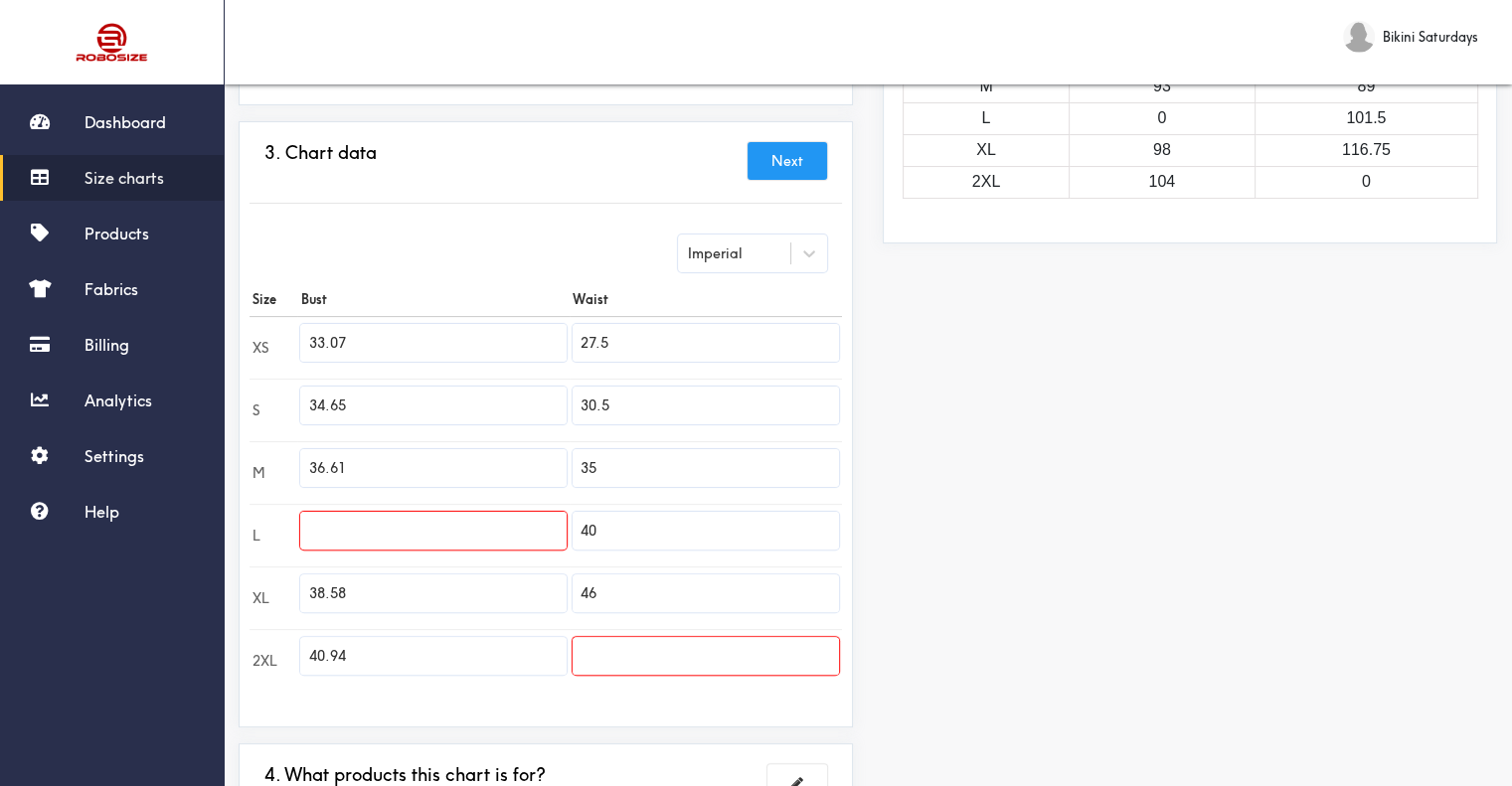 type on "38.58" 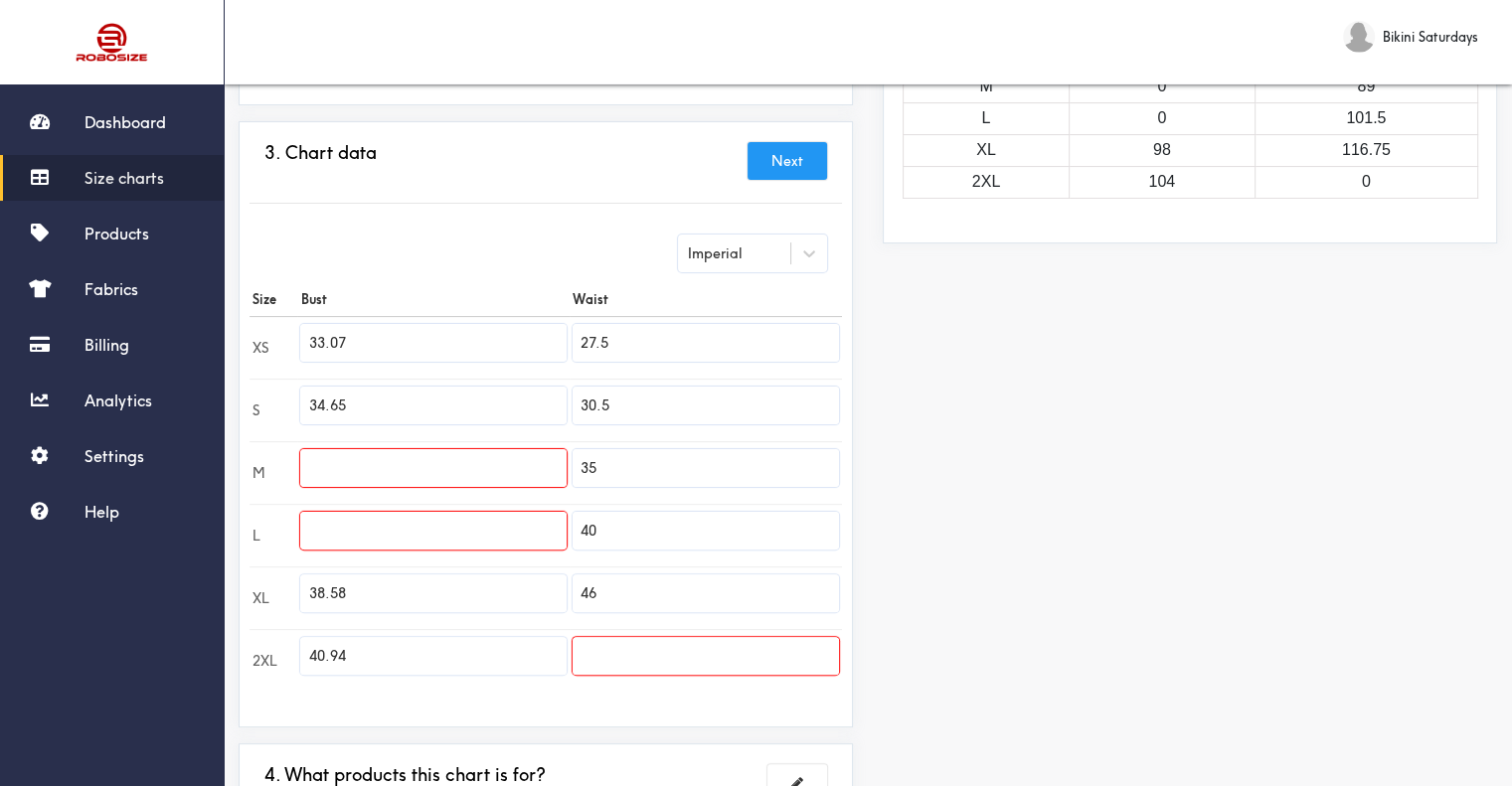 type 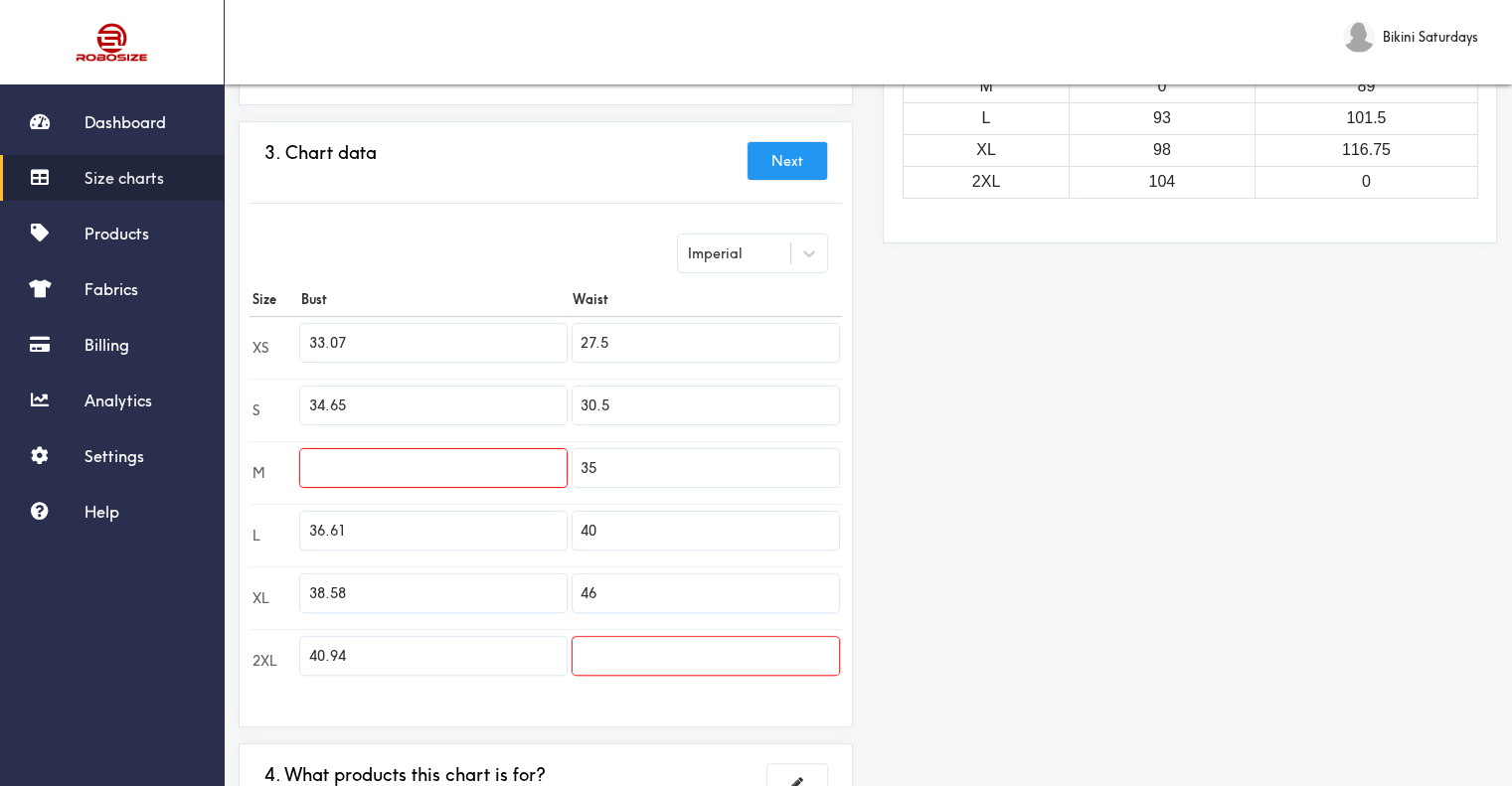 type on "36.61" 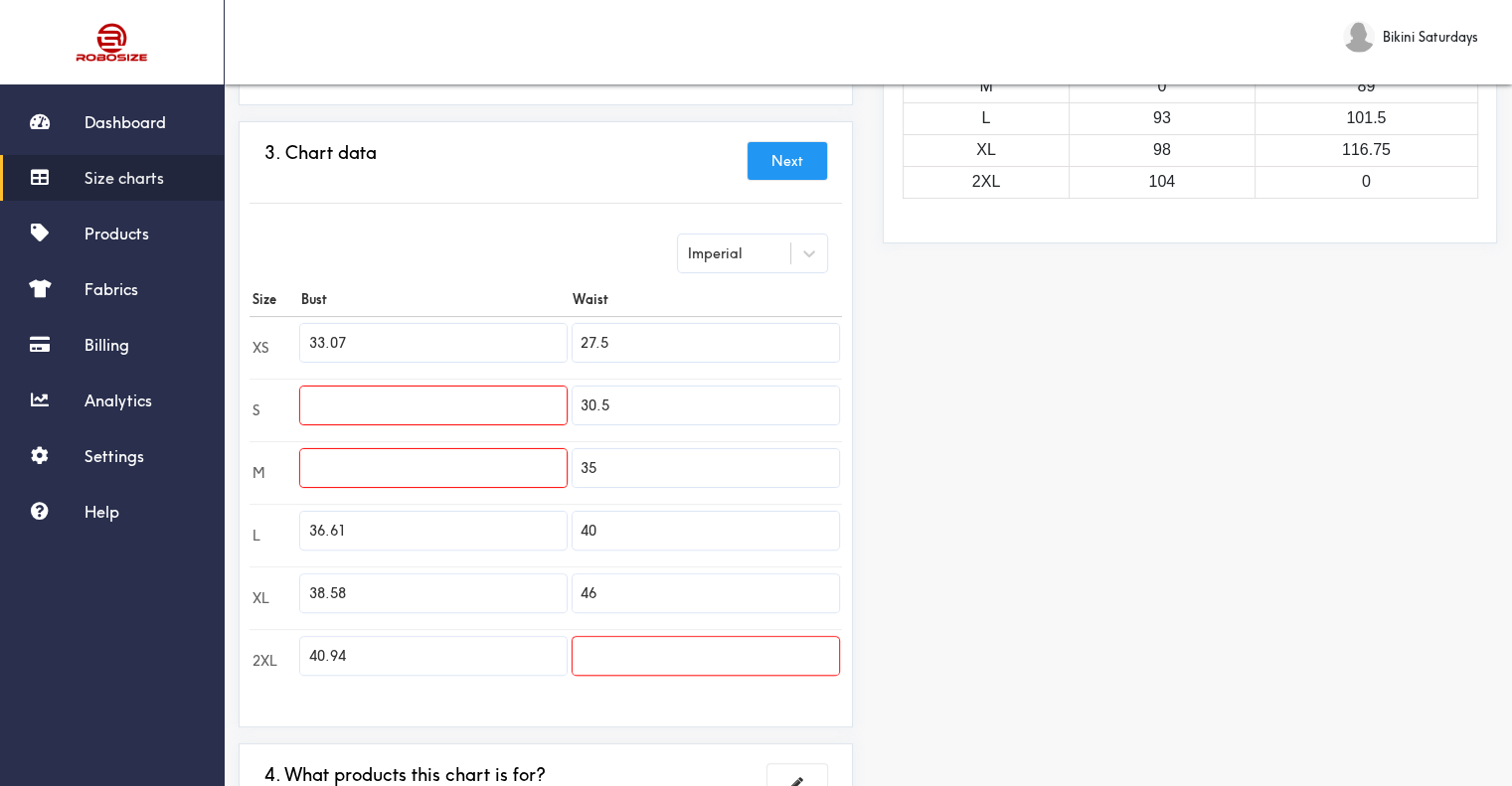 type 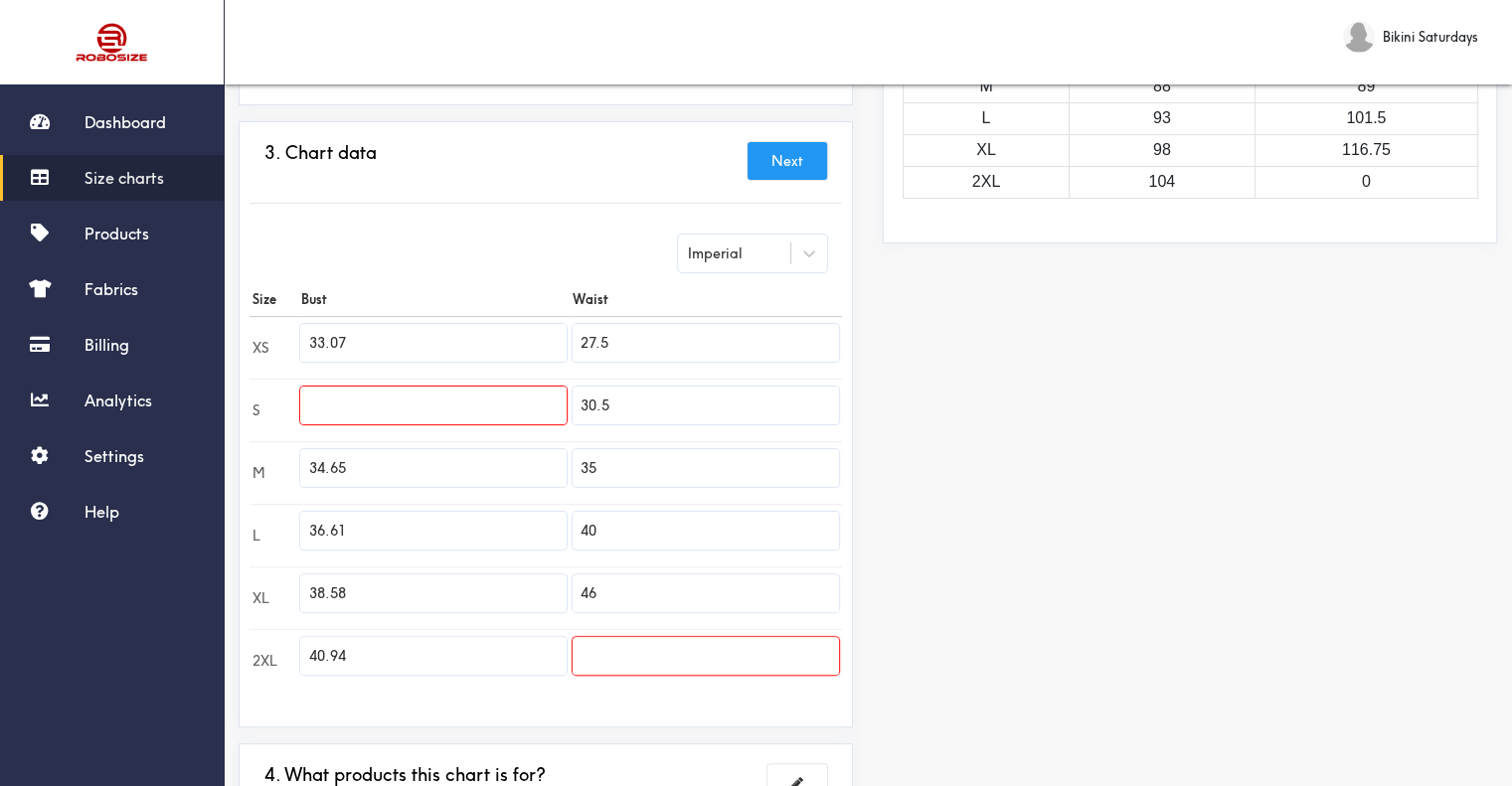 type on "34.65" 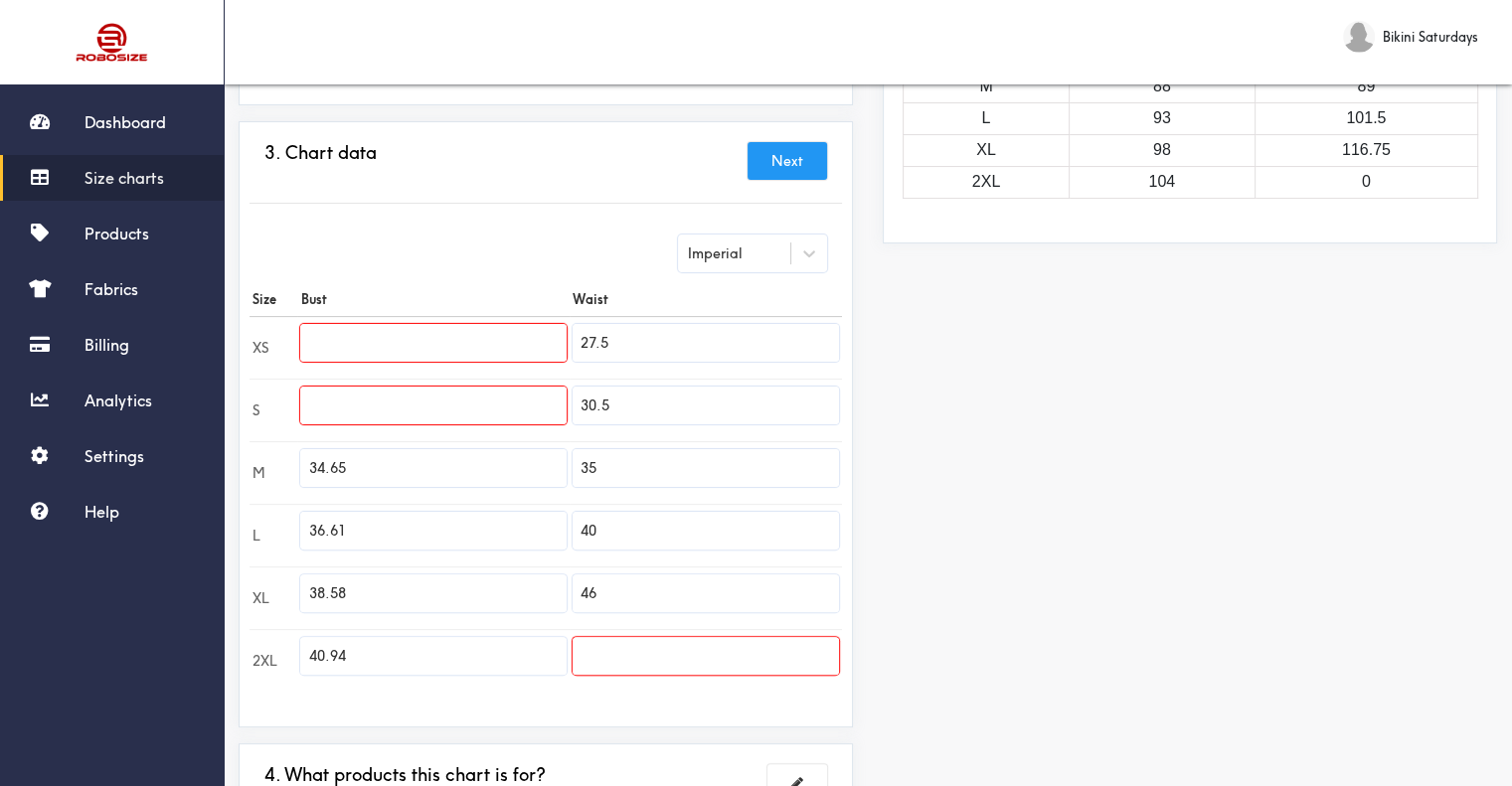 type 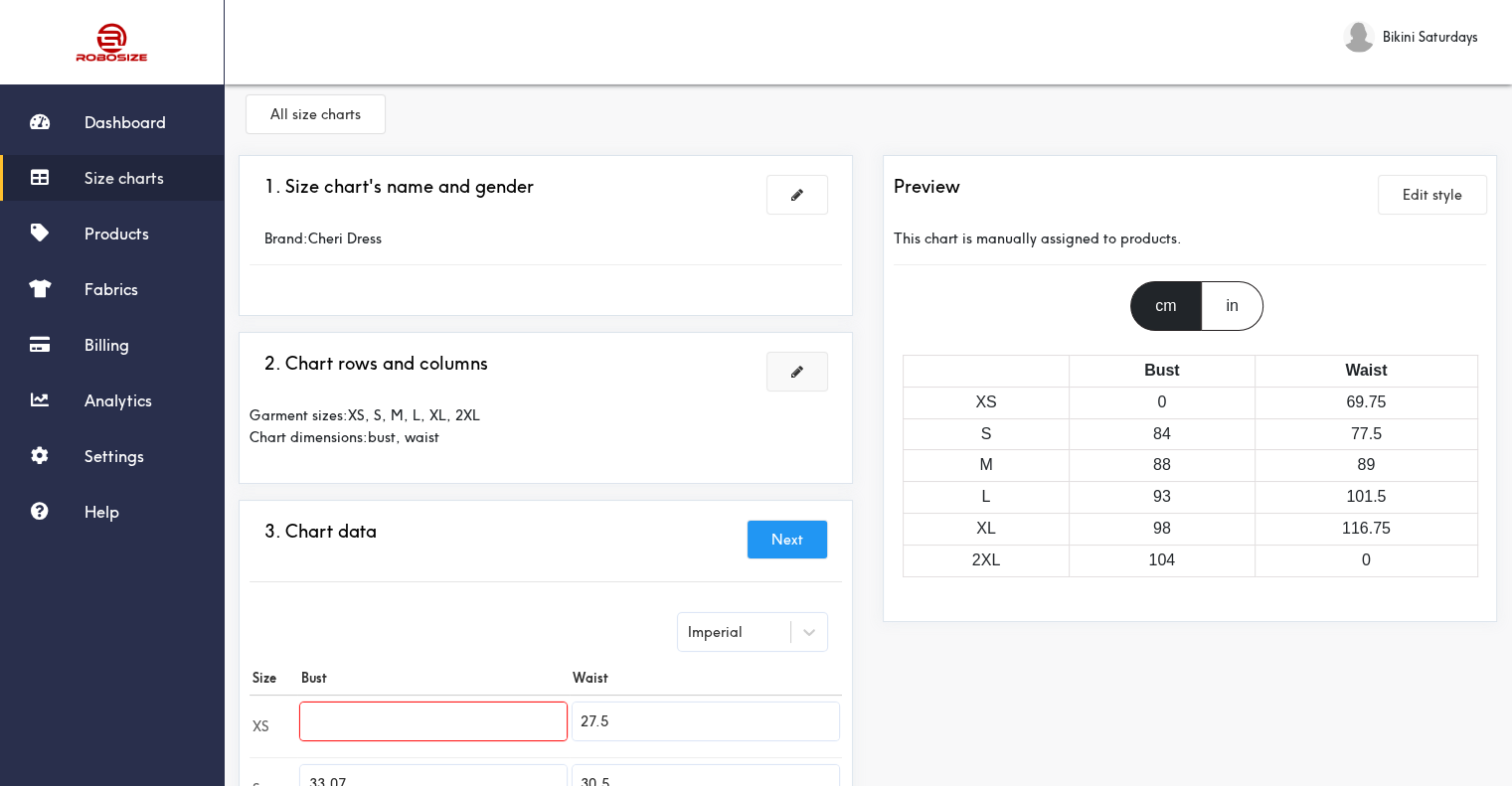 scroll, scrollTop: 0, scrollLeft: 0, axis: both 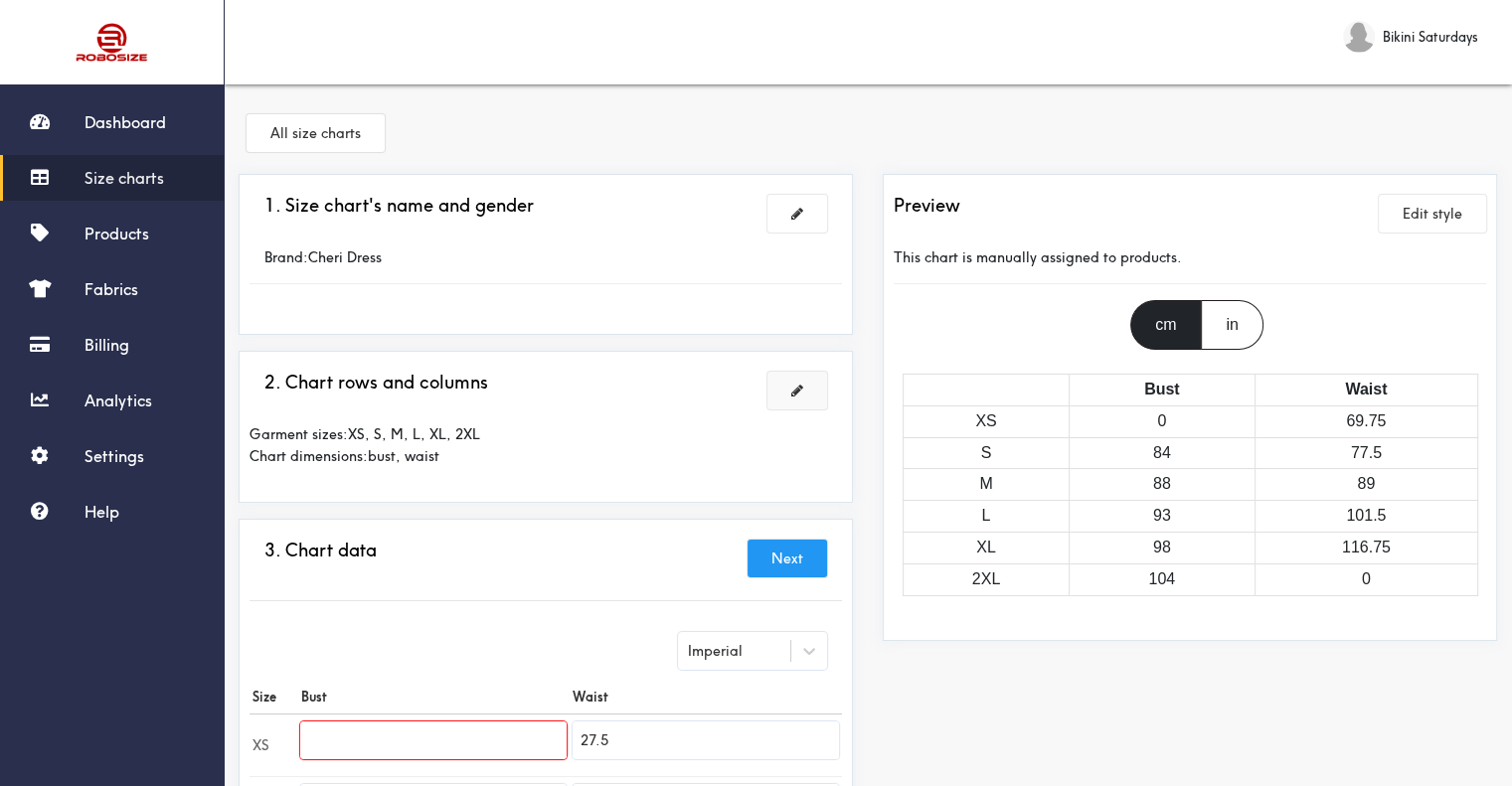 type on "33.07" 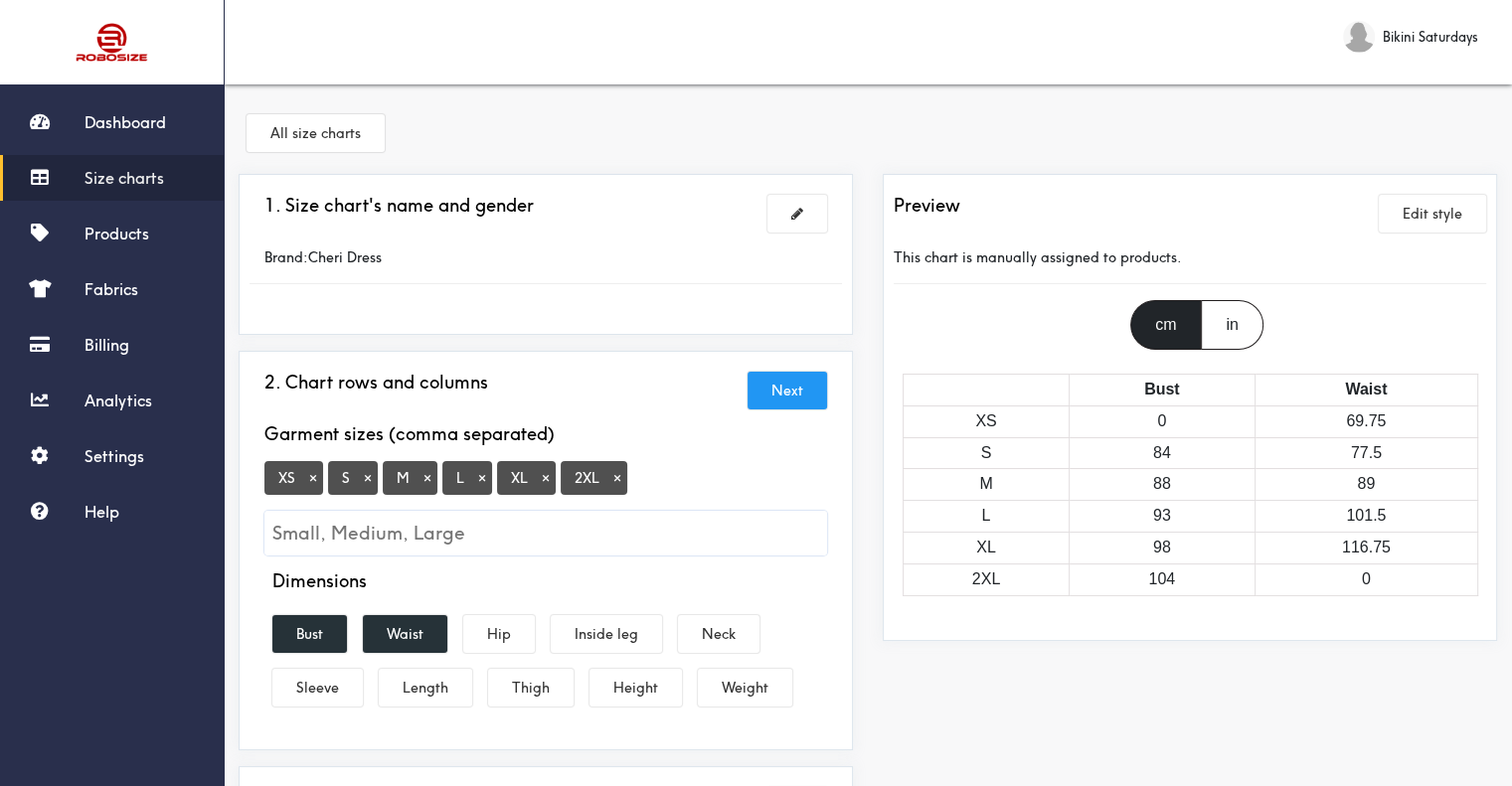 click on "×" at bounding box center [313, 478] 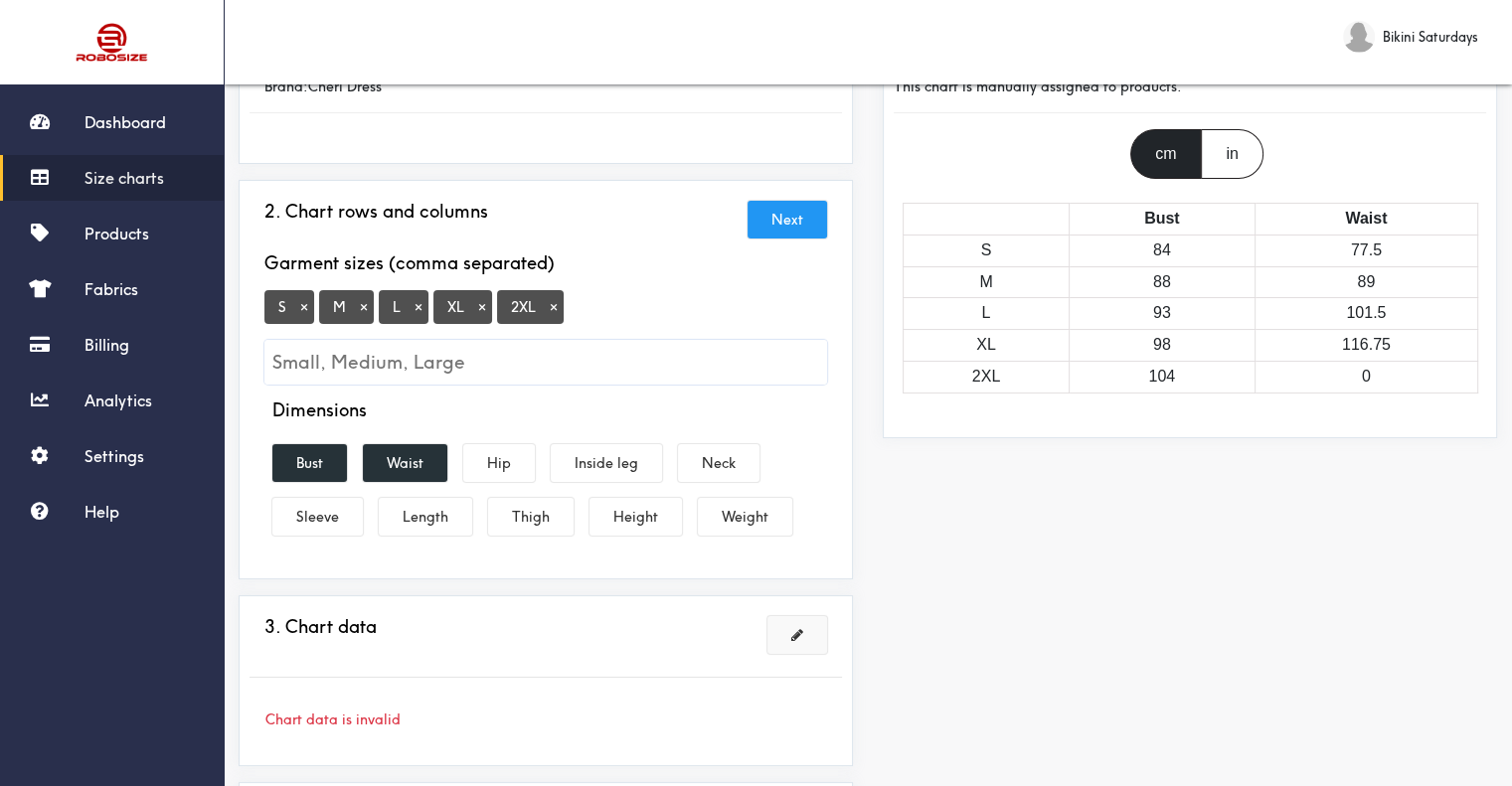 scroll, scrollTop: 298, scrollLeft: 0, axis: vertical 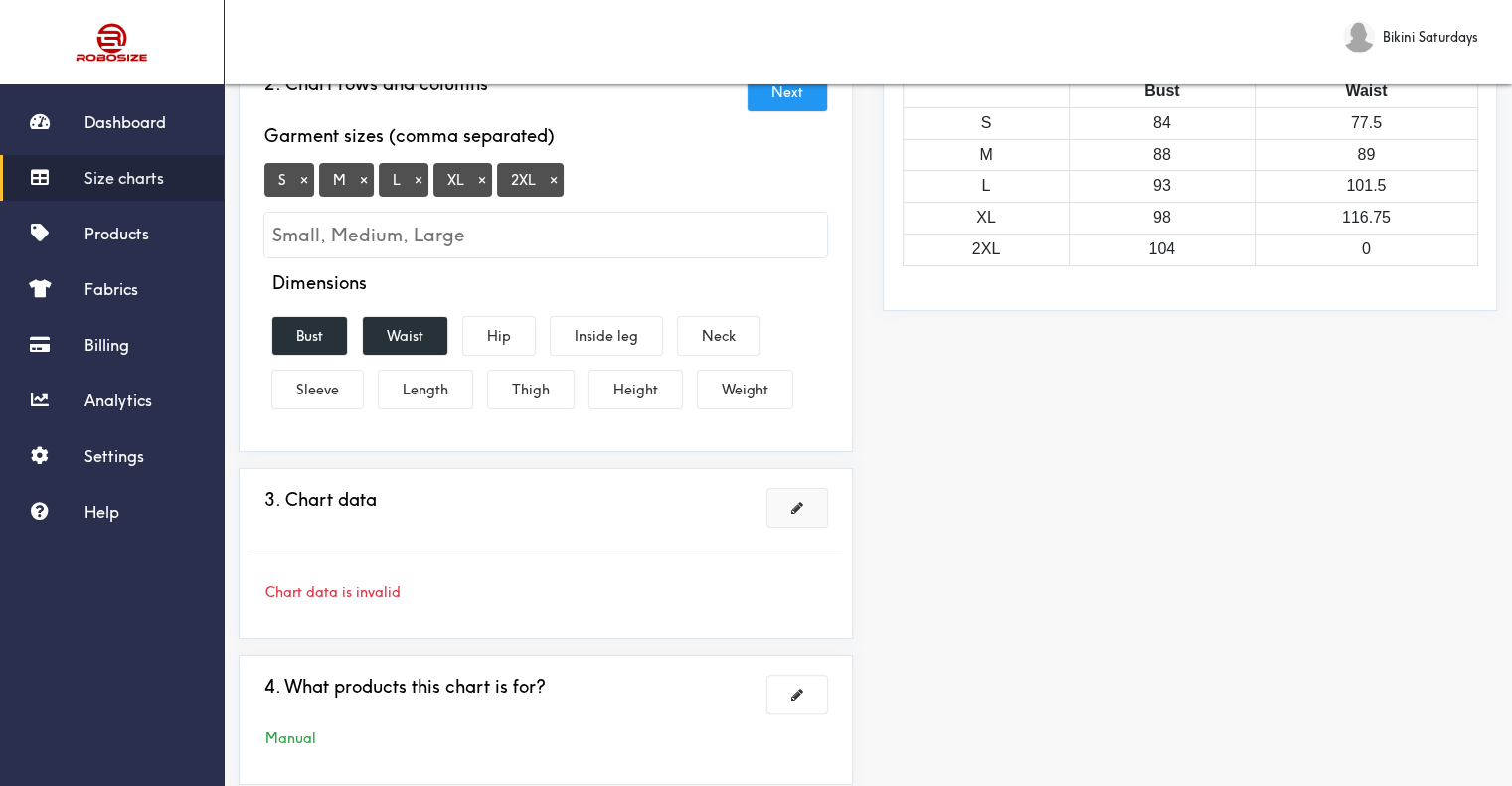 click at bounding box center [797, 508] 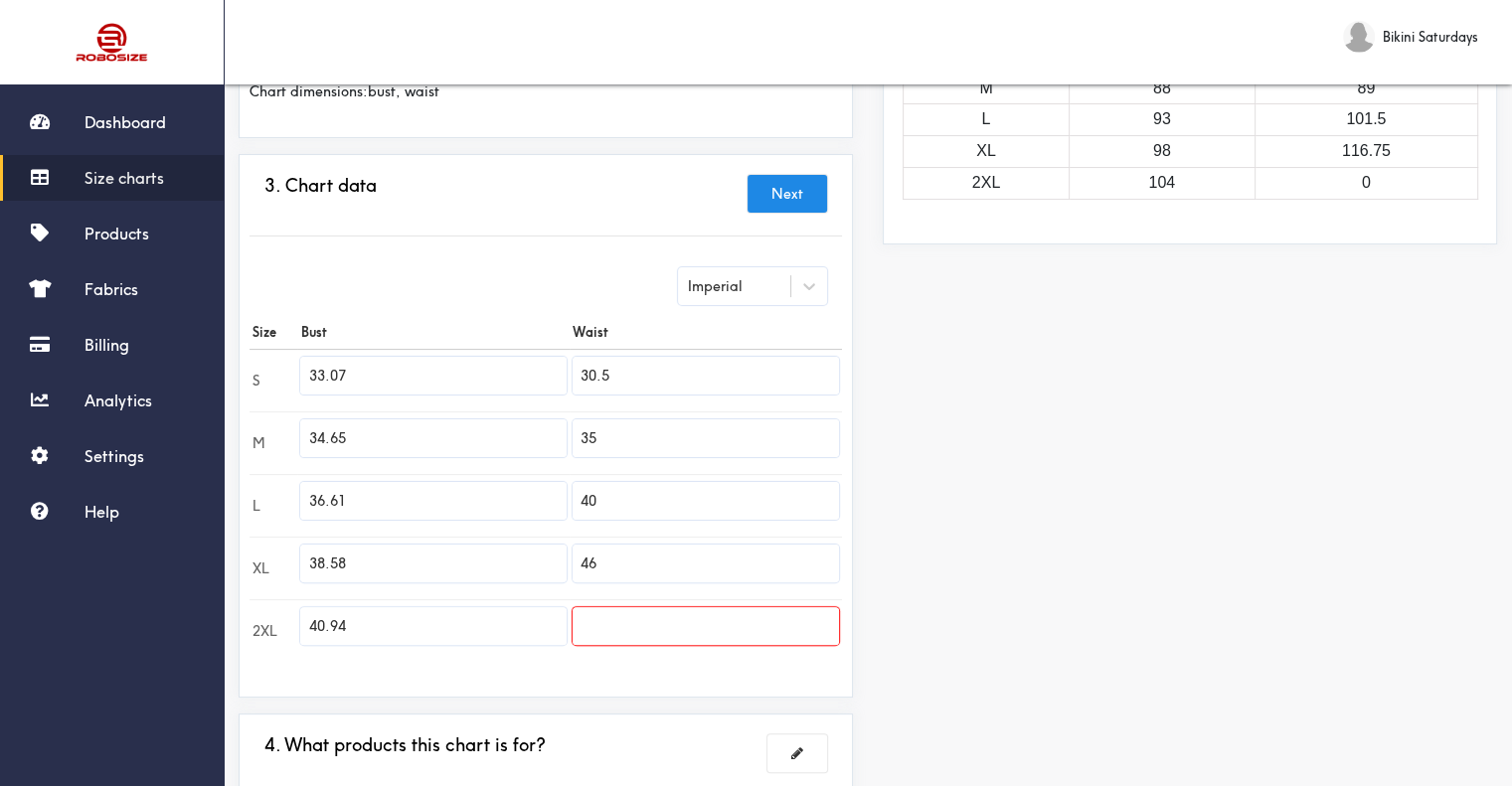 scroll, scrollTop: 397, scrollLeft: 0, axis: vertical 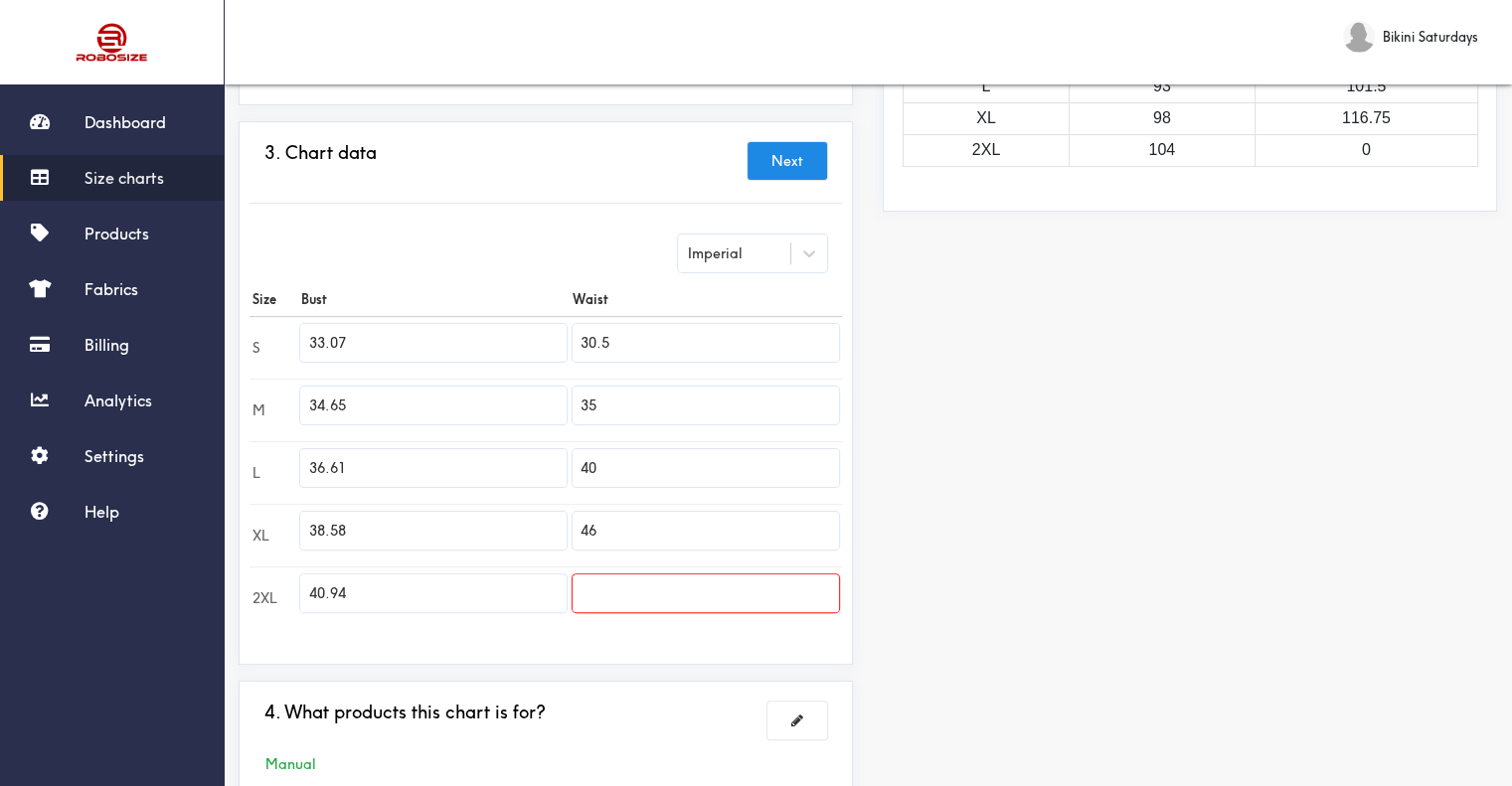 drag, startPoint x: 583, startPoint y: 341, endPoint x: 564, endPoint y: 341, distance: 19 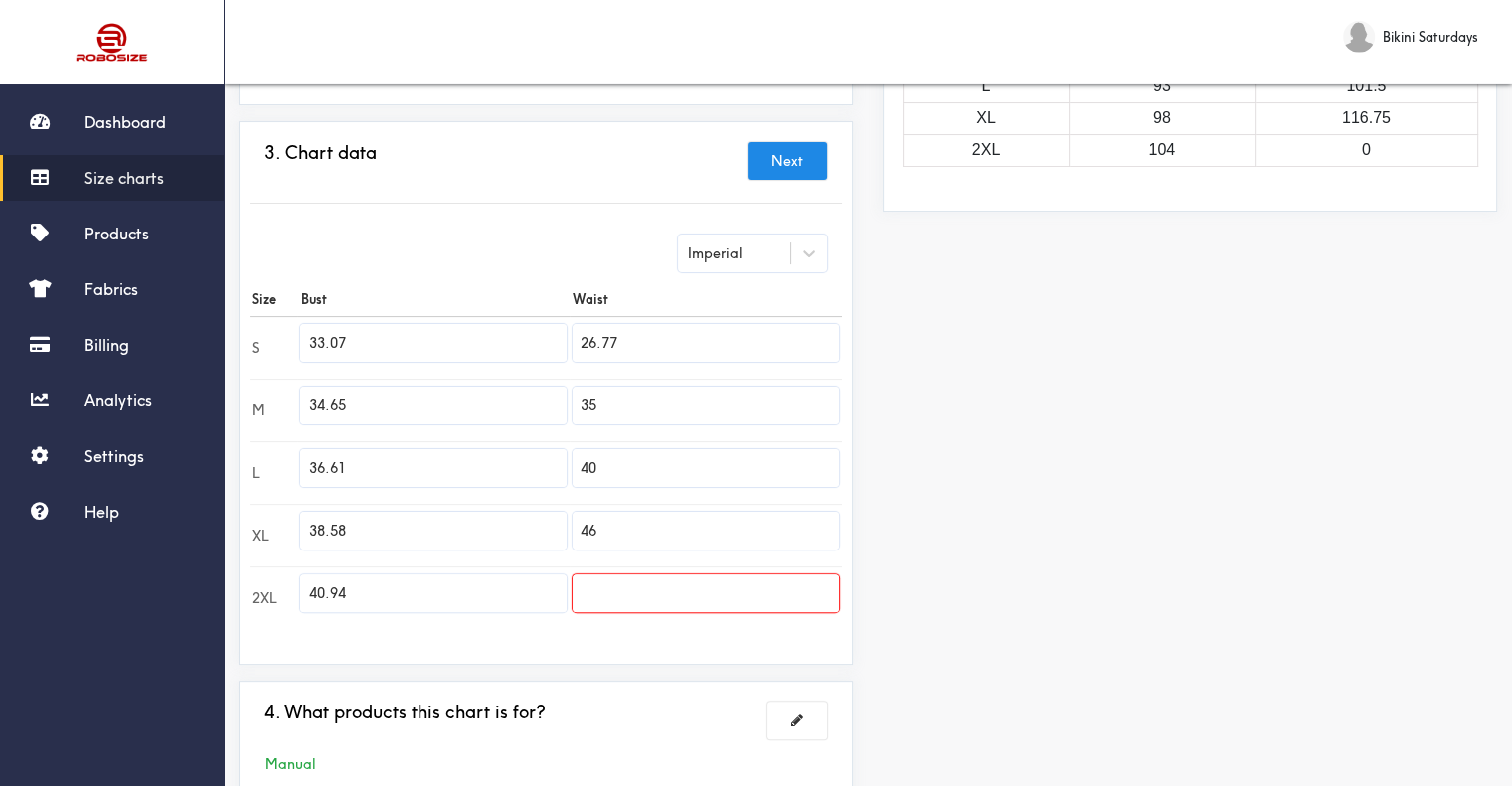 type on "26.77" 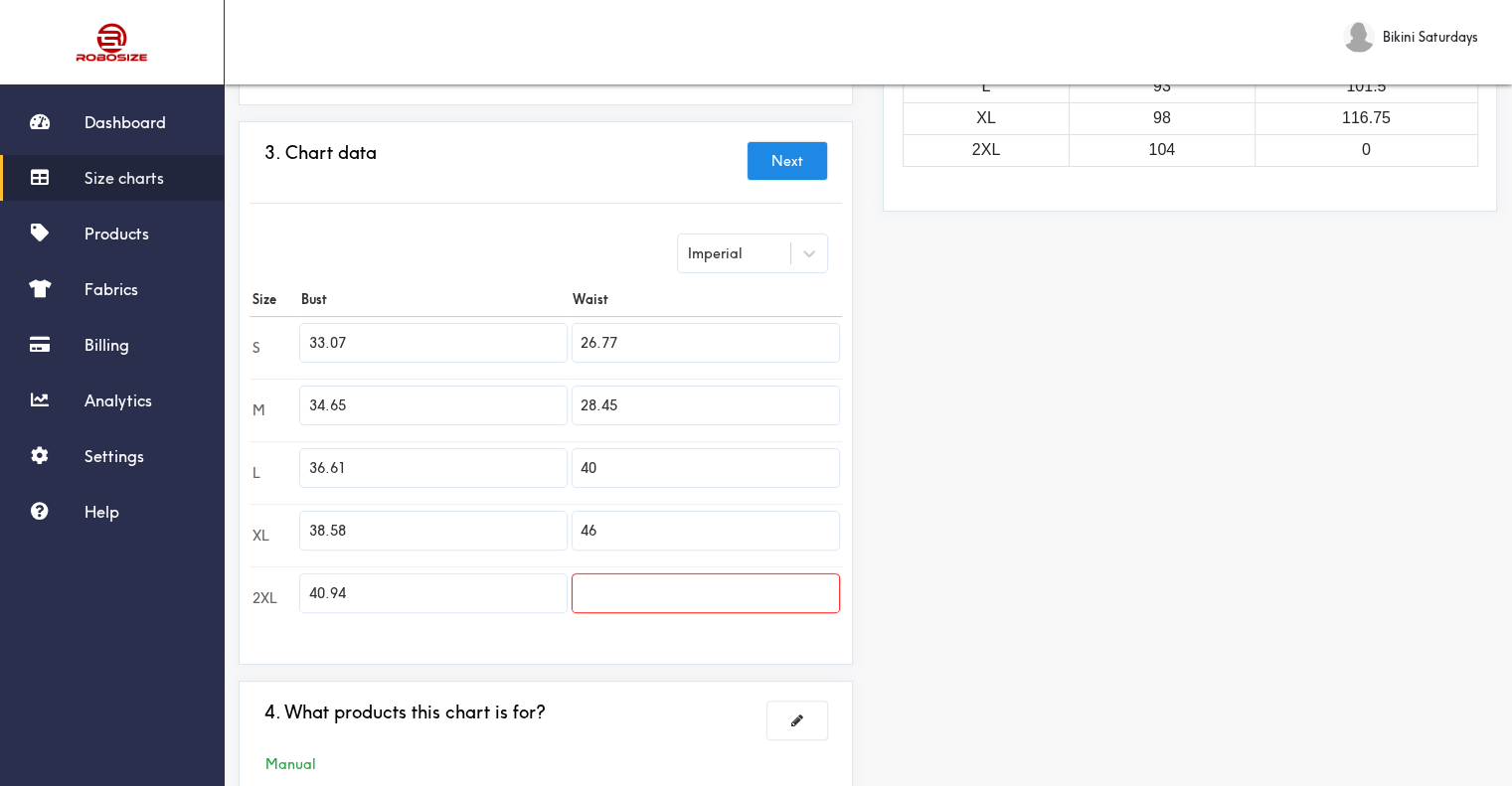 type on "28.45" 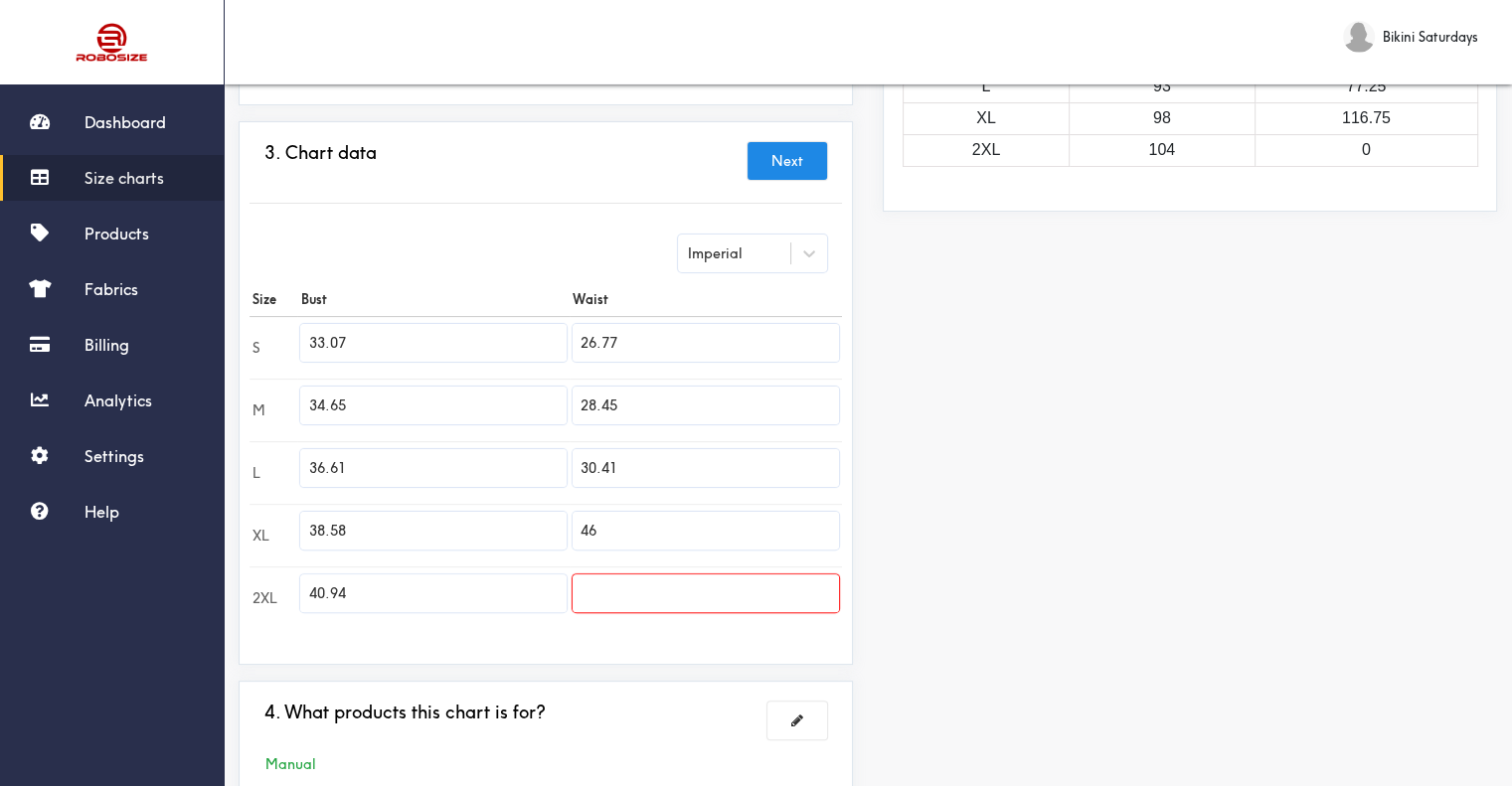 click on "46" at bounding box center [706, 531] 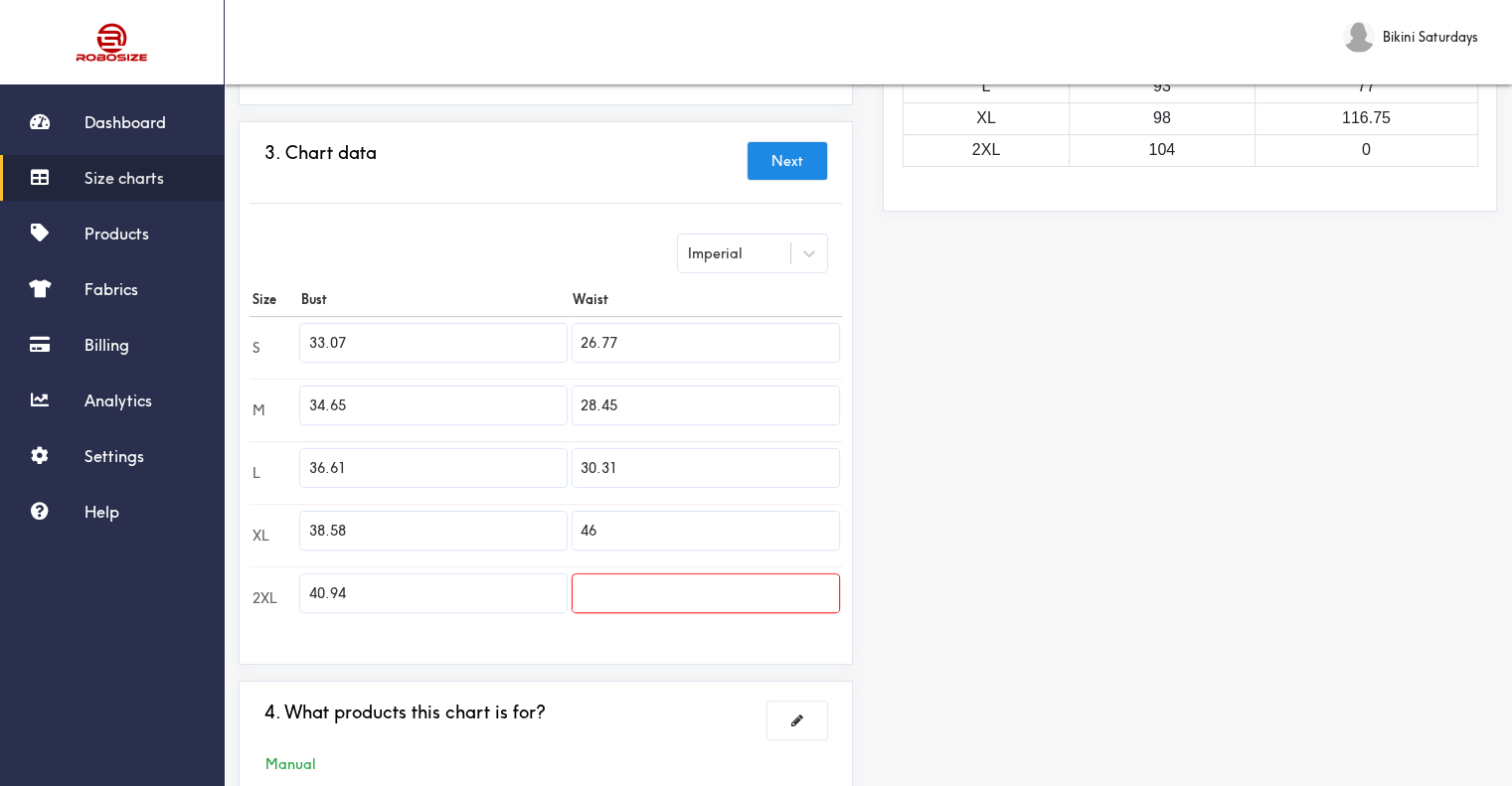 type on "30.31" 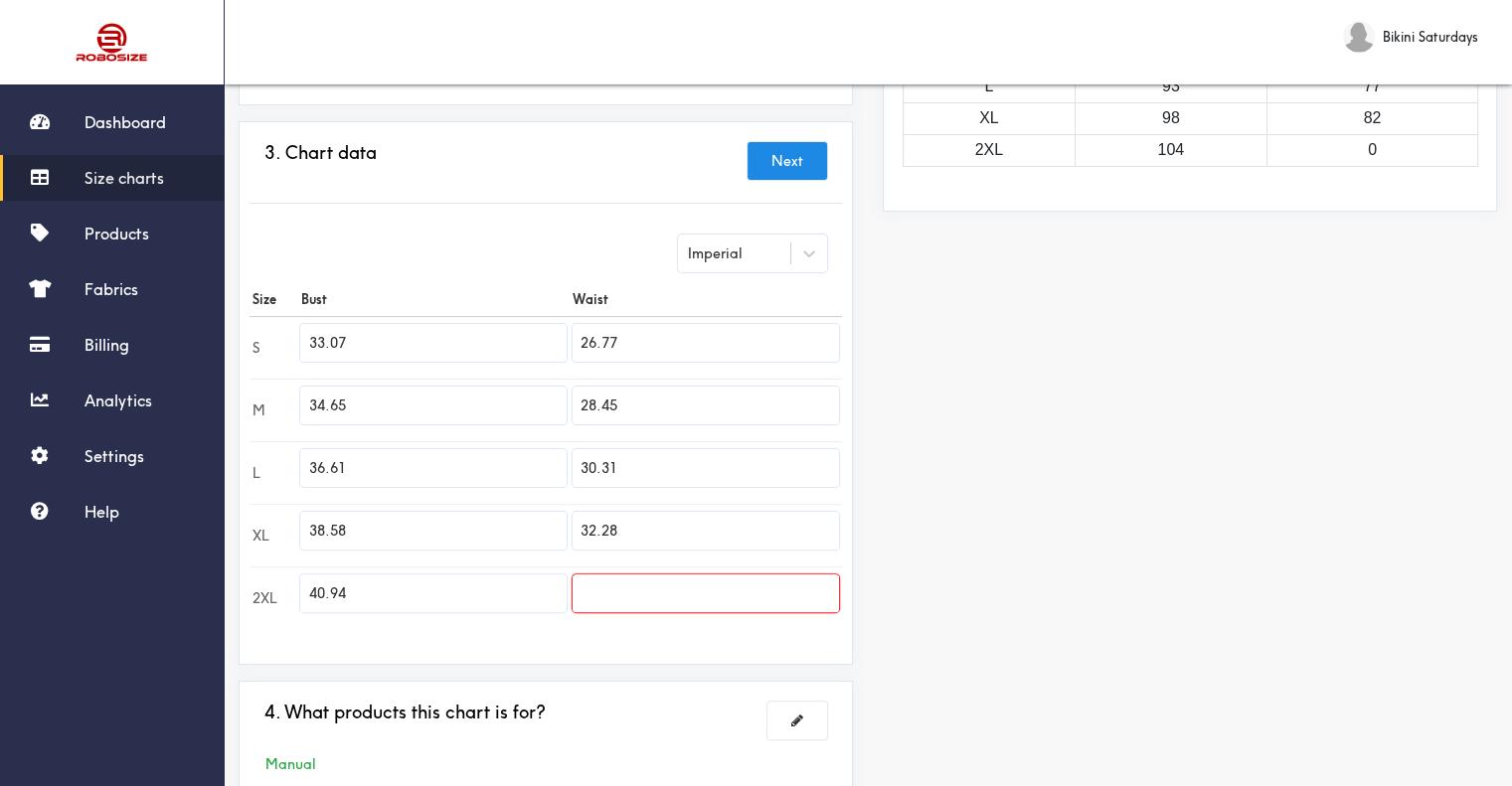 type on "32.28" 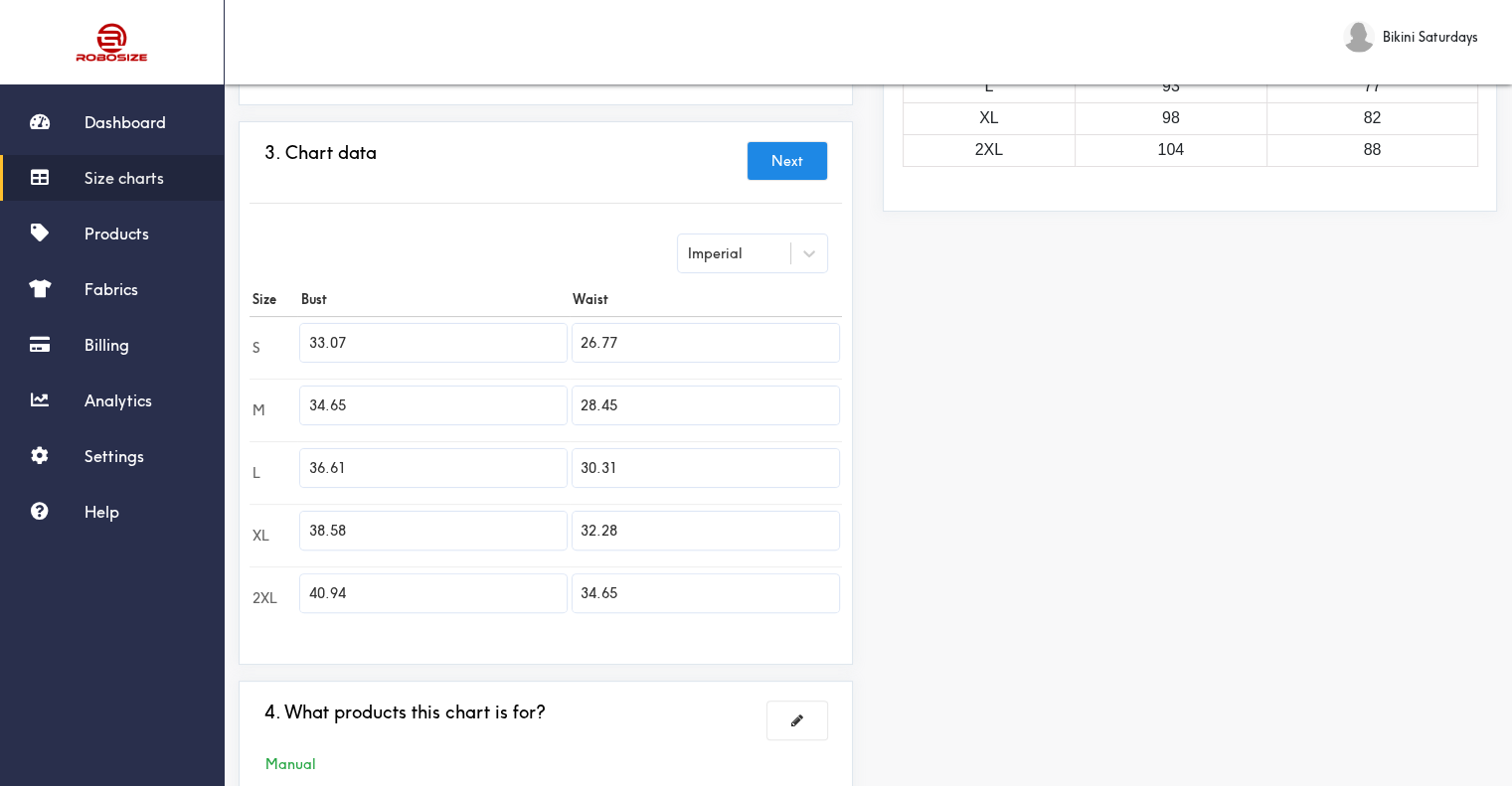type on "34.65" 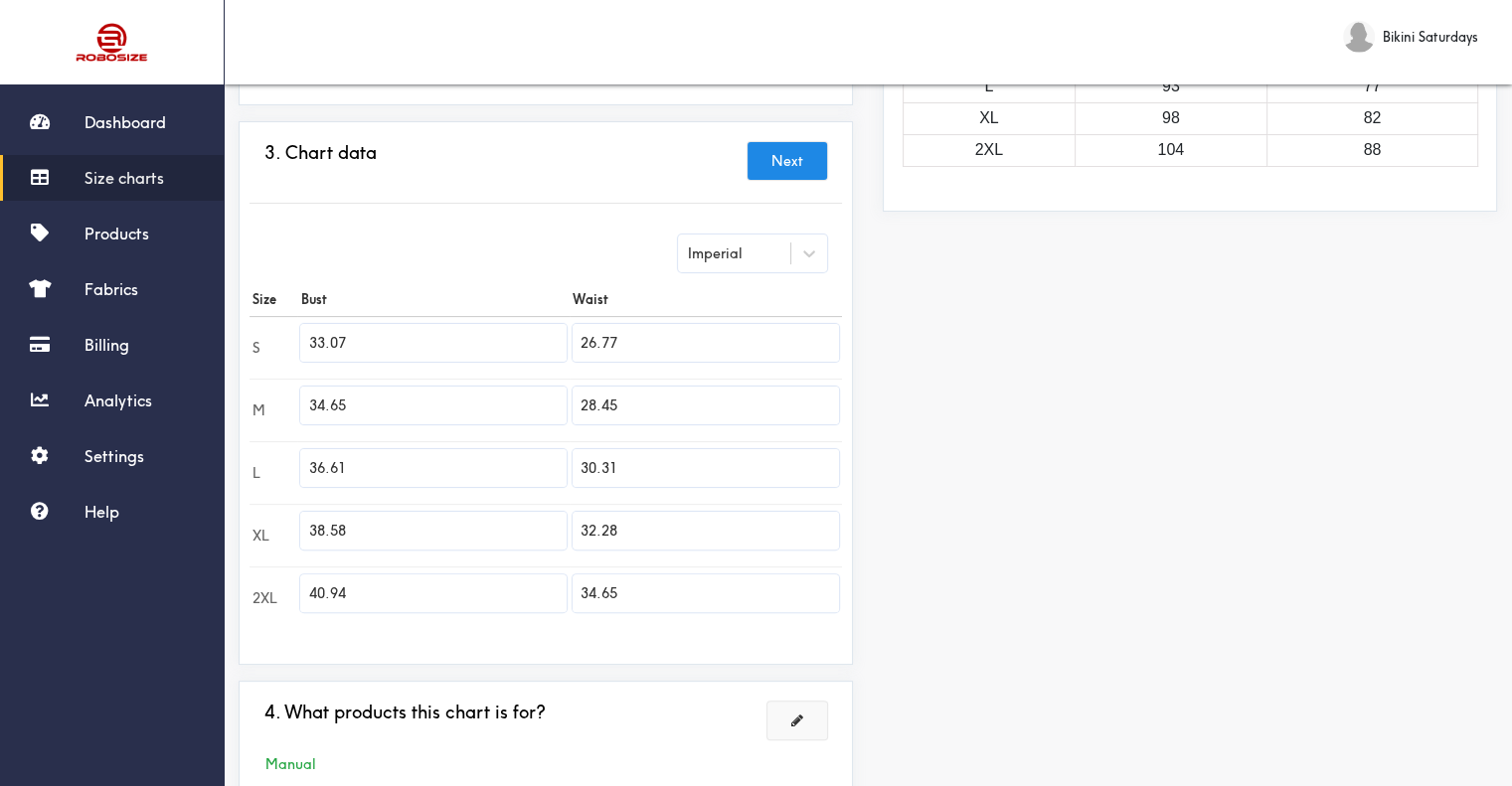 scroll, scrollTop: 534, scrollLeft: 0, axis: vertical 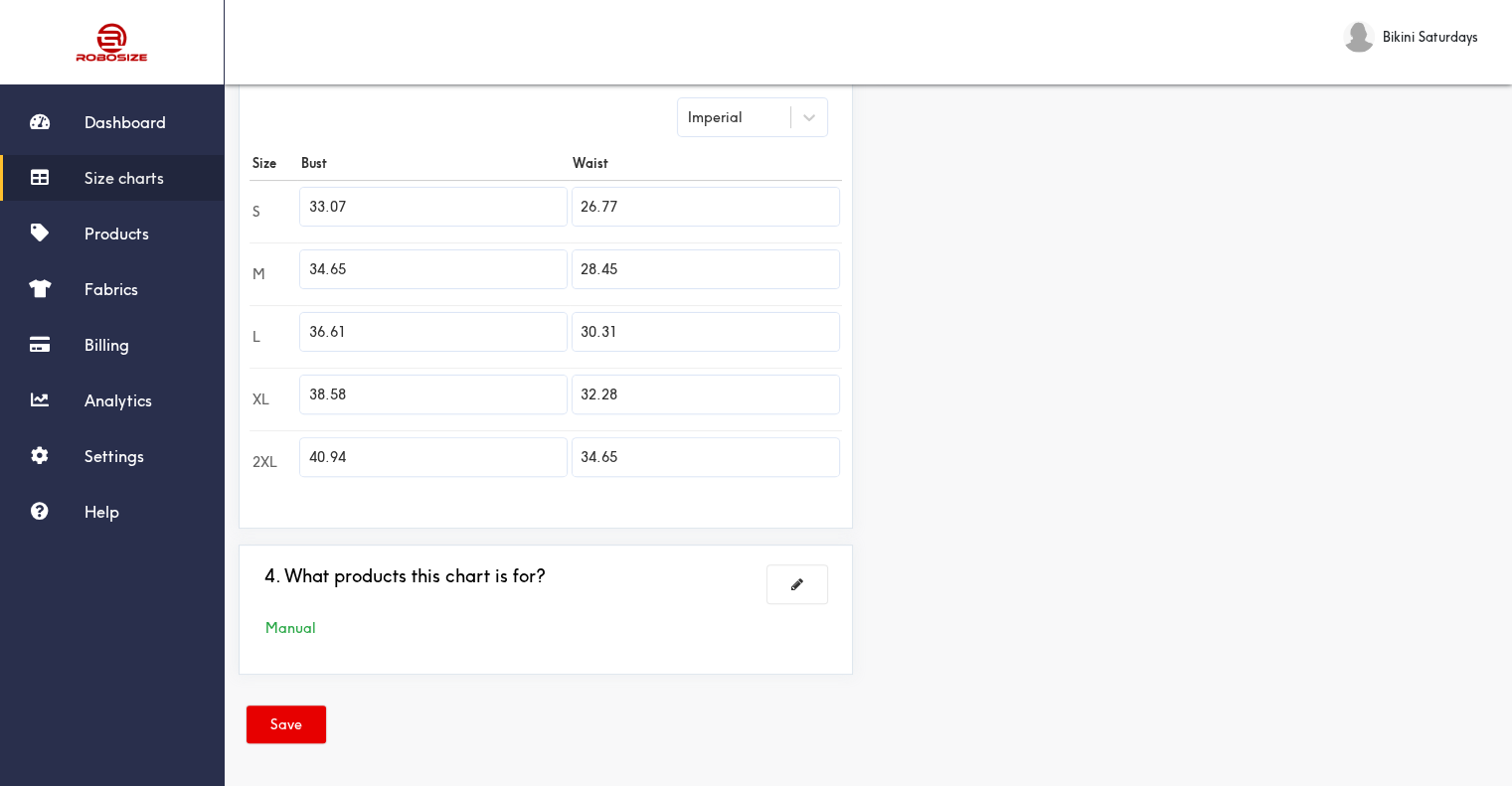 click on "Save" at bounding box center [868, 727] 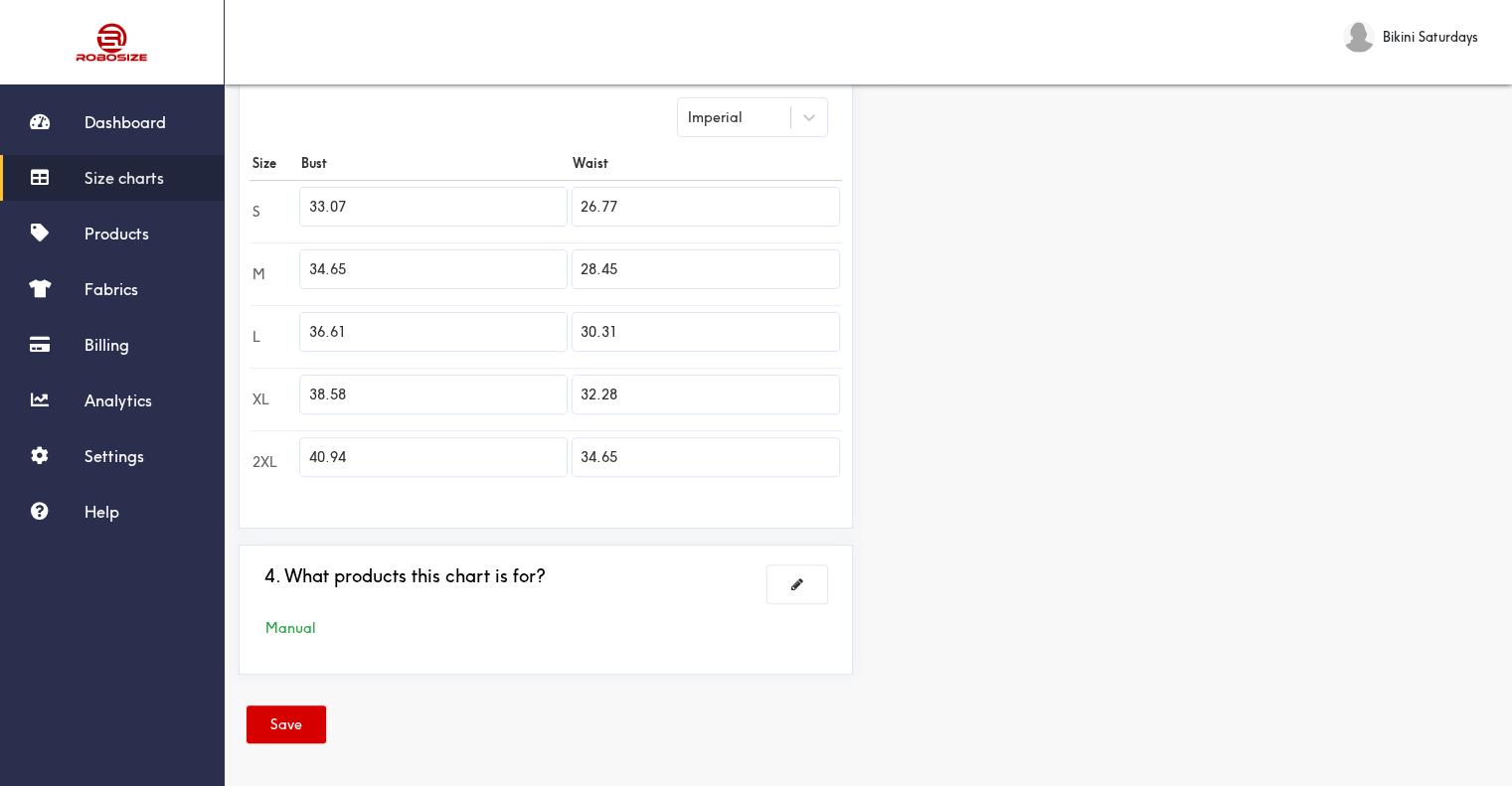 click on "Save" at bounding box center [286, 724] 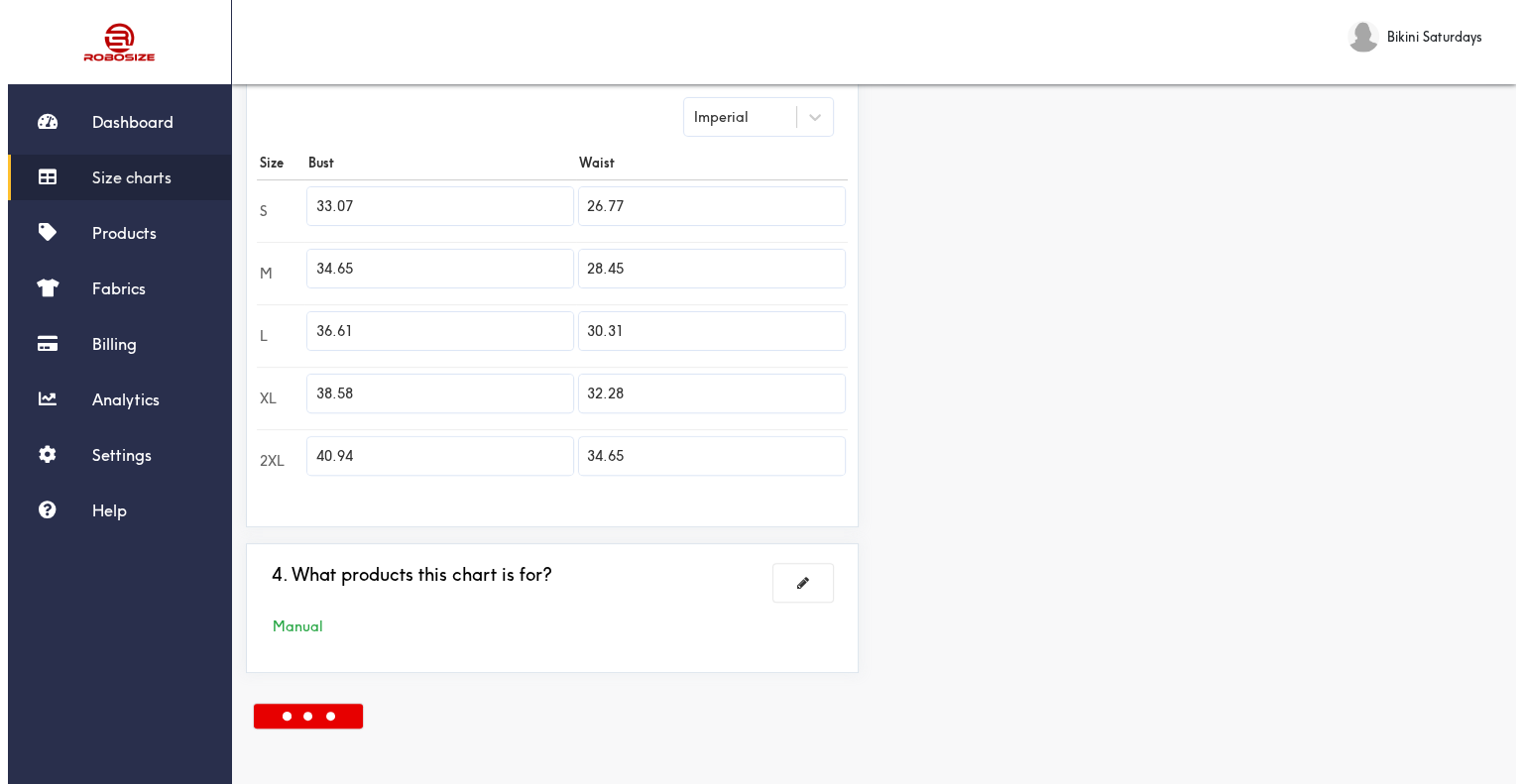 scroll, scrollTop: 0, scrollLeft: 0, axis: both 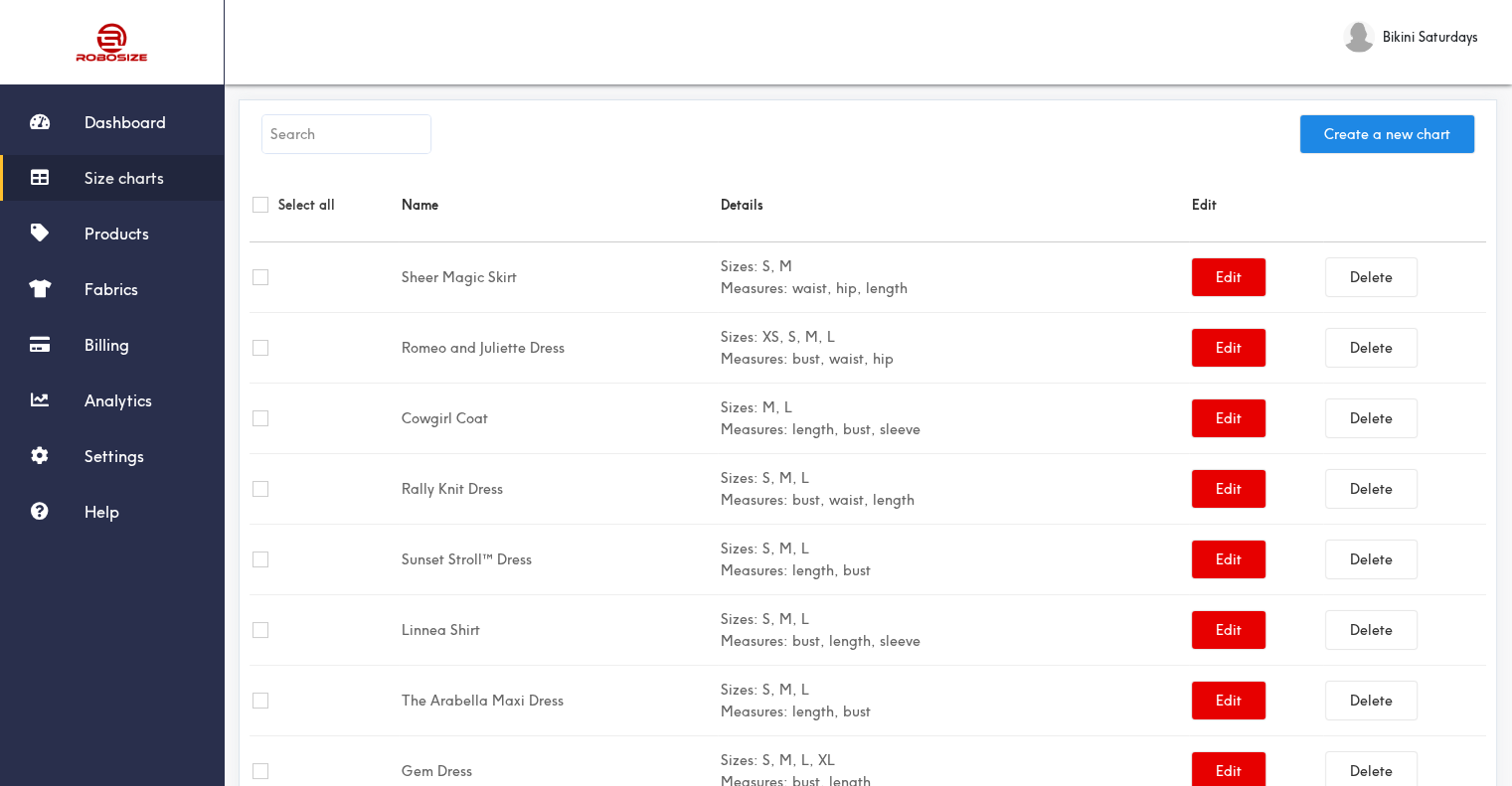 click at bounding box center (346, 134) 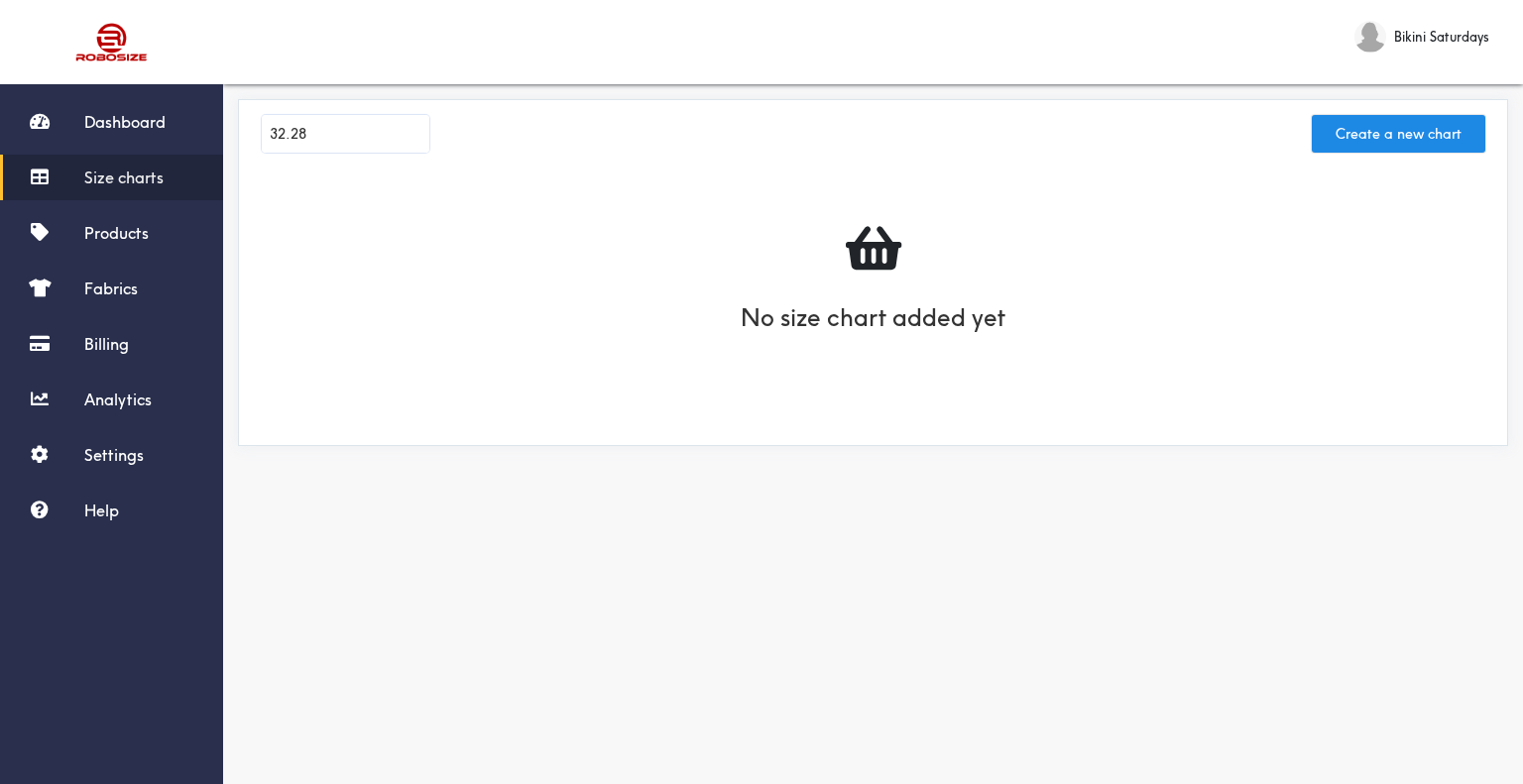 click on "32.28" at bounding box center (345, 134) 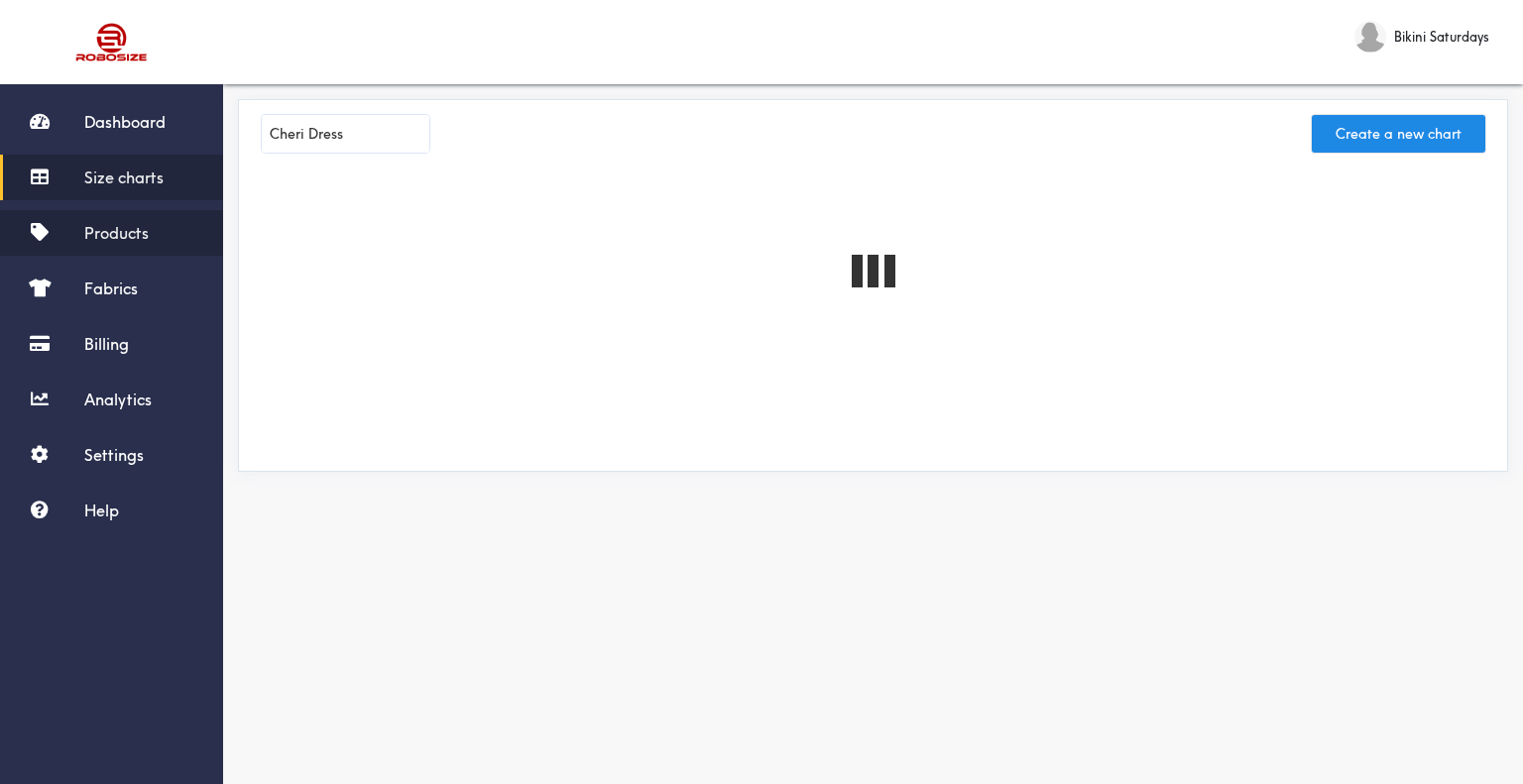 type on "Cheri Dress" 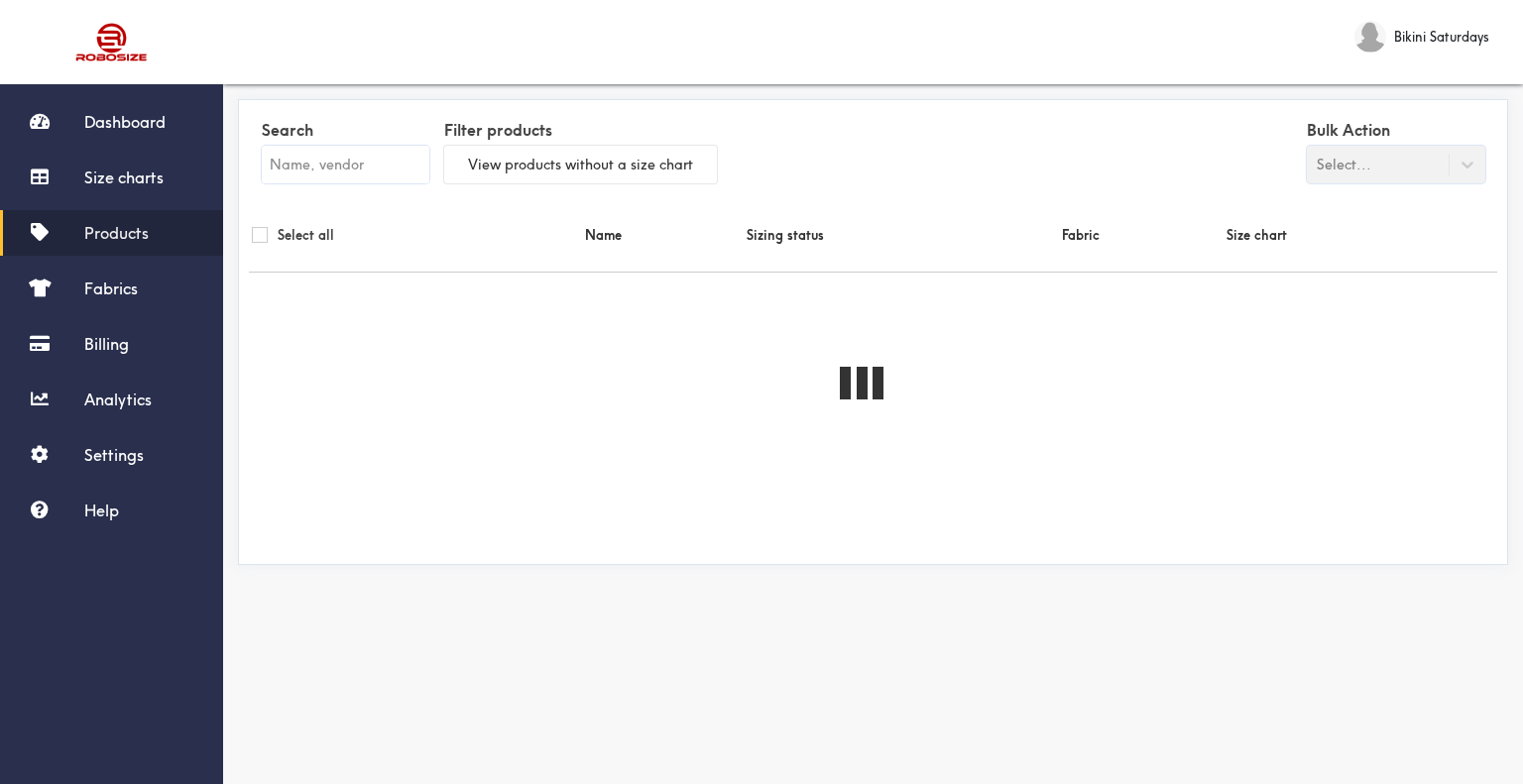 click at bounding box center [345, 165] 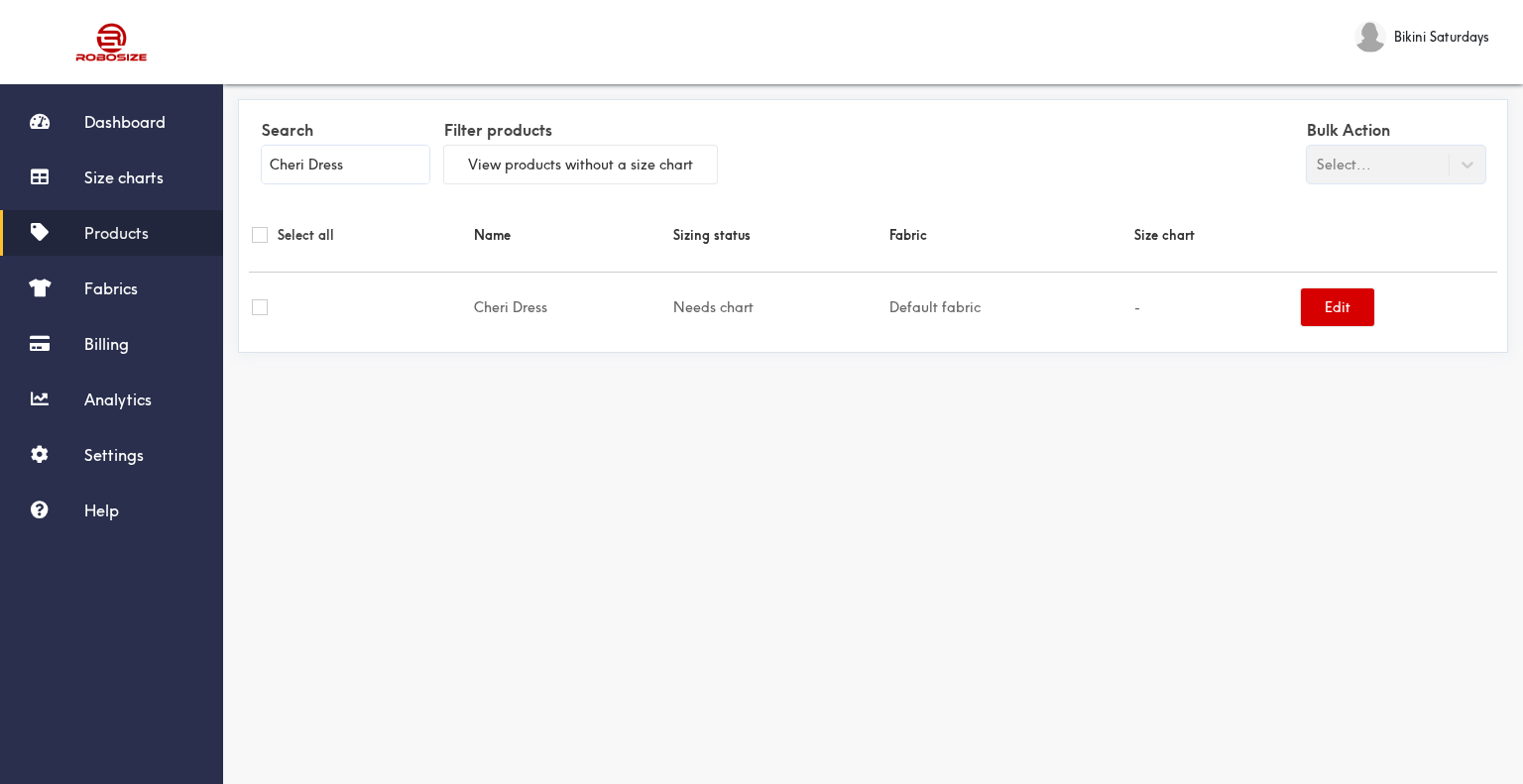 type on "Cheri Dress" 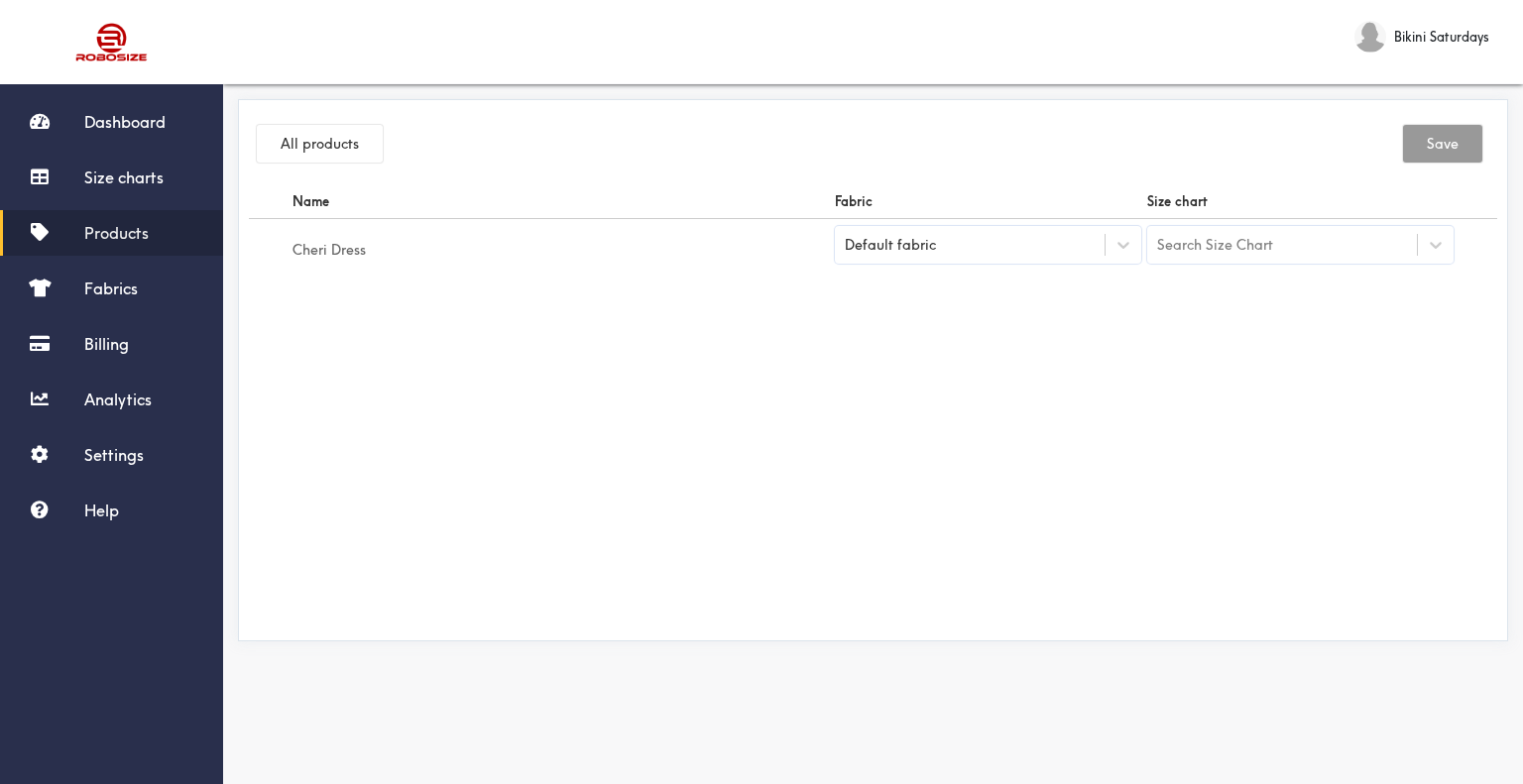 click on "Default fabric" at bounding box center [970, 245] 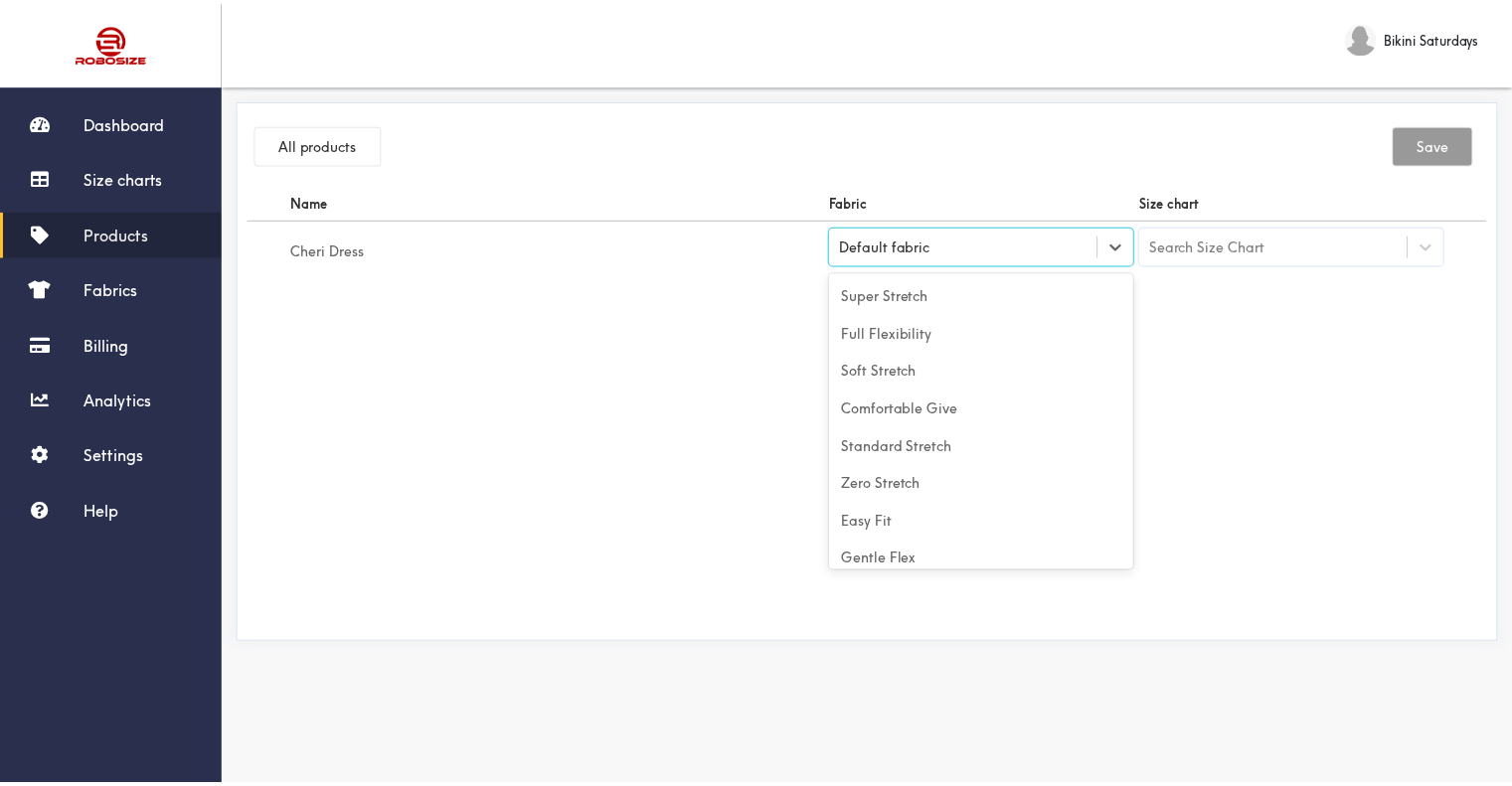 scroll, scrollTop: 87, scrollLeft: 0, axis: vertical 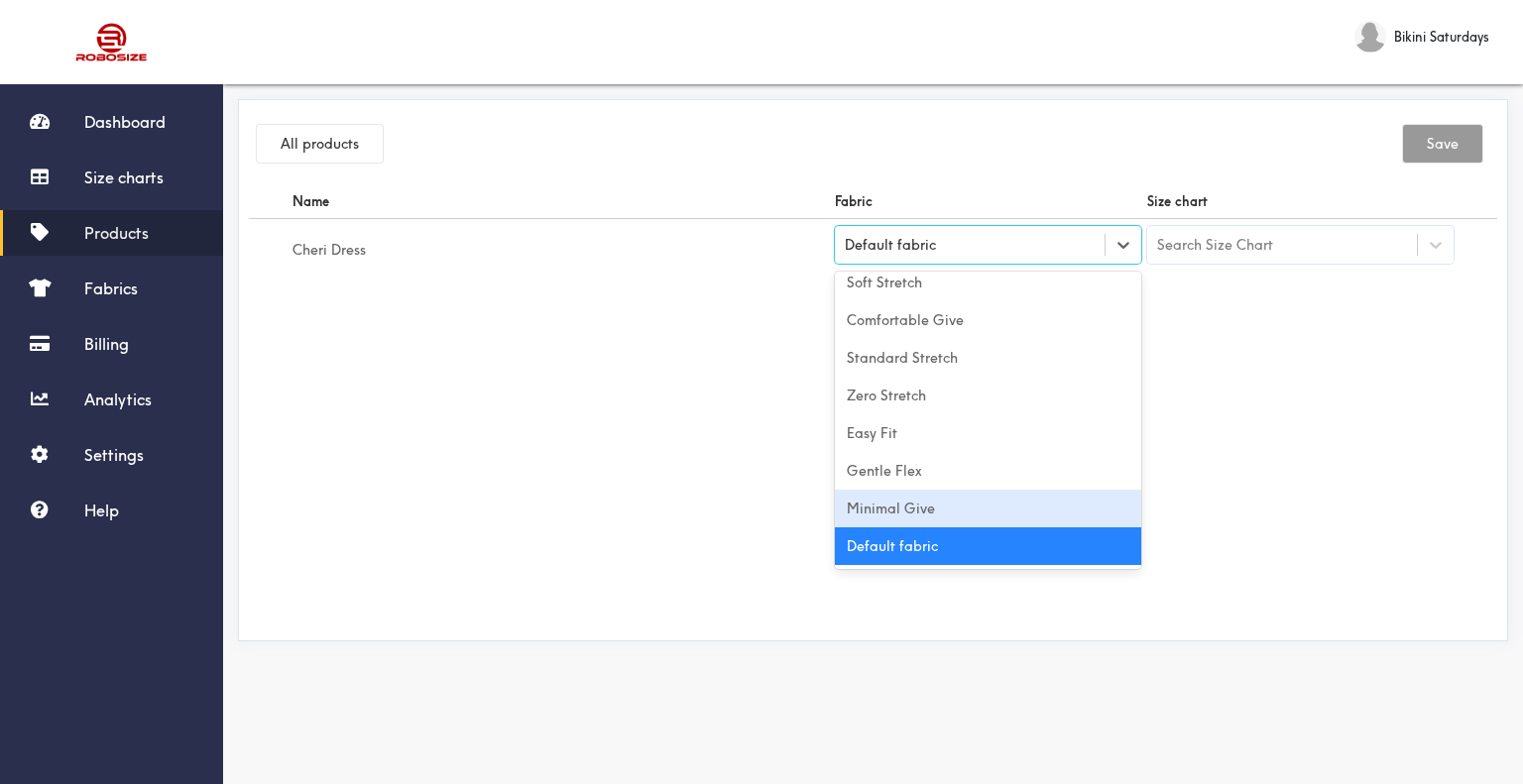 drag, startPoint x: 956, startPoint y: 501, endPoint x: 1194, endPoint y: 438, distance: 246.19708 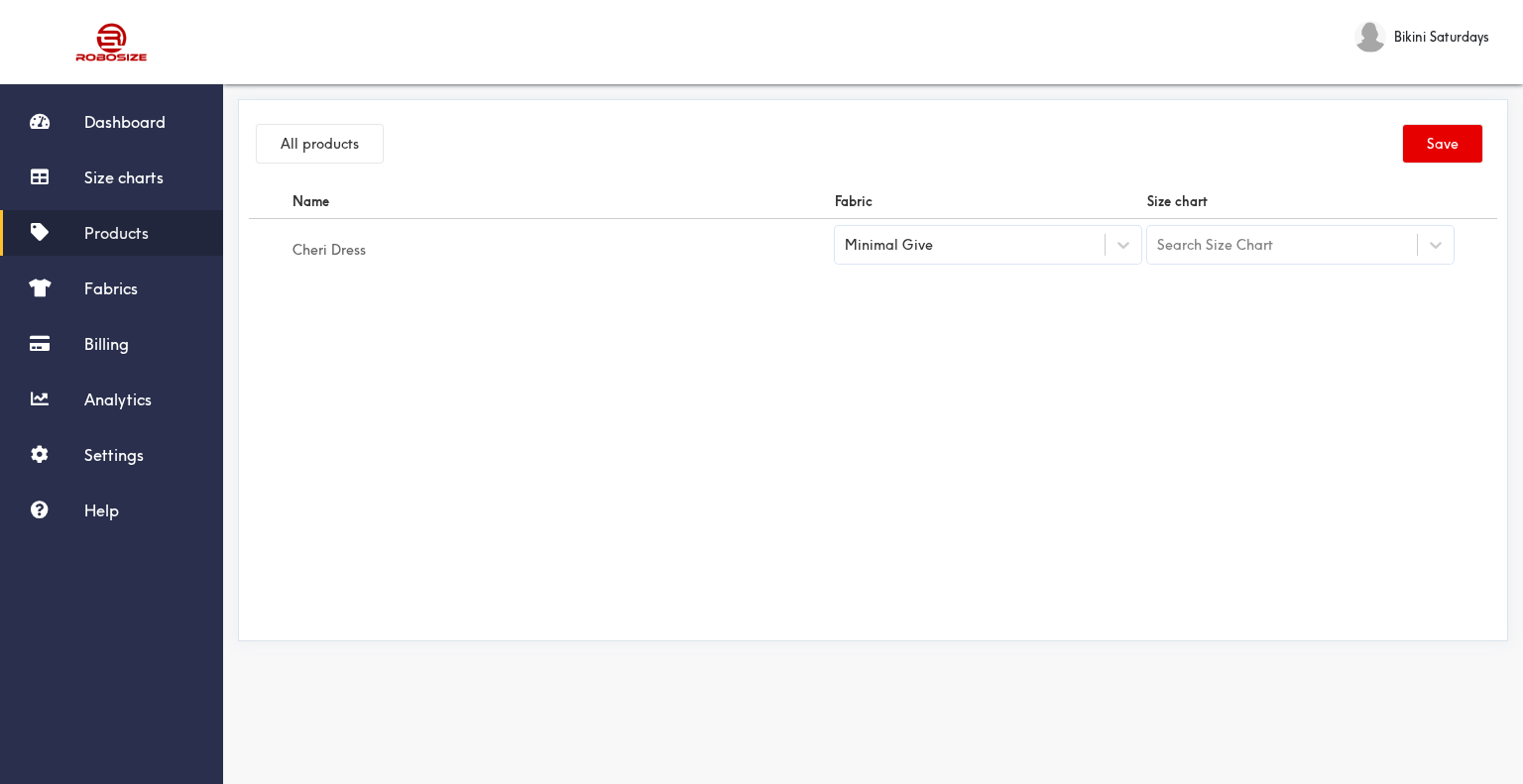 click on "Name Fabric Size chart Cheri Dress Minimal Give	 Search Size Chart" at bounding box center (873, 407) 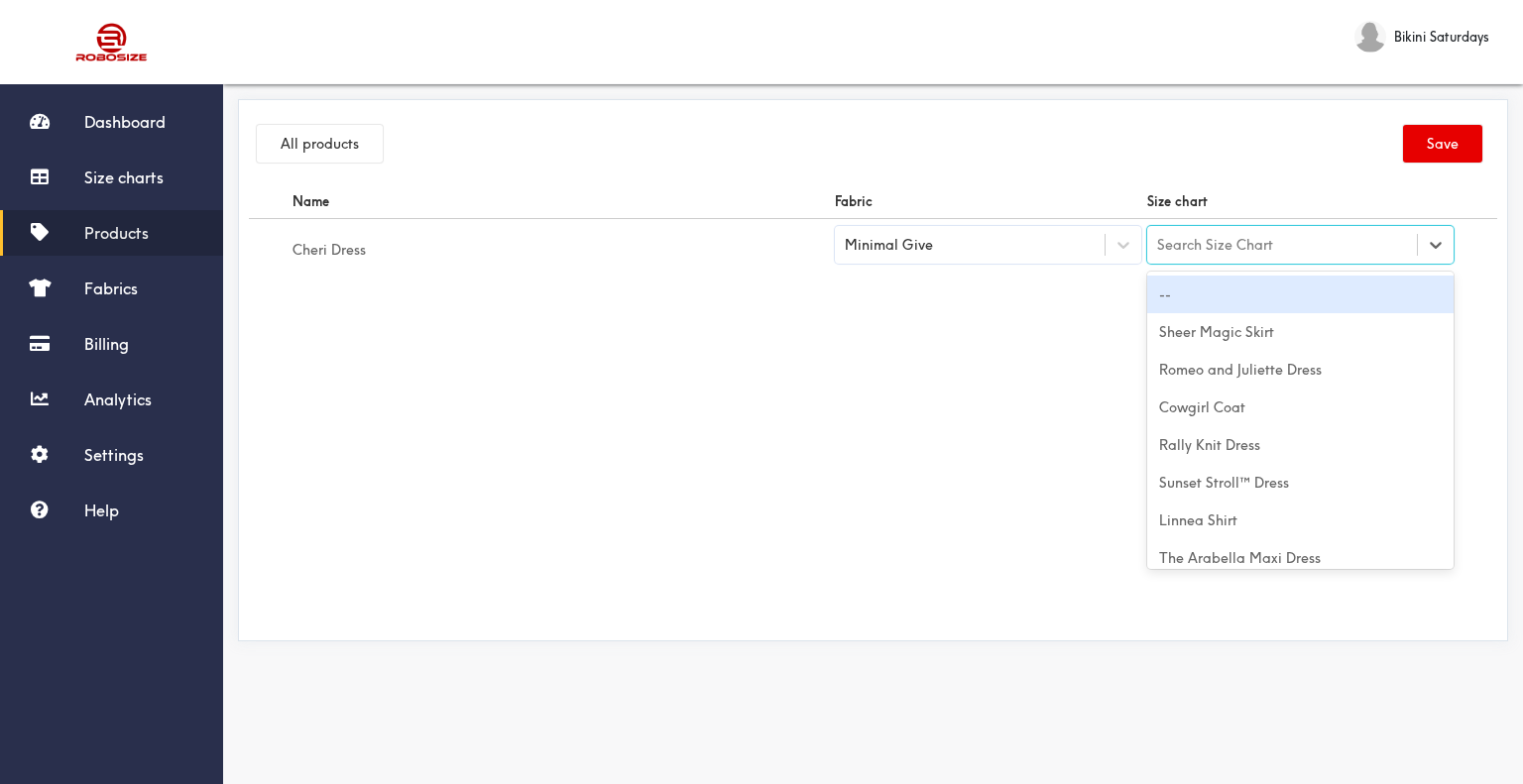 paste on "Cheri Dress" 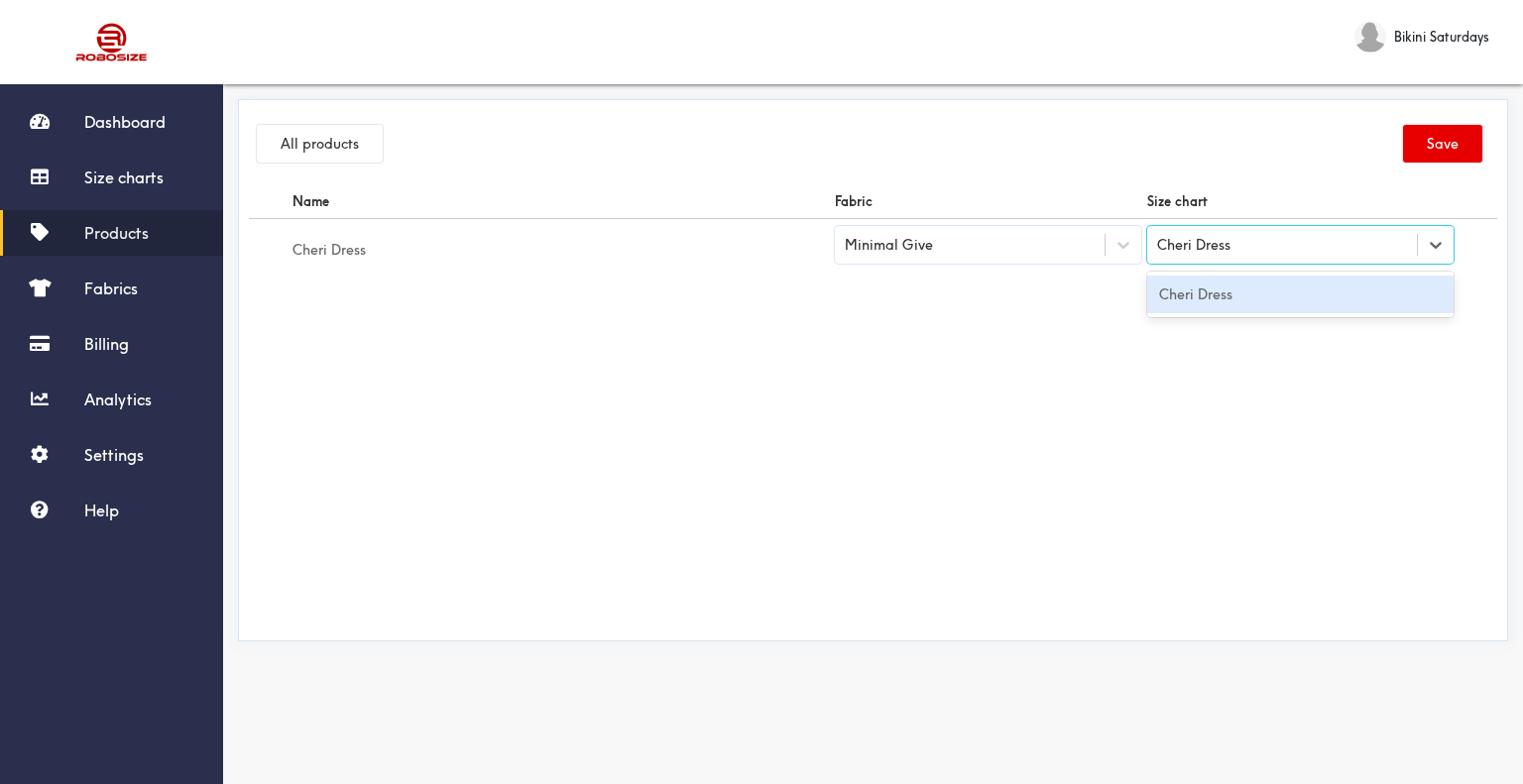 click on "Cheri Dress" at bounding box center [1300, 294] 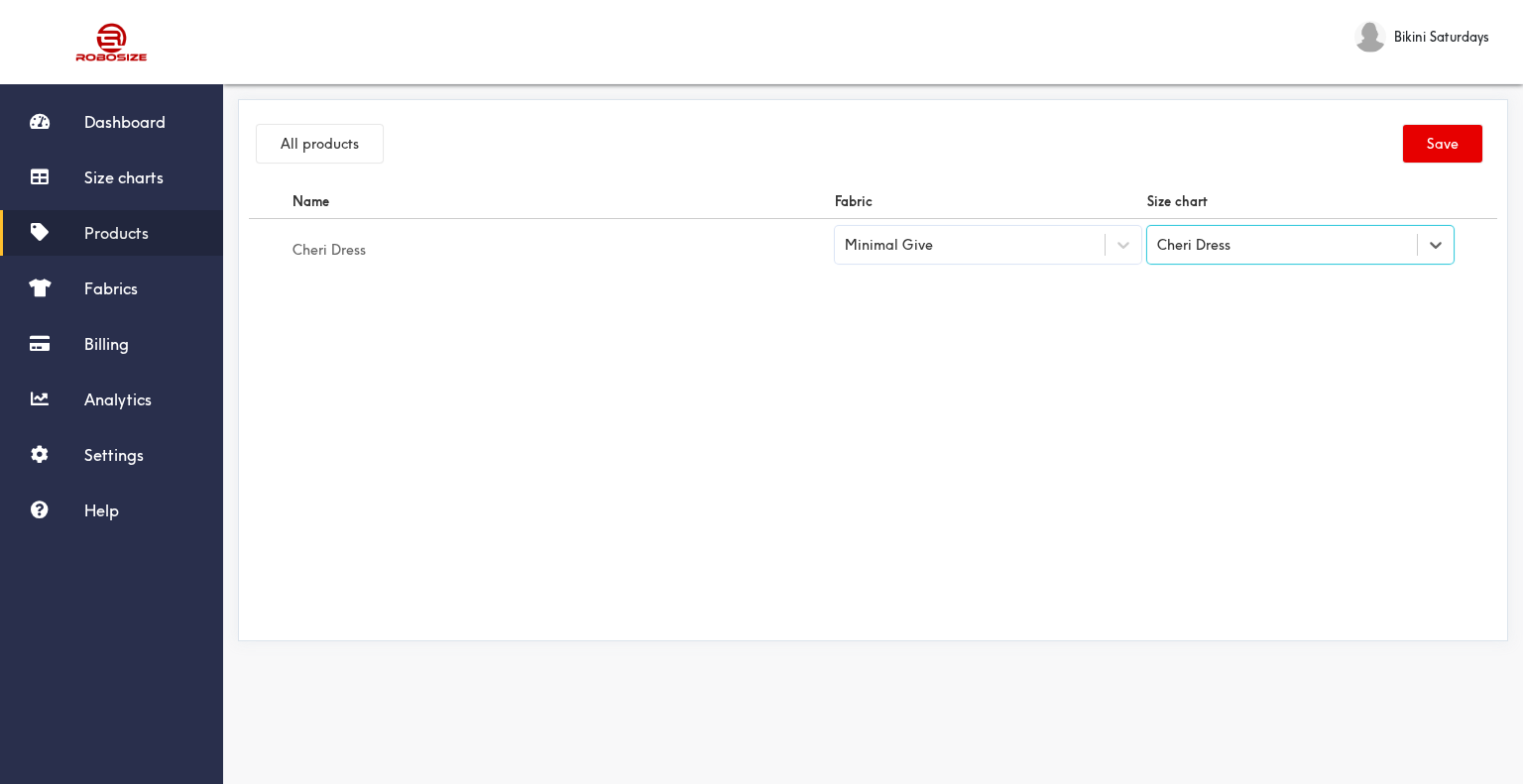 drag, startPoint x: 1134, startPoint y: 293, endPoint x: 1170, endPoint y: 288, distance: 36.345564 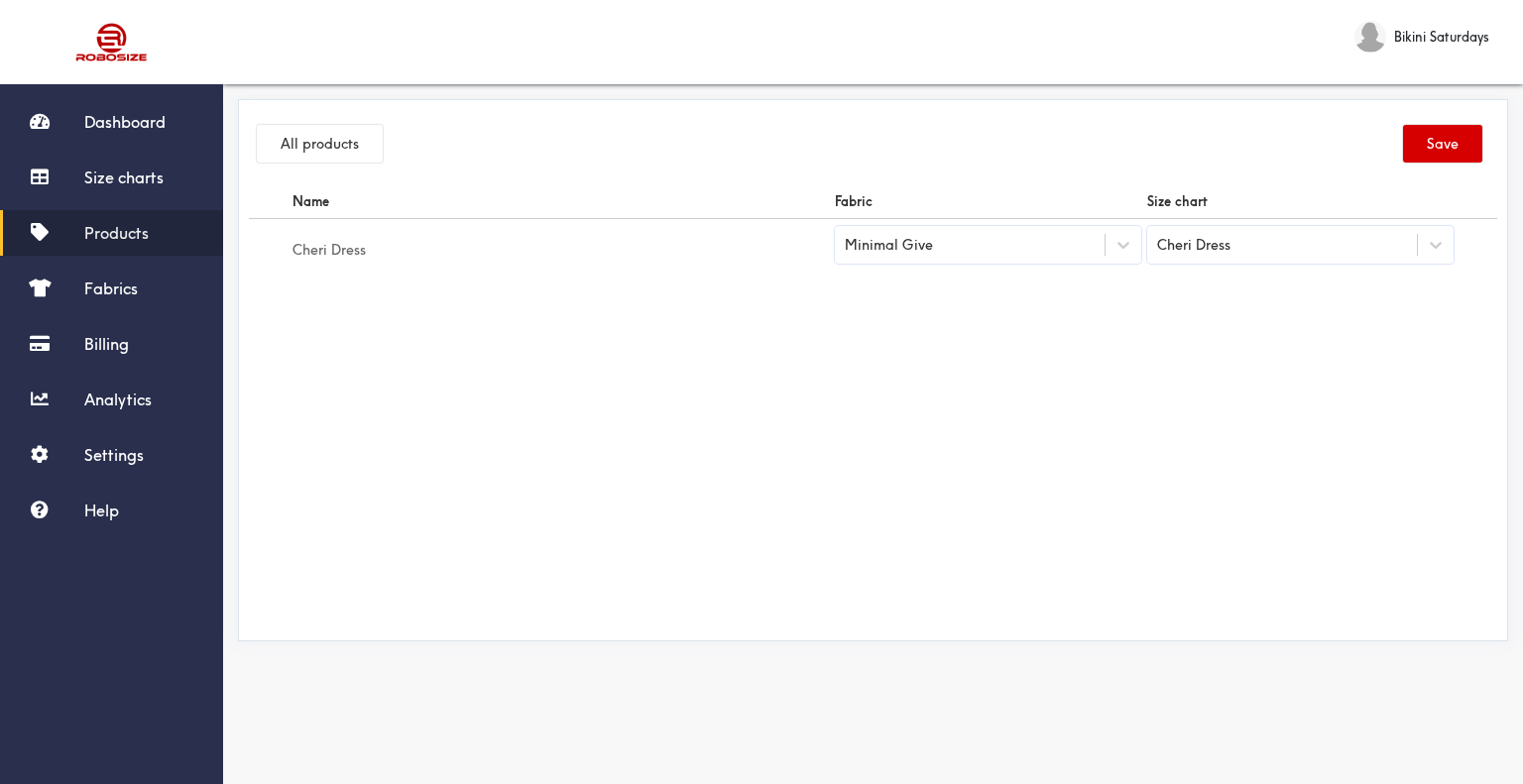 click on "Save" at bounding box center (1443, 144) 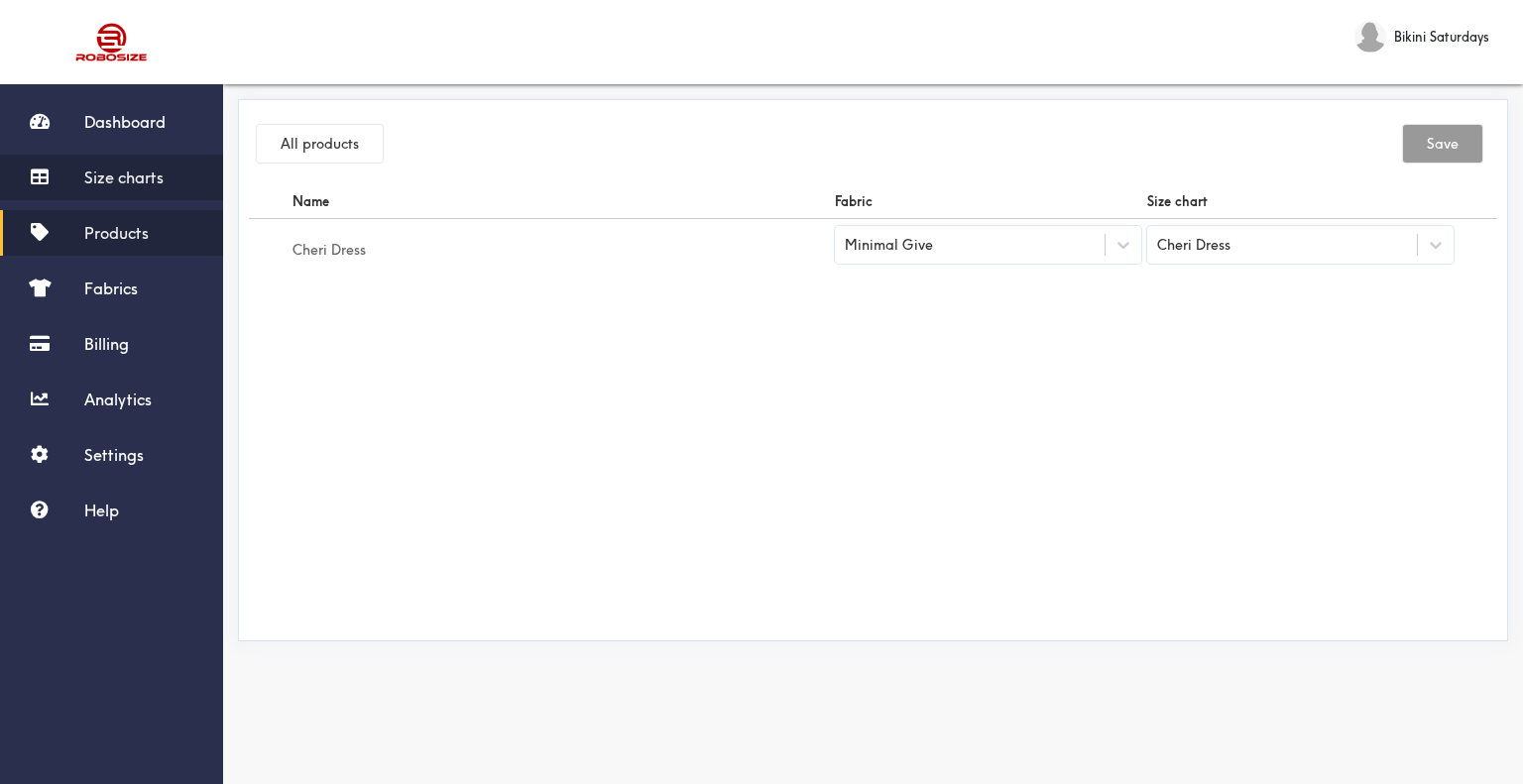 click on "Size charts" at bounding box center [124, 177] 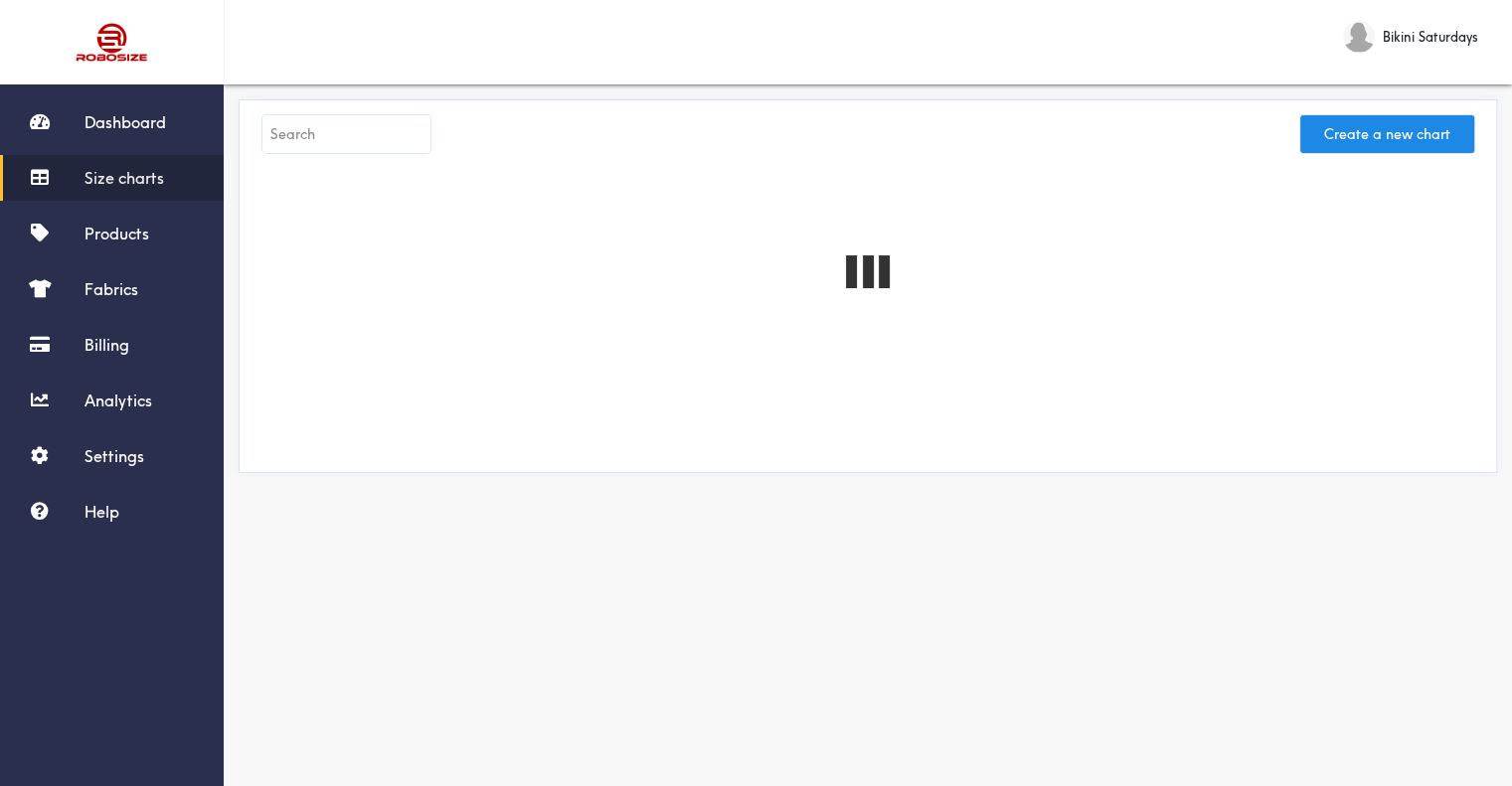click at bounding box center [346, 134] 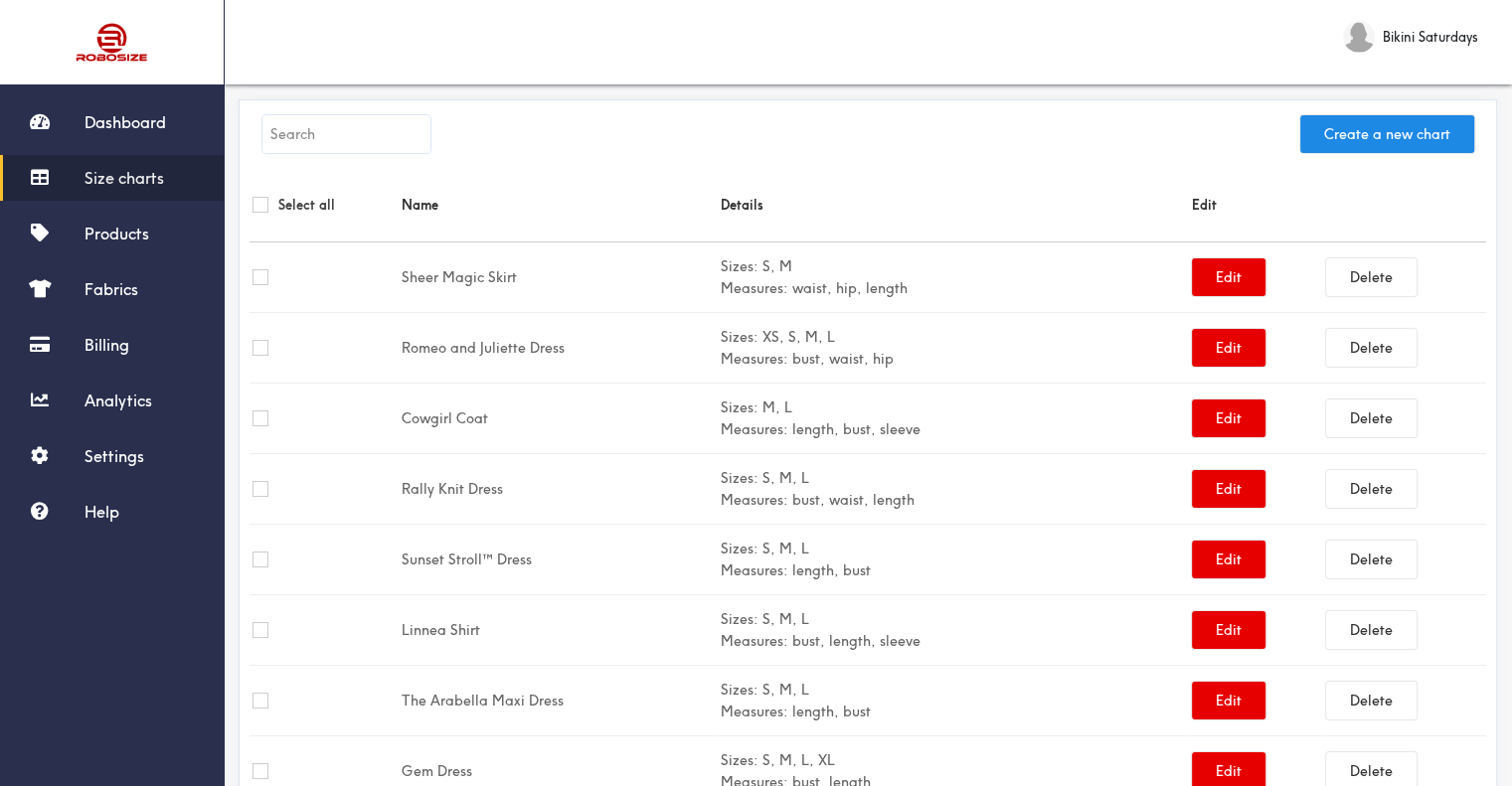 paste on "Ruffles and Twirl Dress" 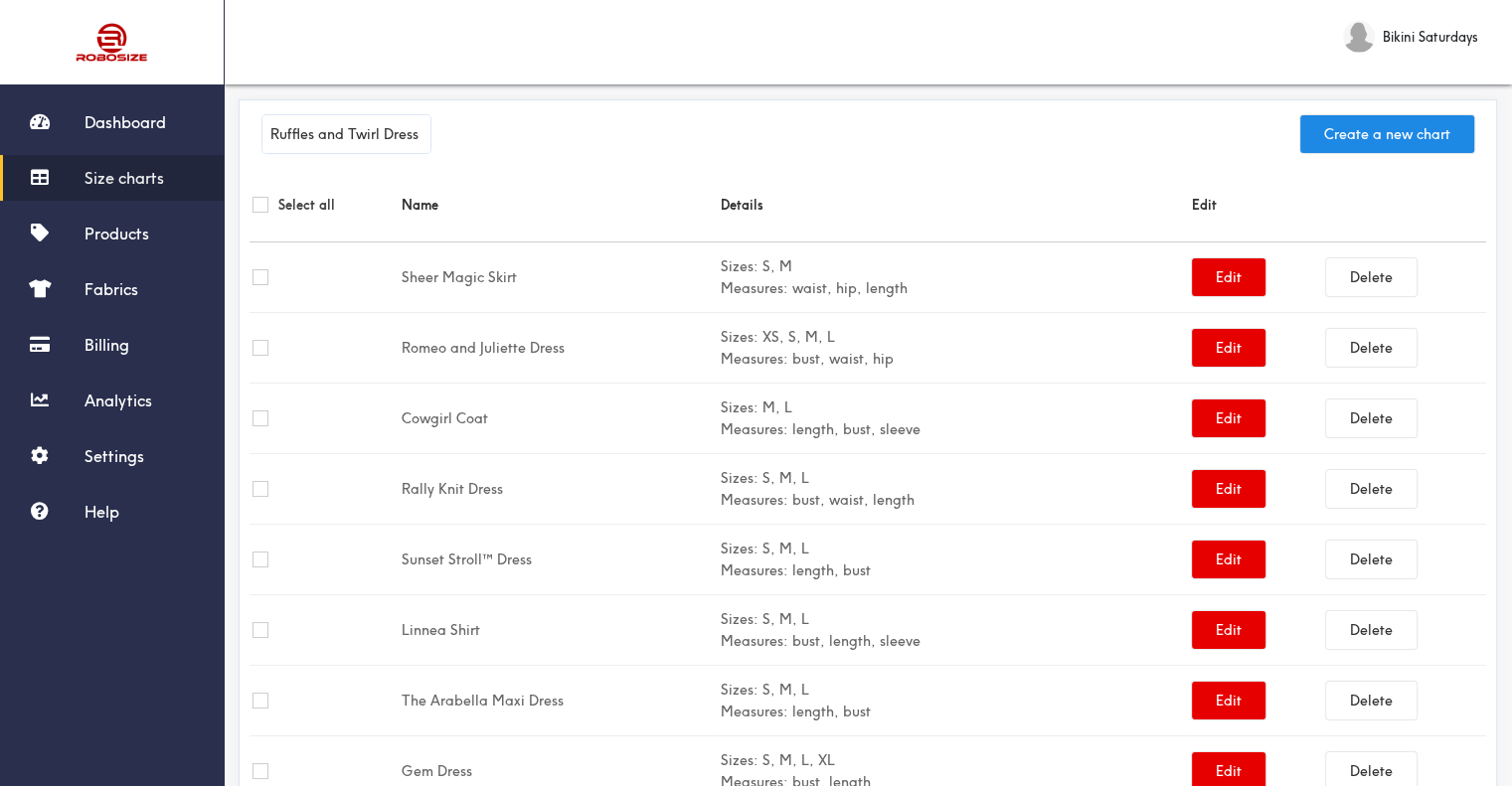 scroll, scrollTop: 0, scrollLeft: 3, axis: horizontal 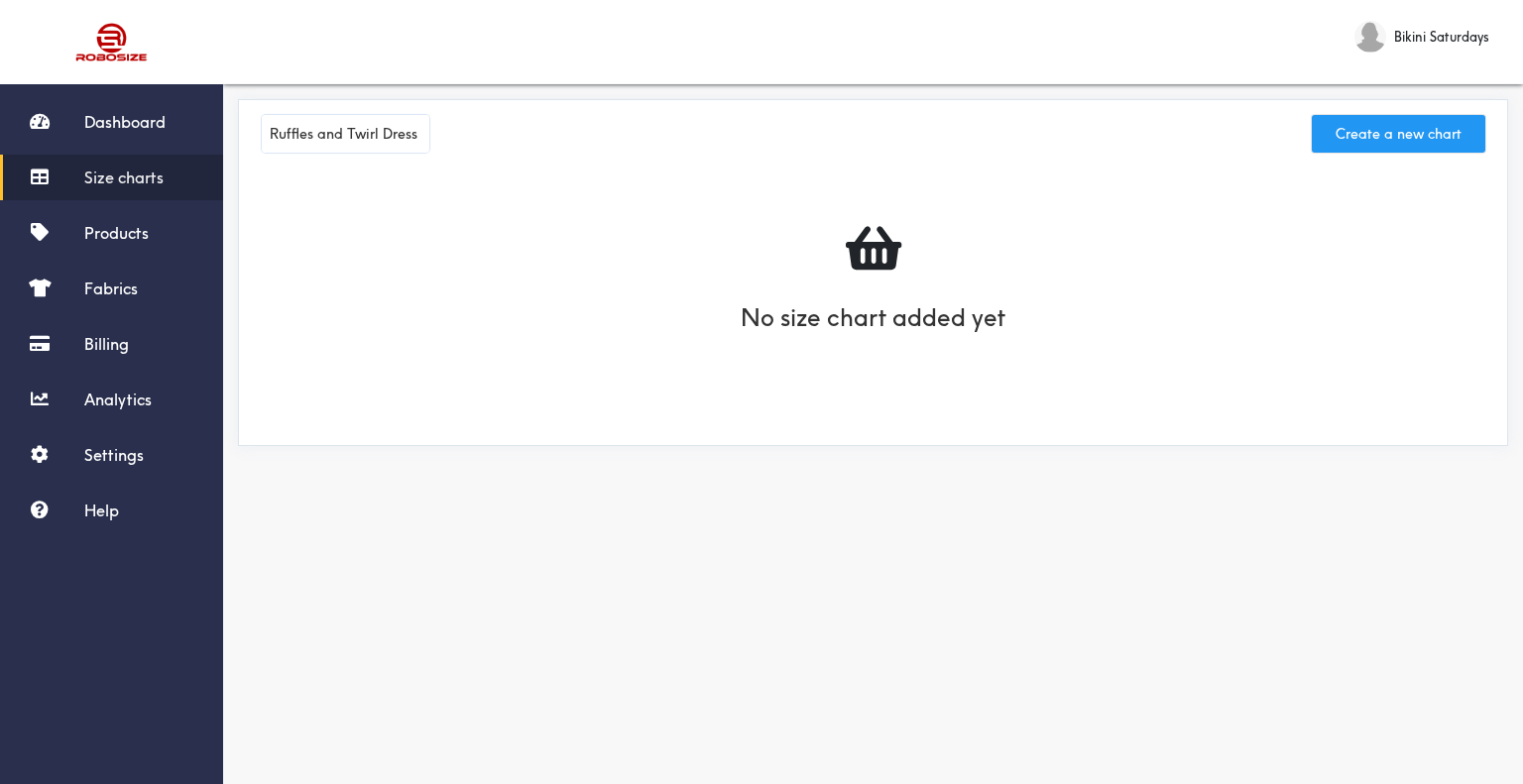 type on "Ruffles and Twirl Dress" 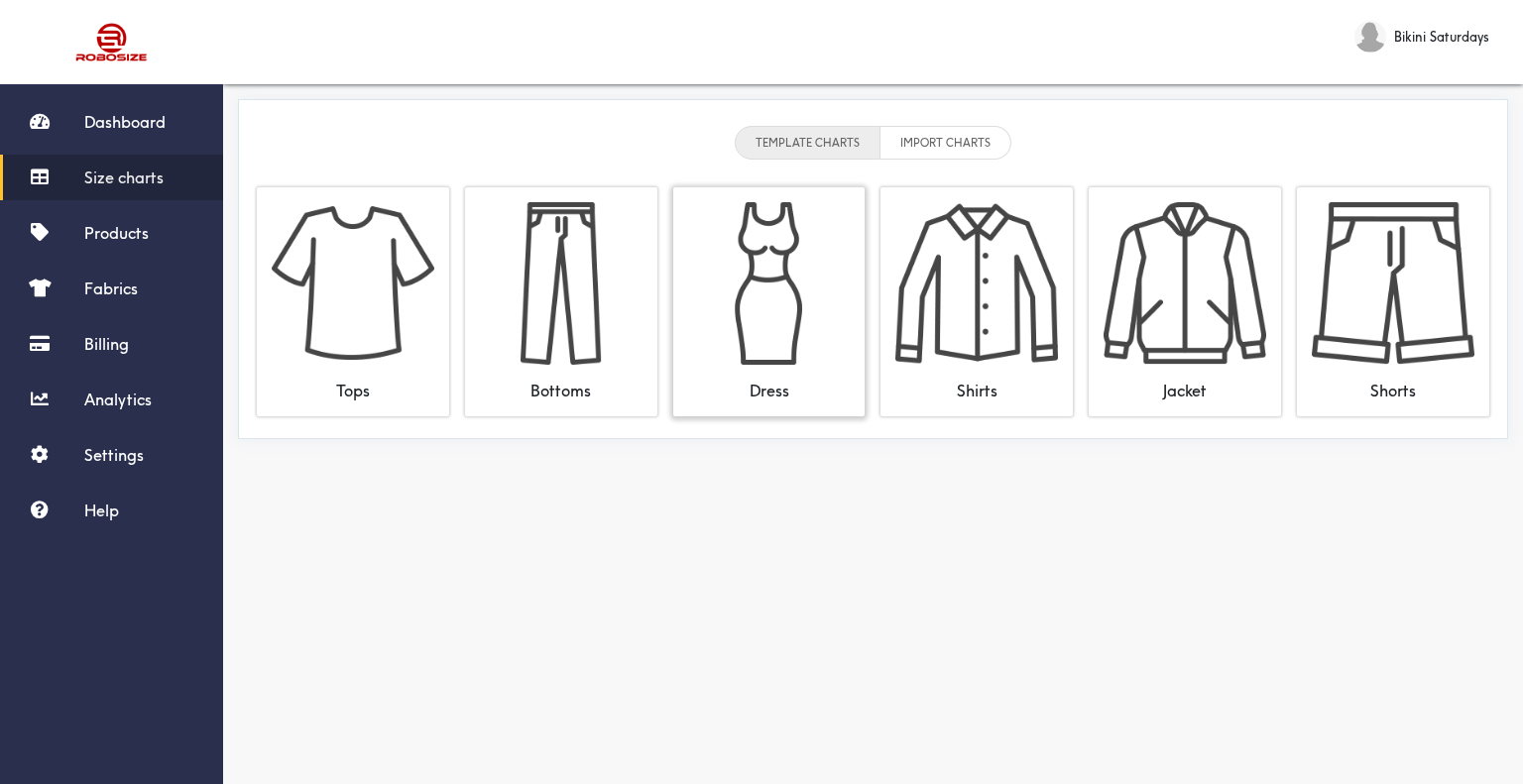 click at bounding box center (769, 283) 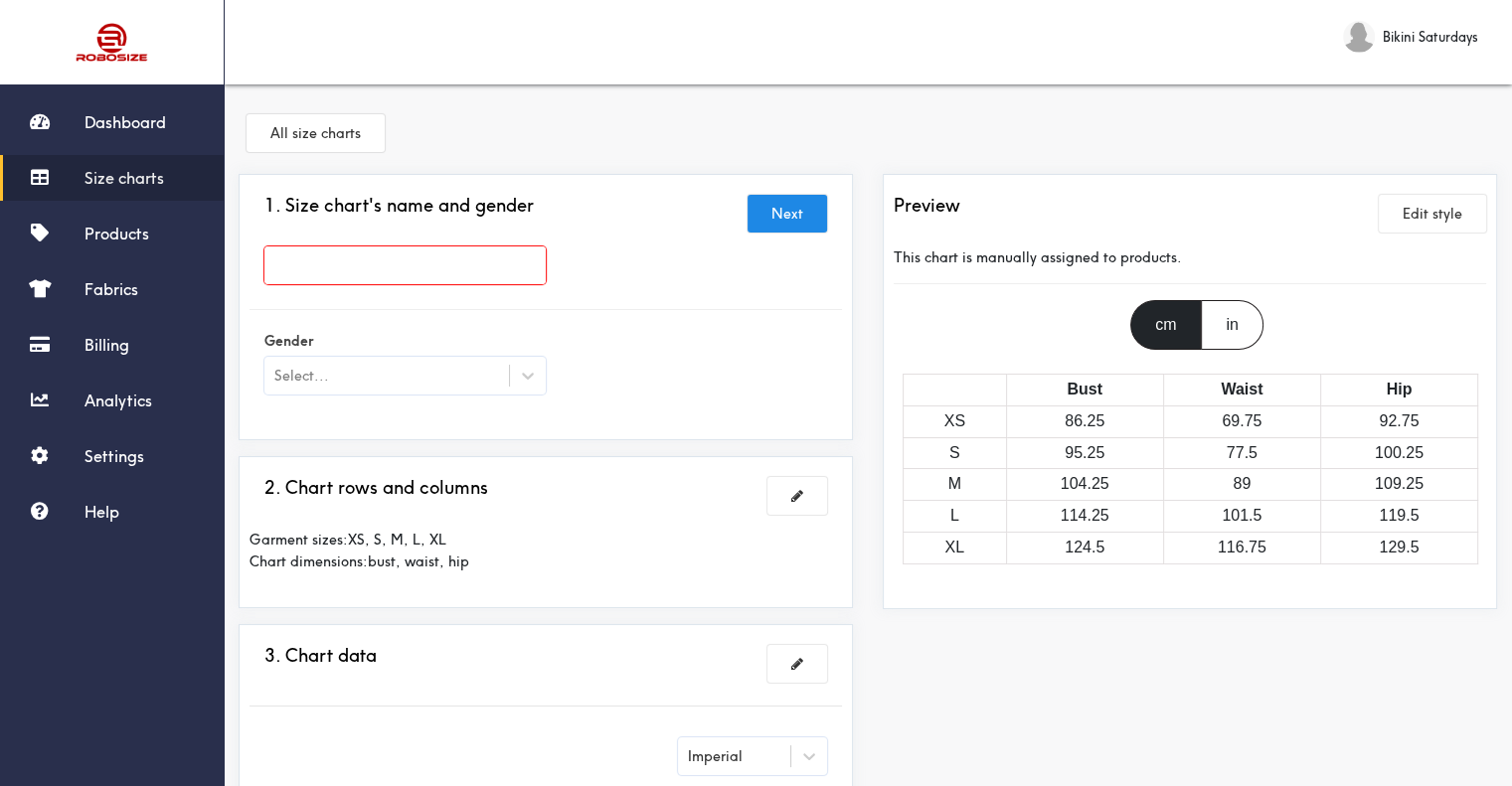 click at bounding box center [405, 265] 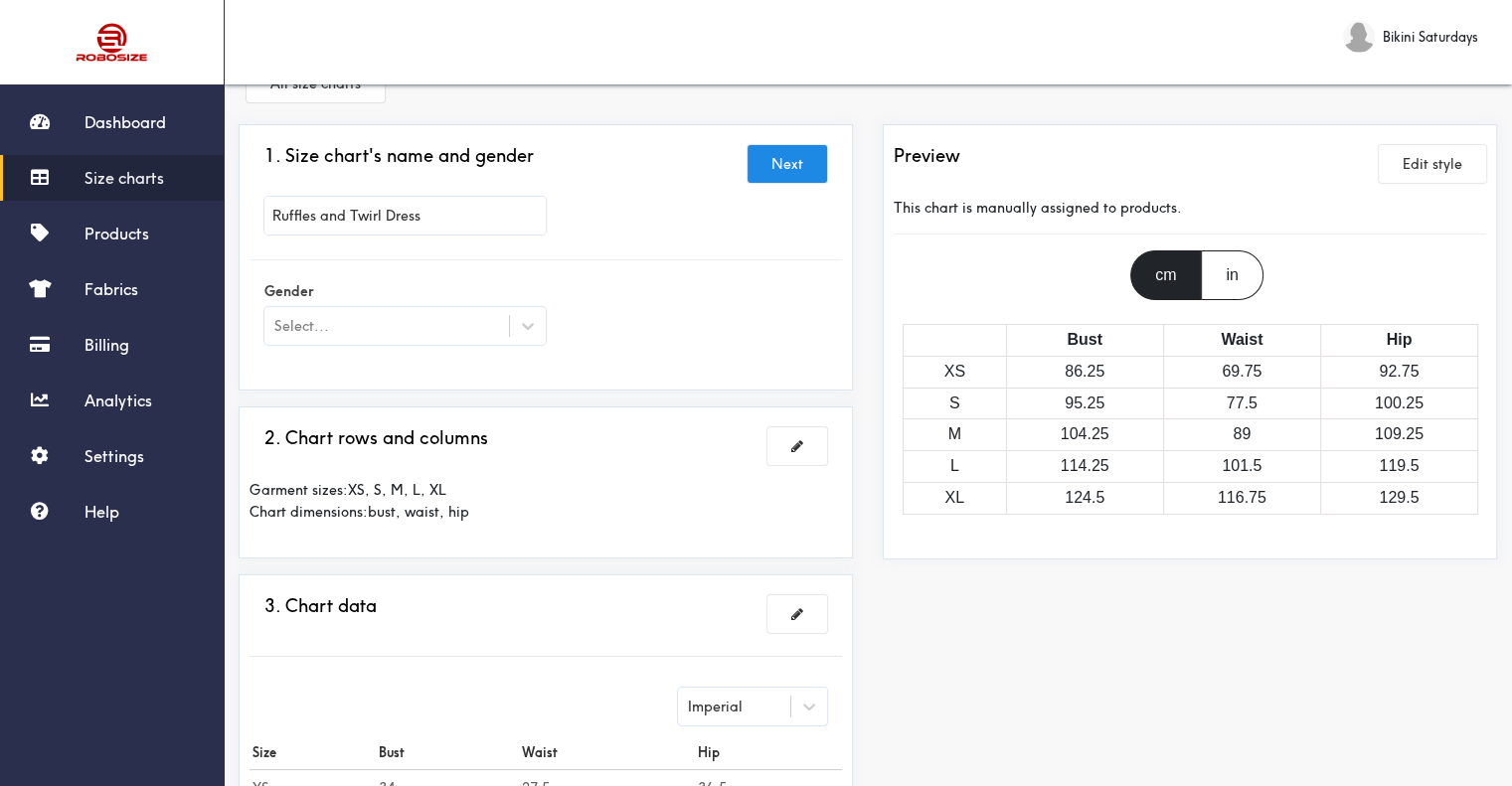 scroll, scrollTop: 99, scrollLeft: 0, axis: vertical 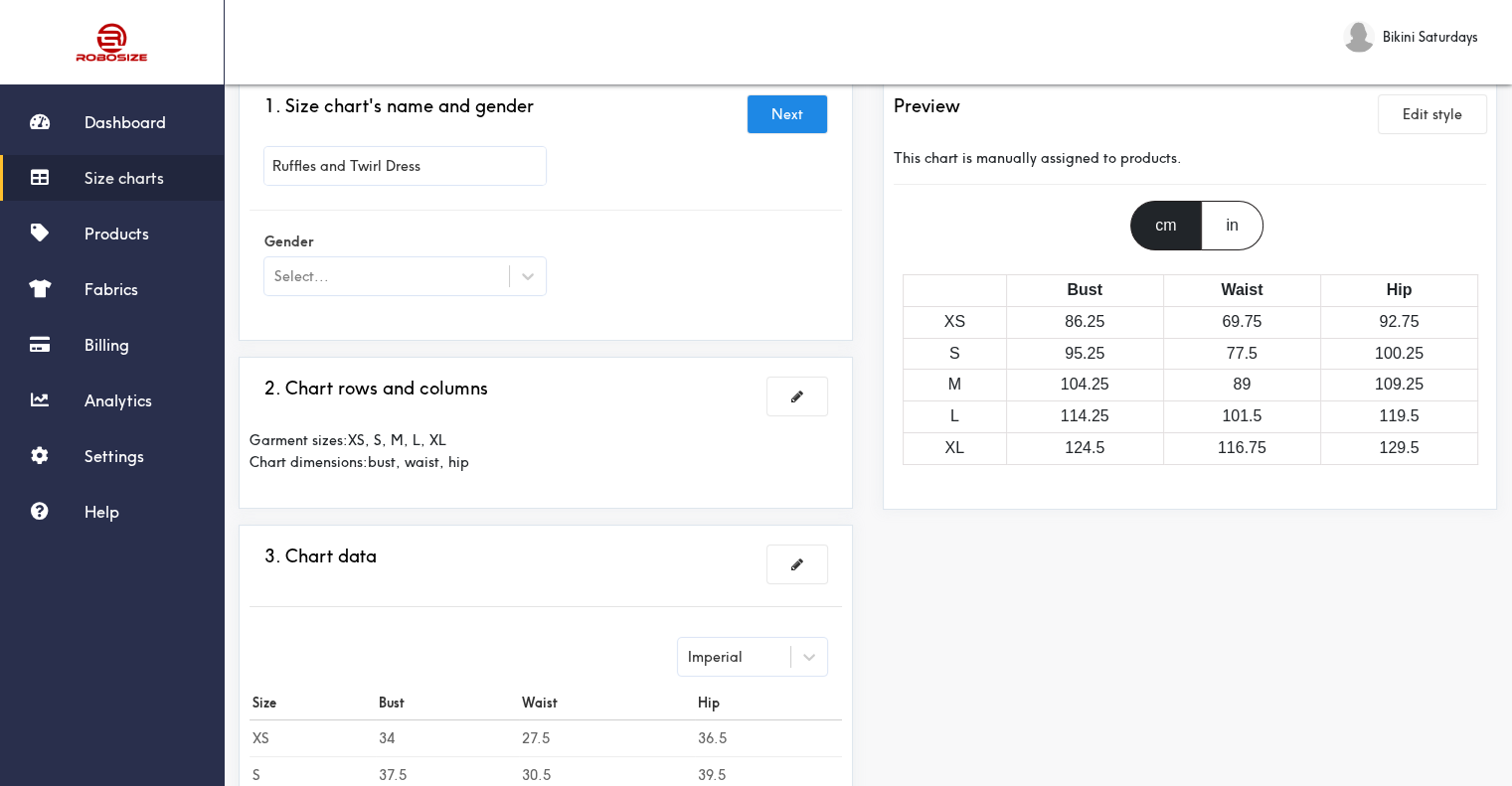 type on "Ruffles and Twirl Dress" 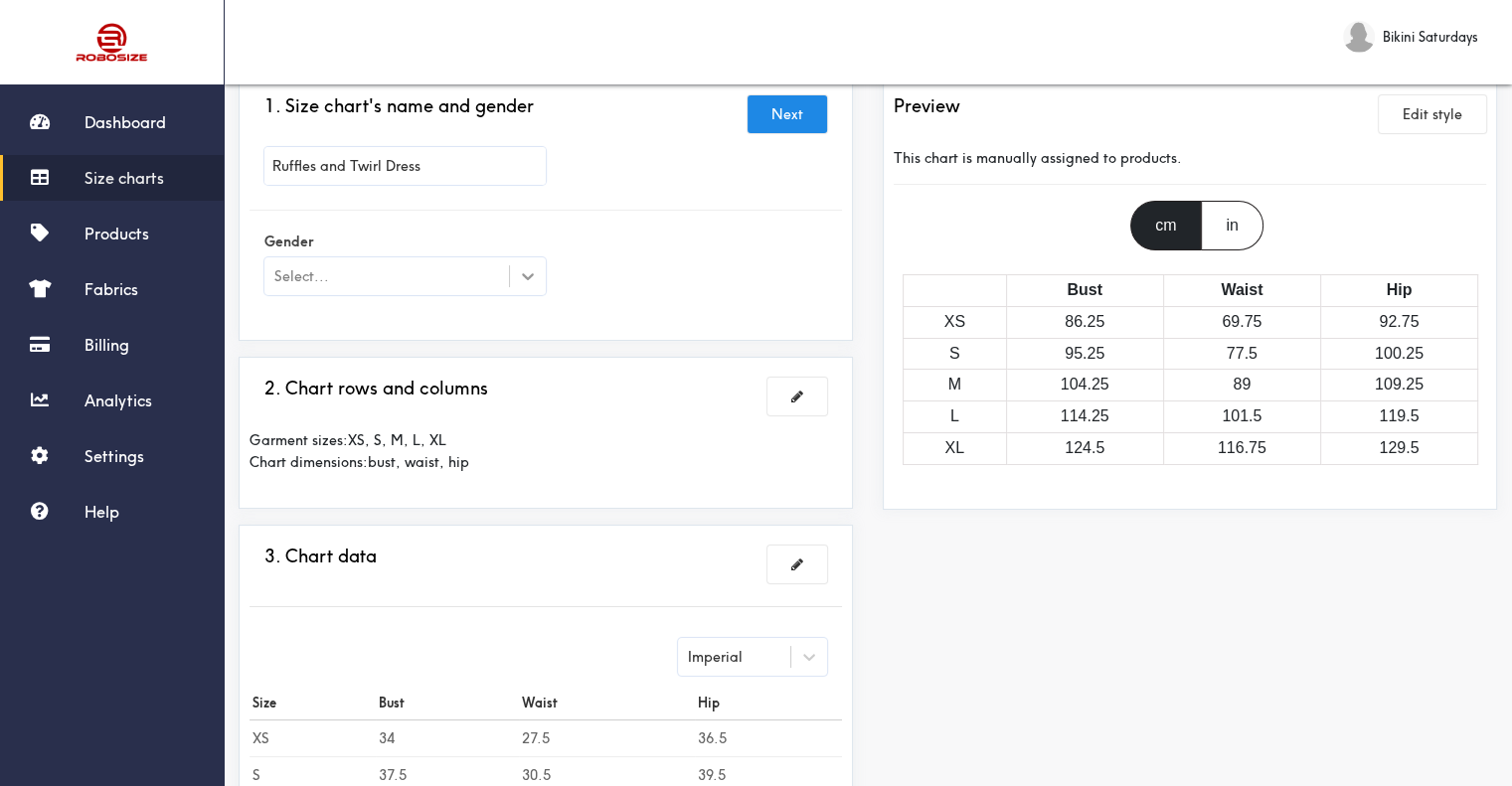 click 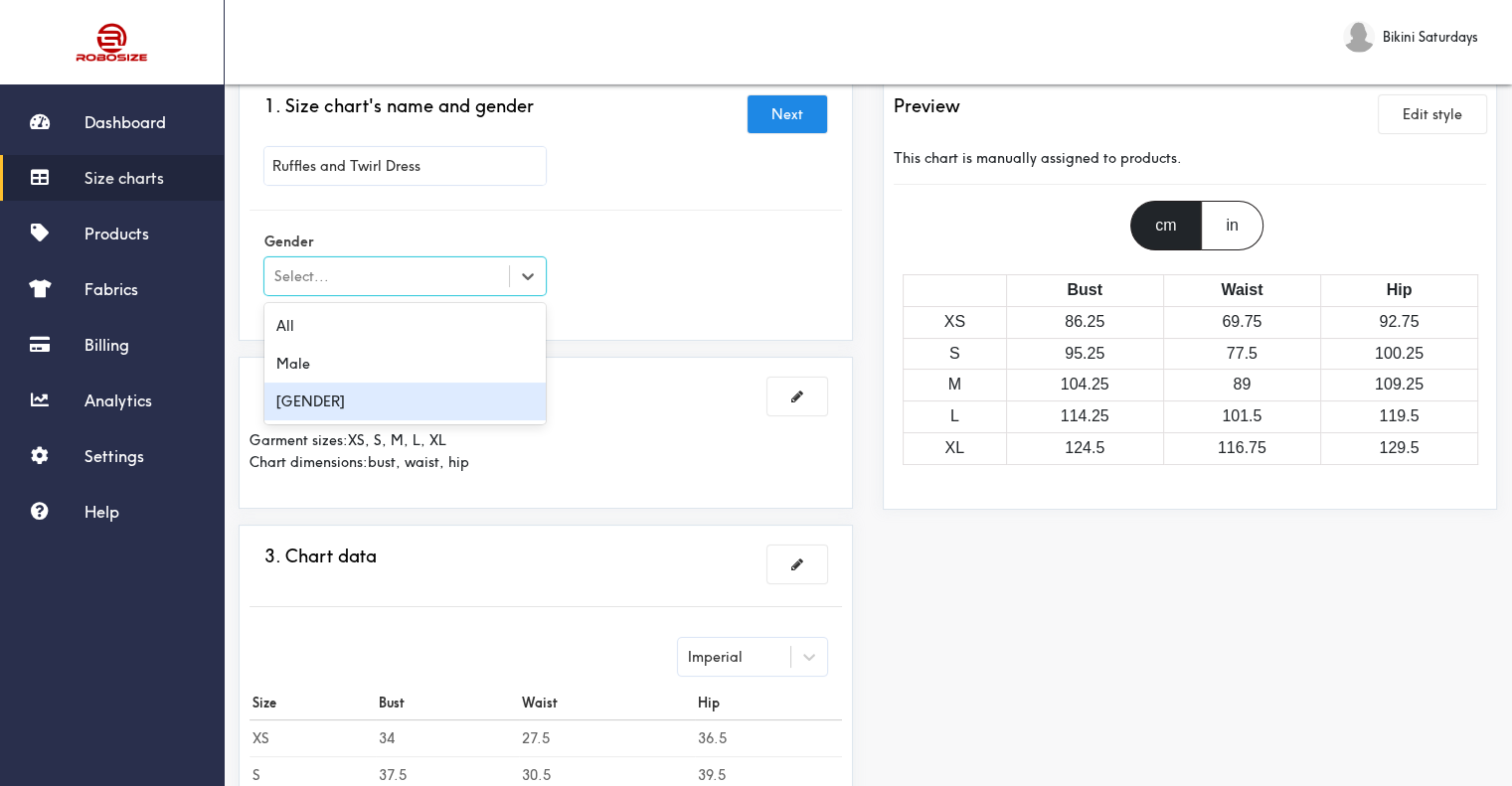 click on "[GENDER]" at bounding box center [405, 401] 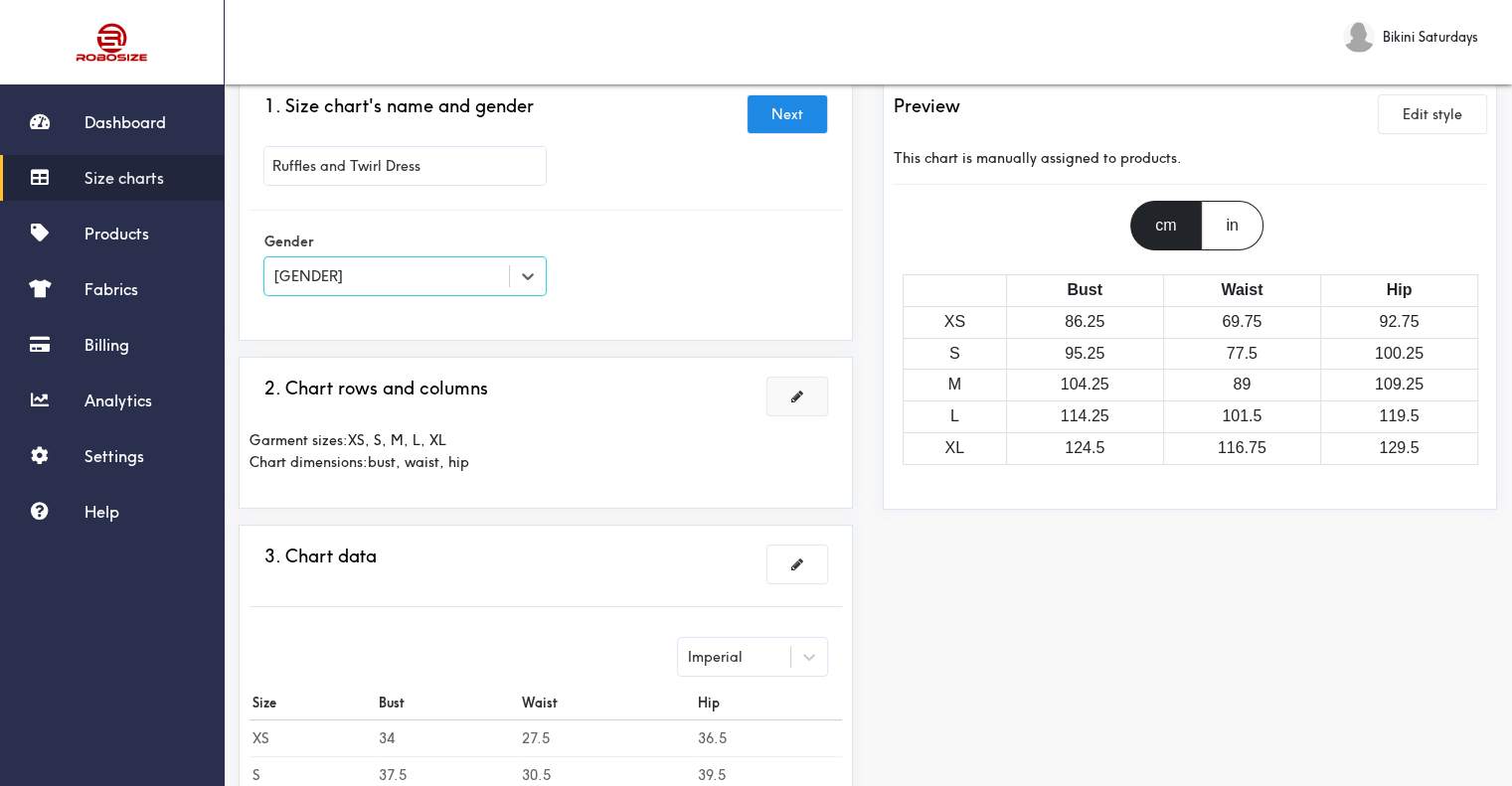 click at bounding box center [797, 396] 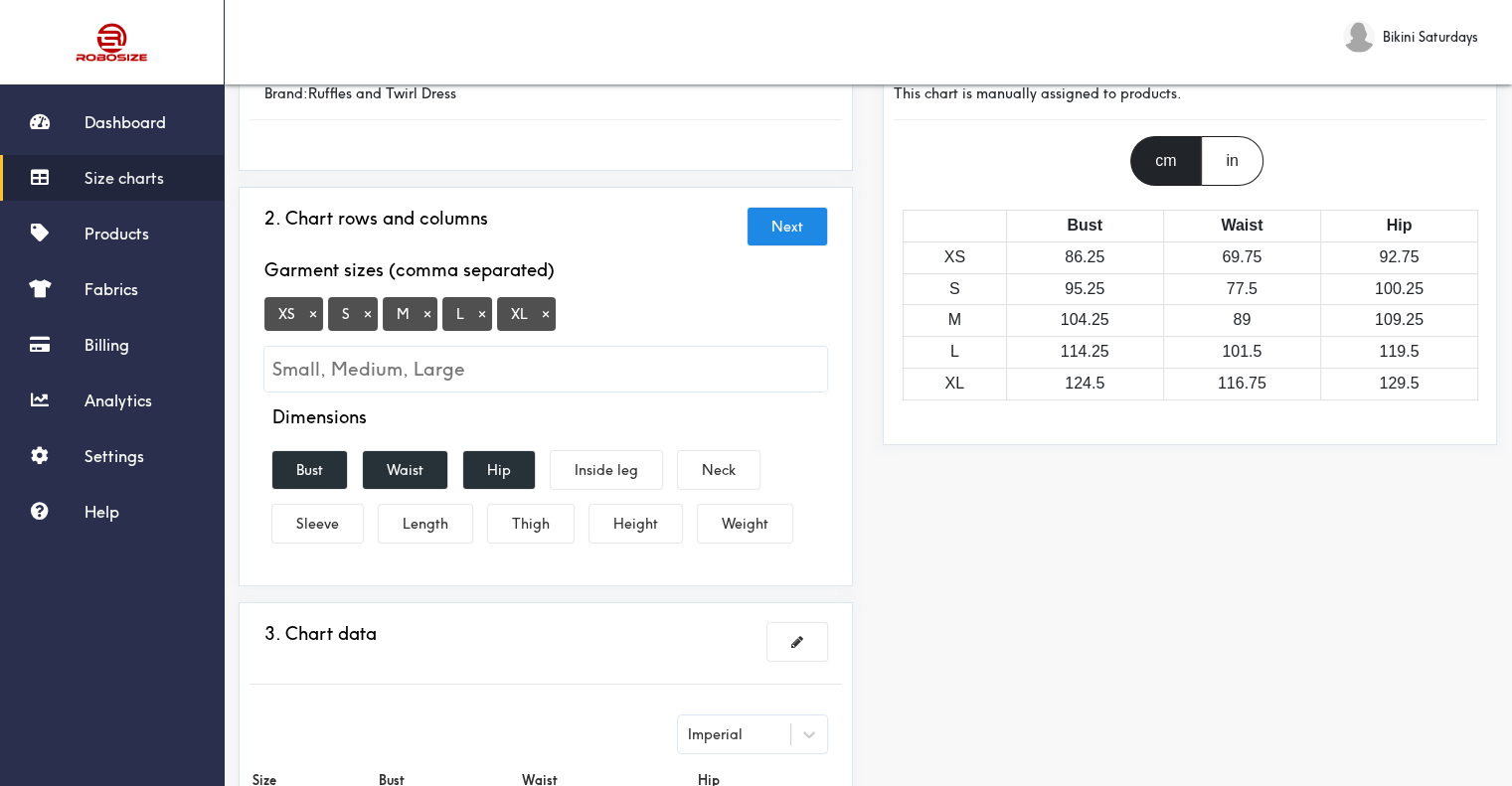 scroll, scrollTop: 199, scrollLeft: 0, axis: vertical 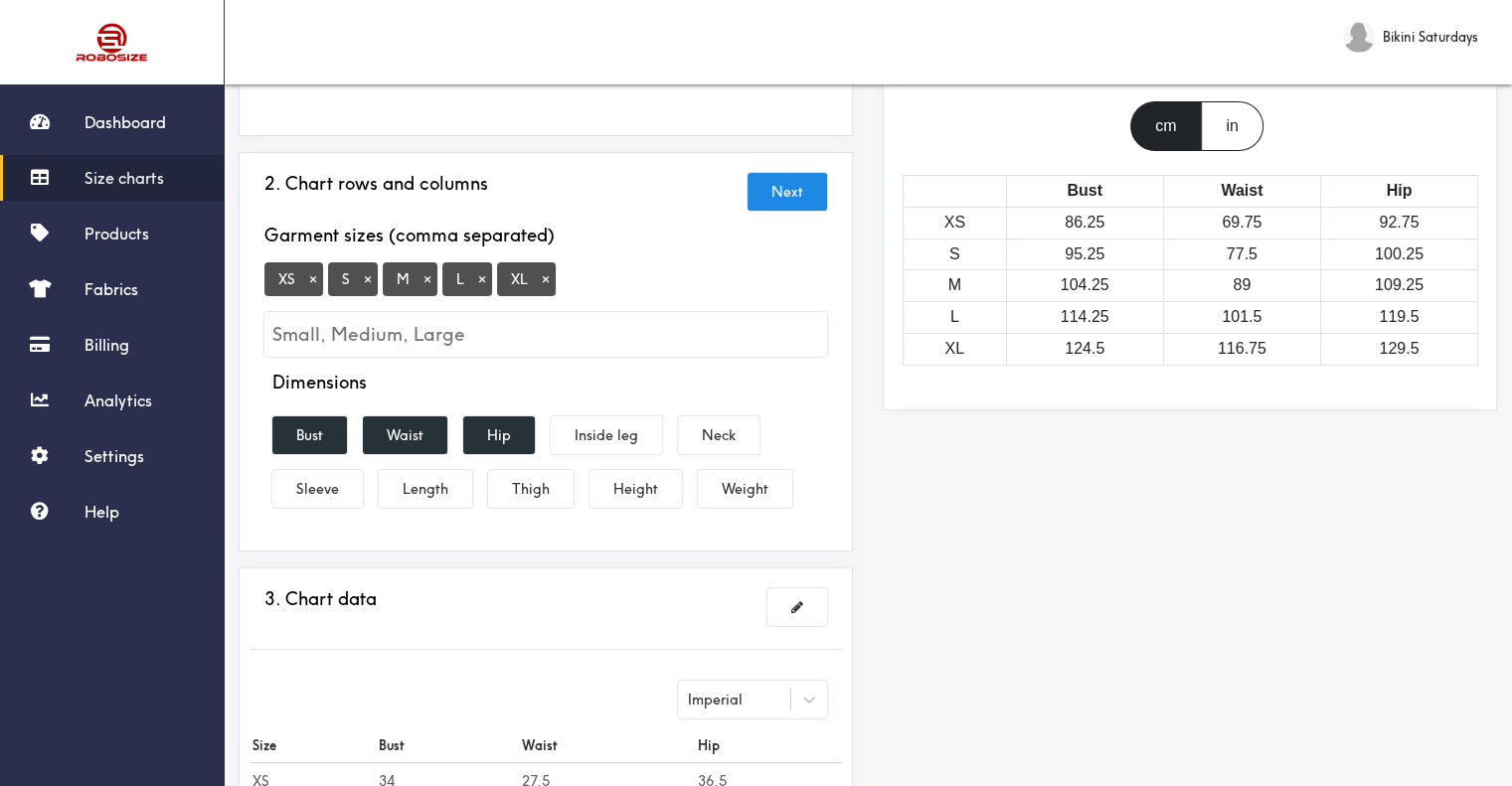 click on "×" at bounding box center [313, 279] 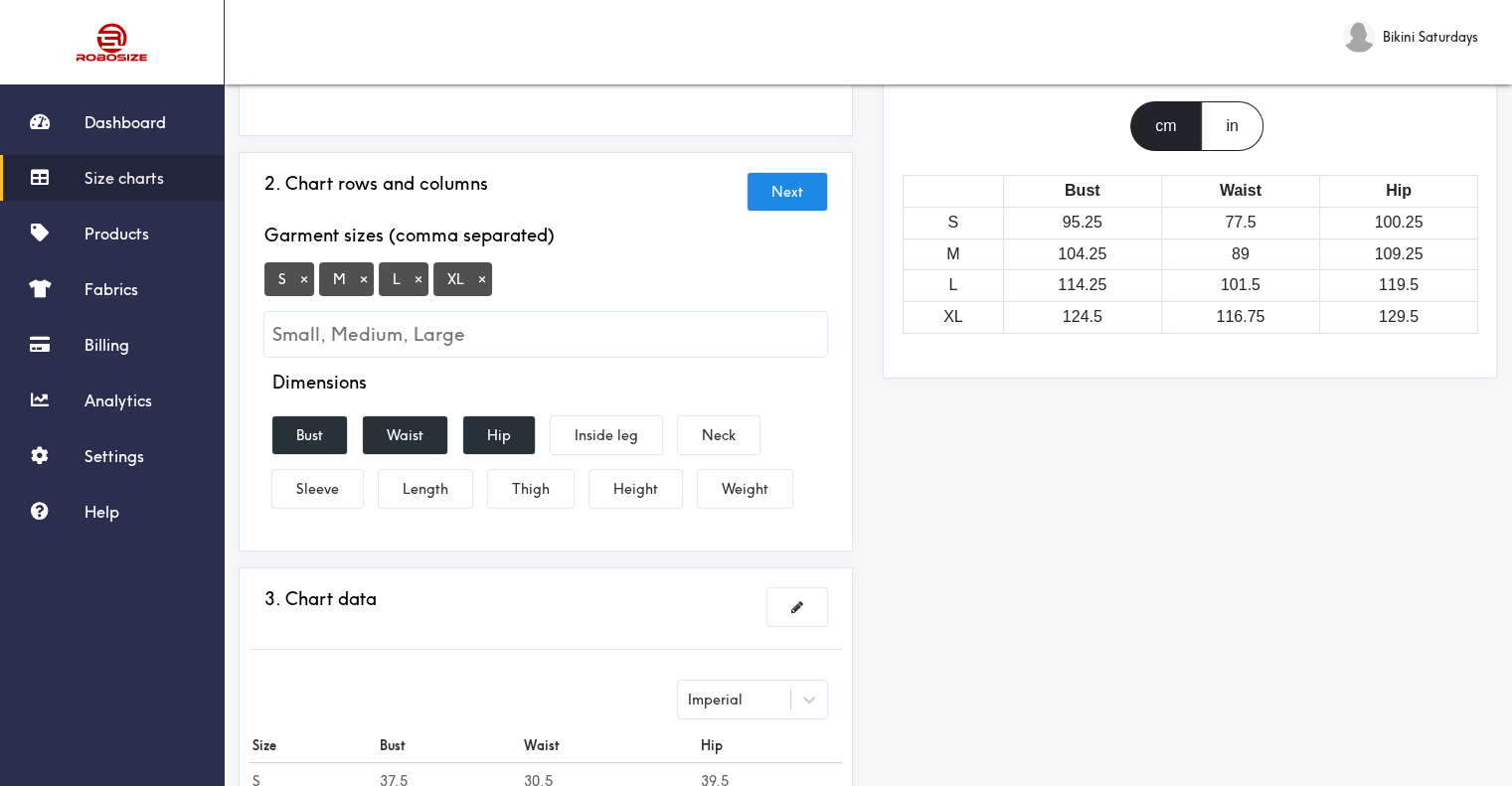 click on "×" at bounding box center [482, 279] 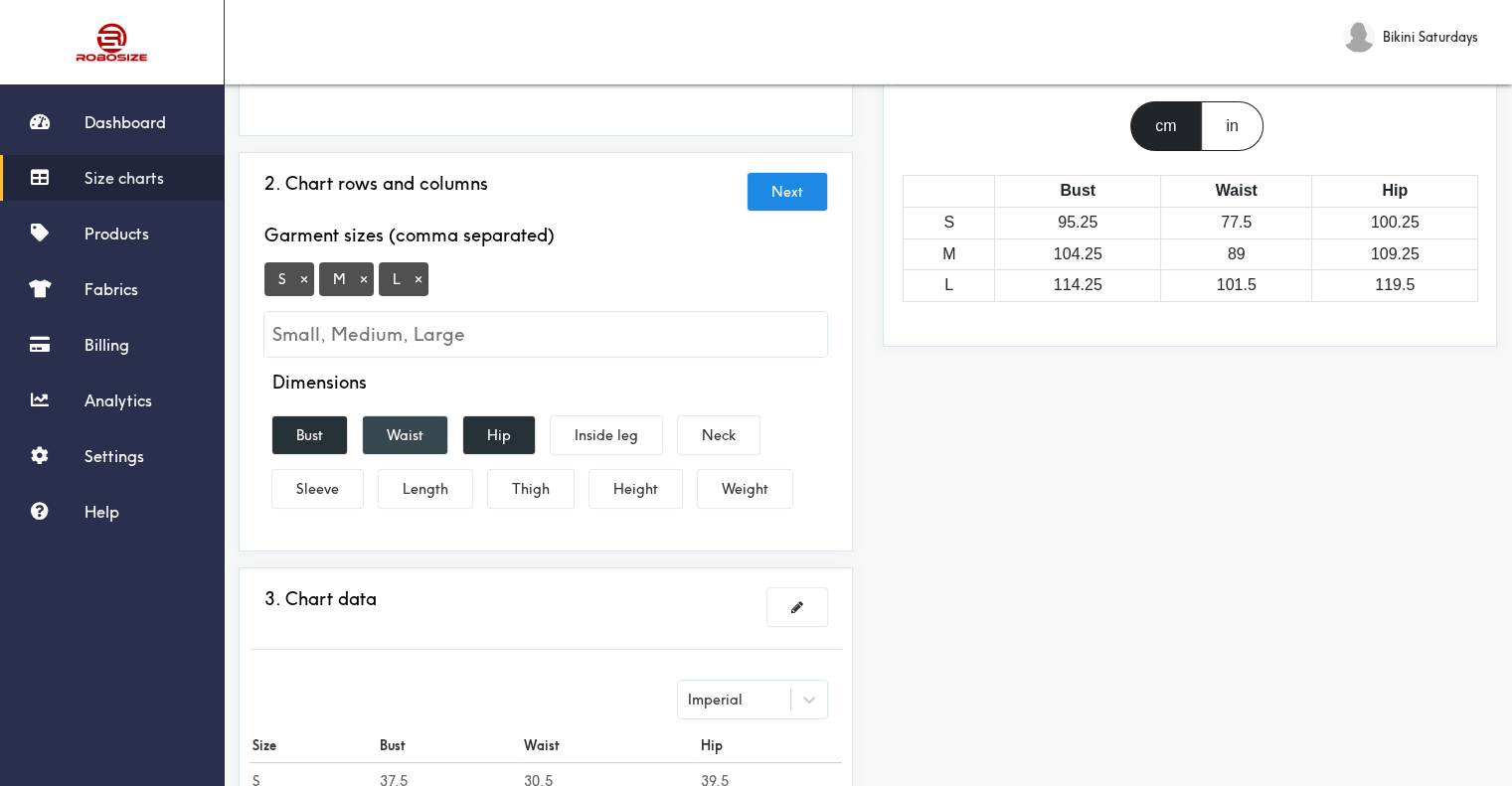 click on "Waist" at bounding box center [405, 435] 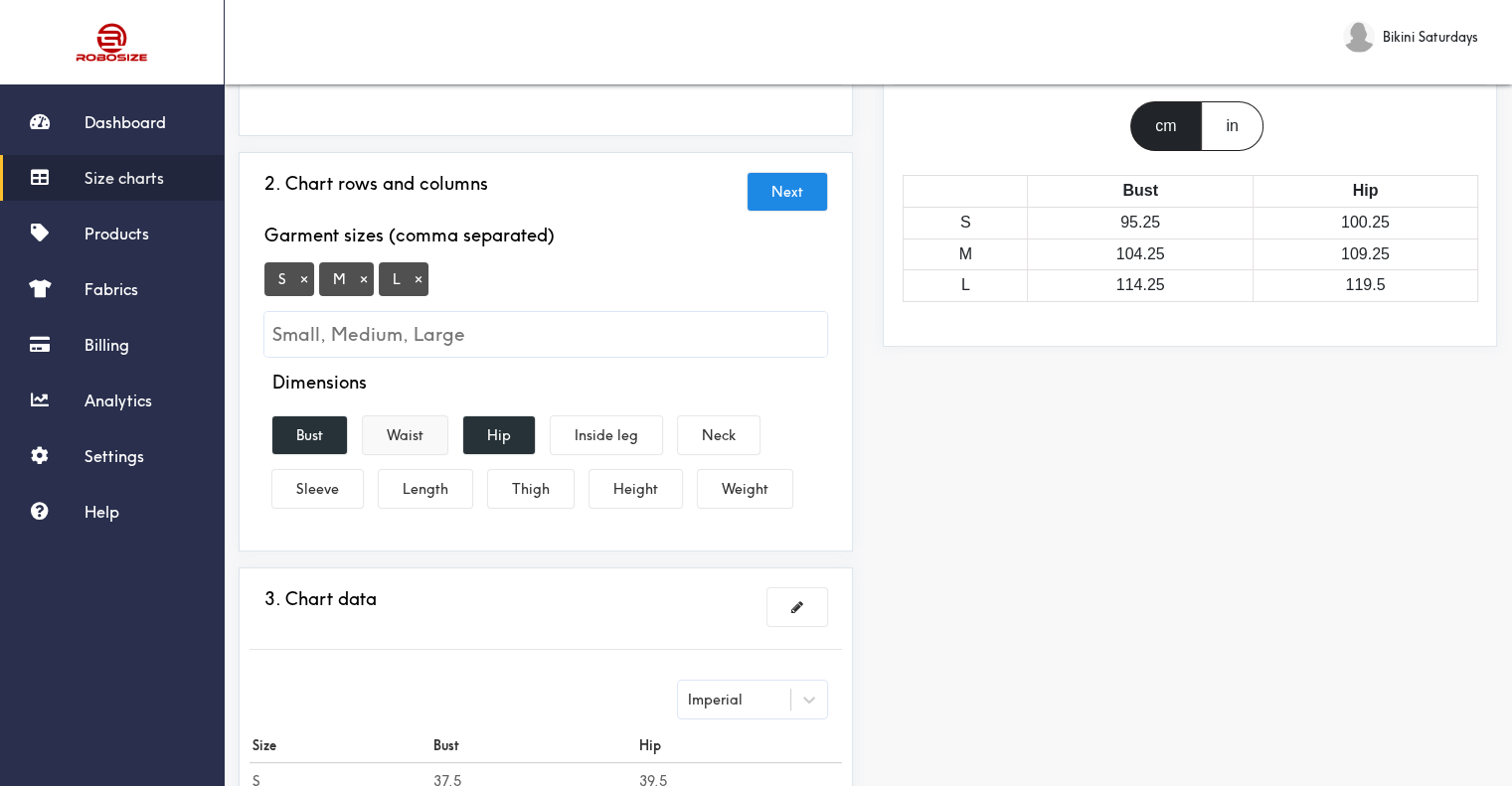 drag, startPoint x: 321, startPoint y: 424, endPoint x: 443, endPoint y: 426, distance: 122.01639 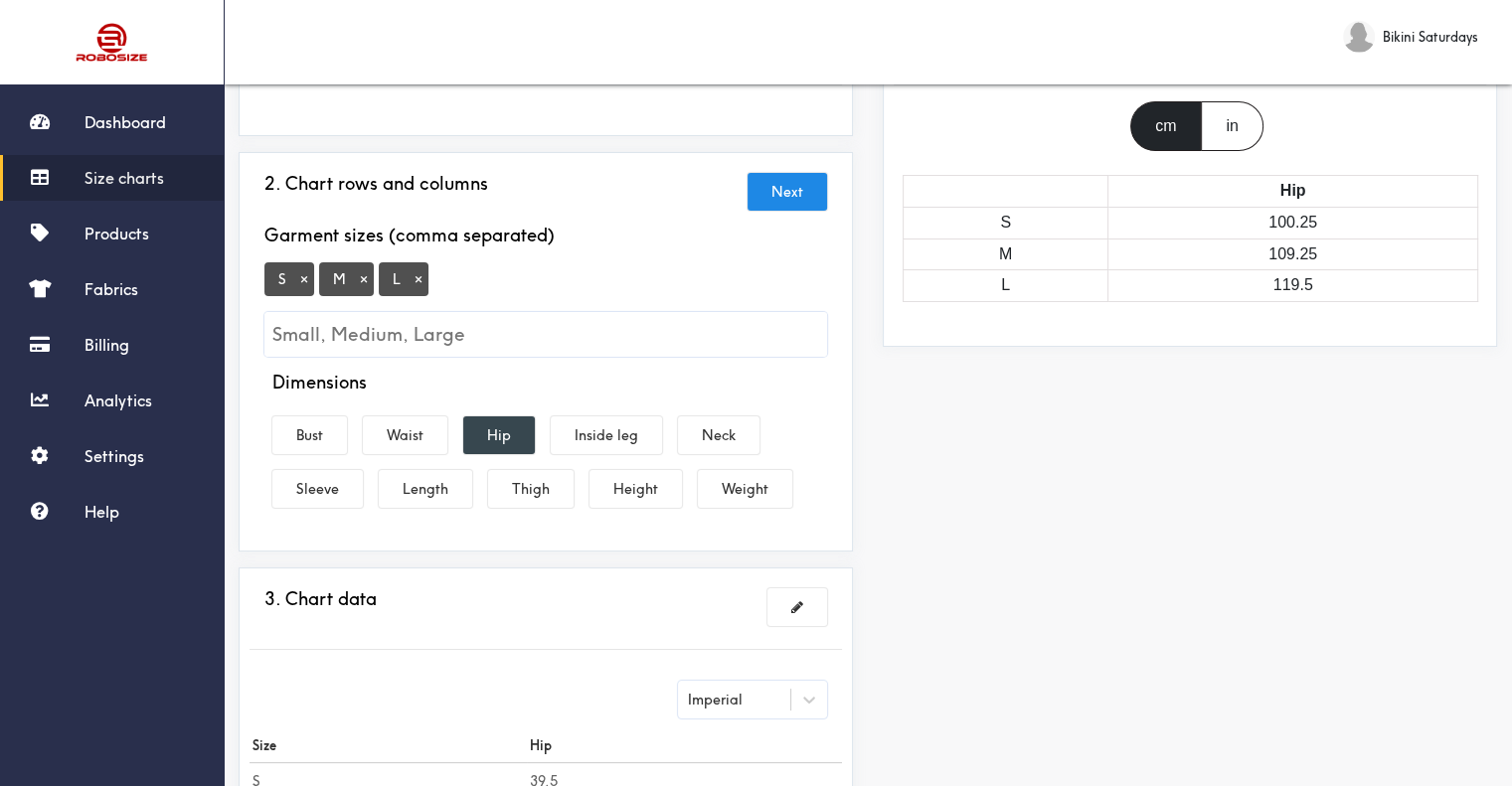 click on "Hip" at bounding box center [499, 435] 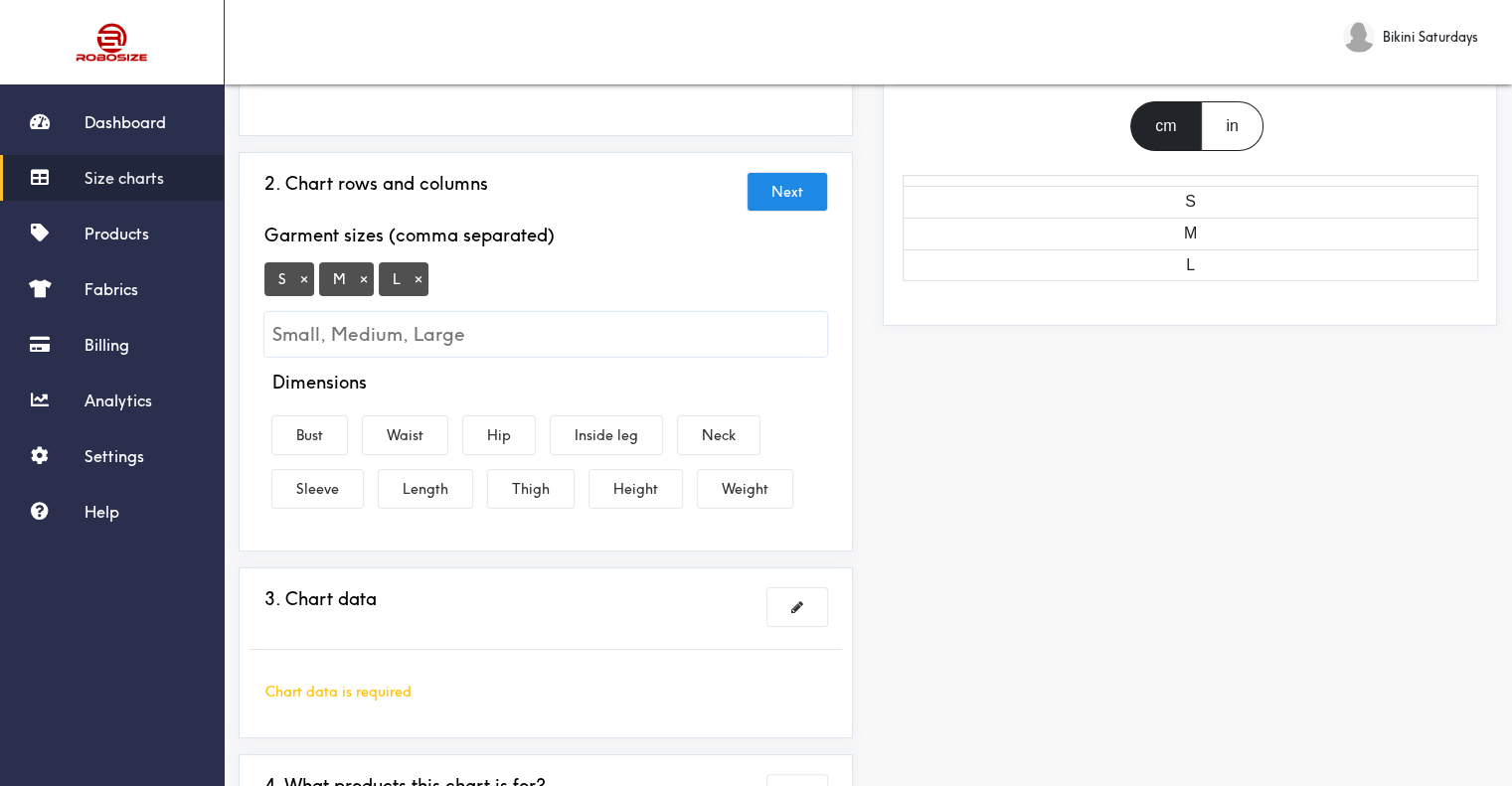 drag, startPoint x: 429, startPoint y: 486, endPoint x: 359, endPoint y: 456, distance: 76.15773 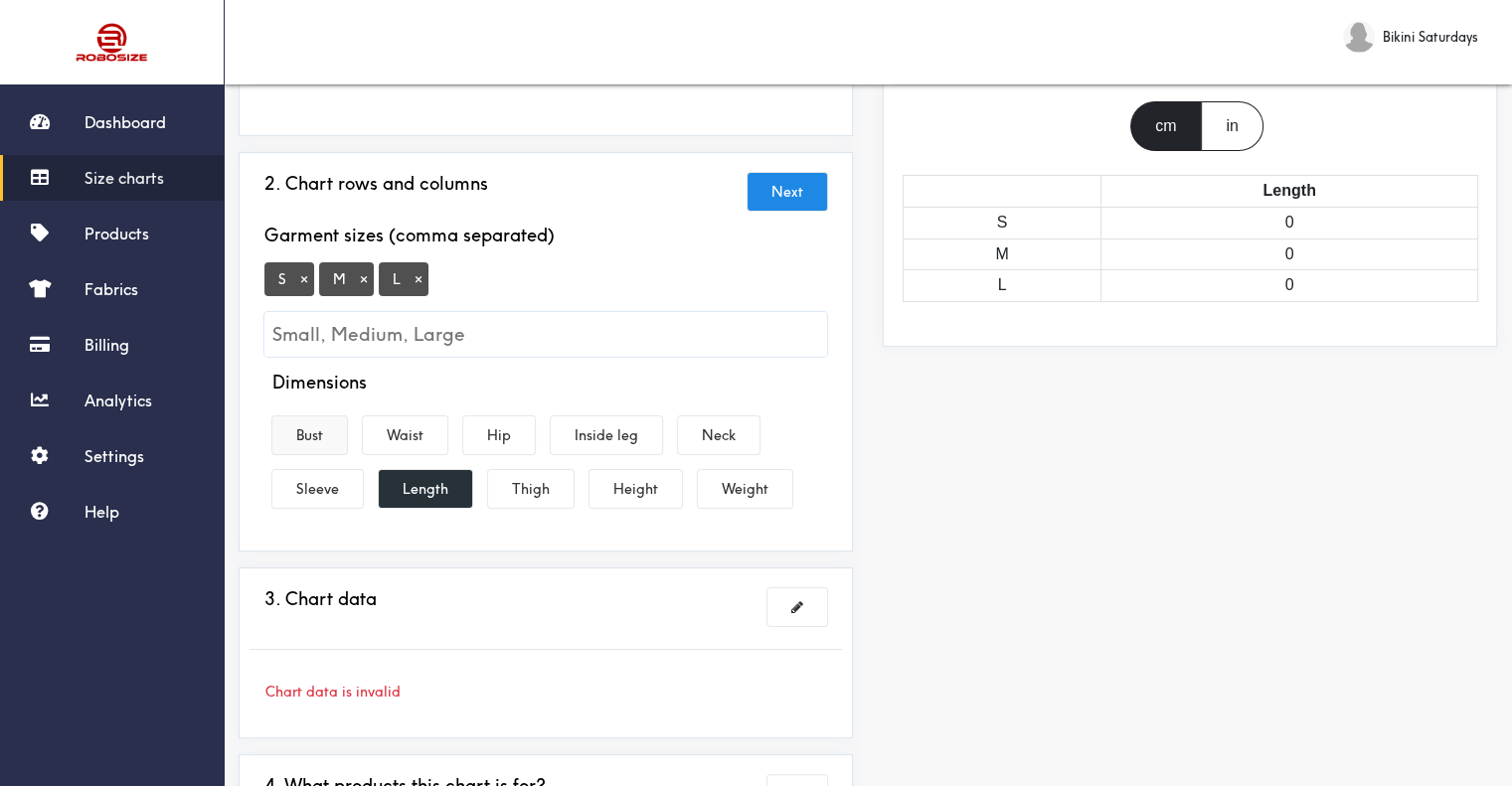 click on "Bust" at bounding box center [309, 435] 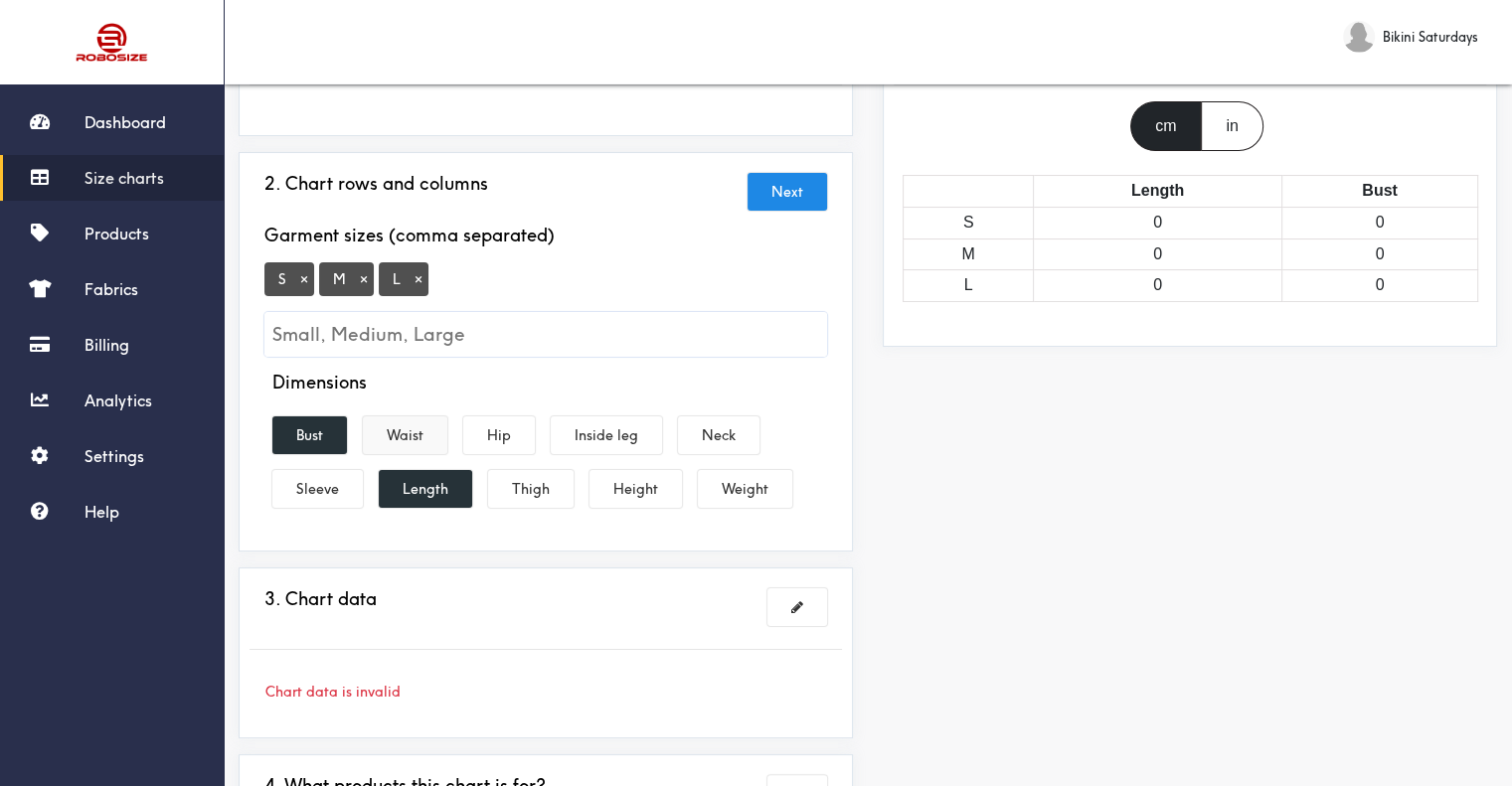 click on "Waist" at bounding box center [405, 435] 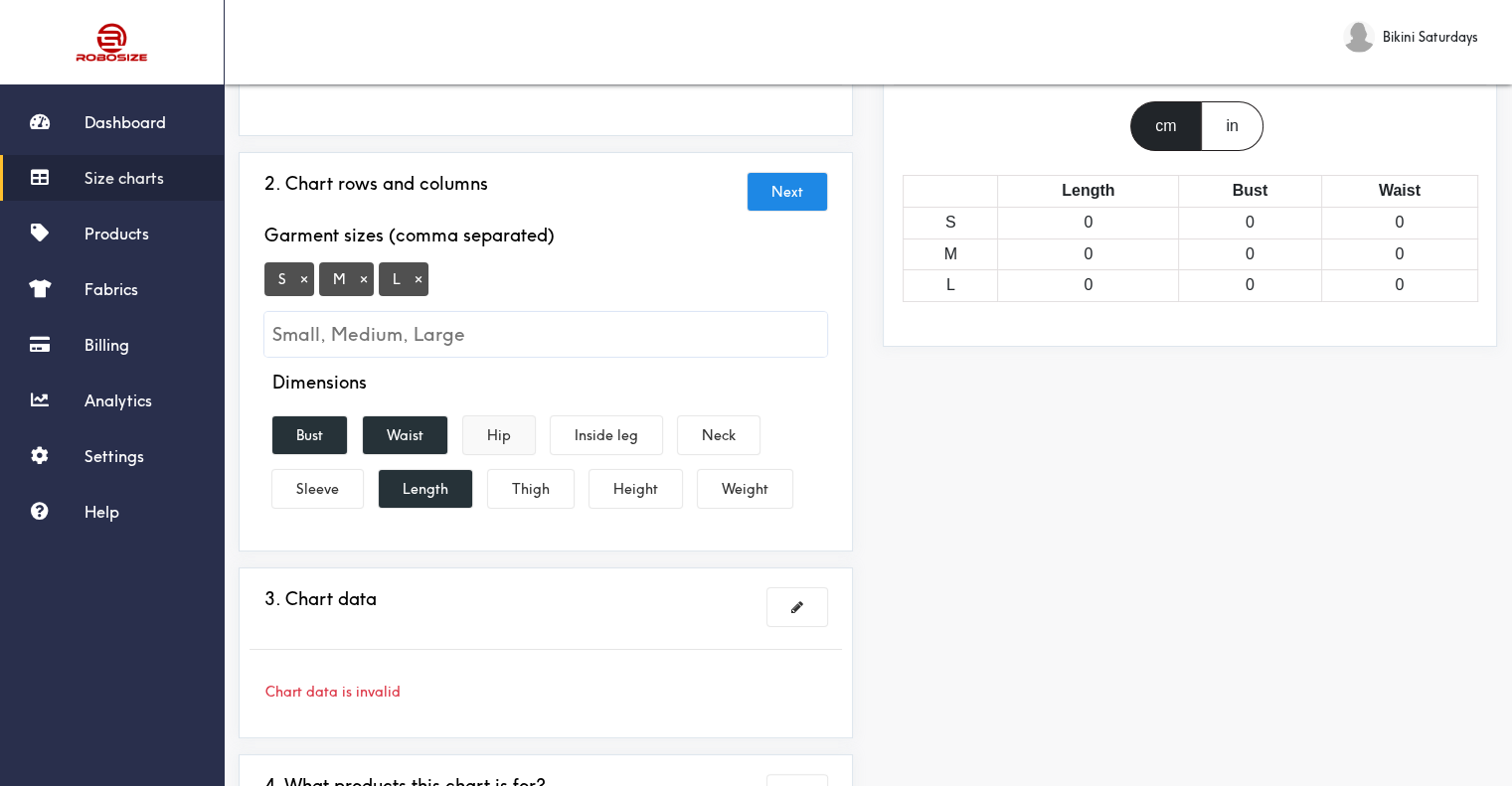 click on "Hip" at bounding box center (499, 435) 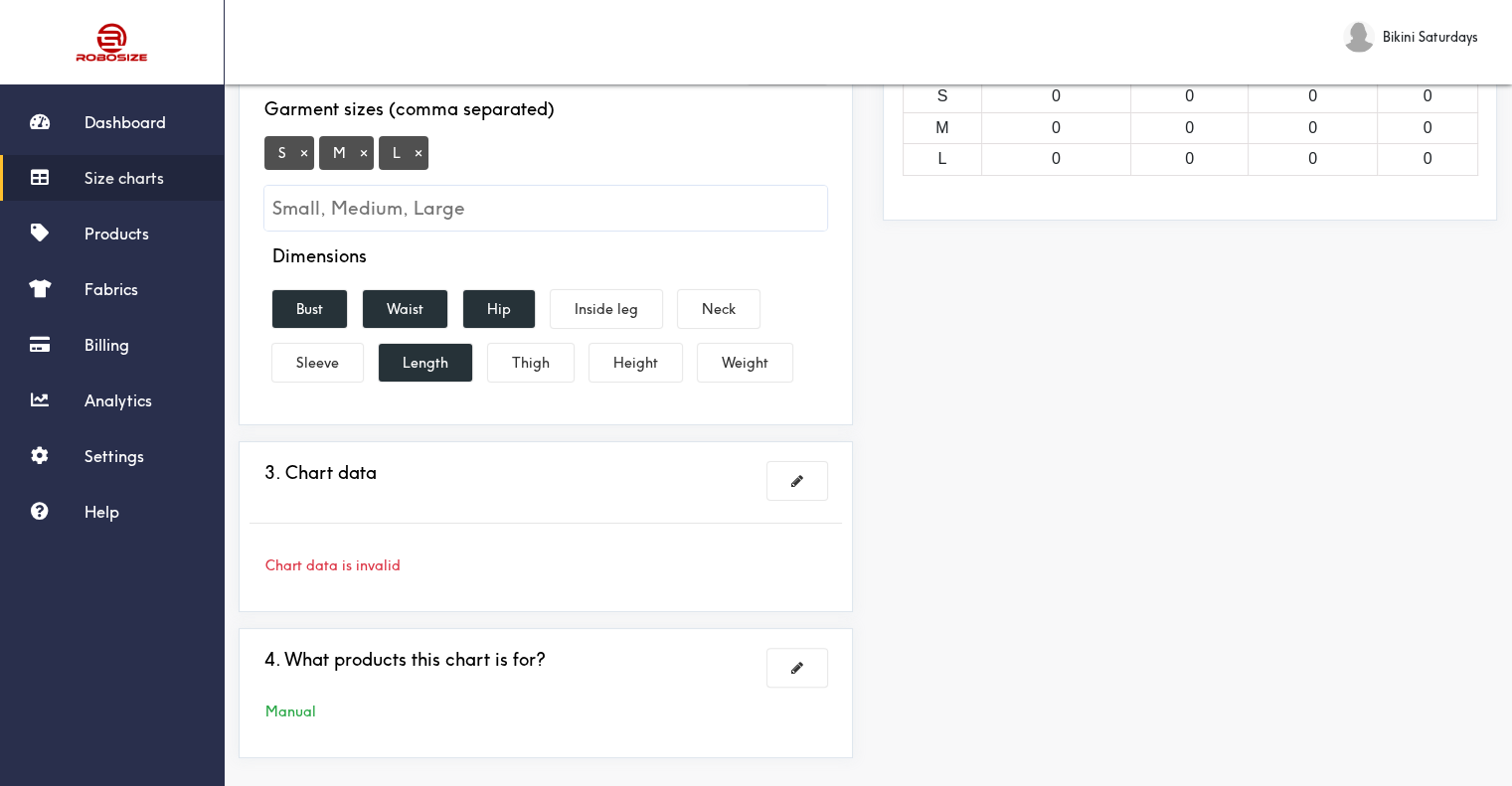 scroll, scrollTop: 397, scrollLeft: 0, axis: vertical 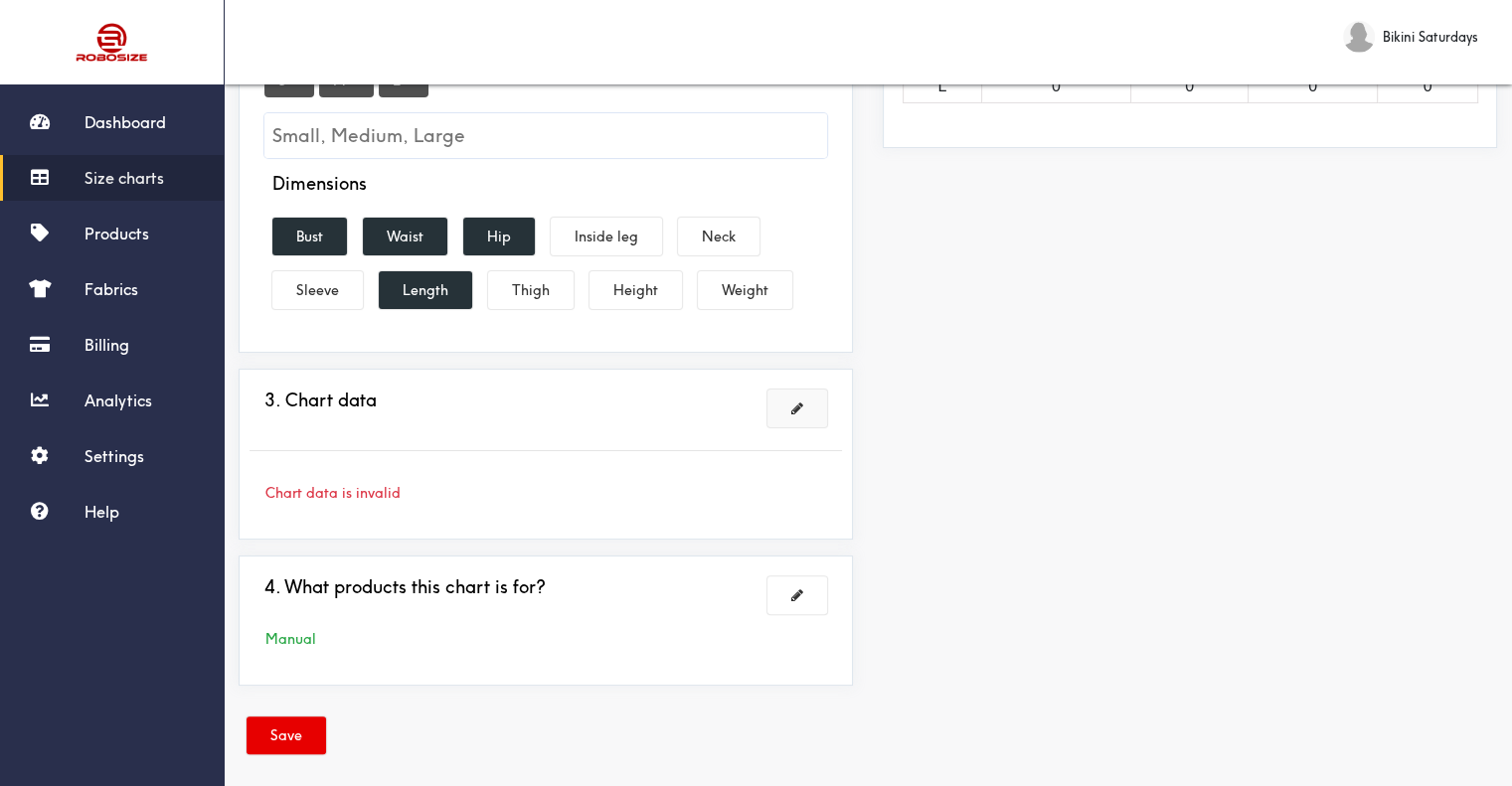 click at bounding box center [797, 408] 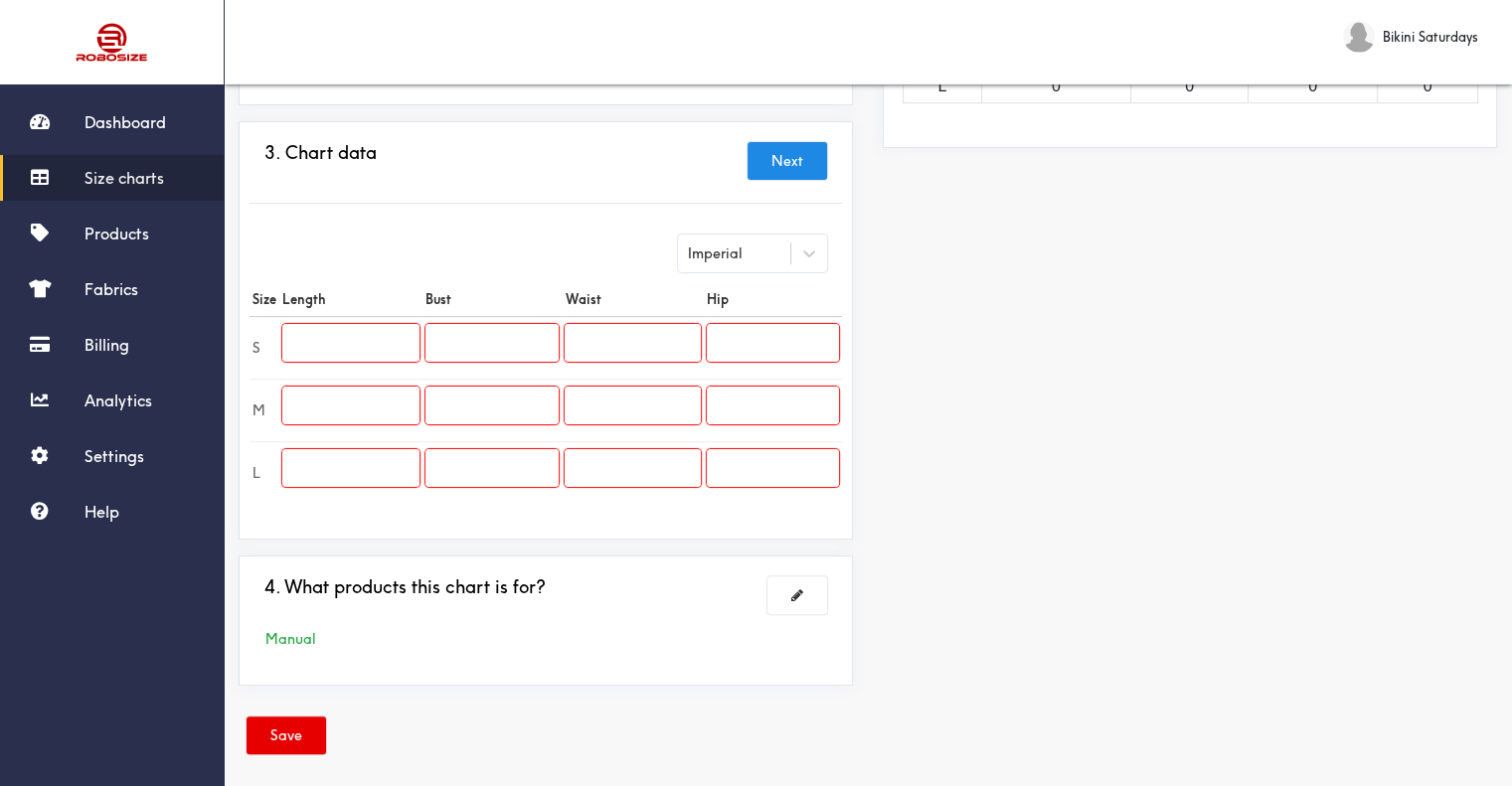 click at bounding box center [351, 343] 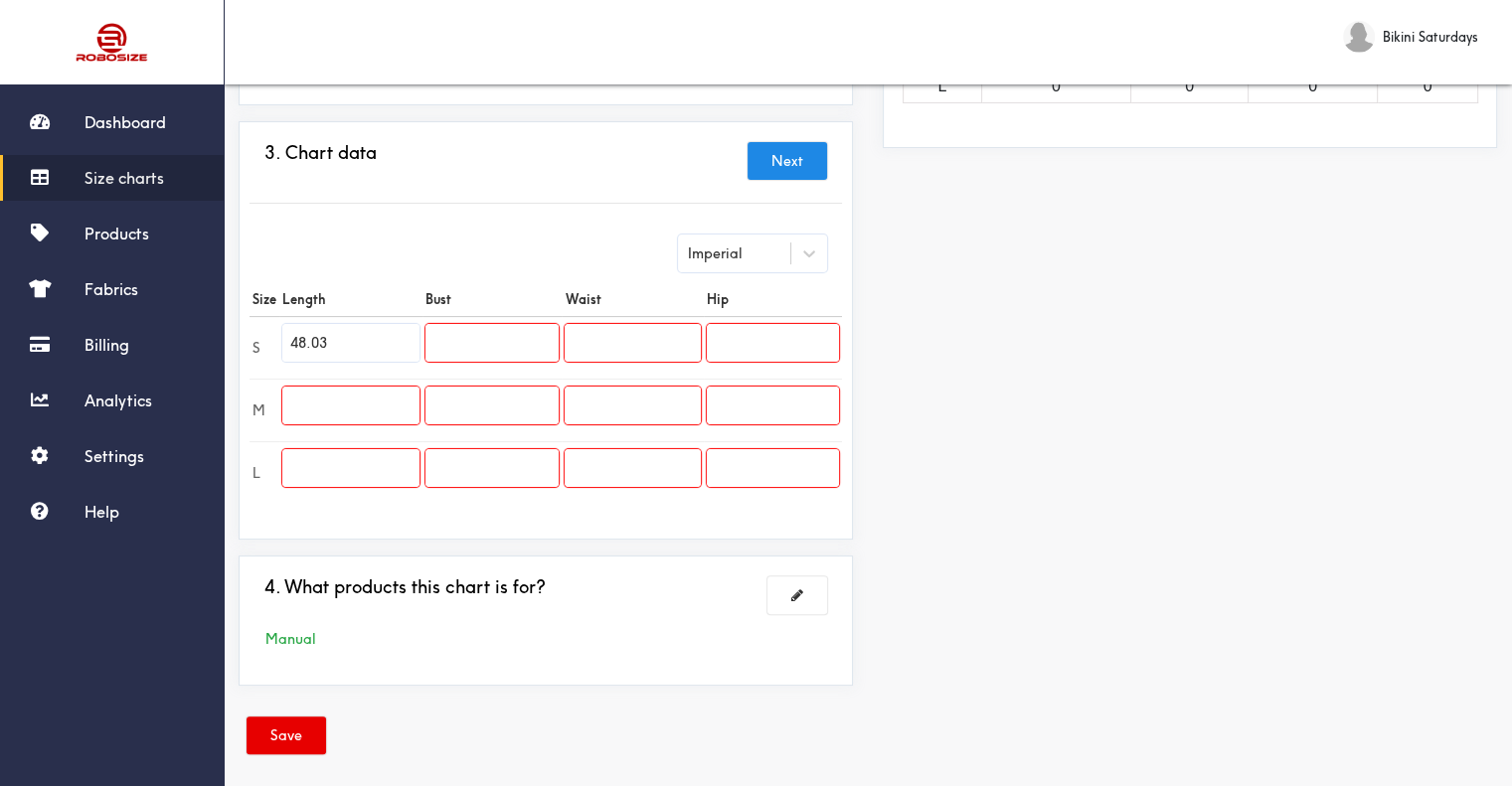 type on "48.03" 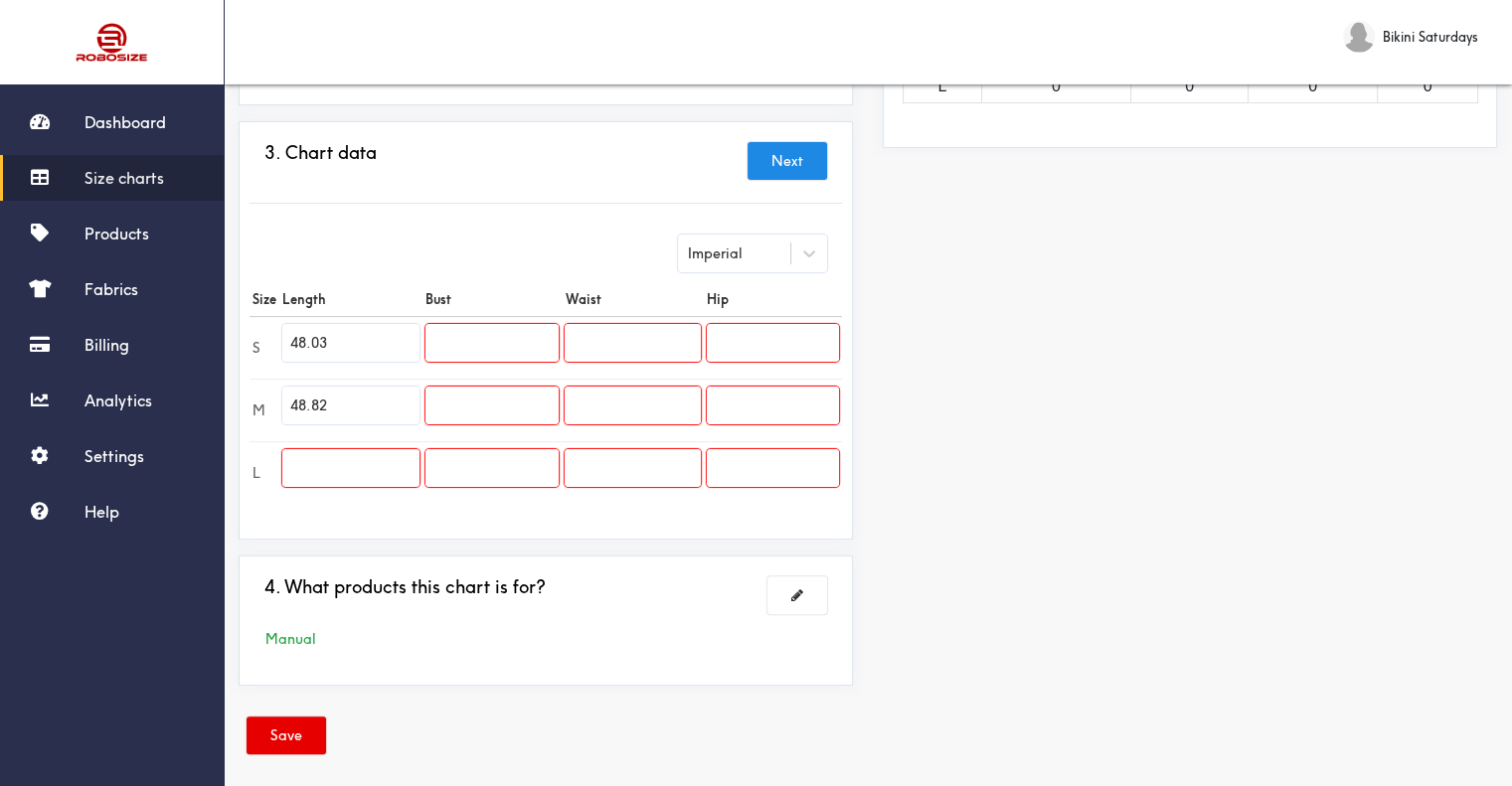 type on "48.82" 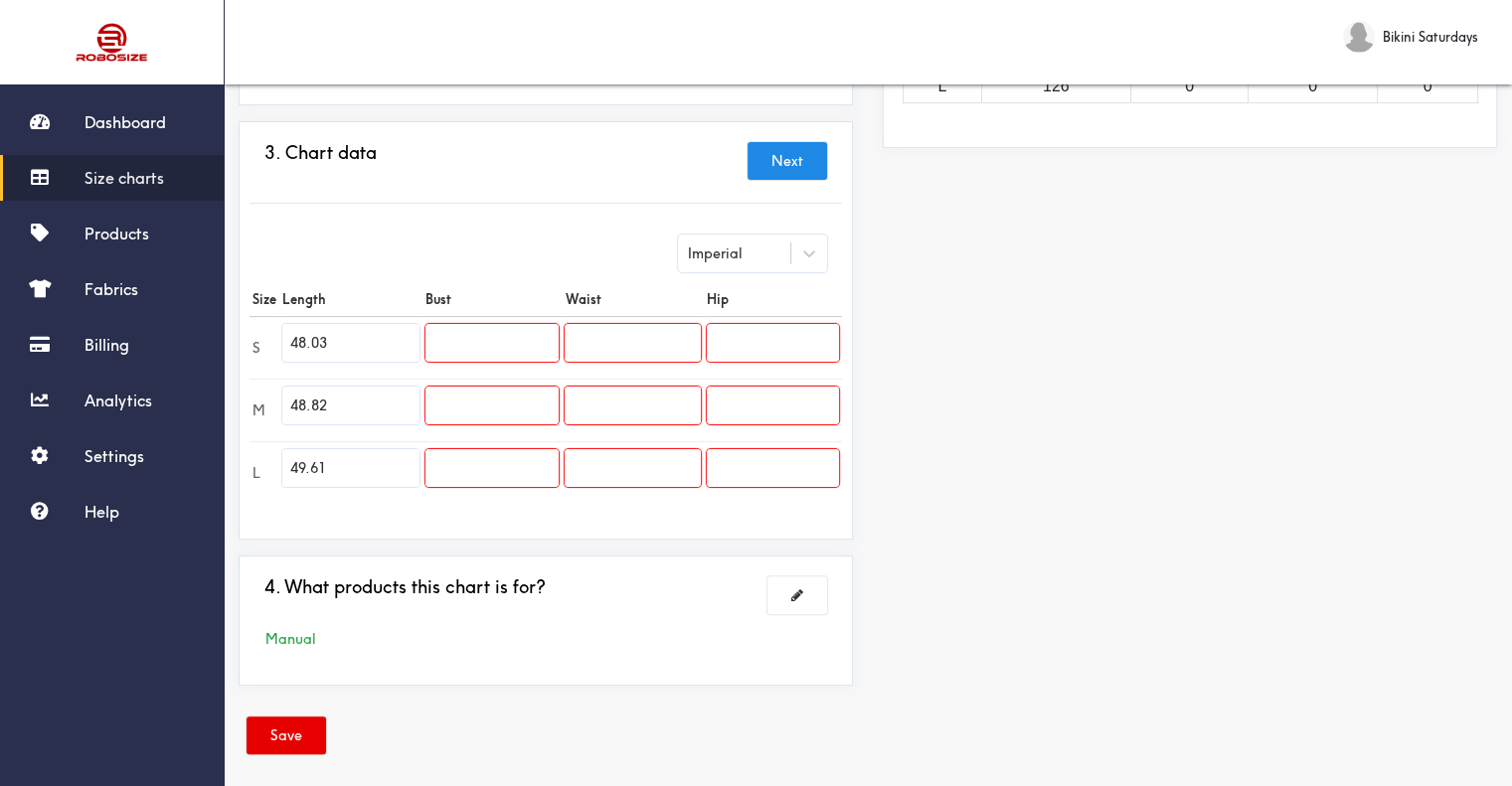 type on "49.61" 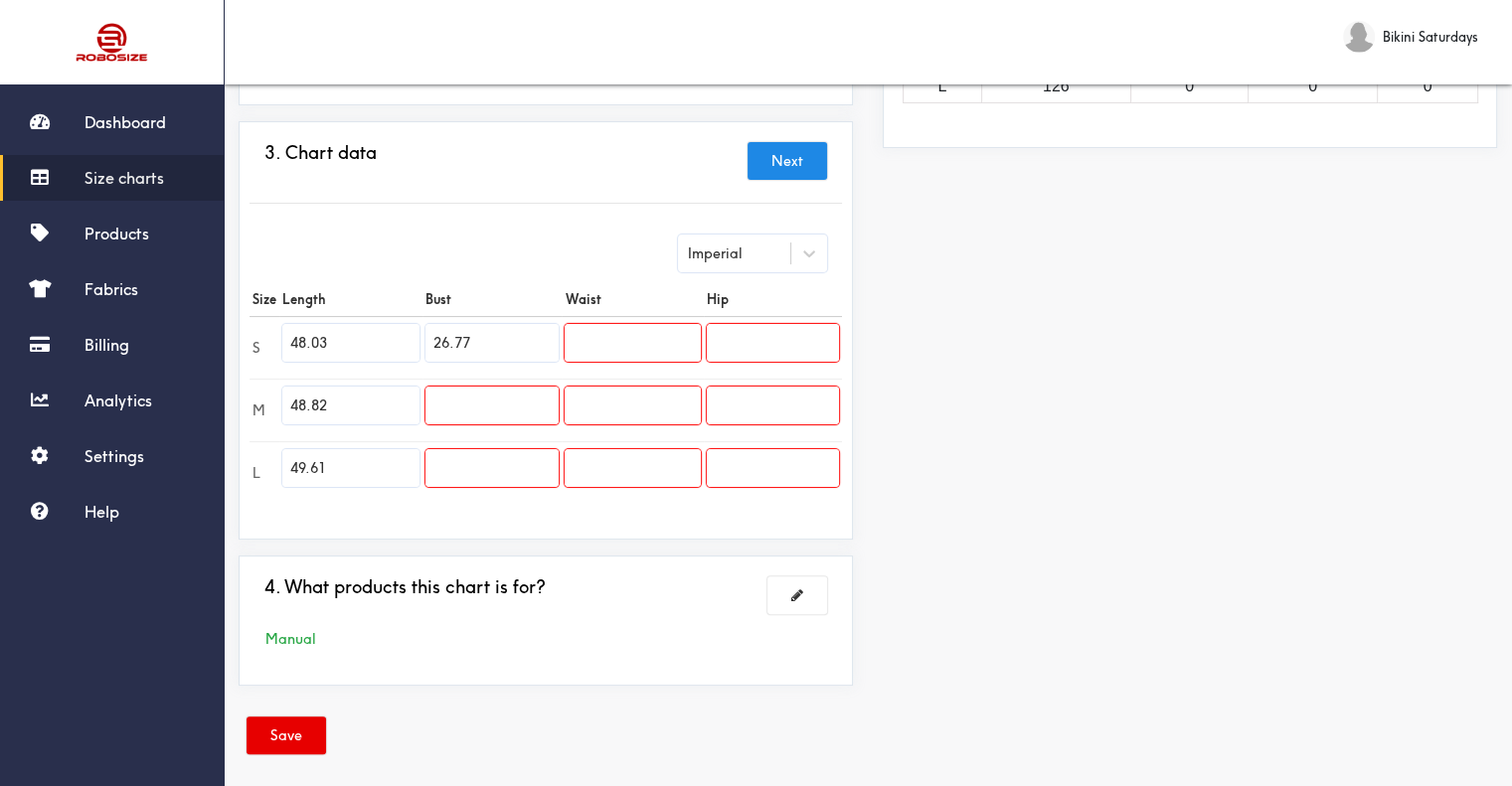 type on "26.77" 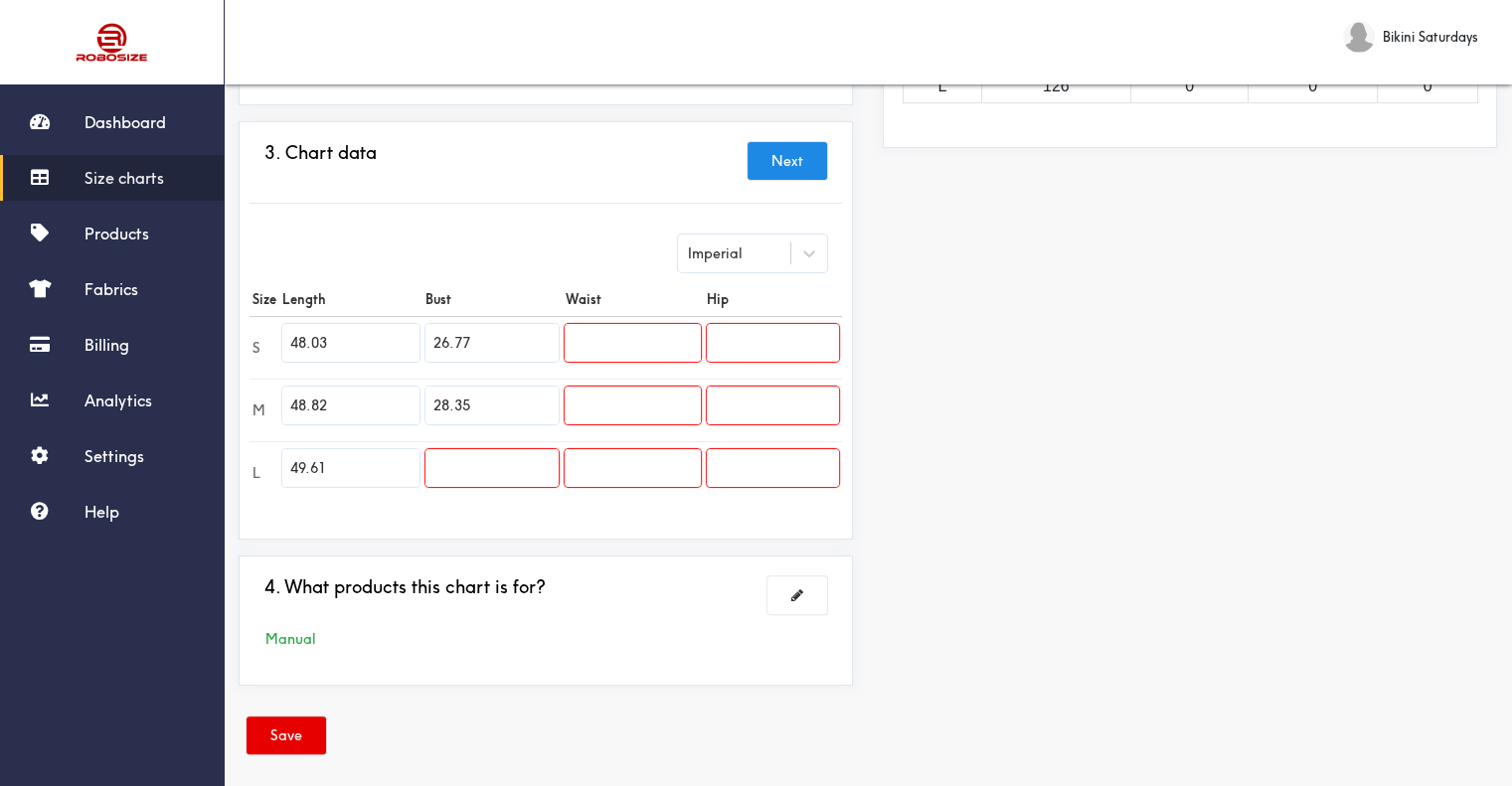 type on "28.35" 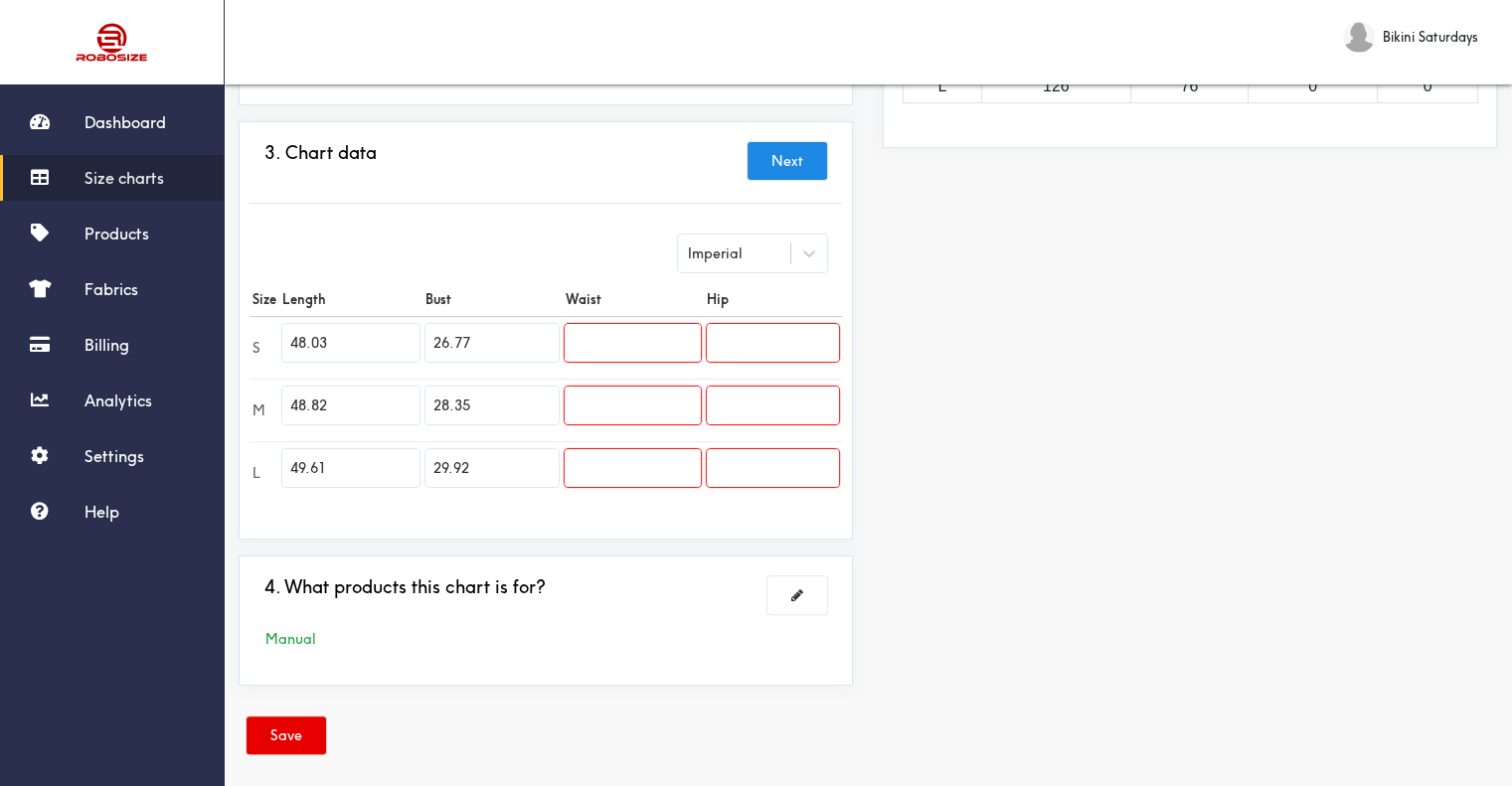 type on "29.92" 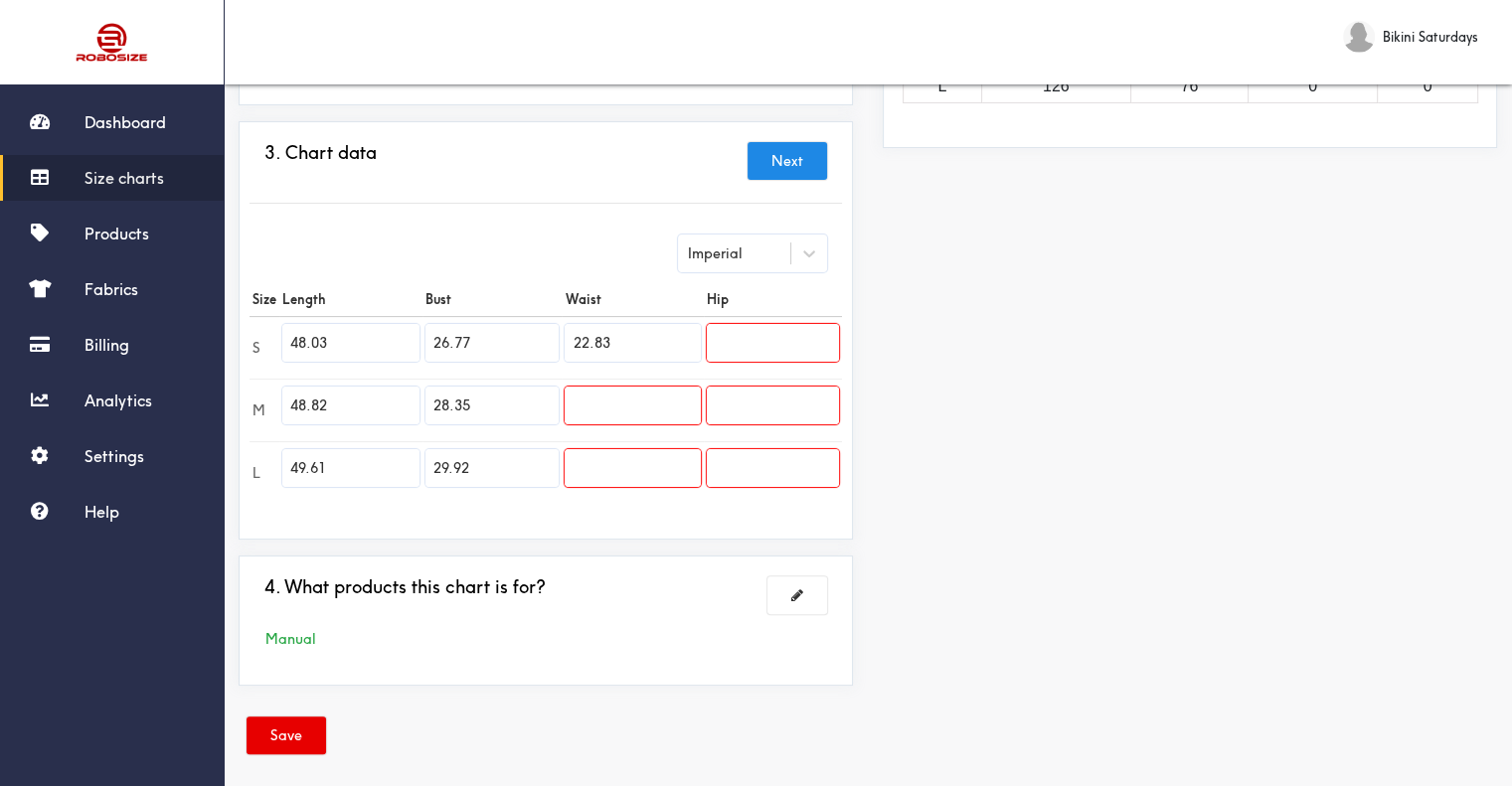 type on "22.83" 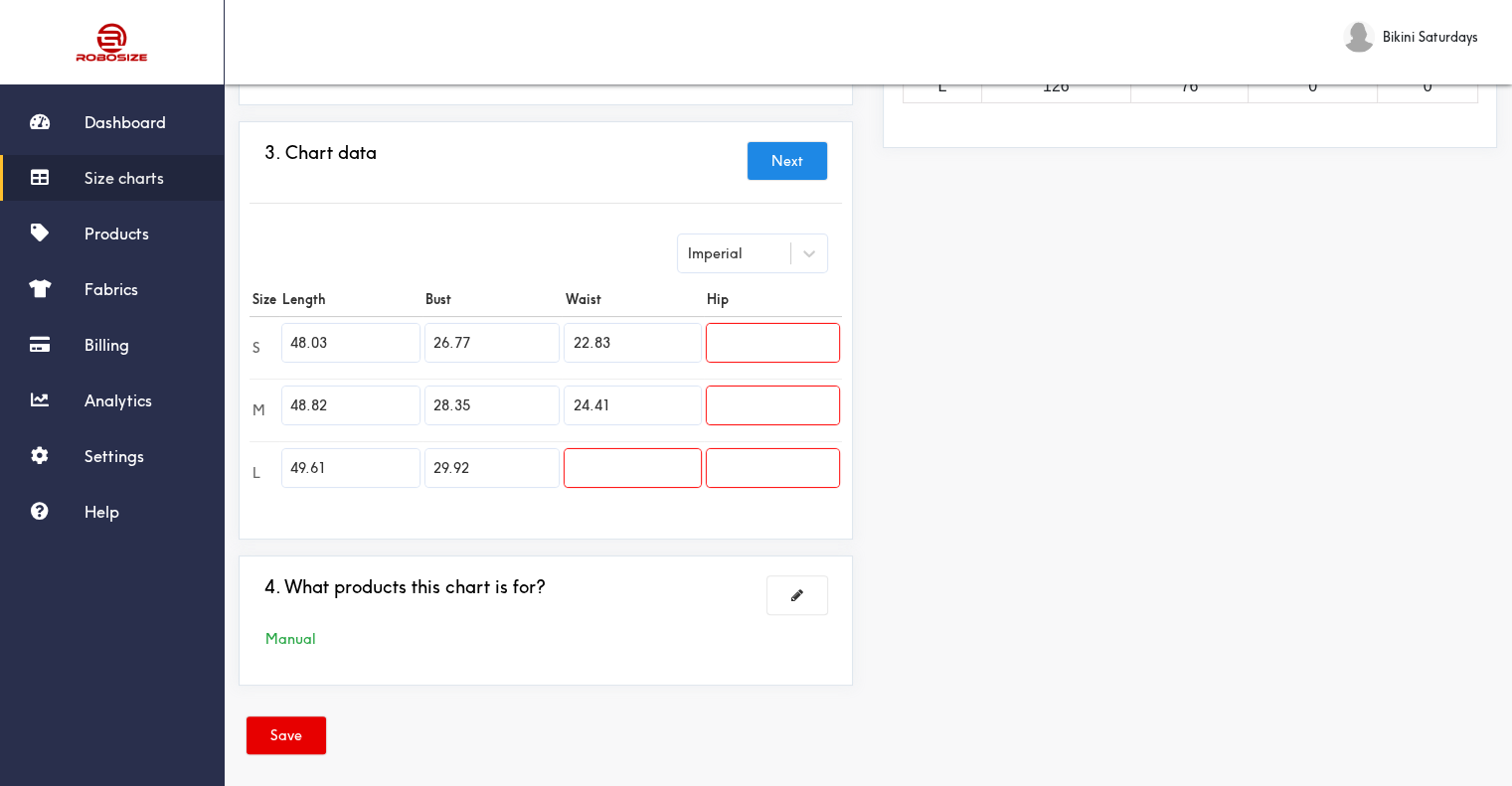 type on "24.41" 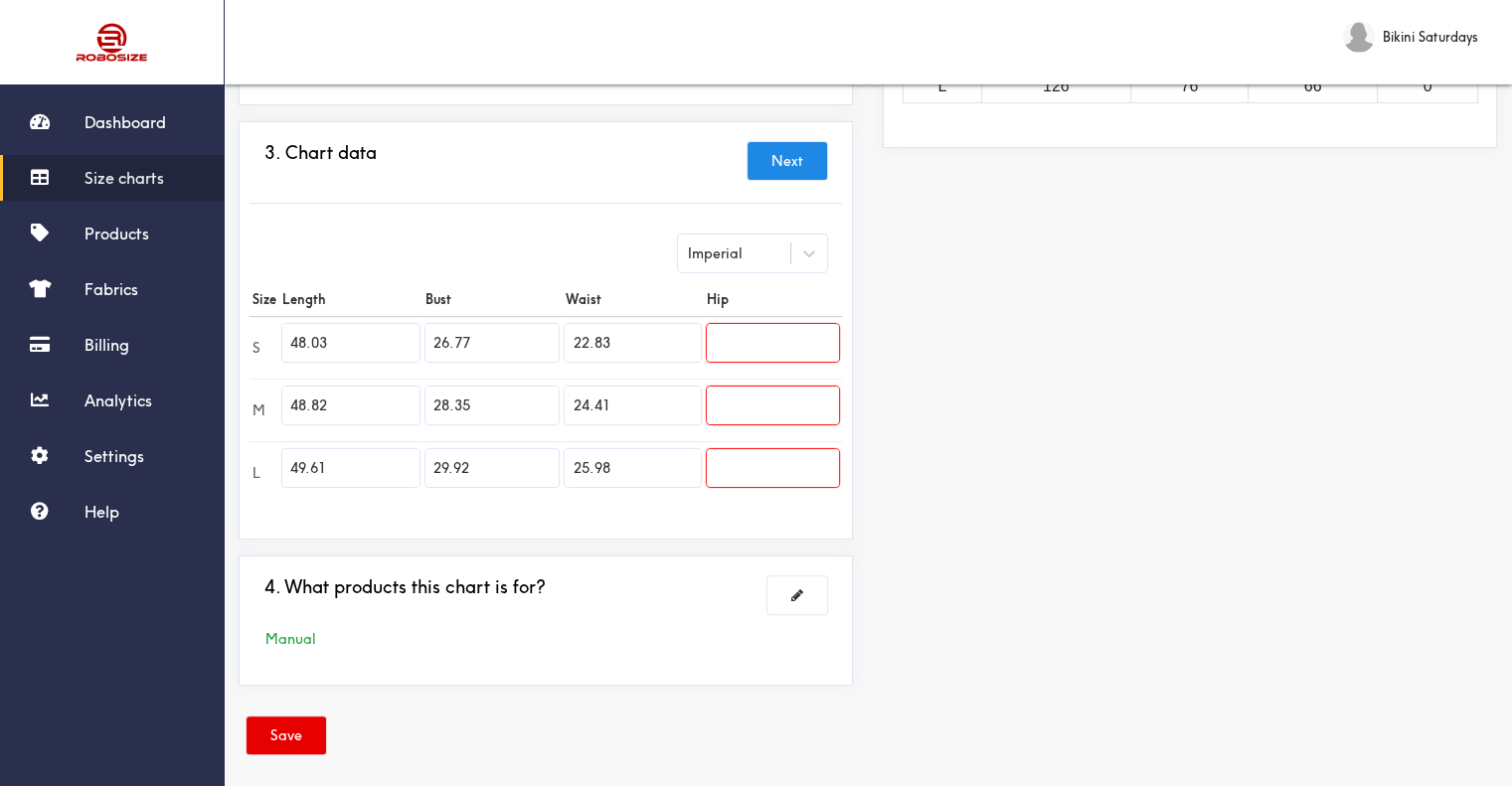 type on "25.98" 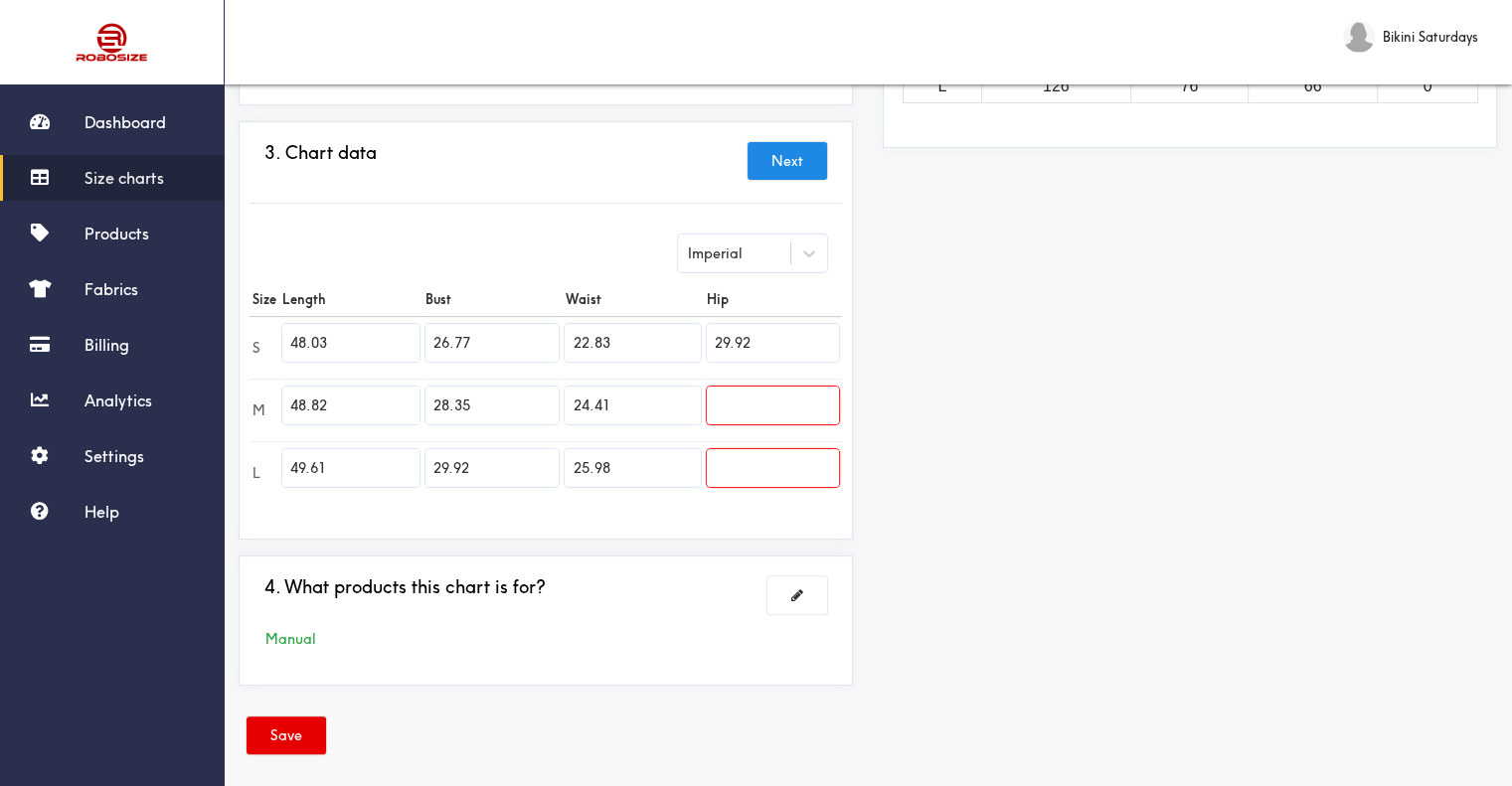 type on "29.92" 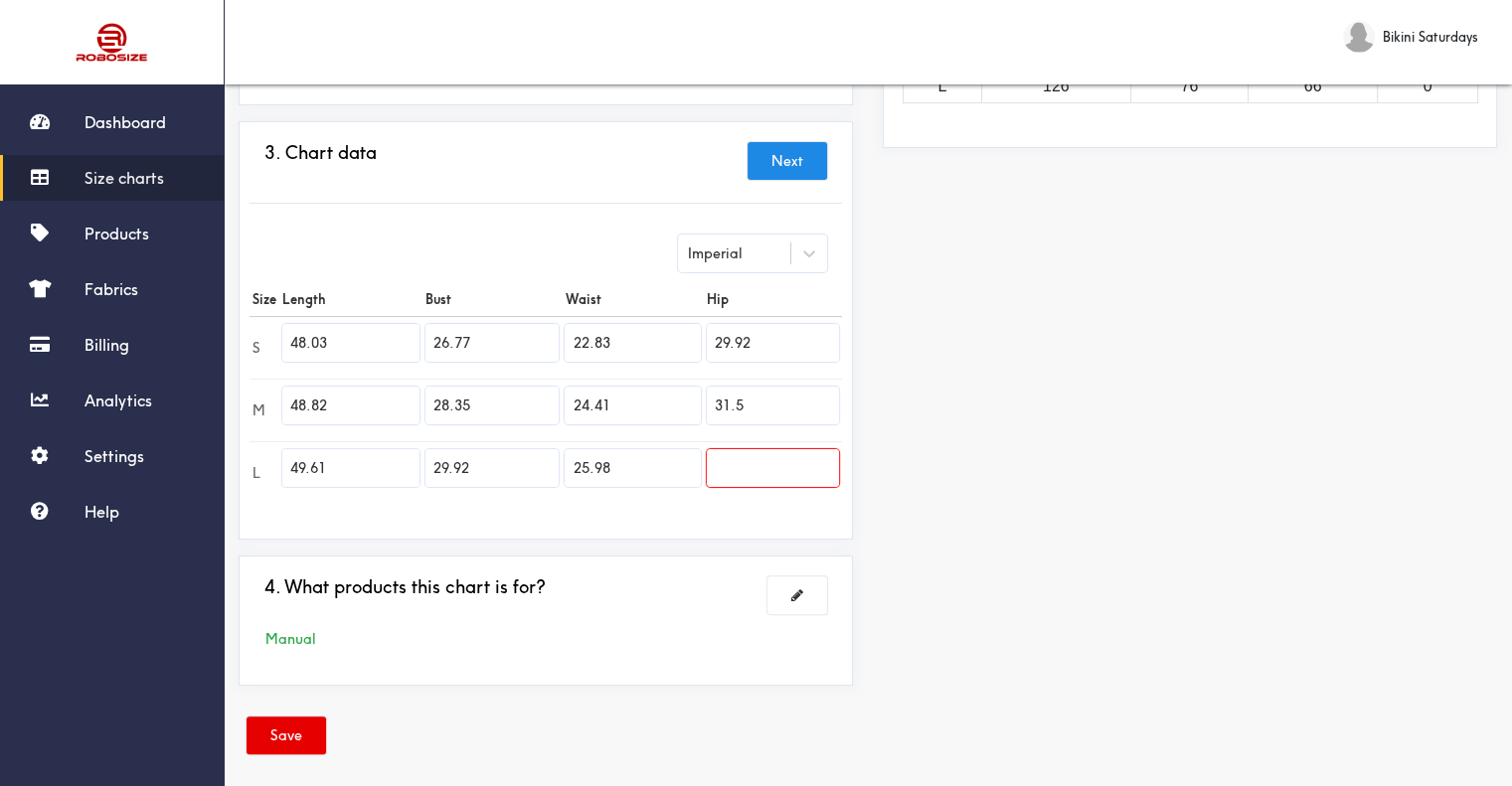 type on "31.5" 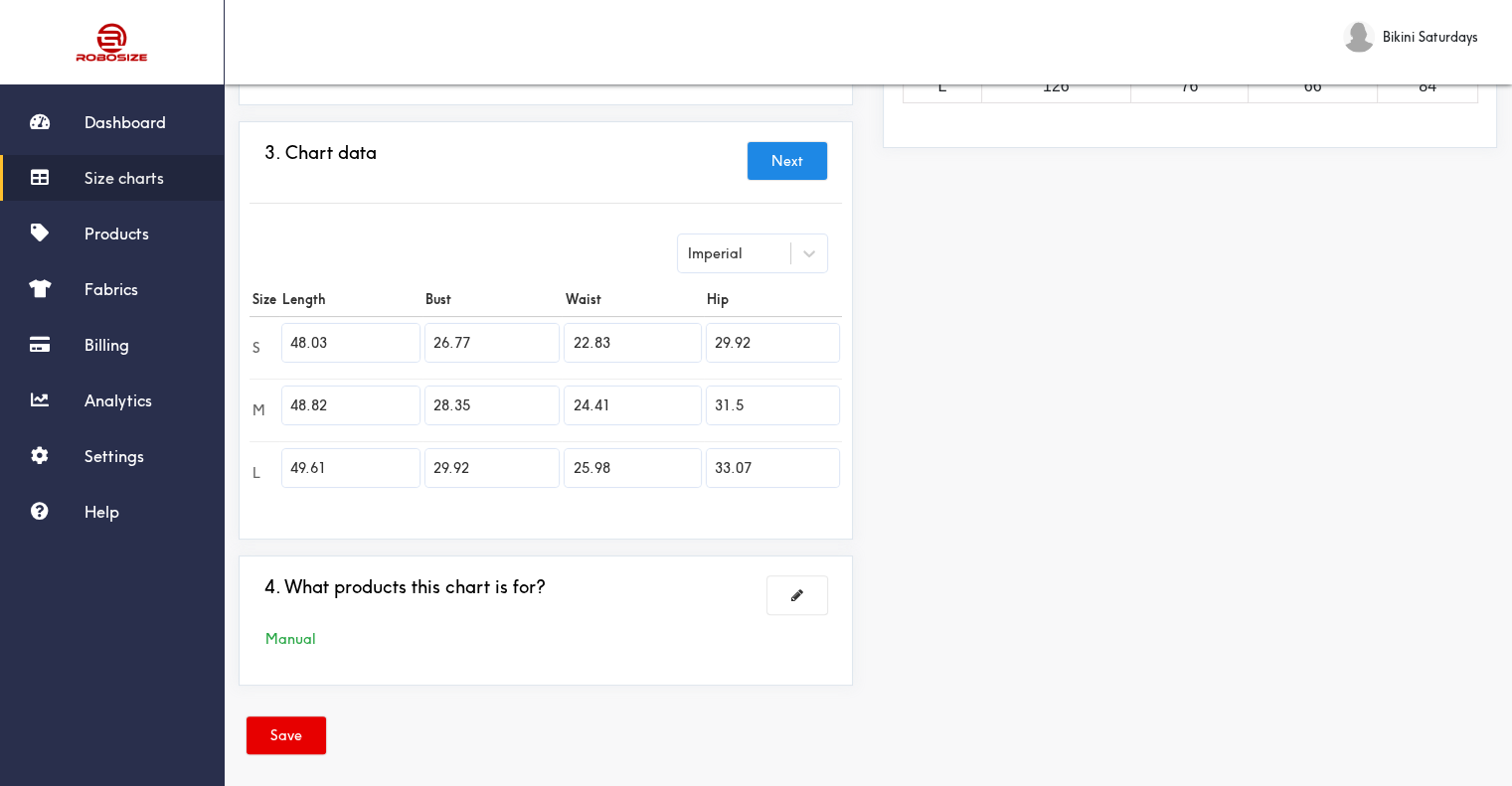 type on "33.07" 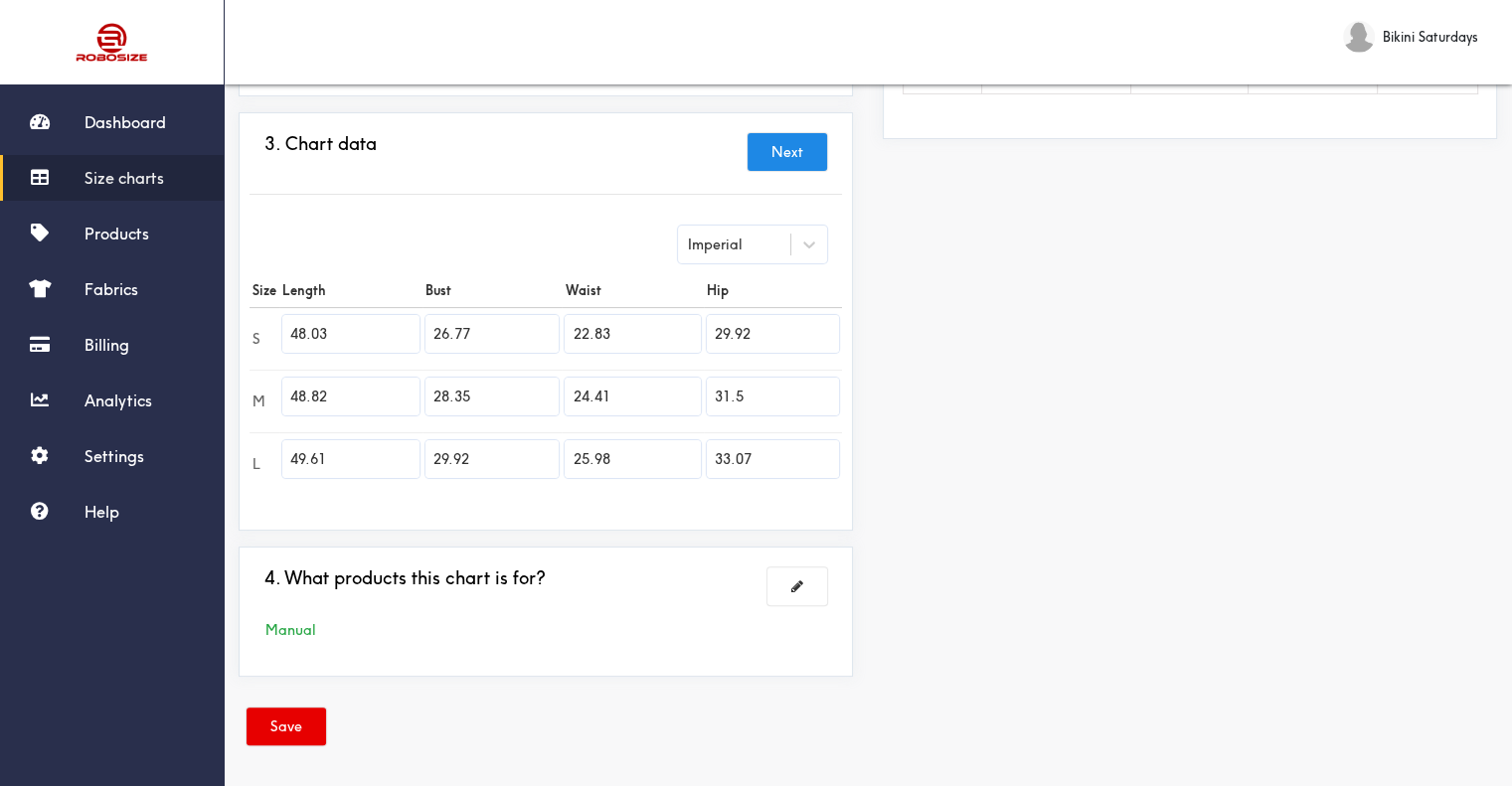 scroll, scrollTop: 409, scrollLeft: 0, axis: vertical 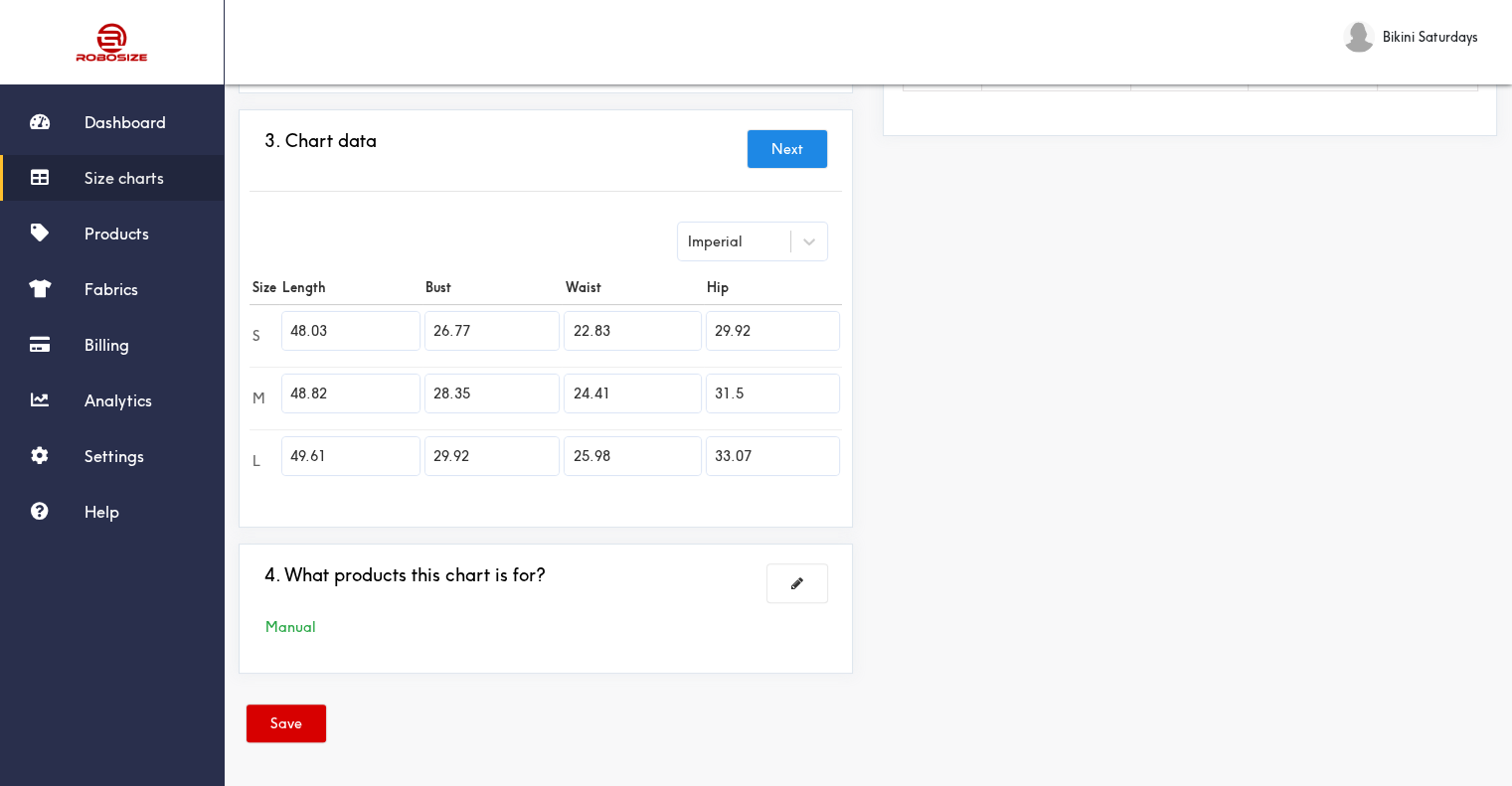 click on "Save" at bounding box center [286, 723] 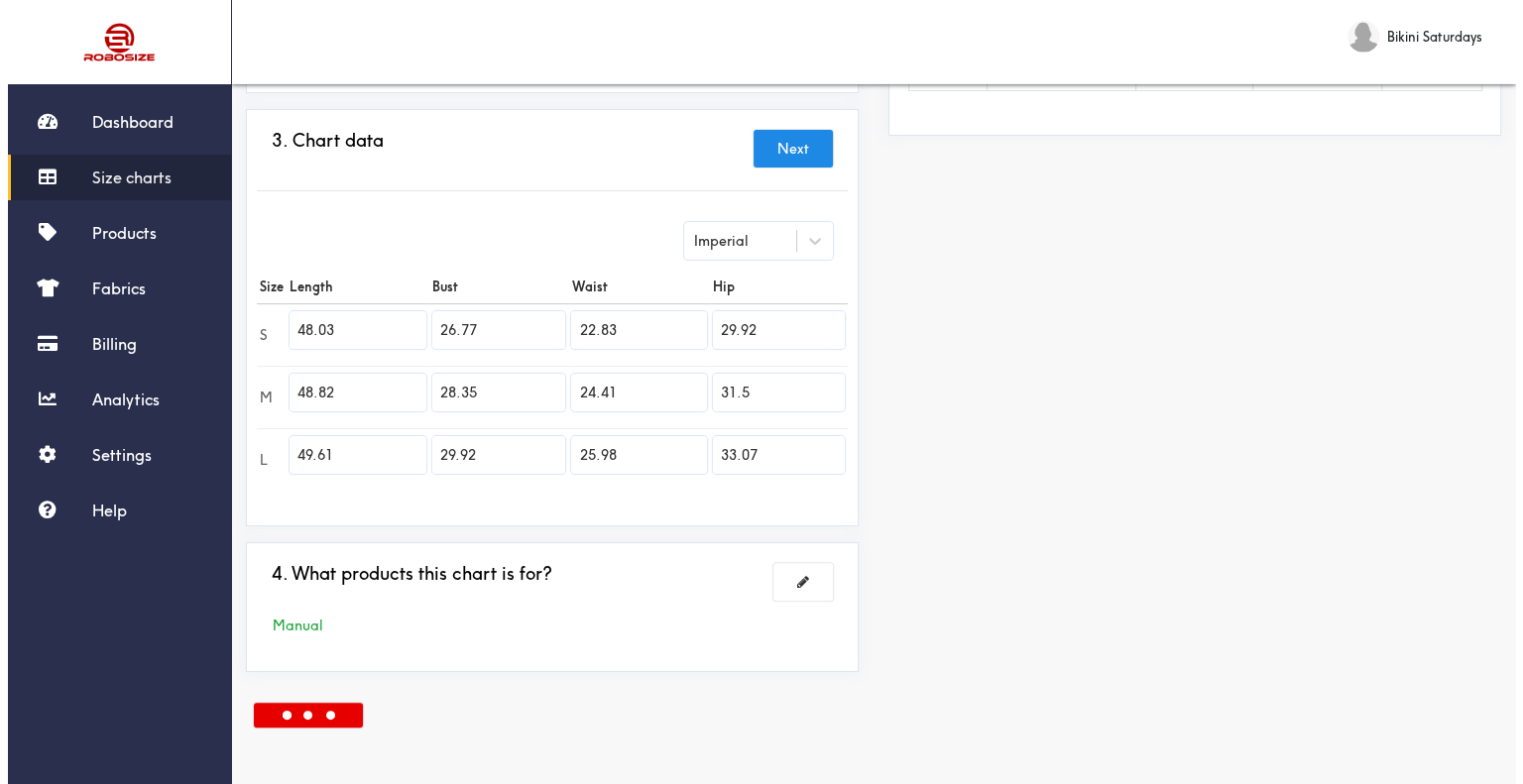 scroll, scrollTop: 0, scrollLeft: 0, axis: both 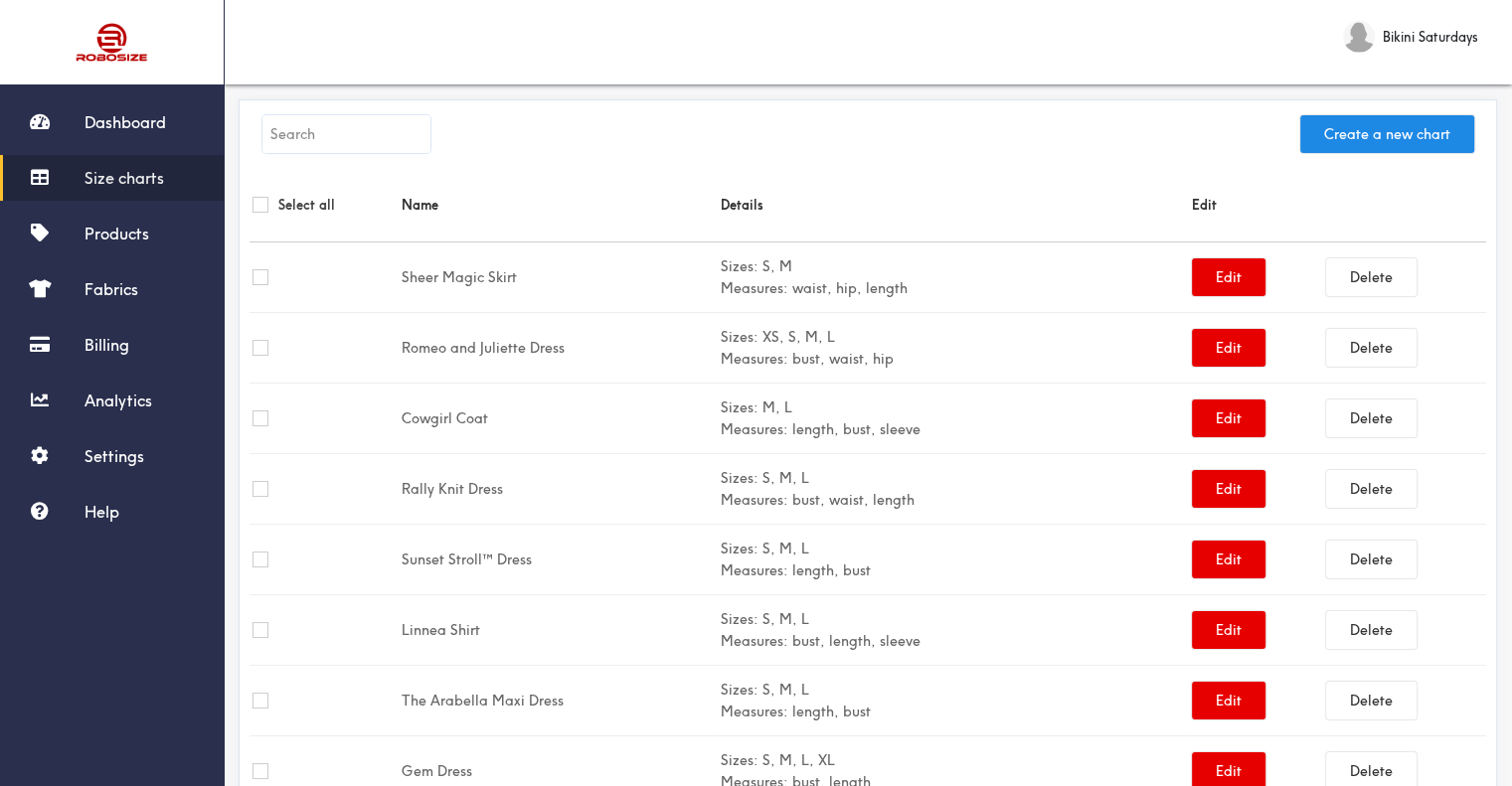 click at bounding box center [346, 134] 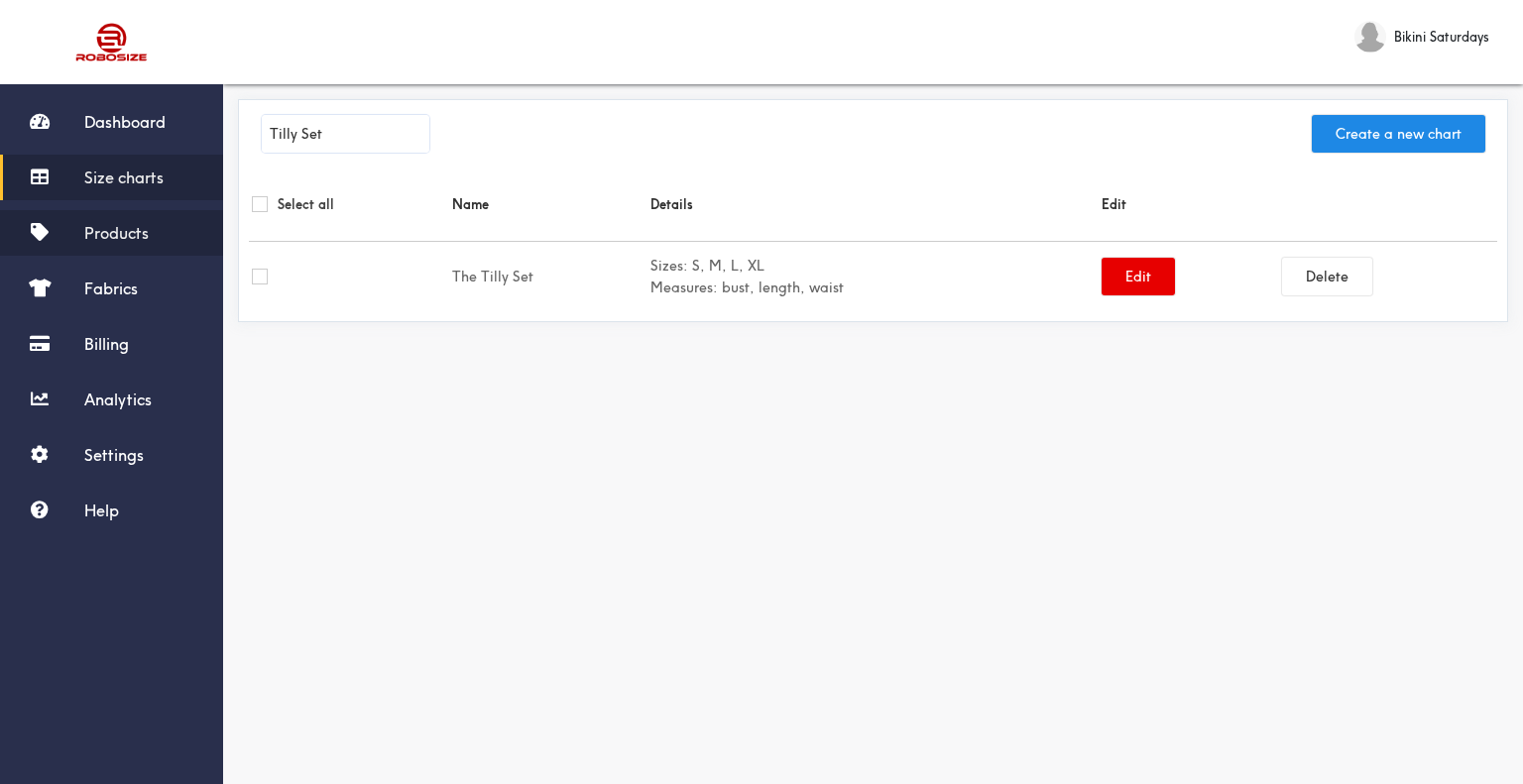 type on "Tilly Set" 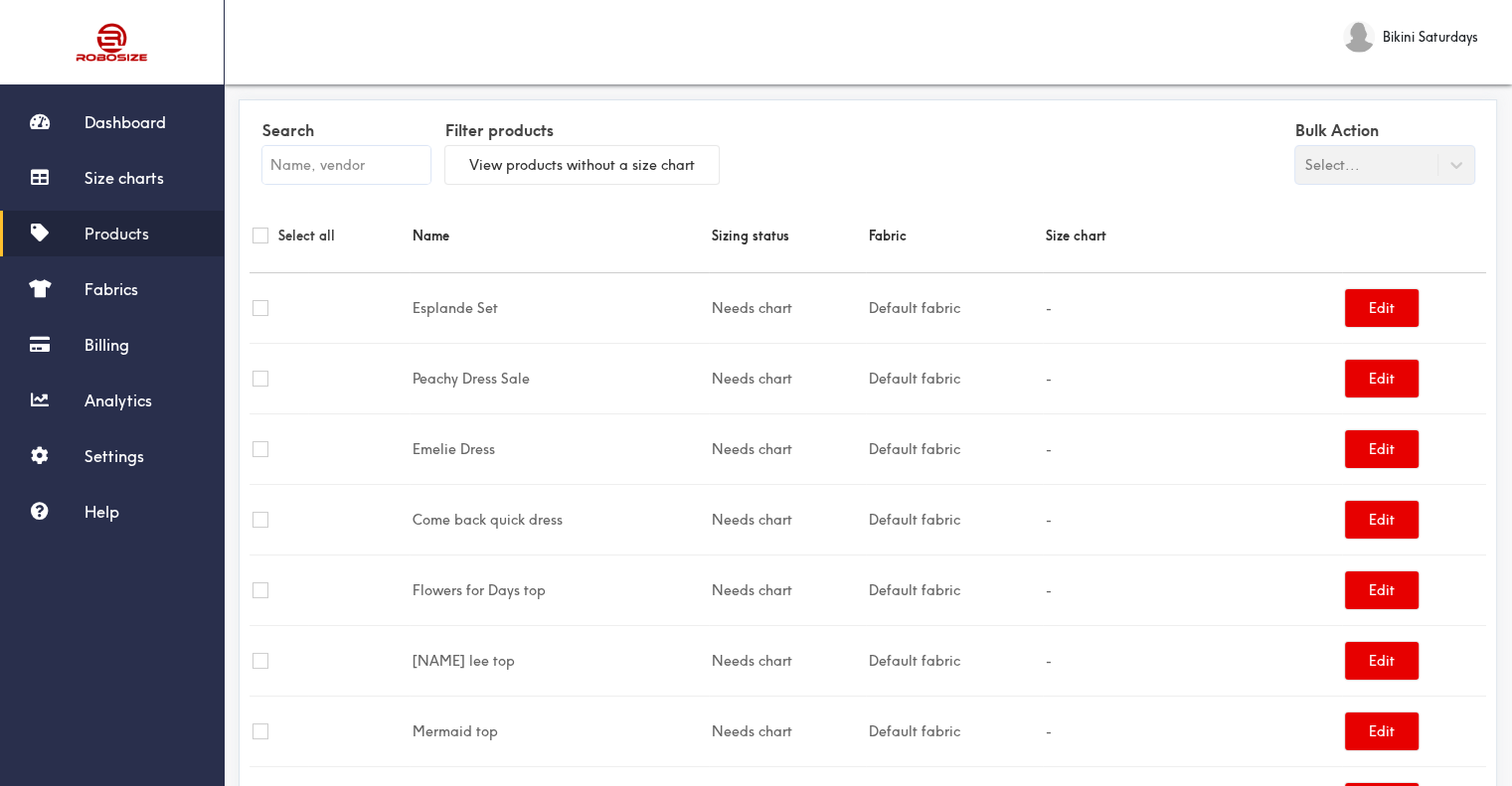 click at bounding box center [346, 165] 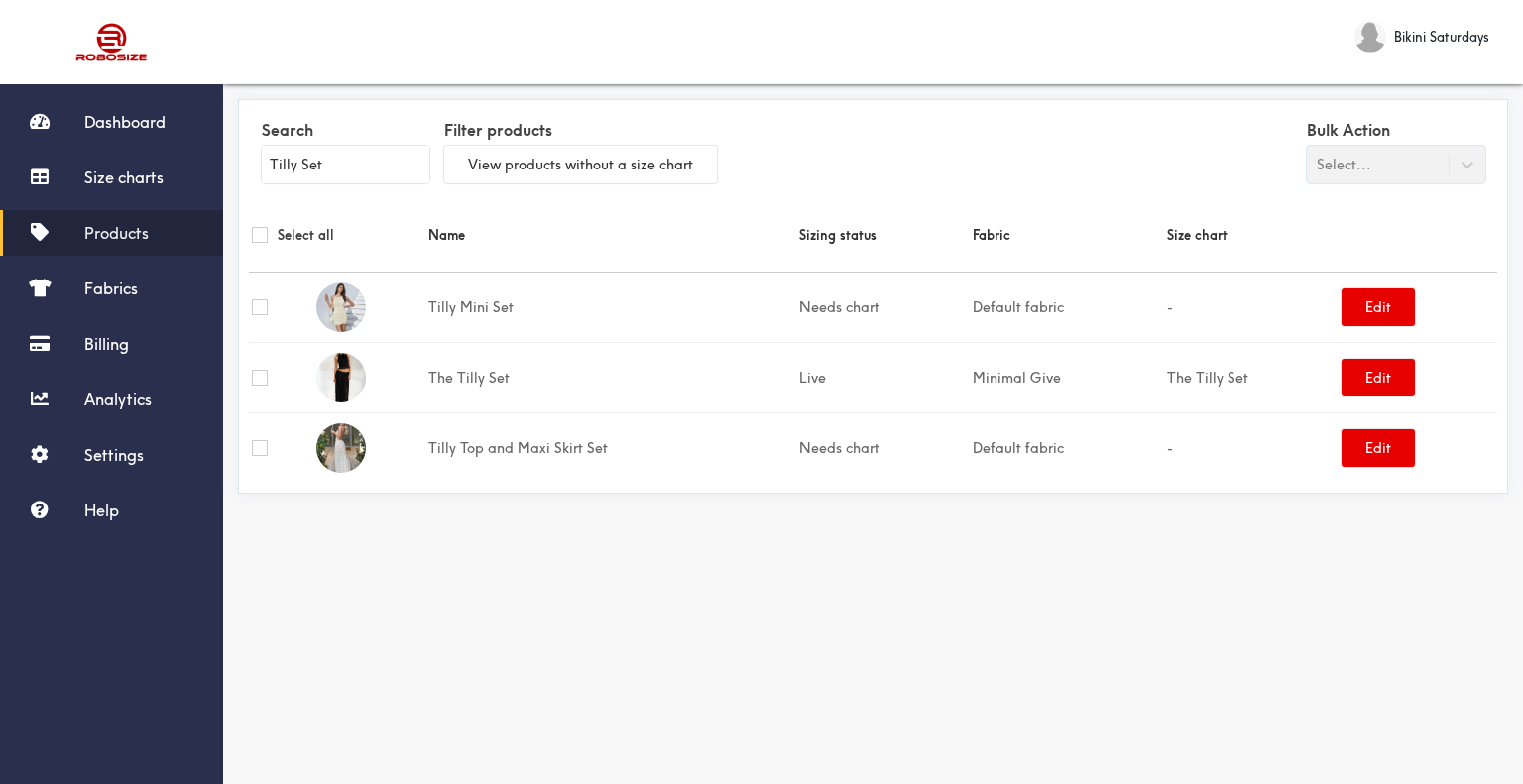 click on "Products" at bounding box center (111, 233) 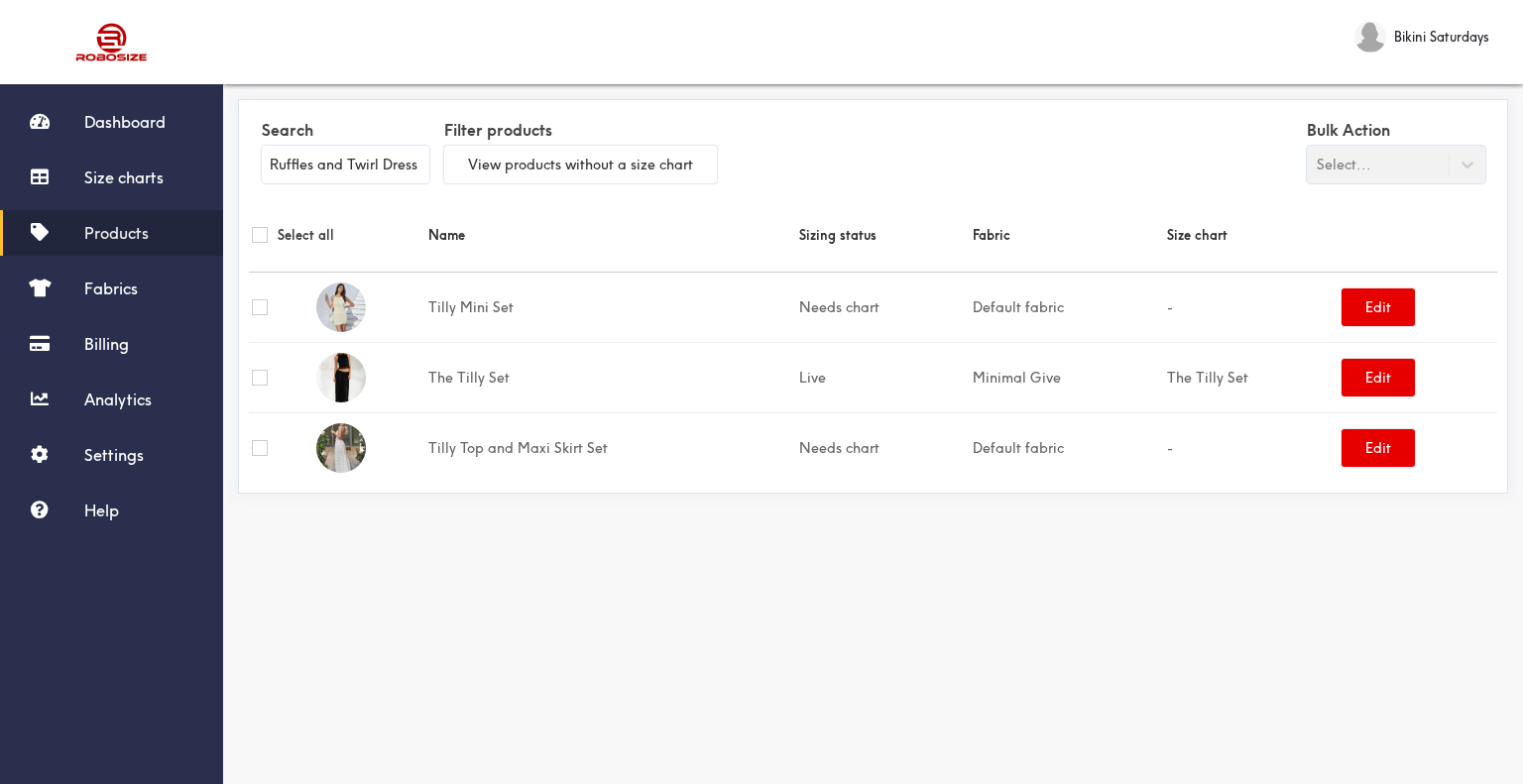 scroll, scrollTop: 0, scrollLeft: 3, axis: horizontal 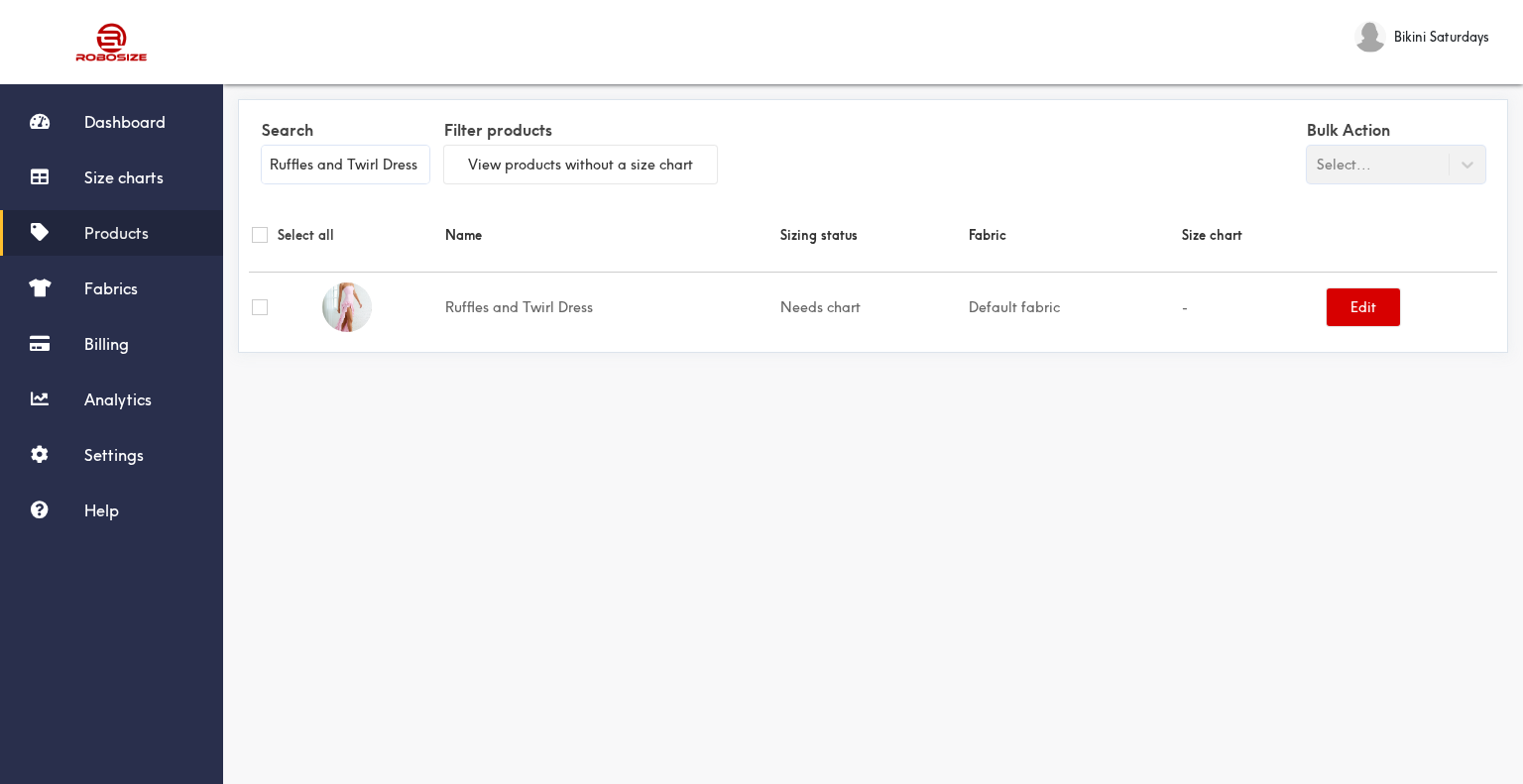 type on "Ruffles and Twirl Dress" 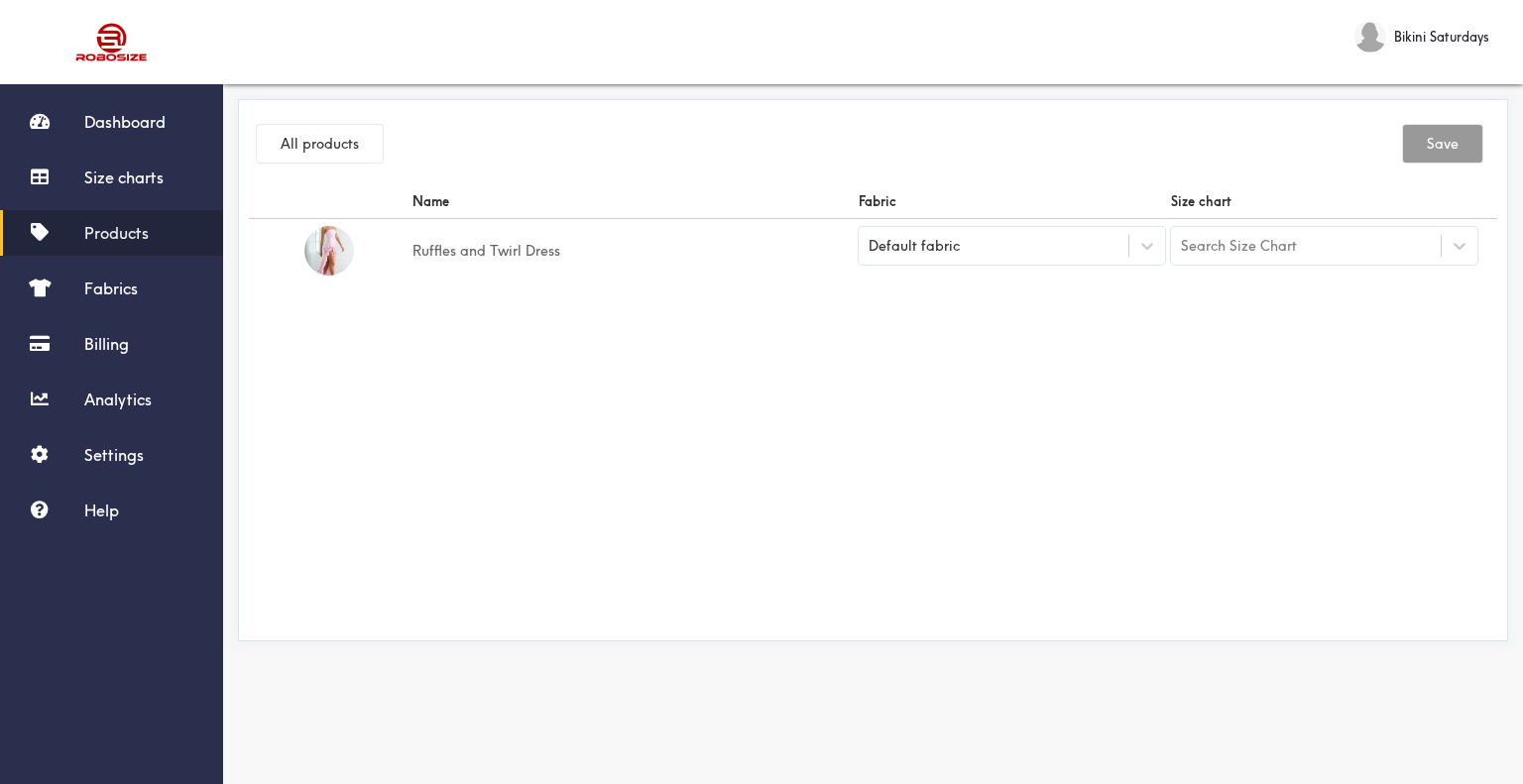 click on "Default fabric" at bounding box center [914, 246] 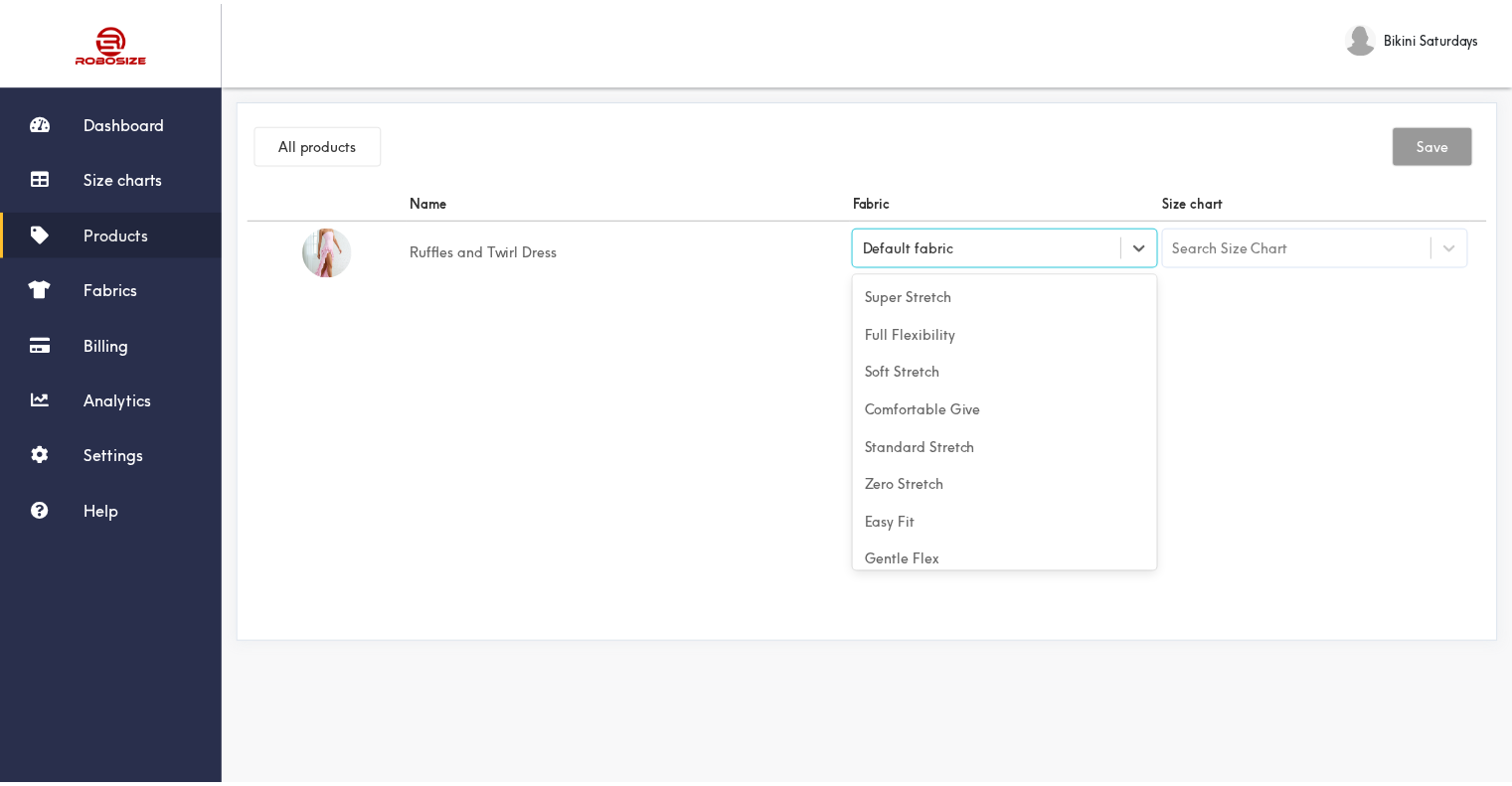 scroll, scrollTop: 87, scrollLeft: 0, axis: vertical 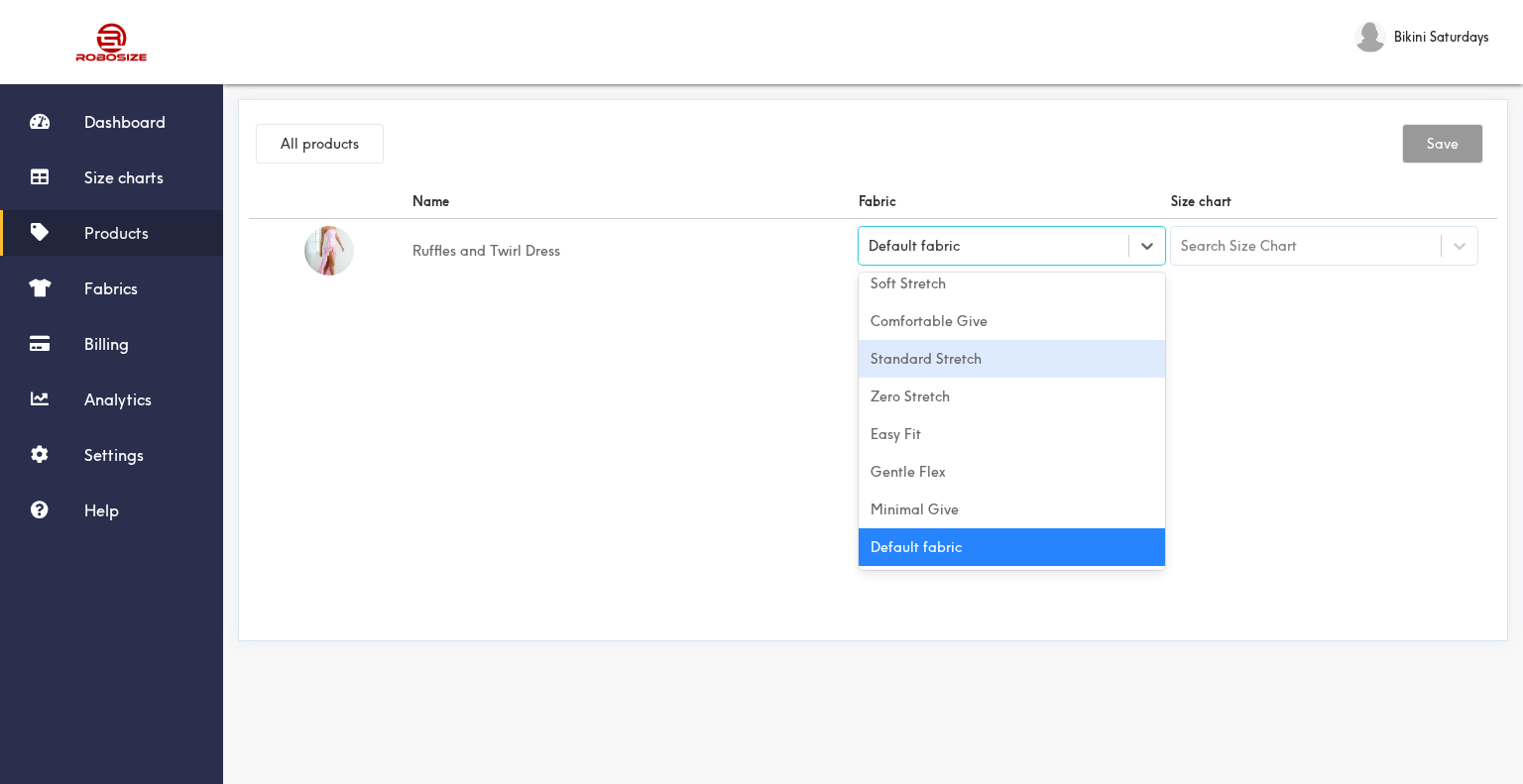 click on "Standard Stretch" at bounding box center (1011, 359) 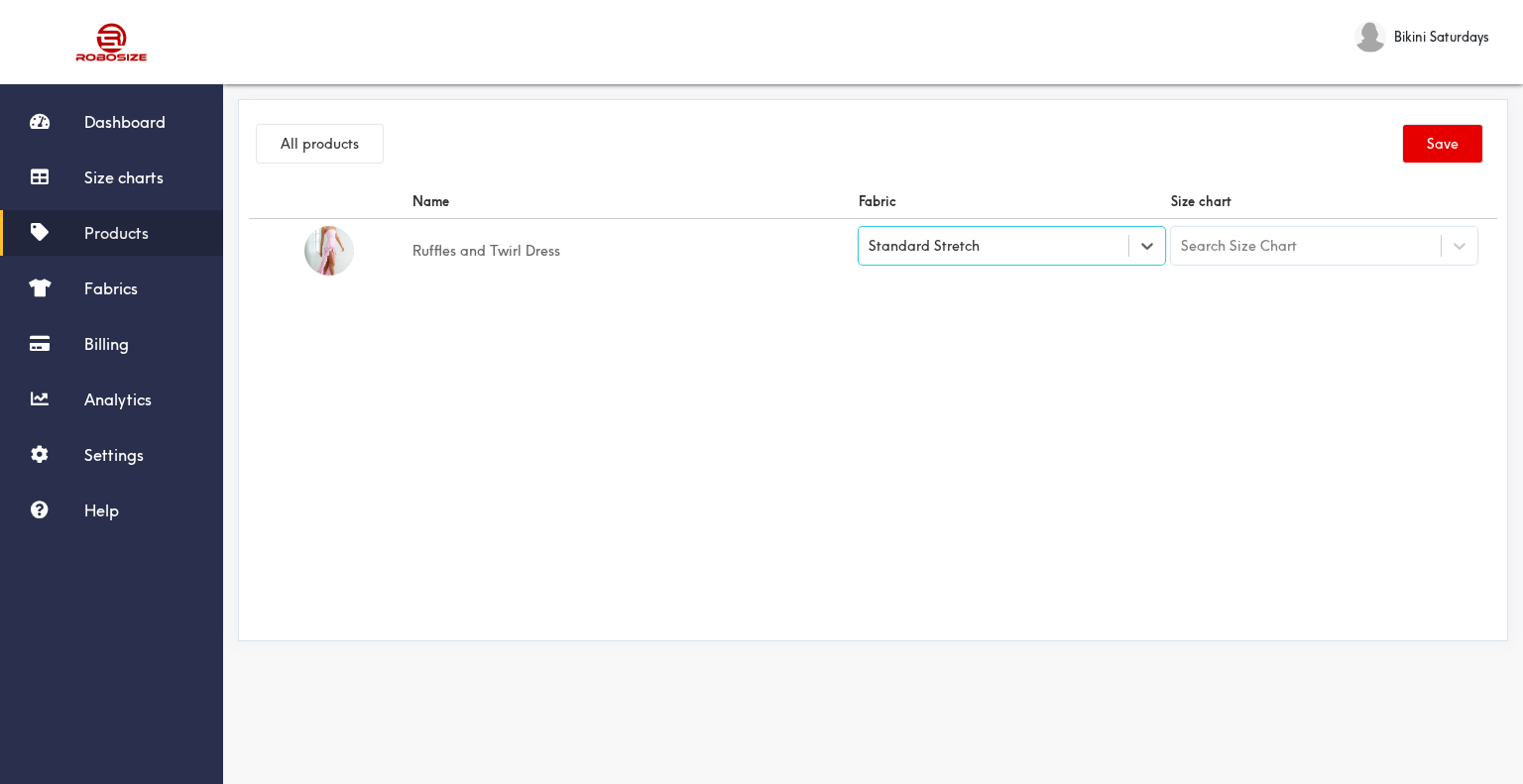click on "Search Size Chart" at bounding box center [1238, 246] 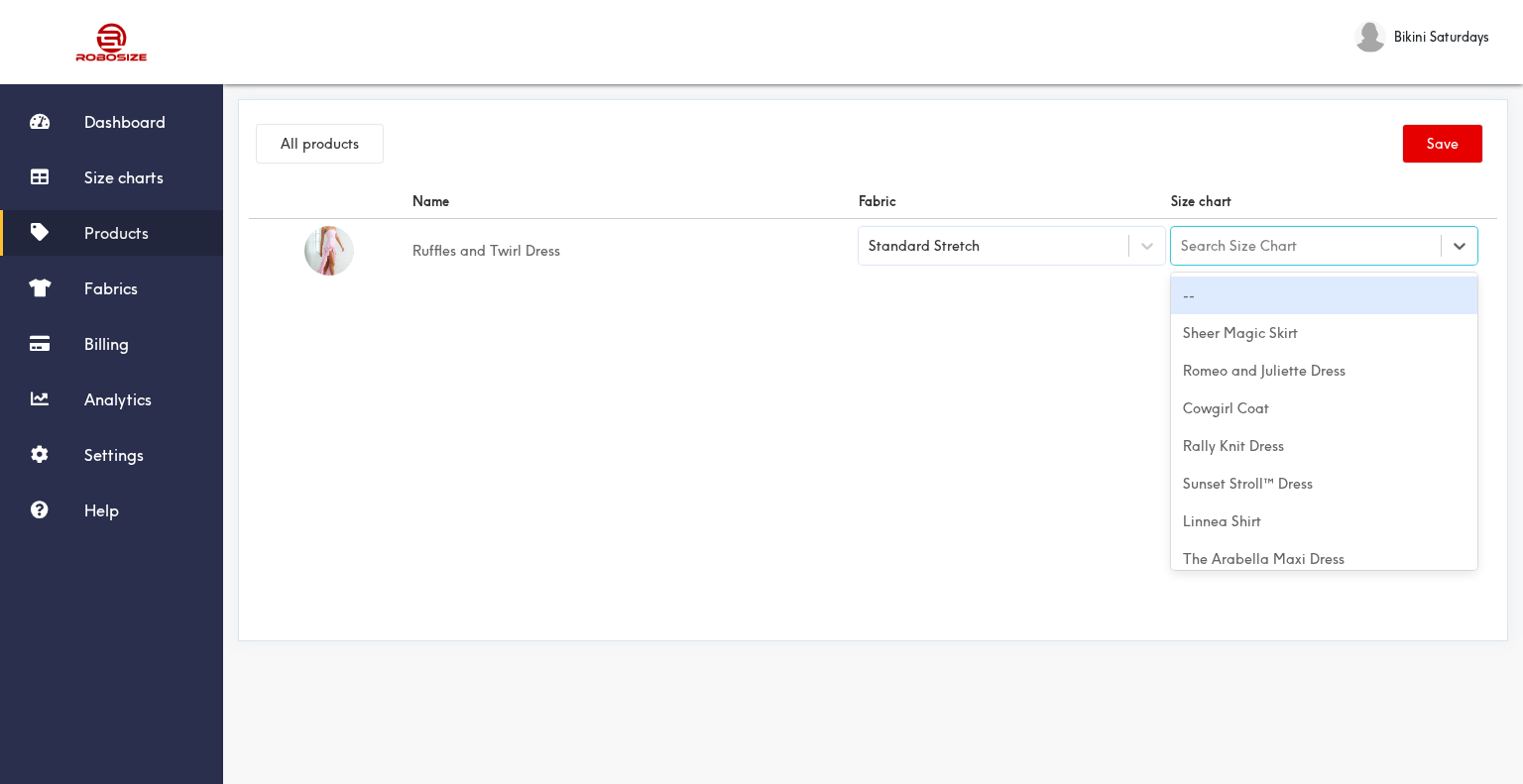 paste on "Ruffles and Twirl Dress" 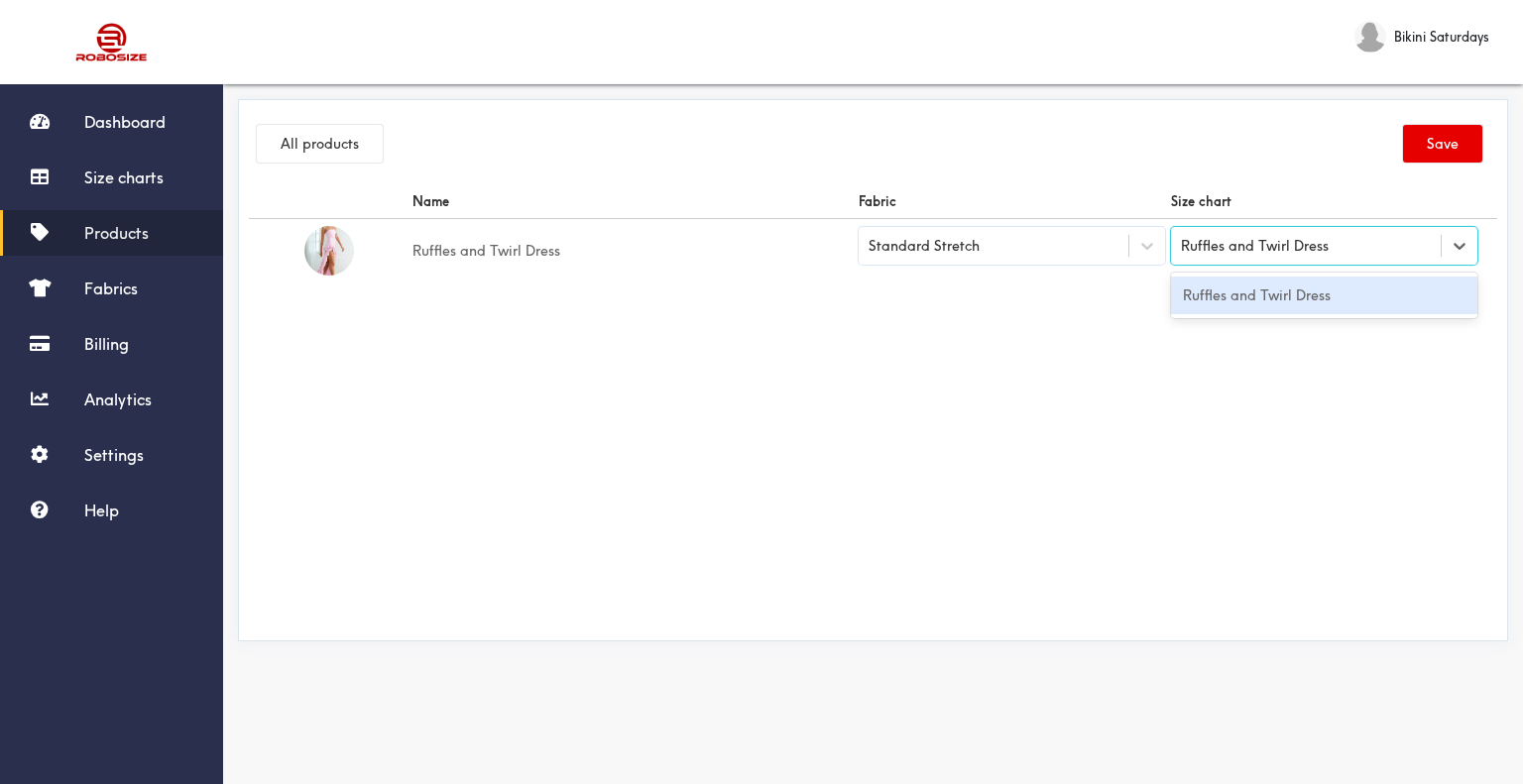 click on "Ruffles and Twirl Dress" at bounding box center [1324, 295] 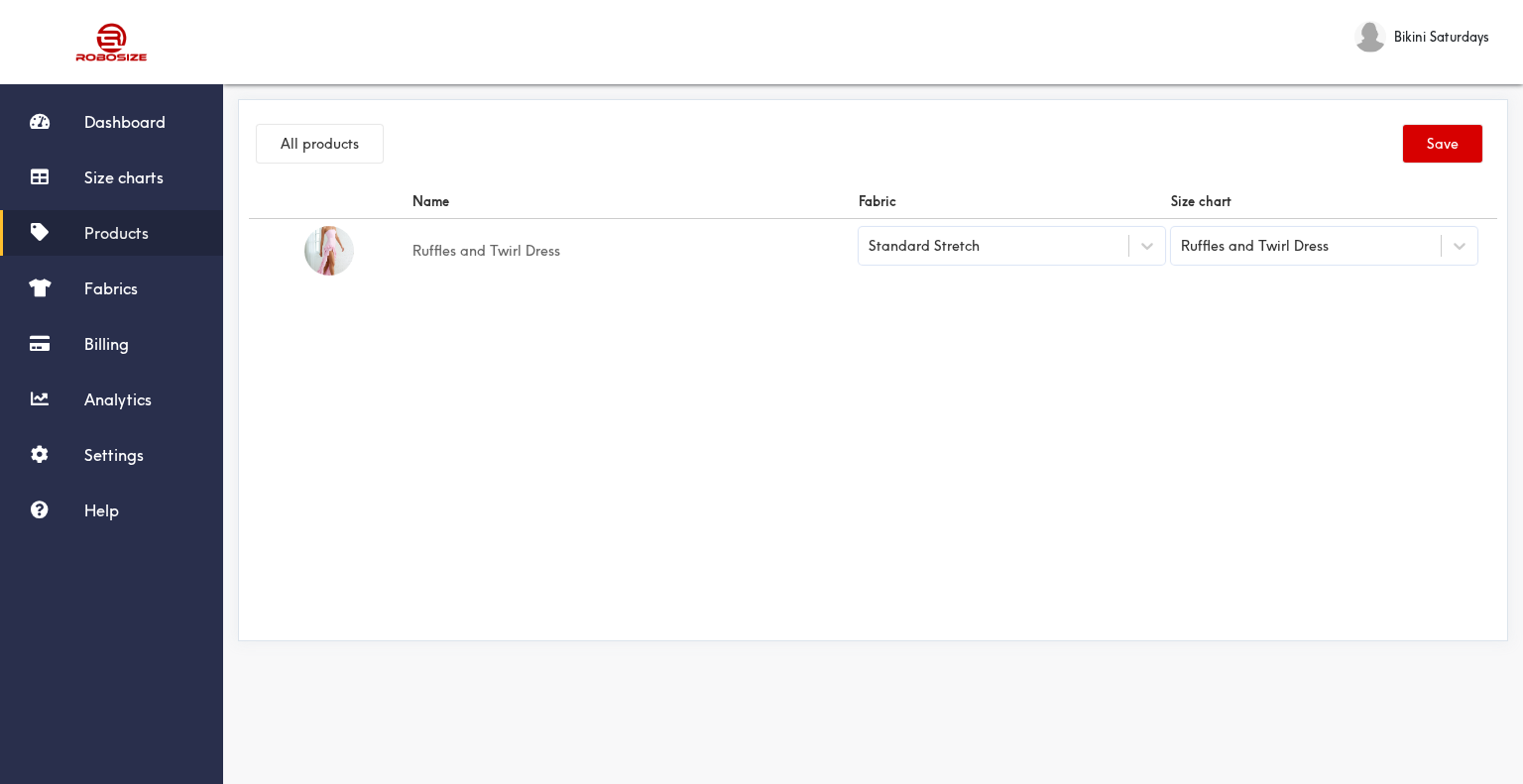 click on "Save" at bounding box center (1443, 144) 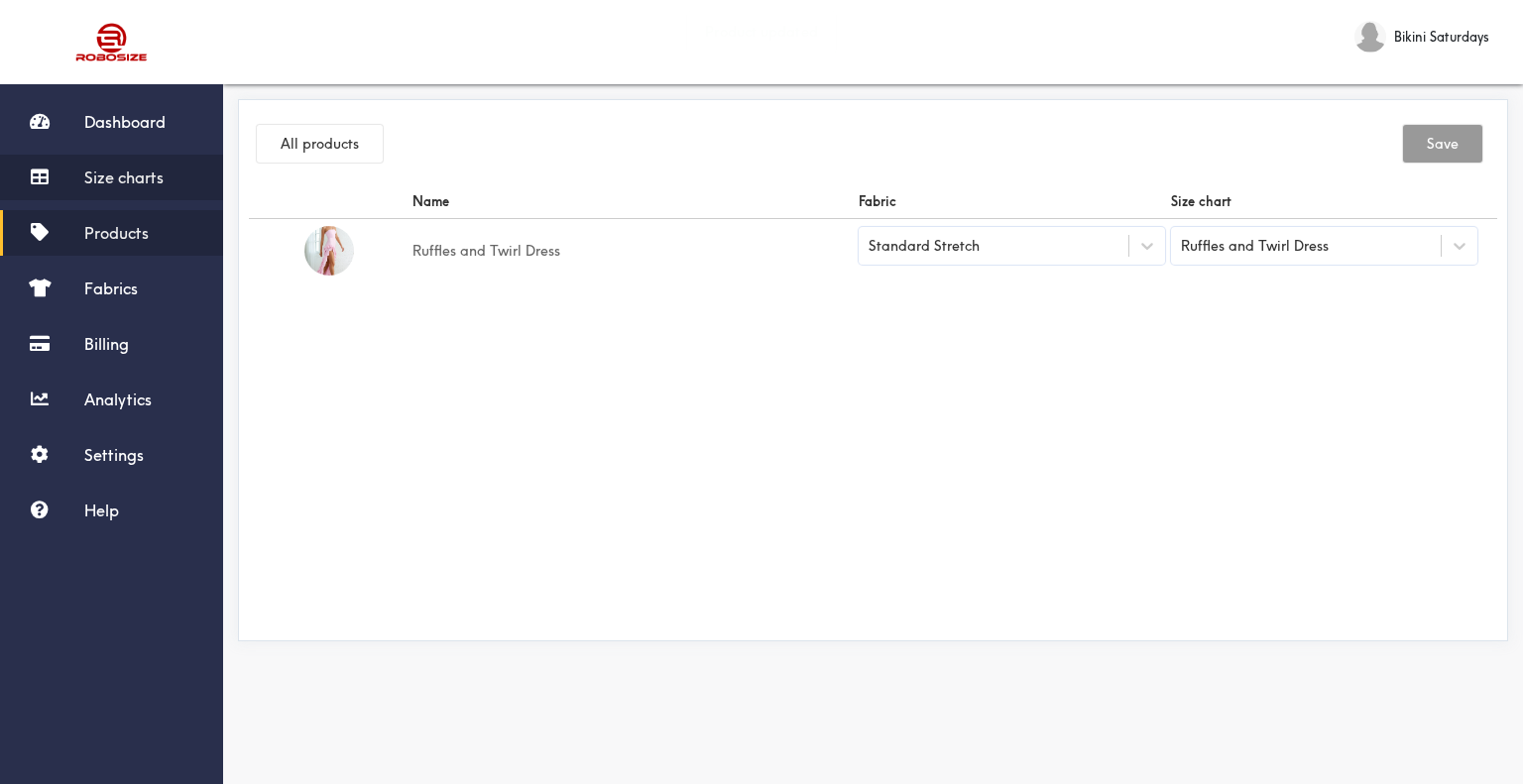 click on "Size charts" at bounding box center [124, 177] 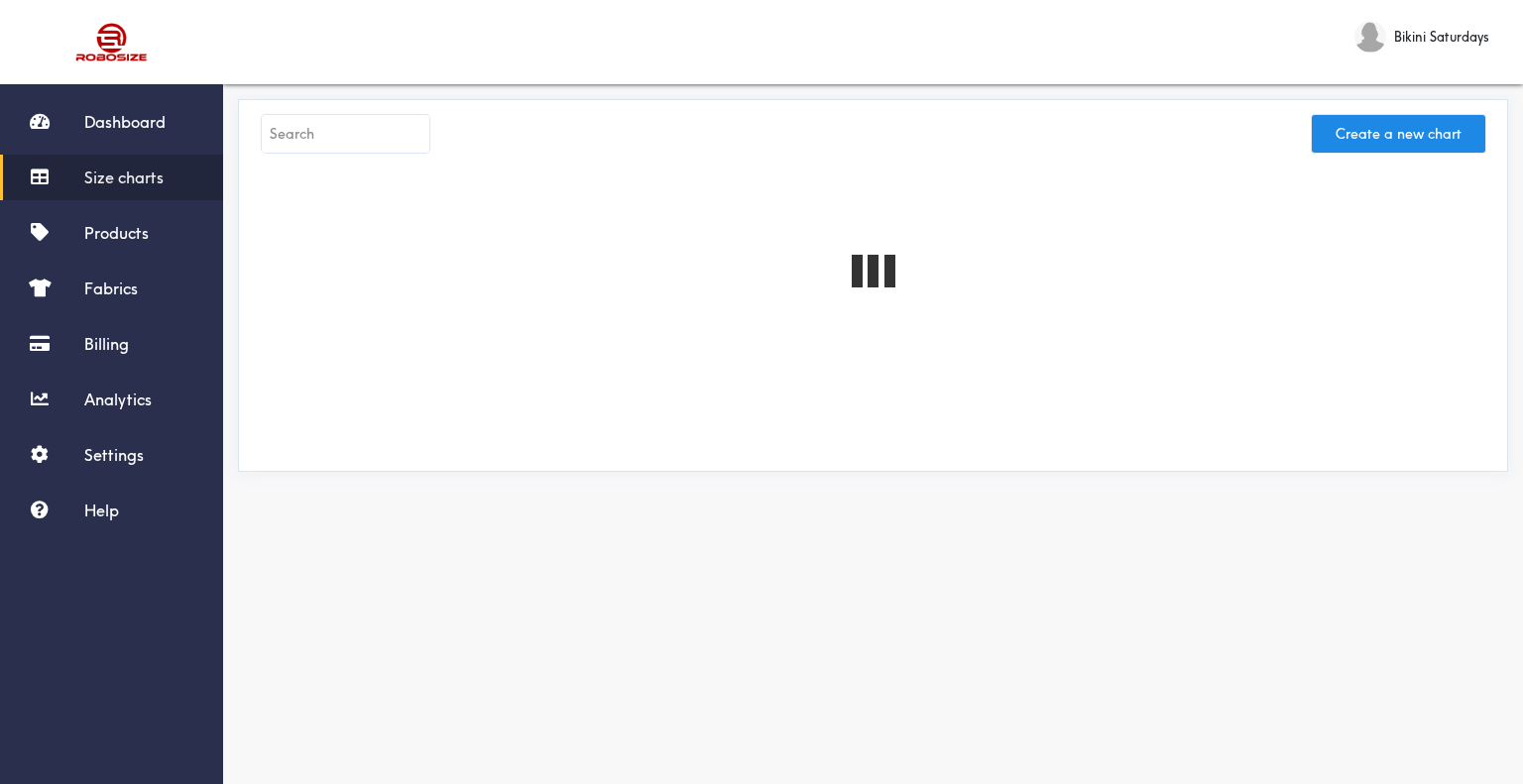 click at bounding box center (345, 134) 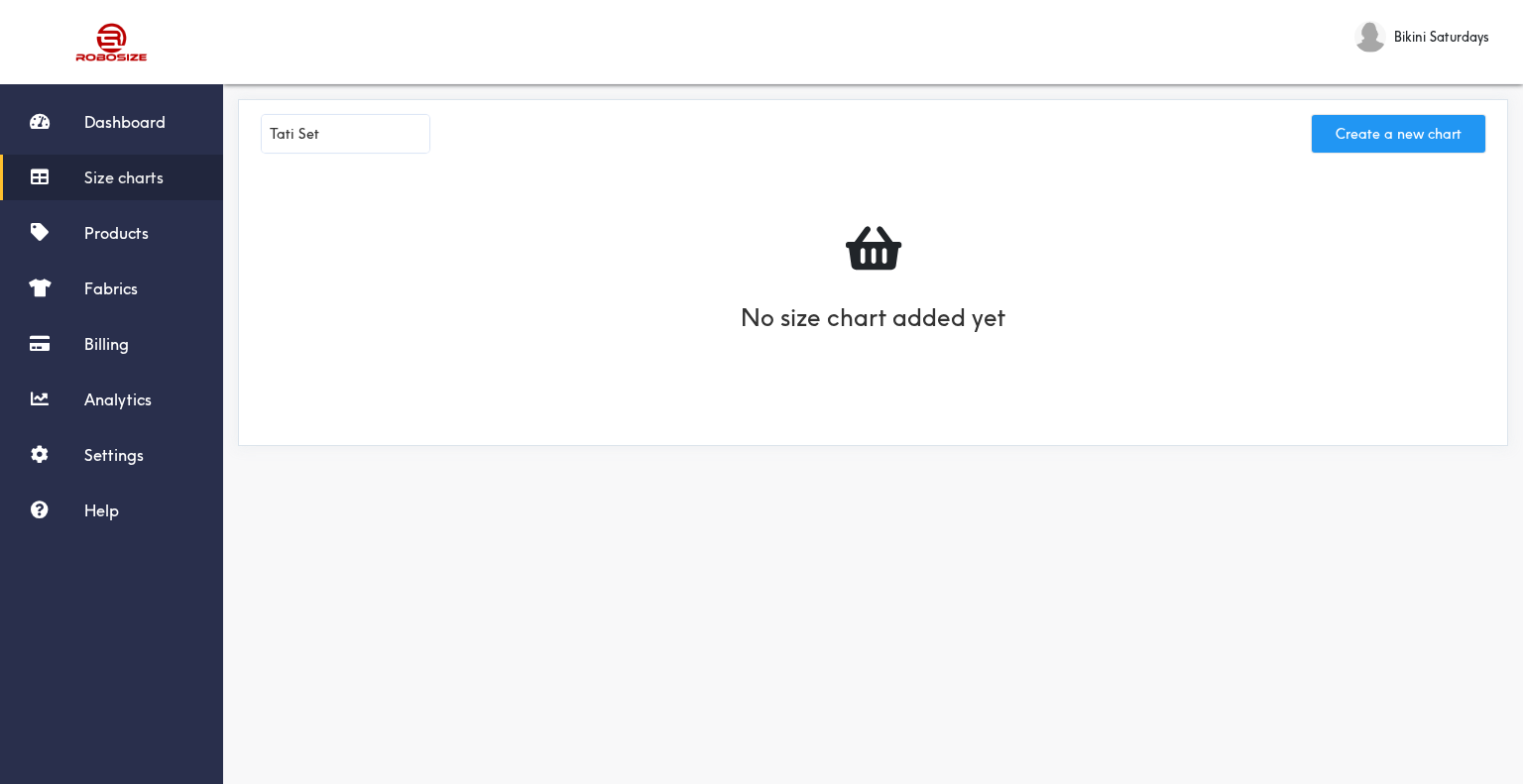 type on "Tati Set" 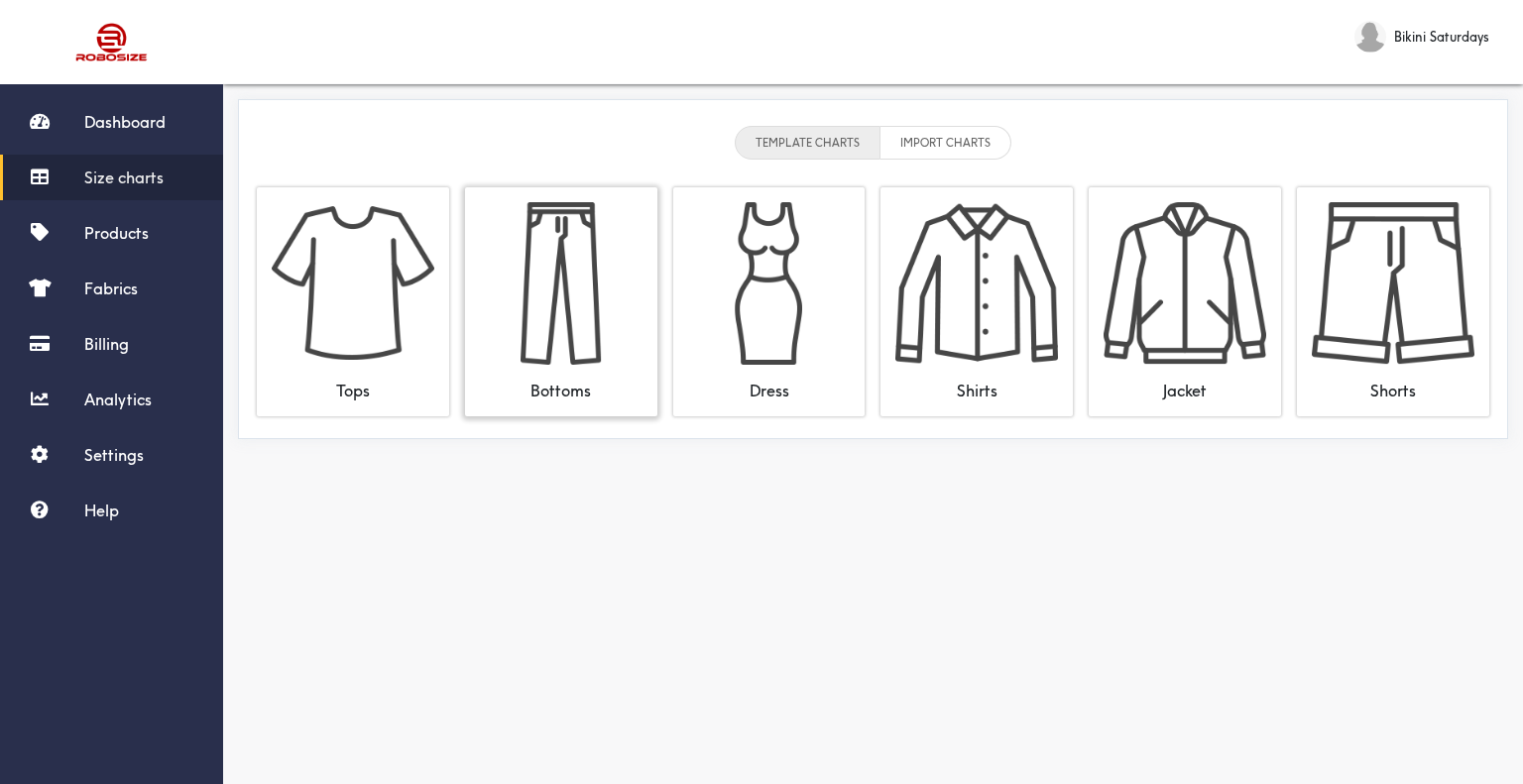 click at bounding box center [561, 283] 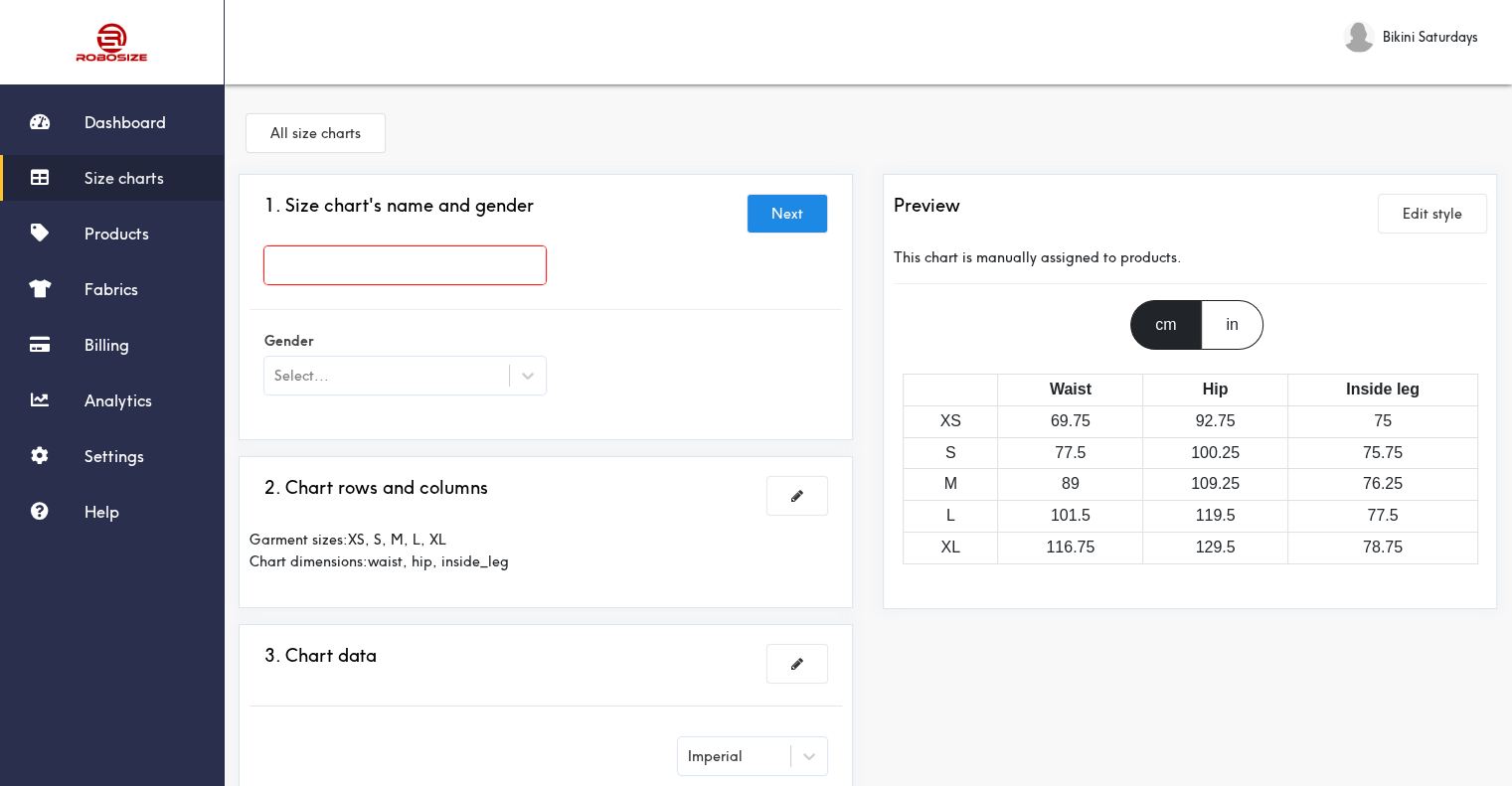click at bounding box center (405, 265) 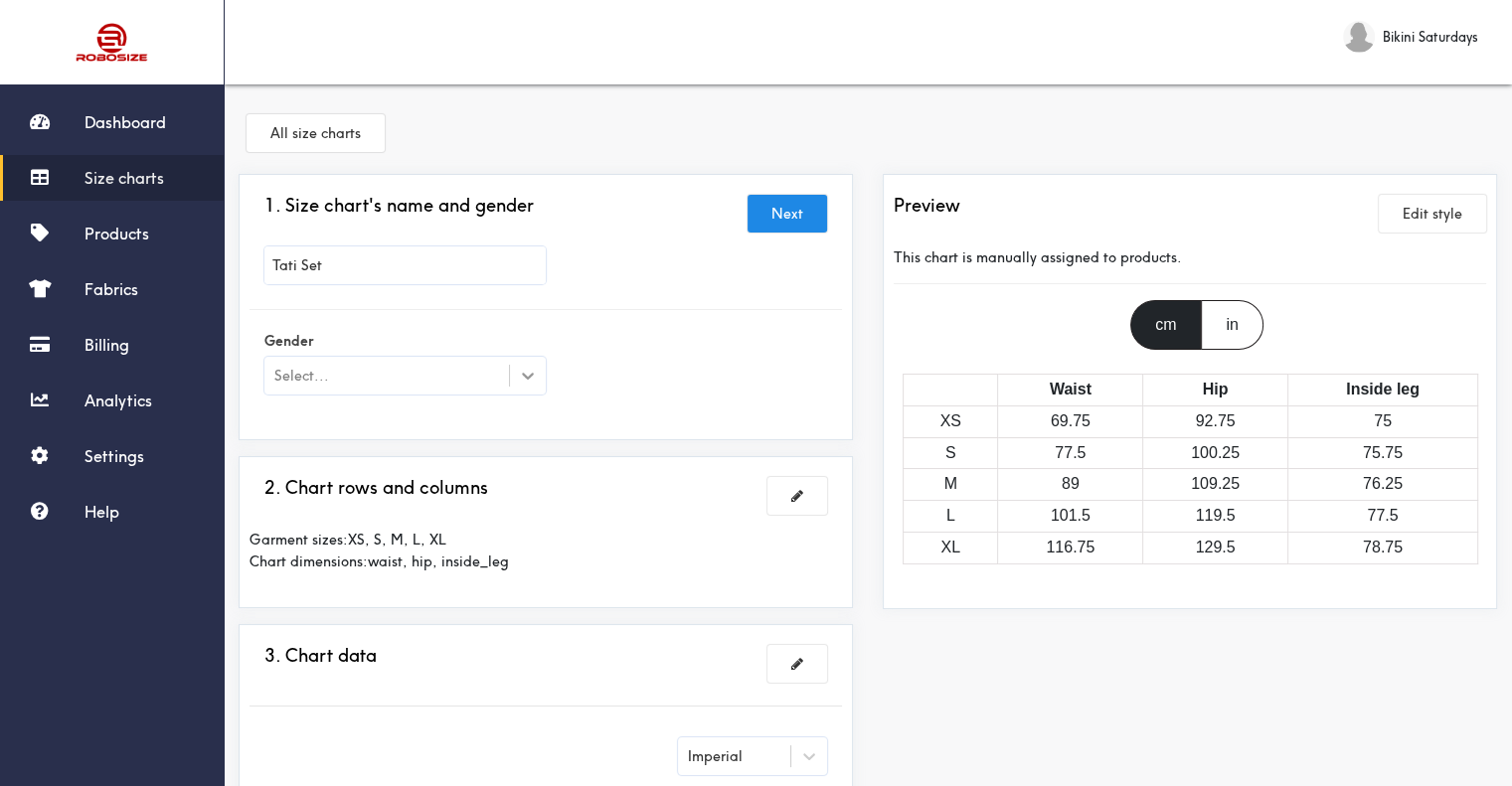 type on "Tati Set" 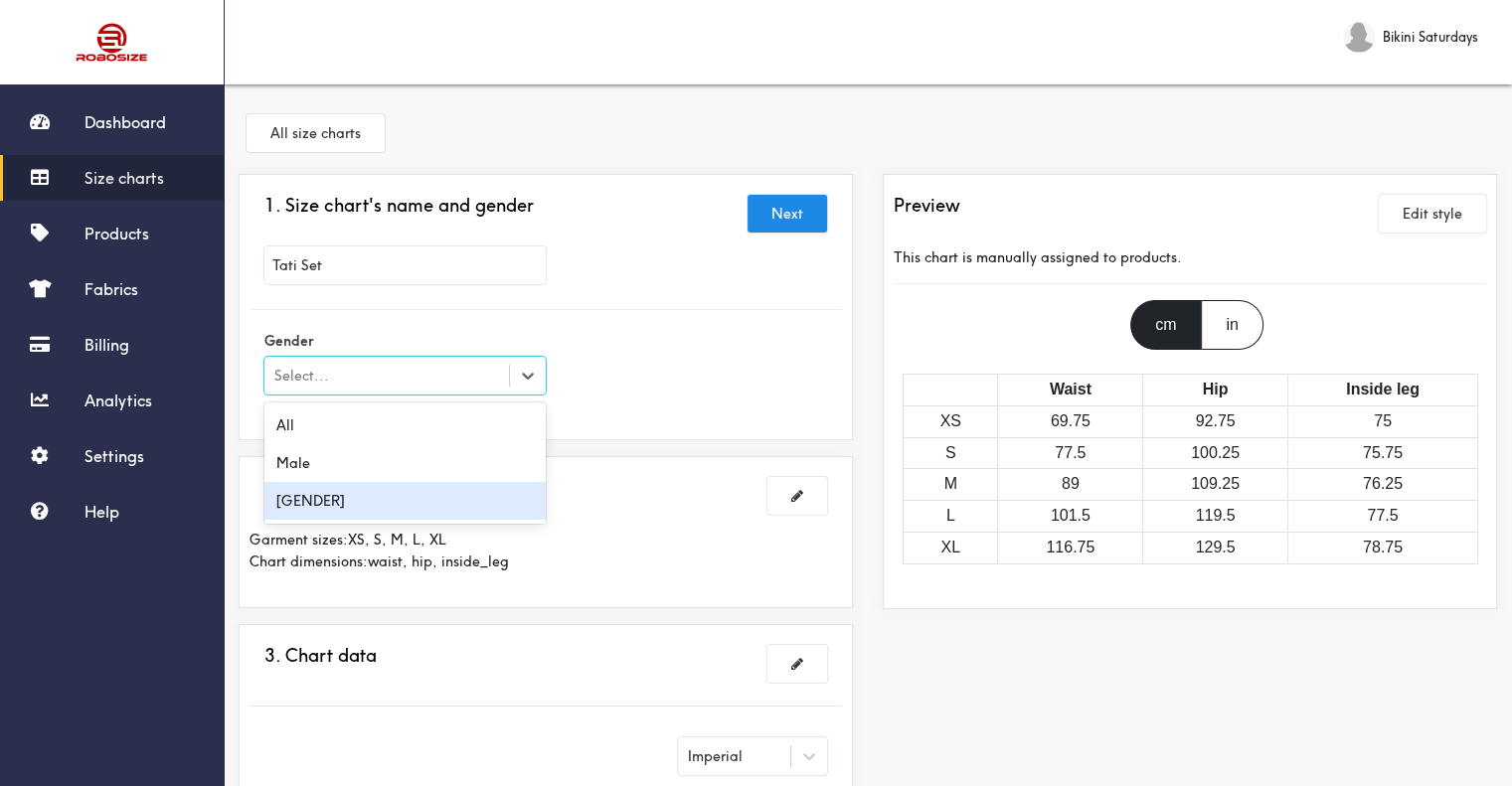 click on "[GENDER]" at bounding box center [405, 501] 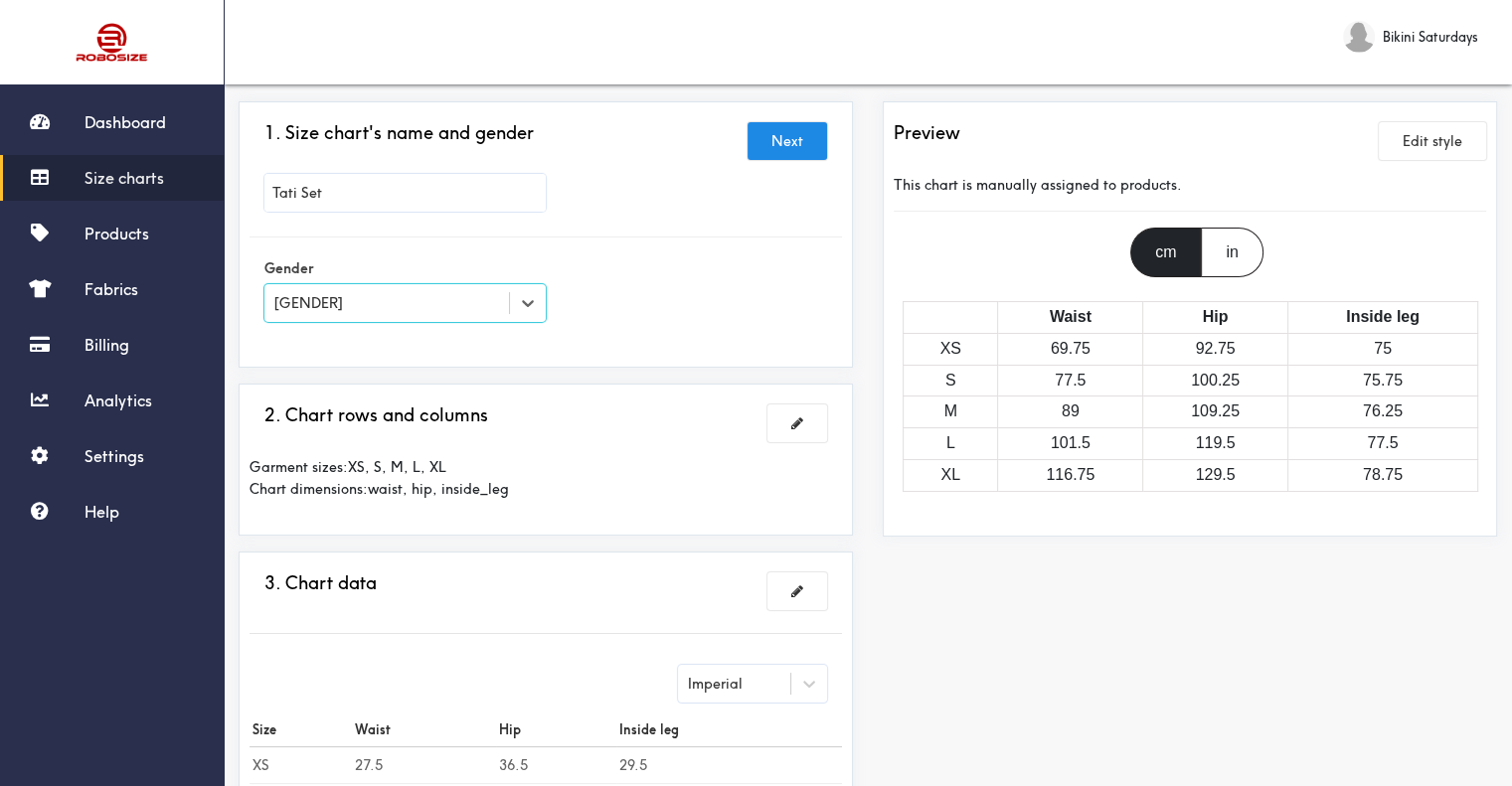 scroll, scrollTop: 199, scrollLeft: 0, axis: vertical 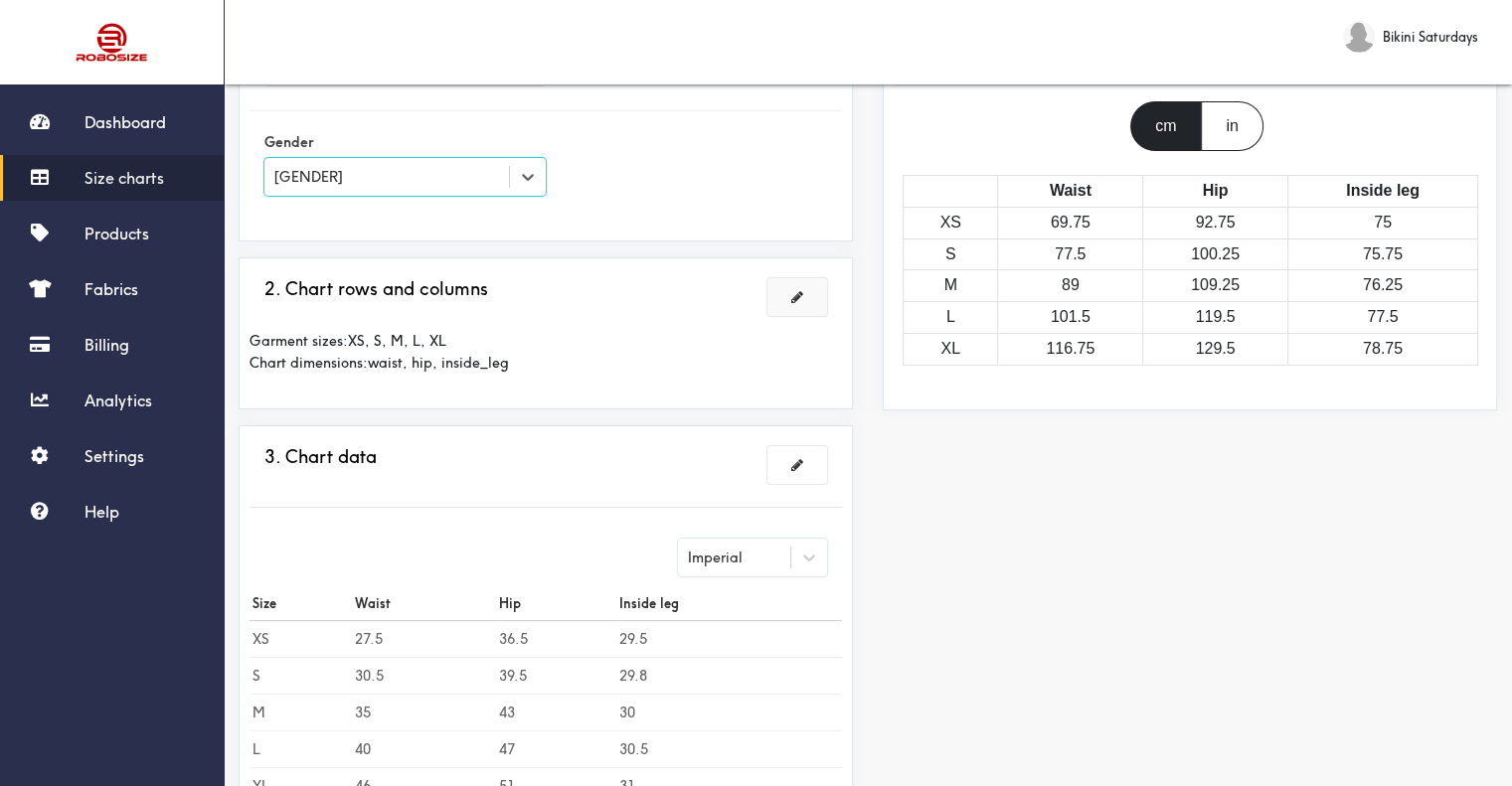 click at bounding box center [797, 297] 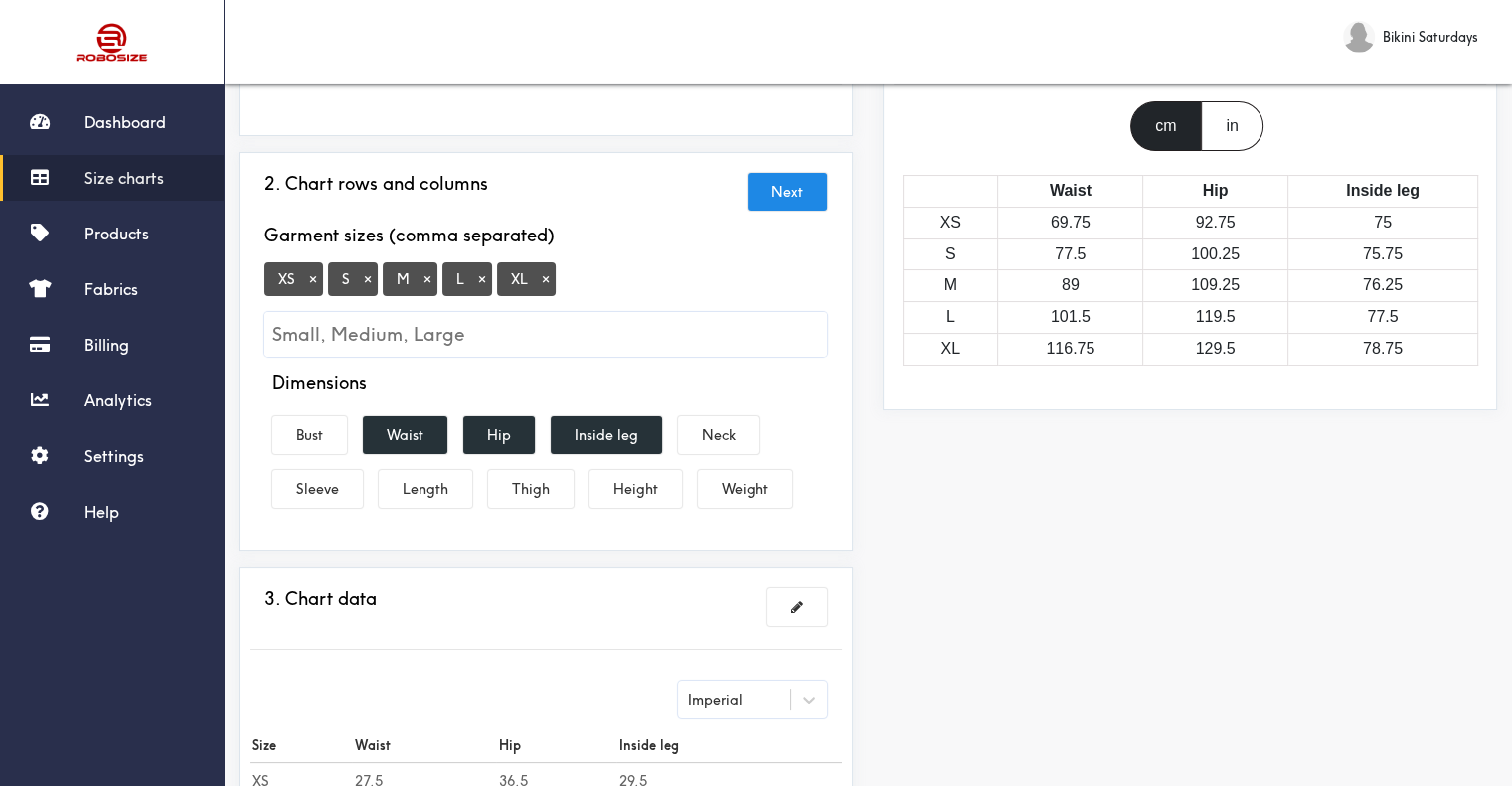 click on "×" at bounding box center (313, 279) 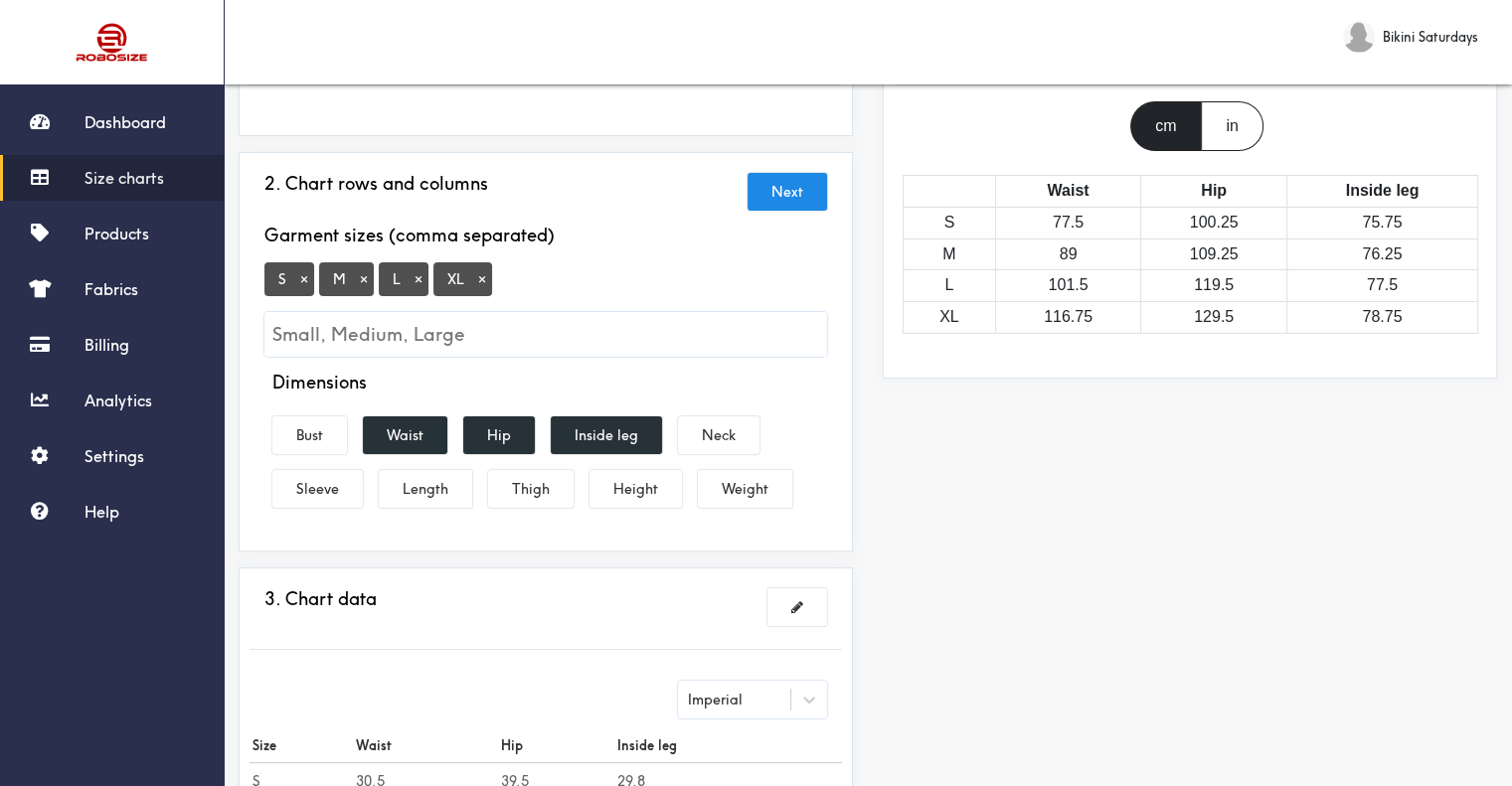 click on "×" at bounding box center (482, 279) 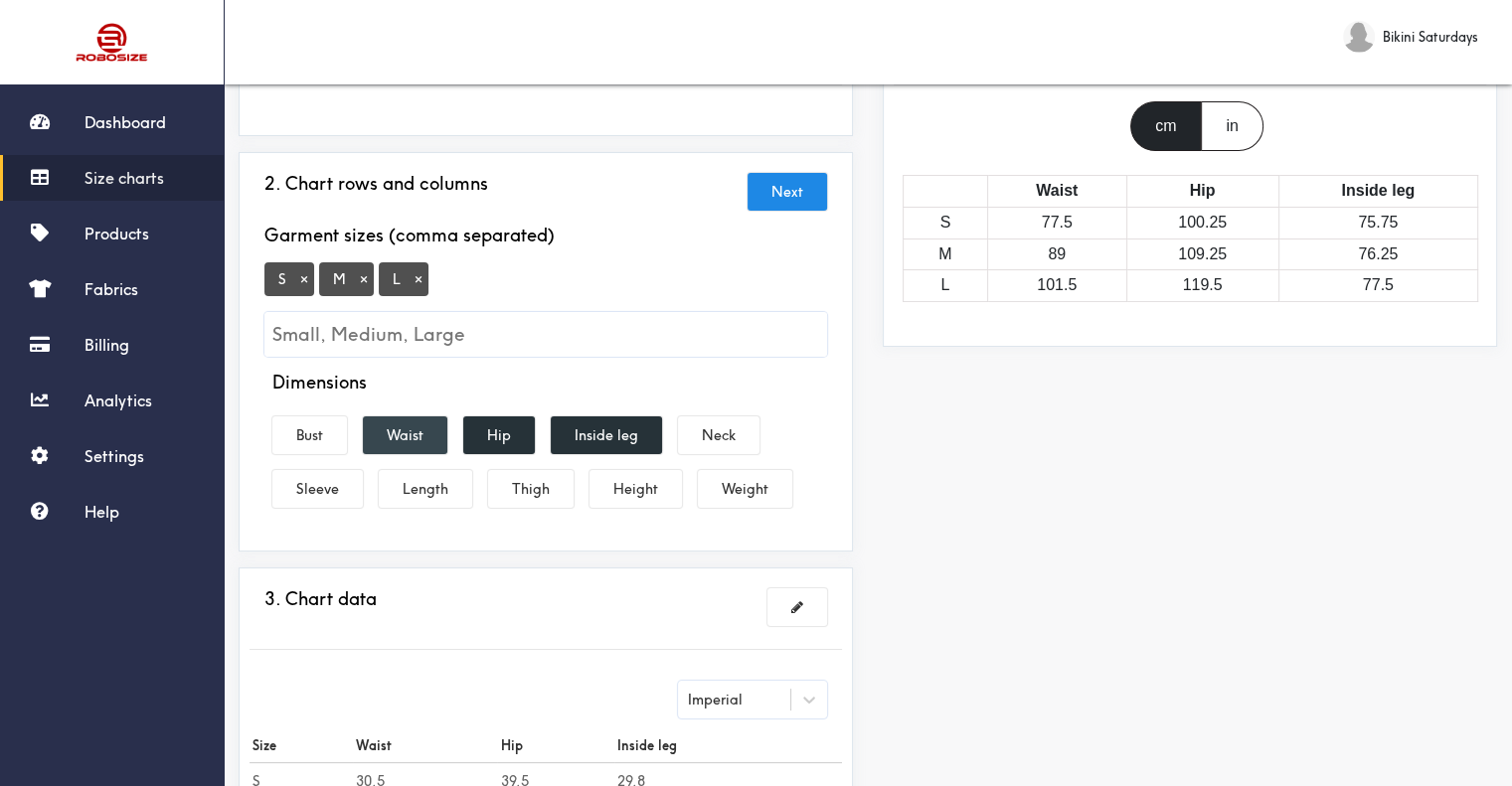 click on "Waist" at bounding box center (405, 435) 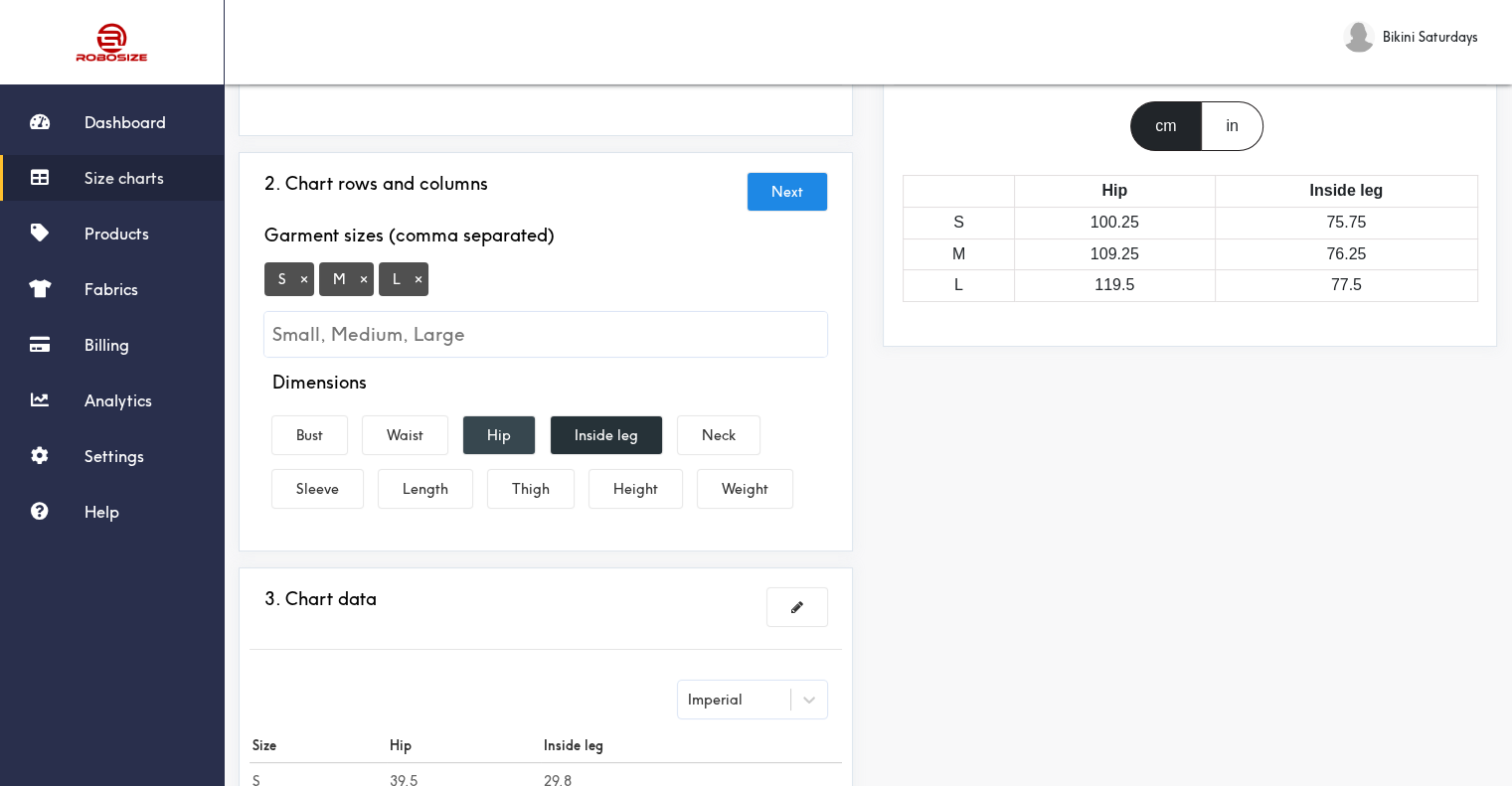 click on "Hip" at bounding box center (499, 435) 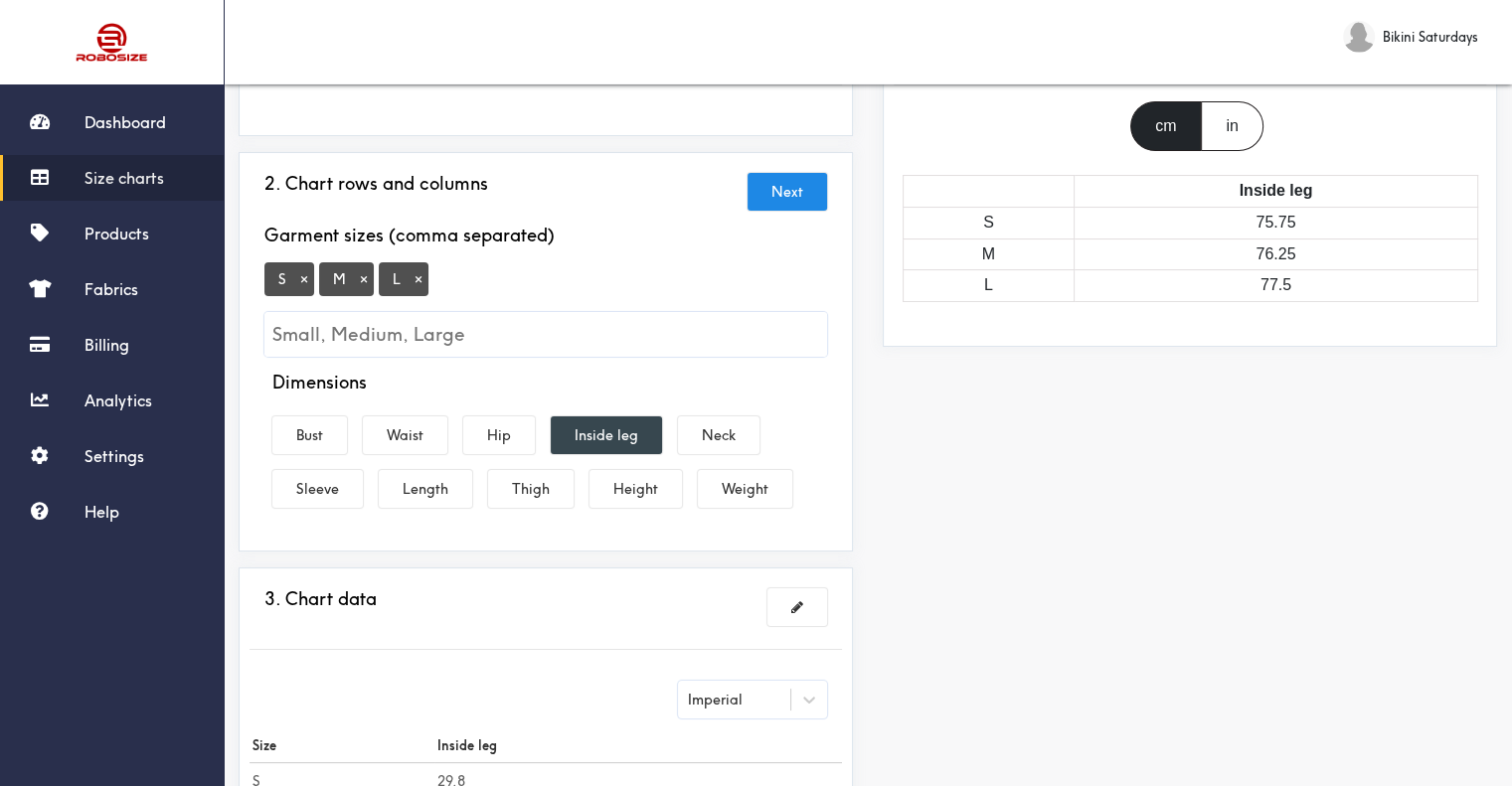 click on "Inside leg" at bounding box center (606, 435) 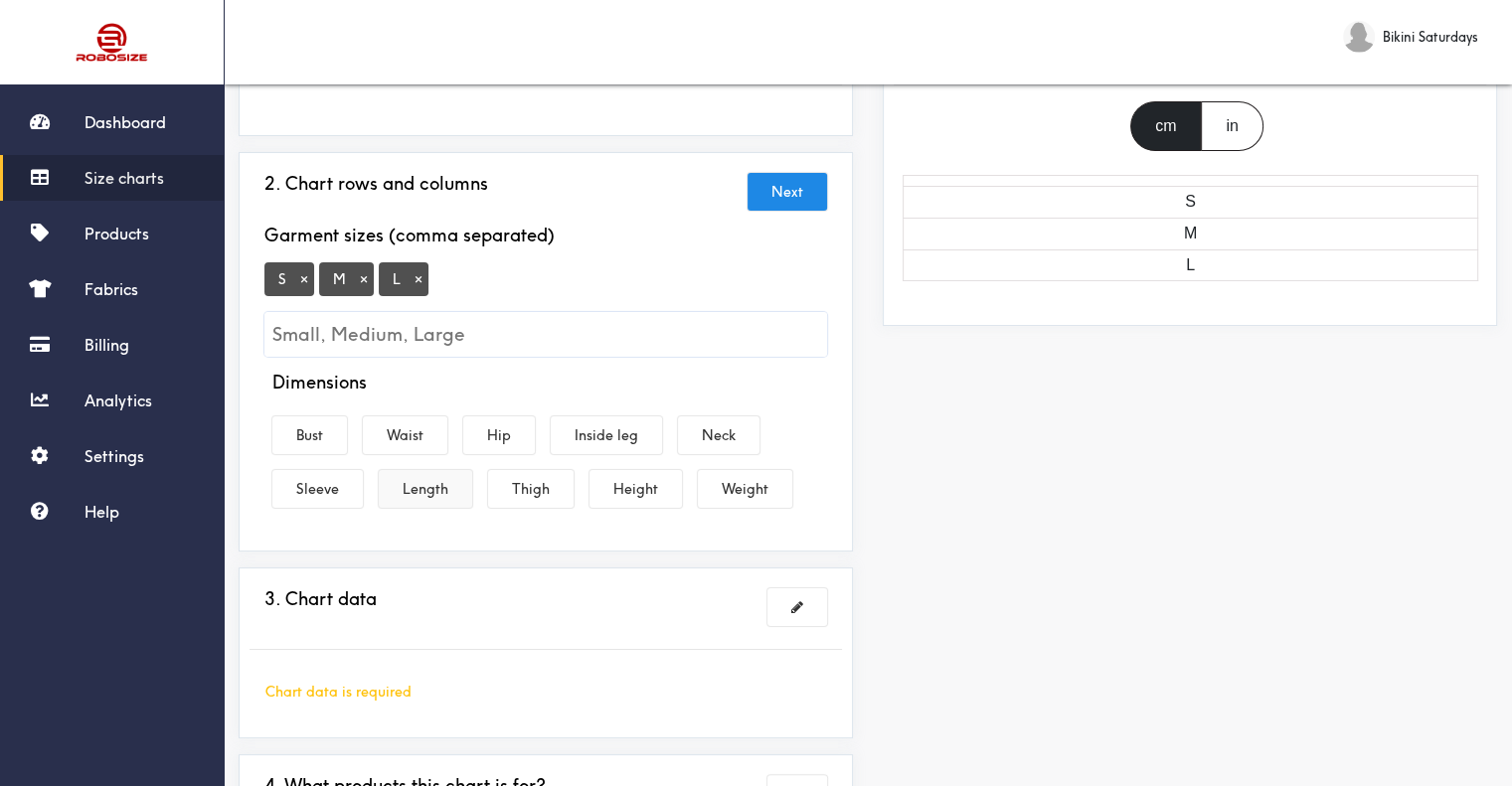 click on "Length" at bounding box center [425, 489] 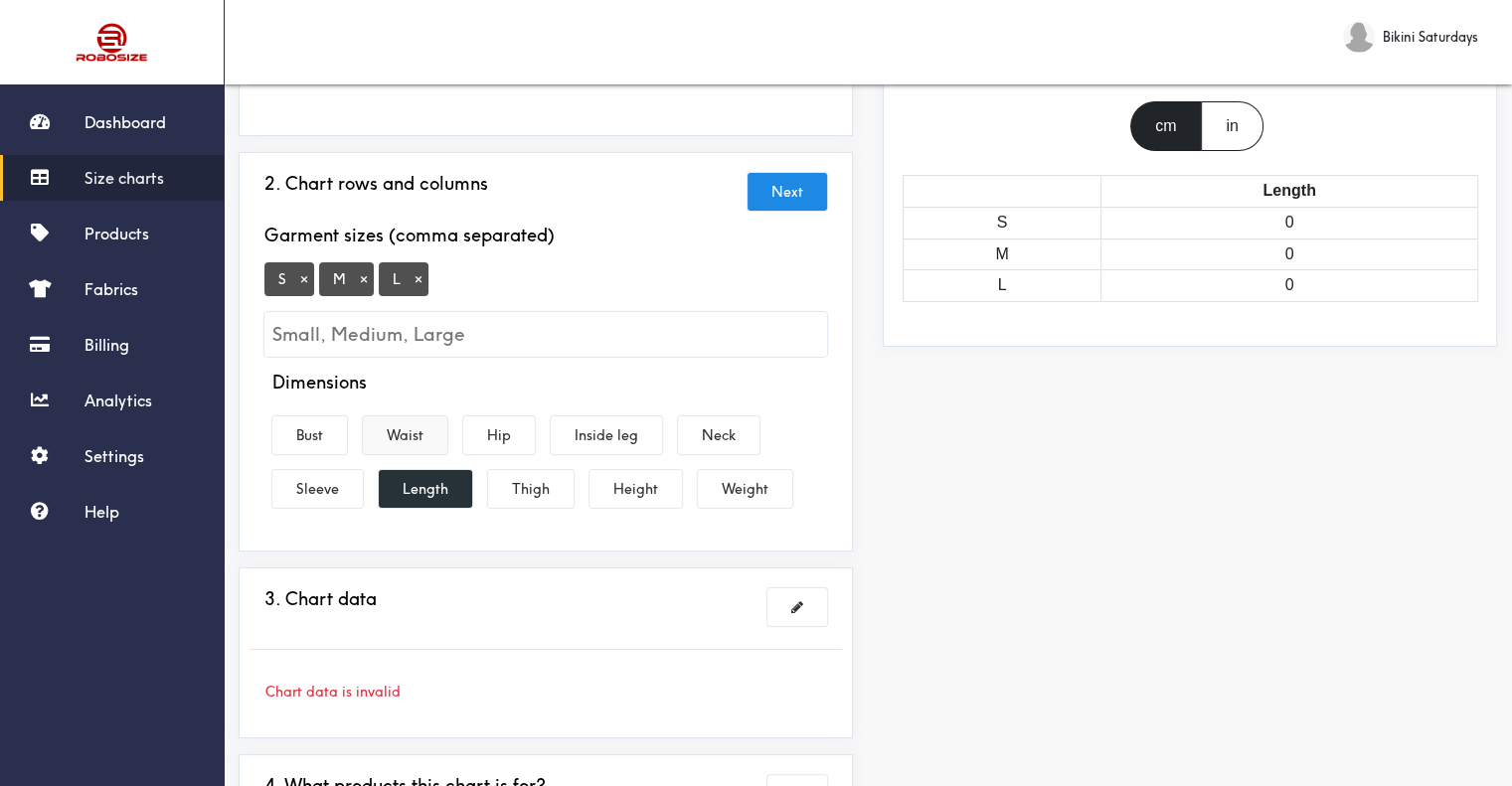 click on "Waist" at bounding box center [405, 435] 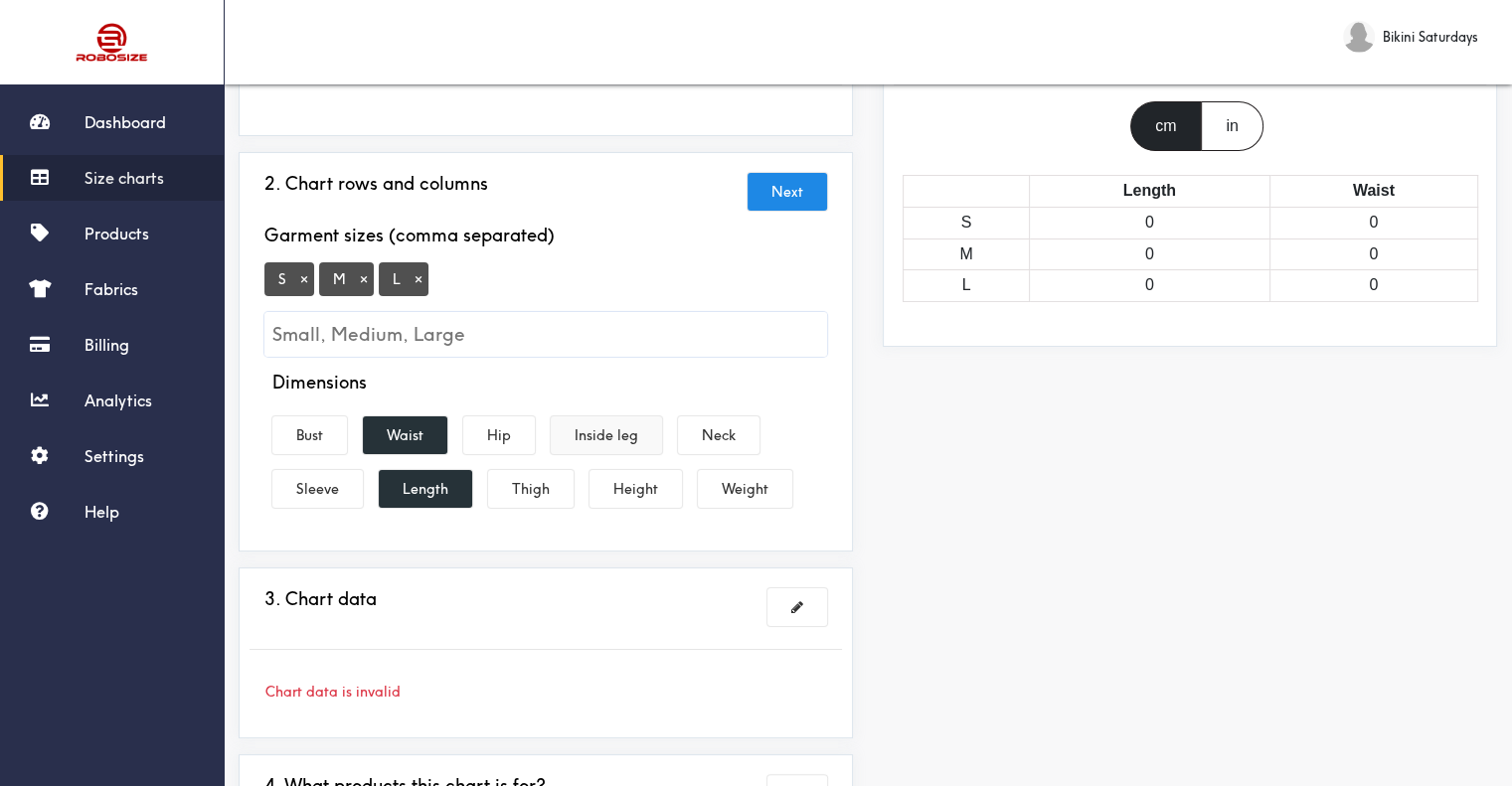 drag, startPoint x: 469, startPoint y: 439, endPoint x: 563, endPoint y: 447, distance: 94.33981 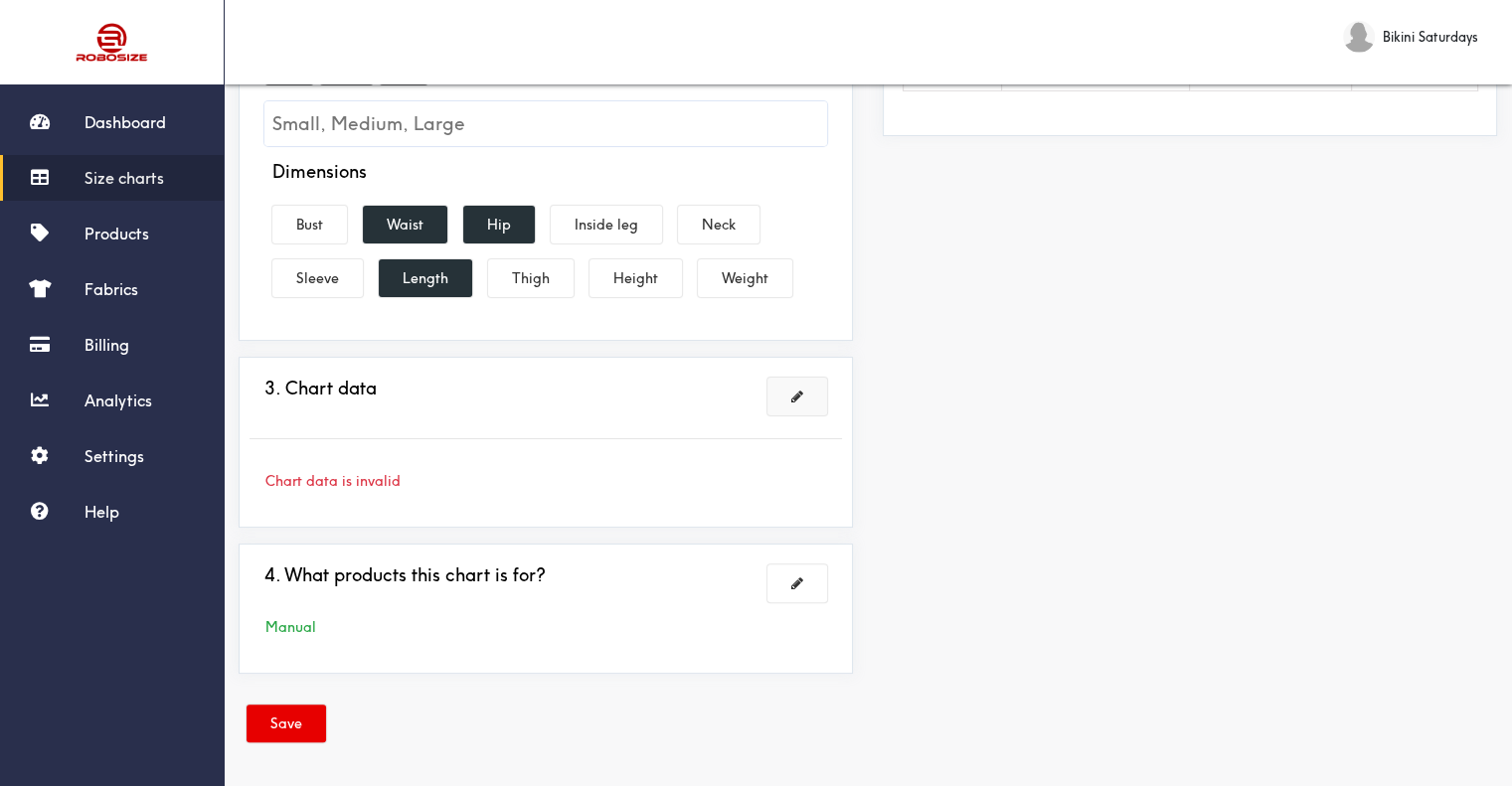 click at bounding box center (797, 396) 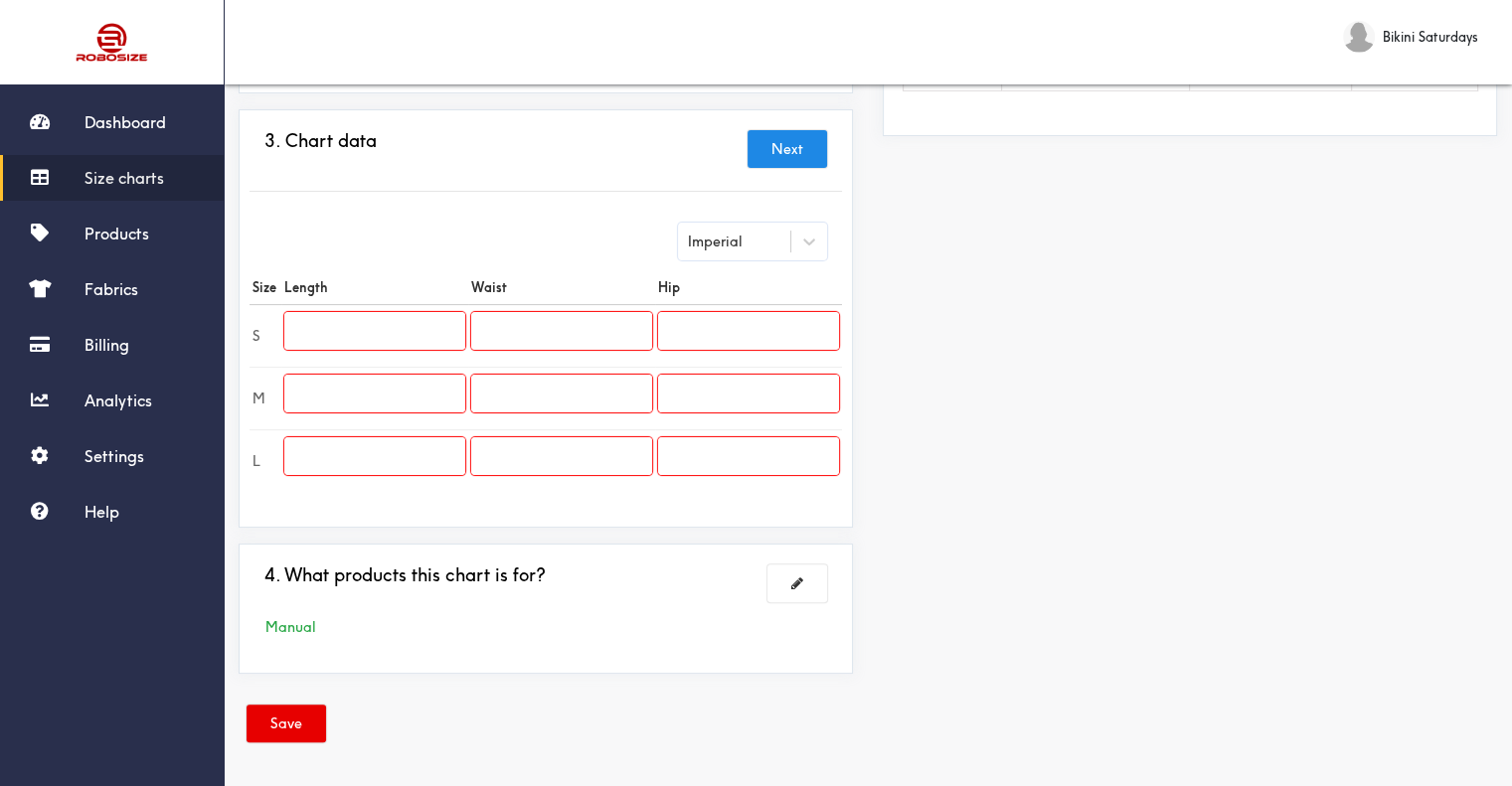 scroll, scrollTop: 409, scrollLeft: 0, axis: vertical 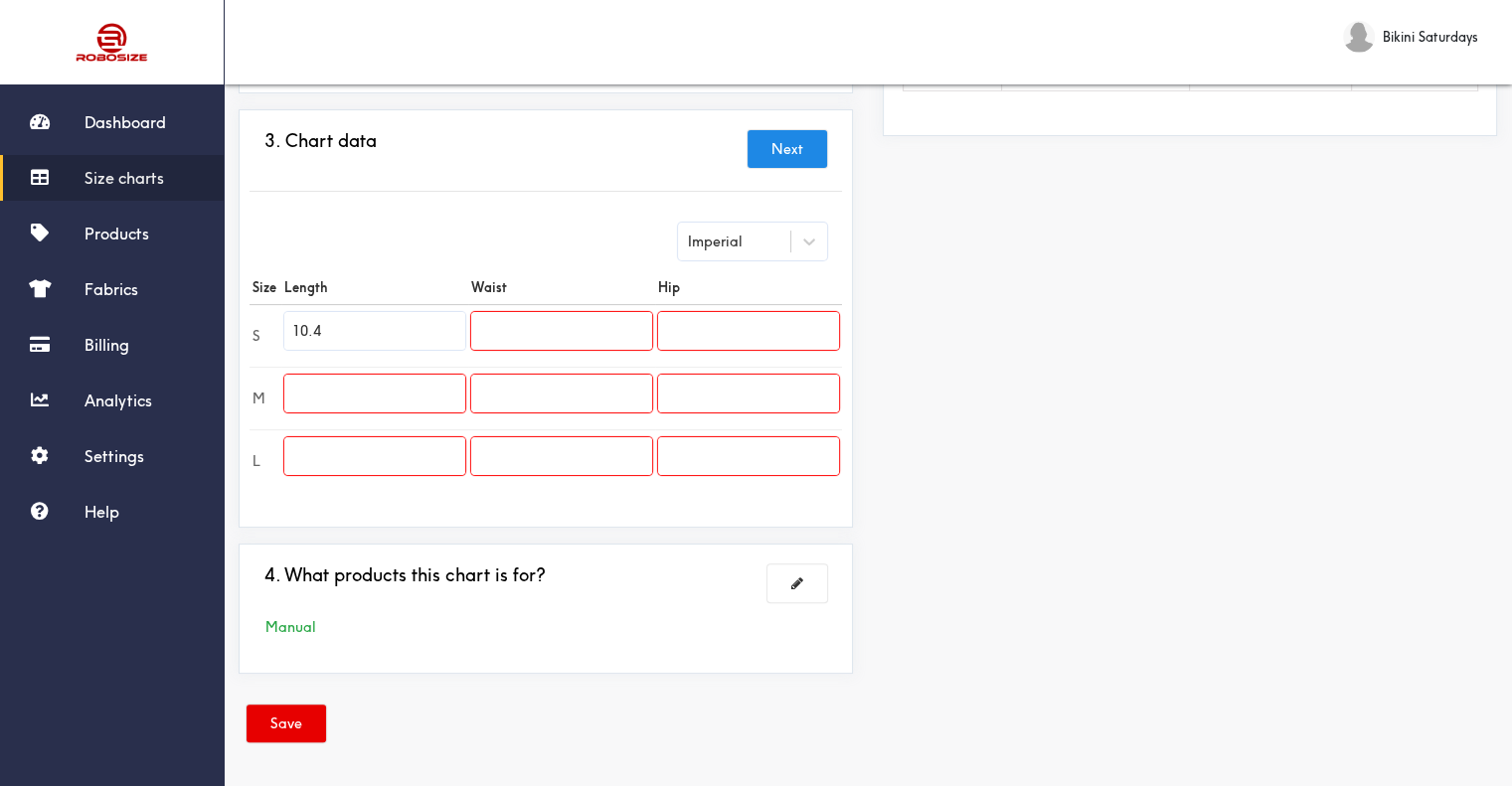 type on "10.4" 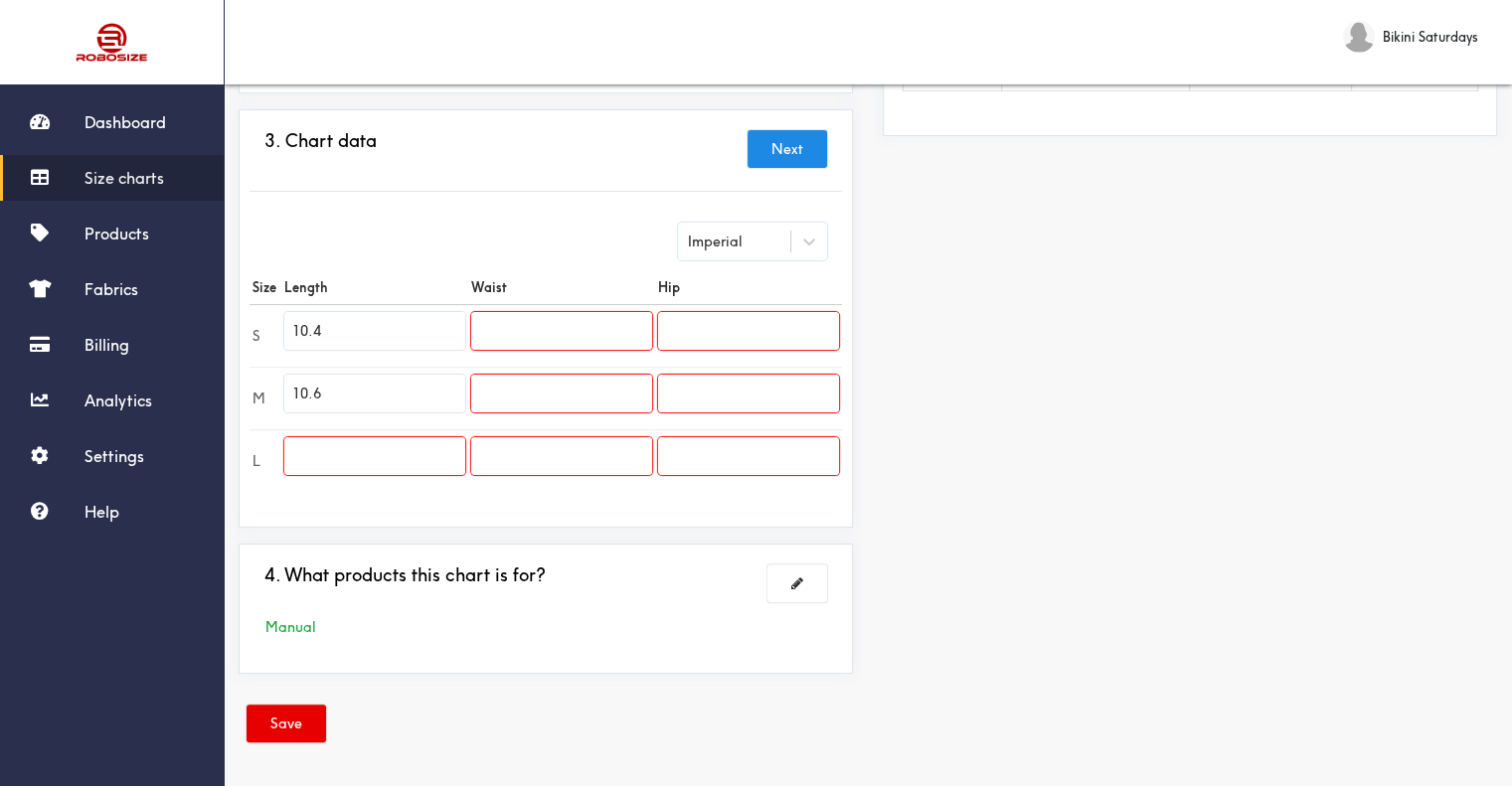 type on "10.6" 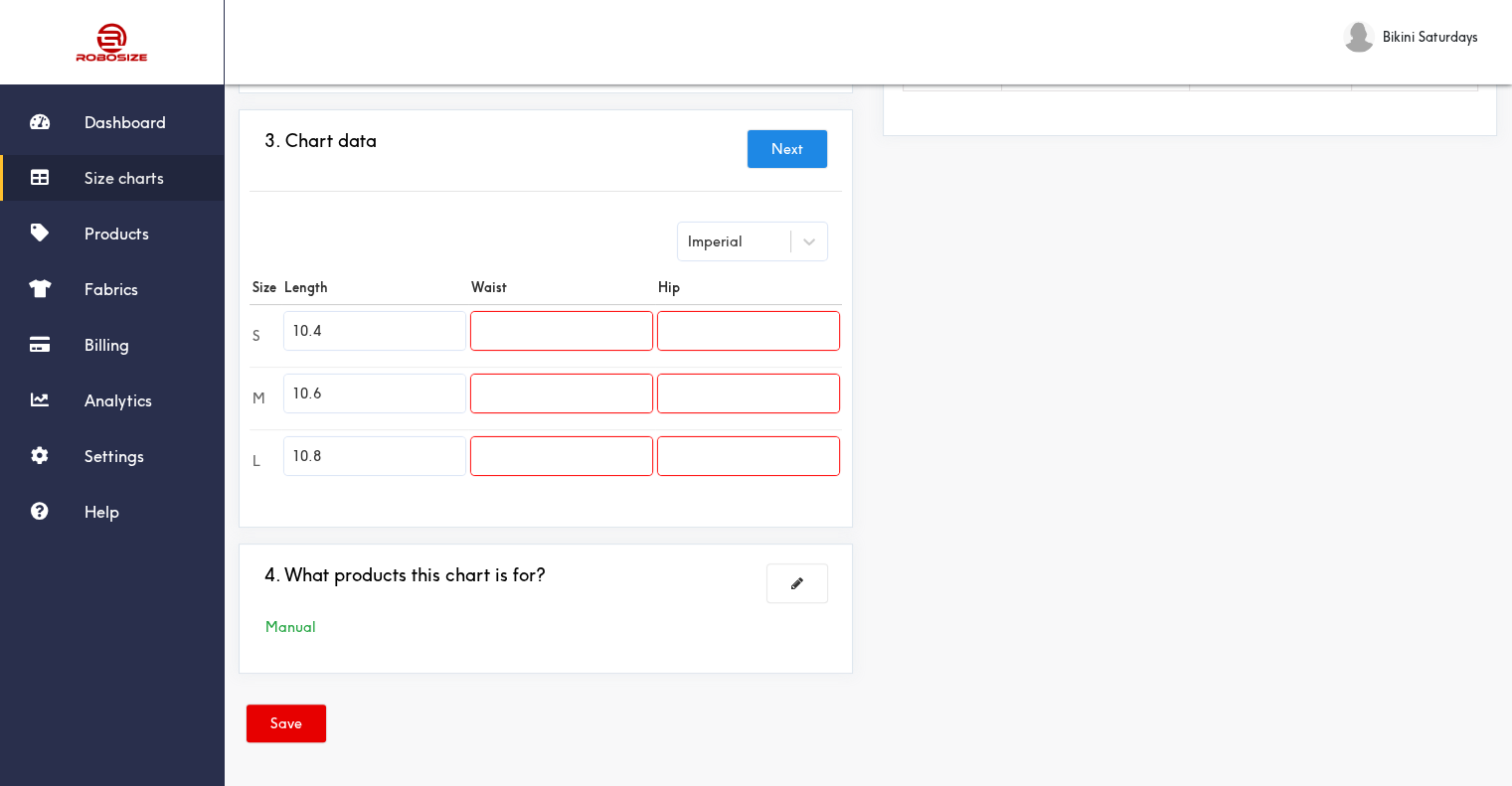 type on "10.8" 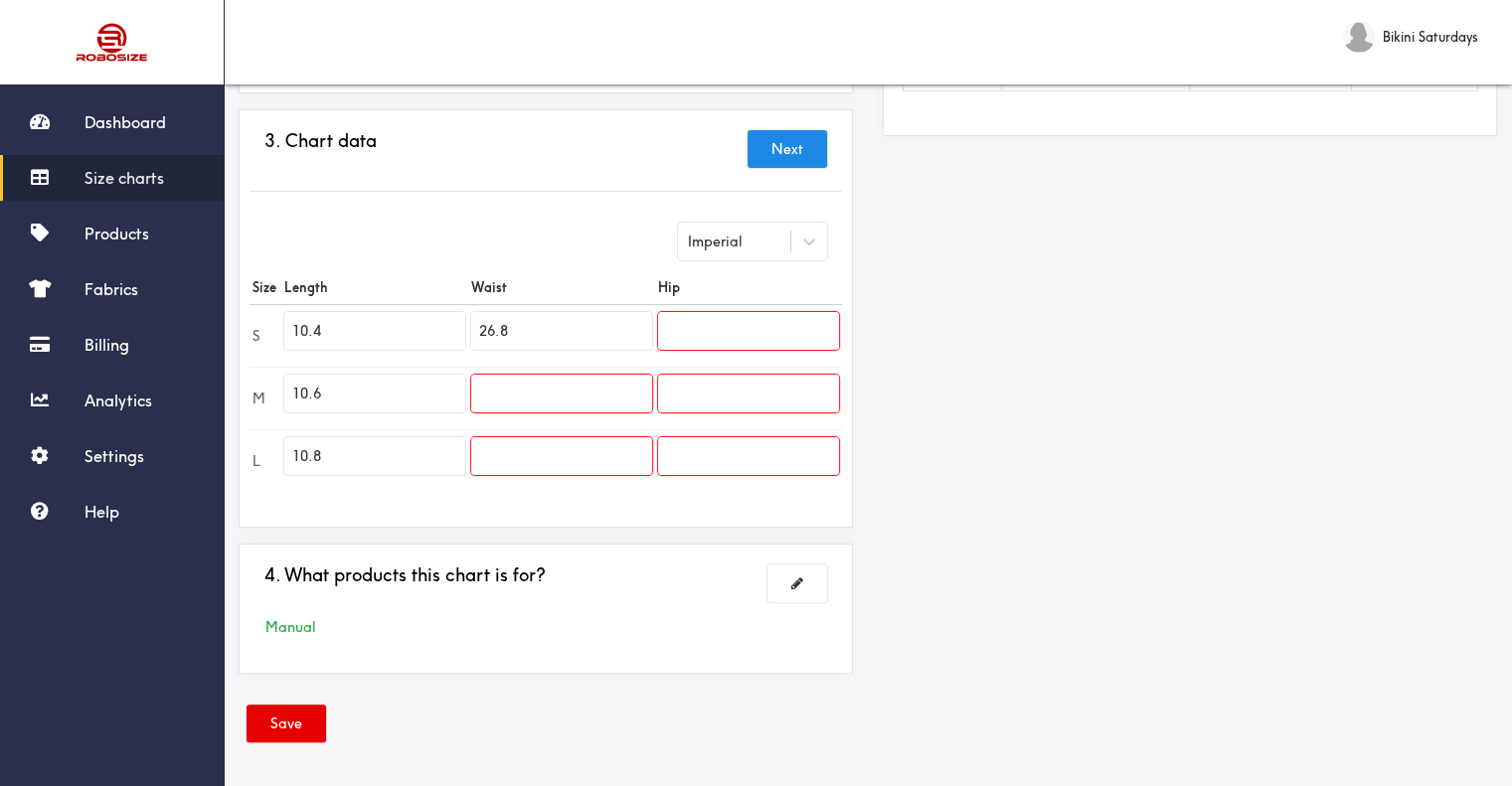 type on "26.8" 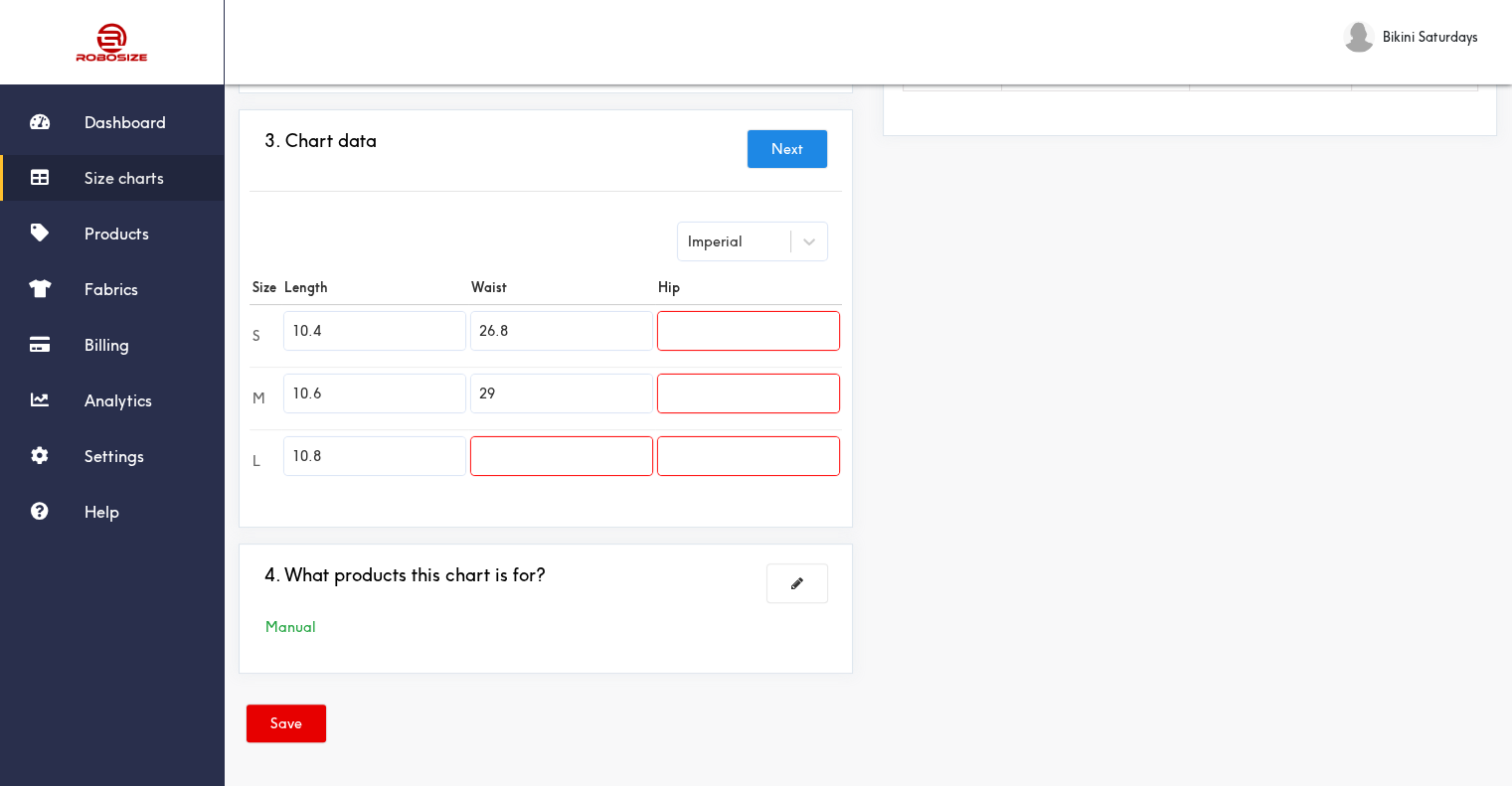 type on "29" 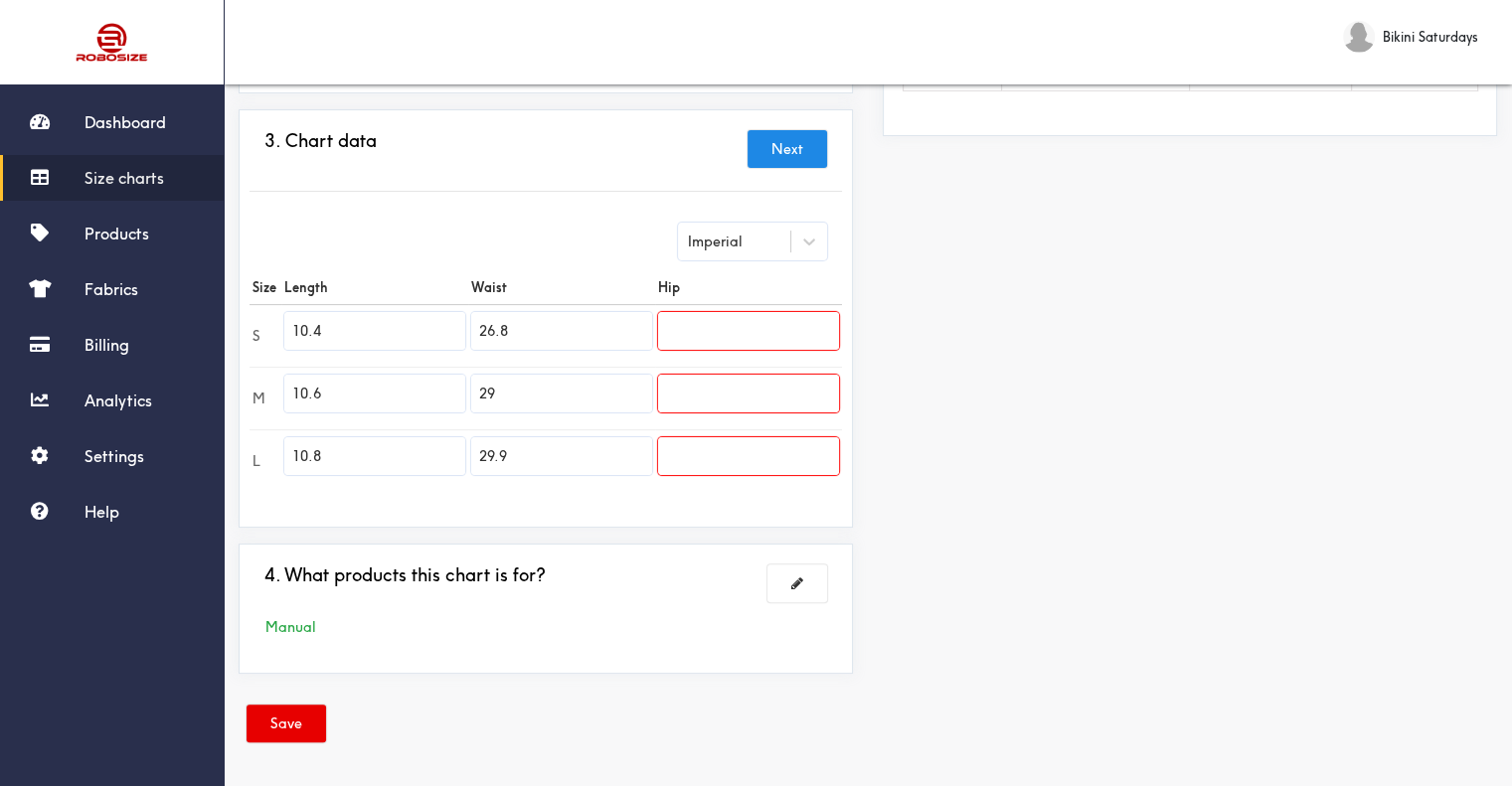 type on "29.9" 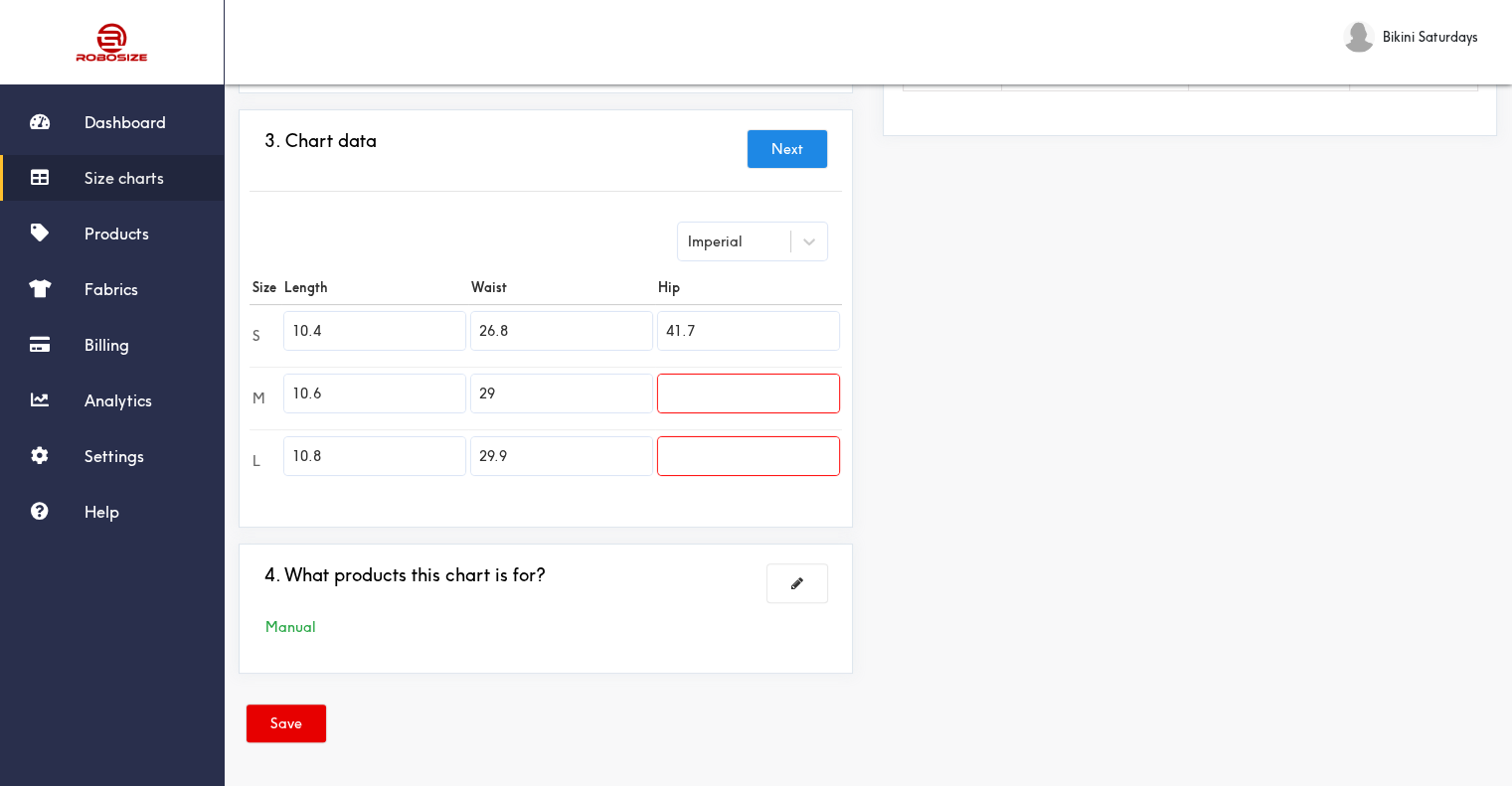 type on "41.7" 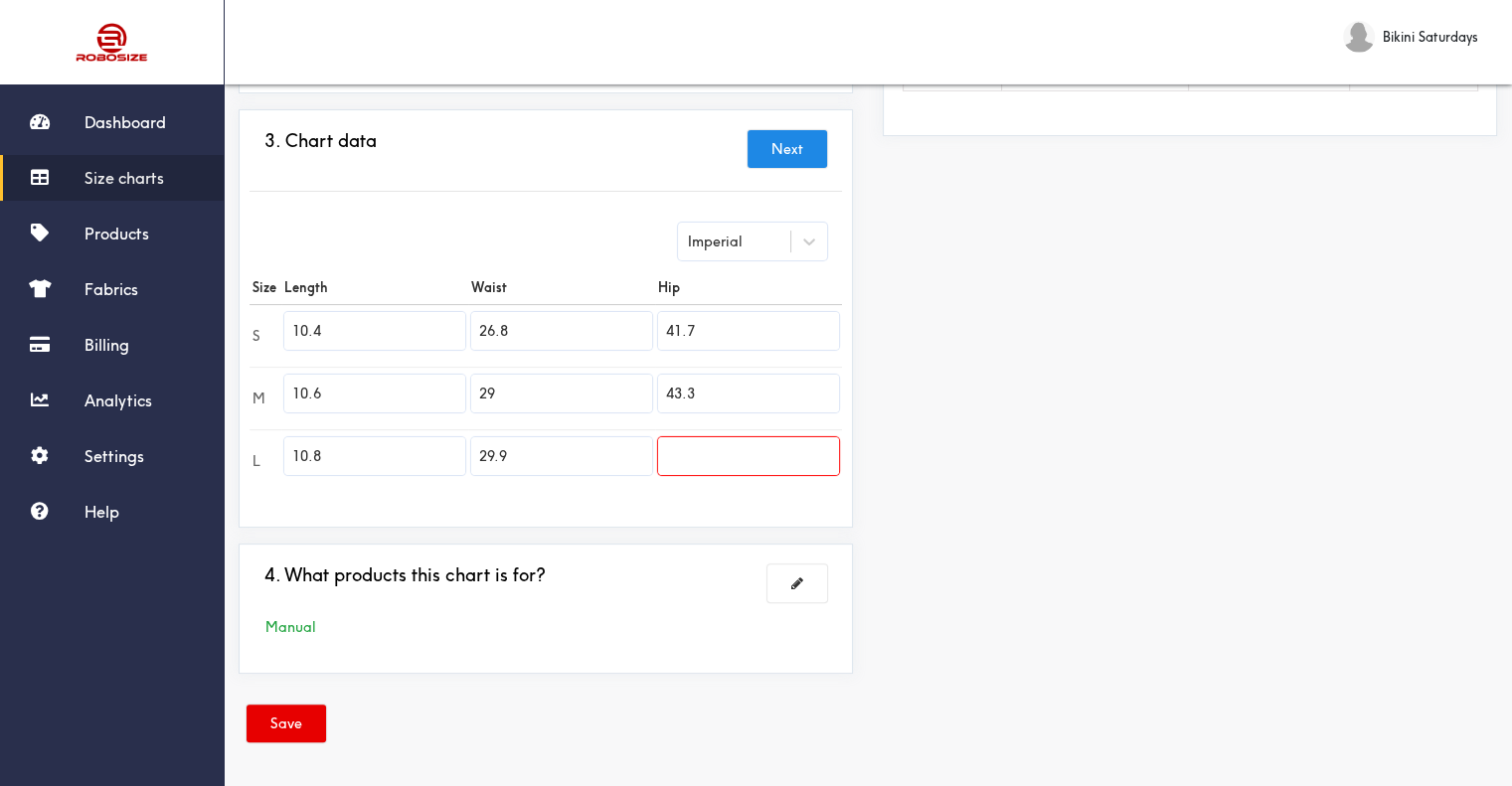 type on "43.3" 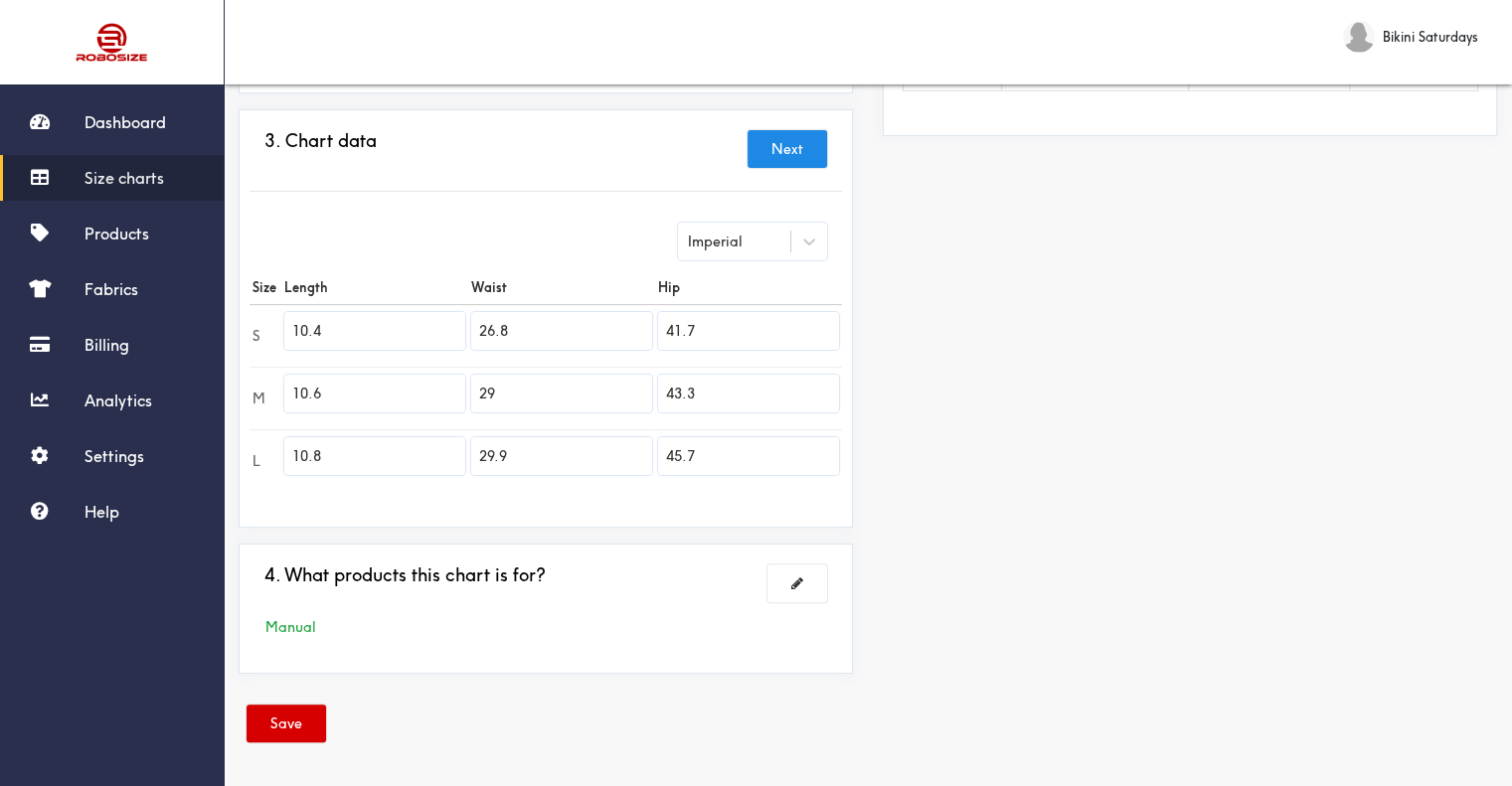 type on "45.7" 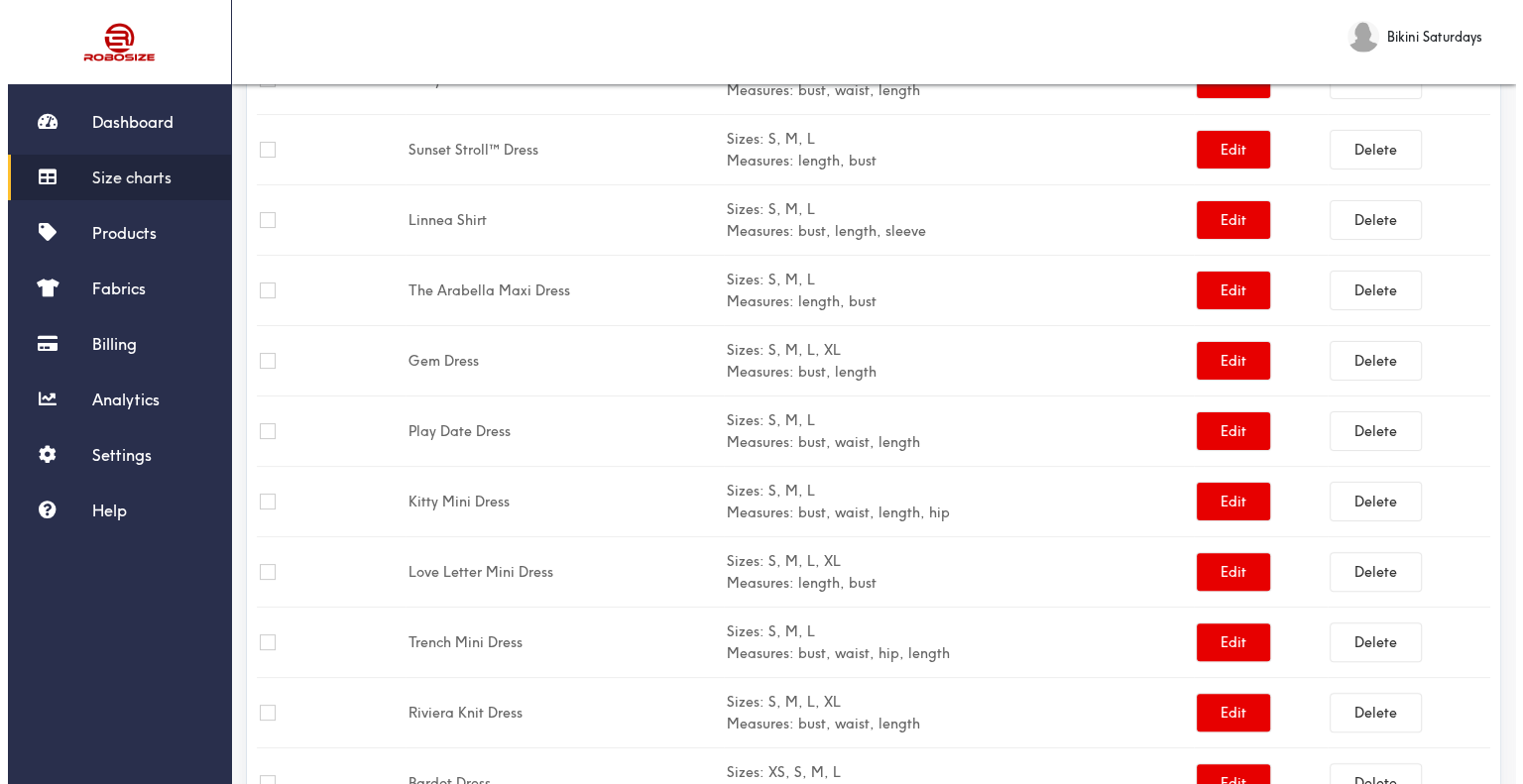scroll, scrollTop: 0, scrollLeft: 0, axis: both 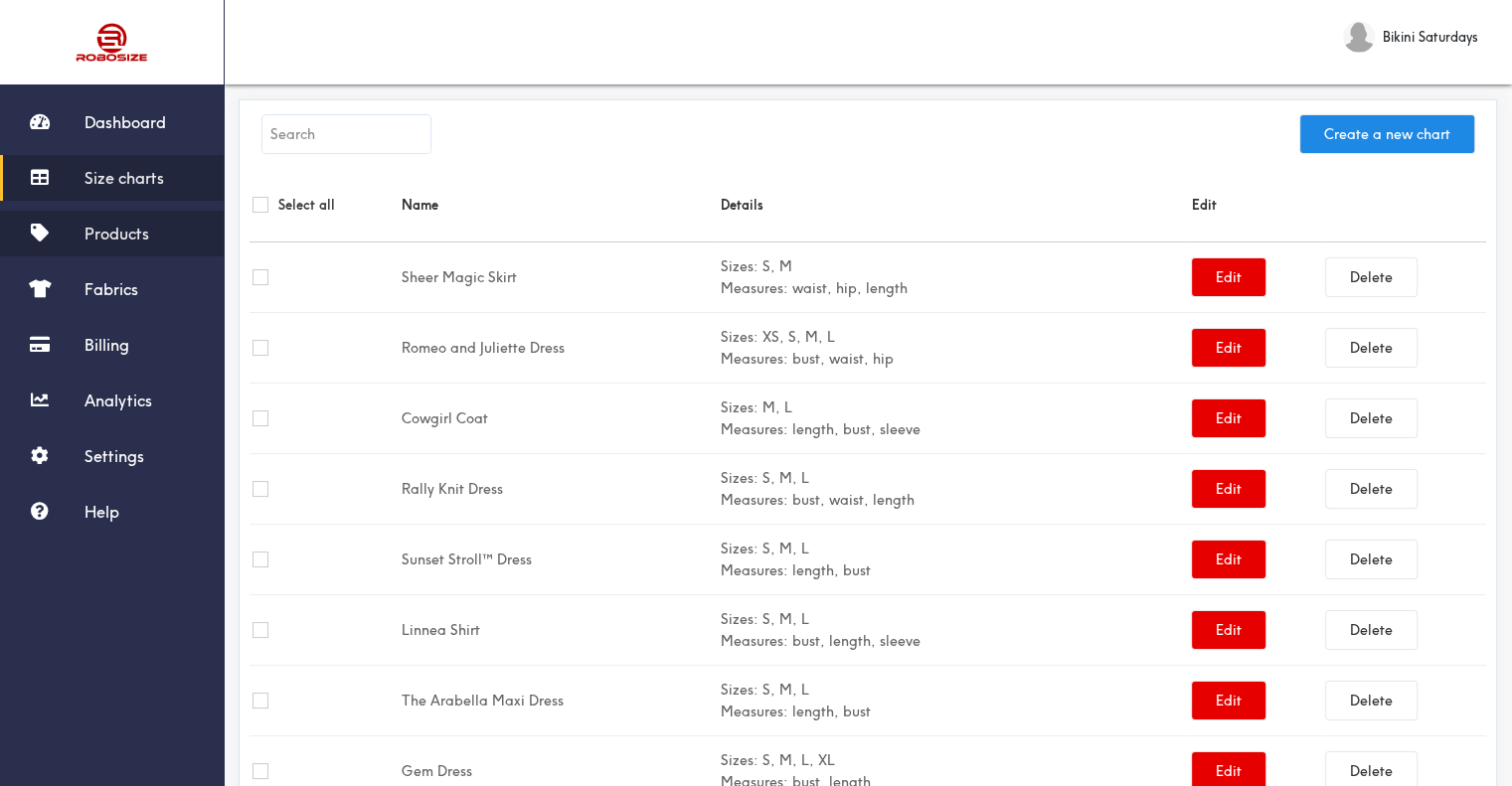 click on "Products" at bounding box center [111, 234] 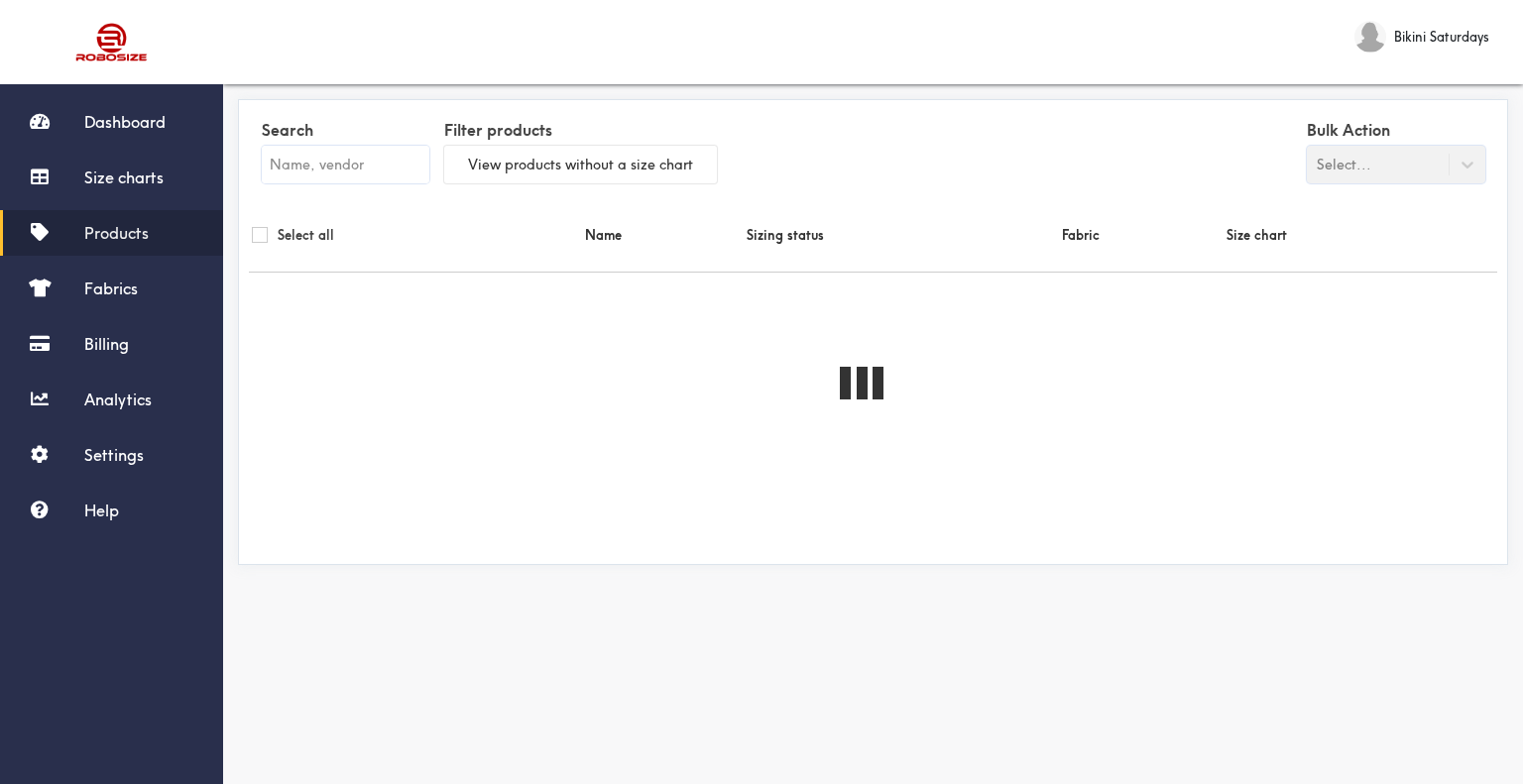 click at bounding box center [345, 165] 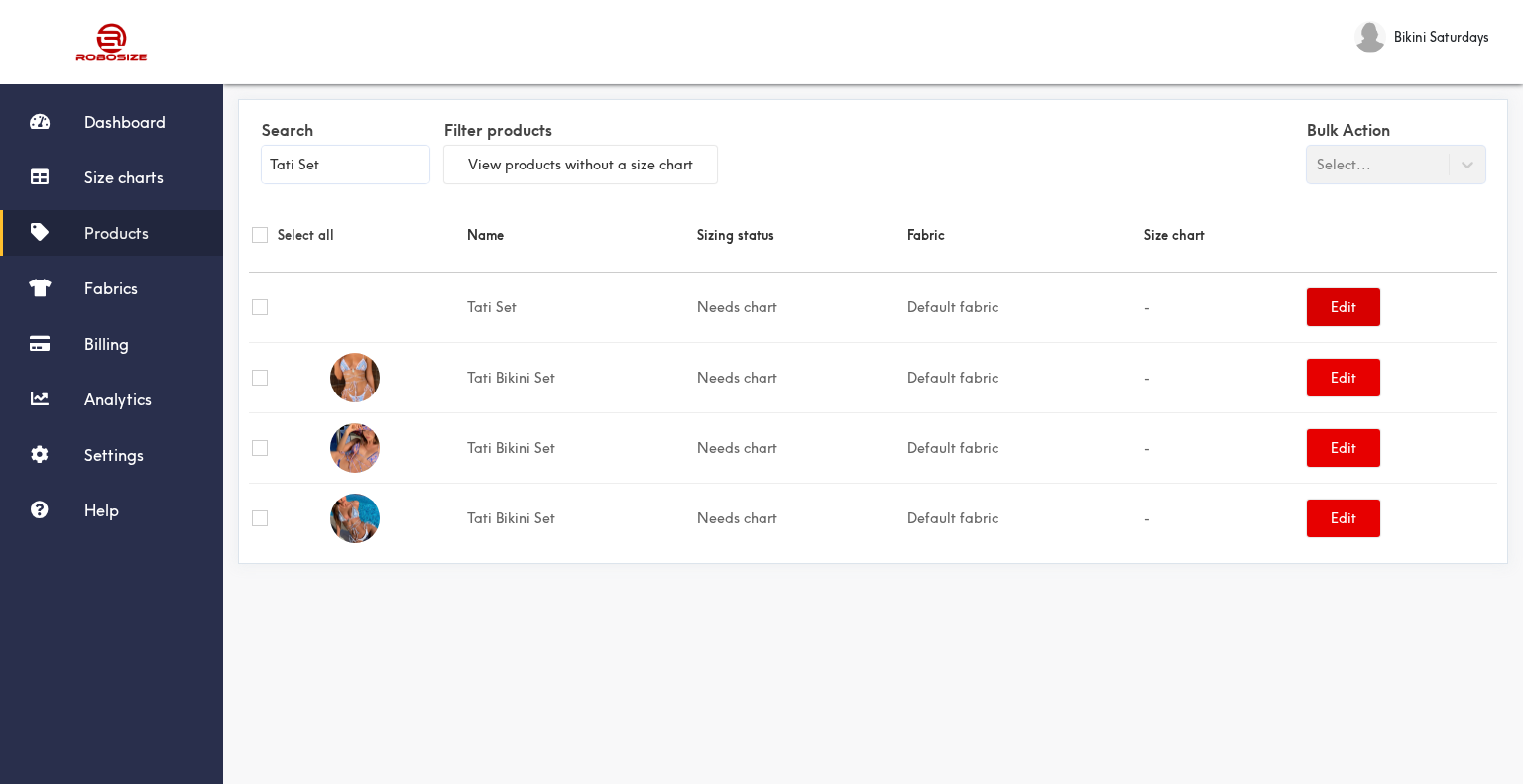 type on "Tati Set" 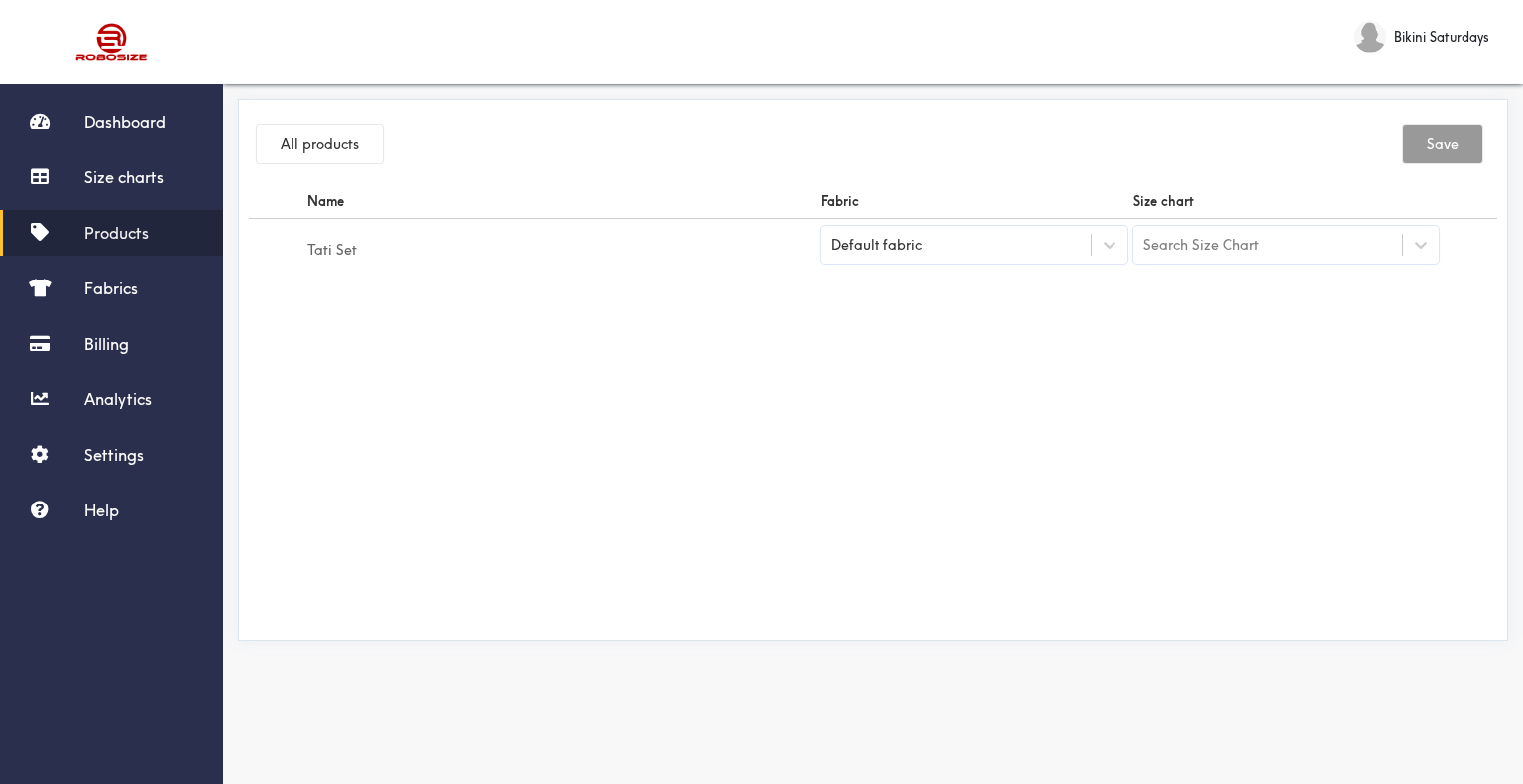 click on "Default fabric" at bounding box center (974, 250) 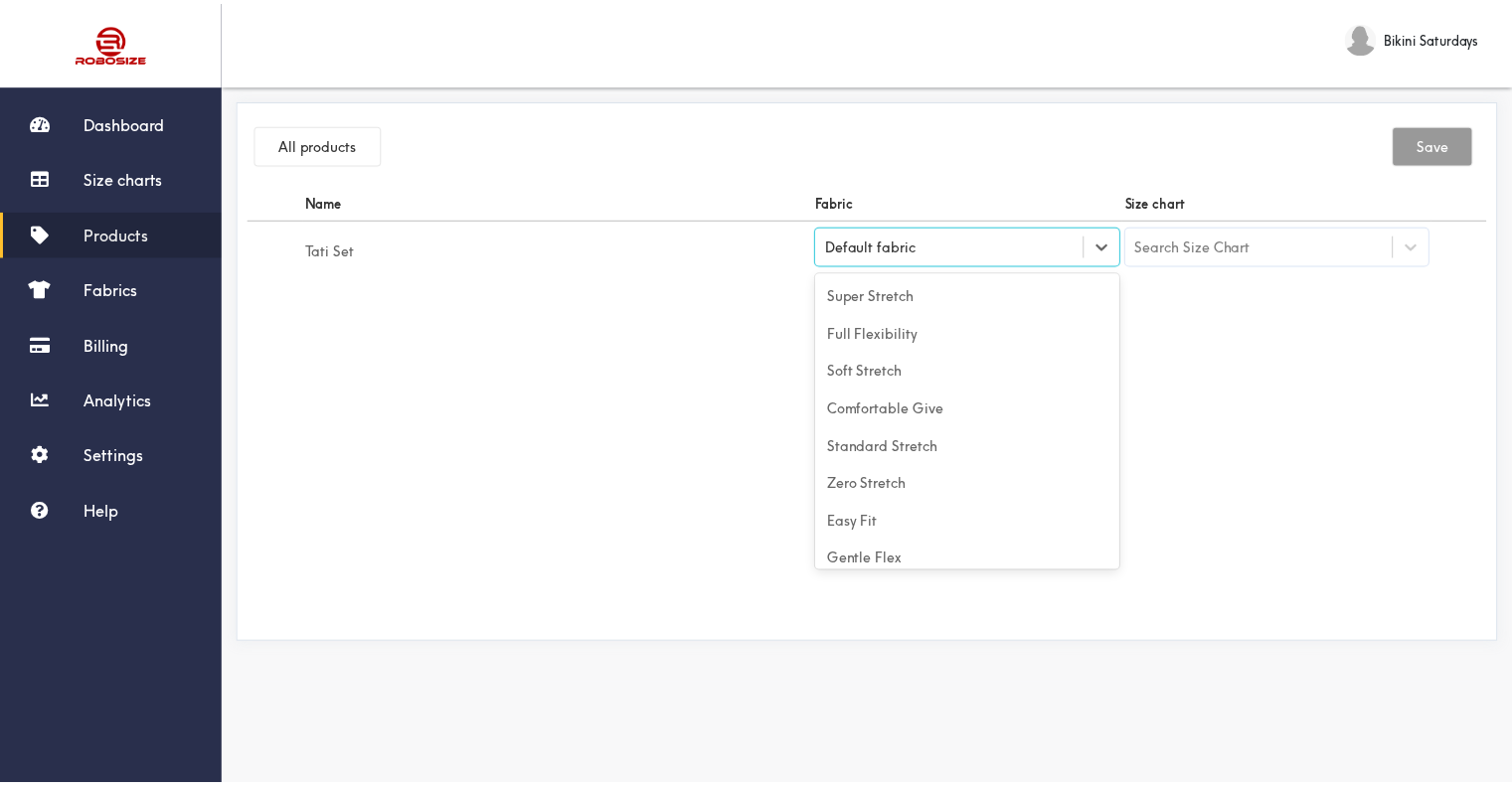 scroll, scrollTop: 87, scrollLeft: 0, axis: vertical 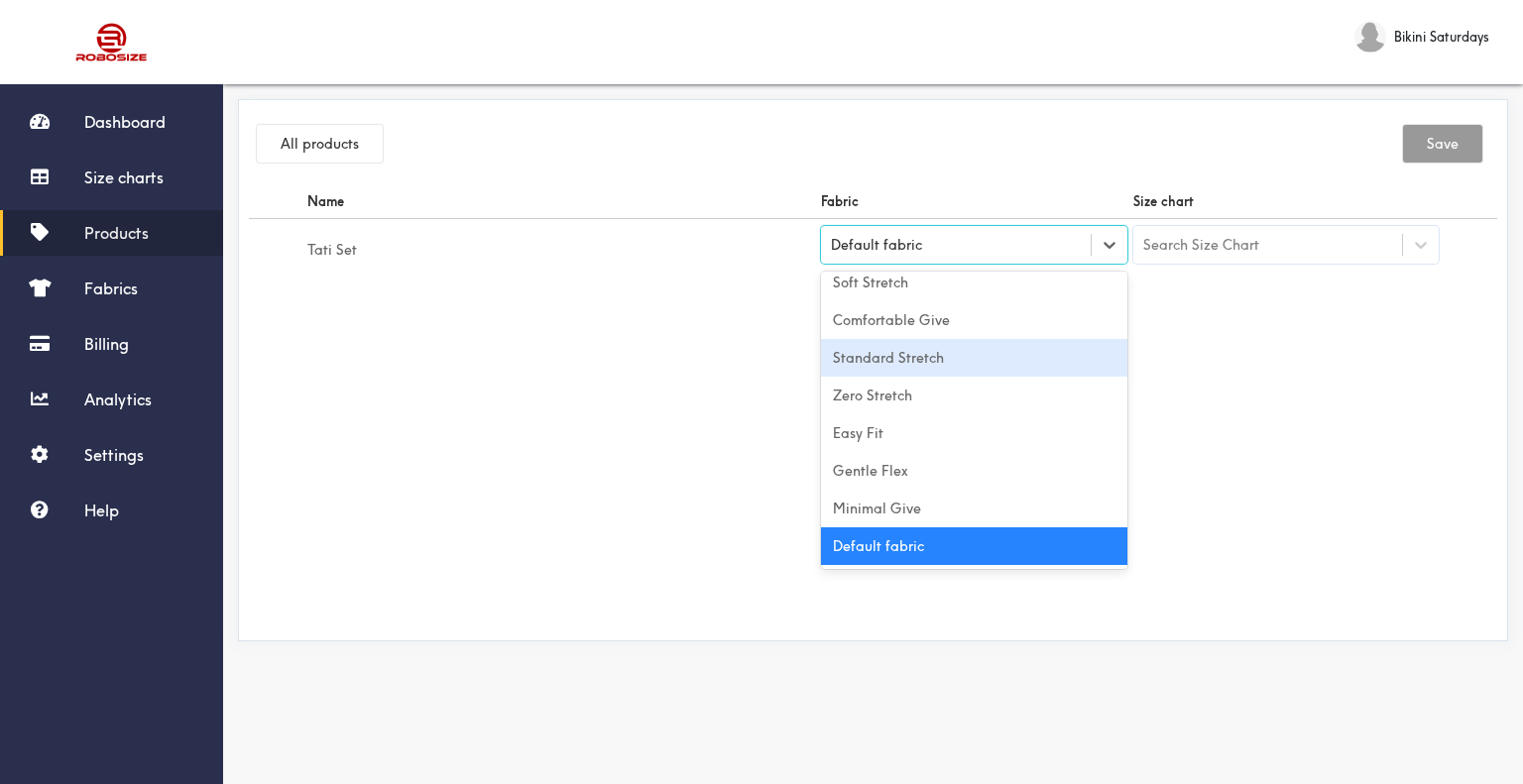 click on "Standard Stretch" at bounding box center [974, 358] 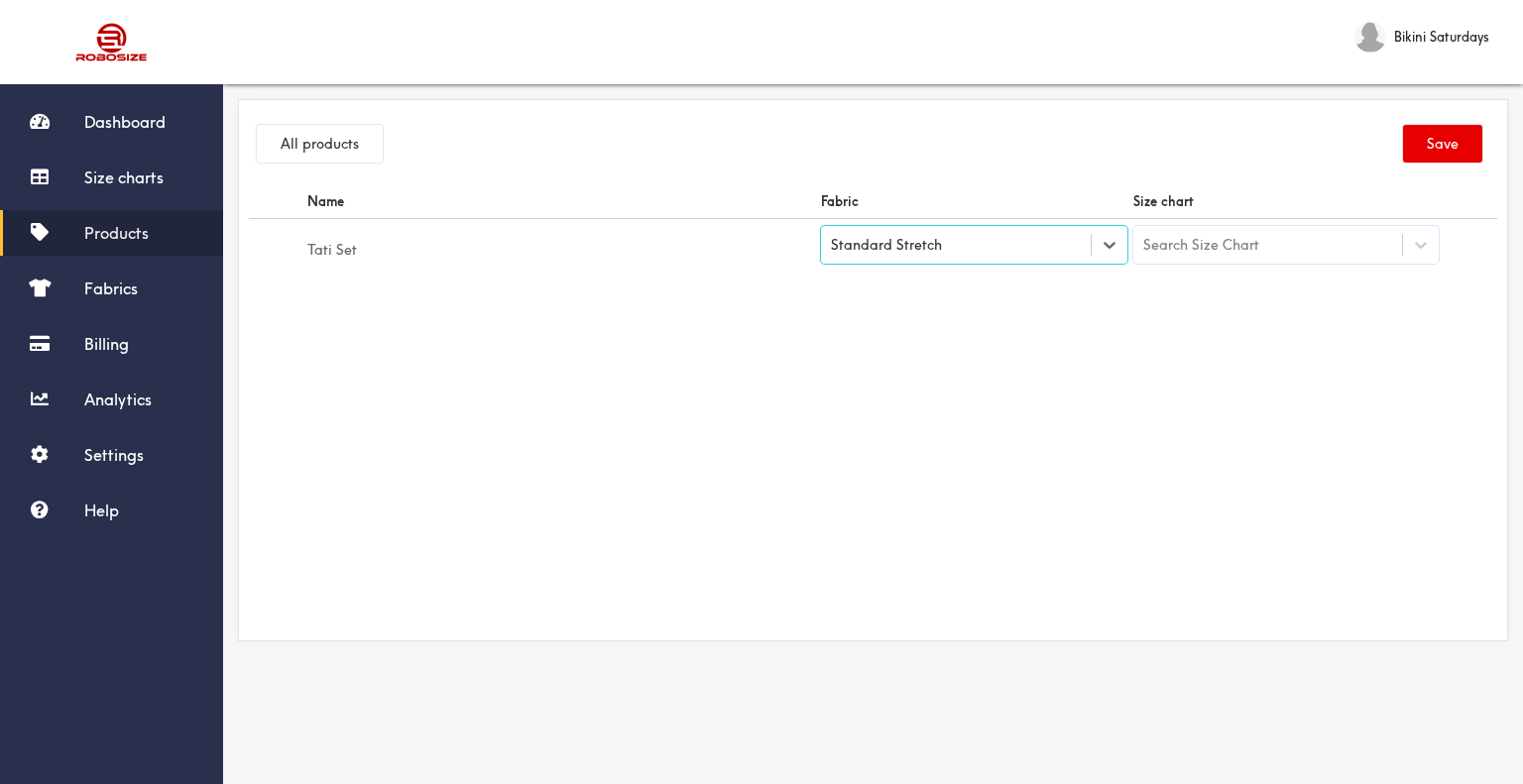 click on "Search Size Chart" at bounding box center [1268, 245] 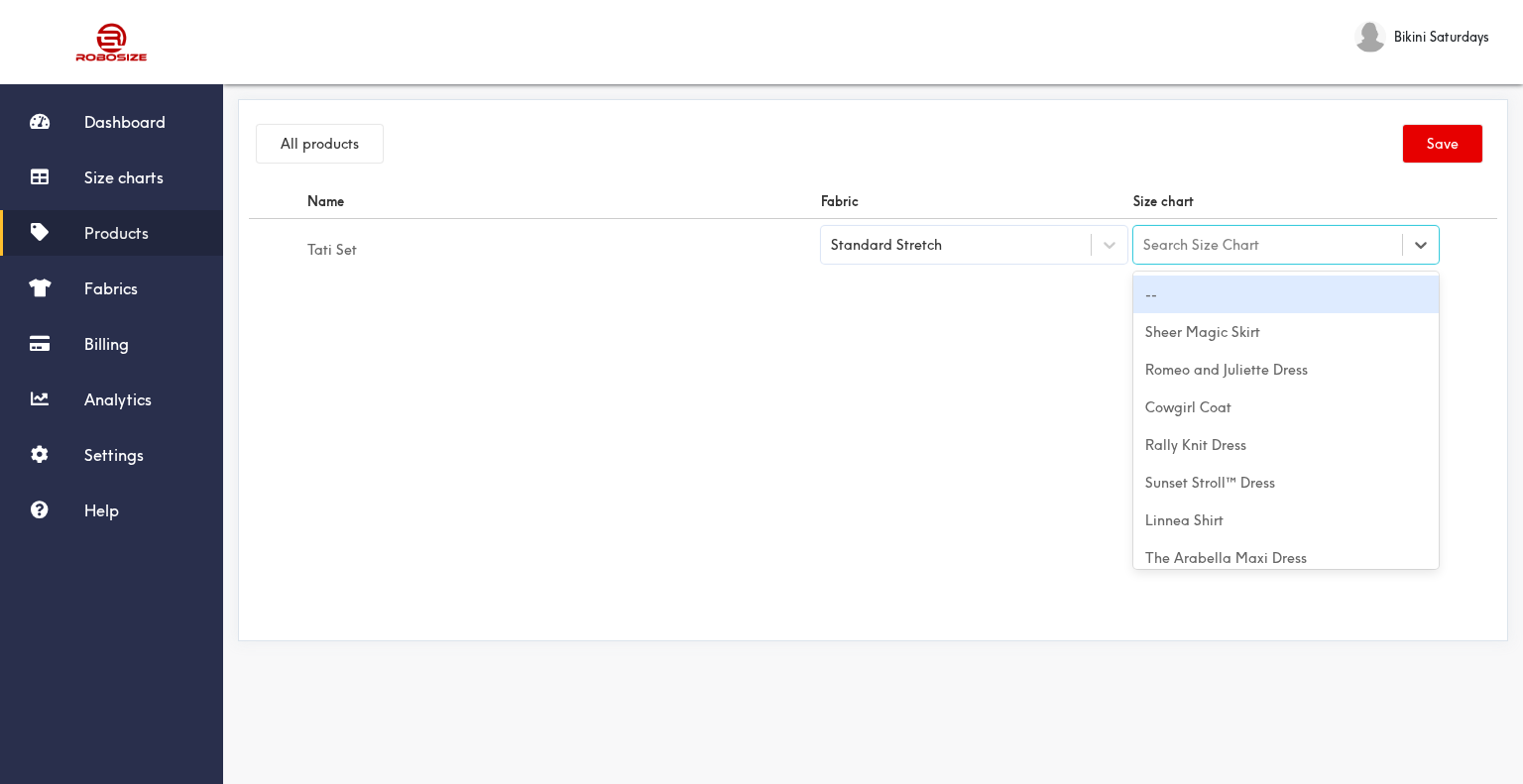 paste on "Tati Set" 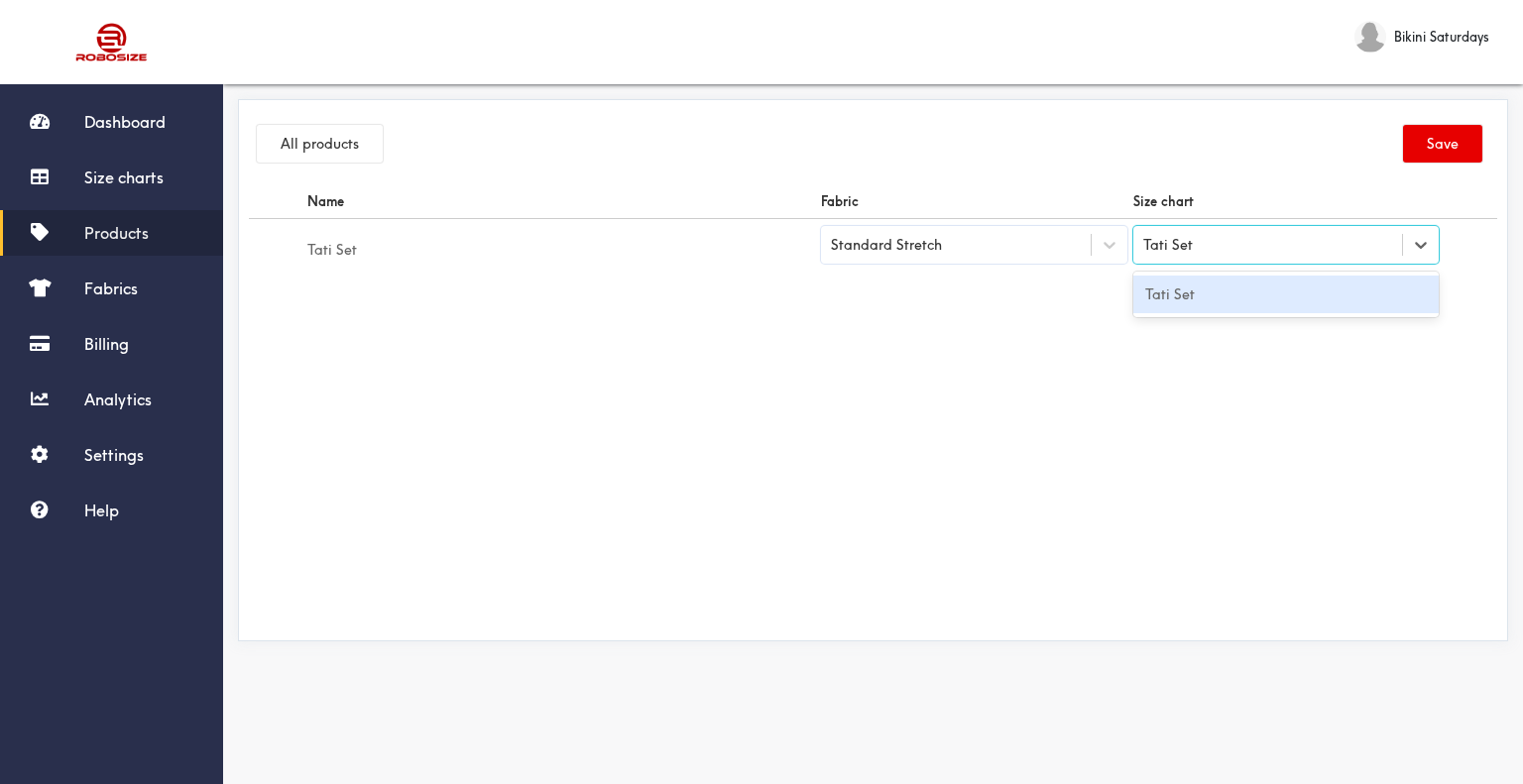 click on "Tati Set" at bounding box center (1286, 294) 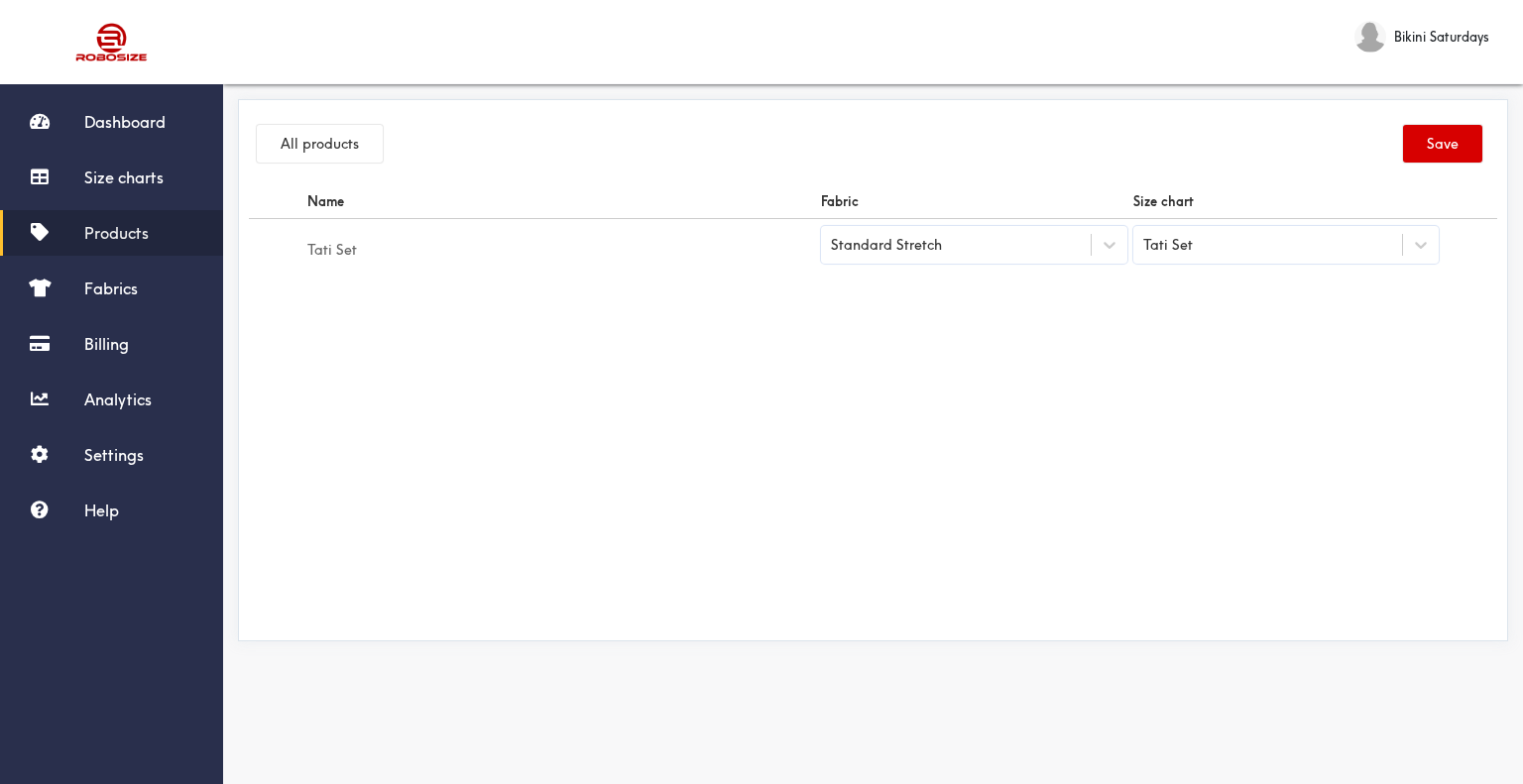 click on "Save" at bounding box center (1443, 144) 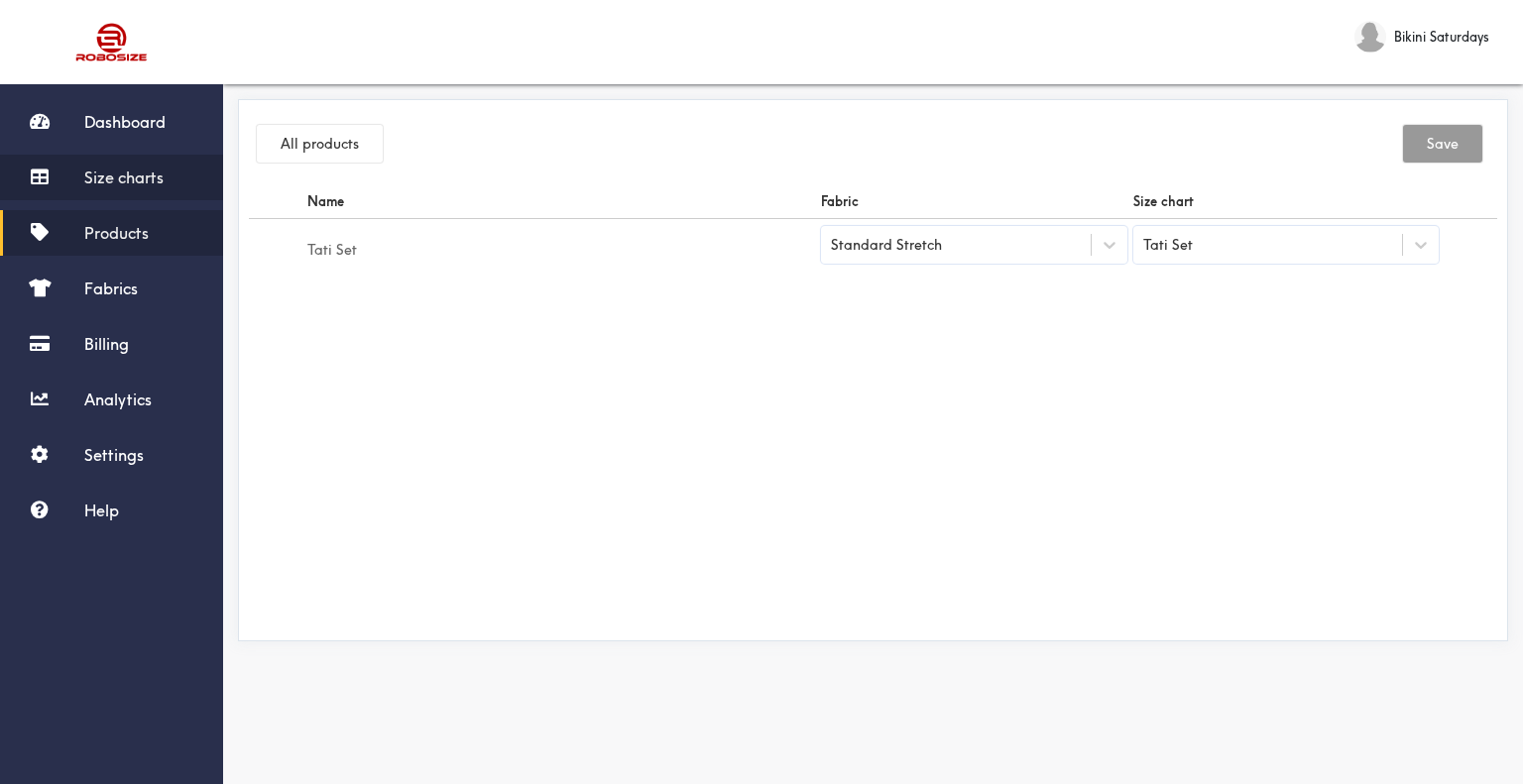 click on "Size charts" at bounding box center (124, 177) 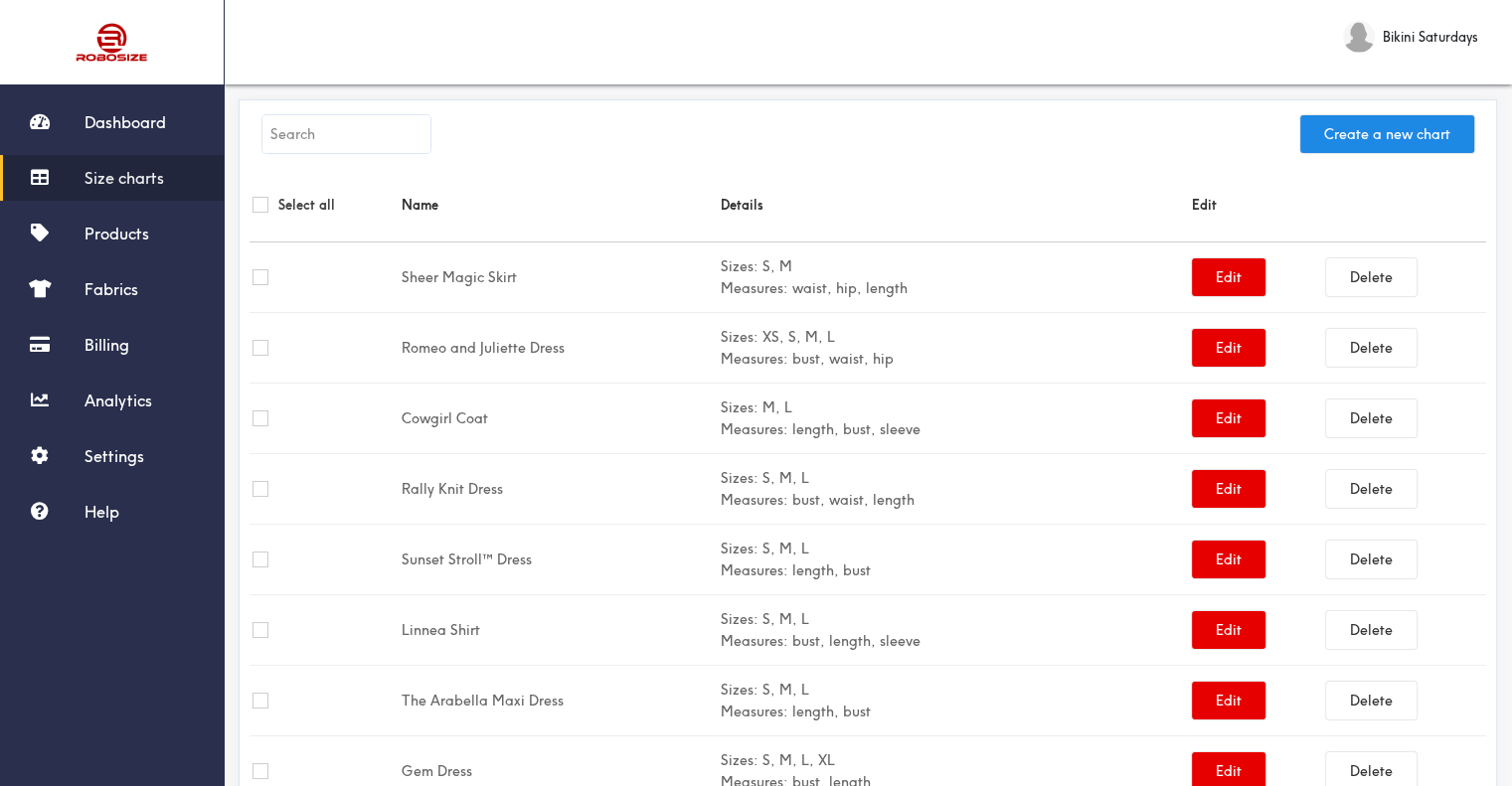 click at bounding box center [346, 134] 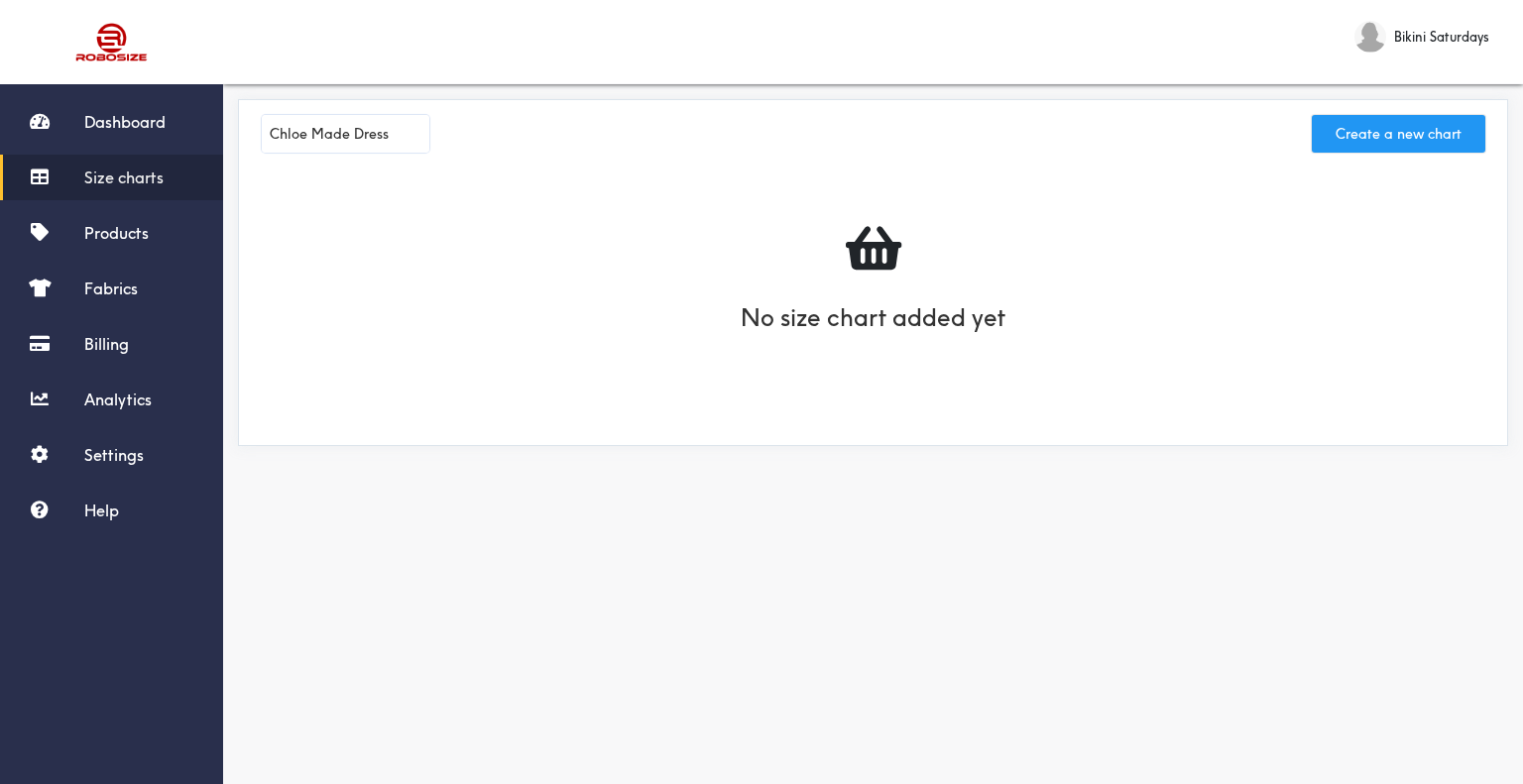 type on "Chloe Made Dress" 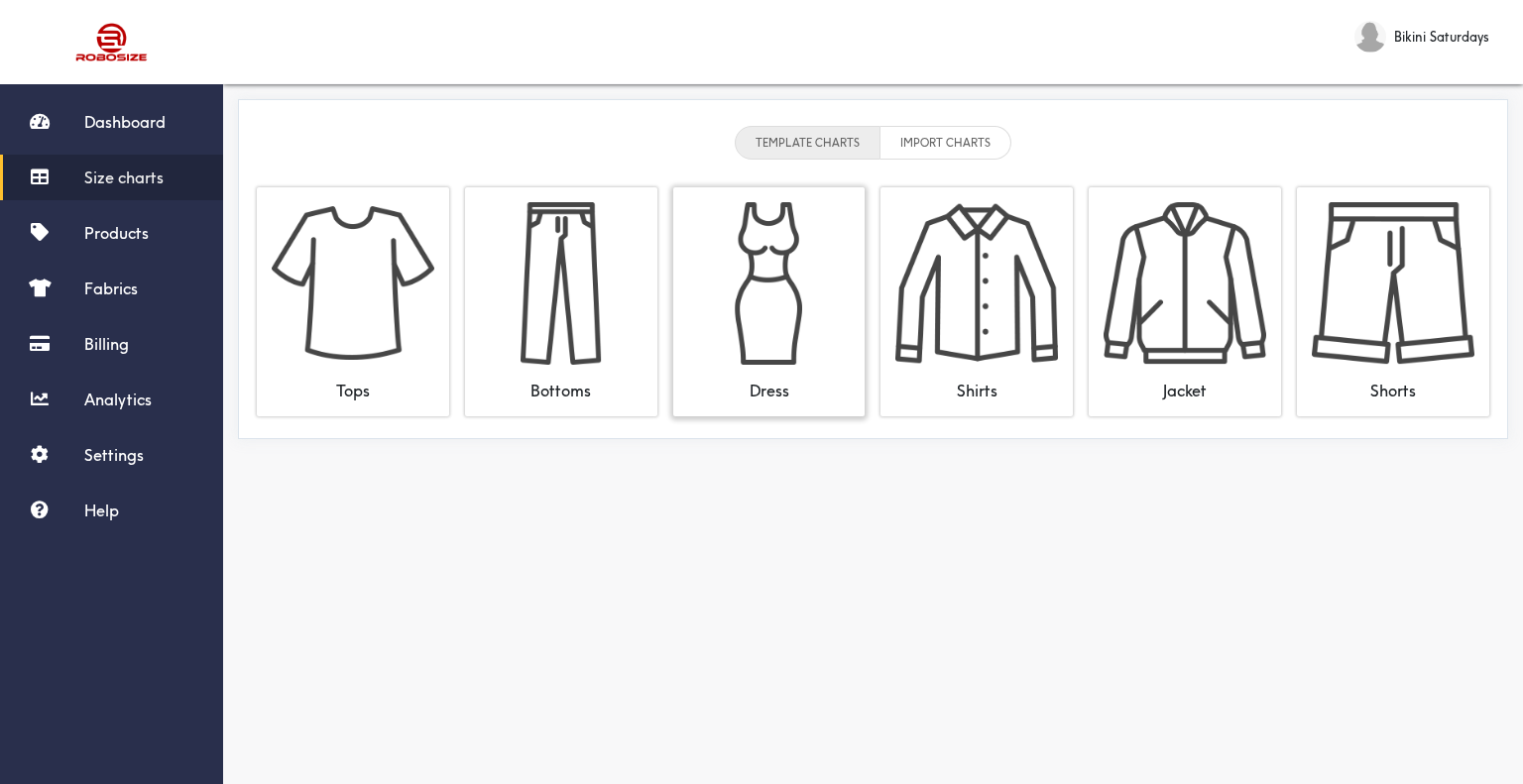 click at bounding box center [769, 283] 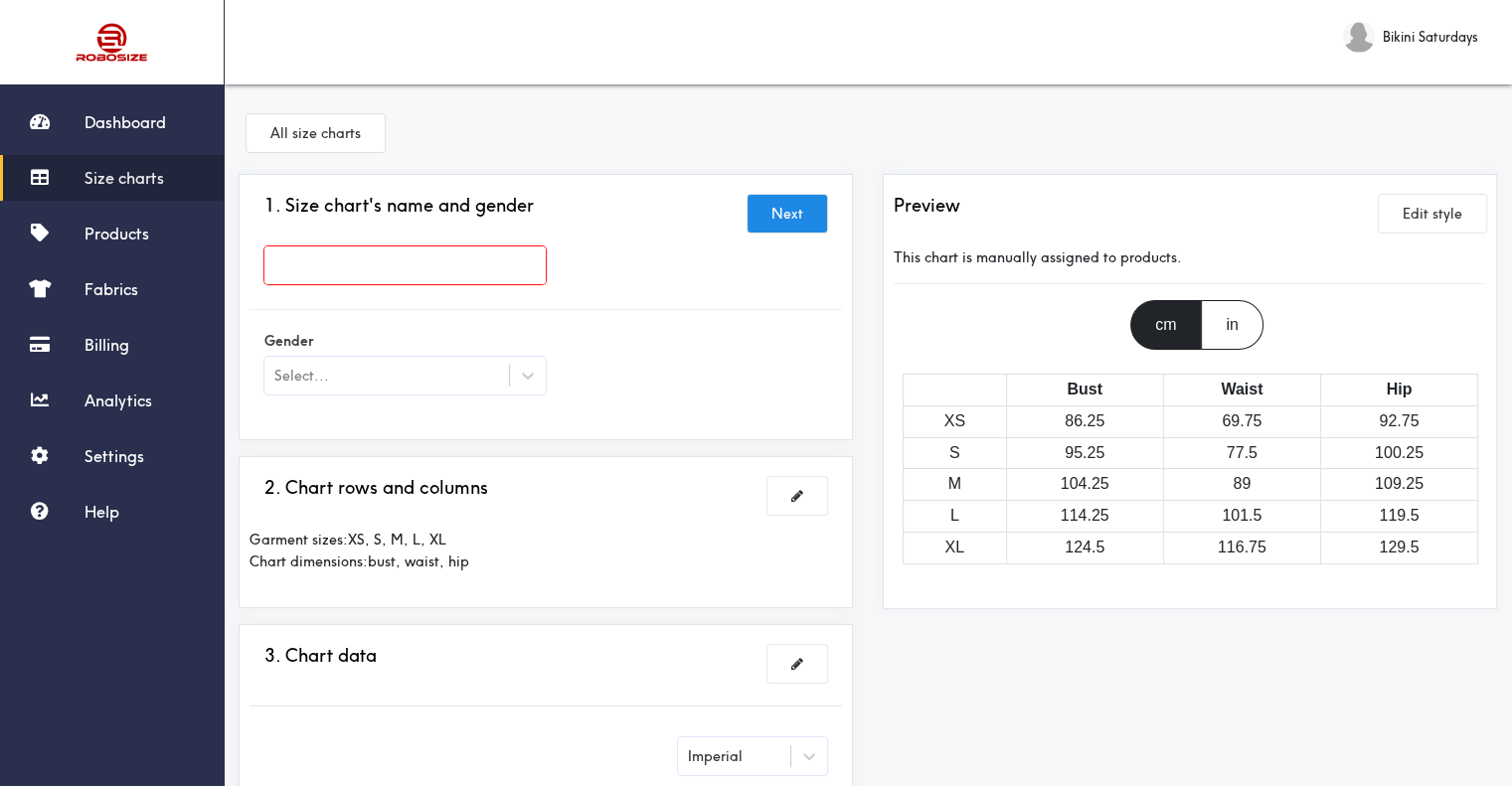 click at bounding box center (405, 265) 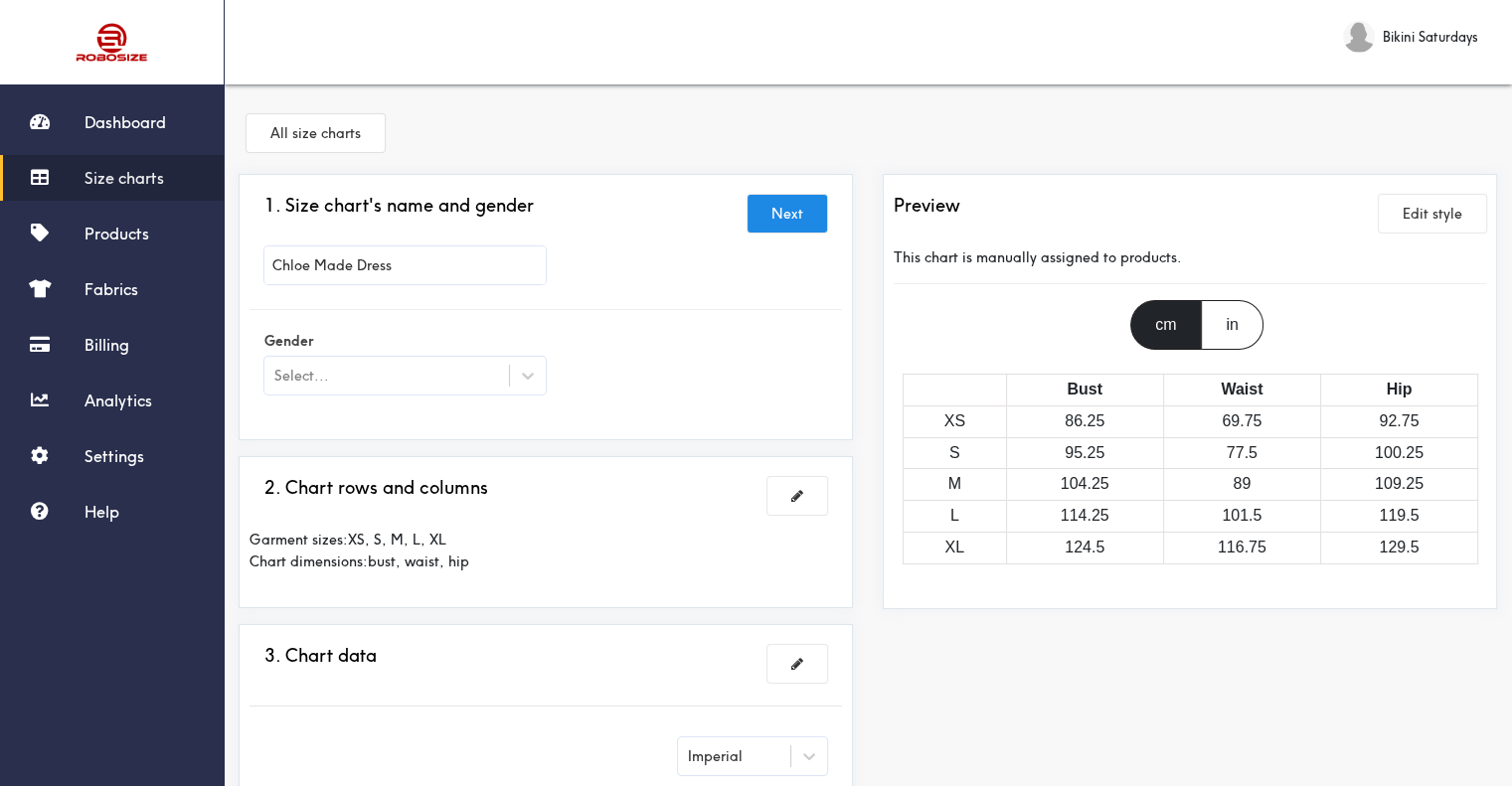type on "Chloe Made Dress" 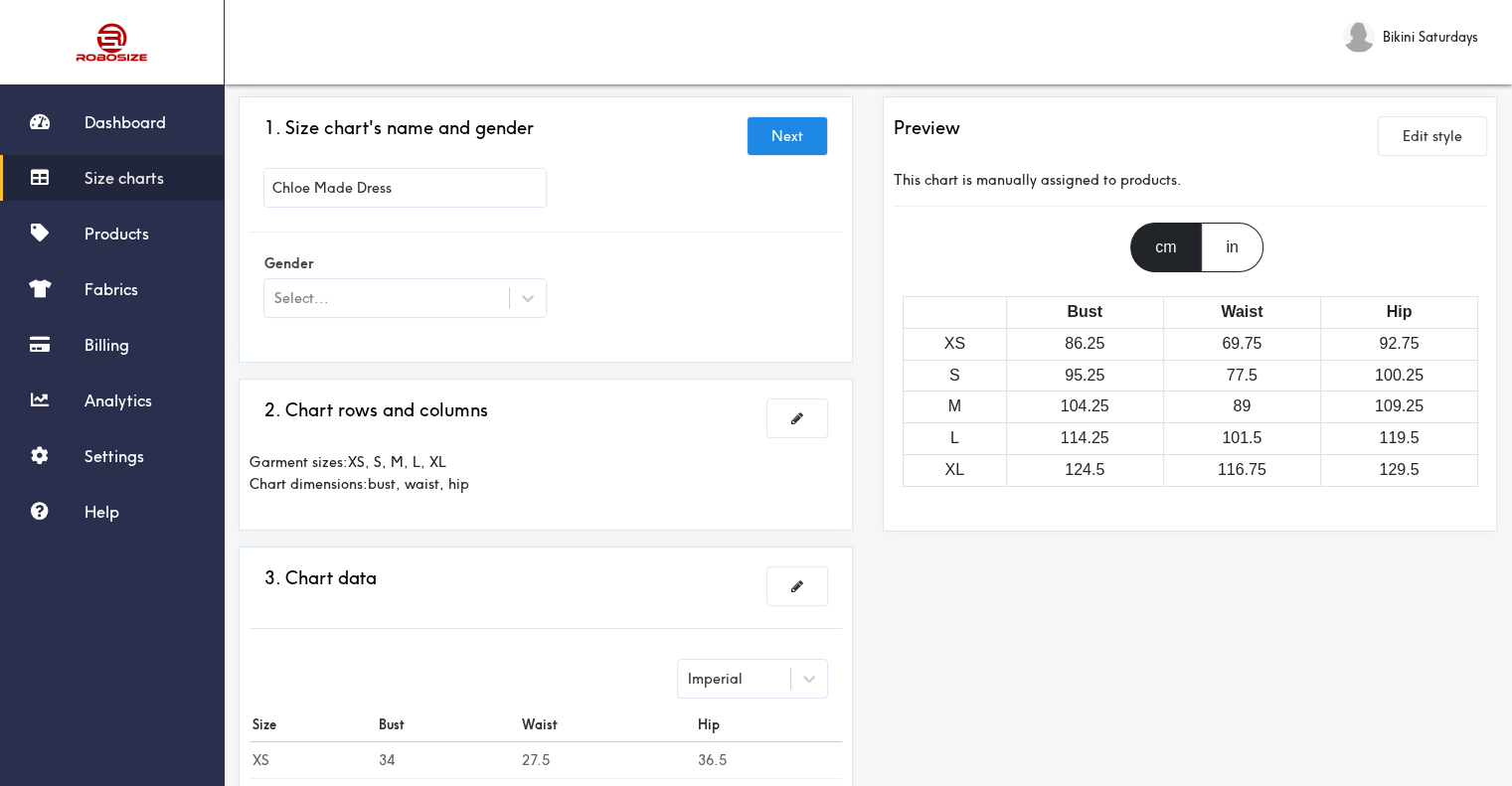 scroll, scrollTop: 199, scrollLeft: 0, axis: vertical 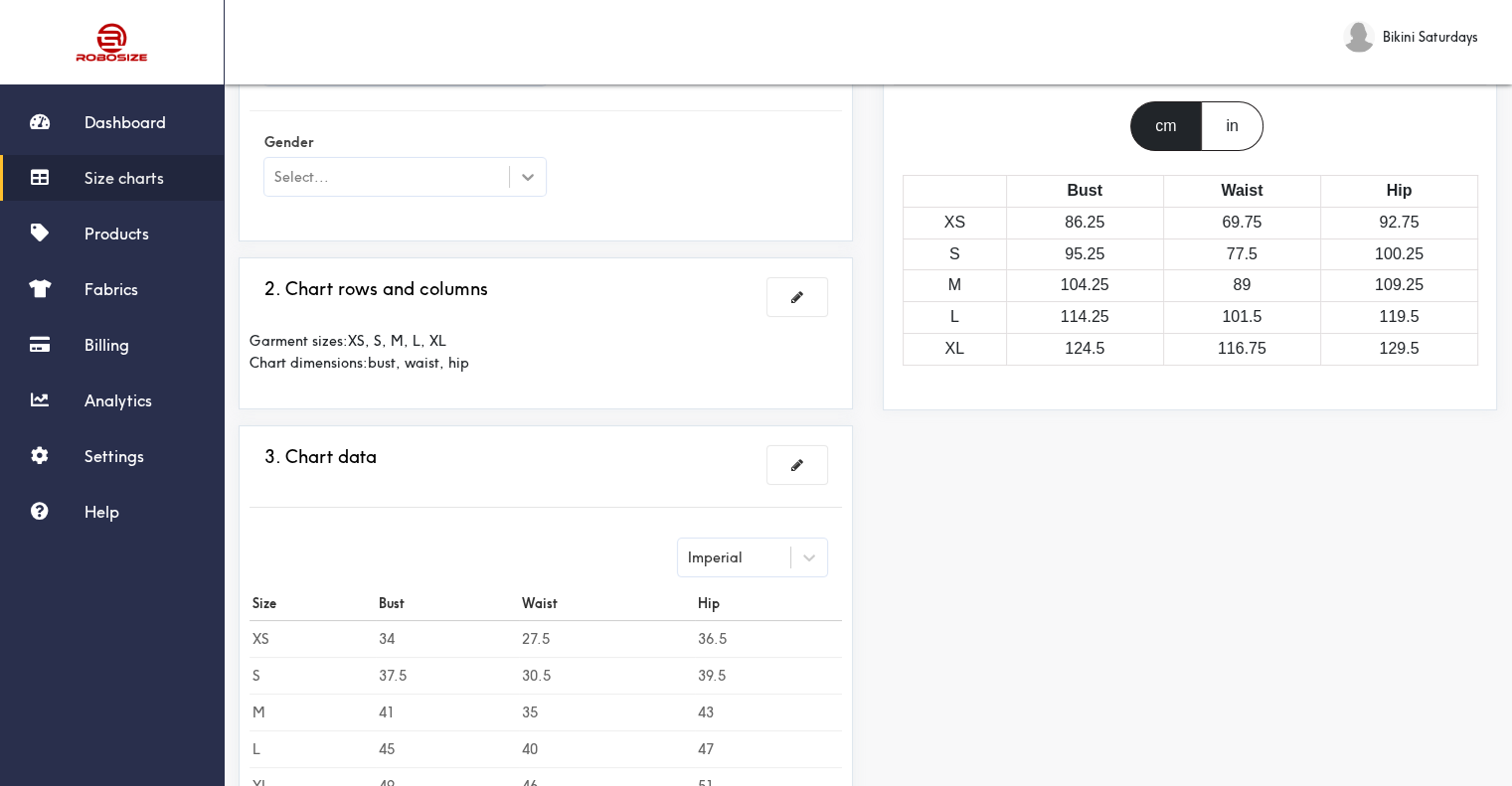 click at bounding box center [528, 177] 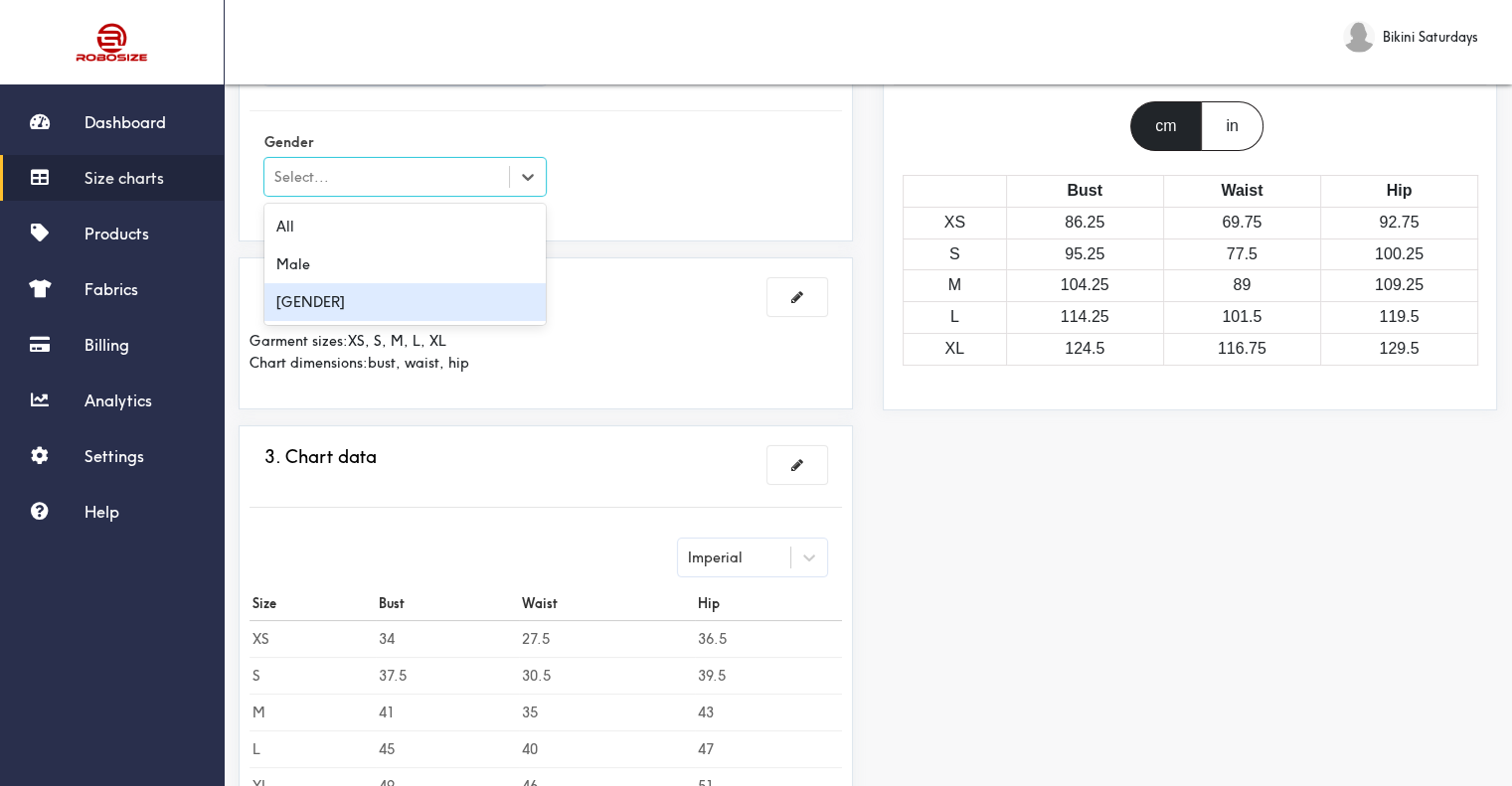 click on "[GENDER]" at bounding box center [405, 302] 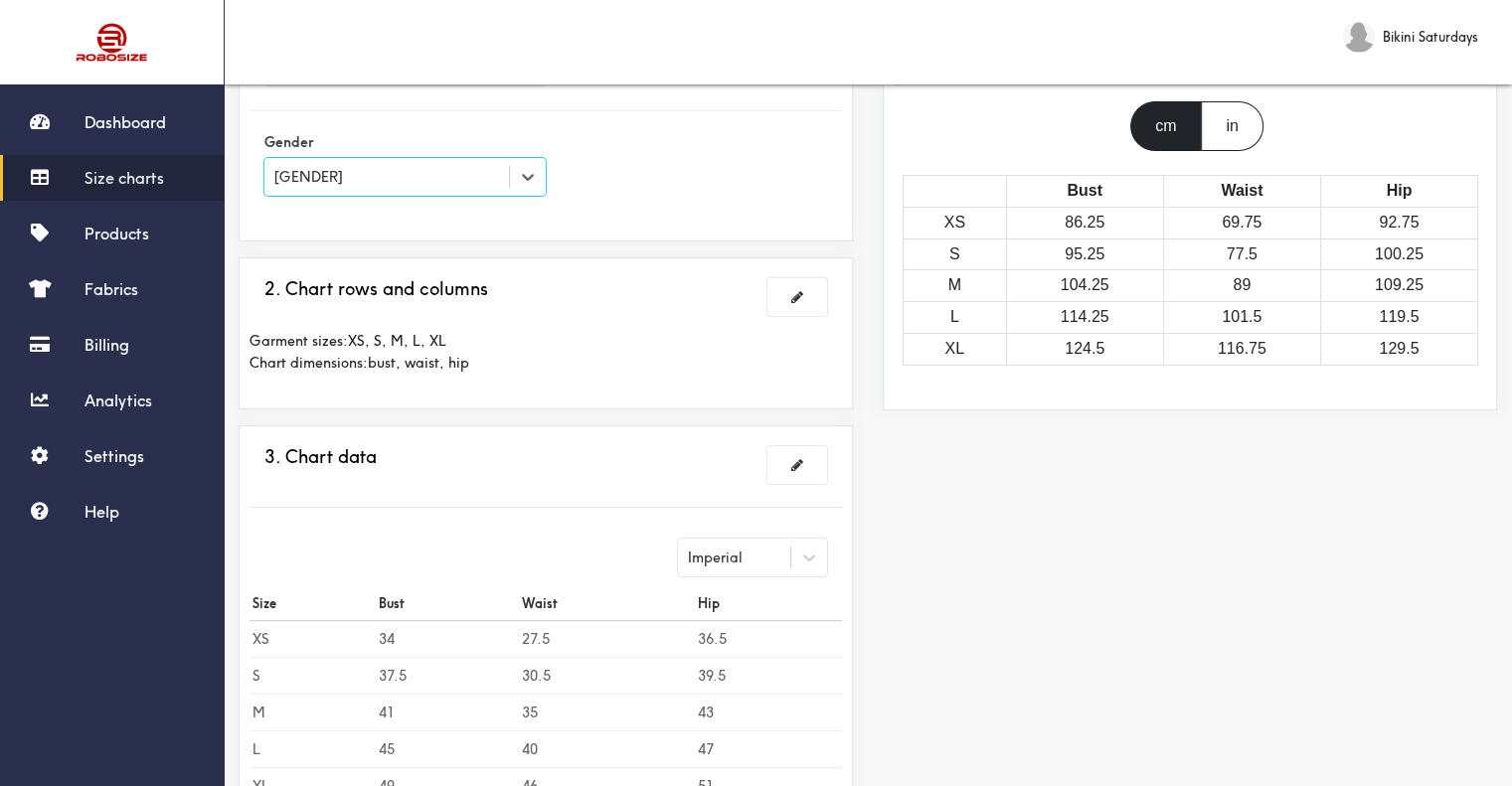 click on "2. Chart rows and columns Garment sizes:  XS, S, M, L, XL Chart dimensions:  bust, waist, hip" at bounding box center [546, 333] 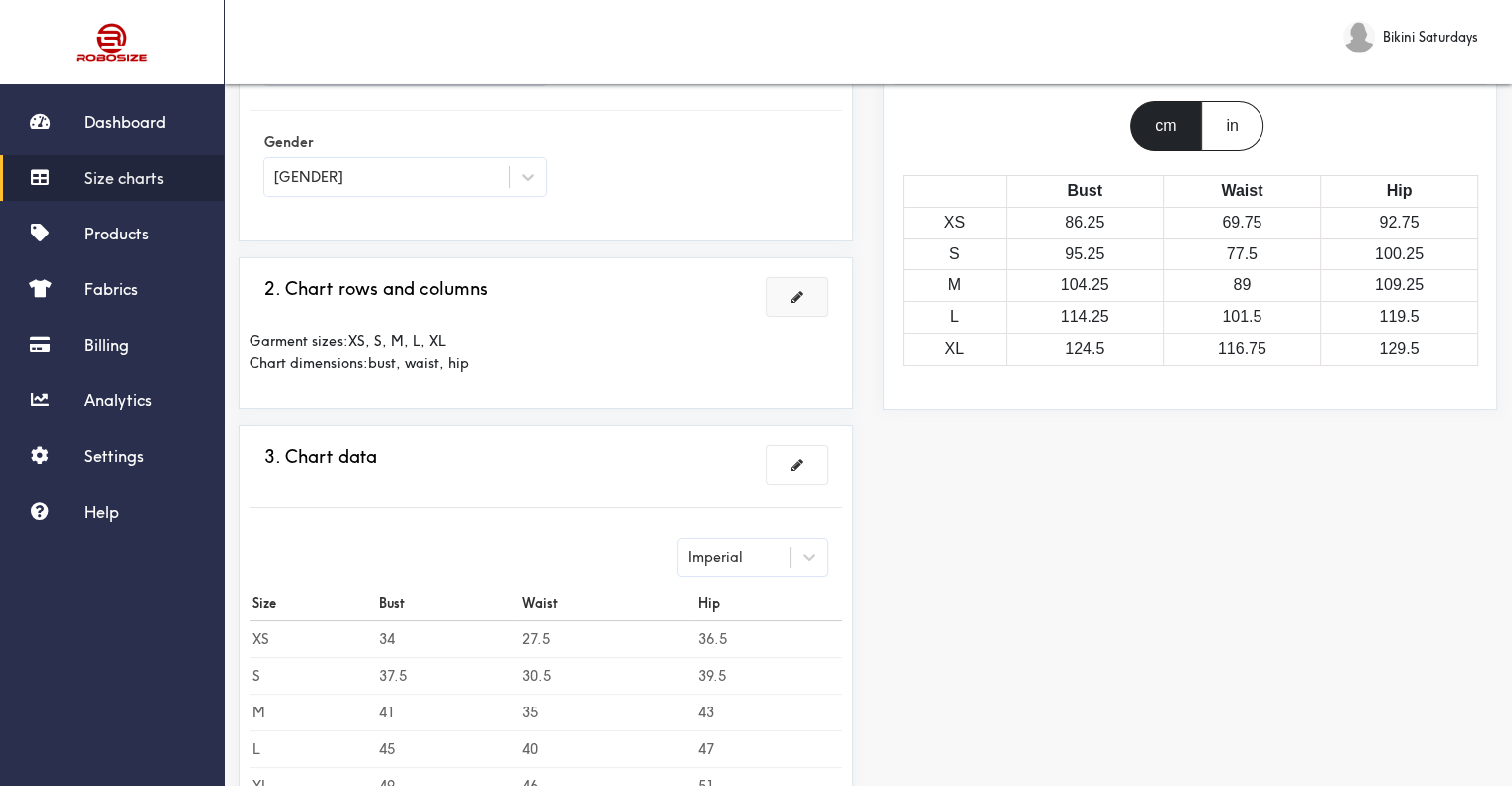 click at bounding box center (797, 297) 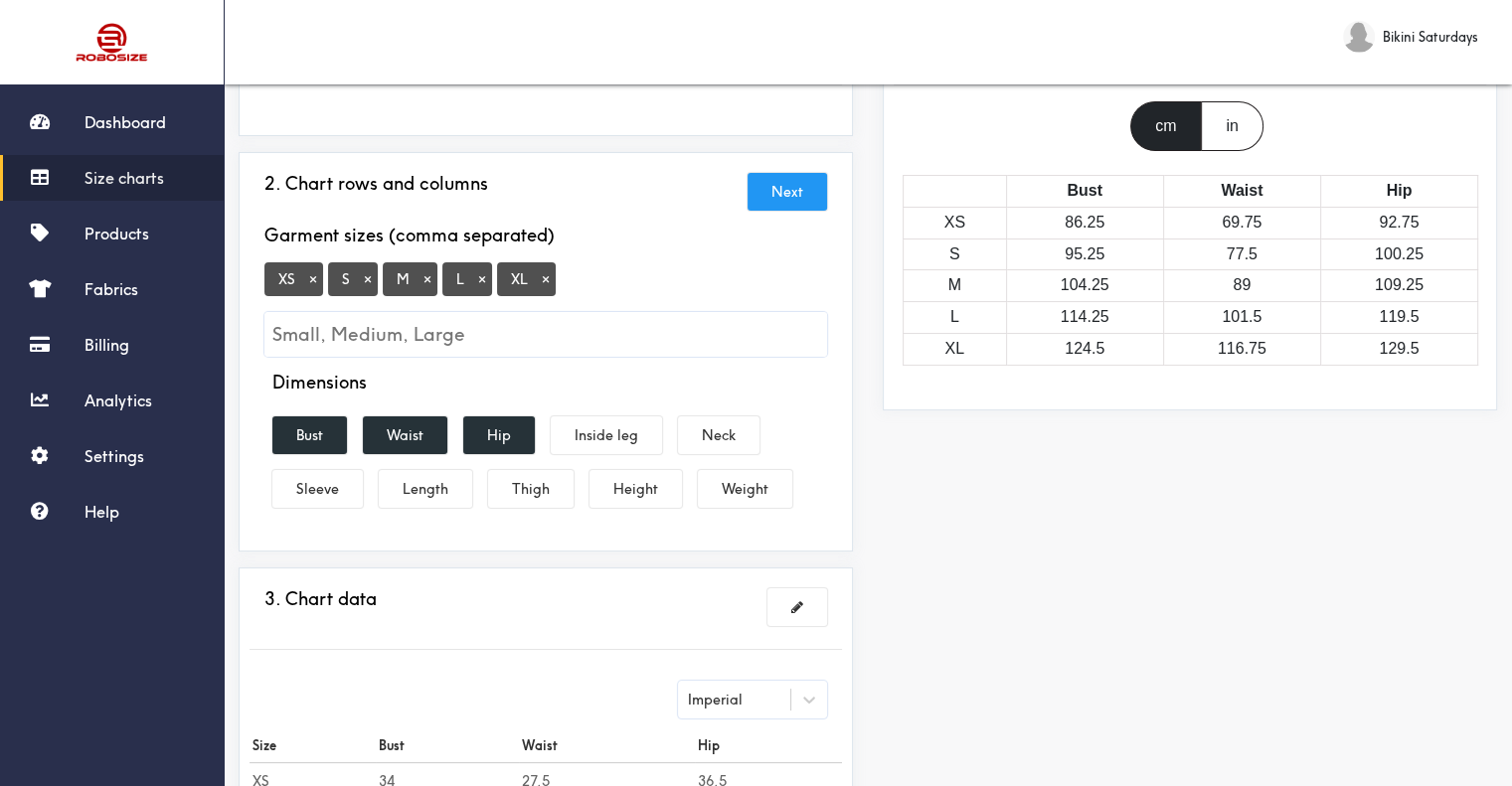 click on "×" at bounding box center (313, 279) 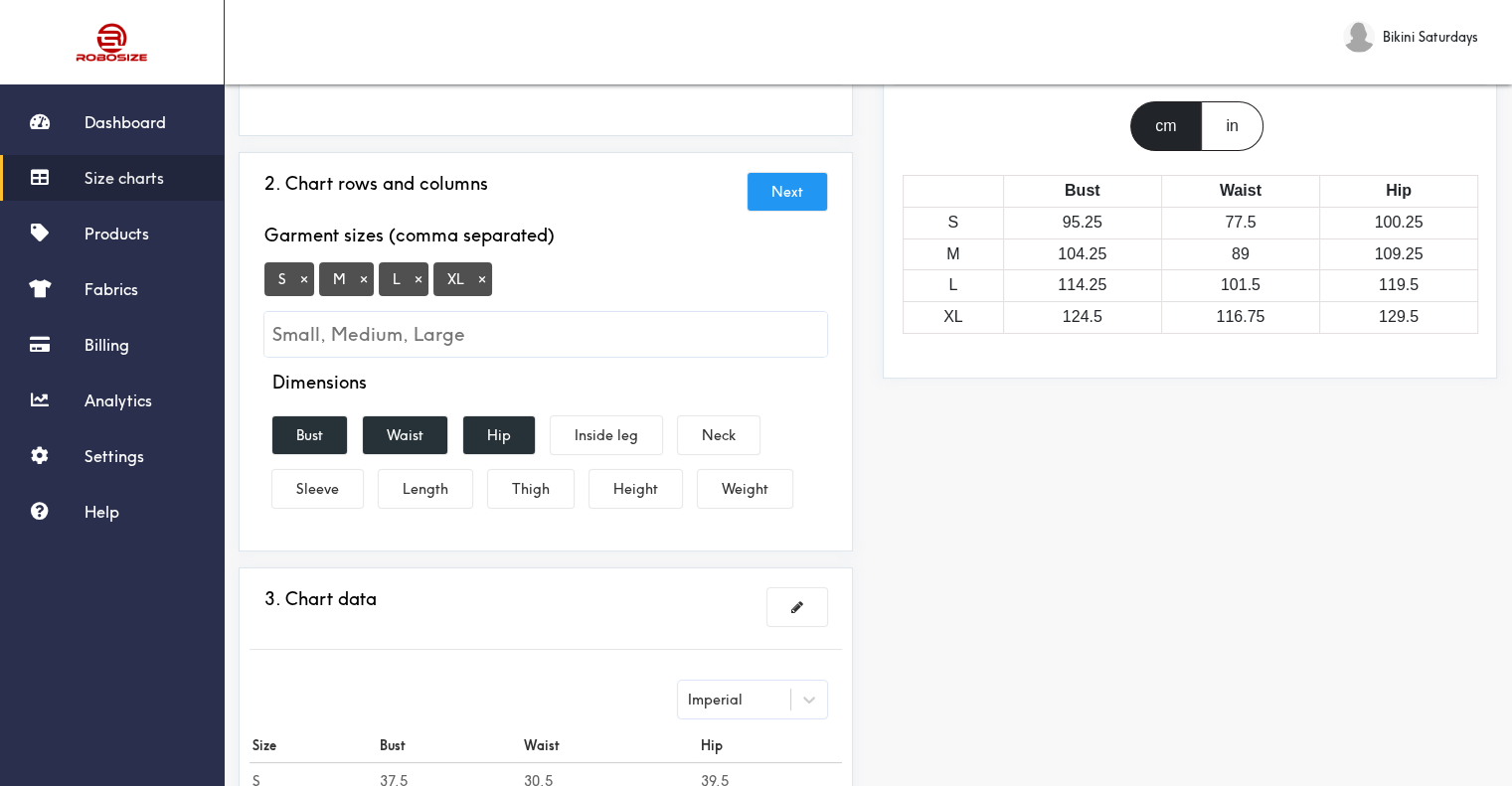 click on "×" at bounding box center (482, 279) 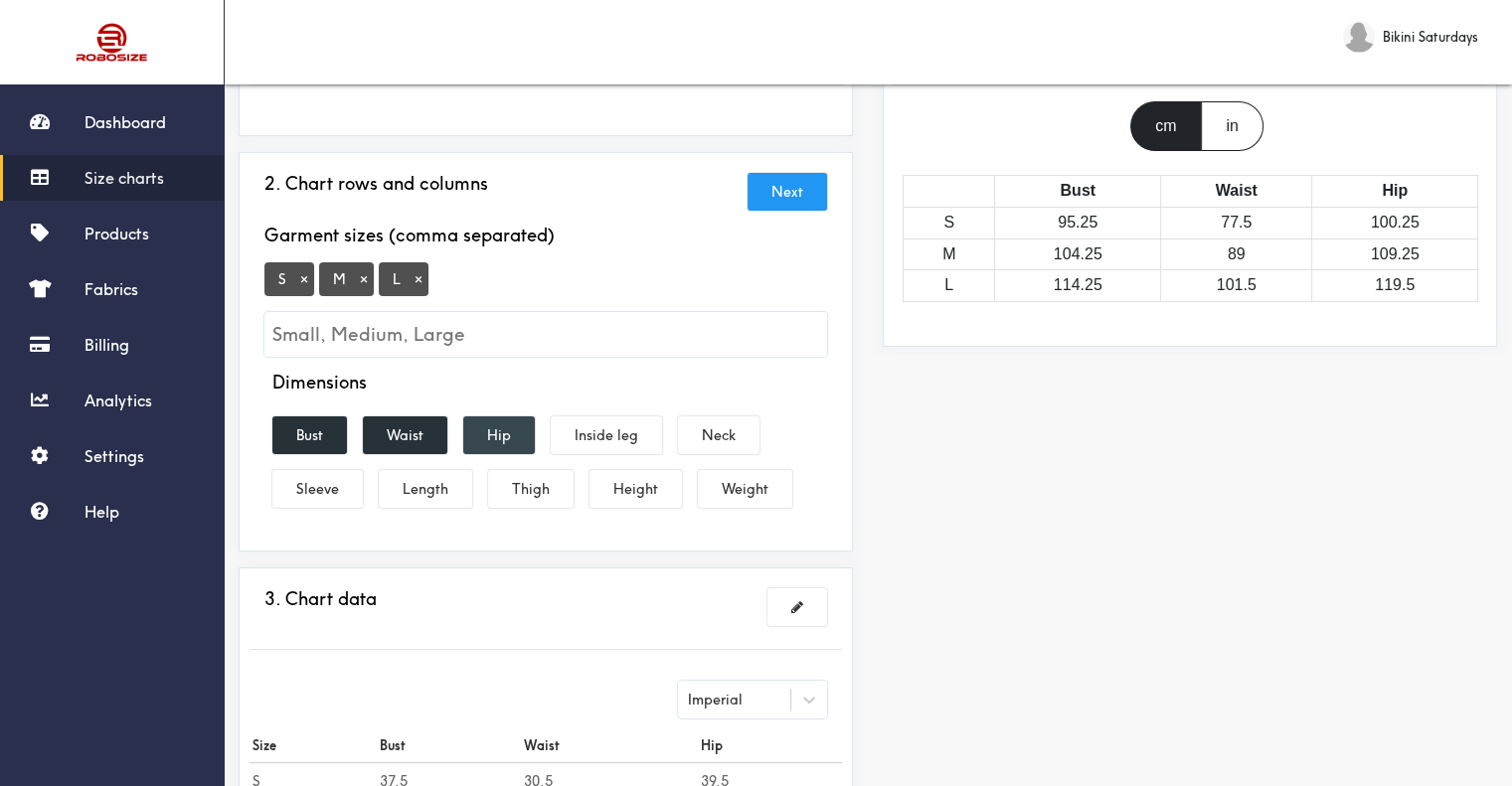 click on "Hip" at bounding box center [499, 435] 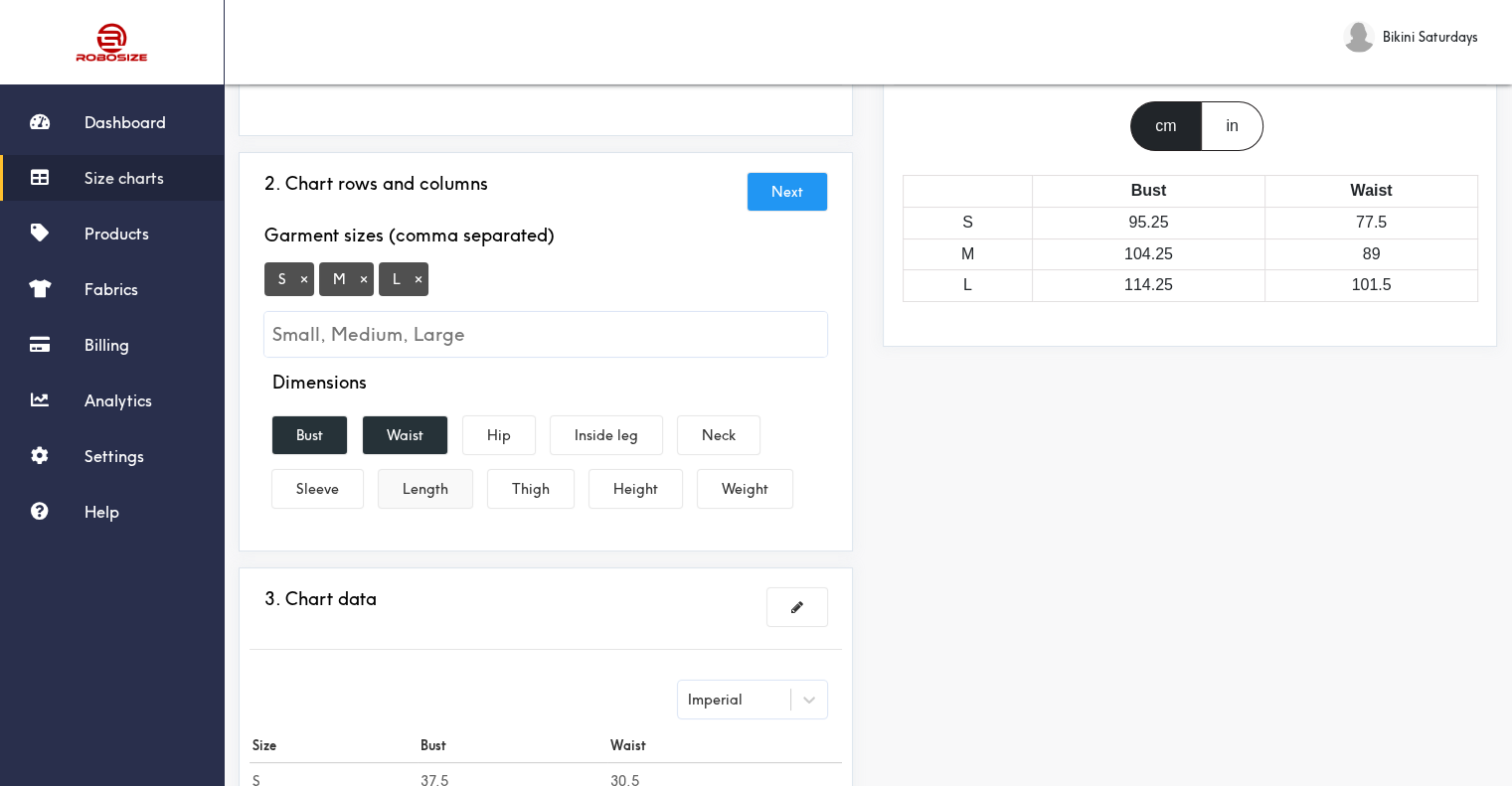 click on "Length" at bounding box center (425, 489) 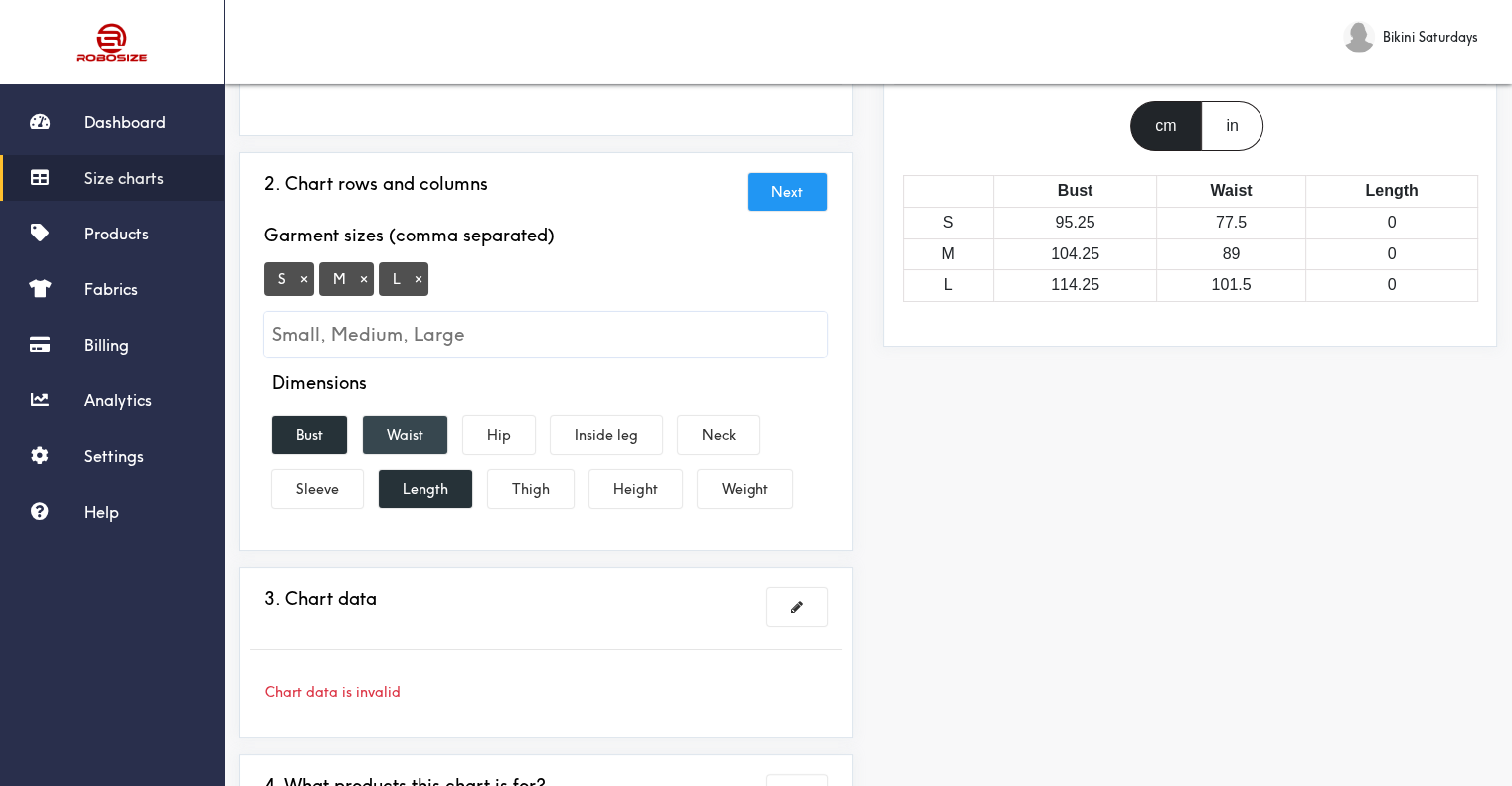 scroll, scrollTop: 397, scrollLeft: 0, axis: vertical 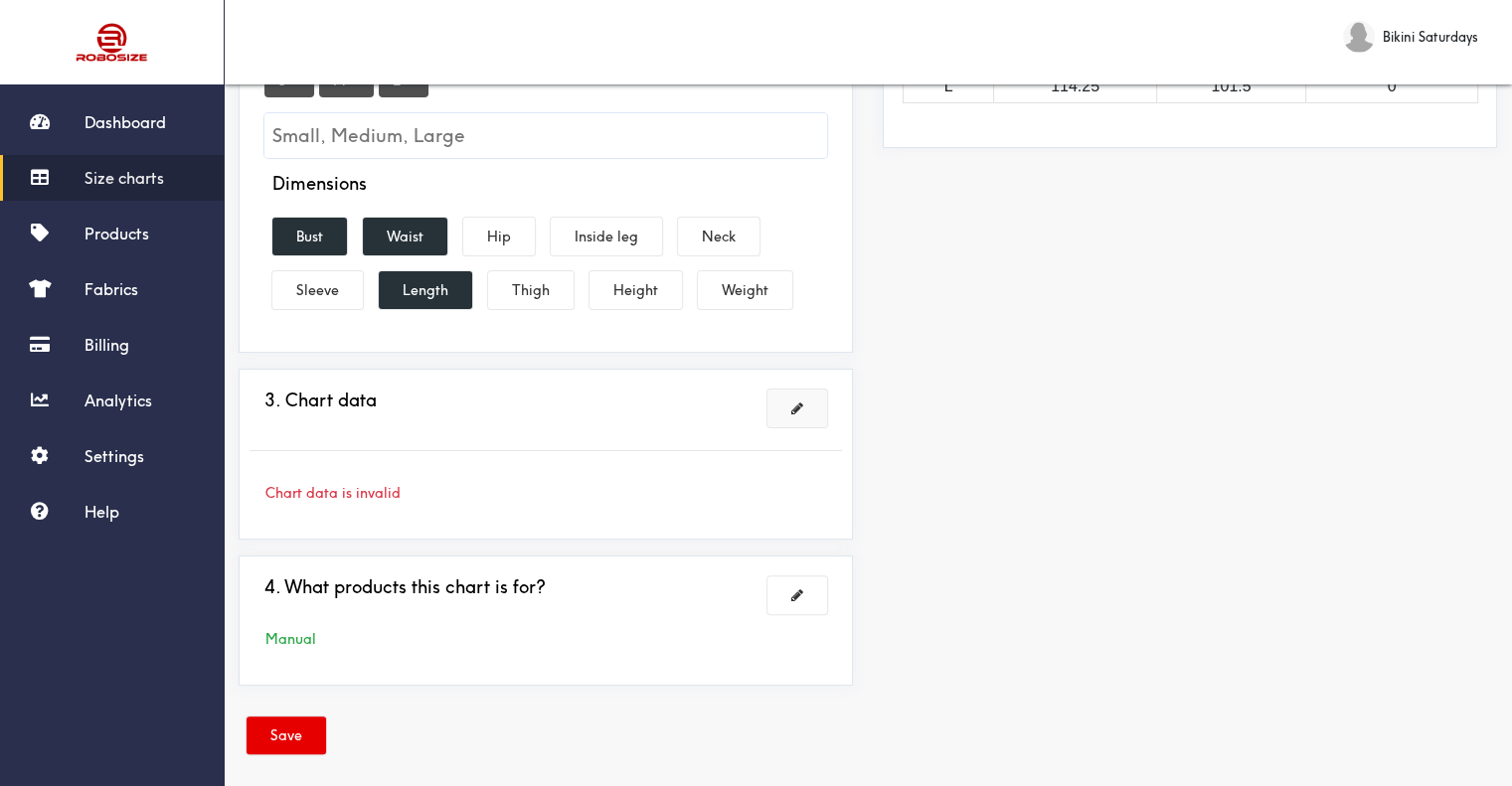 click at bounding box center (797, 408) 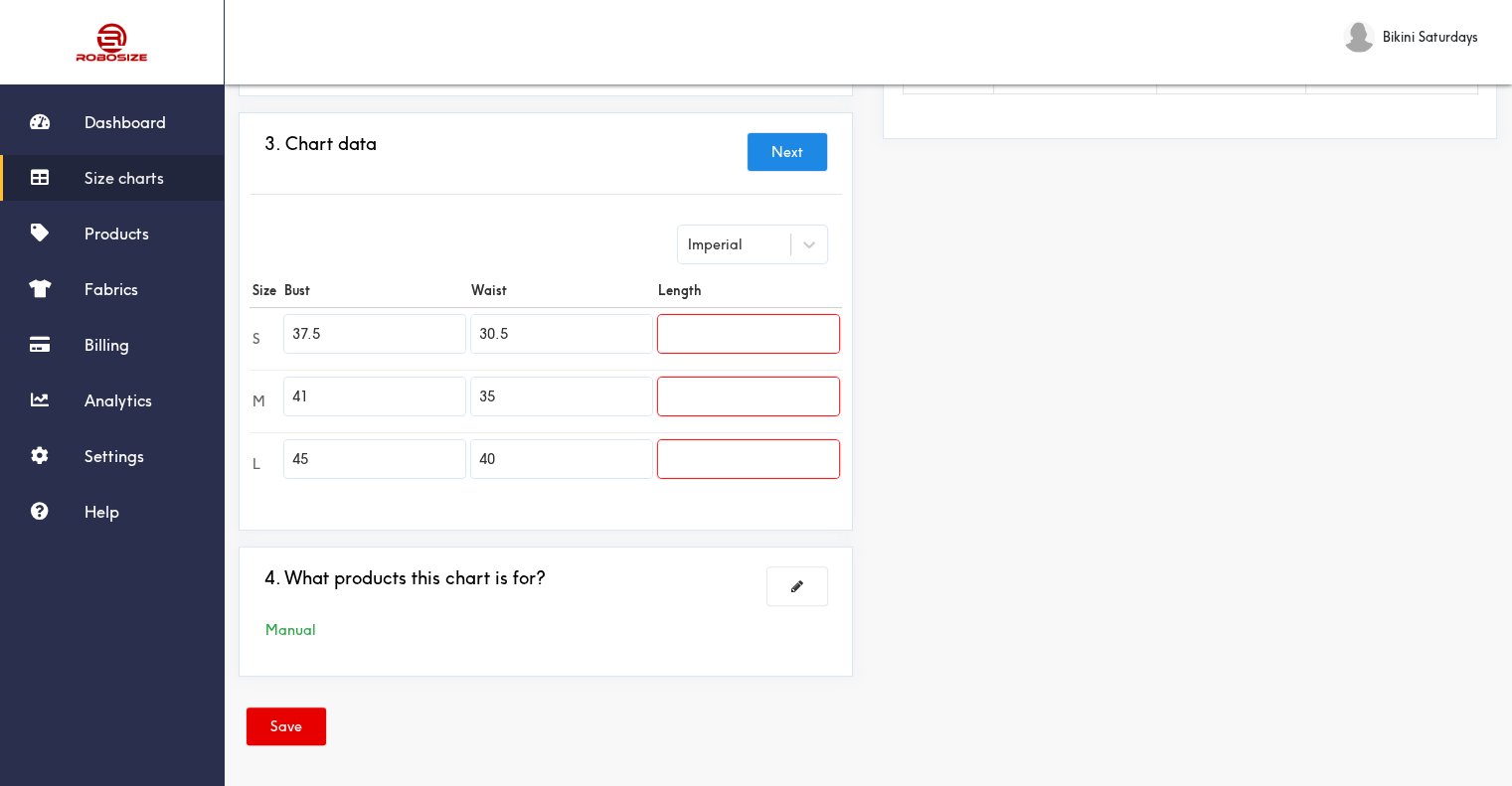scroll, scrollTop: 409, scrollLeft: 0, axis: vertical 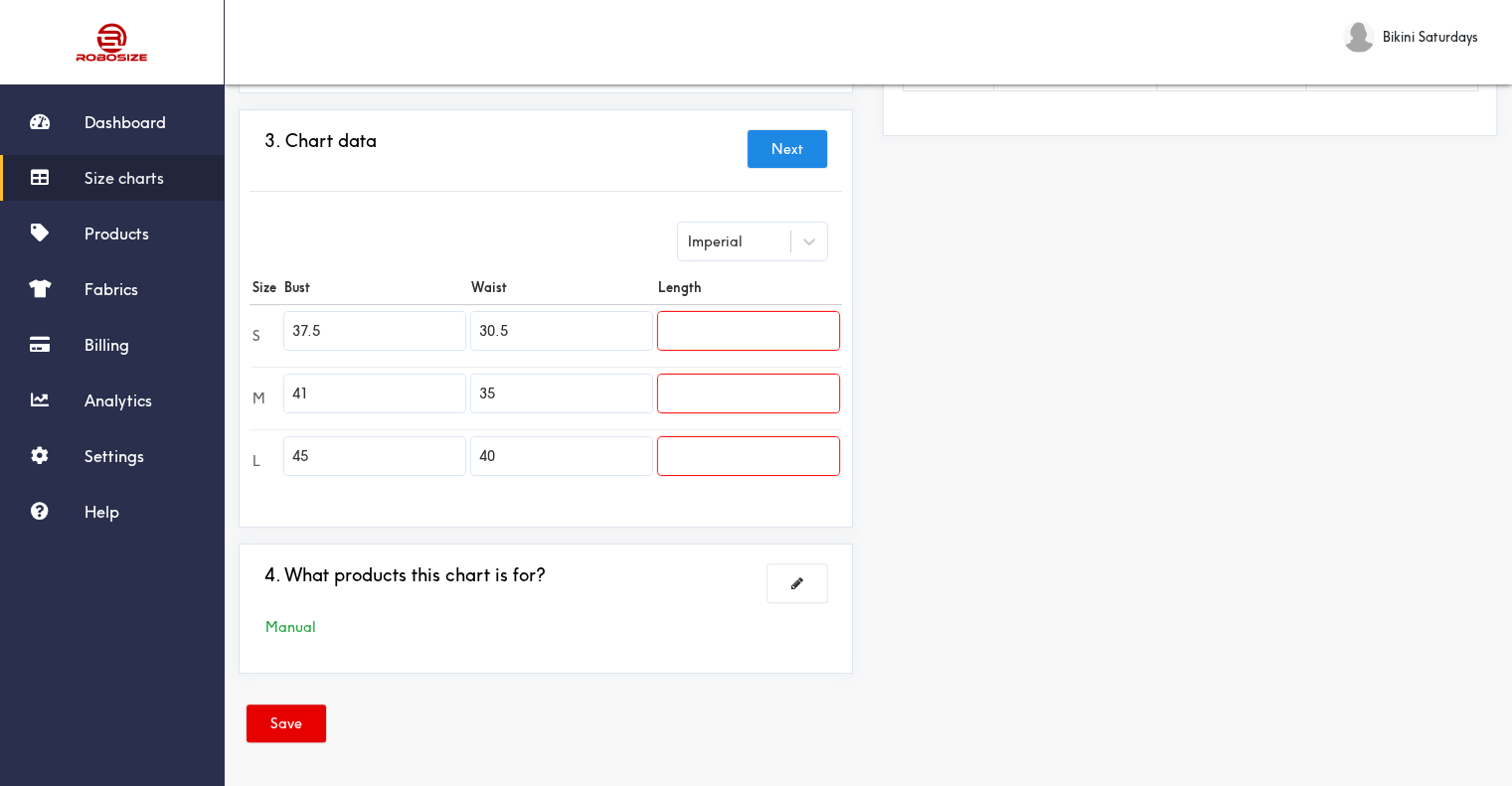 click on "S 37.5 30.5" at bounding box center (546, 335) 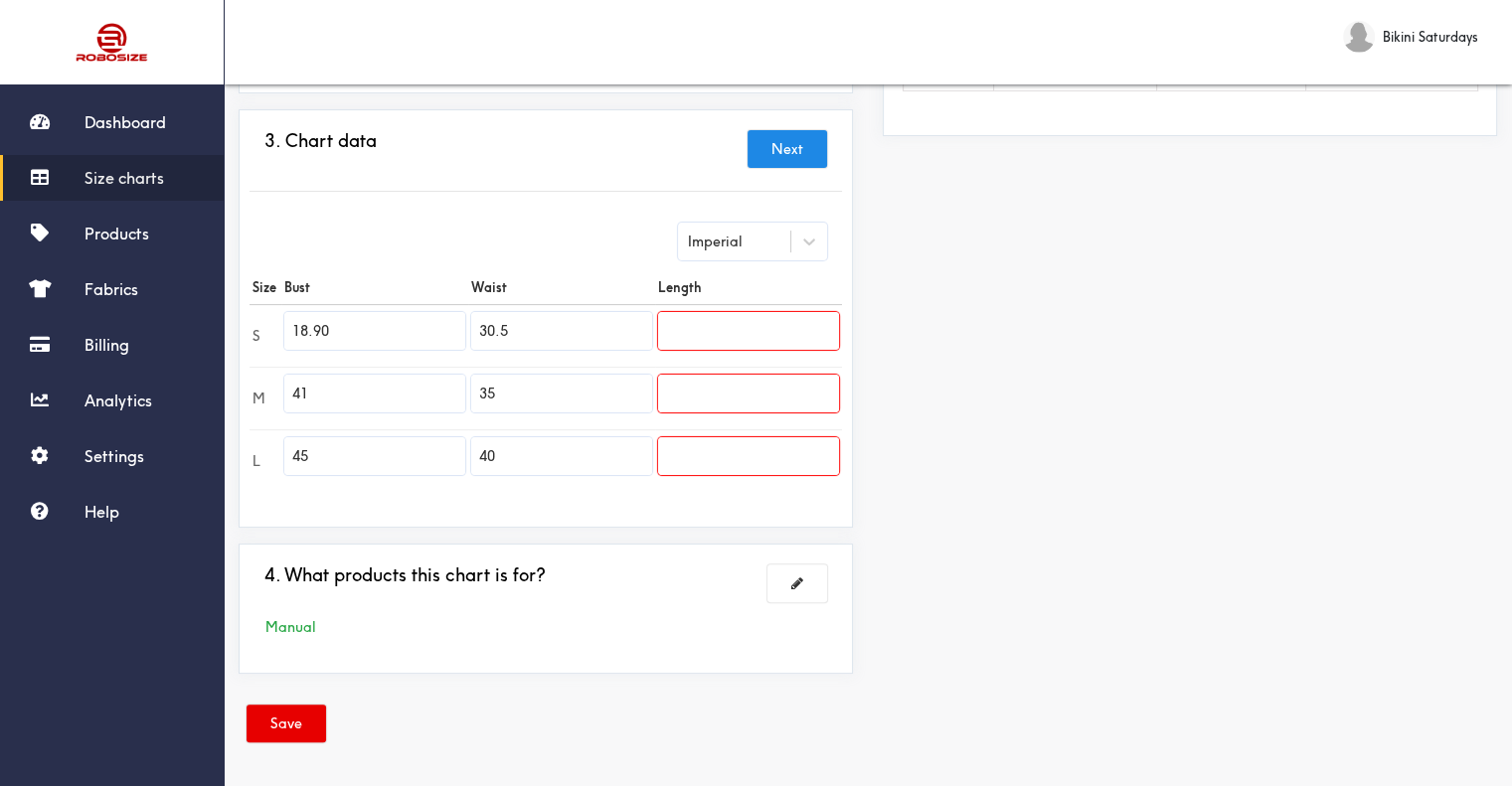 type on "18.90" 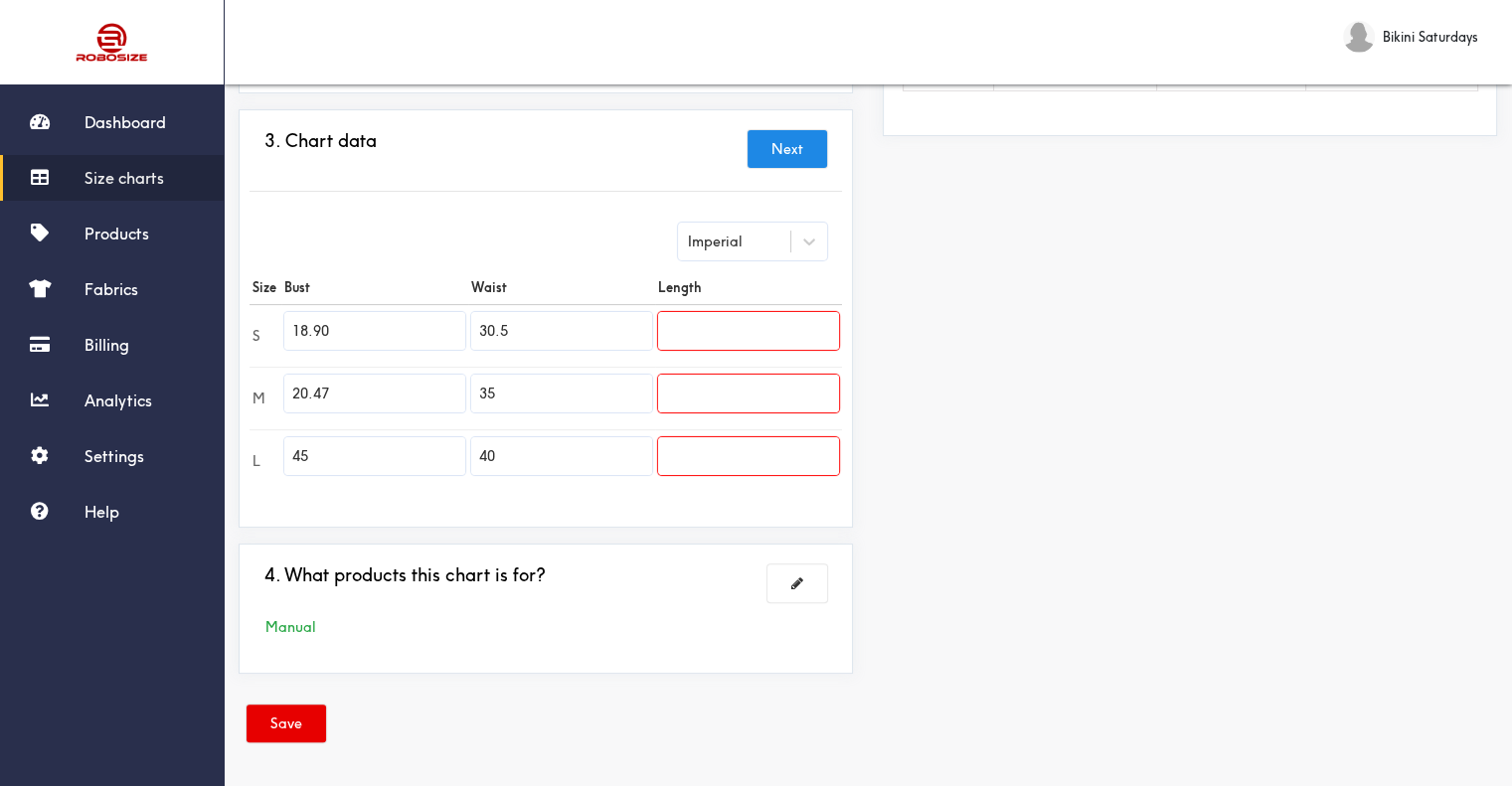 type on "20.47" 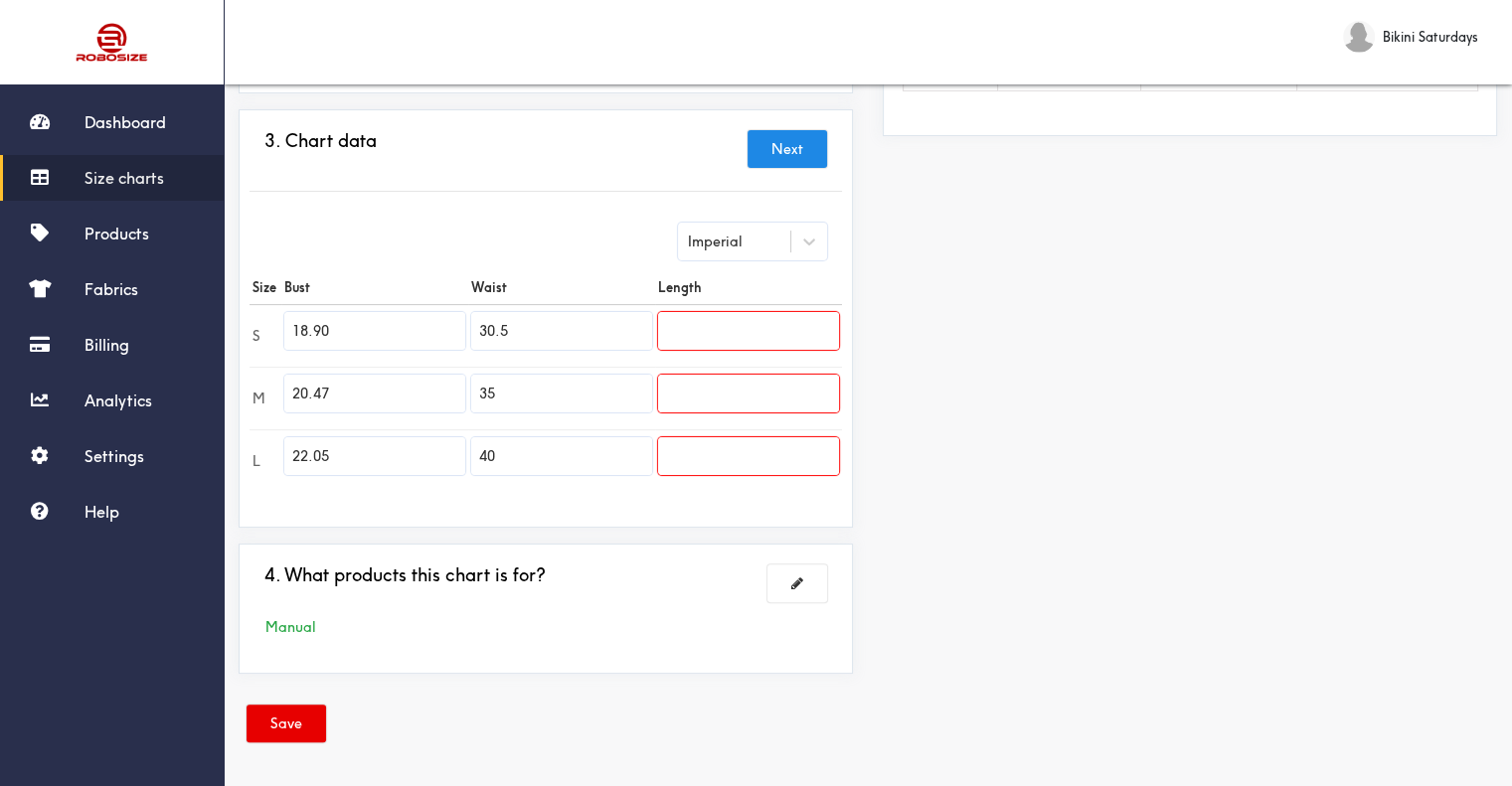 type on "22.05" 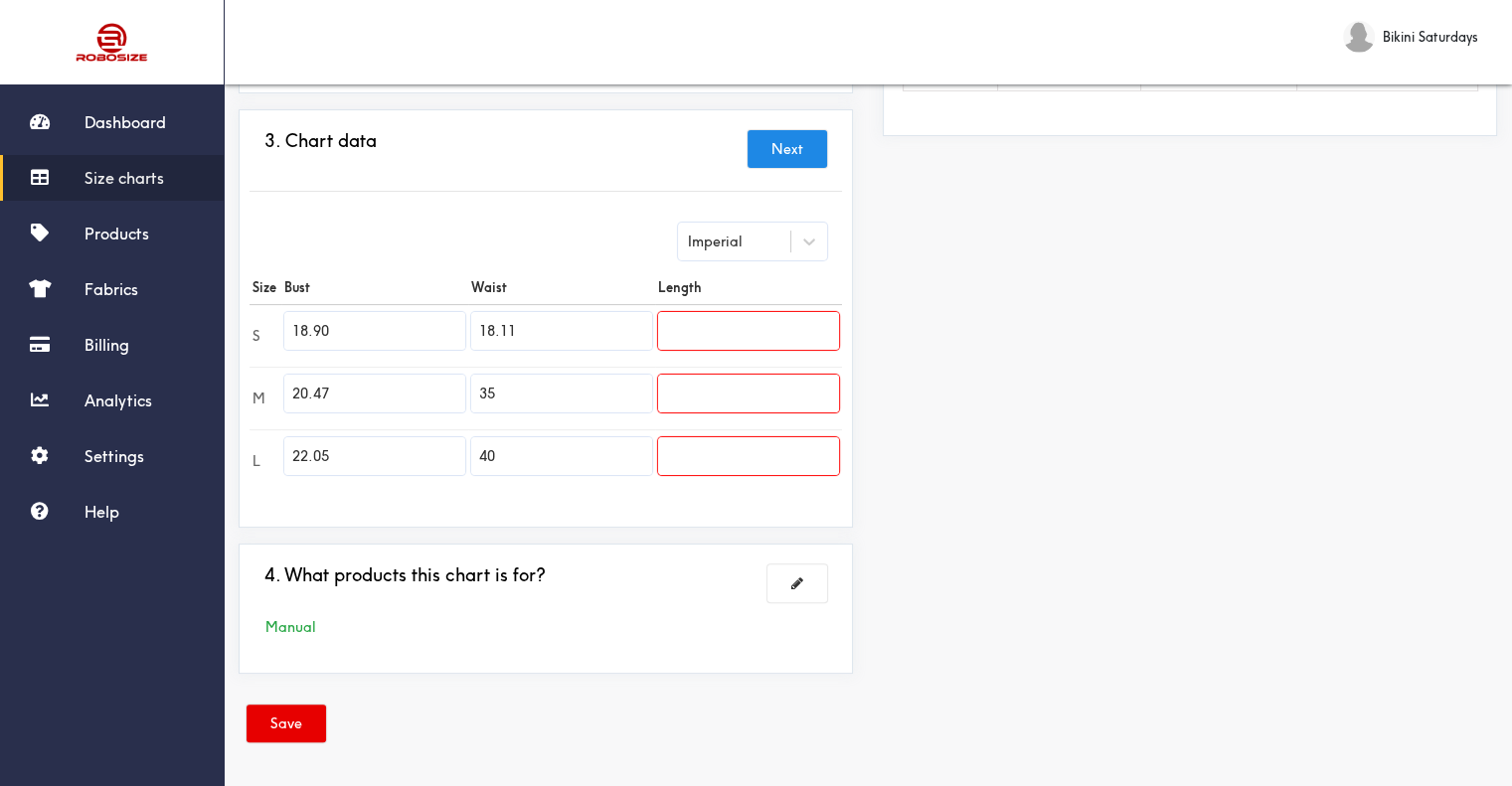 type on "18.11" 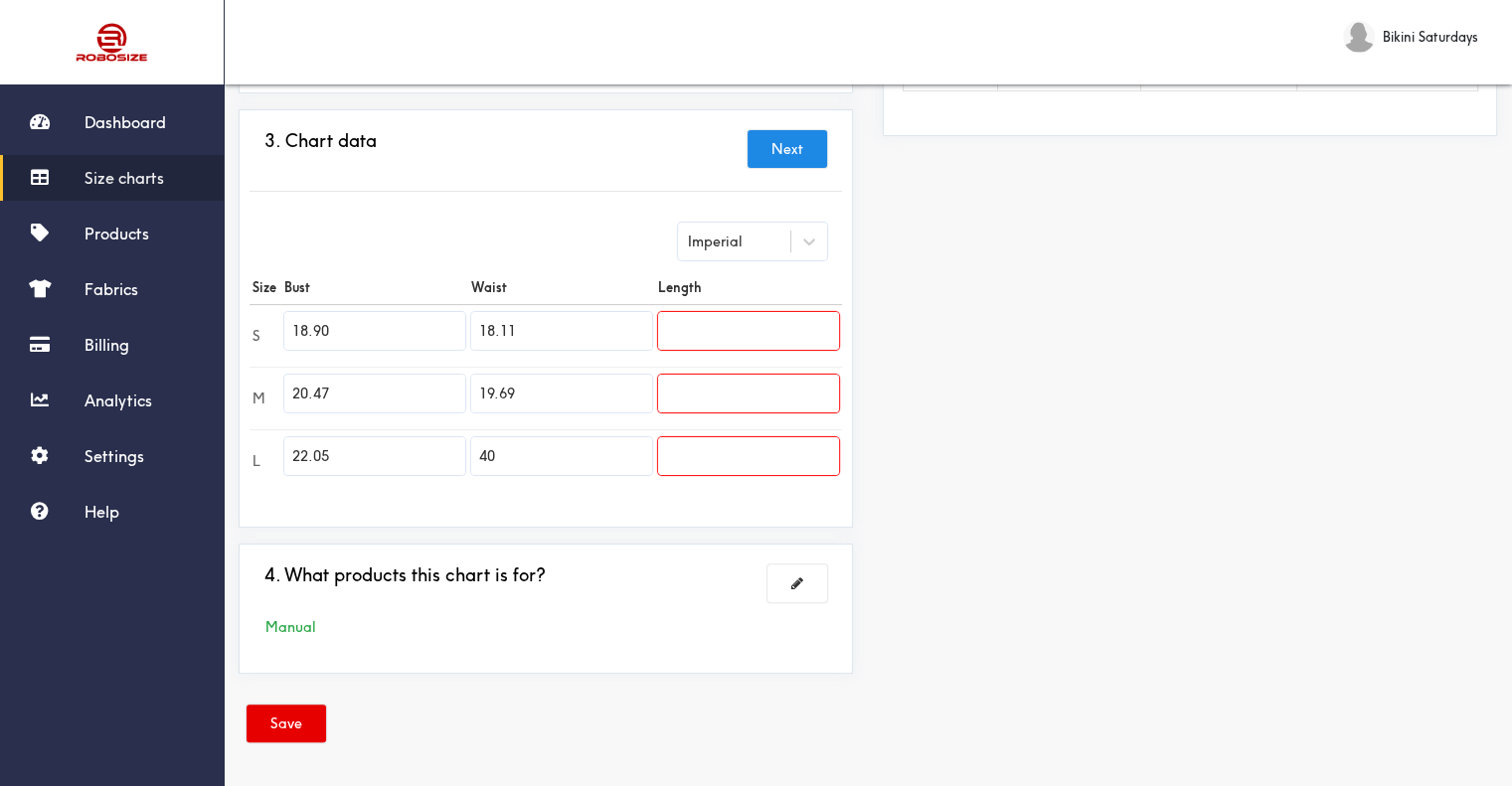 type on "19.69" 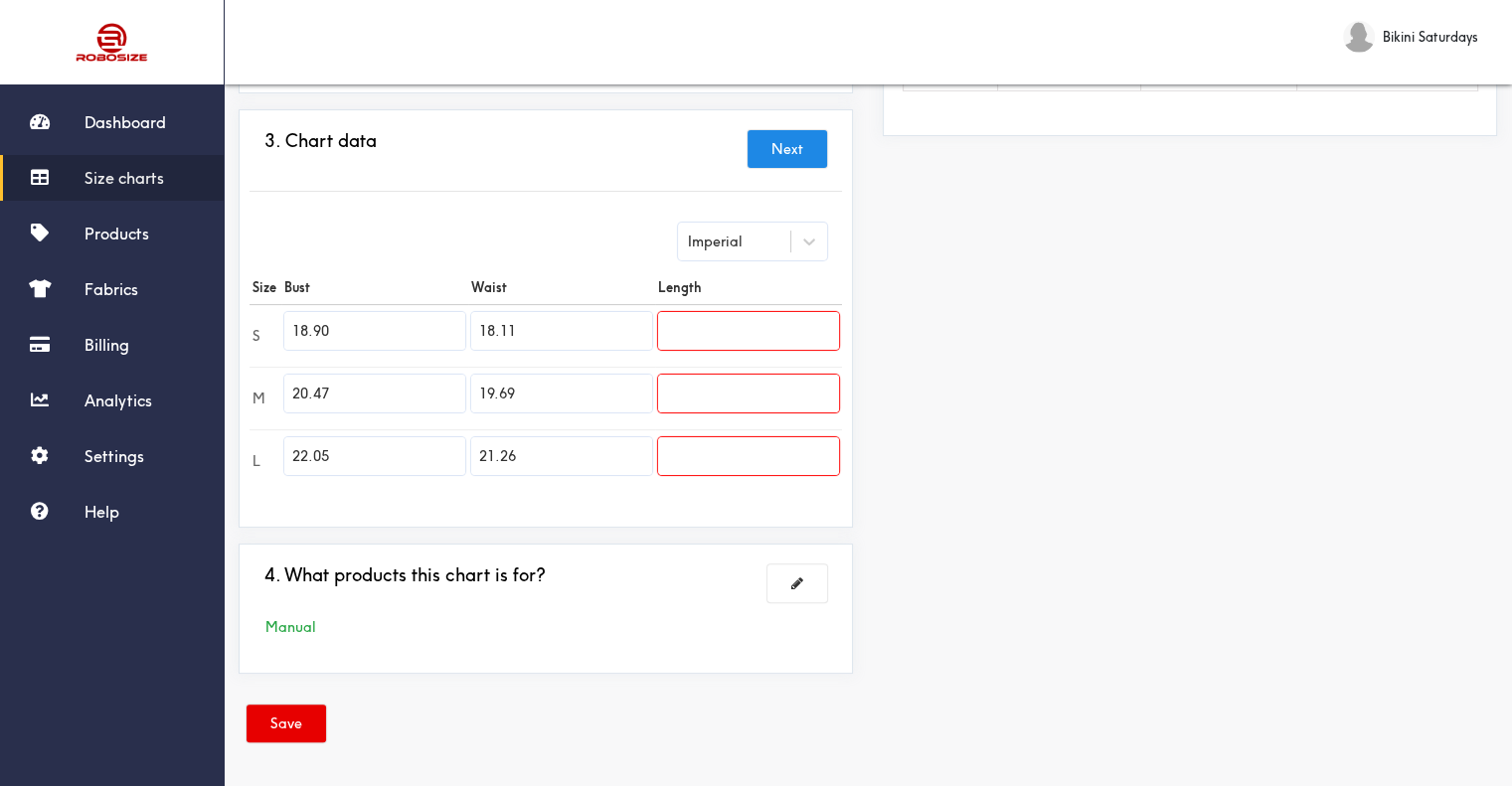 type on "21.26" 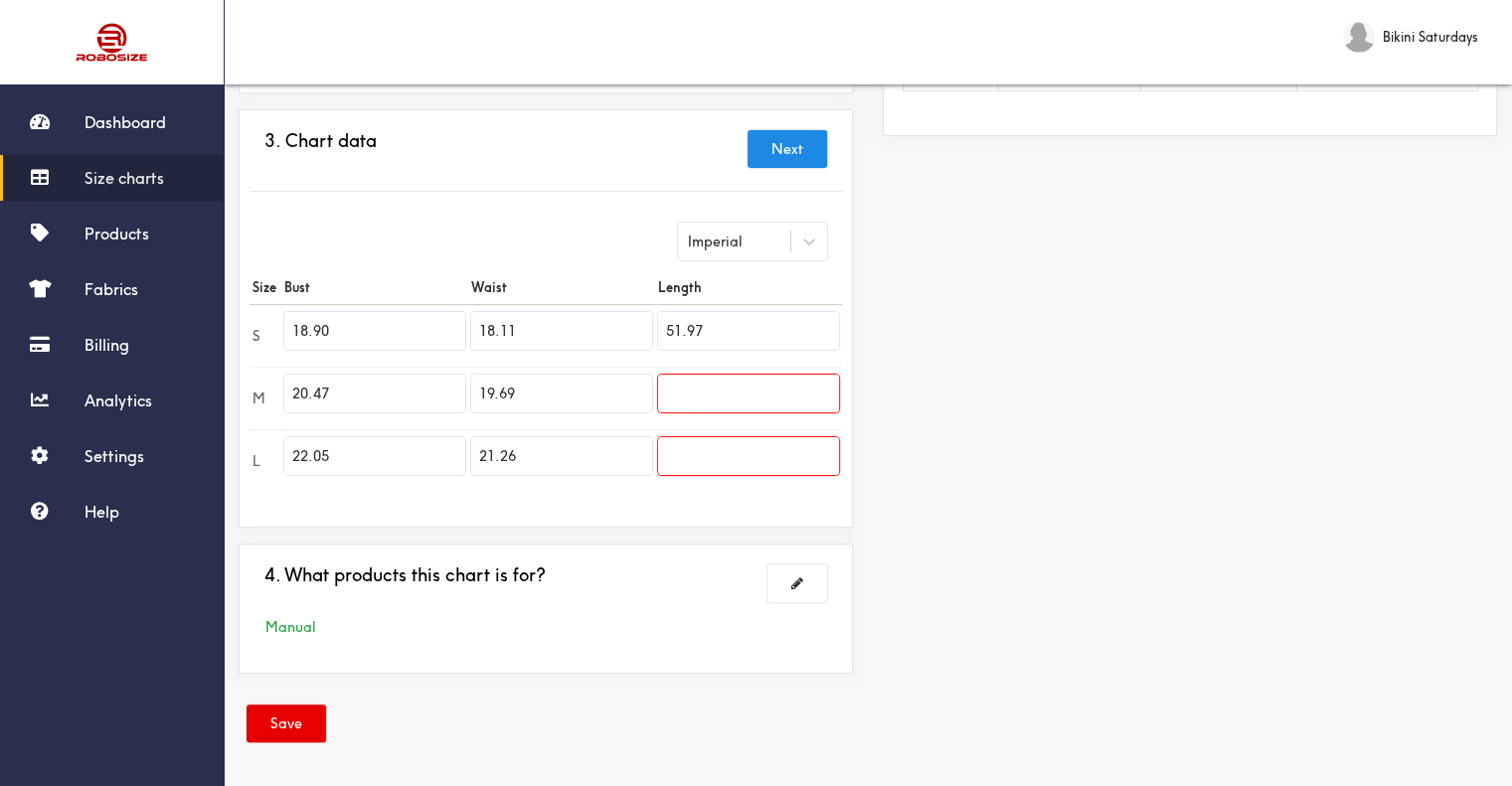 type on "51.97" 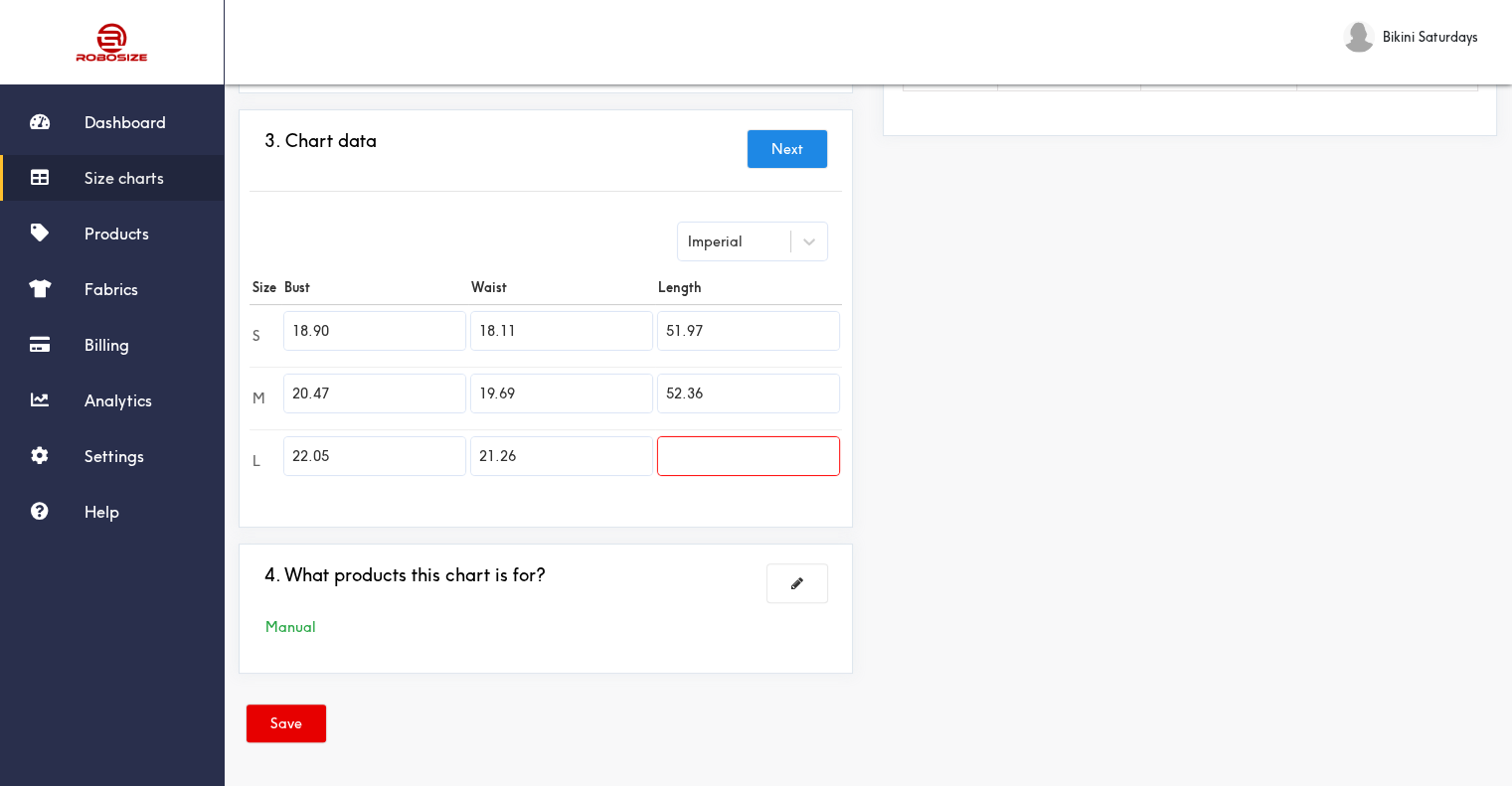 type on "52.36" 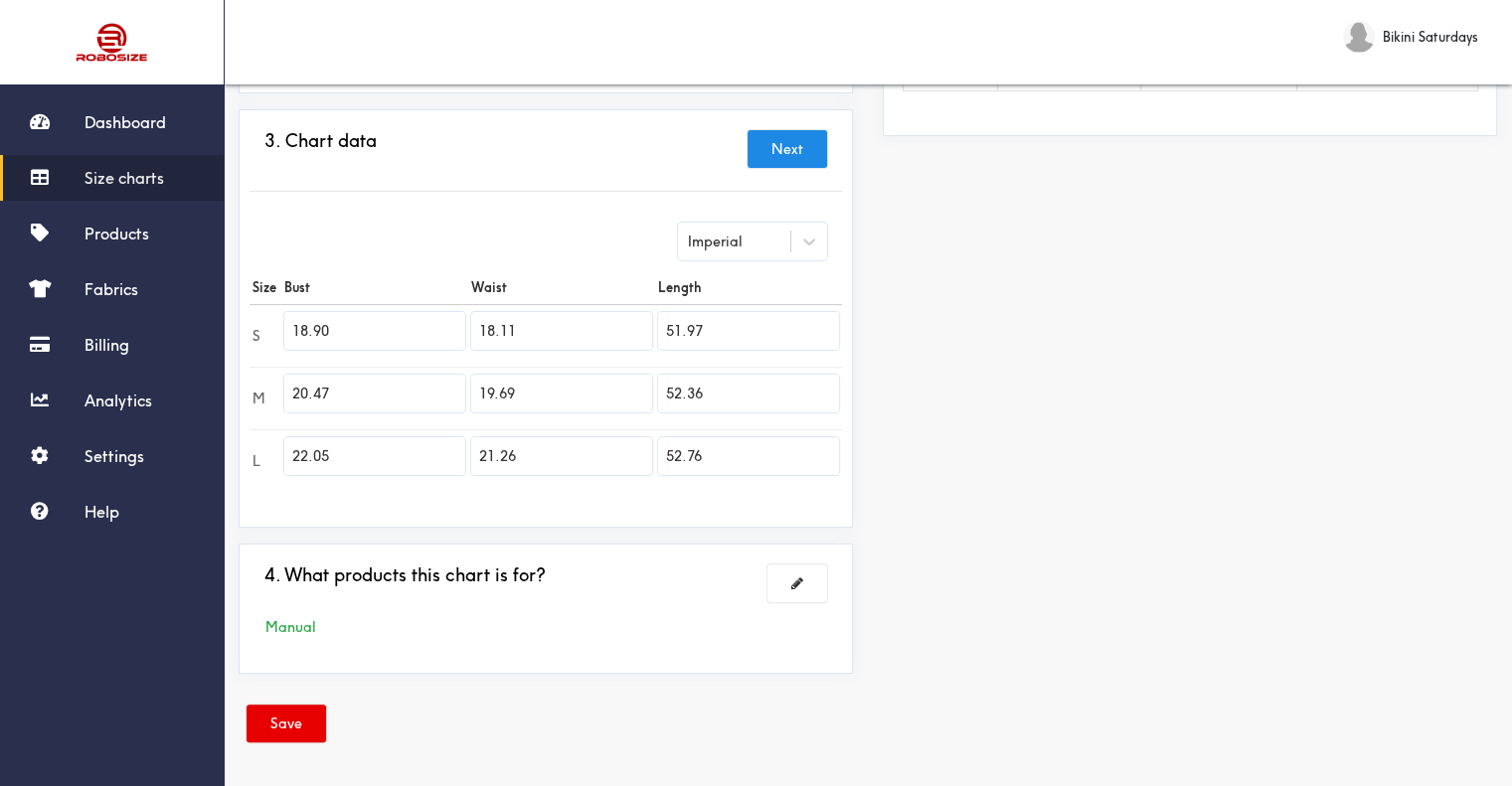type on "52.76" 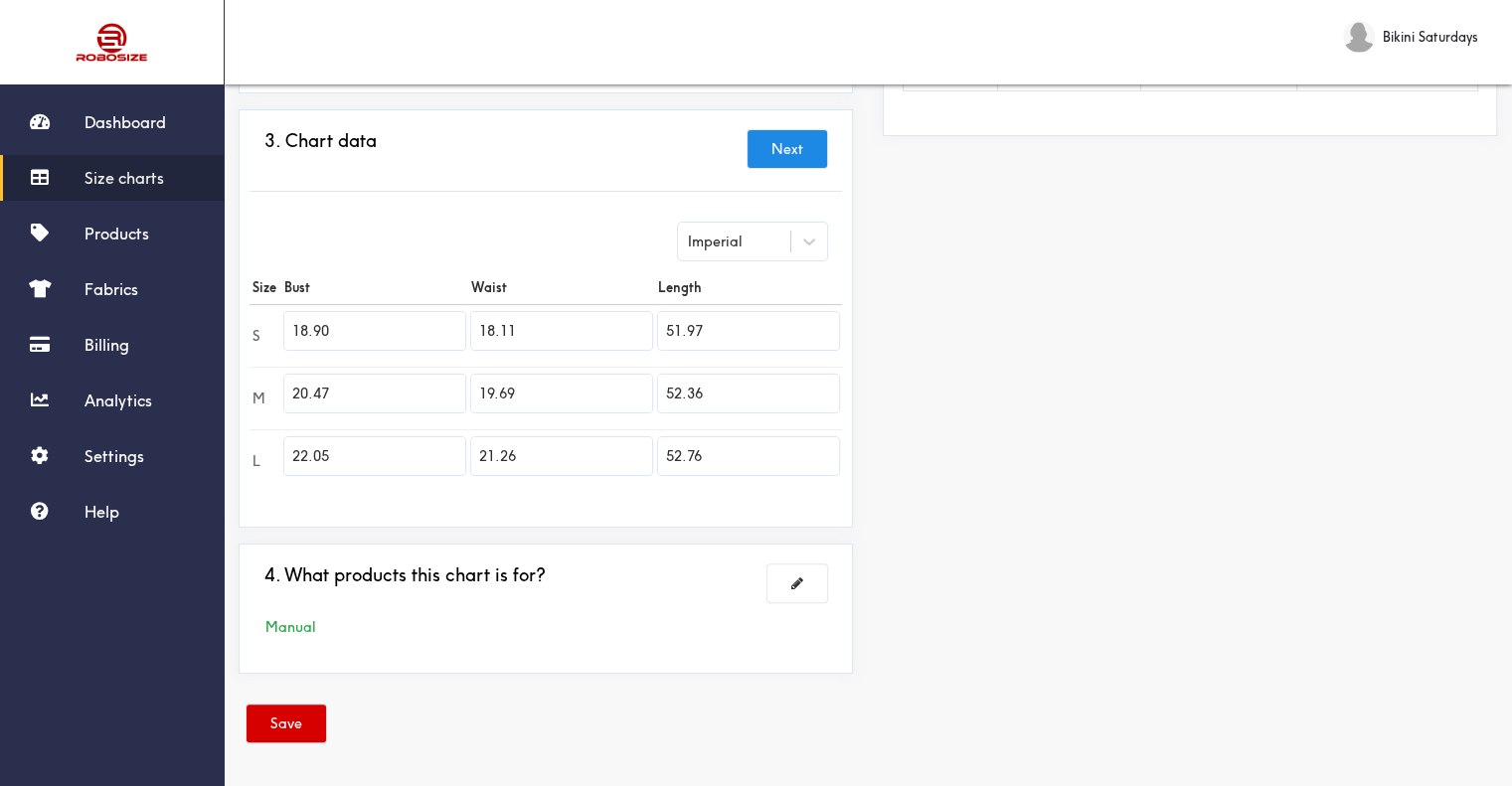 click on "Save" at bounding box center (286, 723) 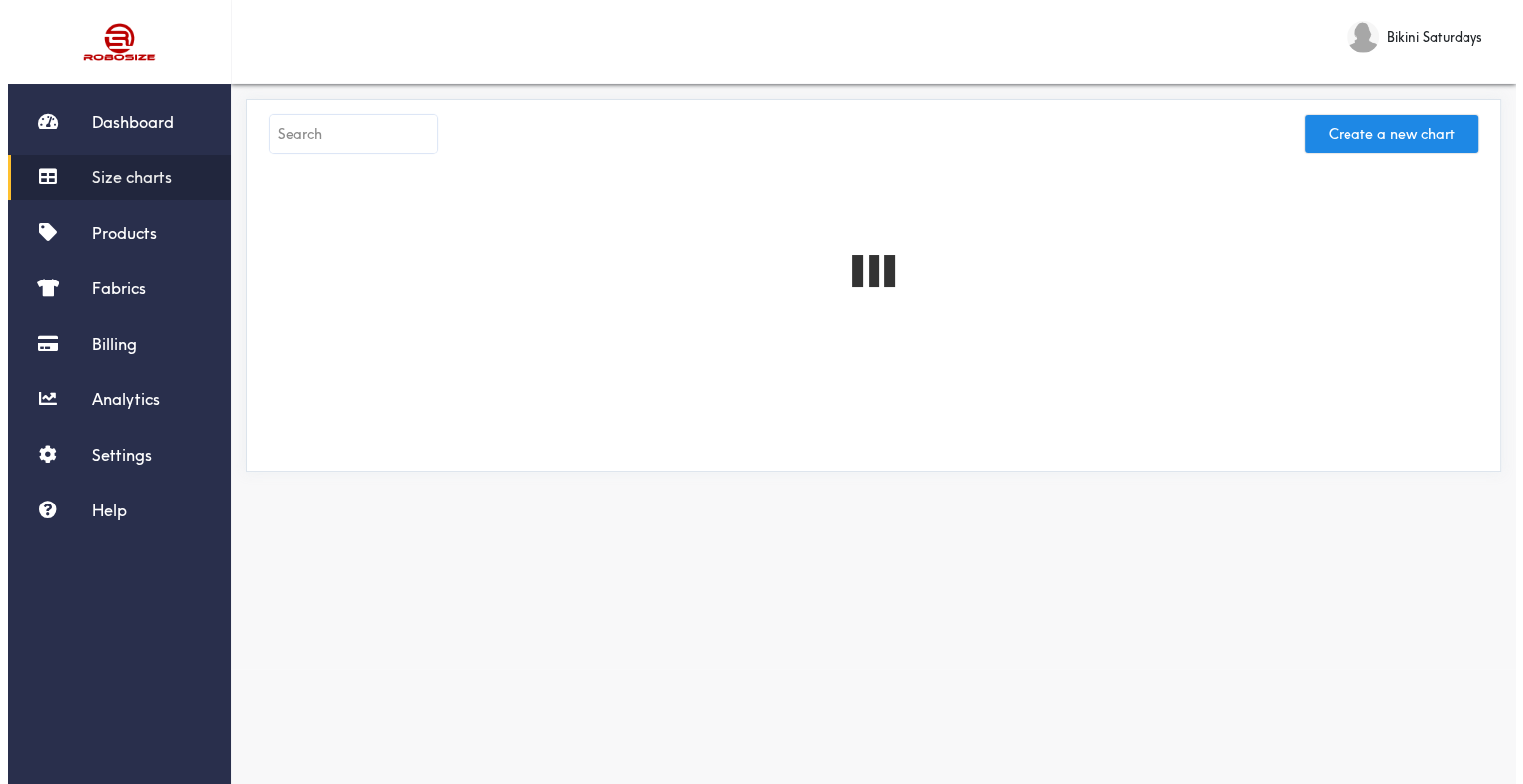 scroll, scrollTop: 0, scrollLeft: 0, axis: both 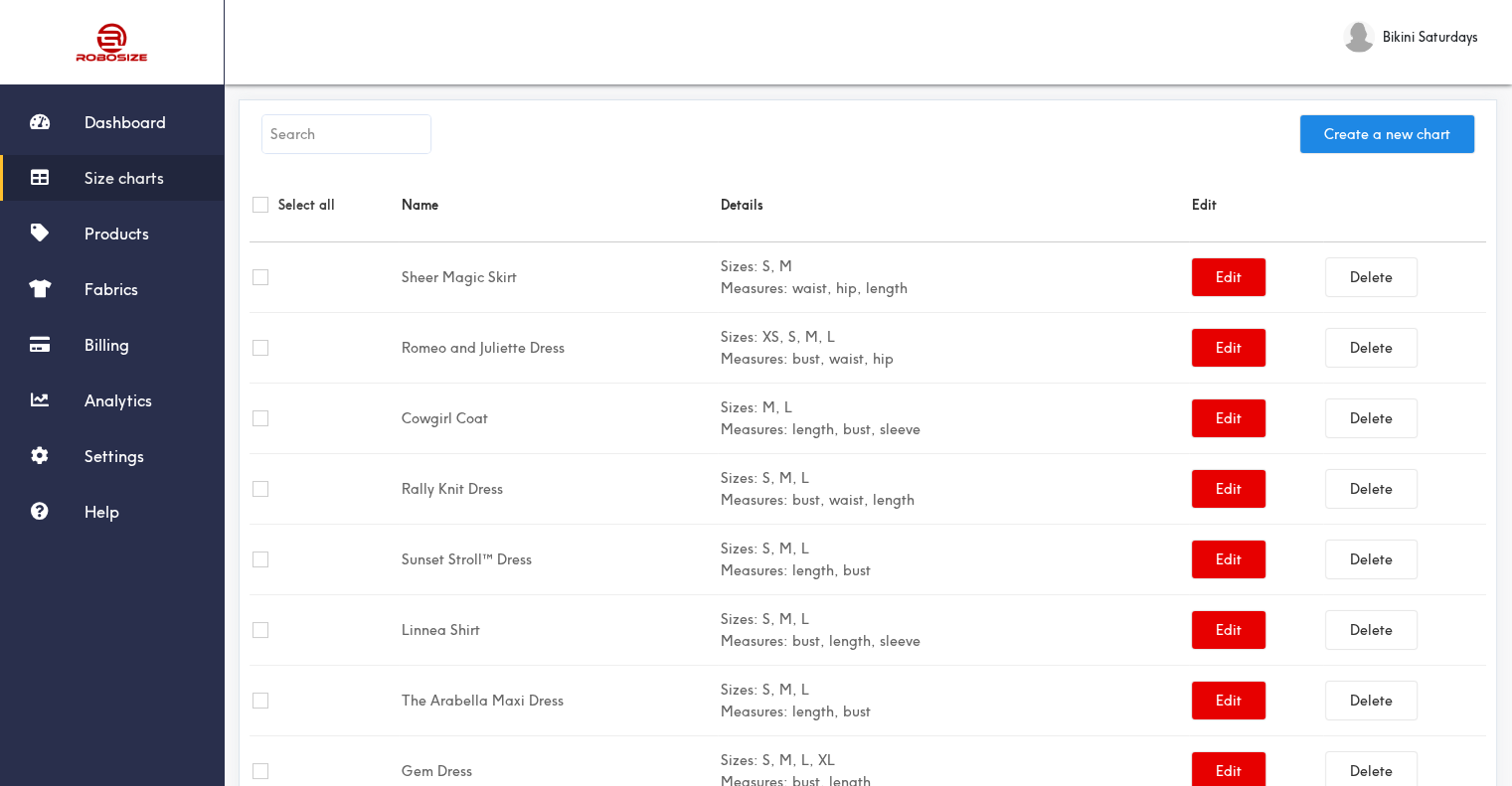 drag, startPoint x: 148, startPoint y: 246, endPoint x: 181, endPoint y: 207, distance: 51.088159 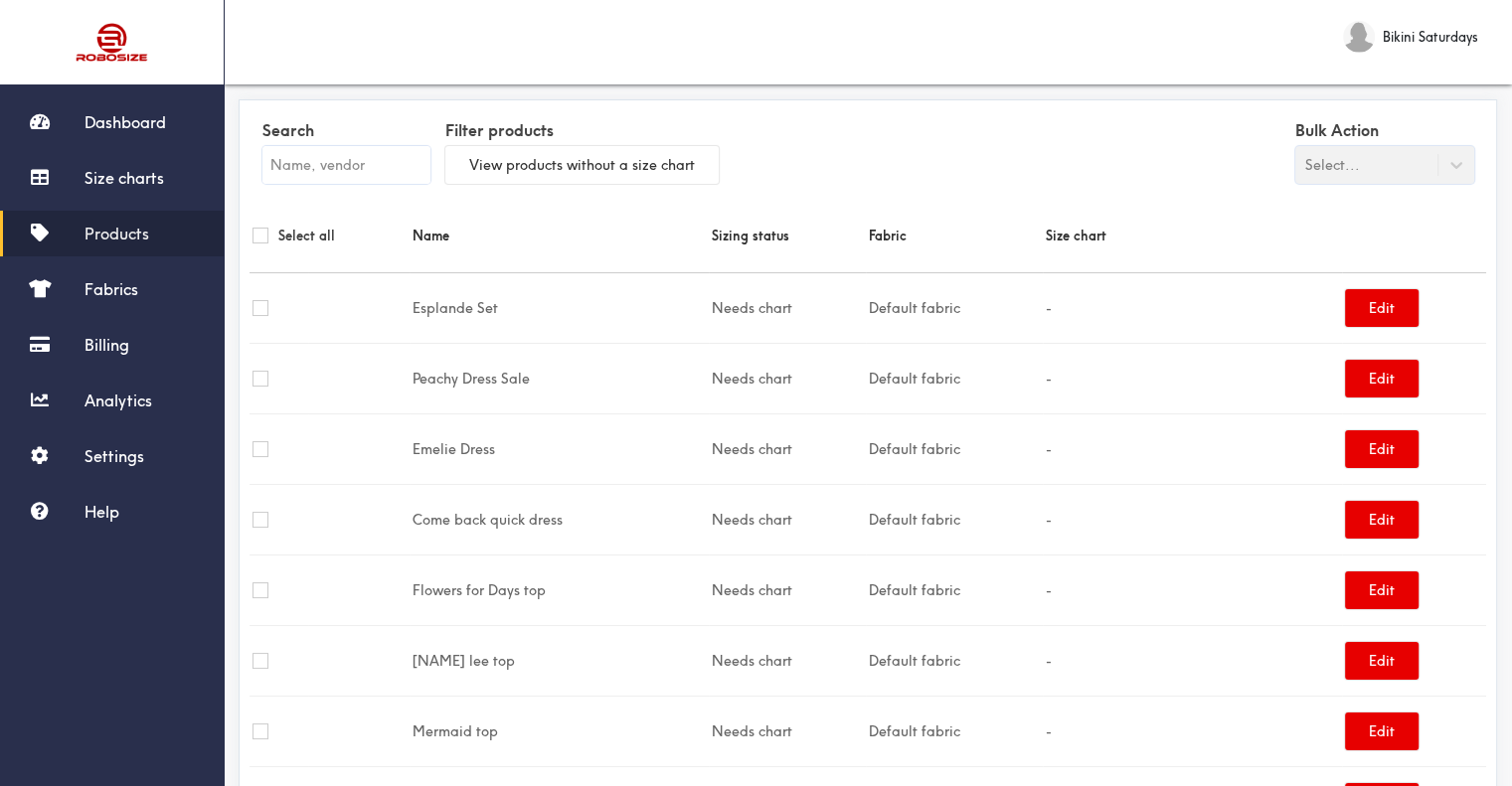 click on "Products" at bounding box center [111, 234] 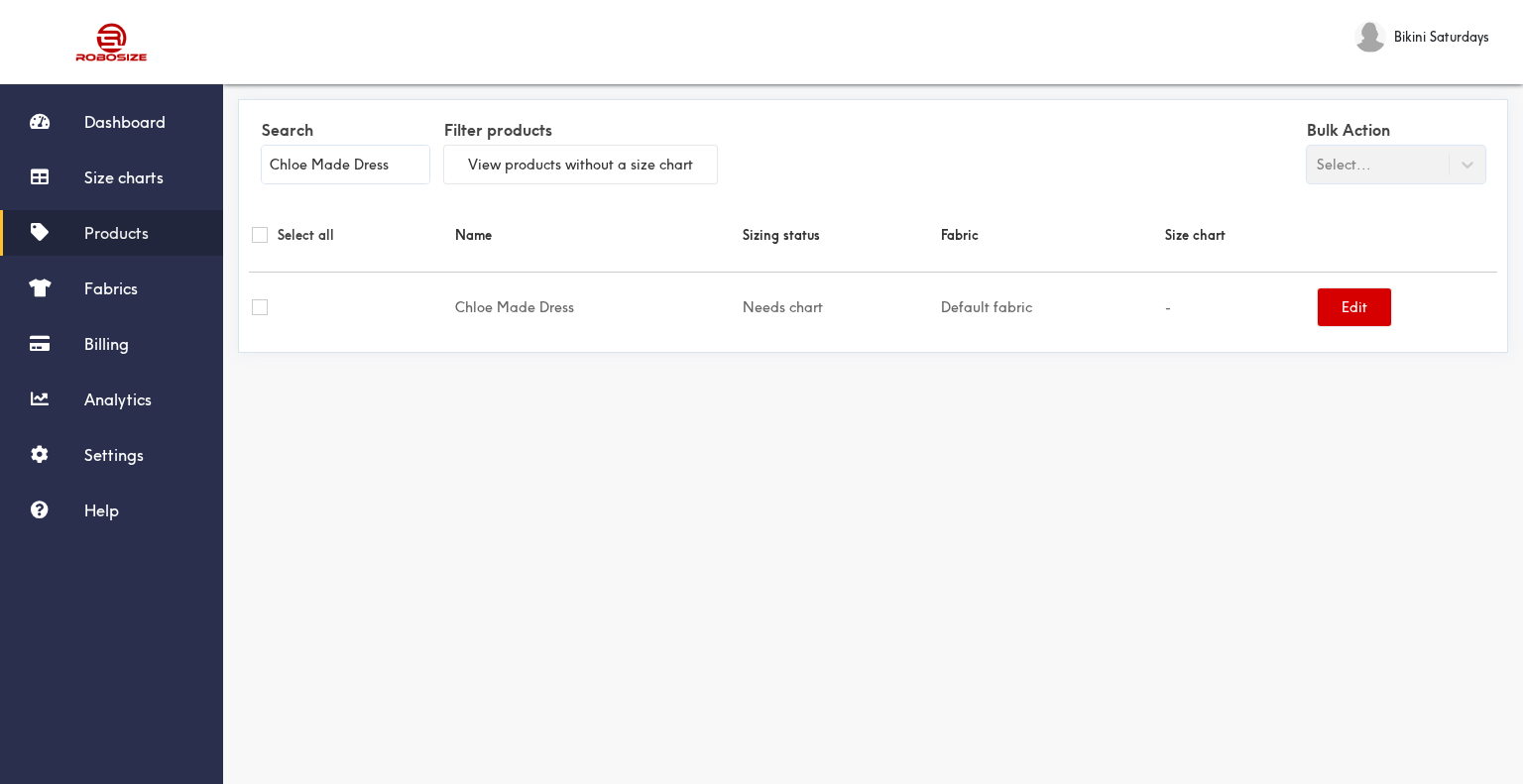 type on "Chloe Made Dress" 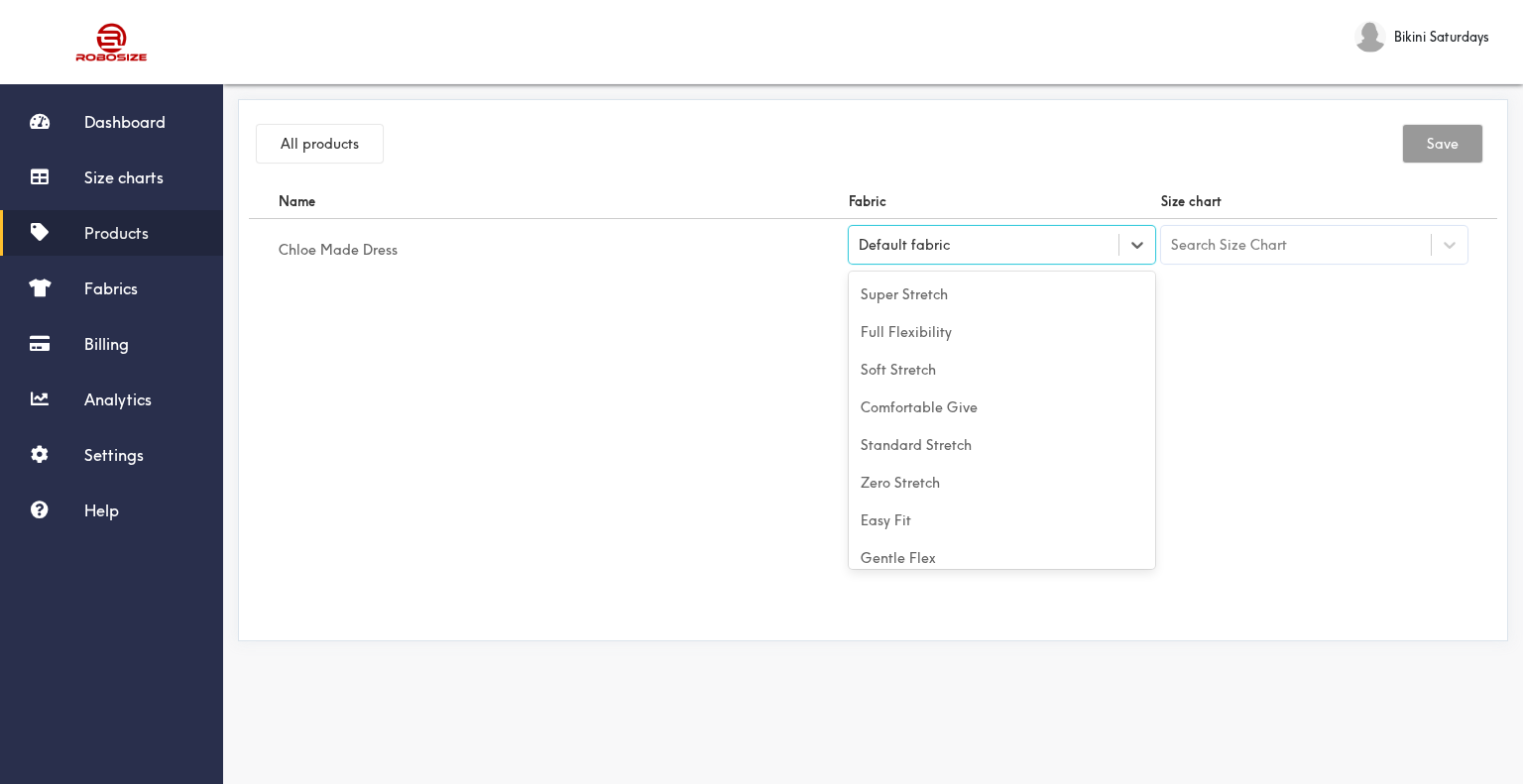 click on "Default fabric" at bounding box center (904, 245) 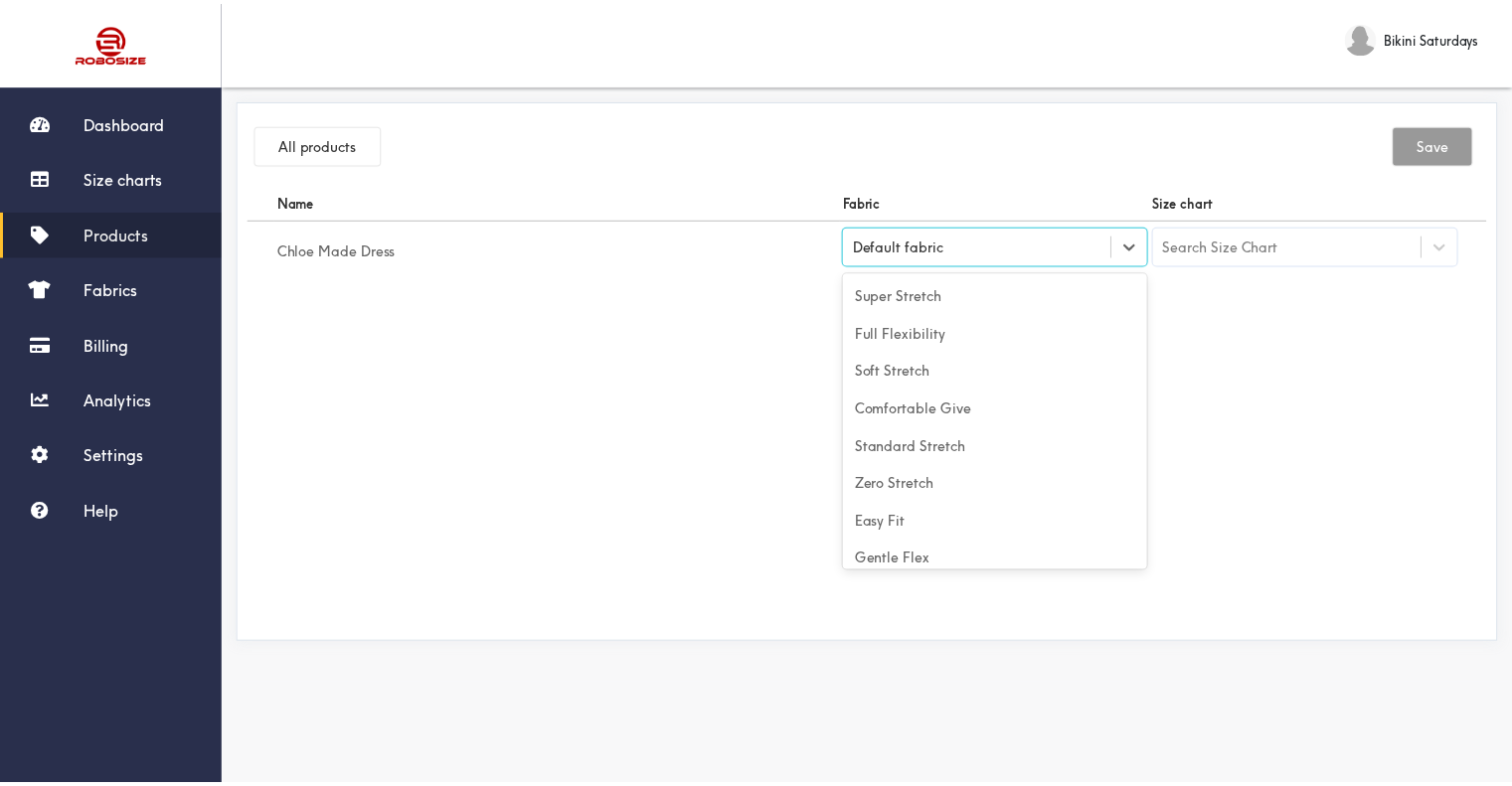 scroll, scrollTop: 87, scrollLeft: 0, axis: vertical 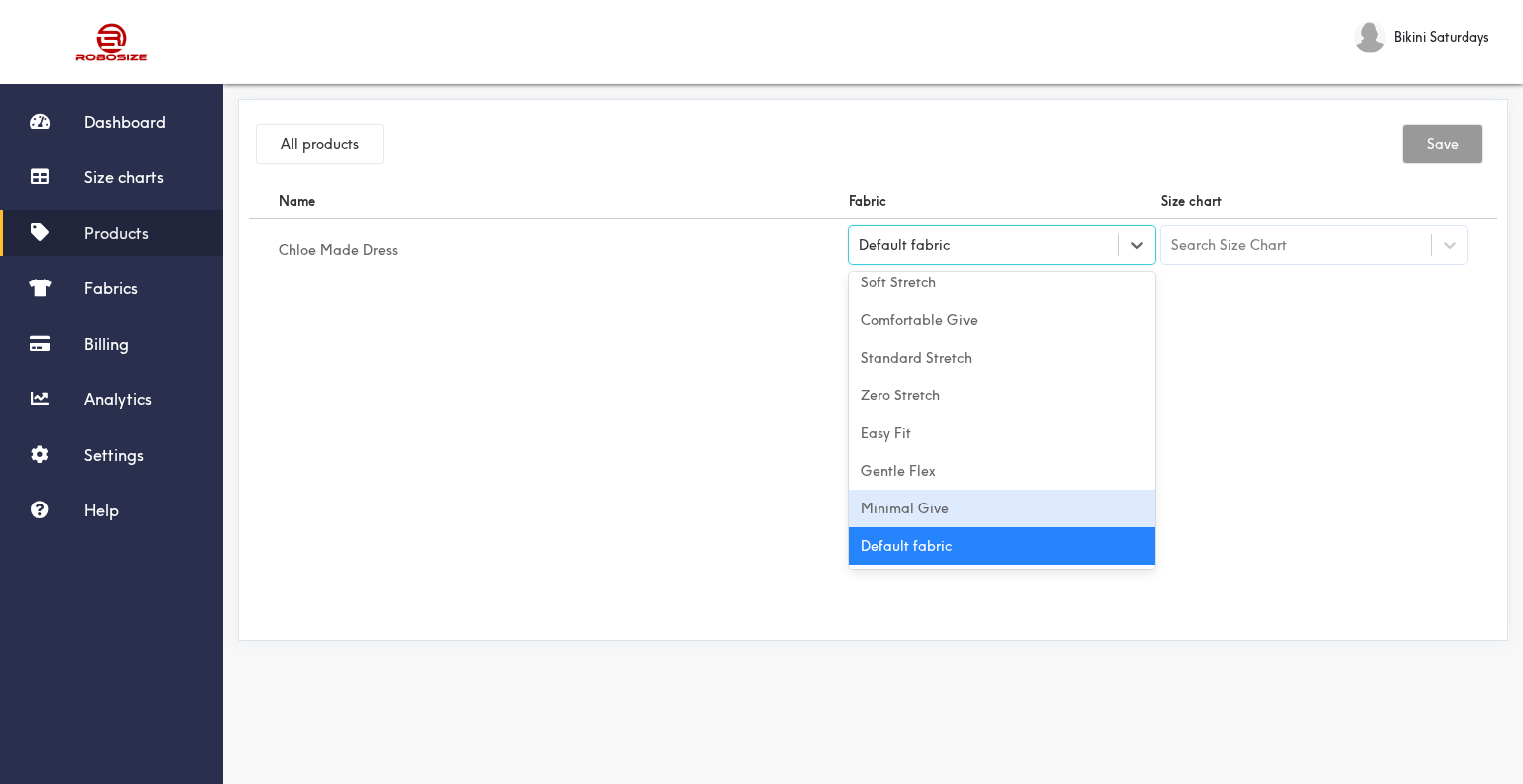 click on "Minimal Give" at bounding box center (1001, 508) 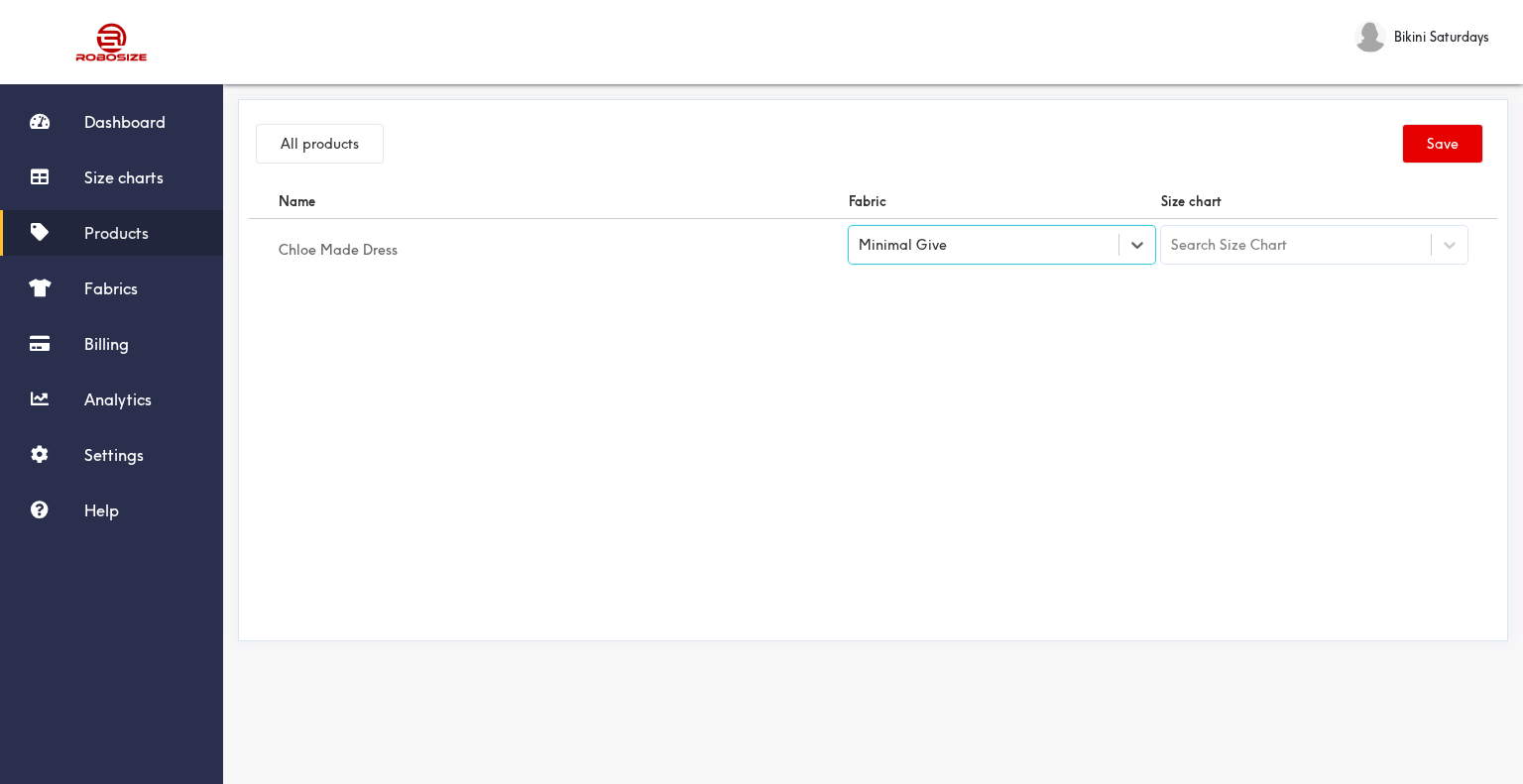 click on "Search Size Chart" at bounding box center [1296, 245] 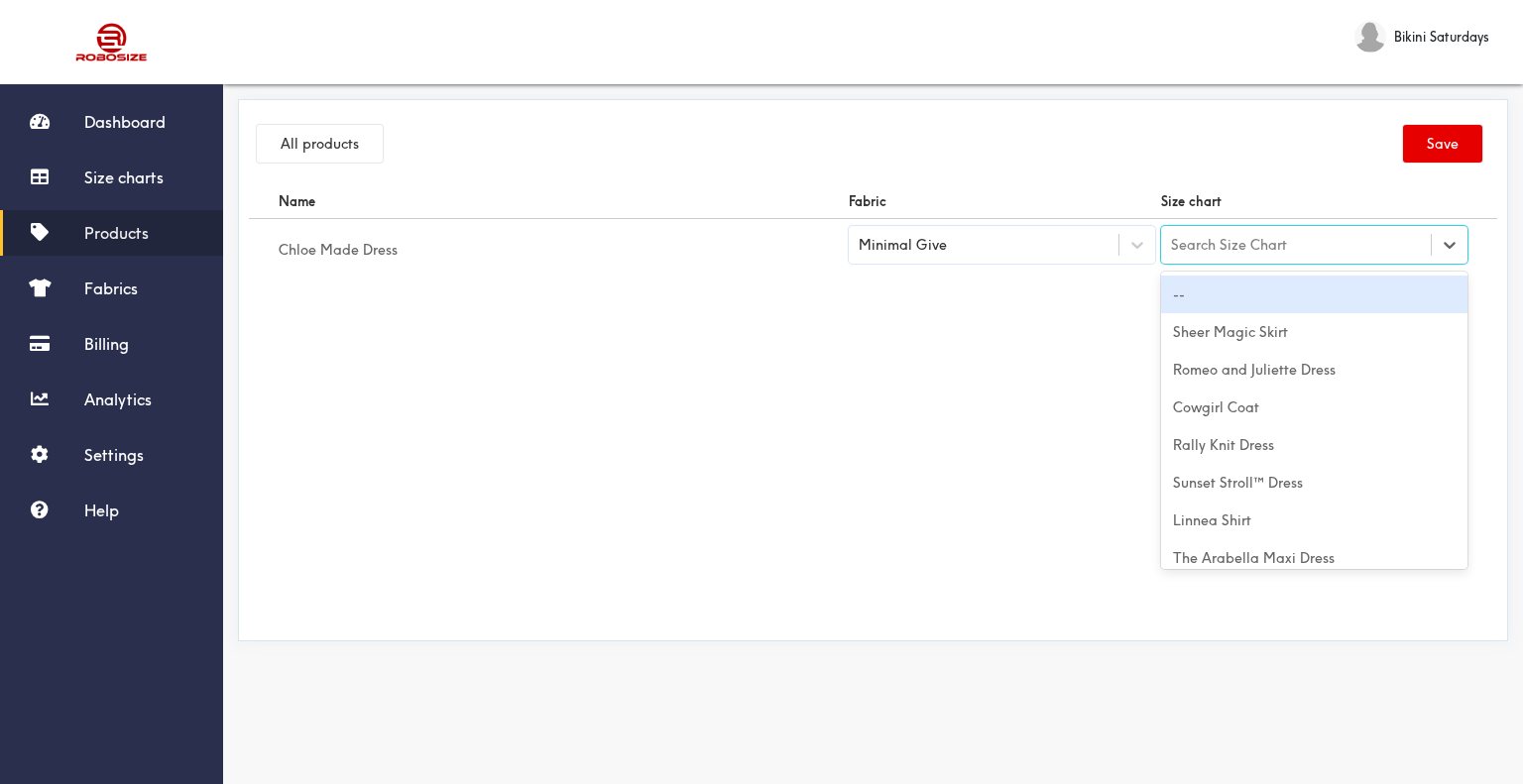 paste on "Chloe Made Dress" 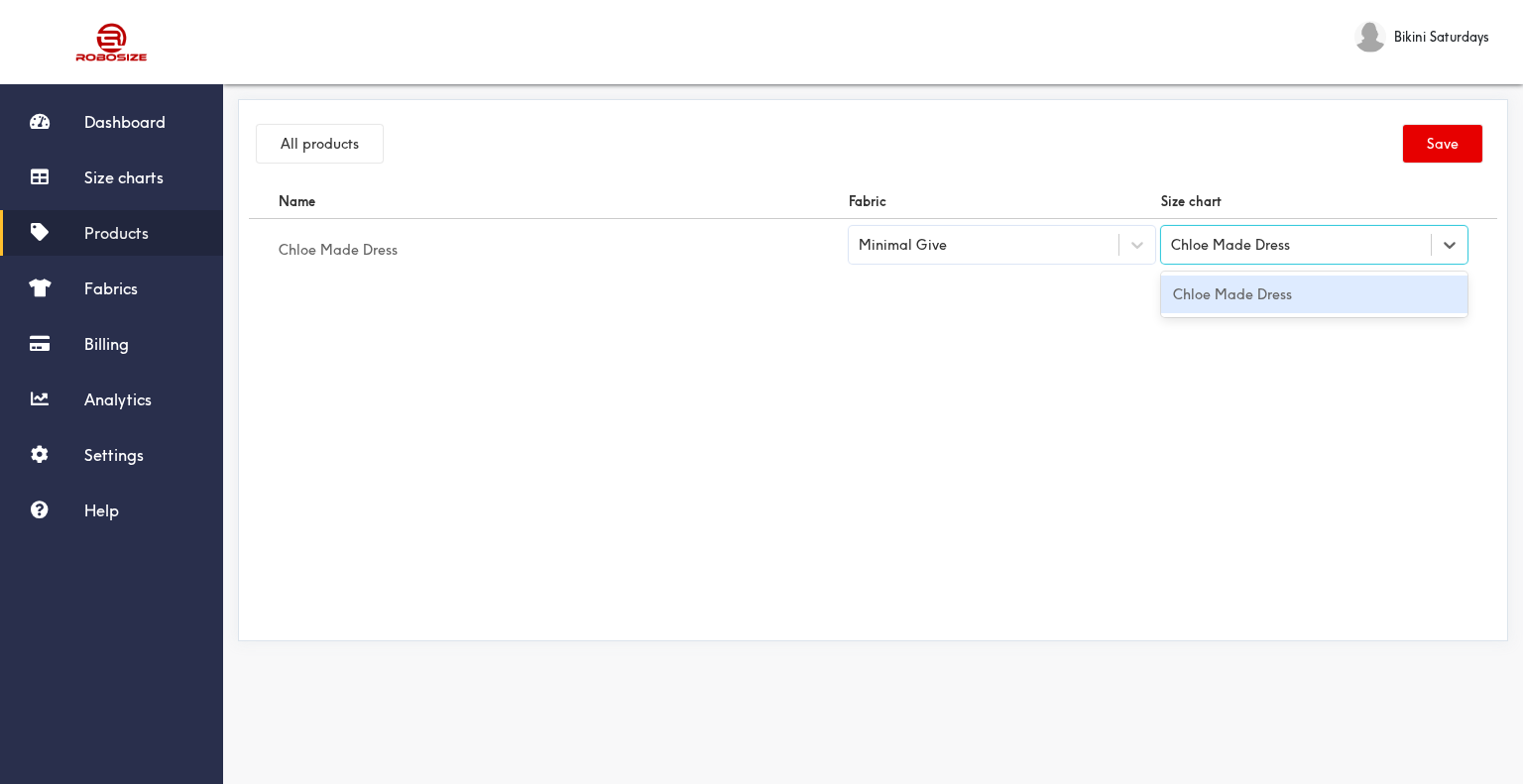 click on "Chloe Made Dress" at bounding box center [1314, 294] 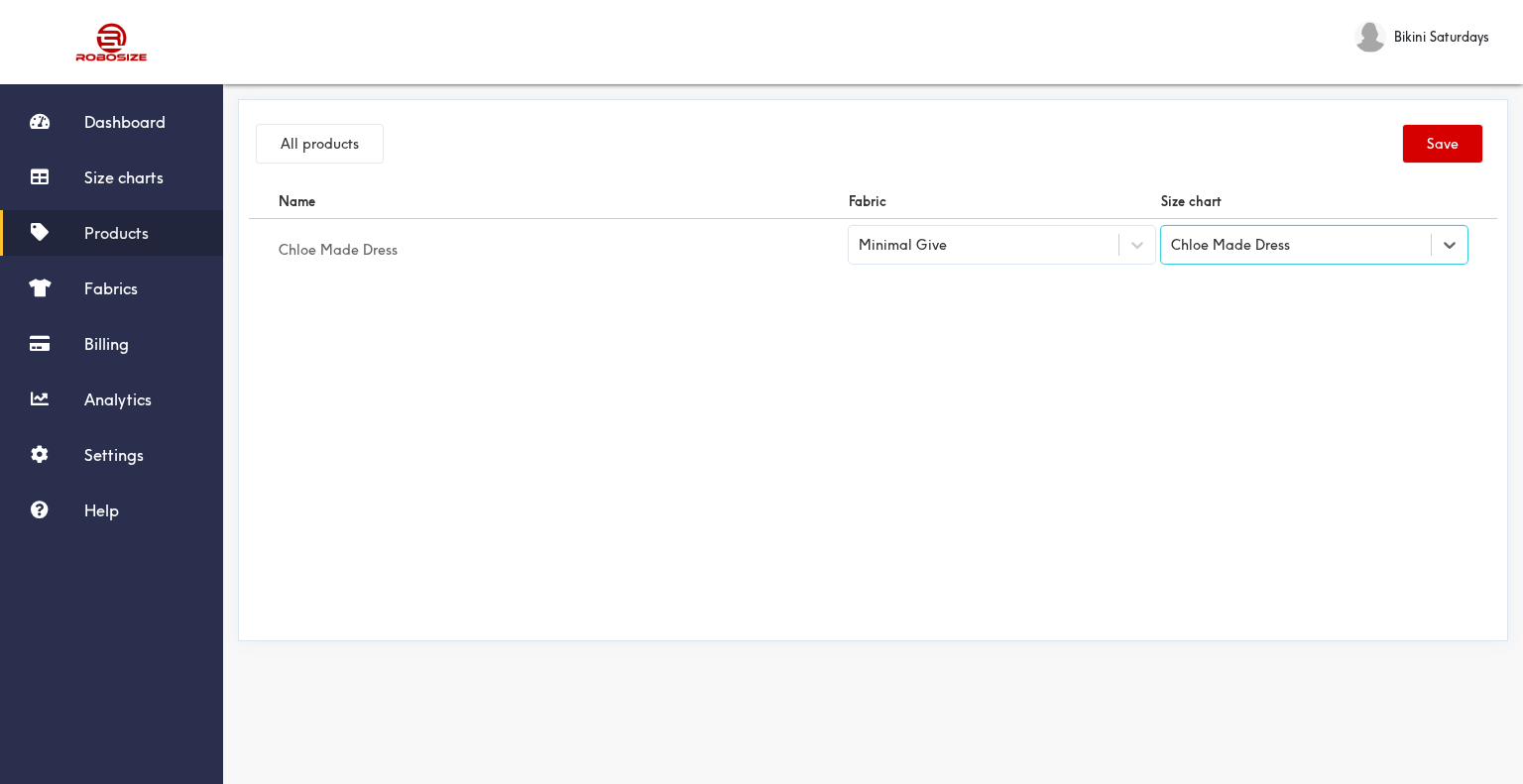 click on "Save" at bounding box center [1443, 144] 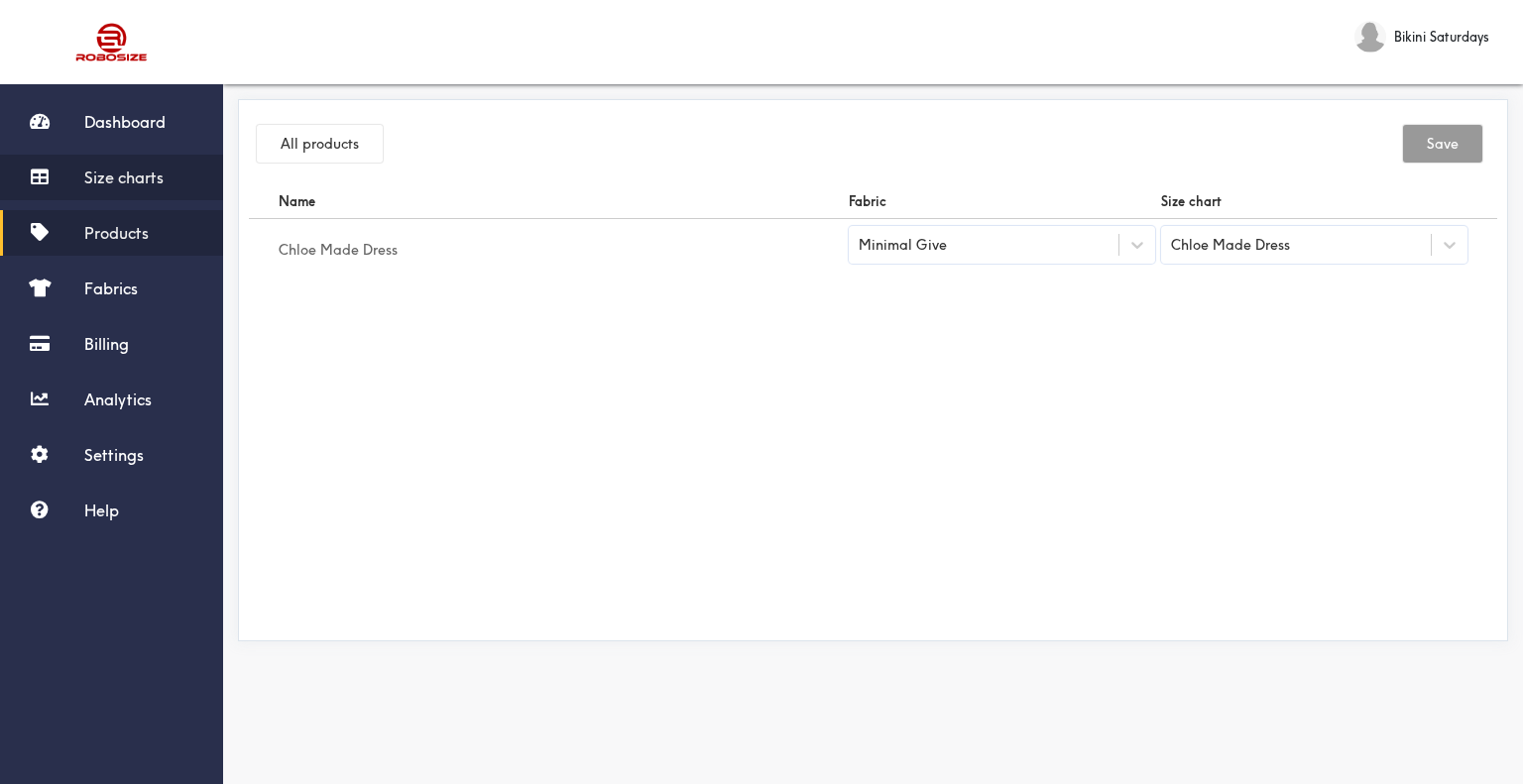 click on "Size charts" at bounding box center (111, 177) 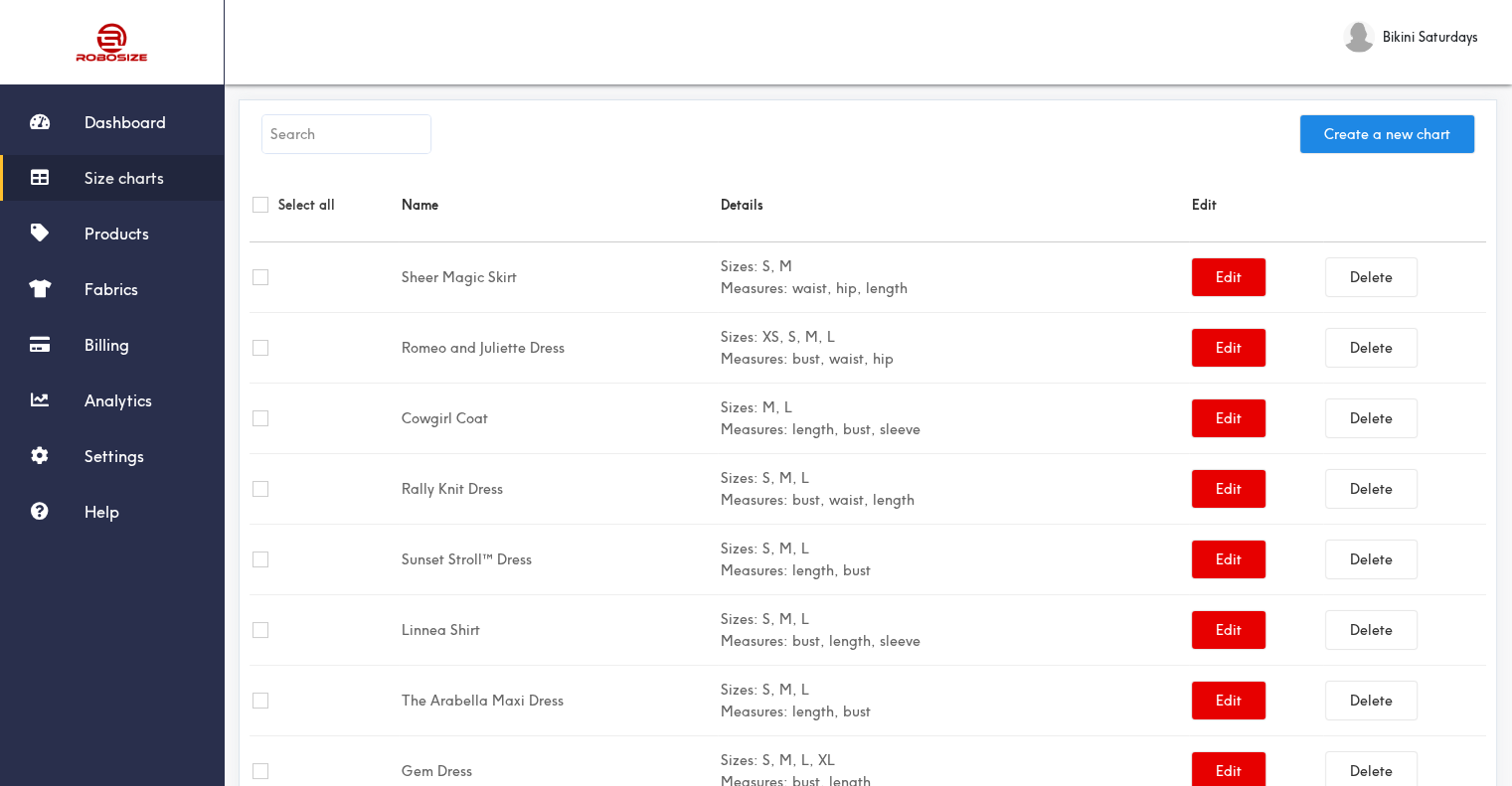 click at bounding box center [346, 134] 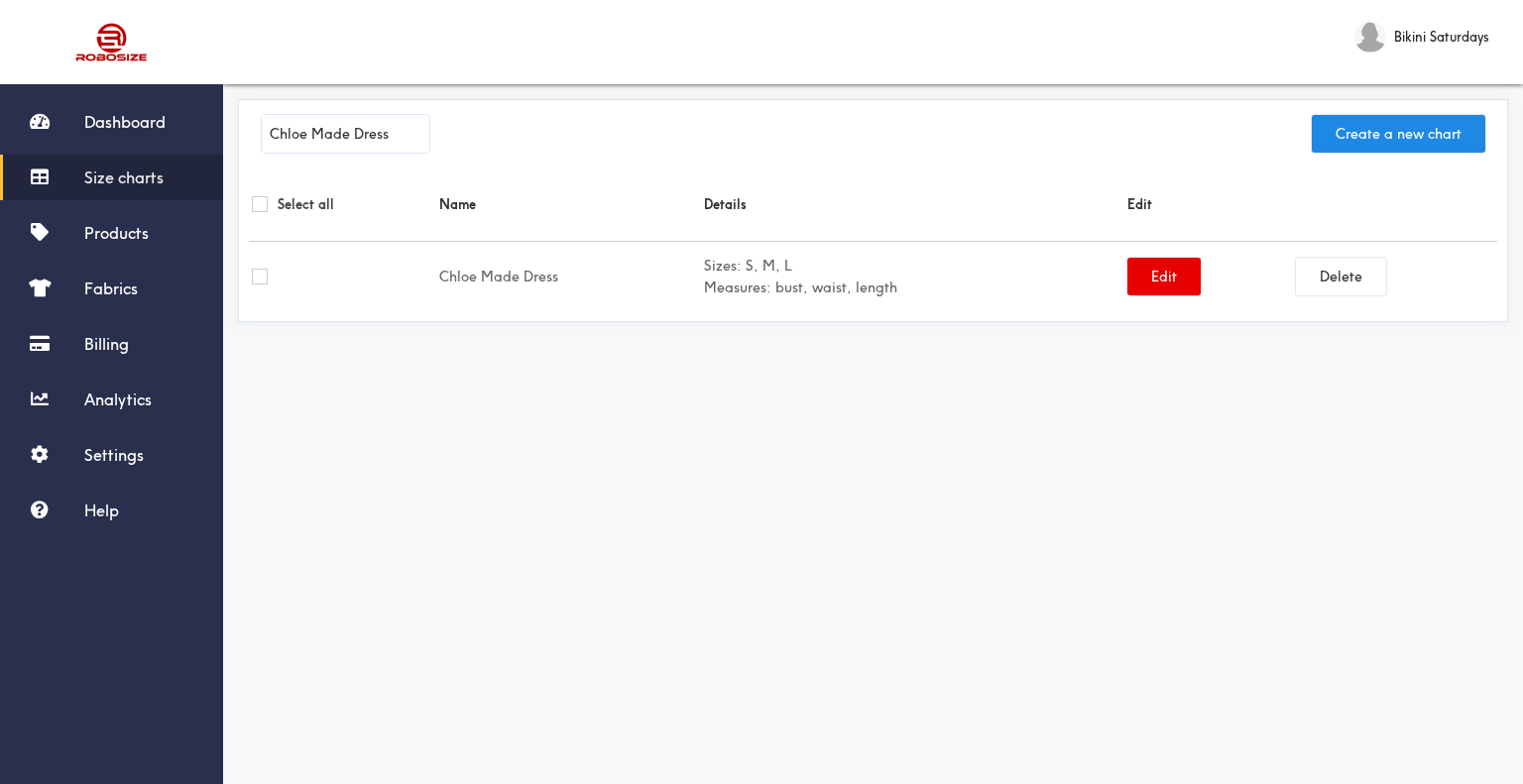 type on "Chloe Made Dress" 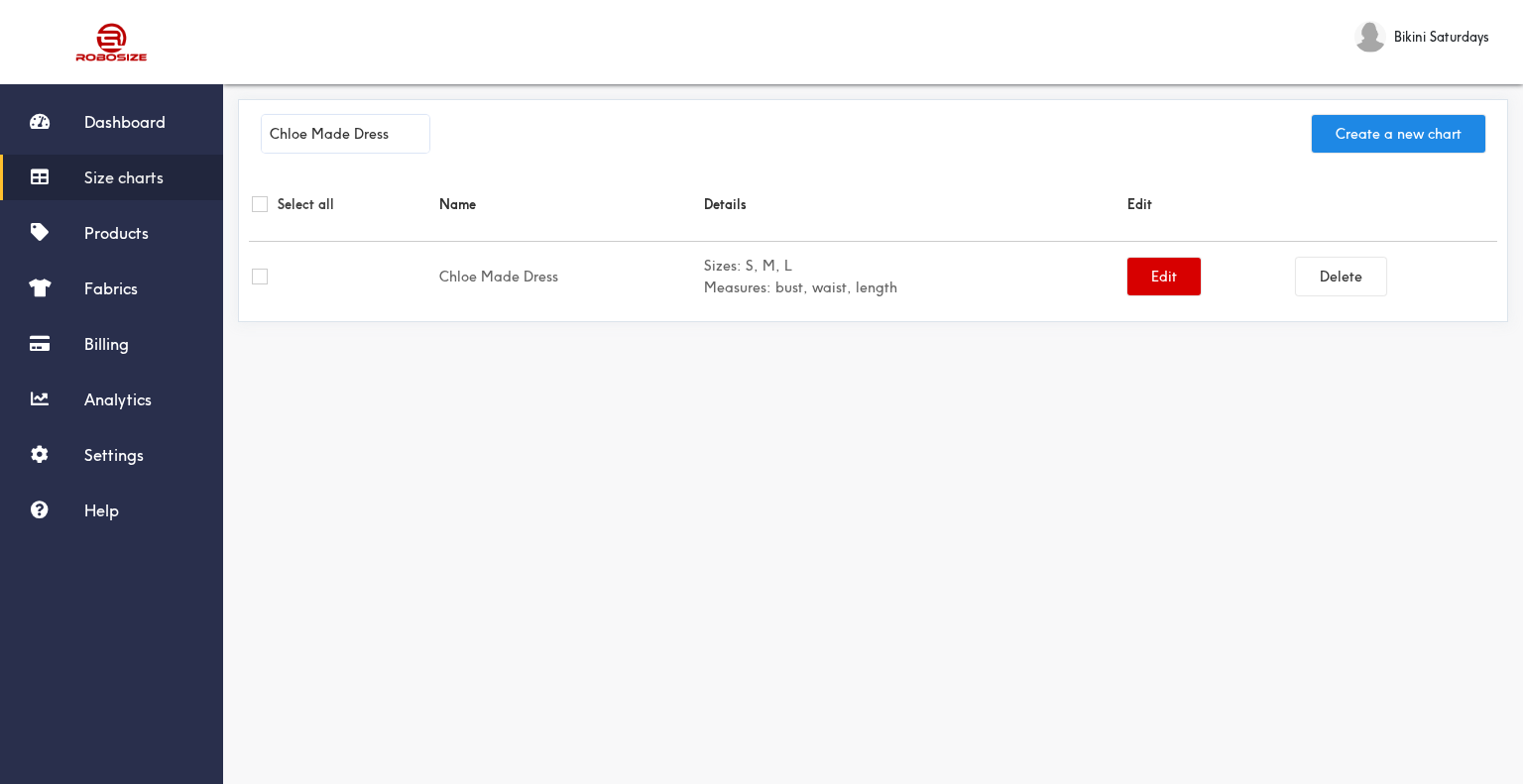 click on "Edit" at bounding box center (1164, 277) 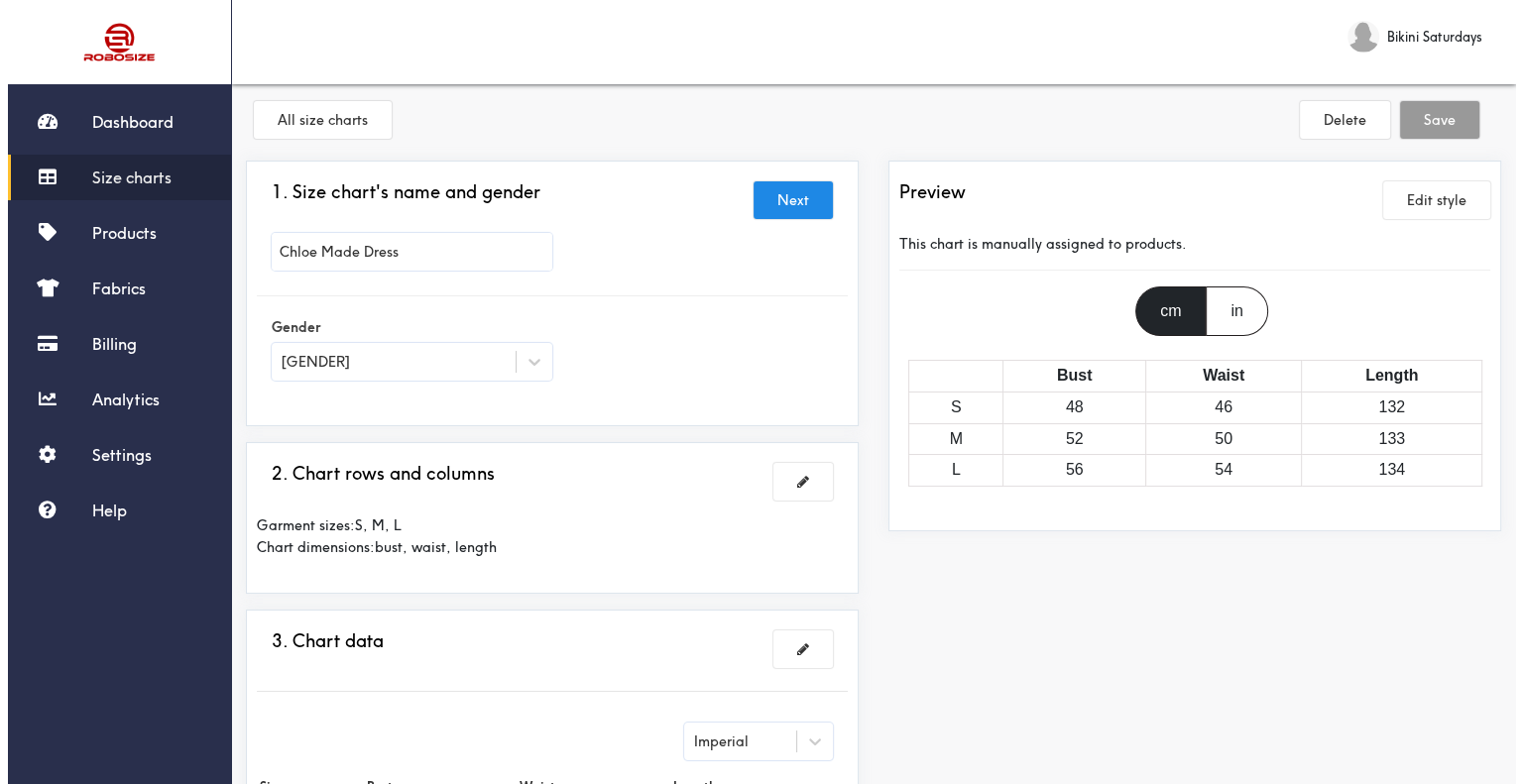scroll, scrollTop: 0, scrollLeft: 0, axis: both 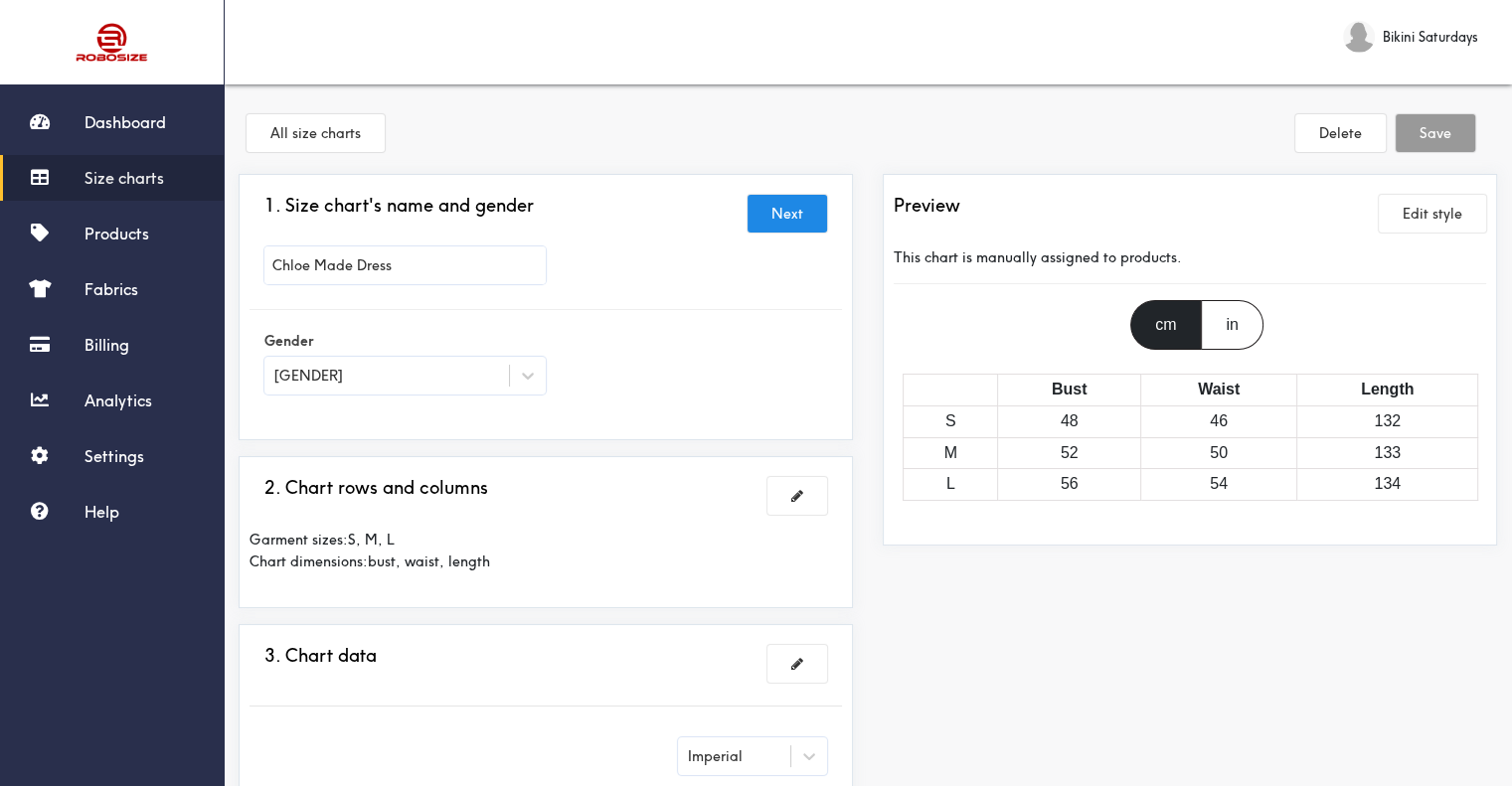 click on "Size charts" at bounding box center [124, 178] 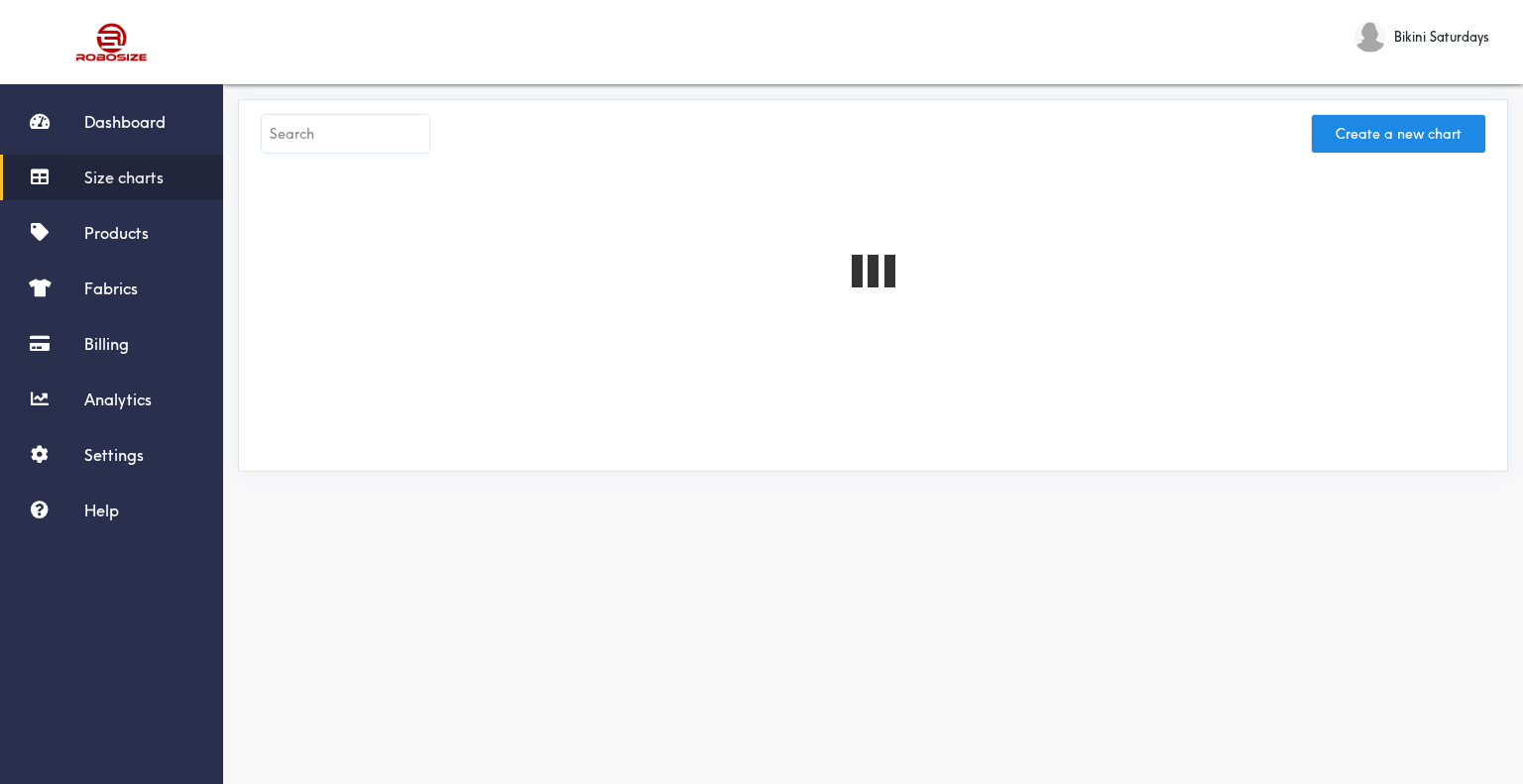 click at bounding box center [345, 134] 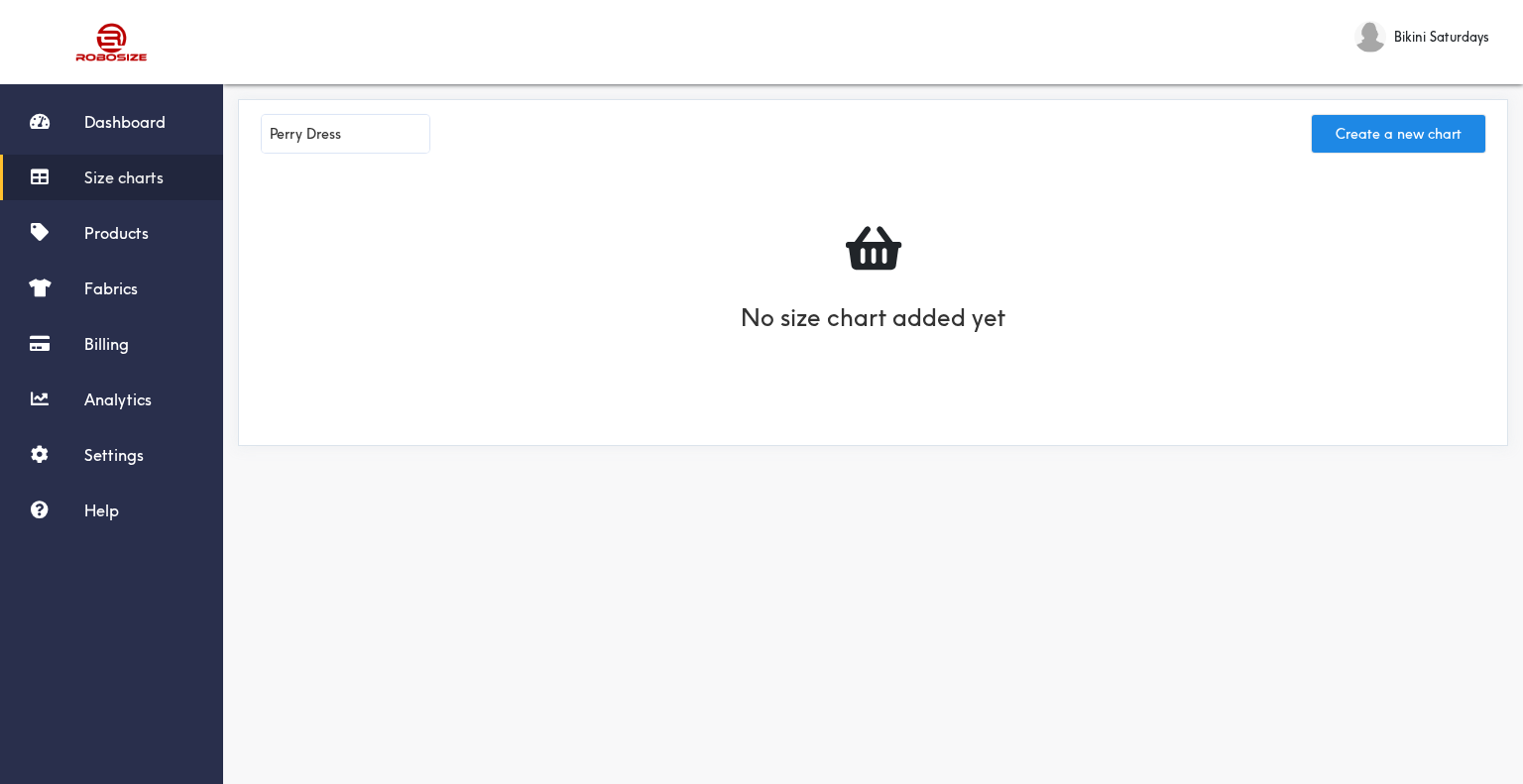 type on "Perry Dress" 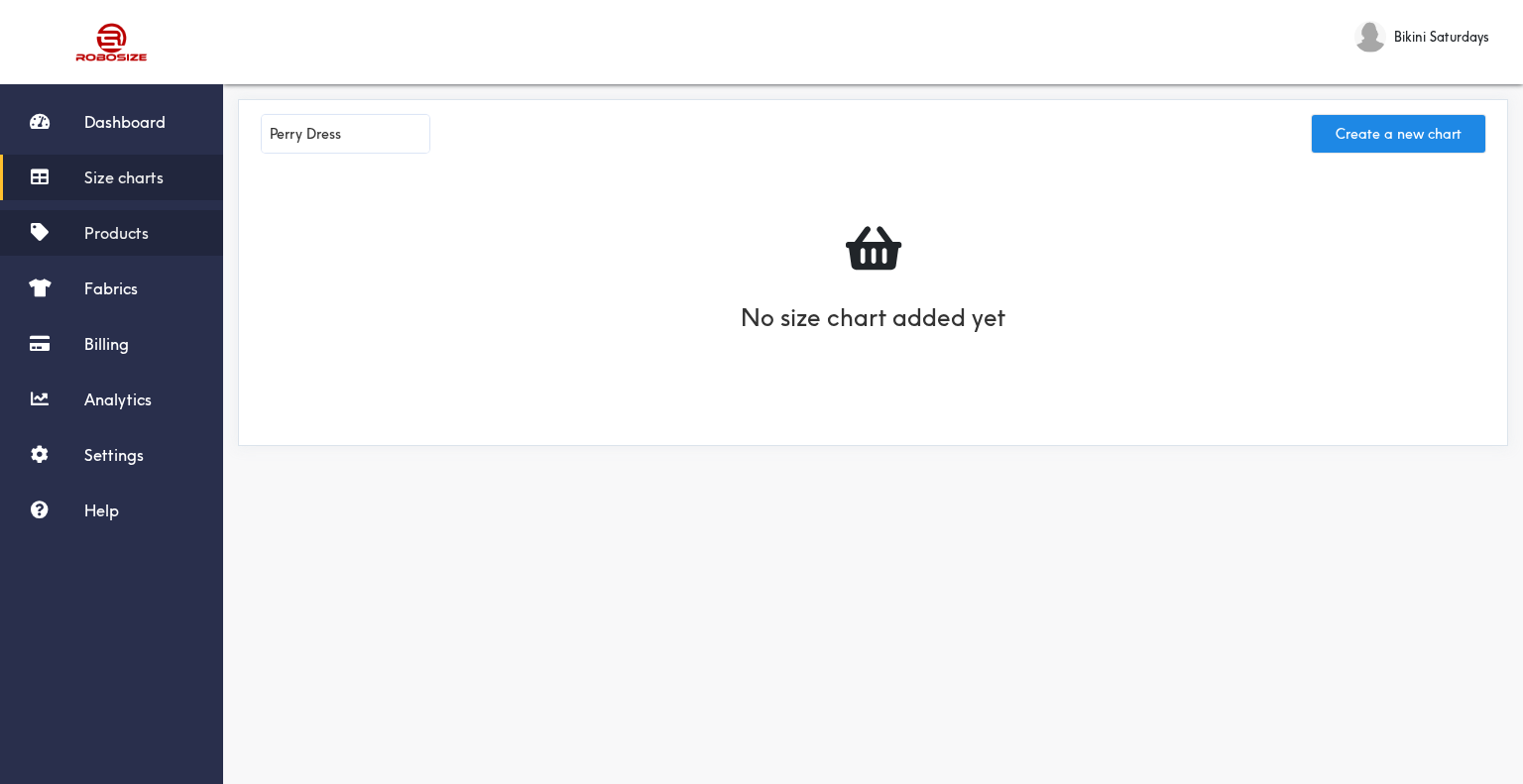 click on "Products" at bounding box center (116, 233) 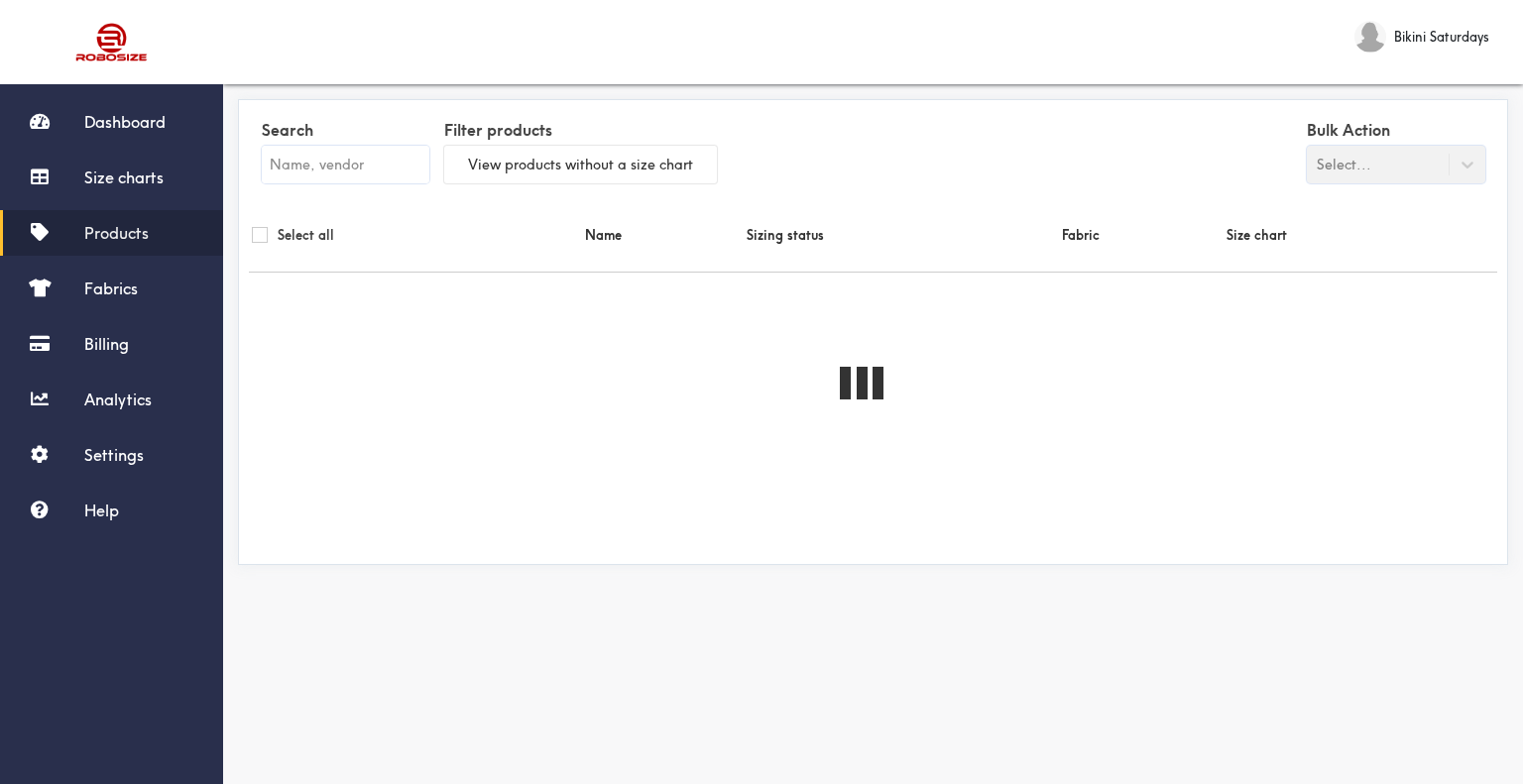 click at bounding box center [345, 165] 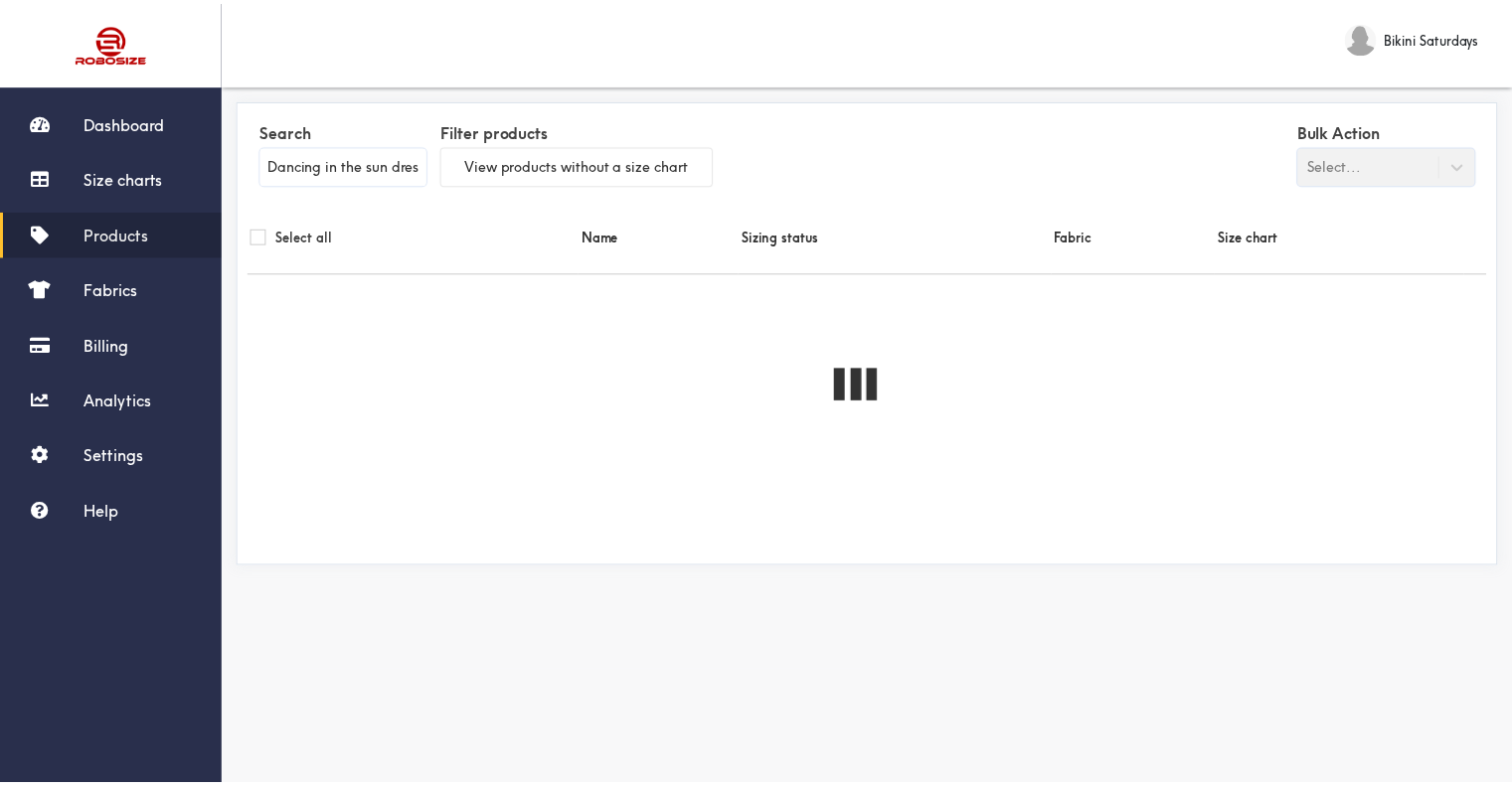 scroll, scrollTop: 0, scrollLeft: 14, axis: horizontal 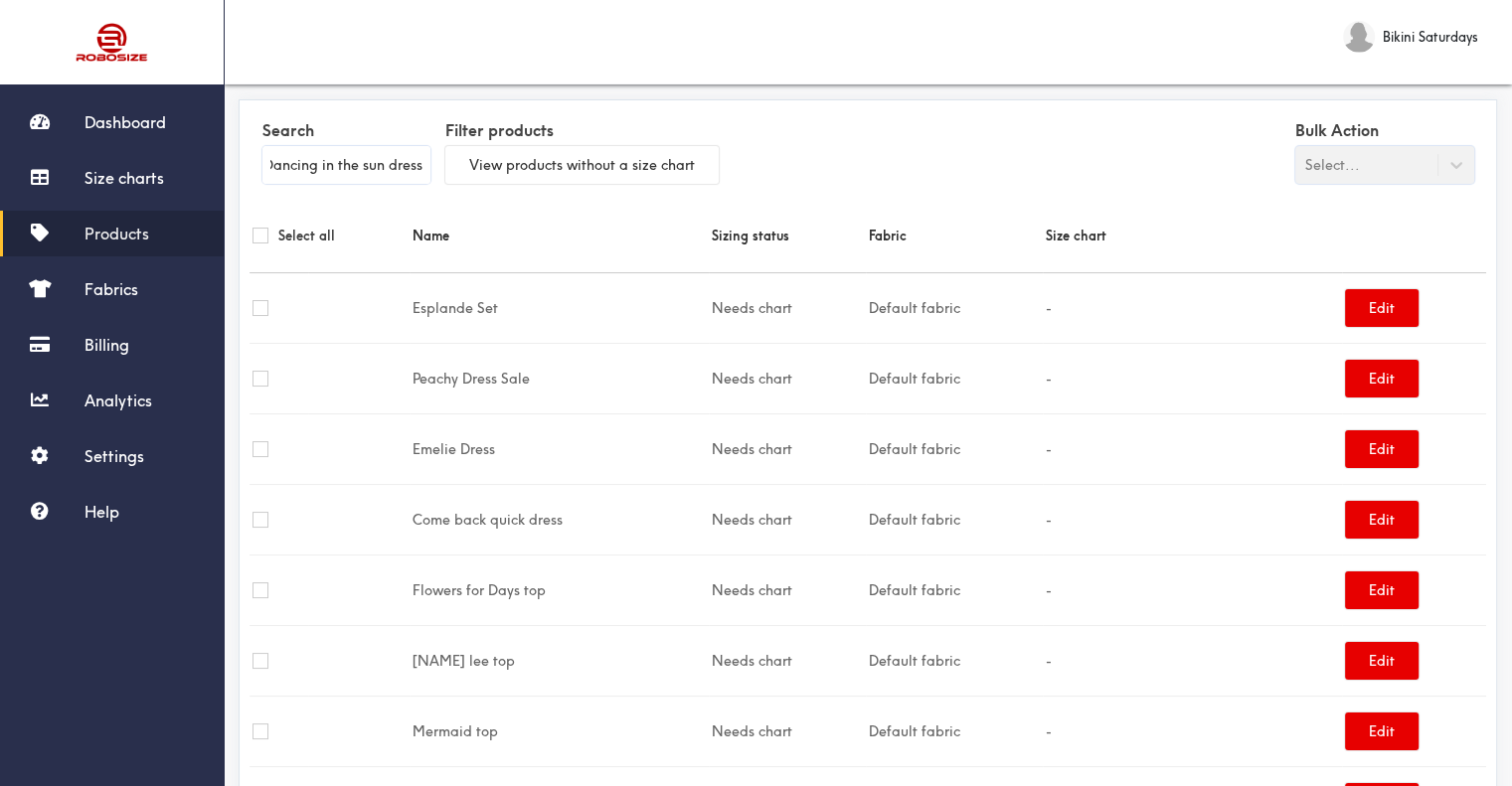 click on "Dancing in the sun dress" at bounding box center [346, 165] 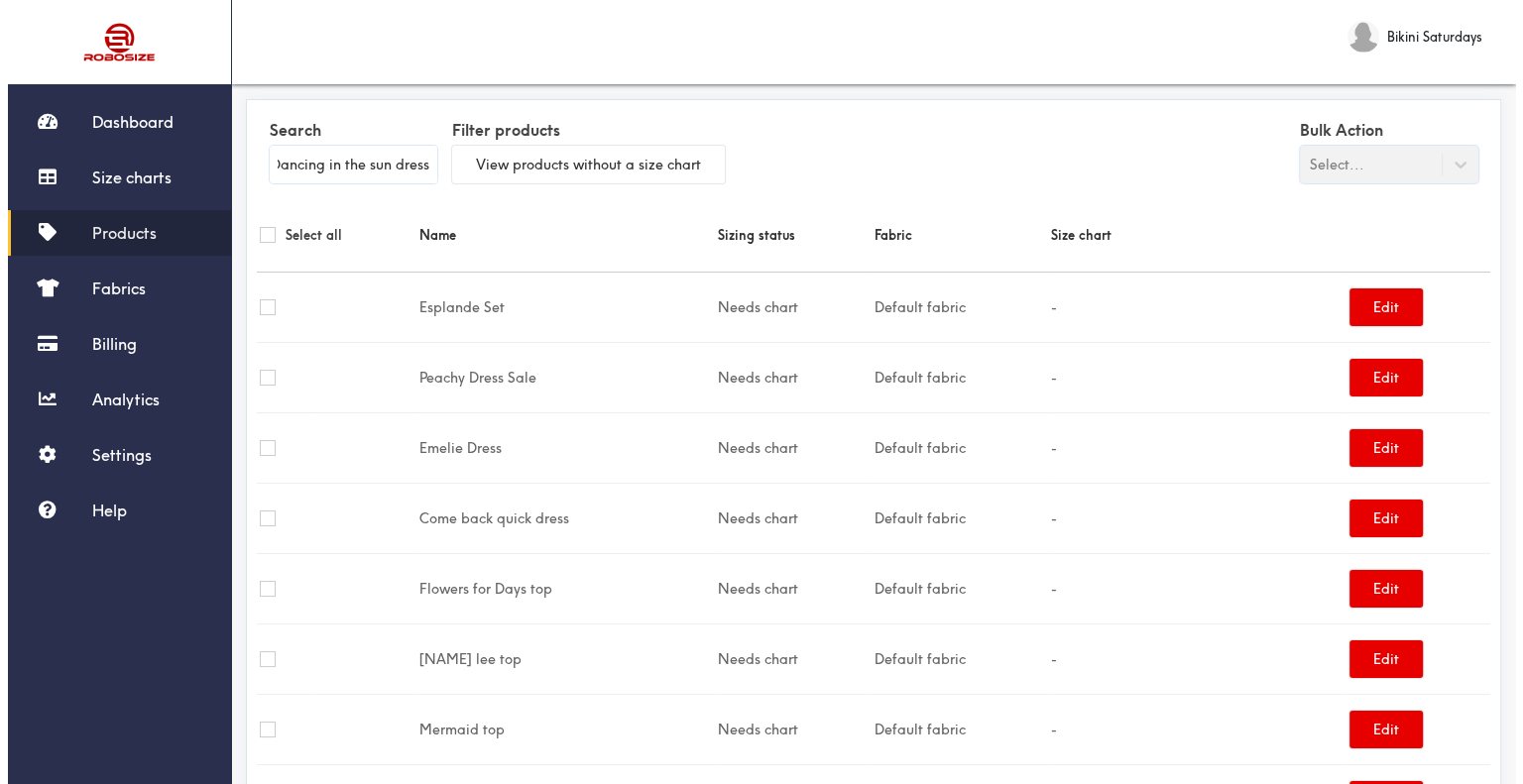 scroll, scrollTop: 0, scrollLeft: 0, axis: both 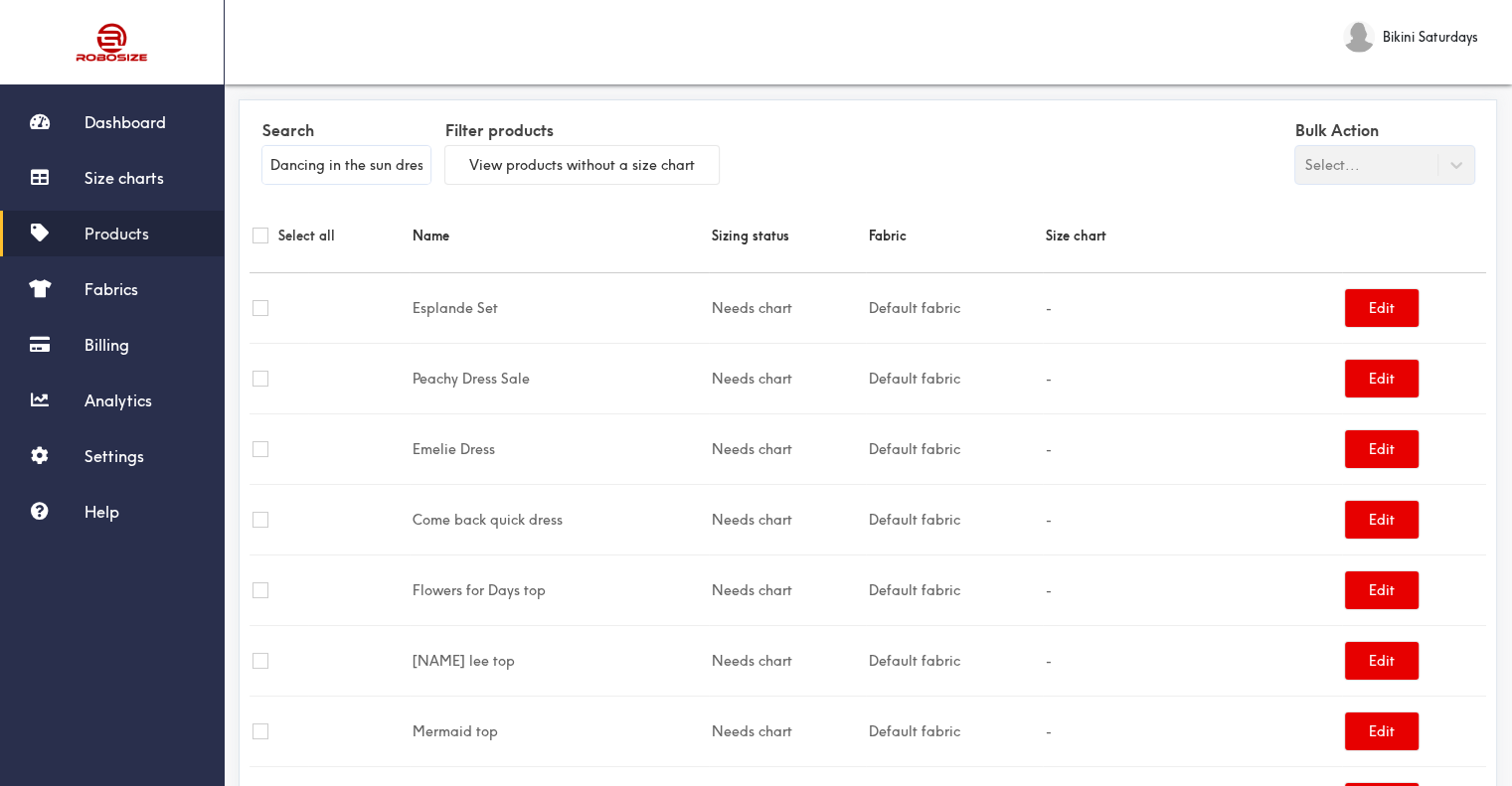 click on "Search" at bounding box center (346, 130) 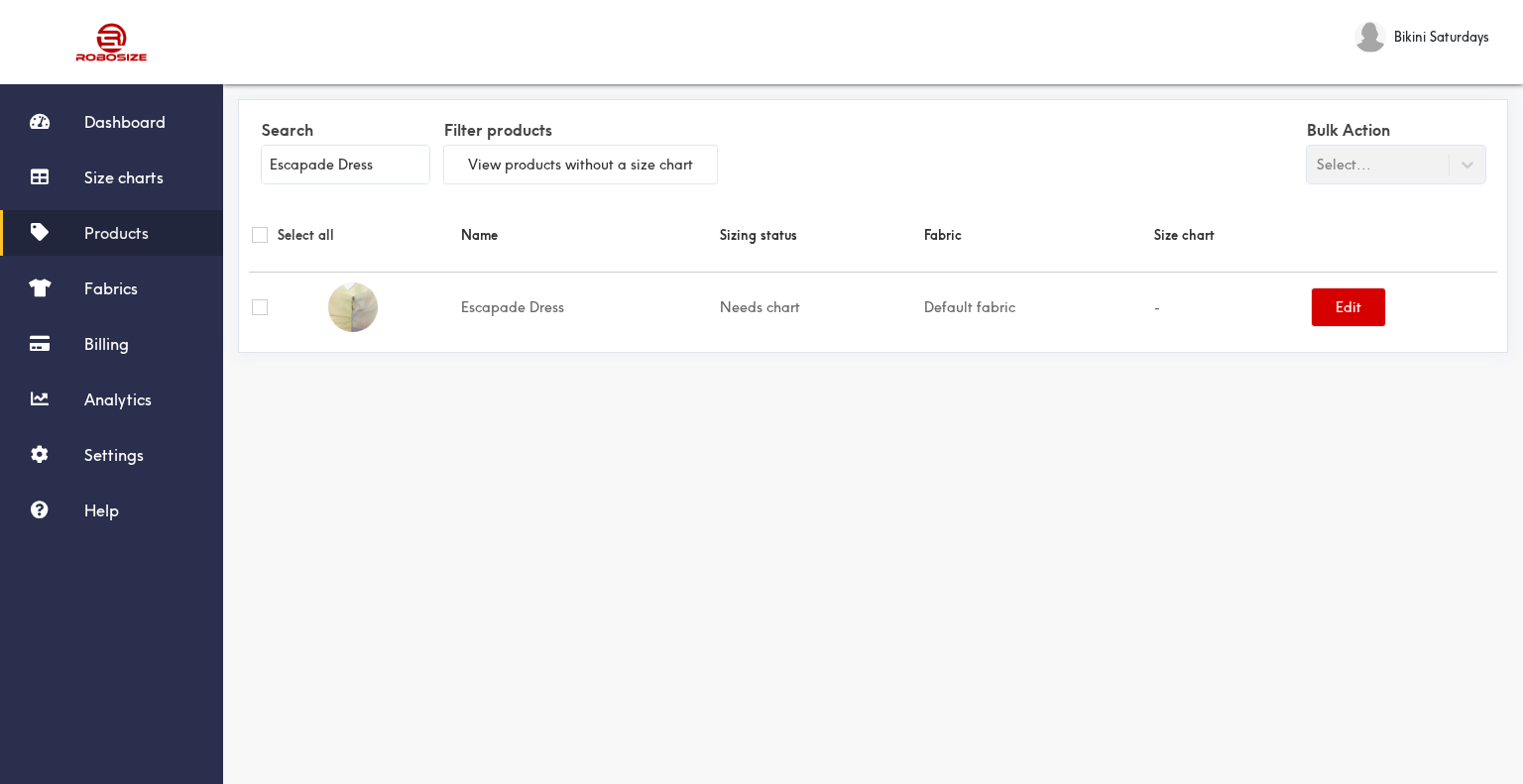 type on "Escapade Dress" 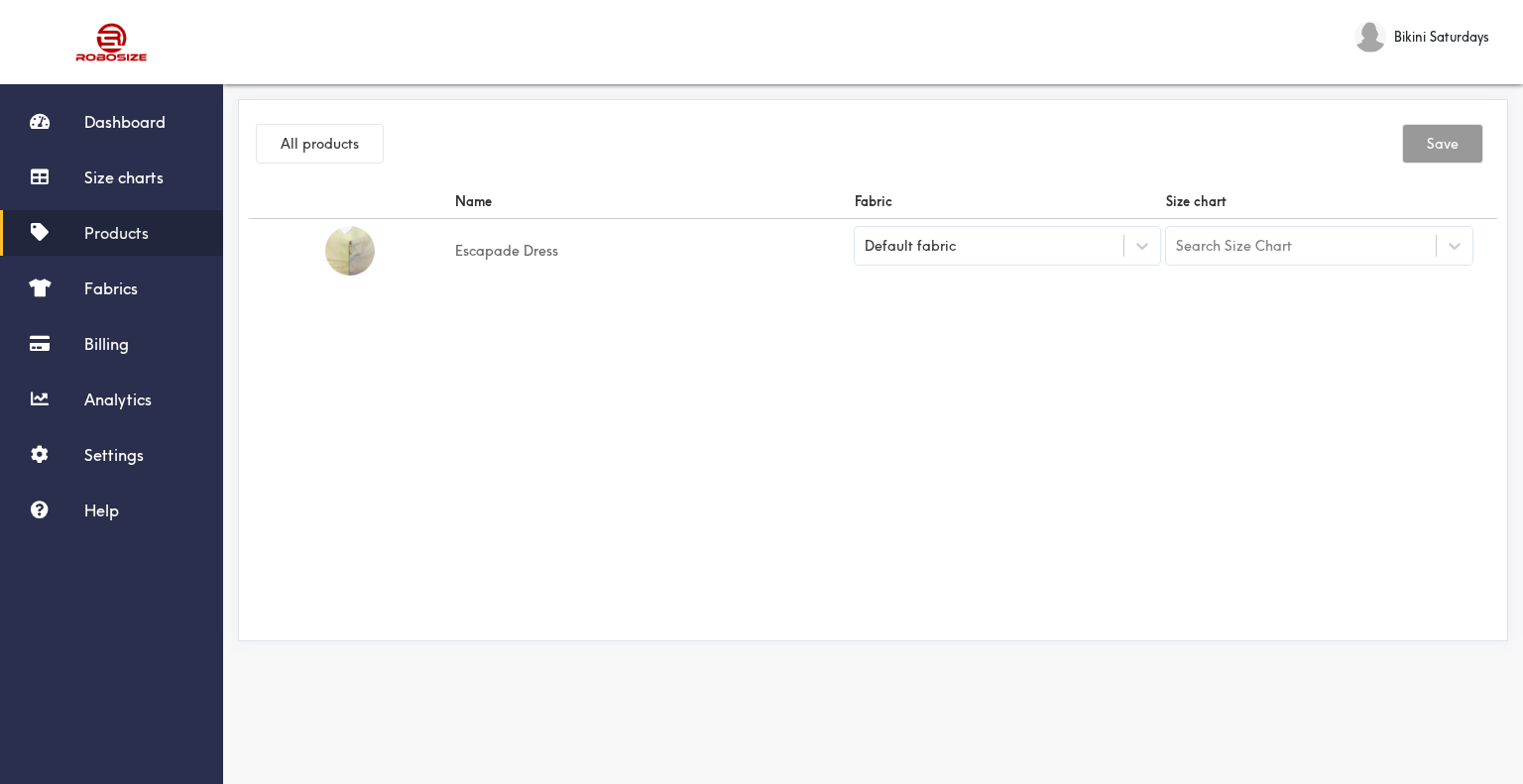 click on "Default fabric" at bounding box center [910, 246] 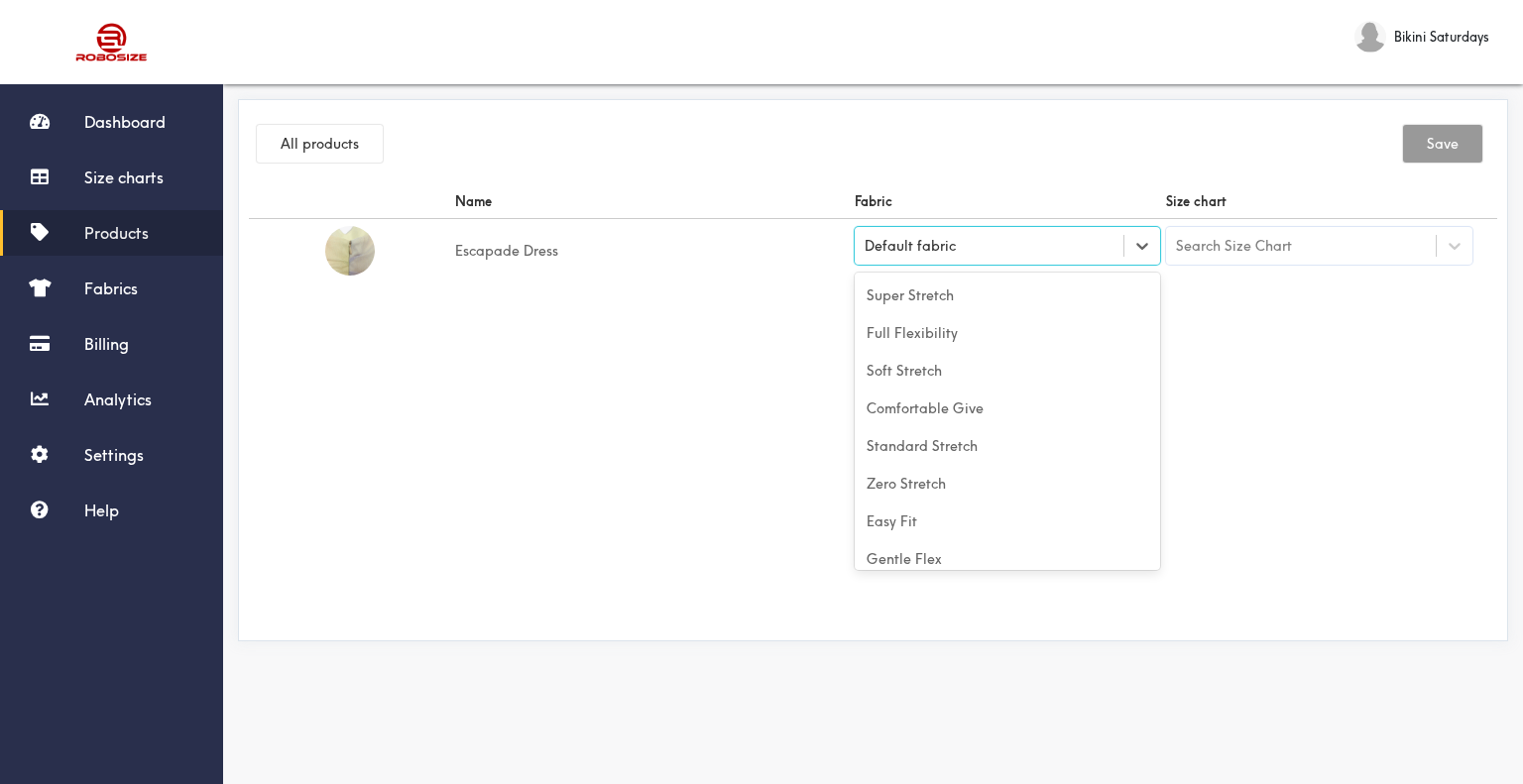 scroll, scrollTop: 87, scrollLeft: 0, axis: vertical 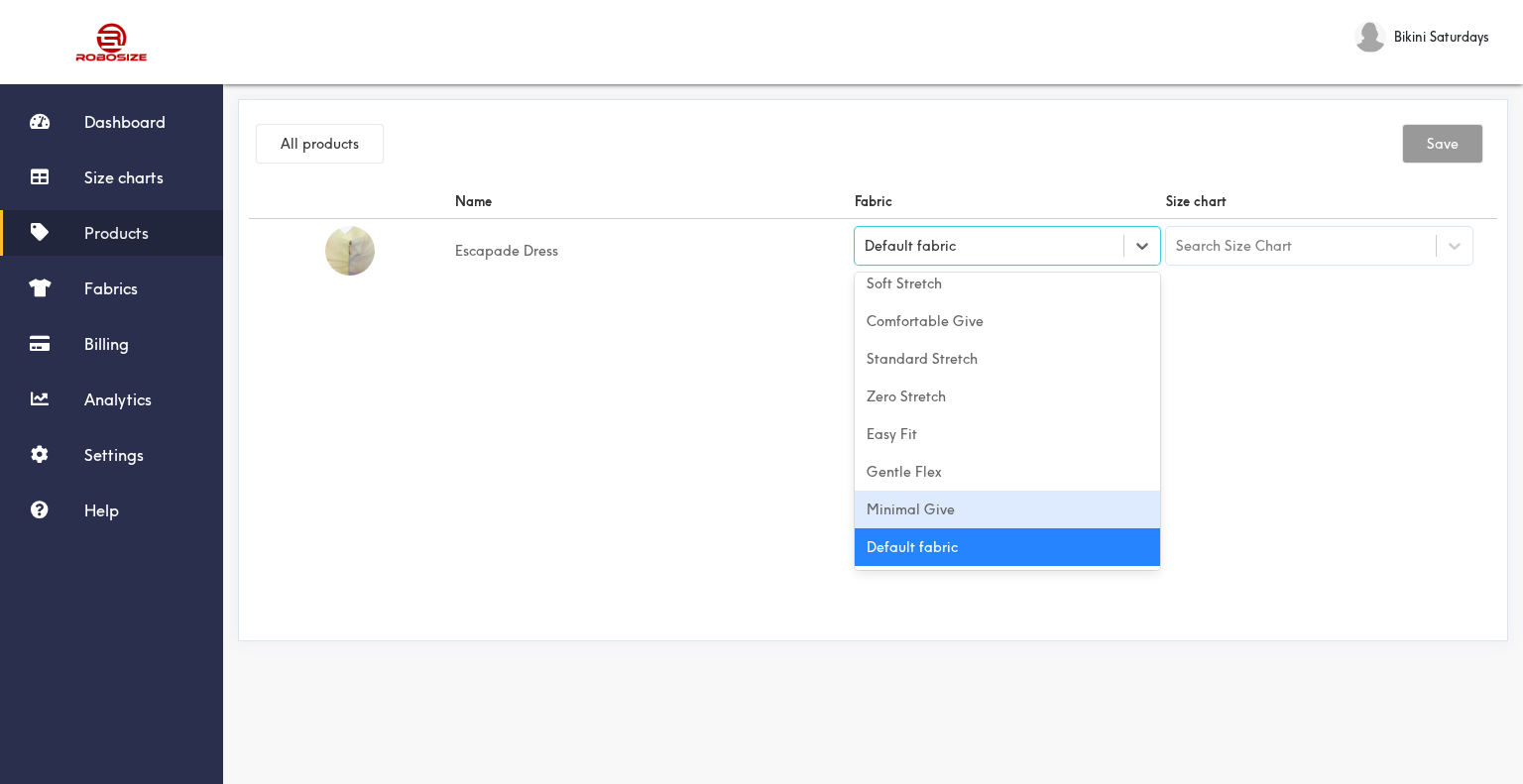 click on "Minimal Give" at bounding box center [1007, 509] 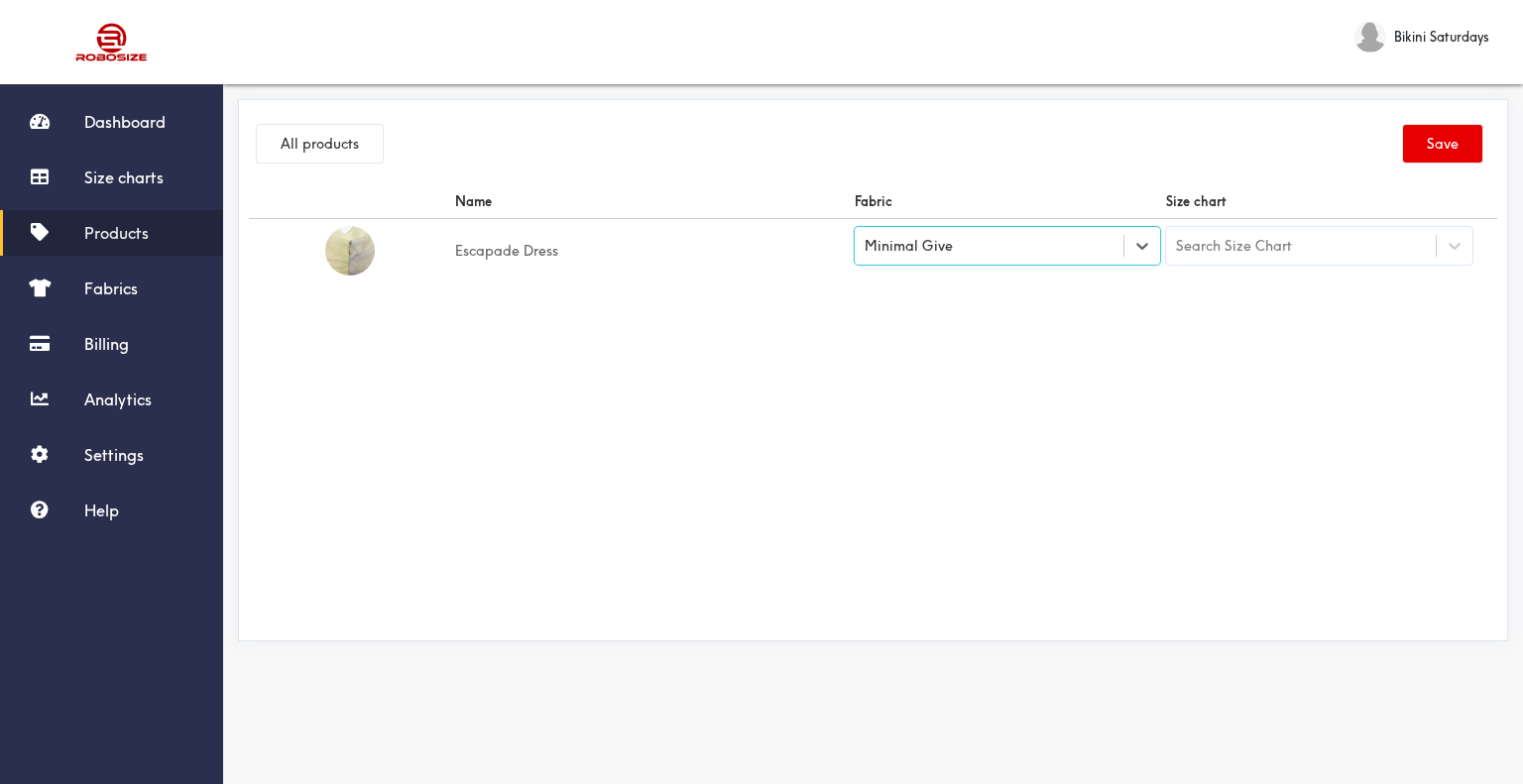click on "Search Size Chart" at bounding box center (1301, 246) 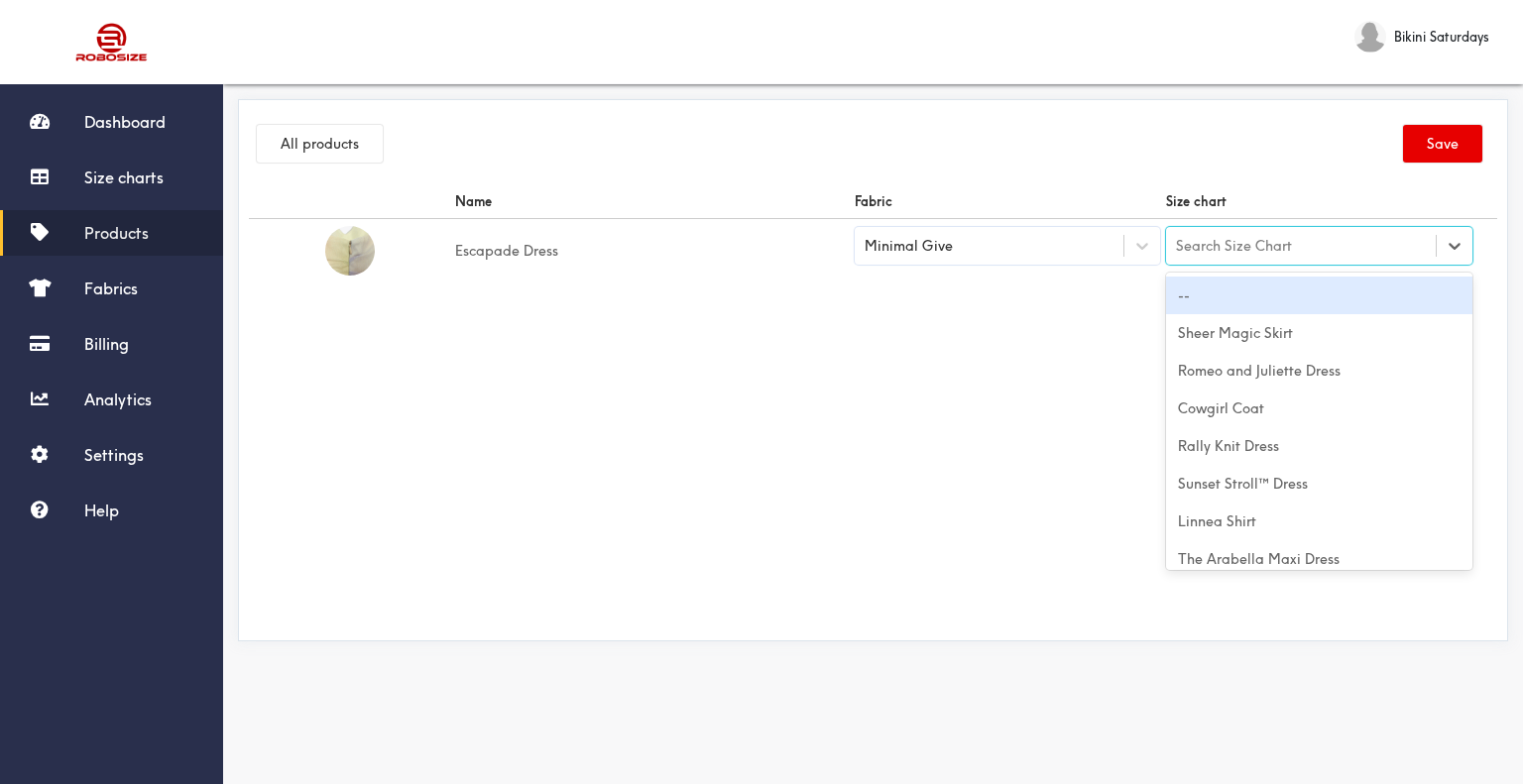 paste on "Escapade Dress" 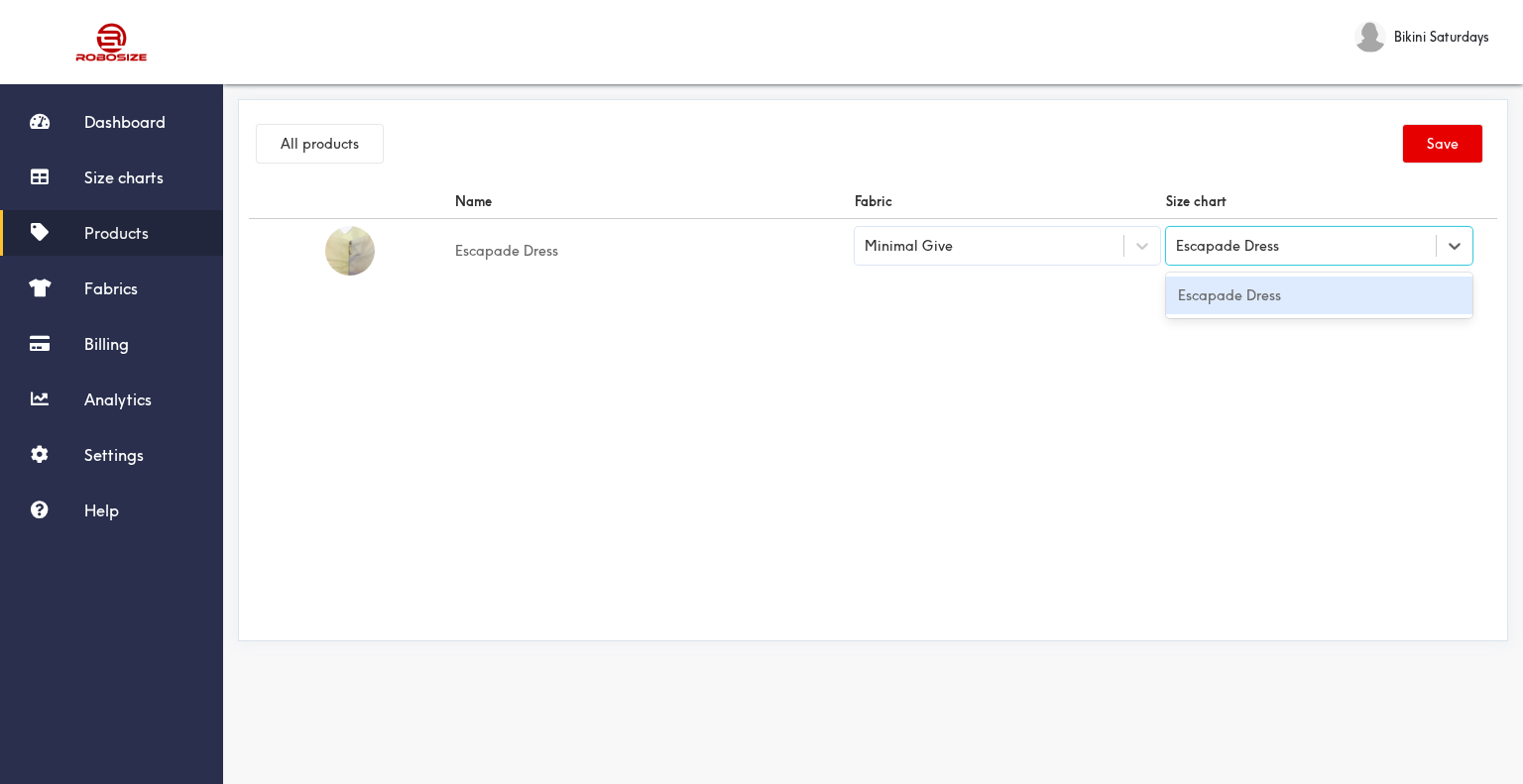 click on "Escapade Dress" at bounding box center (1319, 295) 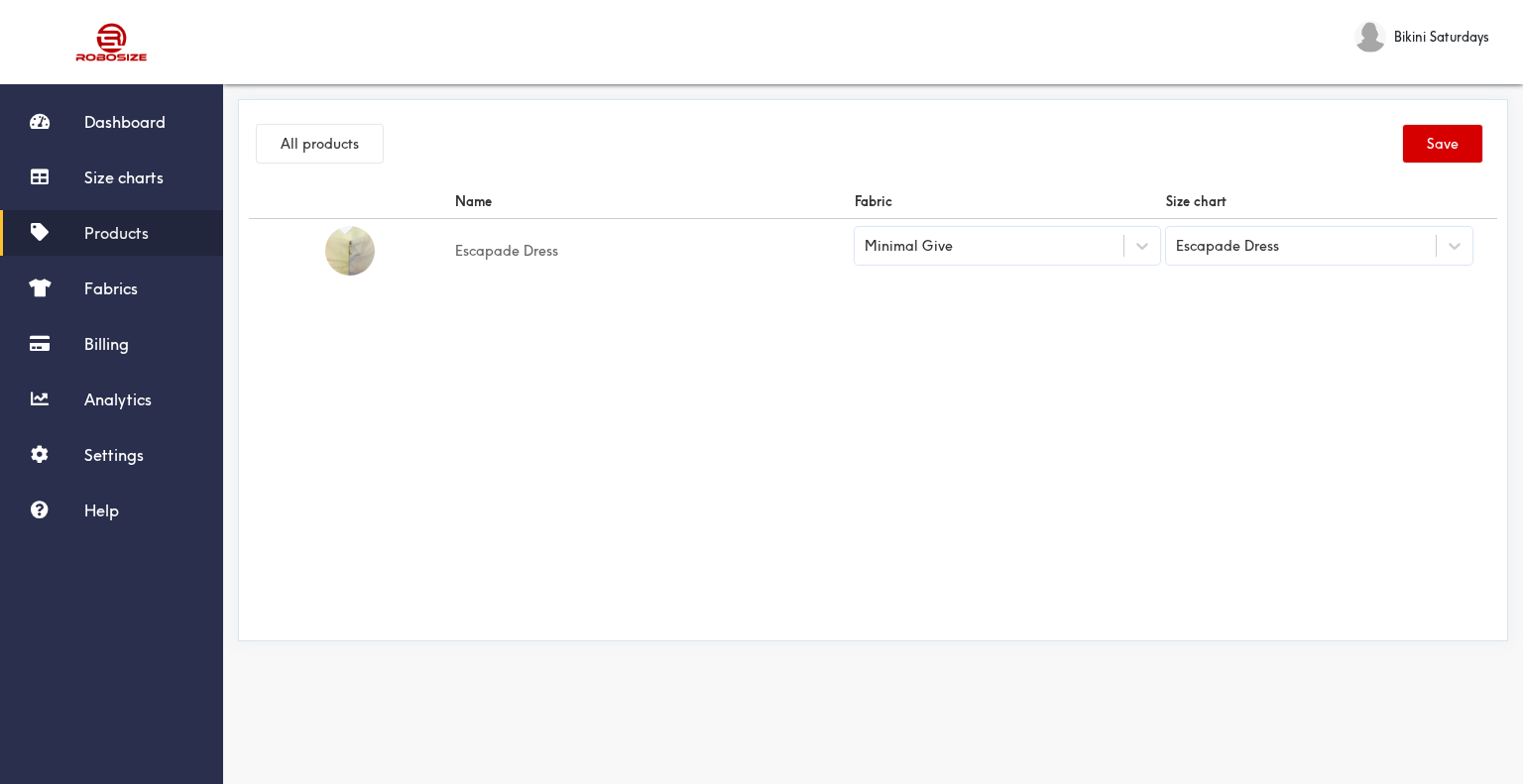 drag, startPoint x: 1457, startPoint y: 158, endPoint x: 1453, endPoint y: 147, distance: 11.7046999 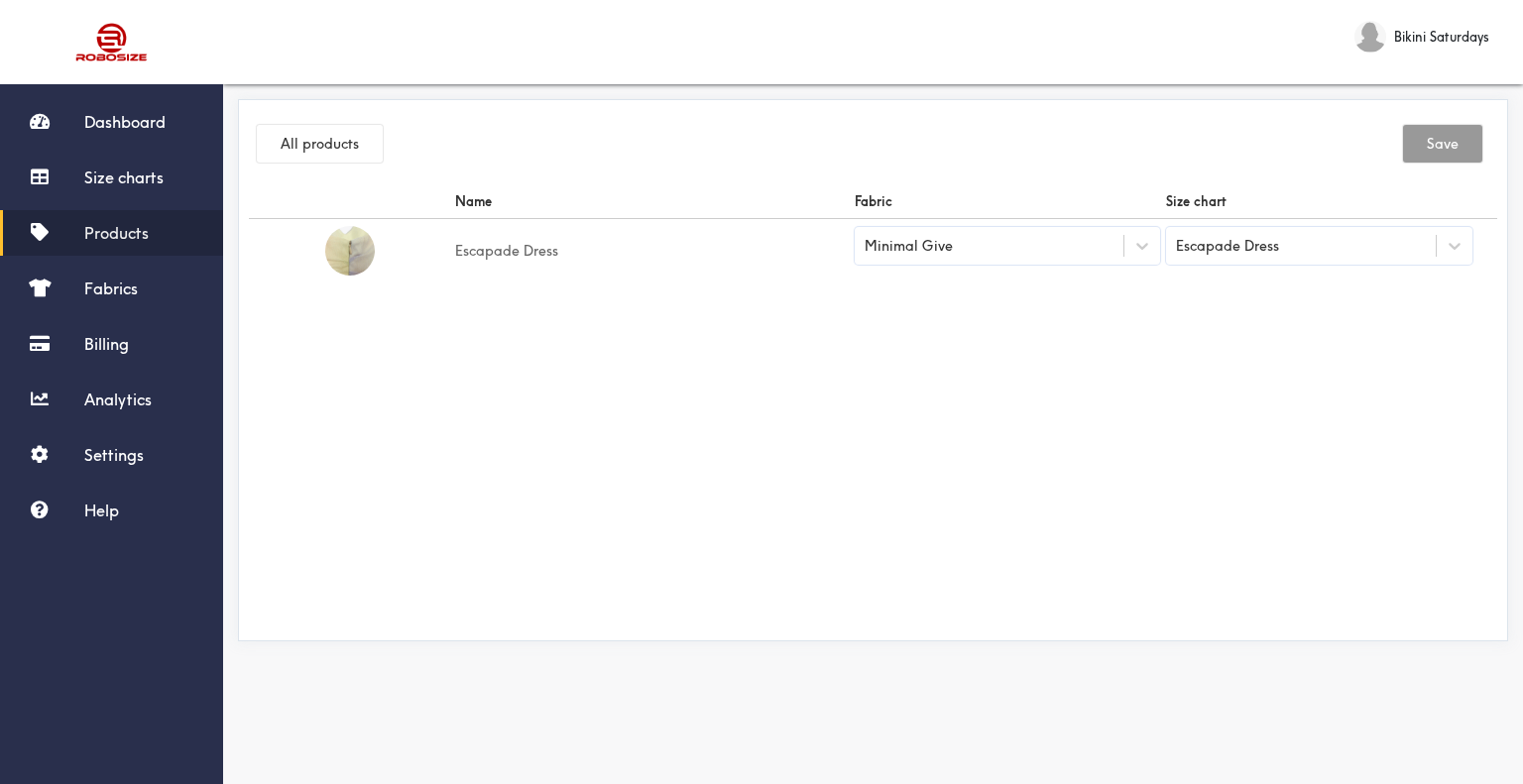 click on "Products" at bounding box center [111, 233] 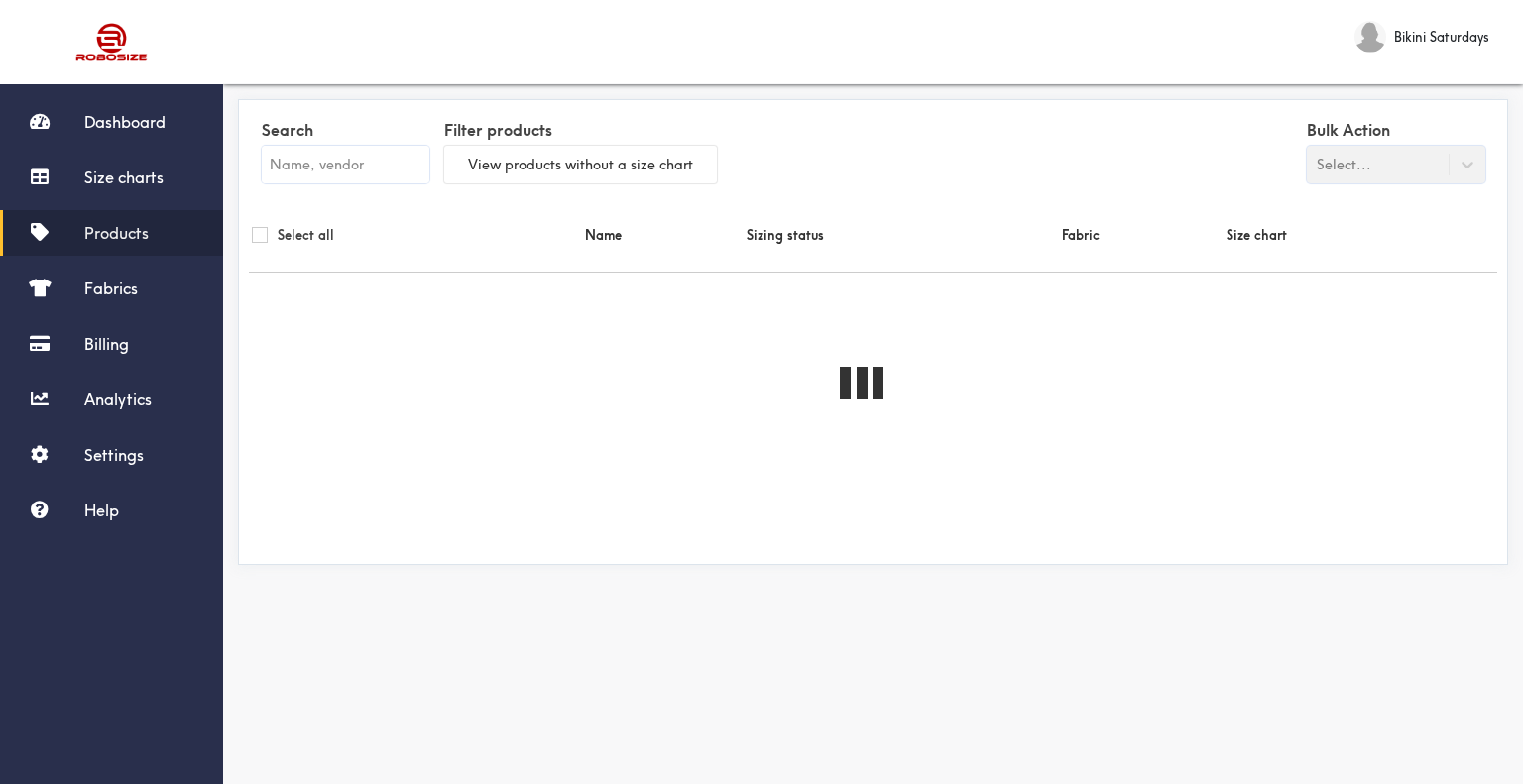 click at bounding box center (345, 165) 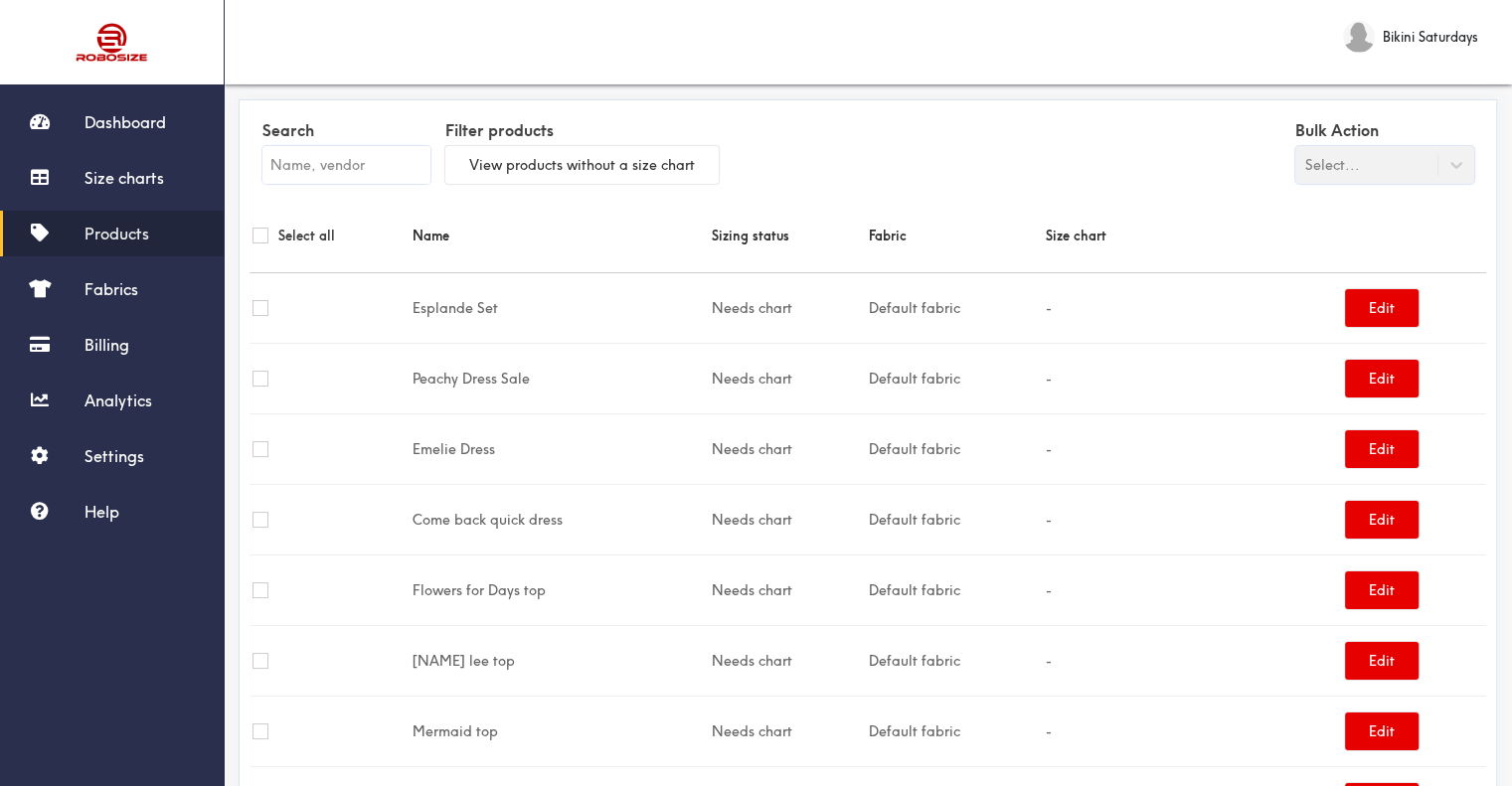 paste on "Filly Dress" 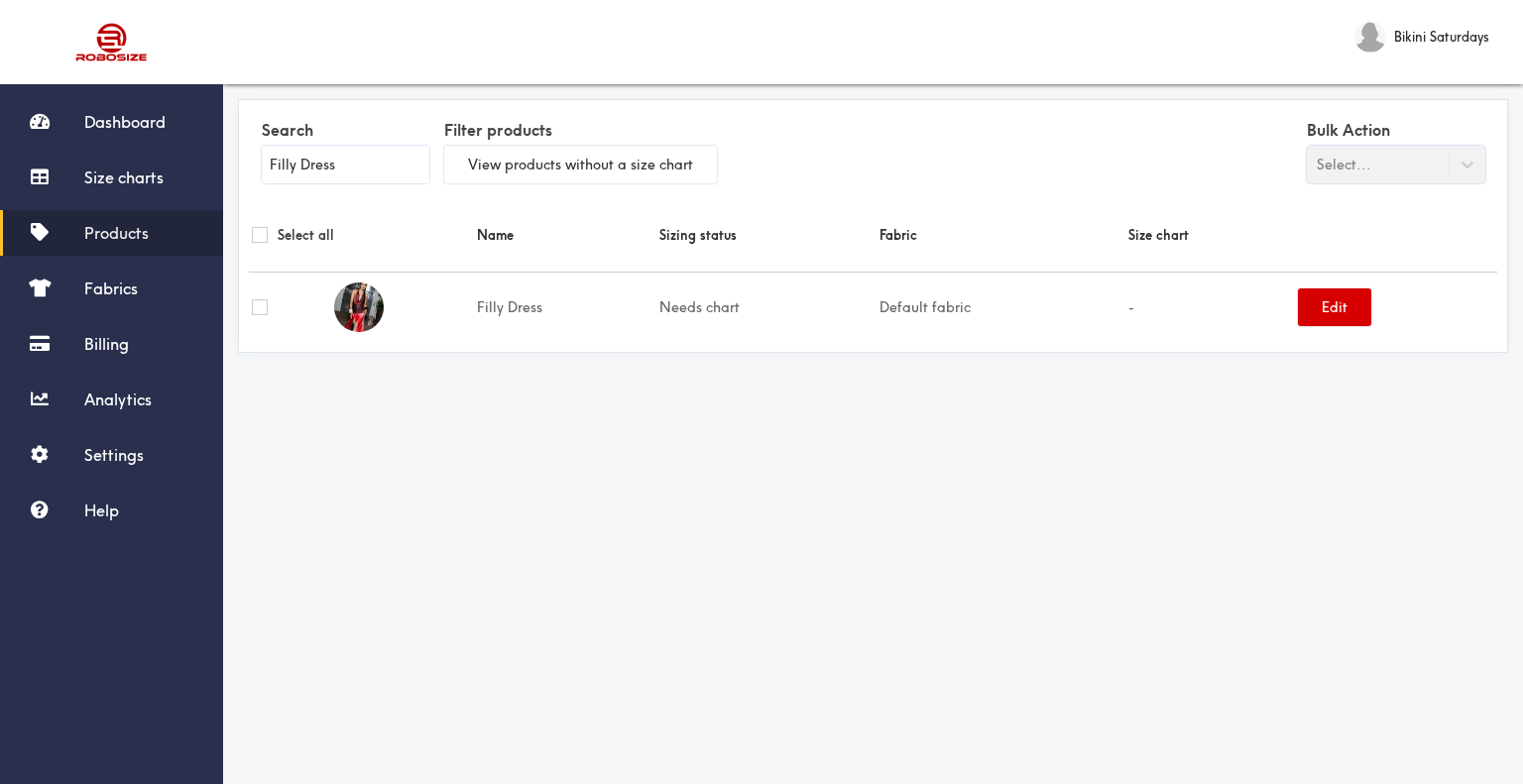 type on "Filly Dress" 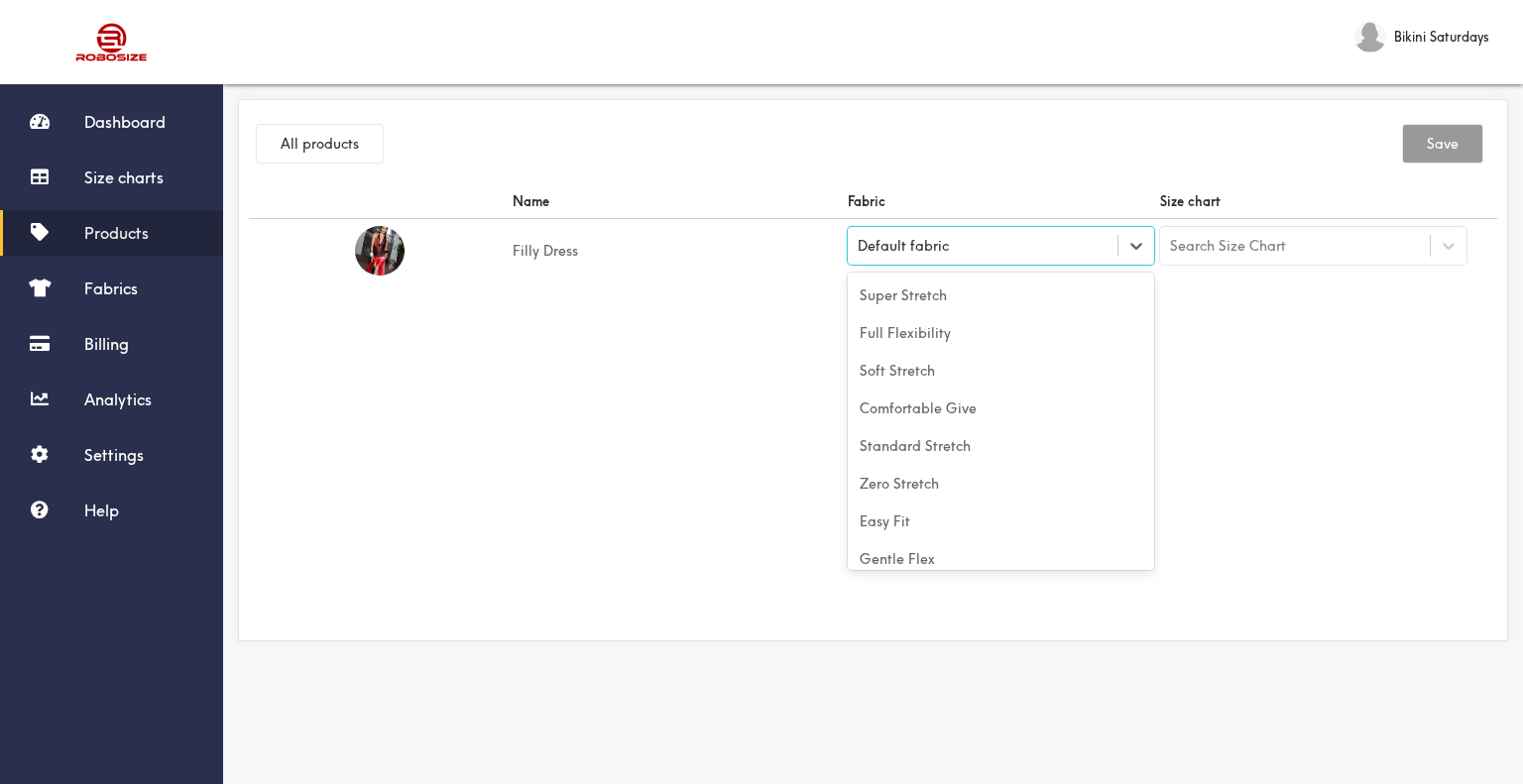 click on "Default fabric" at bounding box center (1000, 246) 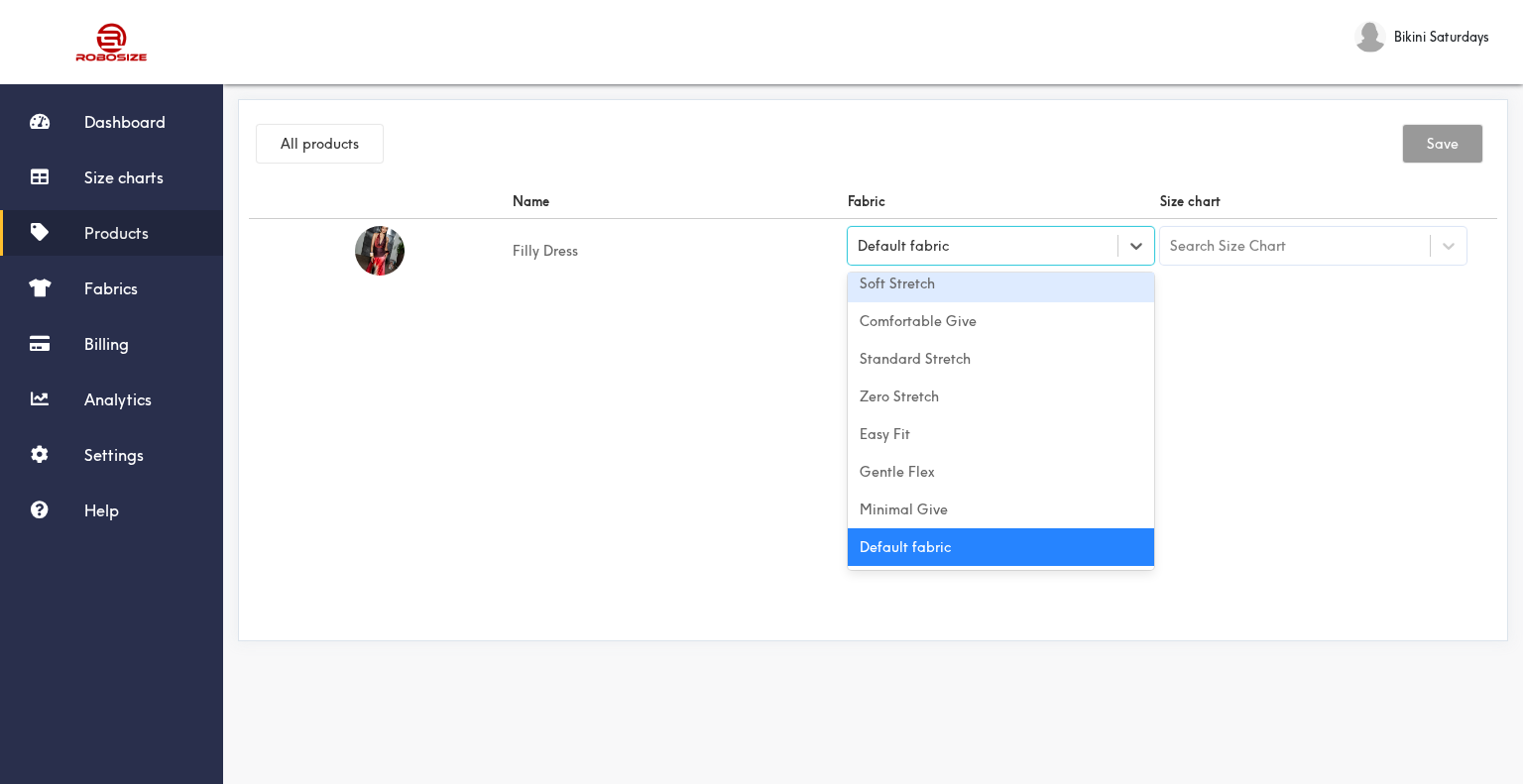 click on "Soft Stretch" at bounding box center [1000, 283] 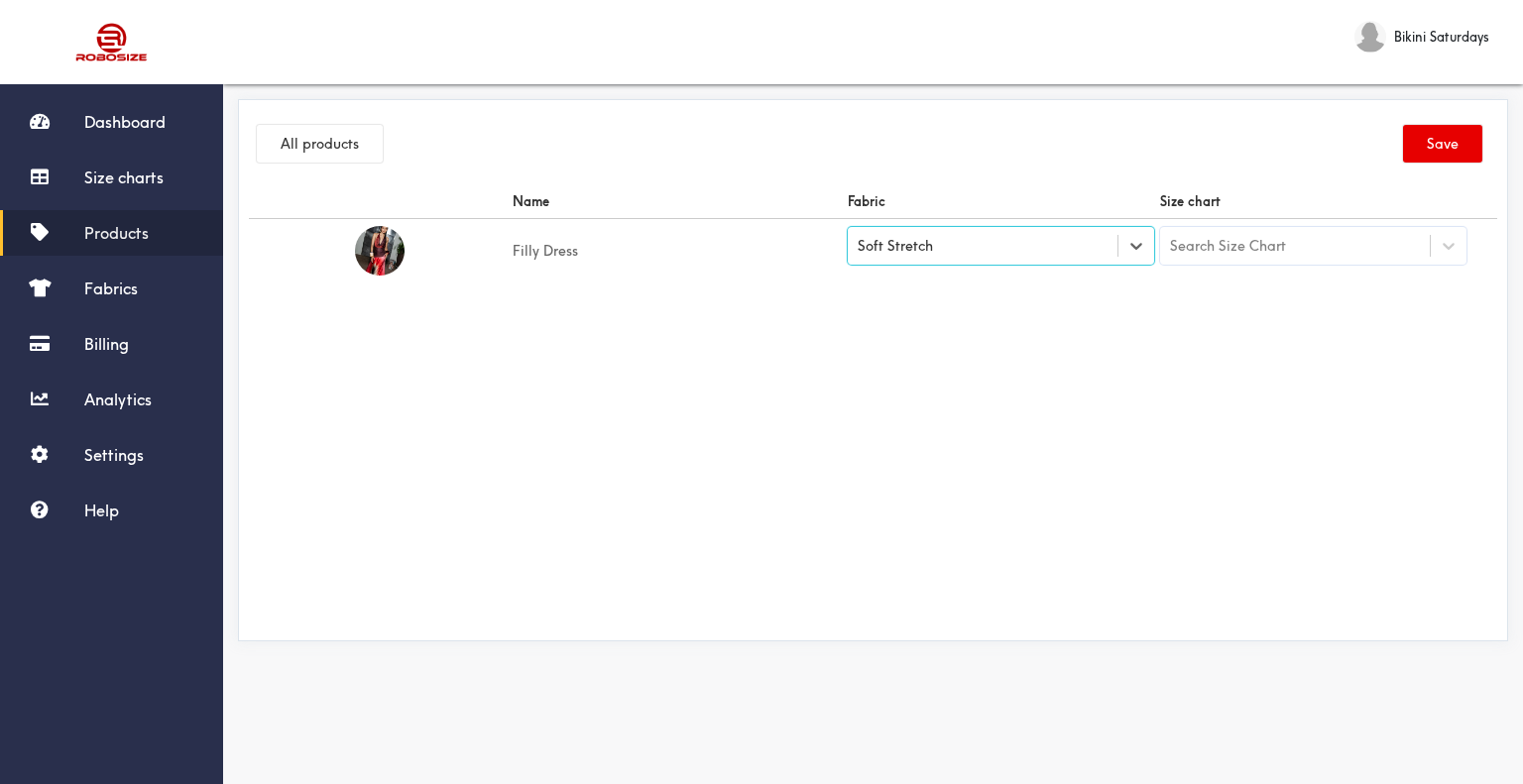 click on "Soft Stretch" at bounding box center [983, 246] 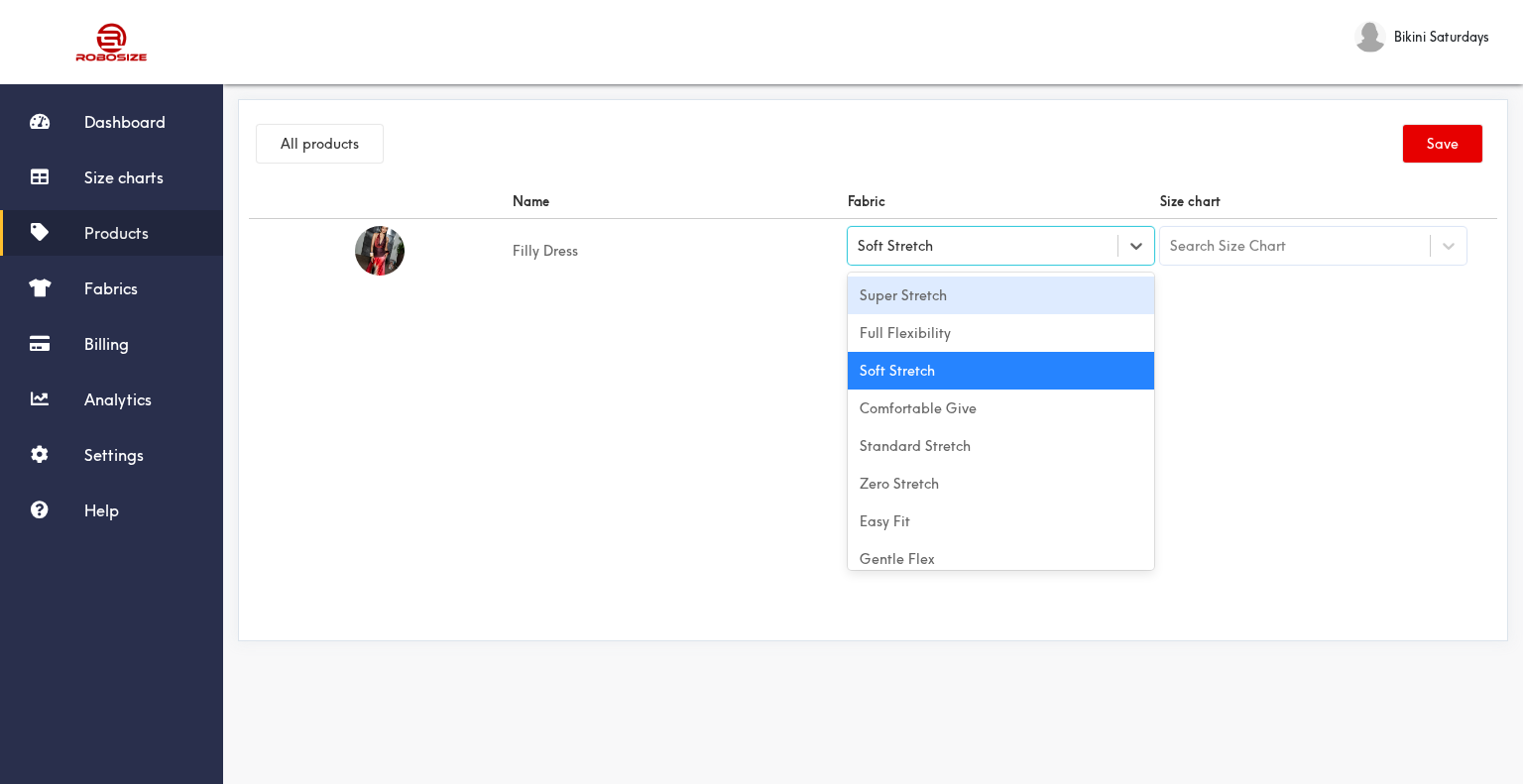 click on "Super Stretch" at bounding box center (1000, 295) 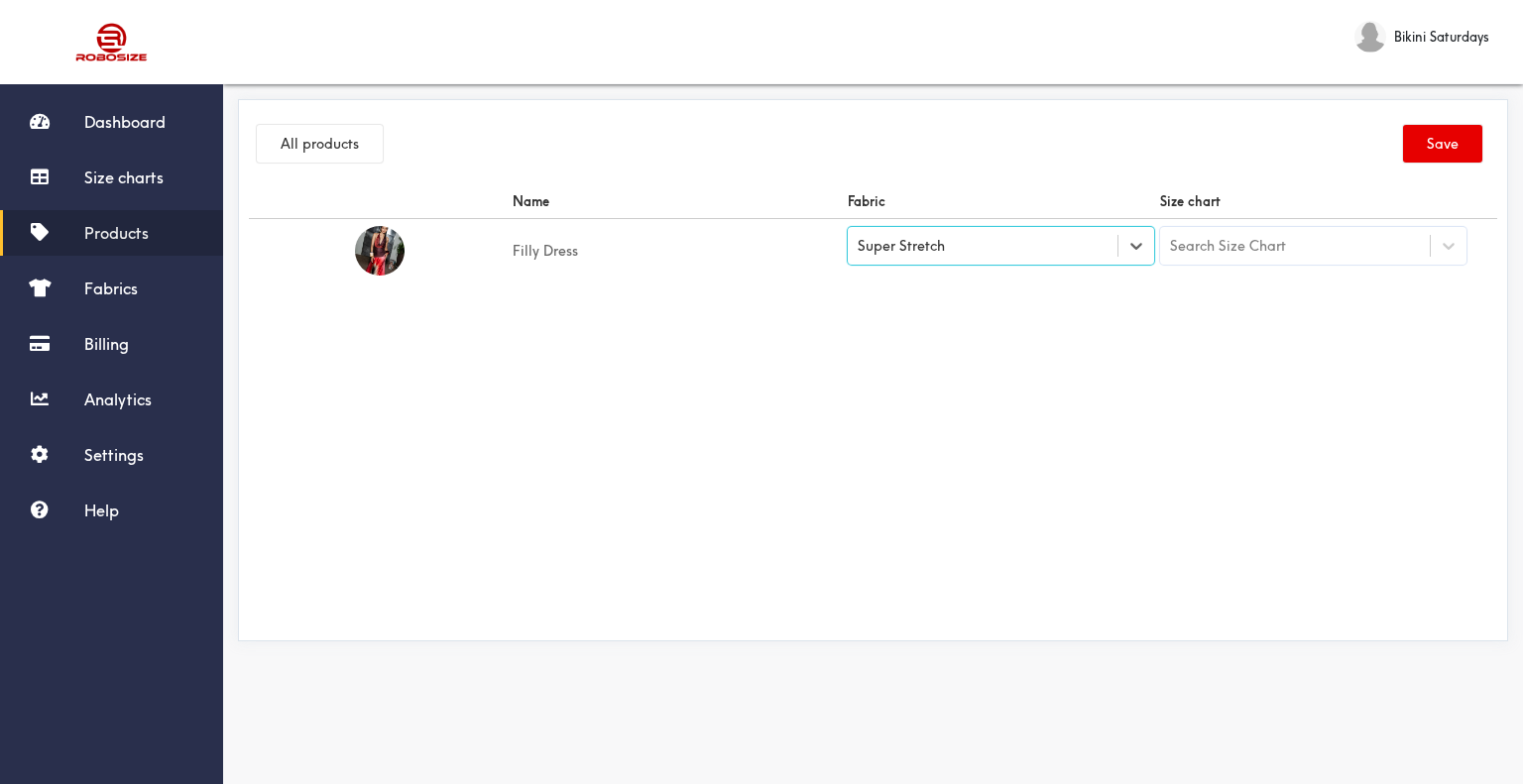click on "Search Size Chart" at bounding box center (1228, 246) 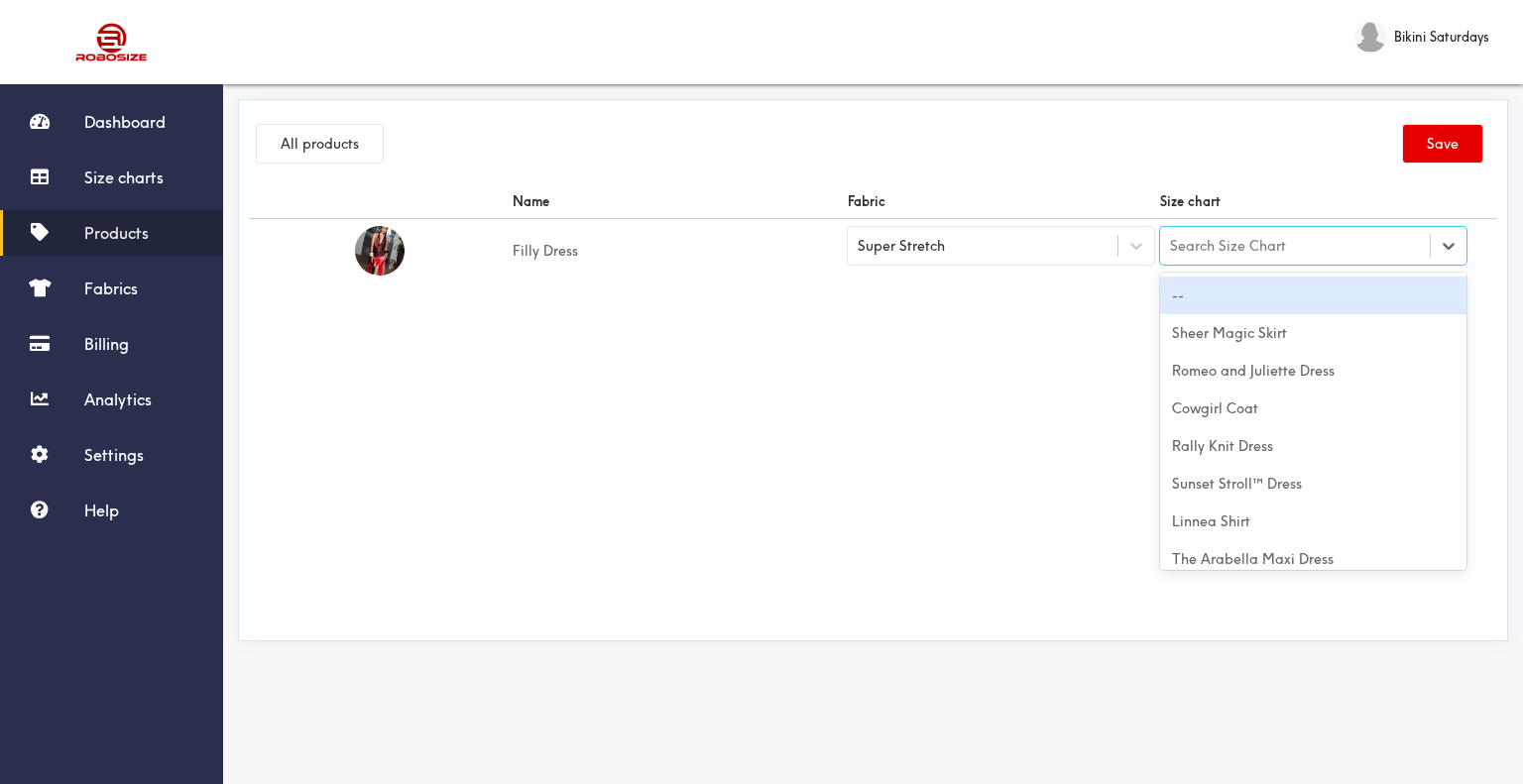 paste on "Filly Dress" 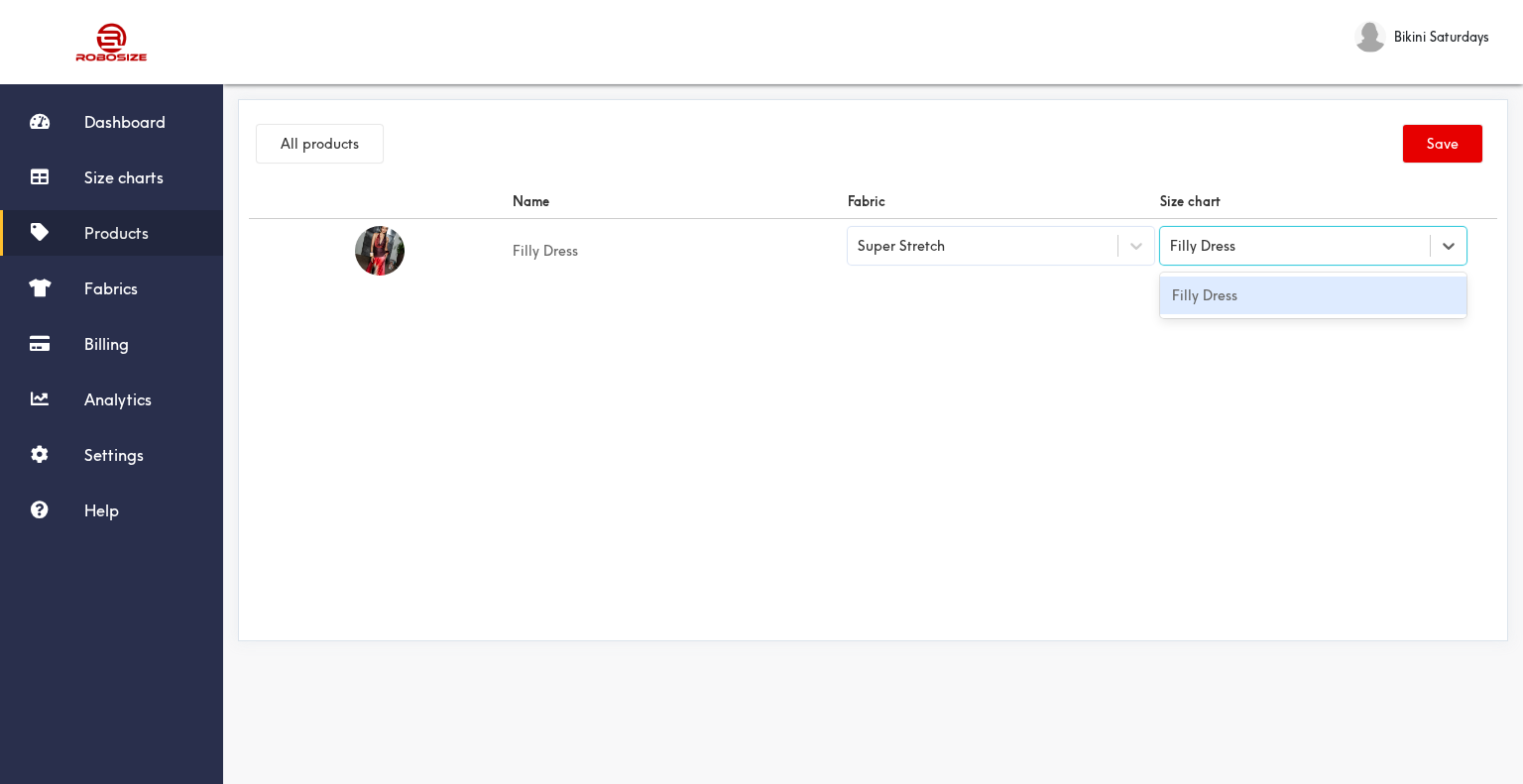 click on "Filly Dress" at bounding box center [1313, 295] 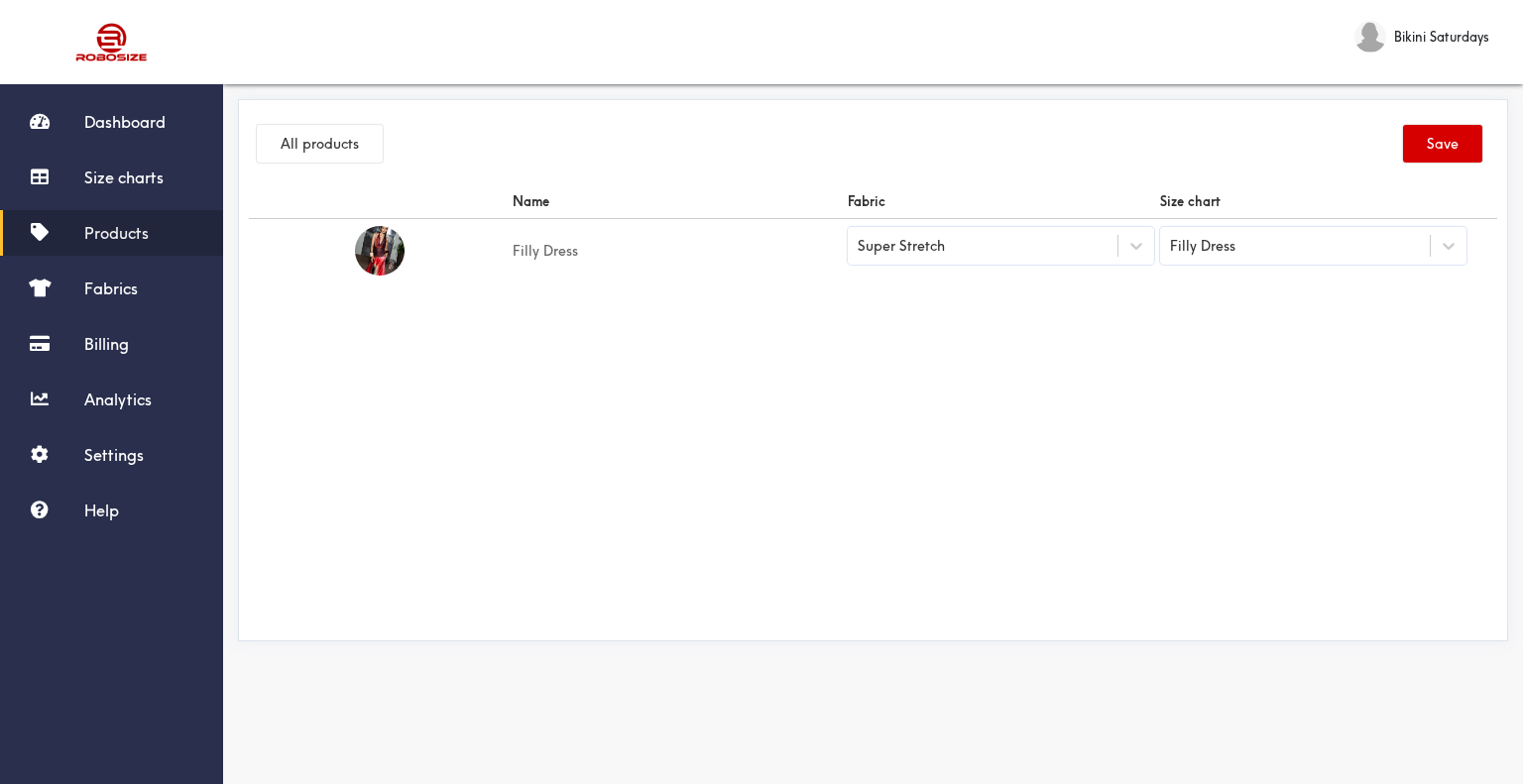 click on "Save" at bounding box center [1443, 144] 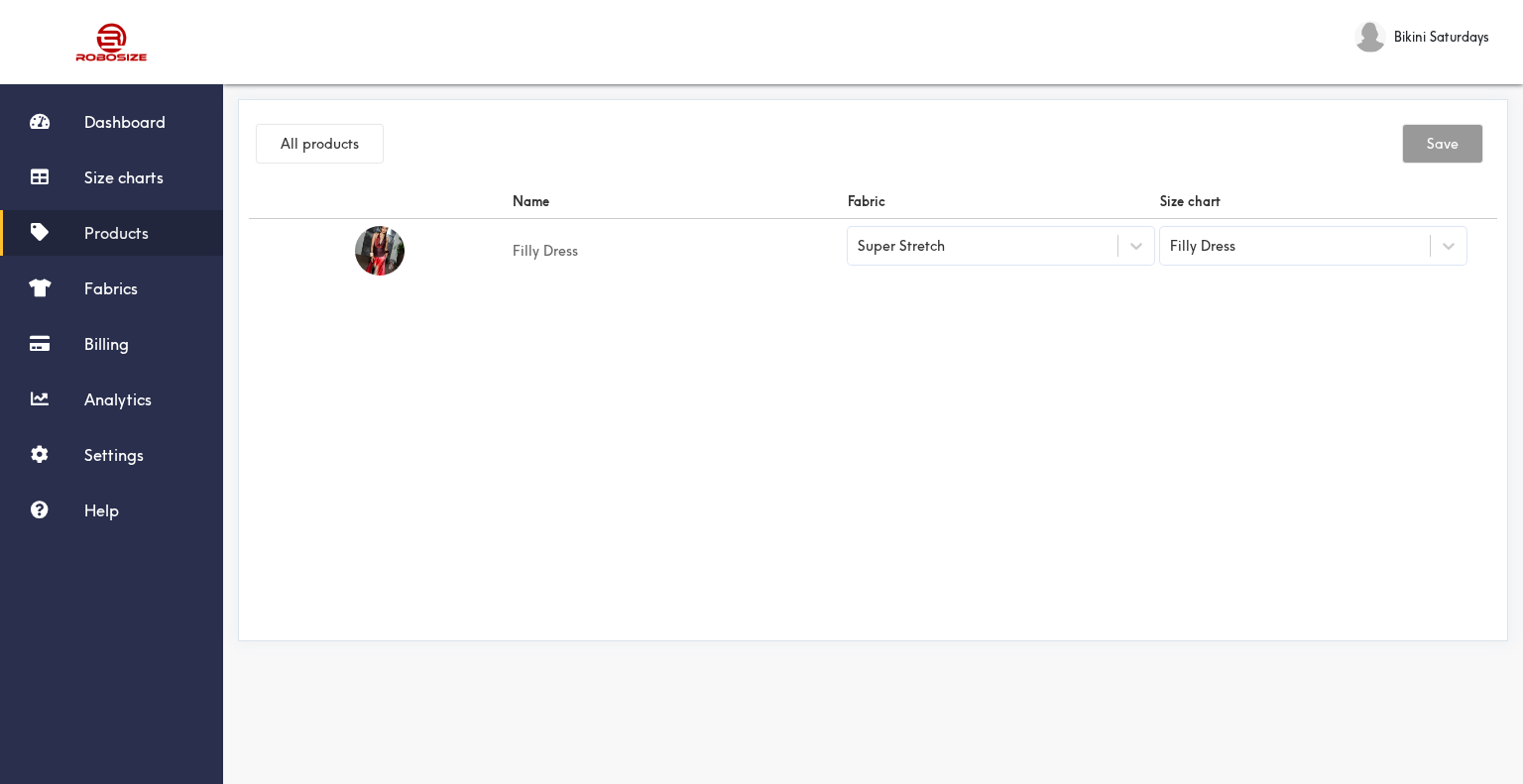 click on "Products" at bounding box center [116, 233] 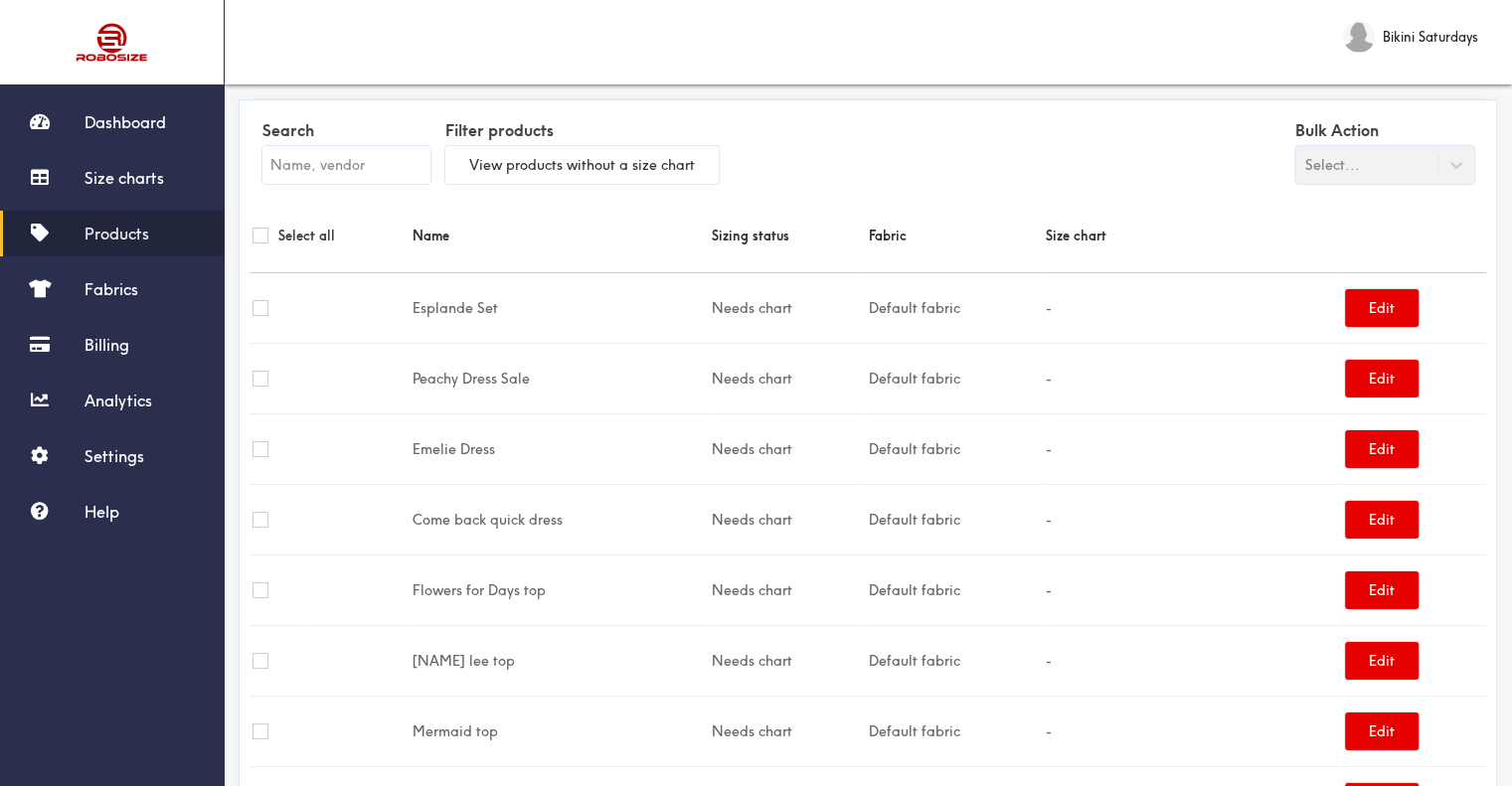 click at bounding box center [346, 165] 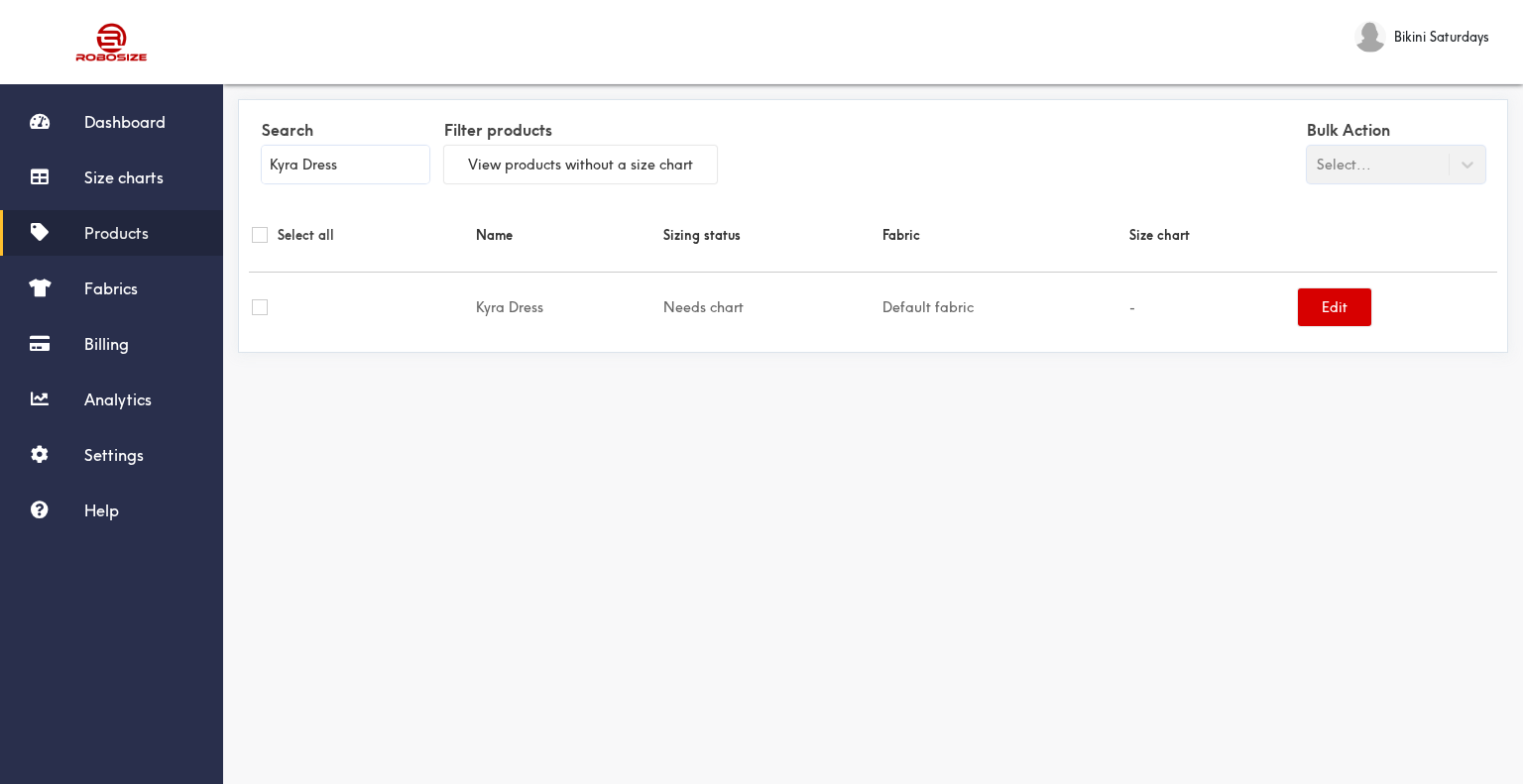 type on "Kyra Dress" 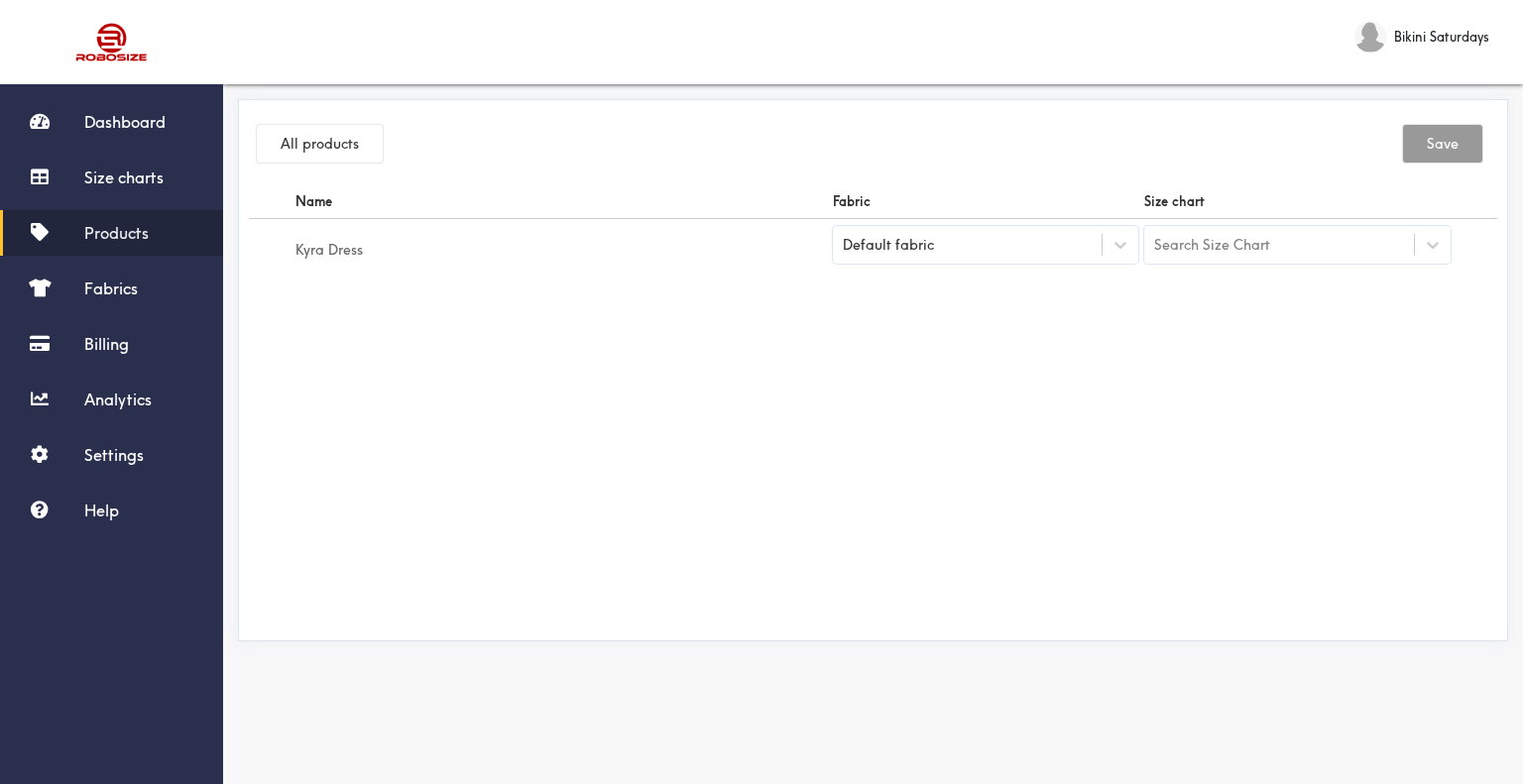 click on "Default fabric" at bounding box center [968, 245] 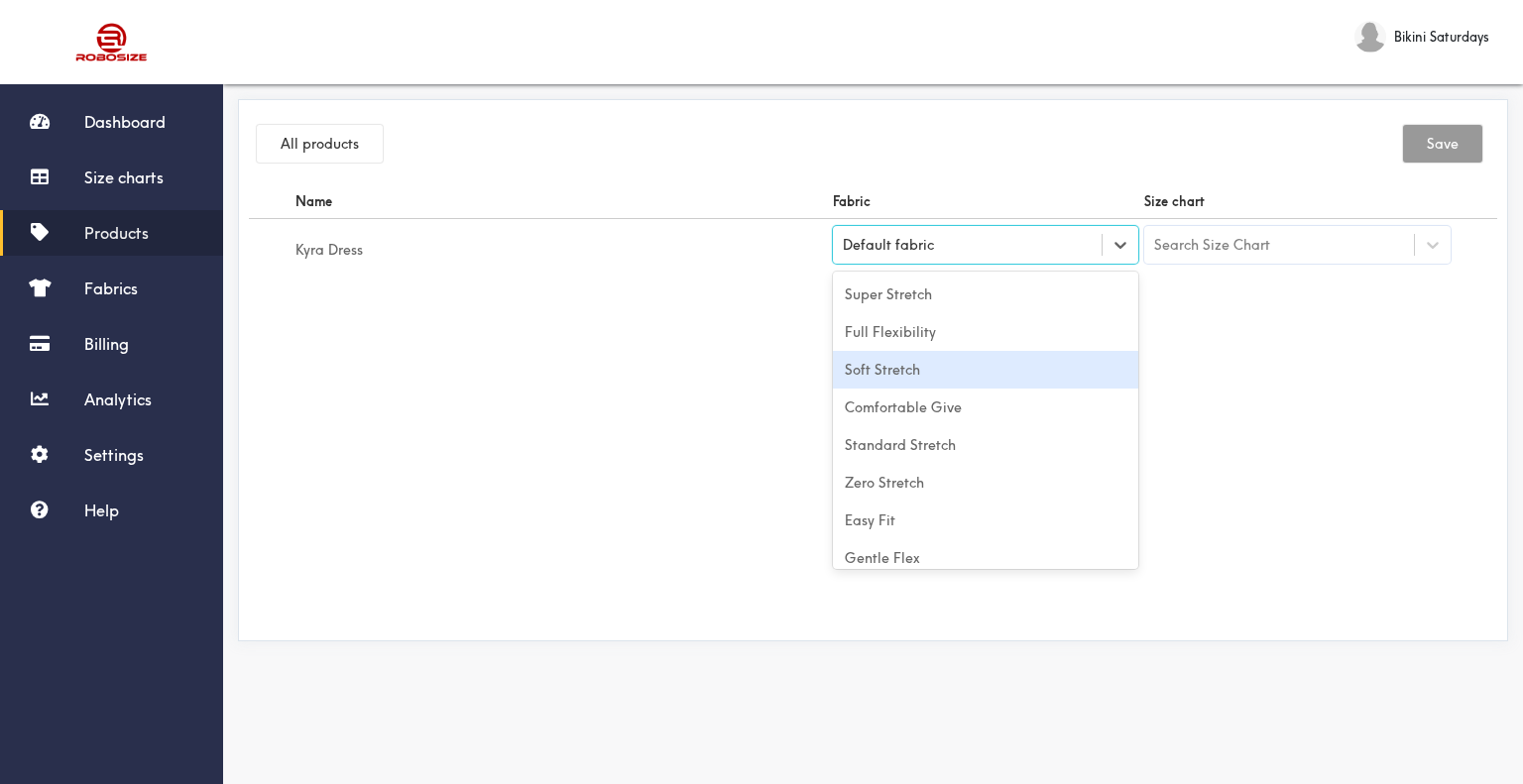scroll, scrollTop: 87, scrollLeft: 0, axis: vertical 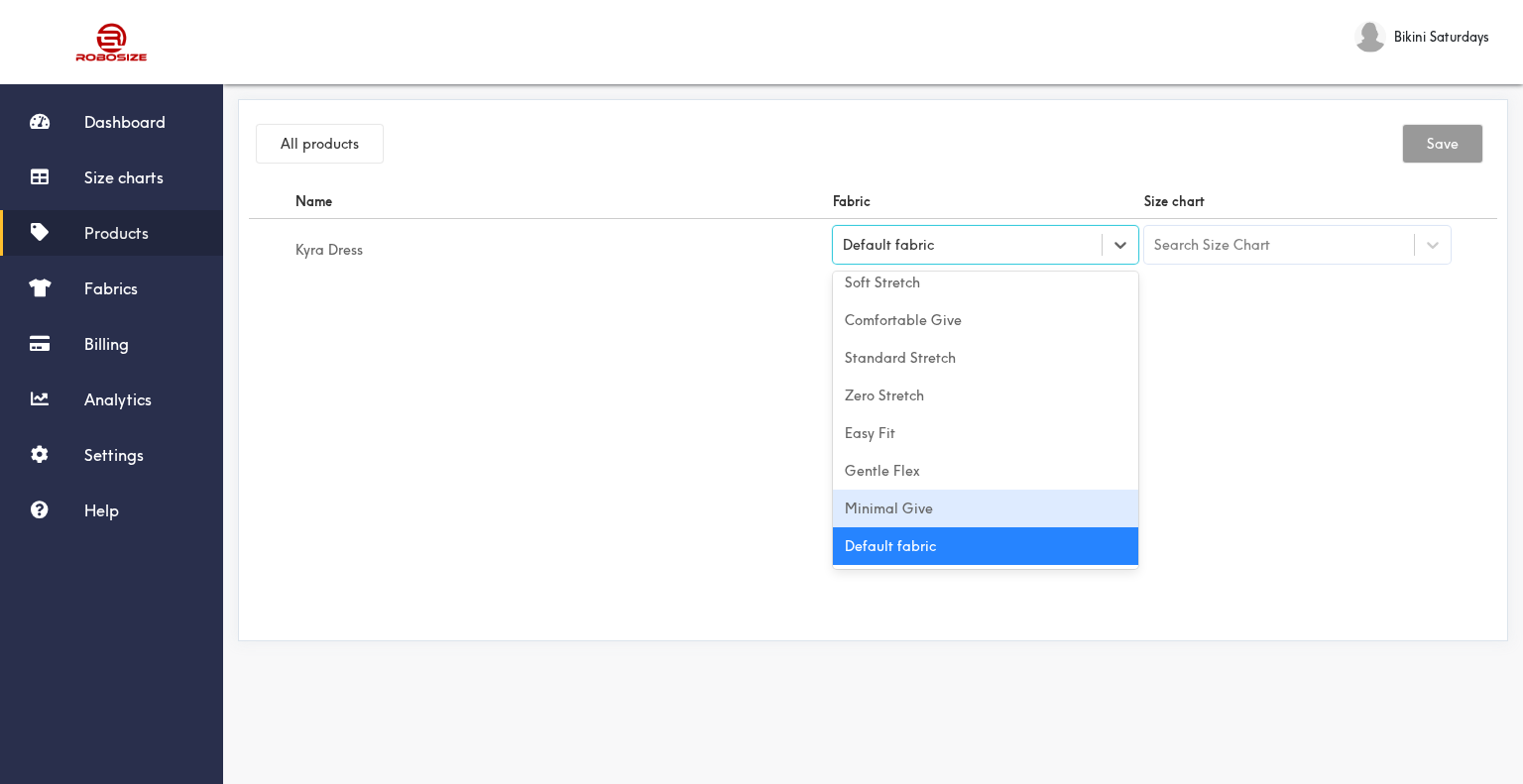 click on "Minimal Give" at bounding box center (986, 508) 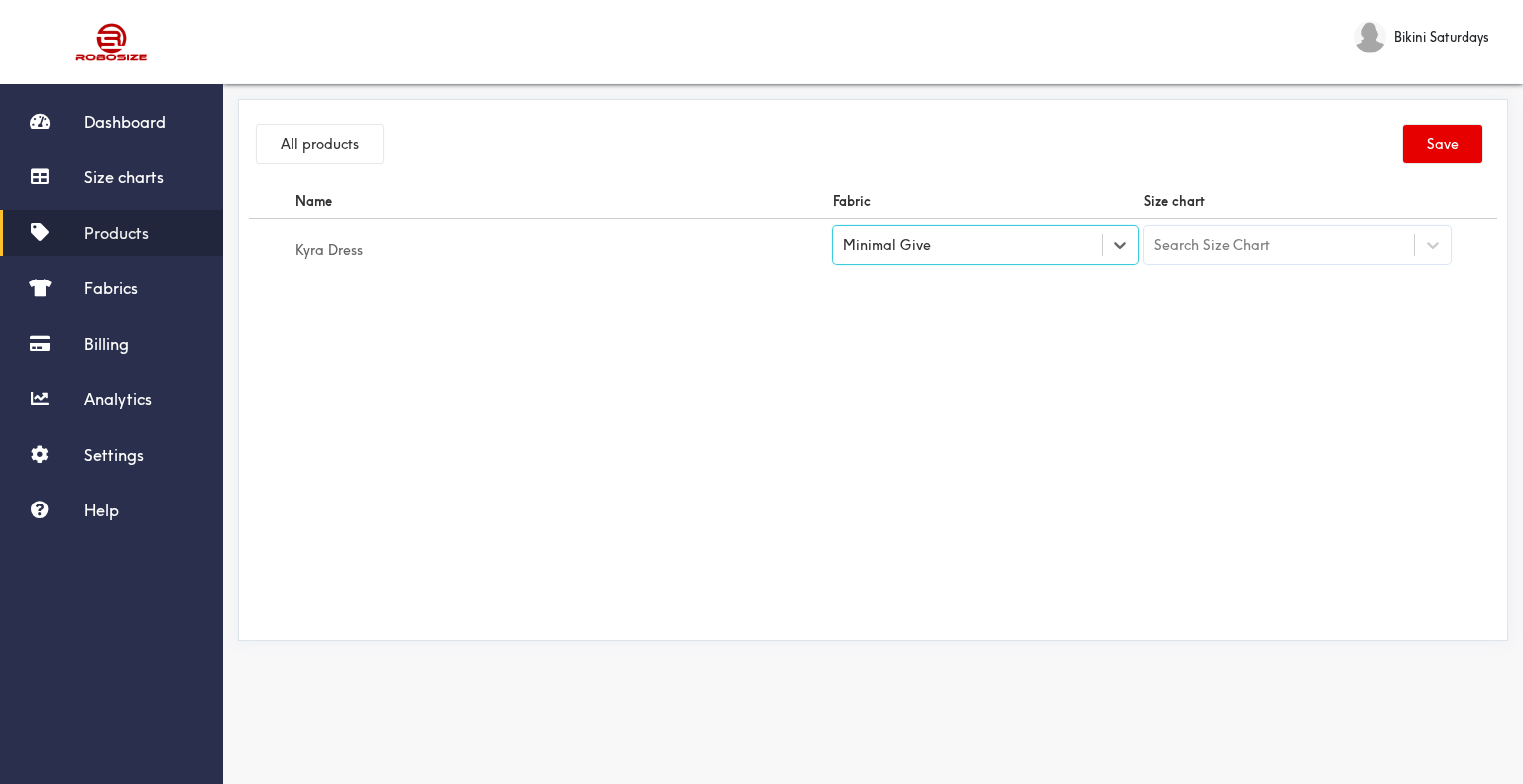 click on "Search Size Chart" at bounding box center [1212, 245] 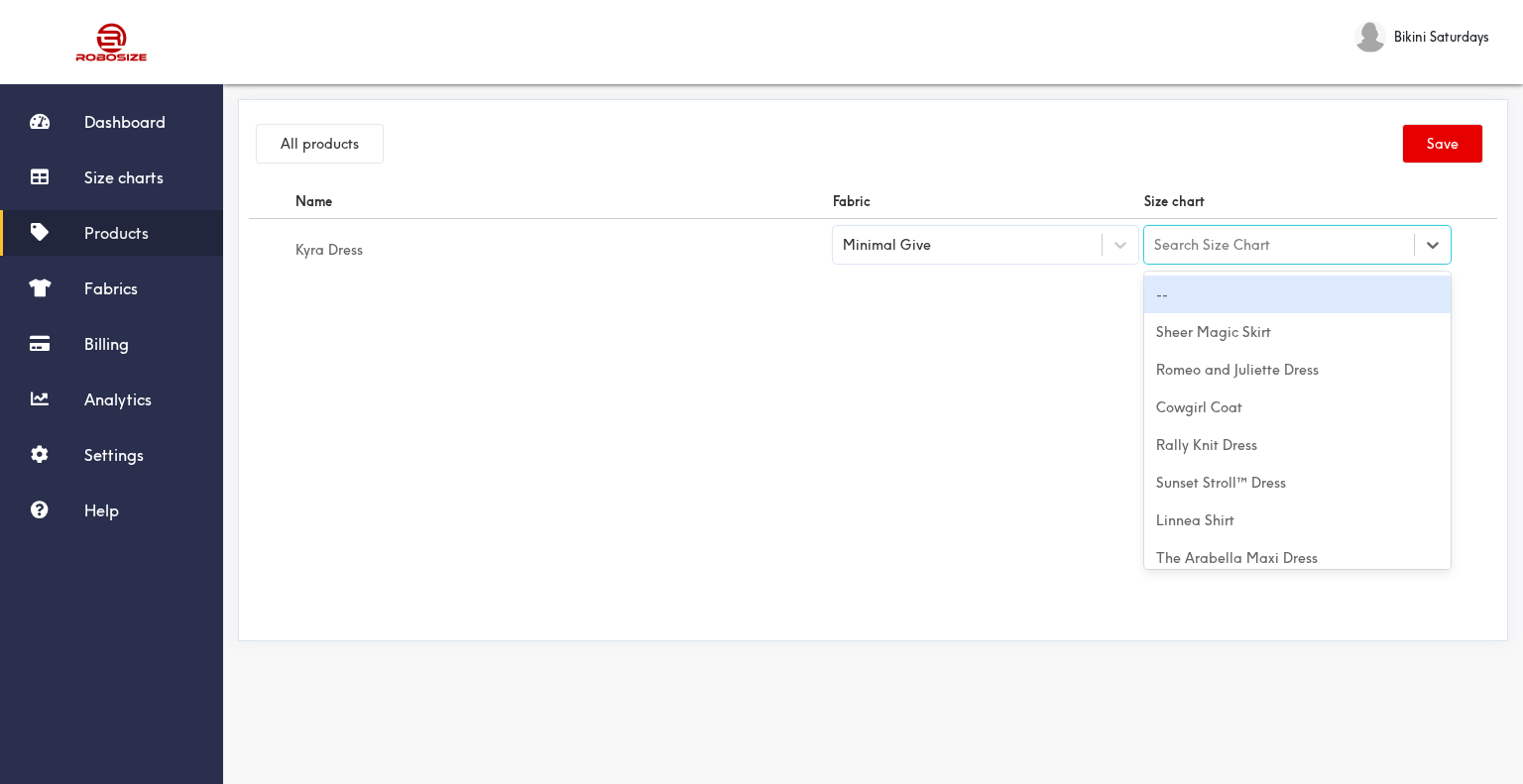 paste on "Kyra Dress" 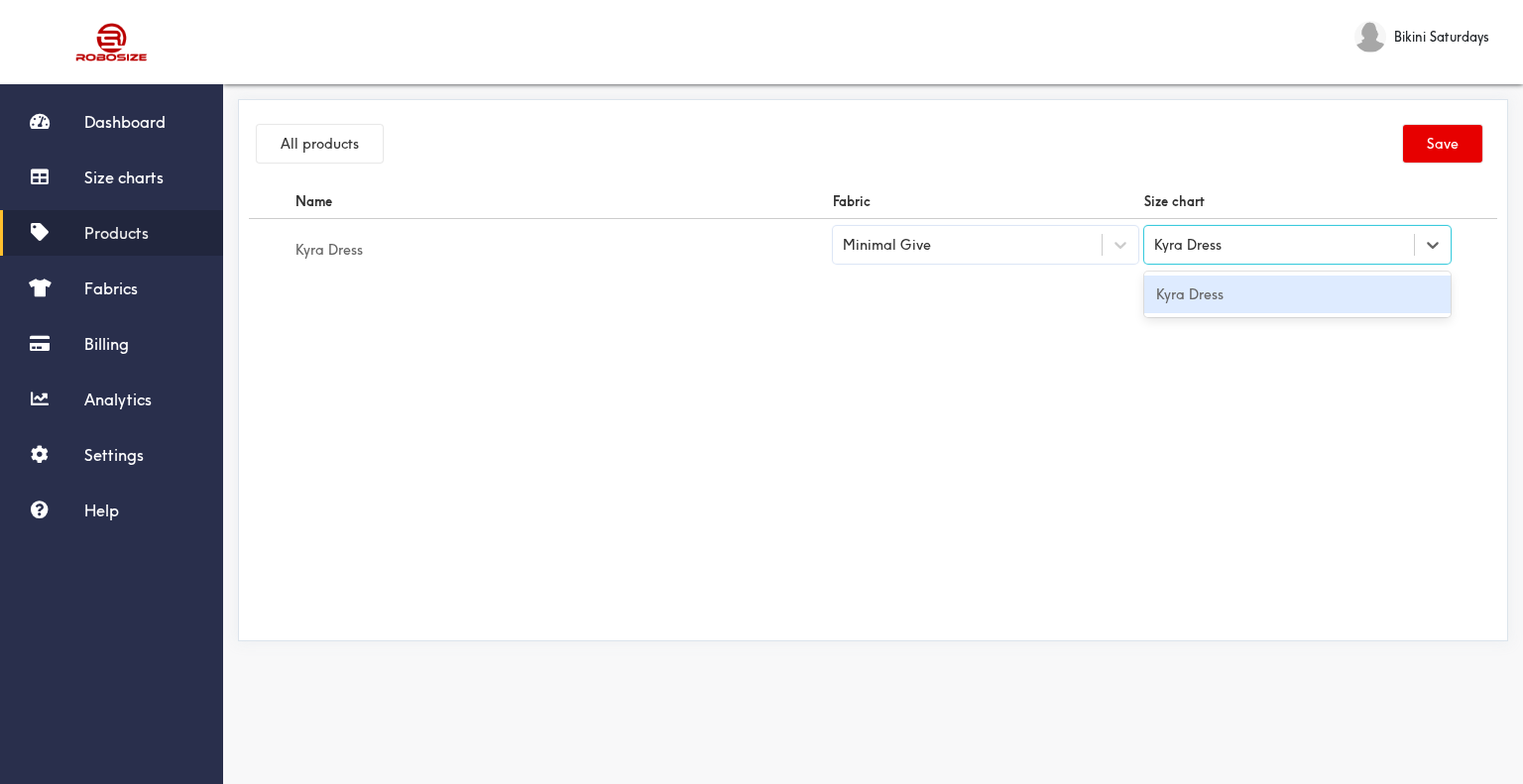 click on "Kyra Dress" at bounding box center [1297, 294] 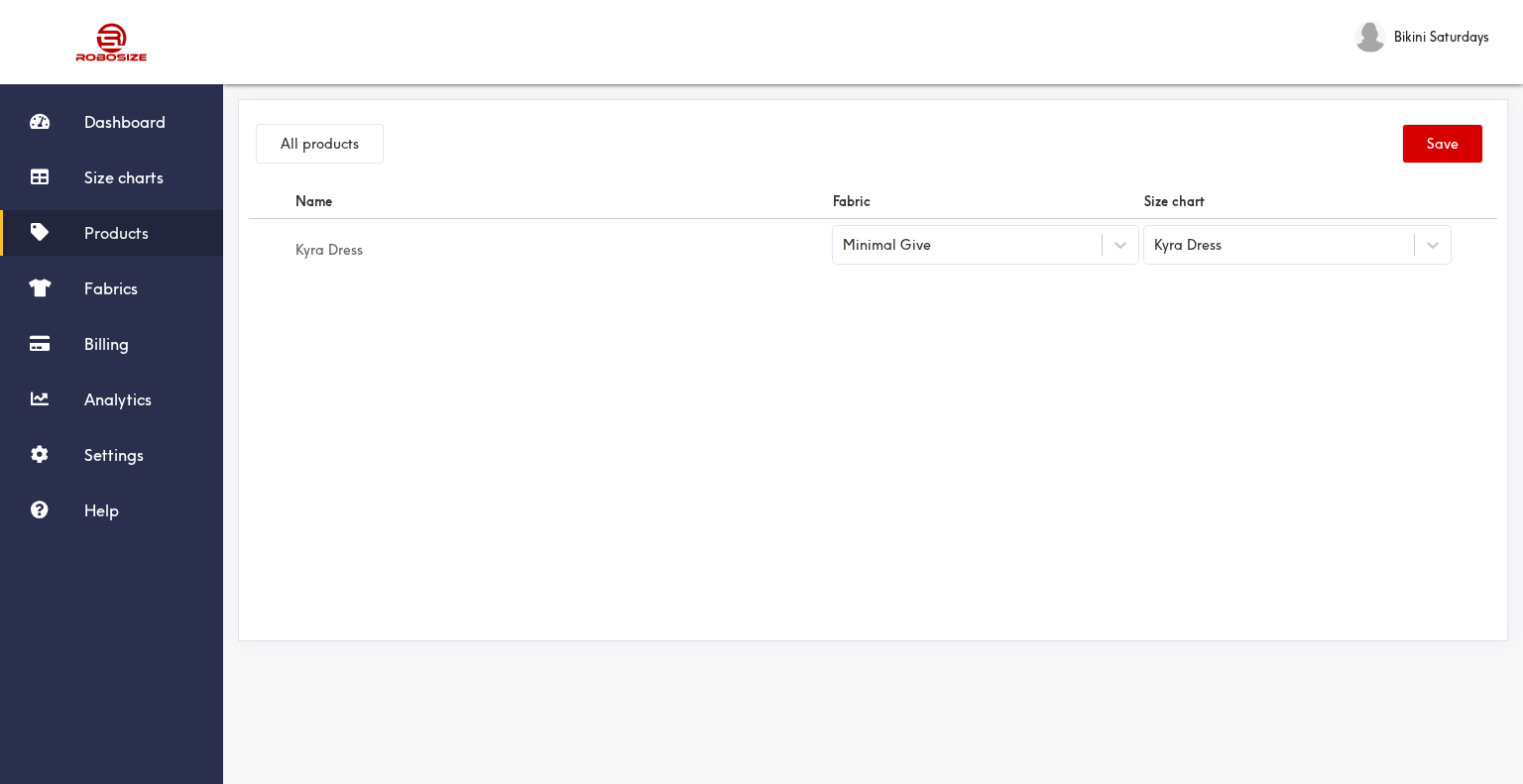 click on "Save" at bounding box center [1443, 144] 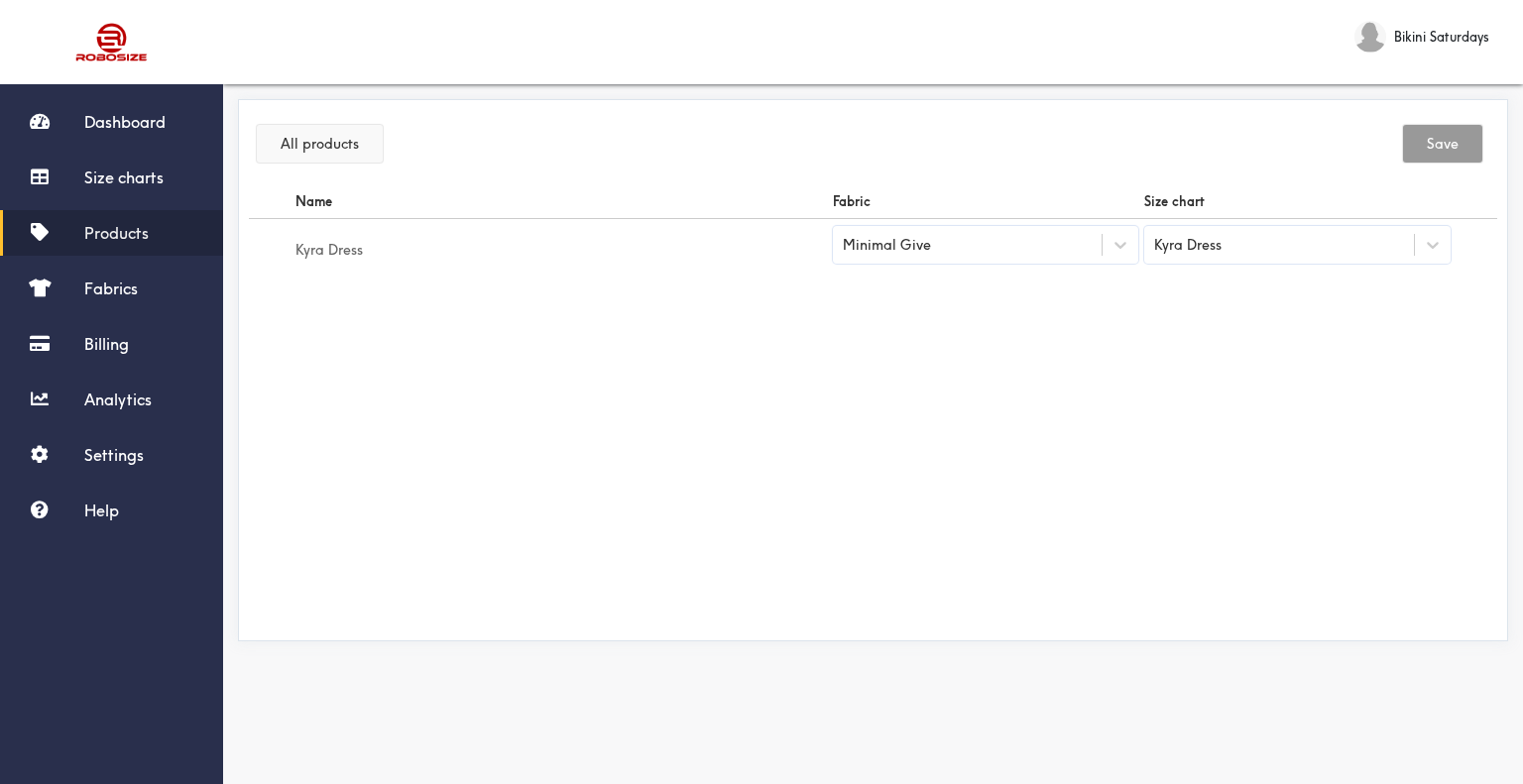 click on "All products" at bounding box center (319, 144) 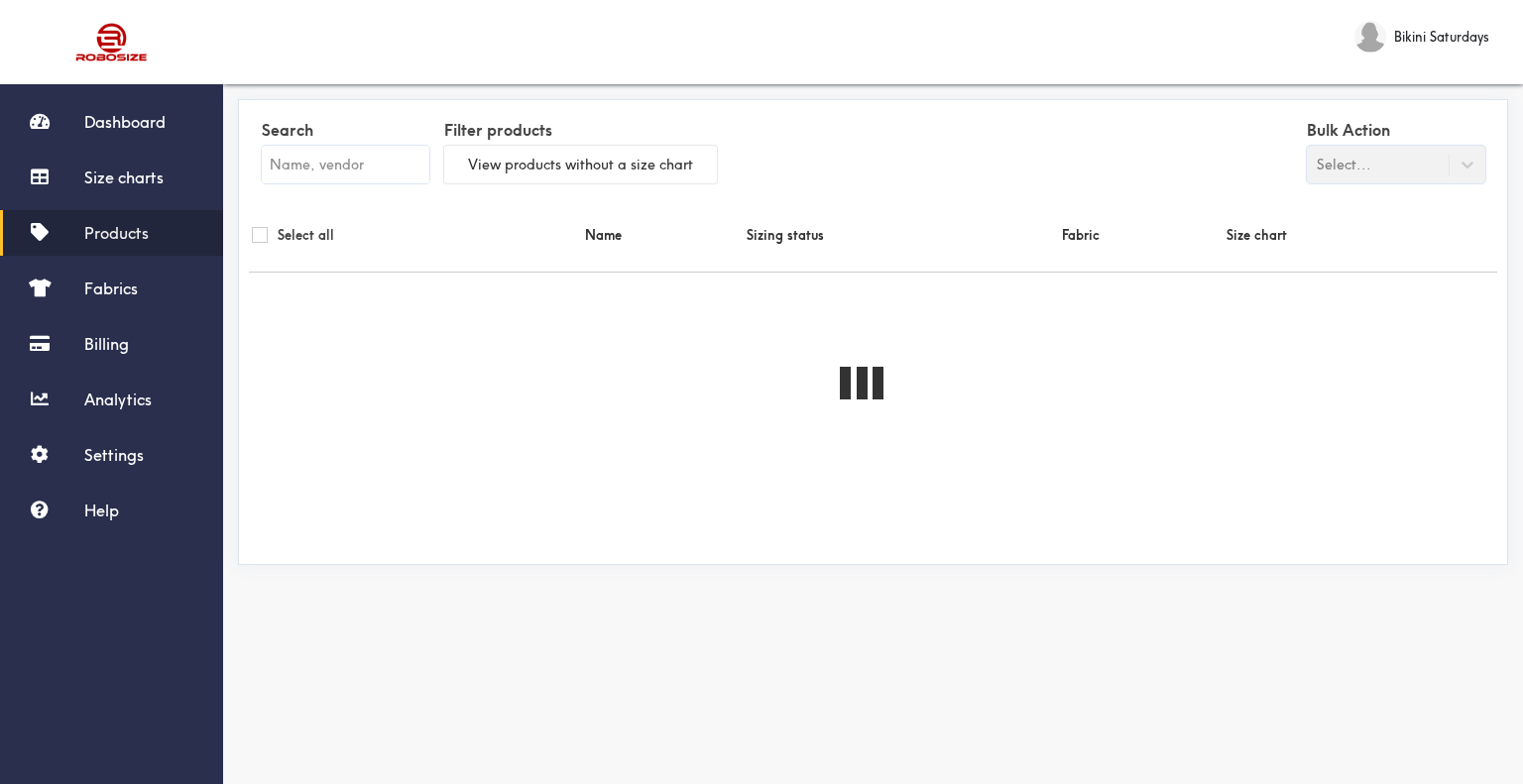click at bounding box center [345, 165] 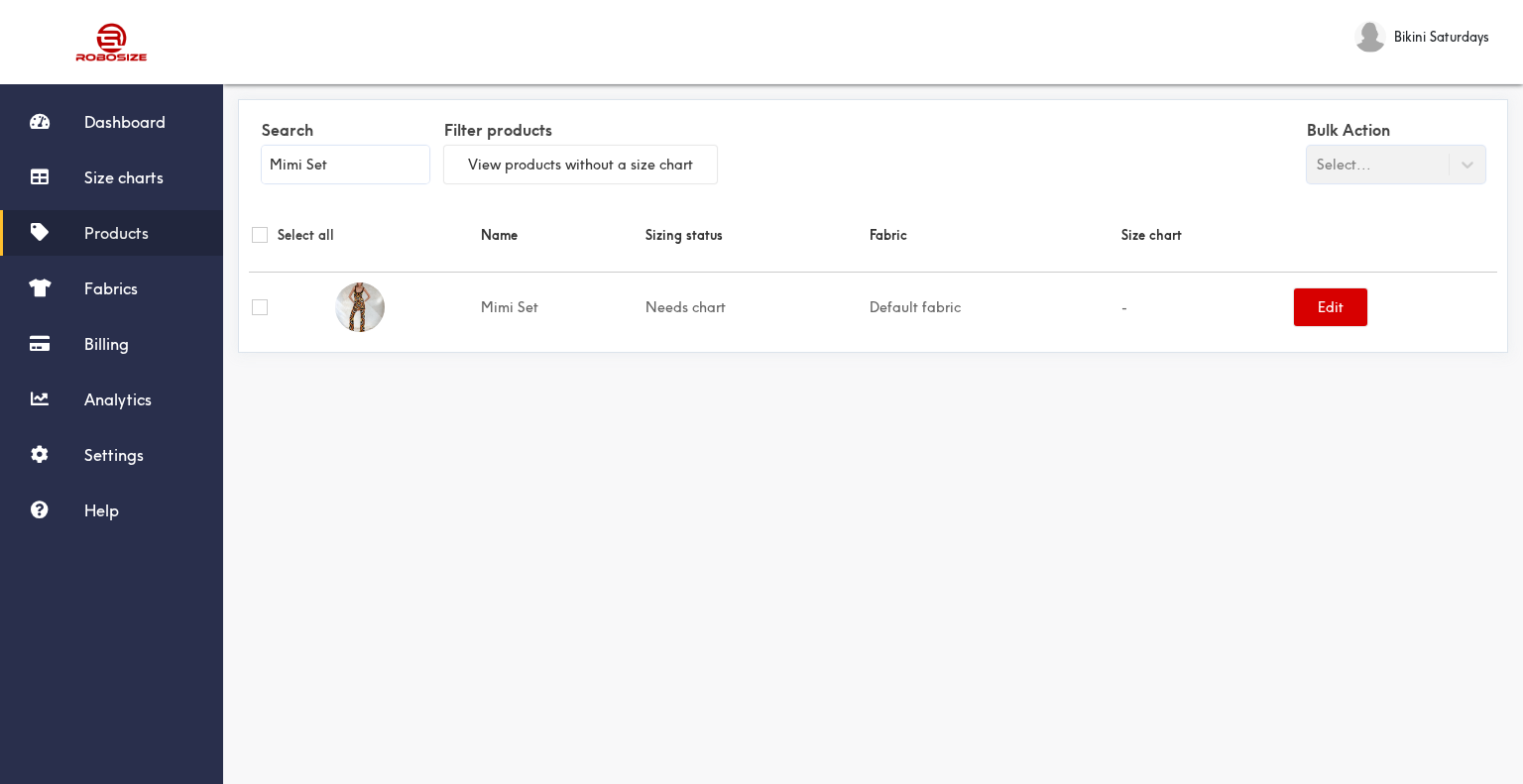 type on "Mimi Set" 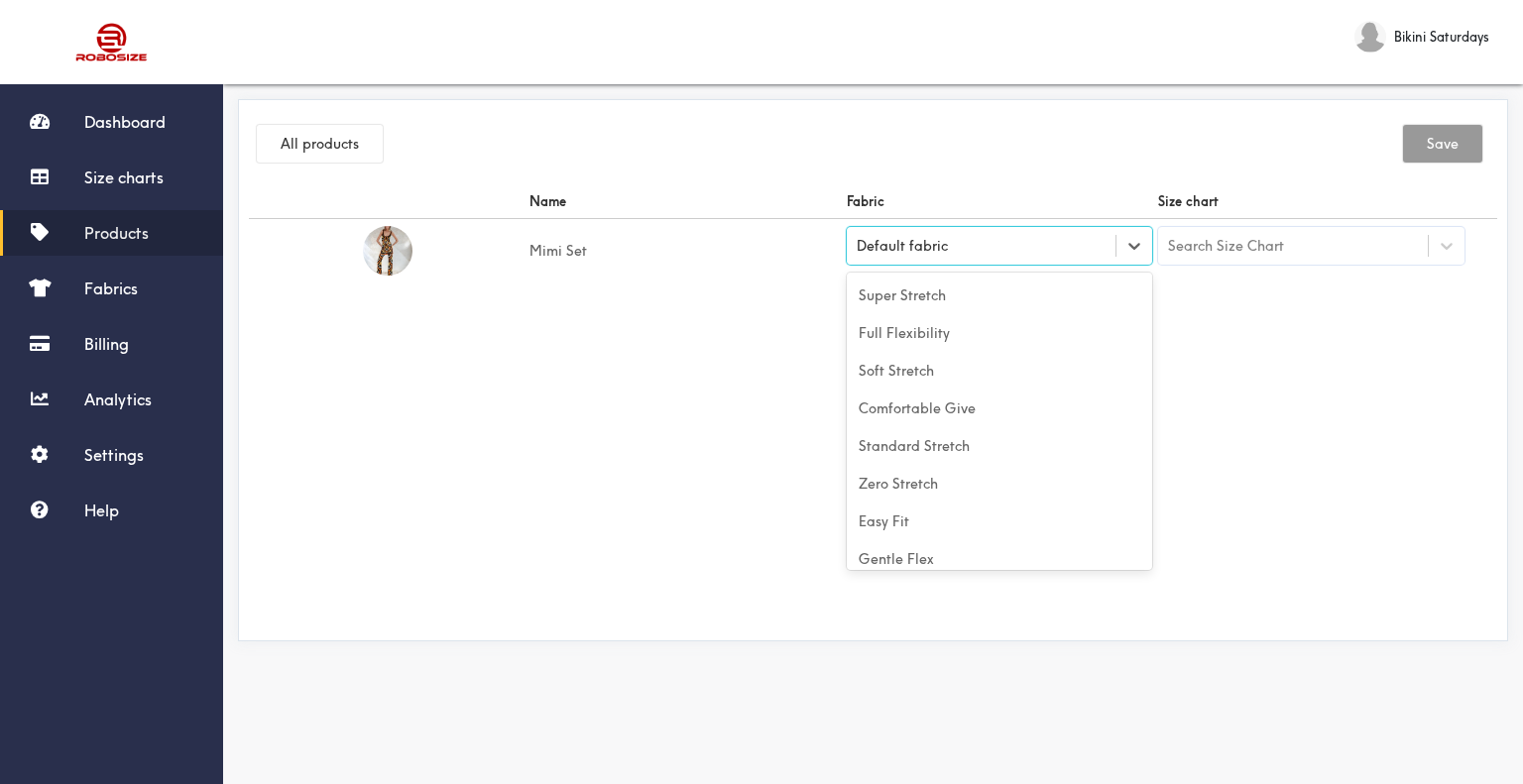 click on "Default fabric" at bounding box center [982, 246] 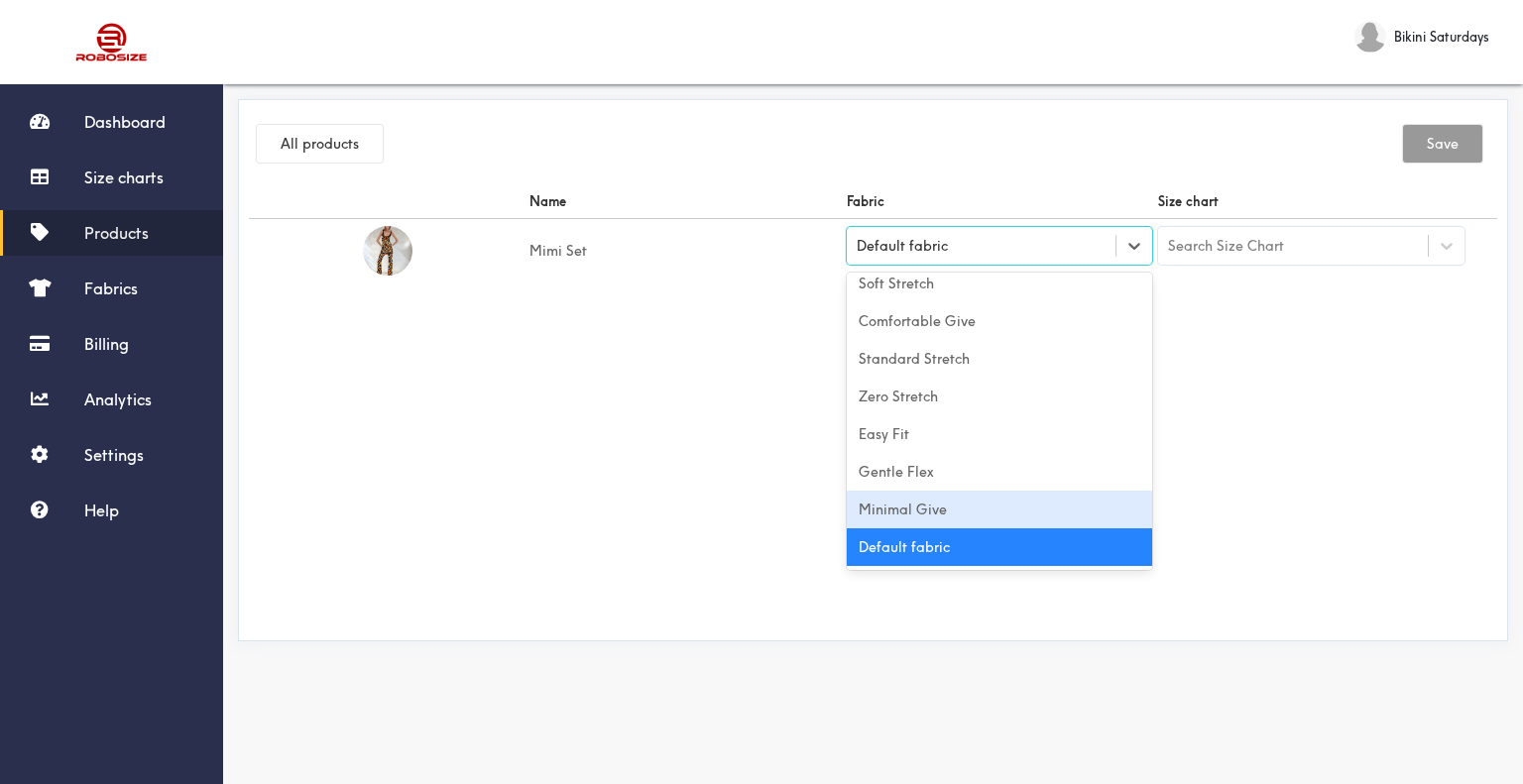 drag, startPoint x: 996, startPoint y: 498, endPoint x: 1006, endPoint y: 491, distance: 12.206556 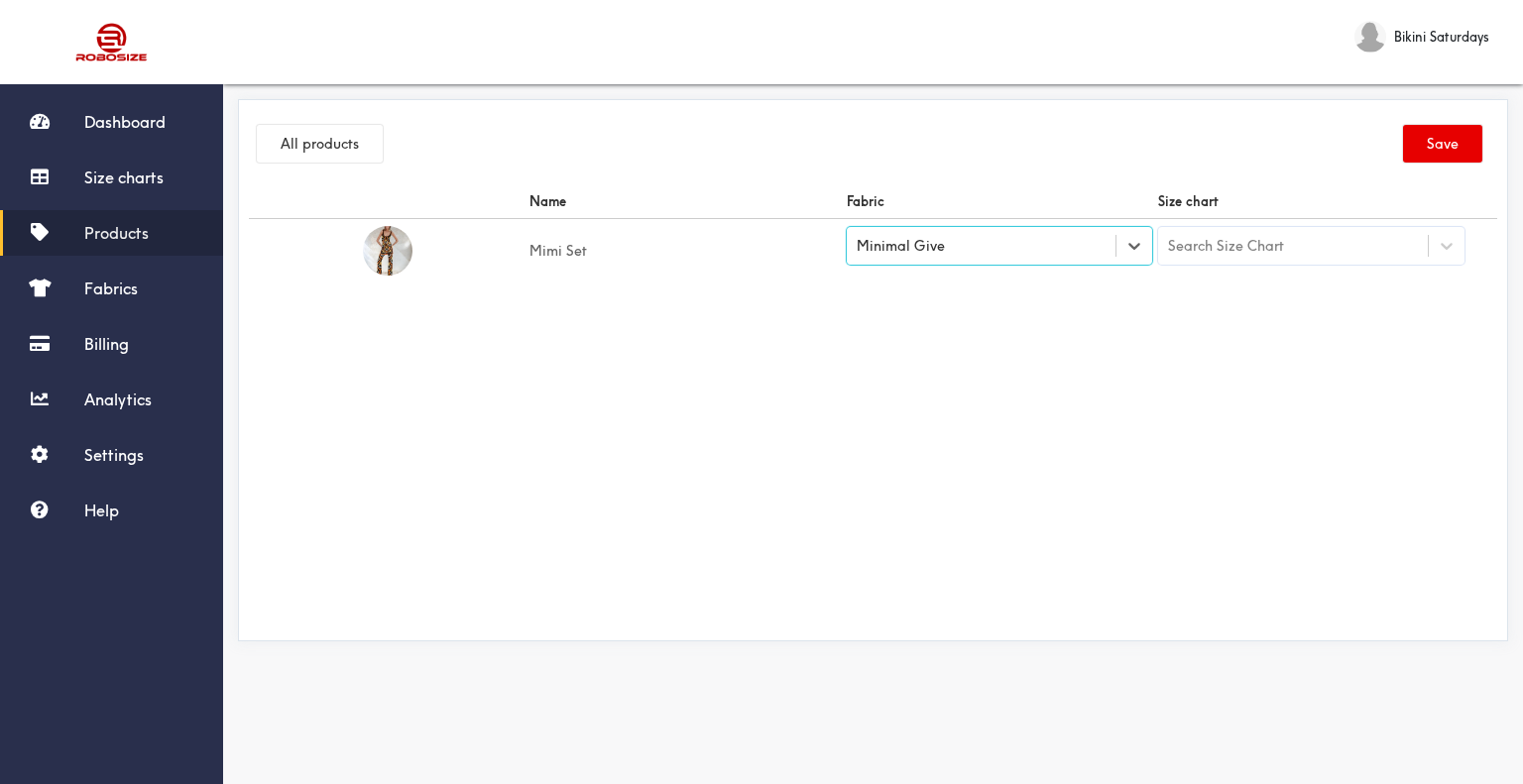 click on "Search Size Chart" at bounding box center (1293, 246) 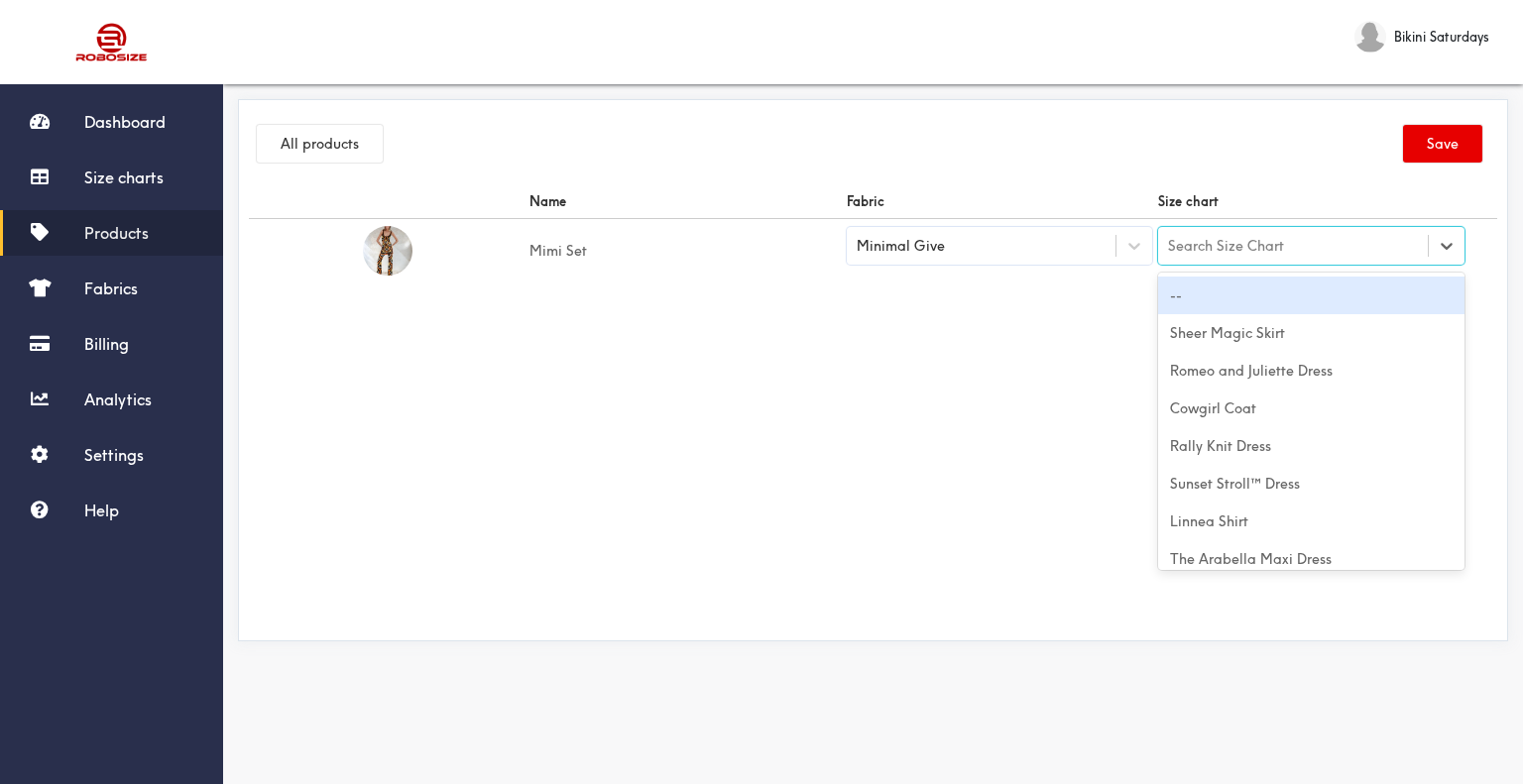 paste on "Mimi Set" 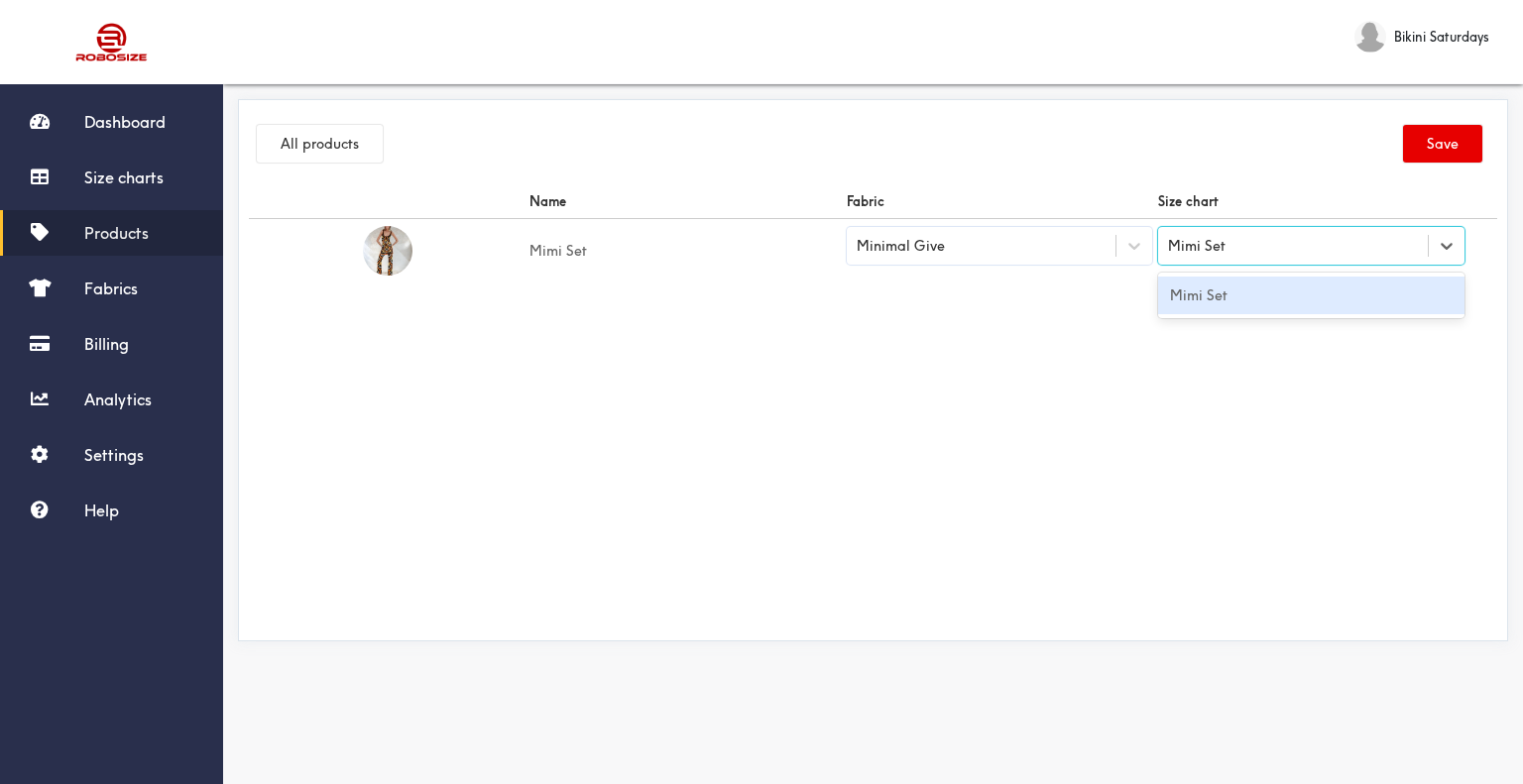 click on "Mimi Set" at bounding box center [1311, 295] 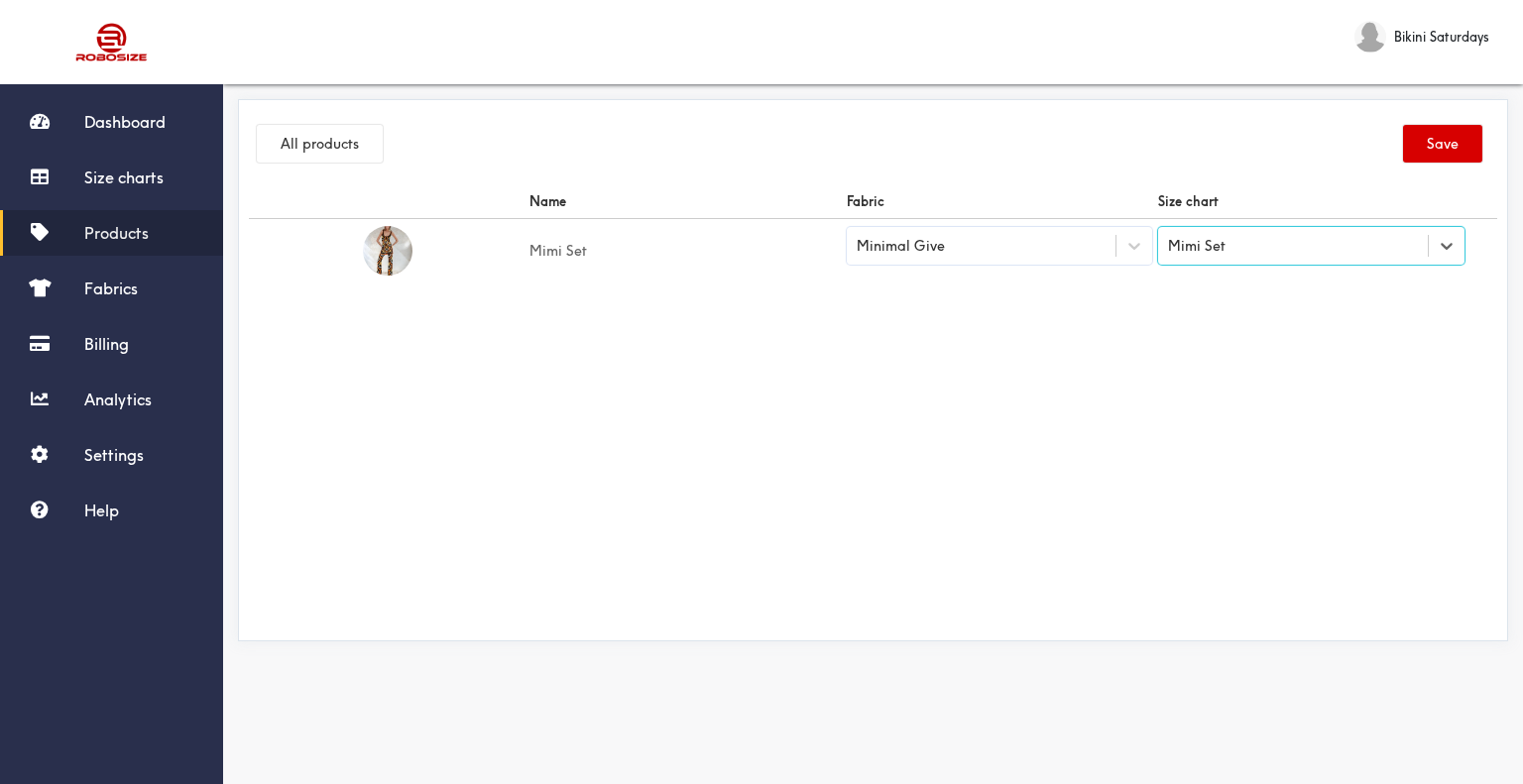click on "Save" at bounding box center (1443, 144) 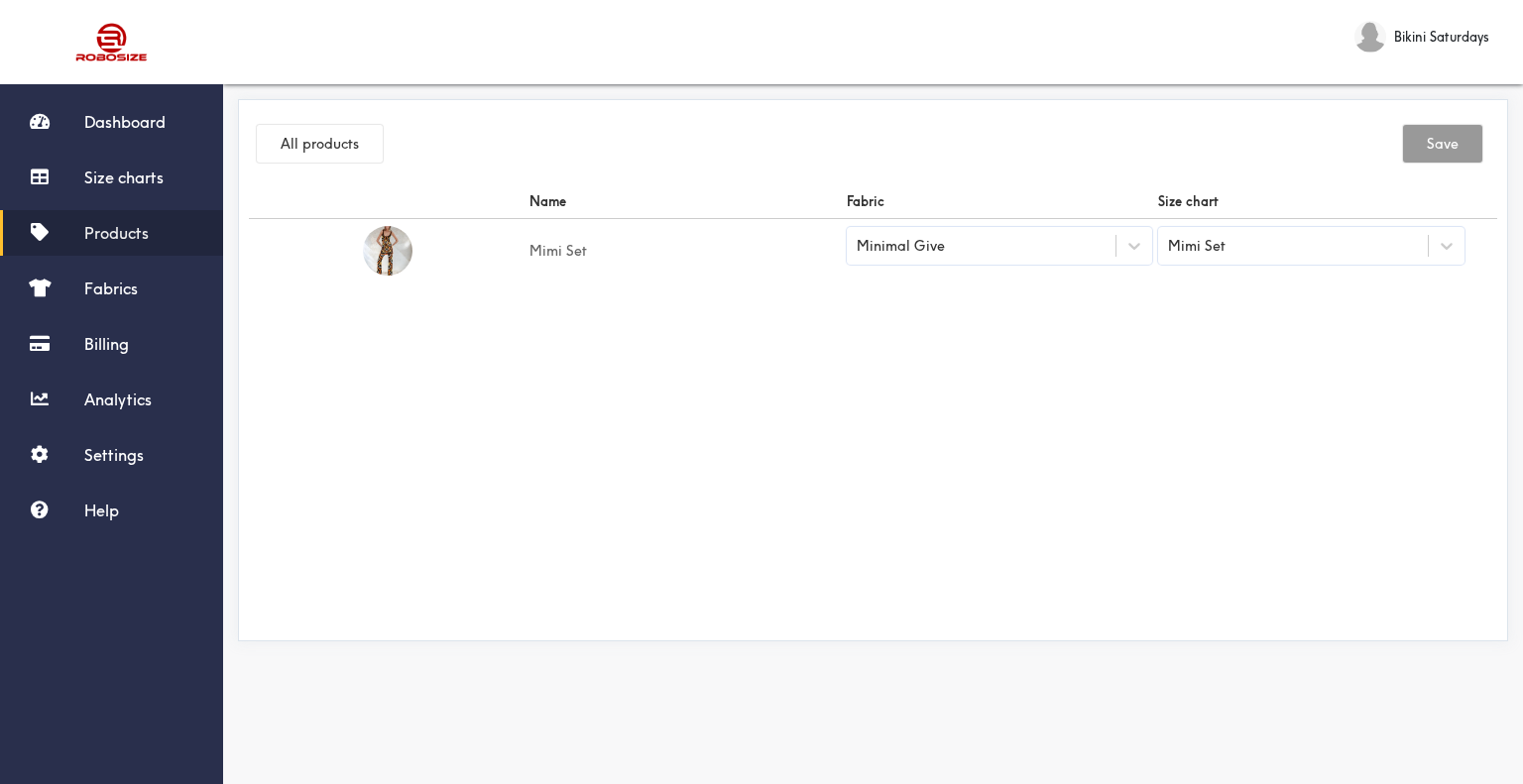 click on "Products" at bounding box center [111, 233] 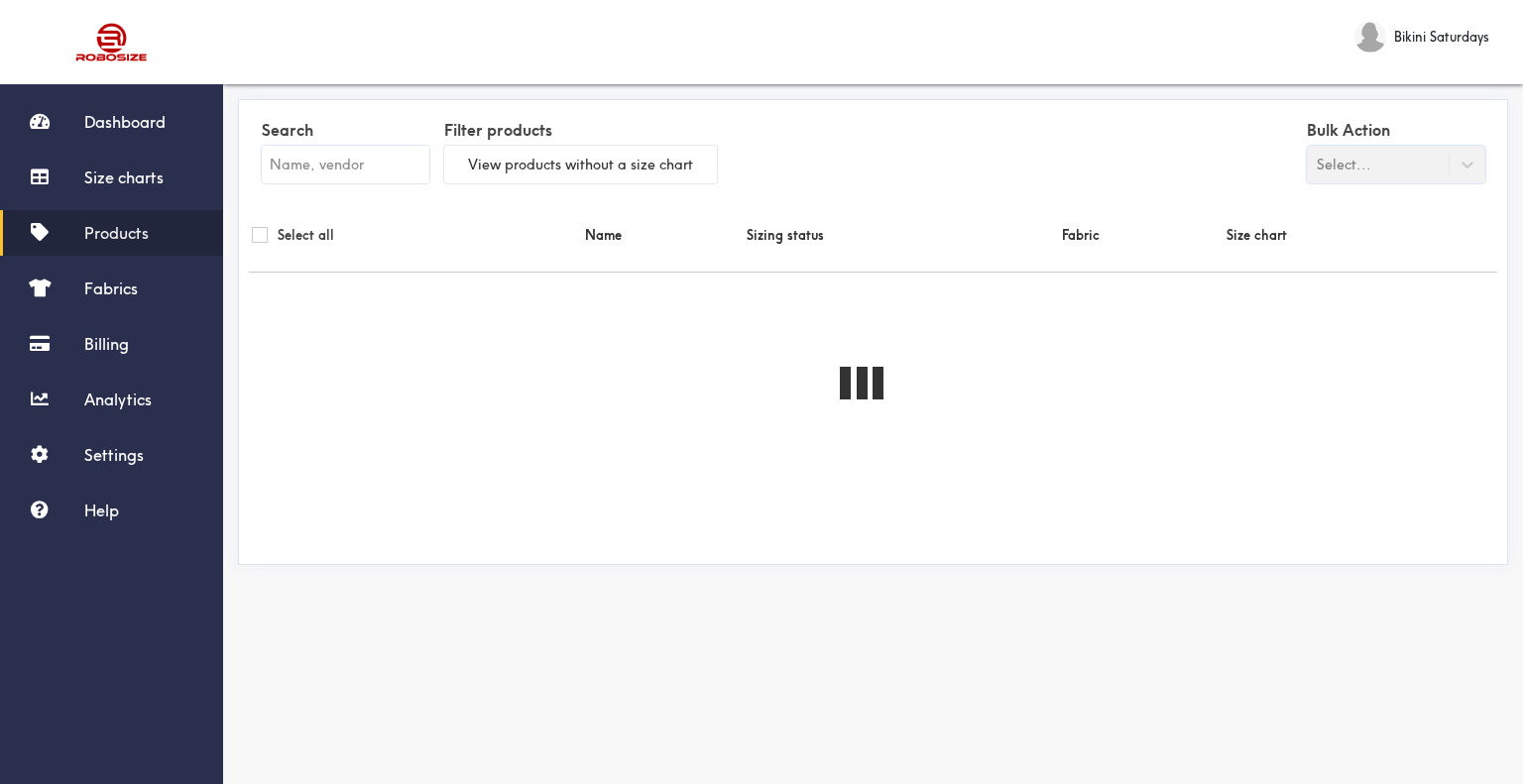 click at bounding box center [345, 165] 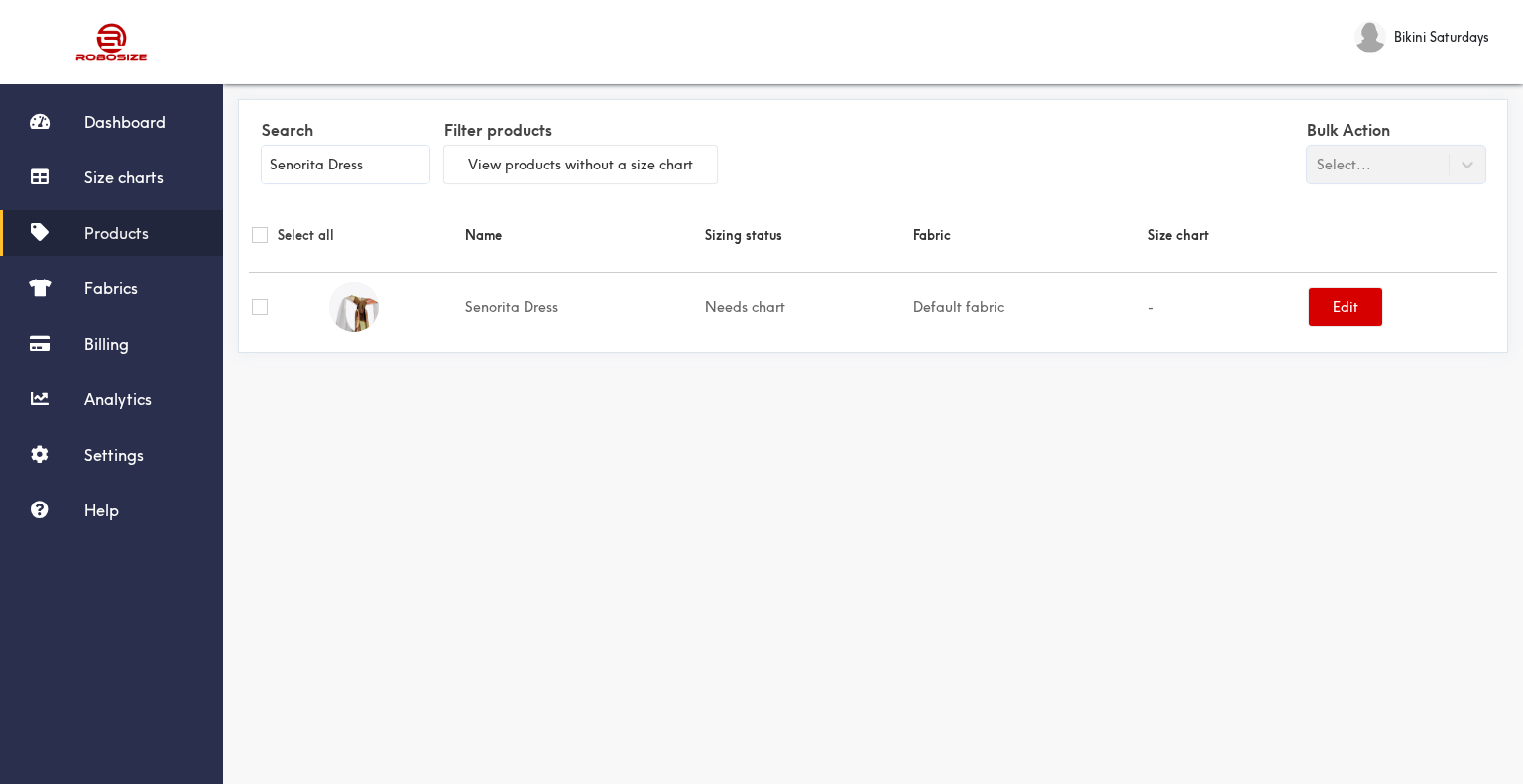 type on "Senorita Dress" 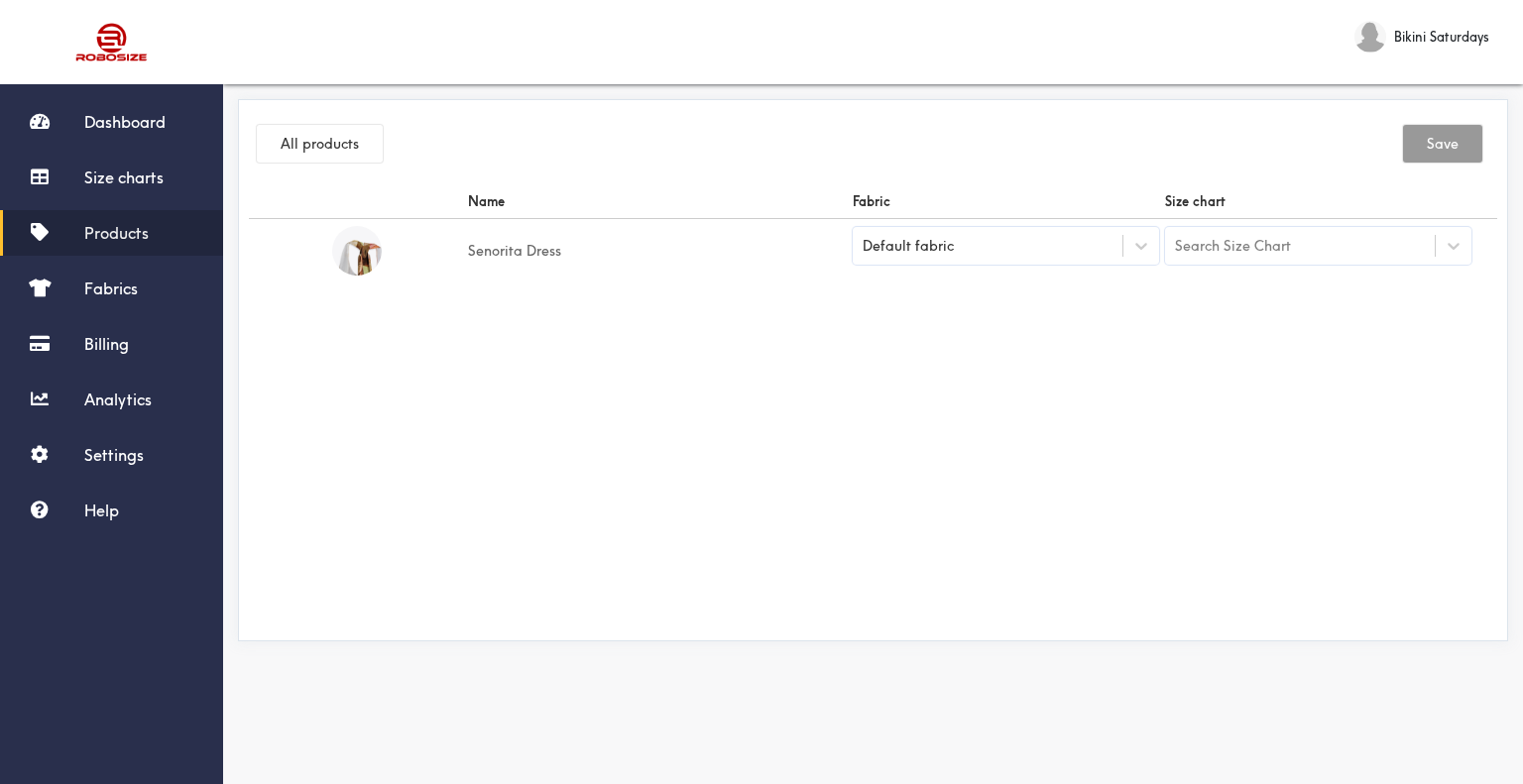 click on "Default fabric" at bounding box center (1005, 246) 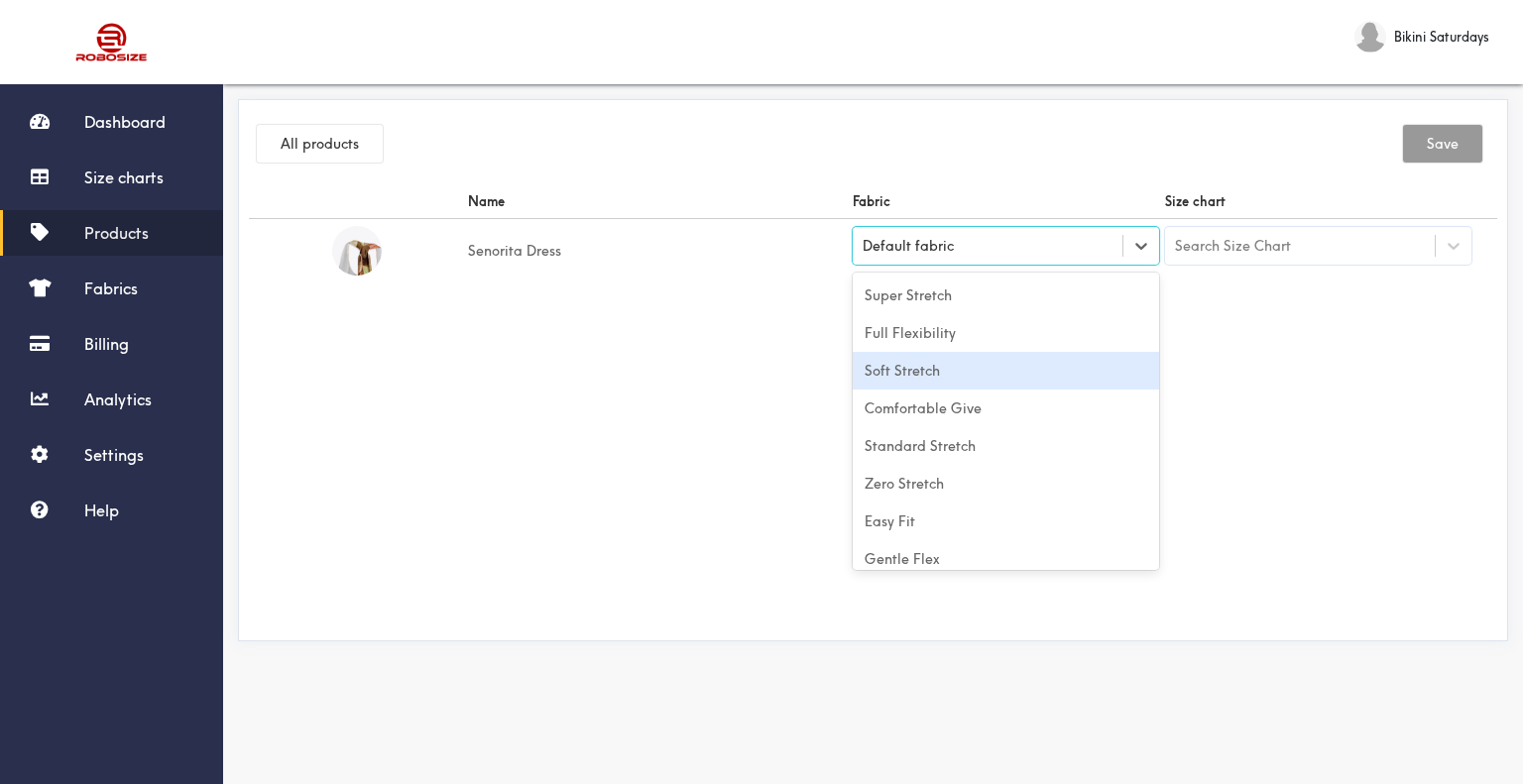 scroll, scrollTop: 87, scrollLeft: 0, axis: vertical 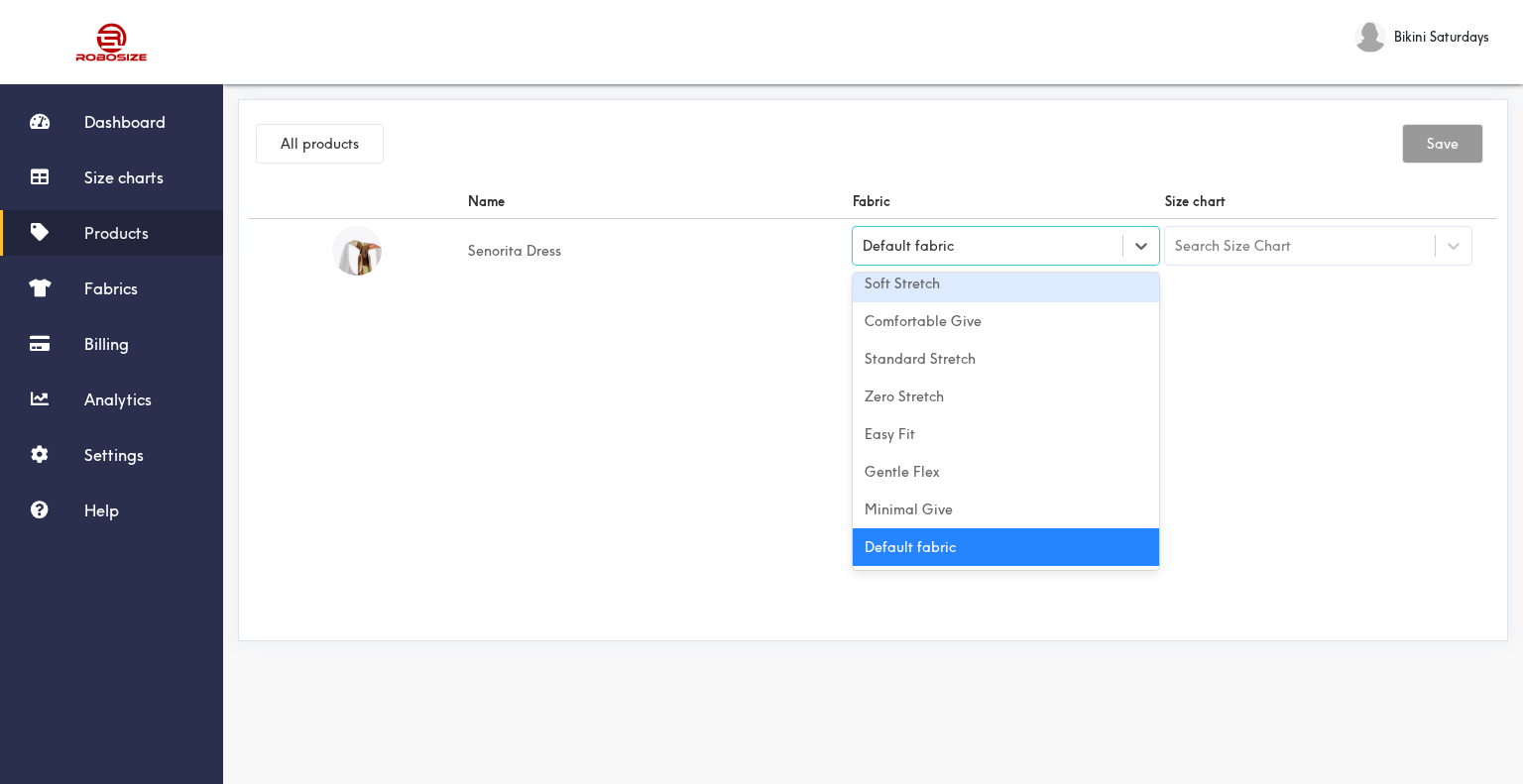 click on "Soft Stretch" at bounding box center [1005, 283] 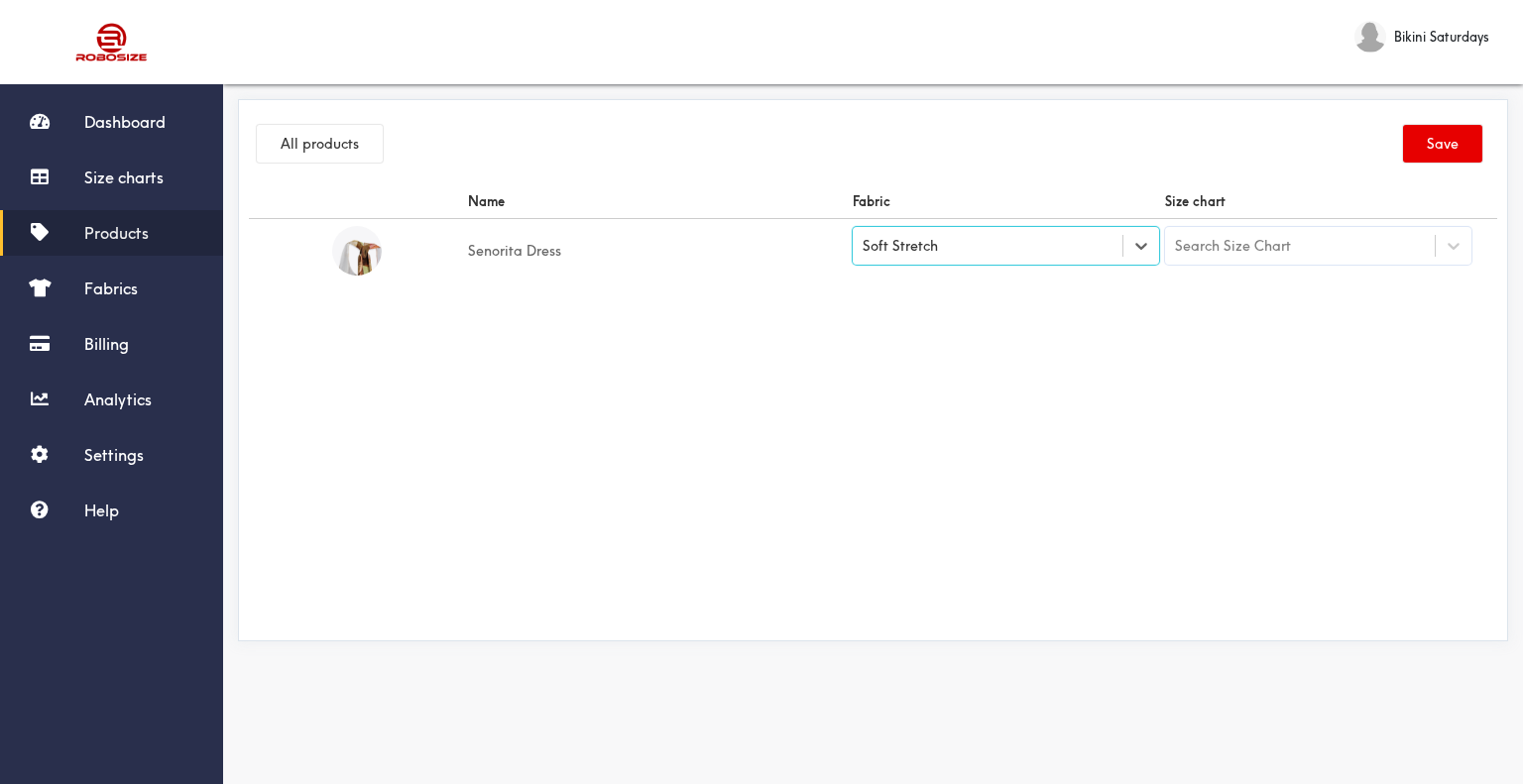 click on "Search Size Chart" at bounding box center [1232, 246] 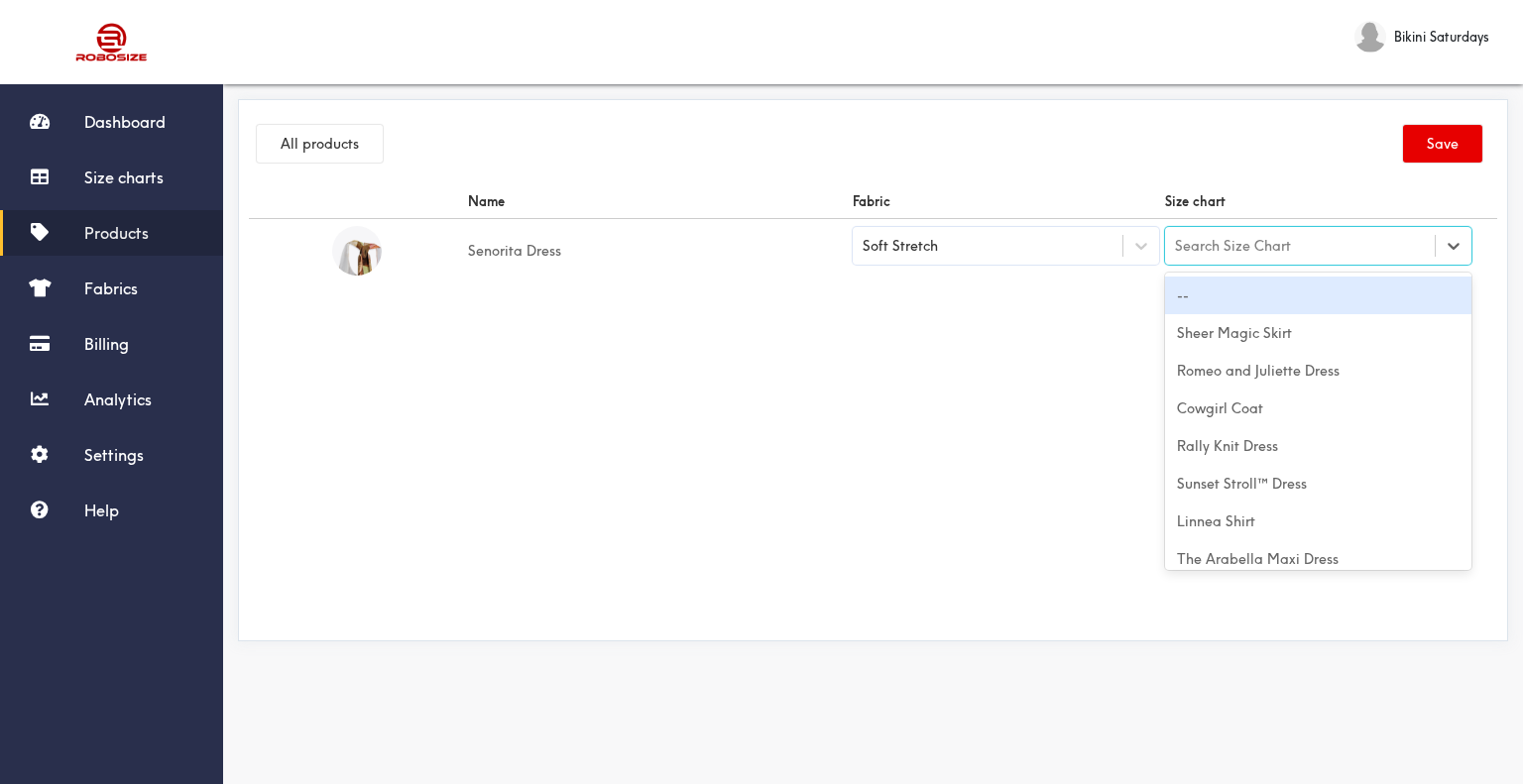 paste on "Senorita Dress" 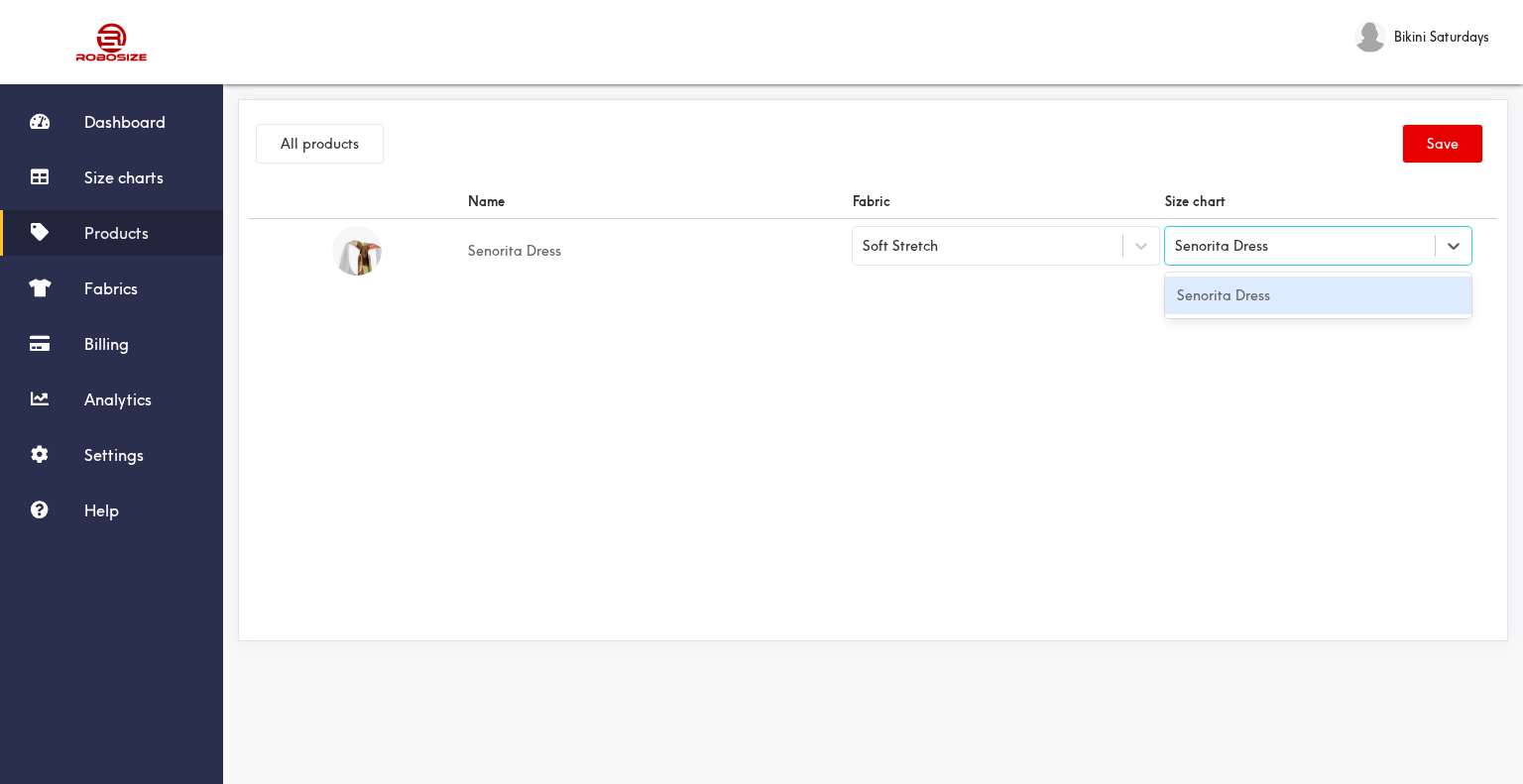 click on "Senorita Dress" at bounding box center (1318, 295) 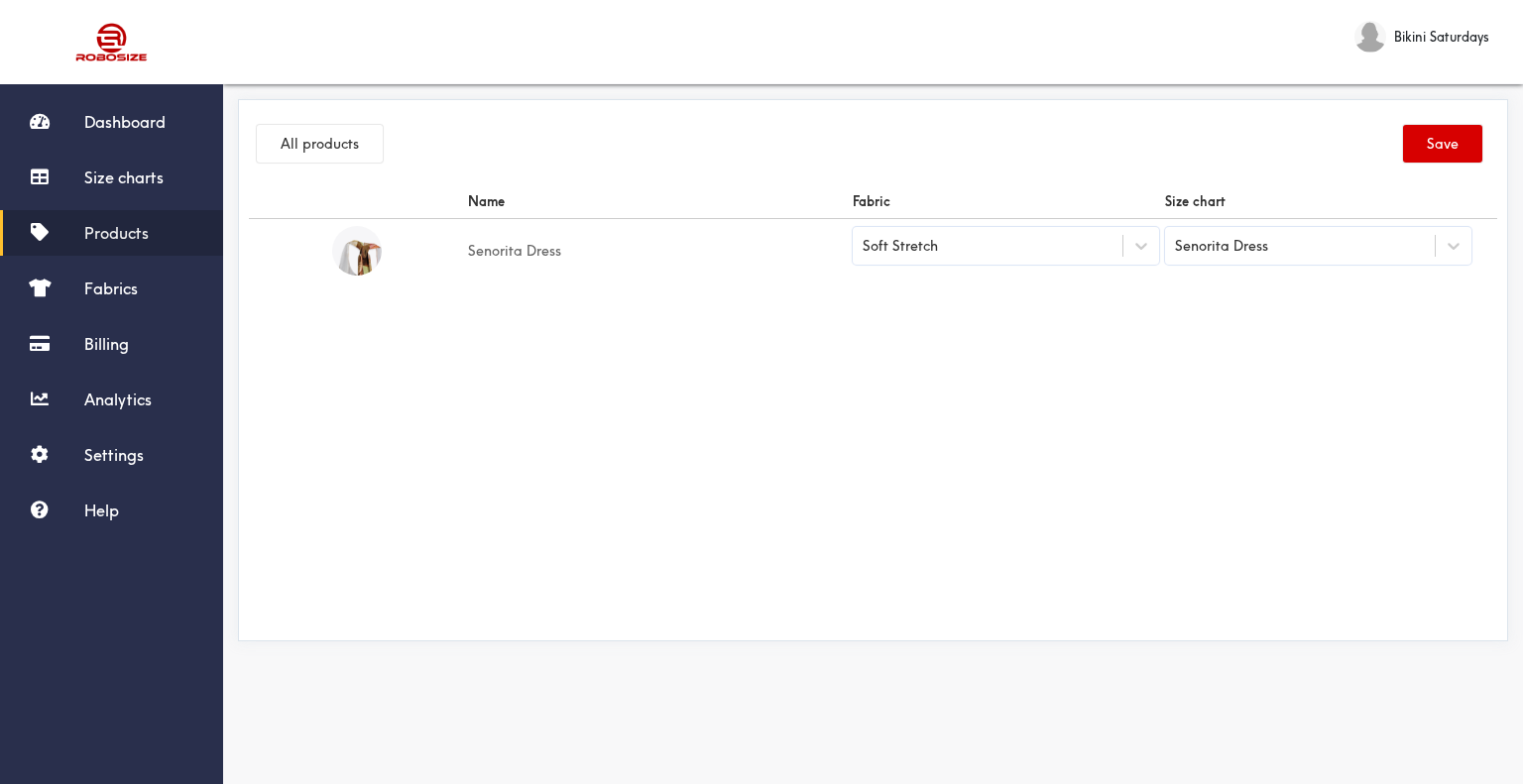 click on "Save" at bounding box center (1443, 144) 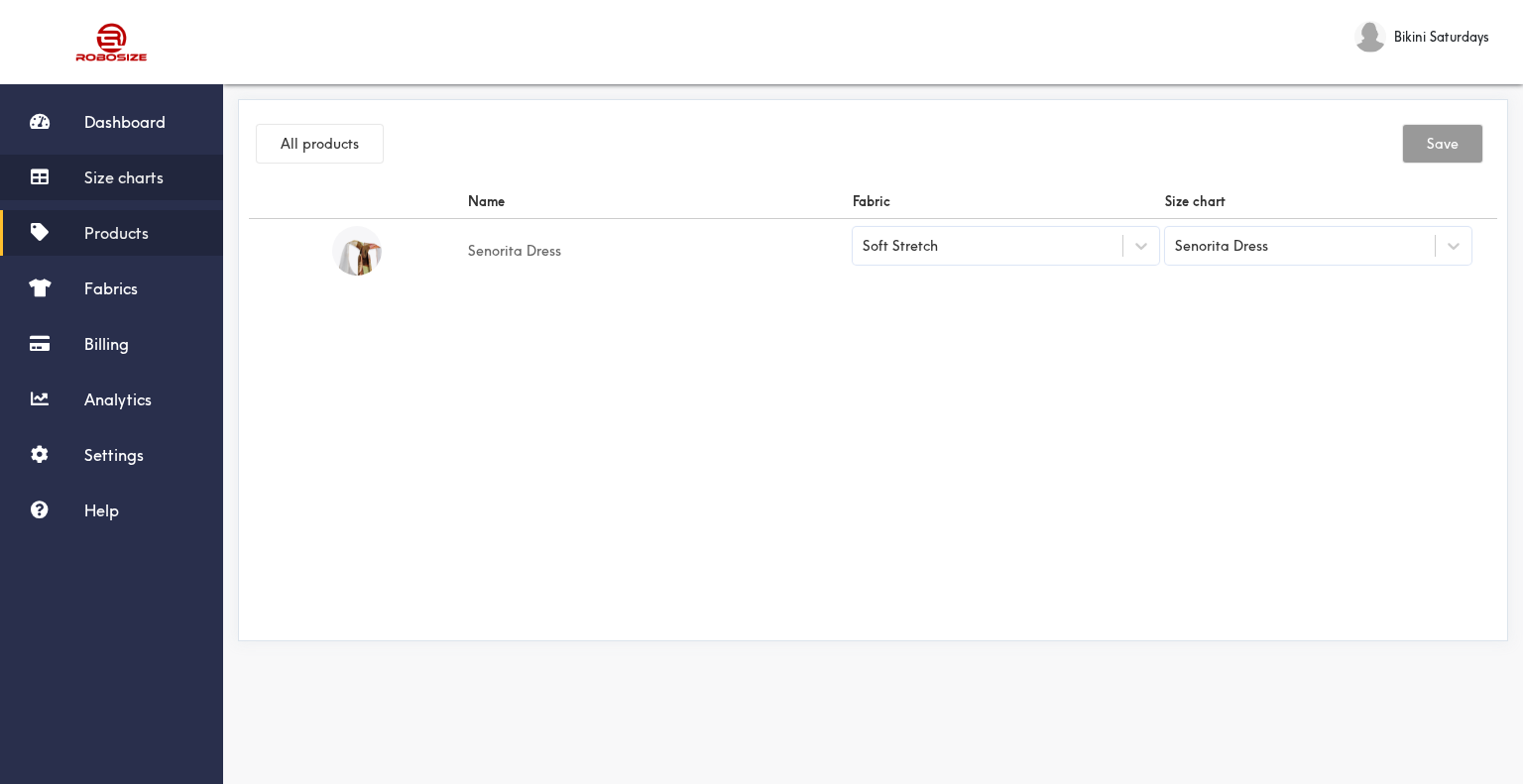 click on "Size charts" at bounding box center (111, 177) 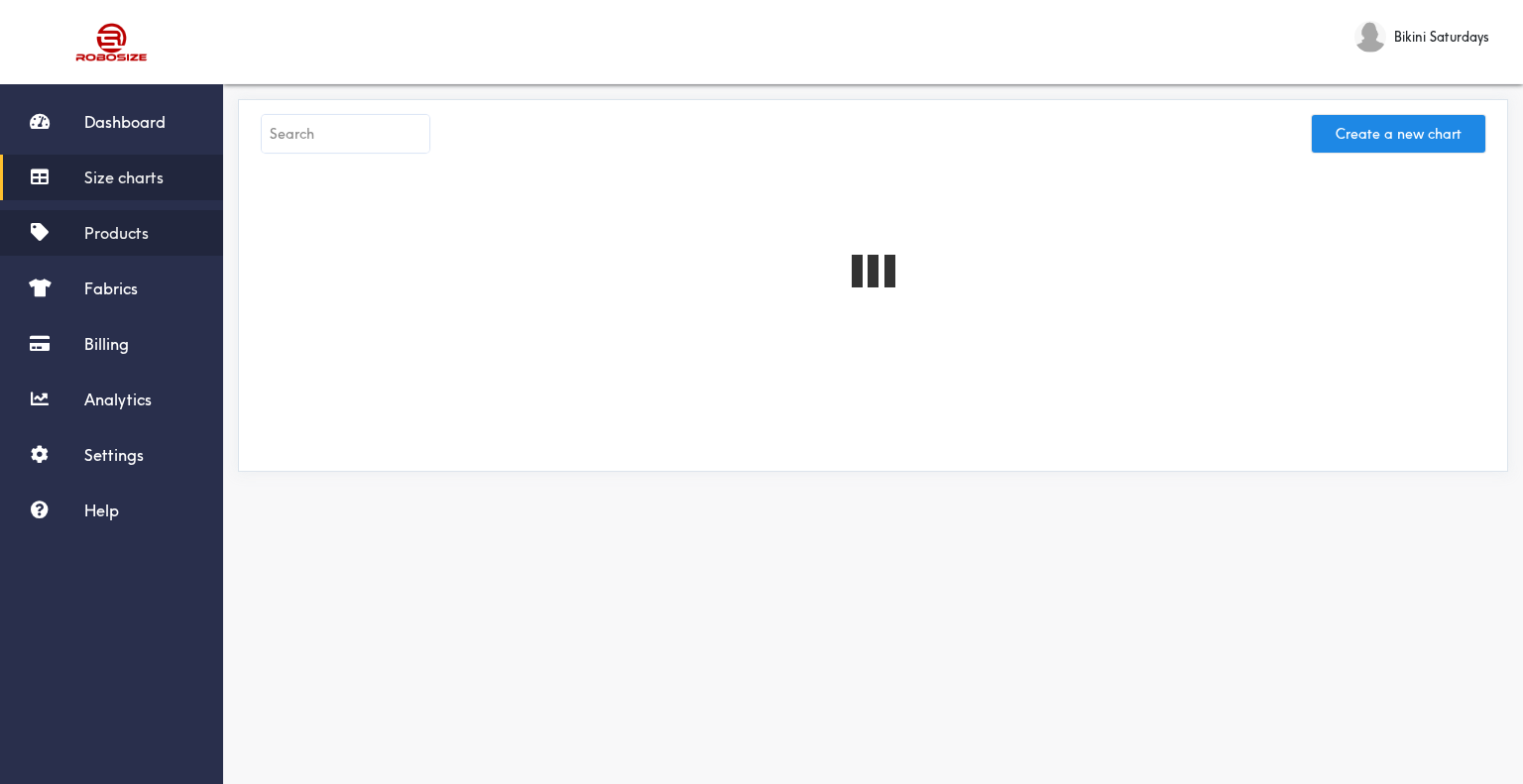 click on "Products" at bounding box center (111, 233) 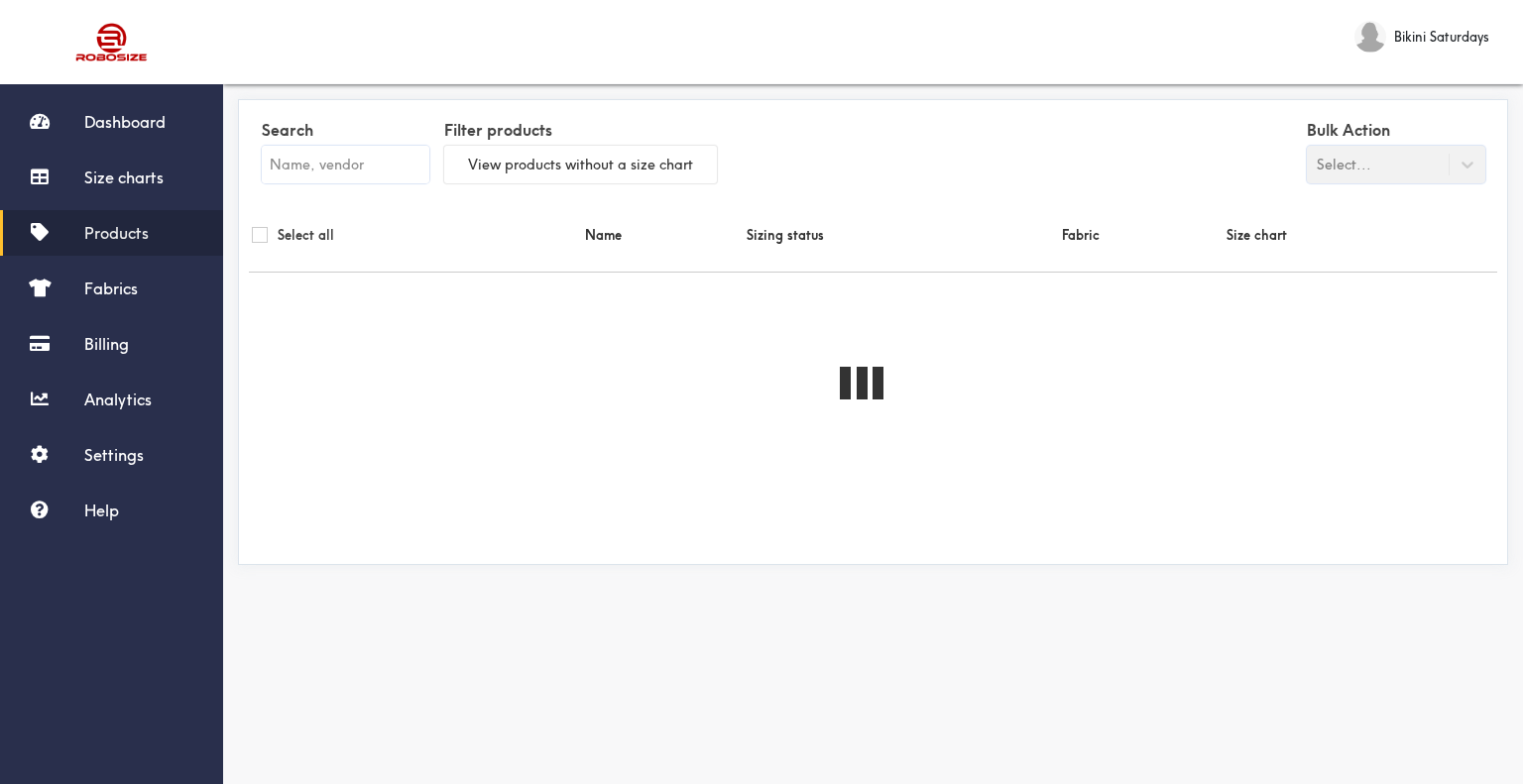 click at bounding box center (345, 165) 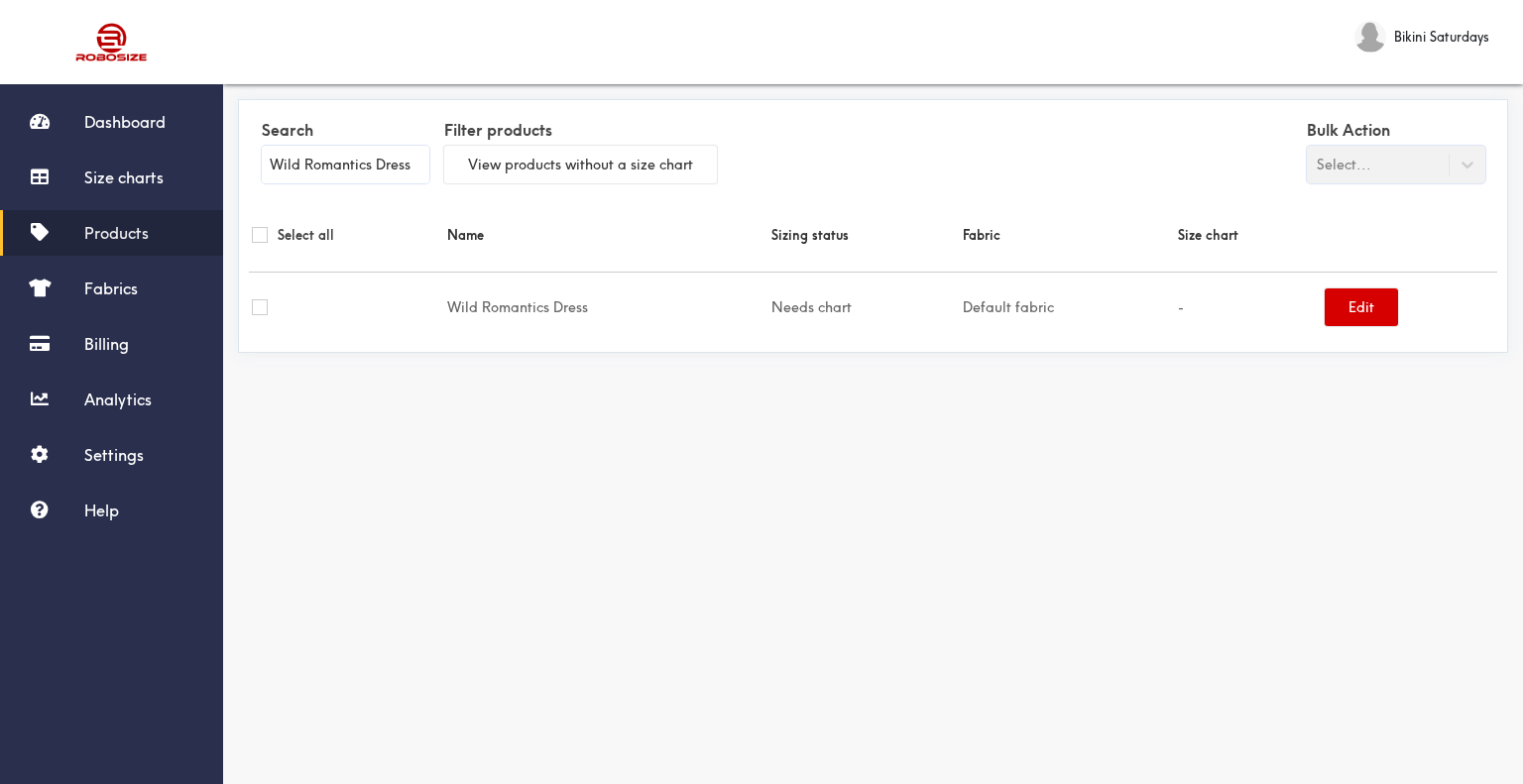 type on "Wild Romantics Dress" 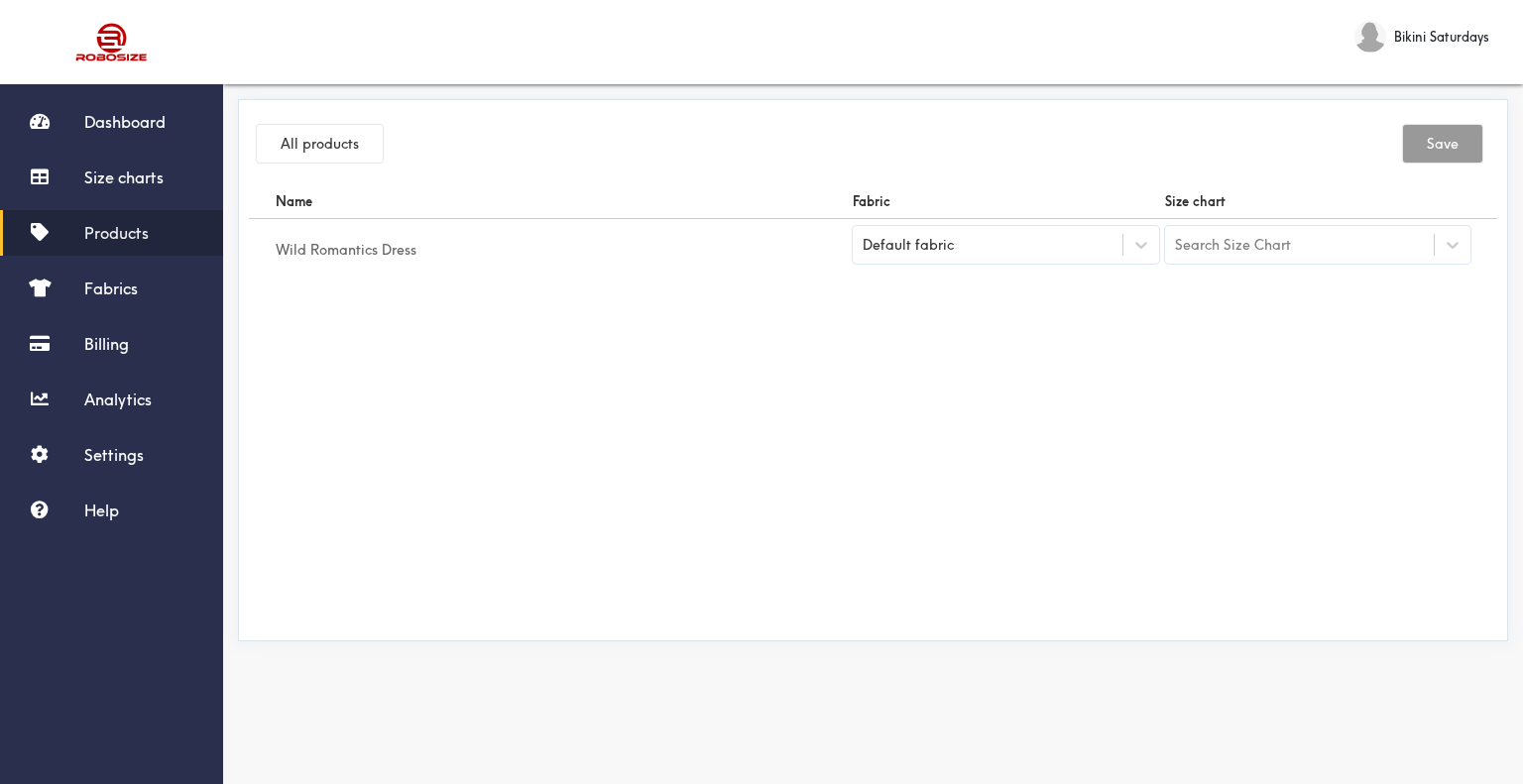 click on "Default fabric" at bounding box center (908, 245) 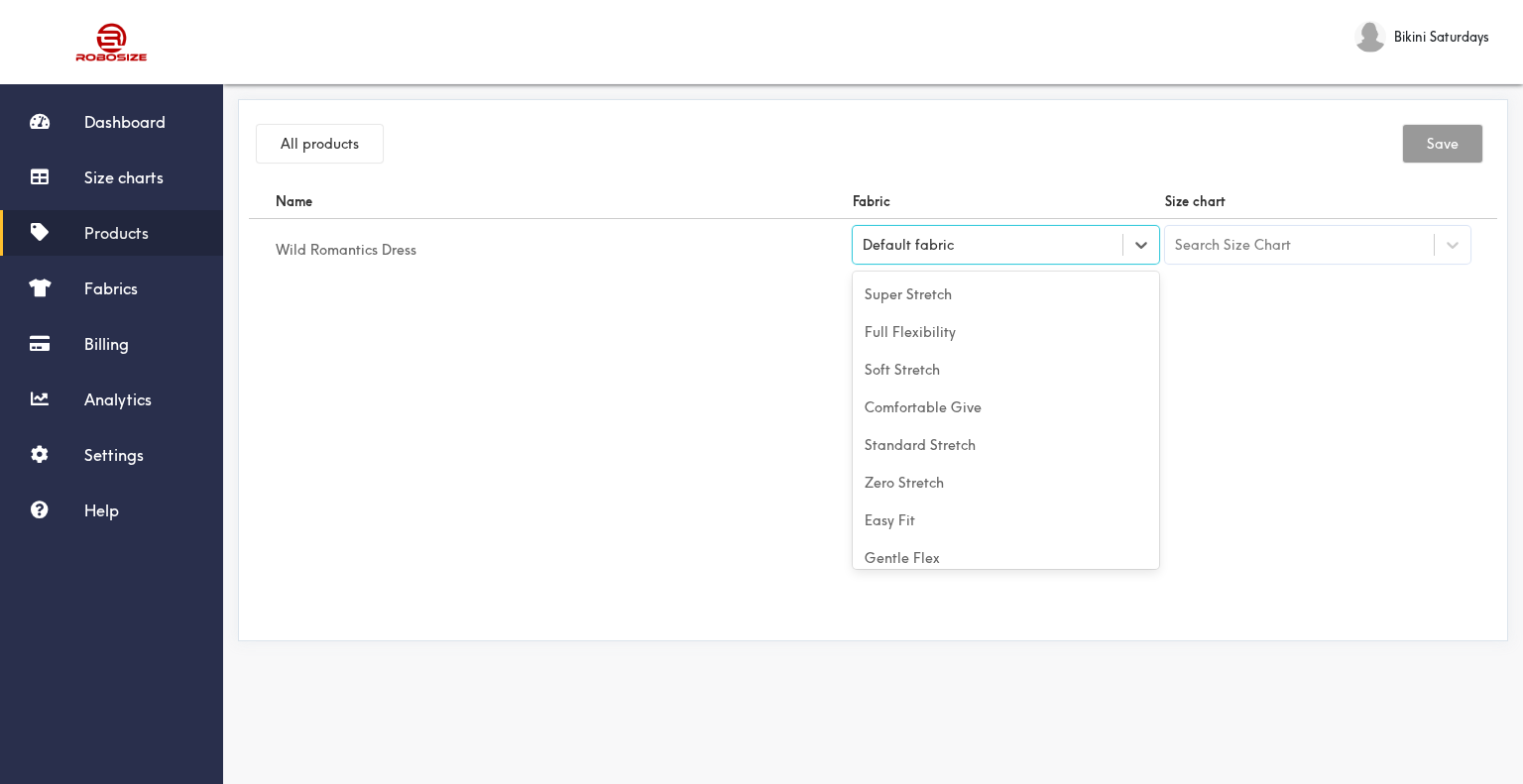 scroll, scrollTop: 87, scrollLeft: 0, axis: vertical 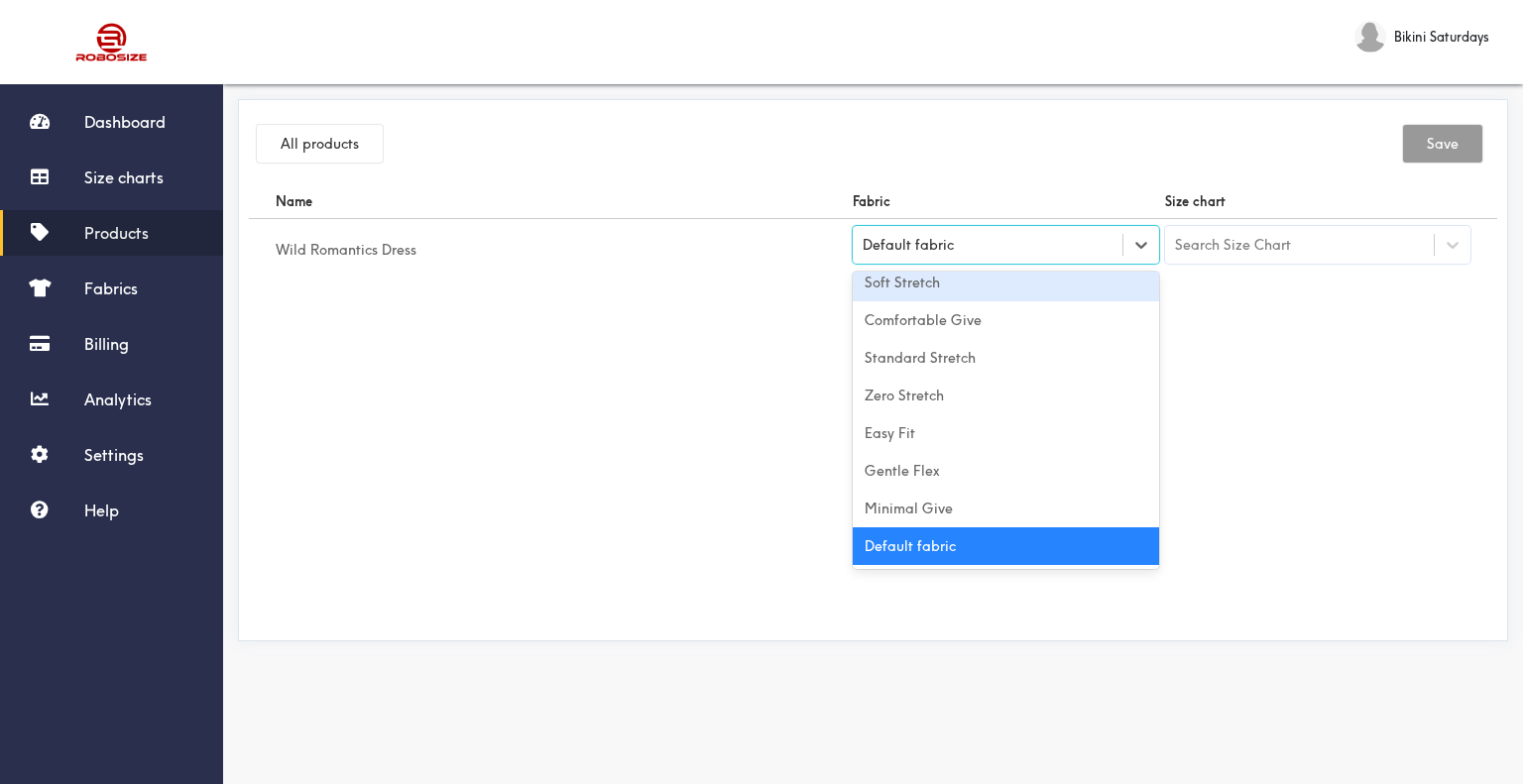 drag, startPoint x: 934, startPoint y: 284, endPoint x: 1166, endPoint y: 285, distance: 232.00216 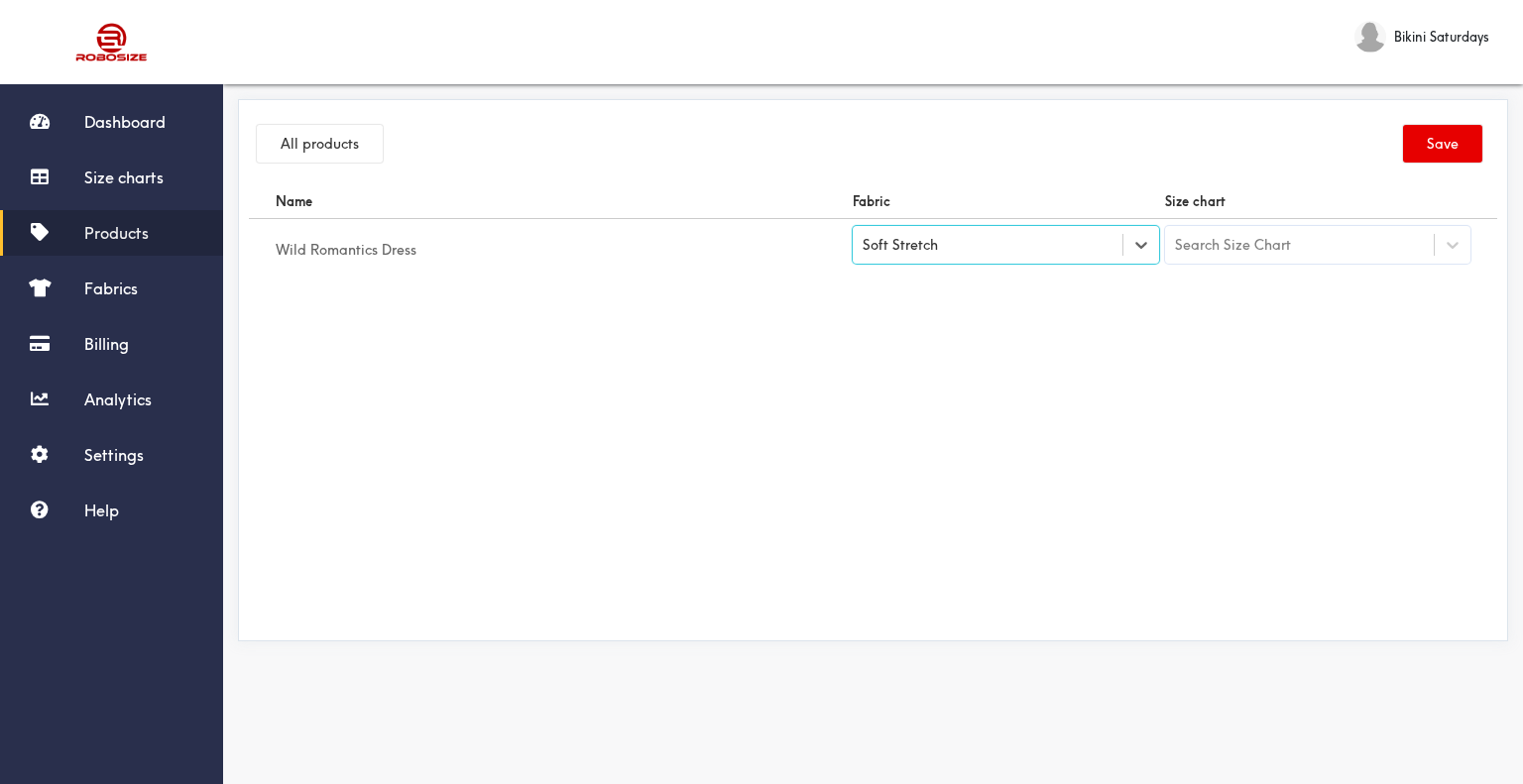 click on "Search Size Chart" at bounding box center (1232, 245) 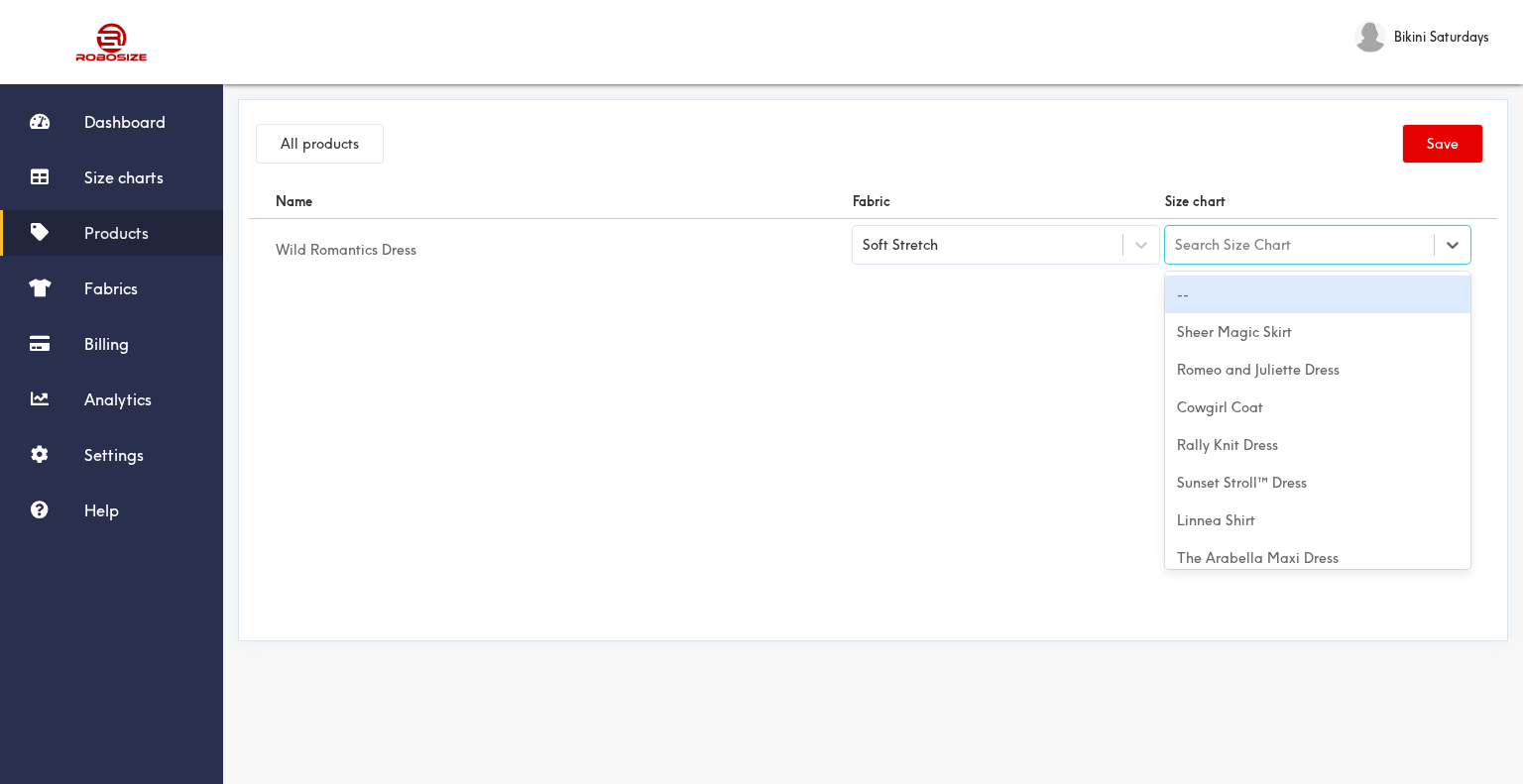 paste on "Wild Romantics Dress" 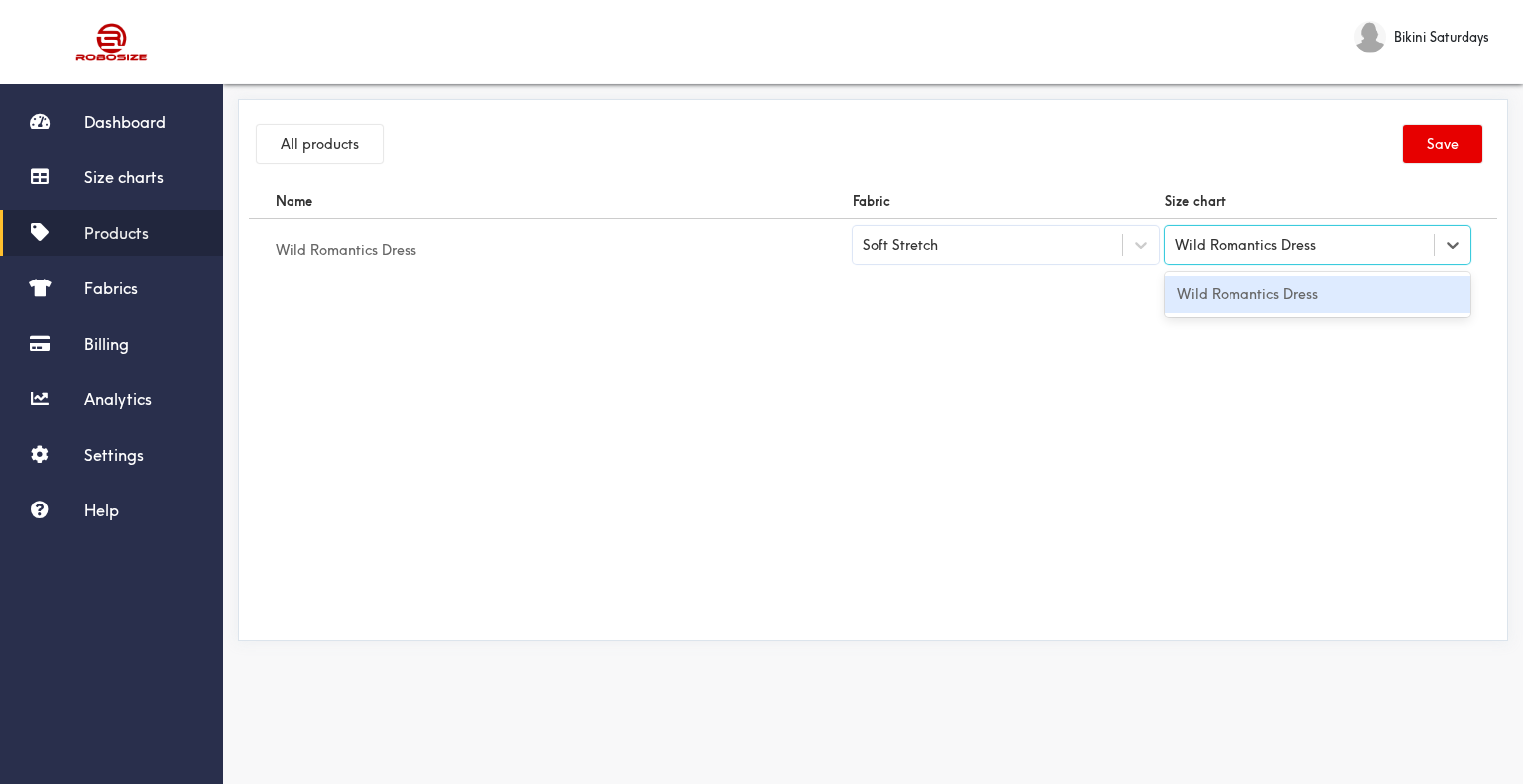click on "Wild Romantics Dress" at bounding box center [1318, 294] 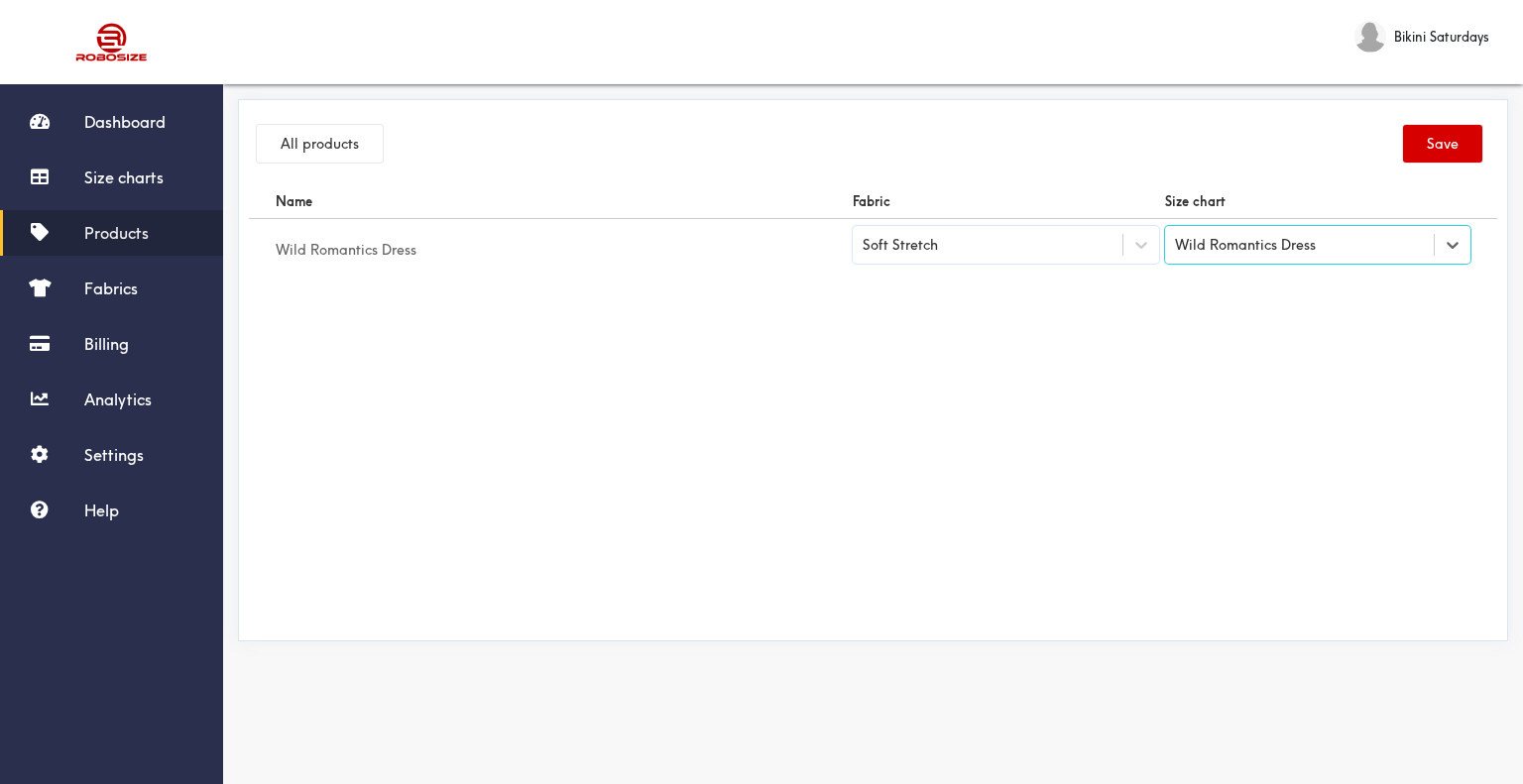 click on "Save" at bounding box center [1443, 144] 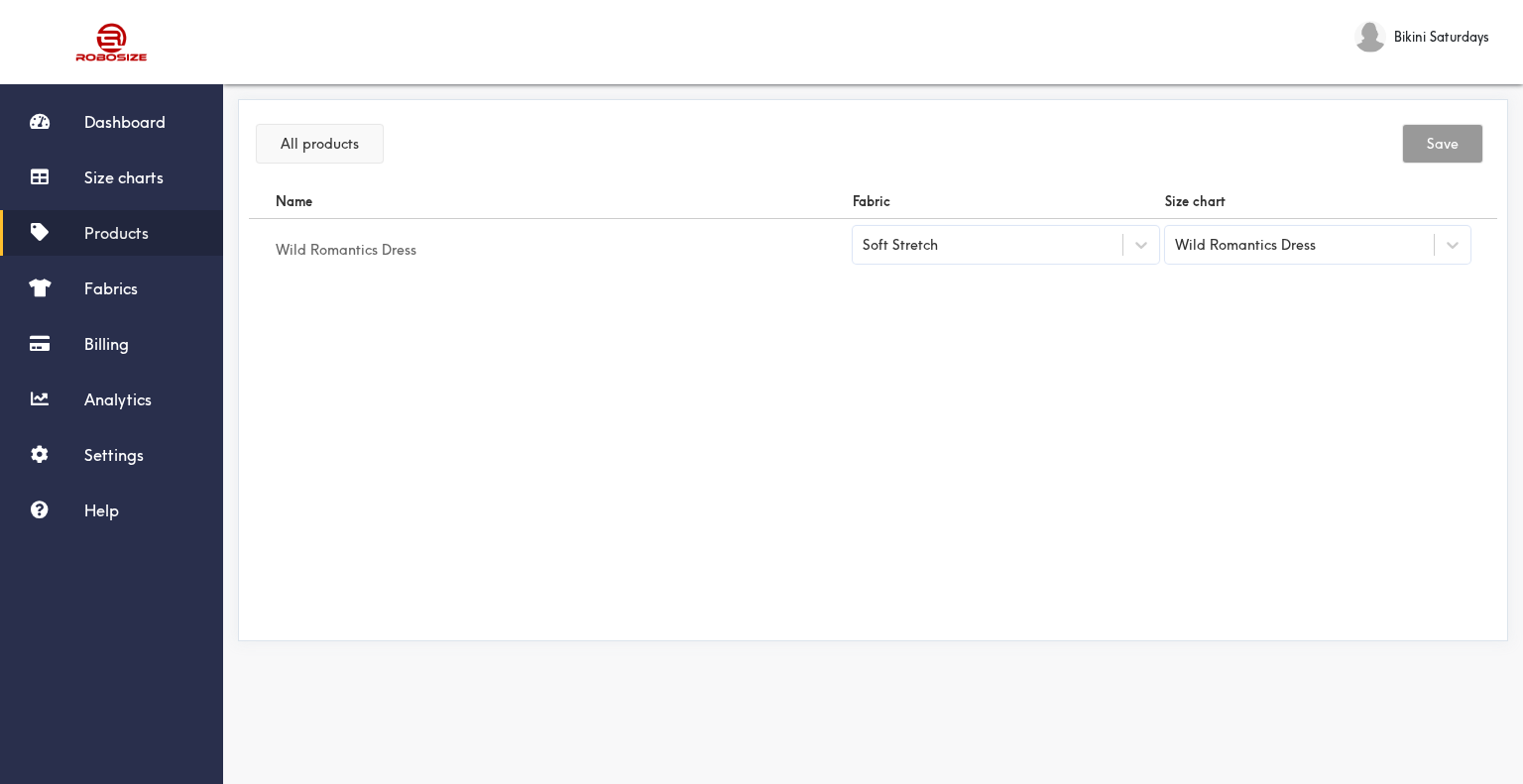 click on "All products" at bounding box center [319, 144] 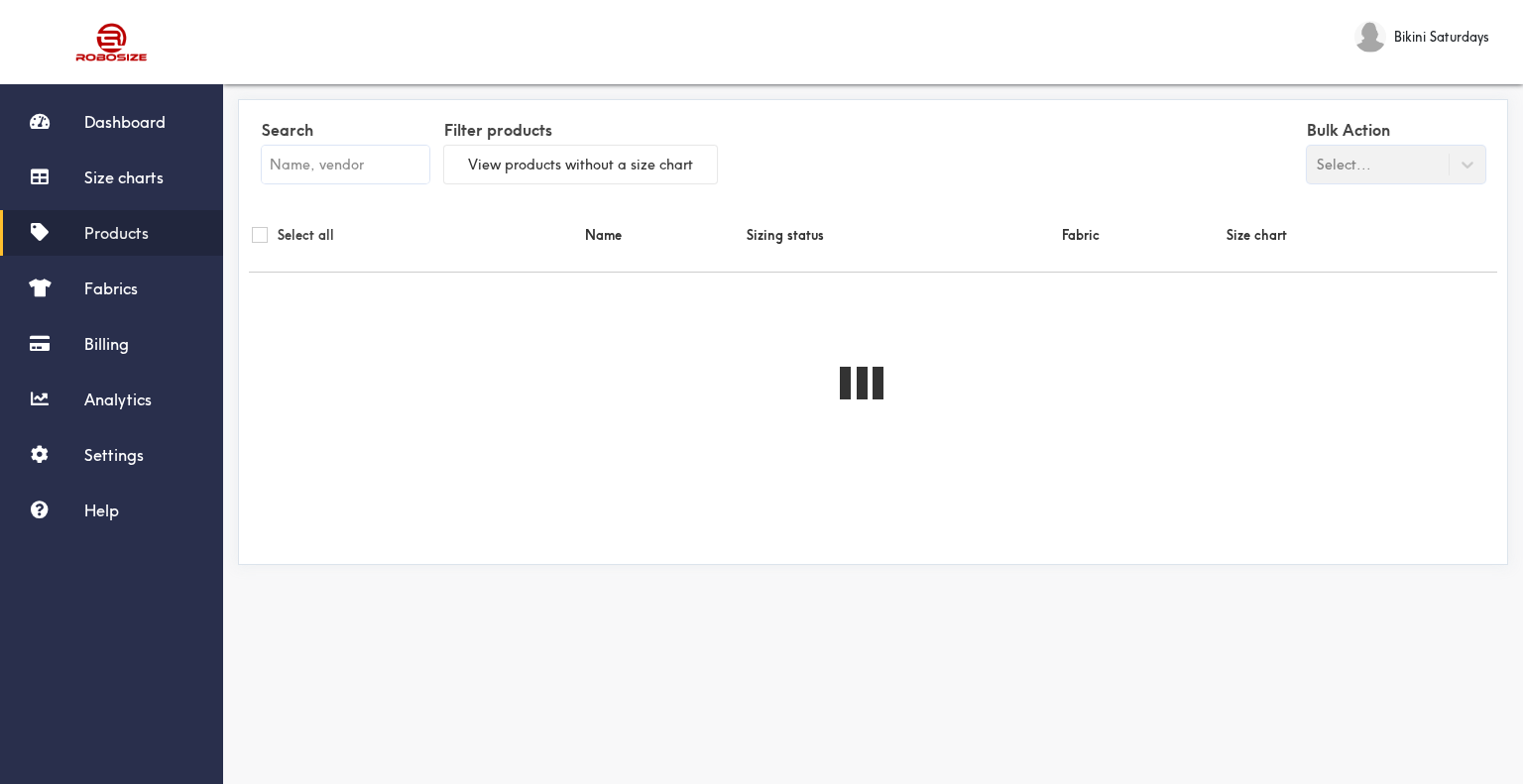 click at bounding box center [345, 165] 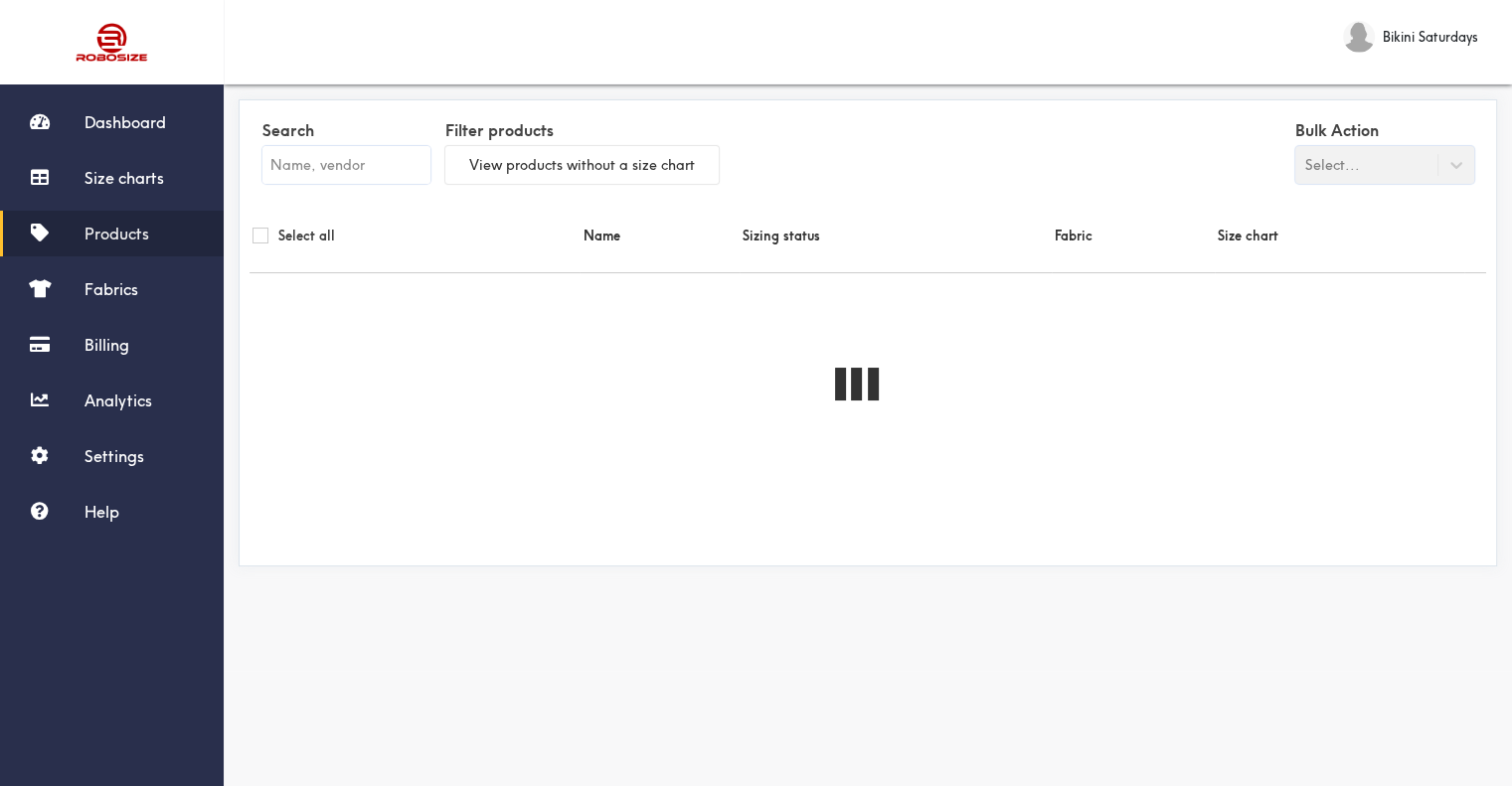 paste on "Gigi Sunset Dress" 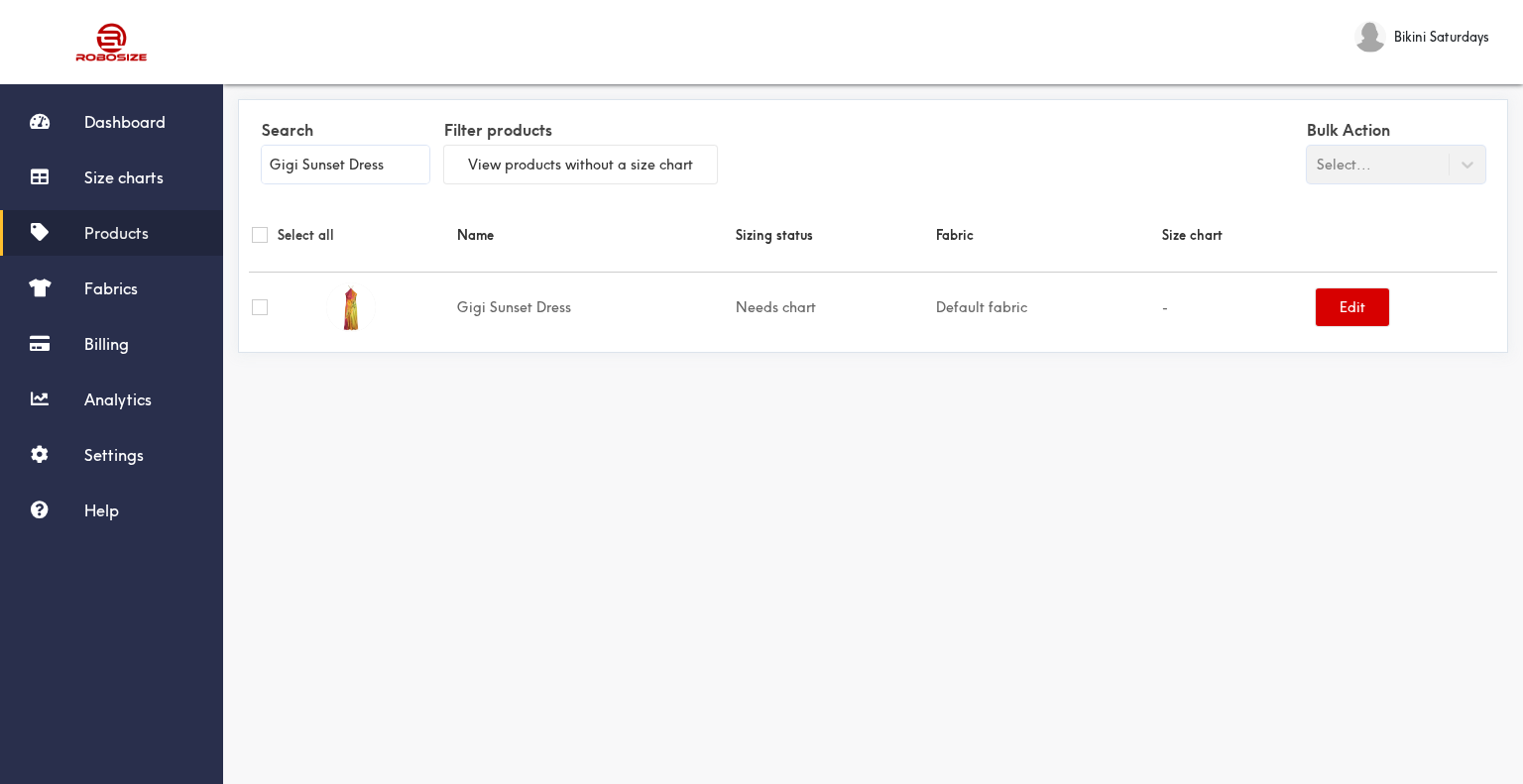 type on "Gigi Sunset Dress" 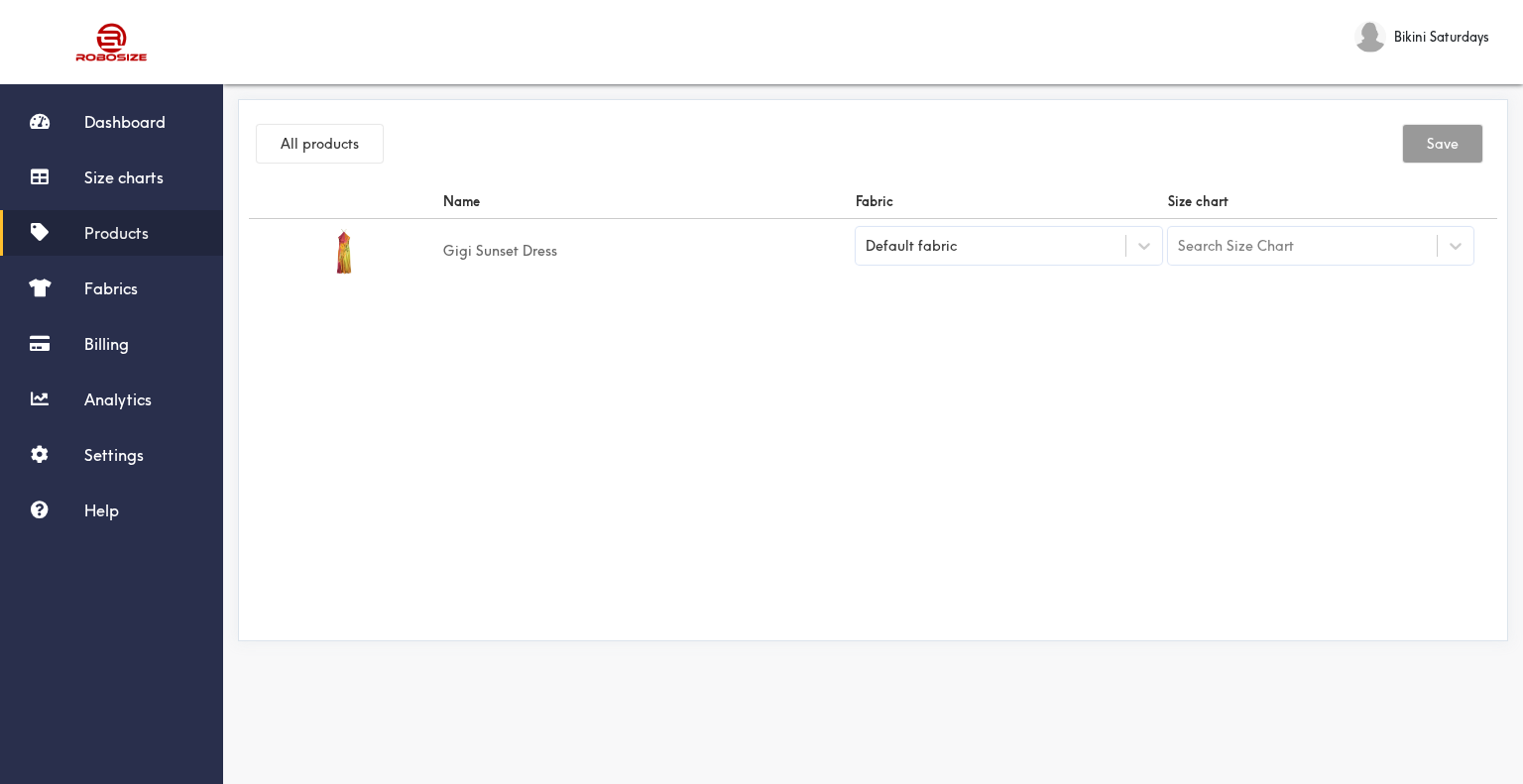 click on "Default fabric" at bounding box center [991, 246] 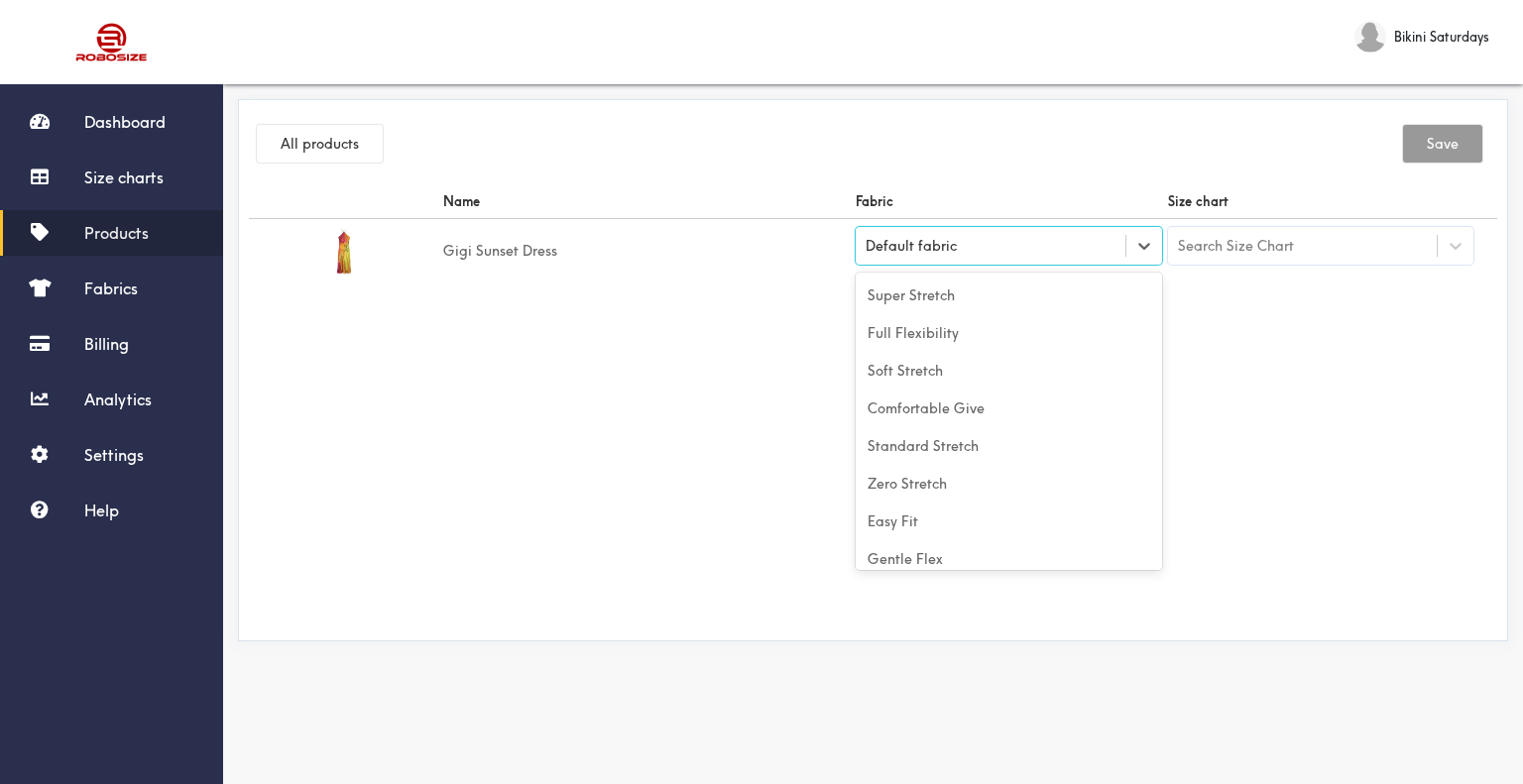 scroll, scrollTop: 87, scrollLeft: 0, axis: vertical 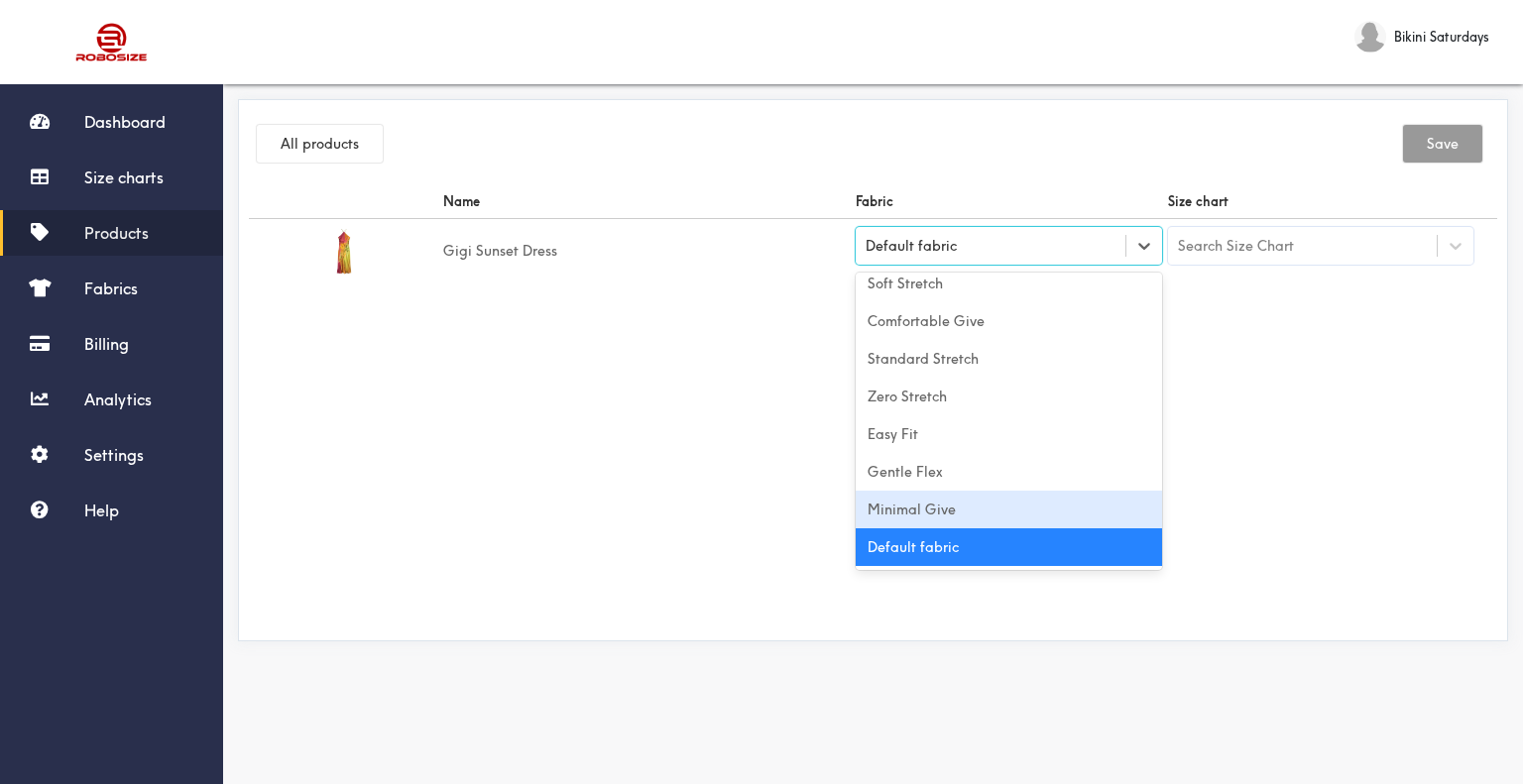drag, startPoint x: 1013, startPoint y: 501, endPoint x: 1058, endPoint y: 474, distance: 52.478567 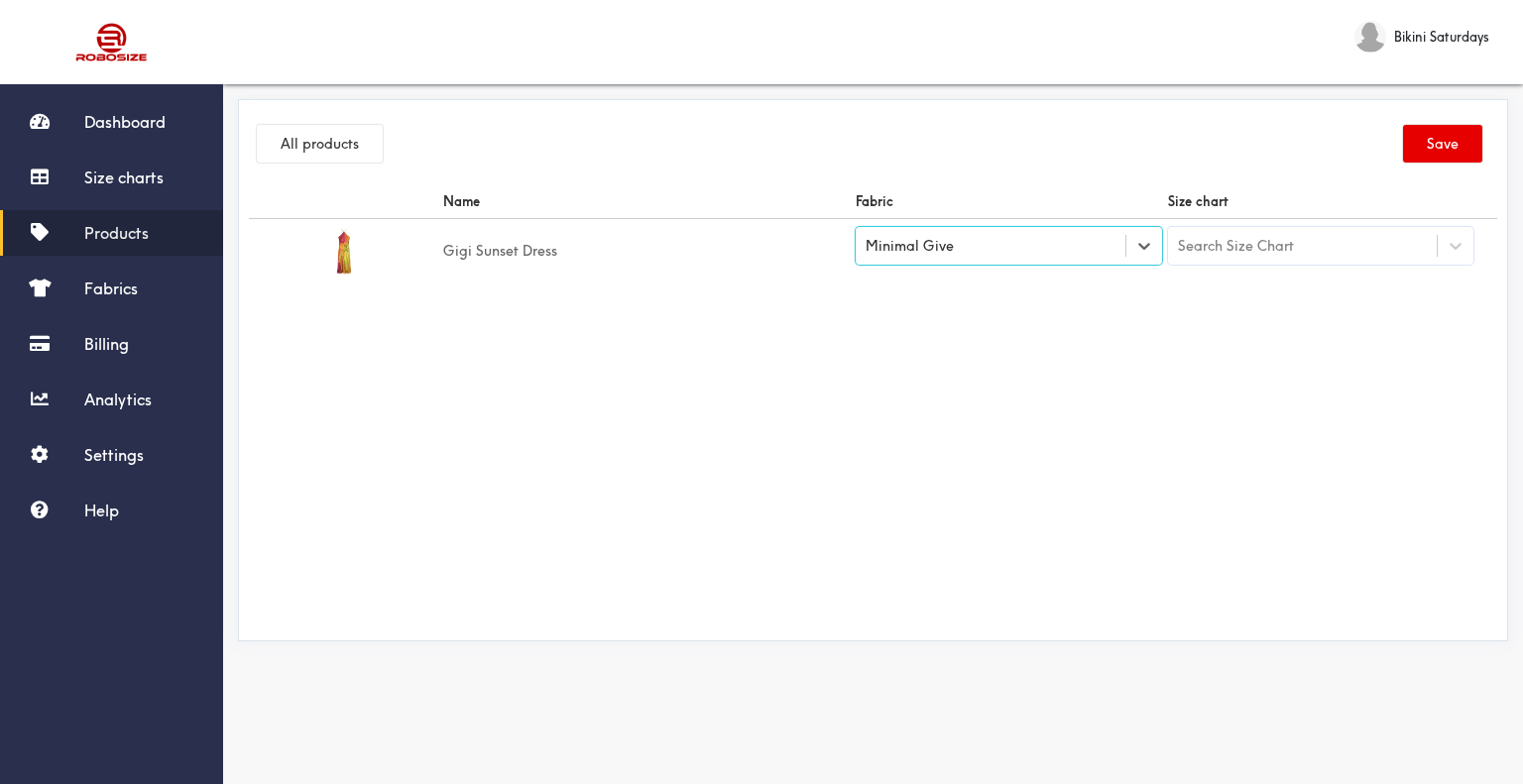 click on "Search Size Chart" at bounding box center (1235, 246) 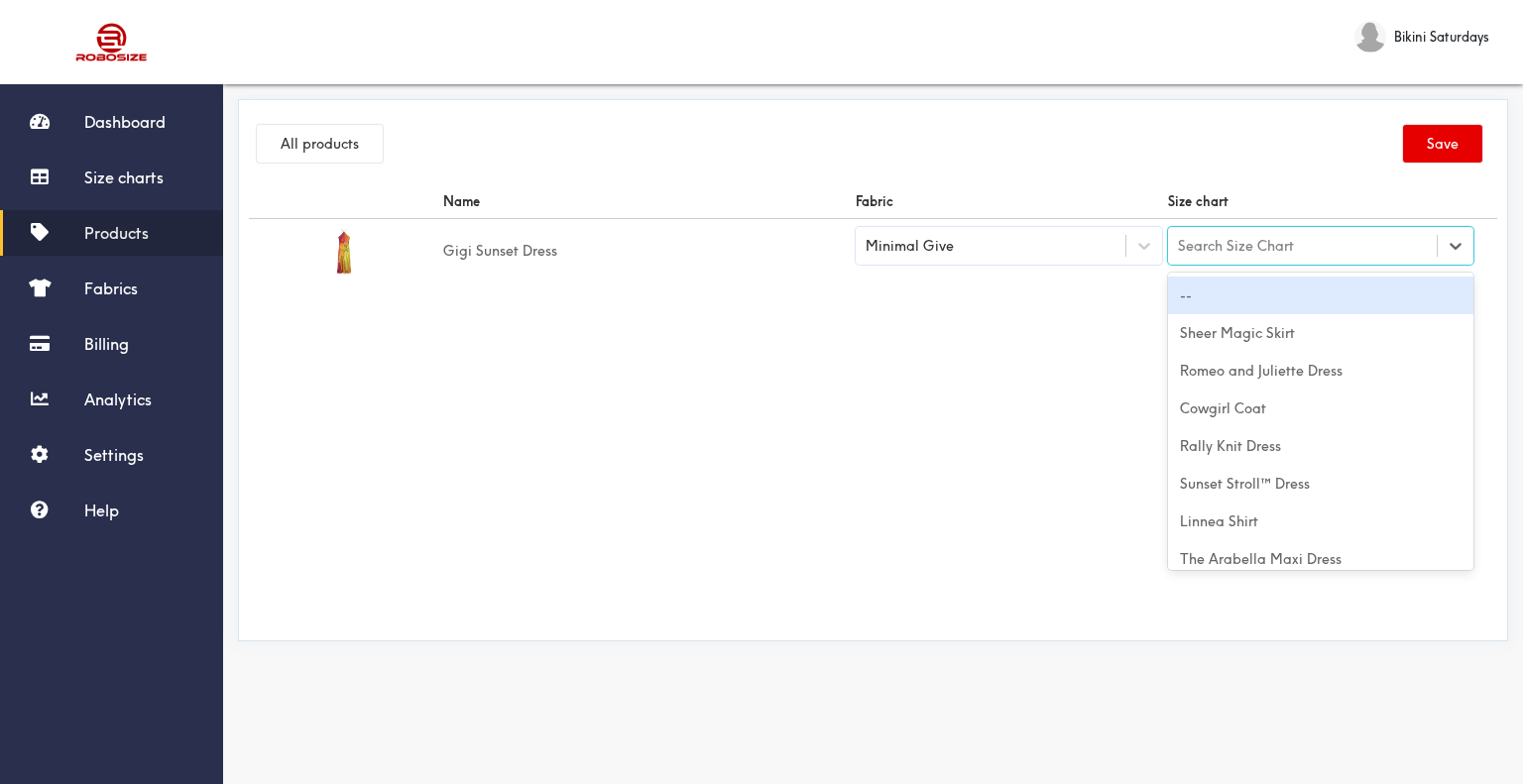 paste on "Gigi Sunset Dress" 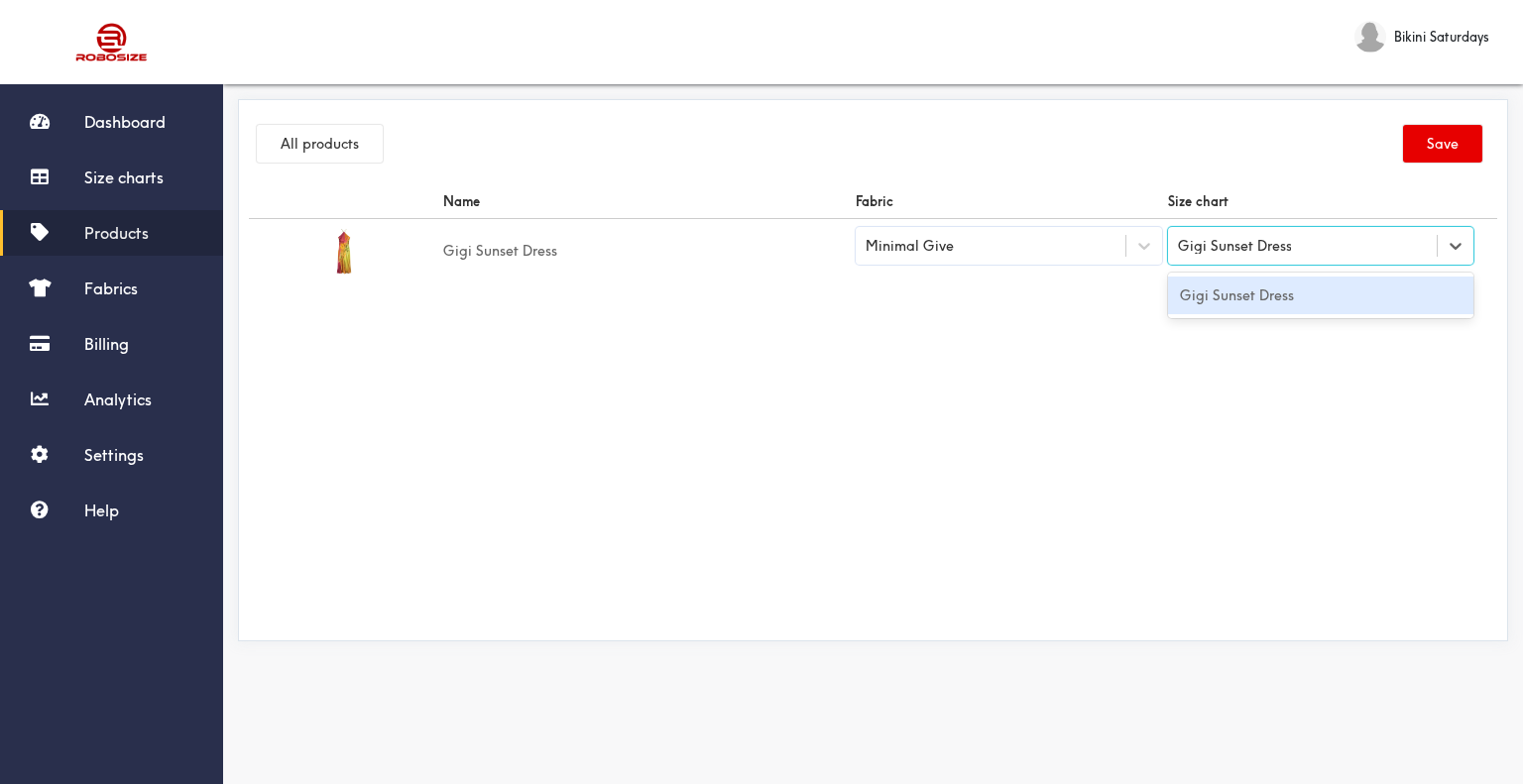 click on "Gigi Sunset Dress" at bounding box center (1321, 295) 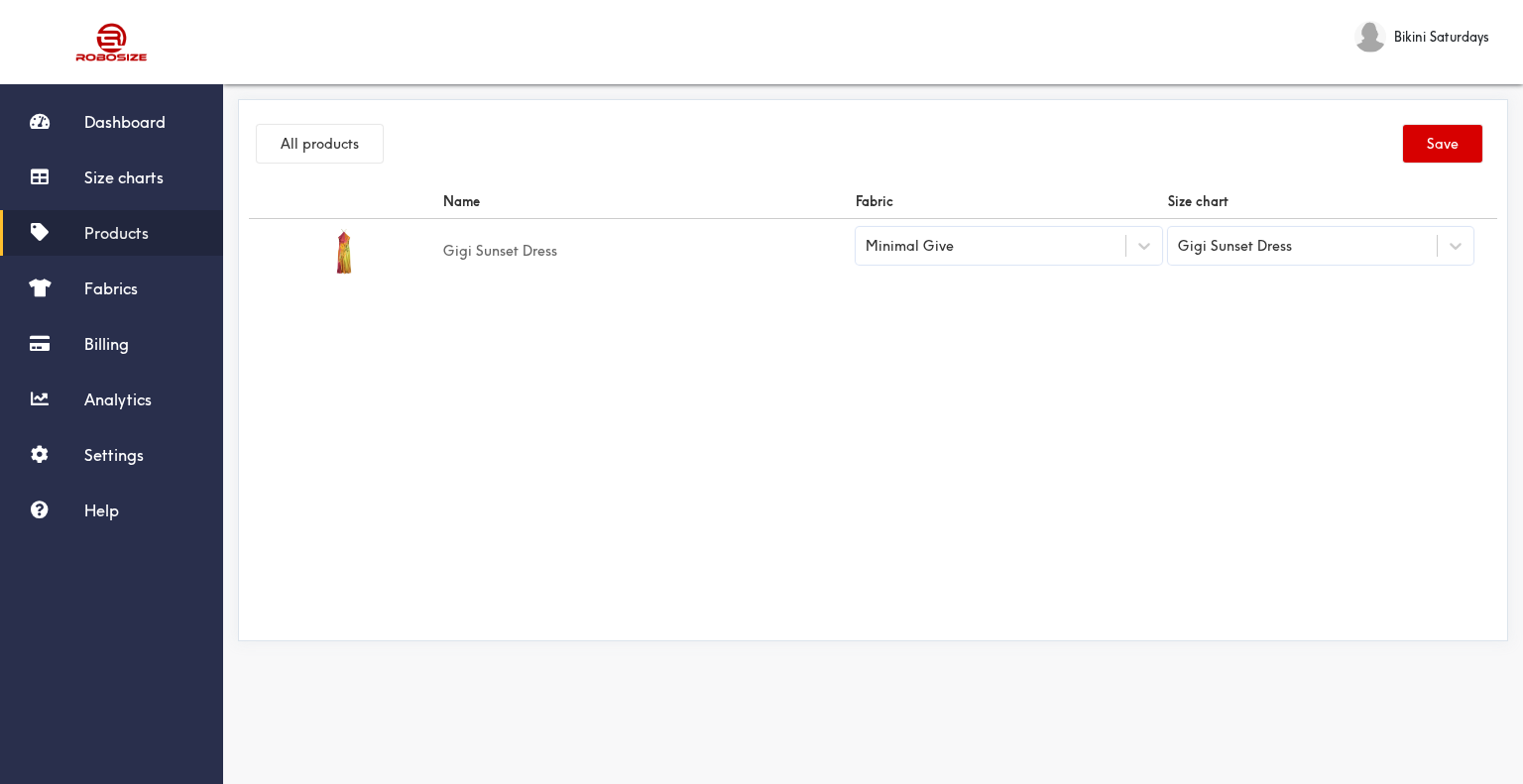 click on "Save" at bounding box center (1443, 144) 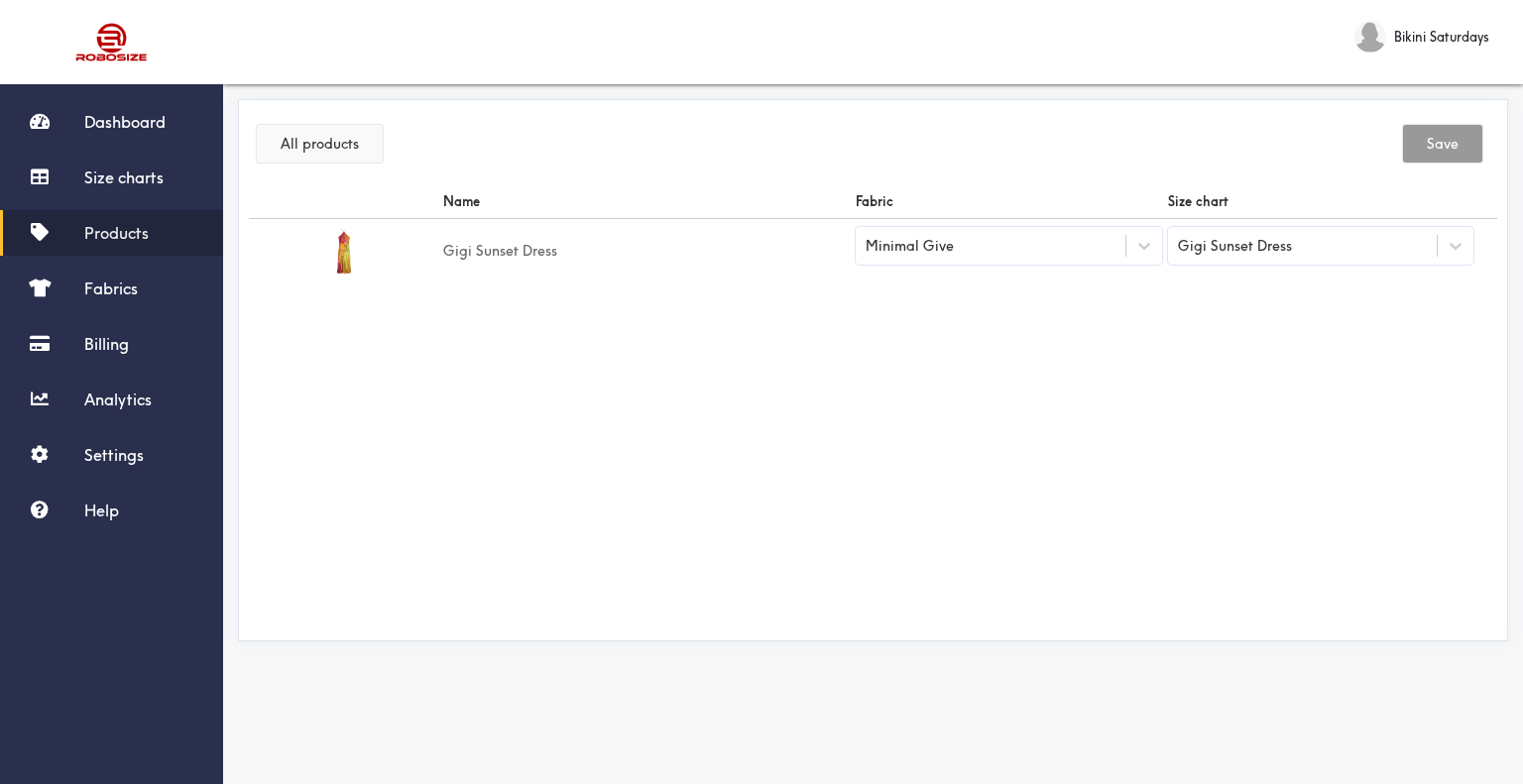 click on "All products" at bounding box center [319, 144] 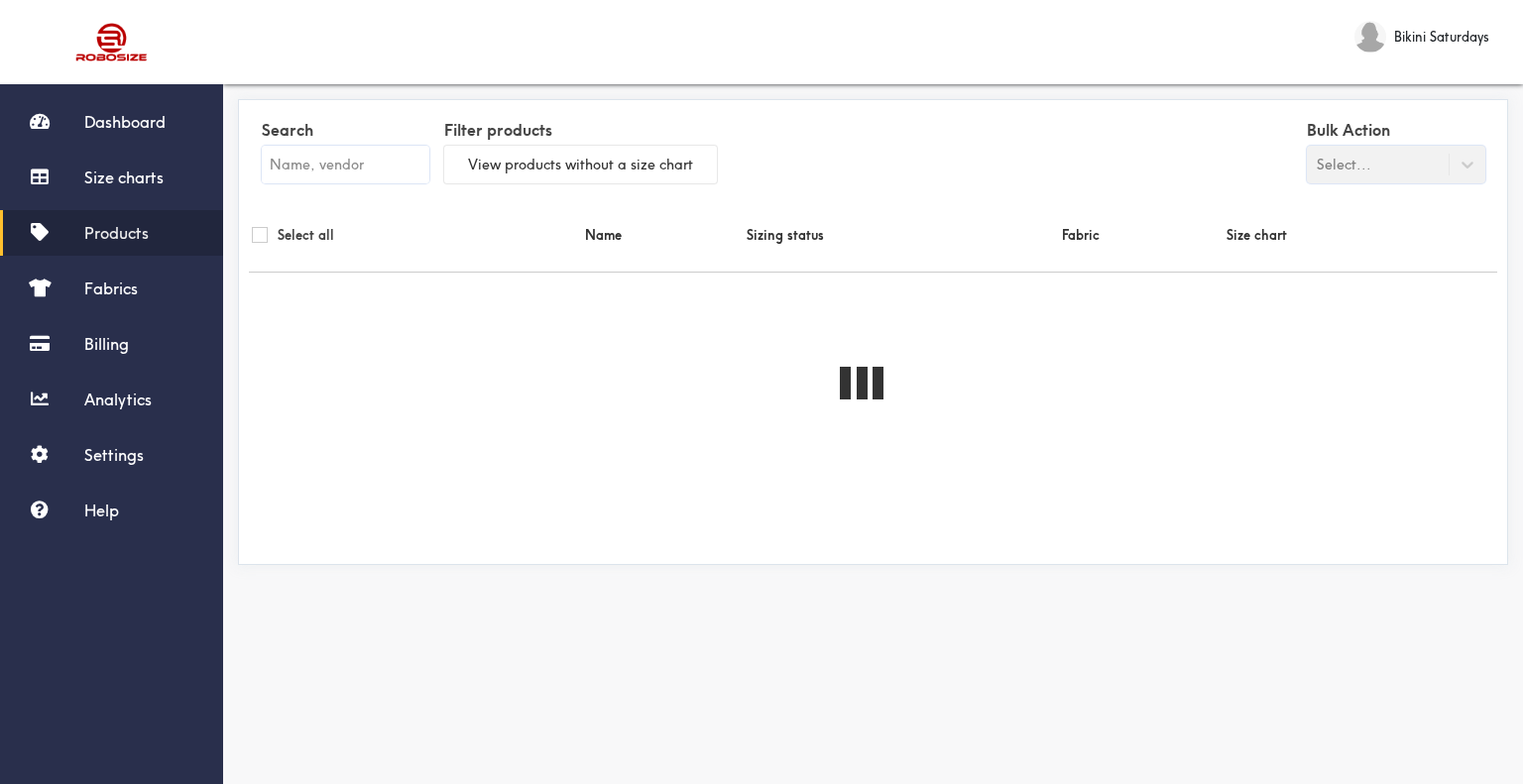 click at bounding box center [345, 165] 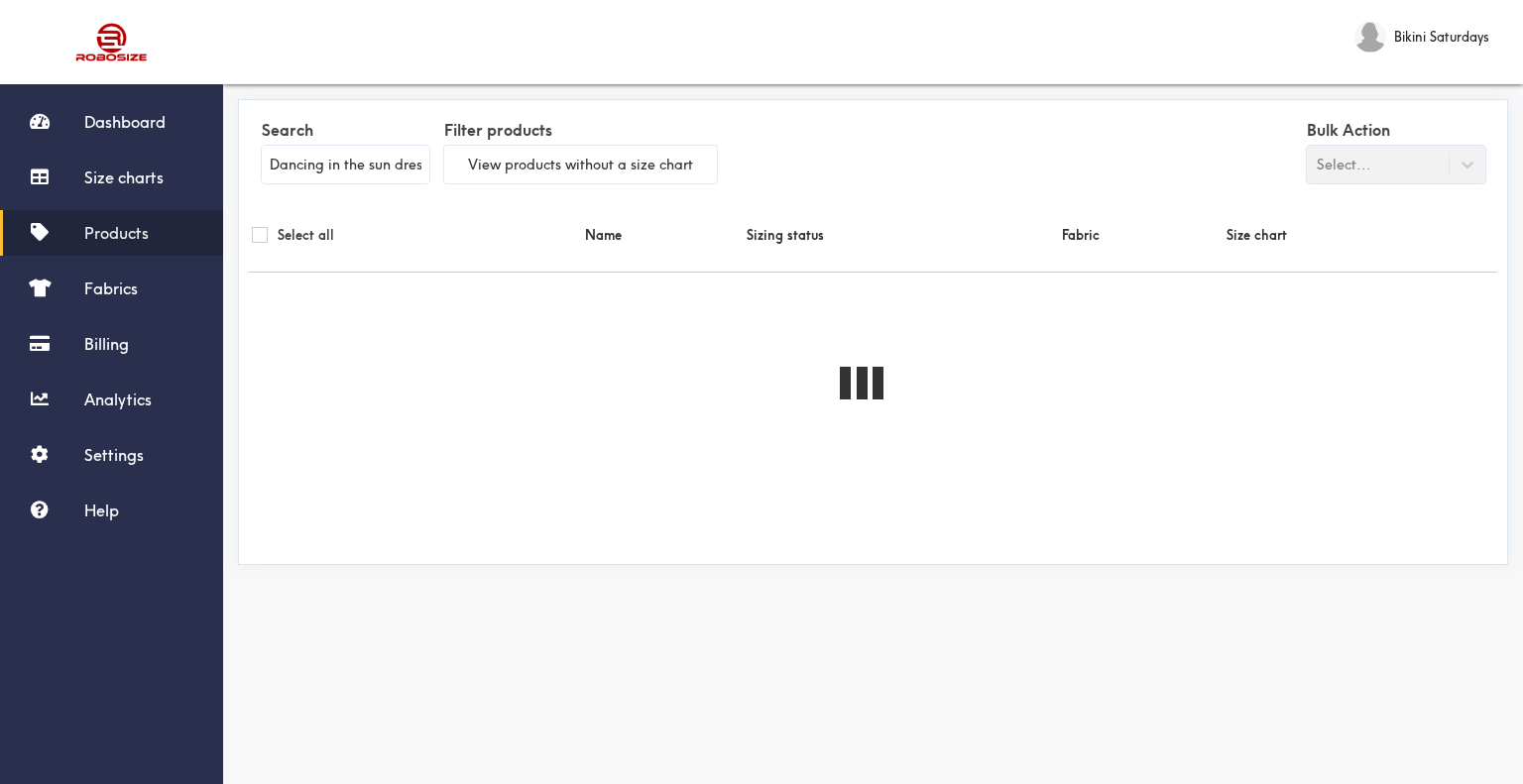scroll, scrollTop: 0, scrollLeft: 14, axis: horizontal 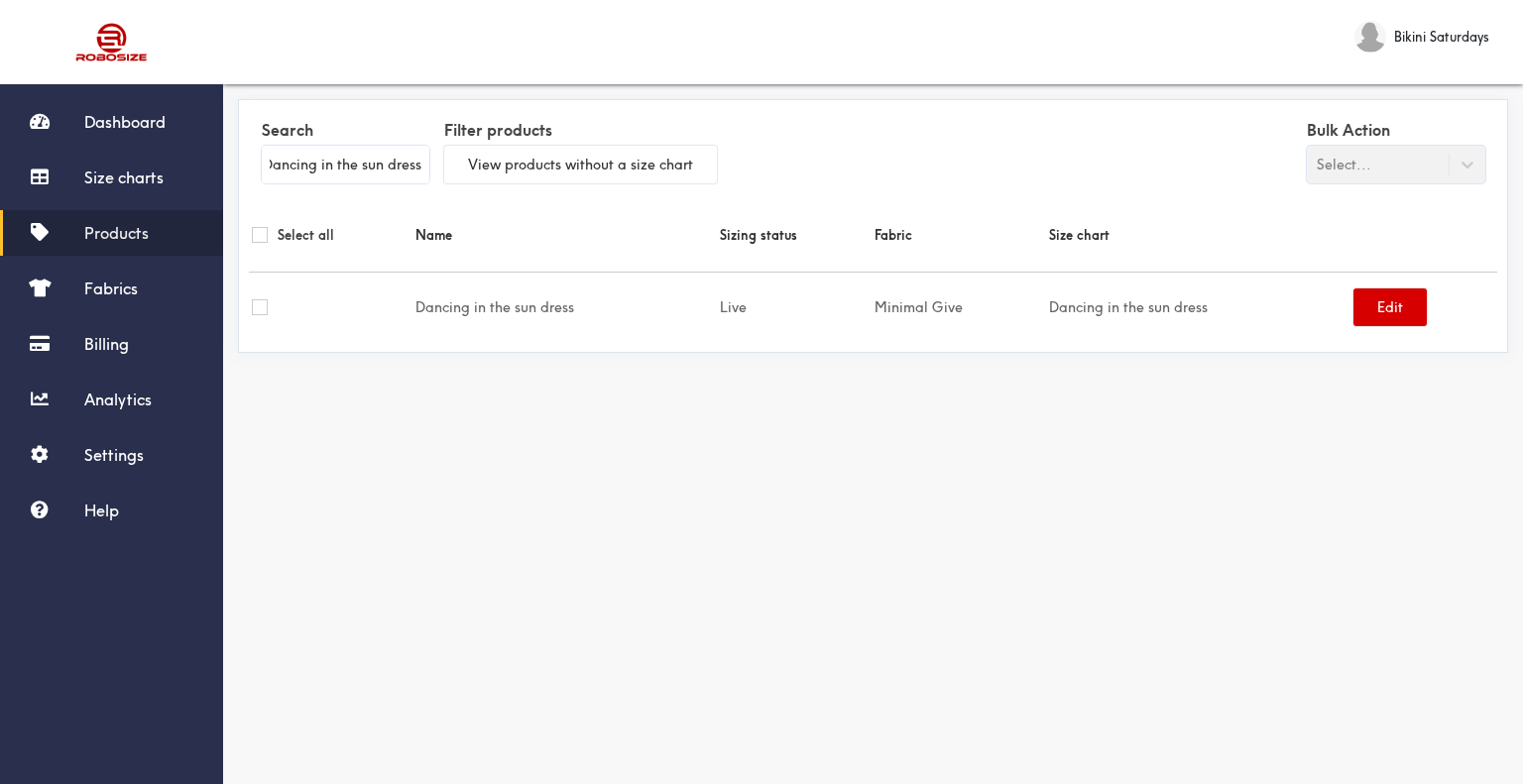 type on "Dancing in the sun dress" 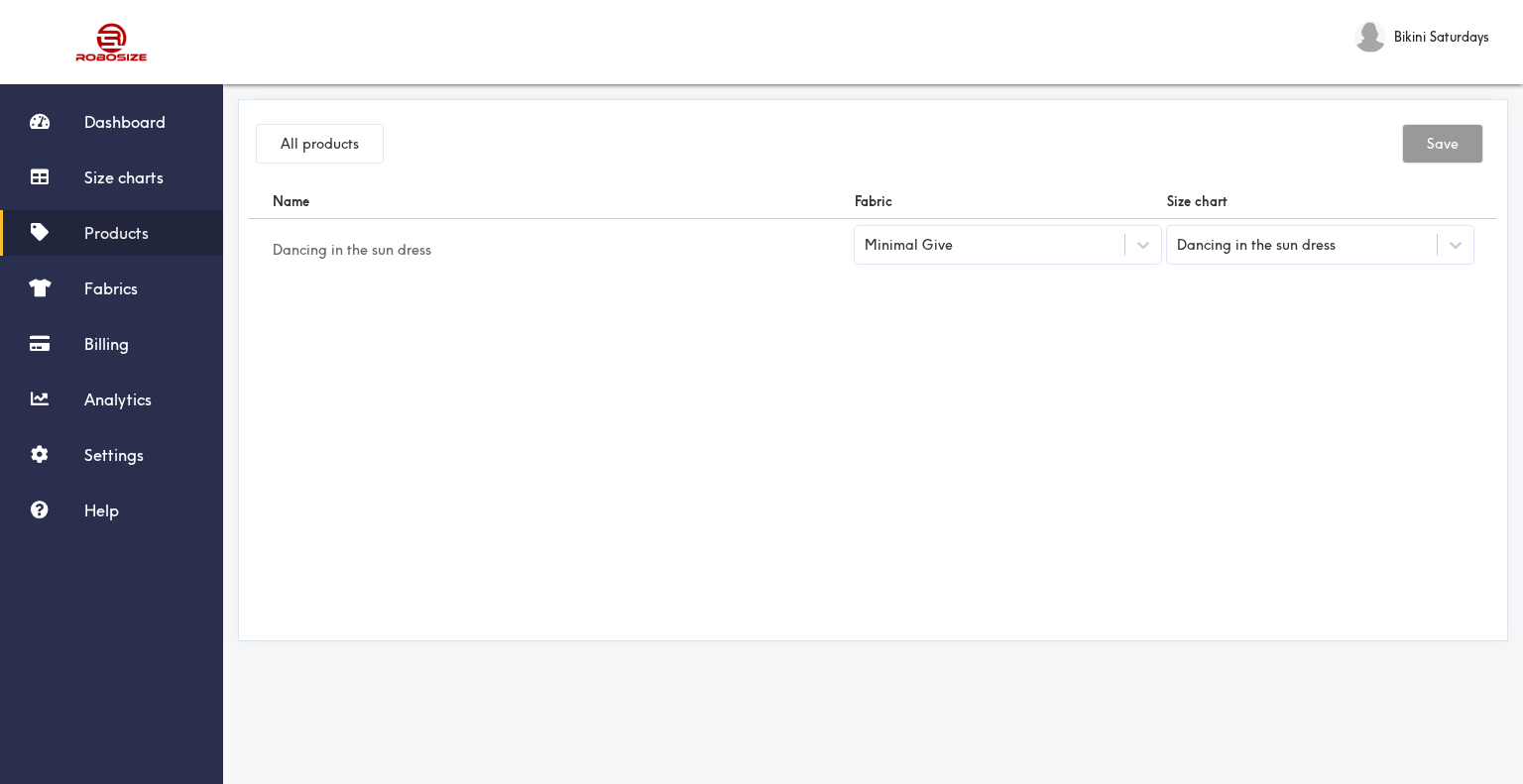 click on "Minimal Give" at bounding box center [990, 245] 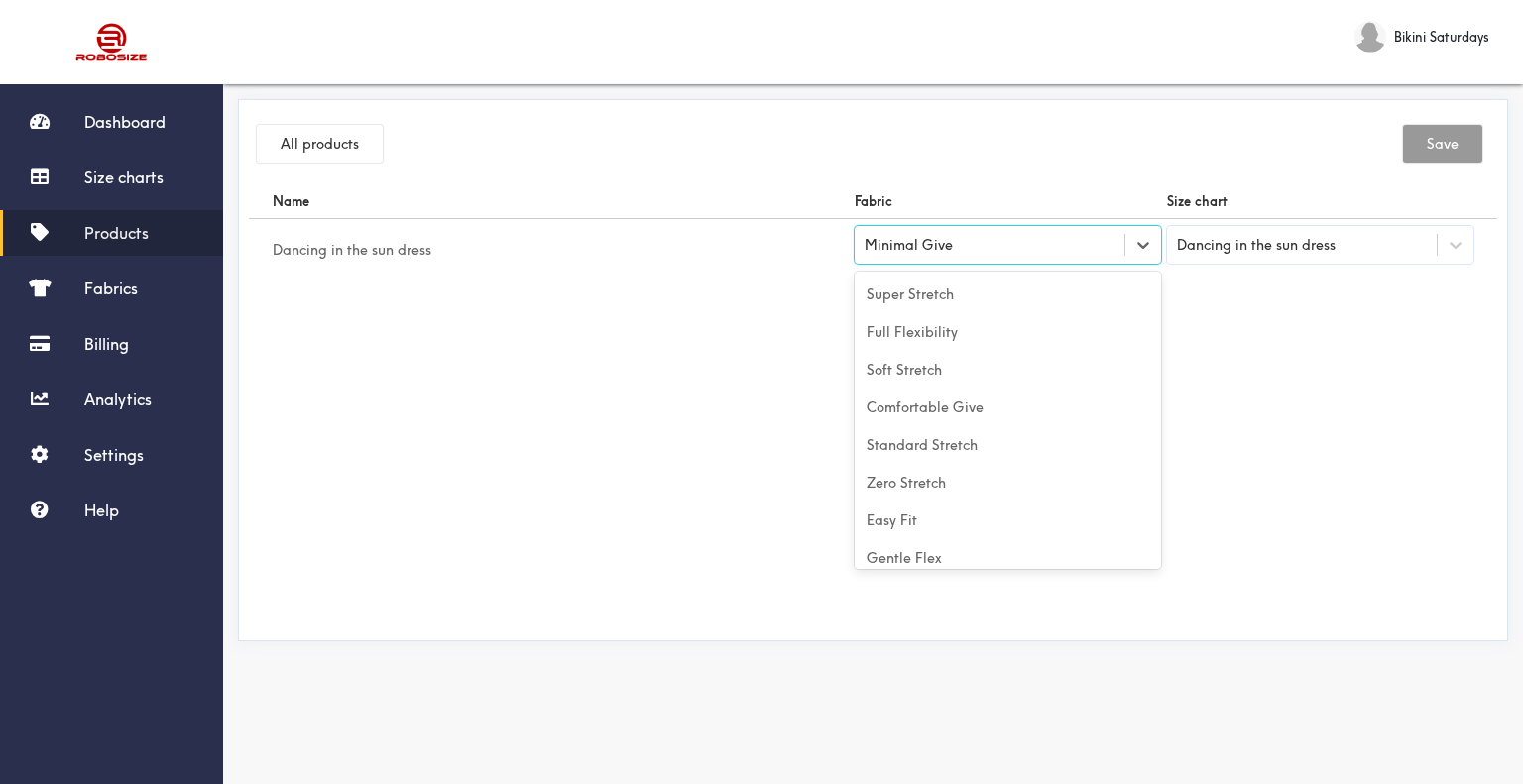 scroll, scrollTop: 57, scrollLeft: 0, axis: vertical 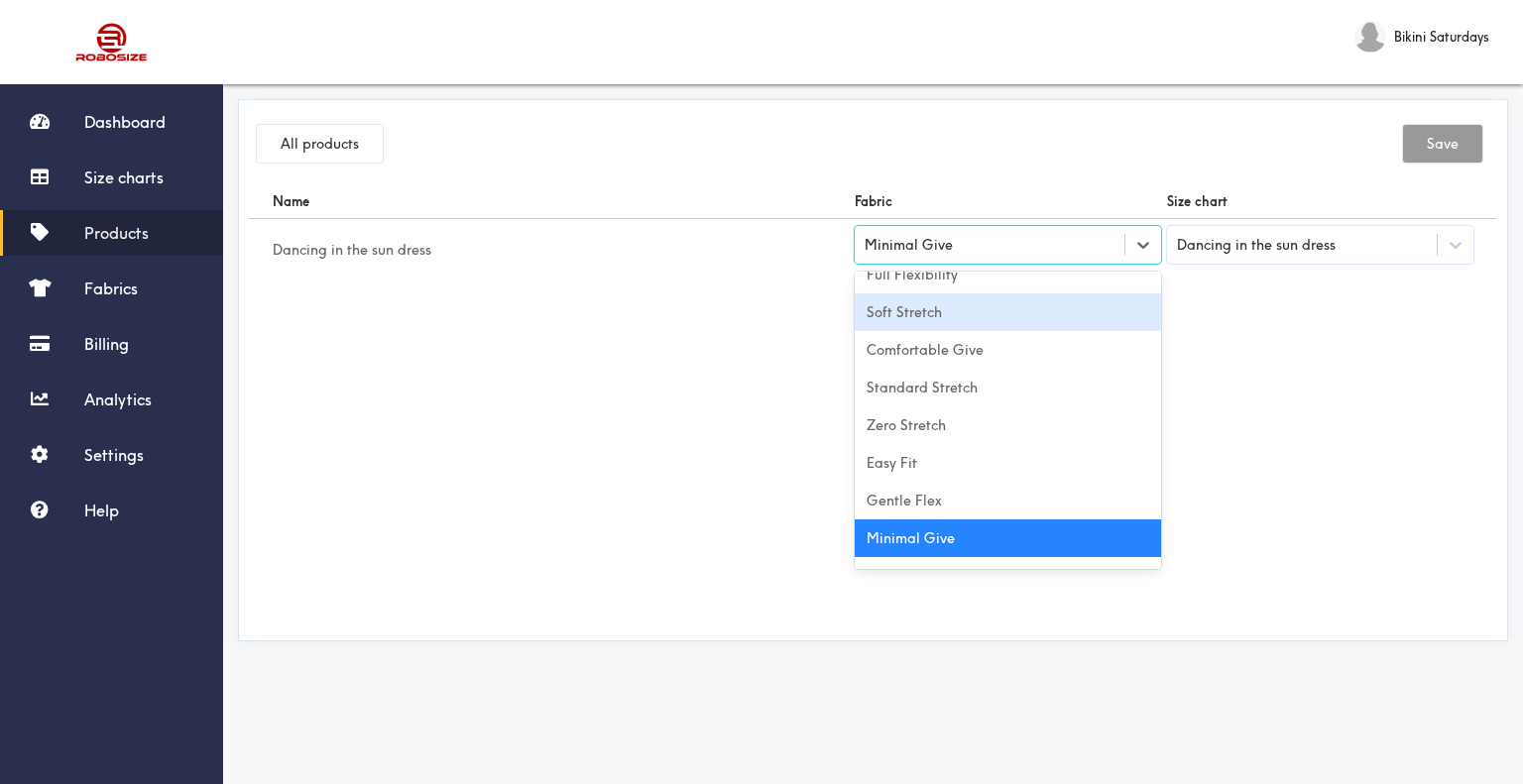 click on "Soft Stretch" at bounding box center [1007, 312] 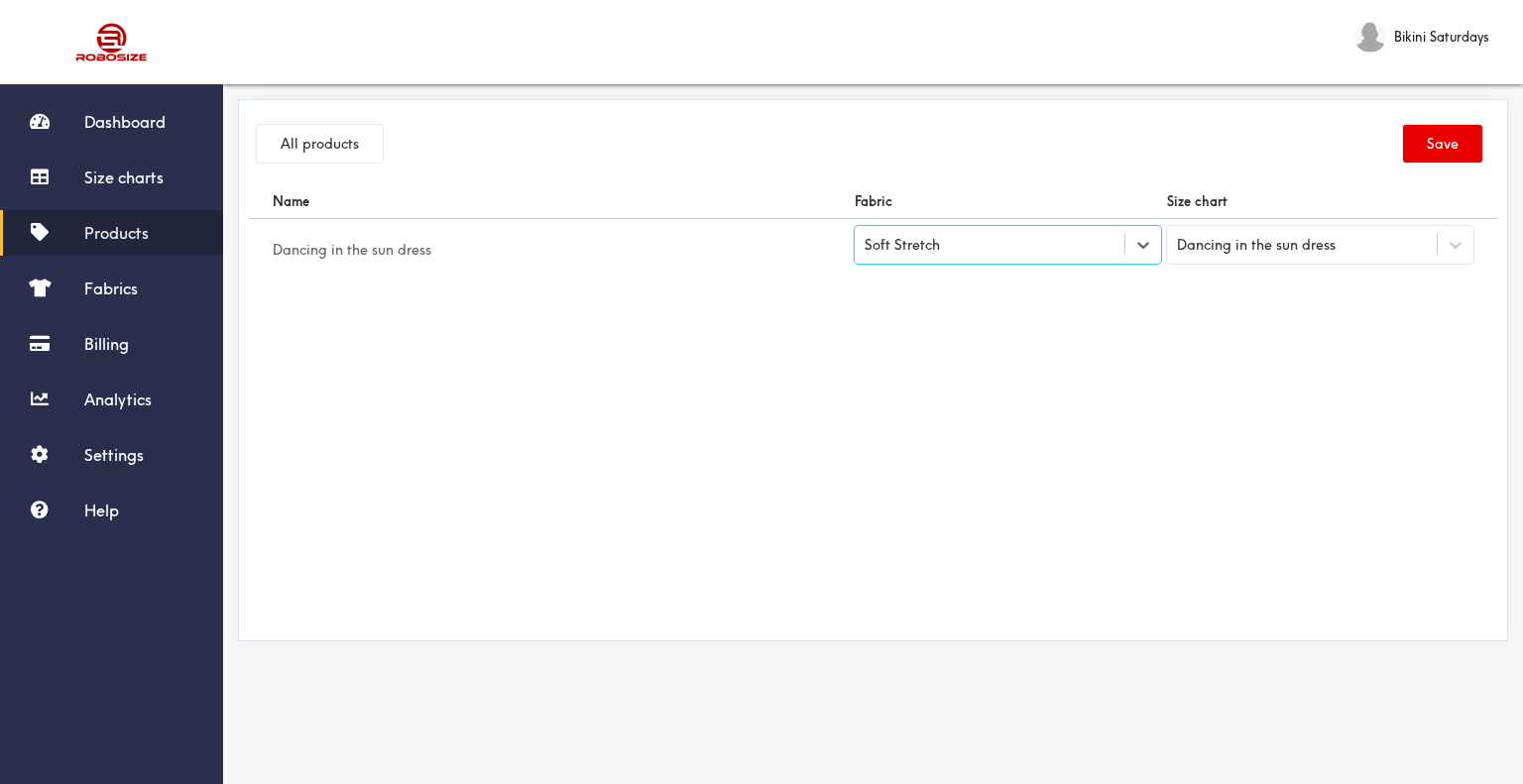 click on "Dancing in the sun dress" at bounding box center (1256, 245) 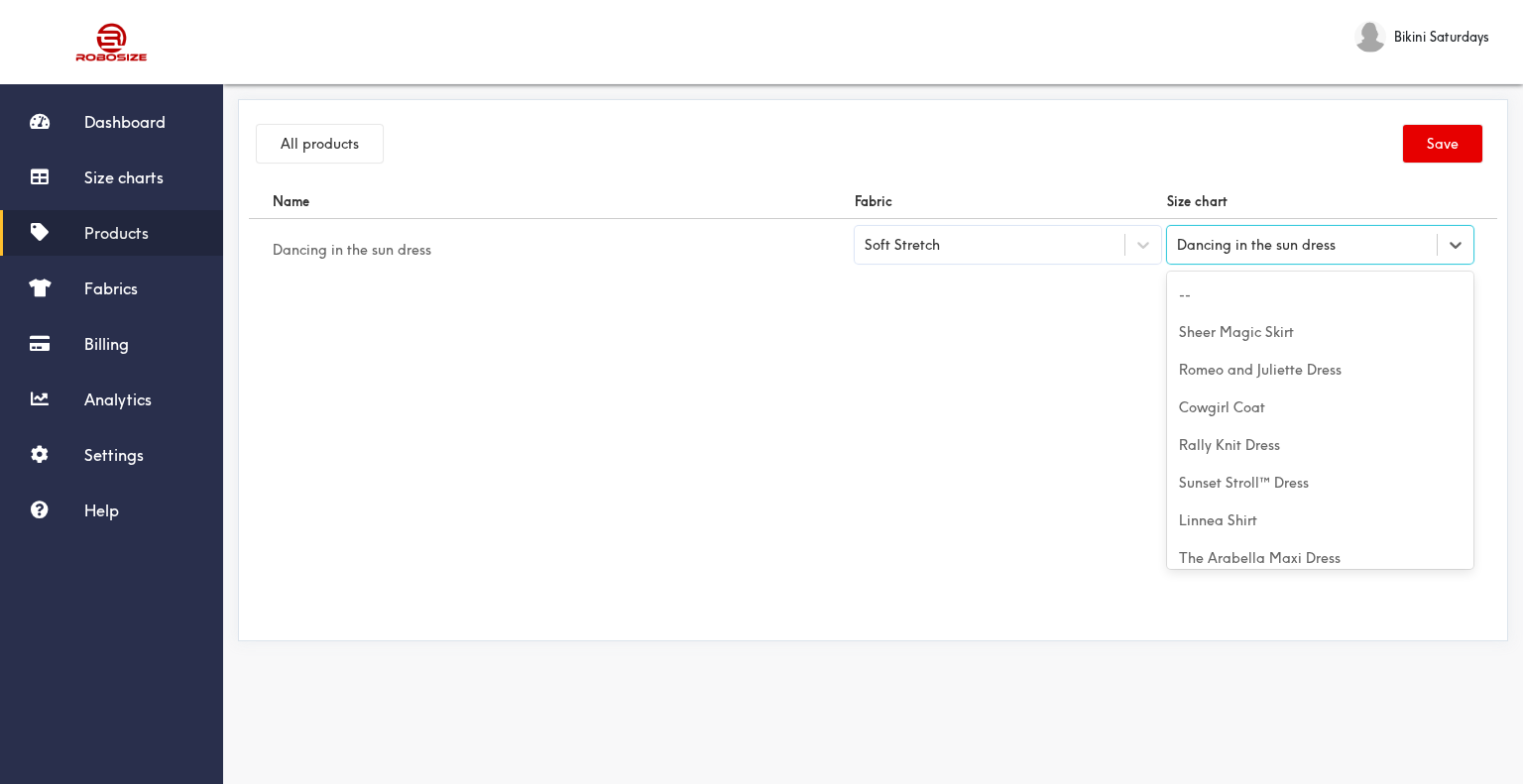 scroll, scrollTop: 17432, scrollLeft: 0, axis: vertical 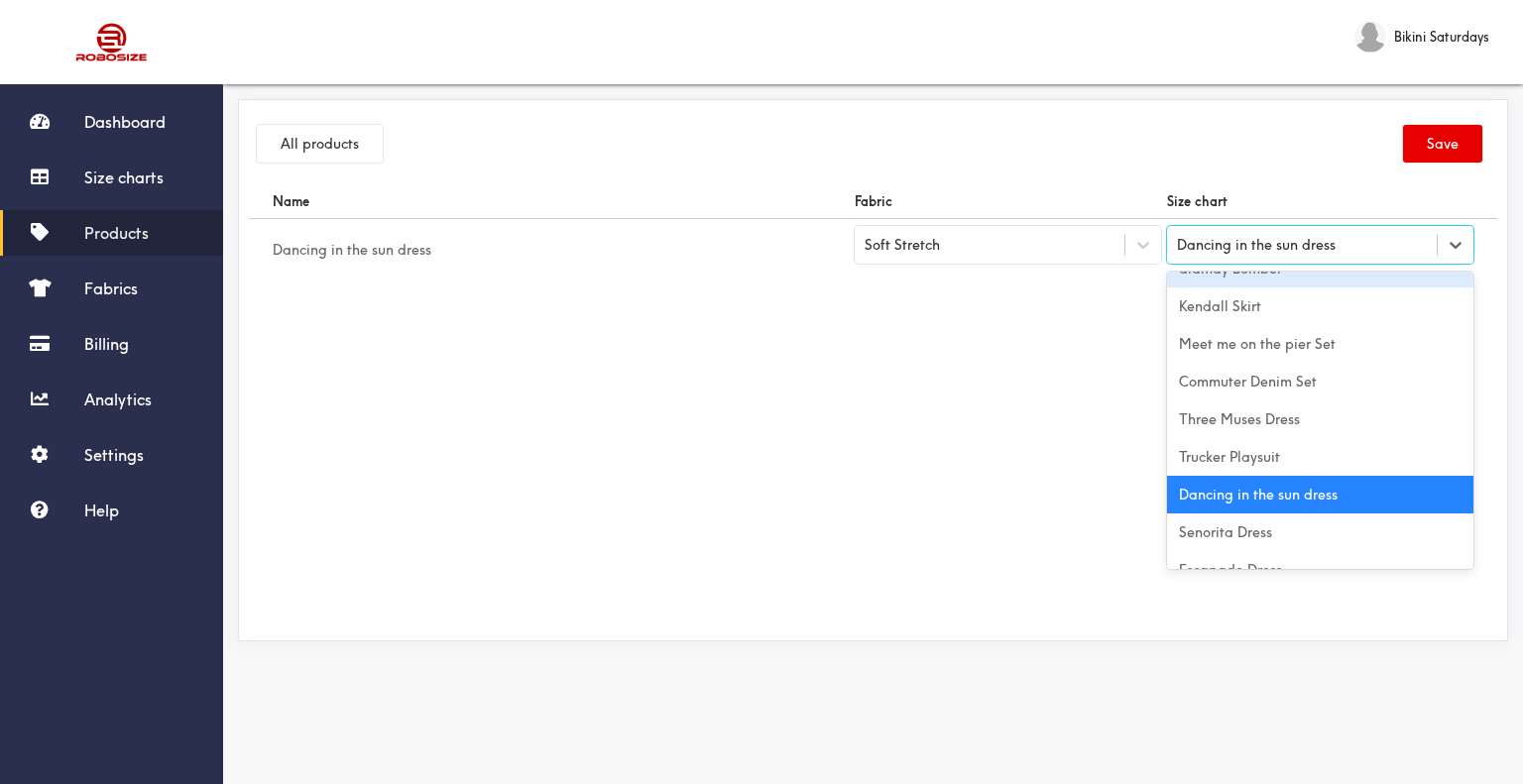 paste on "Dancing in the sun dress" 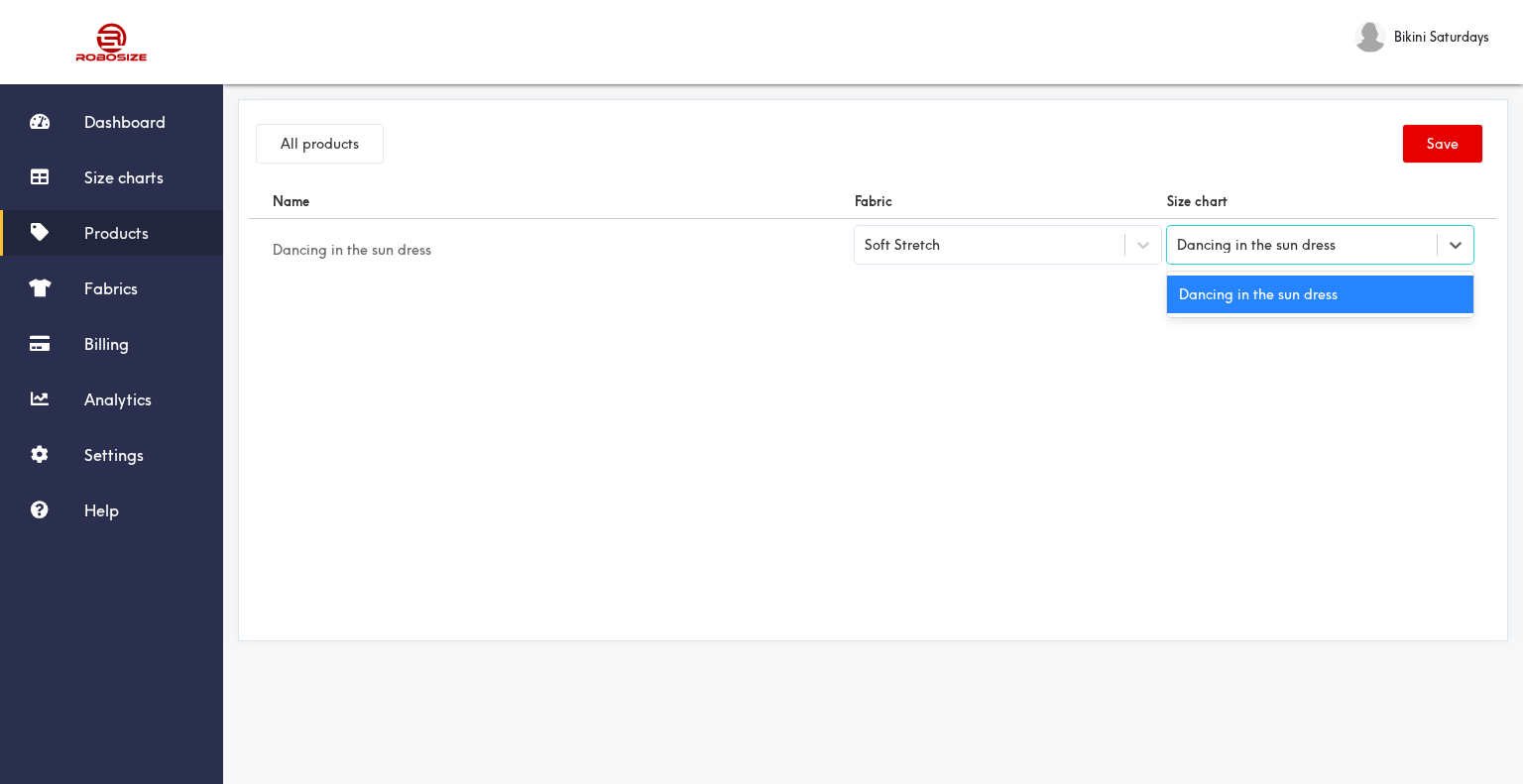 type on "Dancing in the sun dress" 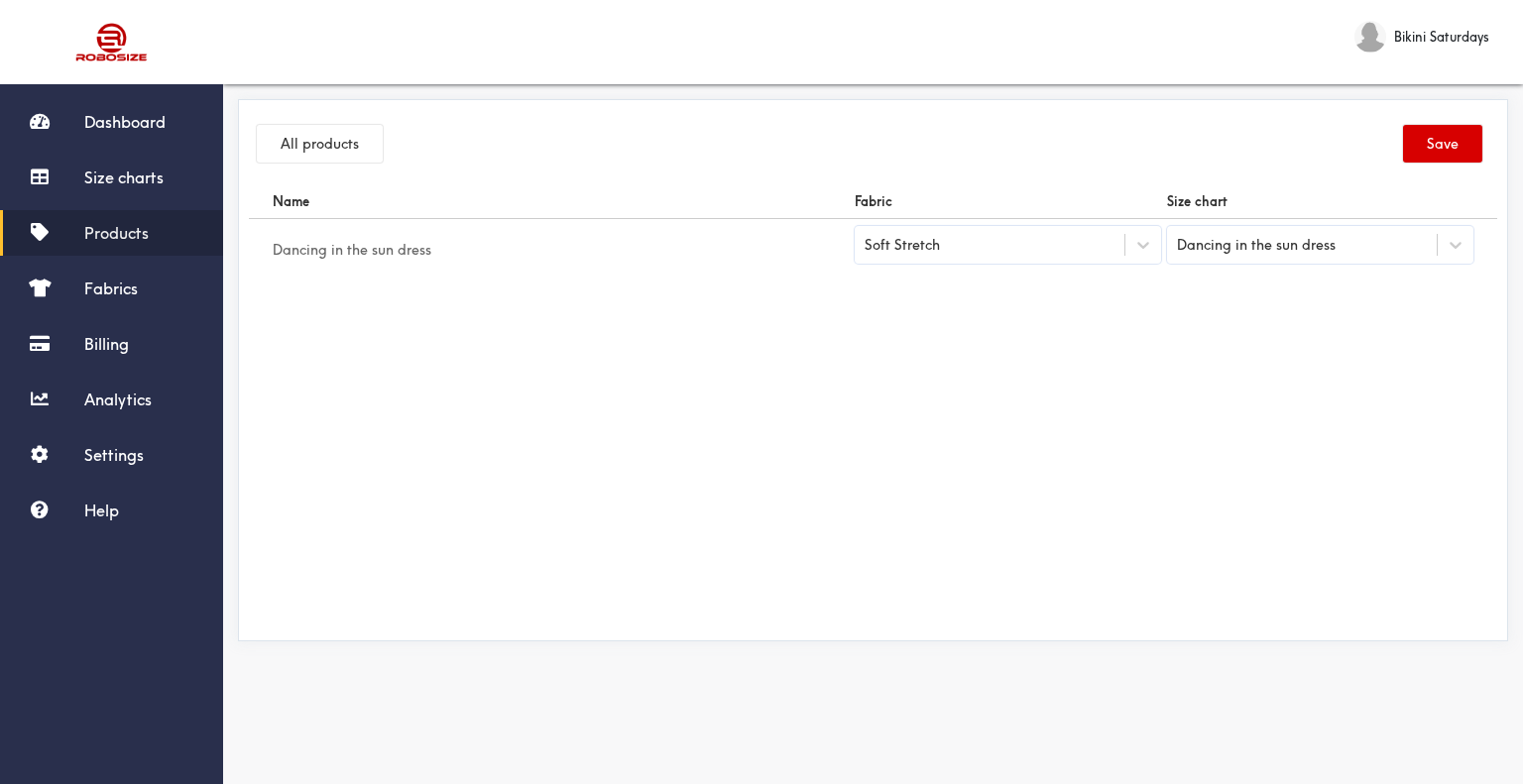 click on "Save" at bounding box center (1443, 144) 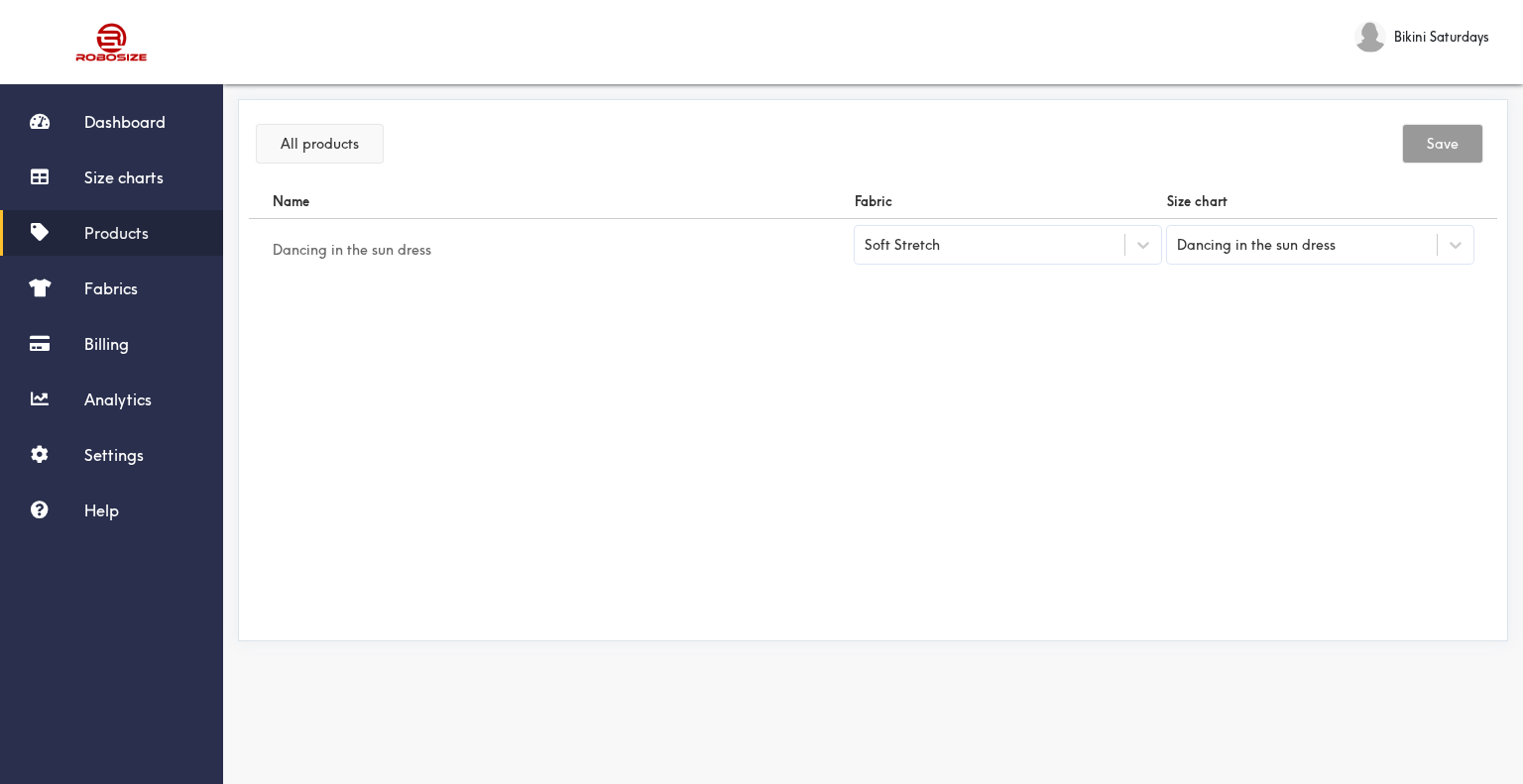 click on "All products" at bounding box center [319, 144] 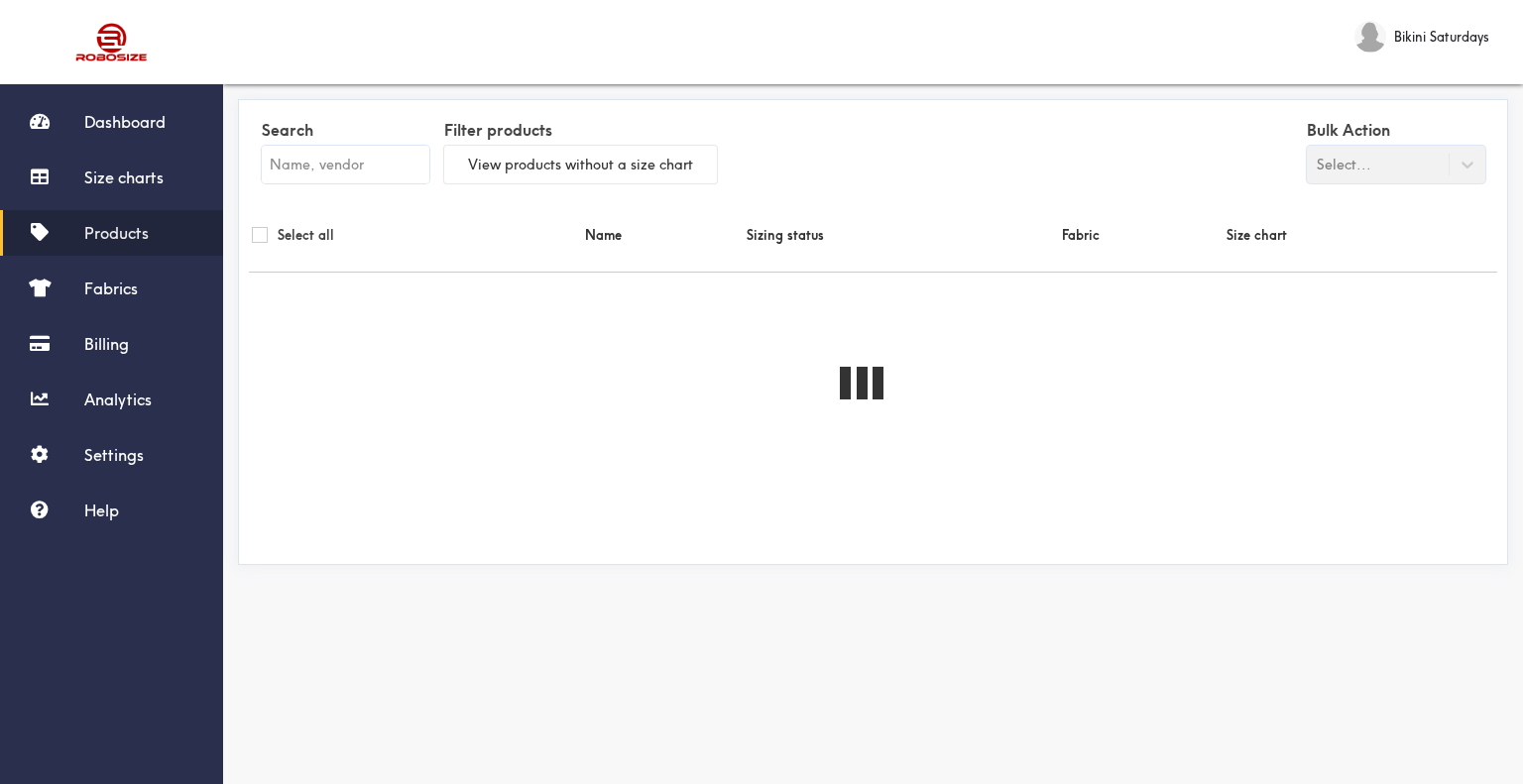 click at bounding box center [345, 165] 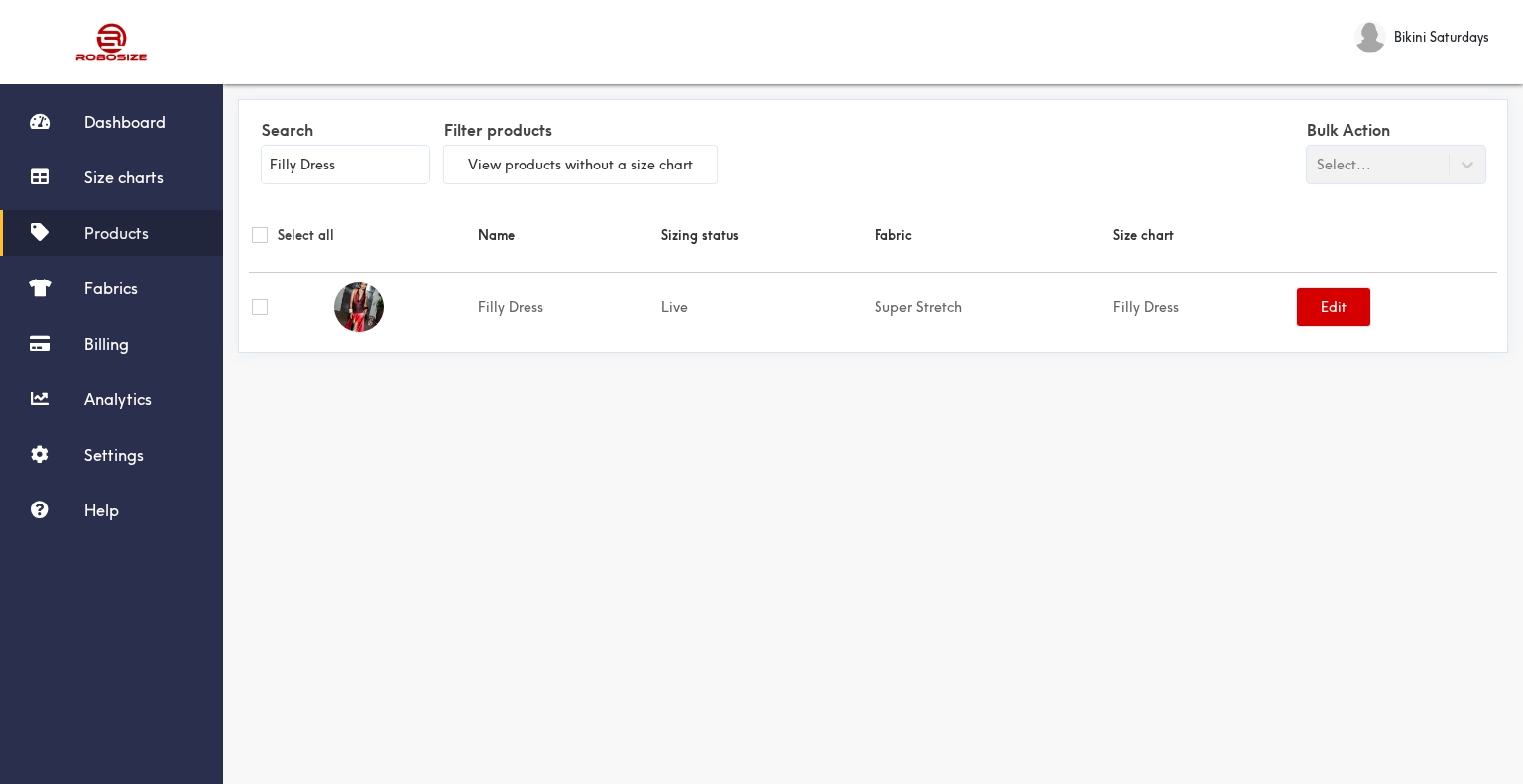 type on "Filly Dress" 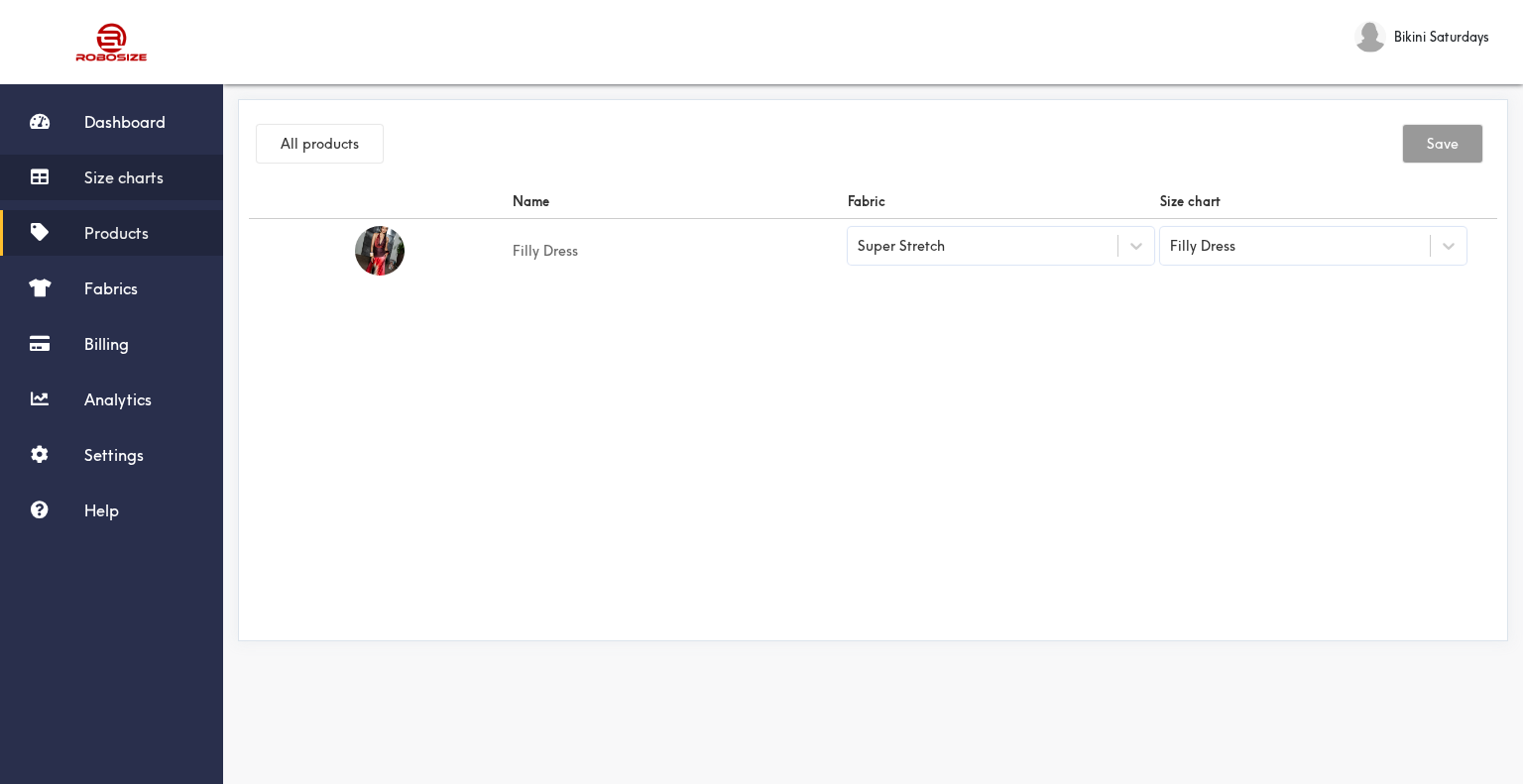 click on "Size charts" at bounding box center (111, 177) 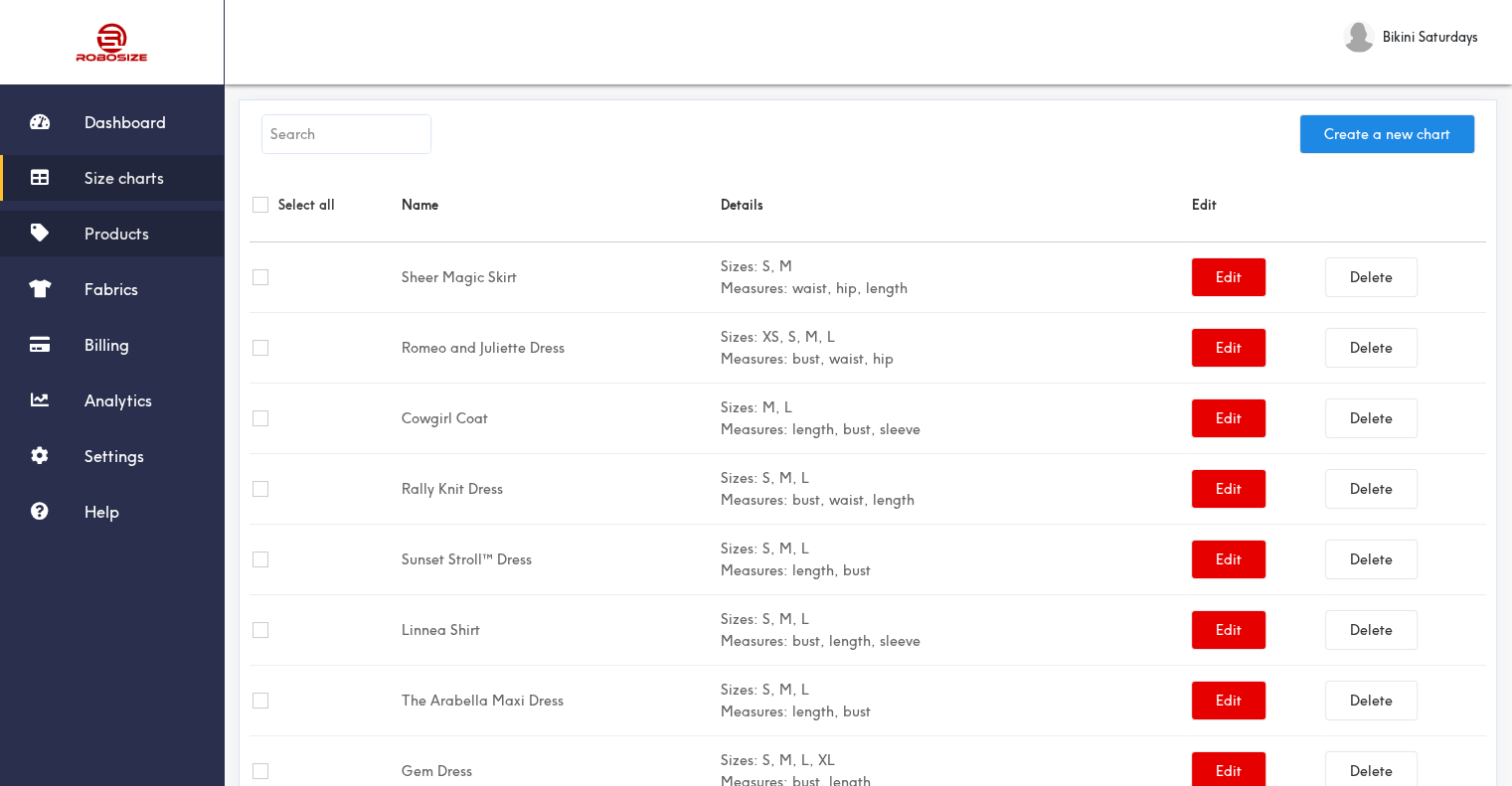 drag, startPoint x: 144, startPoint y: 223, endPoint x: 236, endPoint y: 206, distance: 93.55747 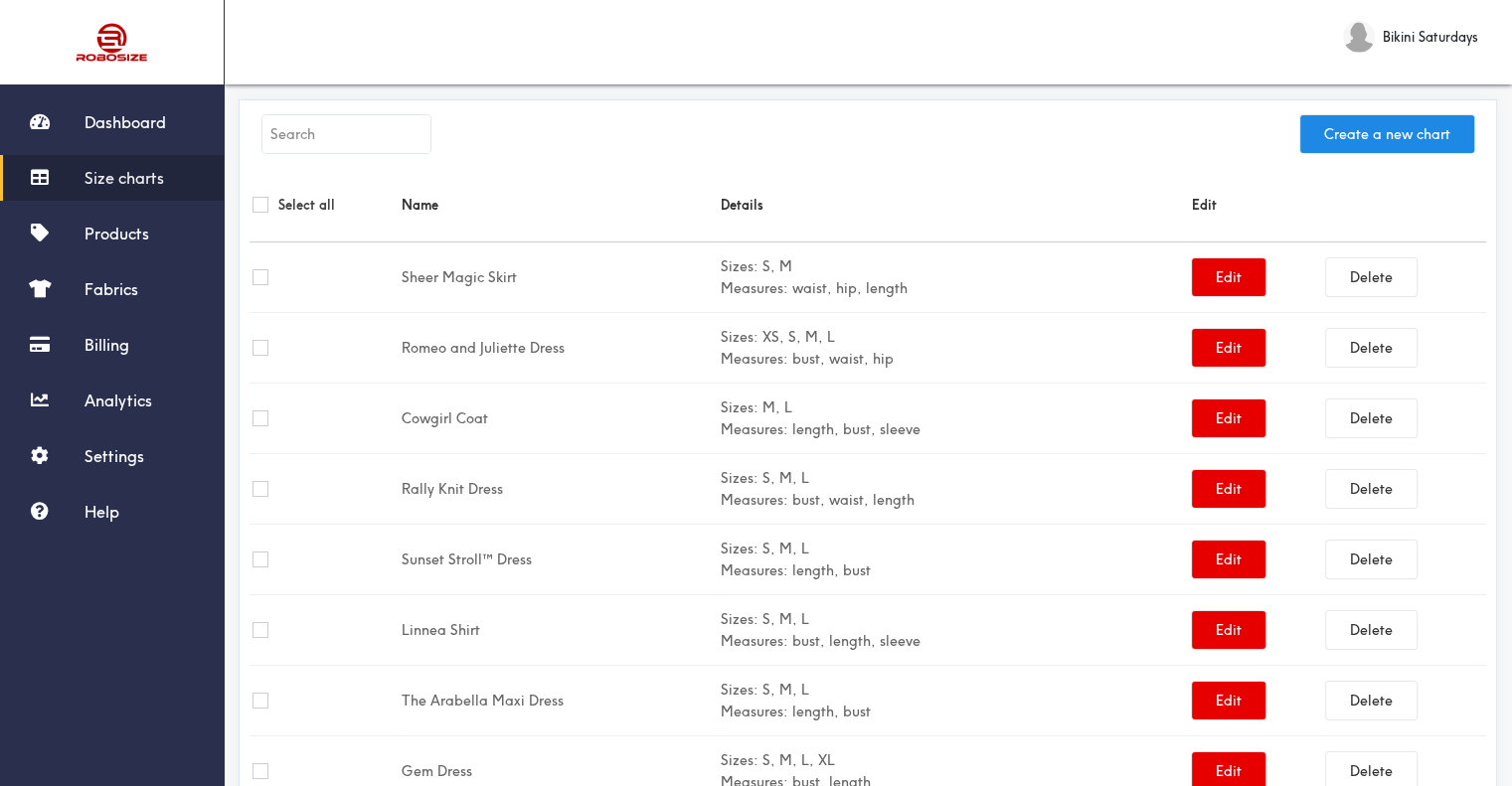 click on "Products" at bounding box center (116, 234) 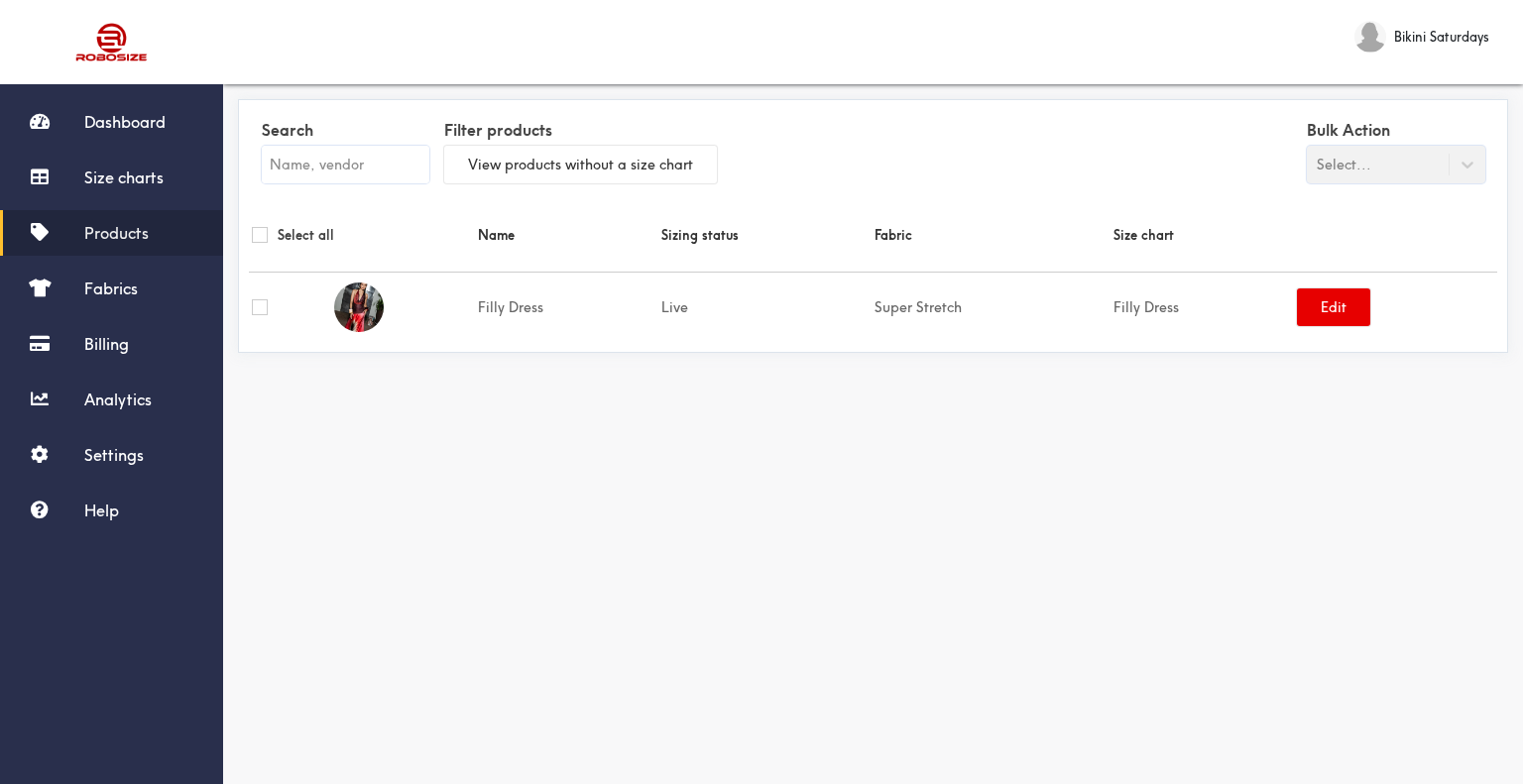 click at bounding box center [345, 165] 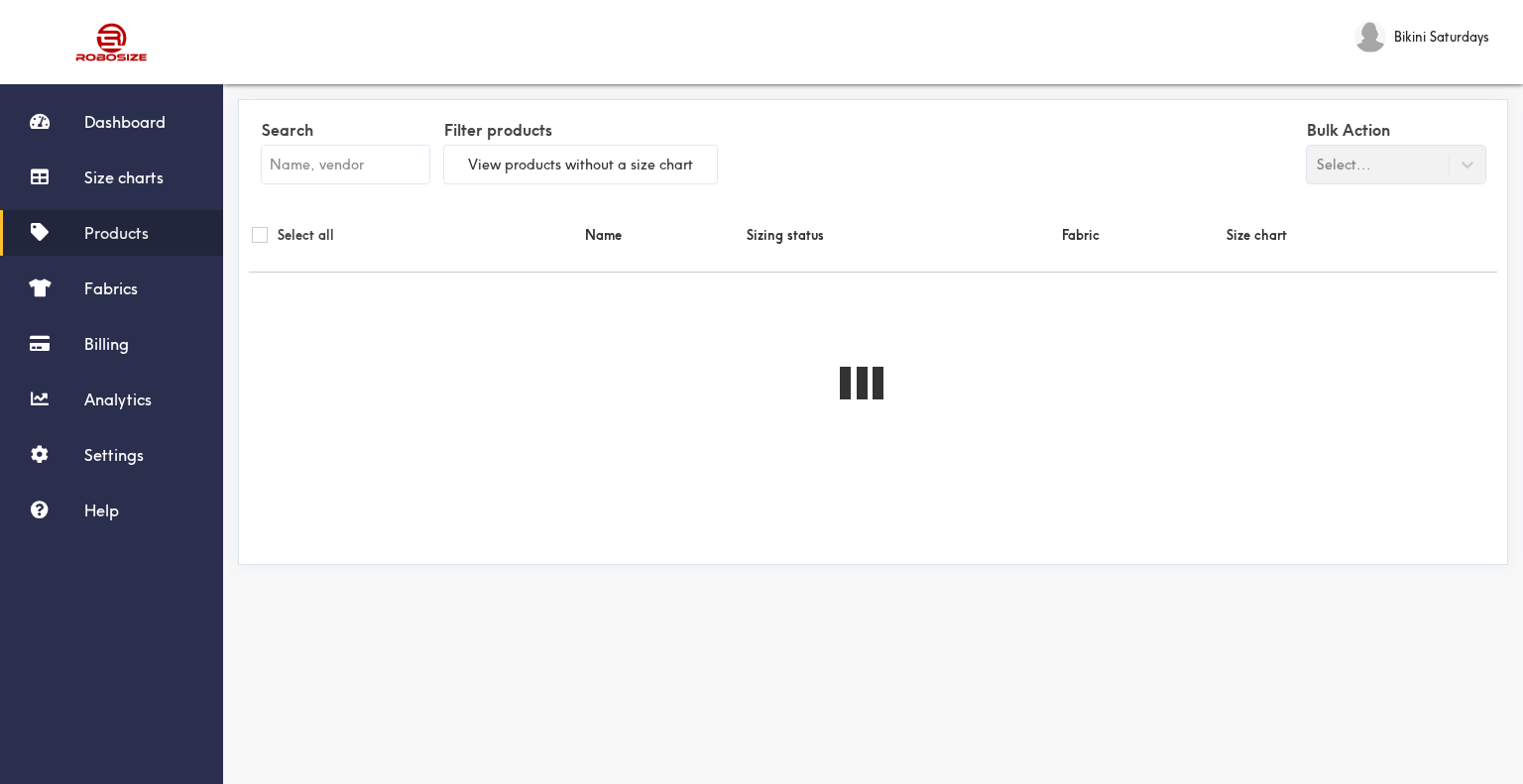 paste on "Sweet Saturdays Dress" 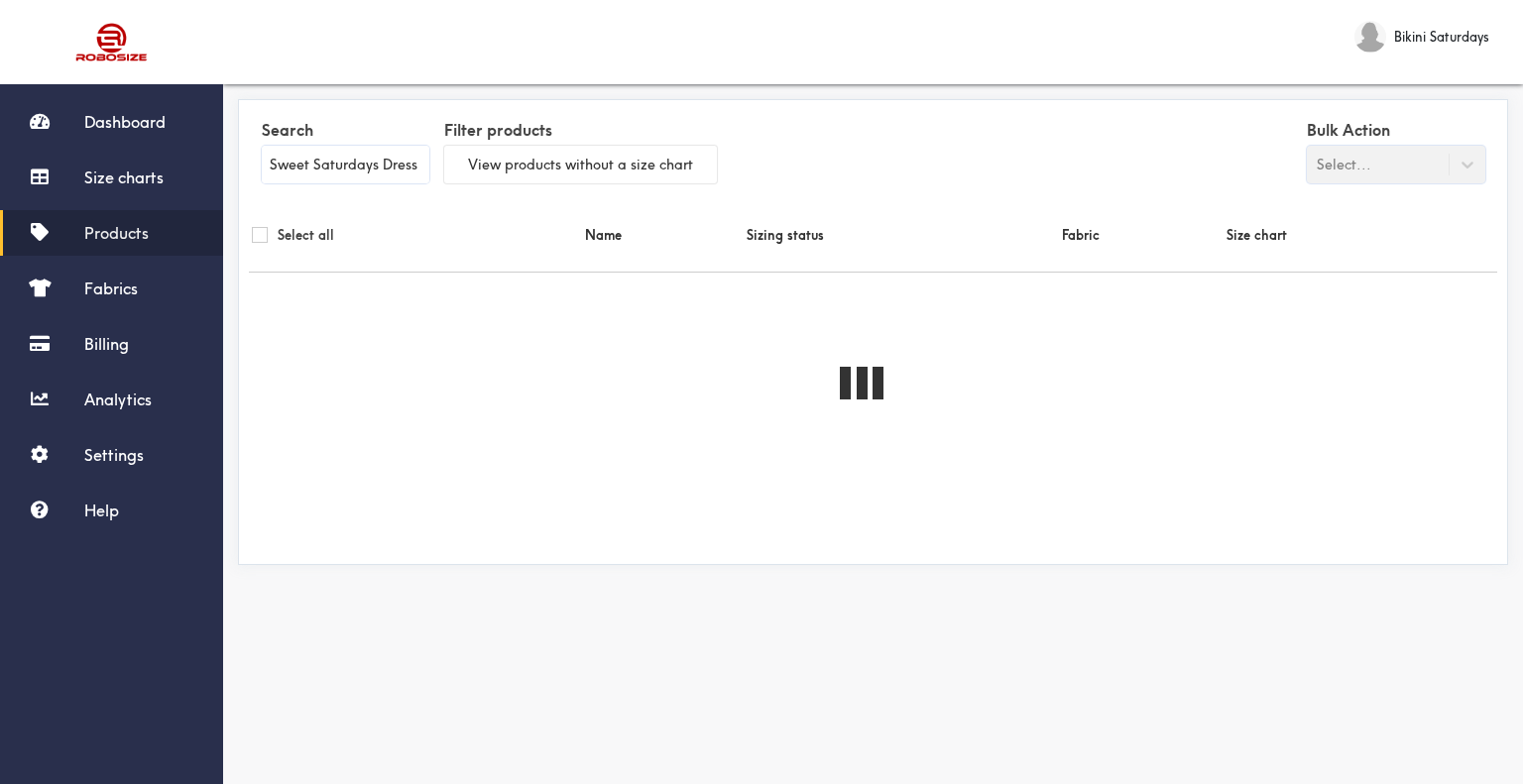 scroll, scrollTop: 0, scrollLeft: 2, axis: horizontal 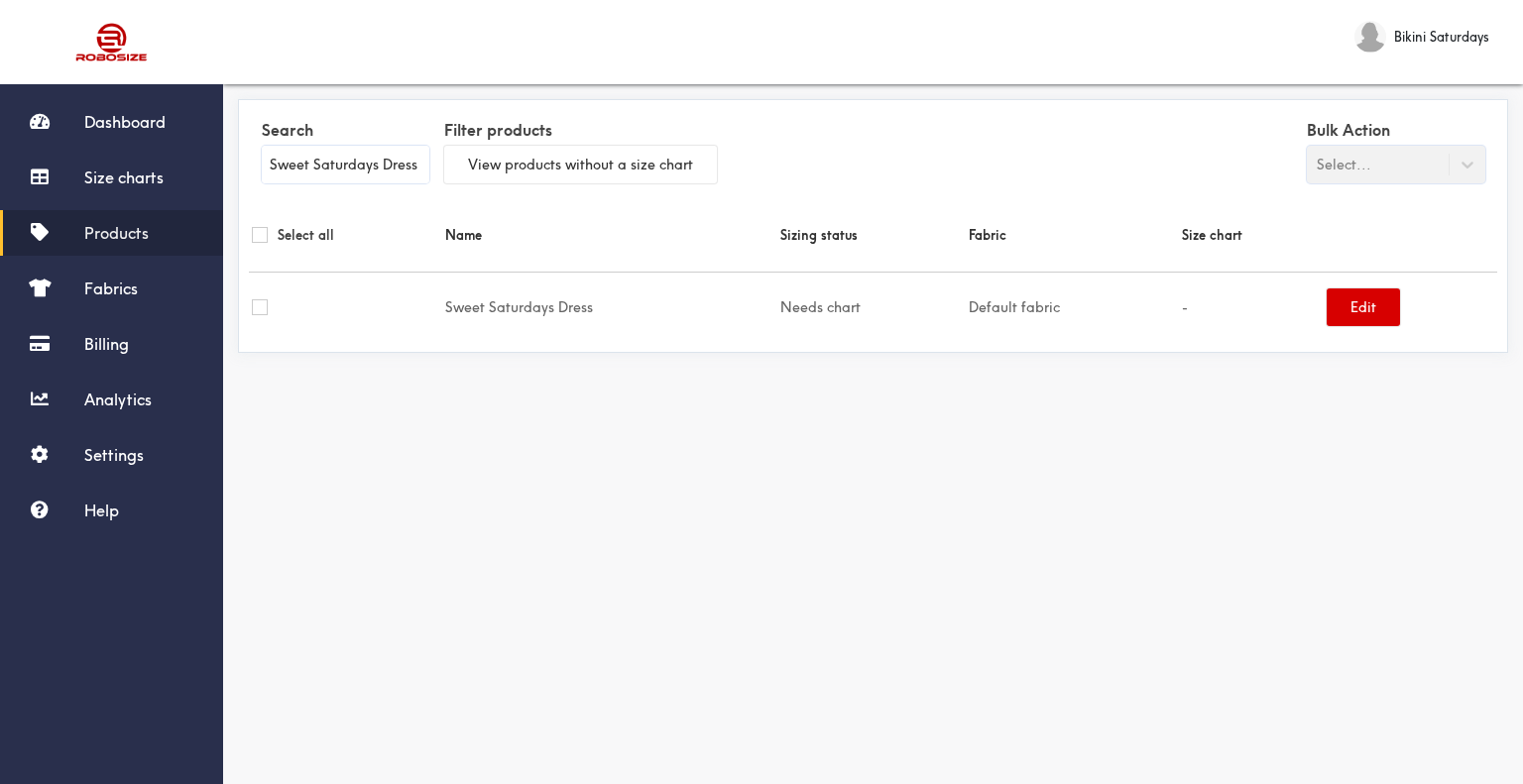 type on "Sweet Saturdays Dress" 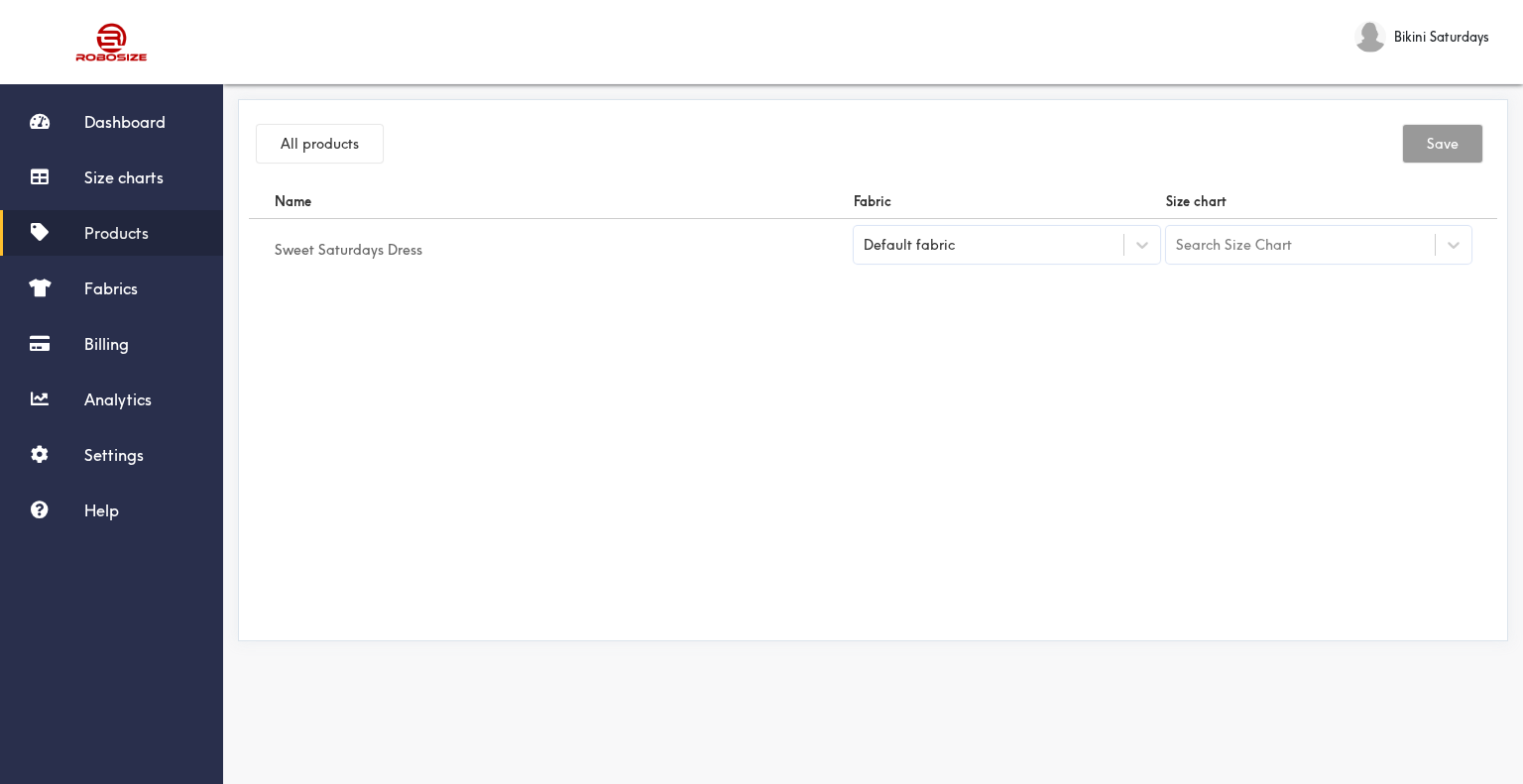 click on "Default fabric" at bounding box center [989, 245] 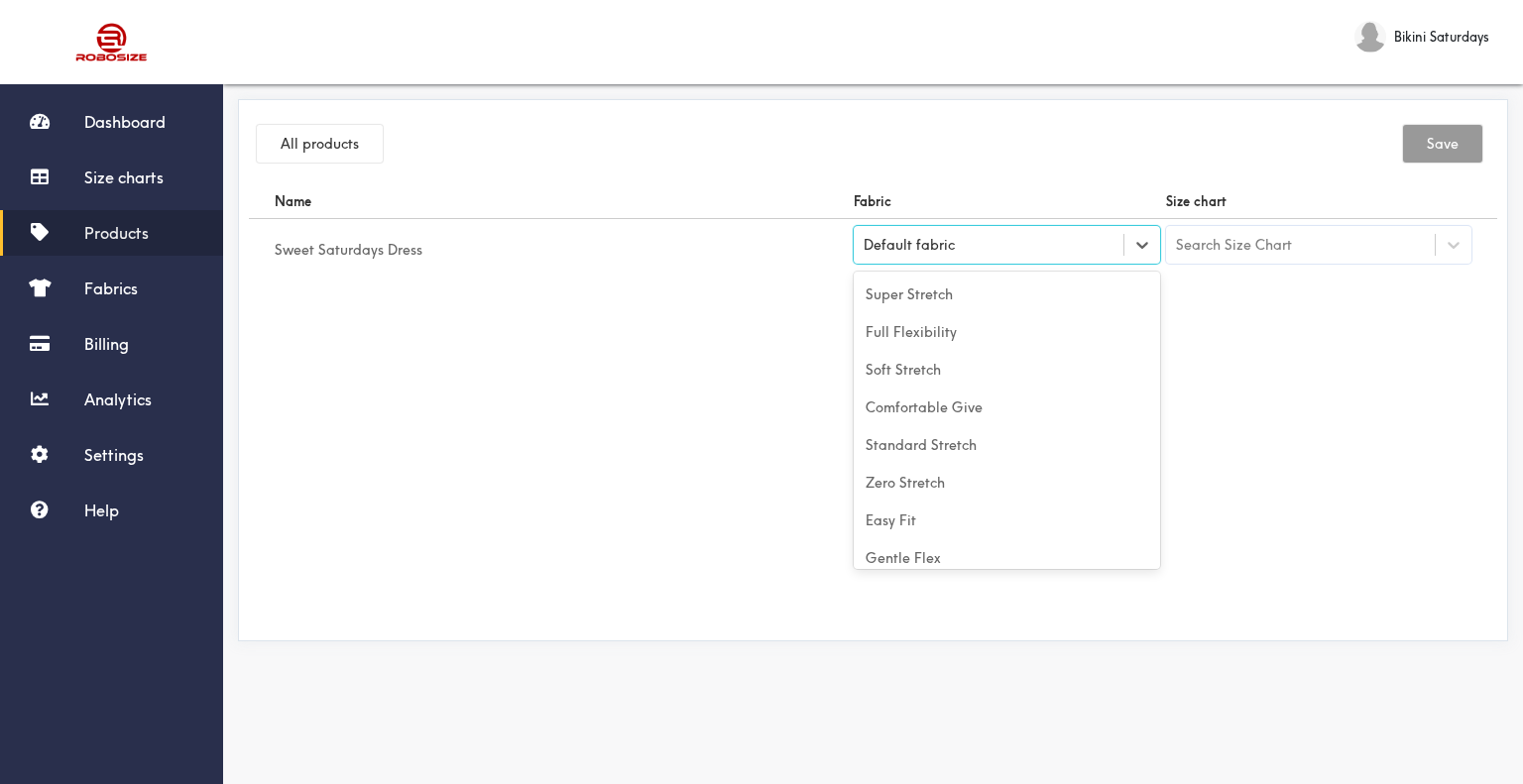 scroll, scrollTop: 87, scrollLeft: 0, axis: vertical 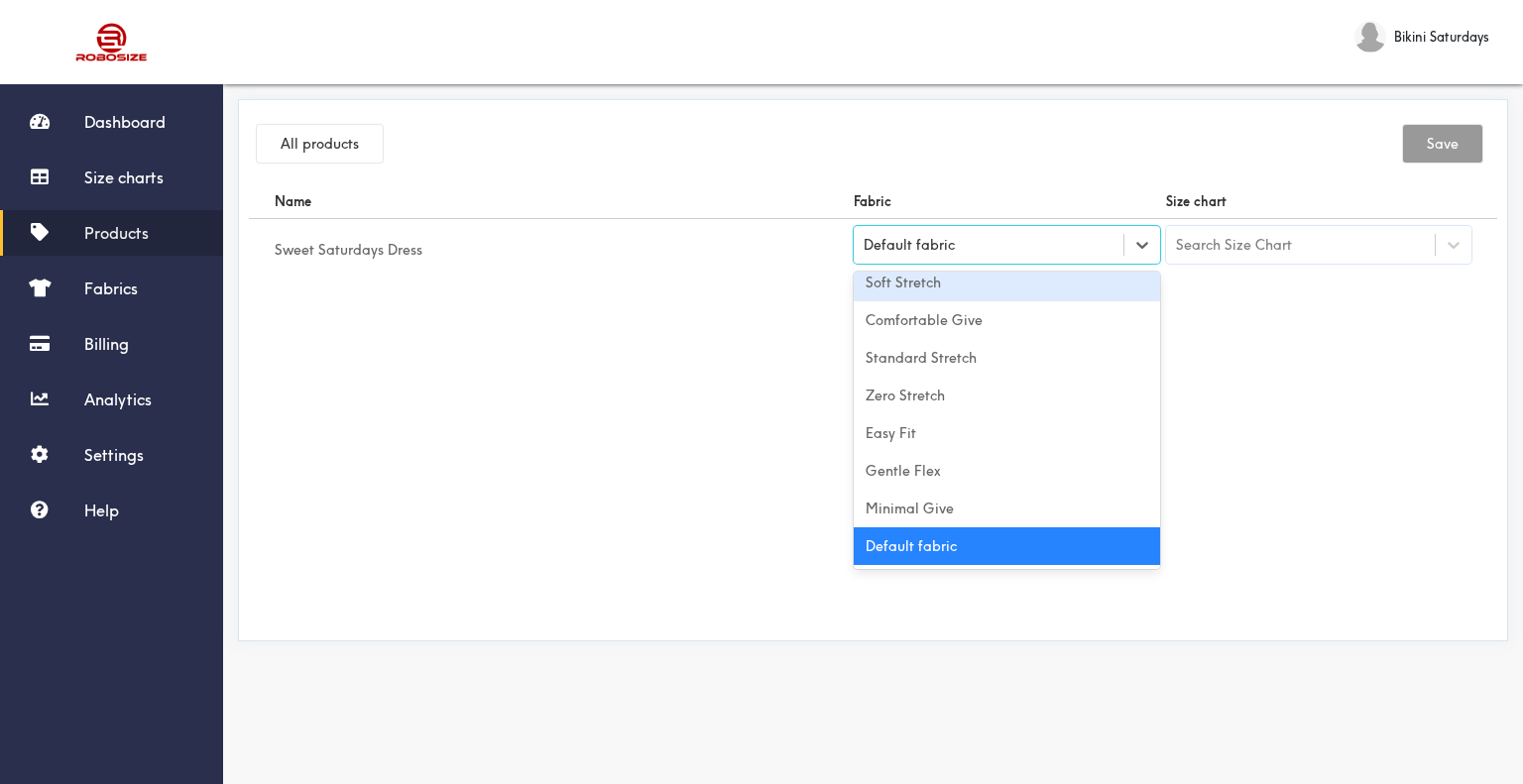 drag, startPoint x: 991, startPoint y: 283, endPoint x: 1168, endPoint y: 280, distance: 177.02542 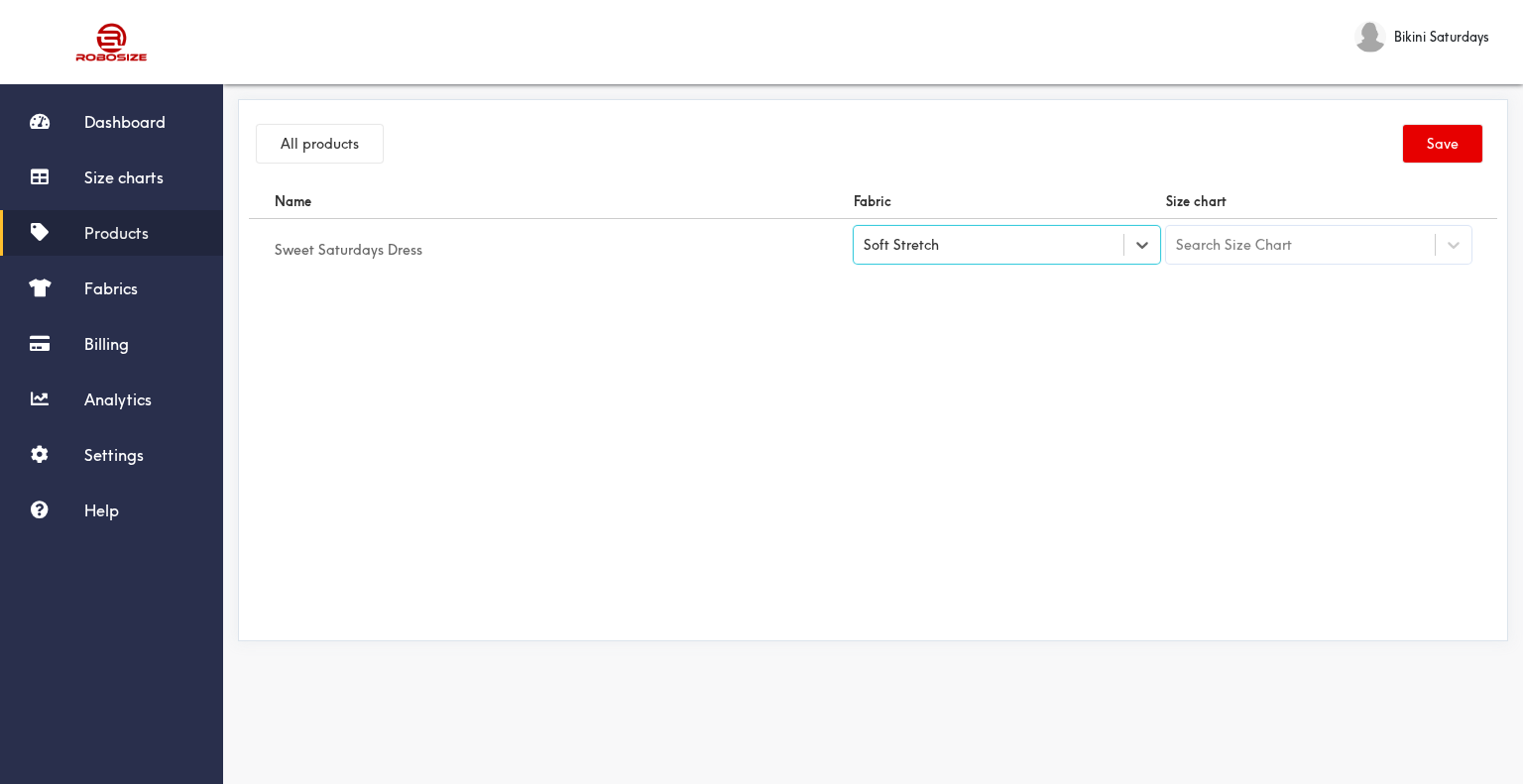 click on "Search Size Chart" at bounding box center [1233, 245] 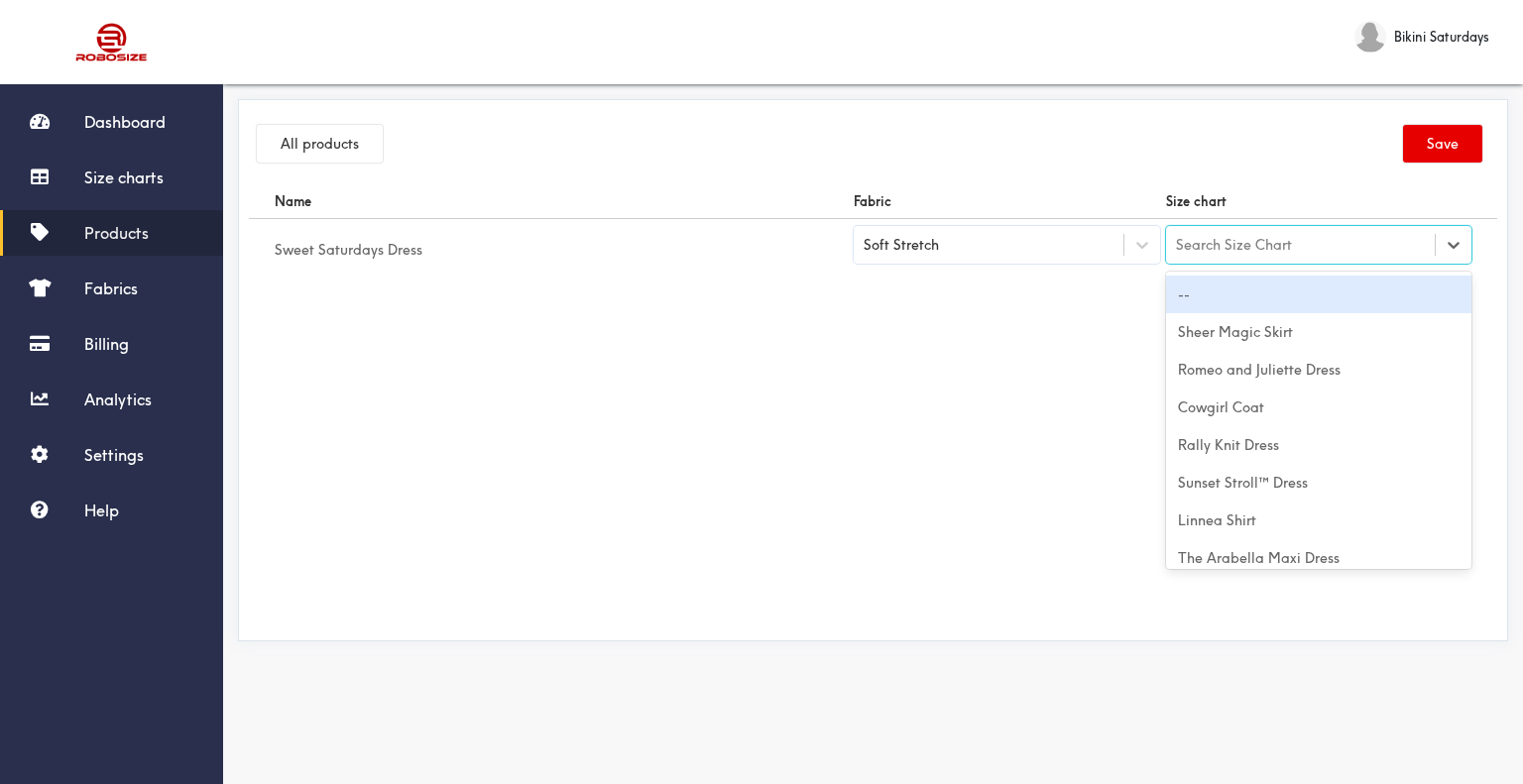 paste on "Sweet Saturdays Dress" 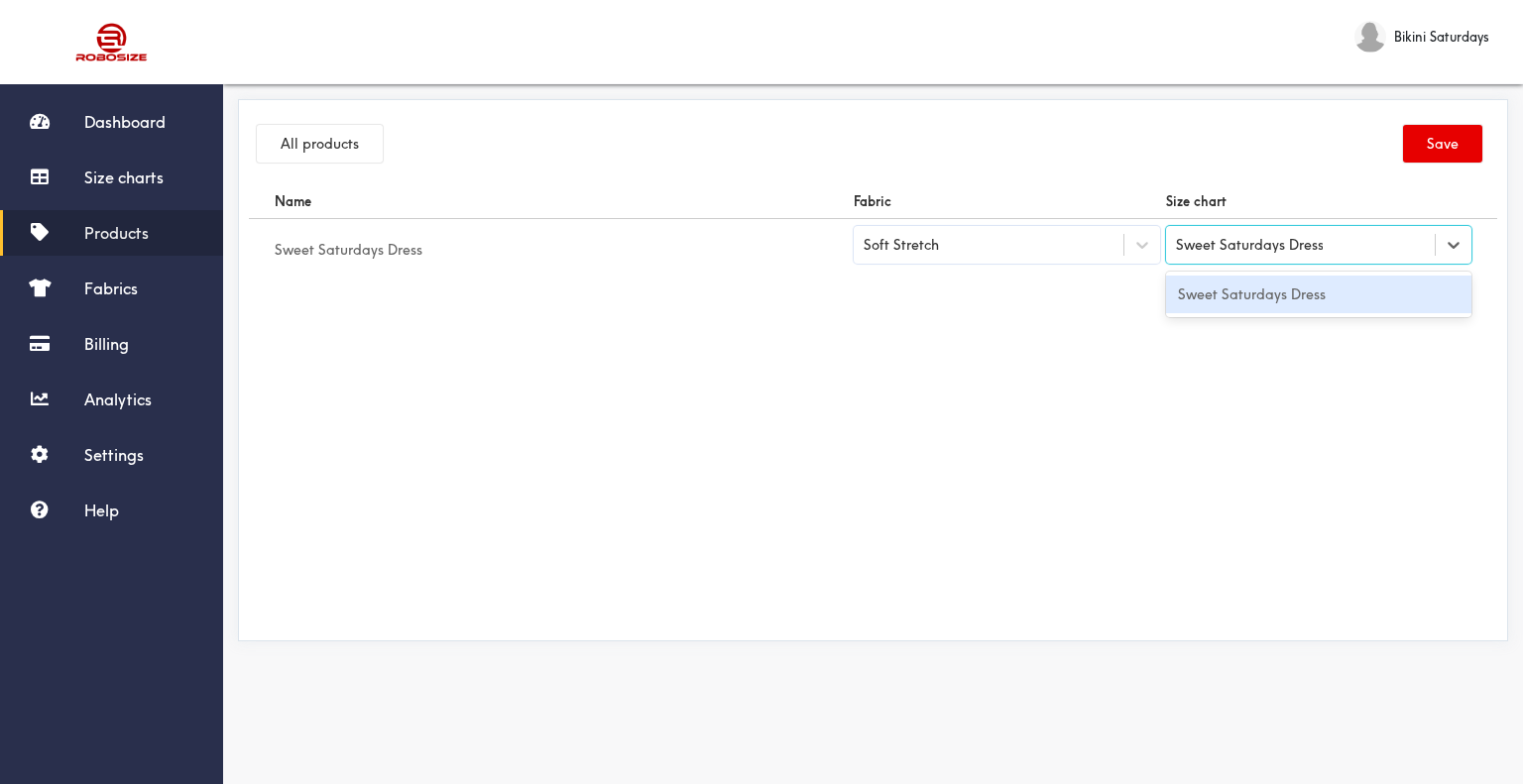 click on "Sweet Saturdays Dress" at bounding box center [1319, 294] 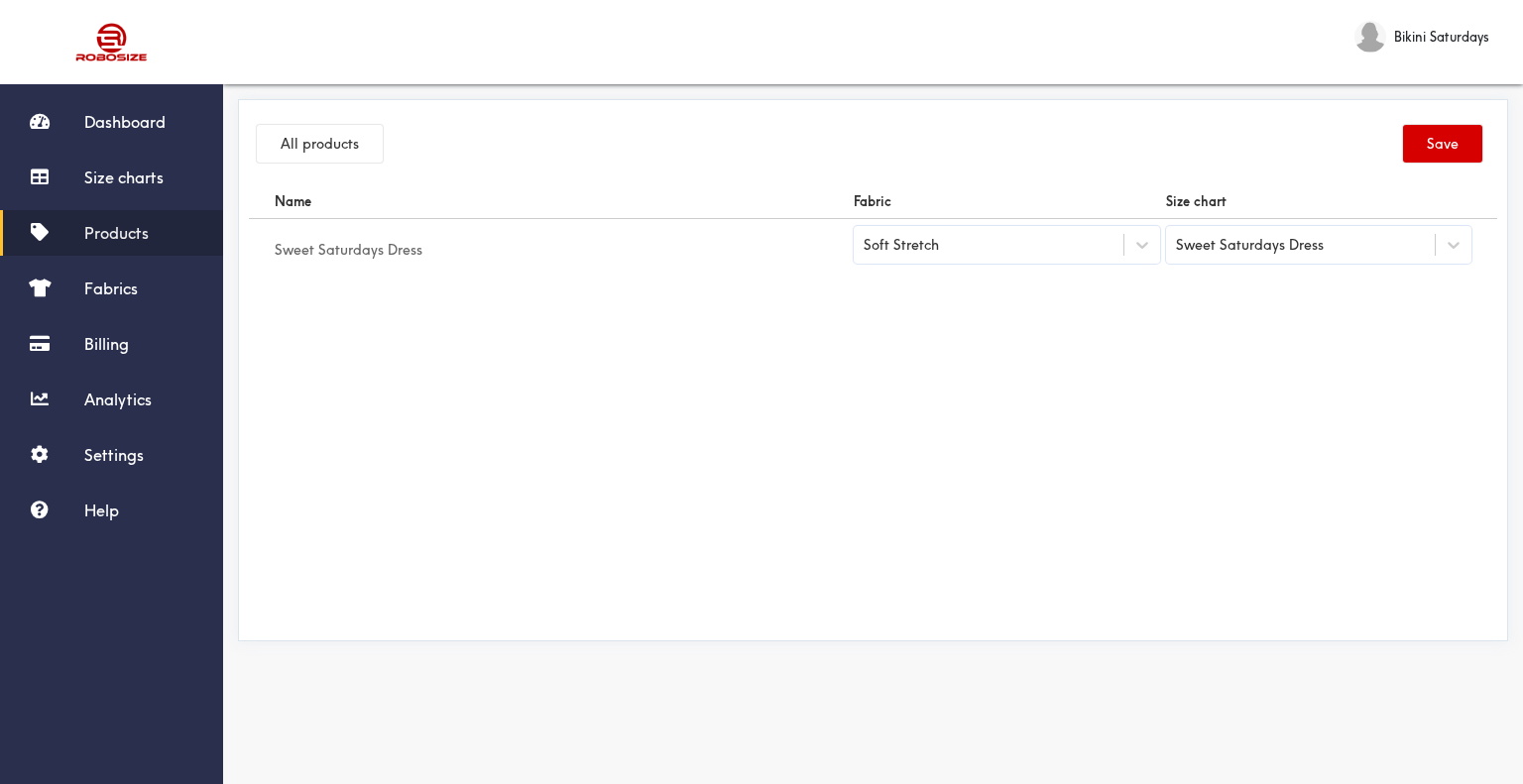 click on "Save" at bounding box center [1443, 144] 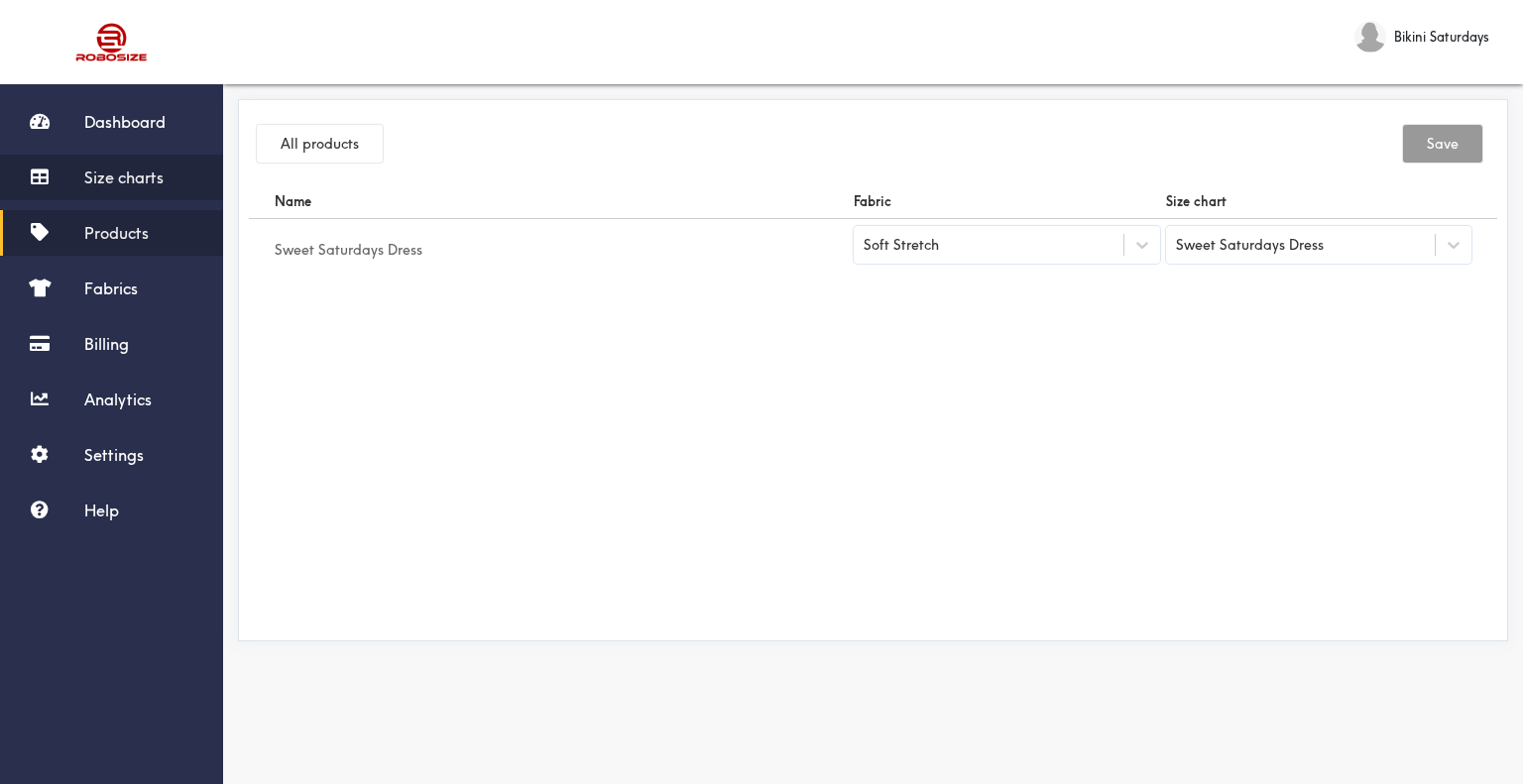 click on "Size charts" at bounding box center (124, 177) 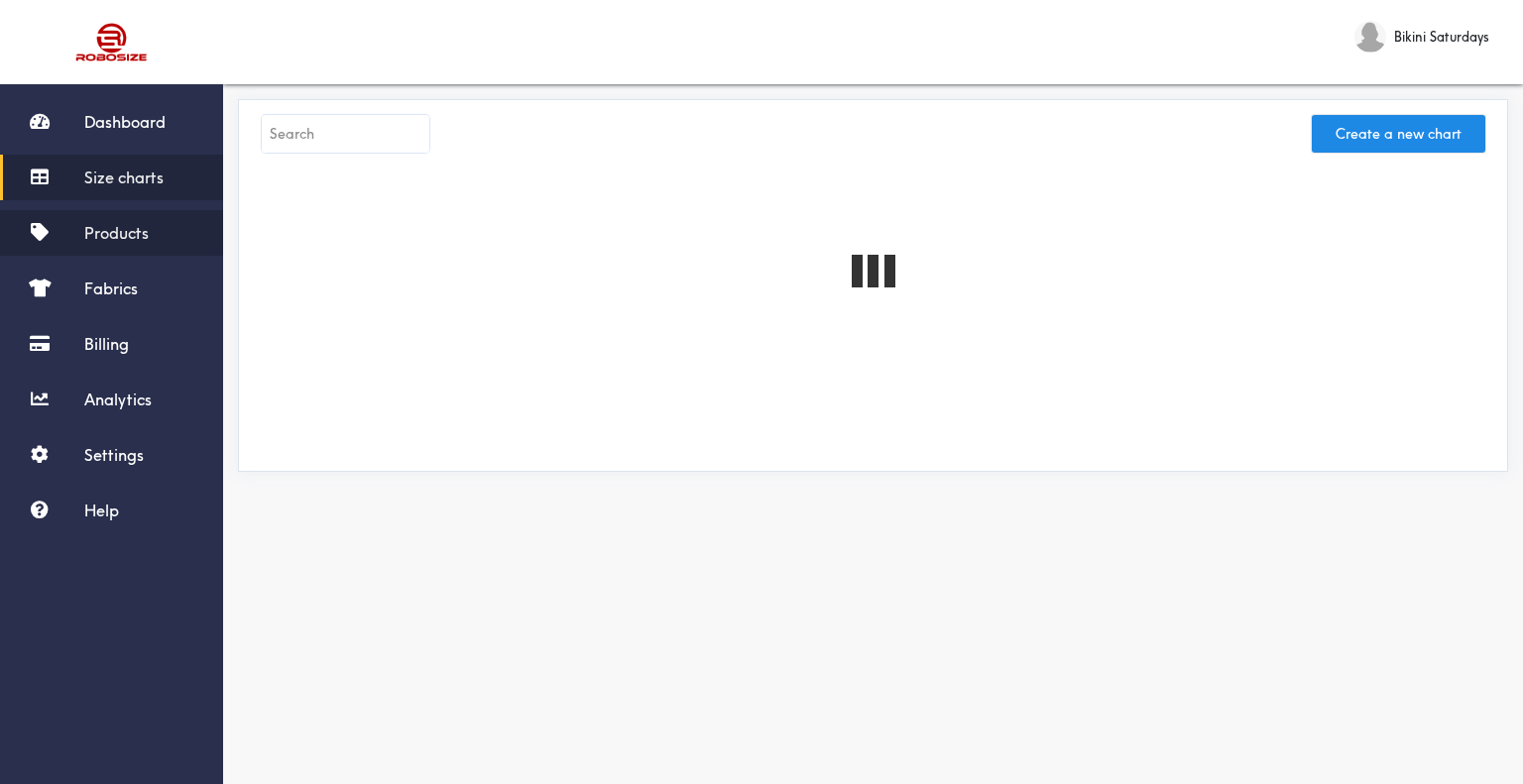 click on "Products" at bounding box center [116, 233] 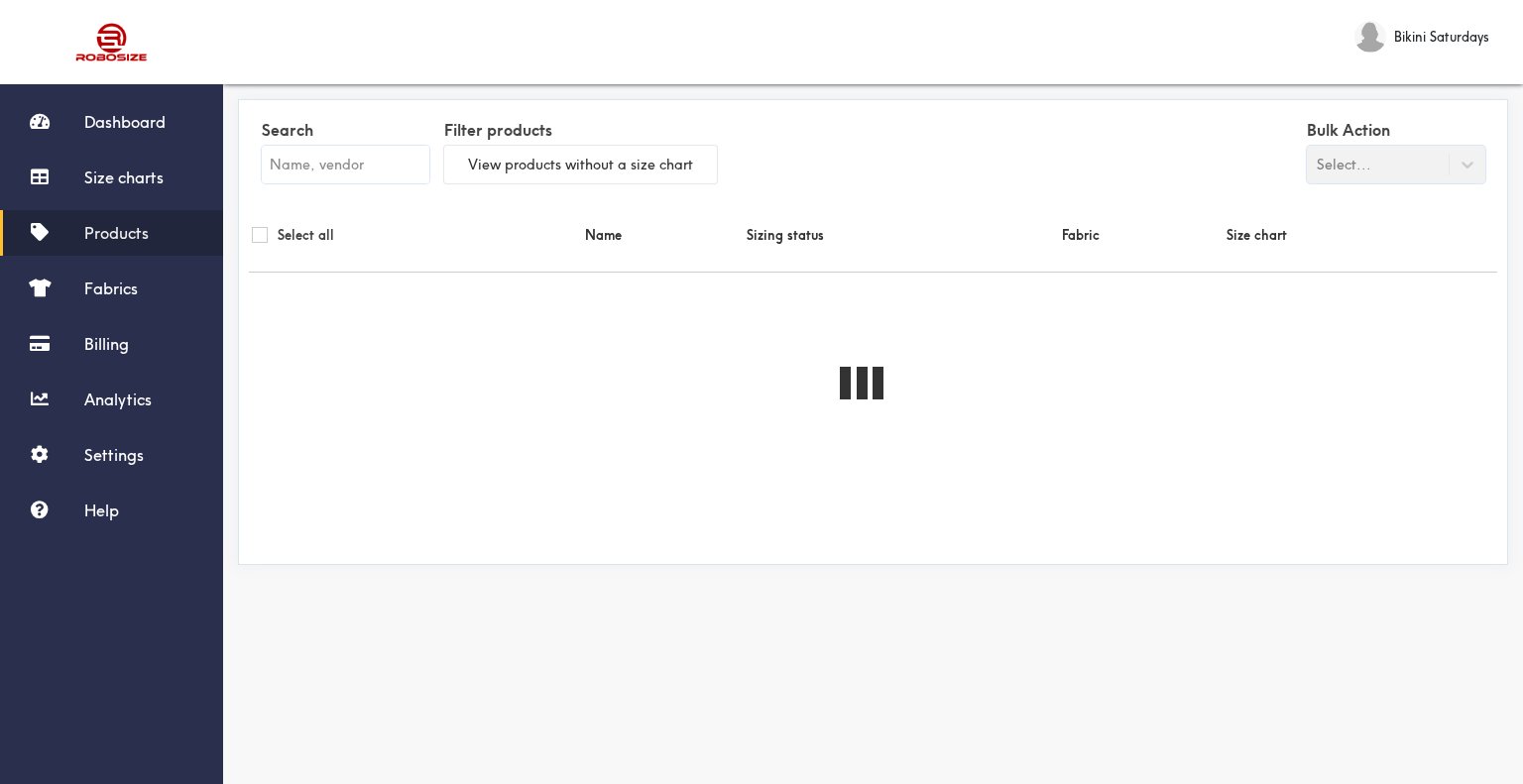 click at bounding box center (345, 165) 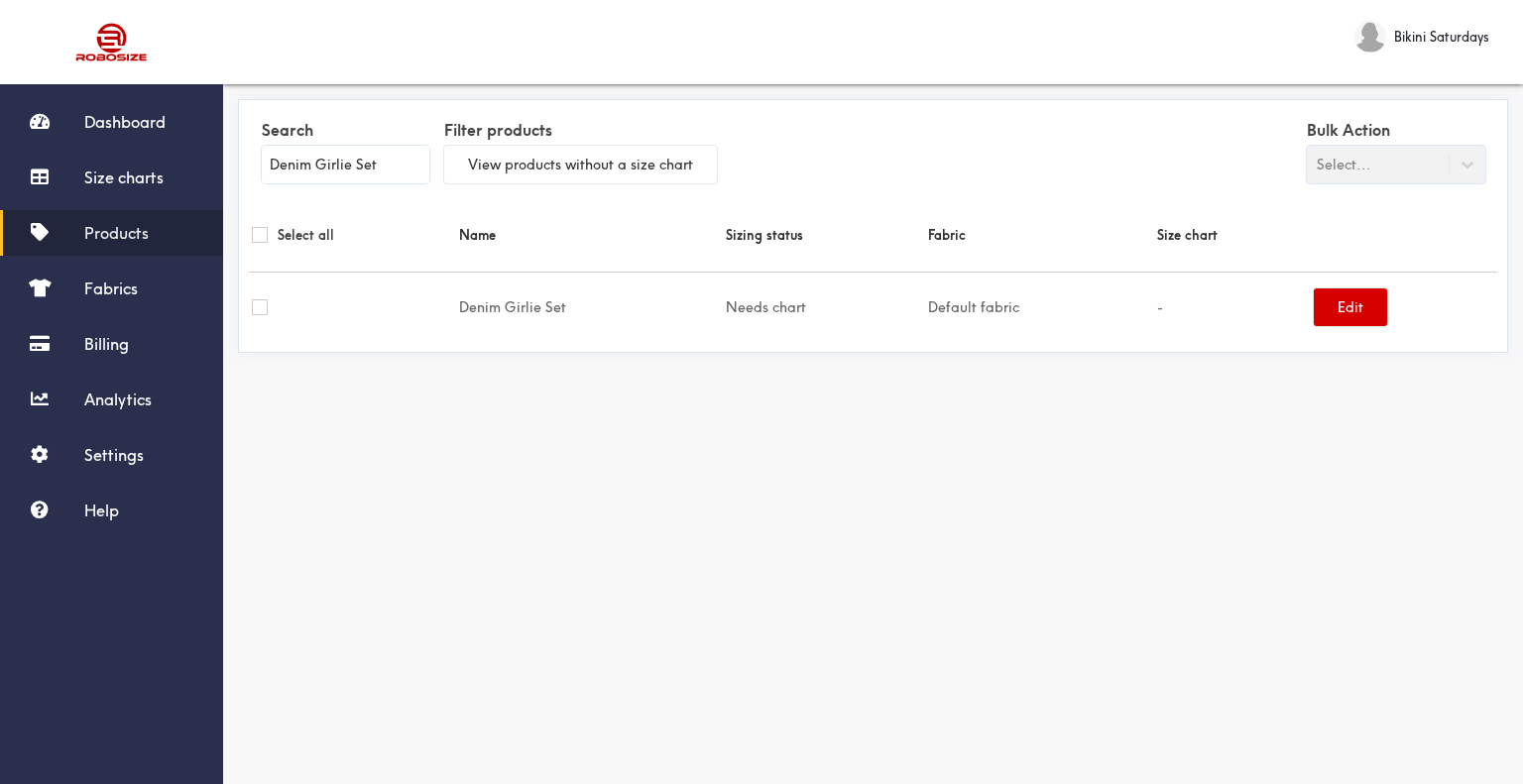 type on "Denim Girlie Set" 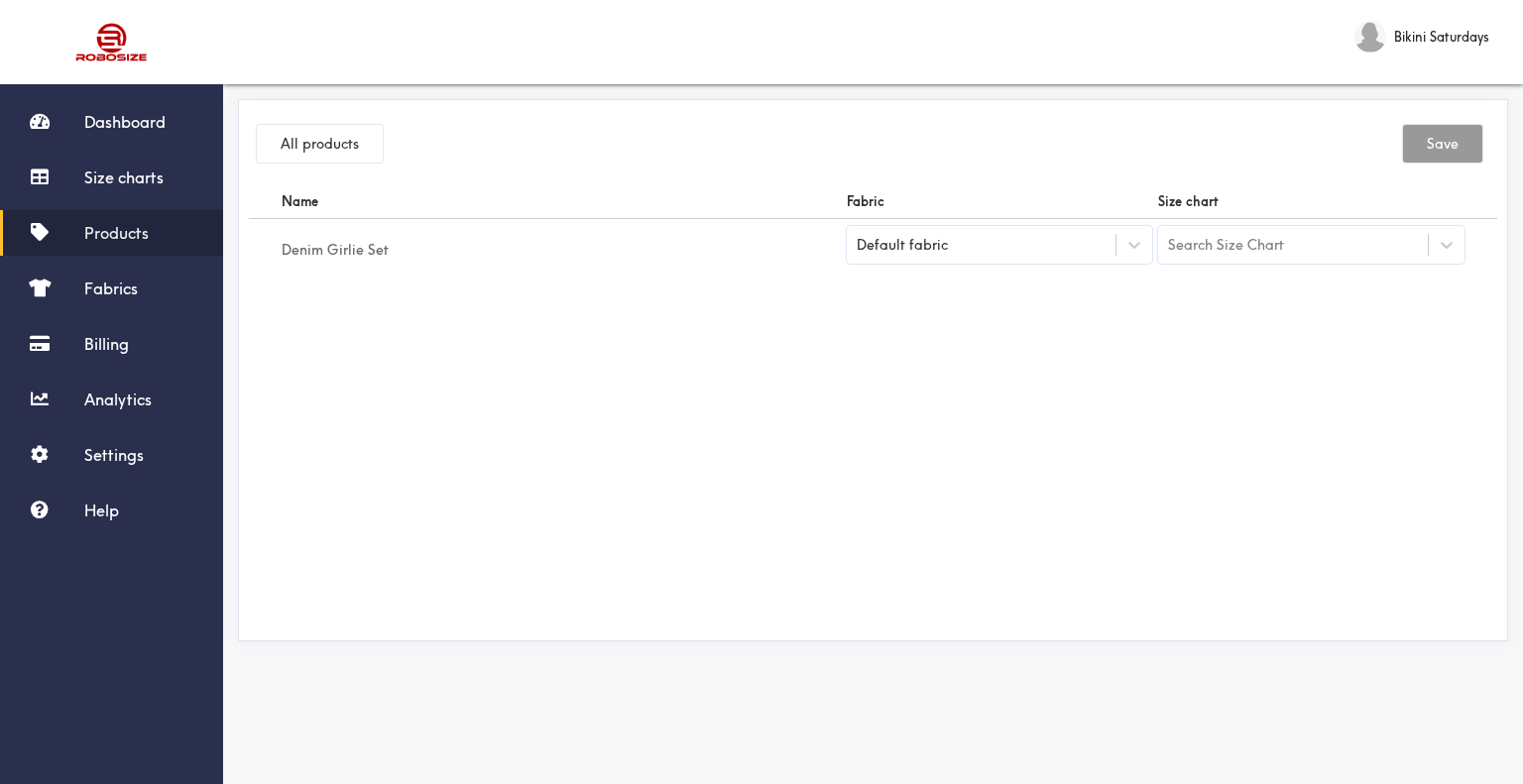 click on "Default fabric" at bounding box center (999, 245) 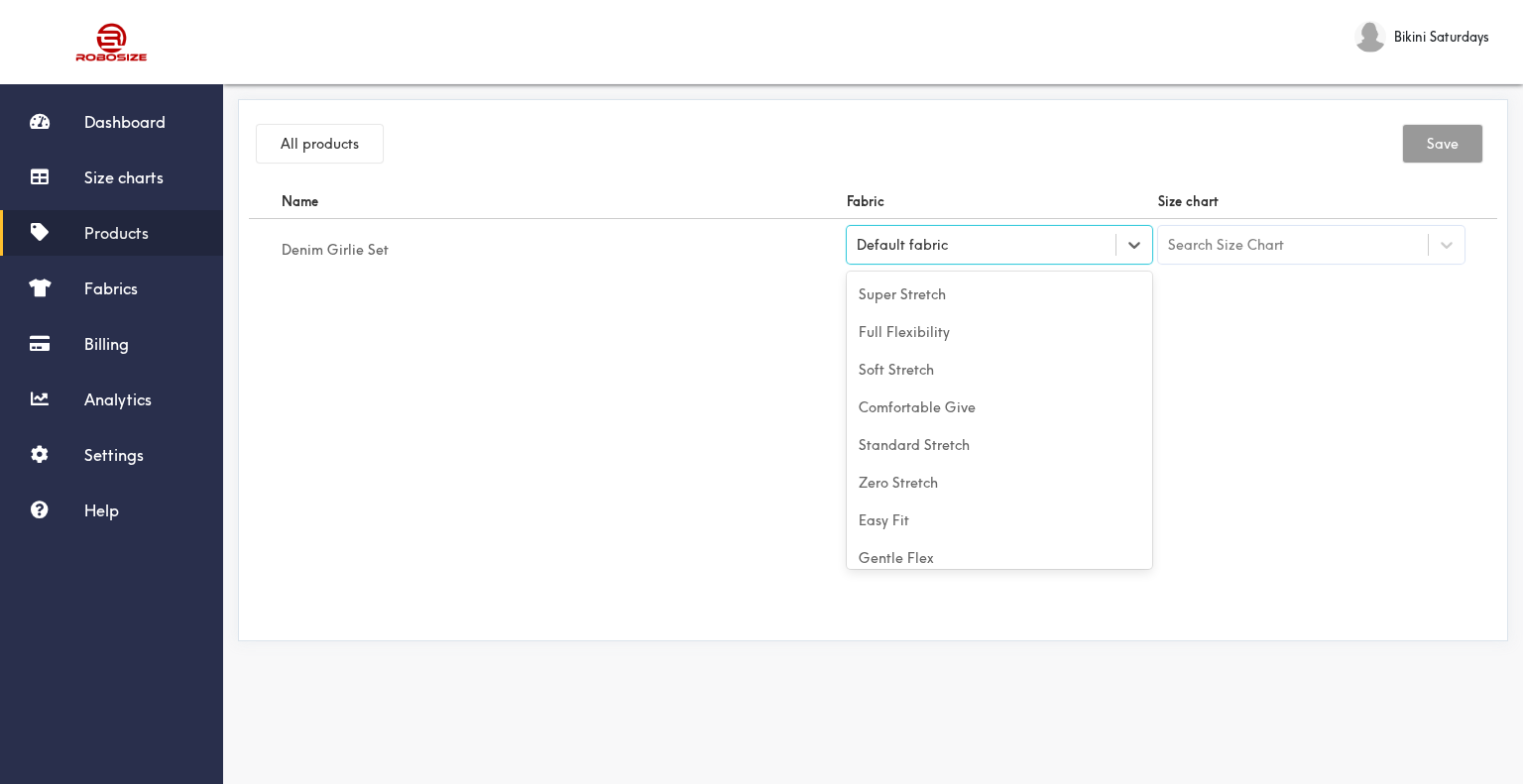 scroll, scrollTop: 87, scrollLeft: 0, axis: vertical 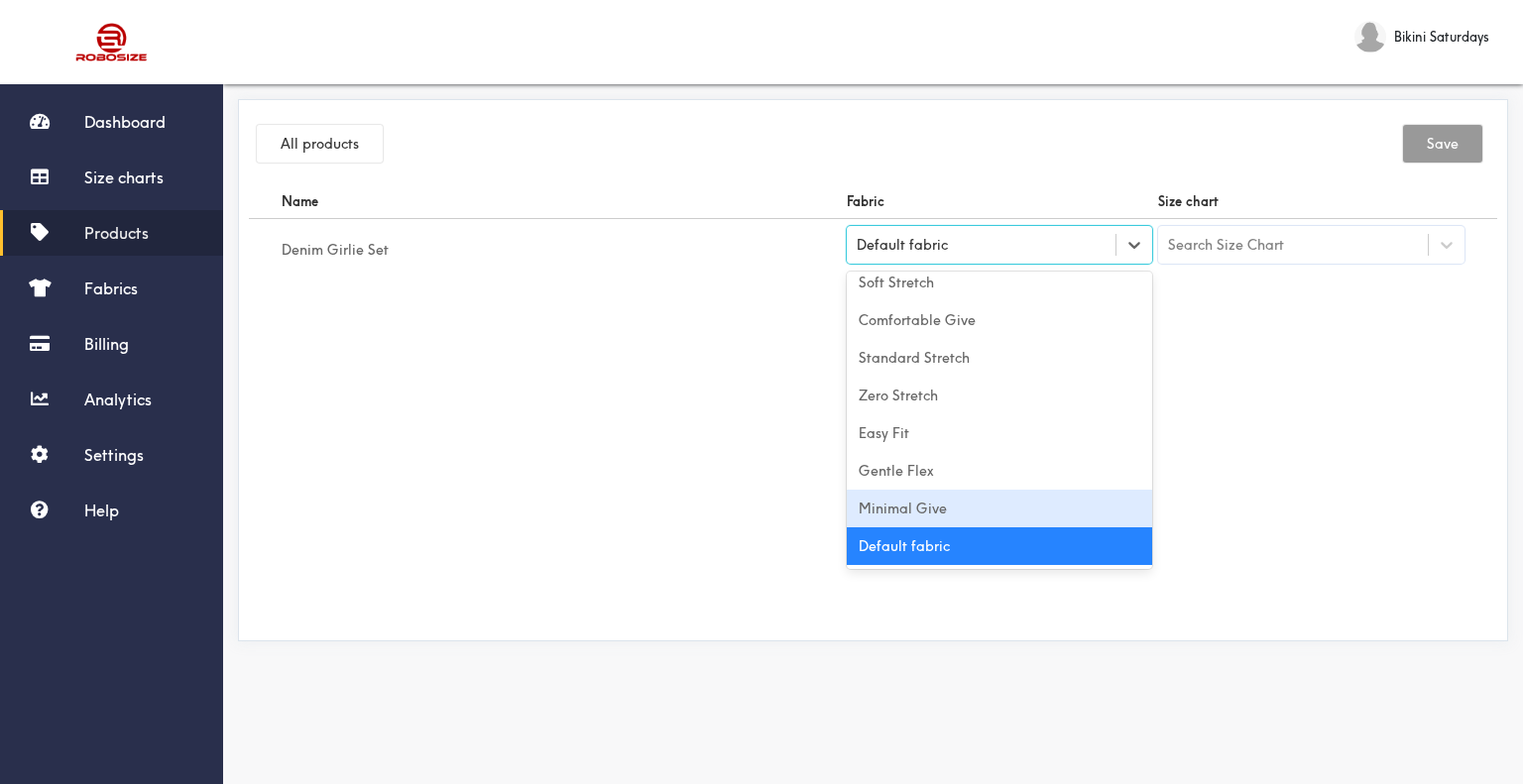 click on "Minimal Give" at bounding box center (999, 508) 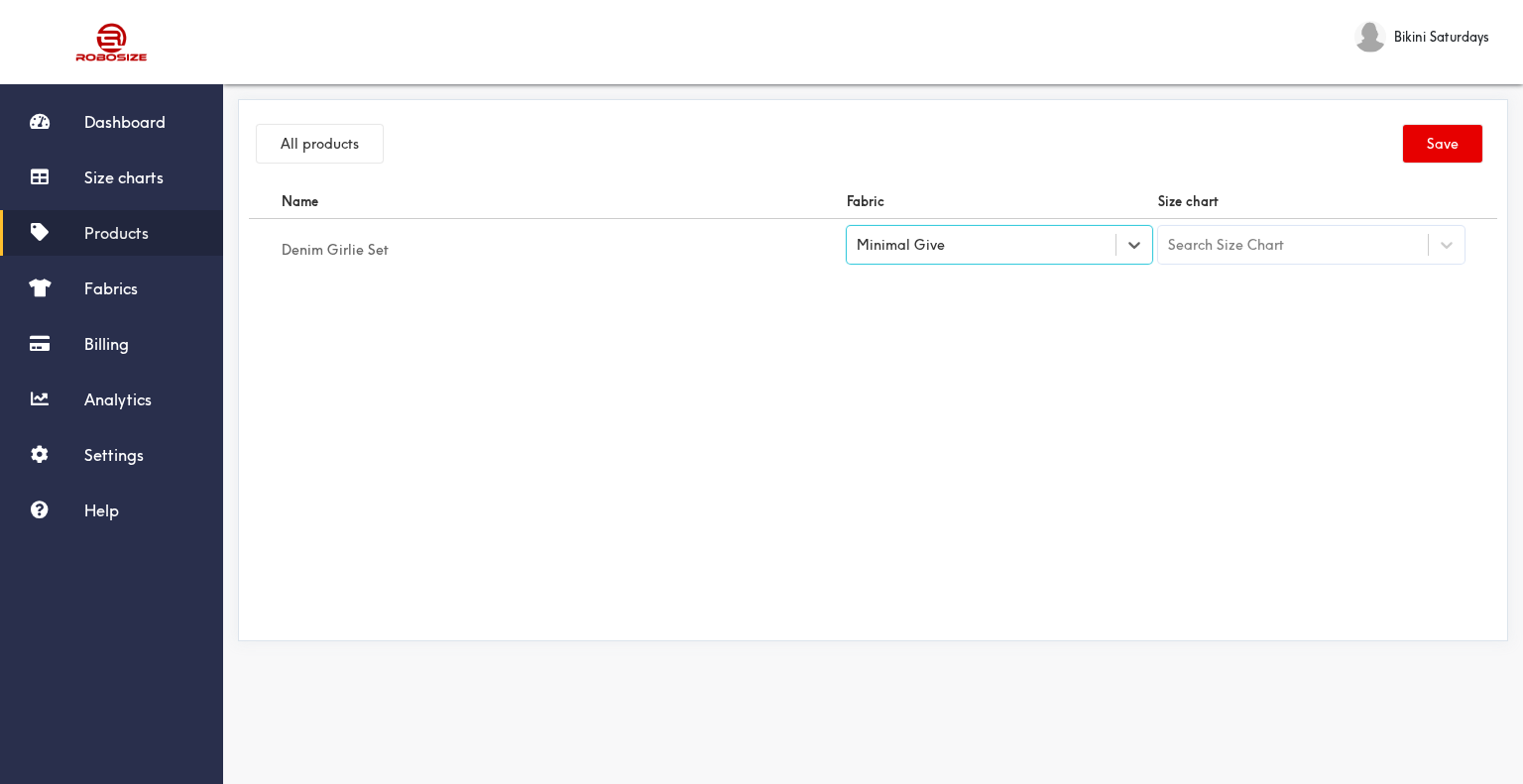 click on "Search Size Chart" at bounding box center (1293, 245) 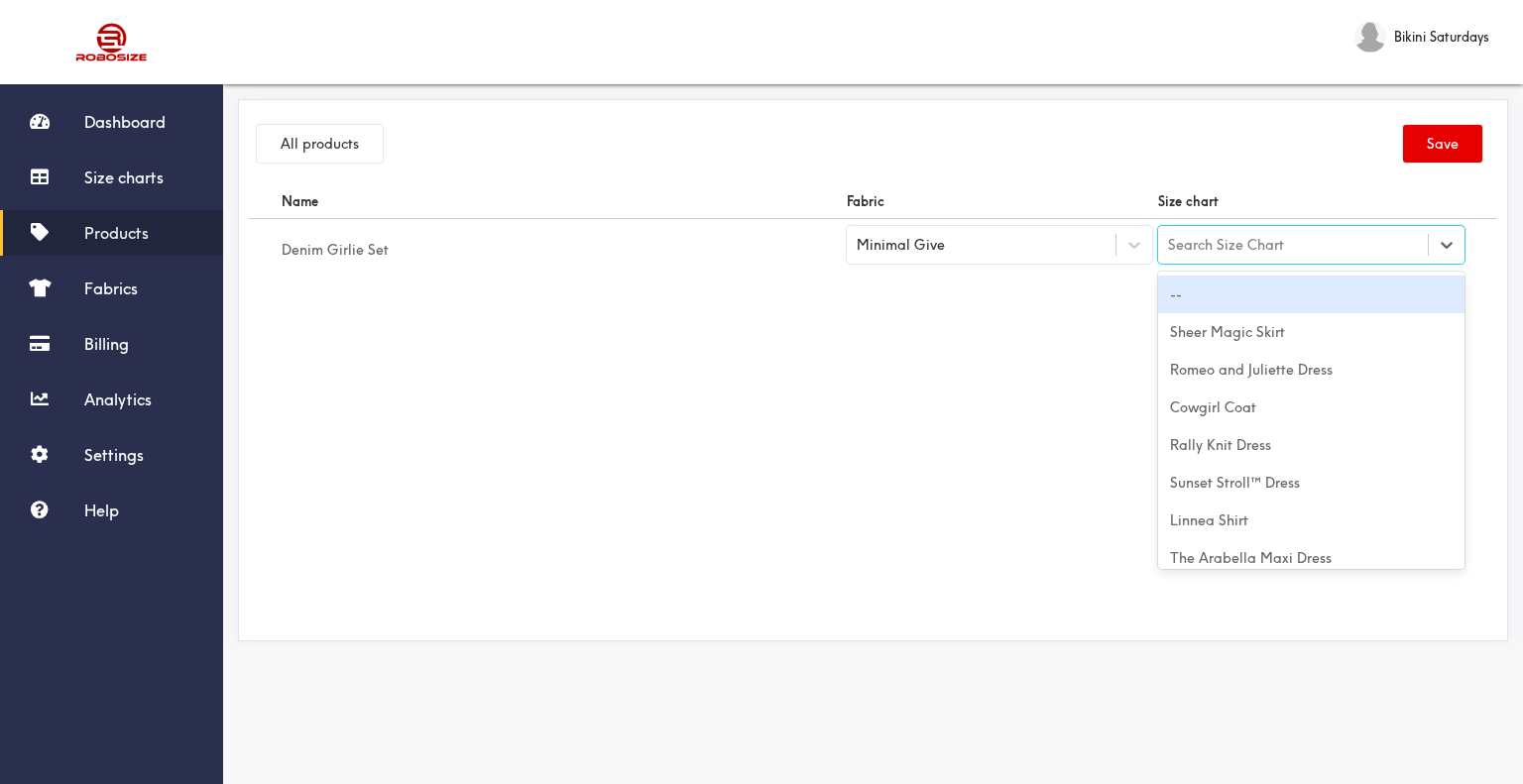 paste on "Denim Girlie Set" 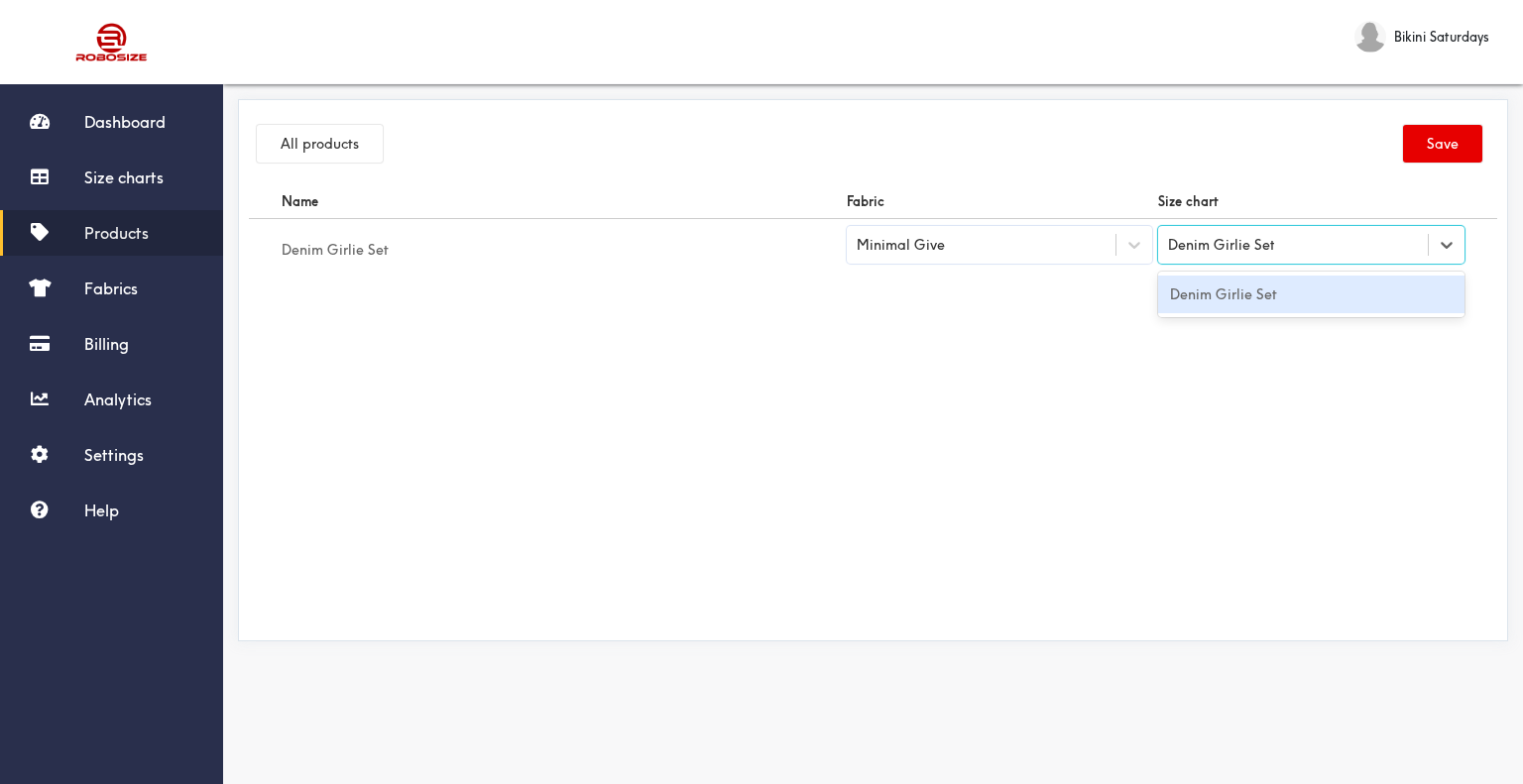 click on "Denim Girlie Set" at bounding box center (1311, 294) 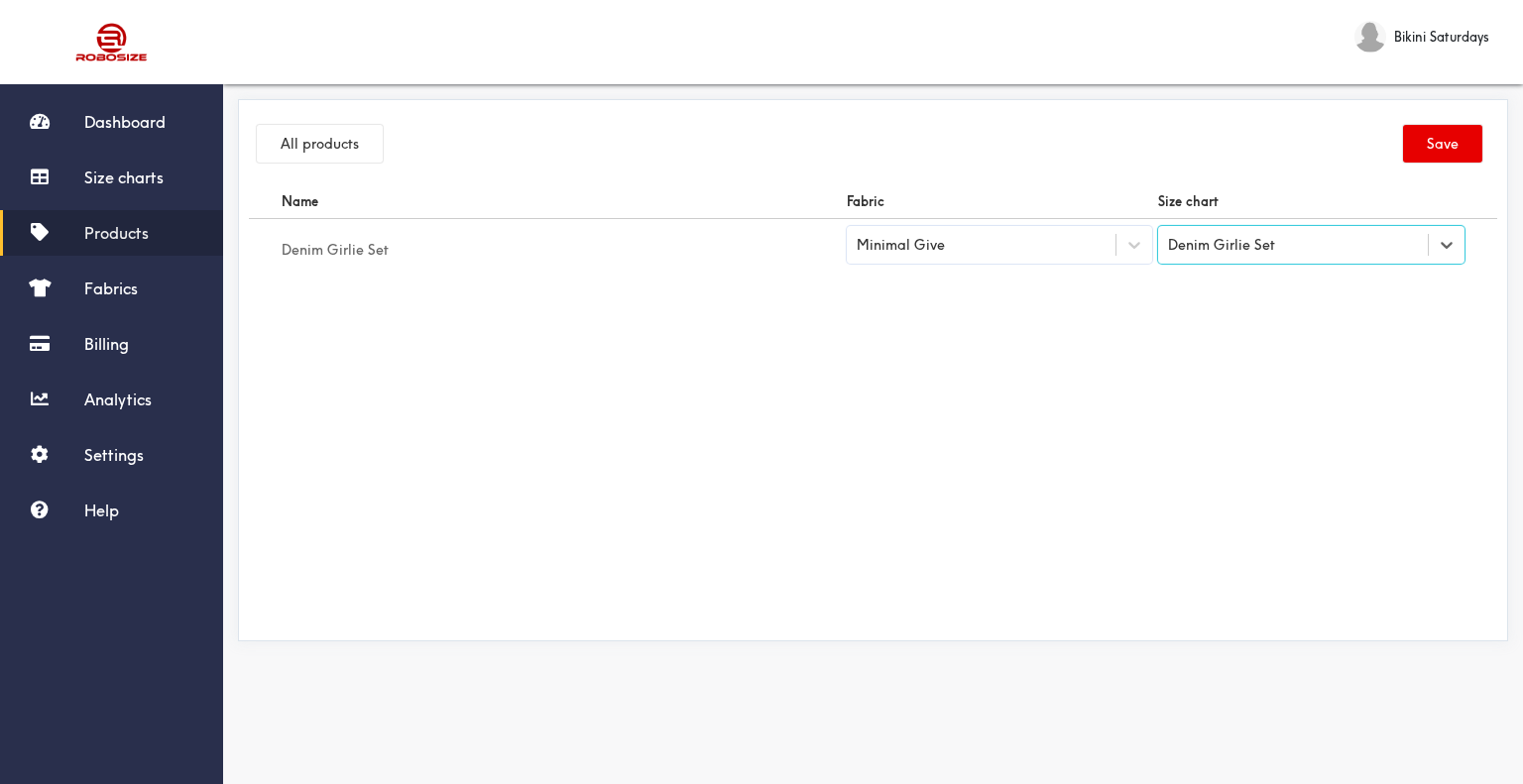 click on "All products Save" at bounding box center (873, 147) 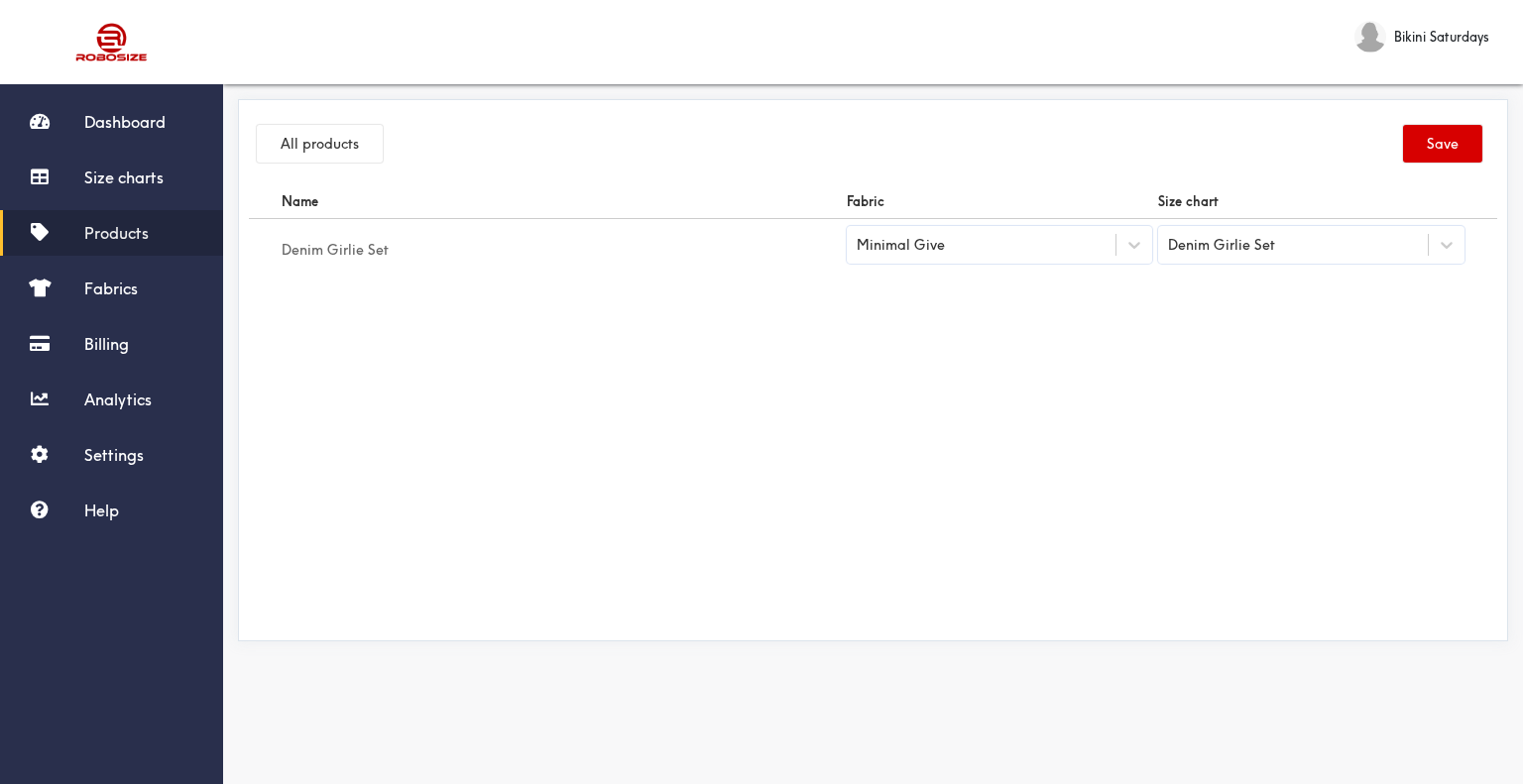 click on "Save" at bounding box center (1443, 144) 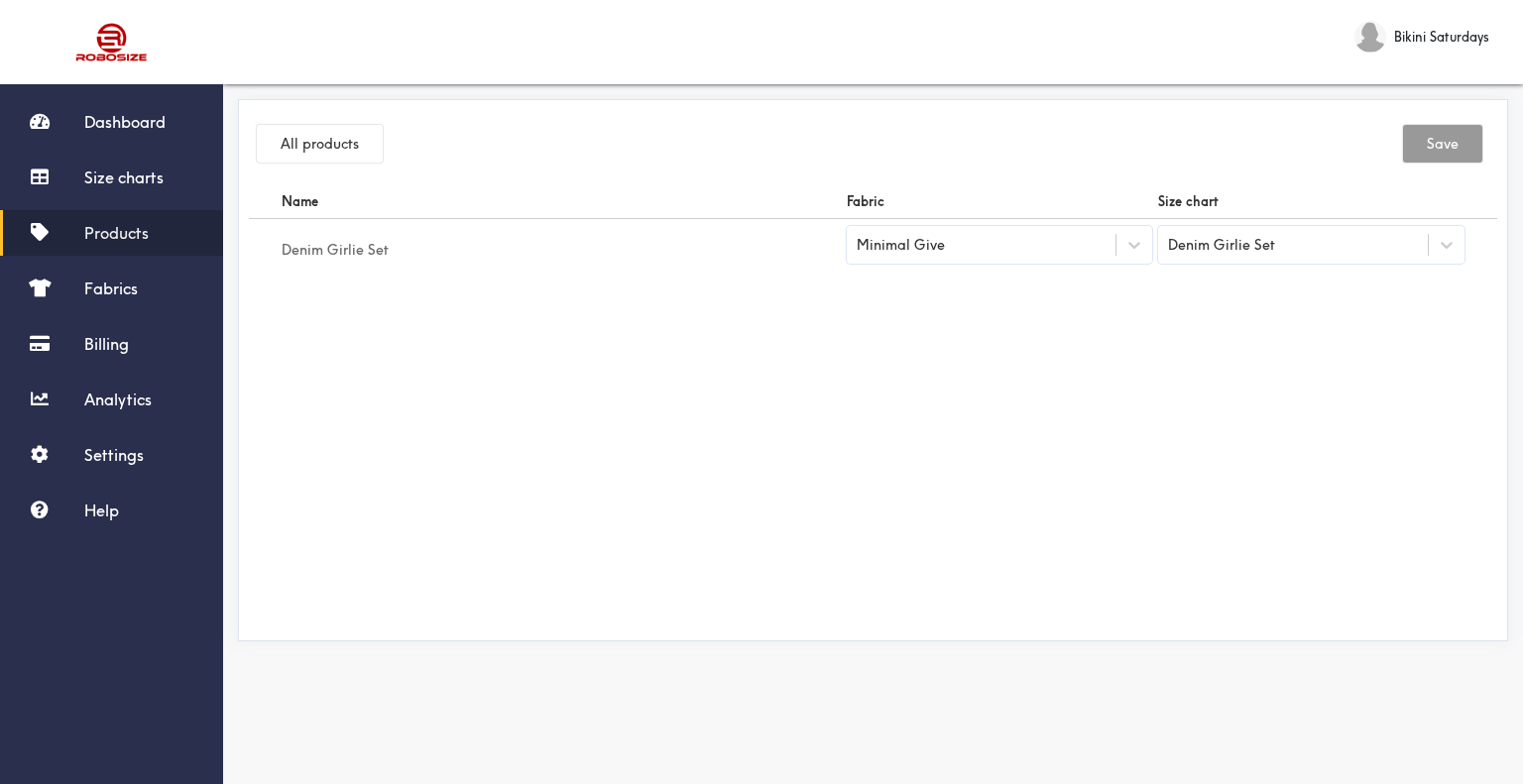 click on "Products" at bounding box center (111, 233) 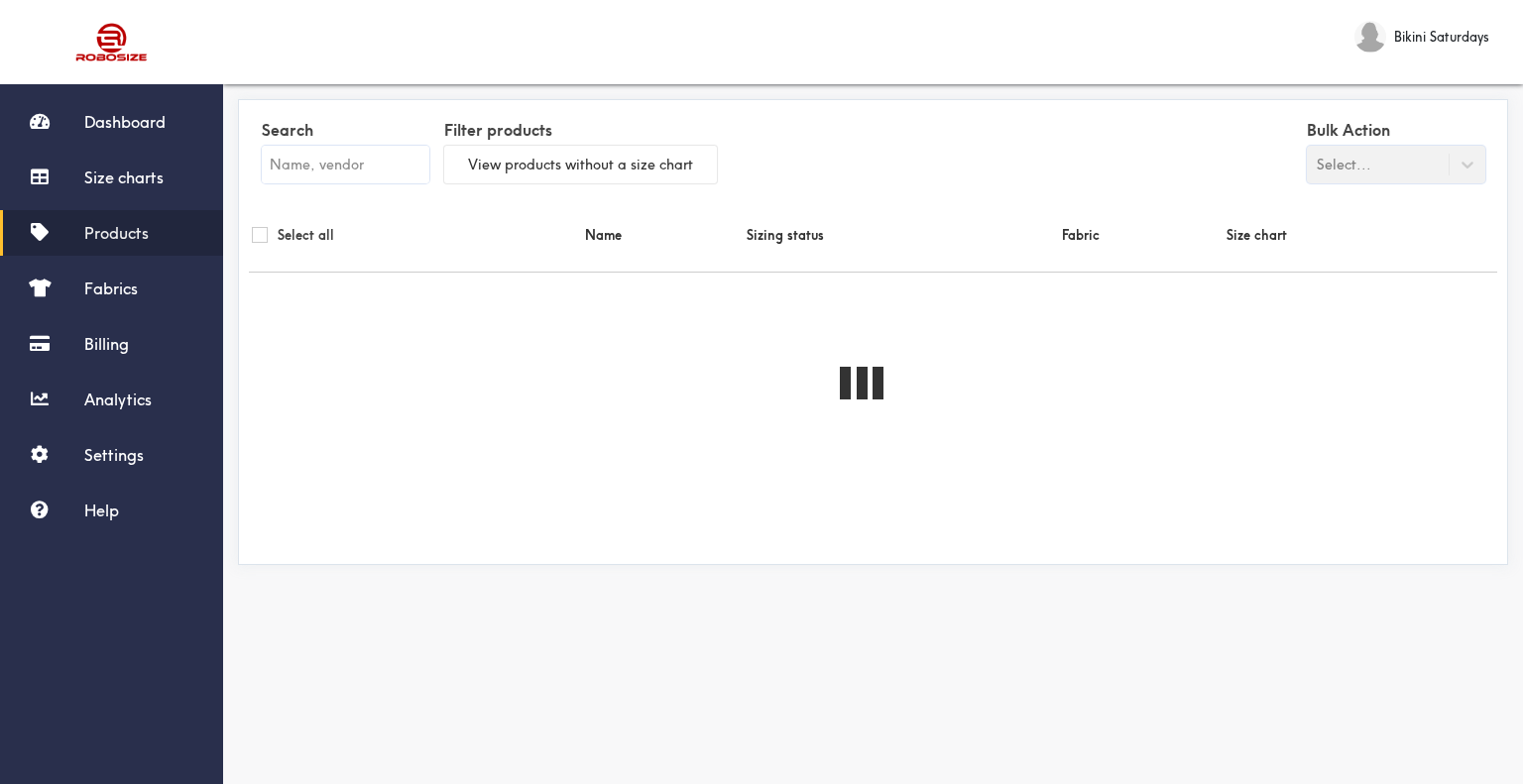 click at bounding box center [345, 165] 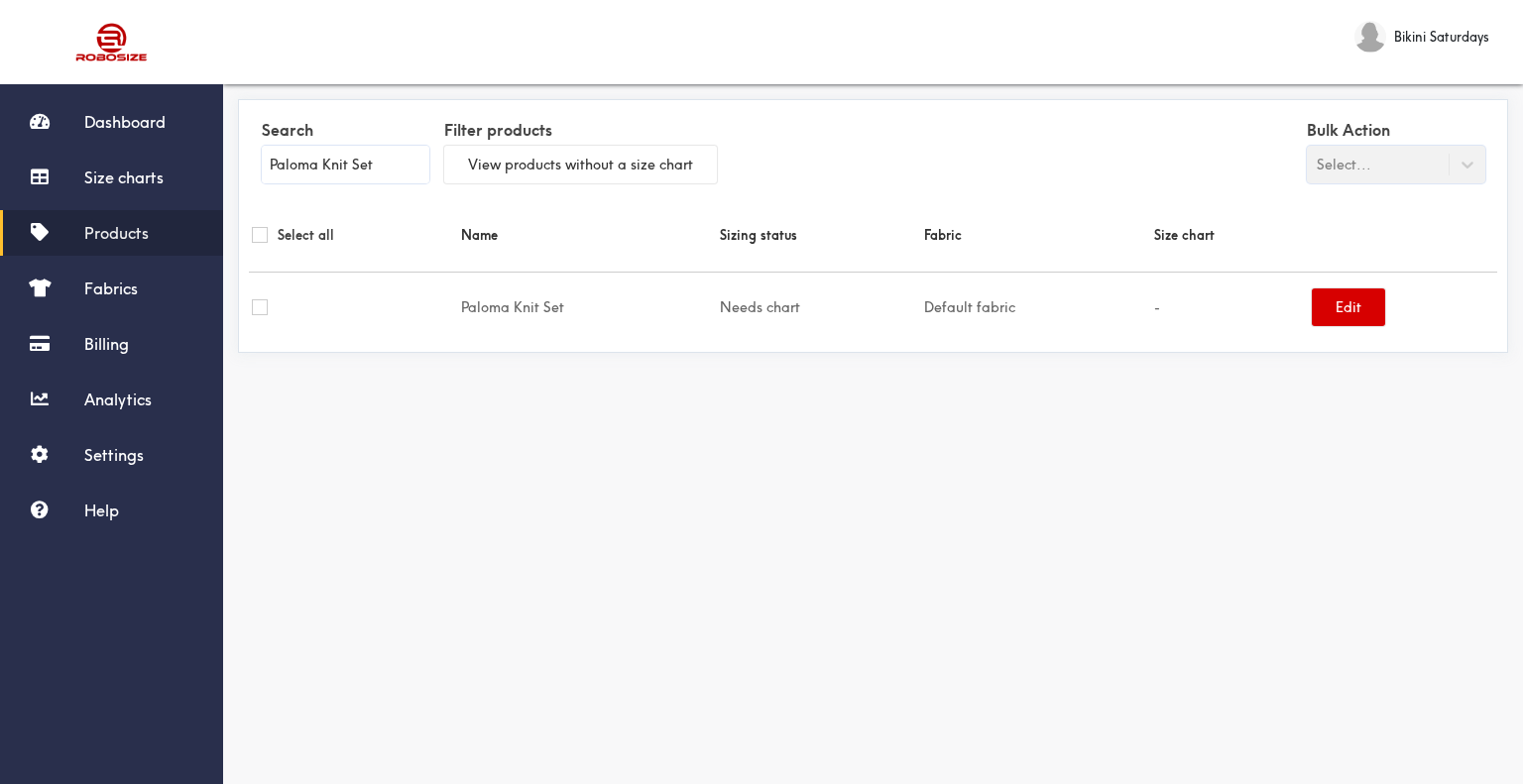 type on "Paloma Knit Set" 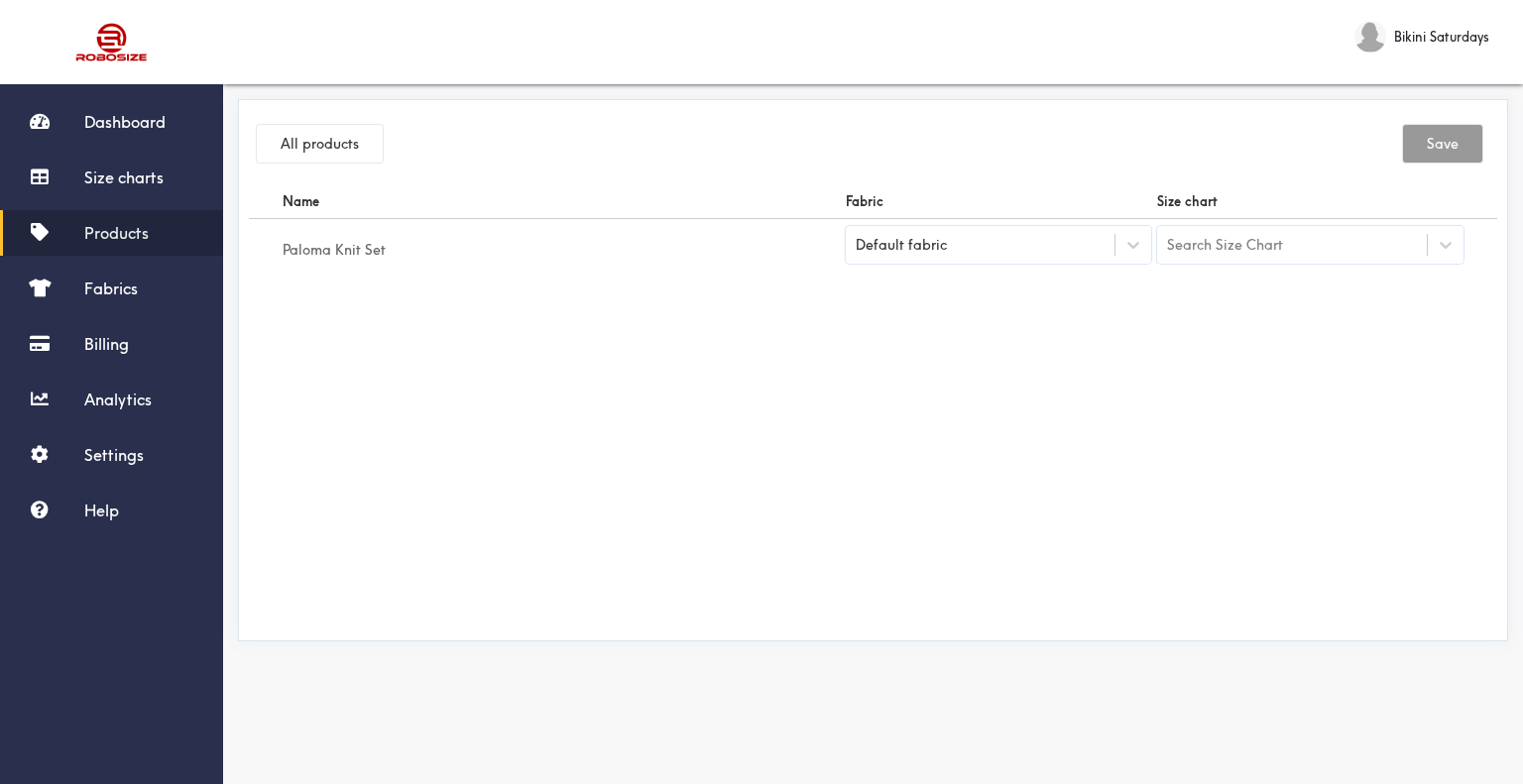 click on "Default fabric" at bounding box center (998, 245) 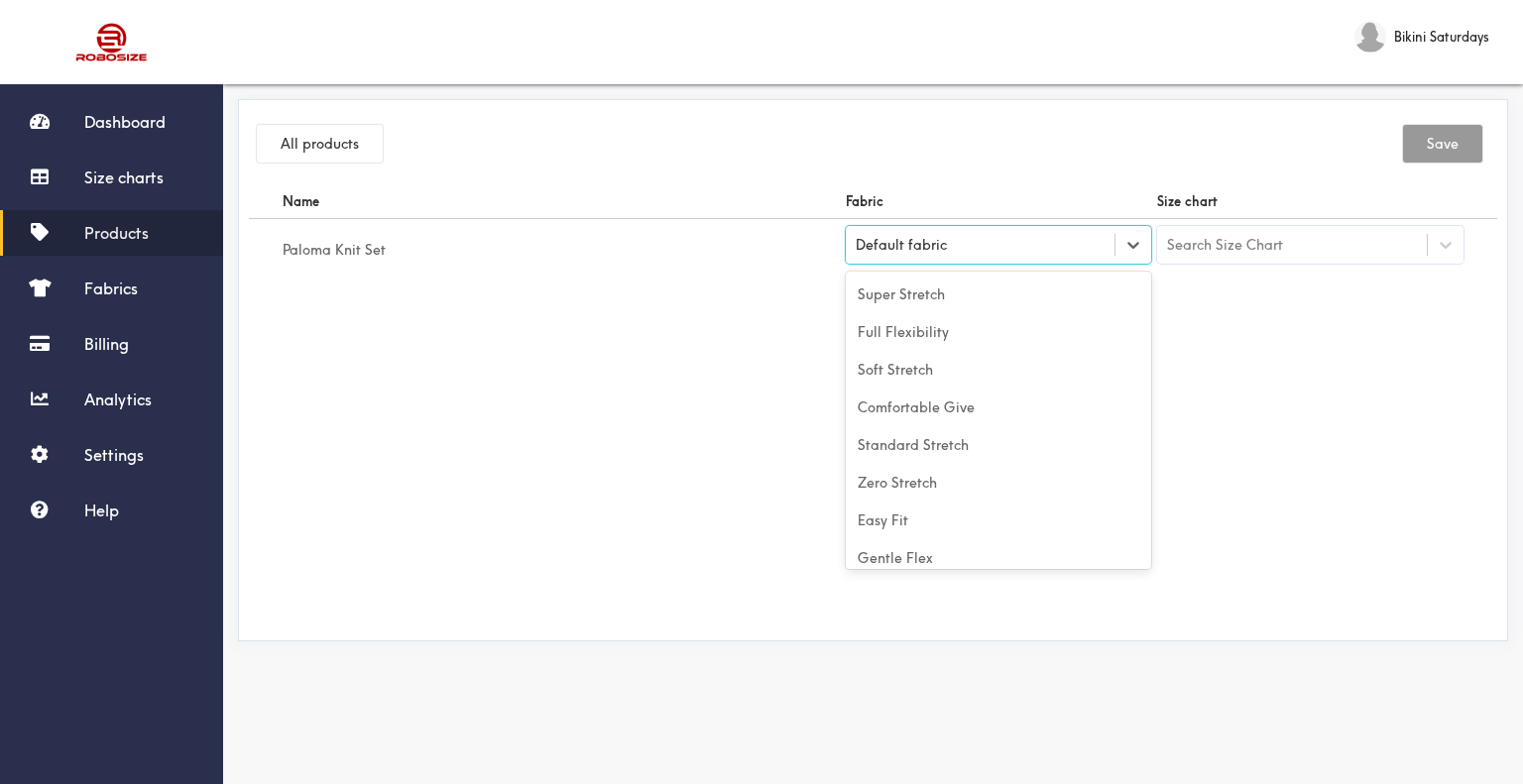 scroll, scrollTop: 87, scrollLeft: 0, axis: vertical 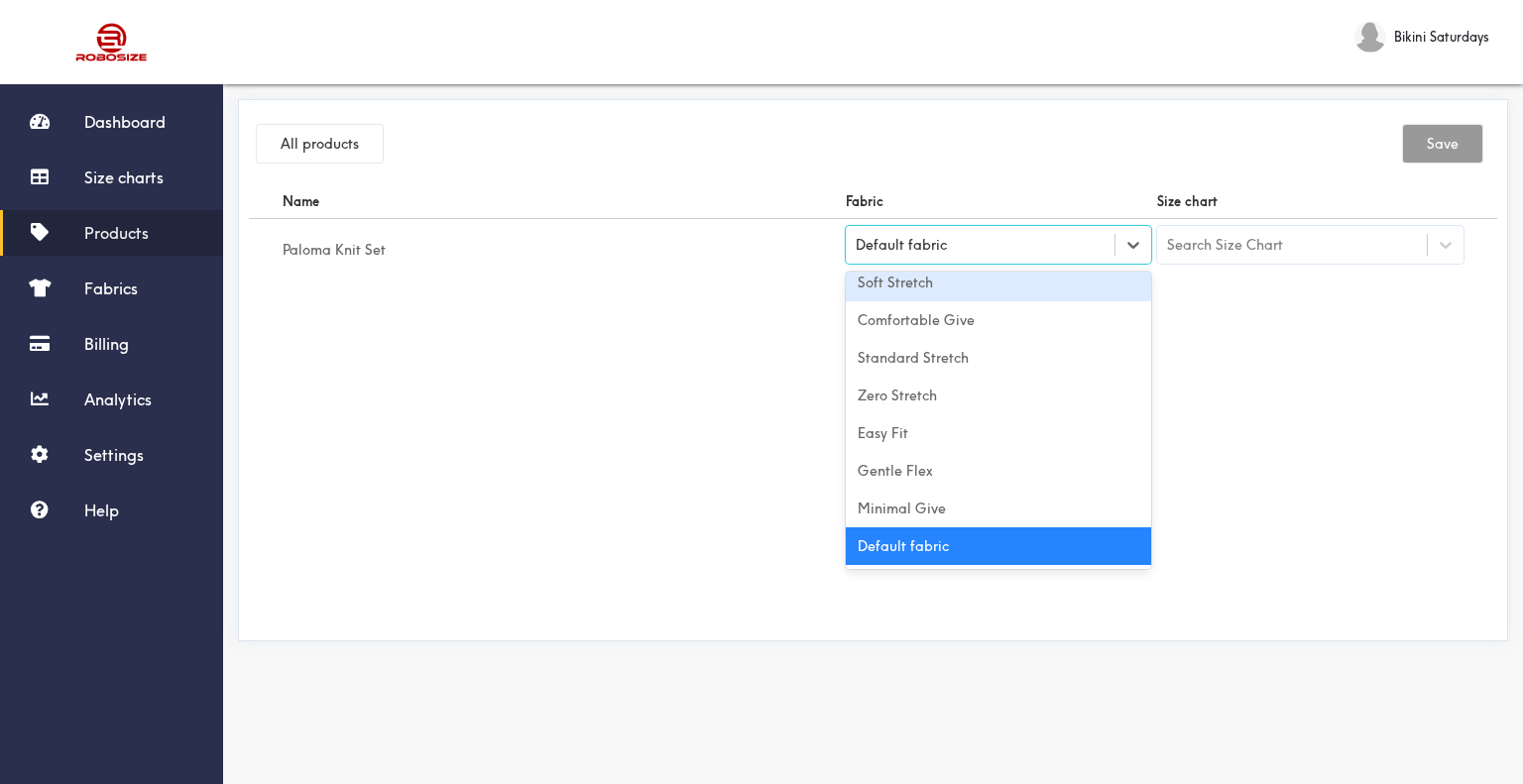 click on "Soft Stretch" at bounding box center [998, 282] 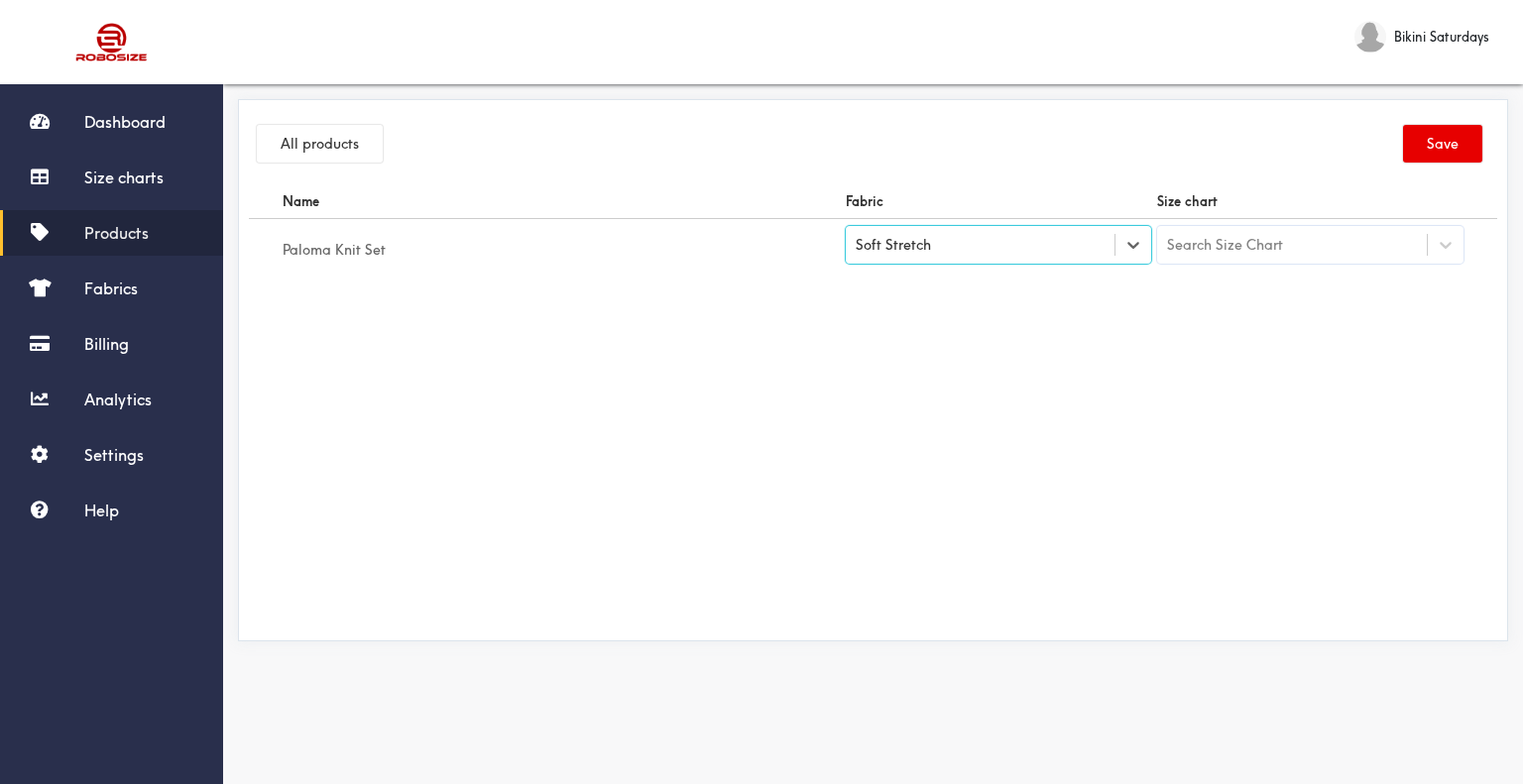 click on "Search Size Chart" at bounding box center (1225, 245) 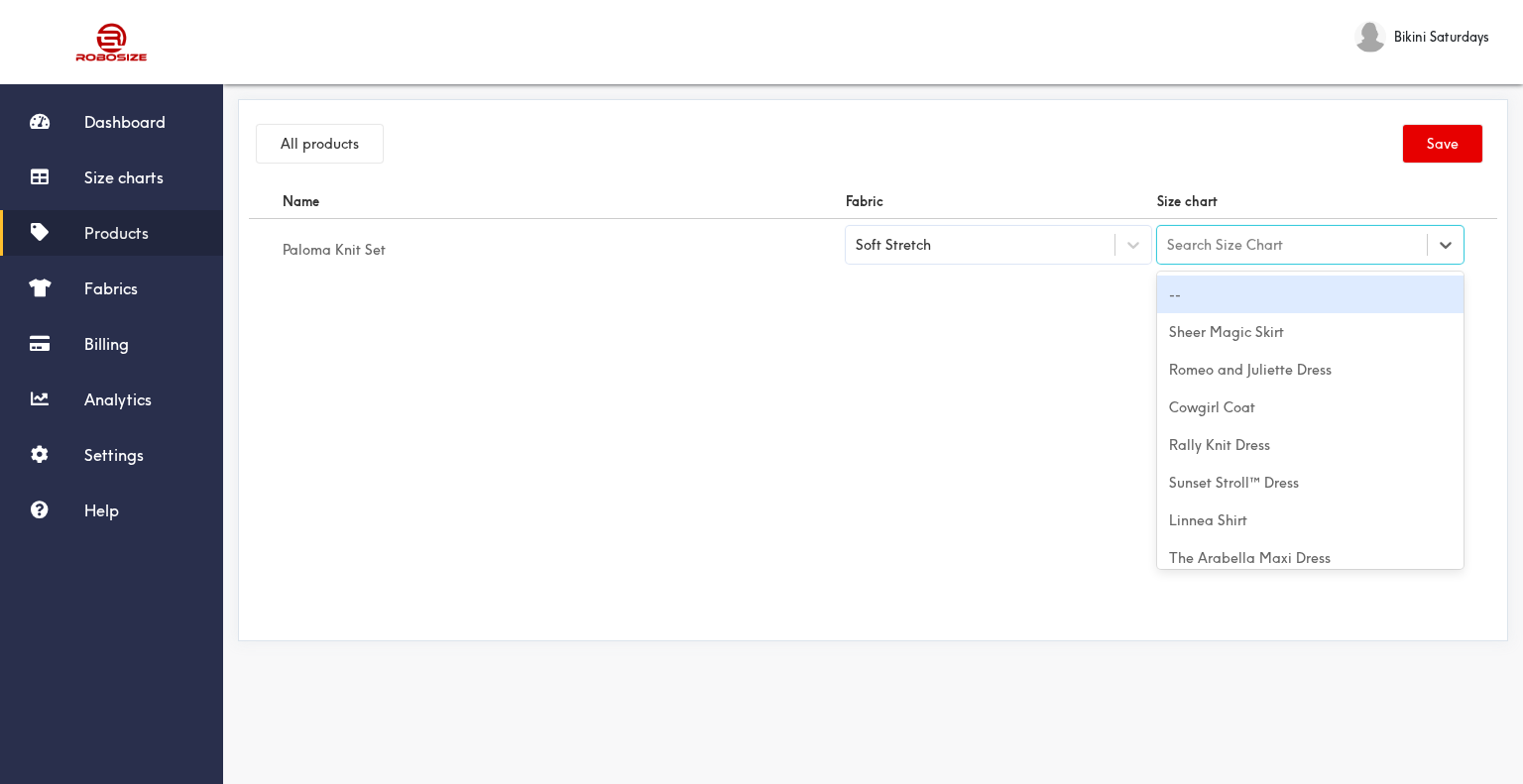 paste on "Paloma Knit Set" 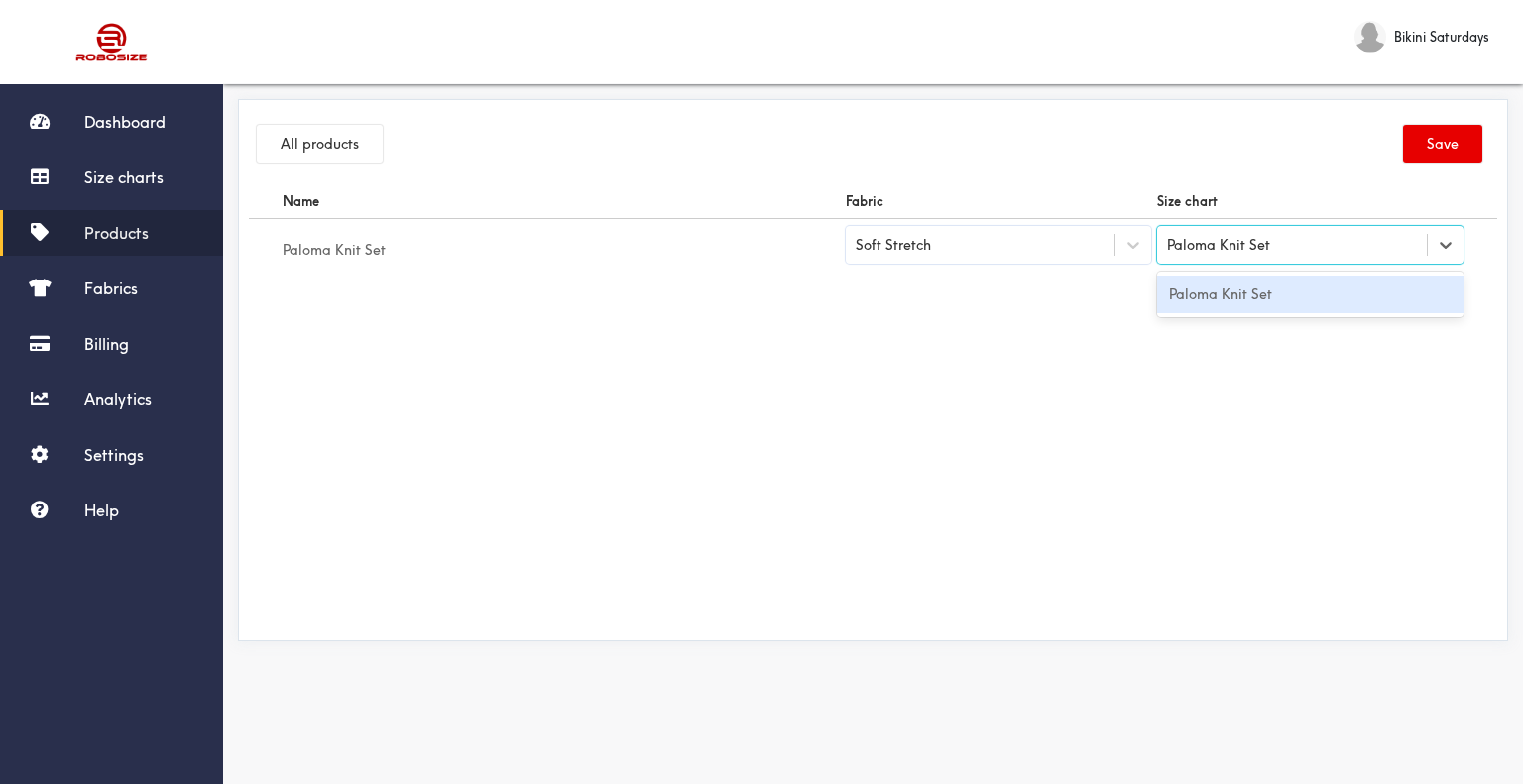 click on "Paloma Knit Set" at bounding box center [1310, 294] 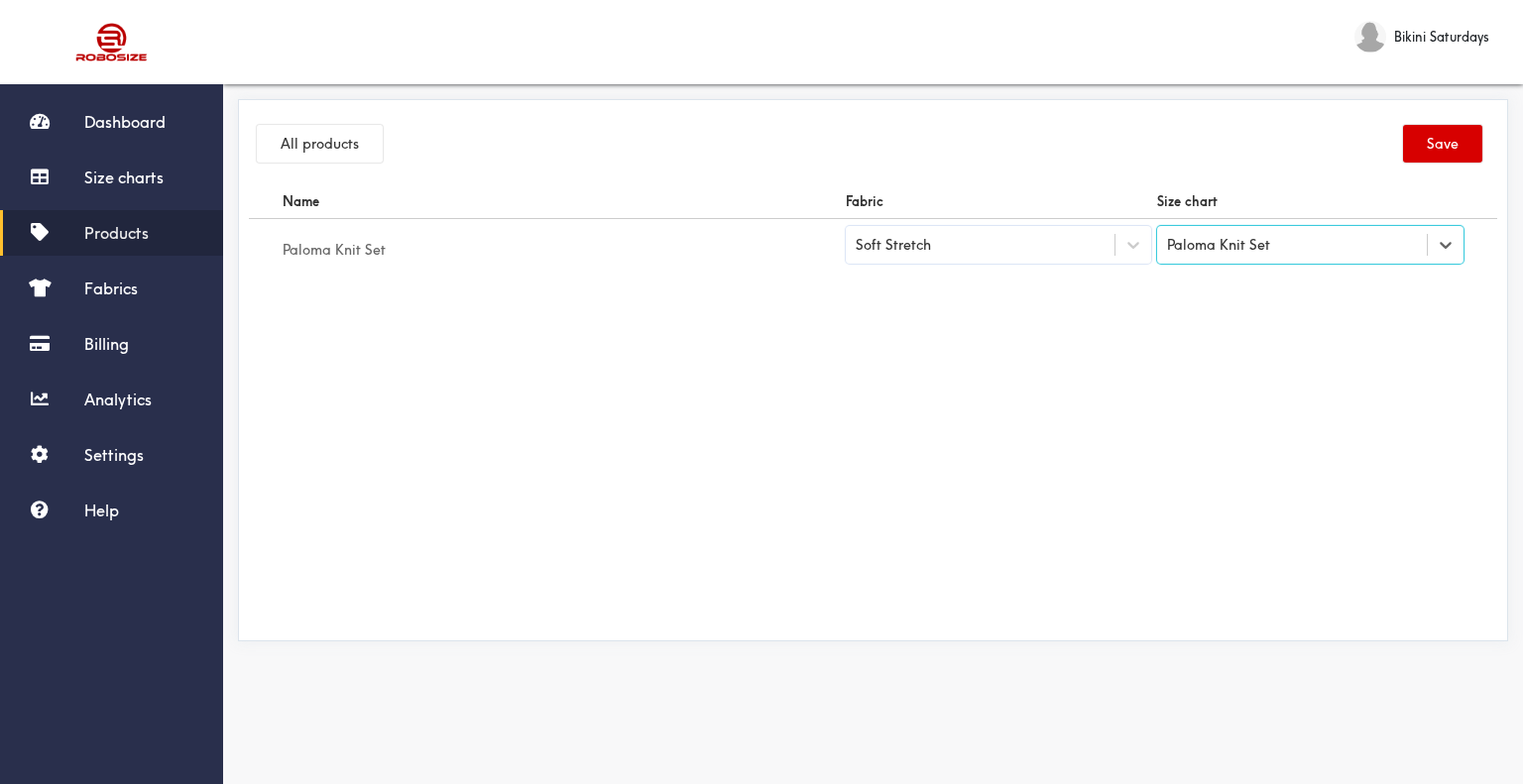 click on "Save" at bounding box center (1443, 144) 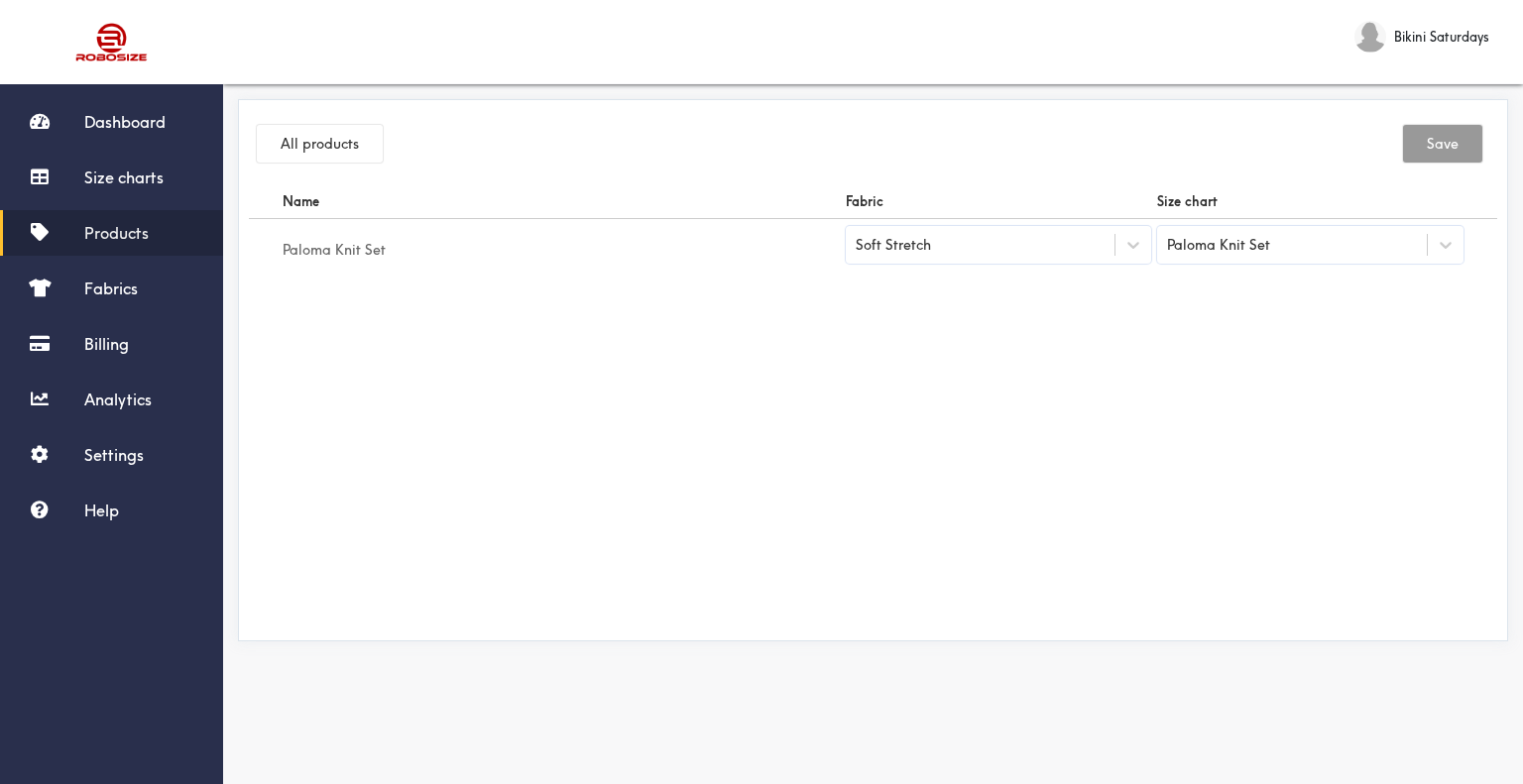 click on "Products" at bounding box center [116, 233] 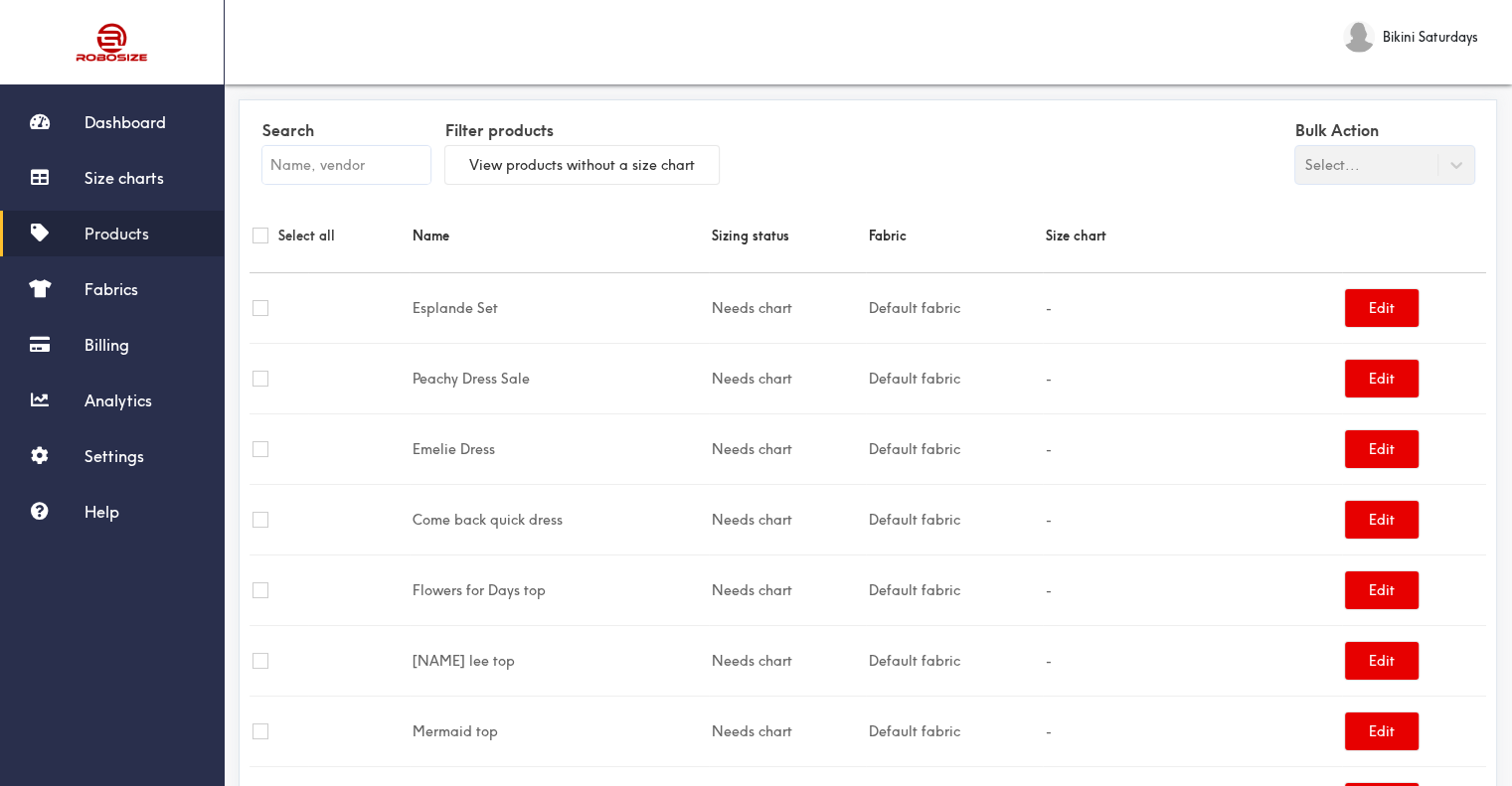 click at bounding box center [346, 165] 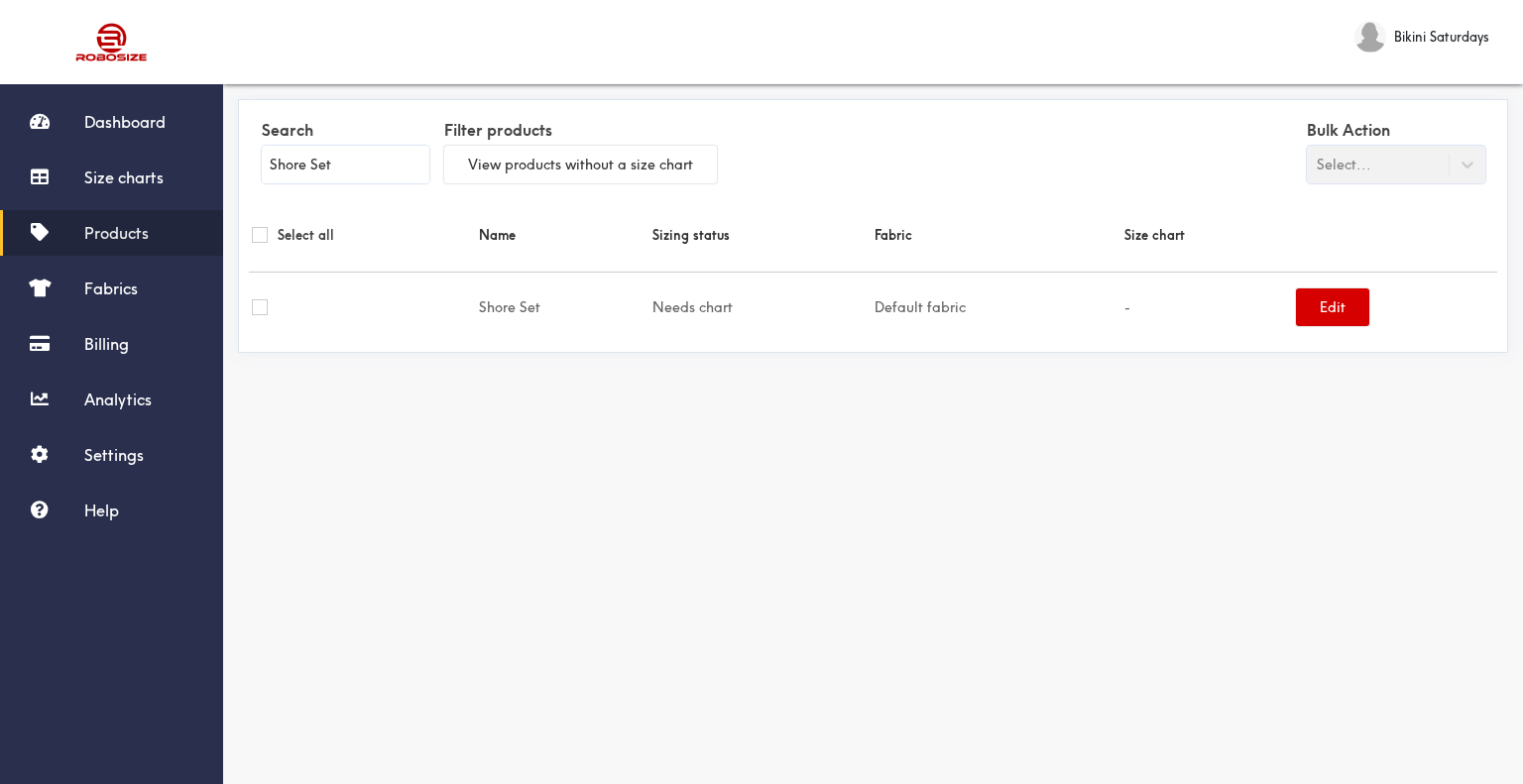 type on "Shore Set" 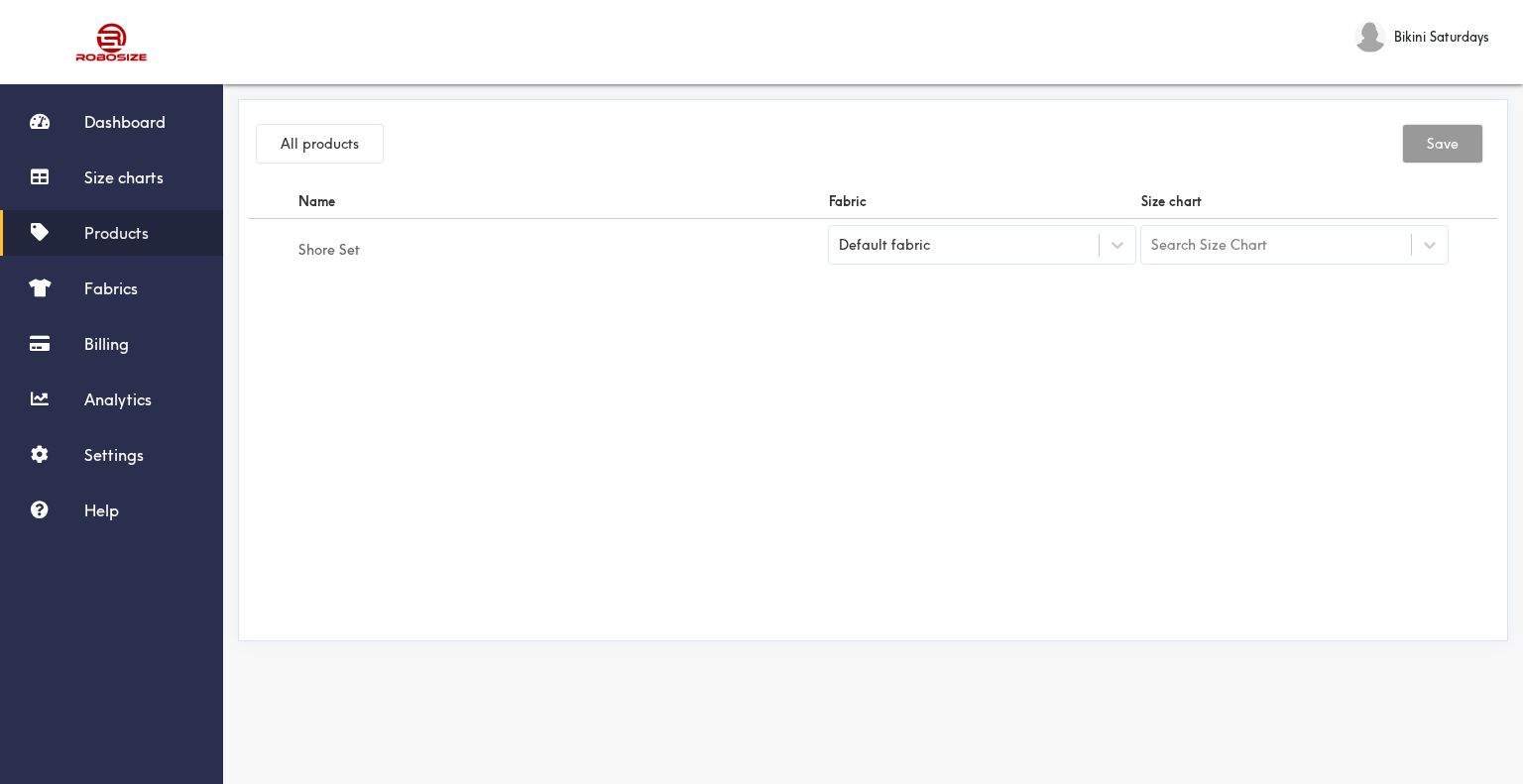click on "Default fabric" at bounding box center (964, 245) 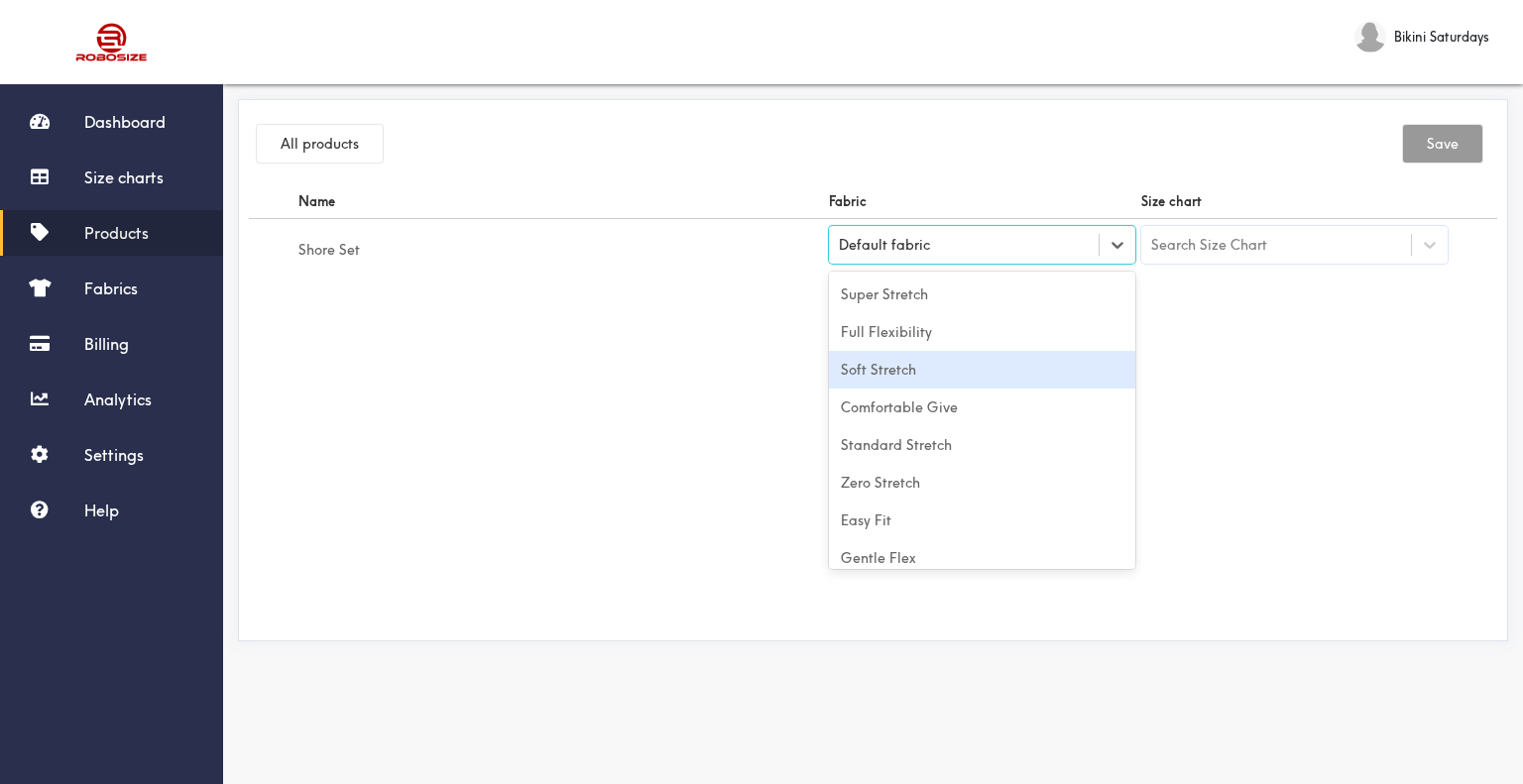 scroll, scrollTop: 87, scrollLeft: 0, axis: vertical 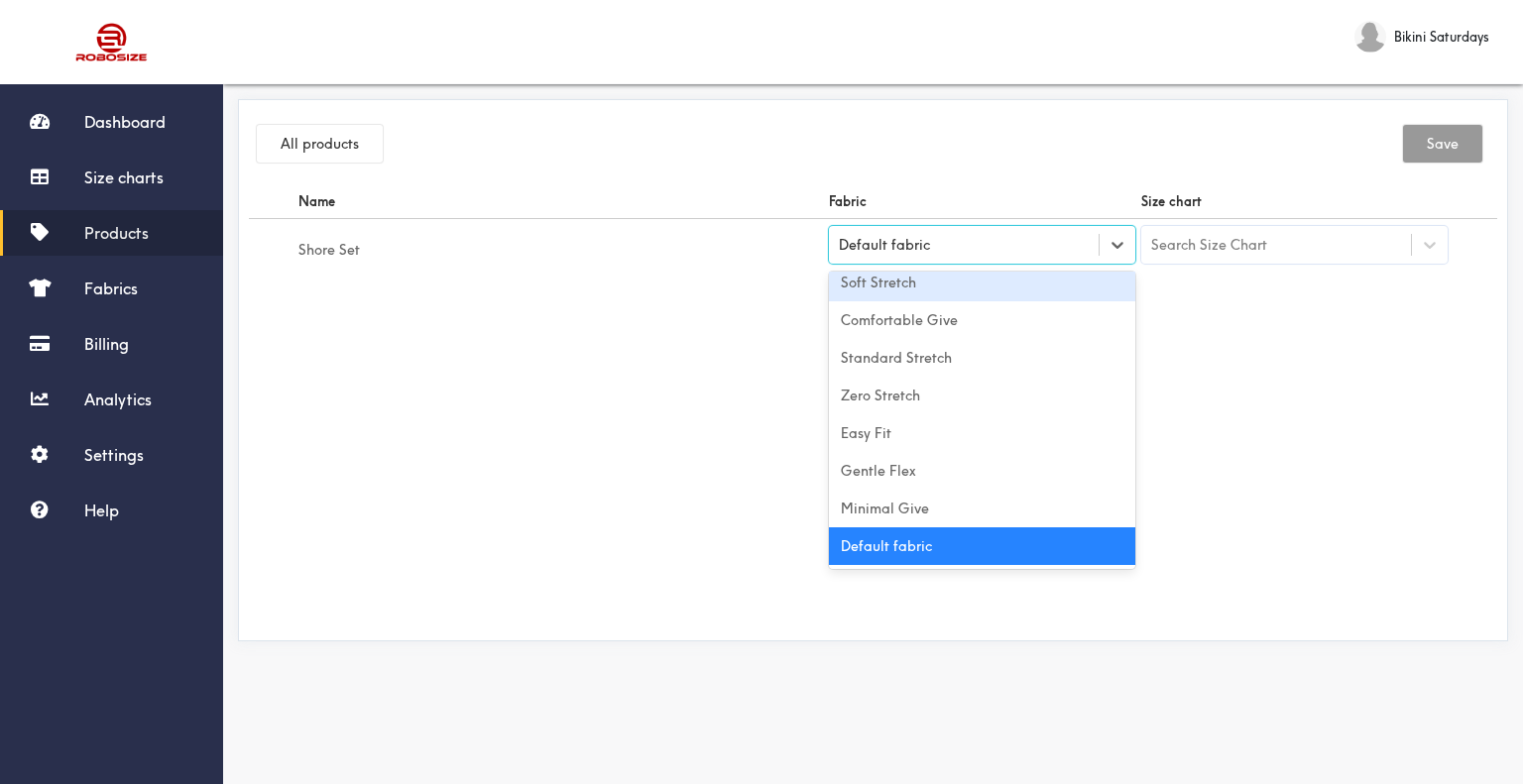 click on "Soft Stretch" at bounding box center [982, 282] 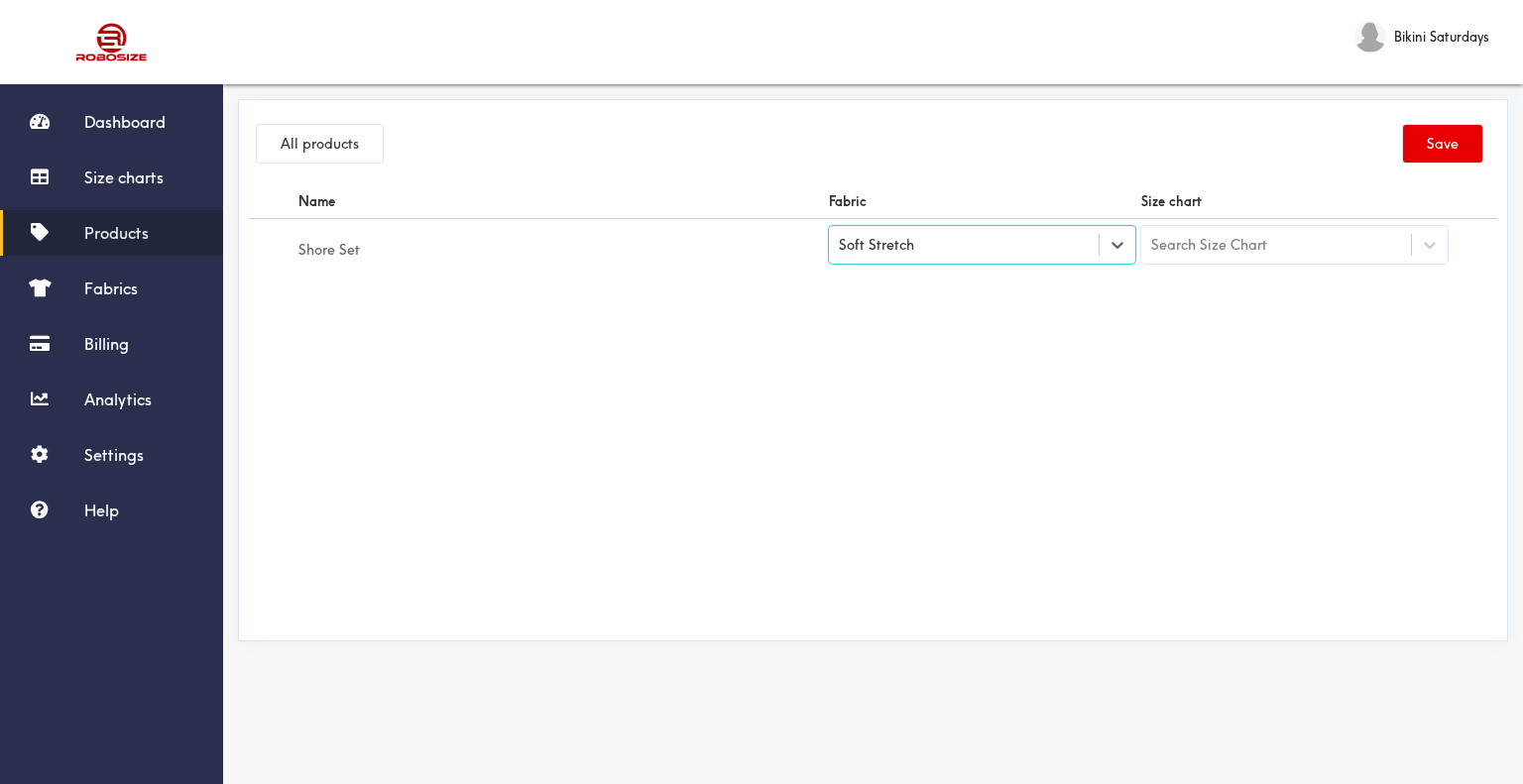 click on "Search Size Chart" at bounding box center [1209, 245] 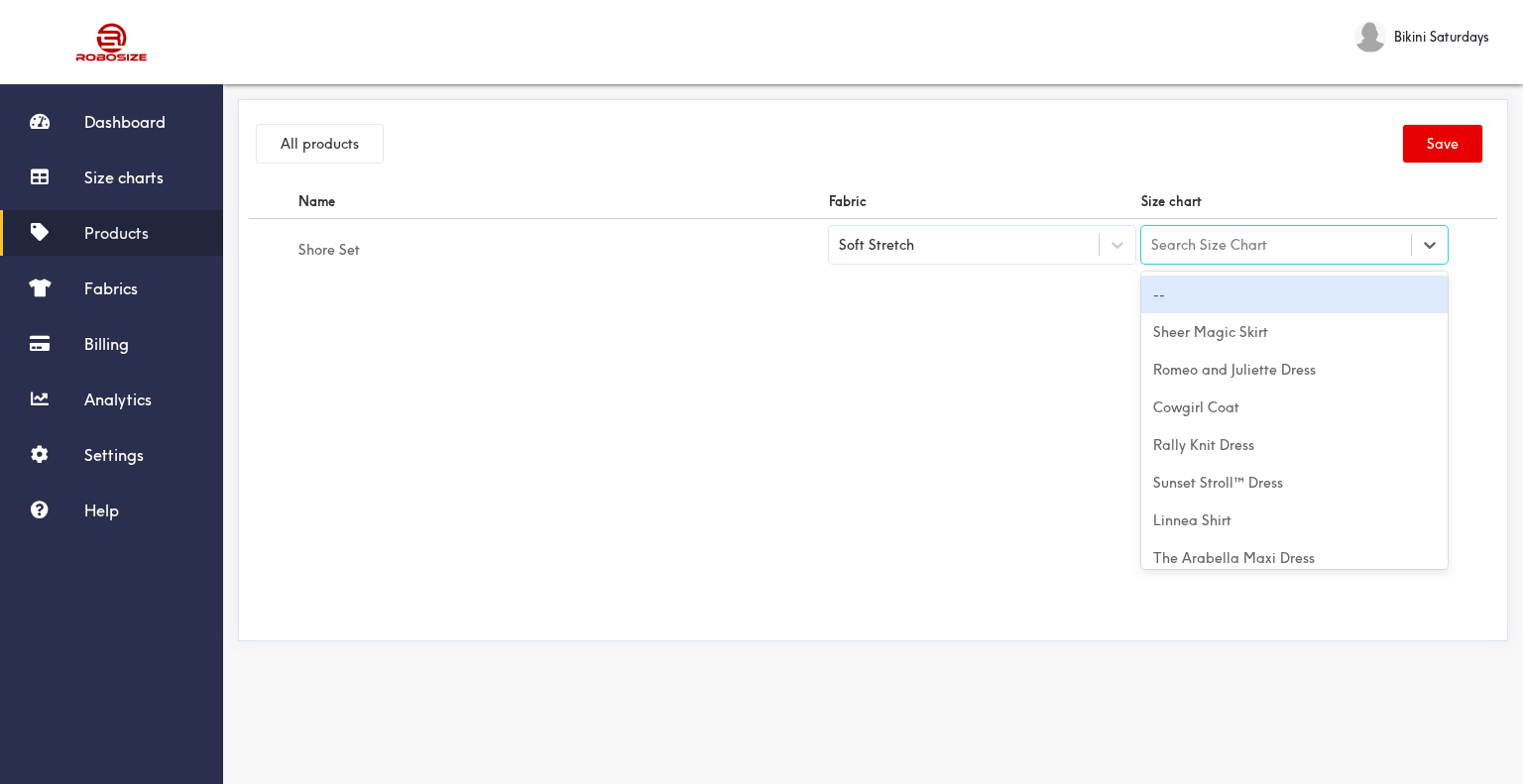 paste on "Shore Set" 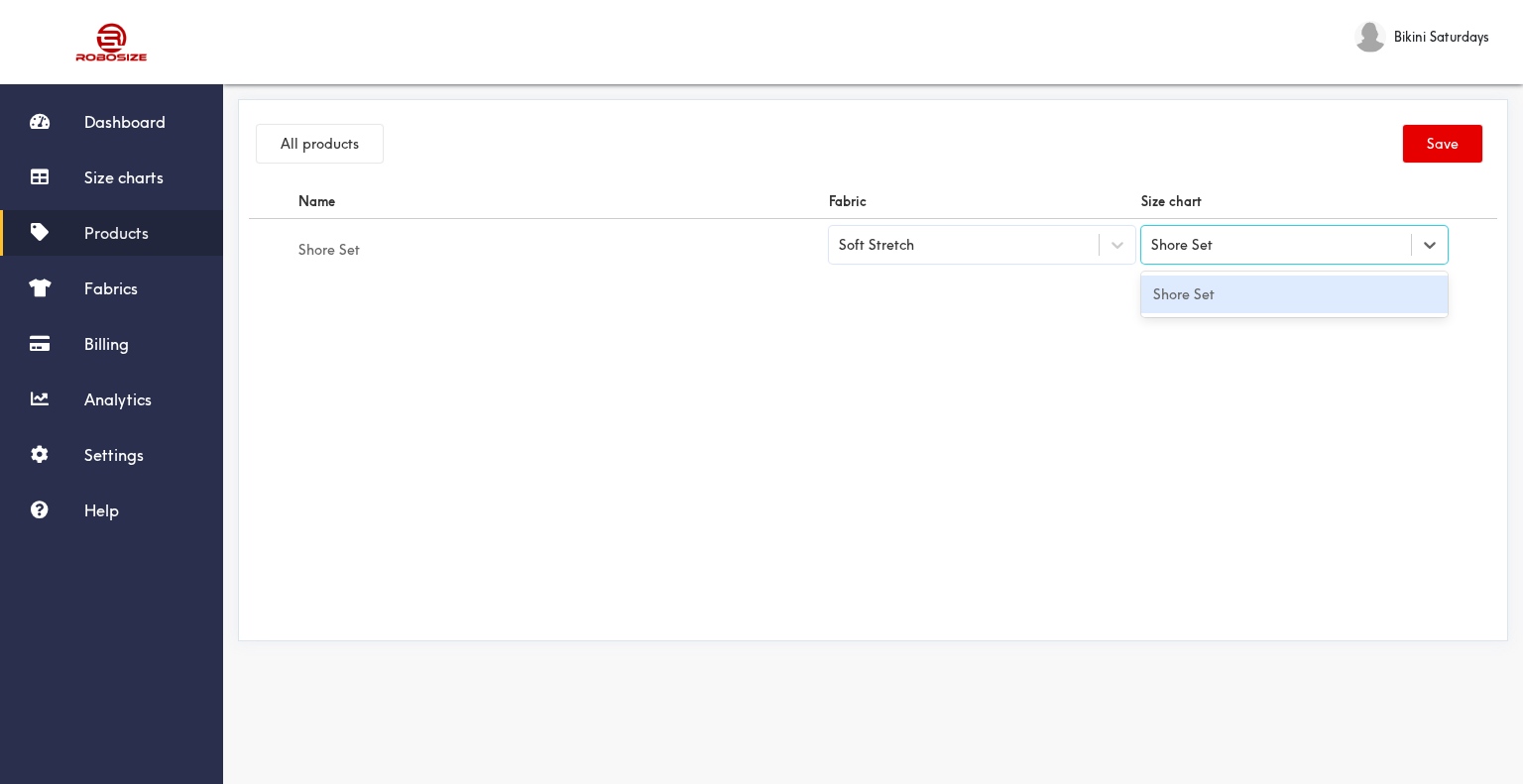 click on "Shore Set" at bounding box center (1294, 294) 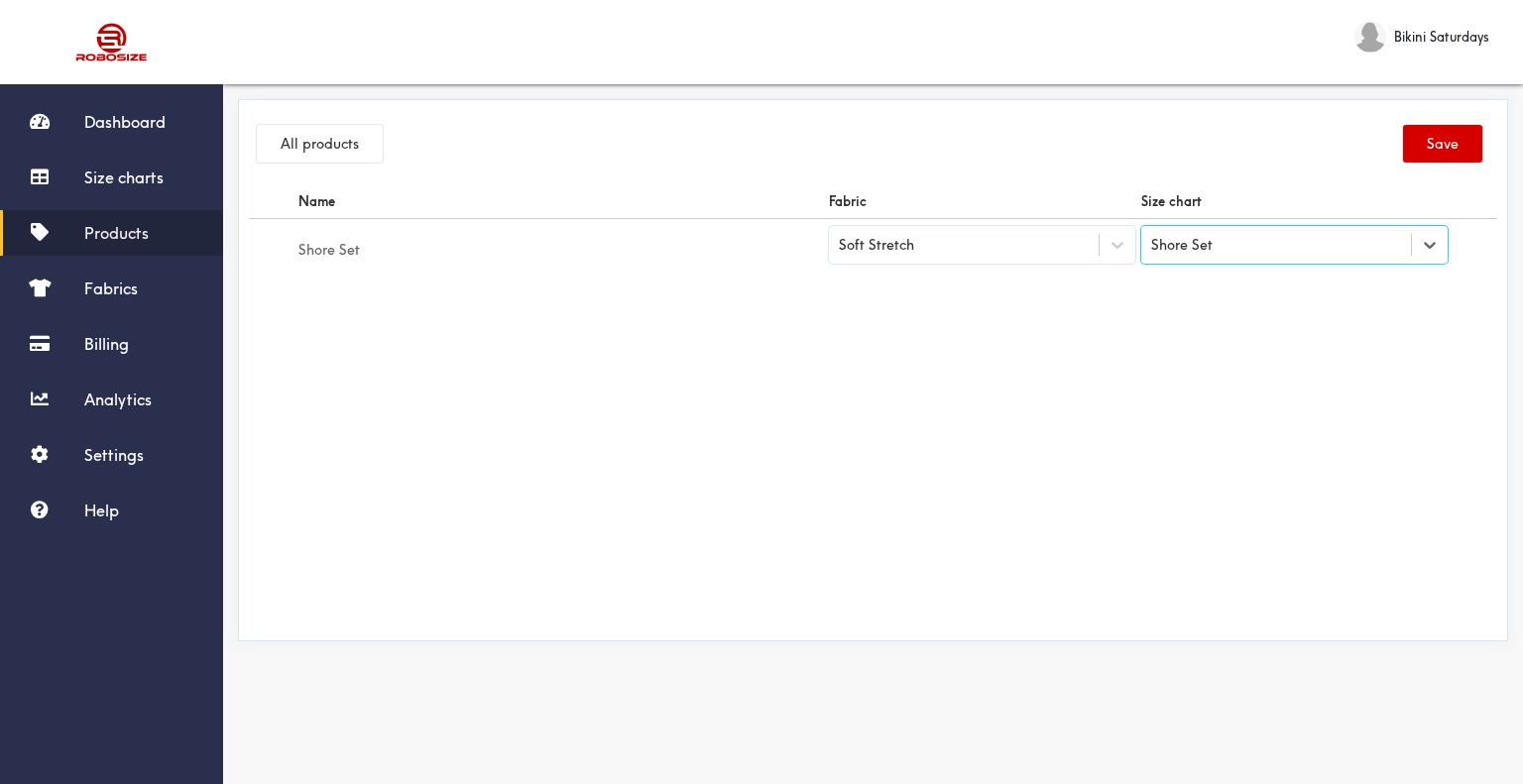 click on "Save" at bounding box center [1443, 144] 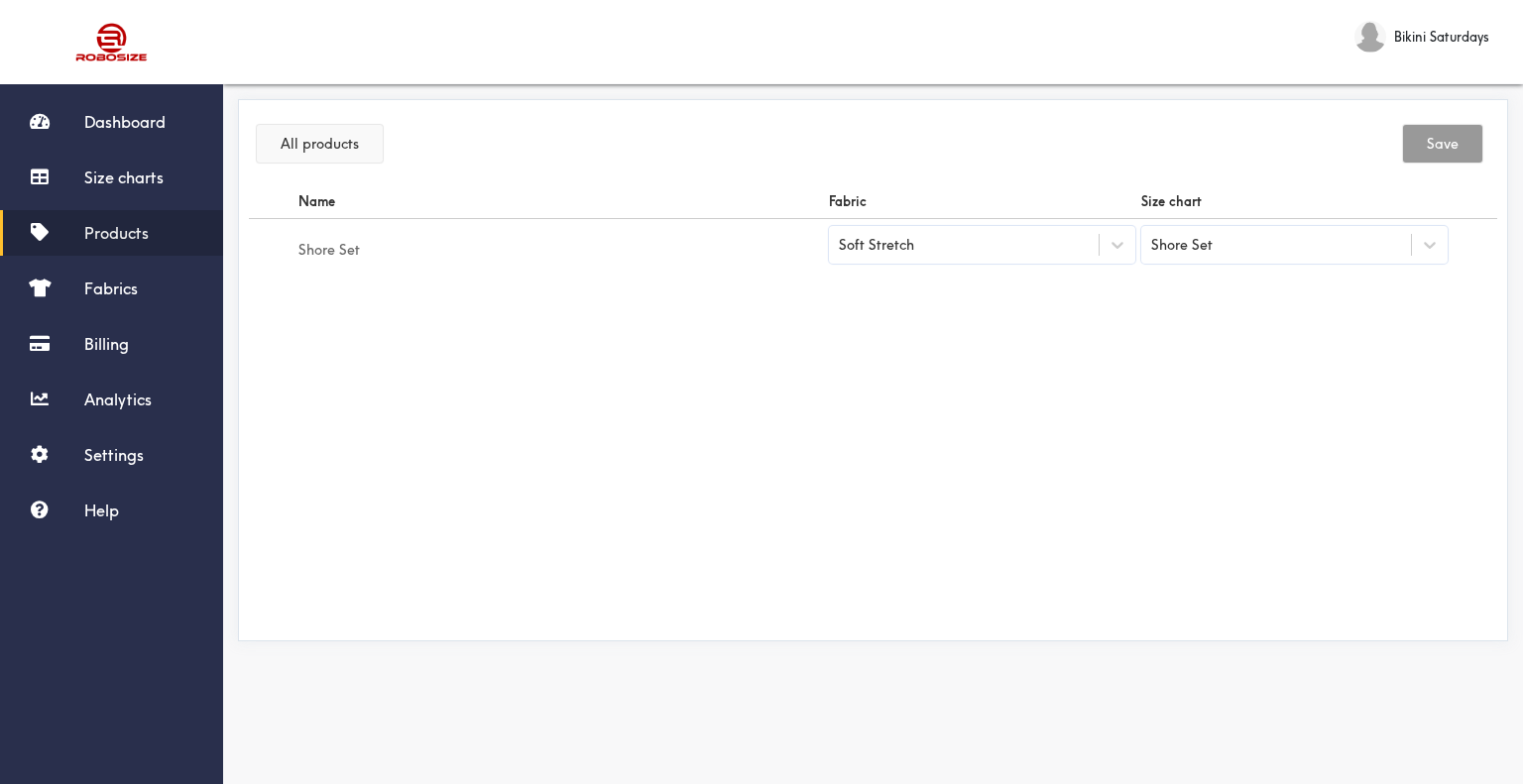 click on "All products" at bounding box center (319, 144) 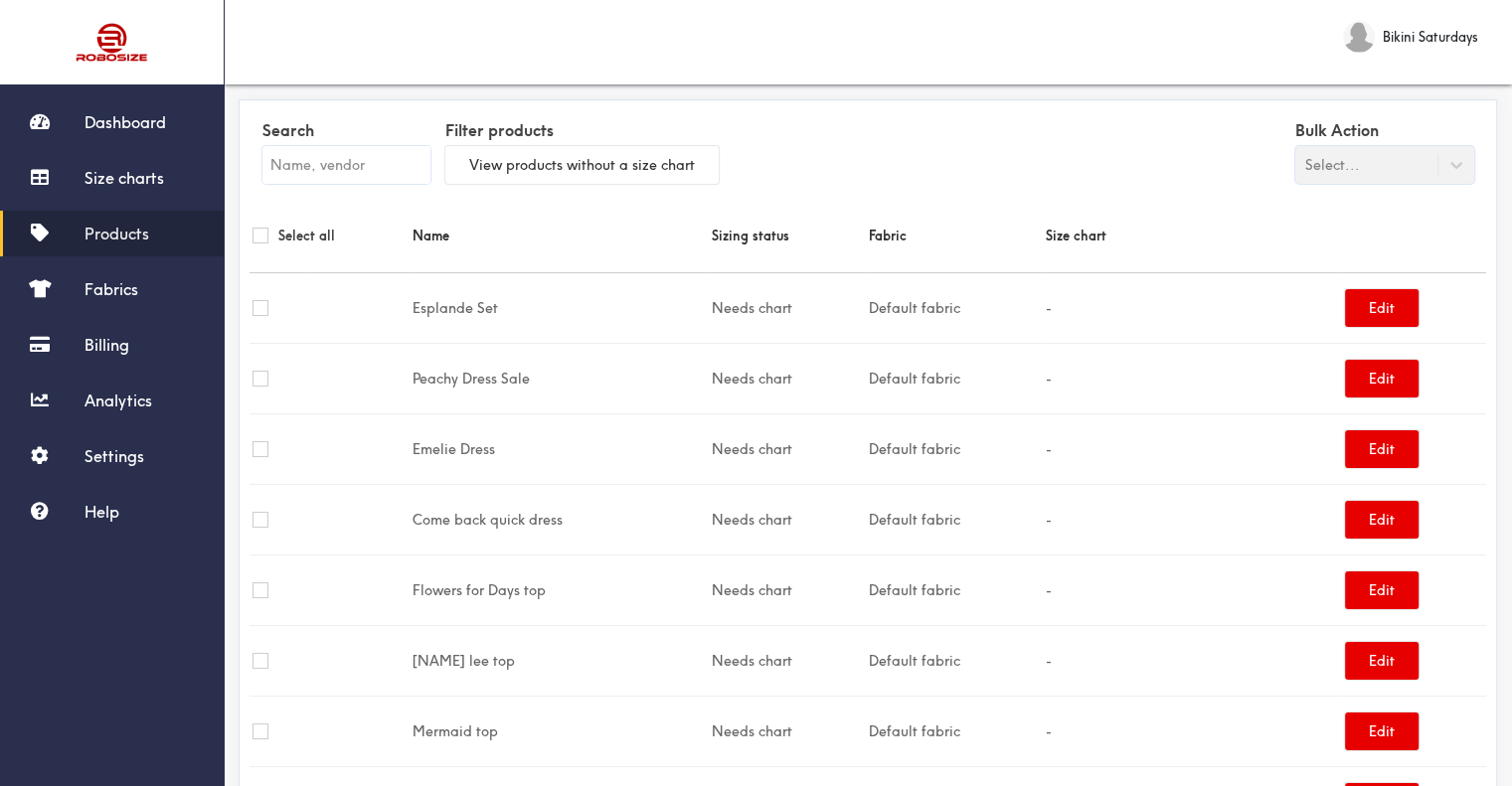 click at bounding box center (346, 165) 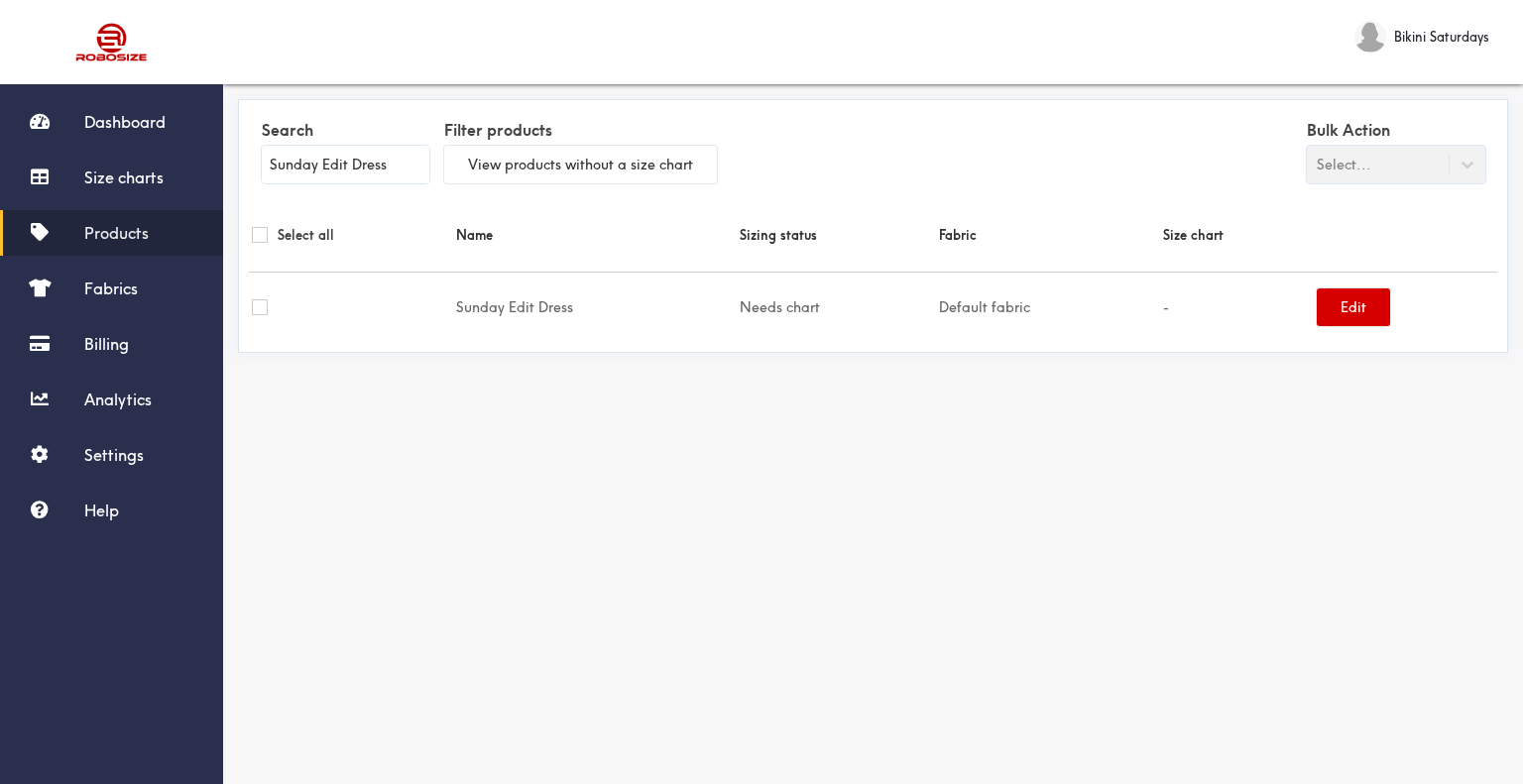 type on "Sunday Edit Dress" 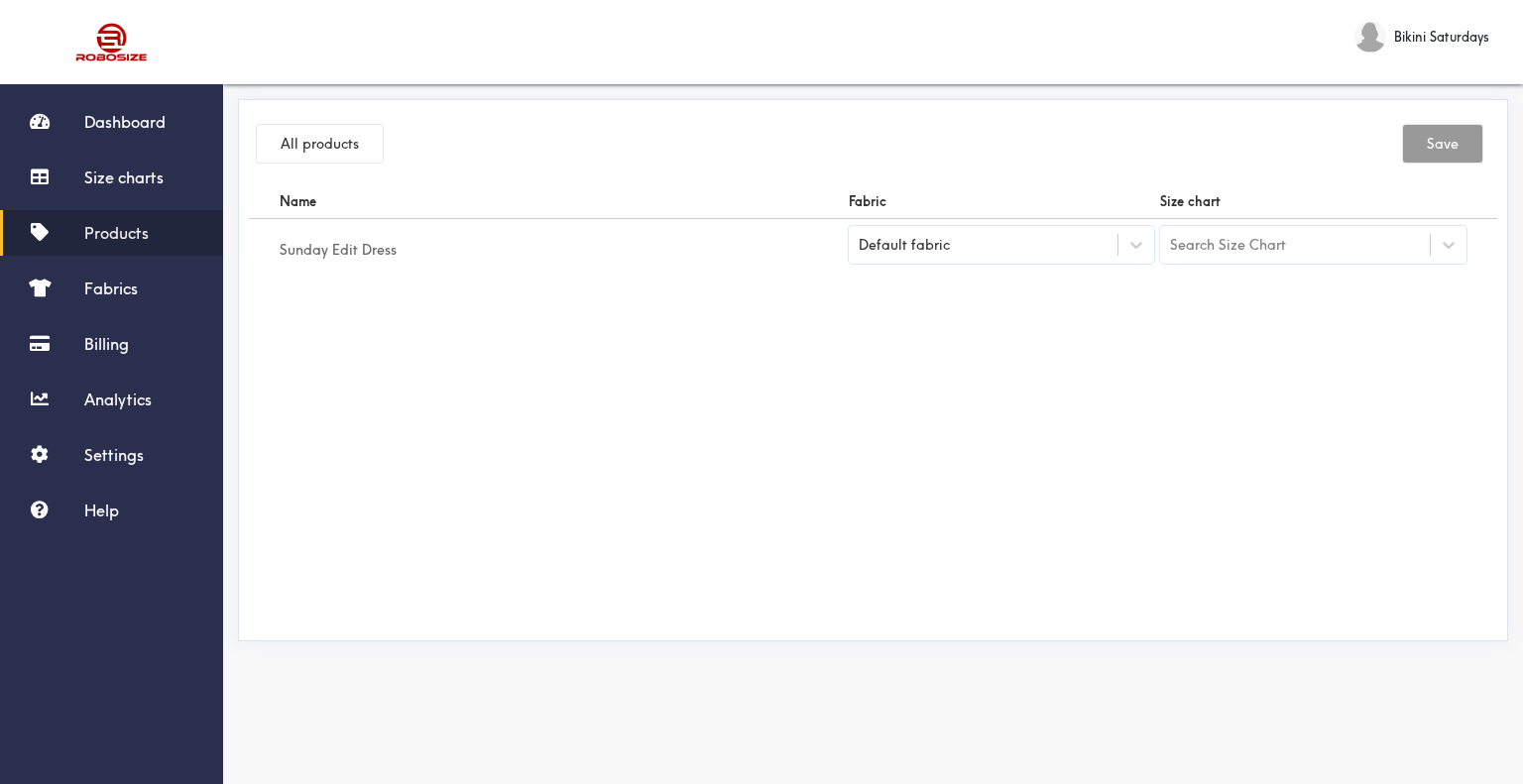 click on "Default fabric" at bounding box center [904, 245] 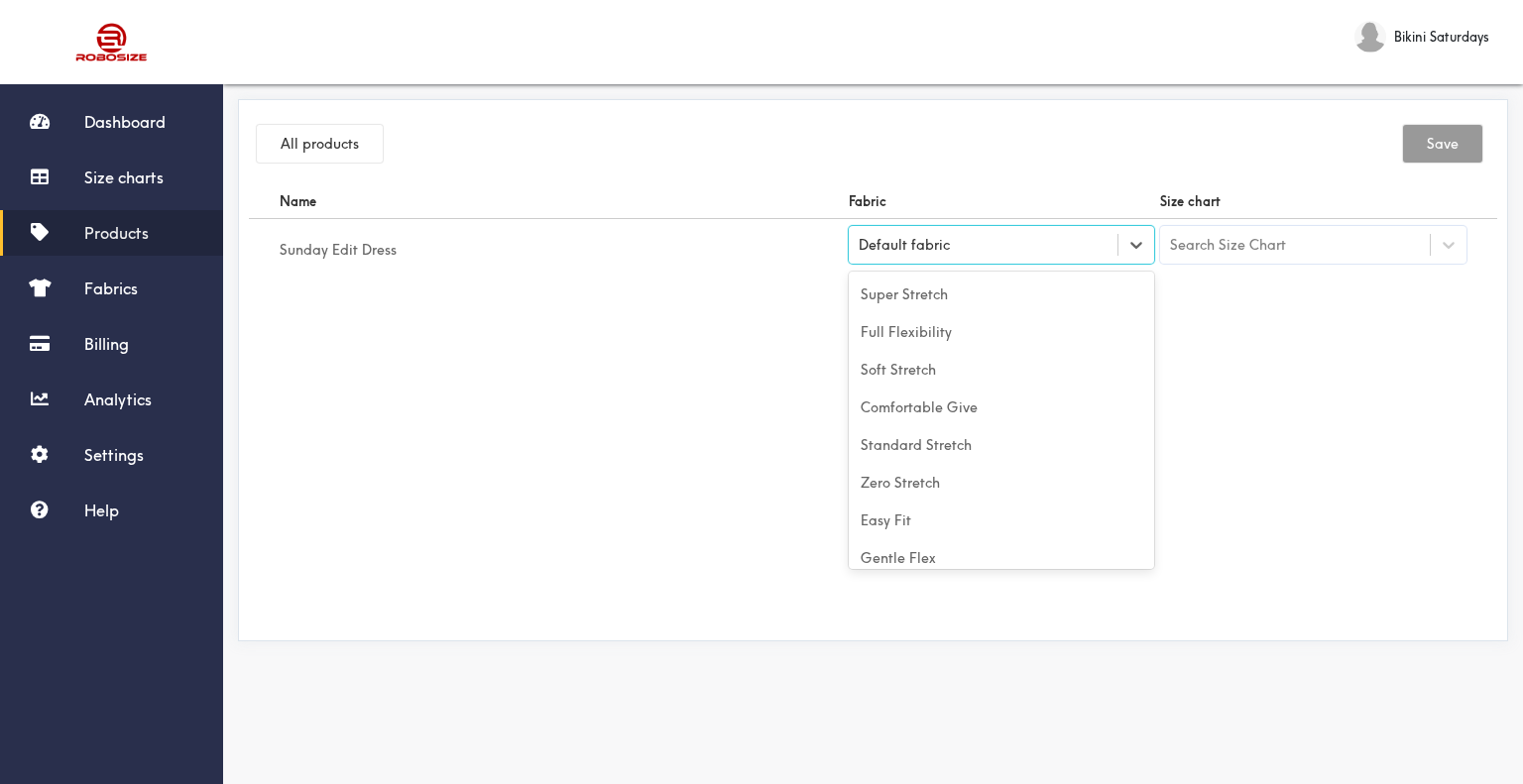 scroll, scrollTop: 87, scrollLeft: 0, axis: vertical 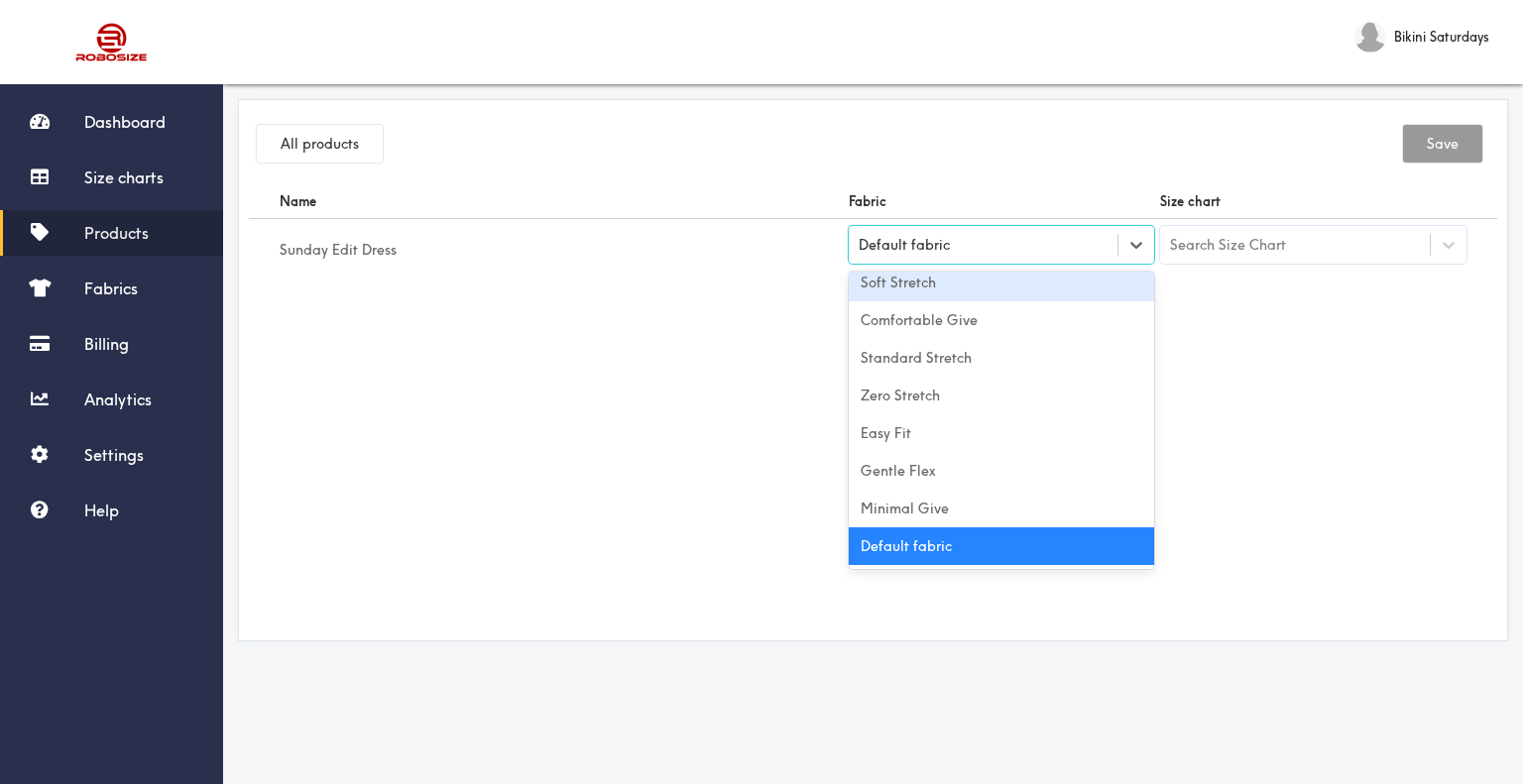 drag, startPoint x: 936, startPoint y: 278, endPoint x: 1178, endPoint y: 280, distance: 242.00826 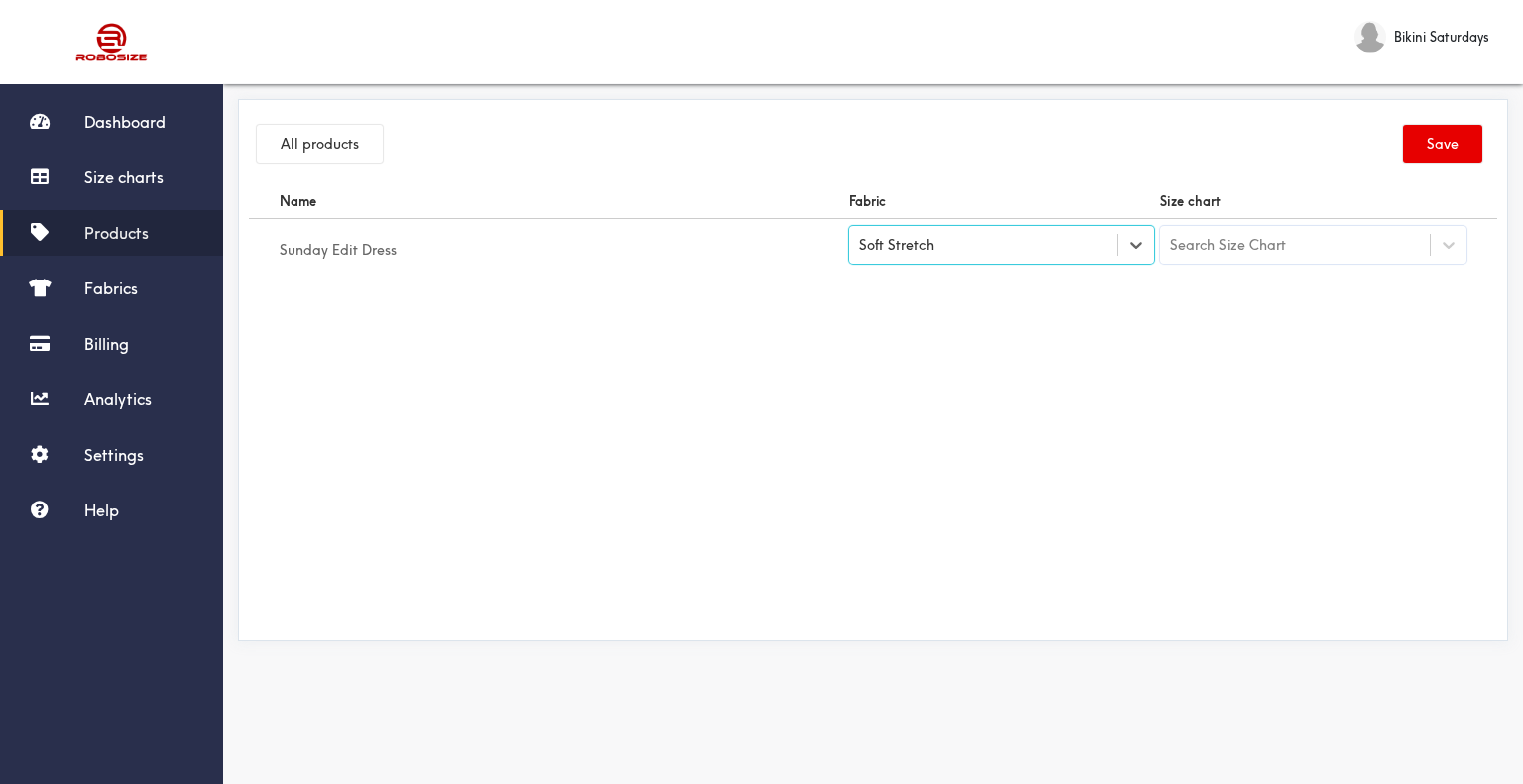 click on "Search Size Chart" at bounding box center [1228, 245] 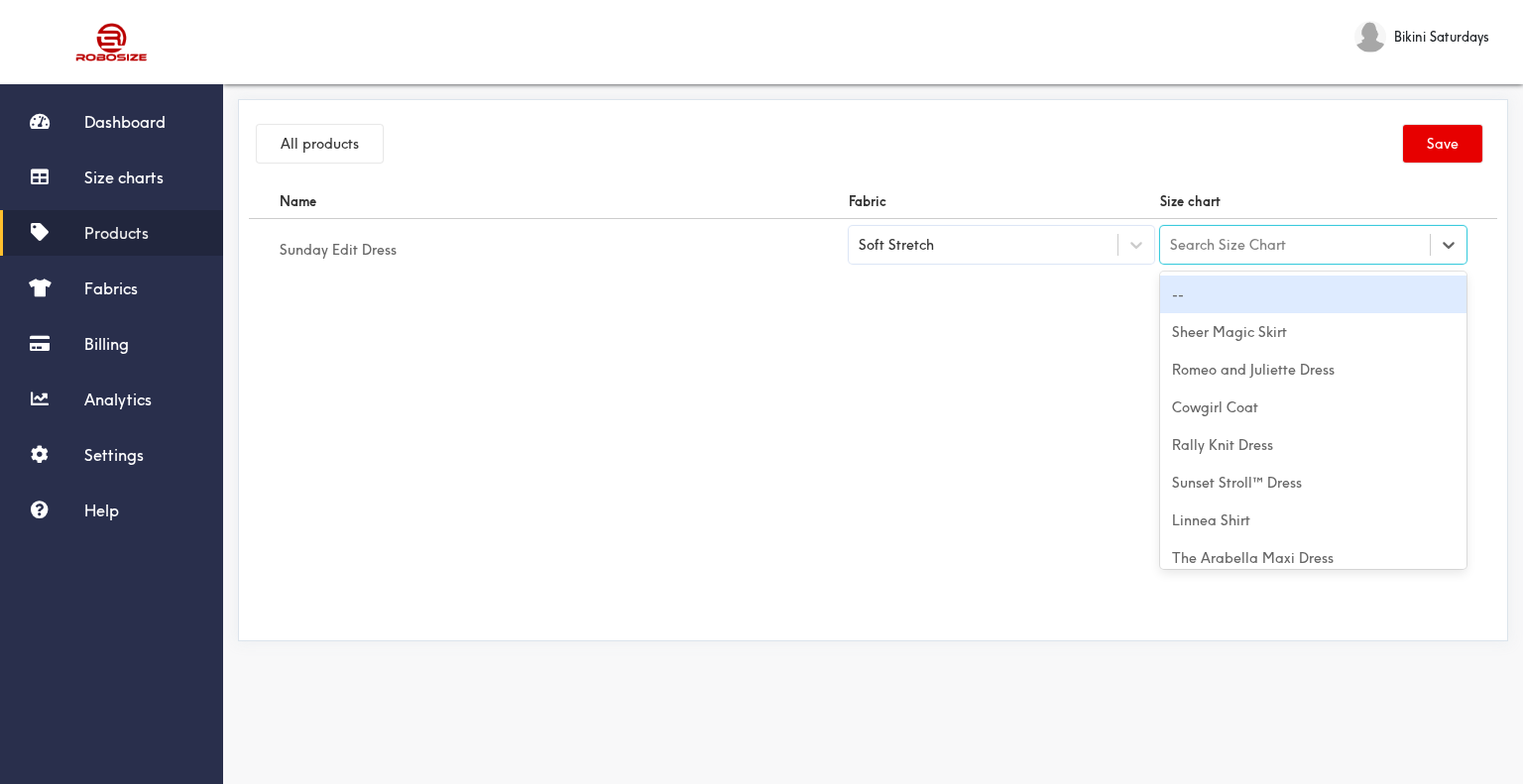 paste on "Sunday Edit Dress" 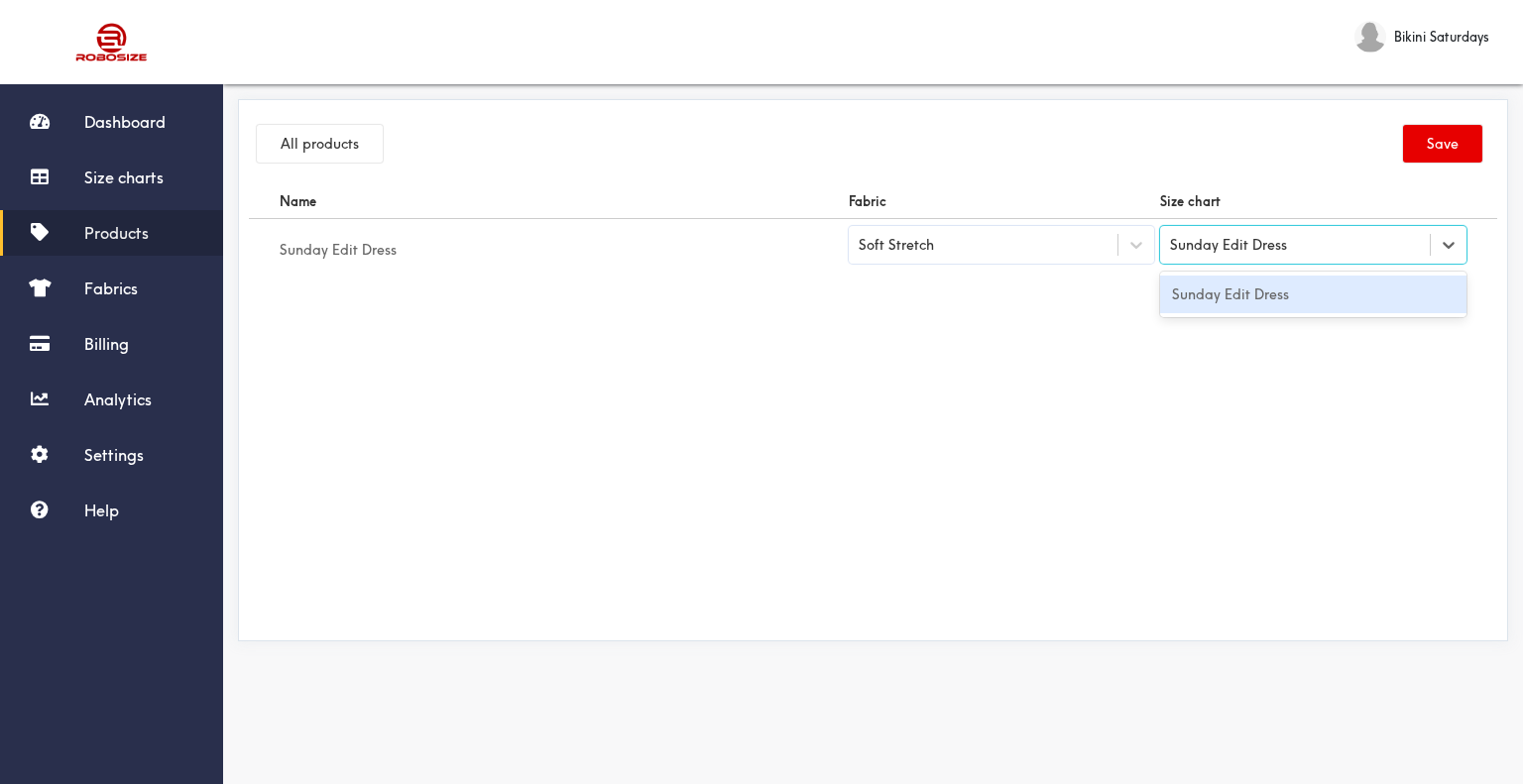 click on "Sunday Edit Dress" at bounding box center (1313, 294) 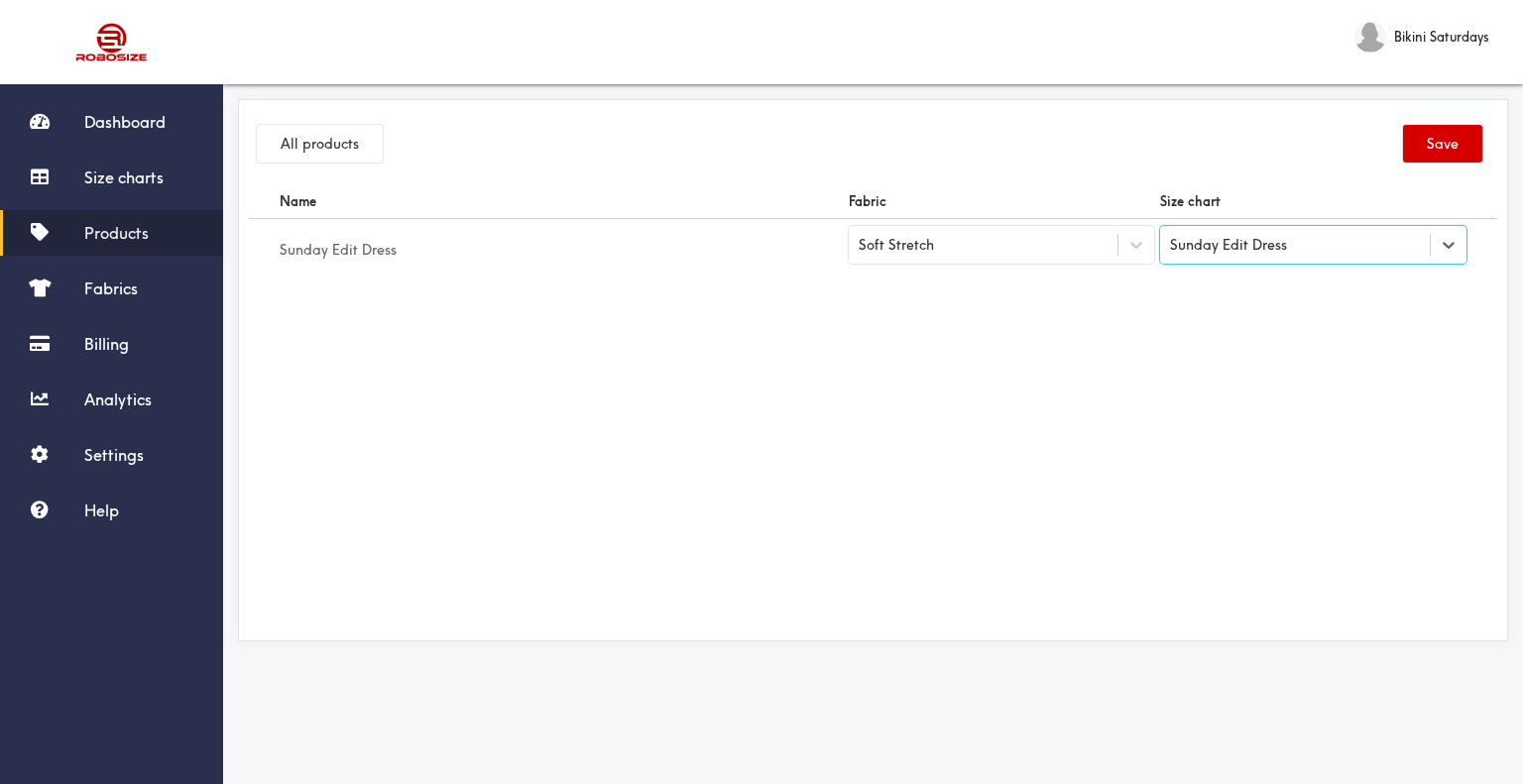 click on "Save" at bounding box center [1443, 144] 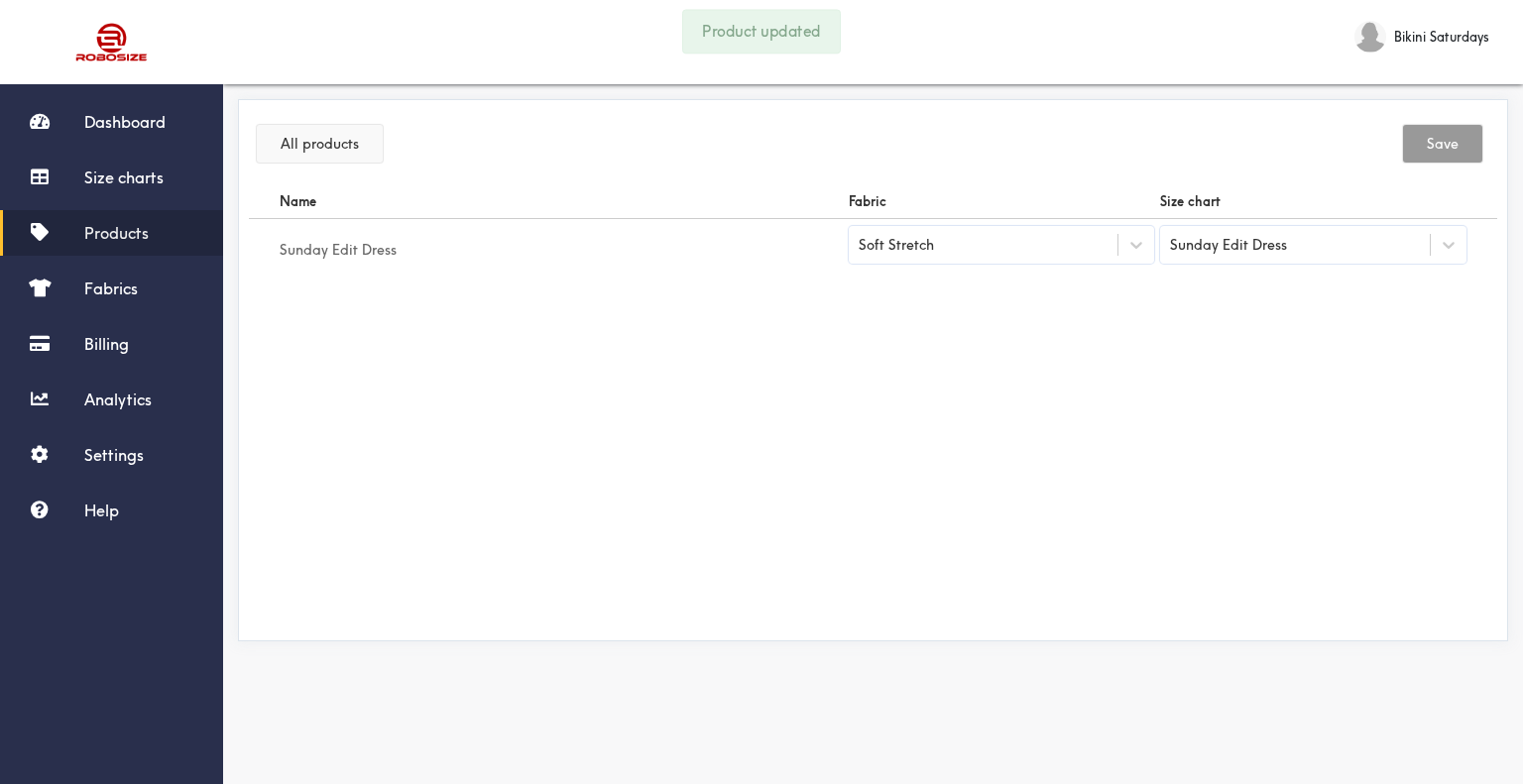 click on "All products" at bounding box center (319, 144) 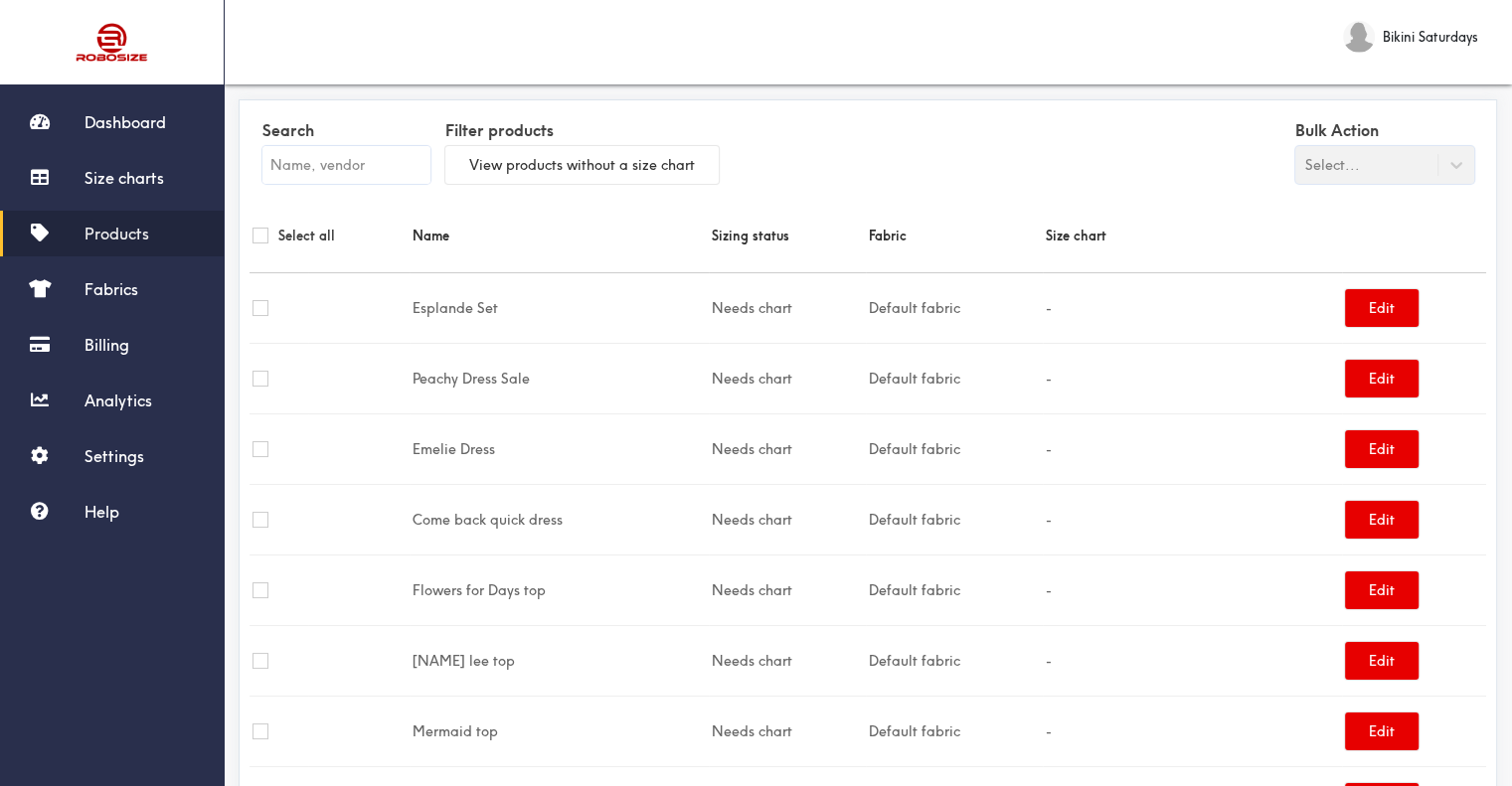 click at bounding box center [346, 165] 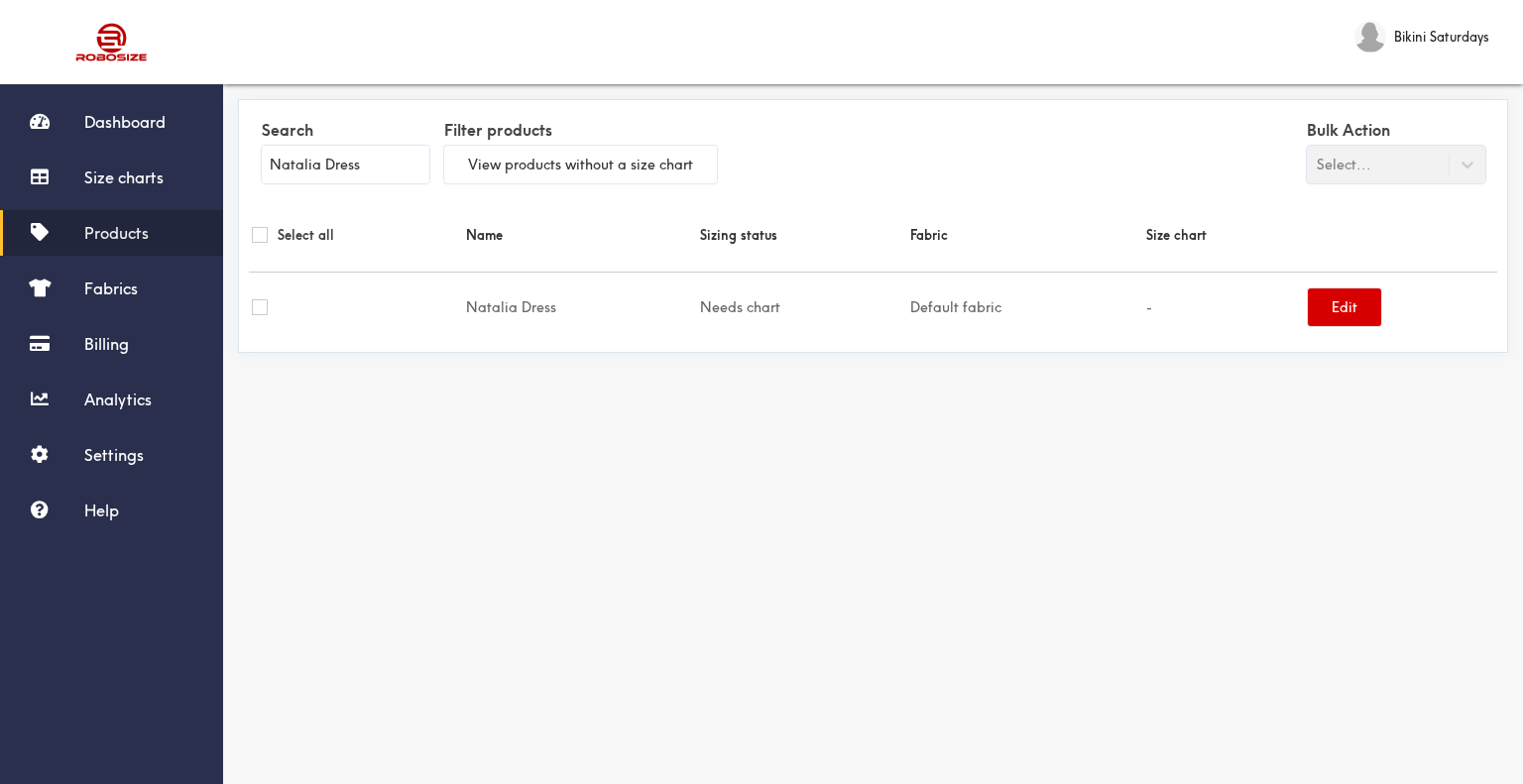 type on "Natalia Dress" 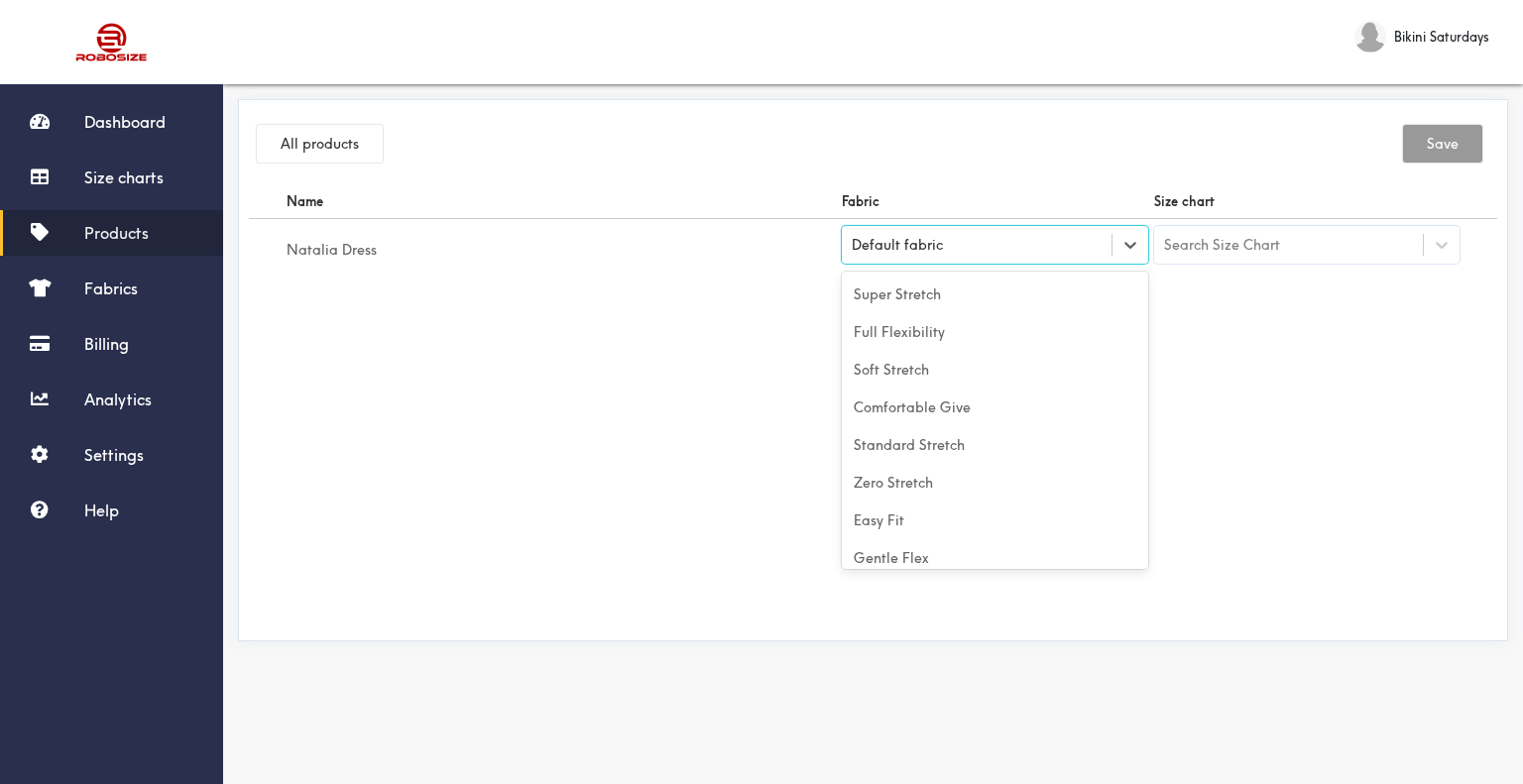click on "Default fabric" at bounding box center [977, 245] 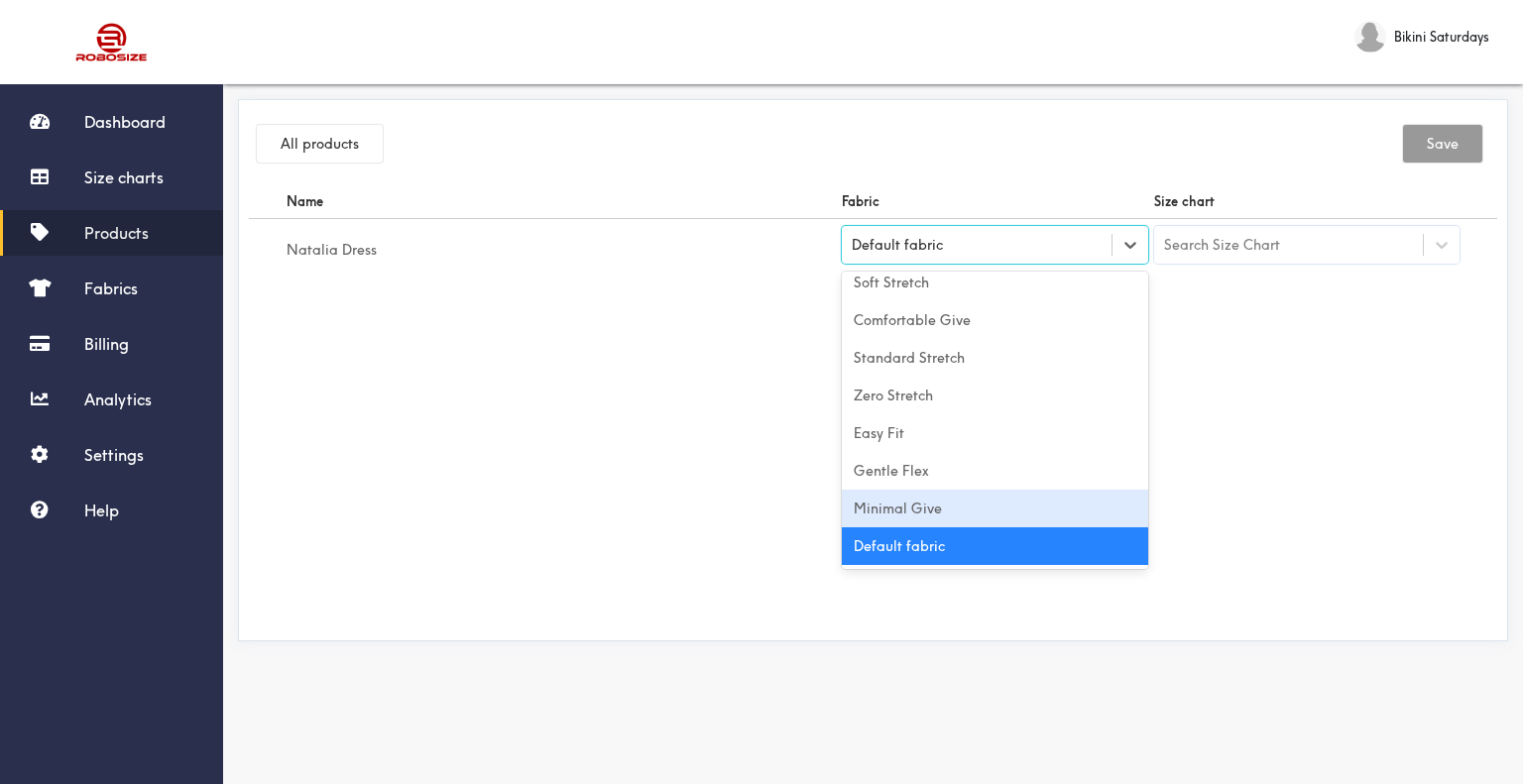 click on "Minimal Give" at bounding box center [995, 508] 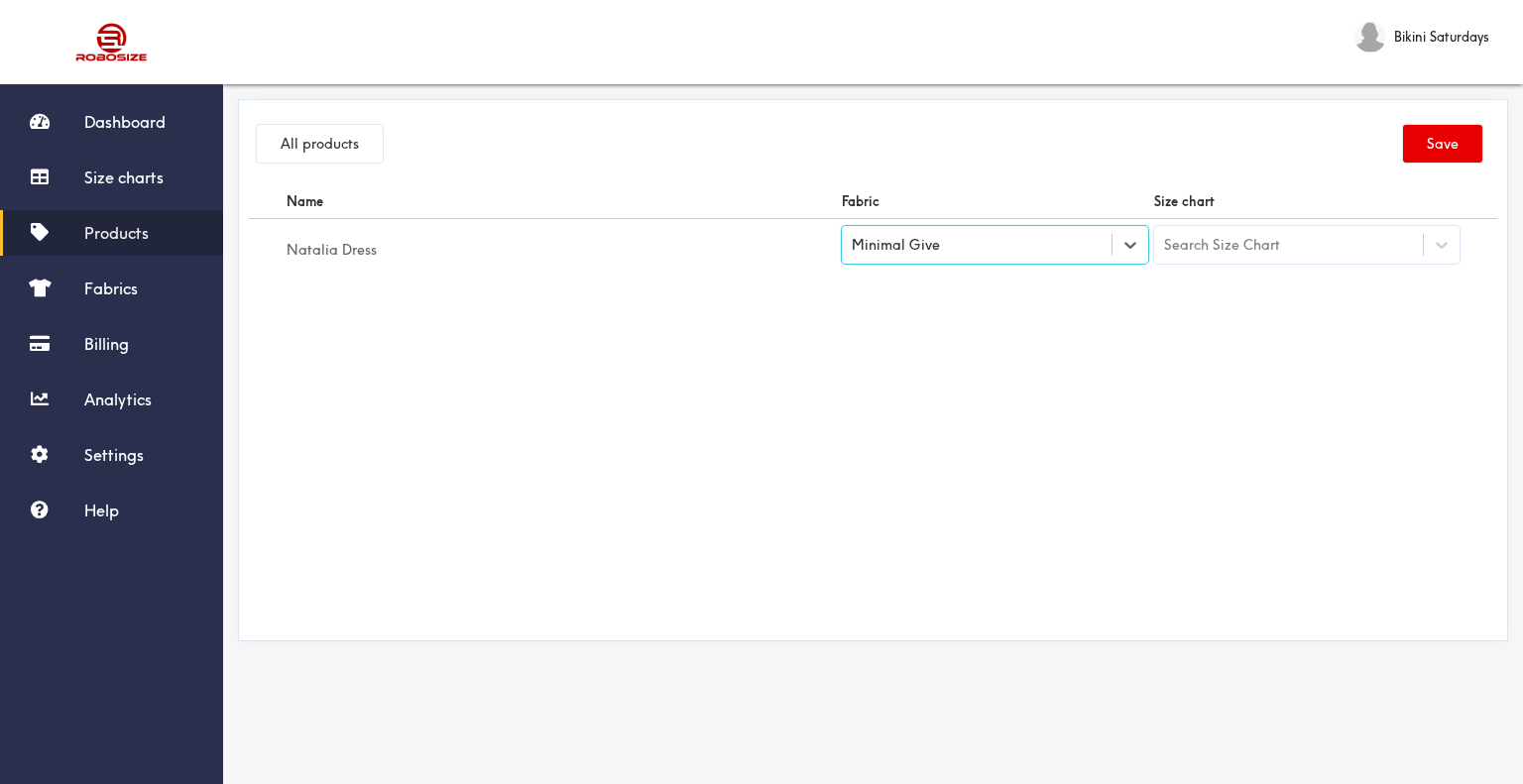 click on "Search Size Chart" at bounding box center (1222, 245) 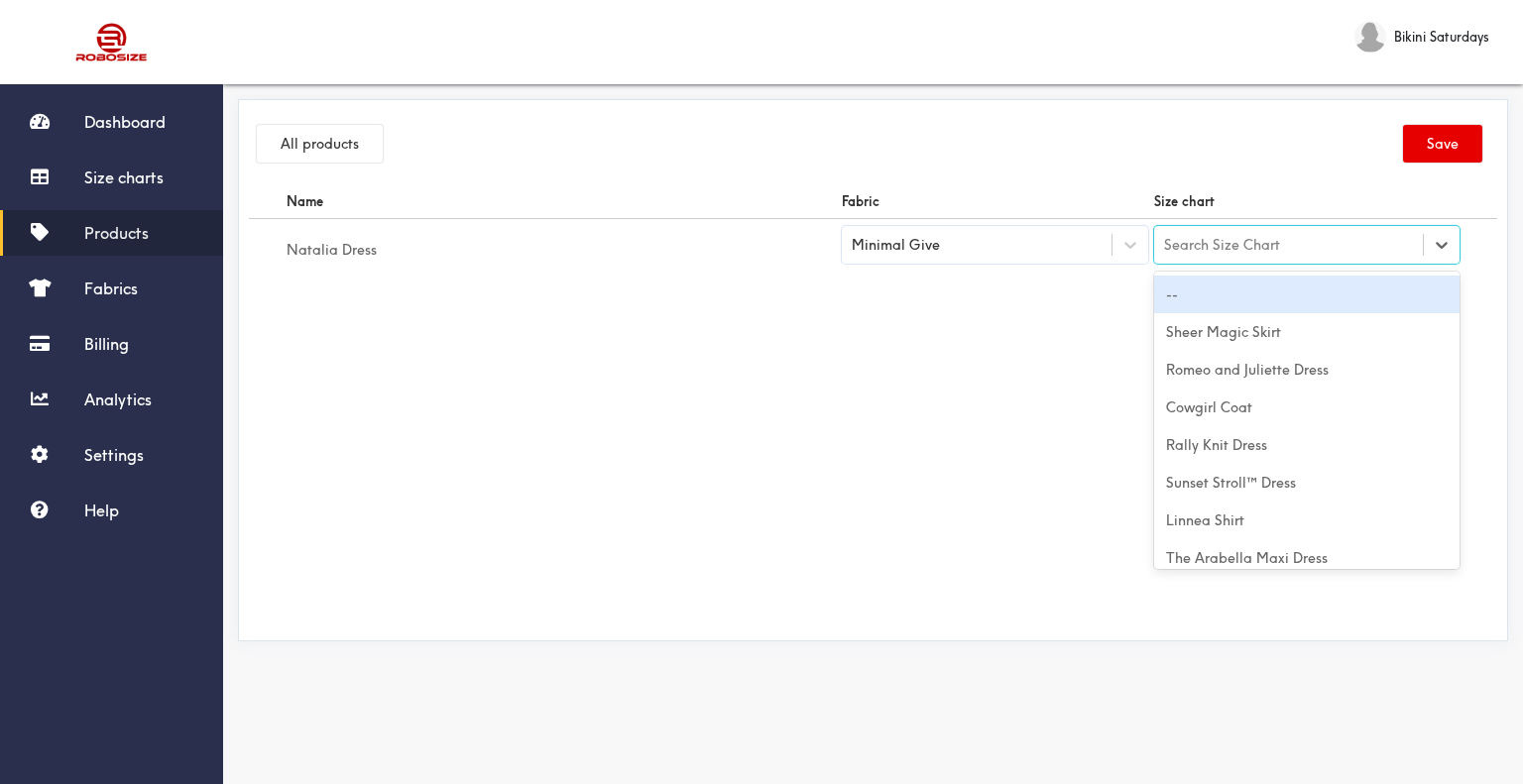 paste on "Natalia Dress" 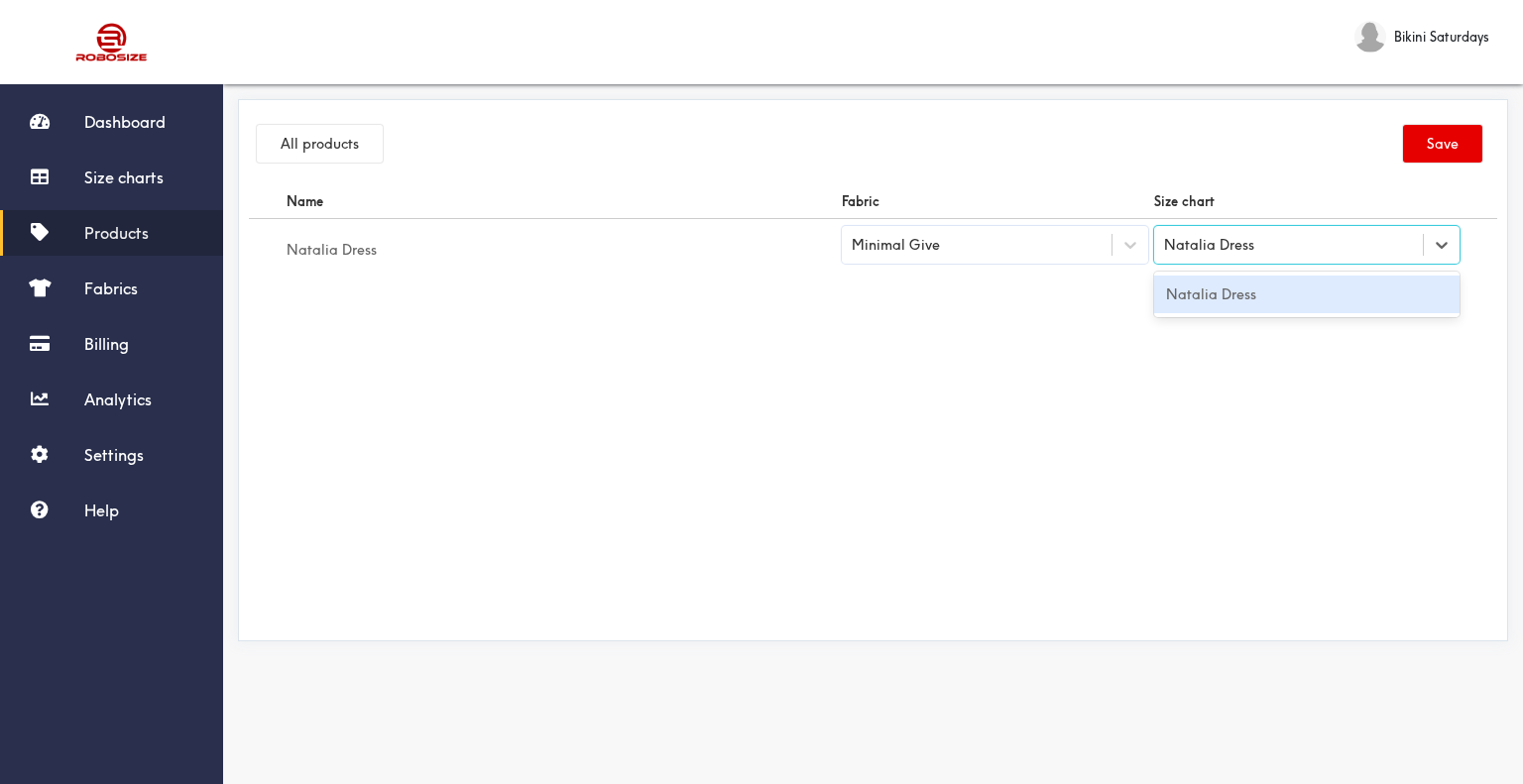 click on "Natalia Dress" at bounding box center (1307, 294) 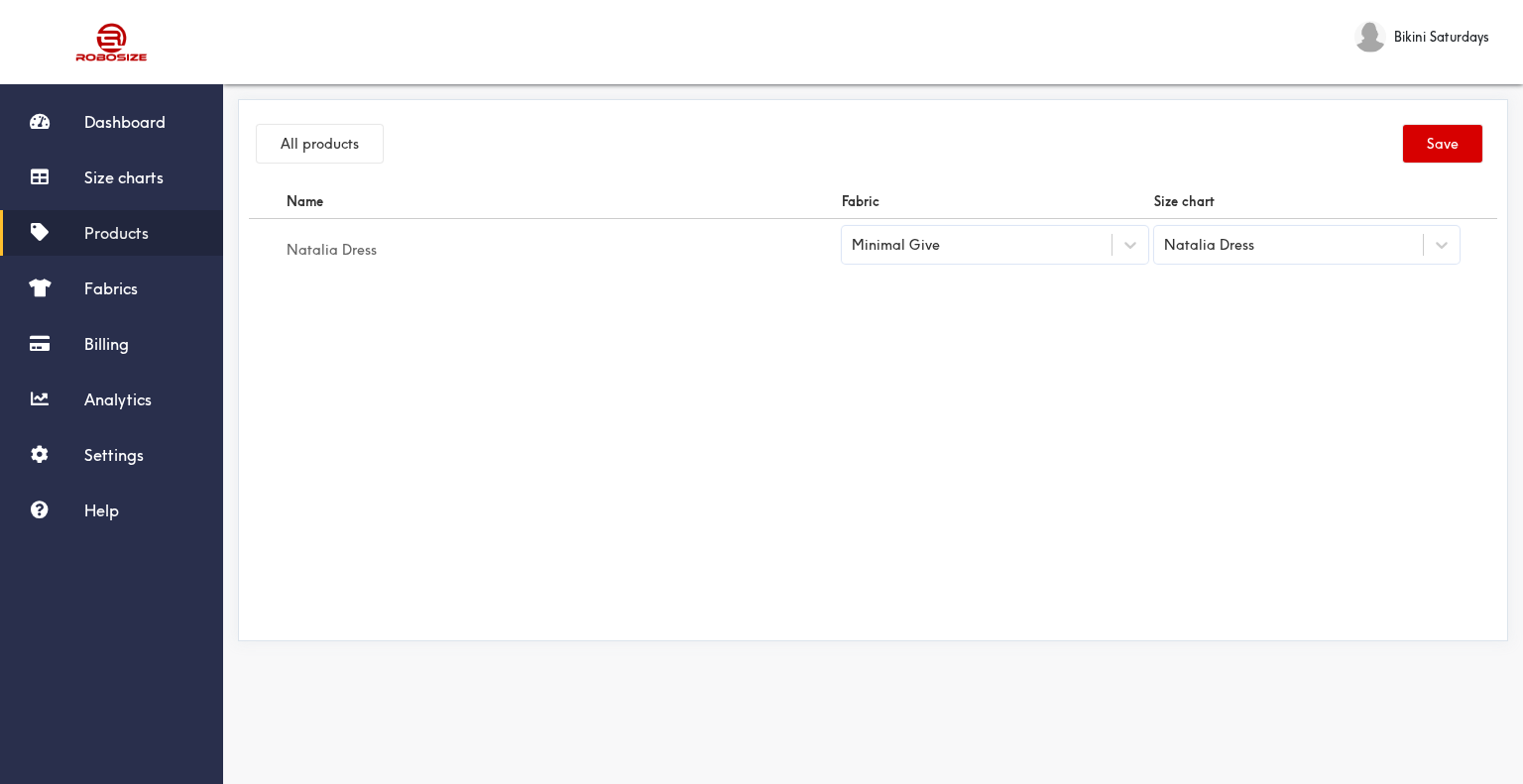 click on "Save" at bounding box center [1443, 144] 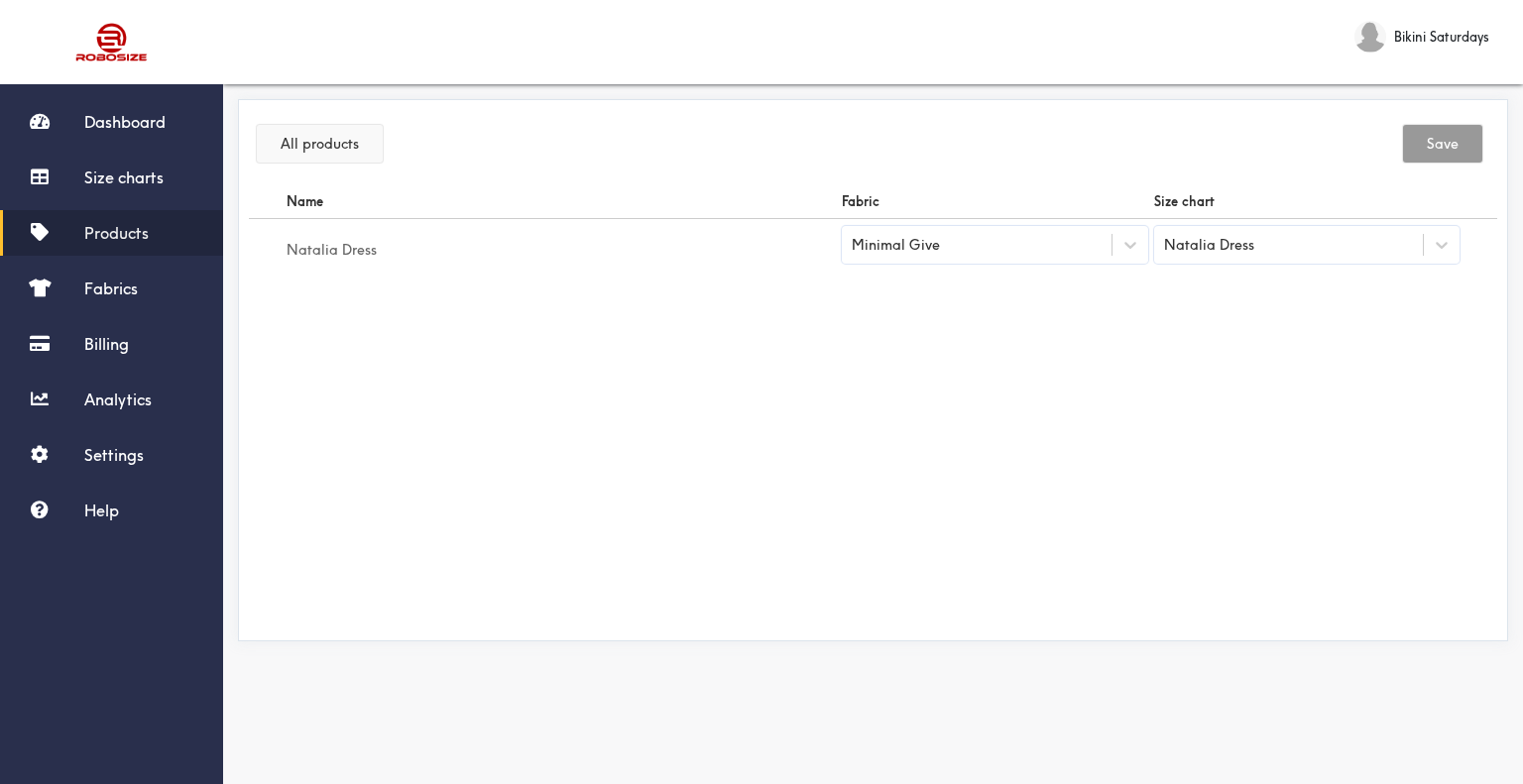 click on "All products" at bounding box center [319, 144] 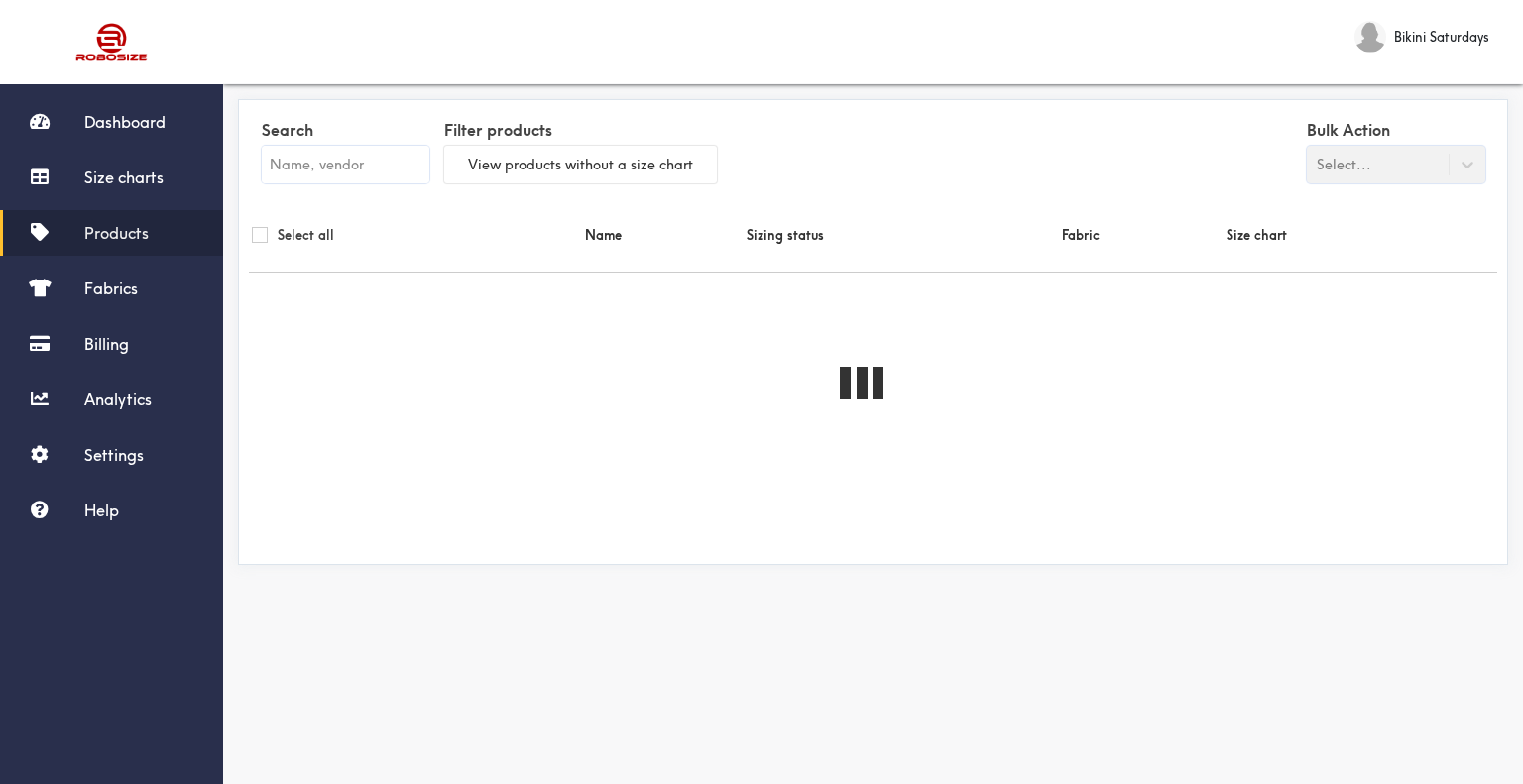 click at bounding box center (345, 165) 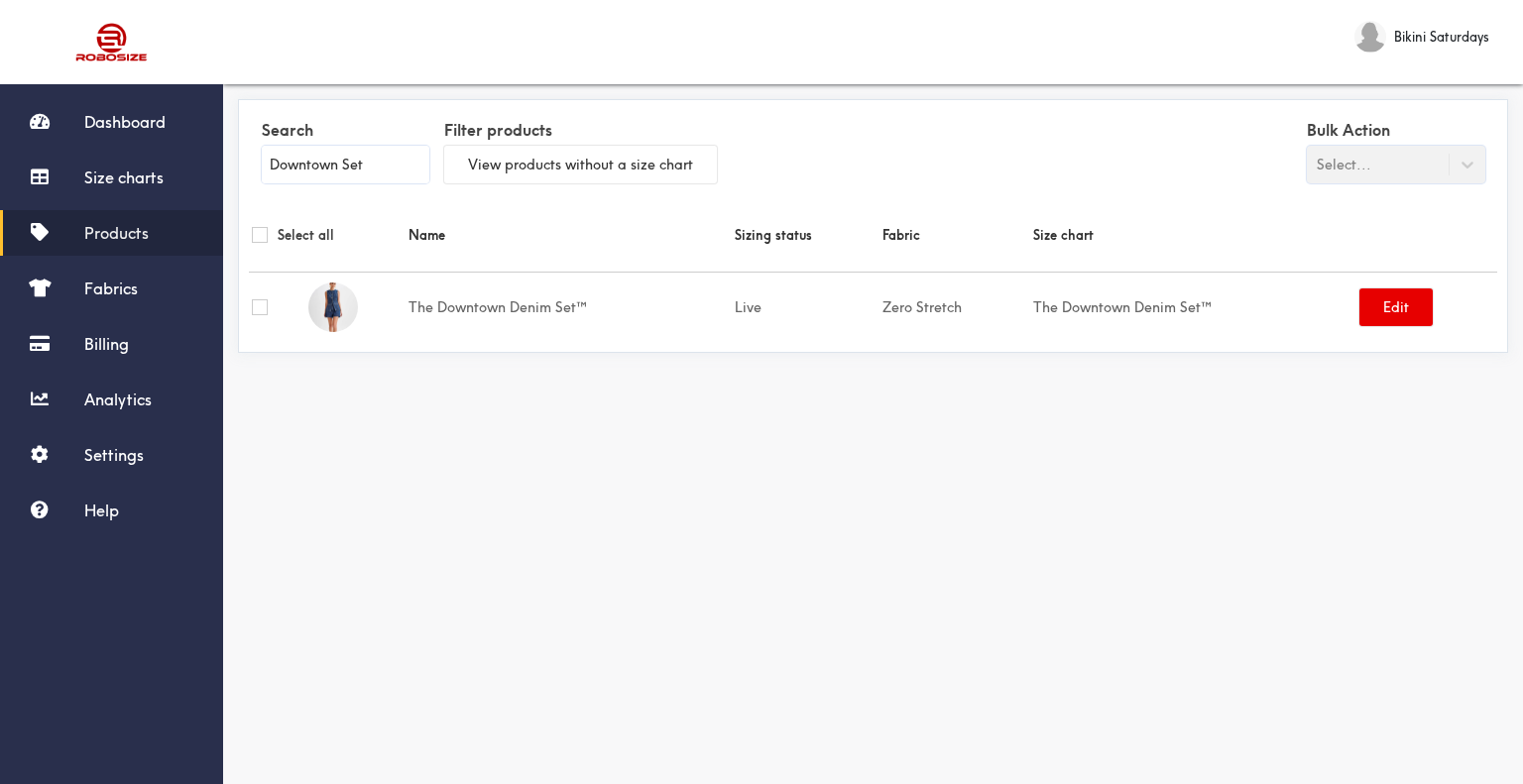 click on "Downtown Set" at bounding box center (345, 165) 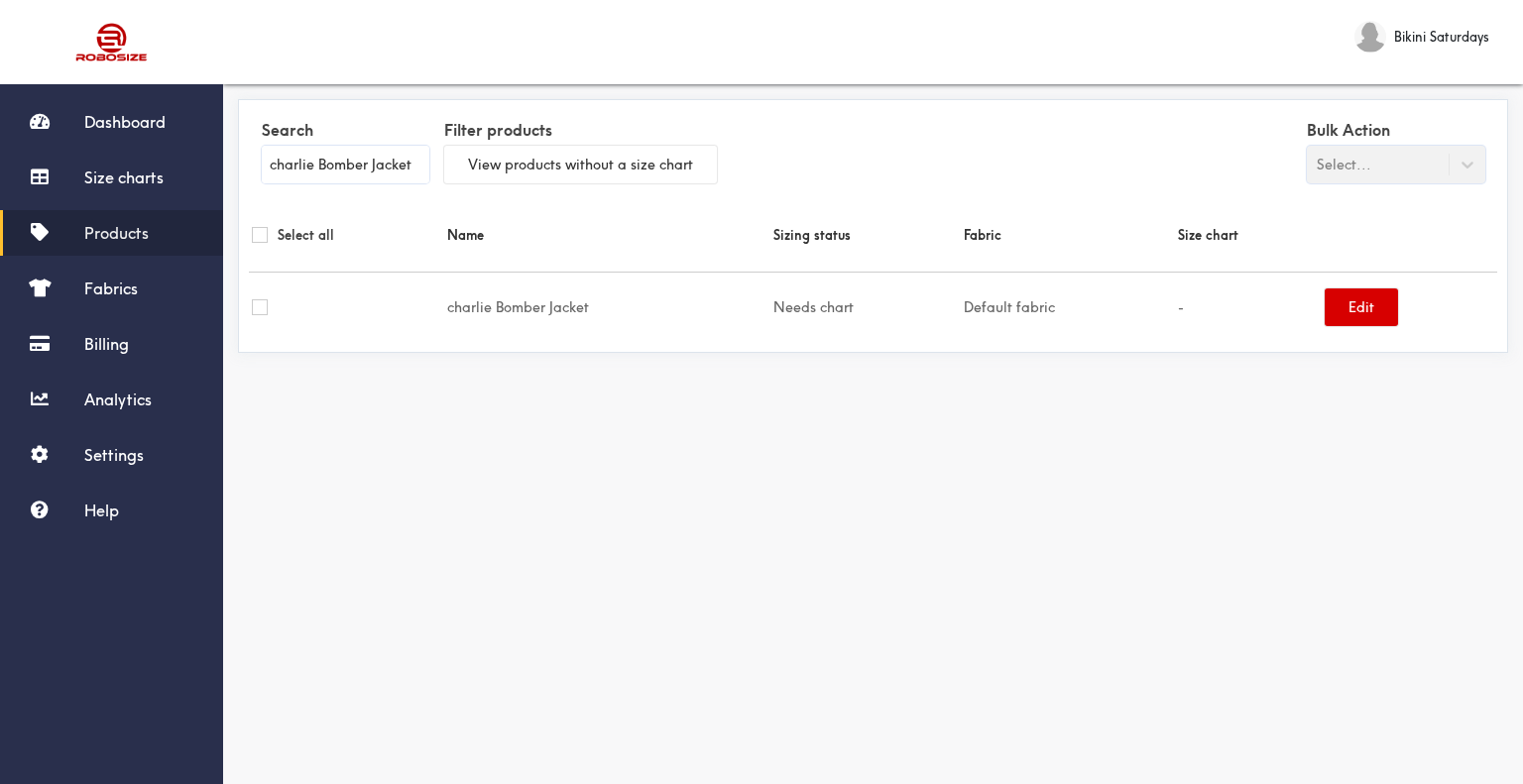 type on "charlie Bomber Jacket" 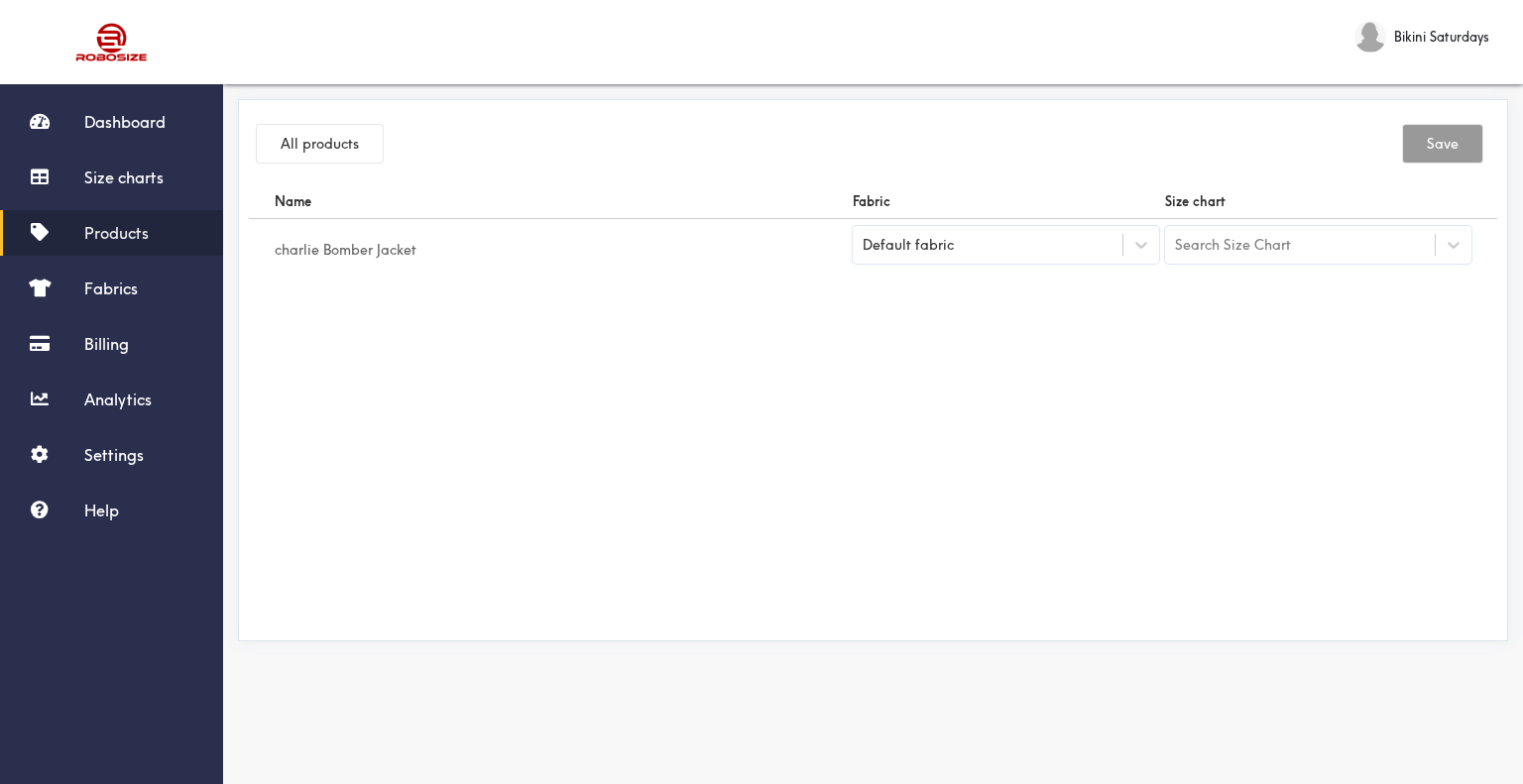 click on "Default fabric" at bounding box center [1005, 250] 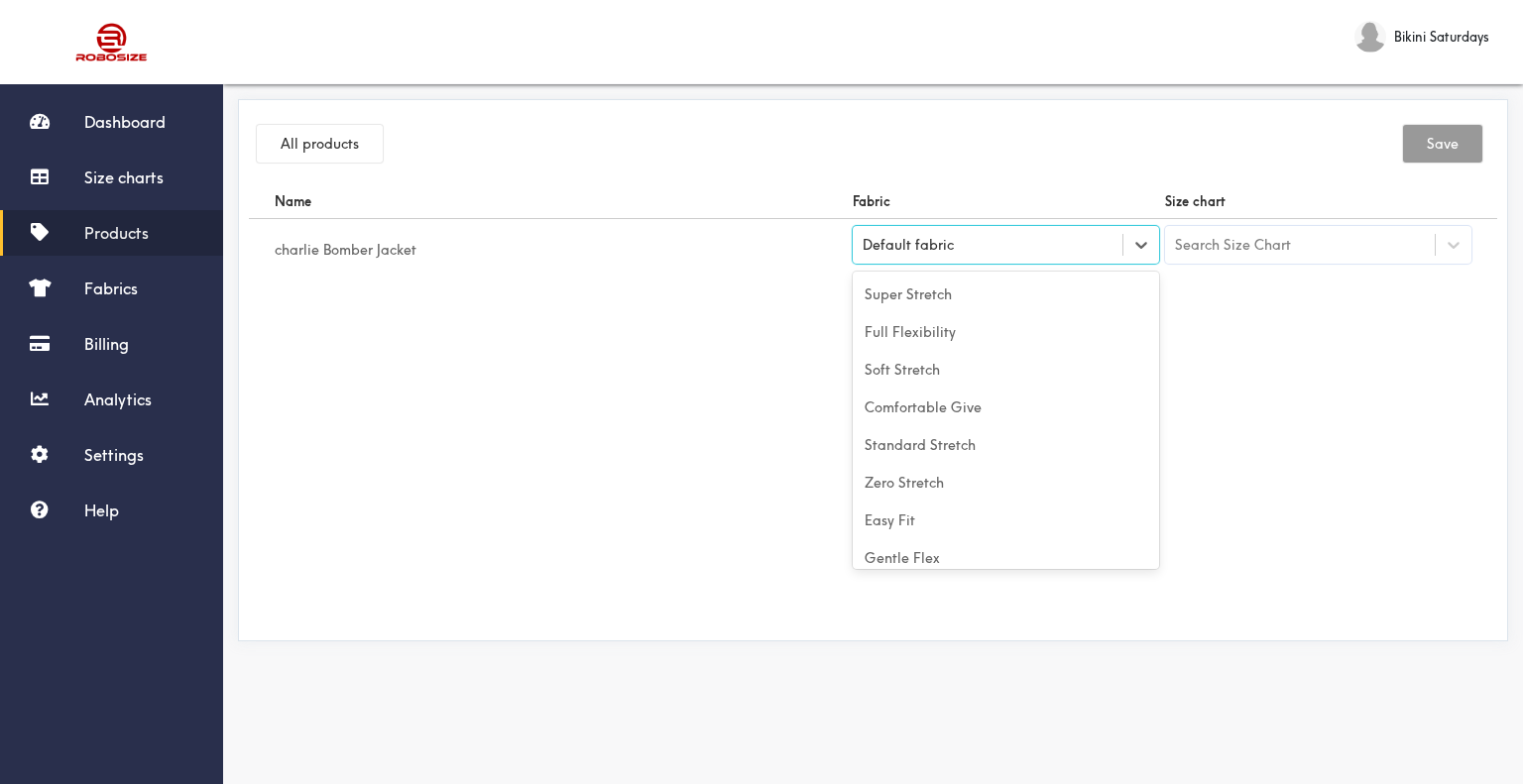 scroll, scrollTop: 87, scrollLeft: 0, axis: vertical 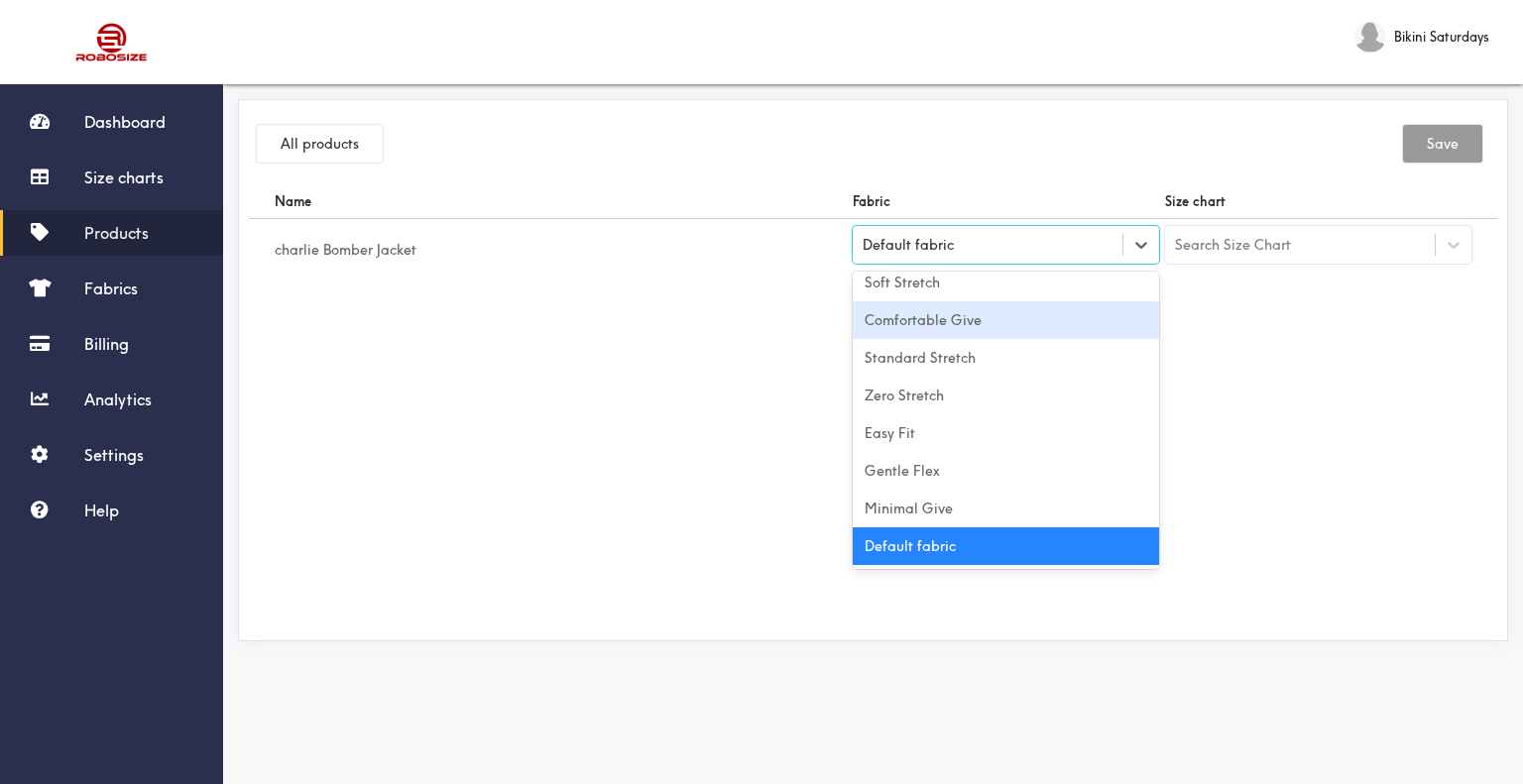 click on "Comfortable Give" at bounding box center [1005, 320] 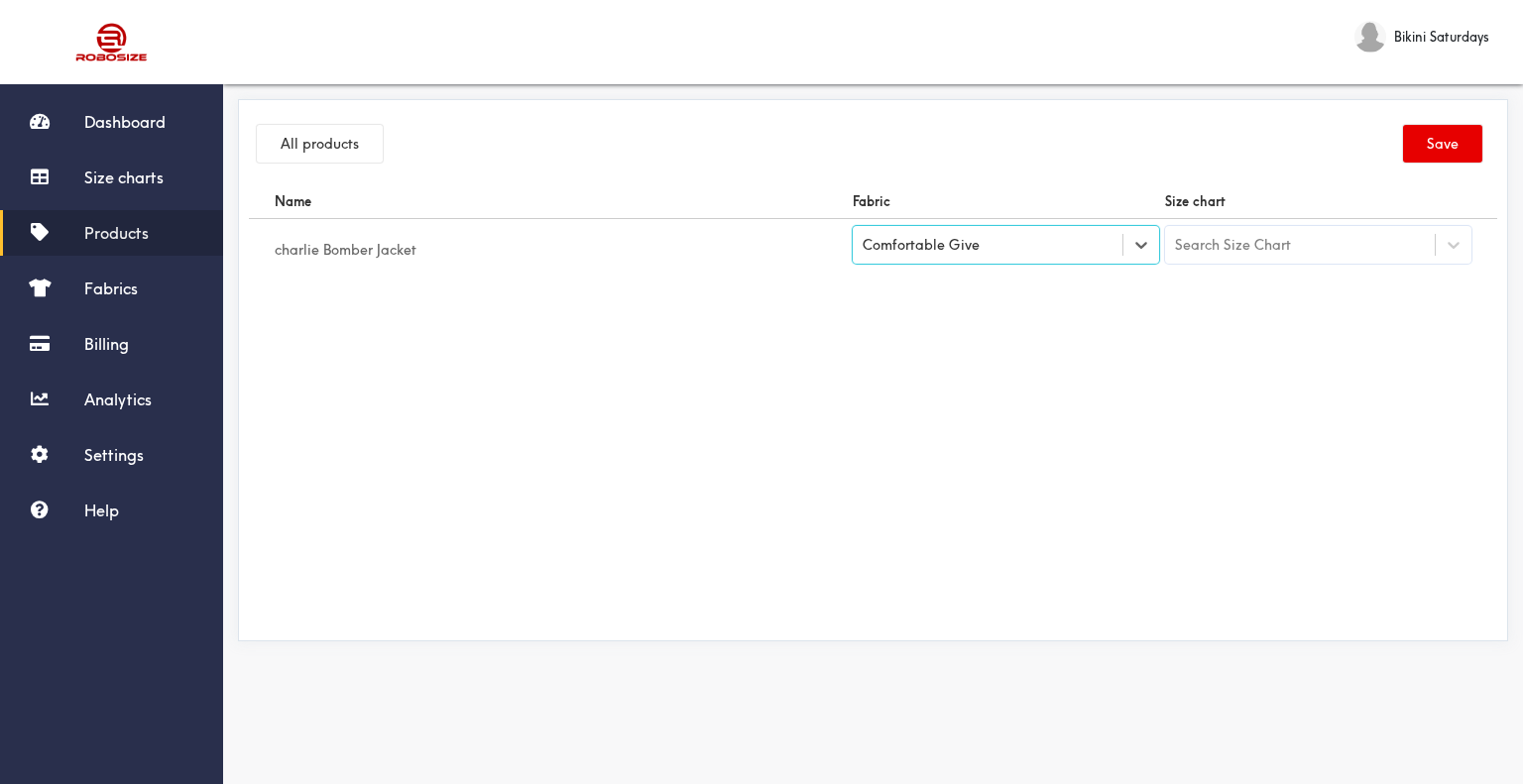 click on "Search Size Chart" at bounding box center [1232, 245] 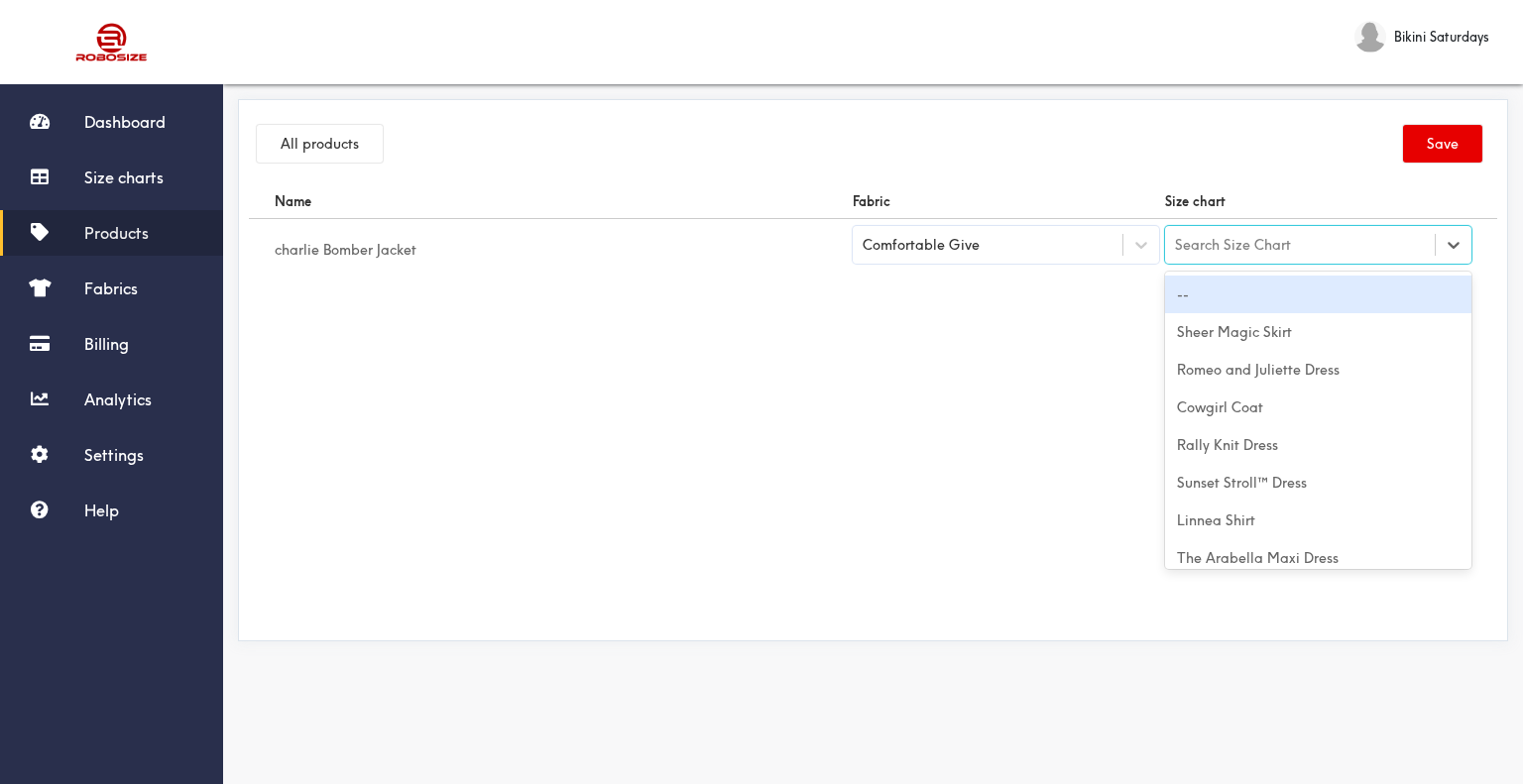 paste 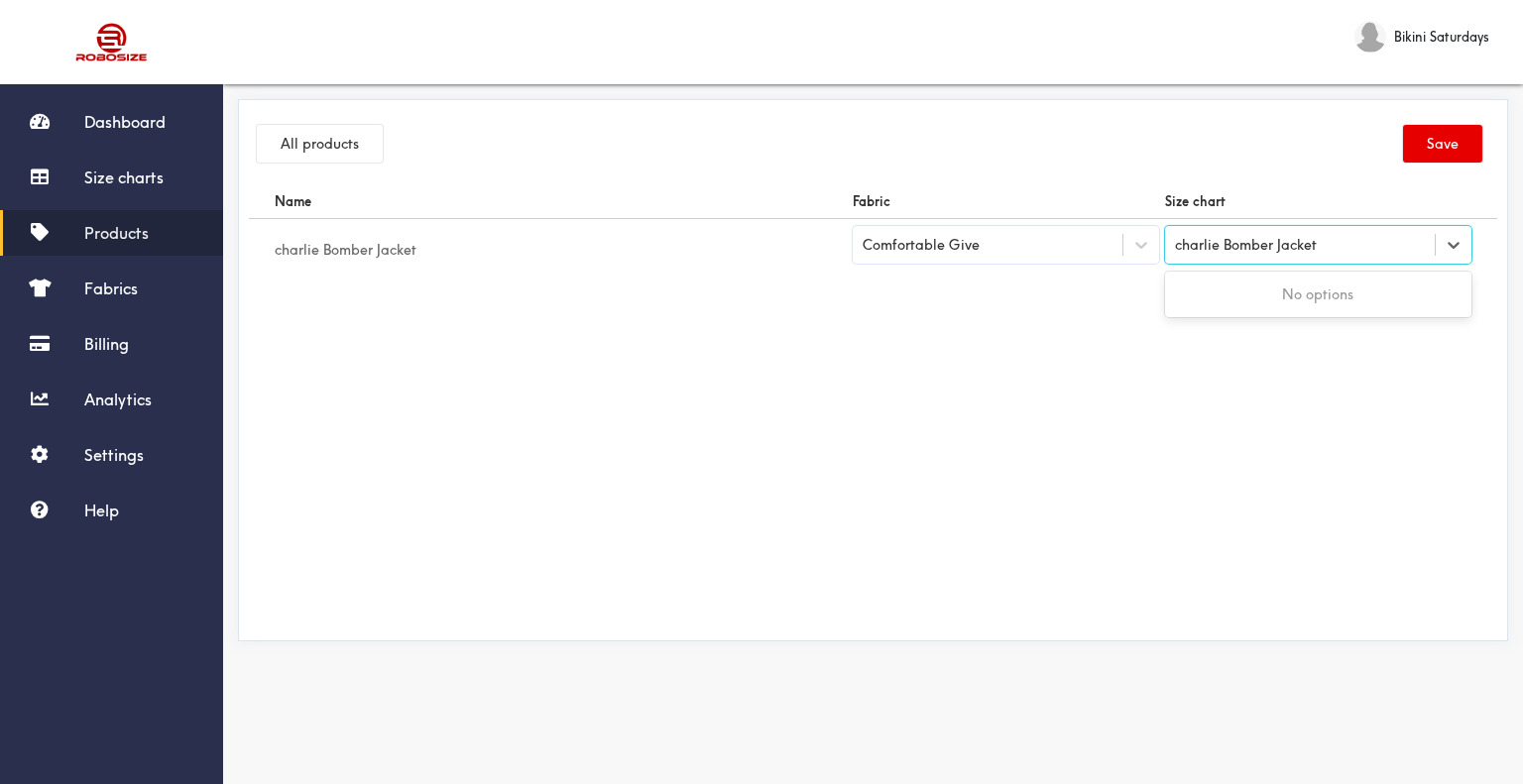 click on "No options" at bounding box center (1318, 294) 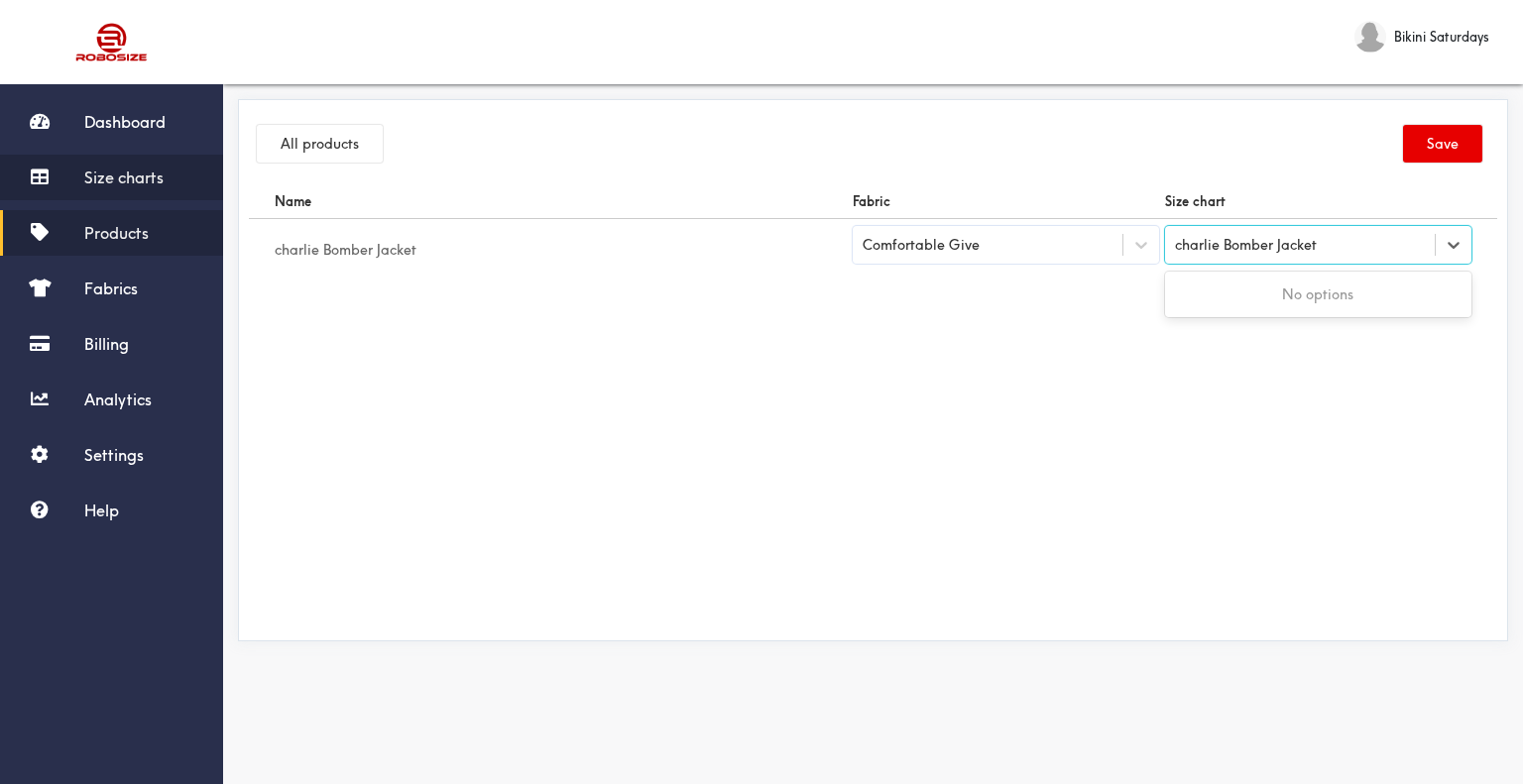 type on "charlie Bomber Jacket" 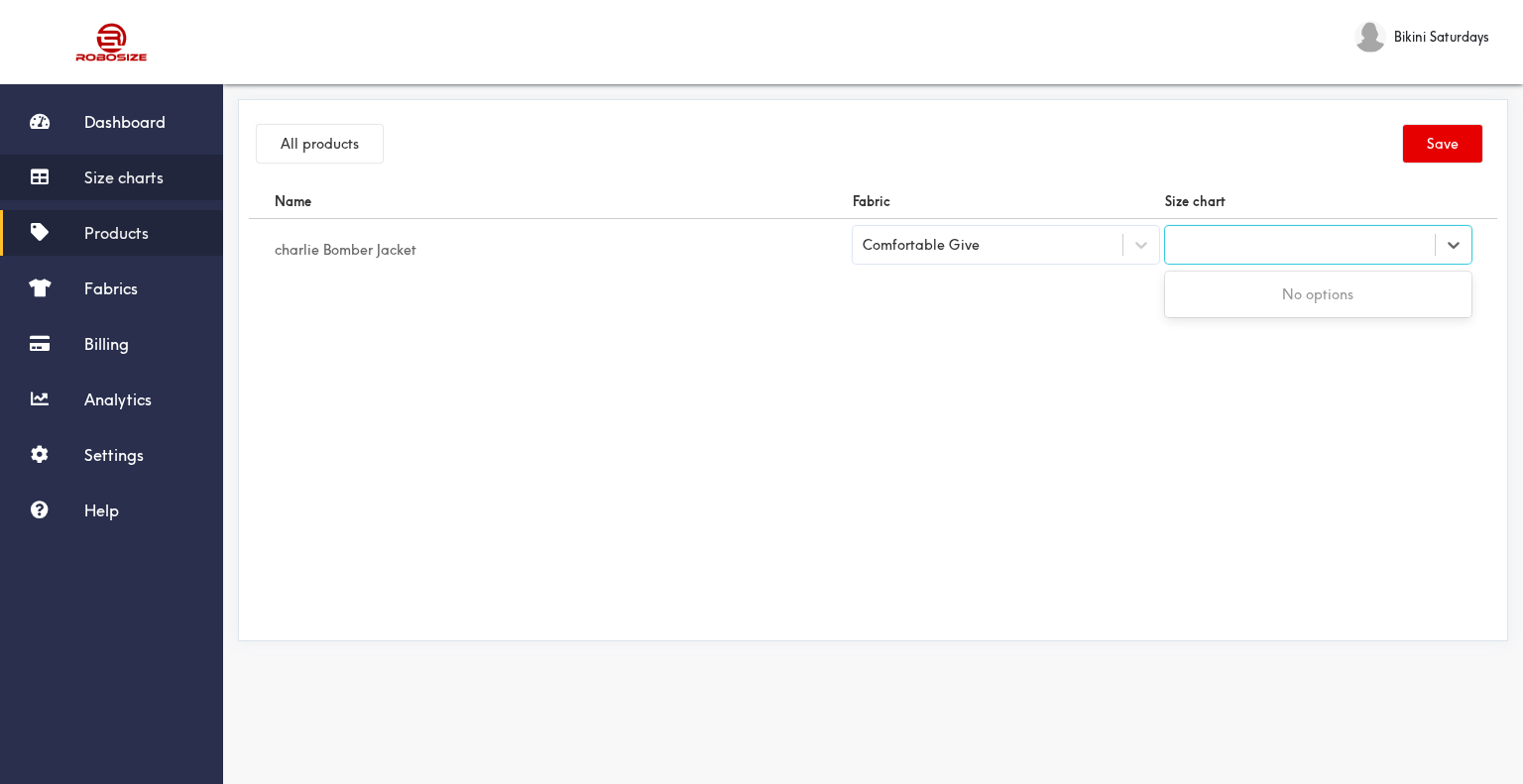 click on "Size charts" at bounding box center (124, 177) 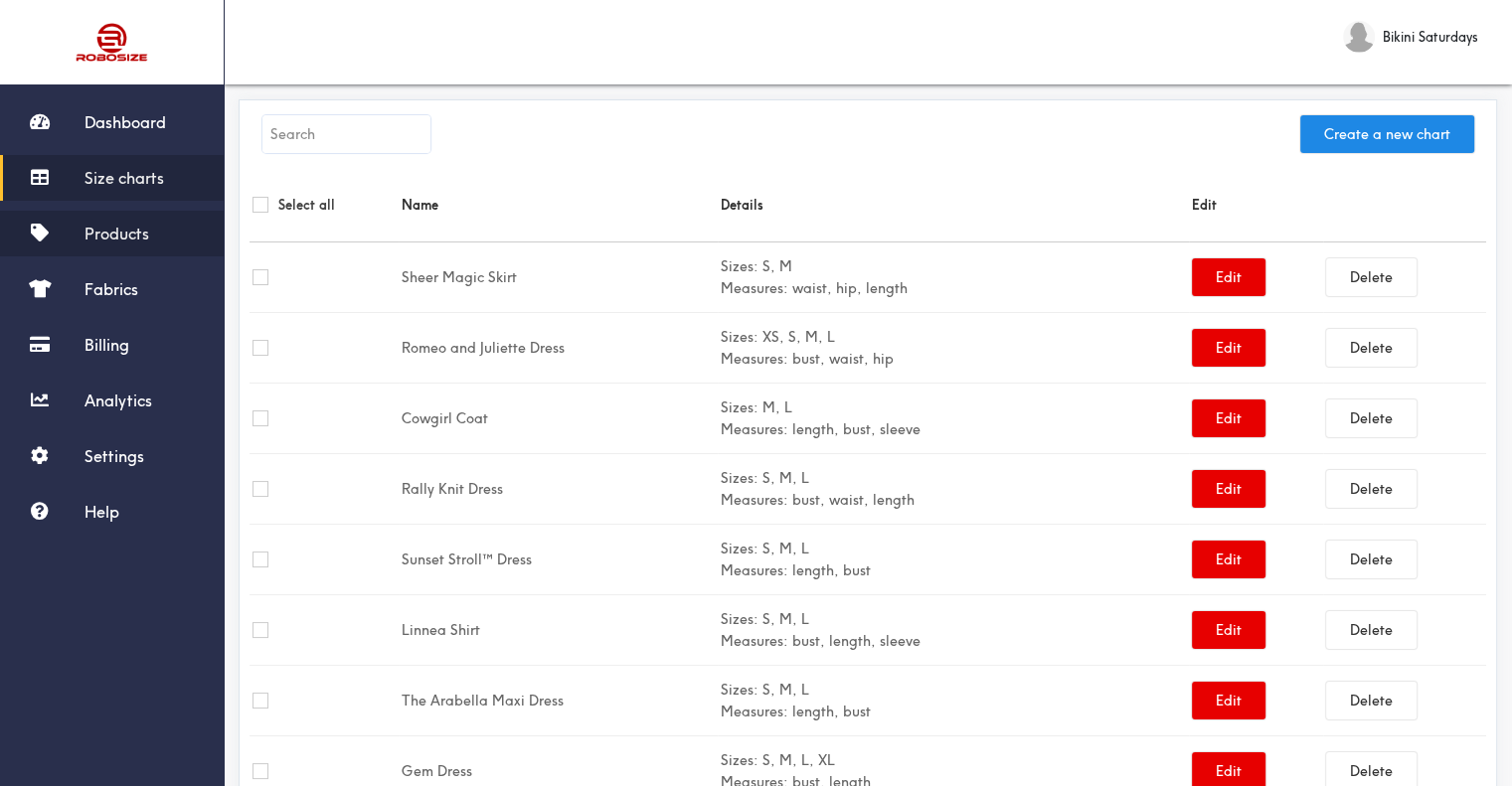 click on "Products" at bounding box center (111, 234) 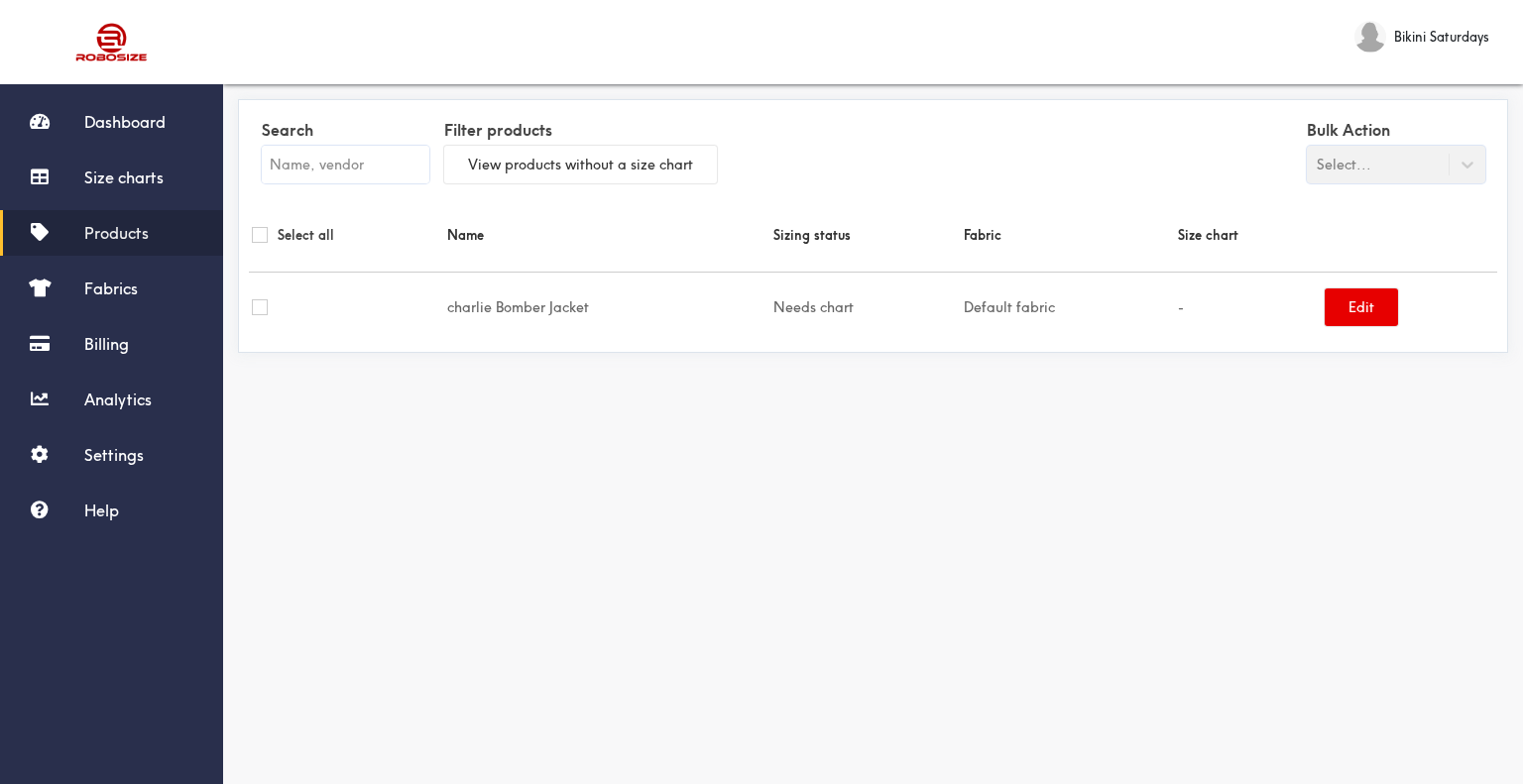 click at bounding box center [345, 165] 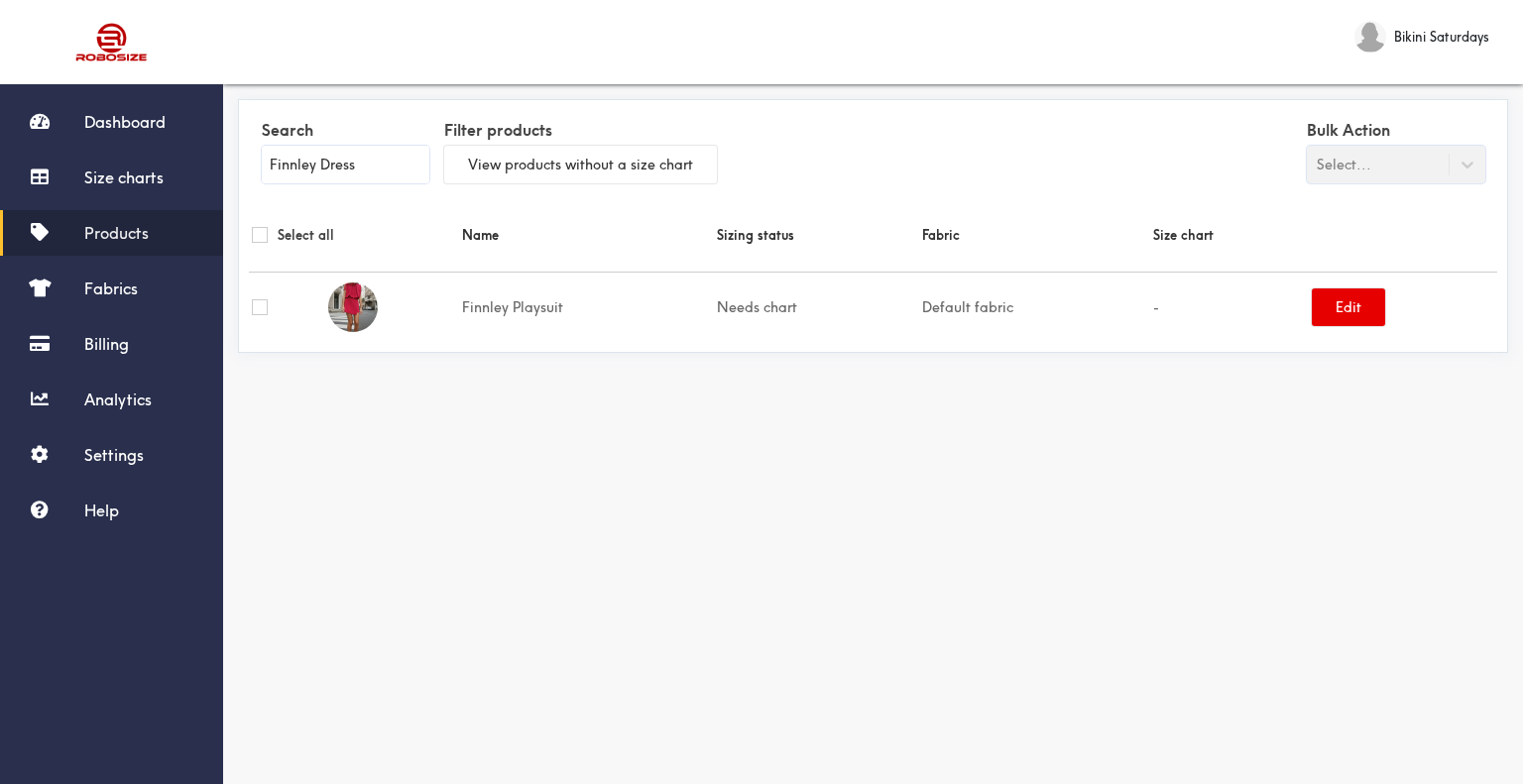type on "Finnley Dress" 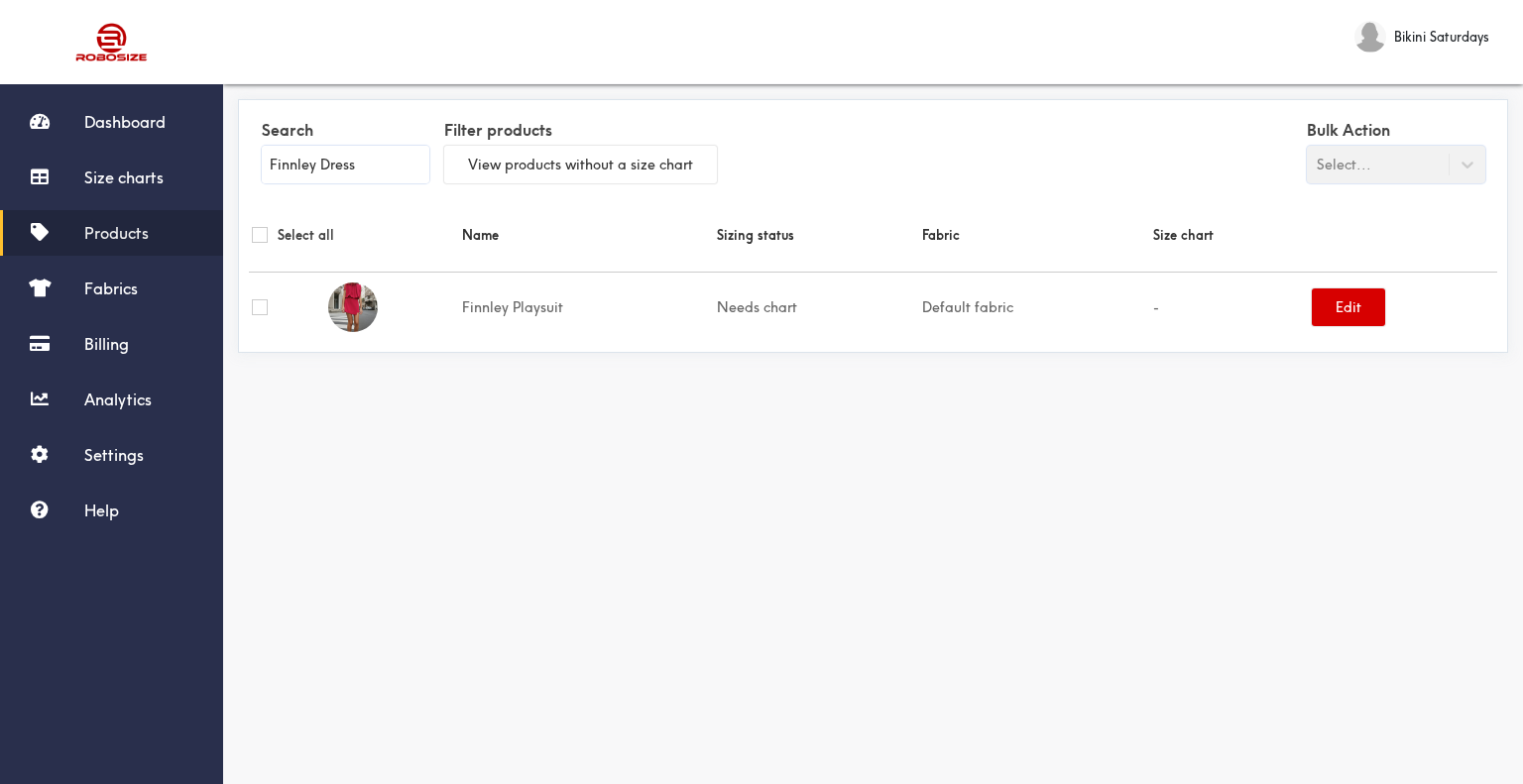 click on "Edit" at bounding box center [1348, 307] 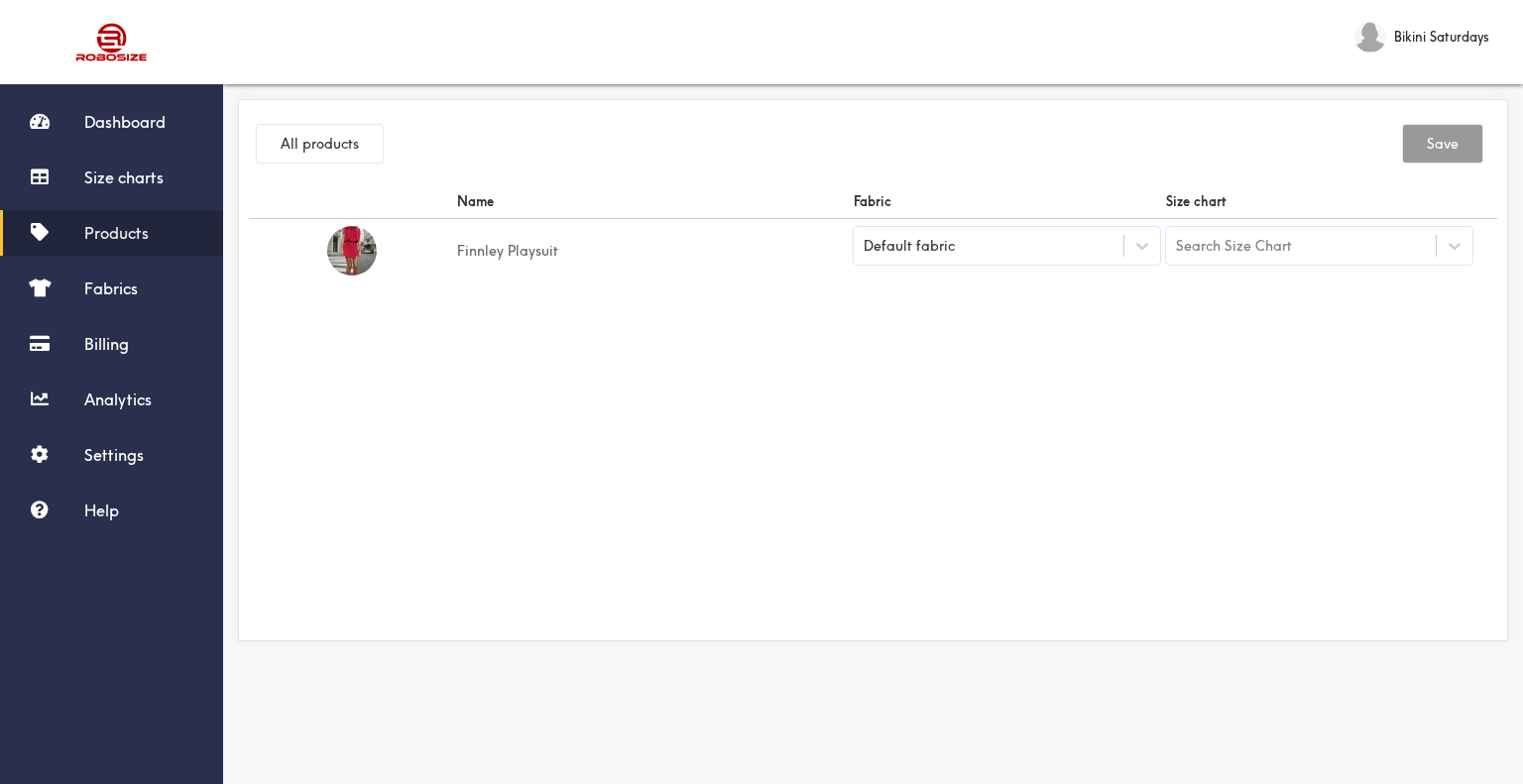 click on "Default fabric" at bounding box center [1006, 246] 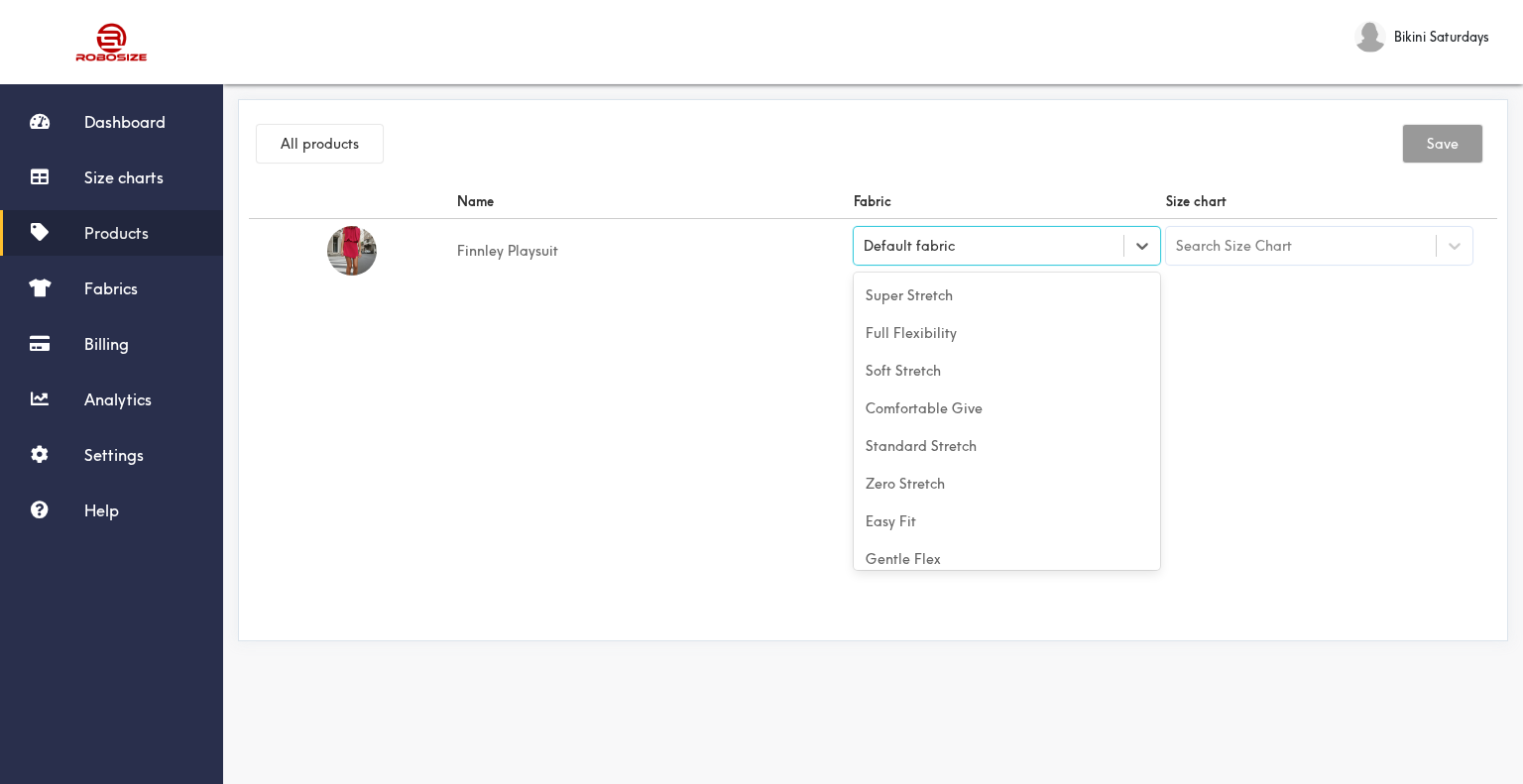 scroll, scrollTop: 87, scrollLeft: 0, axis: vertical 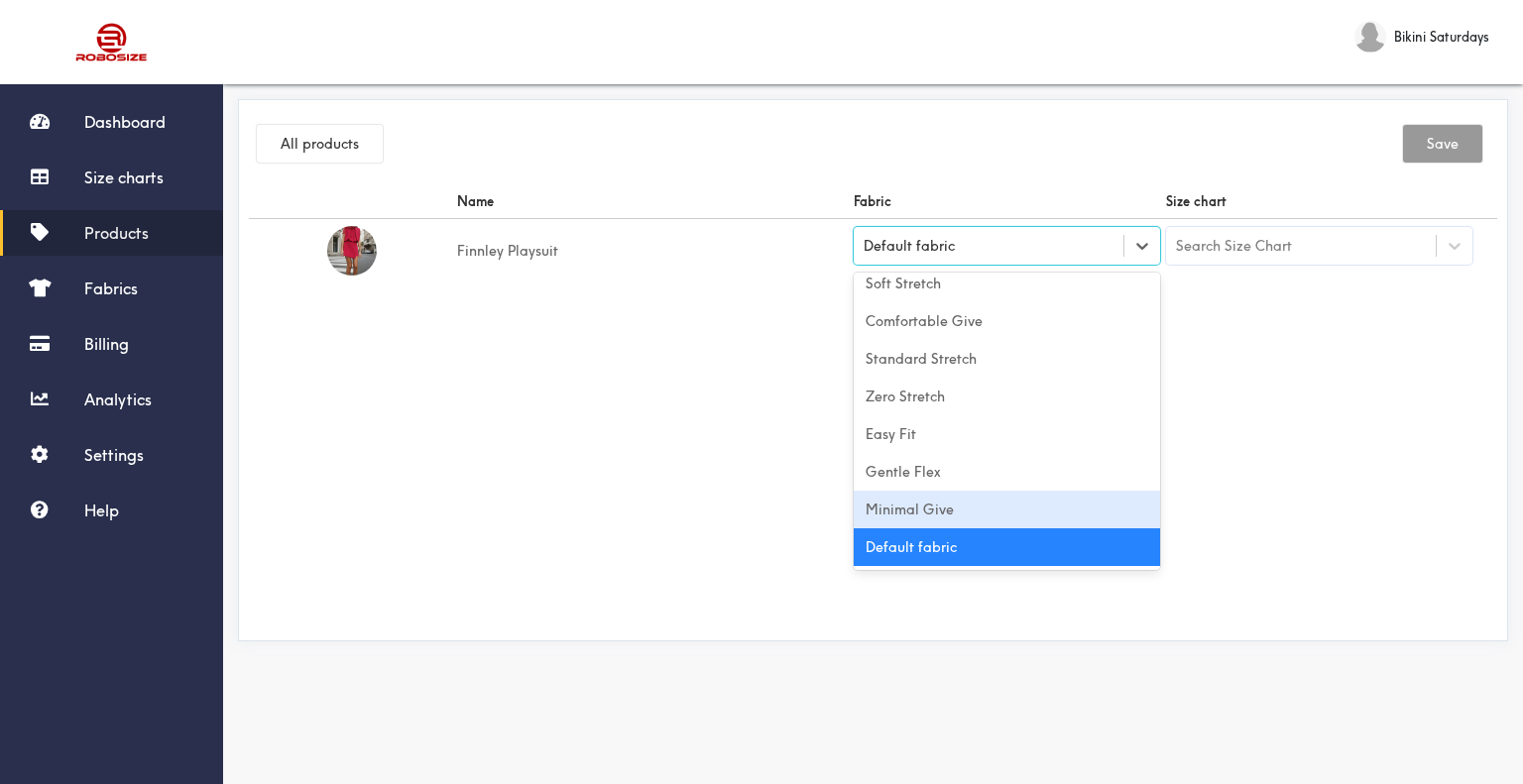 click on "Minimal Give" at bounding box center [1006, 509] 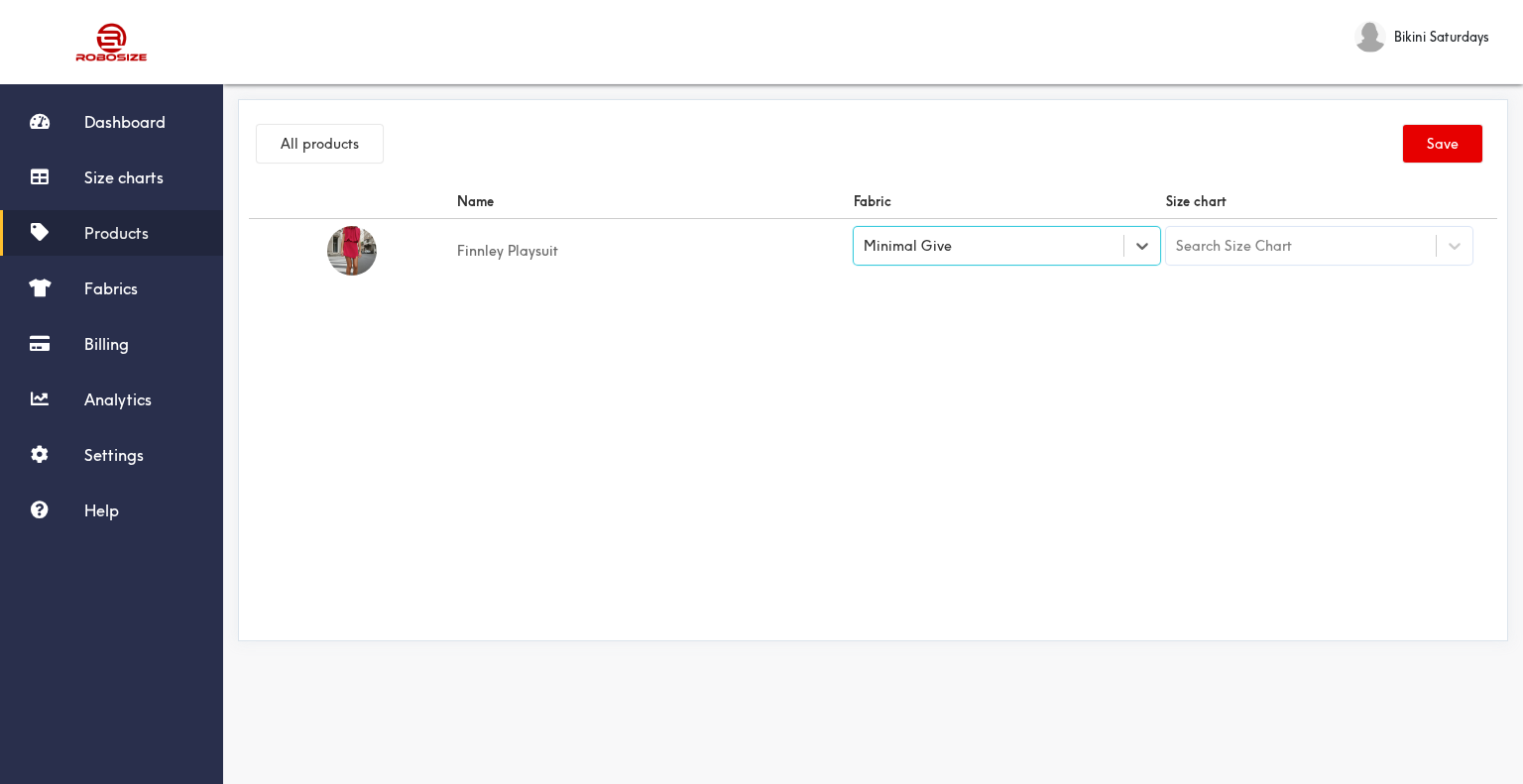 click on "Search Size Chart" at bounding box center [1301, 246] 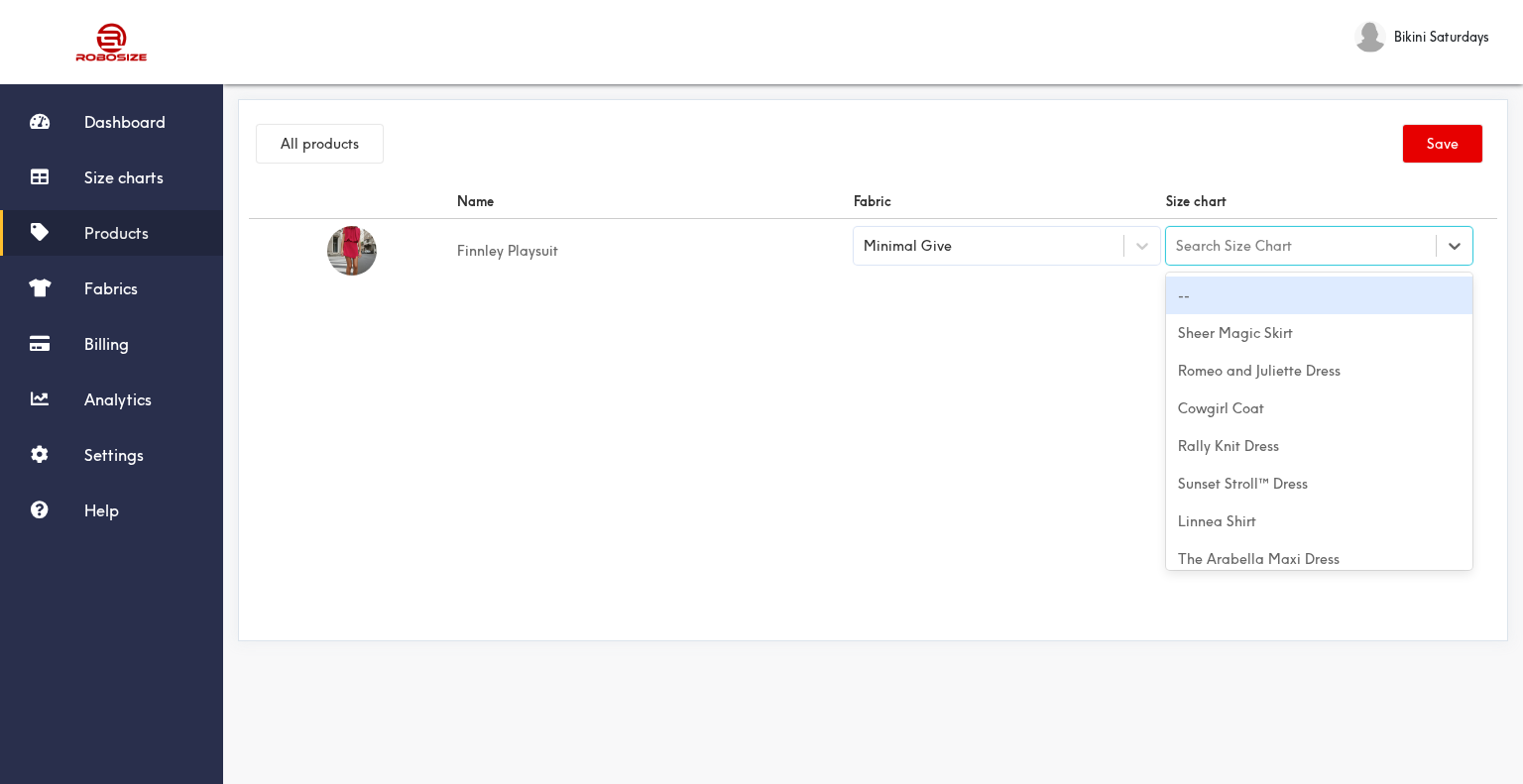 type on "Finnley Dress" 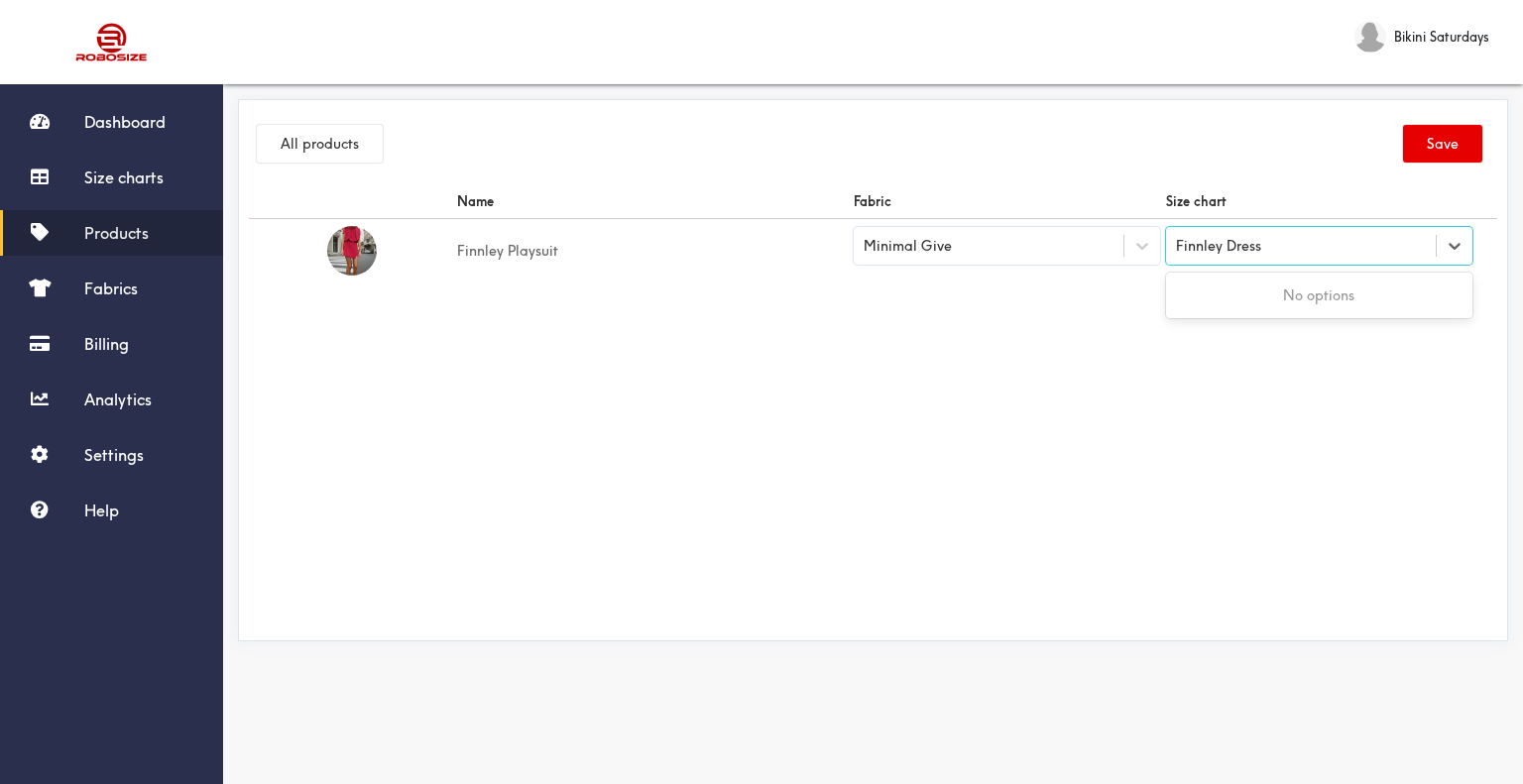 click on "No options" at bounding box center (1319, 295) 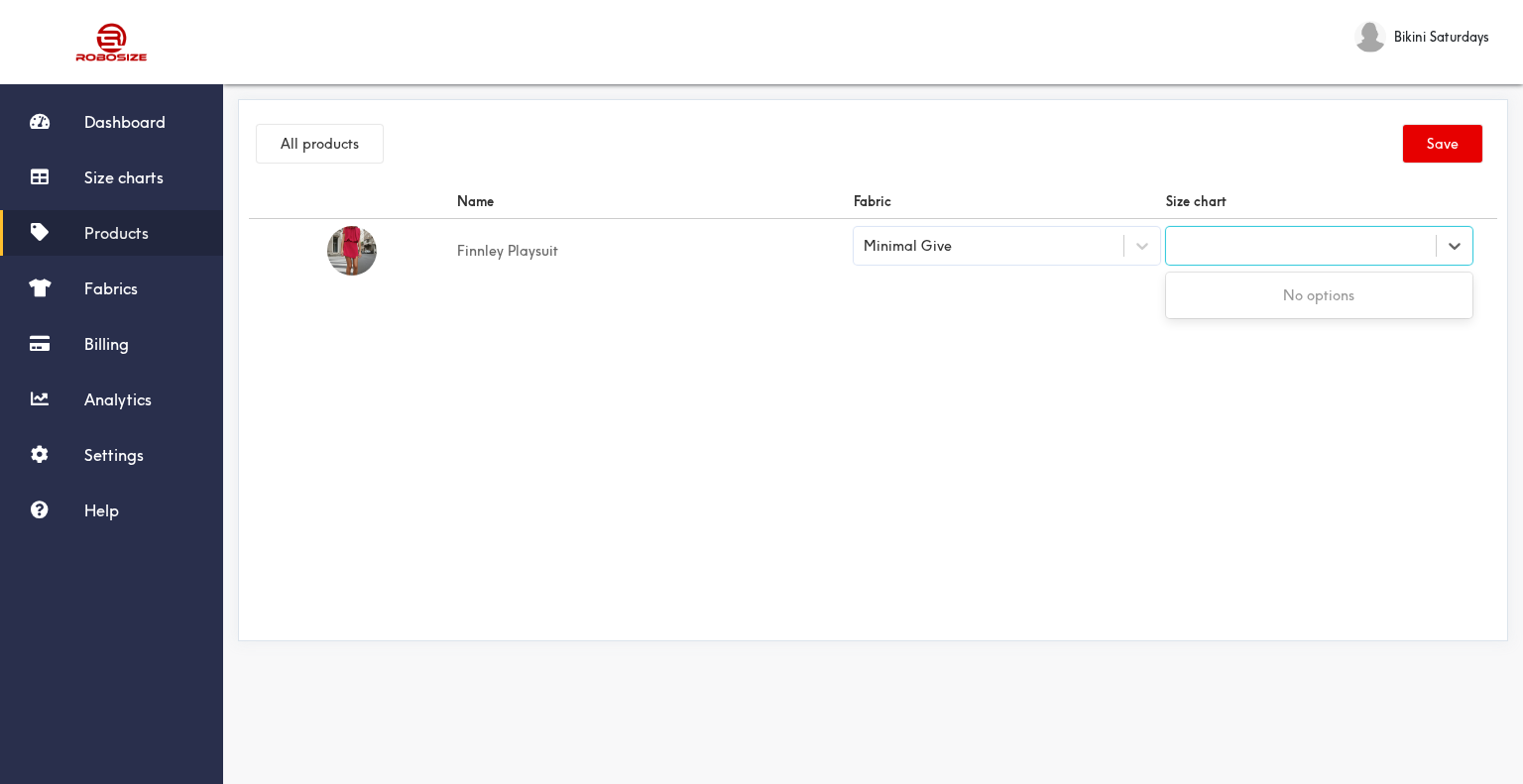 drag, startPoint x: 1293, startPoint y: 256, endPoint x: 1250, endPoint y: 205, distance: 66.70832 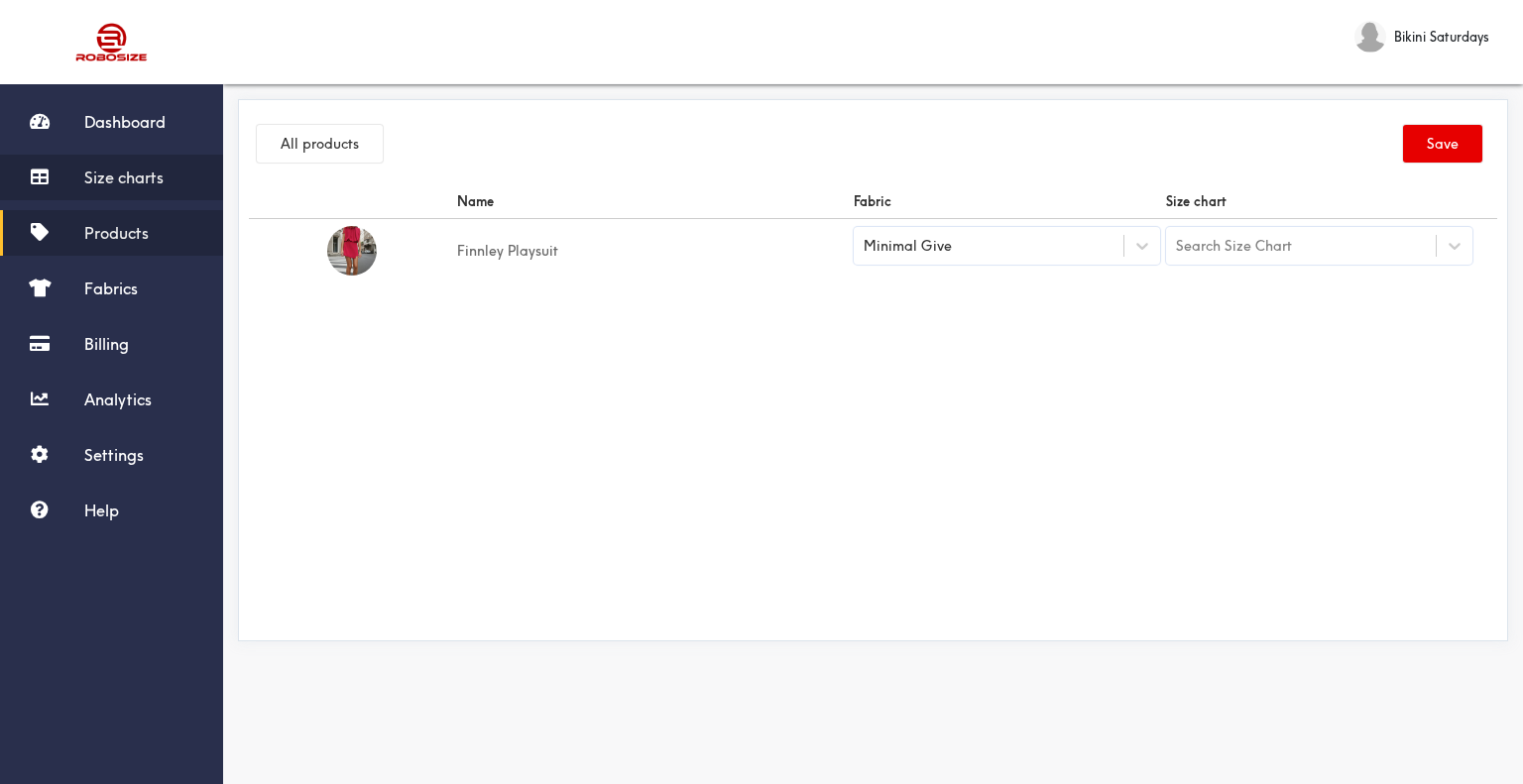 click on "Size charts" at bounding box center (124, 177) 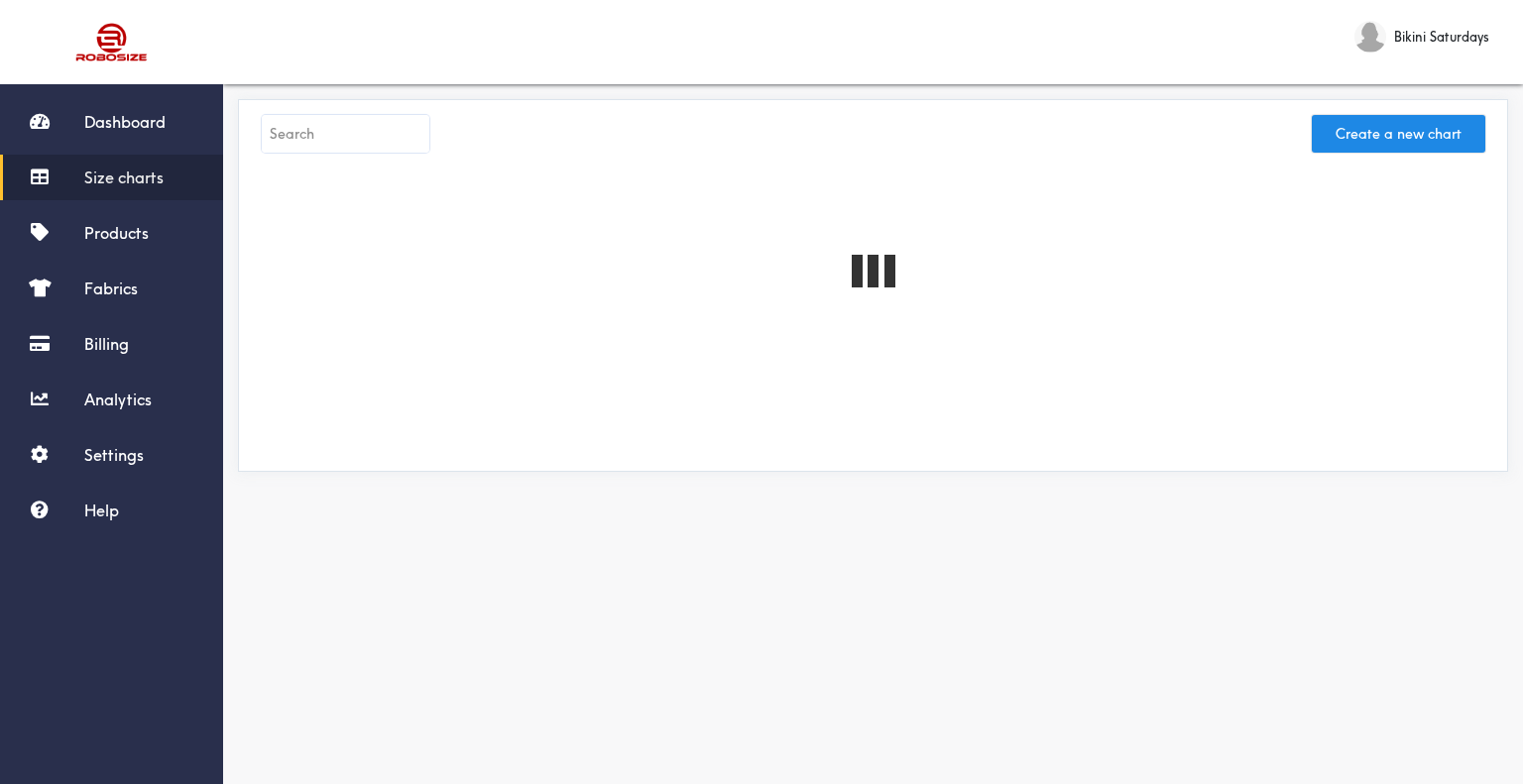 click at bounding box center [345, 134] 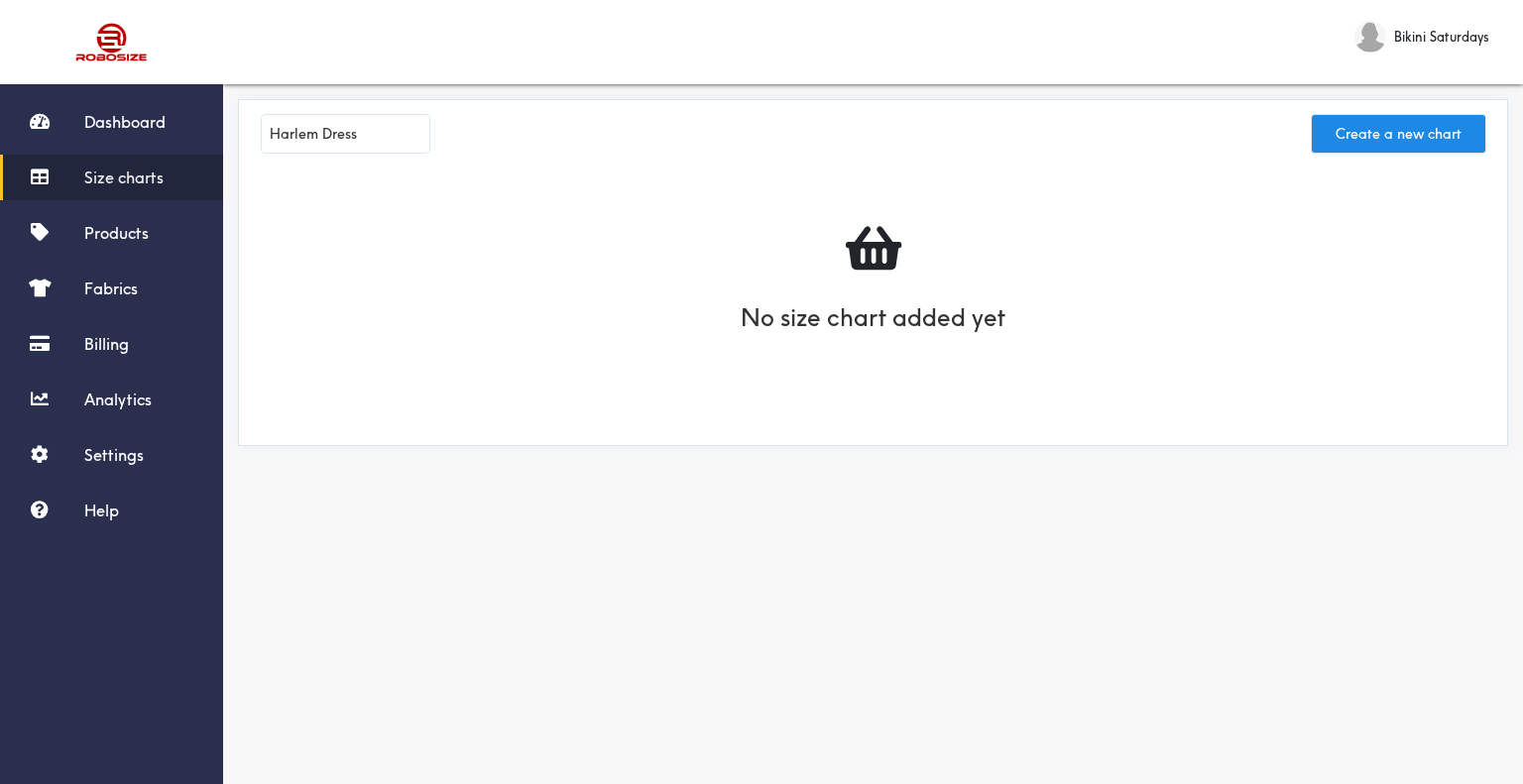 type on "Harlem Dress" 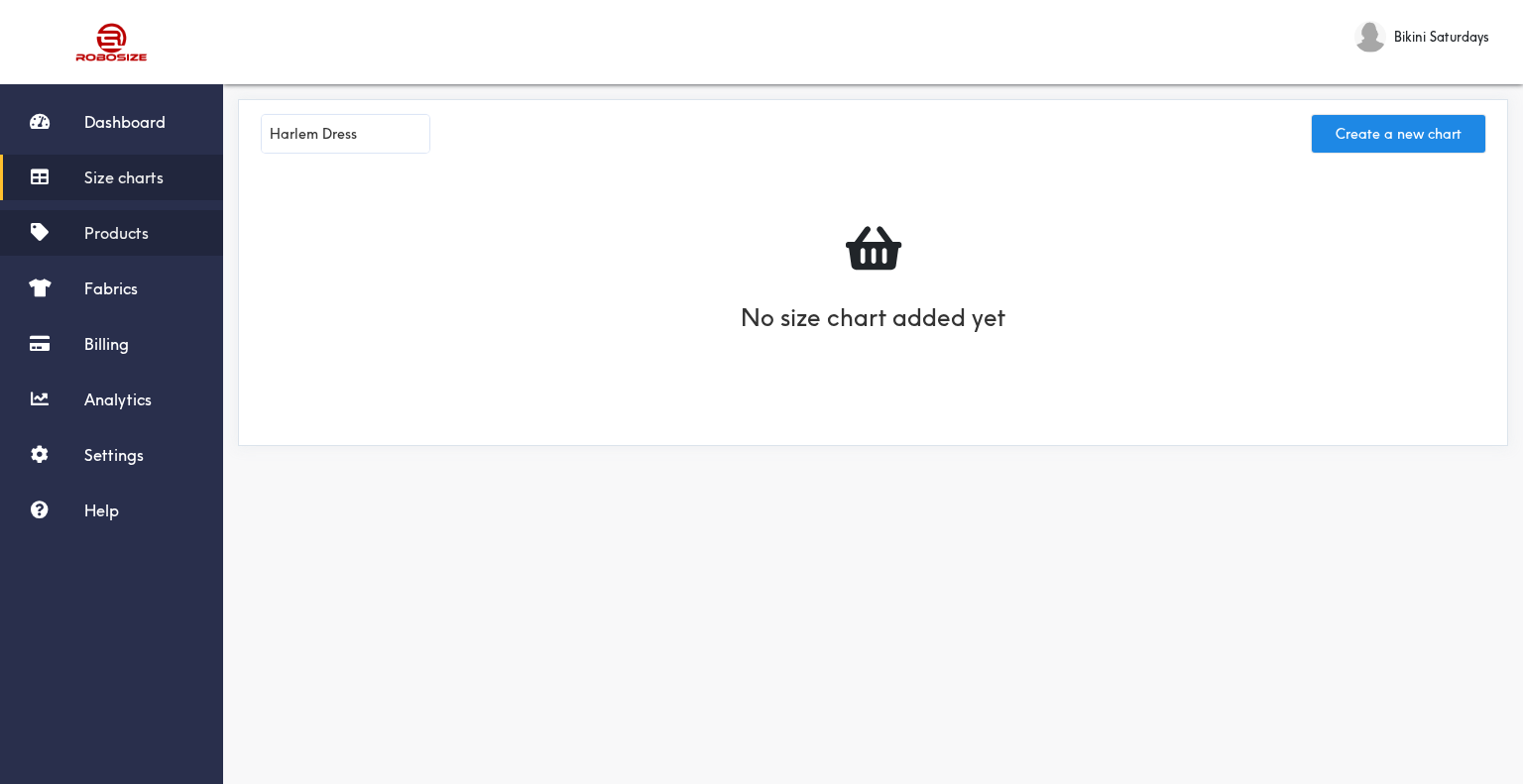 drag, startPoint x: 155, startPoint y: 225, endPoint x: 236, endPoint y: 215, distance: 81.61495 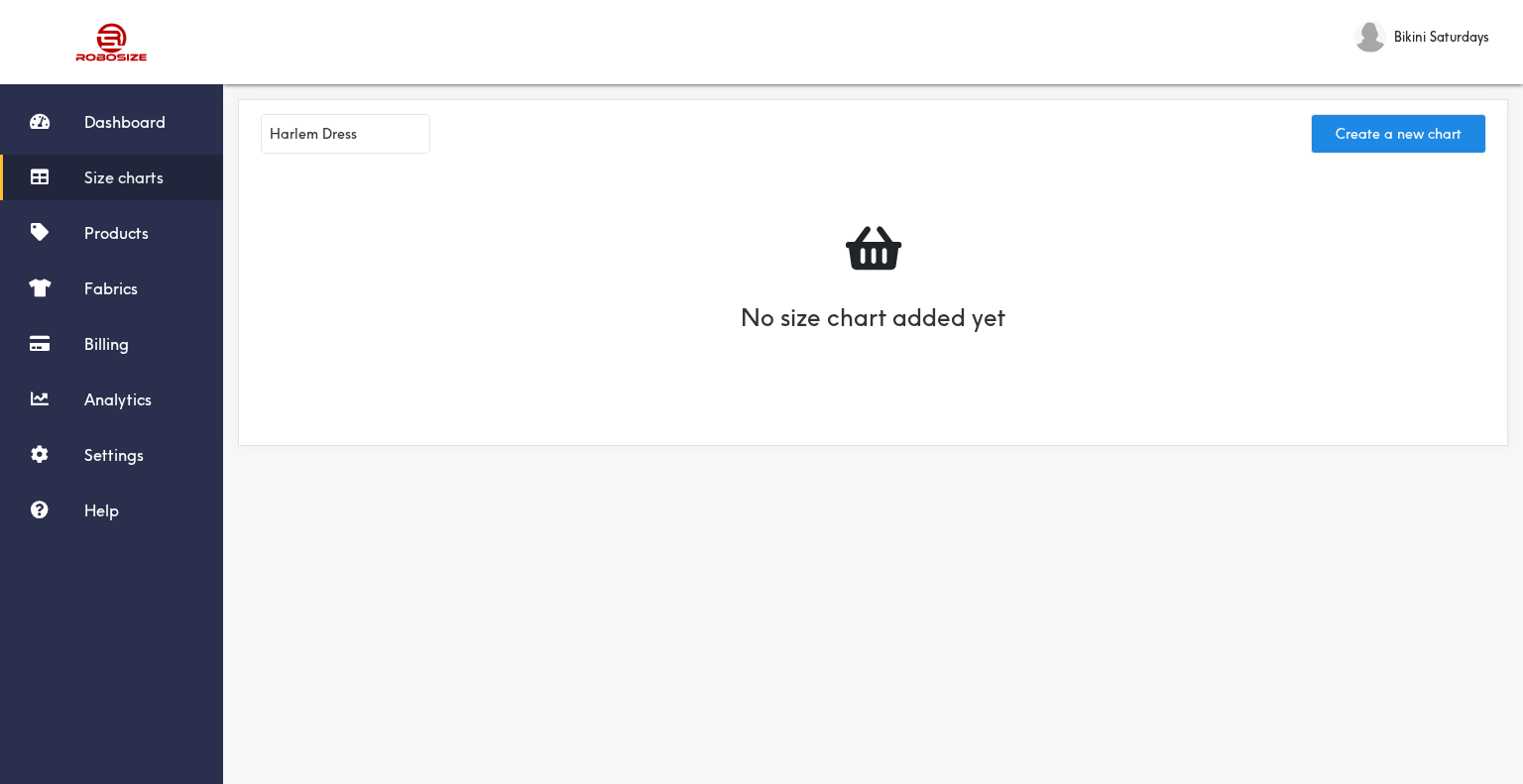 click on "Products" at bounding box center (111, 233) 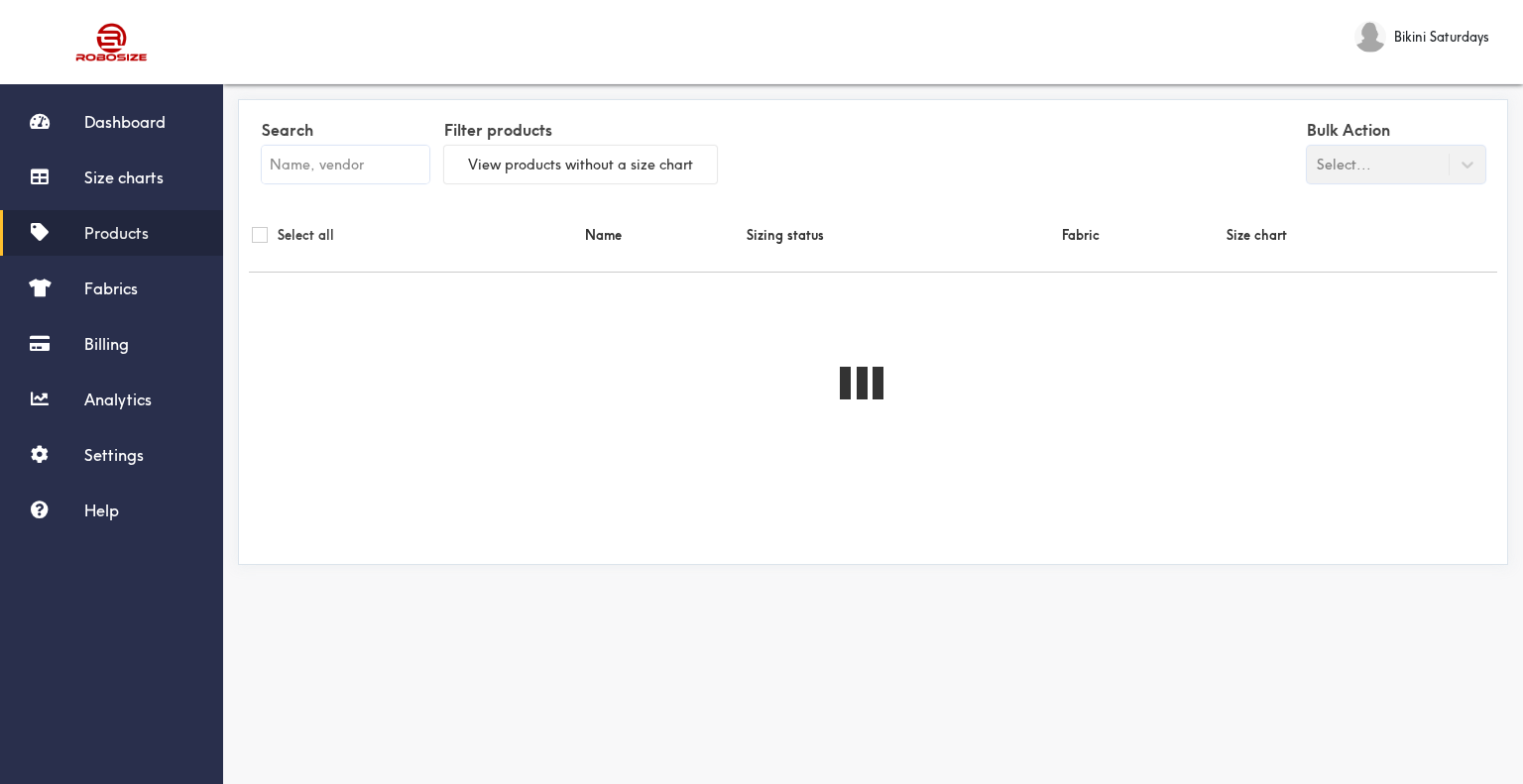click at bounding box center (345, 165) 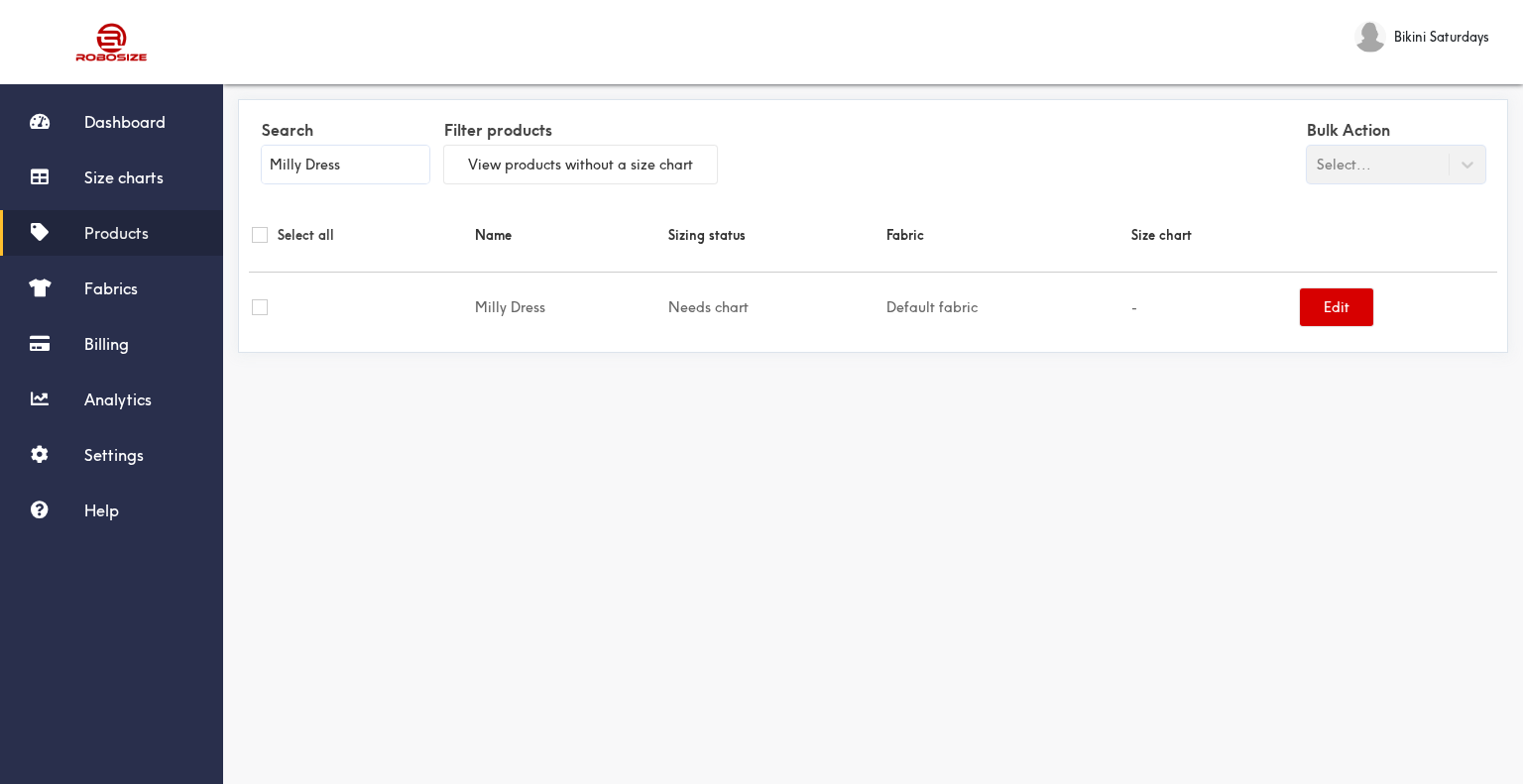type on "Milly Dress" 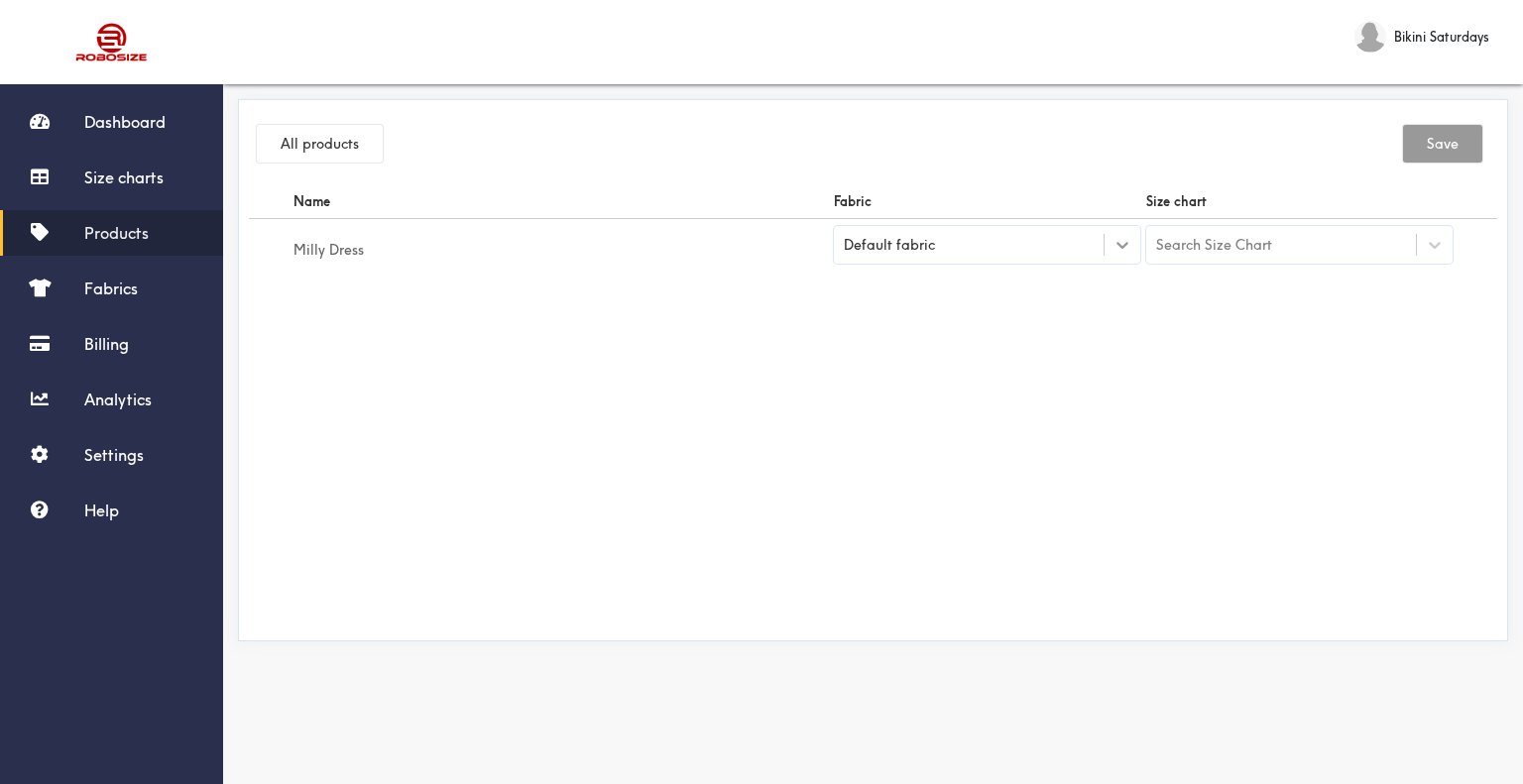 click 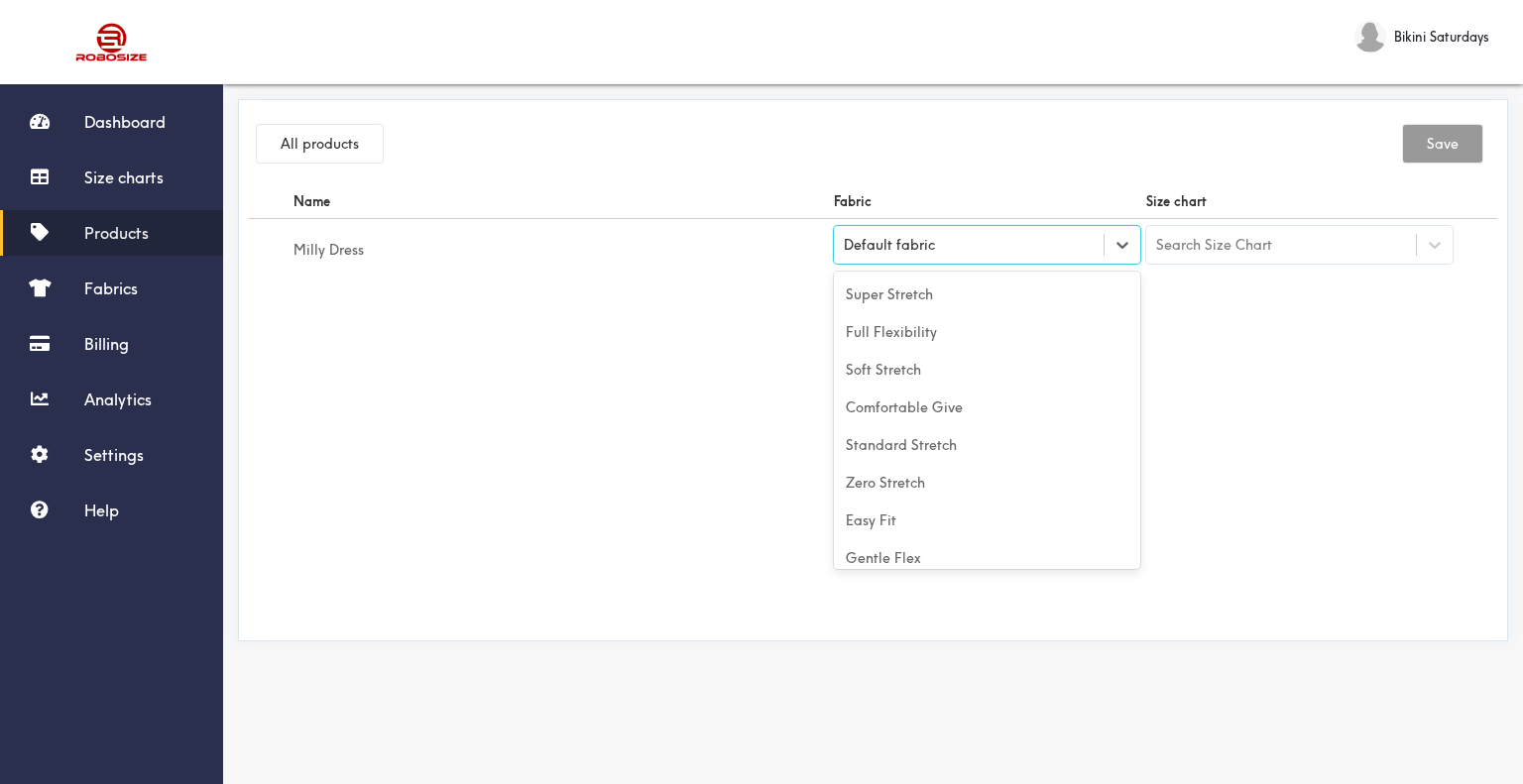 scroll, scrollTop: 87, scrollLeft: 0, axis: vertical 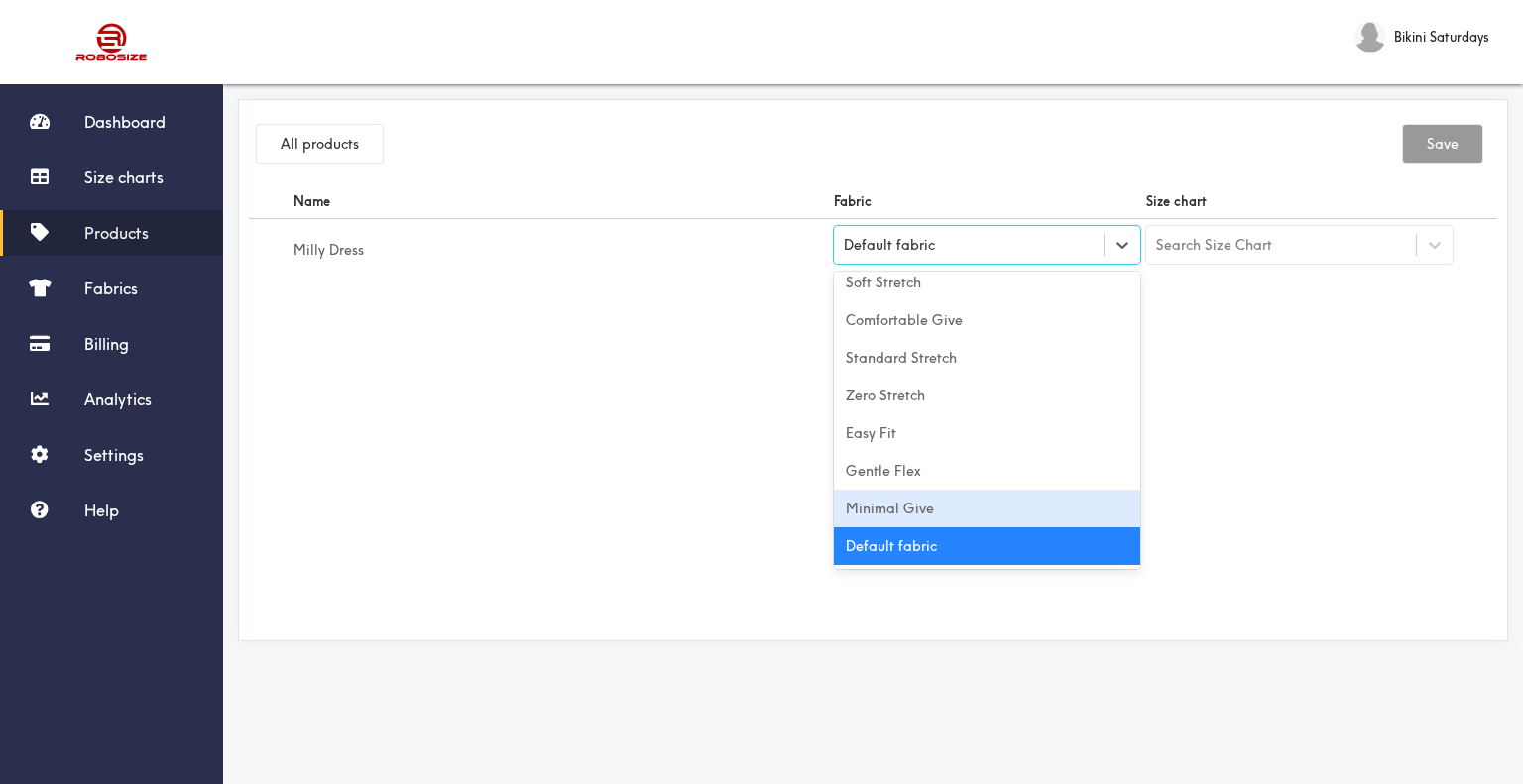drag, startPoint x: 978, startPoint y: 490, endPoint x: 1012, endPoint y: 478, distance: 36 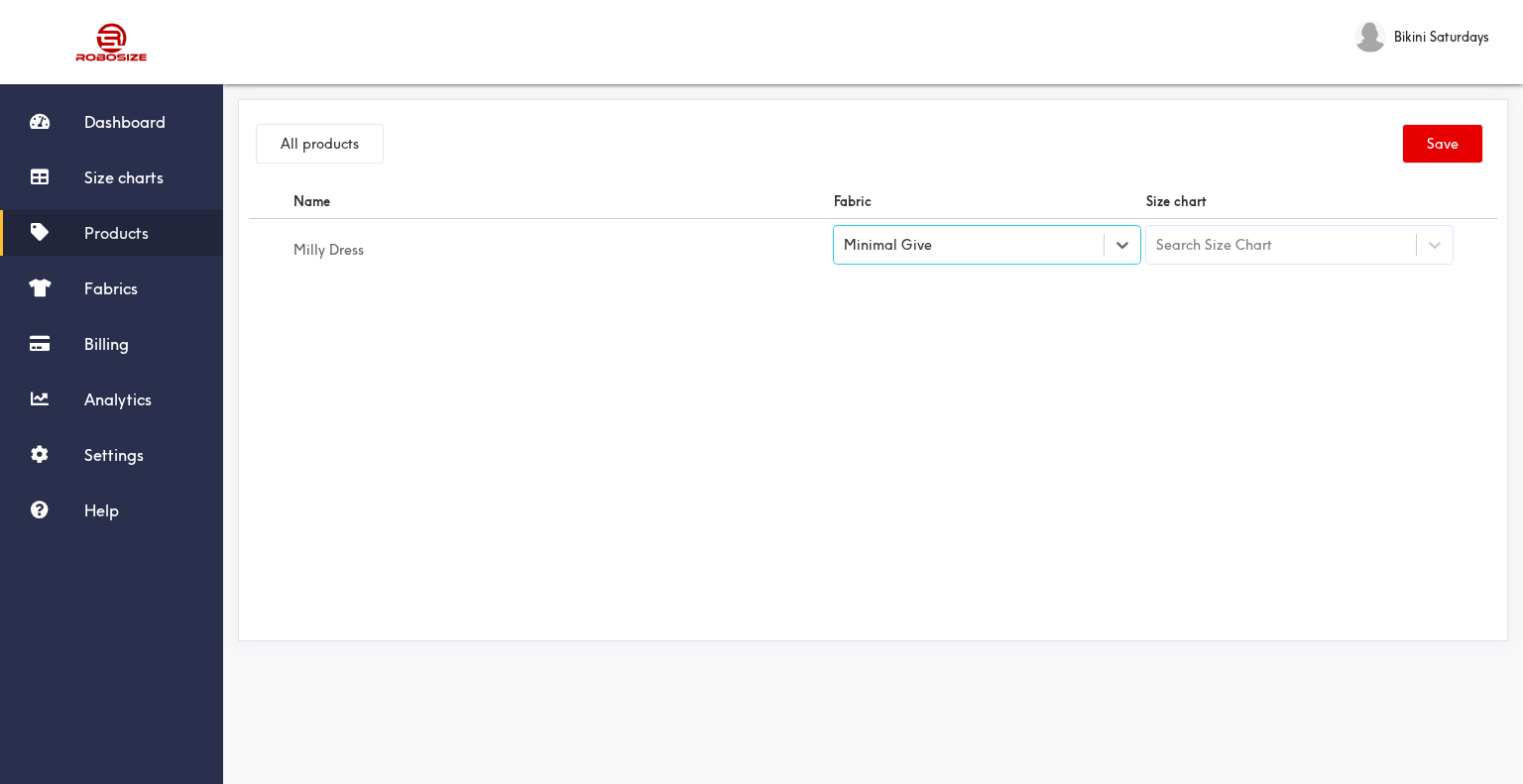 click on "Search Size Chart" at bounding box center (1214, 245) 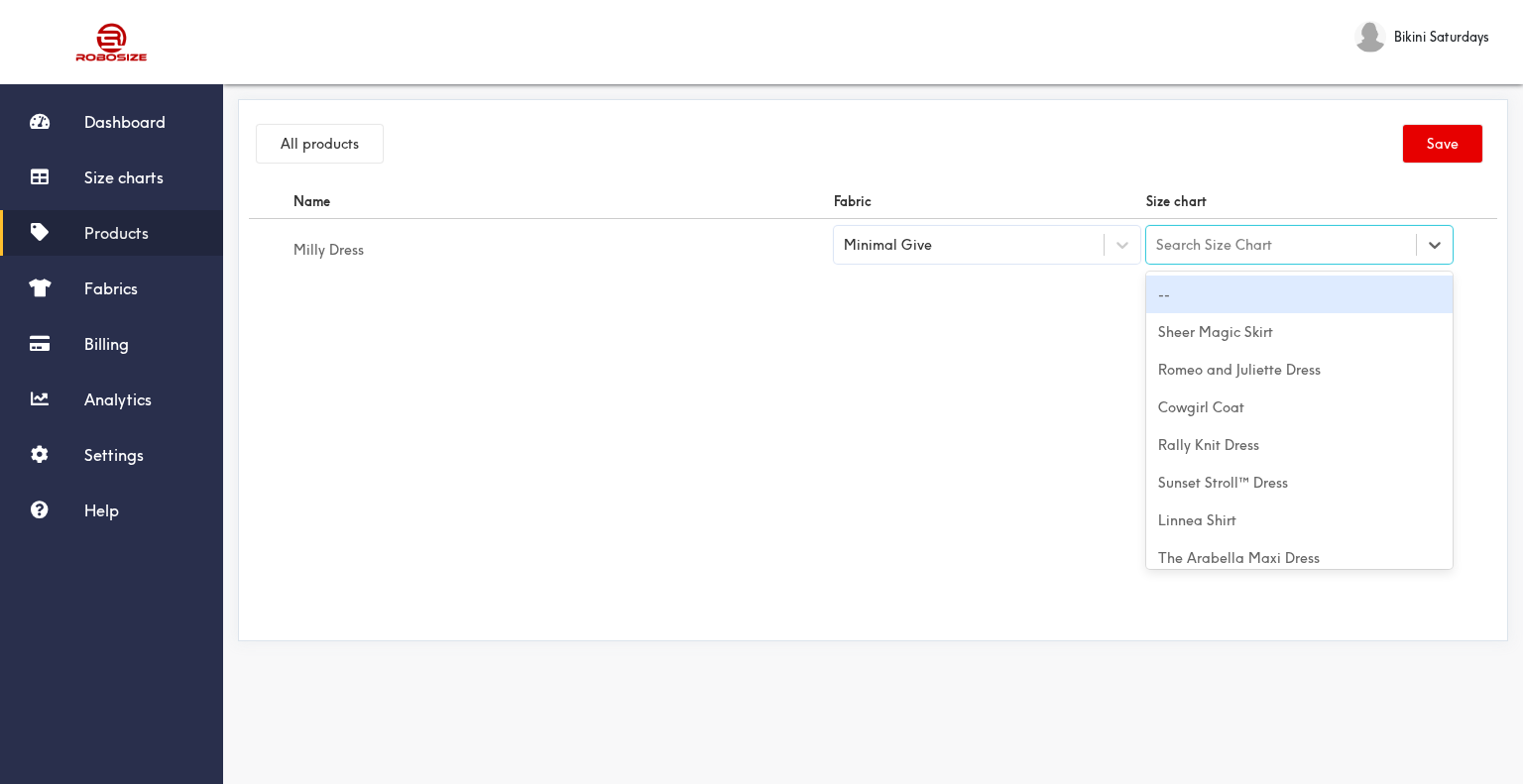 type on "Milly Dress" 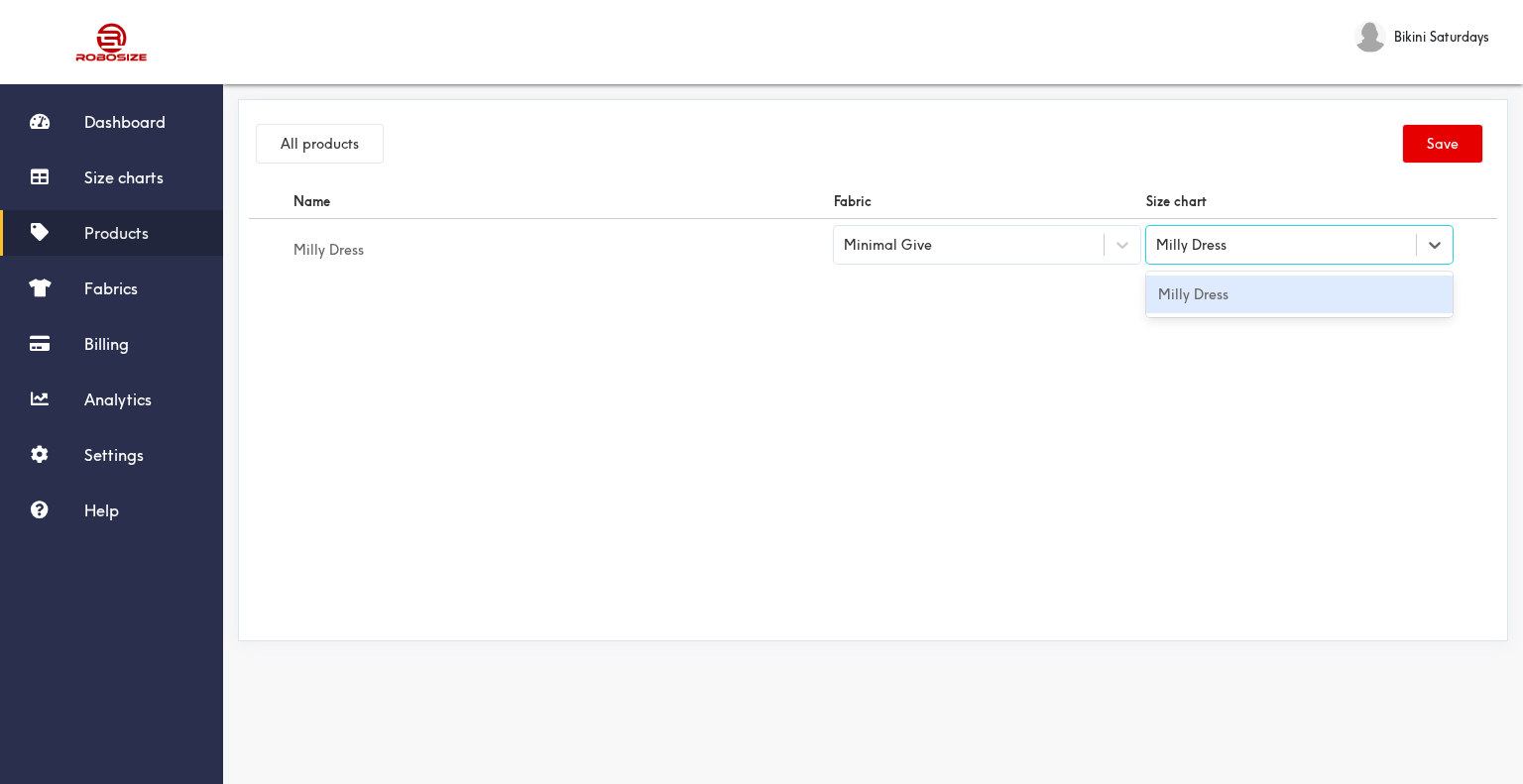 click on "Milly Dress" at bounding box center [1299, 294] 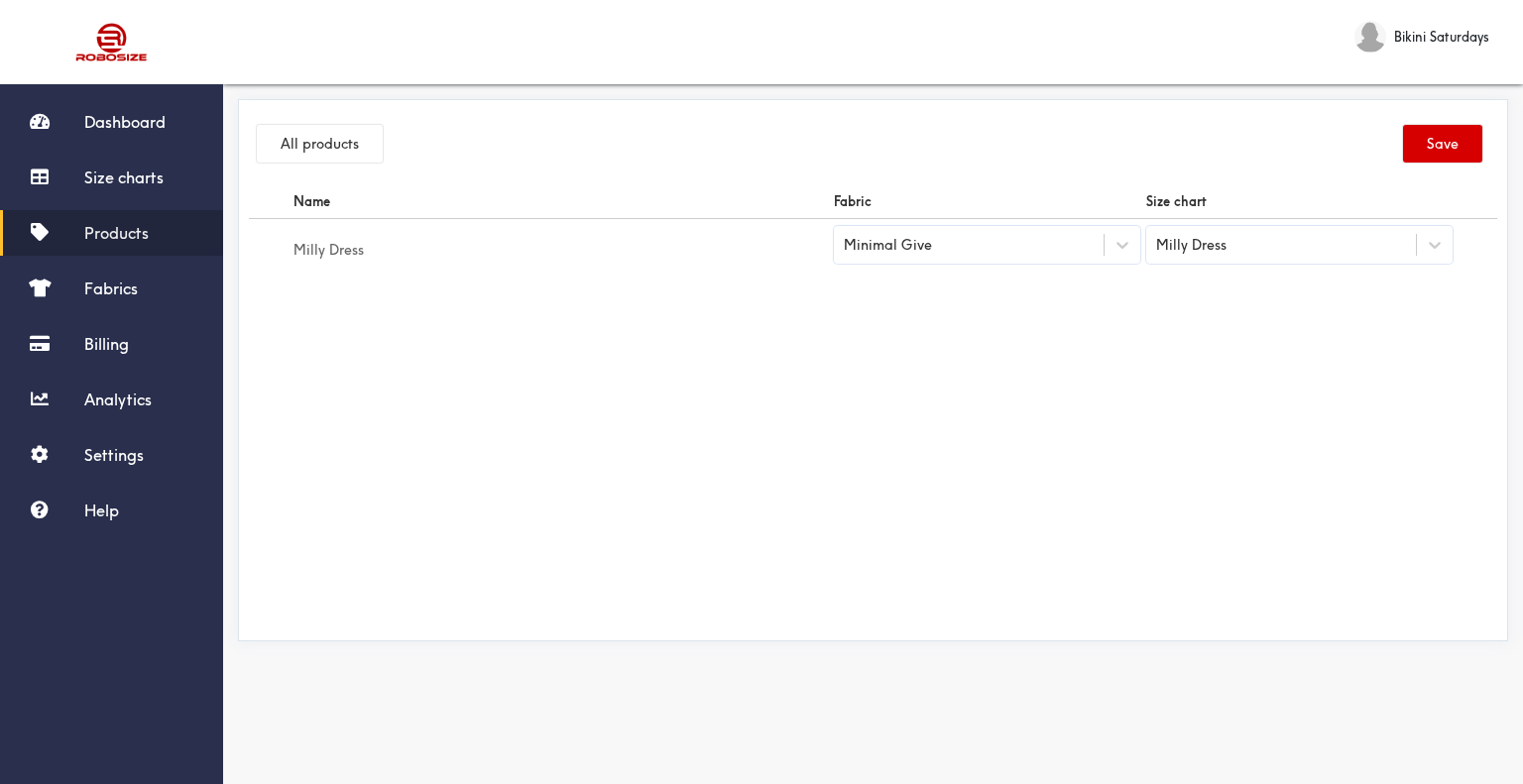 click on "Save" at bounding box center (1443, 144) 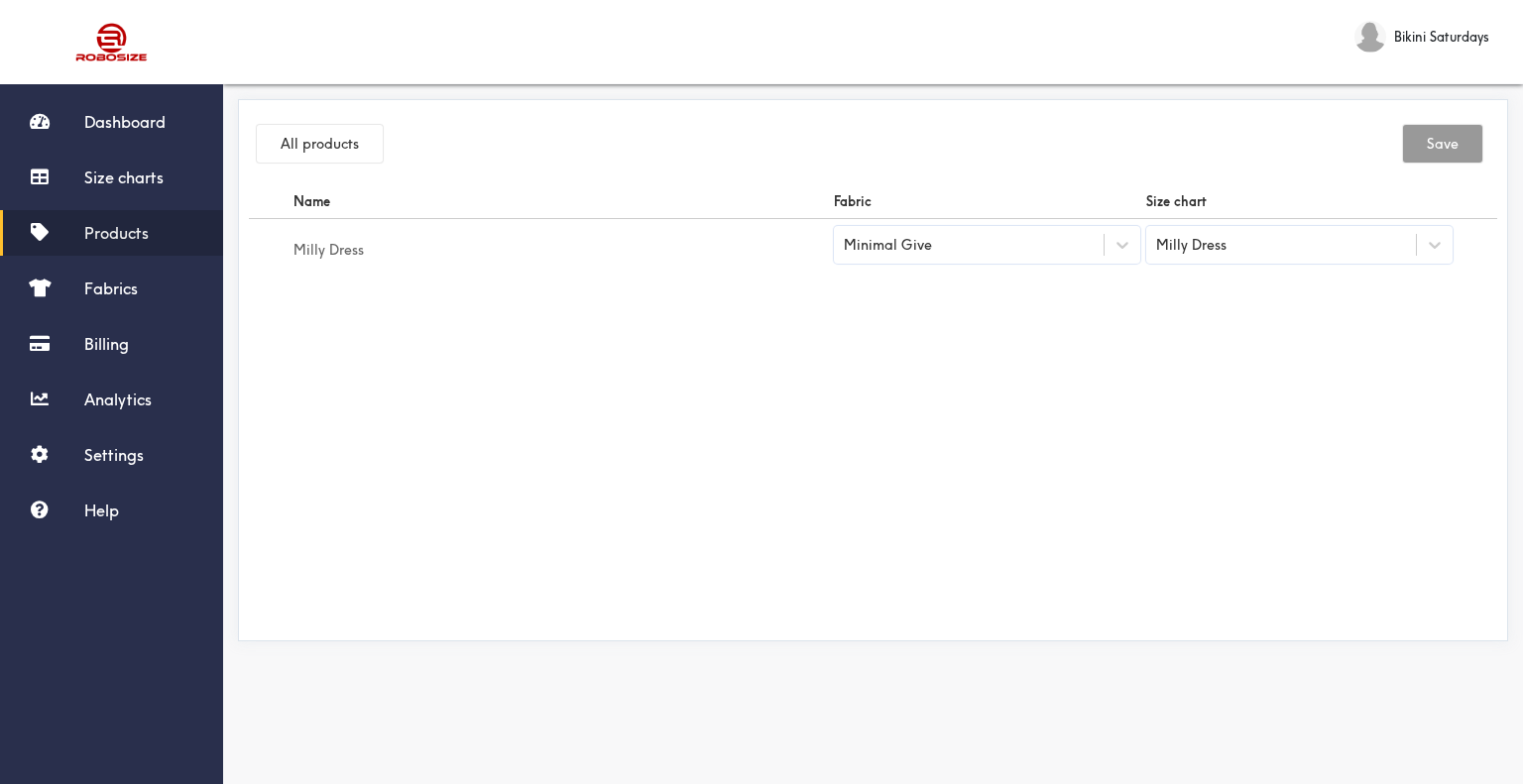 click on "All products Save" at bounding box center (873, 147) 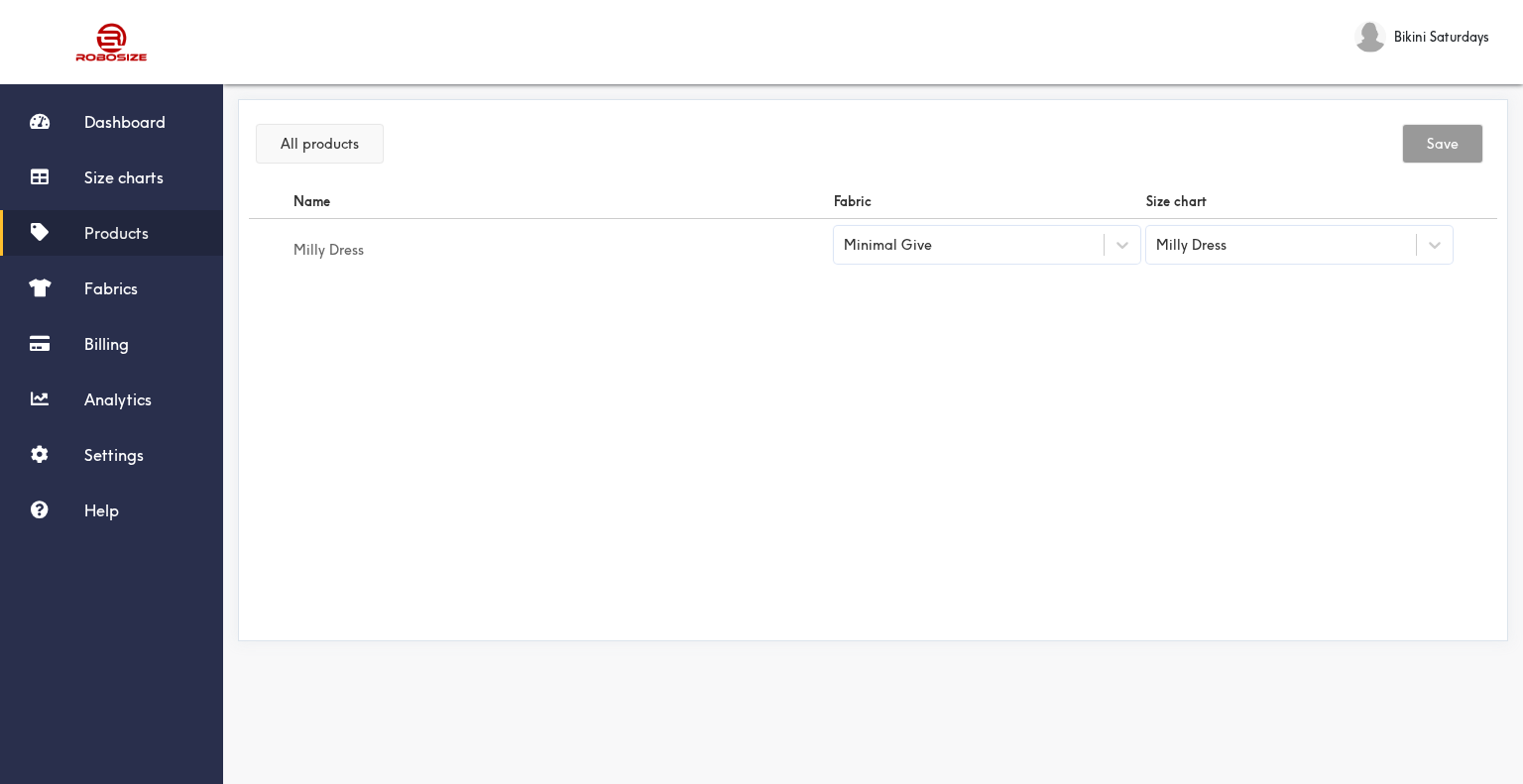 click on "All products" at bounding box center (319, 144) 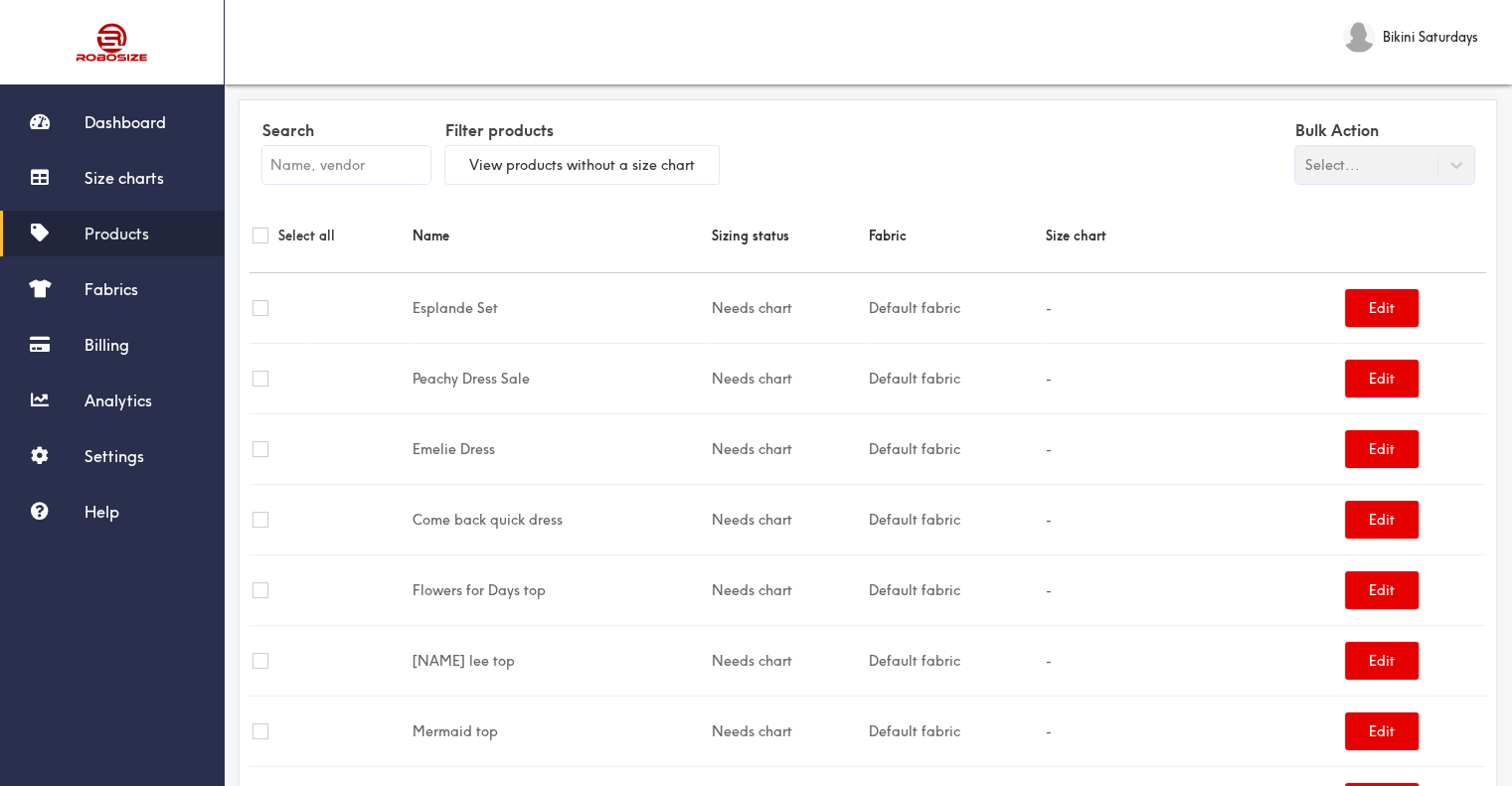 click at bounding box center [346, 165] 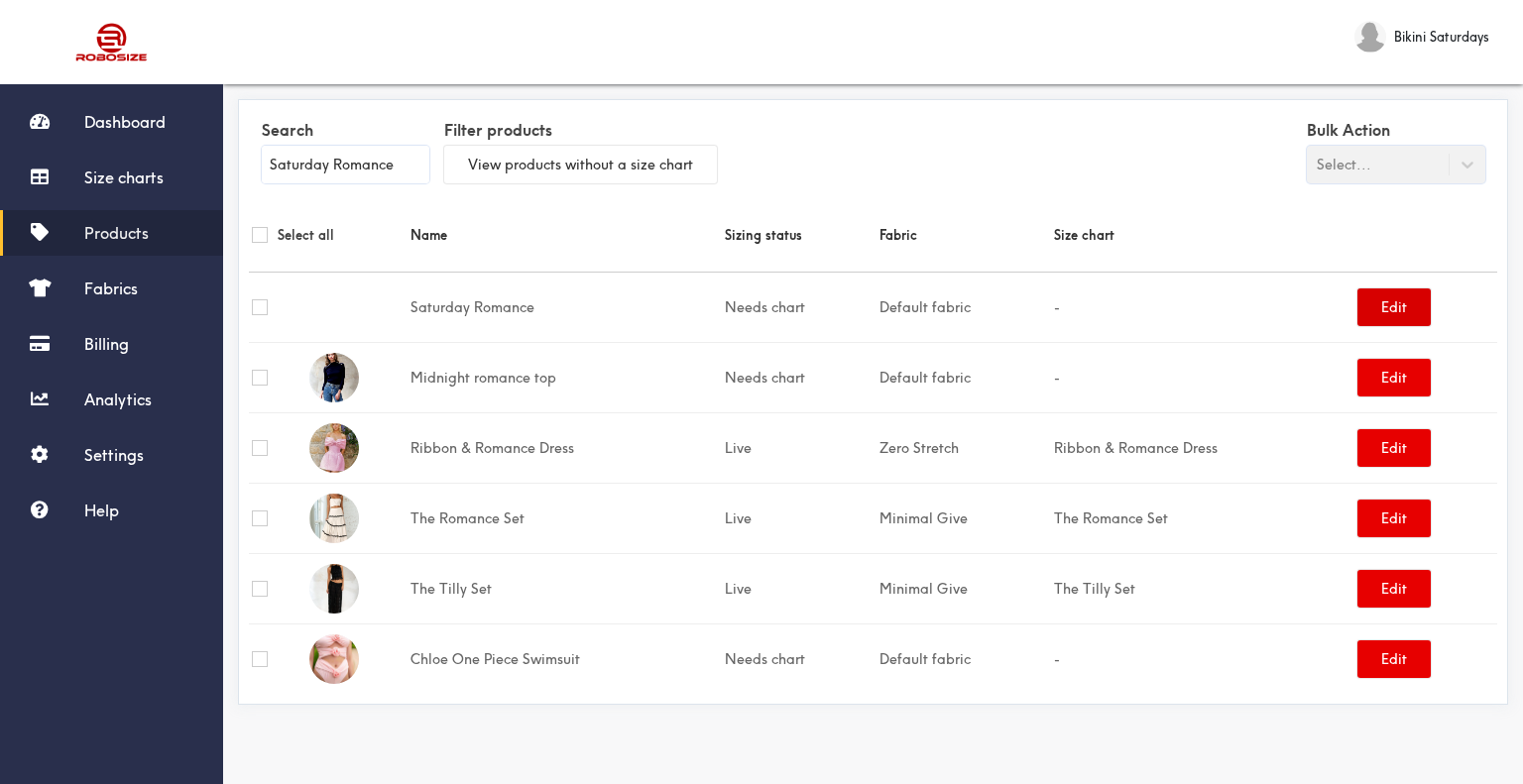 click on "Edit" at bounding box center (1394, 307) 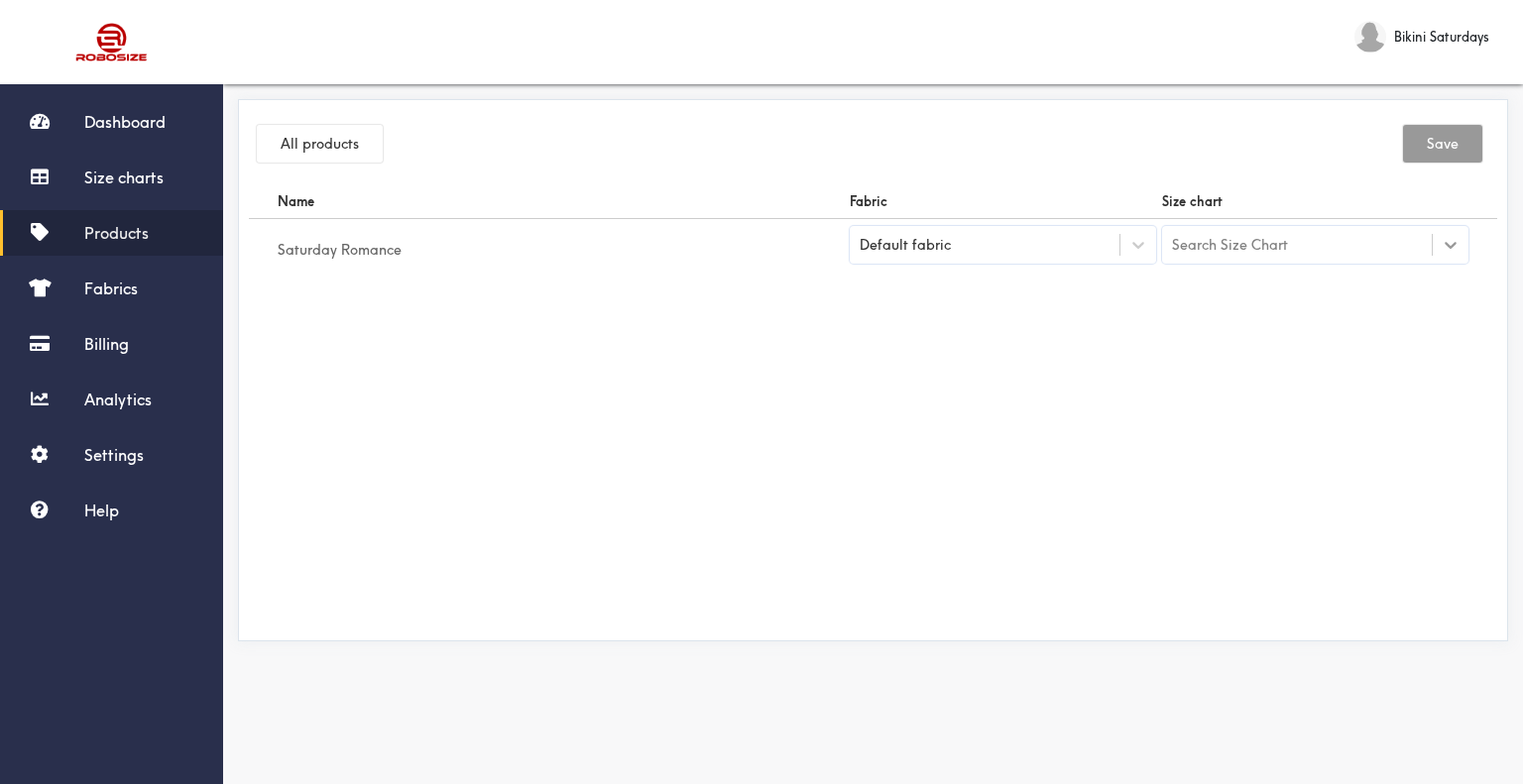 click 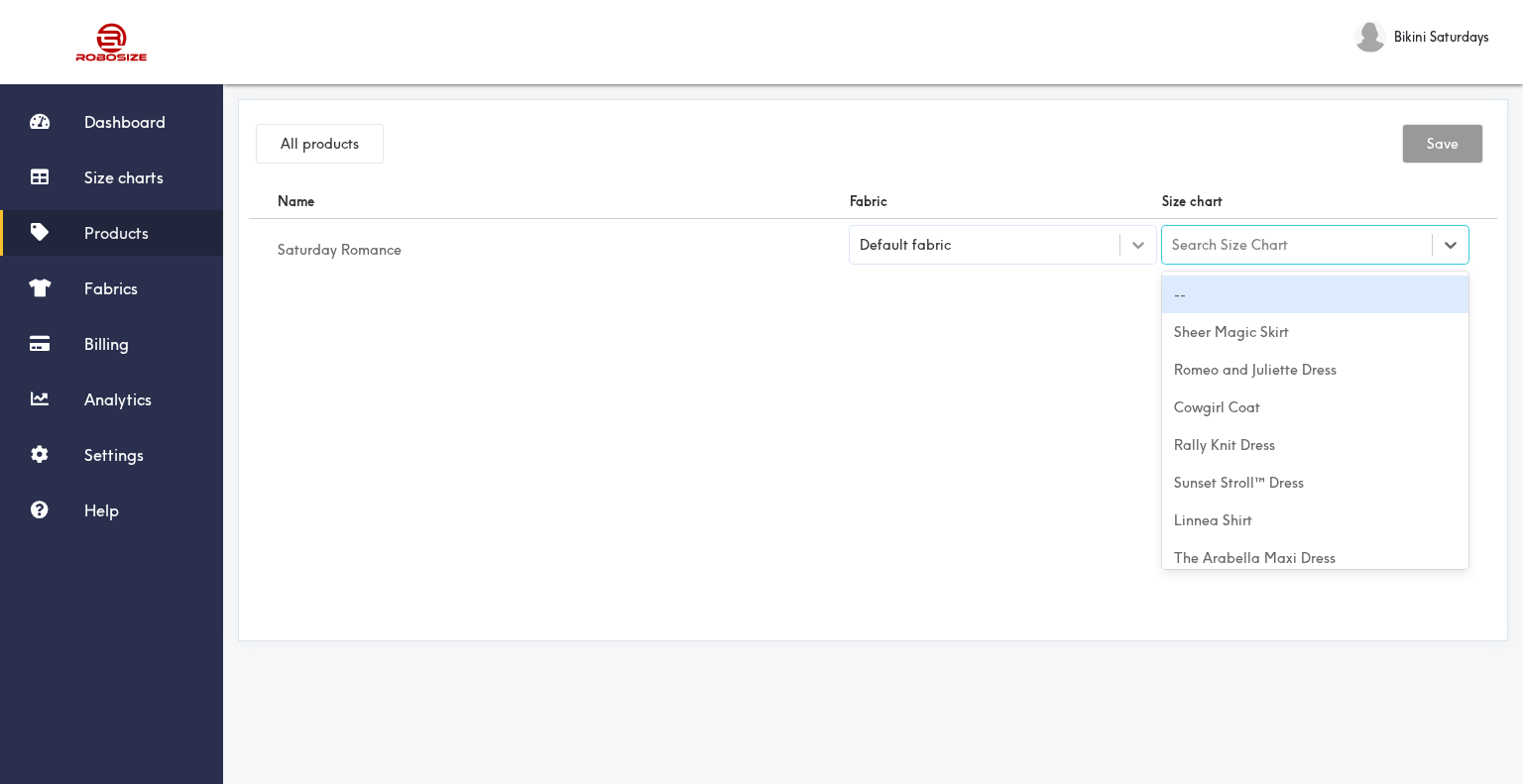 click 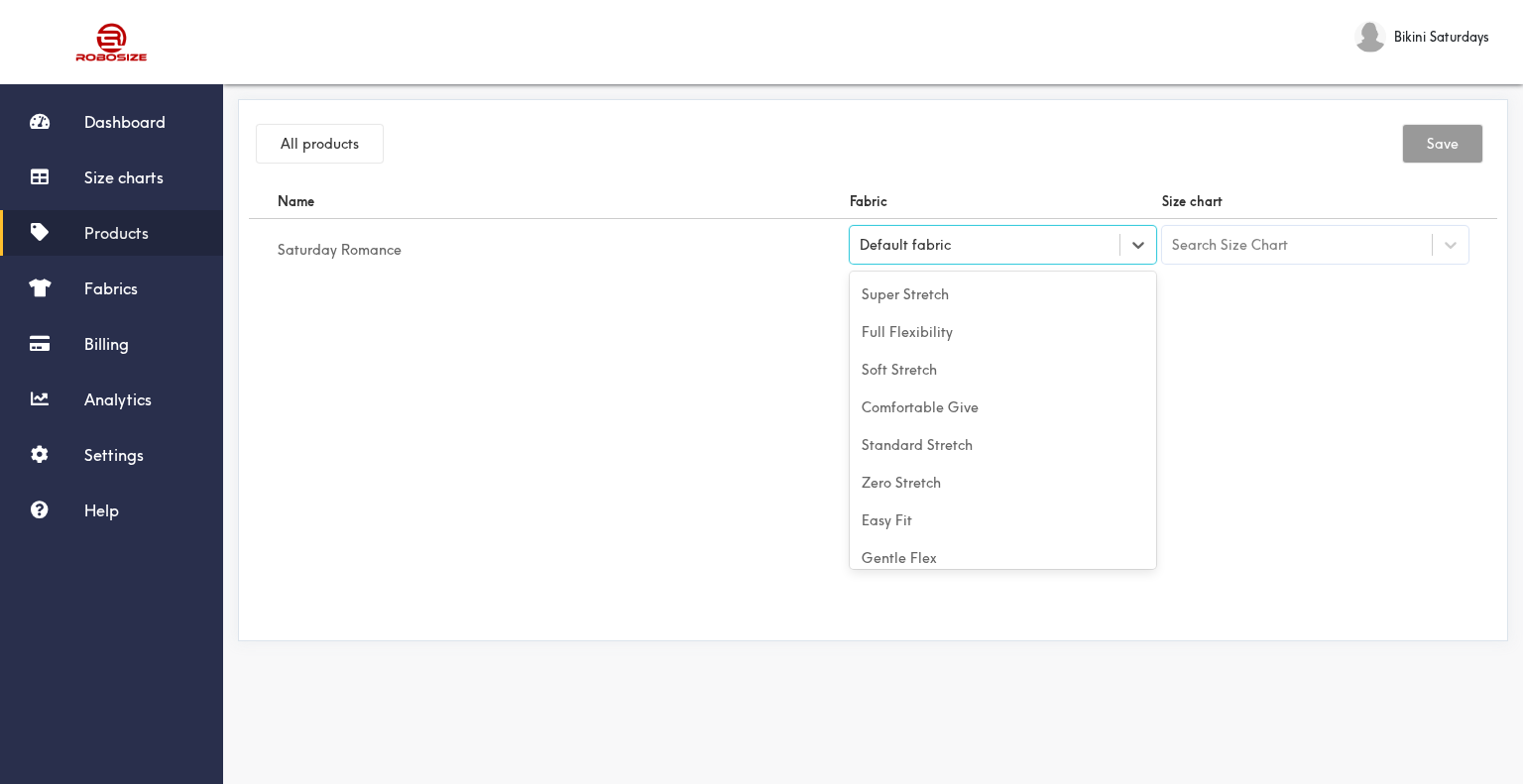 scroll, scrollTop: 87, scrollLeft: 0, axis: vertical 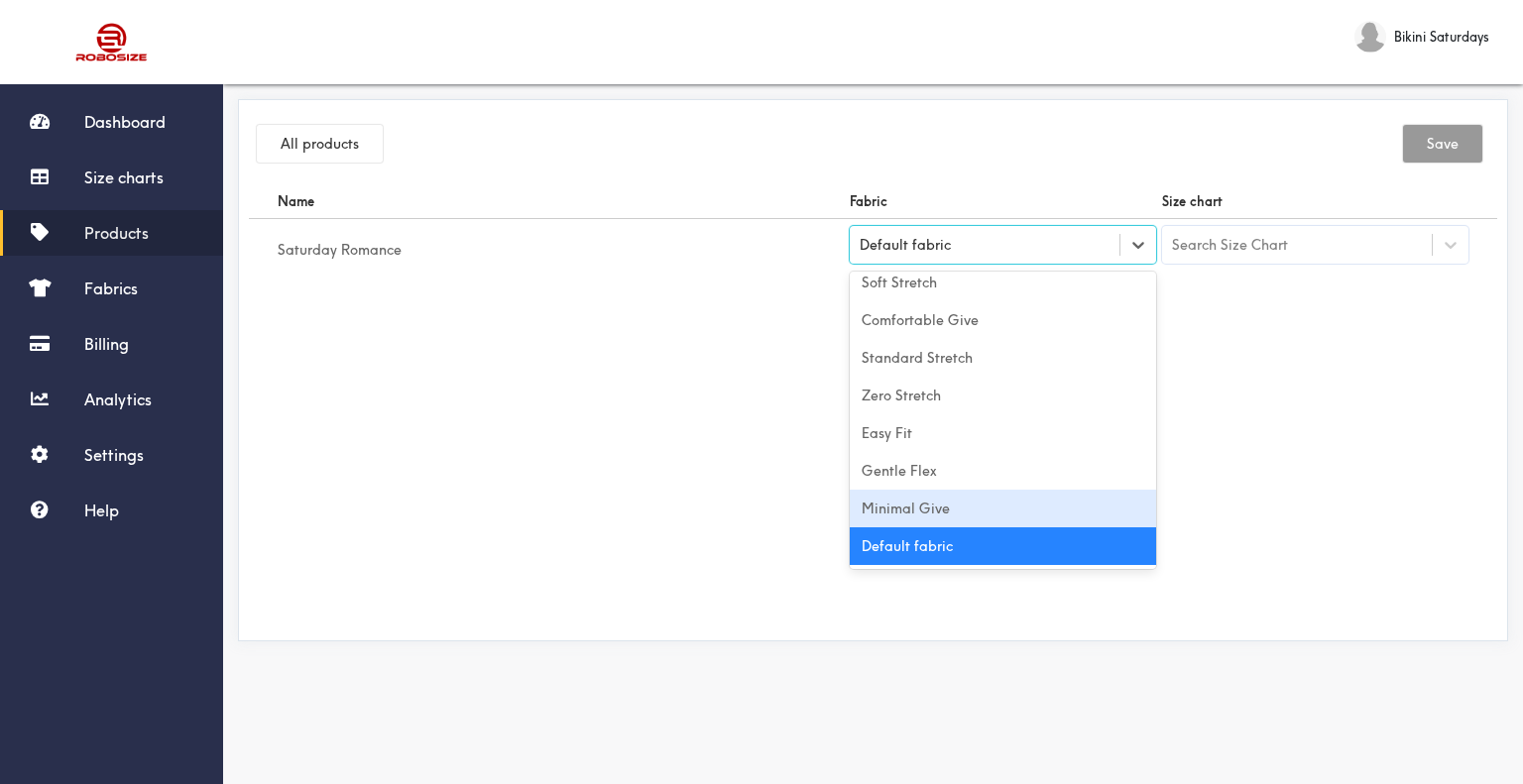click on "Minimal Give" at bounding box center (1002, 508) 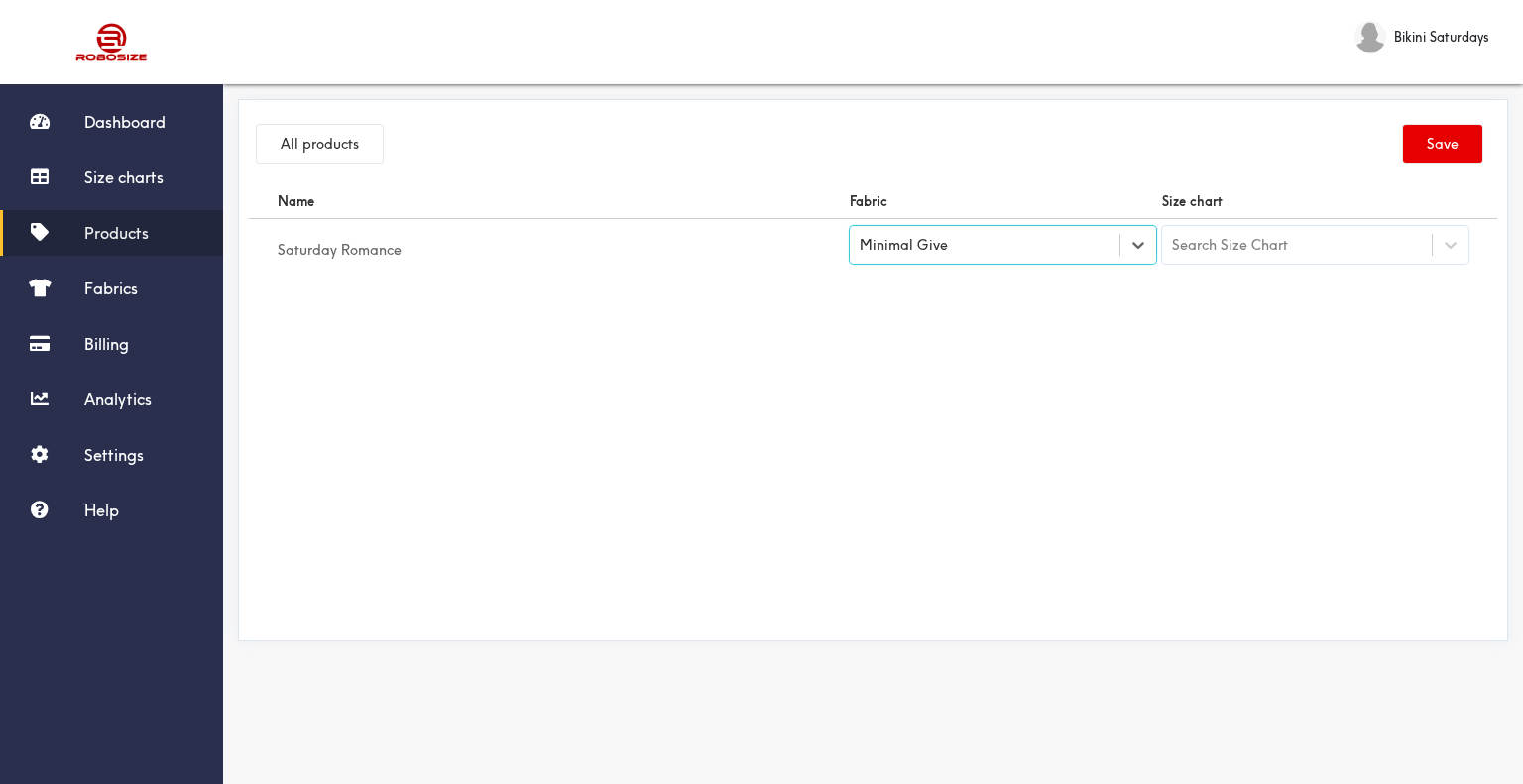 click on "Search Size Chart" at bounding box center [1230, 245] 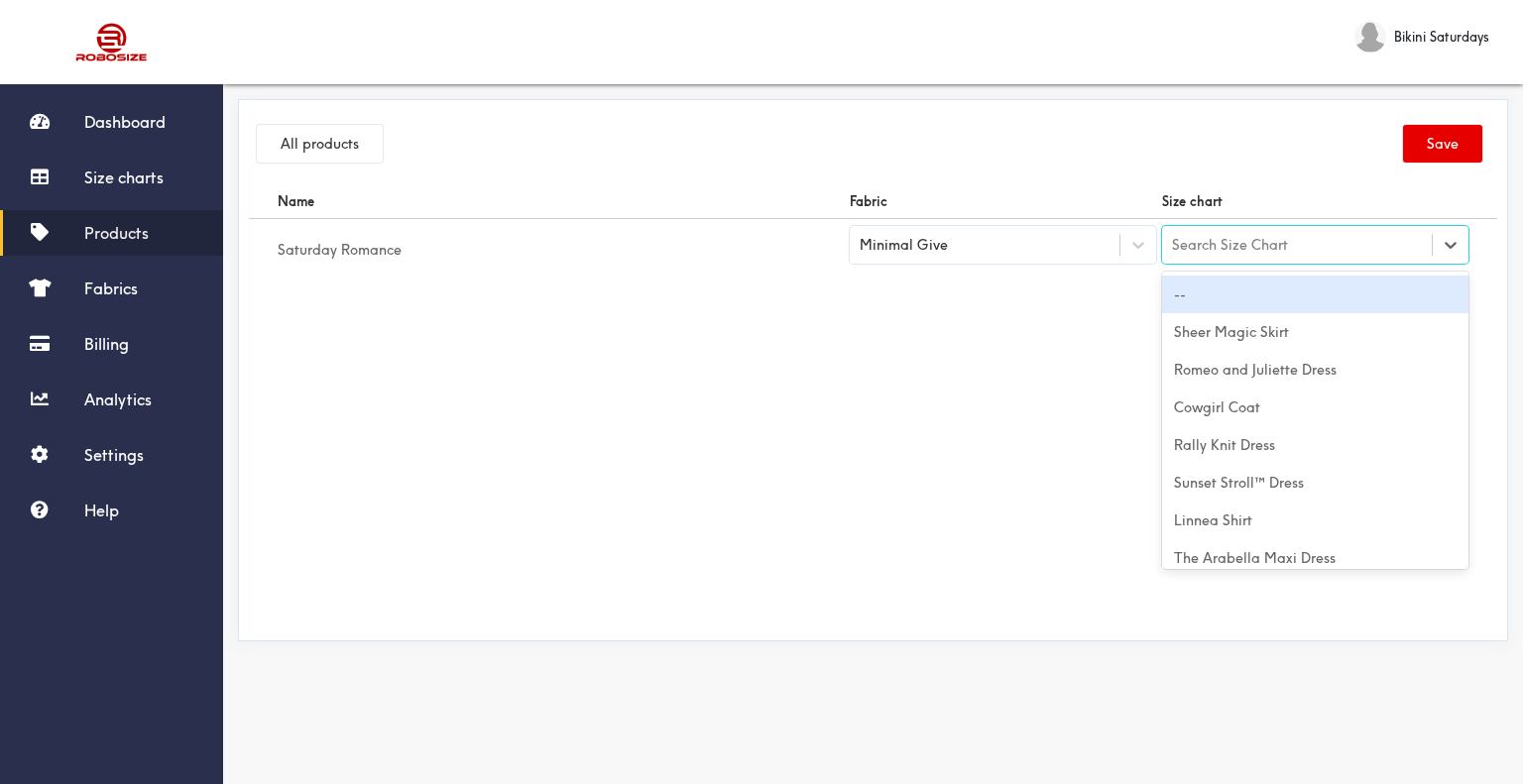 type on "Saturday Romance" 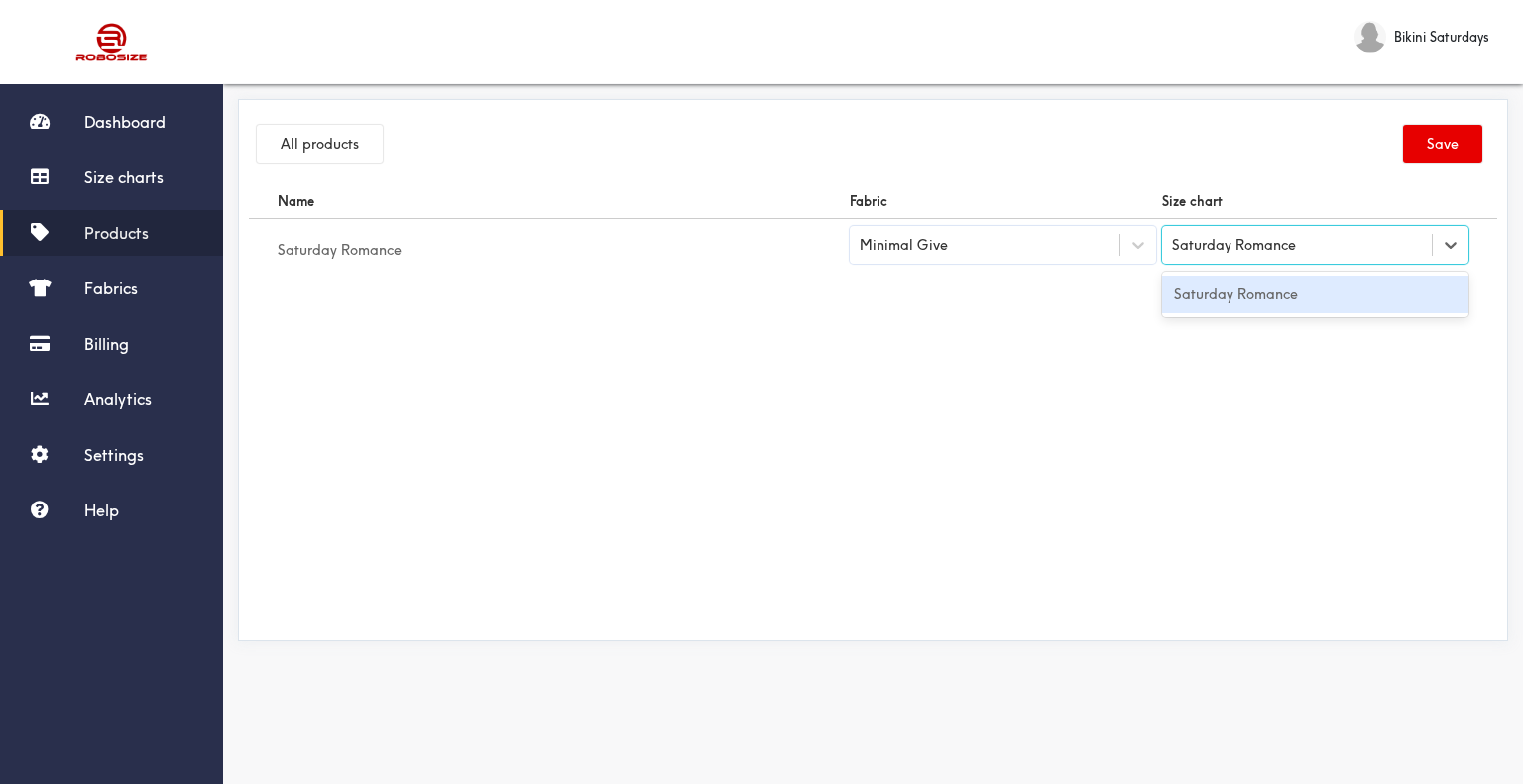click on "Saturday Romance" at bounding box center [1315, 294] 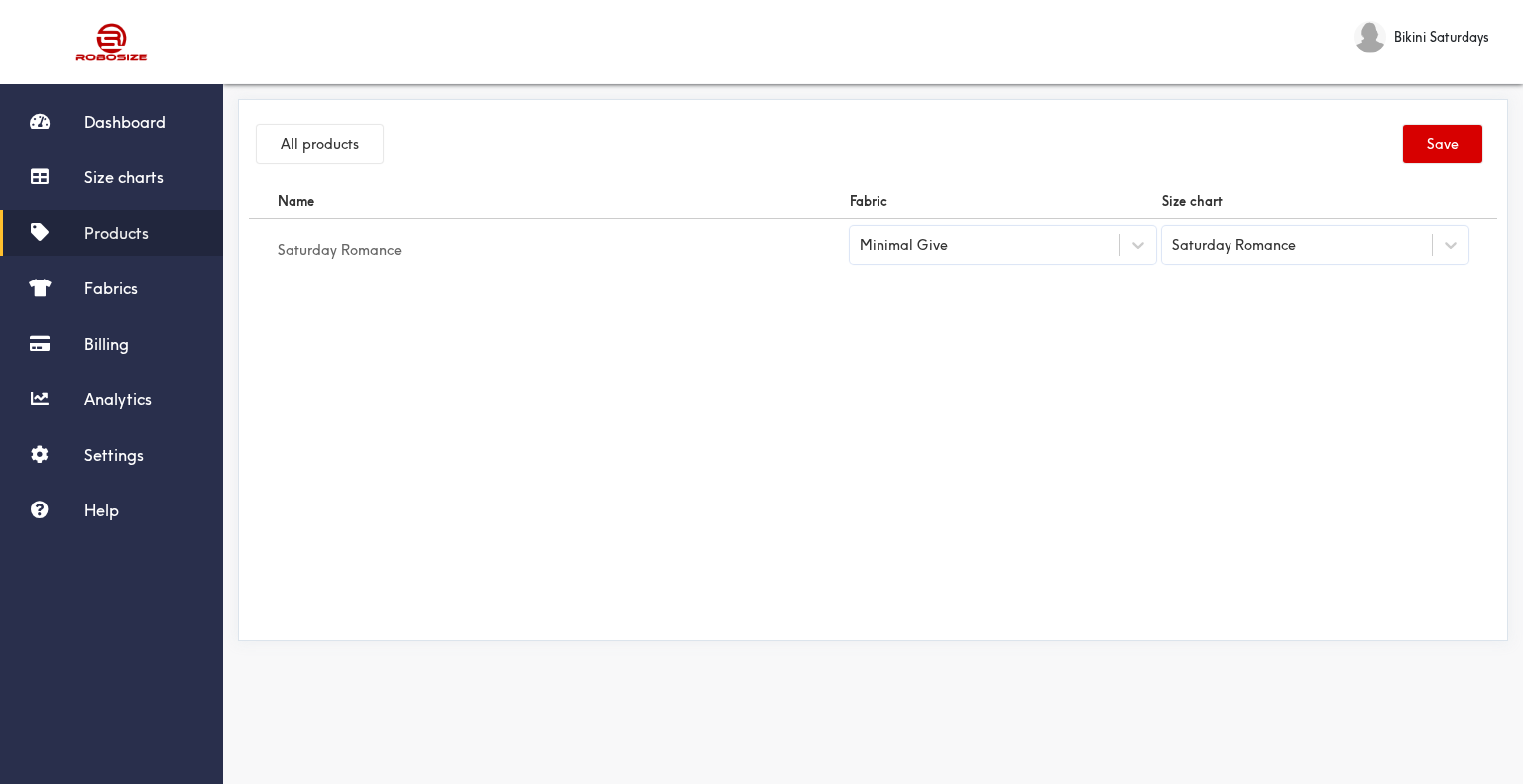 click on "Save" at bounding box center [1443, 144] 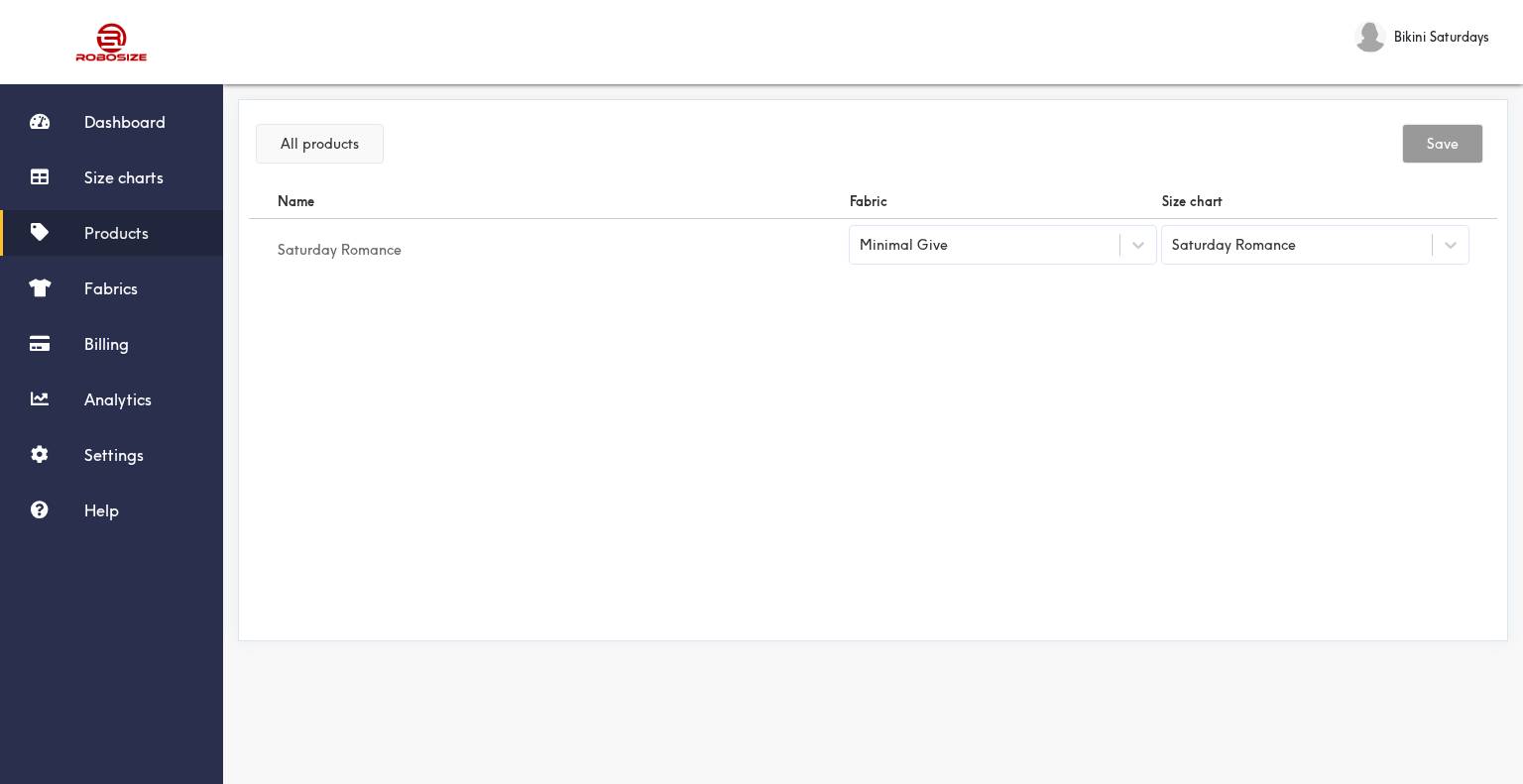 click on "All products" at bounding box center (319, 144) 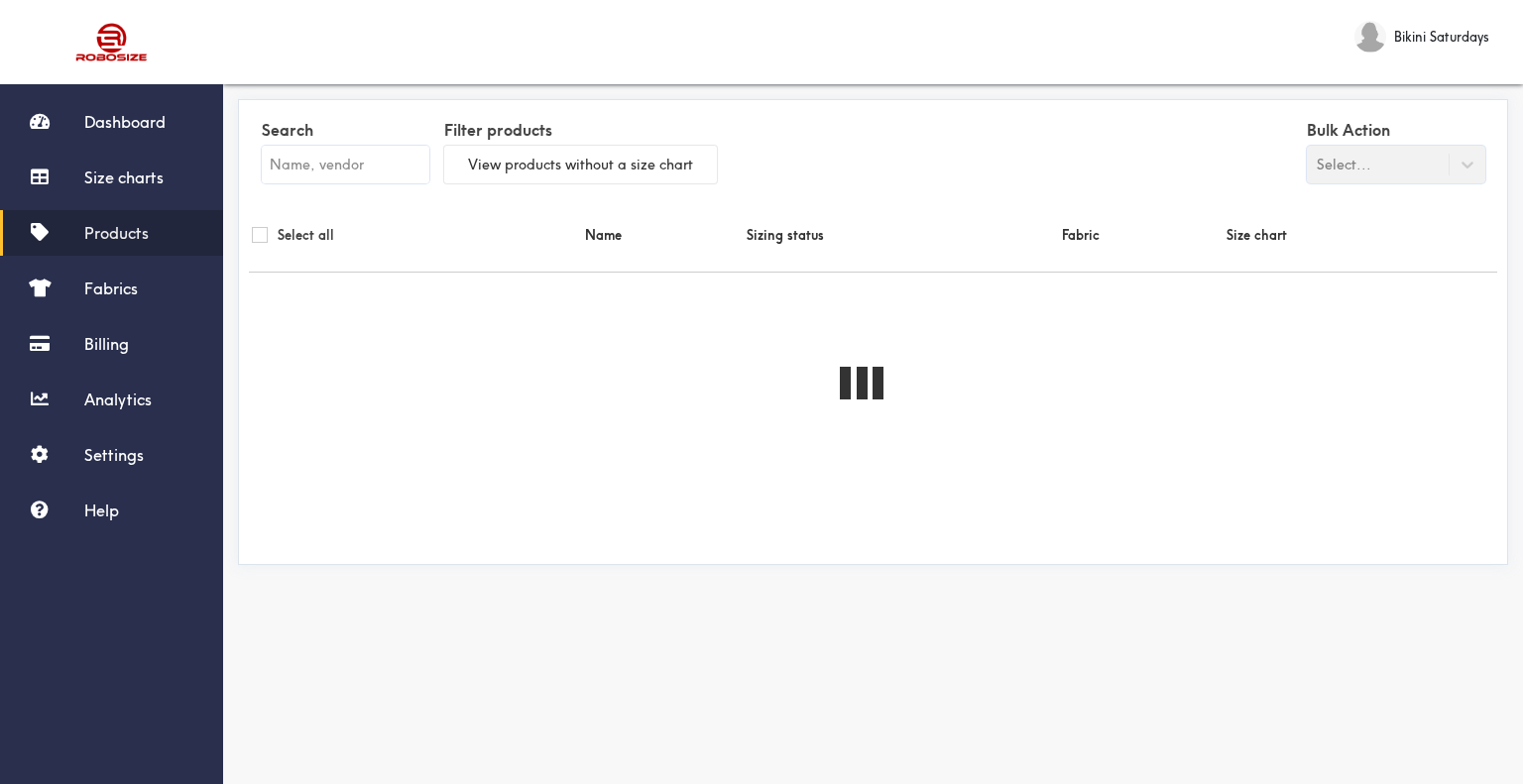 click at bounding box center (345, 165) 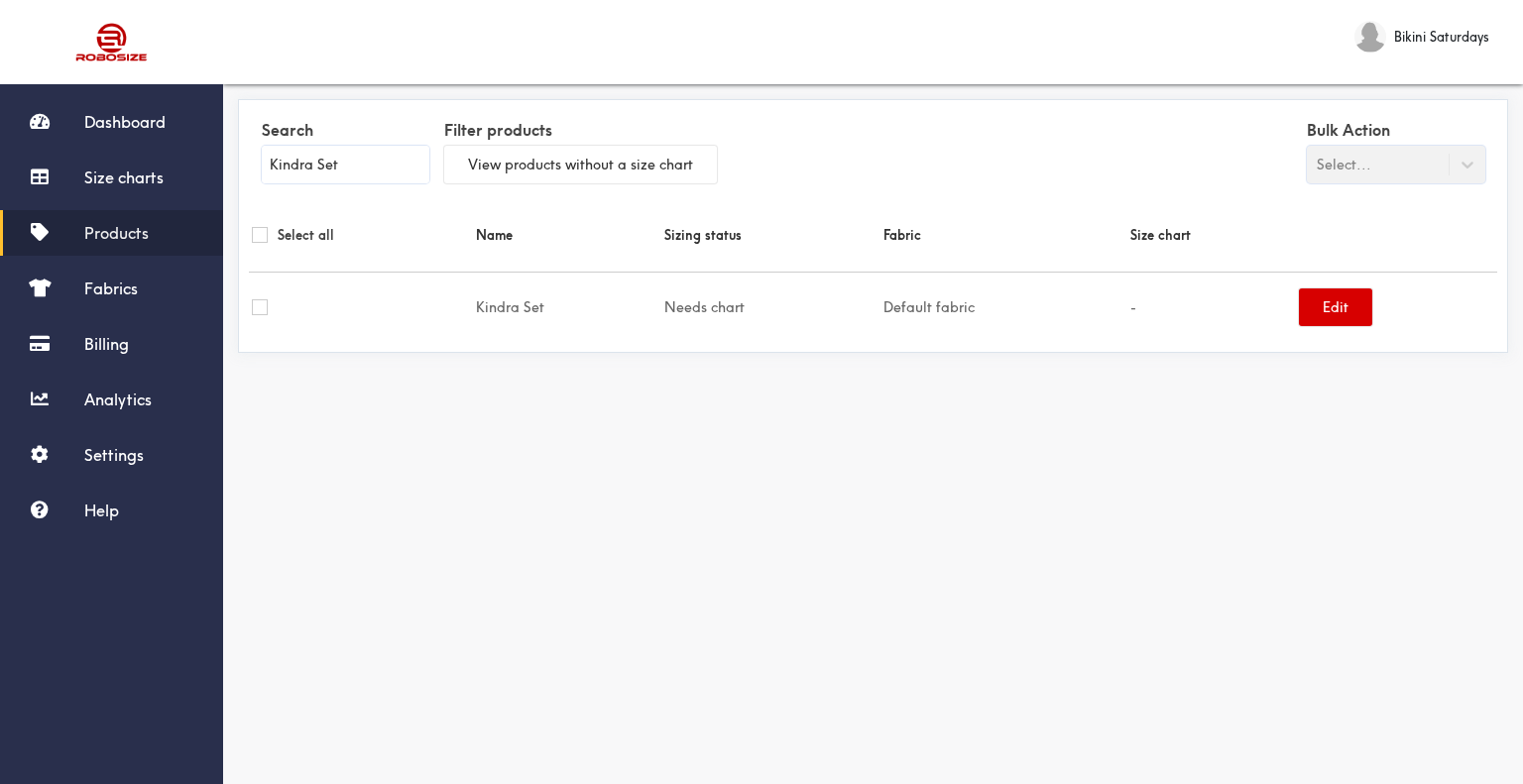 type on "Kindra Set" 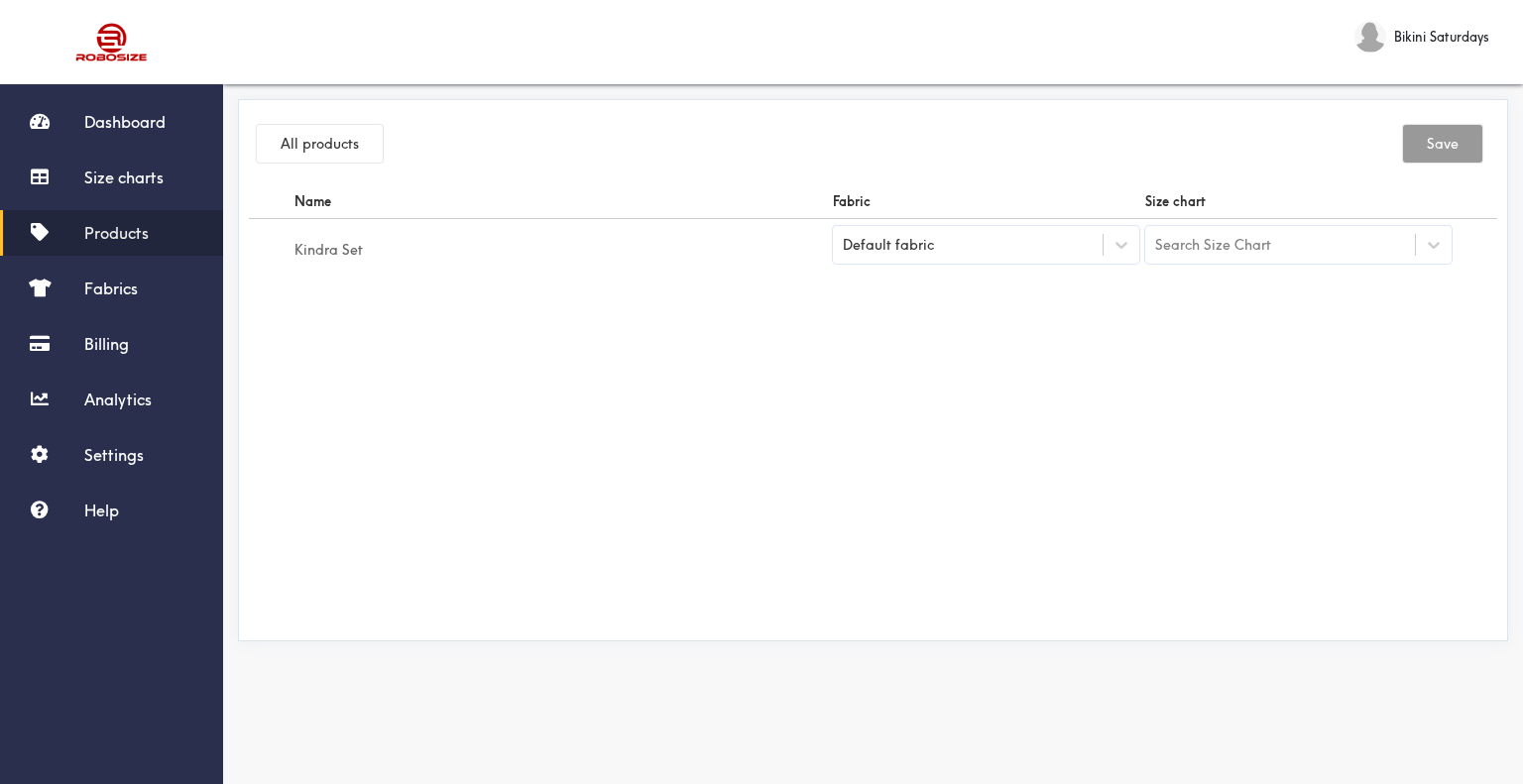 click on "Search Size Chart" at bounding box center [1280, 245] 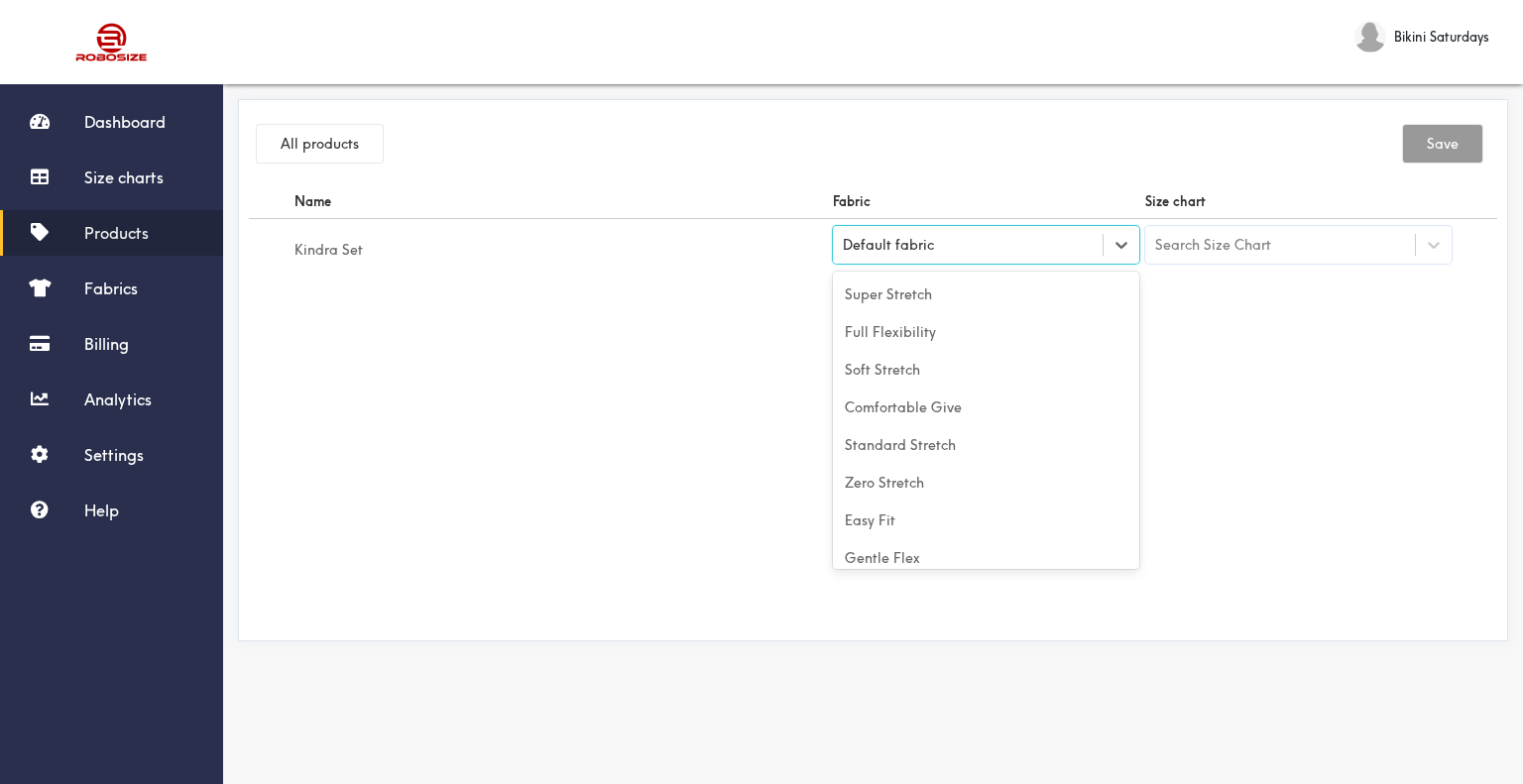 click on "Default fabric" at bounding box center [968, 245] 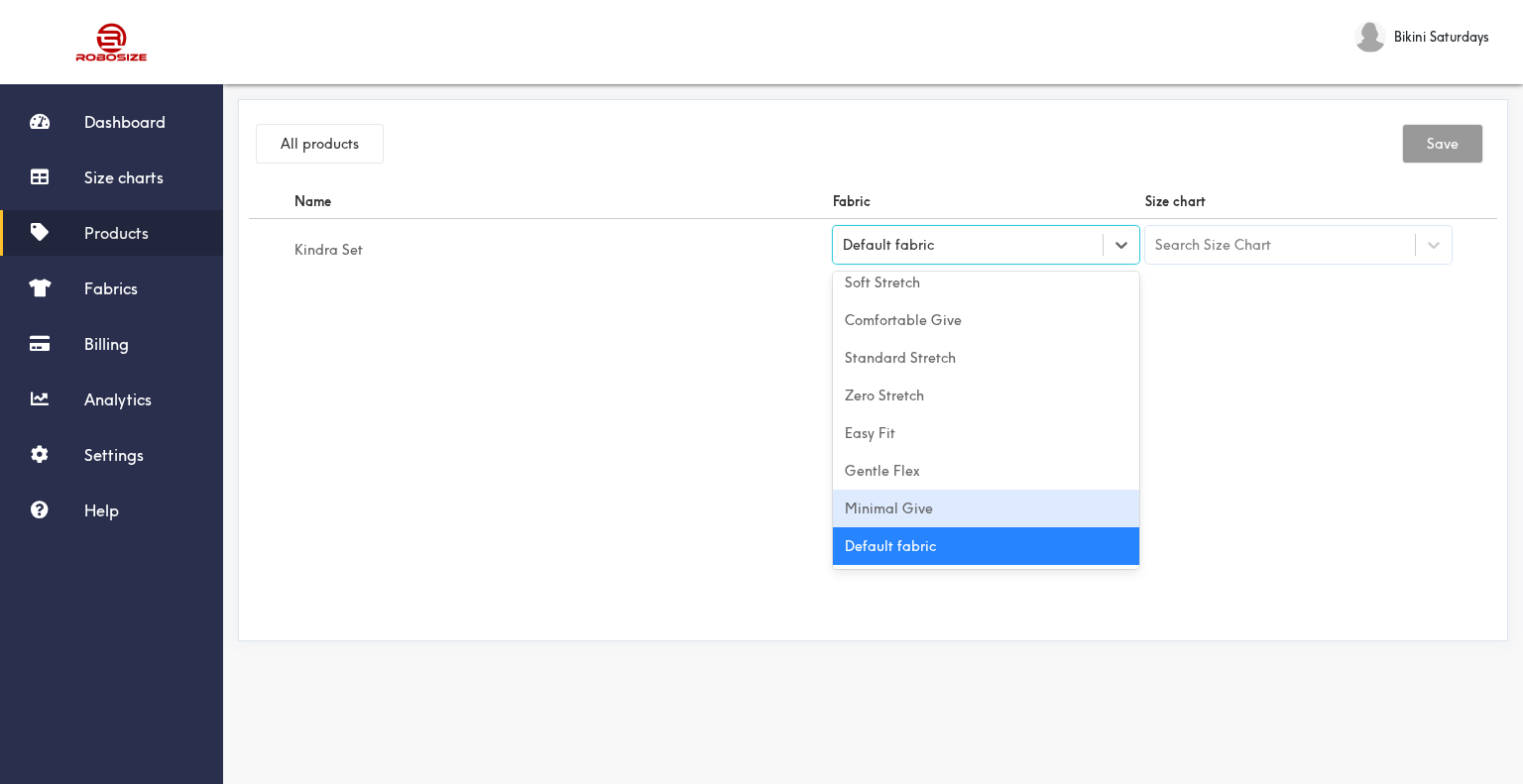 drag, startPoint x: 976, startPoint y: 498, endPoint x: 1089, endPoint y: 425, distance: 134.52881 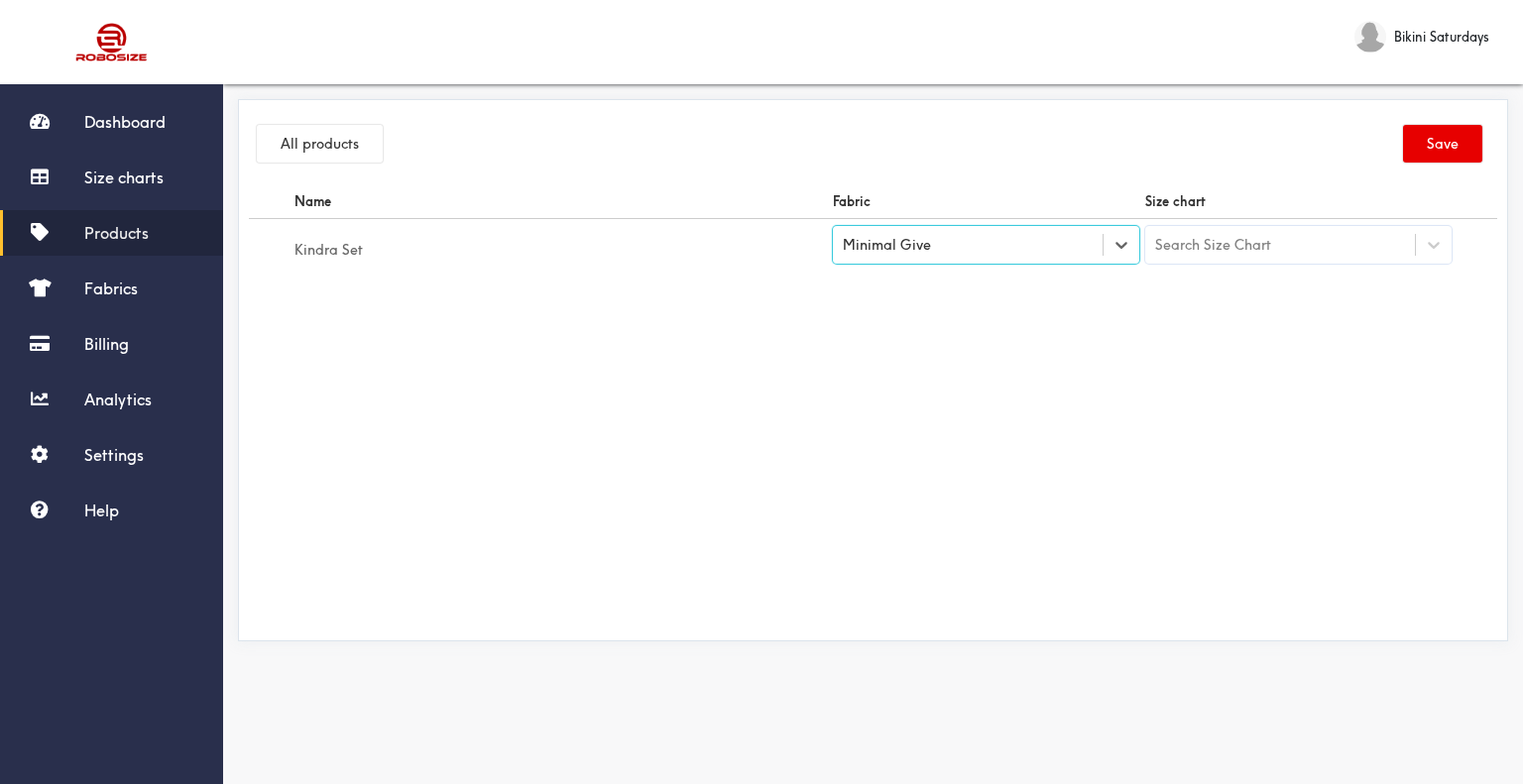 click on "Search Size Chart" at bounding box center (1213, 245) 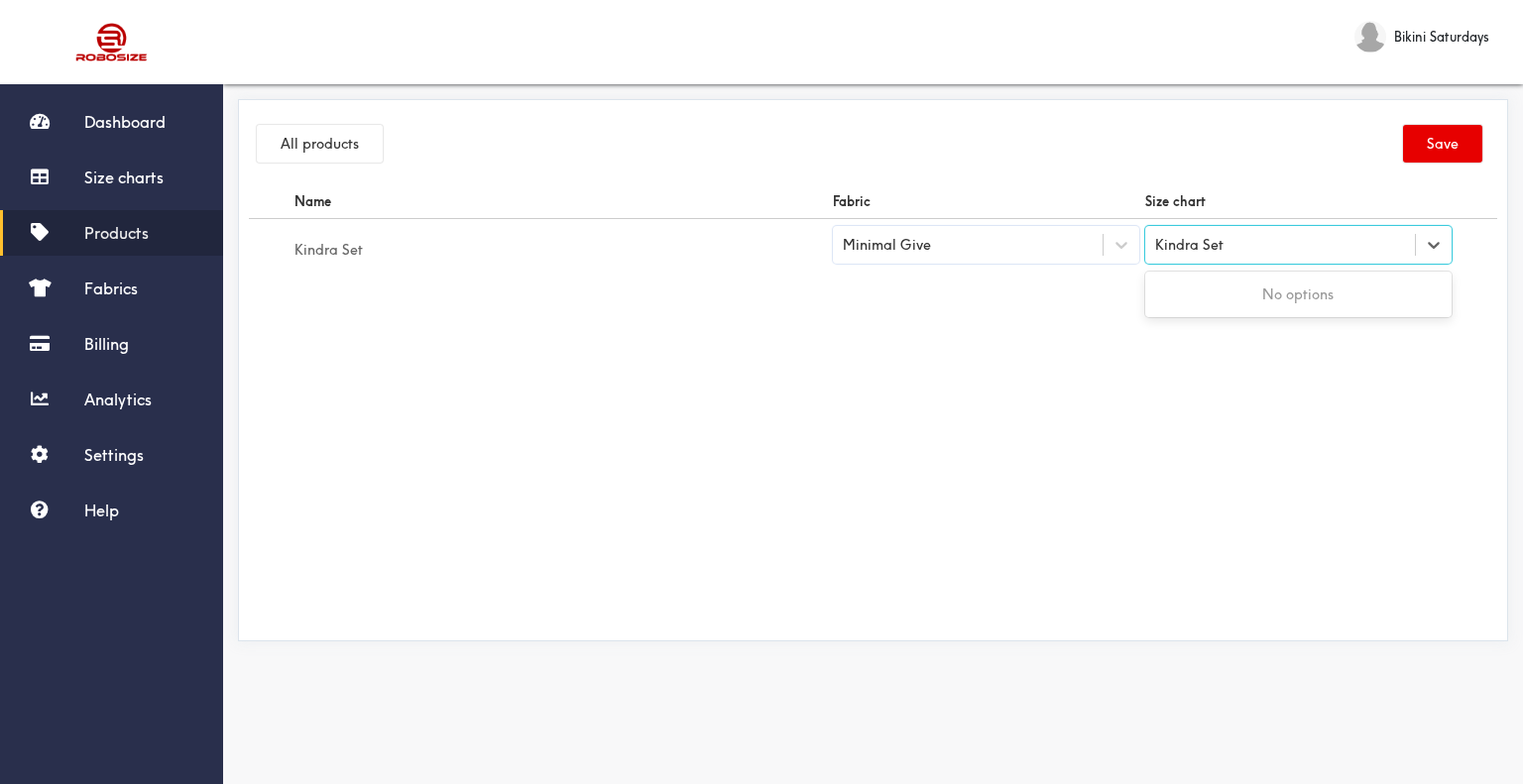 click on "No options" at bounding box center [1298, 294] 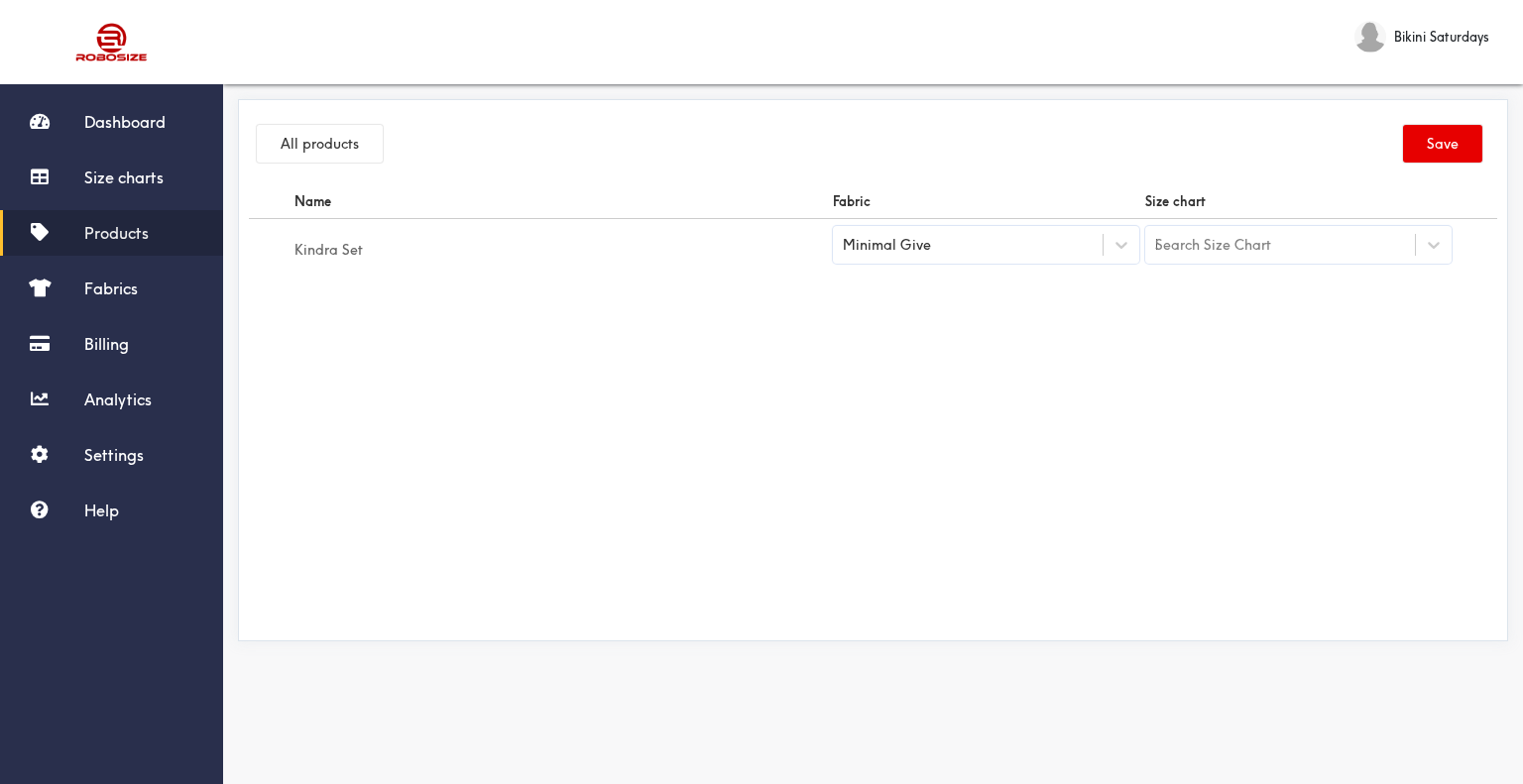 type 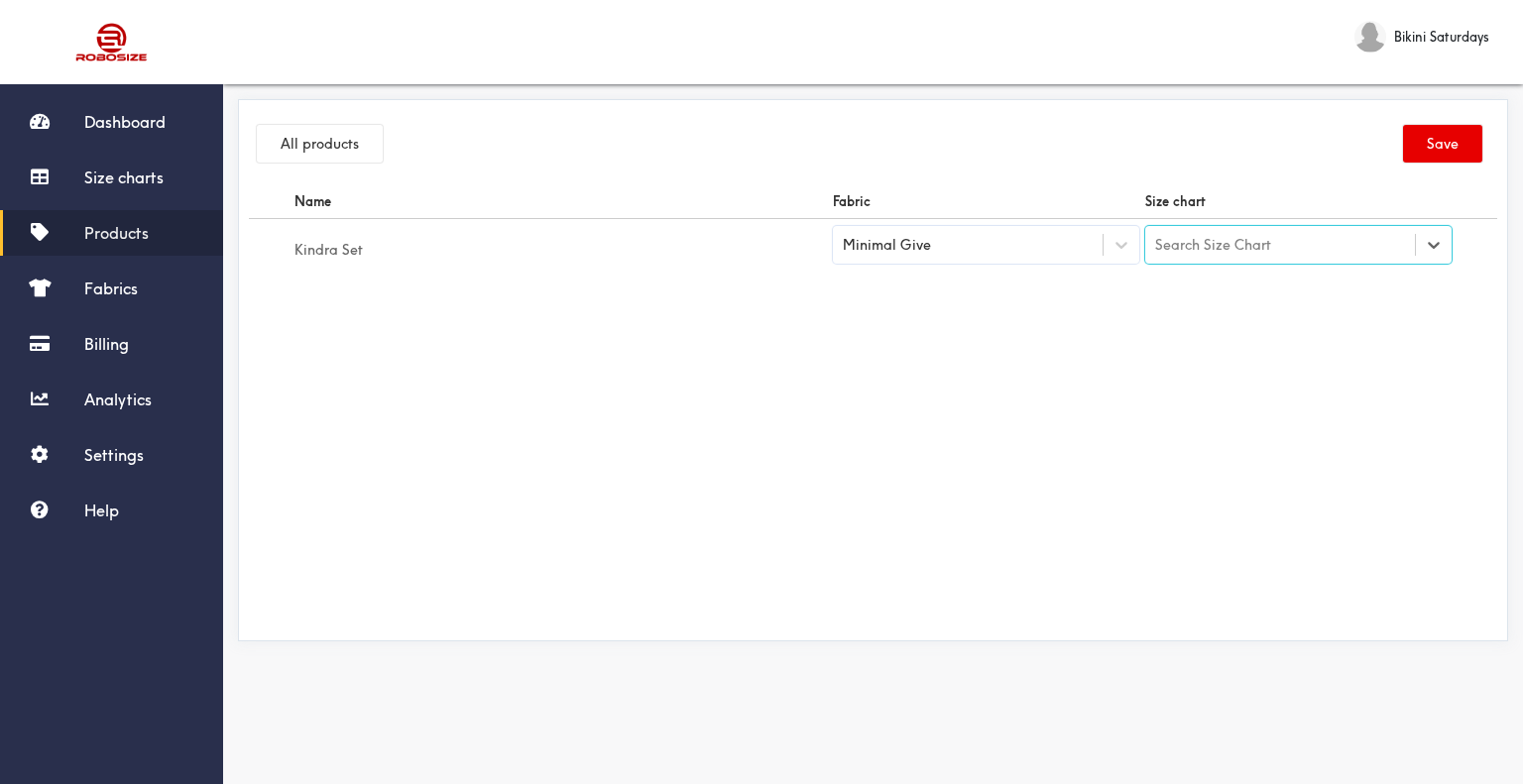 click on "Products" at bounding box center (111, 233) 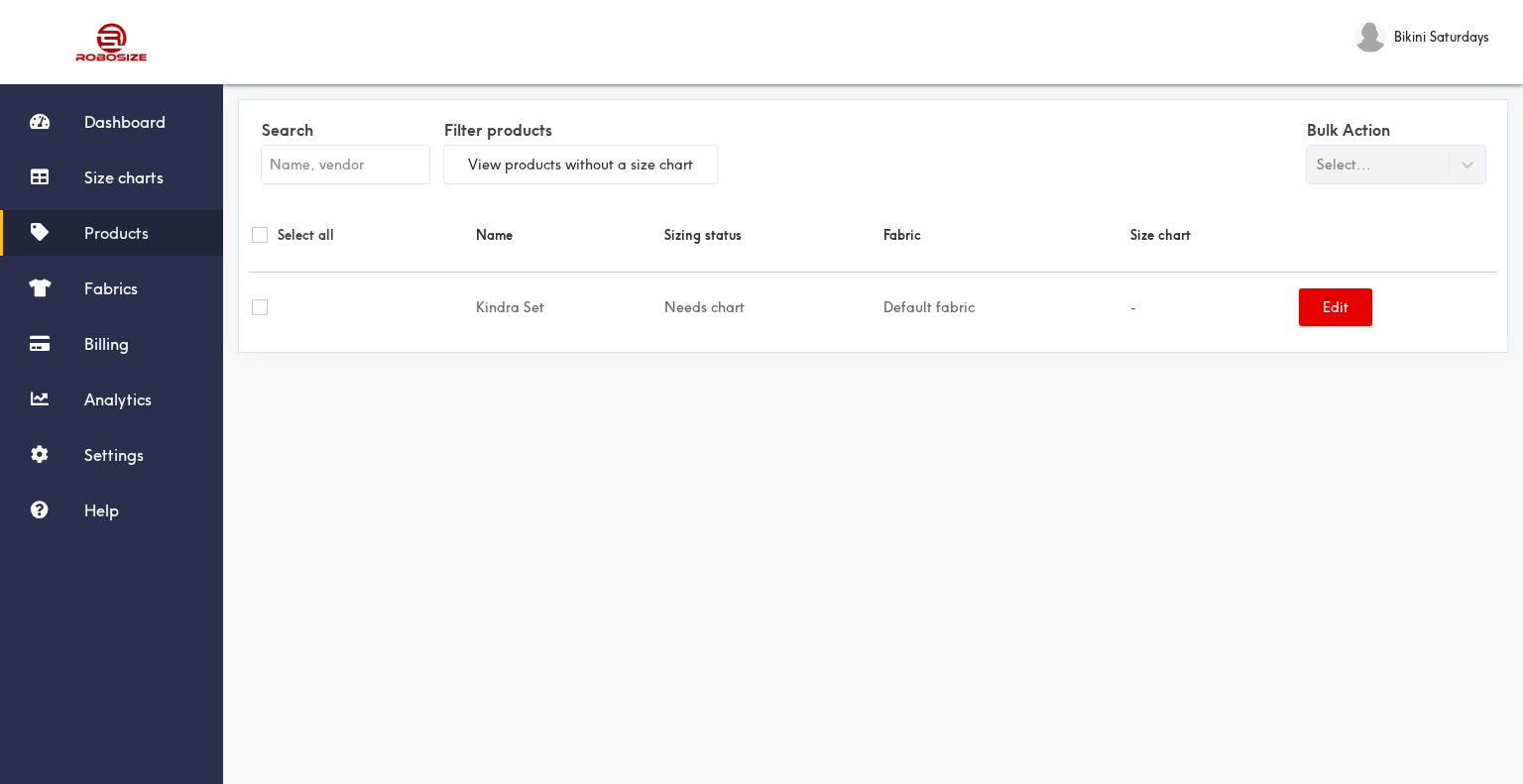 click on "Search" at bounding box center [345, 130] 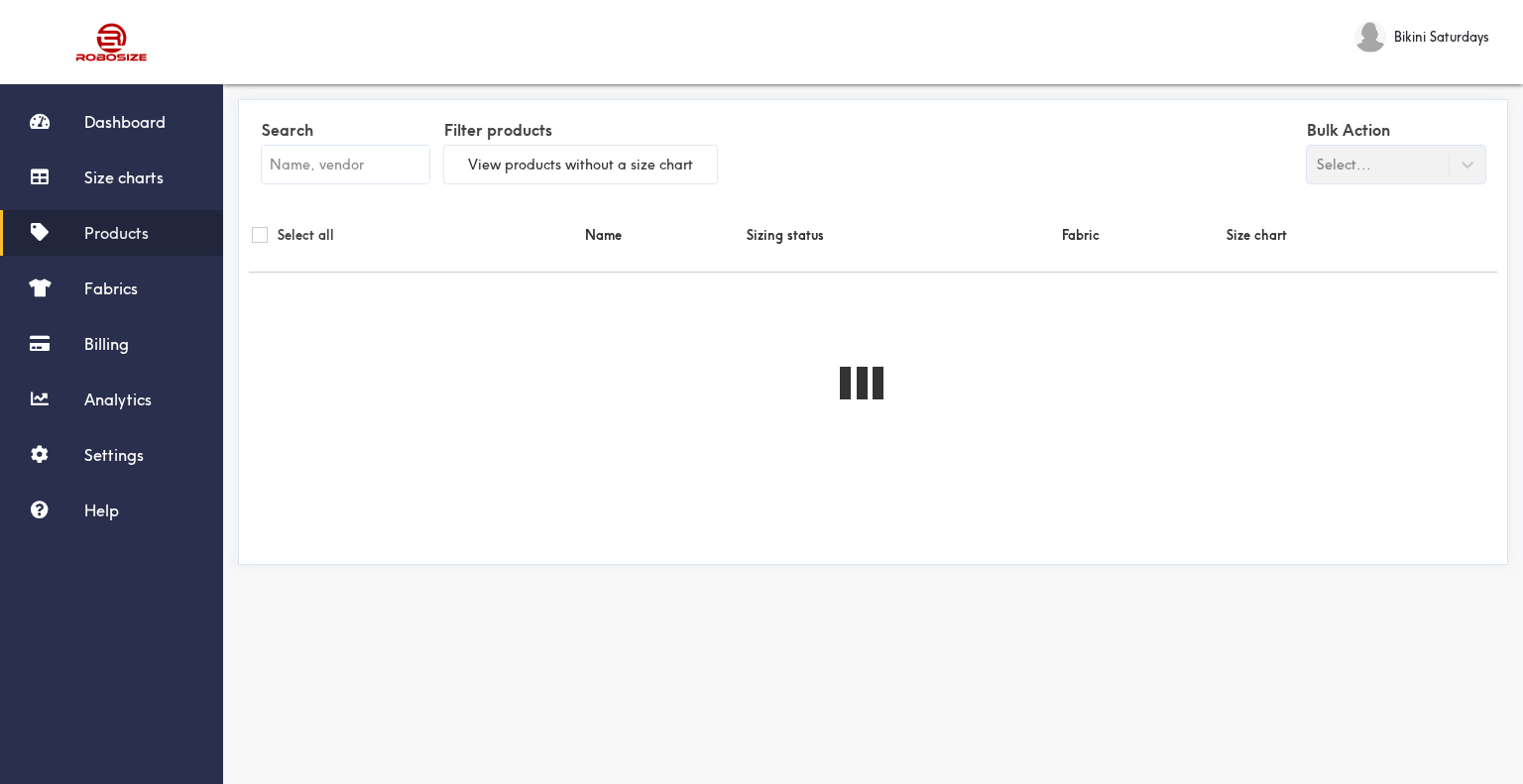 click at bounding box center [345, 165] 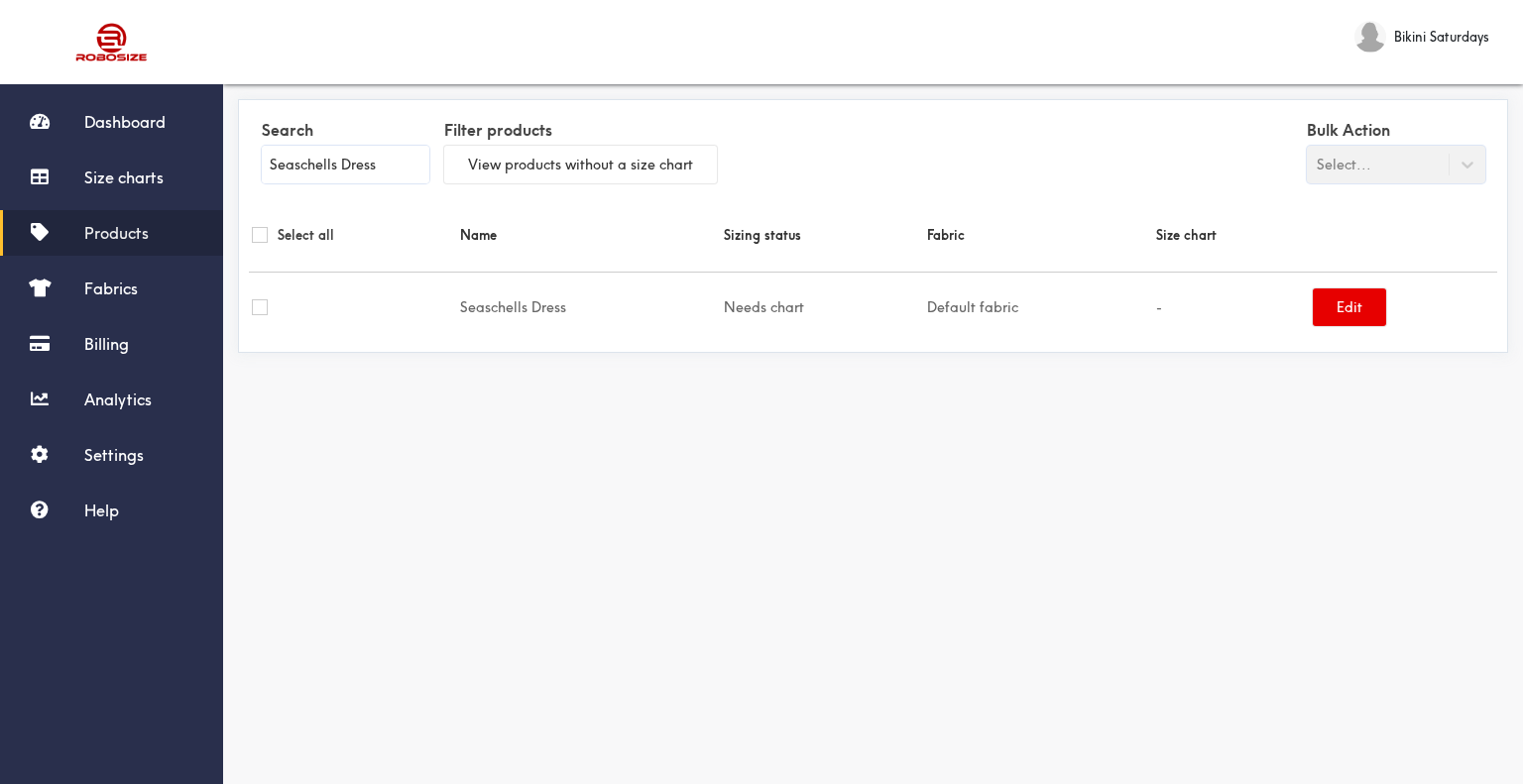 type on "Seaschells Dress" 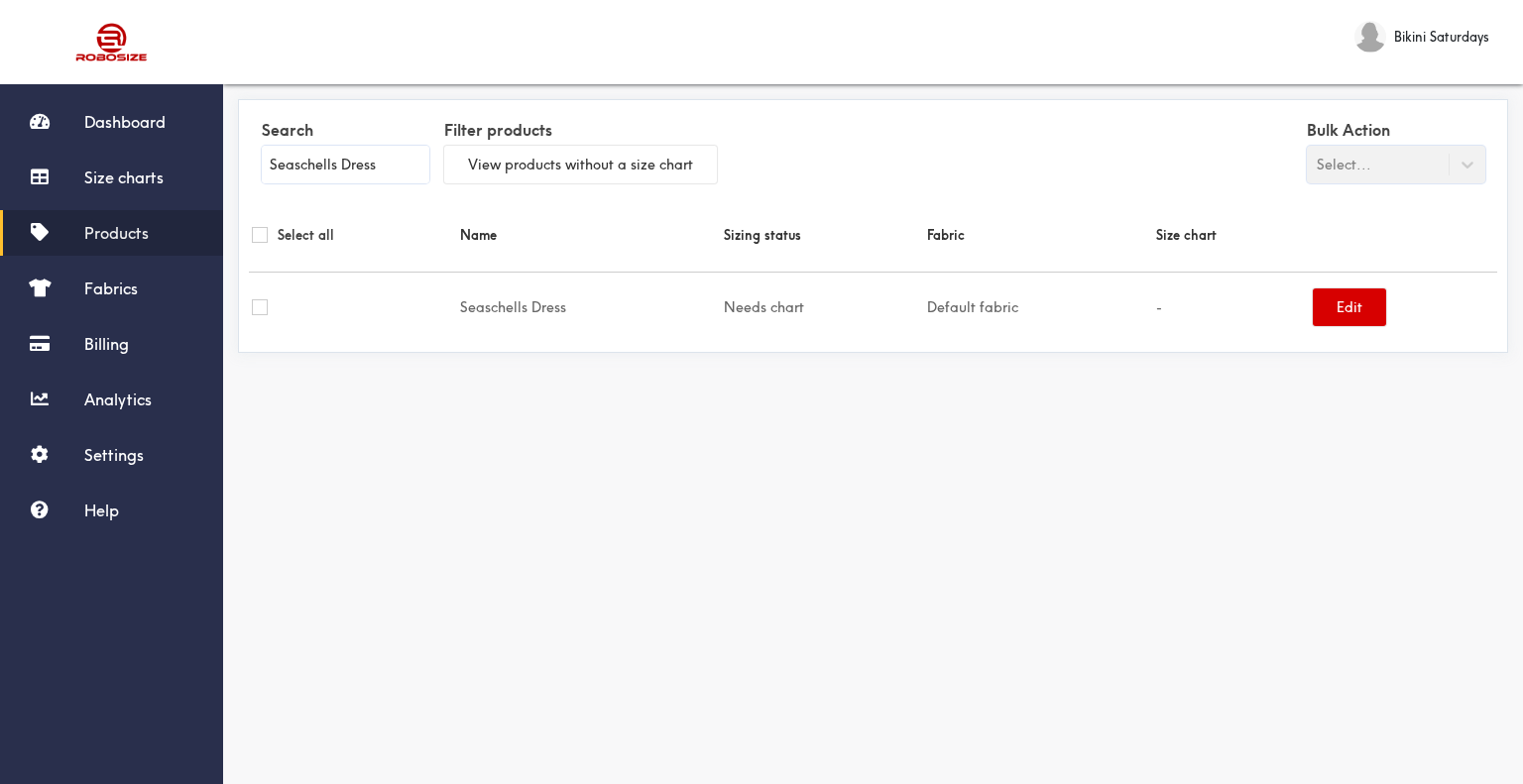 click on "Edit" at bounding box center [1349, 307] 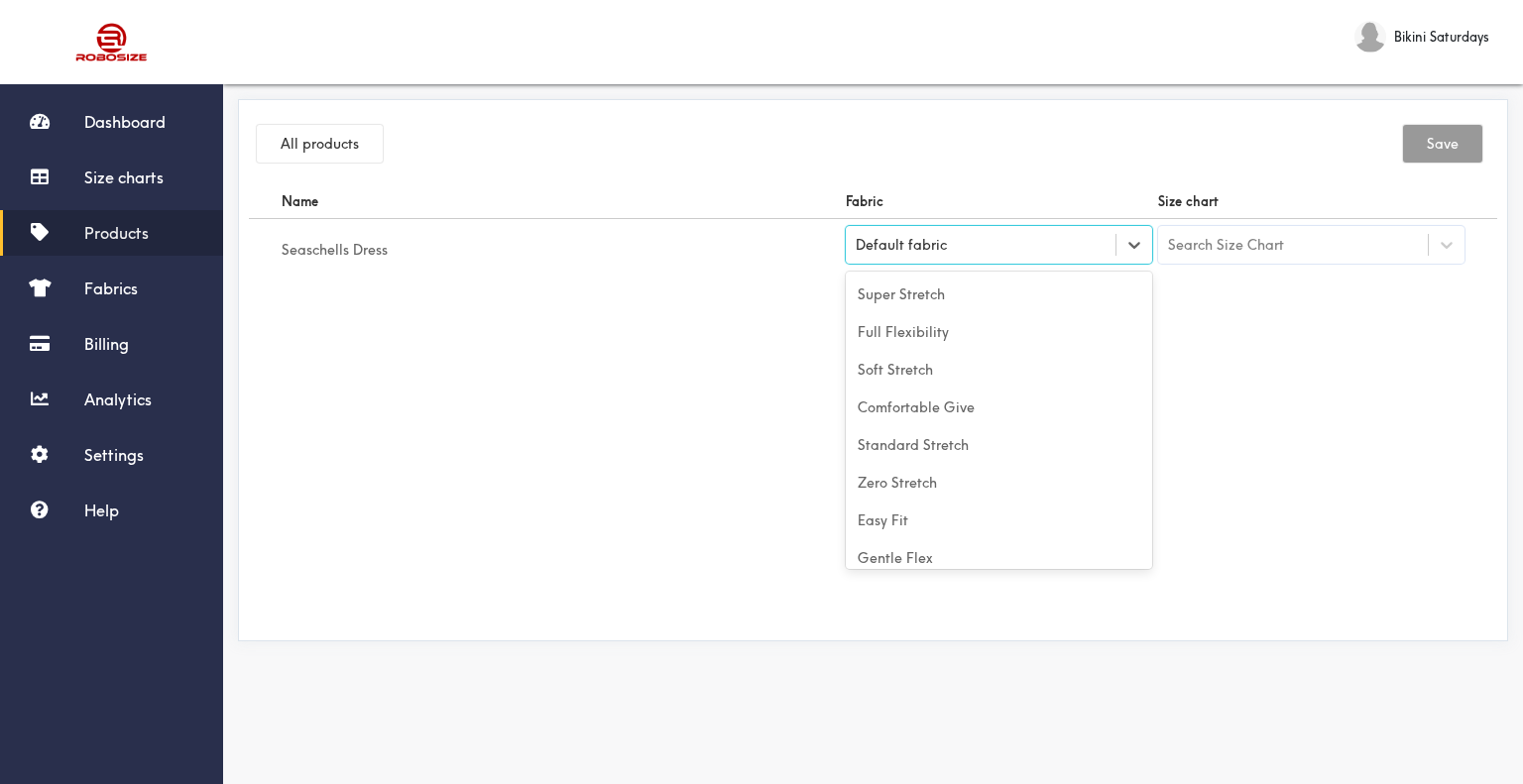 click on "Default fabric" at bounding box center [998, 245] 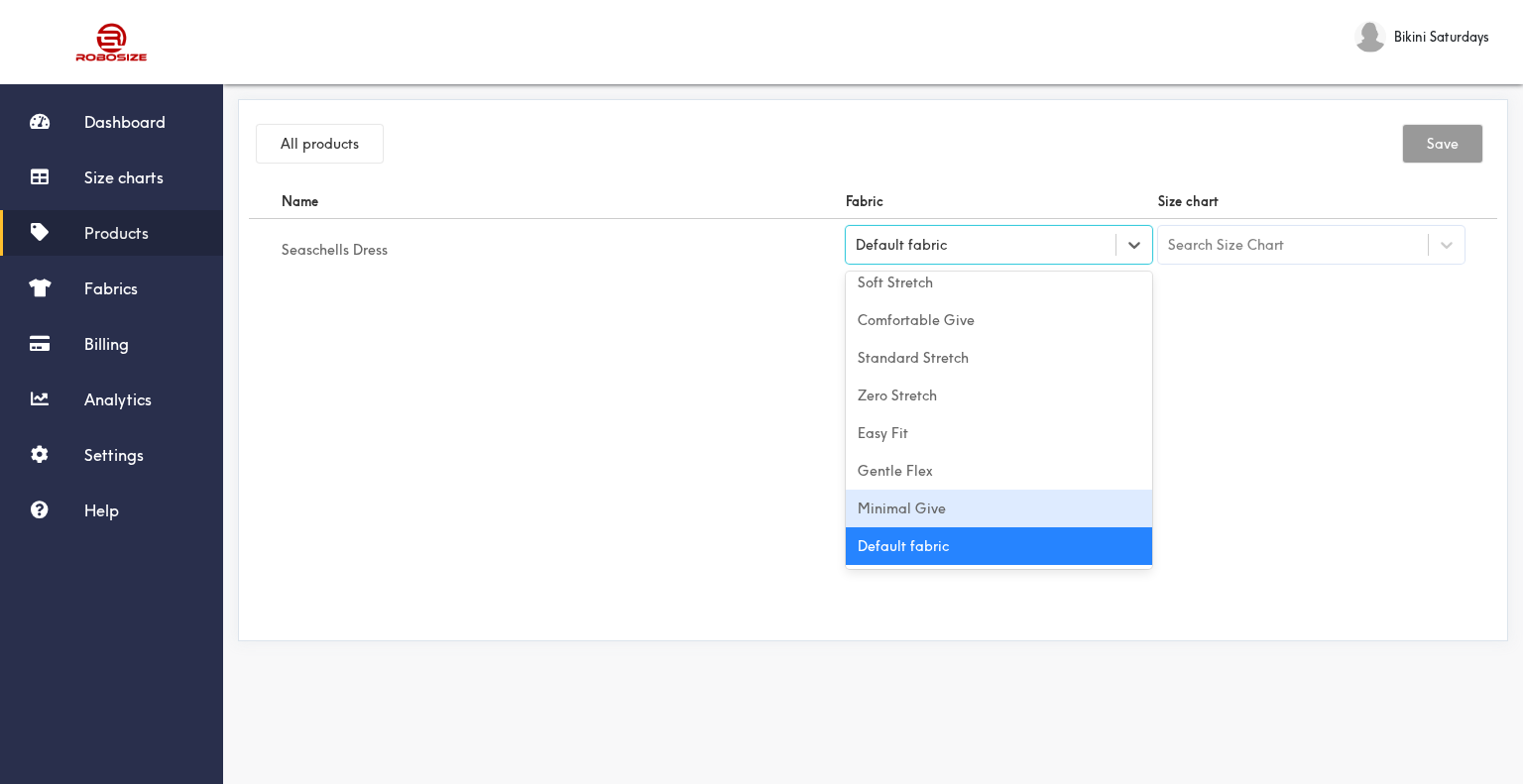 drag, startPoint x: 988, startPoint y: 499, endPoint x: 1118, endPoint y: 392, distance: 168.37161 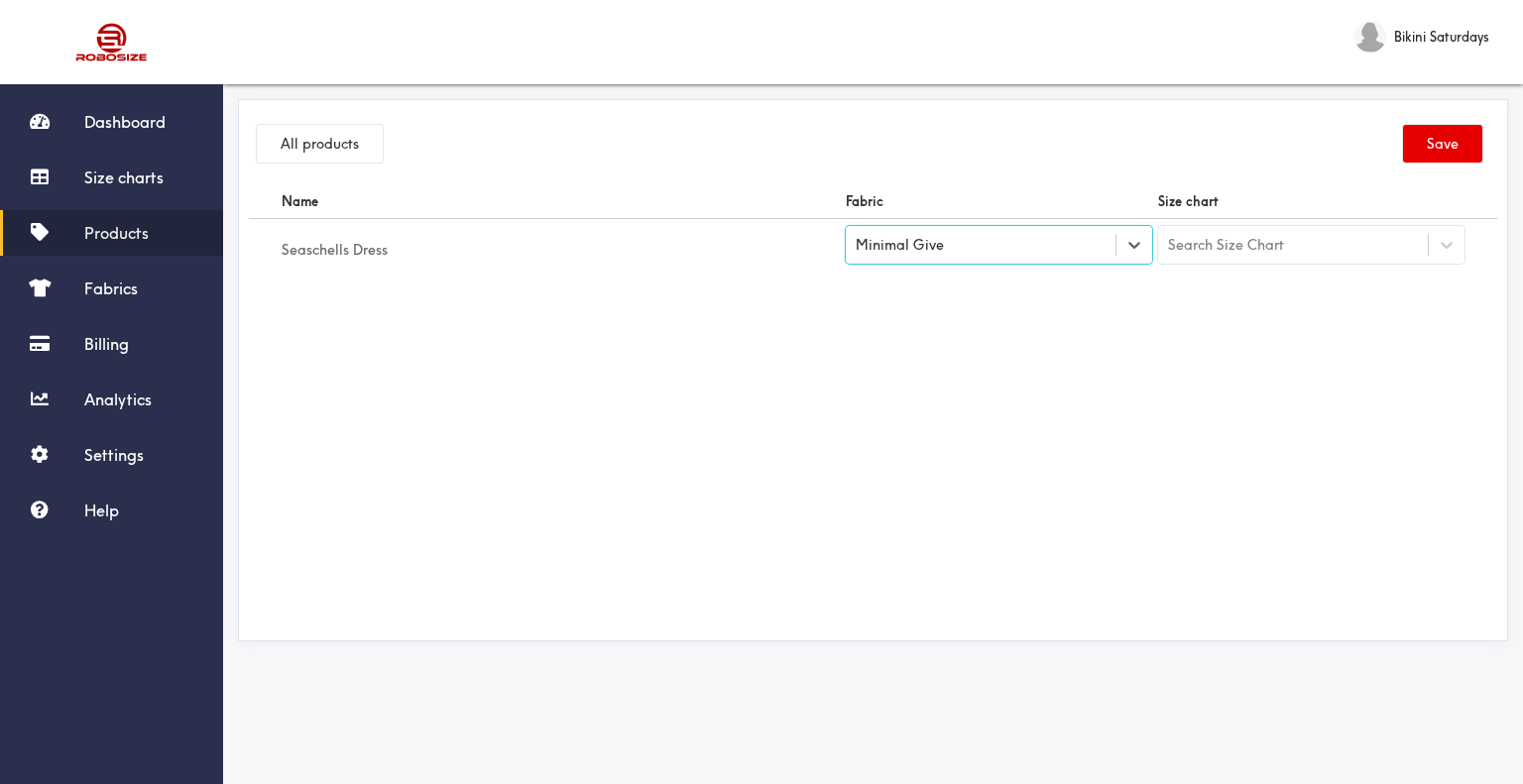 click on "Search Size Chart" at bounding box center [1226, 245] 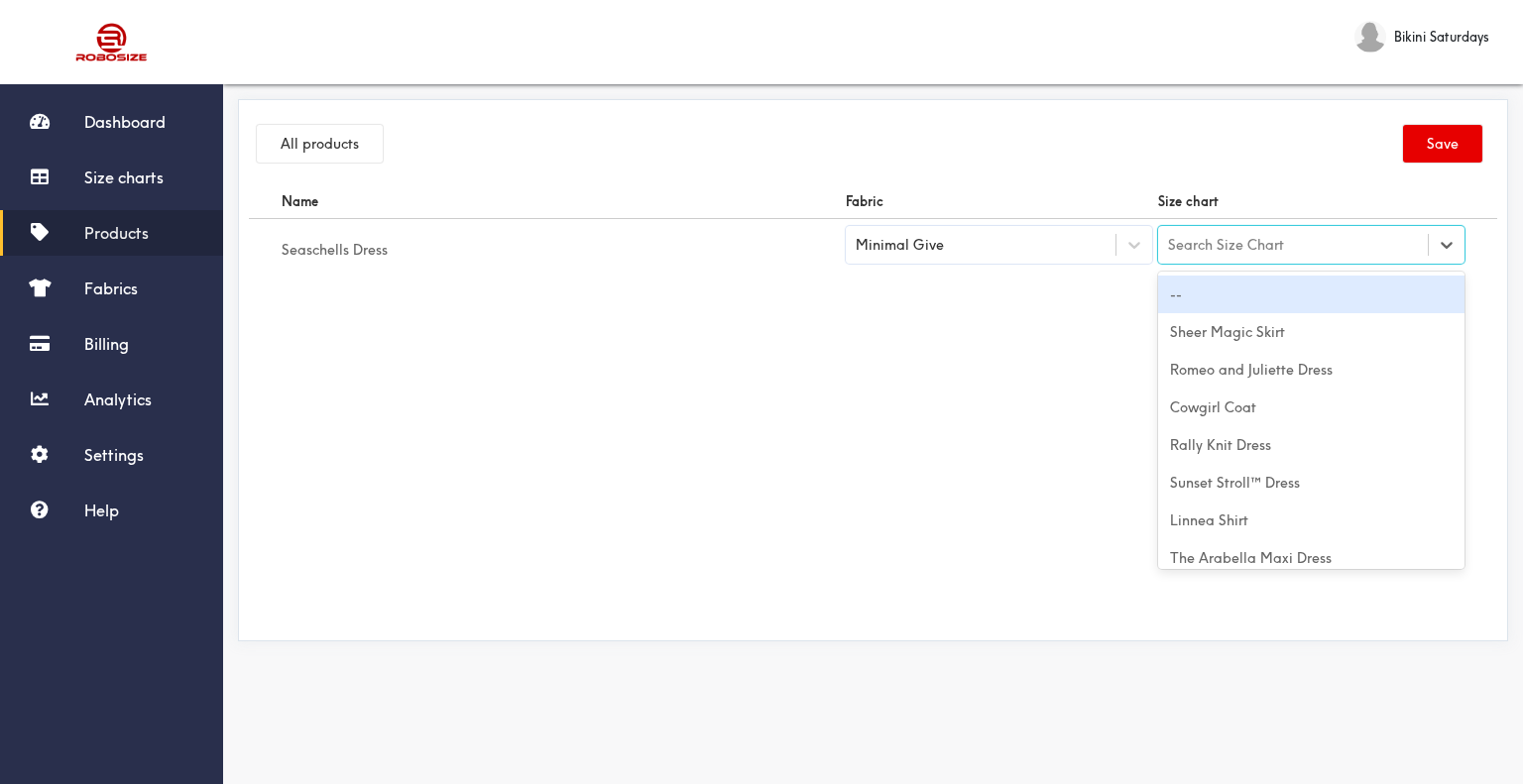 type on "Seaschells Dress" 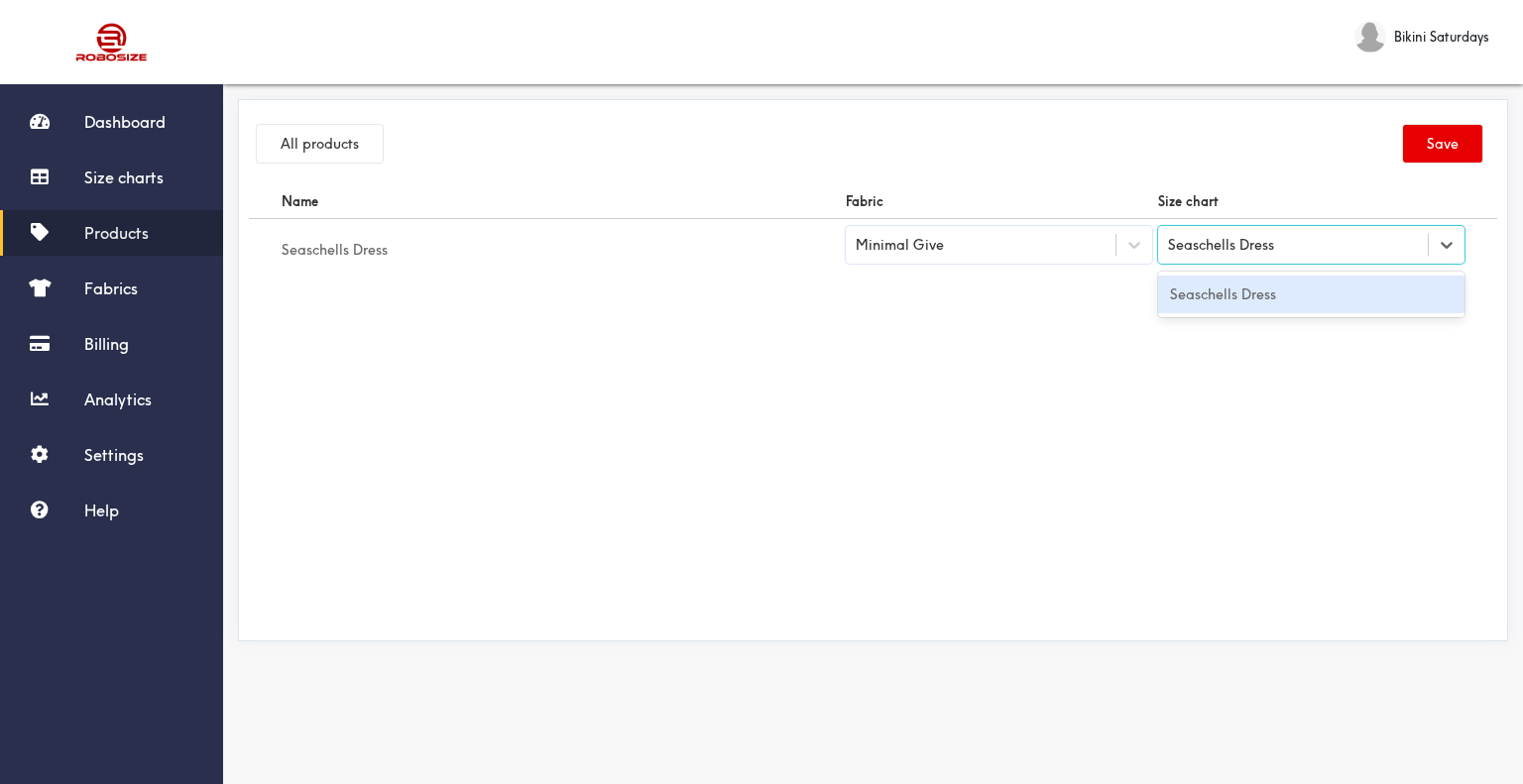 click on "Seaschells Dress" at bounding box center (1311, 294) 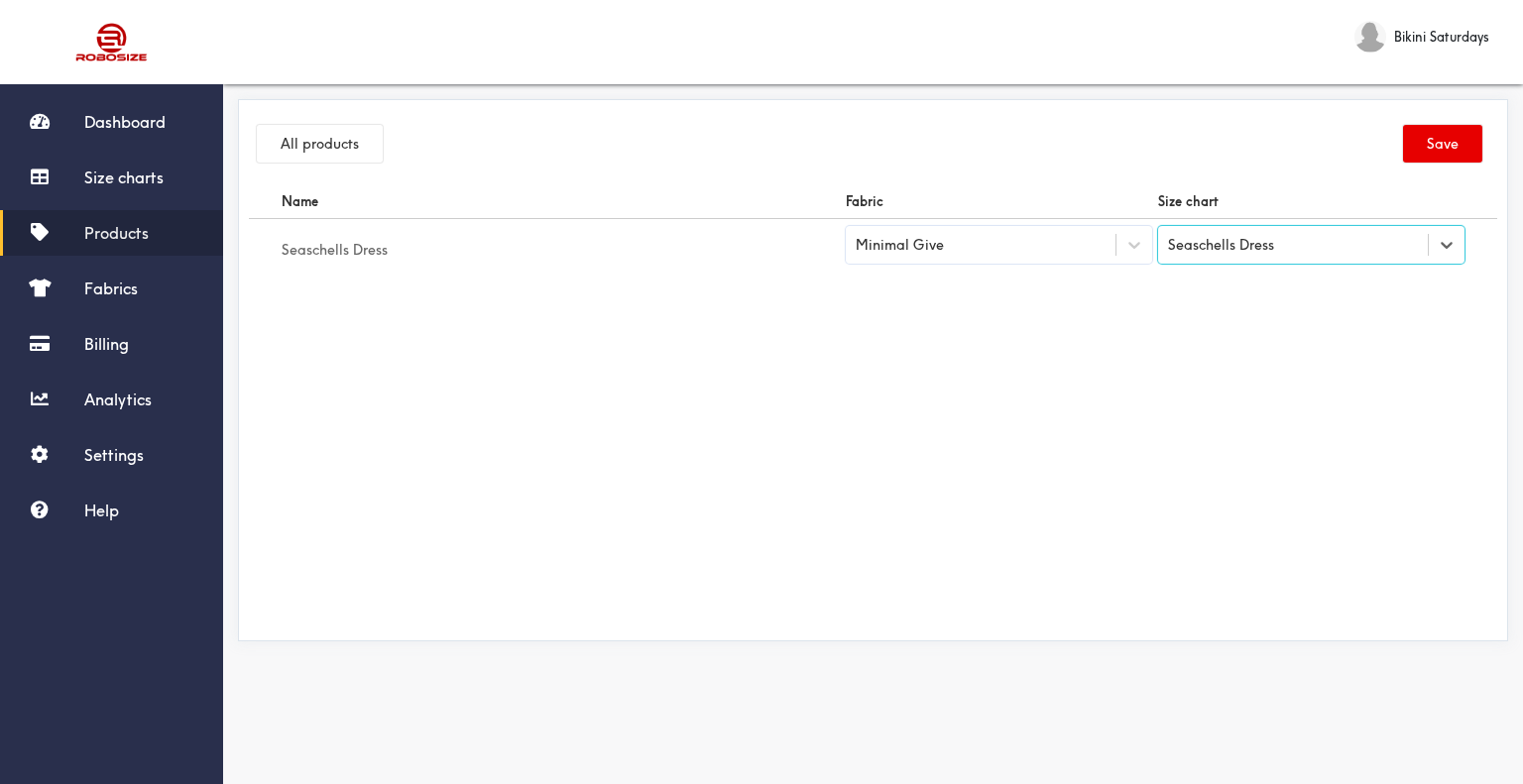 click on "All products Save" at bounding box center [873, 147] 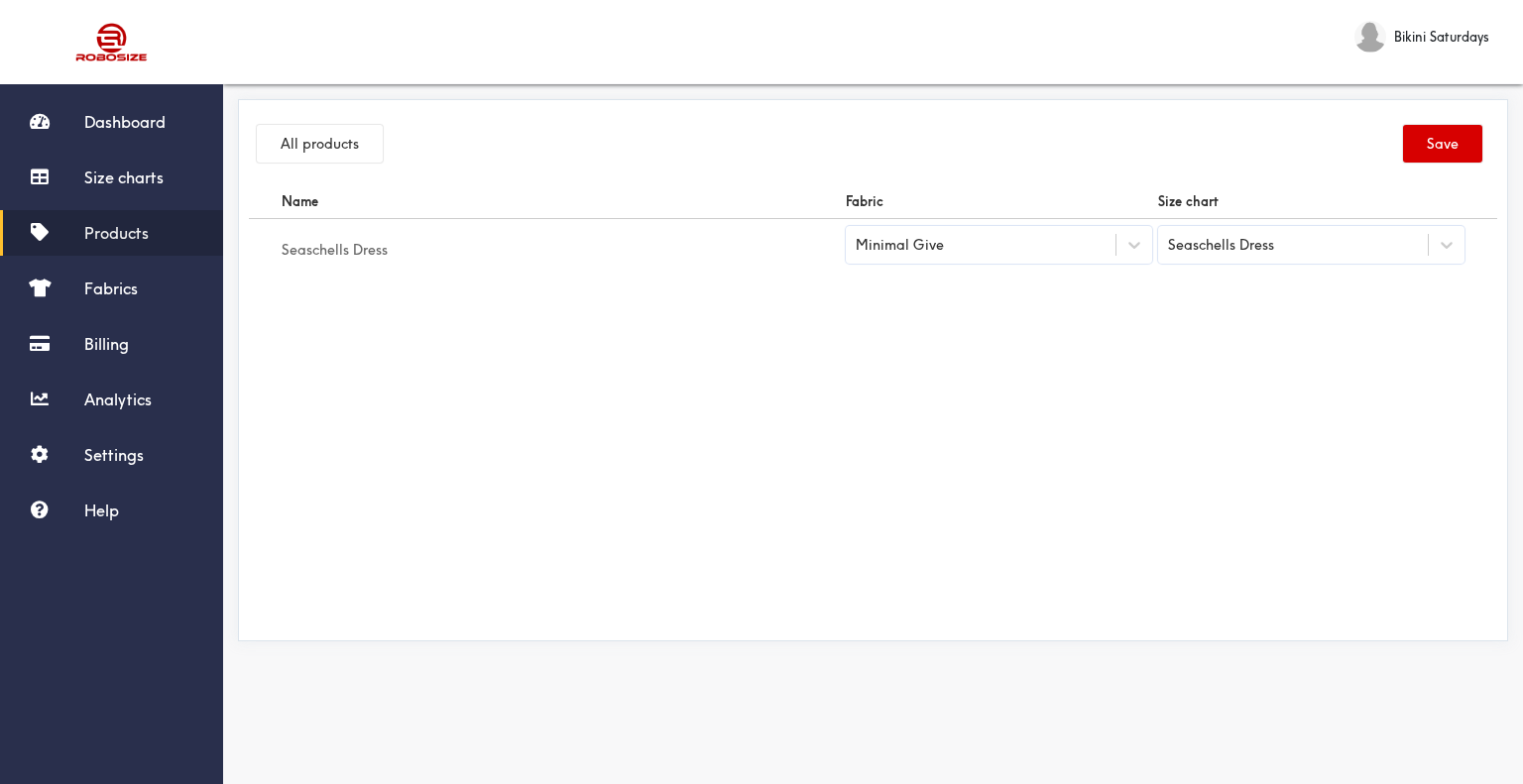 click on "Save" at bounding box center (1443, 144) 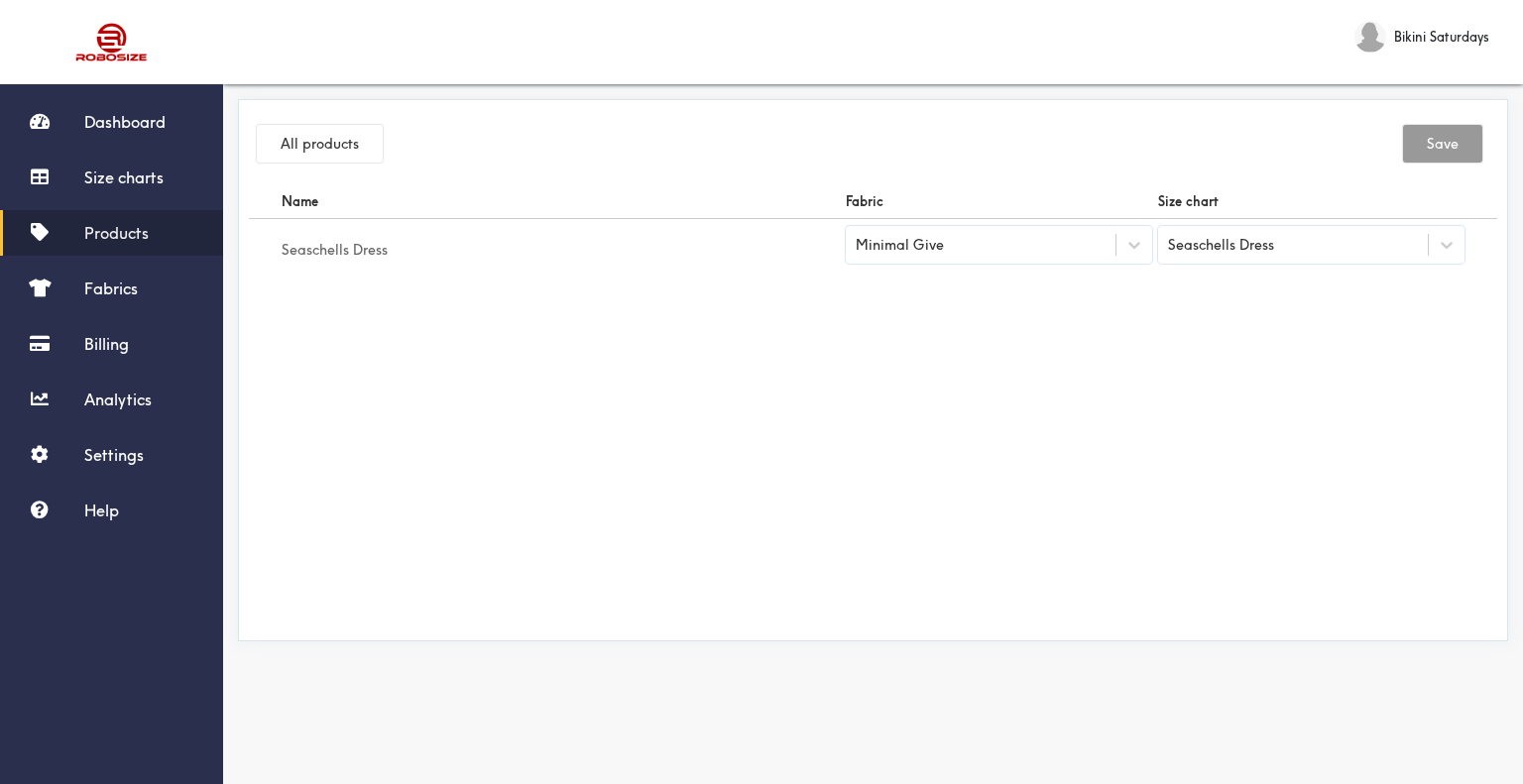 click on "Products" at bounding box center [111, 233] 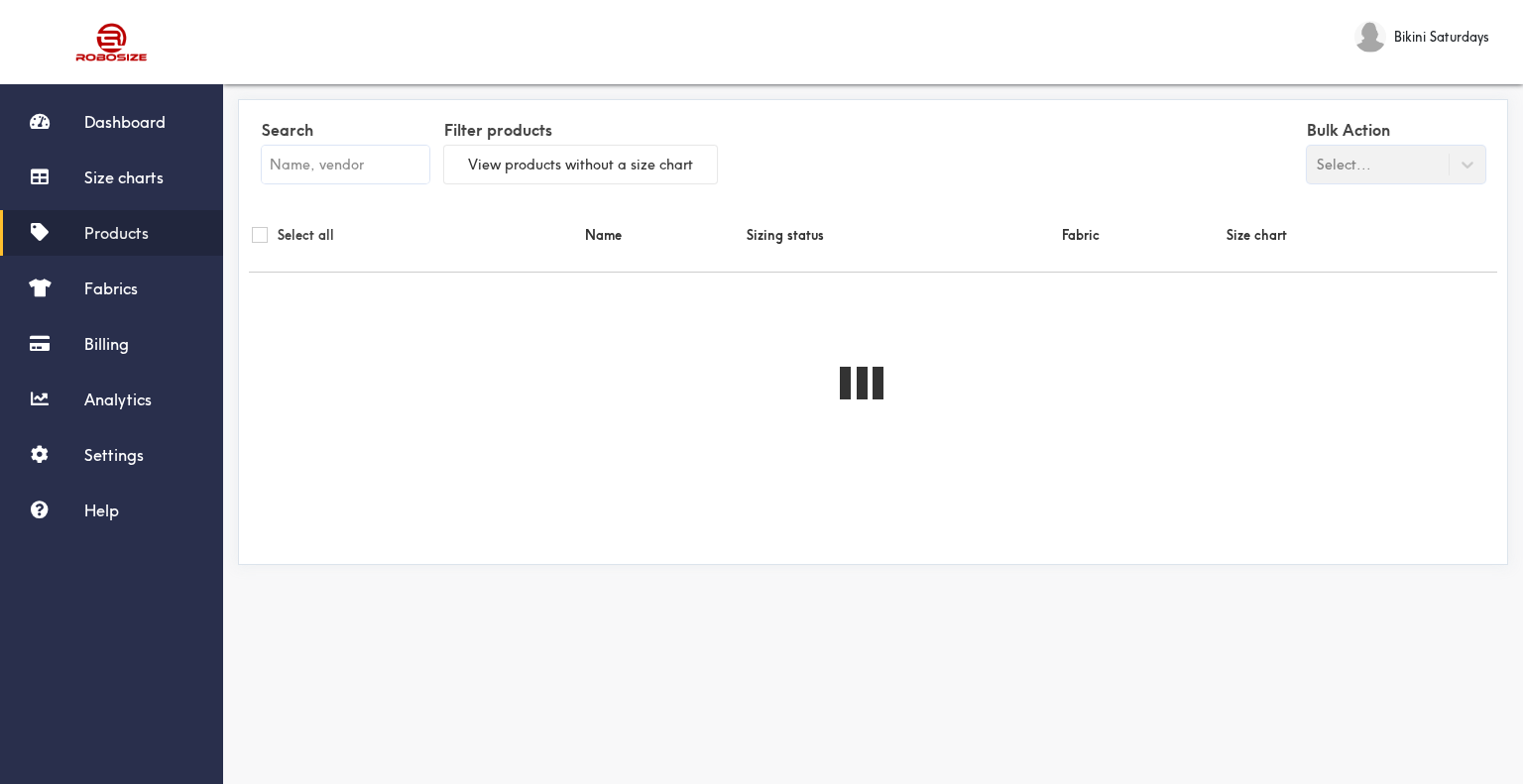 click at bounding box center [345, 165] 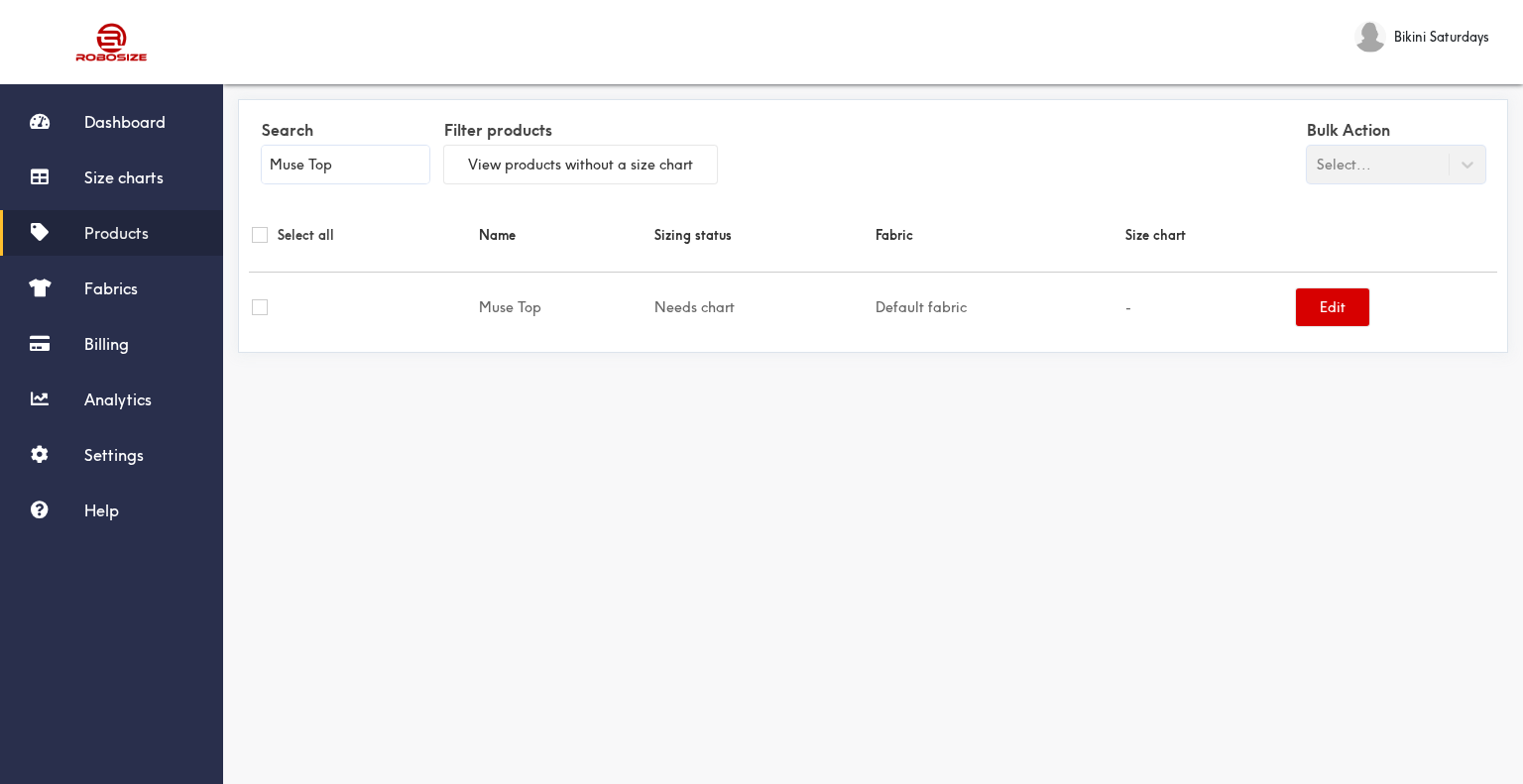 type on "Muse Top" 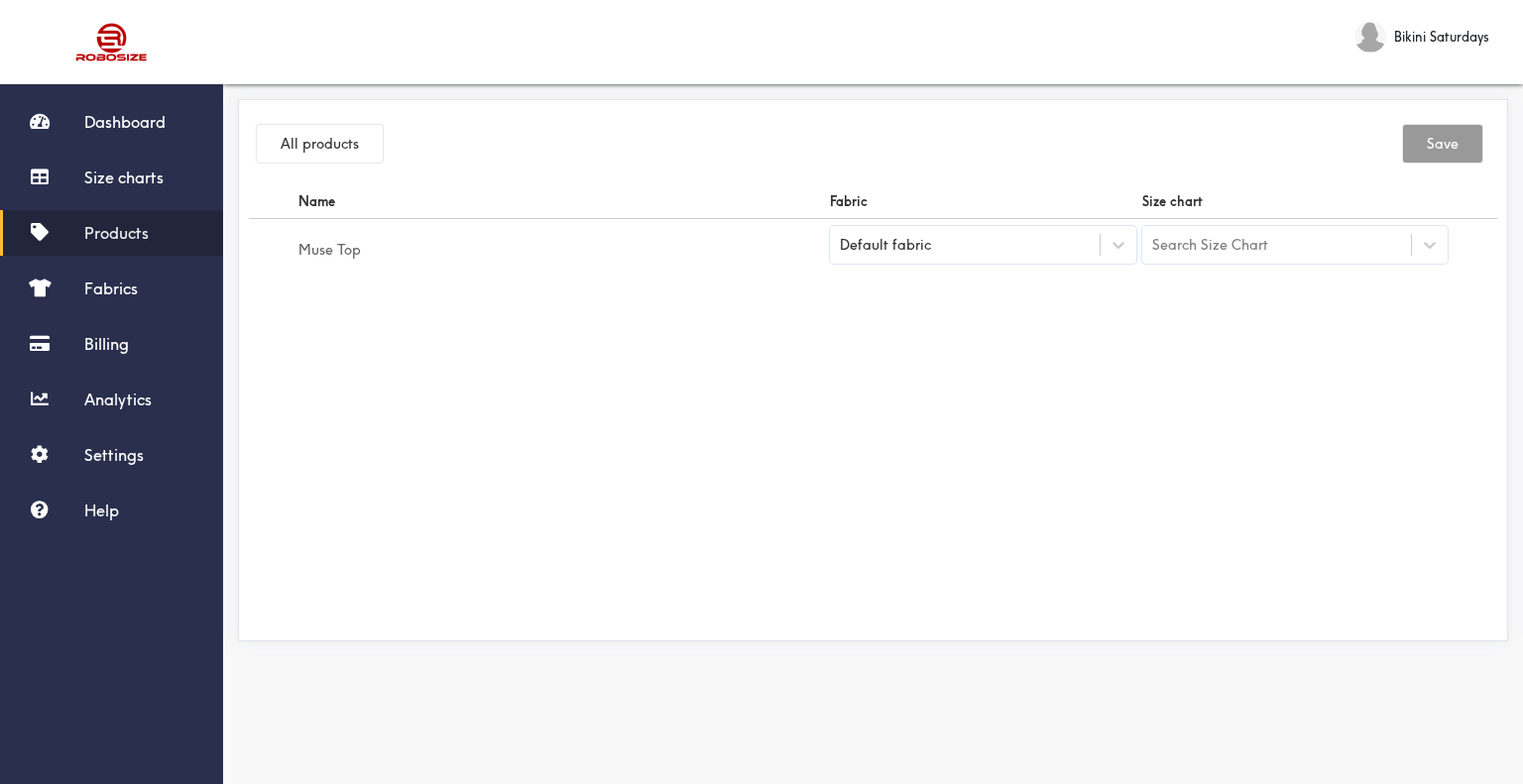 click on "Default fabric" at bounding box center (965, 245) 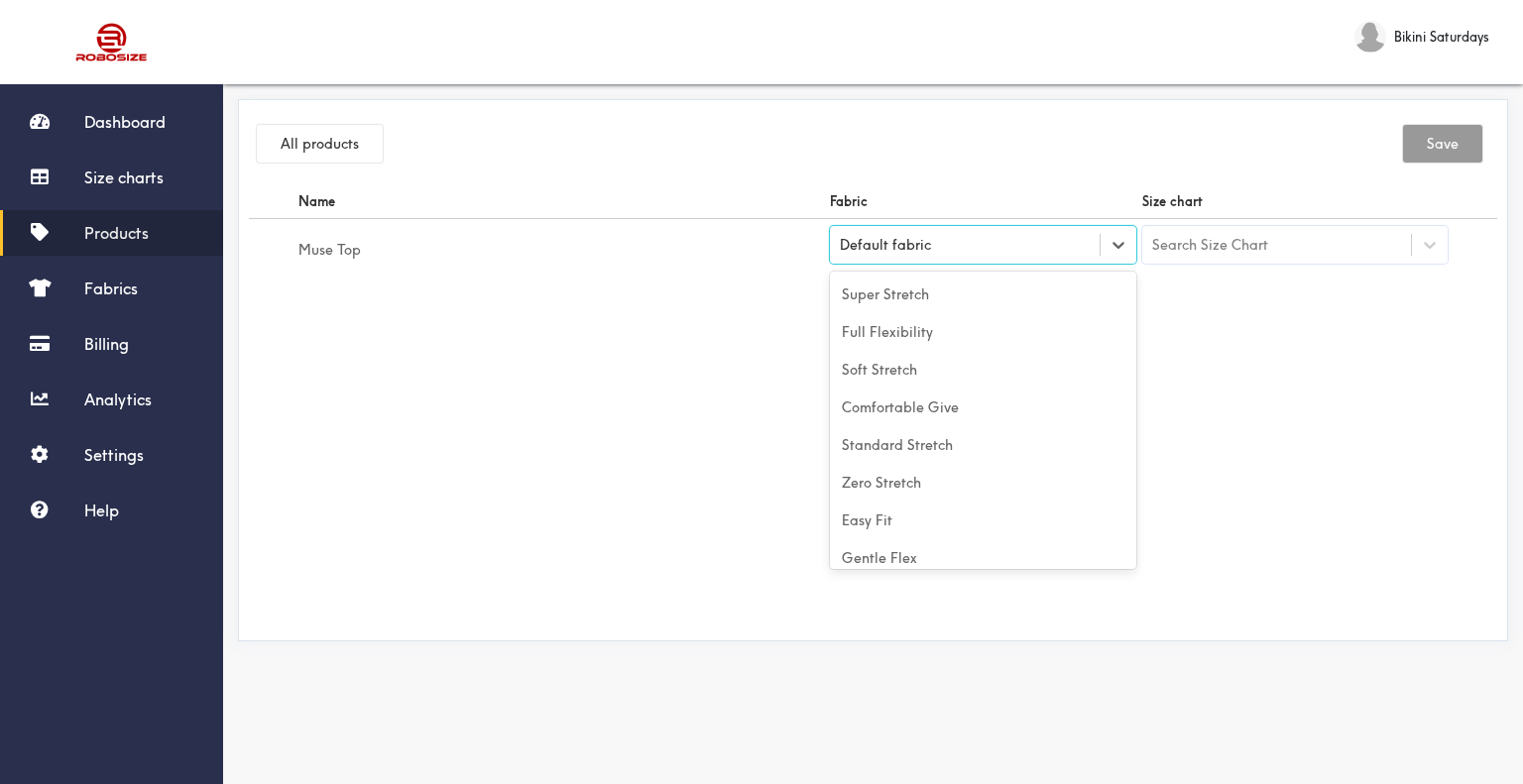 scroll, scrollTop: 87, scrollLeft: 0, axis: vertical 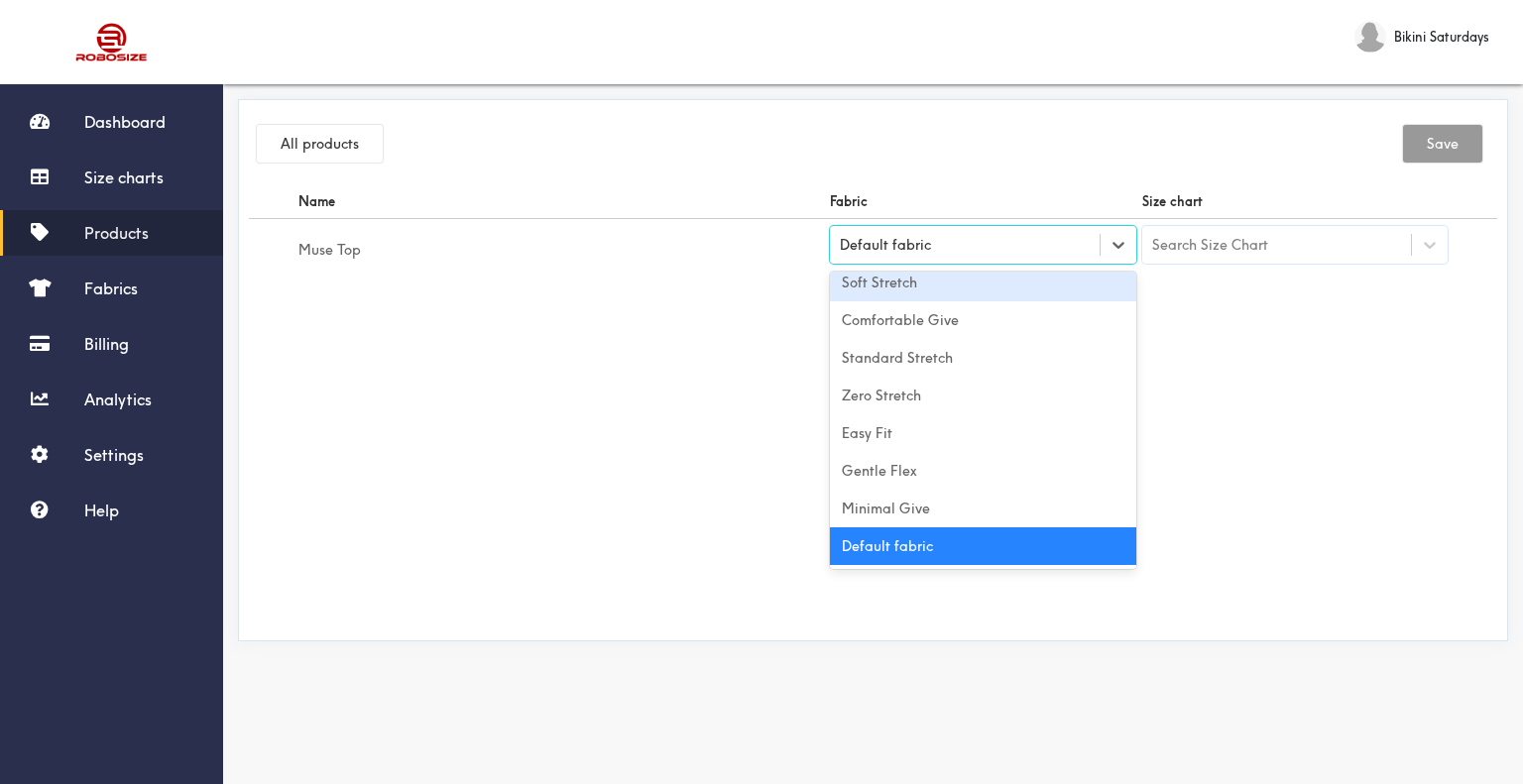 click on "Soft Stretch" at bounding box center (983, 282) 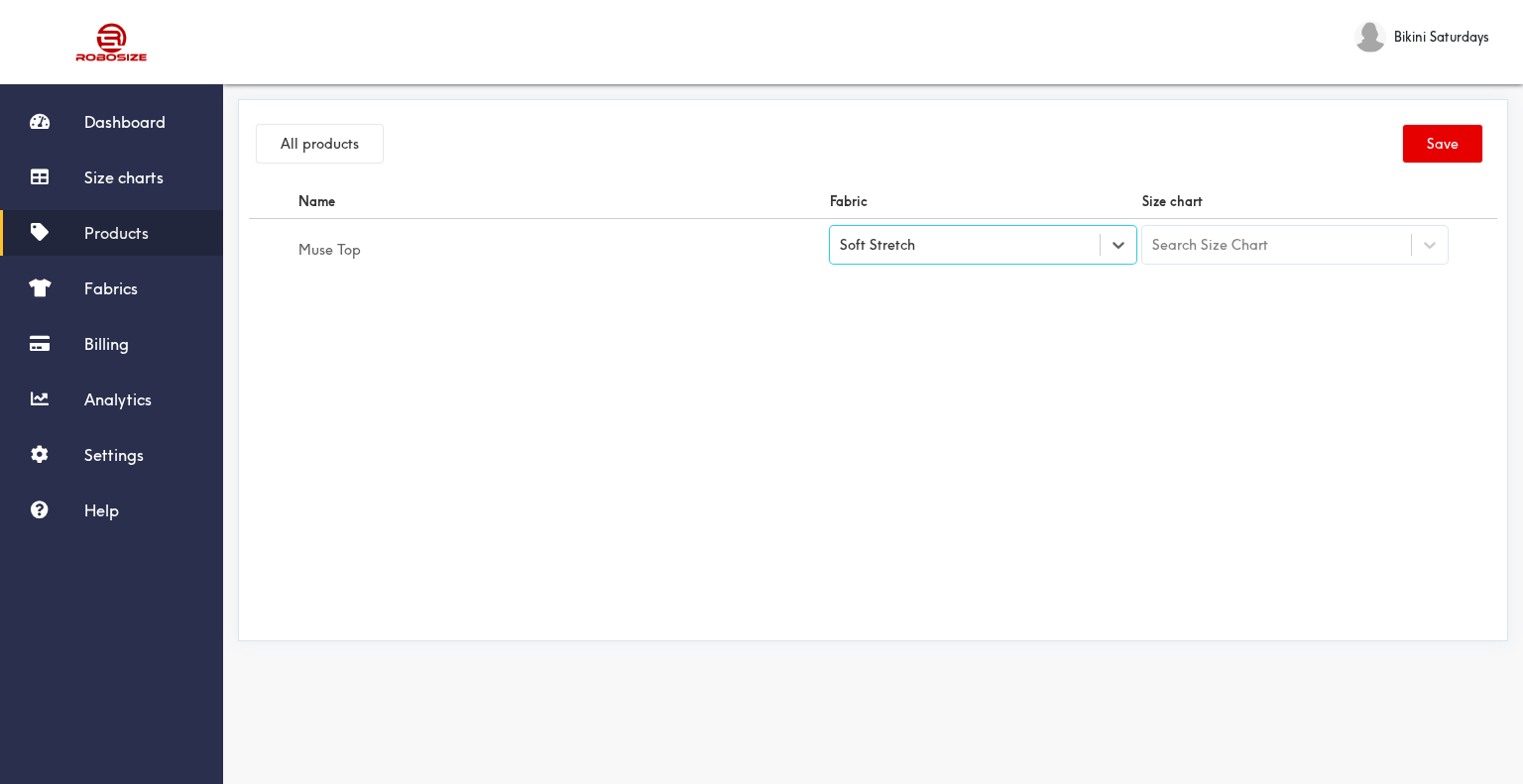 click on "Search Size Chart" at bounding box center [1277, 245] 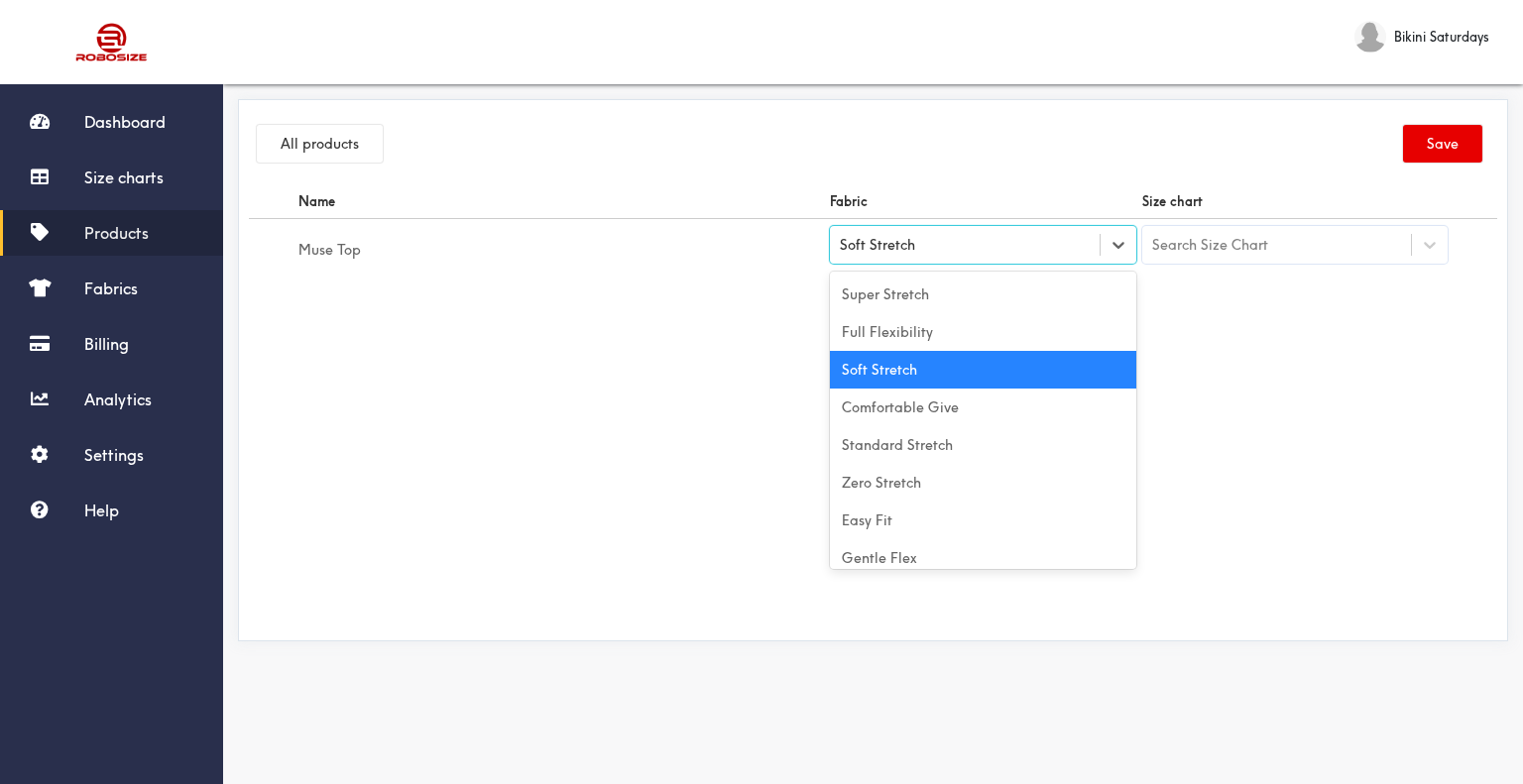 click on "Soft Stretch" at bounding box center (965, 245) 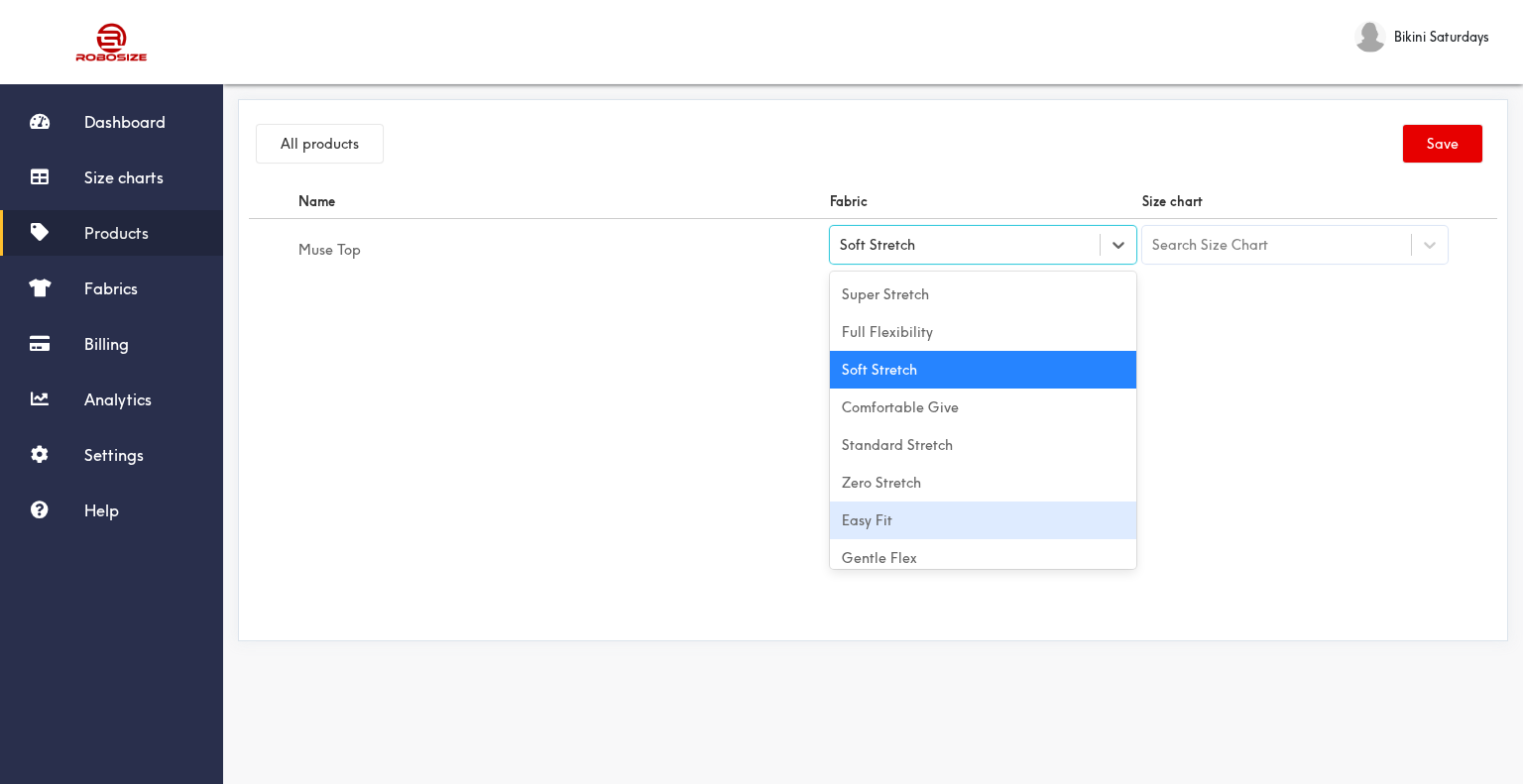 scroll, scrollTop: 87, scrollLeft: 0, axis: vertical 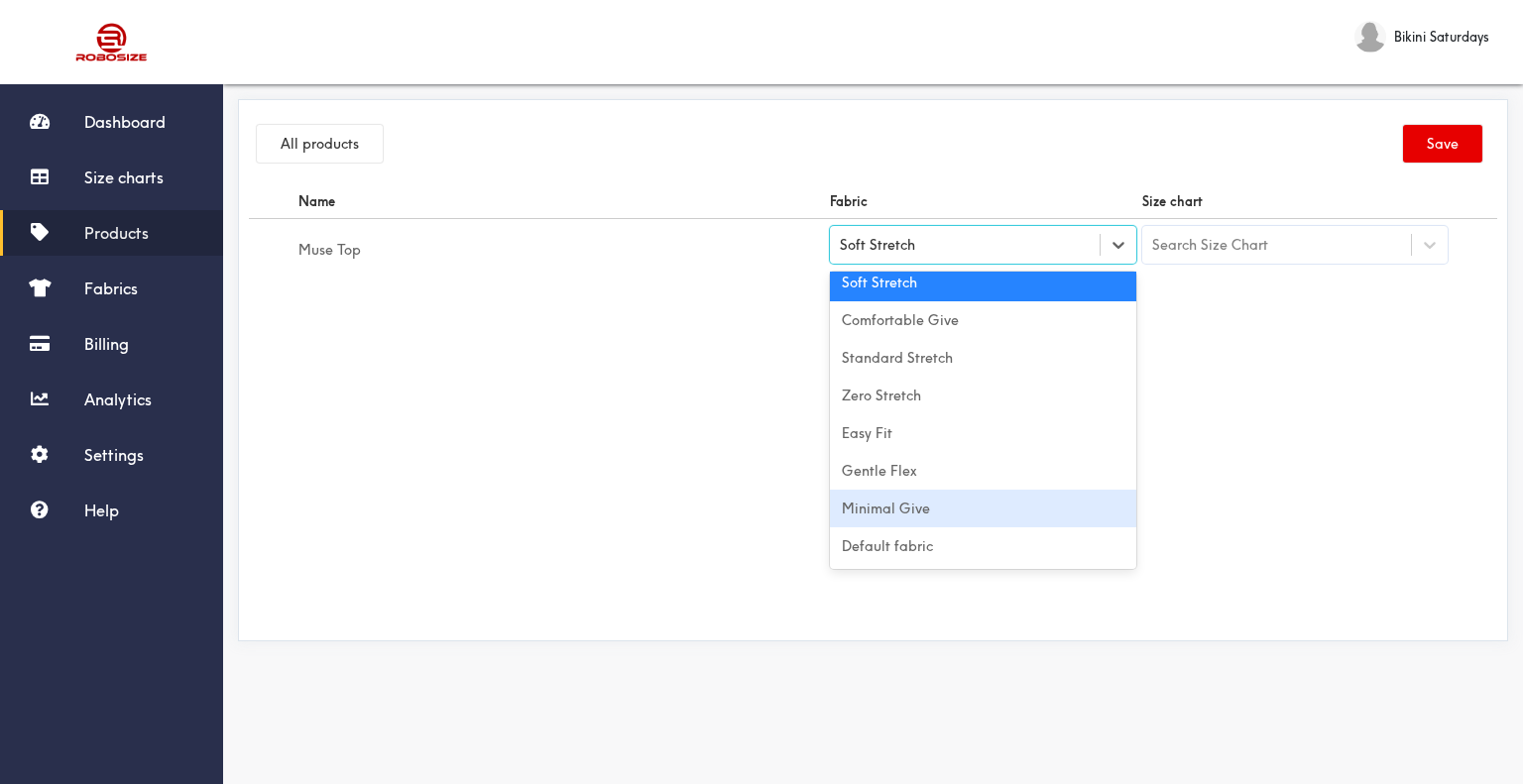 click on "Minimal Give" at bounding box center [983, 508] 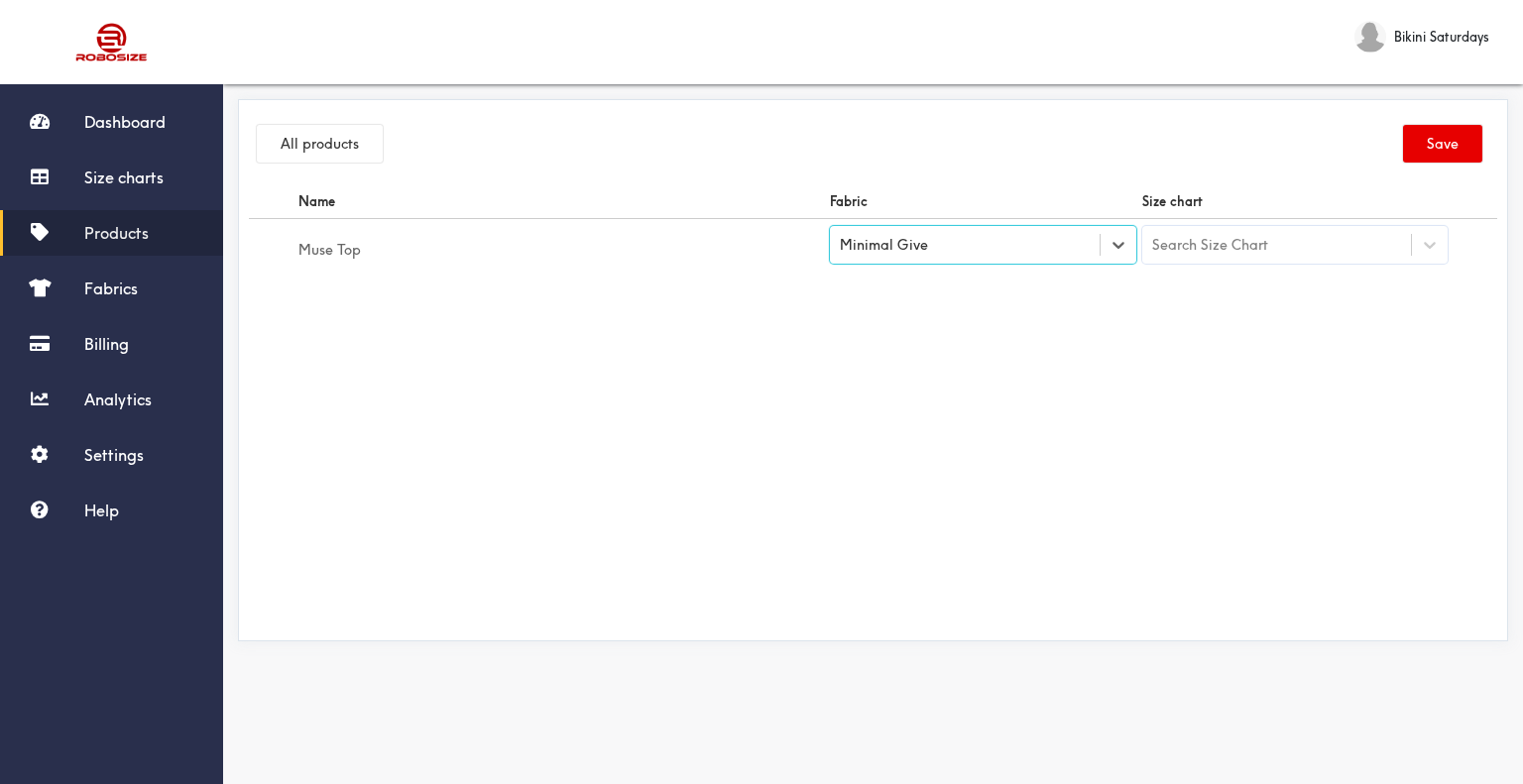 click on "Search Size Chart" at bounding box center (1277, 245) 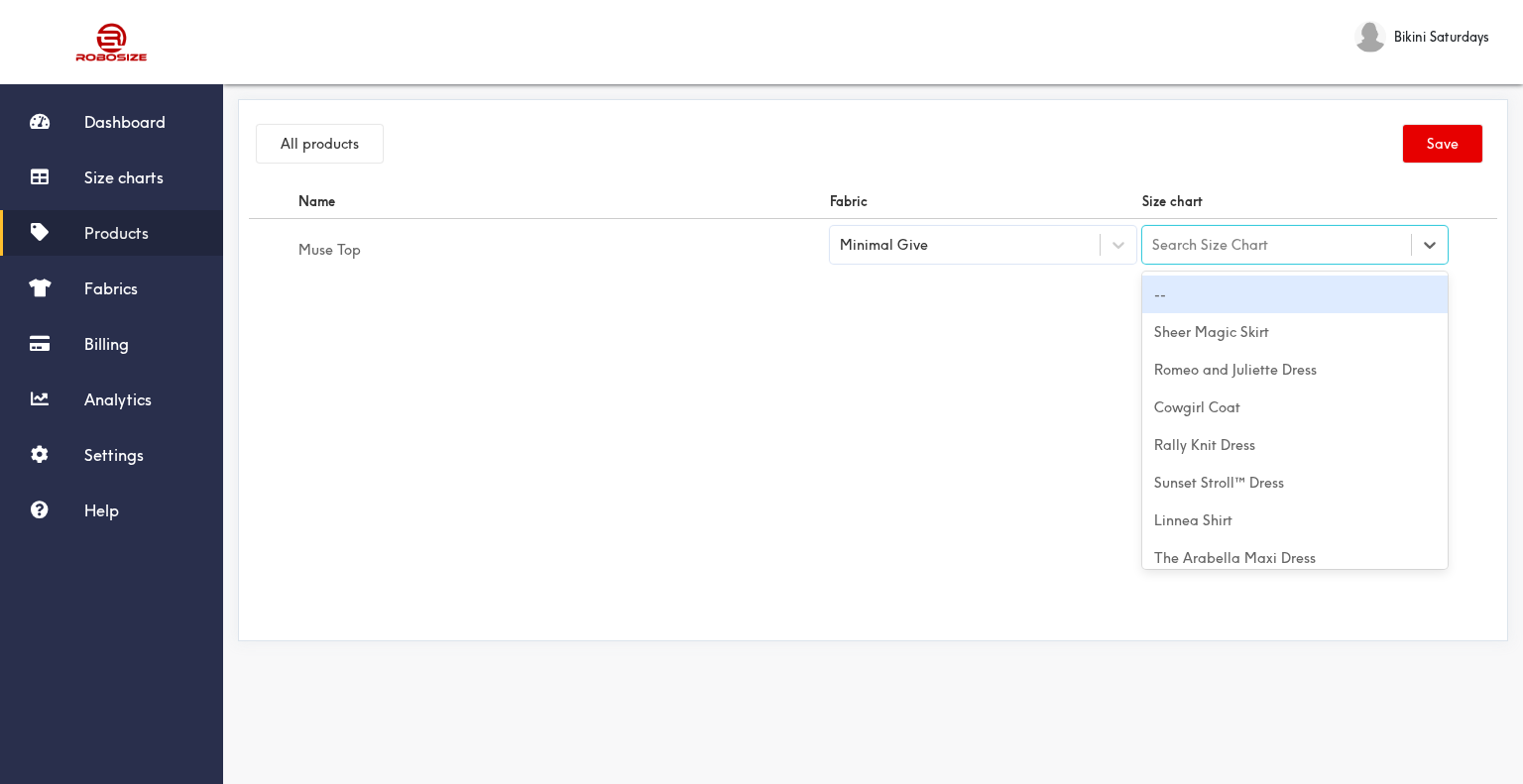 type on "Muse Top" 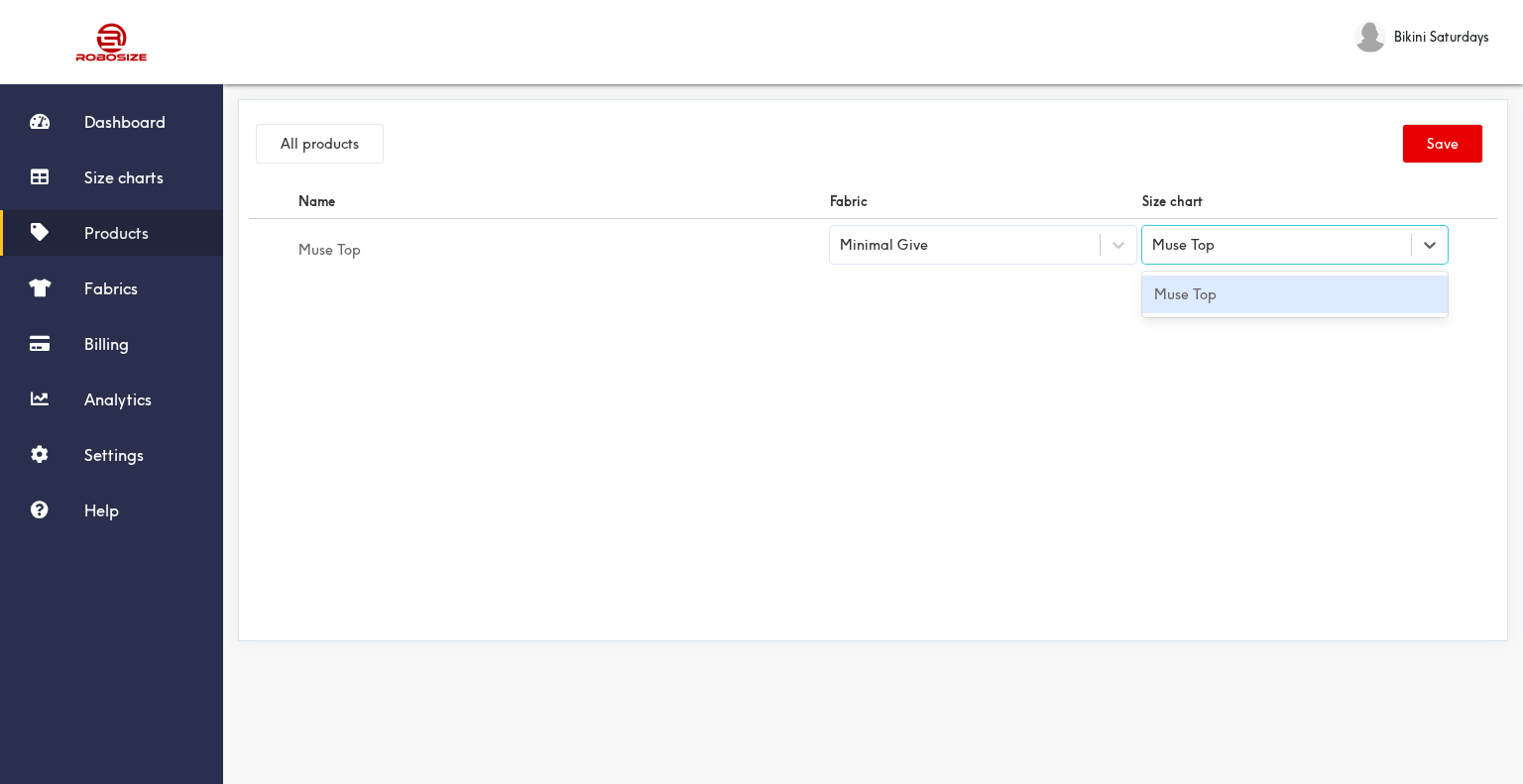 click on "Muse Top" at bounding box center (1295, 294) 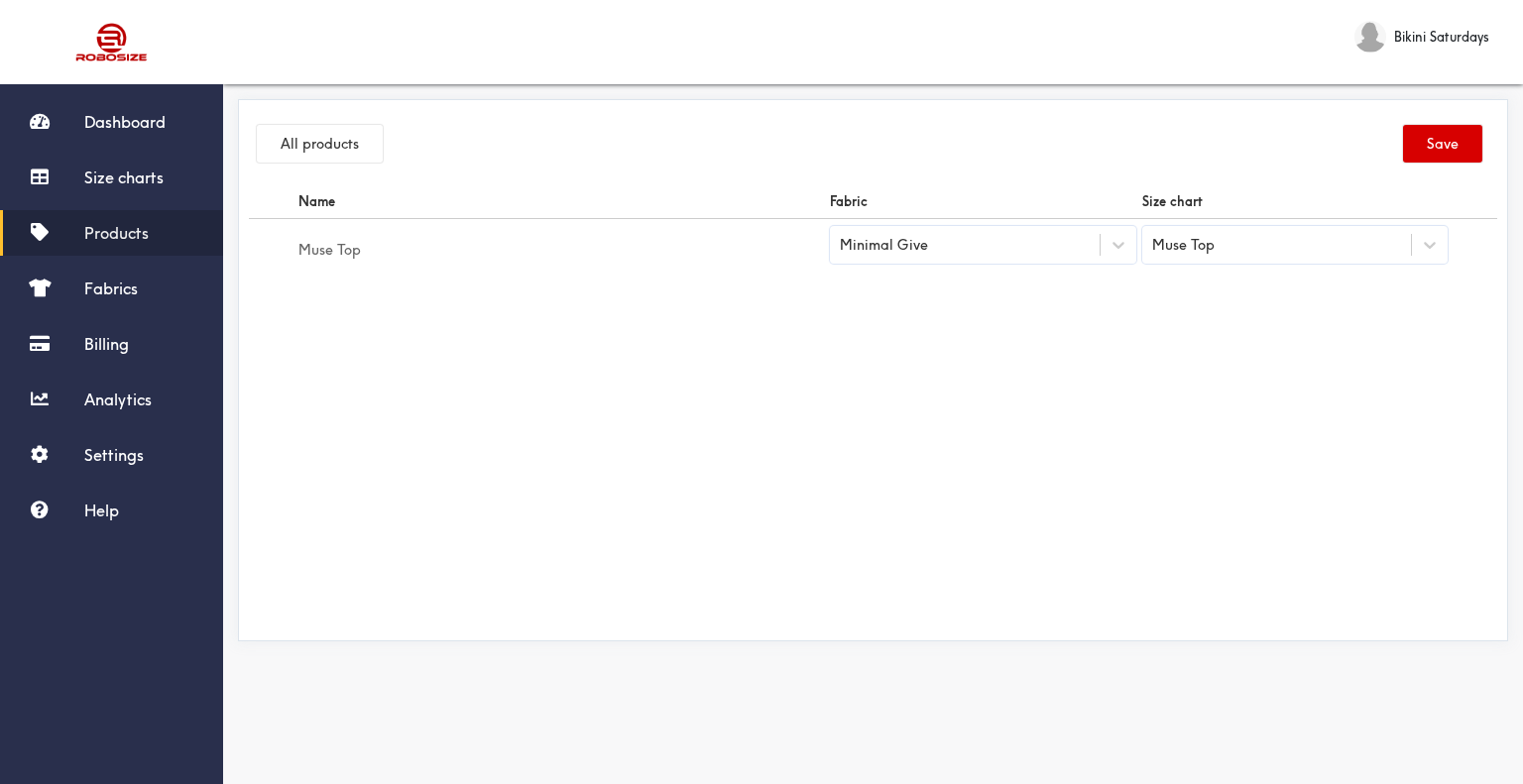 click on "Save" at bounding box center [1443, 144] 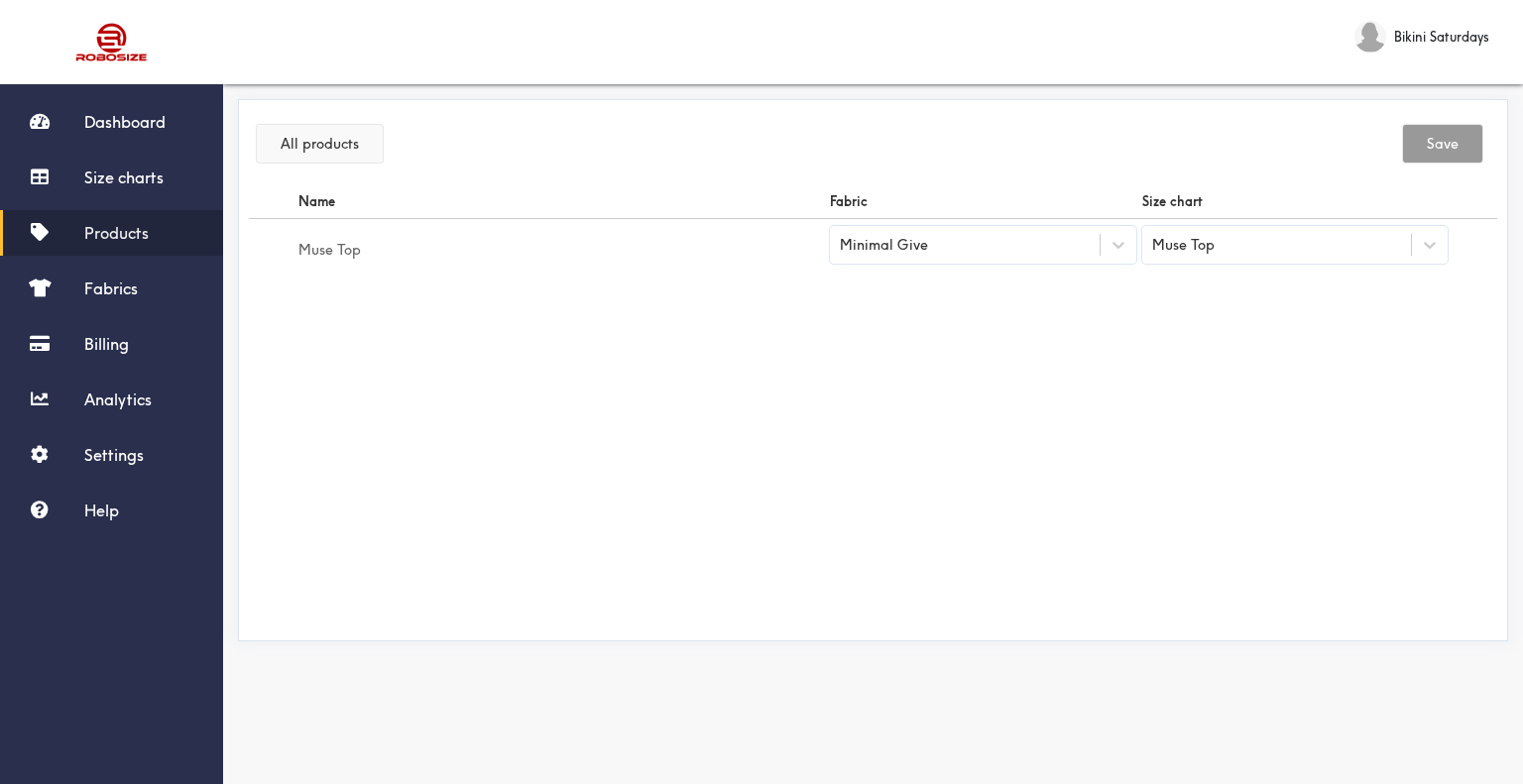 click on "All products" at bounding box center [319, 144] 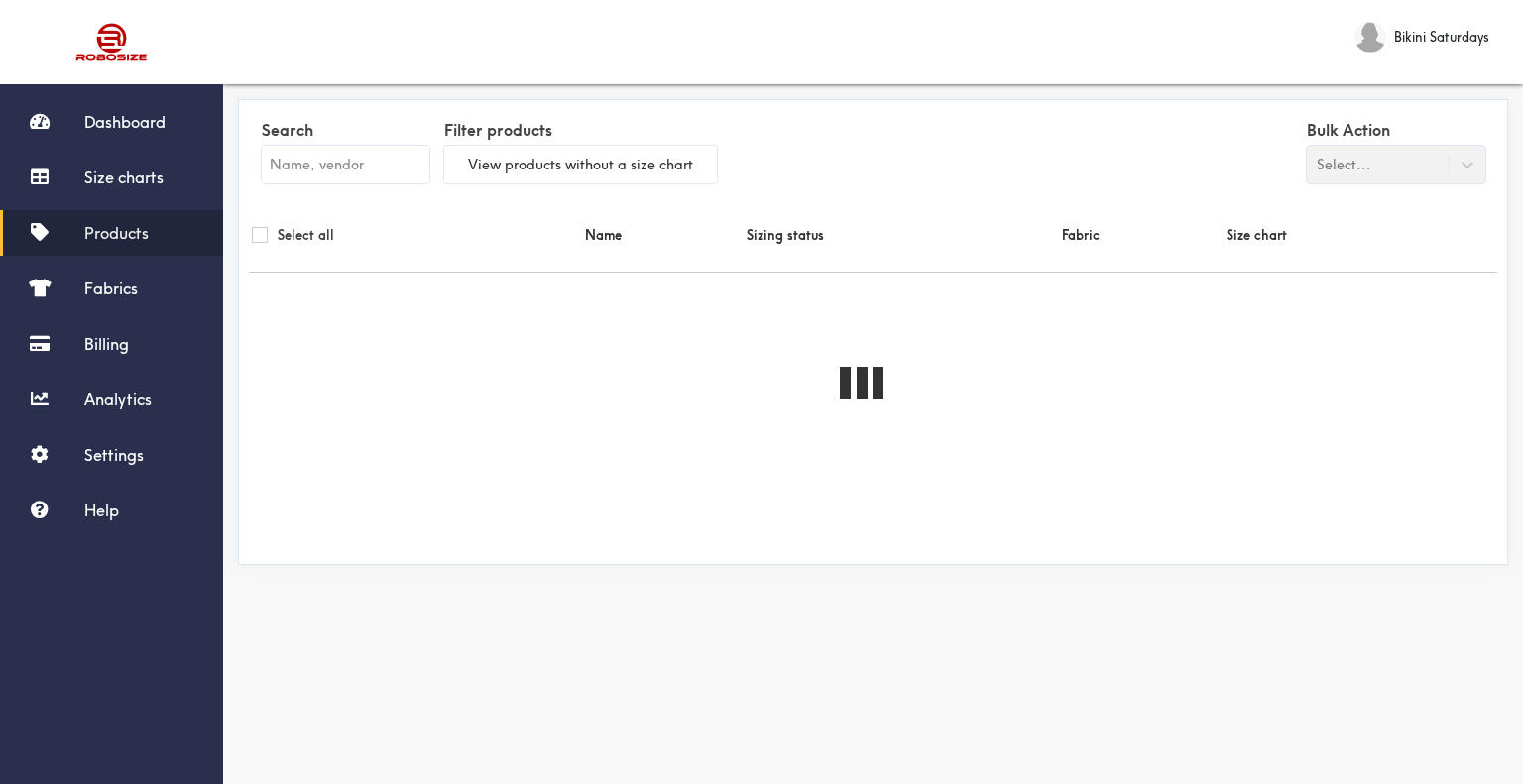 click at bounding box center [345, 165] 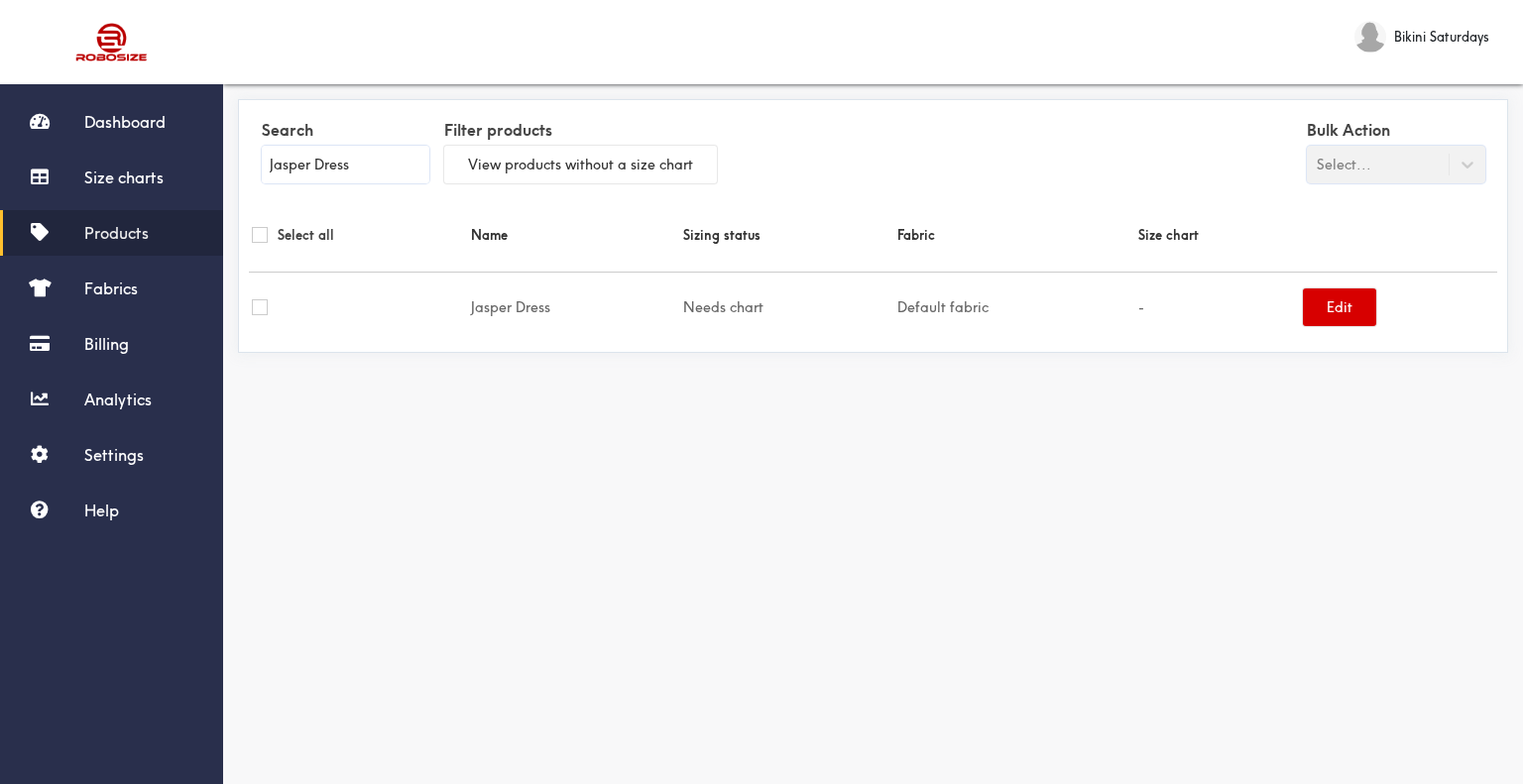 type on "Jasper Dress" 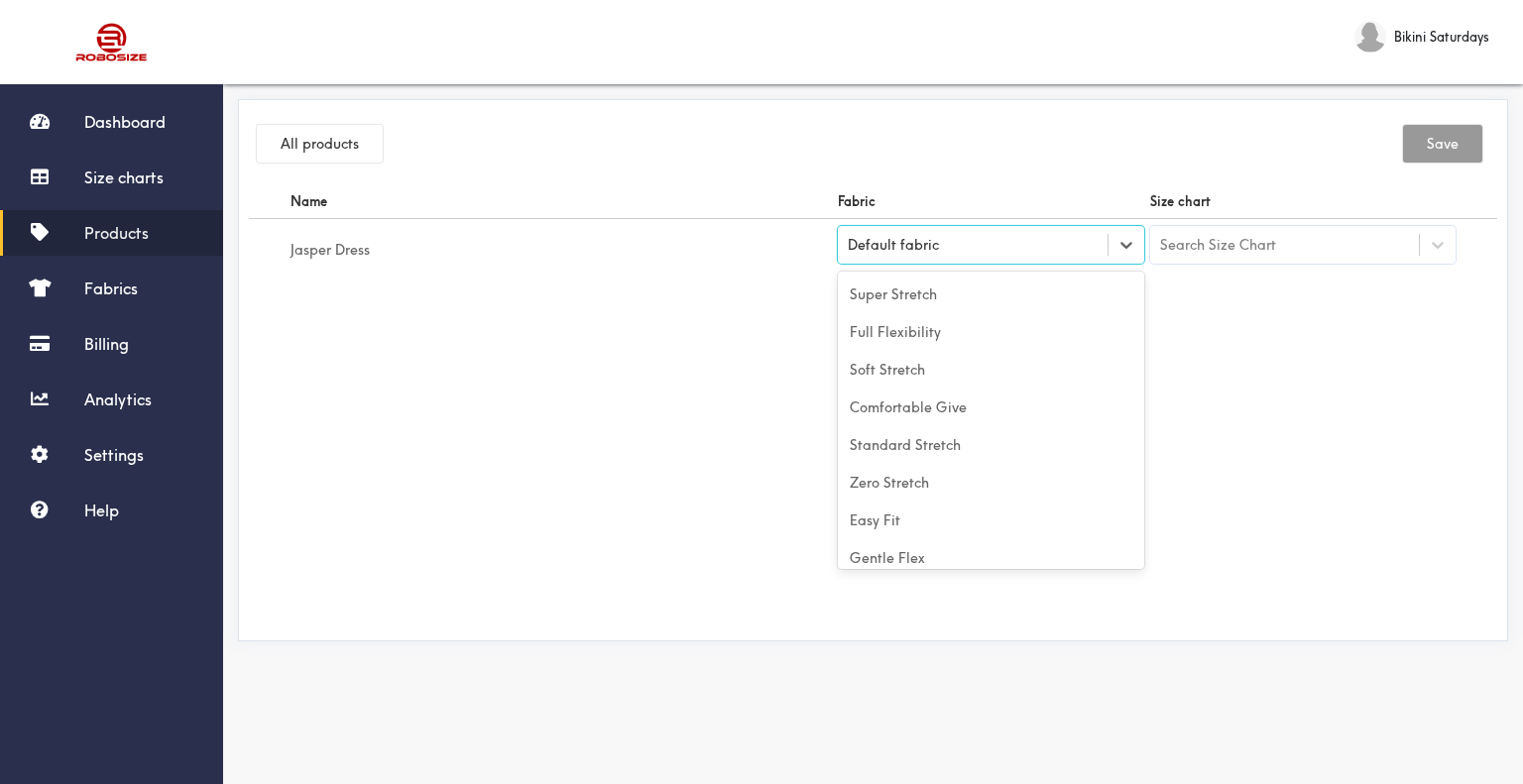 click on "Default fabric" at bounding box center (991, 245) 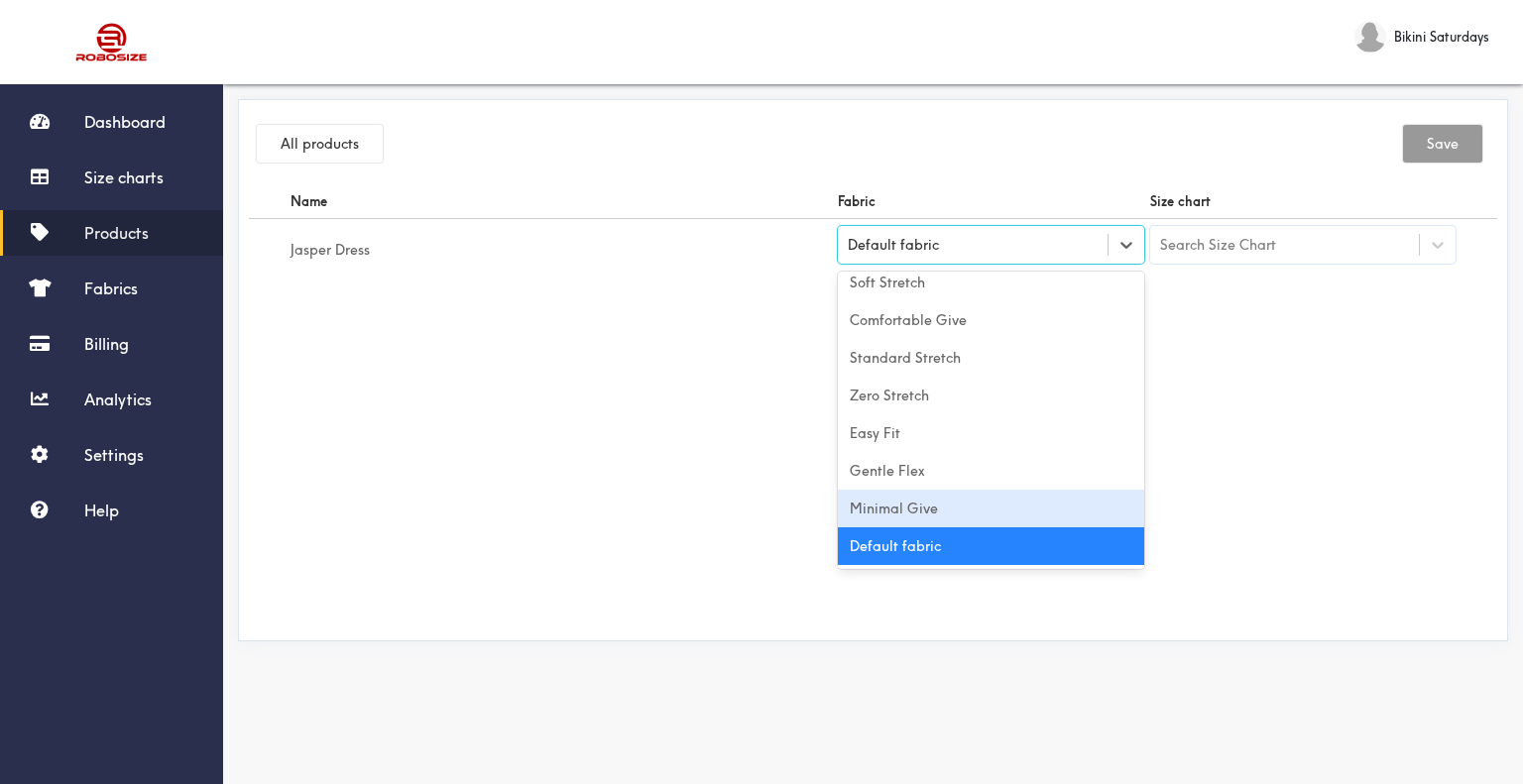 click on "Minimal Give" at bounding box center [991, 508] 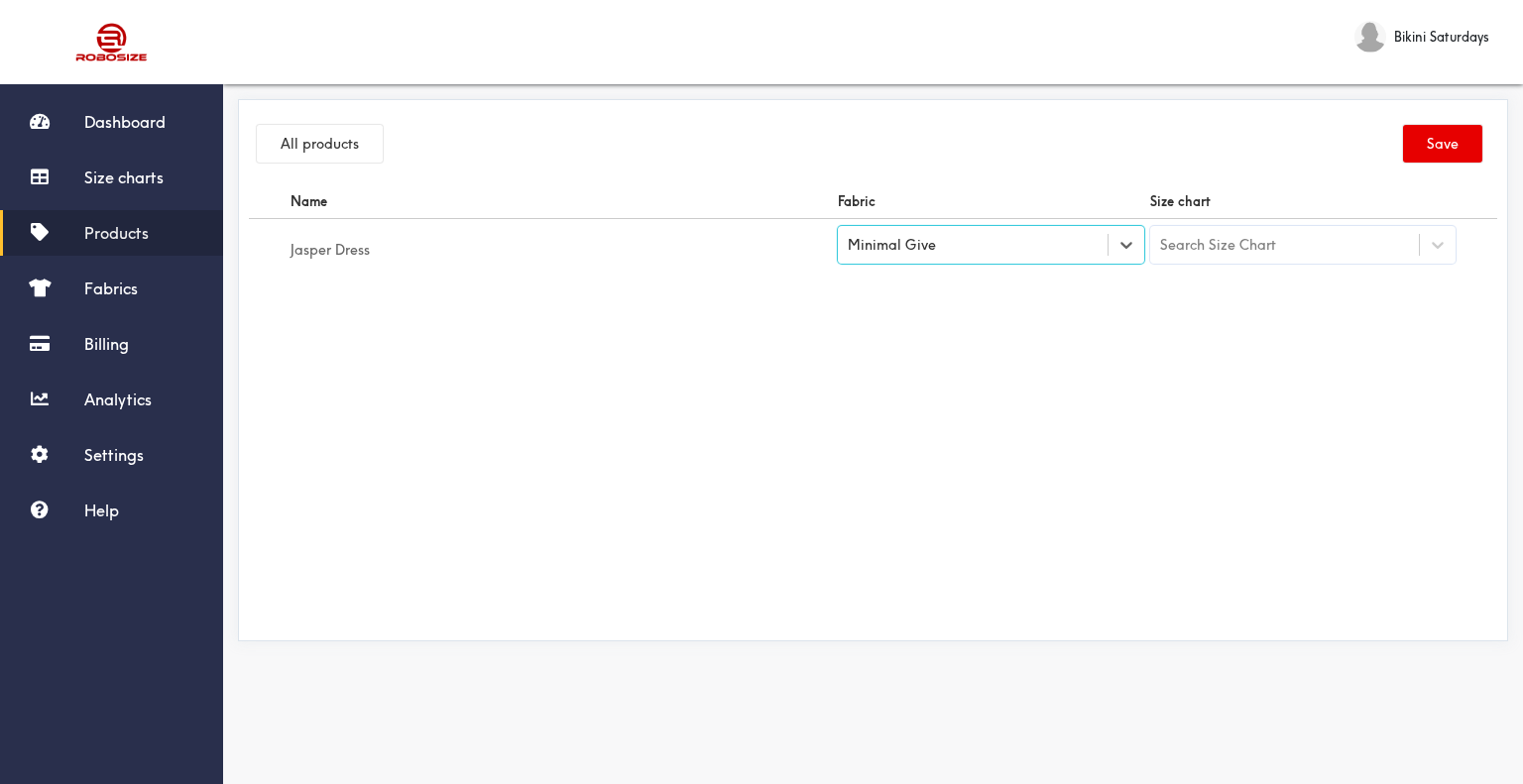 click on "Search Size Chart" at bounding box center (1285, 245) 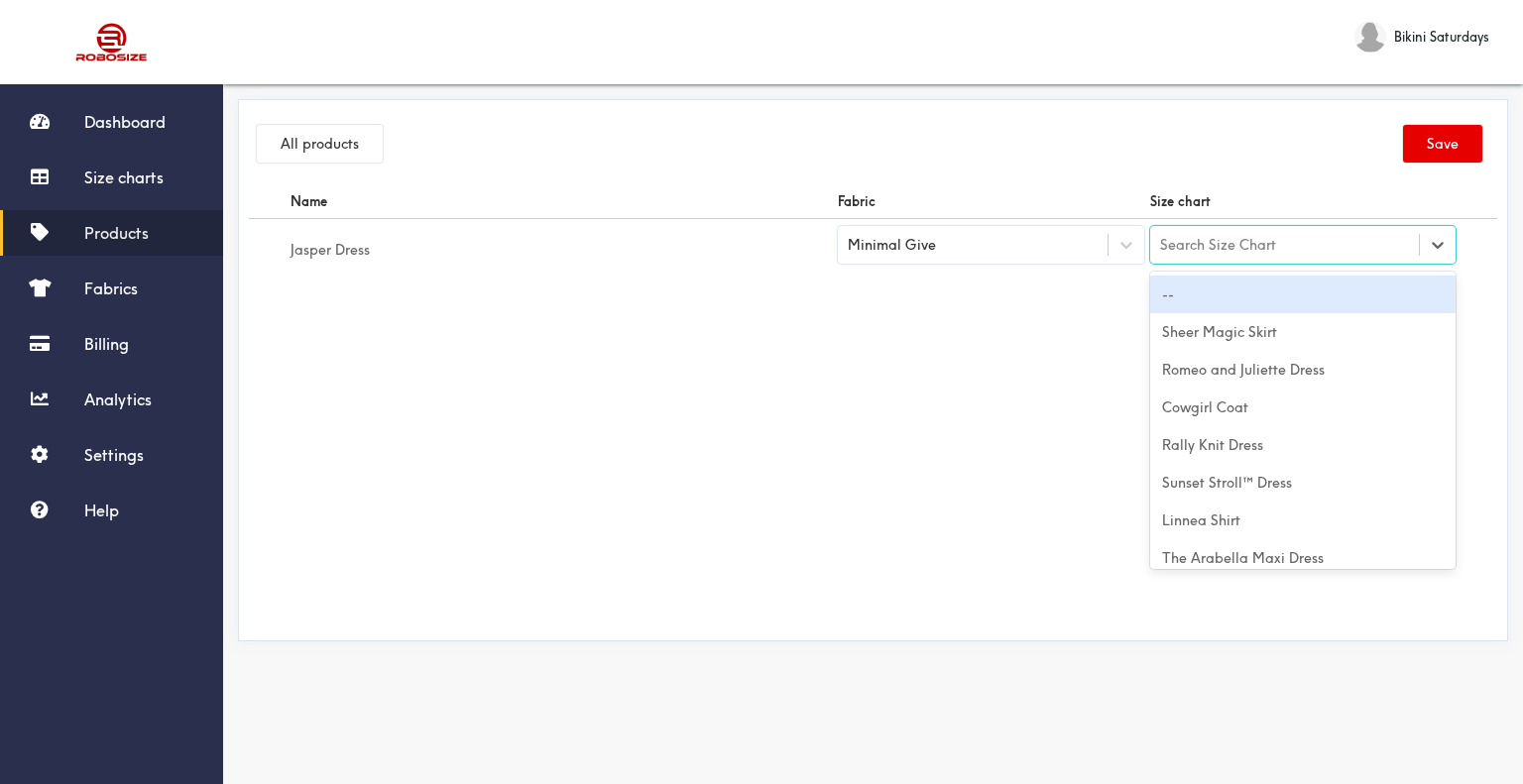 type on "Jasper Dress" 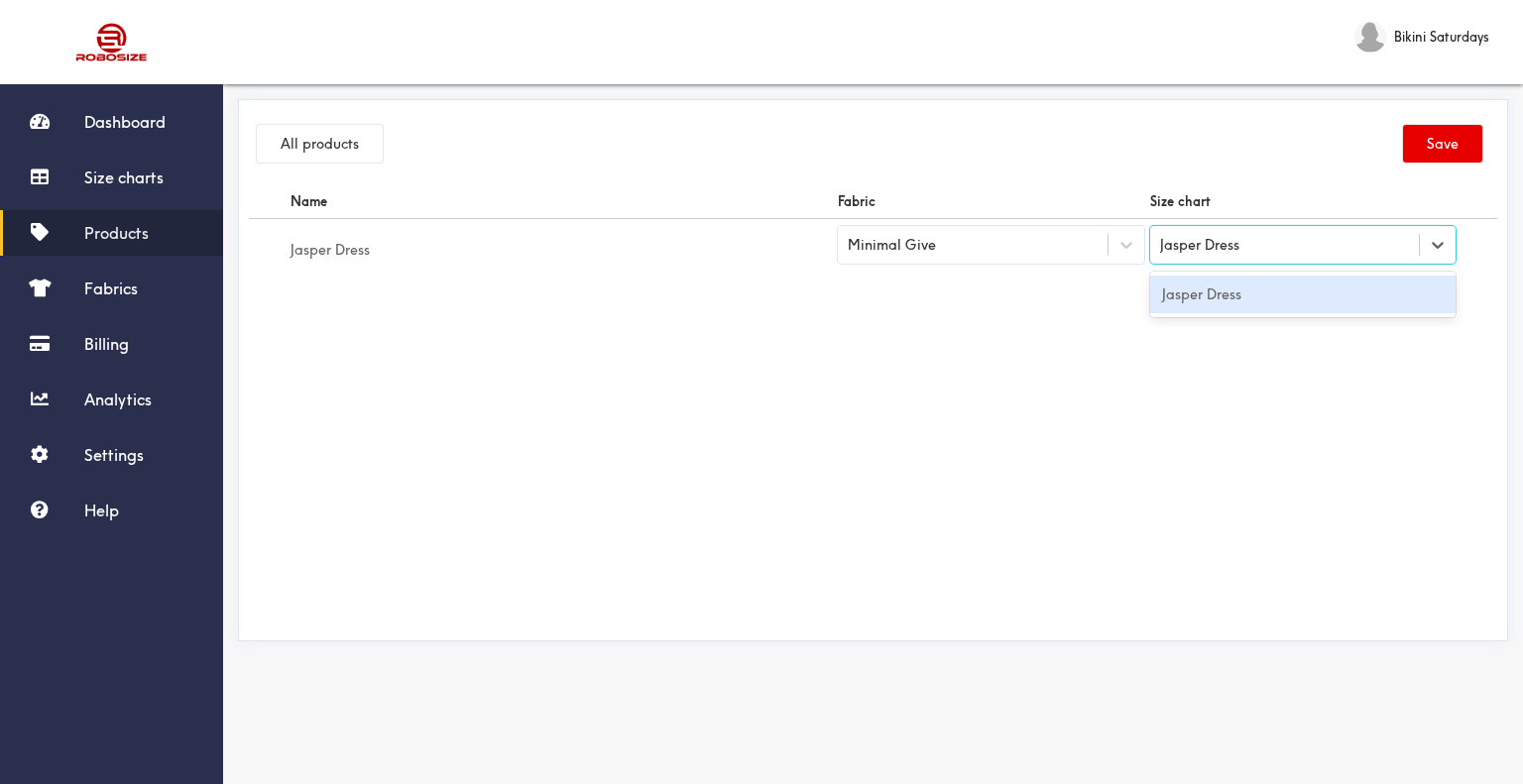 click on "Jasper Dress" at bounding box center (1303, 294) 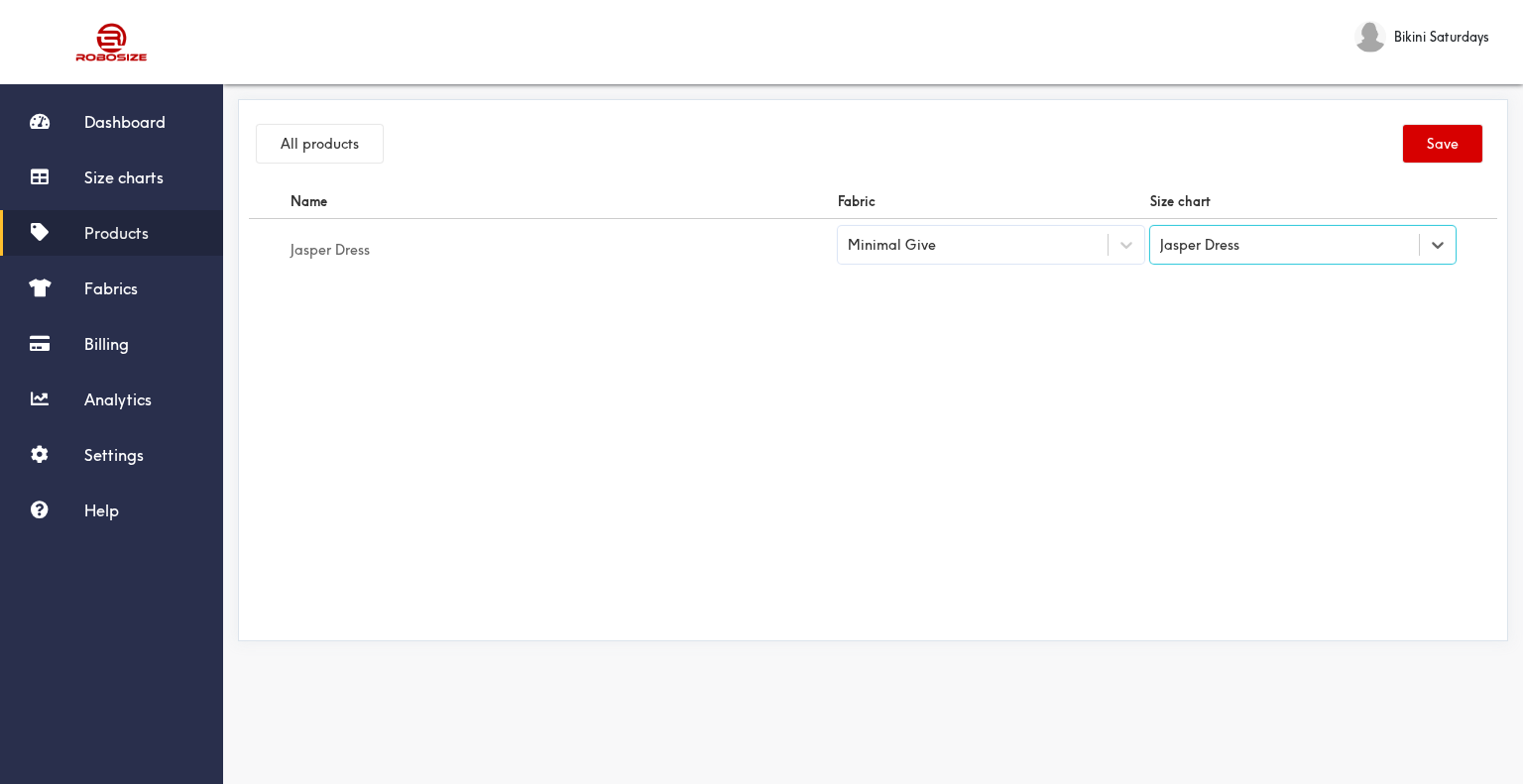 click on "Save" at bounding box center [1443, 144] 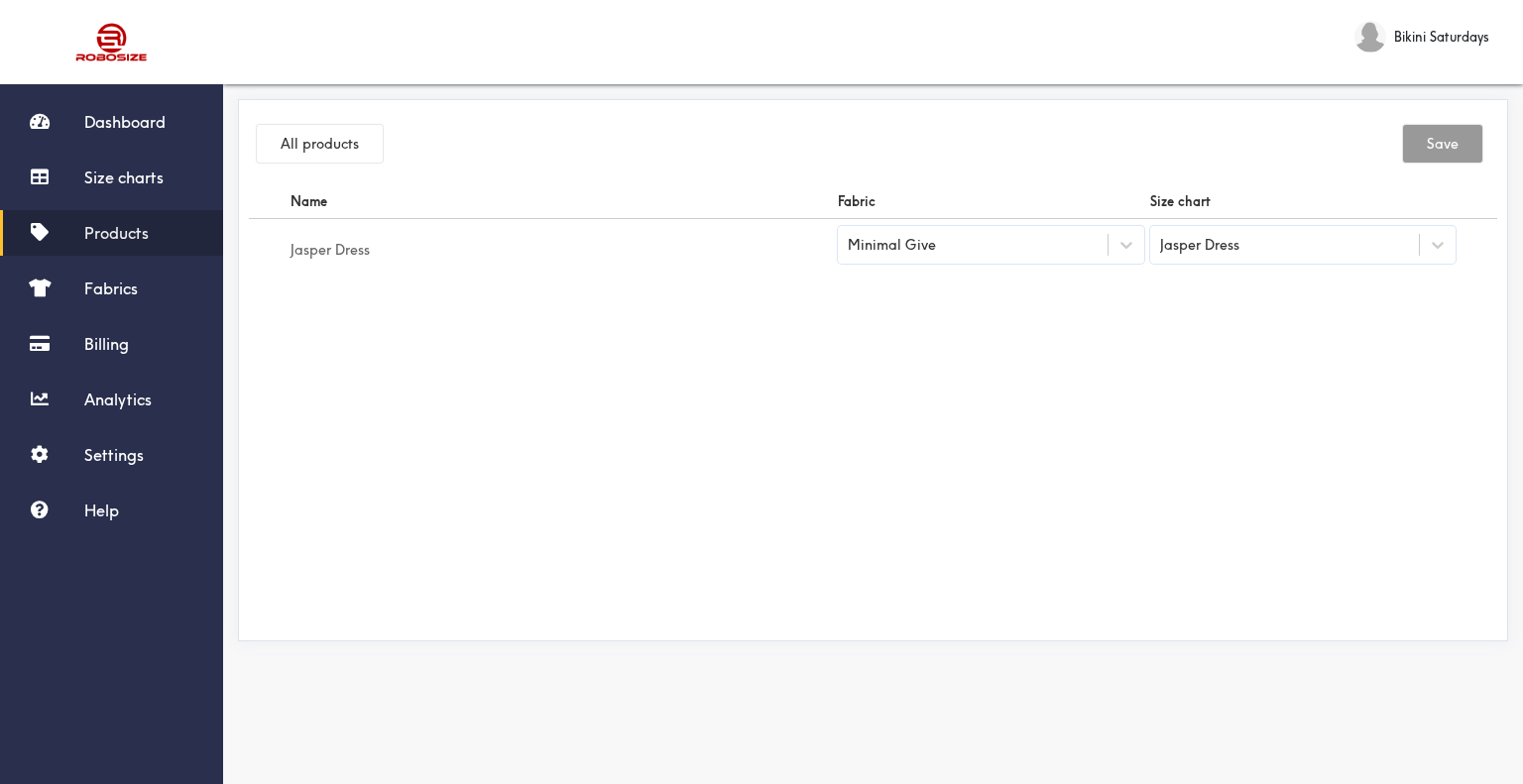 click on "Products" at bounding box center (116, 233) 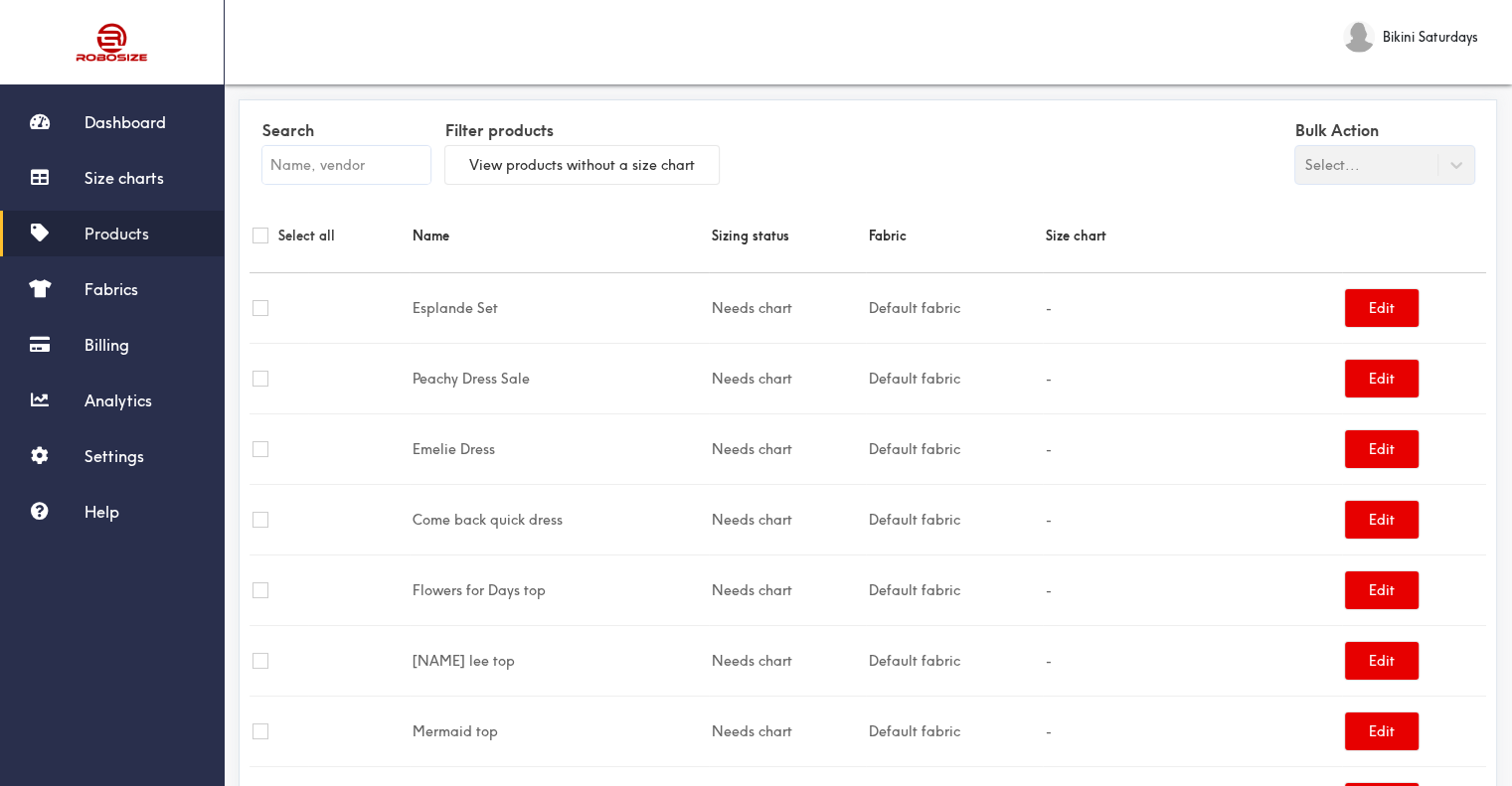 click at bounding box center (346, 165) 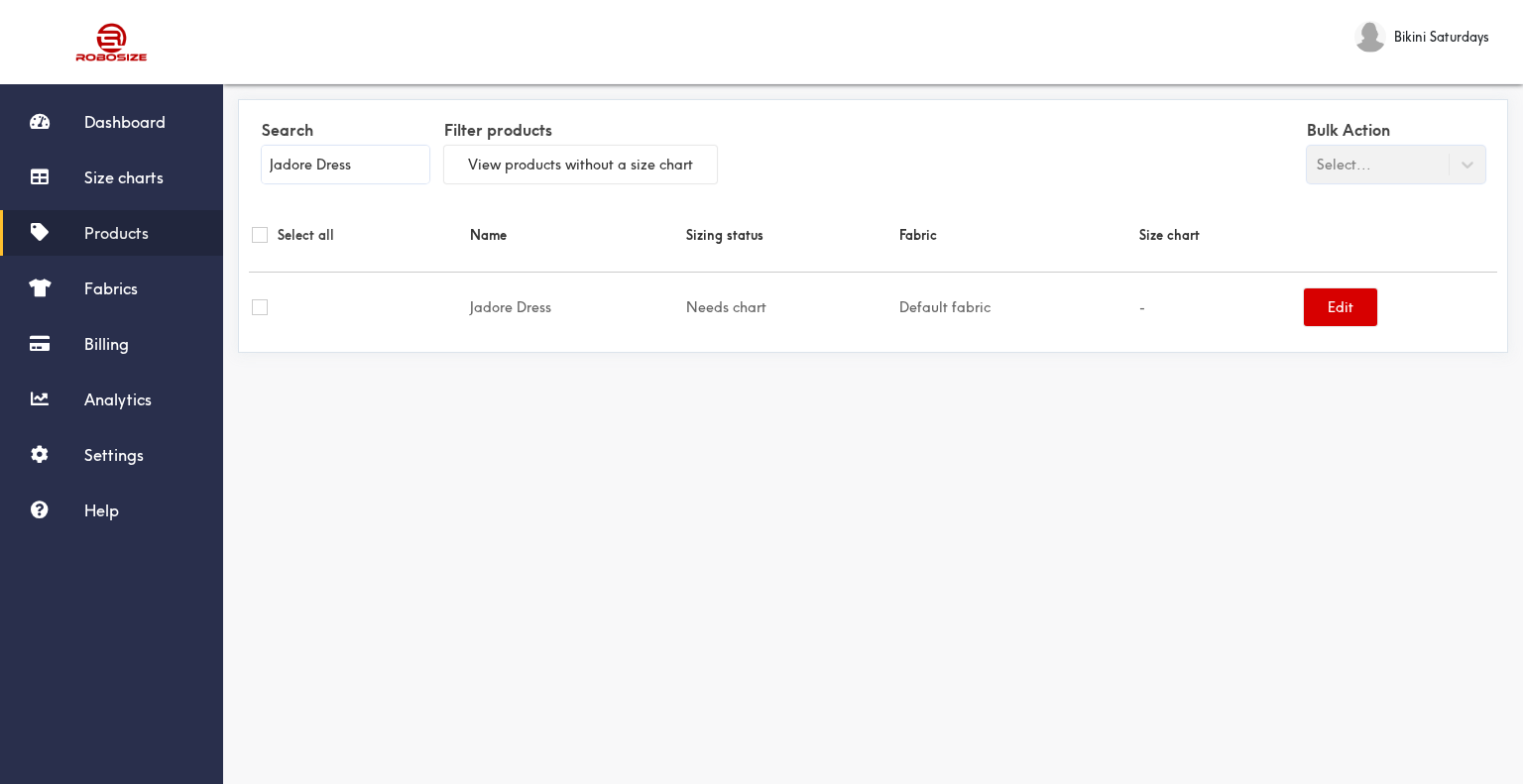 type on "Jadore Dress" 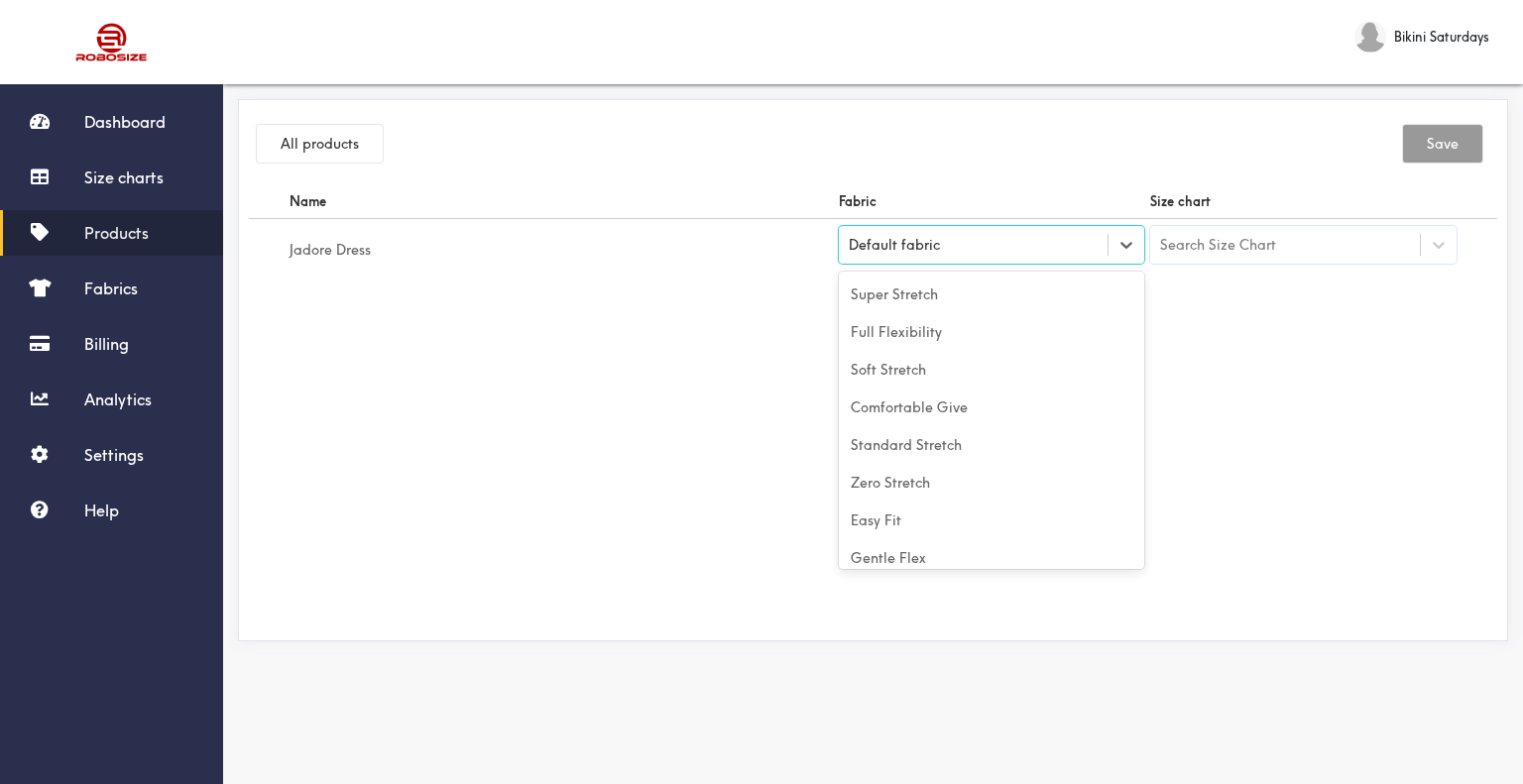 click on "Default fabric" at bounding box center (974, 245) 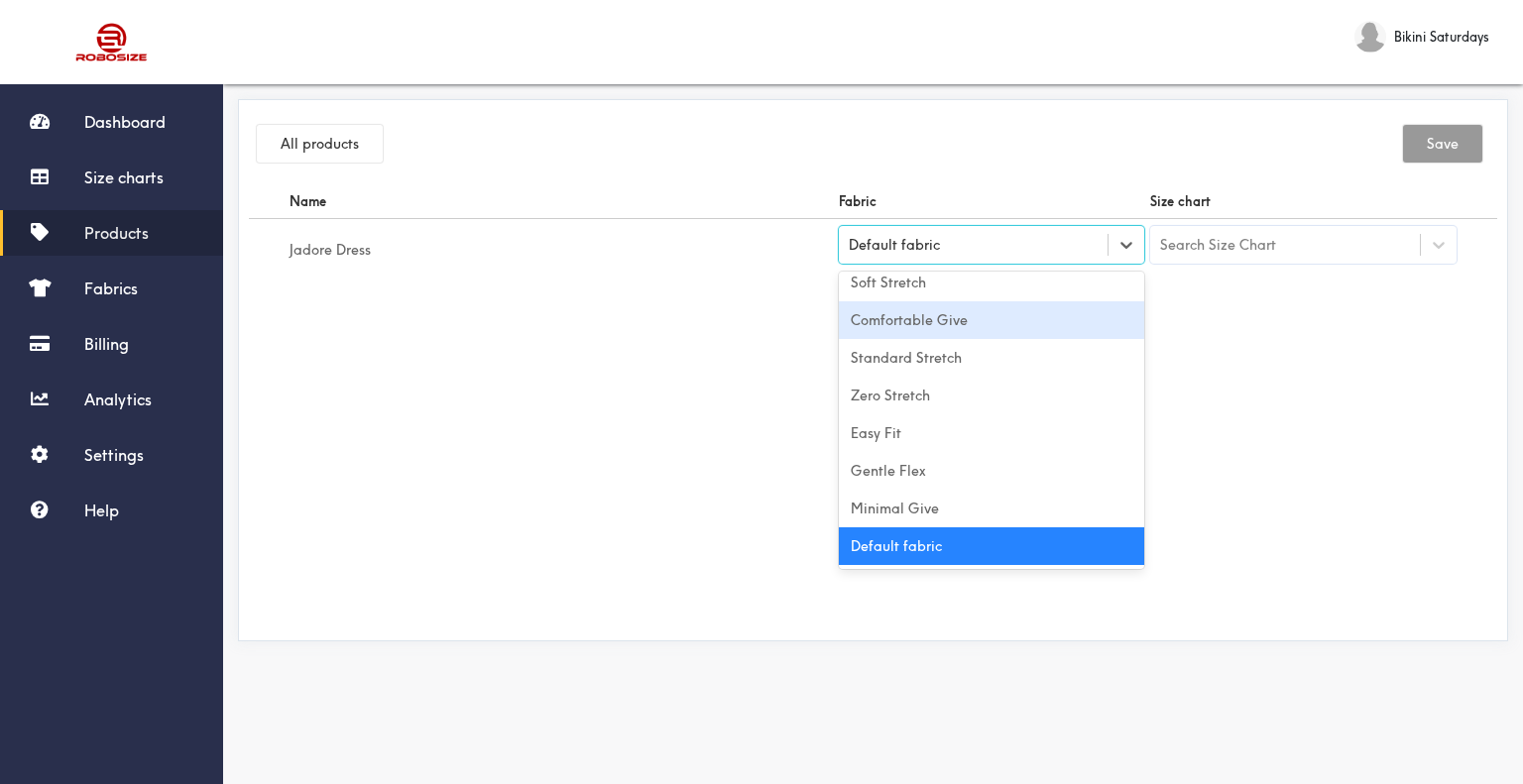 scroll, scrollTop: 0, scrollLeft: 0, axis: both 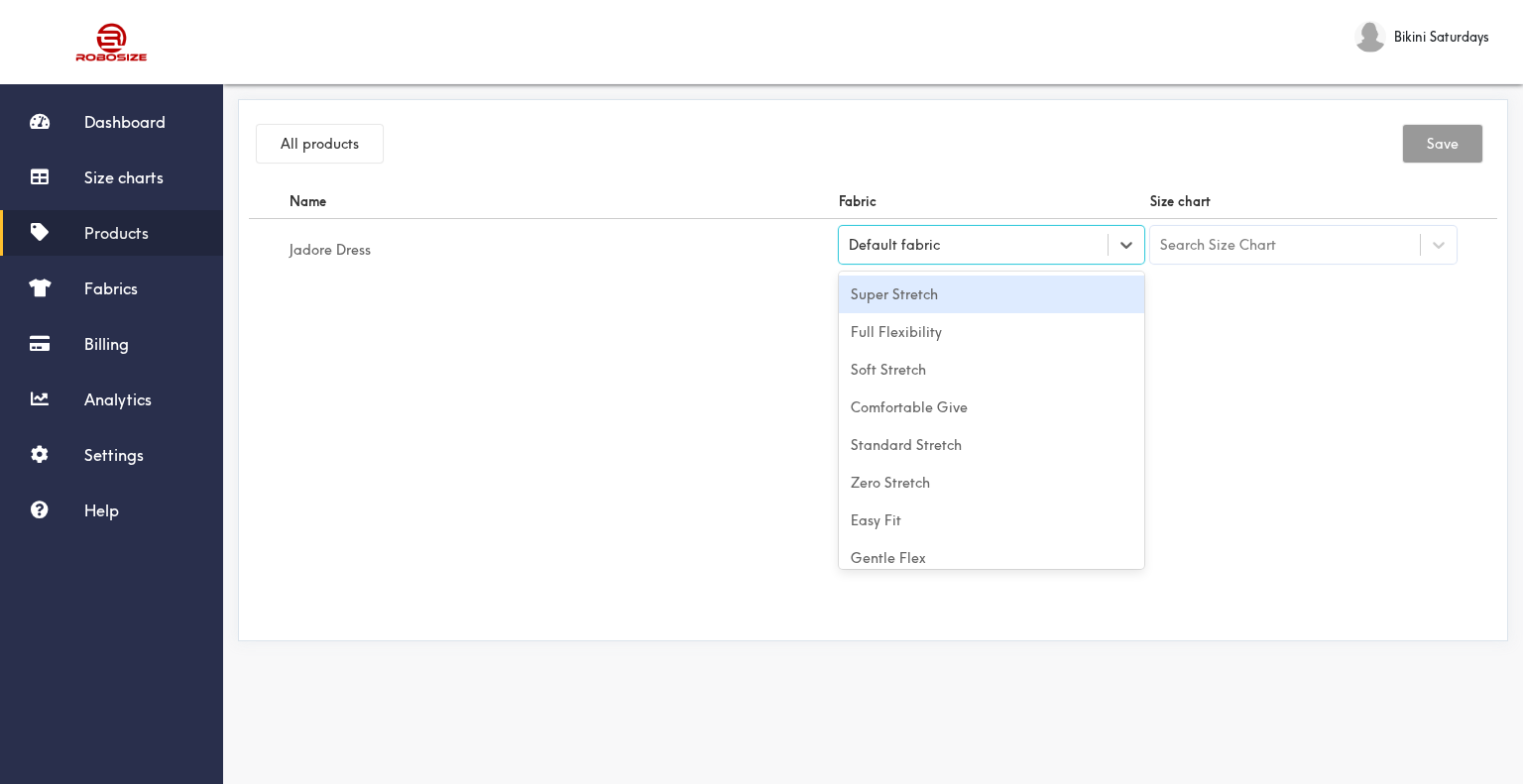 click on "Super Stretch" at bounding box center [992, 294] 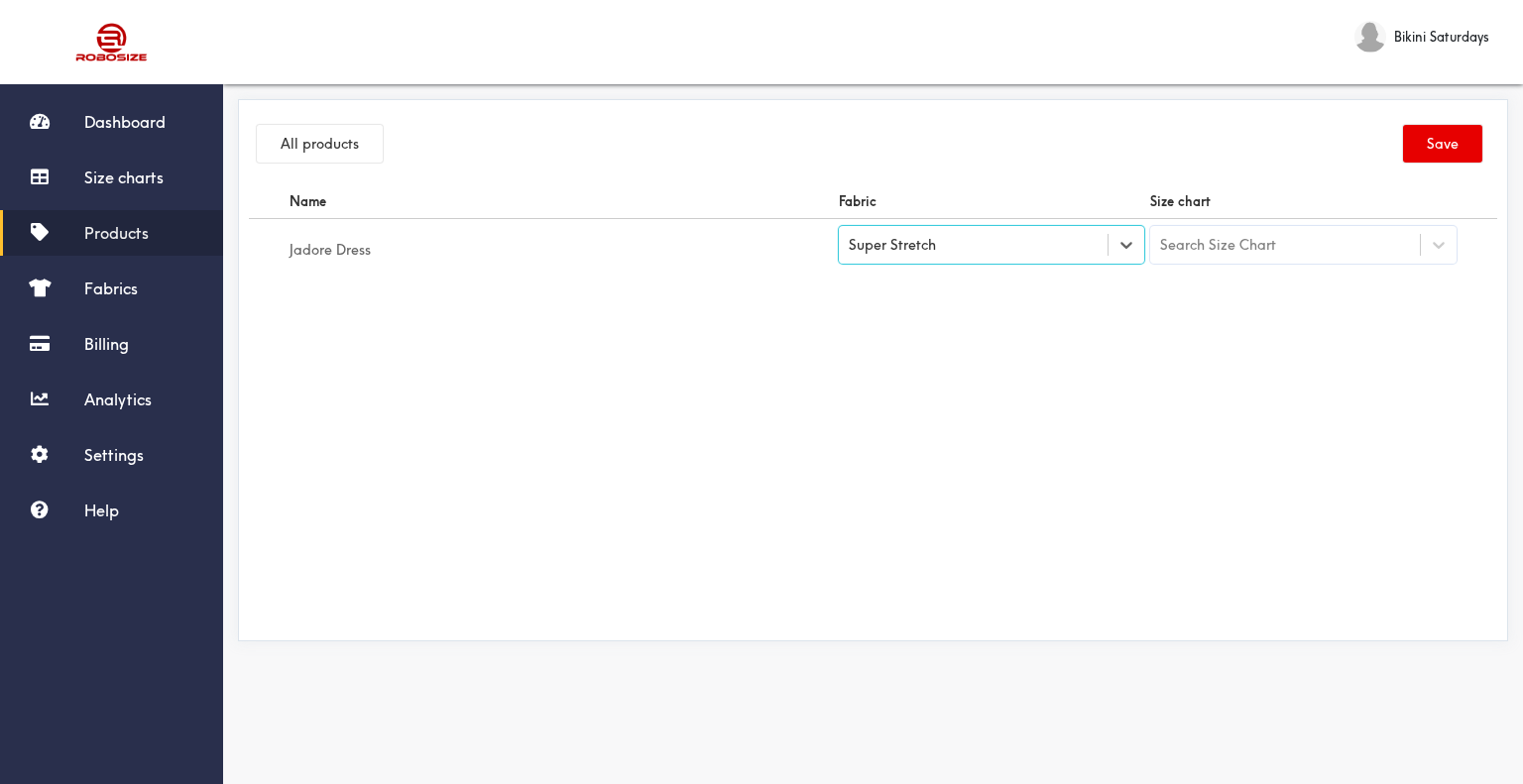 click on "Search Size Chart" at bounding box center (1218, 245) 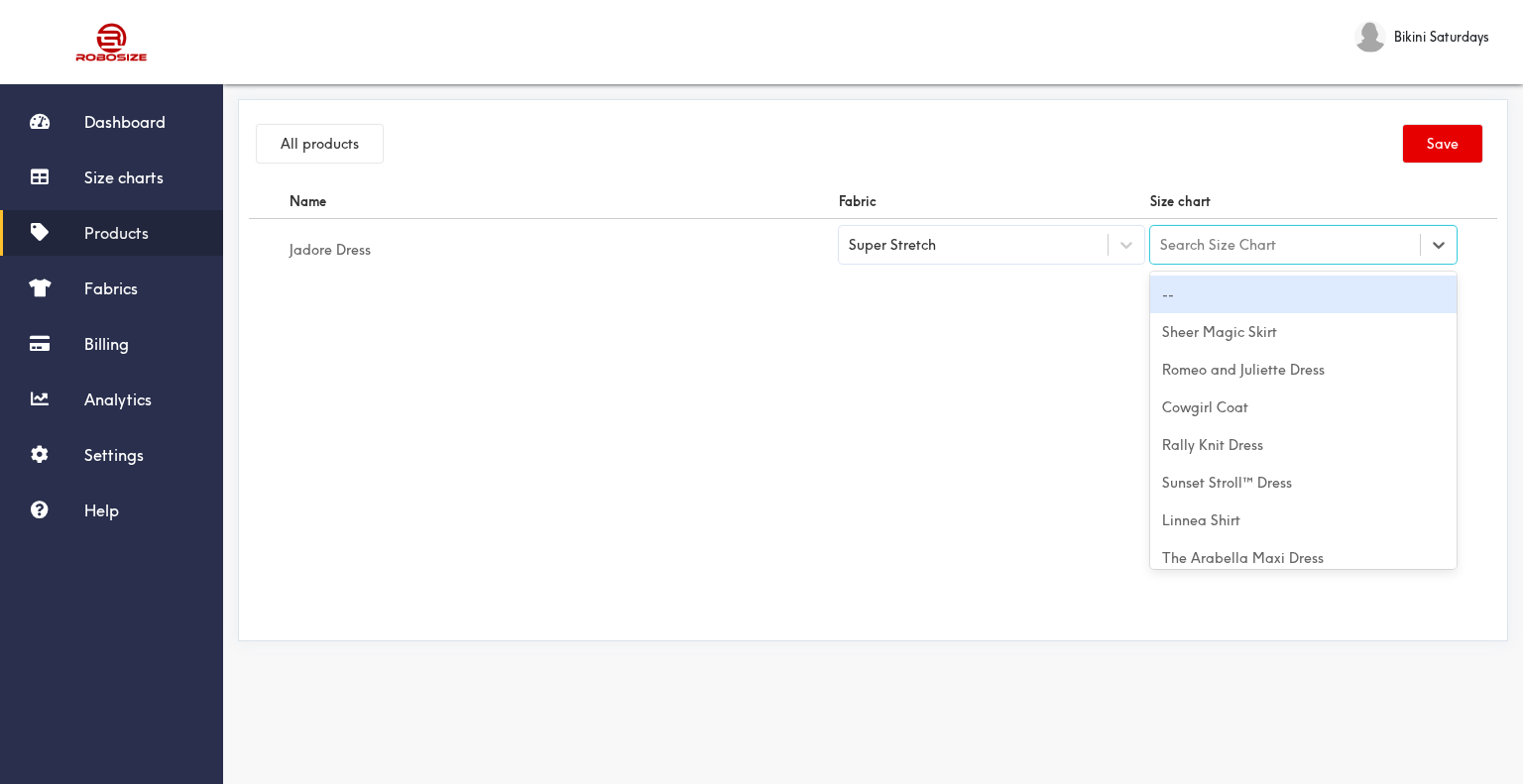 type on "Jadore Dress" 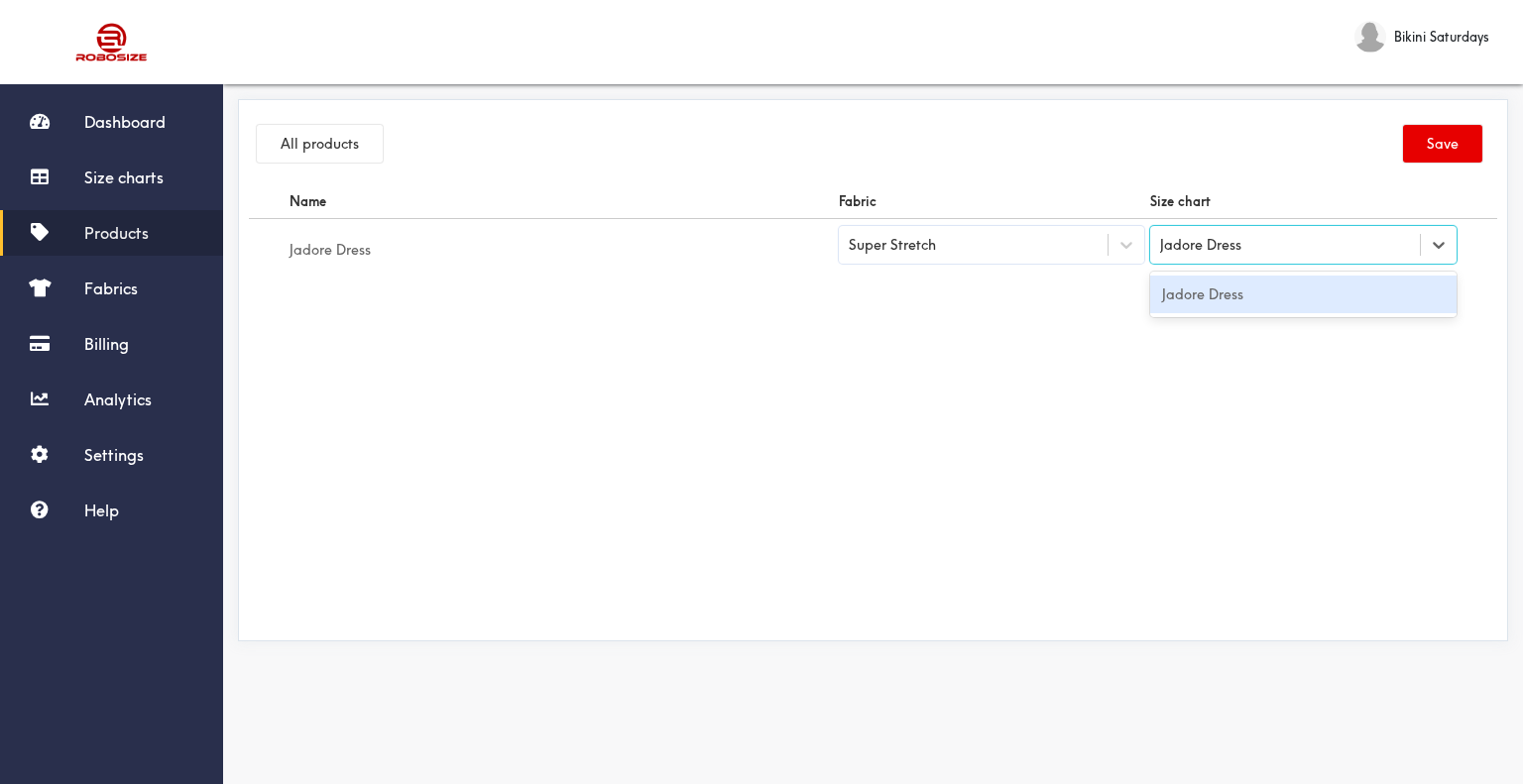 click on "Jadore Dress" at bounding box center (1303, 294) 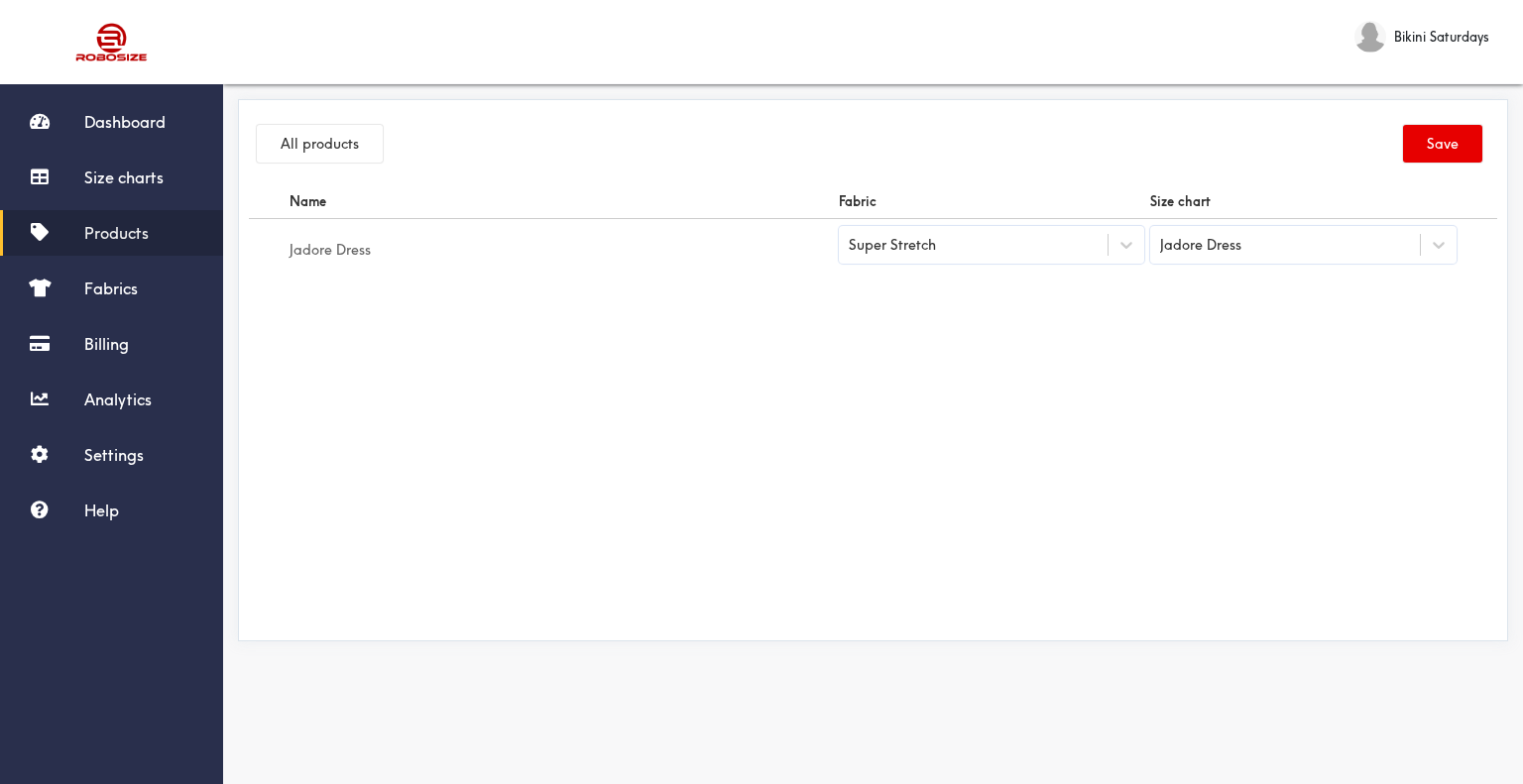 drag, startPoint x: 1424, startPoint y: 152, endPoint x: 1266, endPoint y: 0, distance: 219.24416 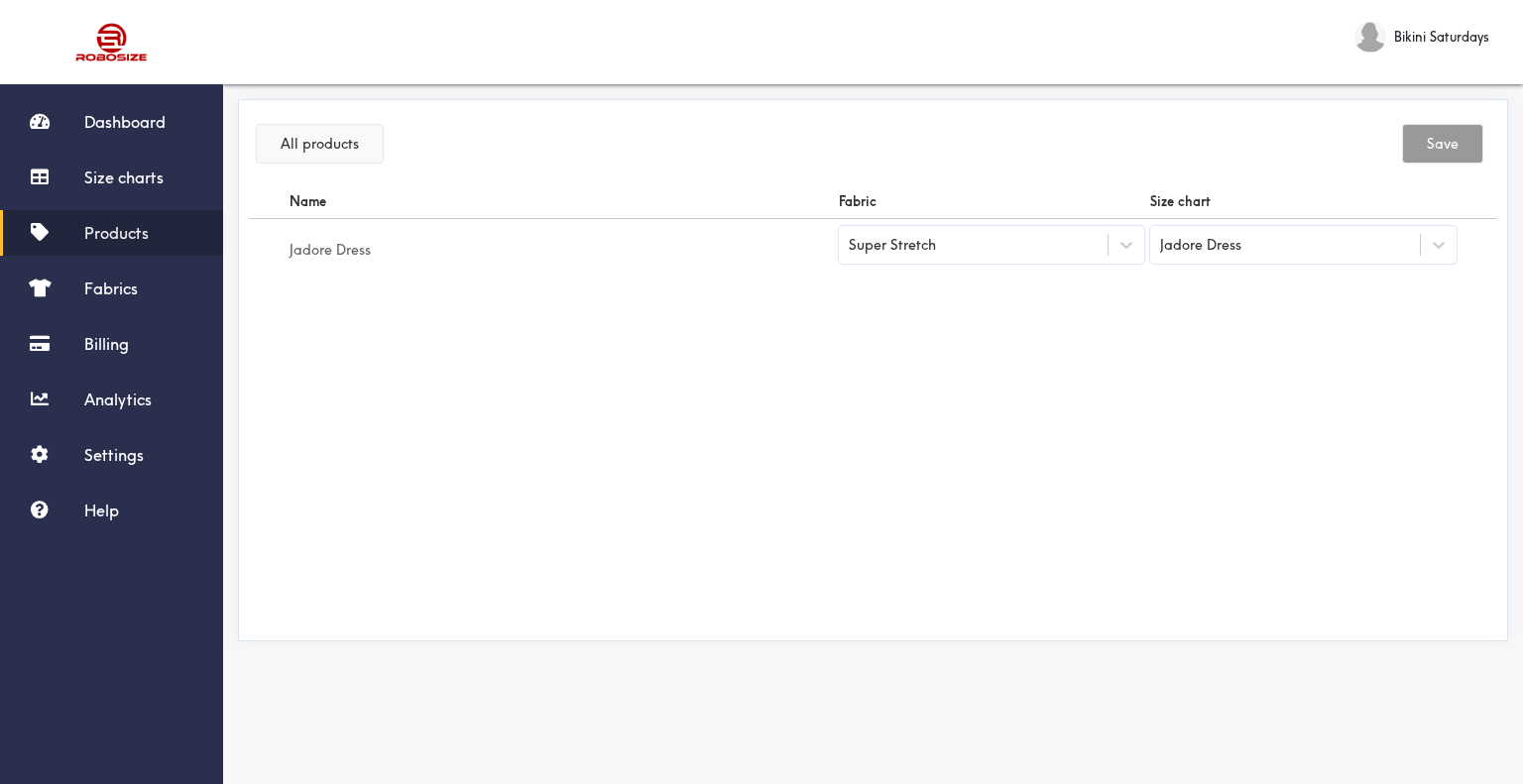click on "All products" at bounding box center [319, 144] 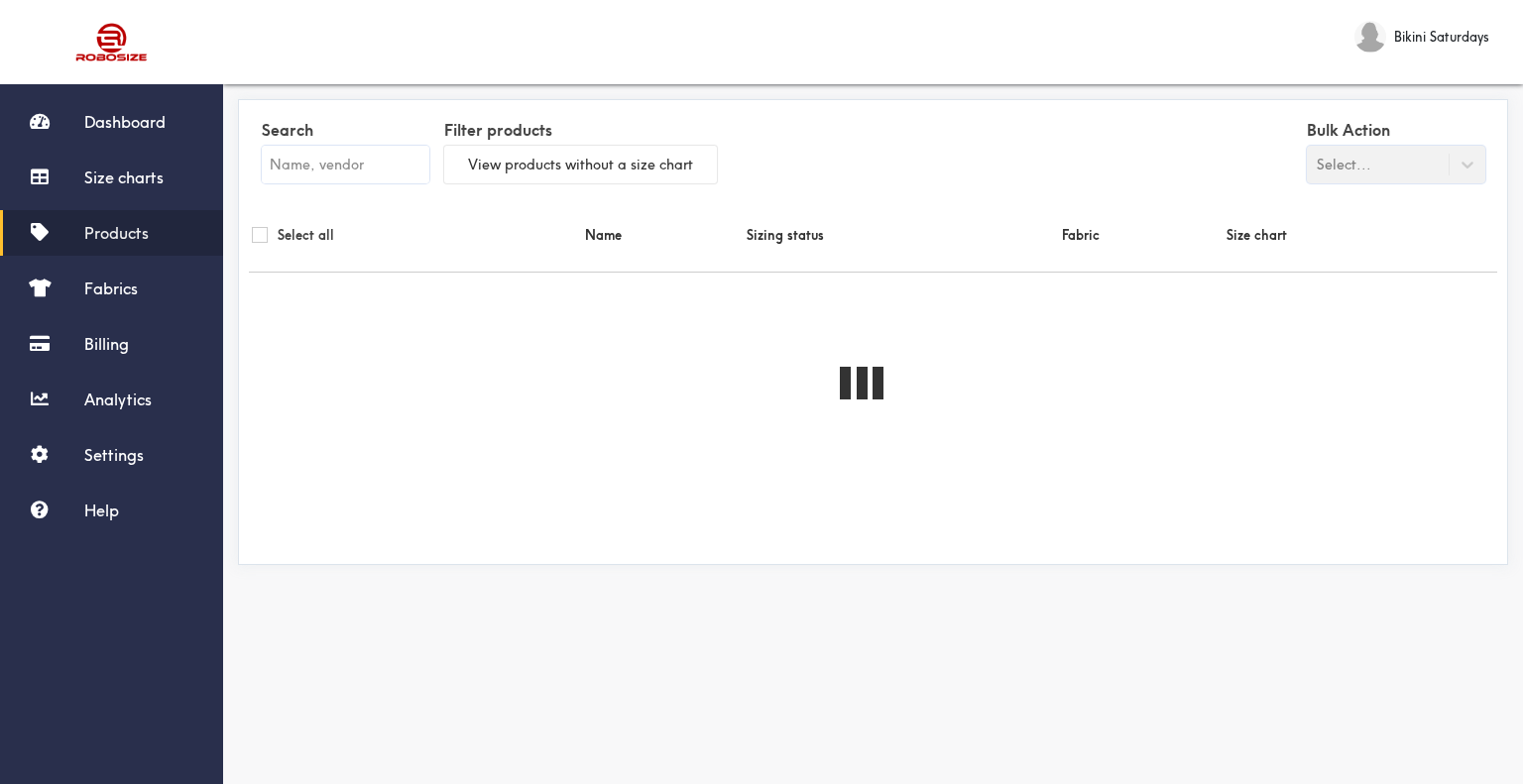click at bounding box center (345, 165) 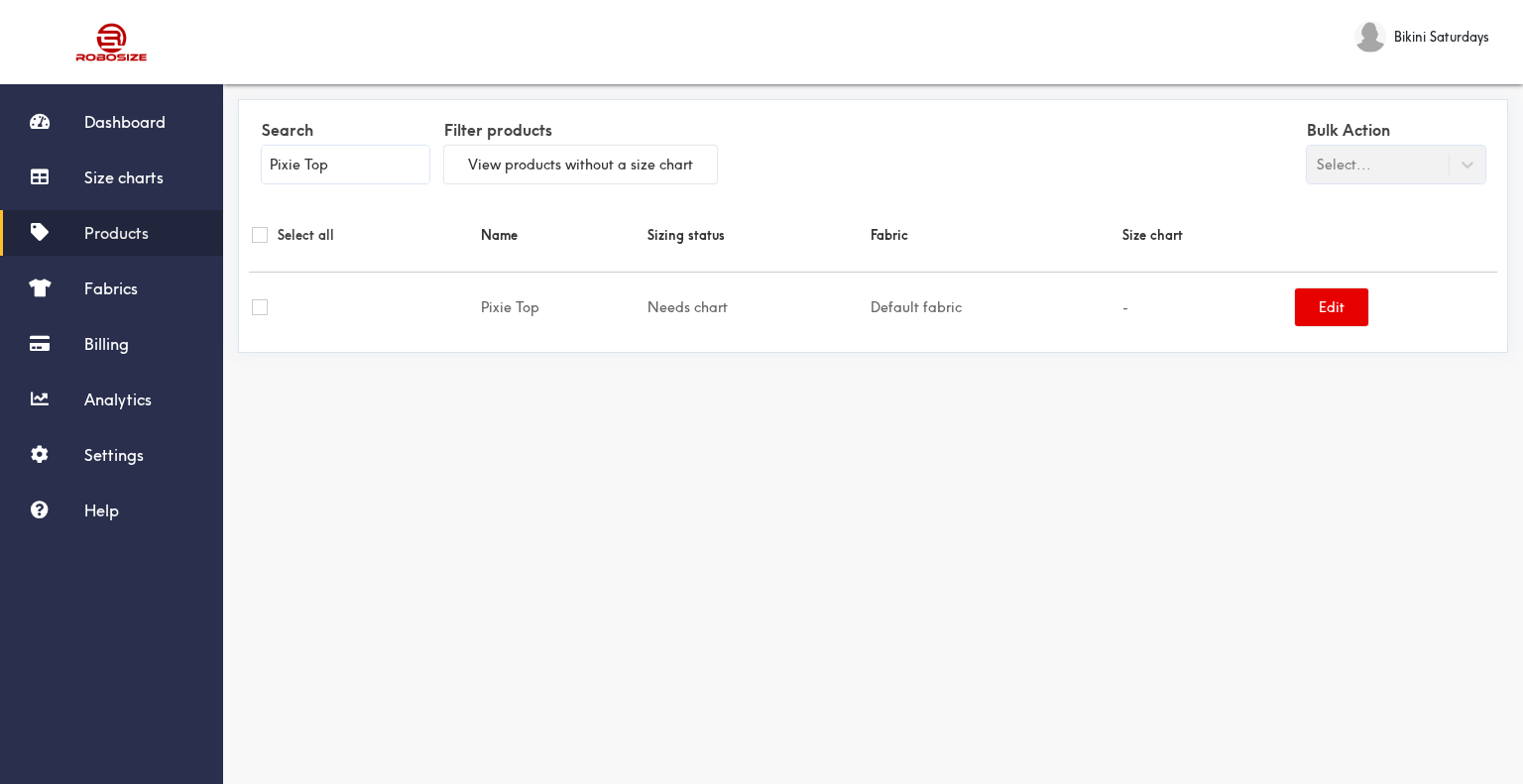type on "Pixie Top" 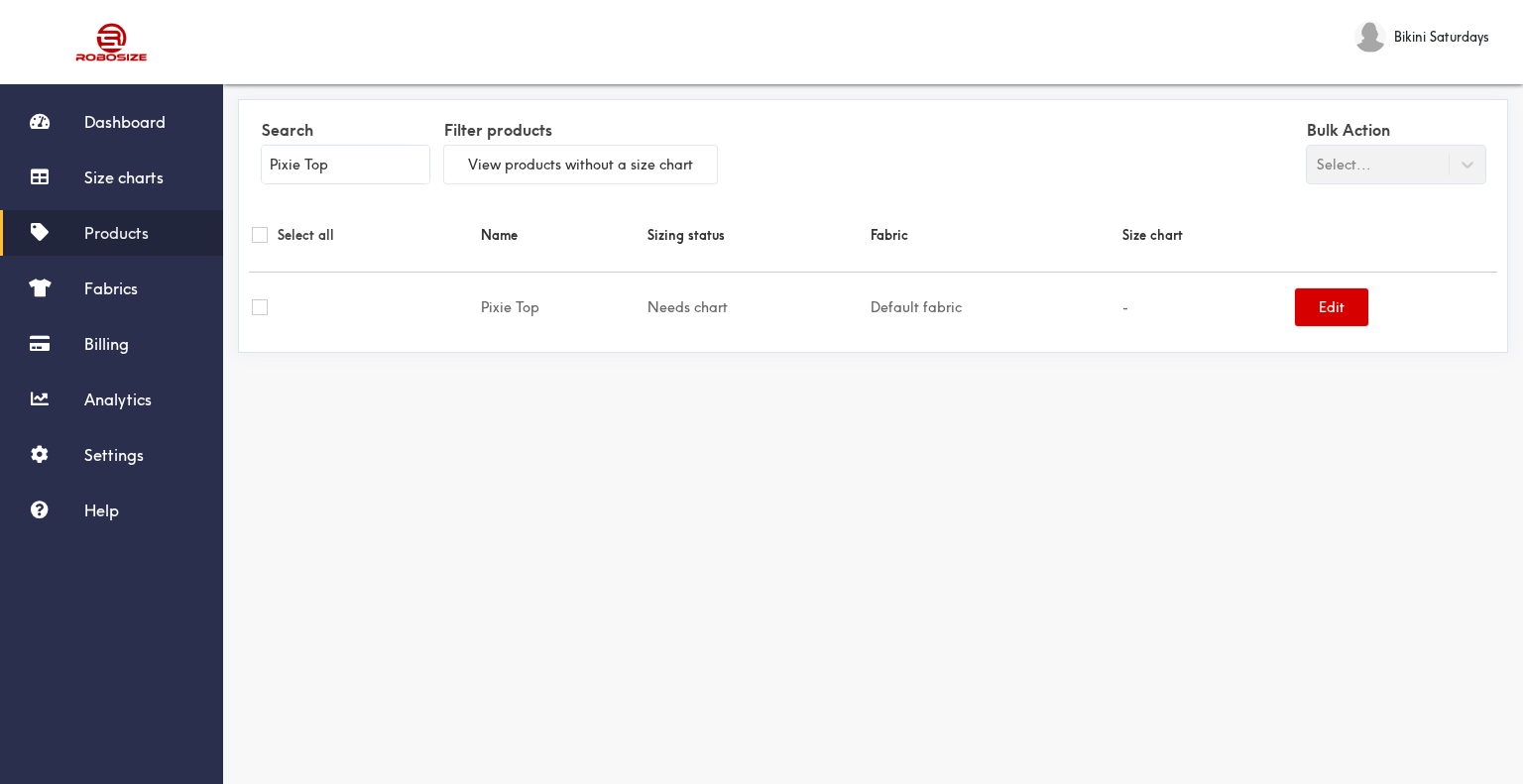 click on "Edit" at bounding box center [1332, 307] 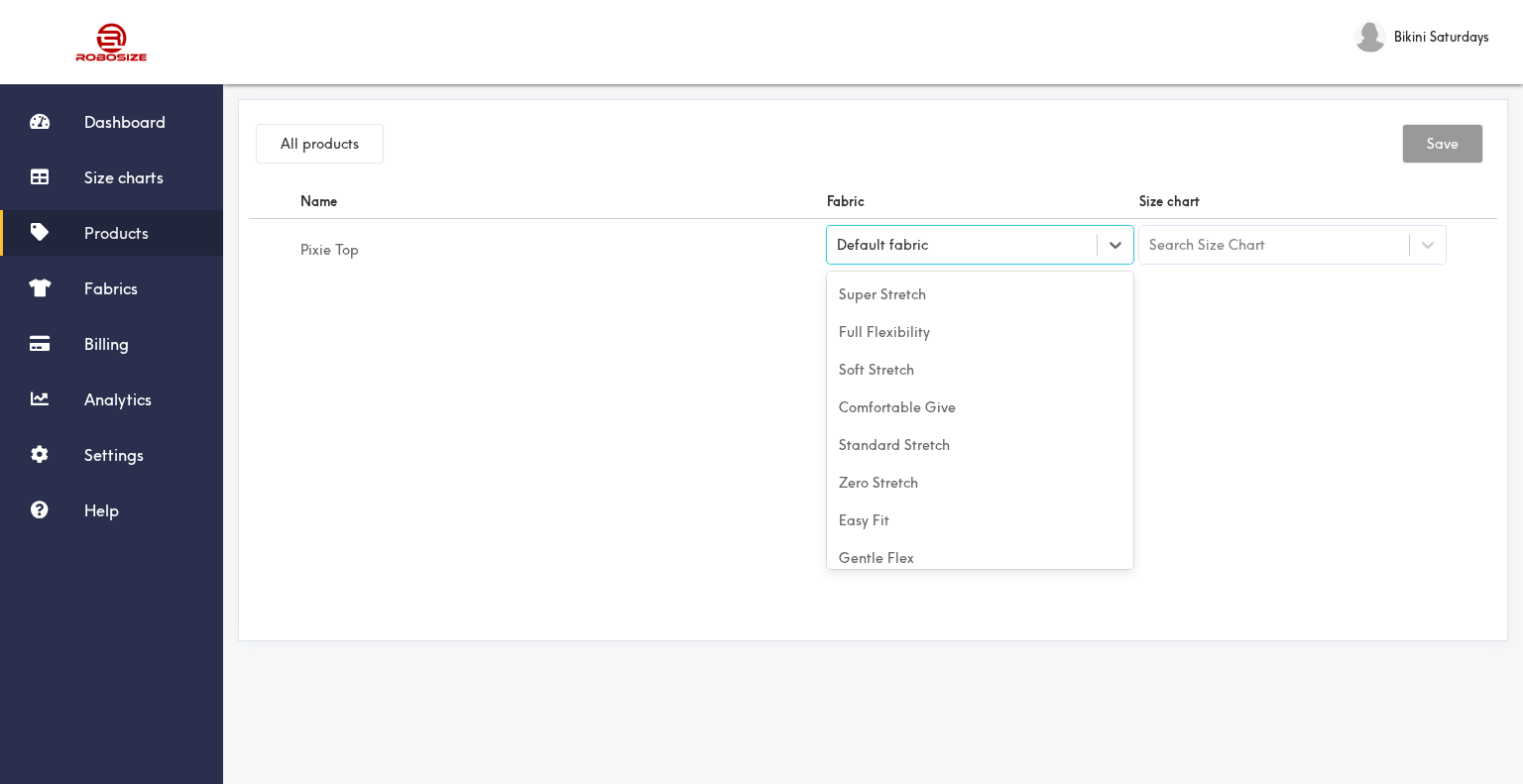 click on "Default fabric" at bounding box center (962, 245) 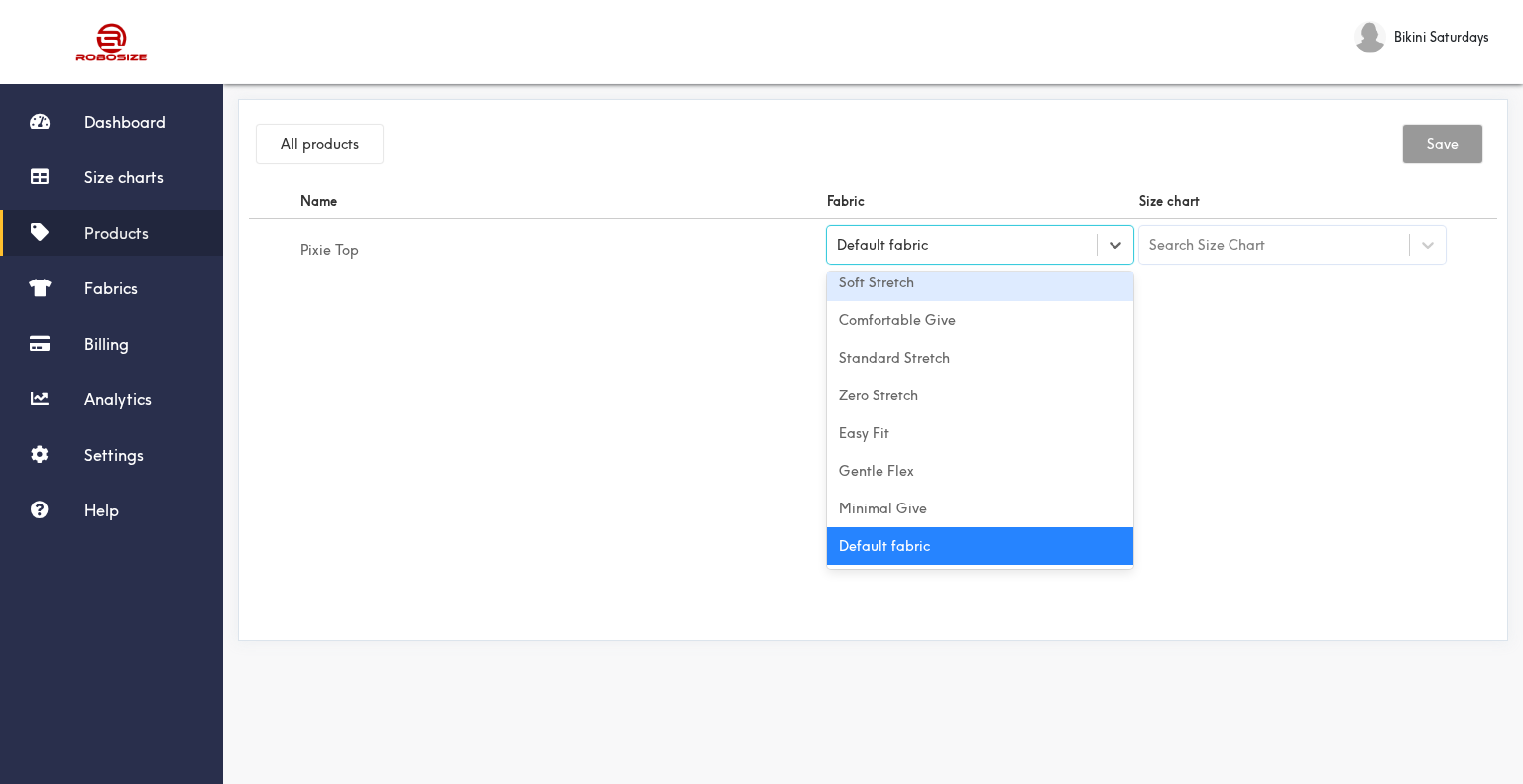 click on "Soft Stretch" at bounding box center [980, 282] 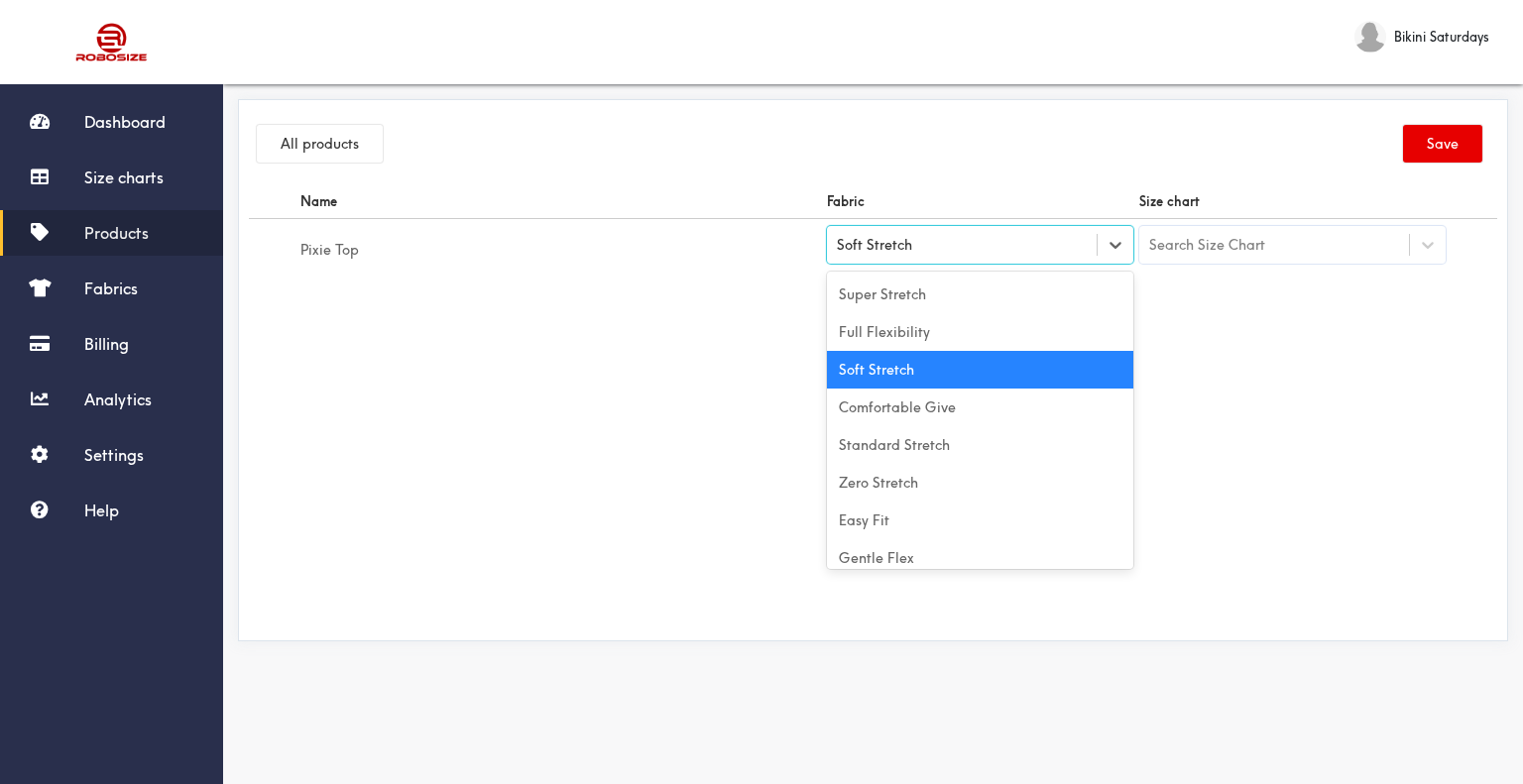 click on "Soft Stretch" at bounding box center (962, 245) 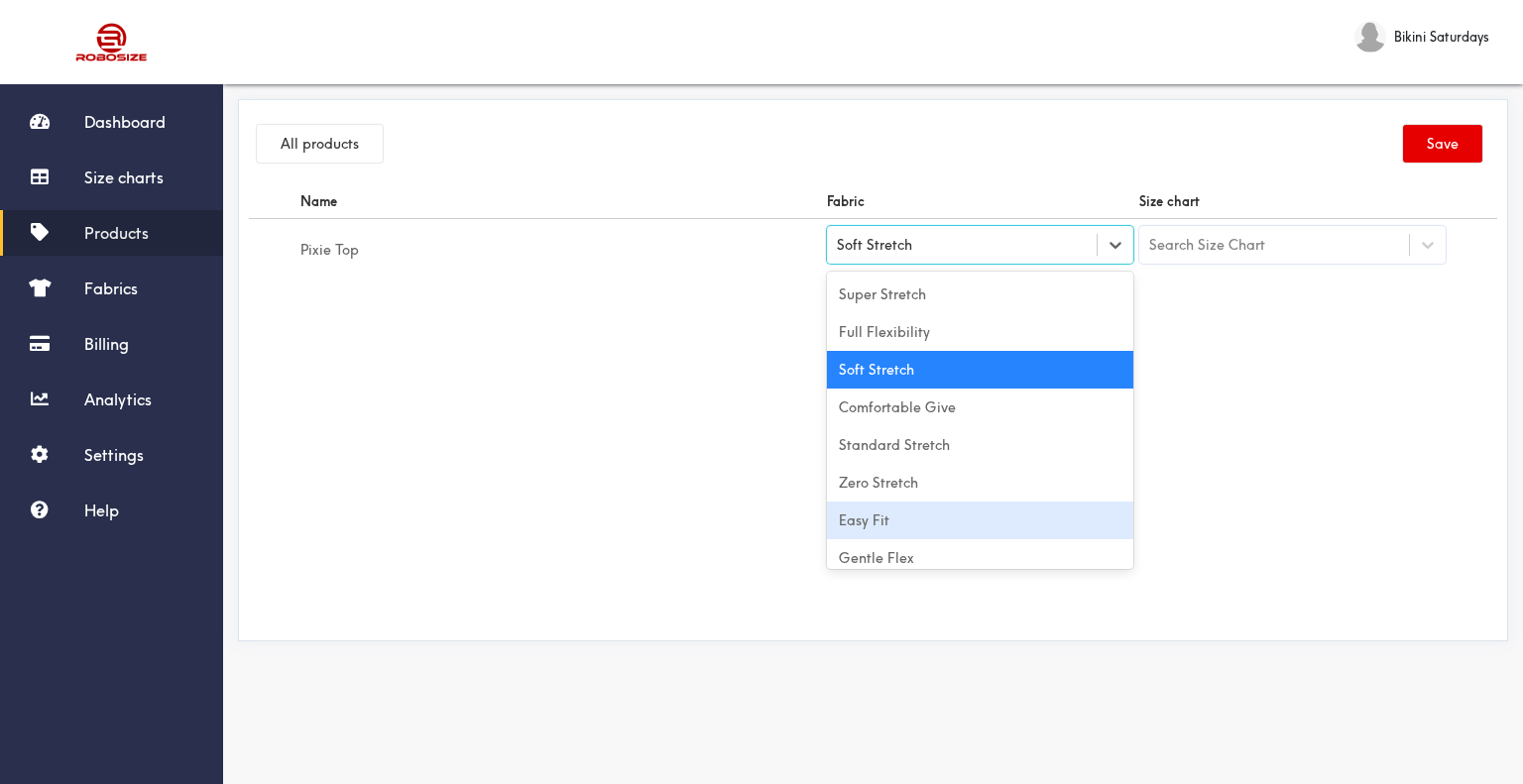 scroll, scrollTop: 87, scrollLeft: 0, axis: vertical 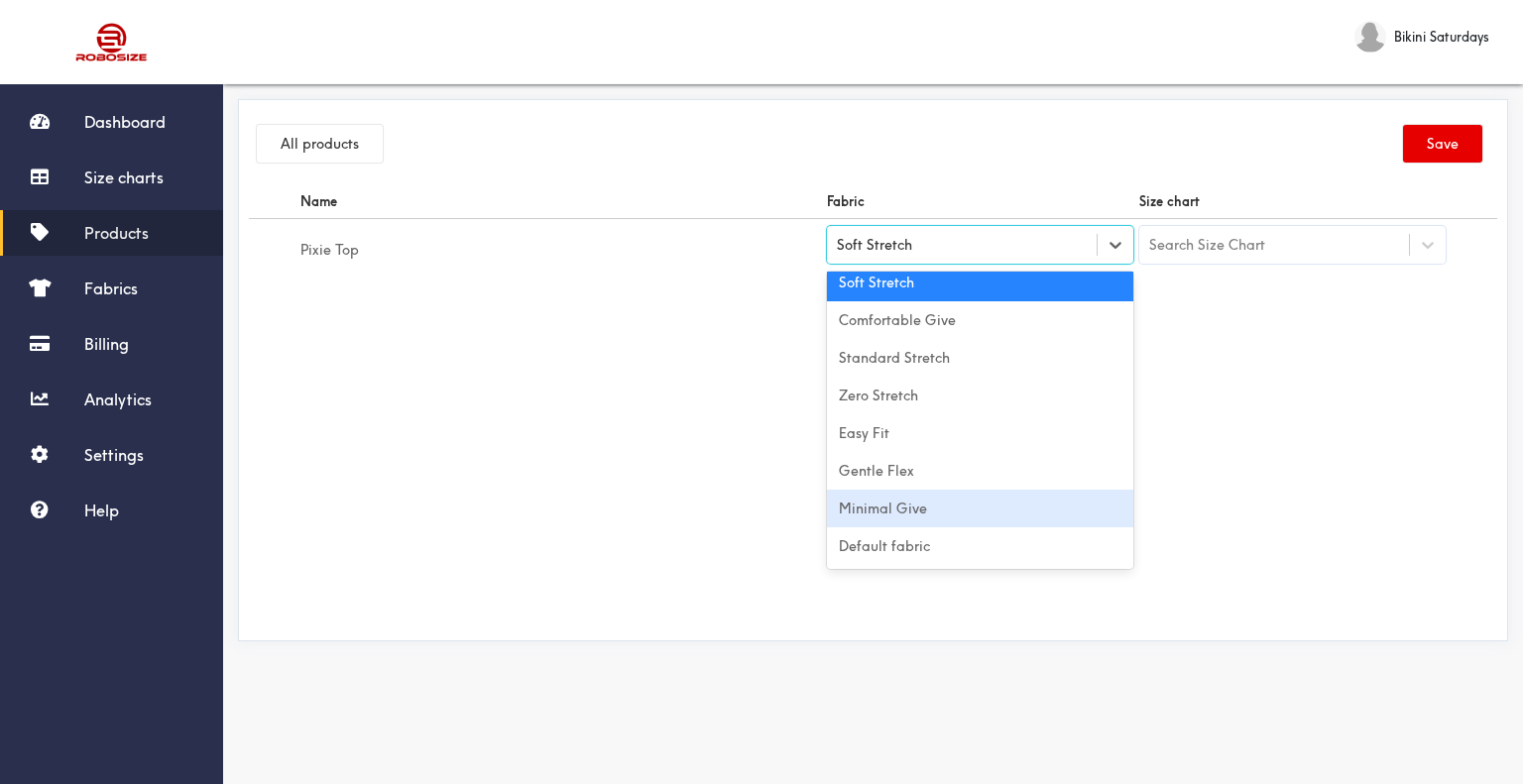 click on "Minimal Give" at bounding box center (980, 508) 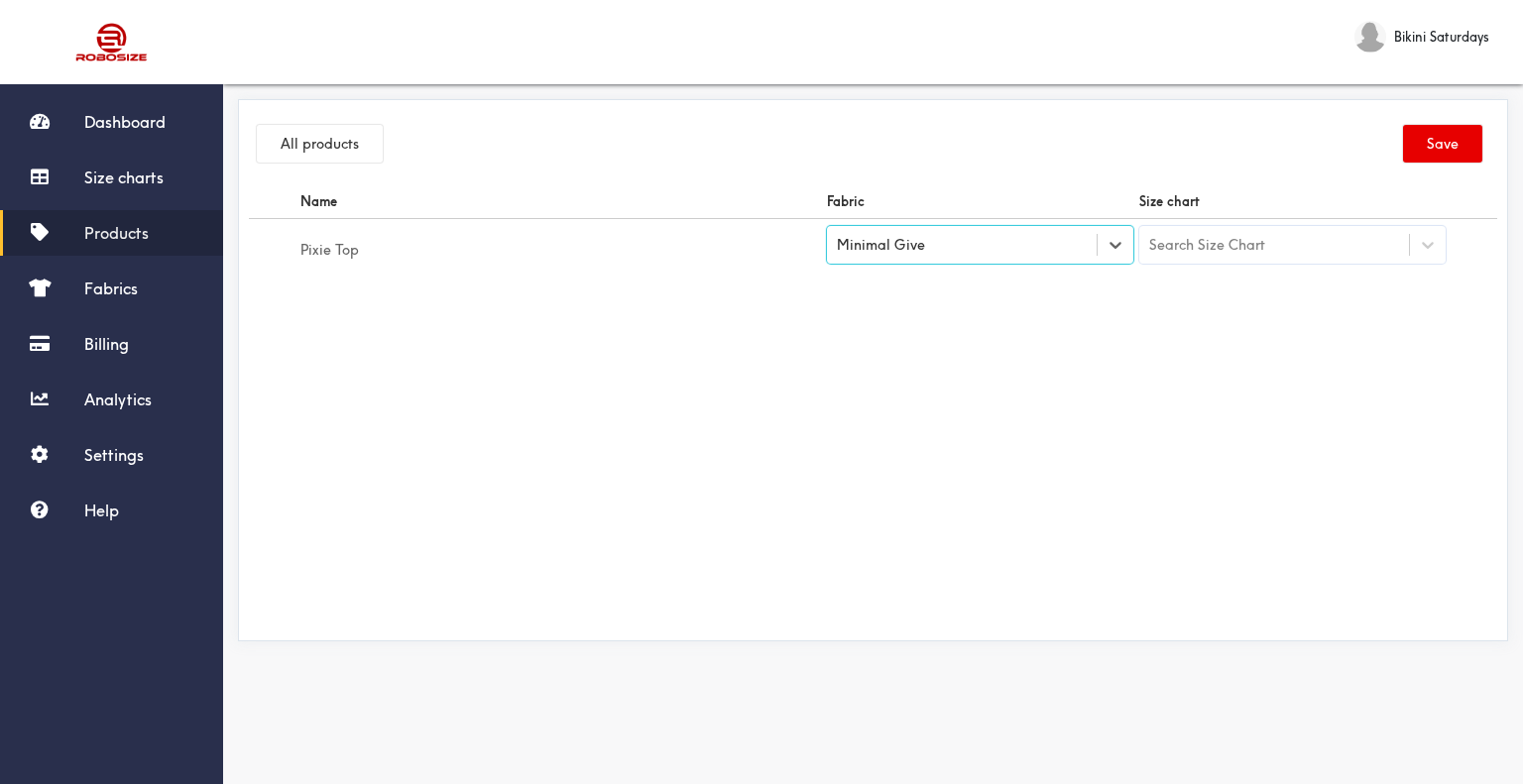 click on "Search Size Chart" at bounding box center [1274, 245] 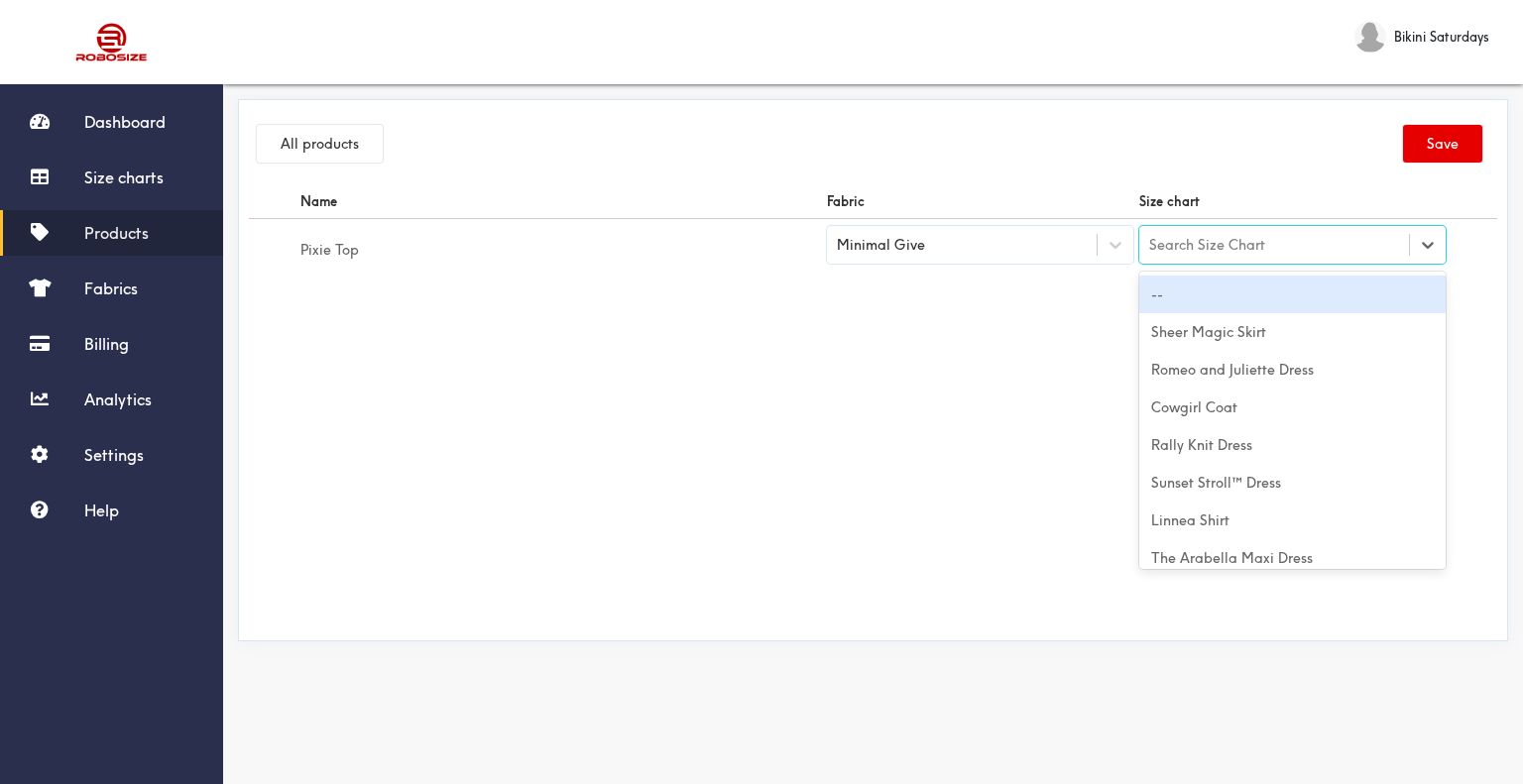 type on "Pixie Top" 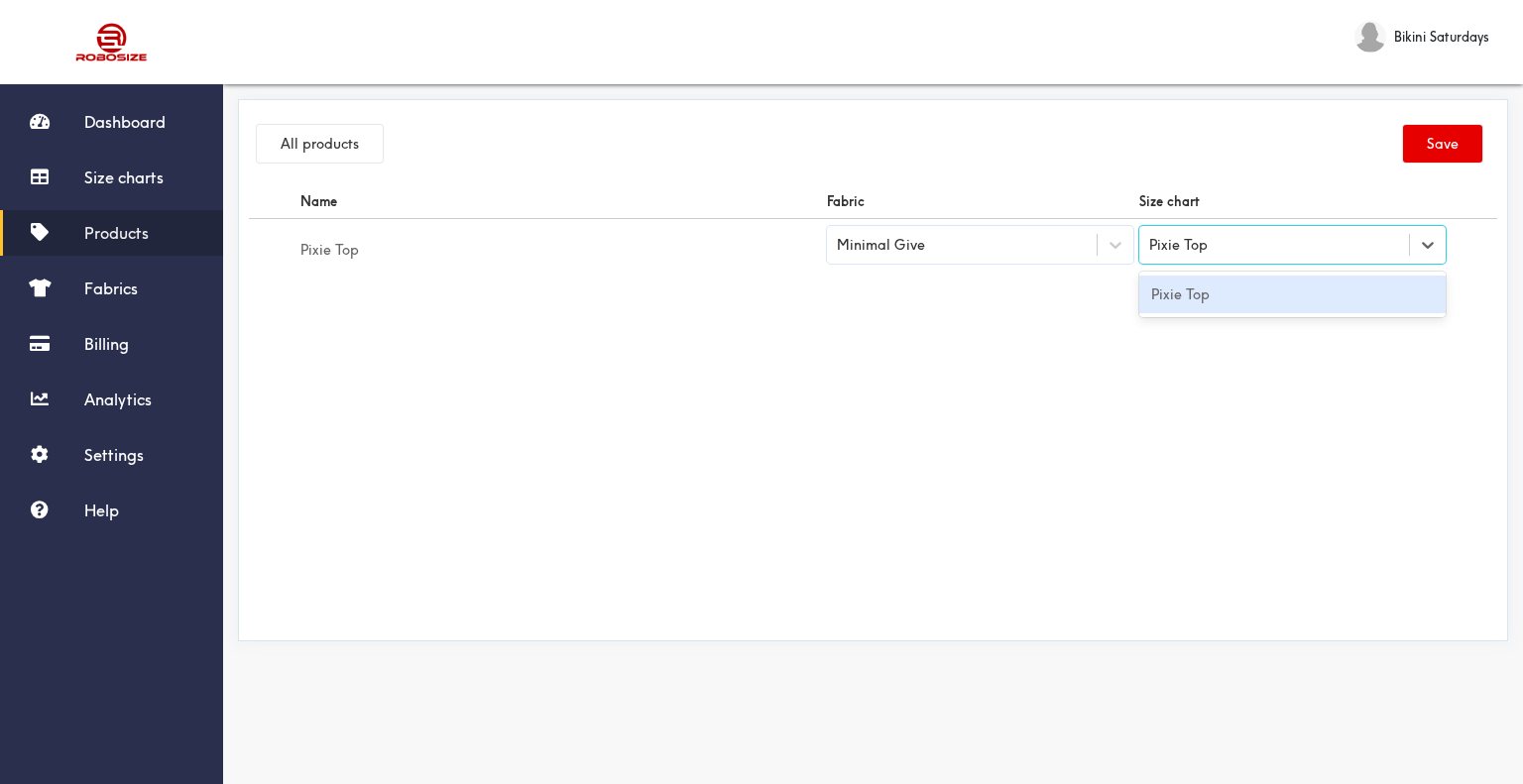 click on "Pixie Top" at bounding box center [1292, 294] 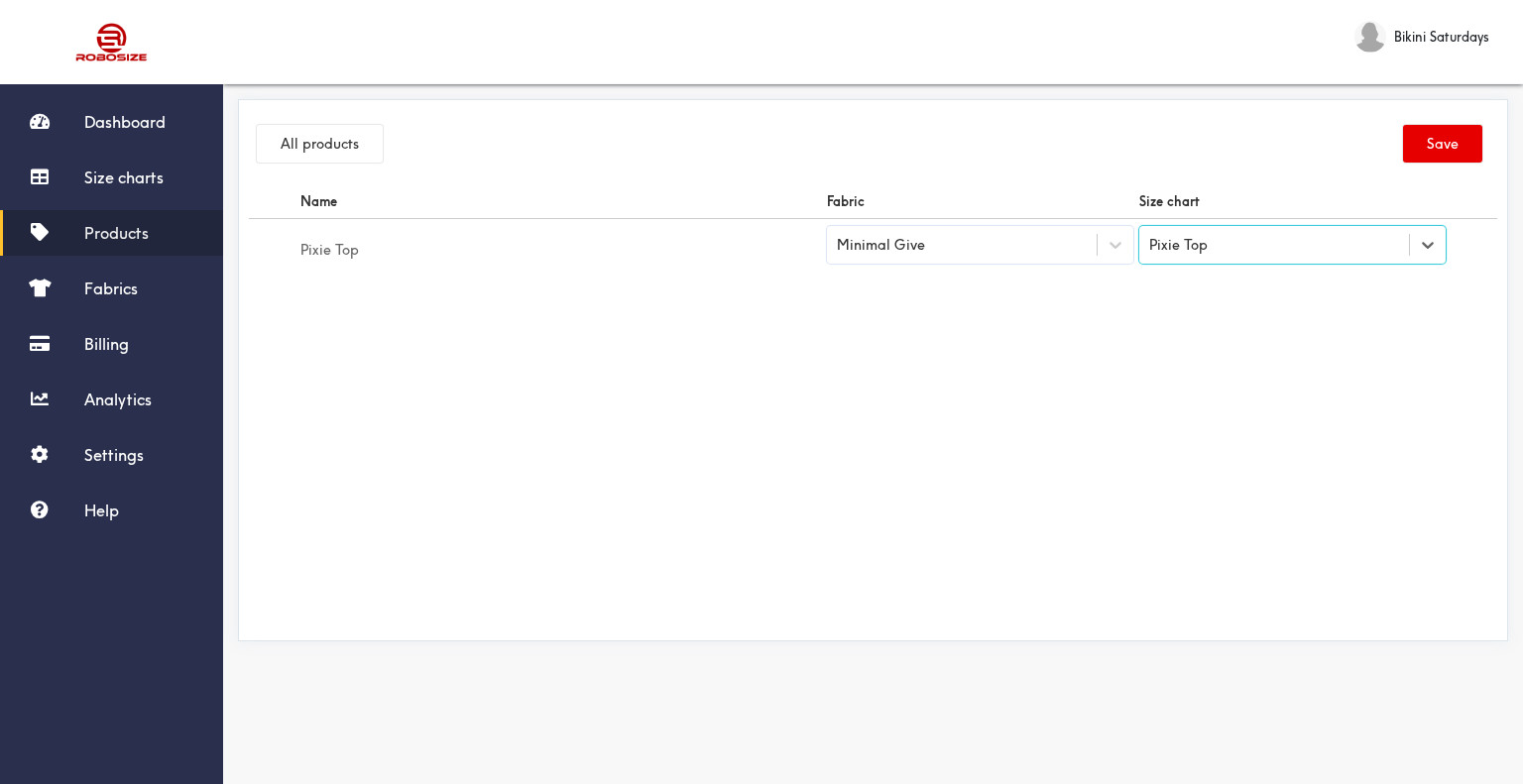 click on "Save" at bounding box center (1443, 144) 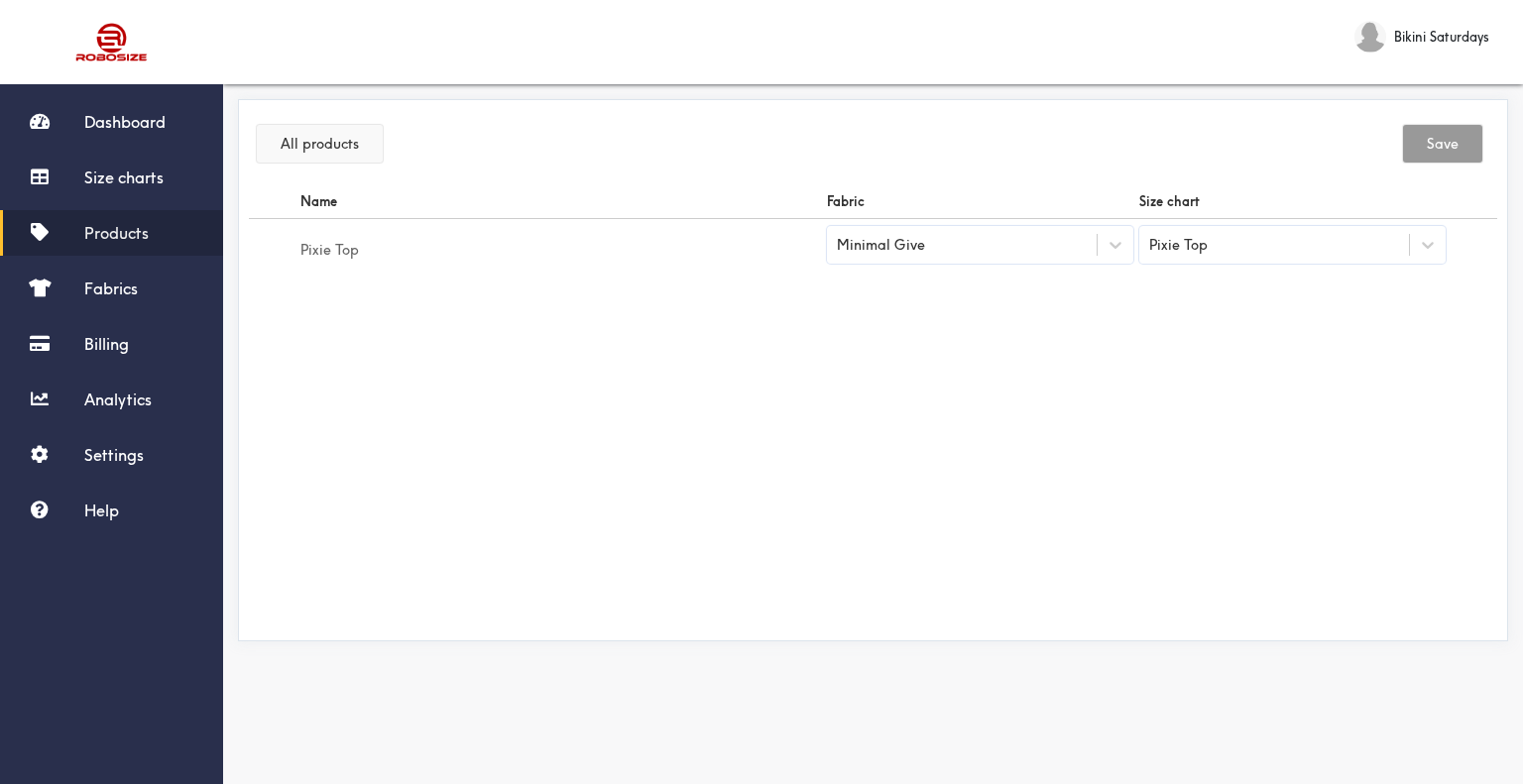 click on "All products" at bounding box center (319, 144) 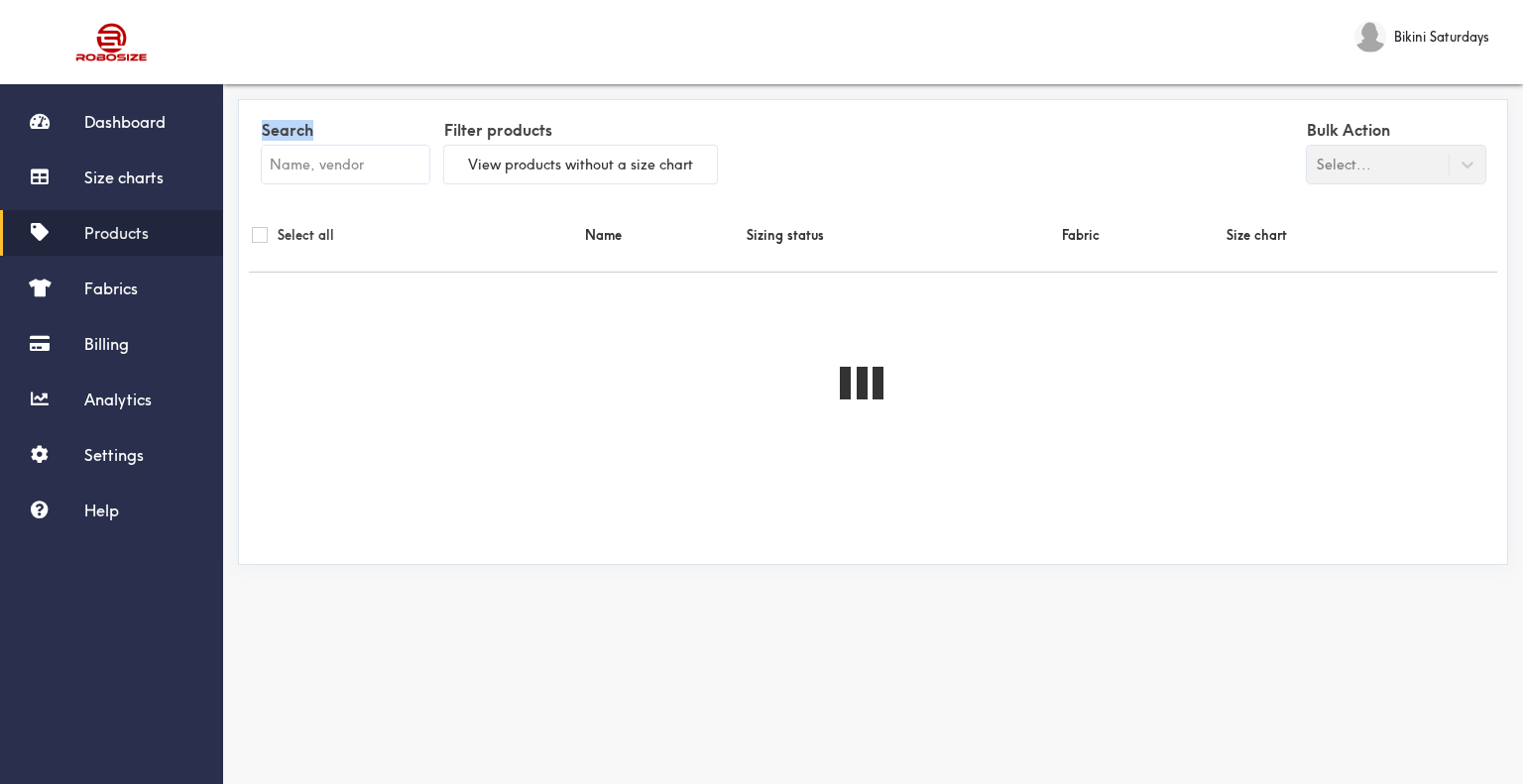 click at bounding box center (345, 165) 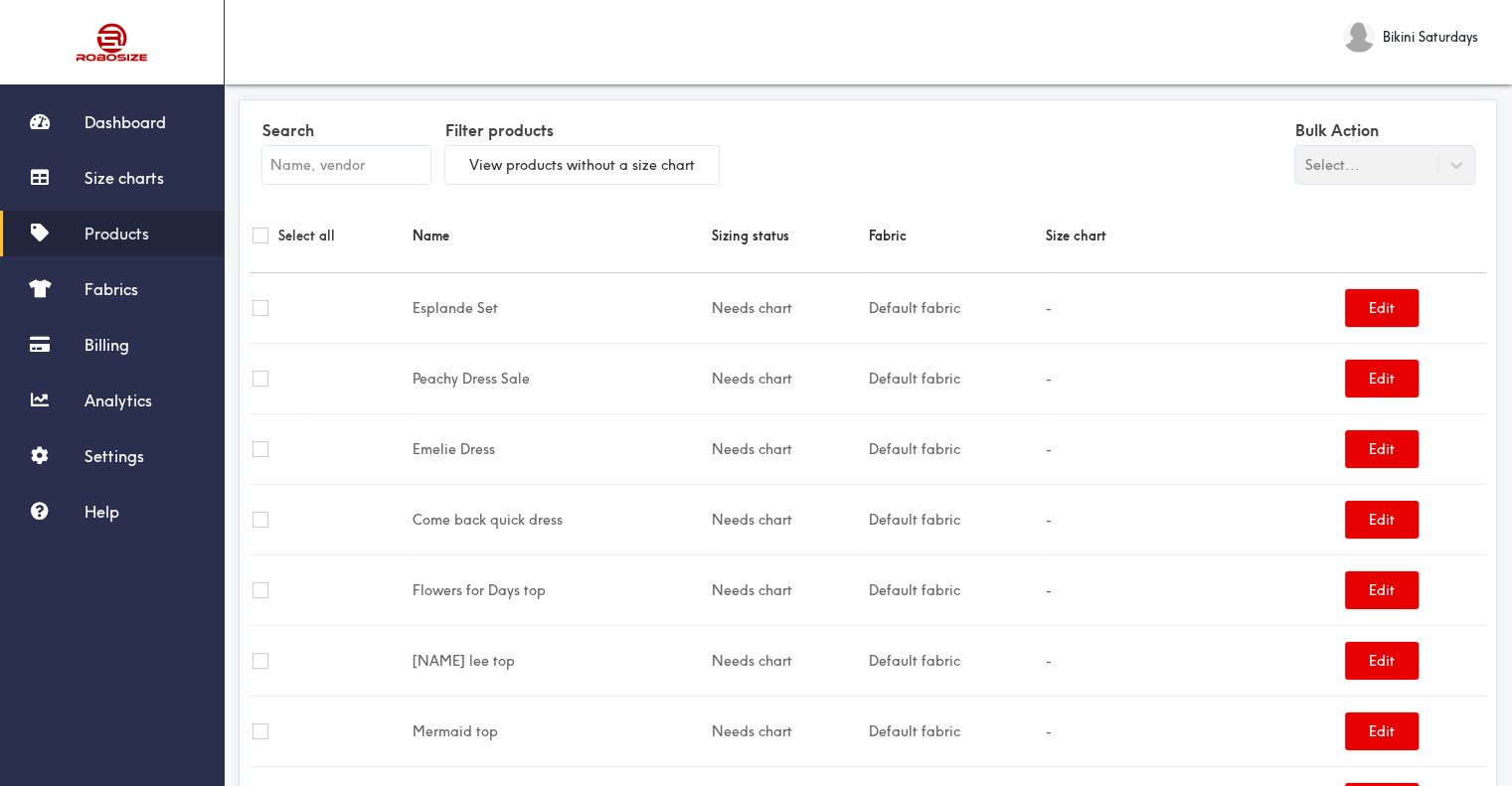 click at bounding box center [346, 165] 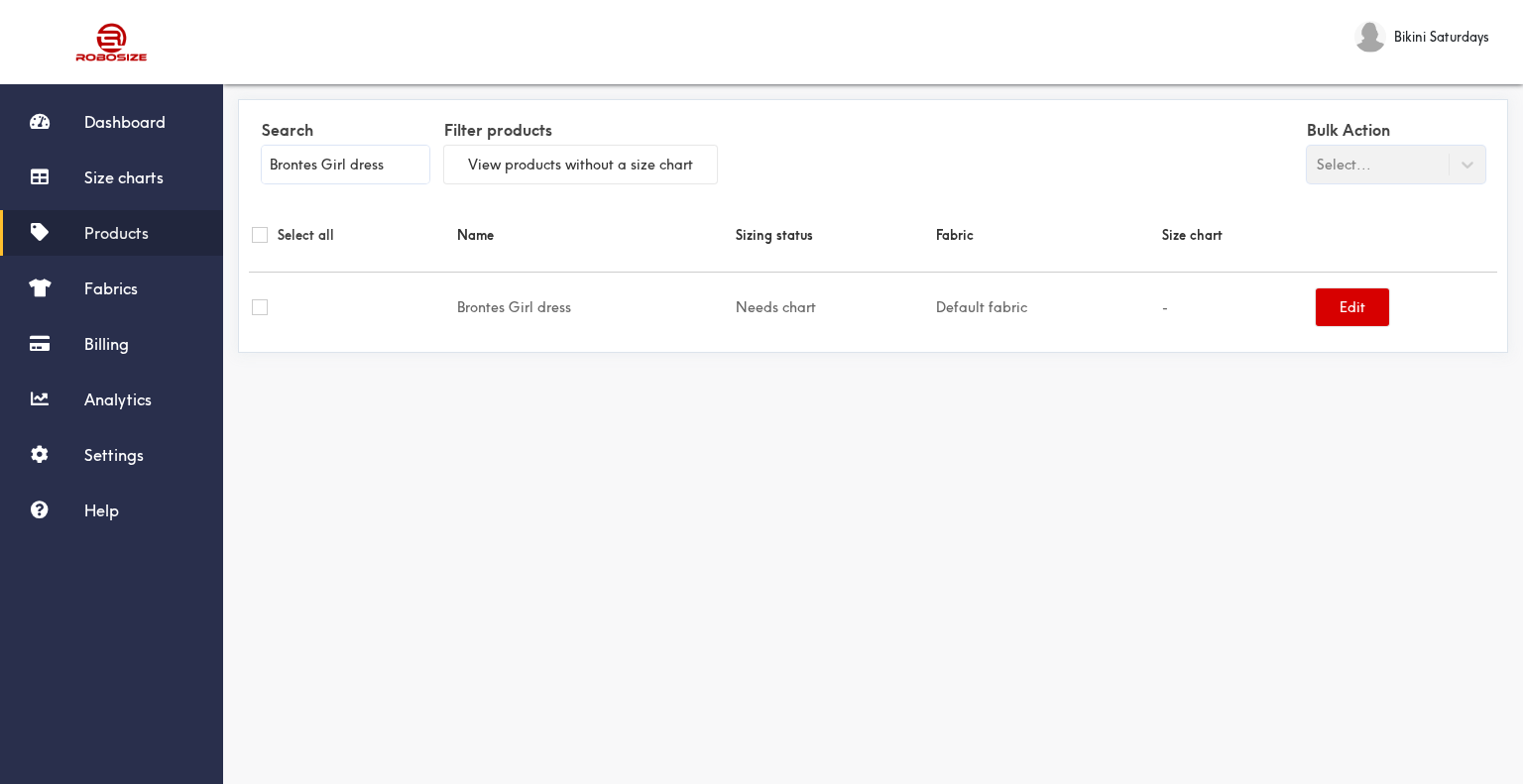 type on "Brontes Girl dress" 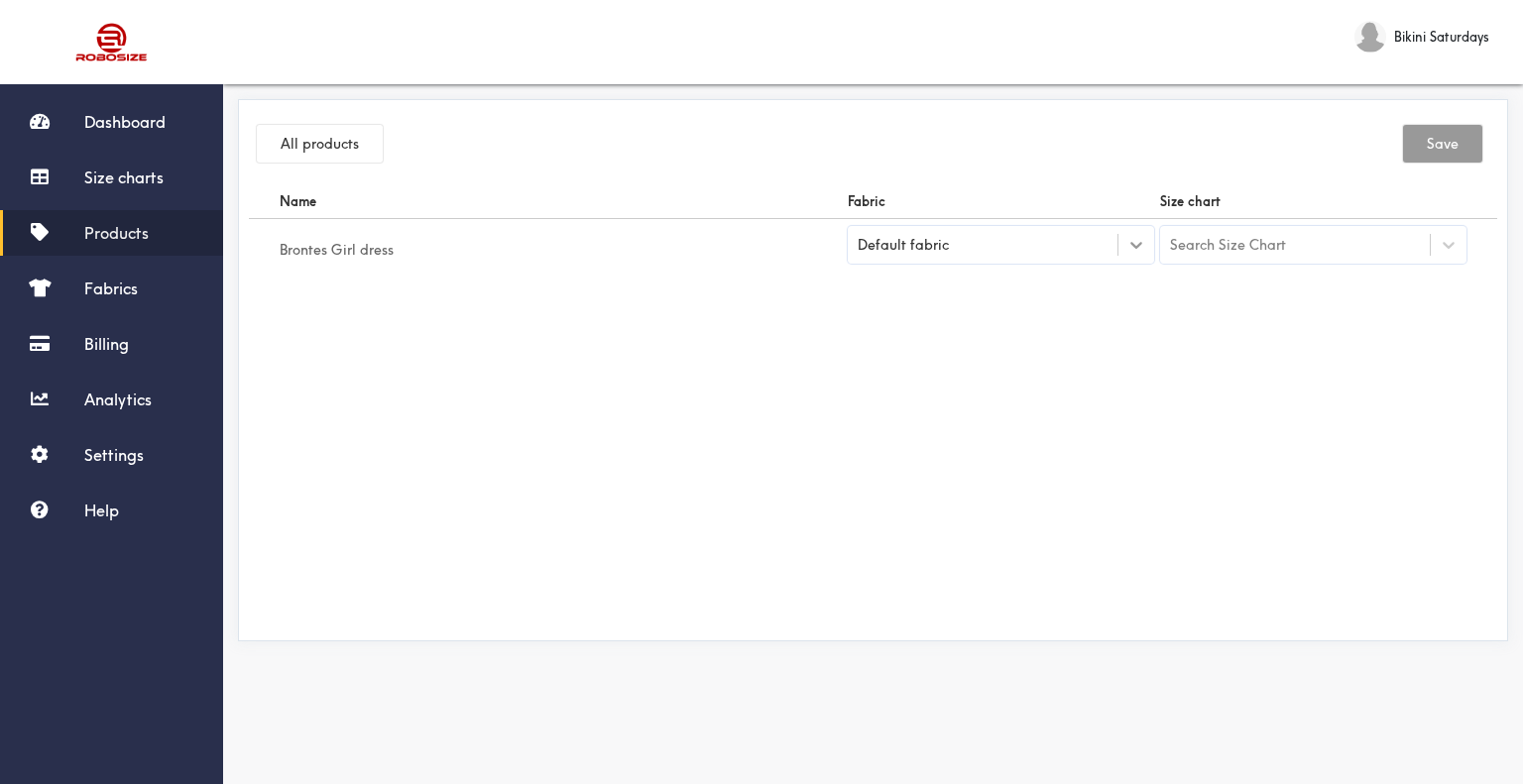 click at bounding box center (1136, 245) 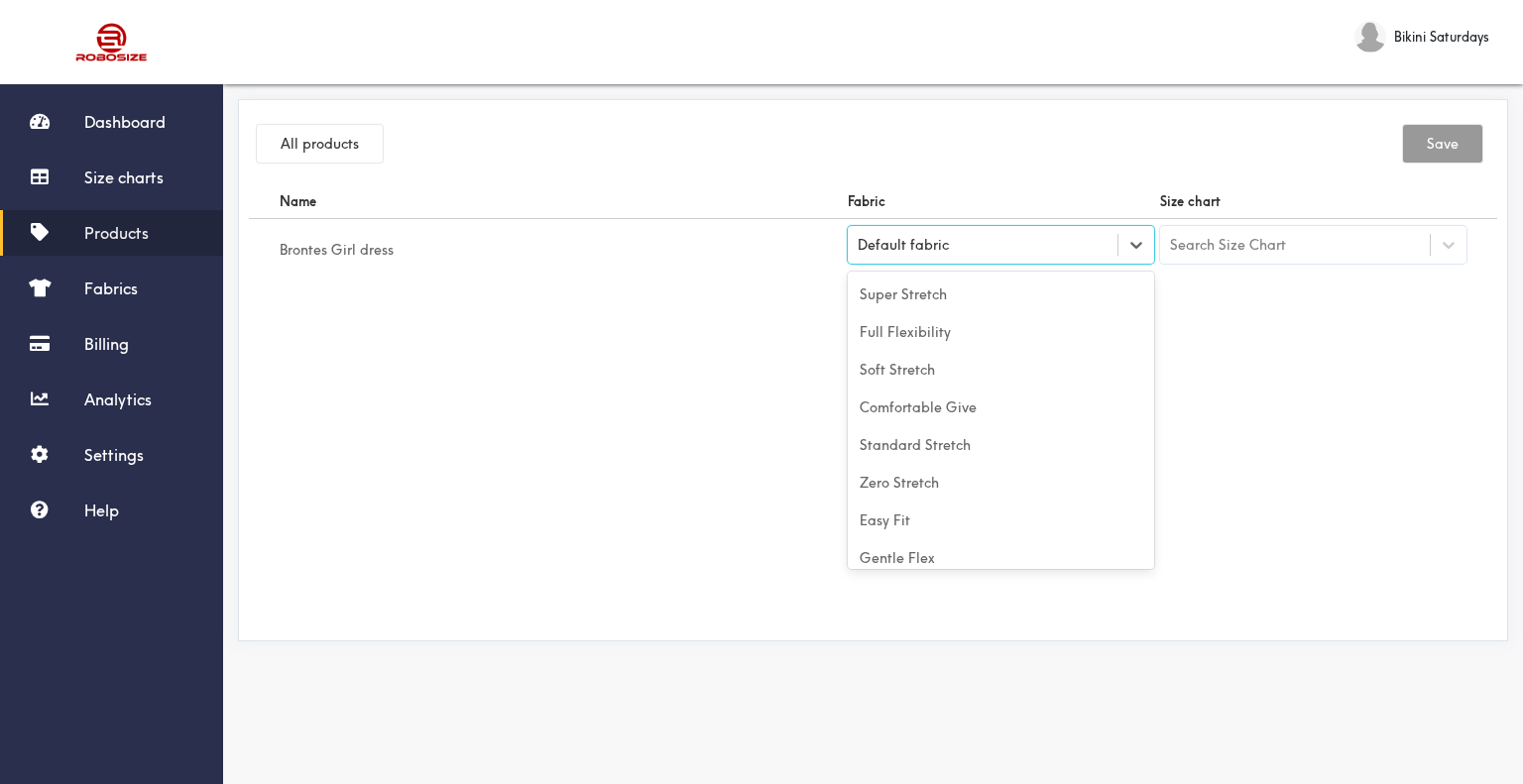 scroll, scrollTop: 87, scrollLeft: 0, axis: vertical 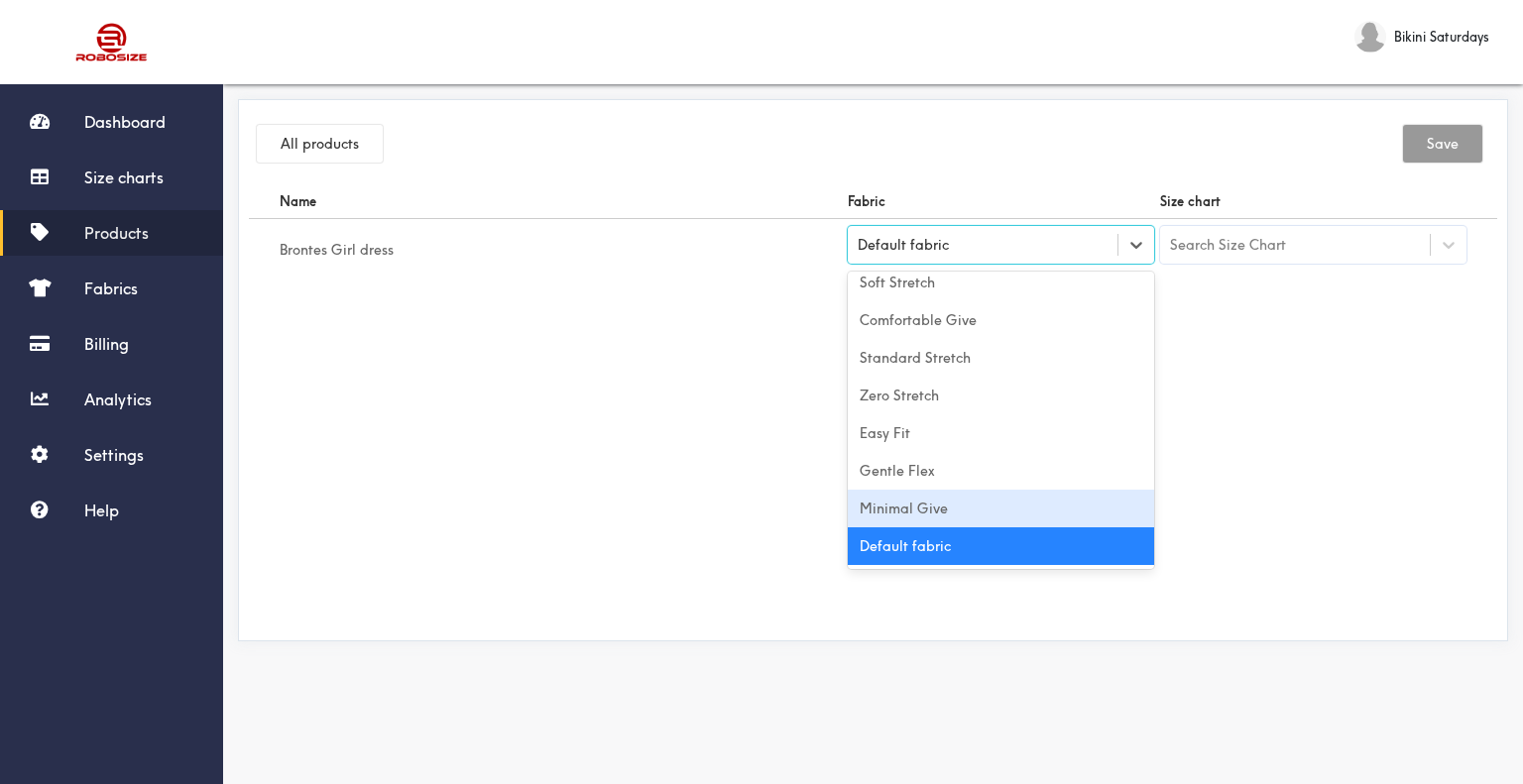 drag, startPoint x: 1035, startPoint y: 493, endPoint x: 1149, endPoint y: 427, distance: 131.72699 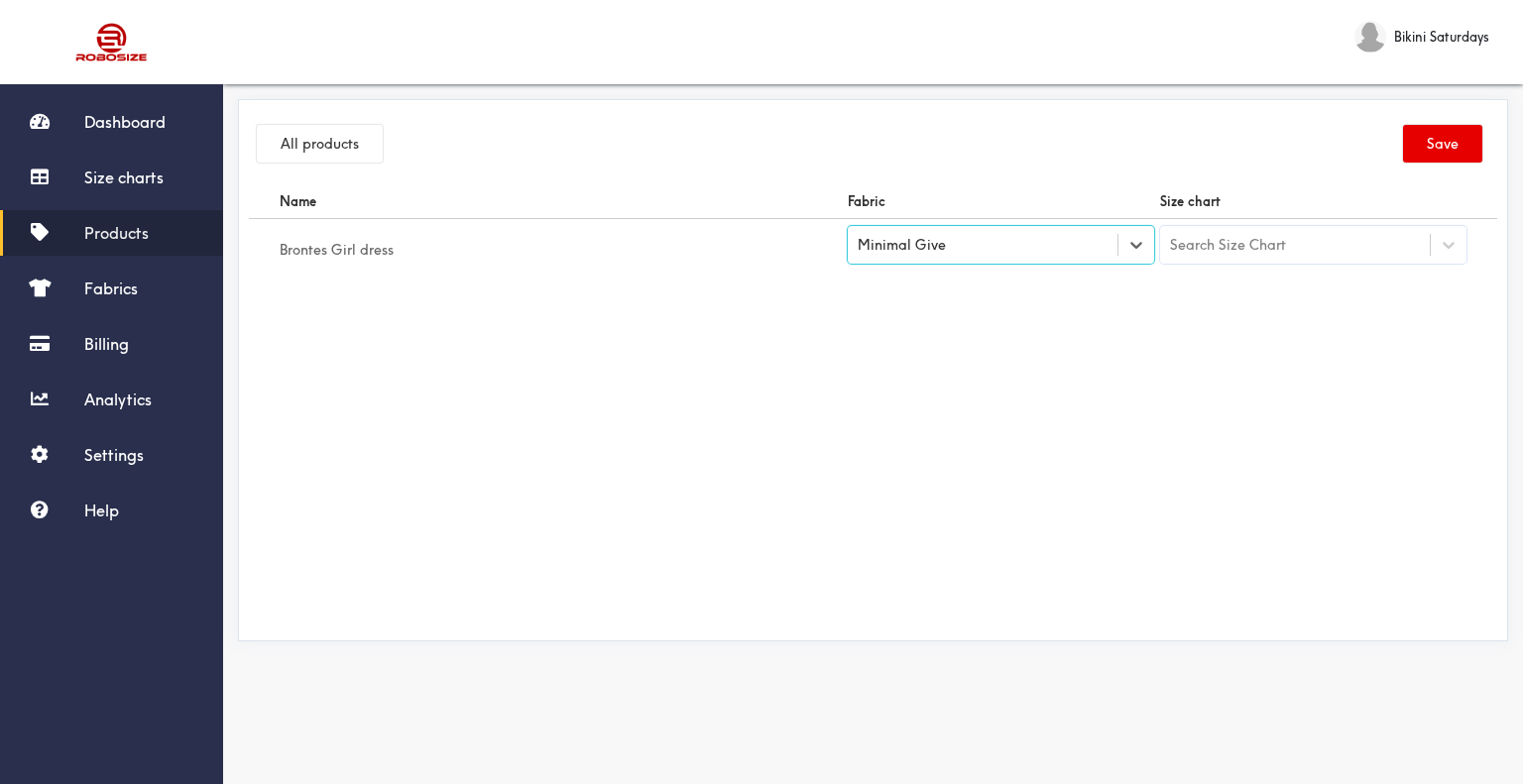 click on "Search Size Chart" at bounding box center (1313, 250) 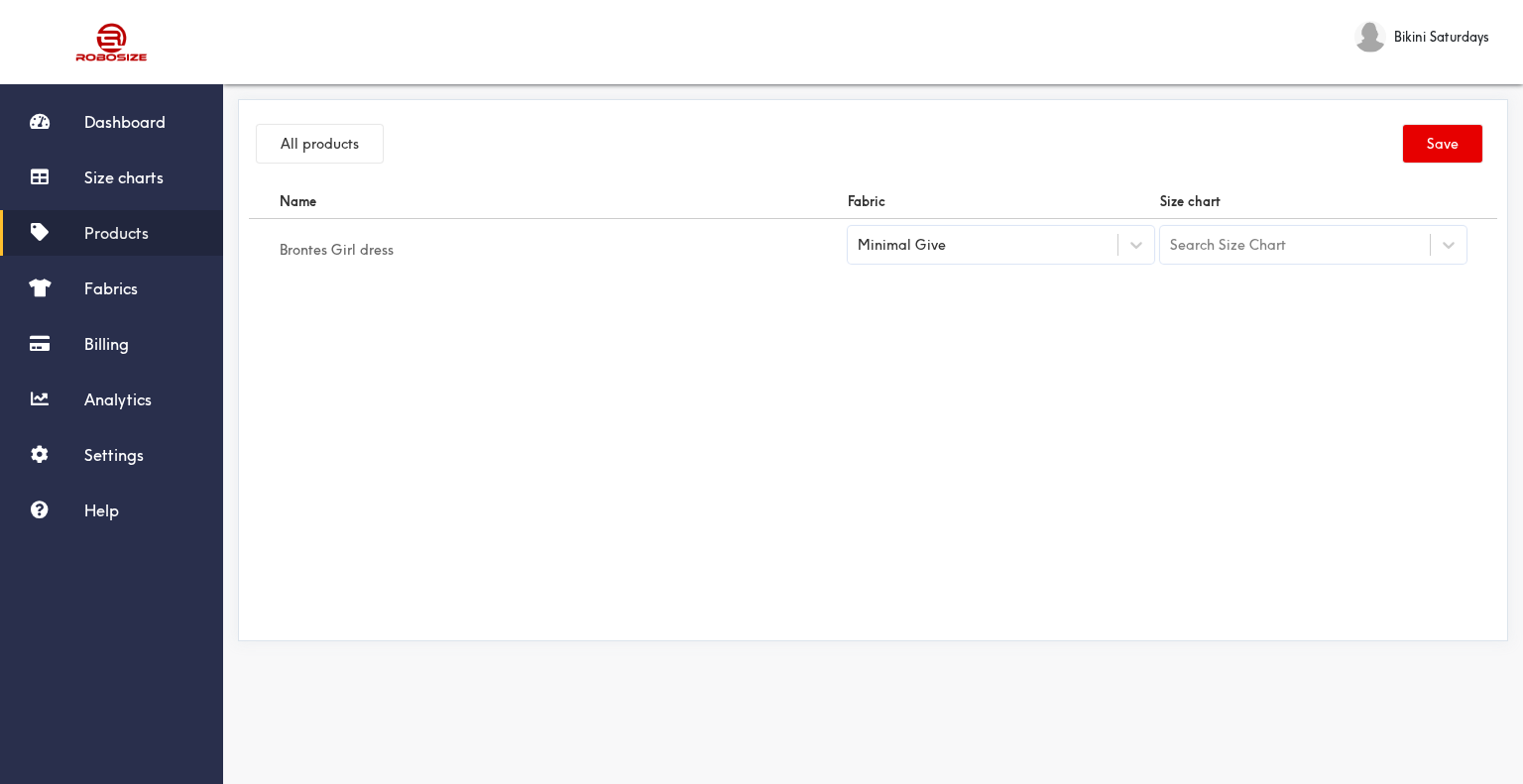 click on "Search Size Chart" at bounding box center (1295, 245) 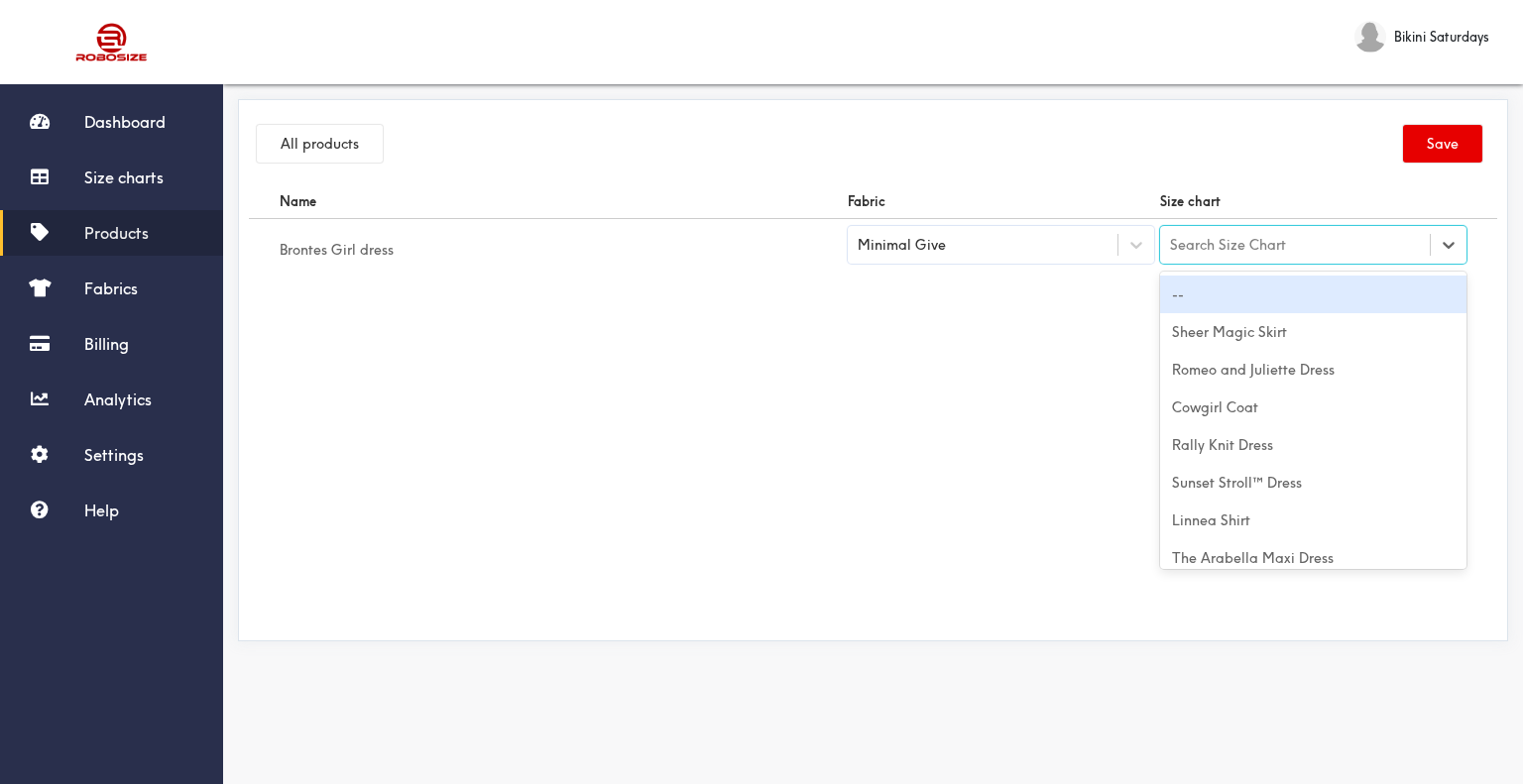 type on "Brontes Girl dress" 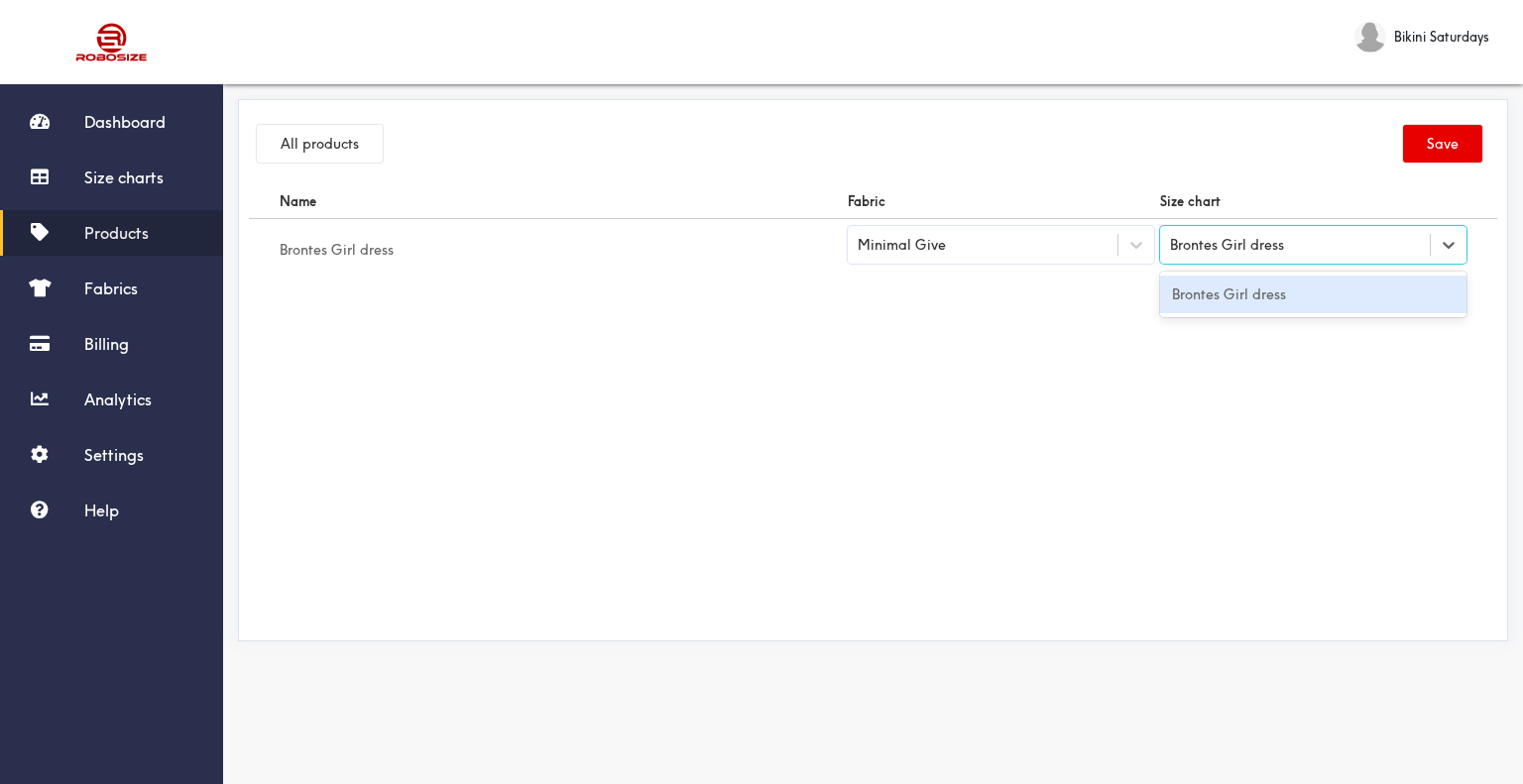 click on "Brontes Girl dress" at bounding box center [1313, 294] 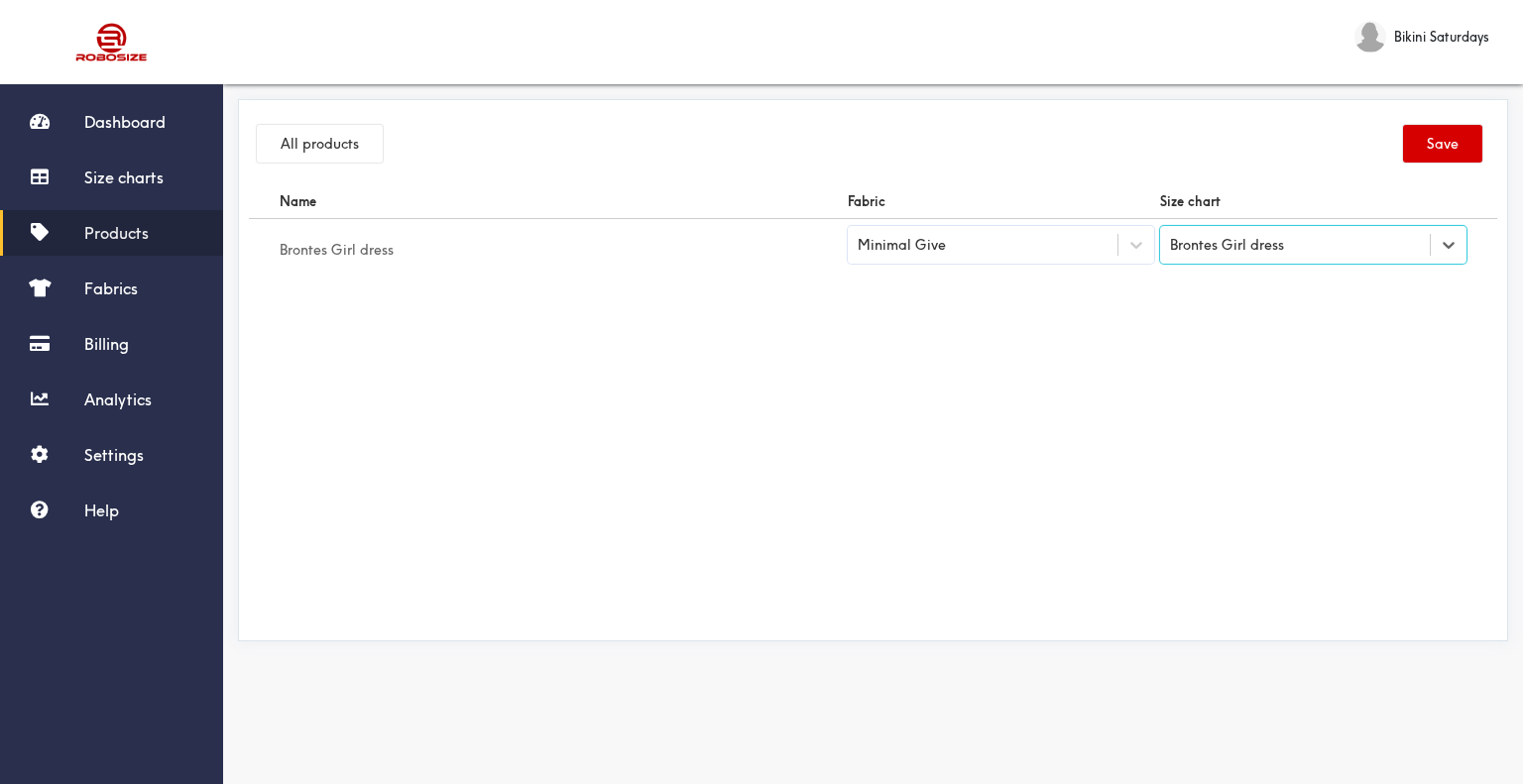 click on "Save" at bounding box center [1443, 144] 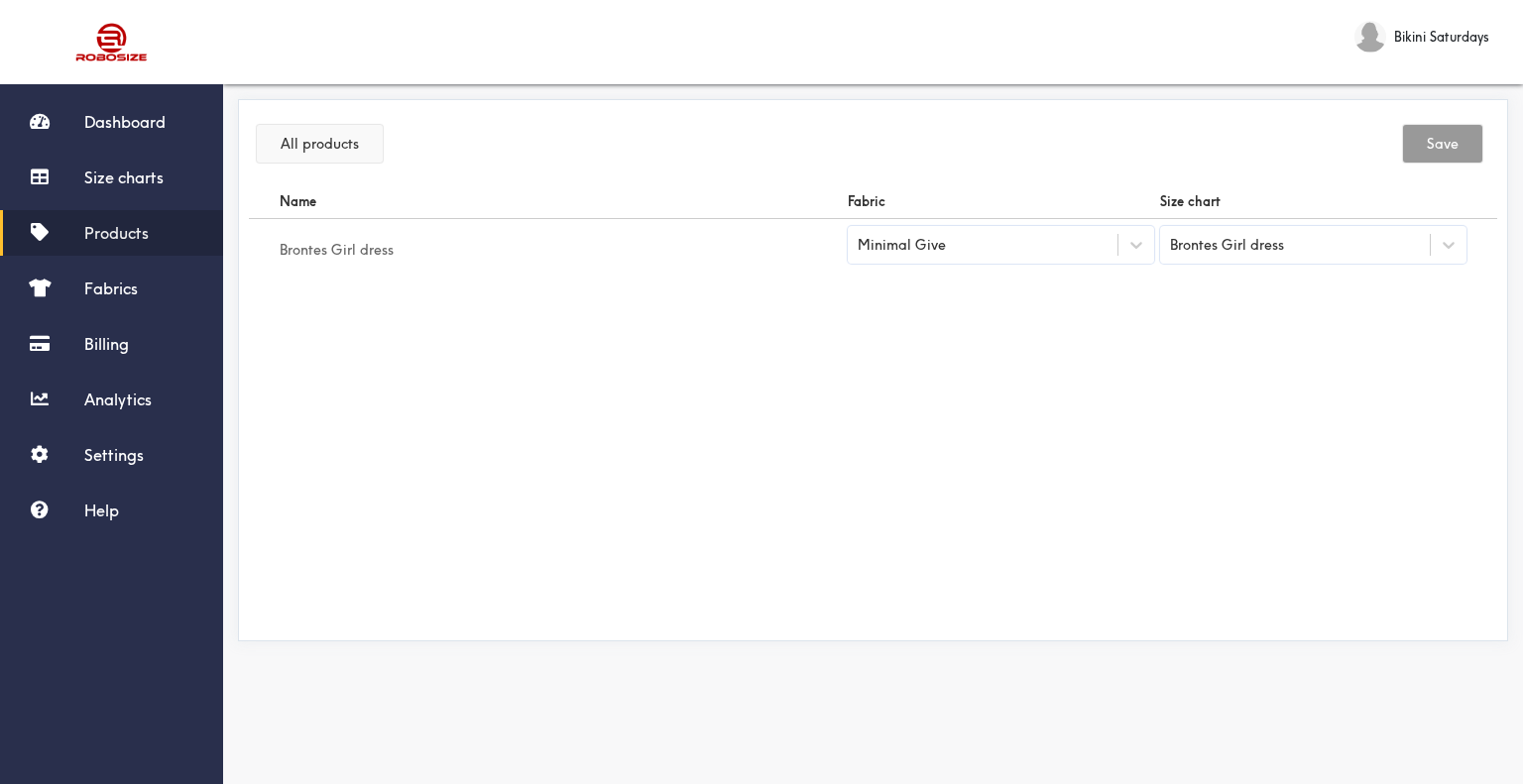 click on "All products" at bounding box center (319, 144) 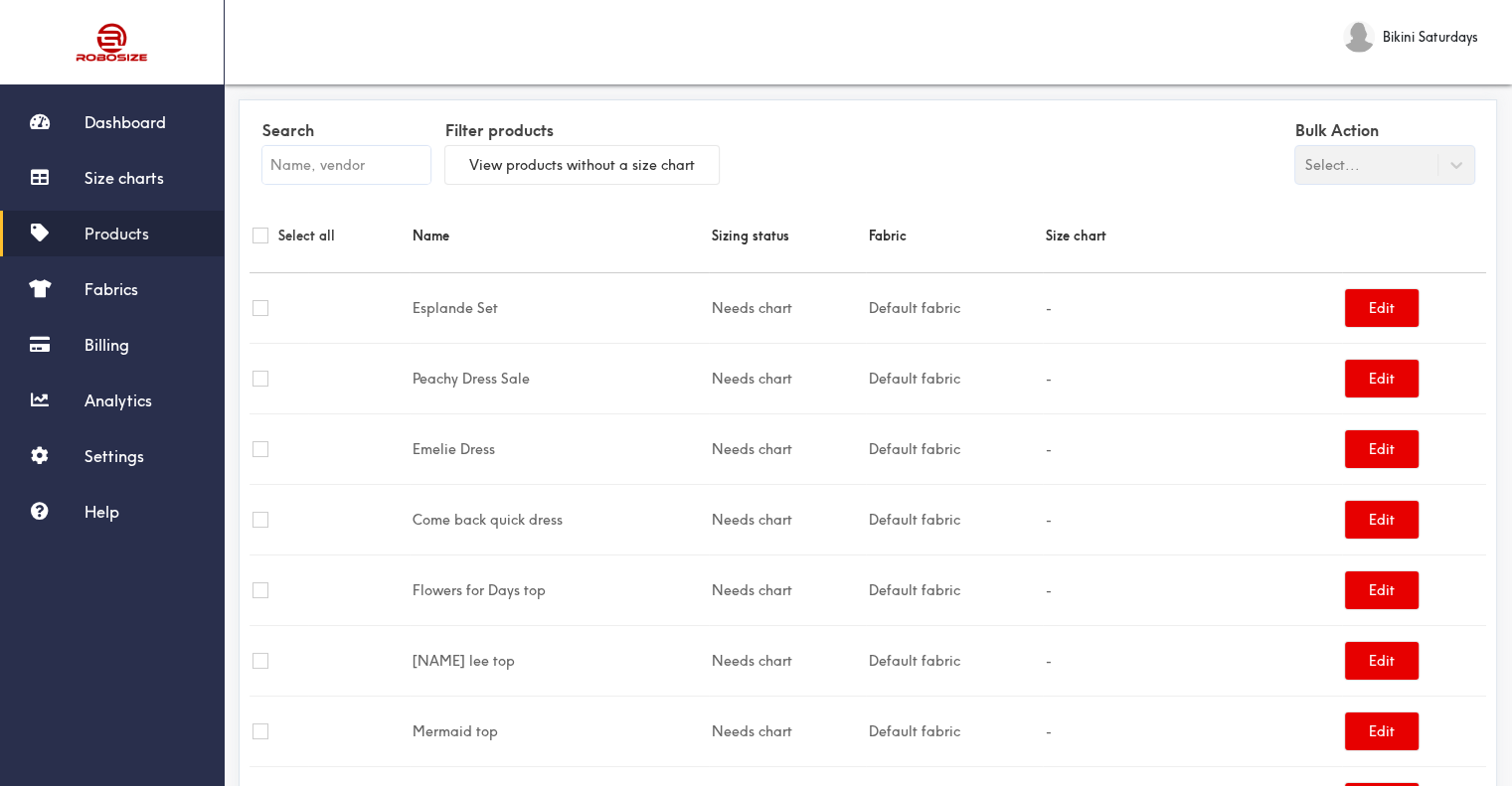 click at bounding box center [346, 165] 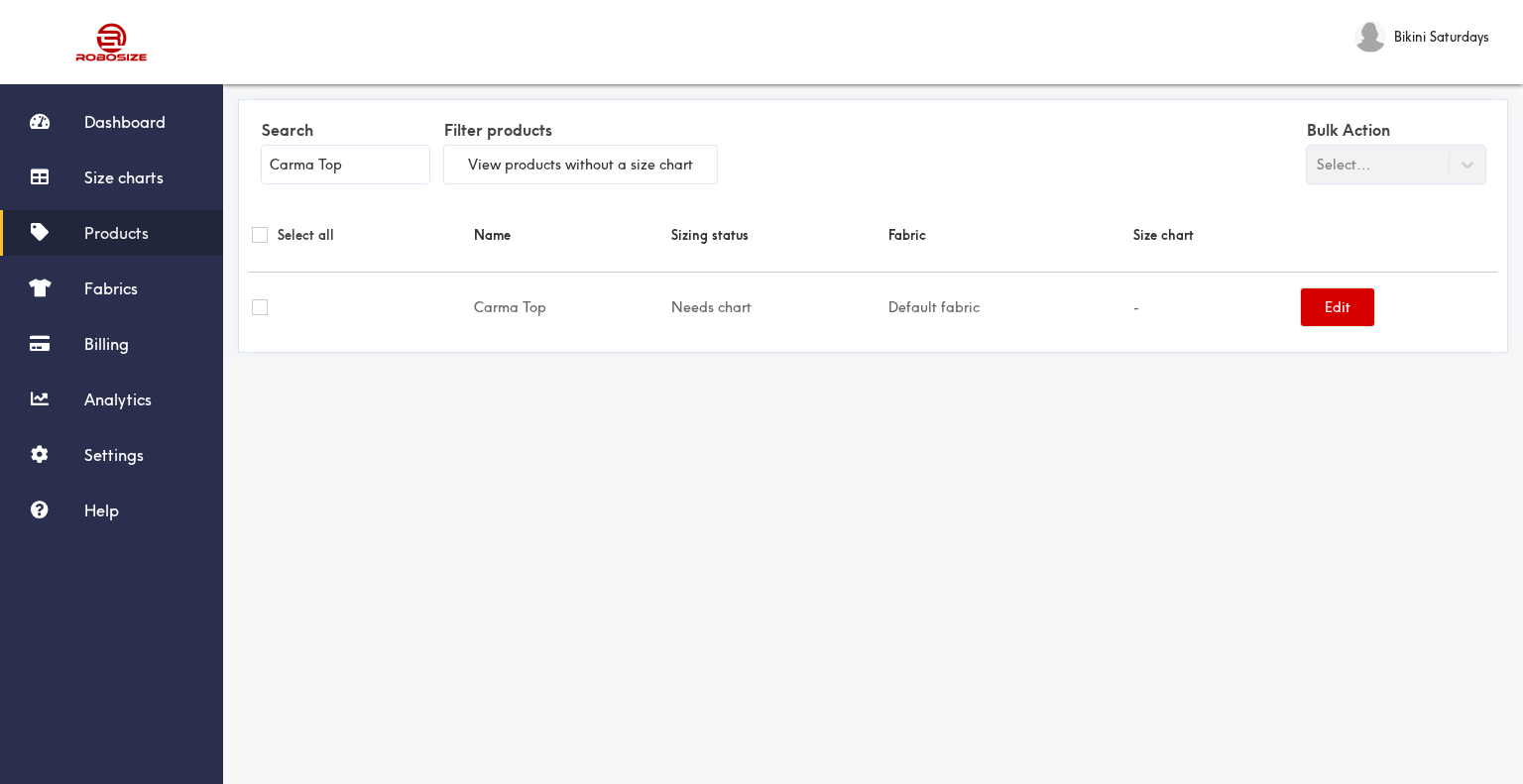 type on "Carma Top" 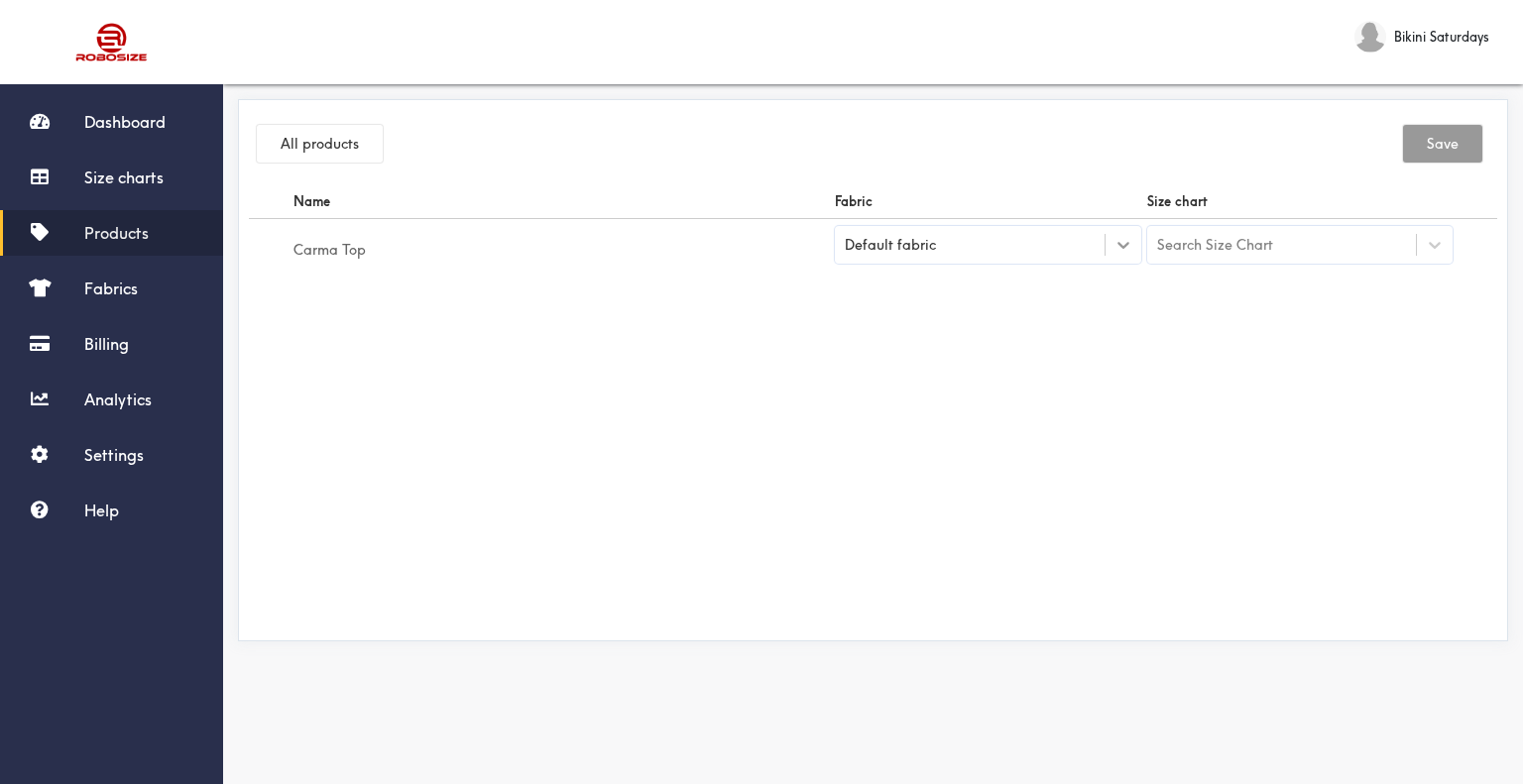 click 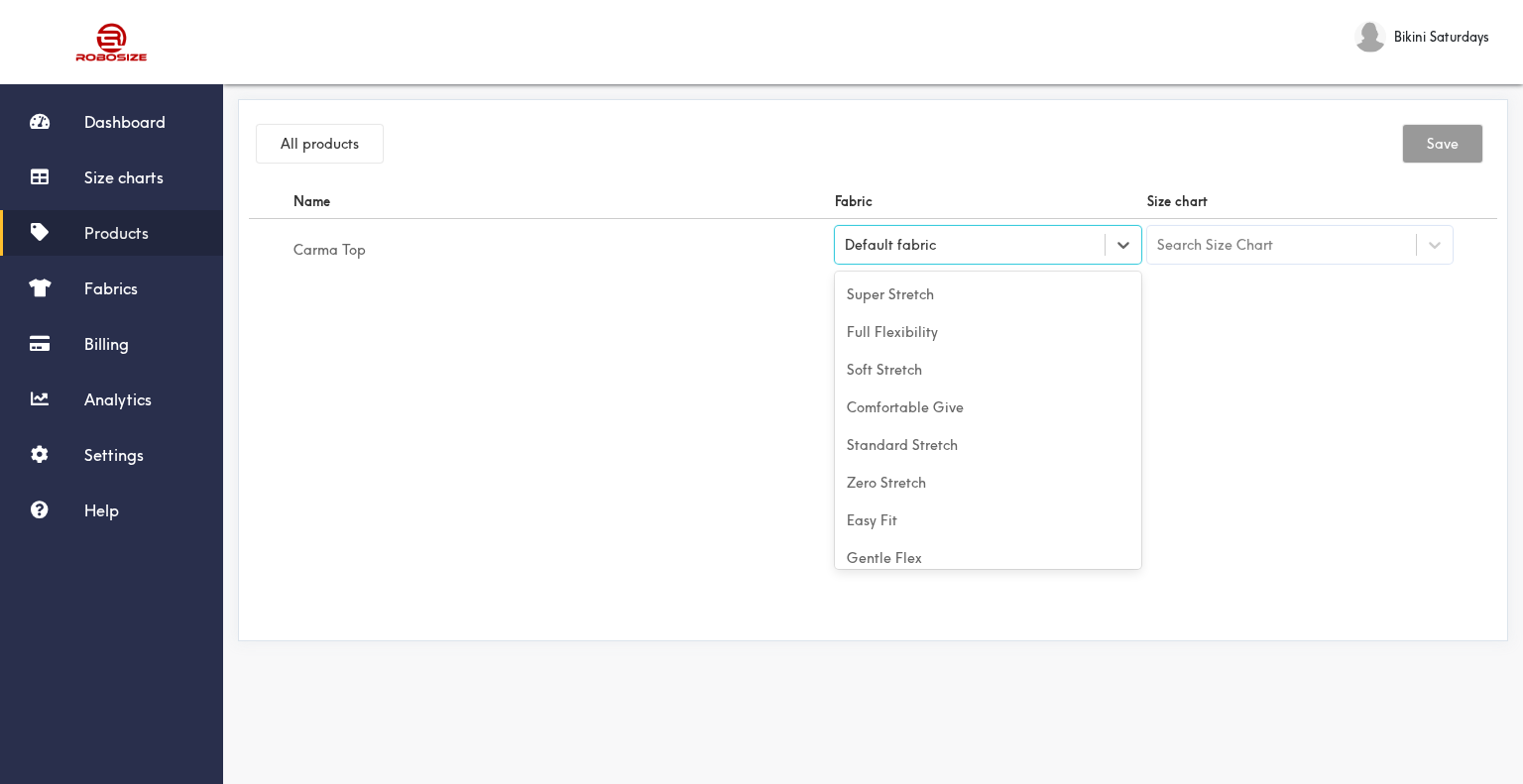 scroll, scrollTop: 87, scrollLeft: 0, axis: vertical 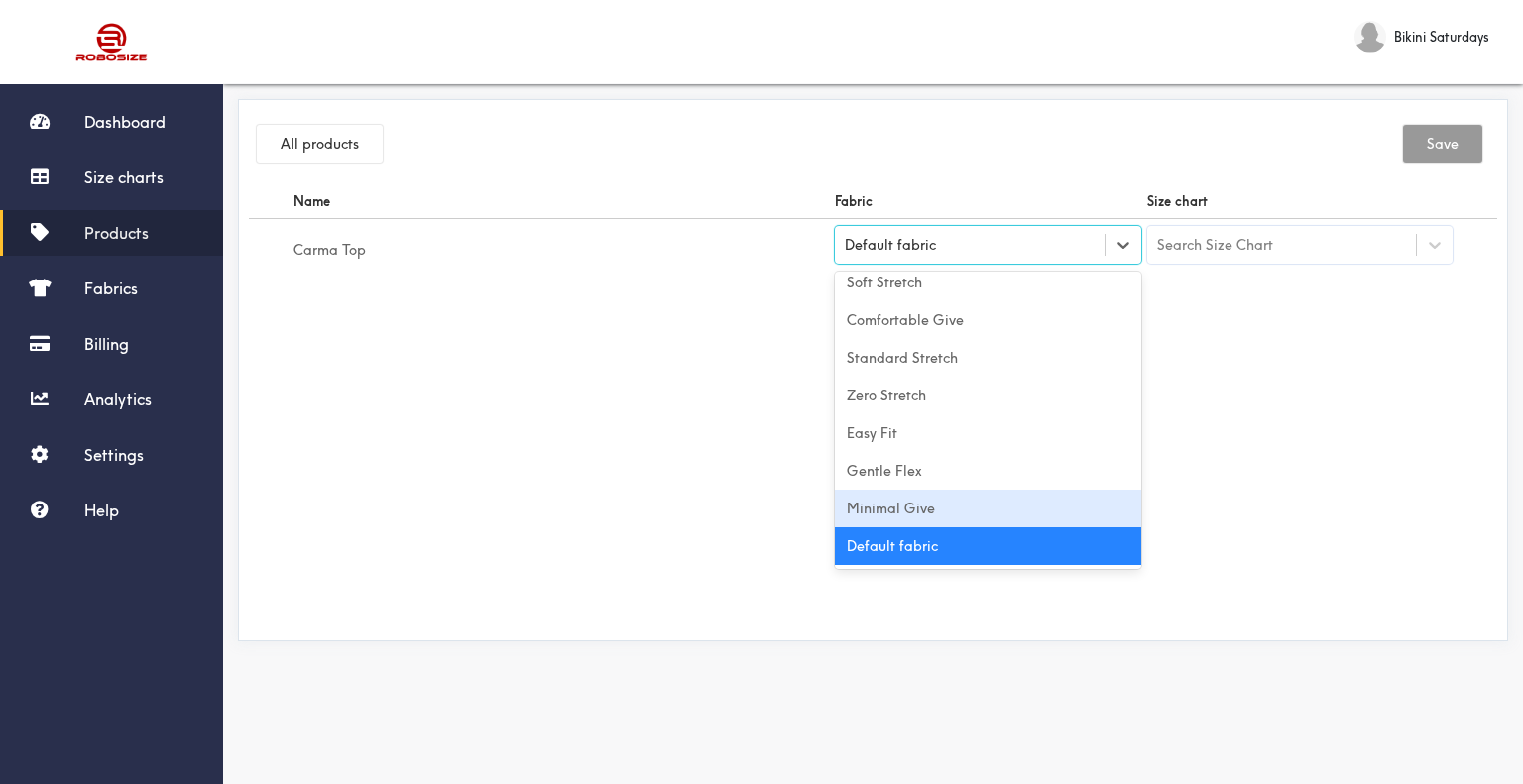click on "Minimal Give" at bounding box center [988, 508] 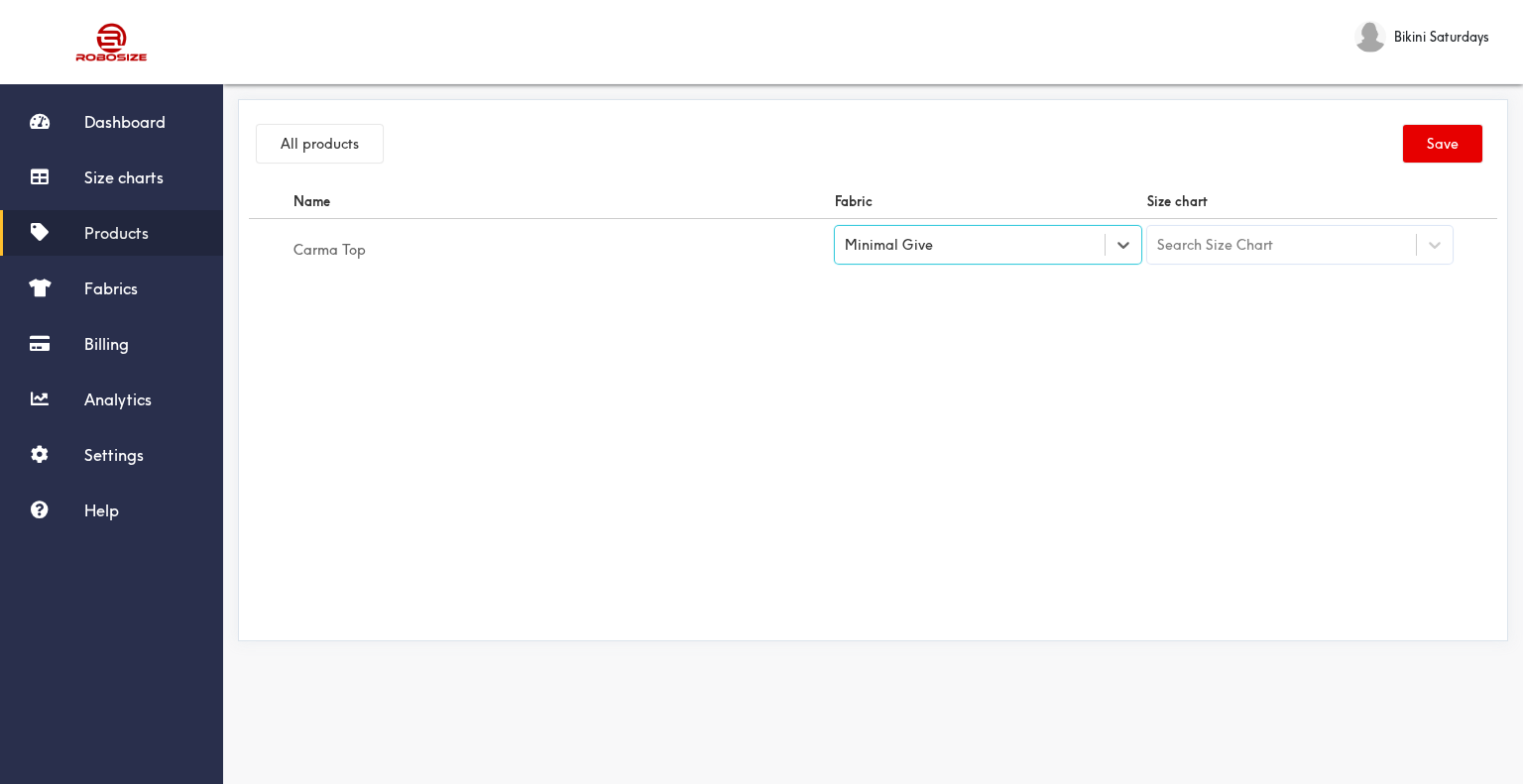 click on "Search Size Chart" at bounding box center (1215, 245) 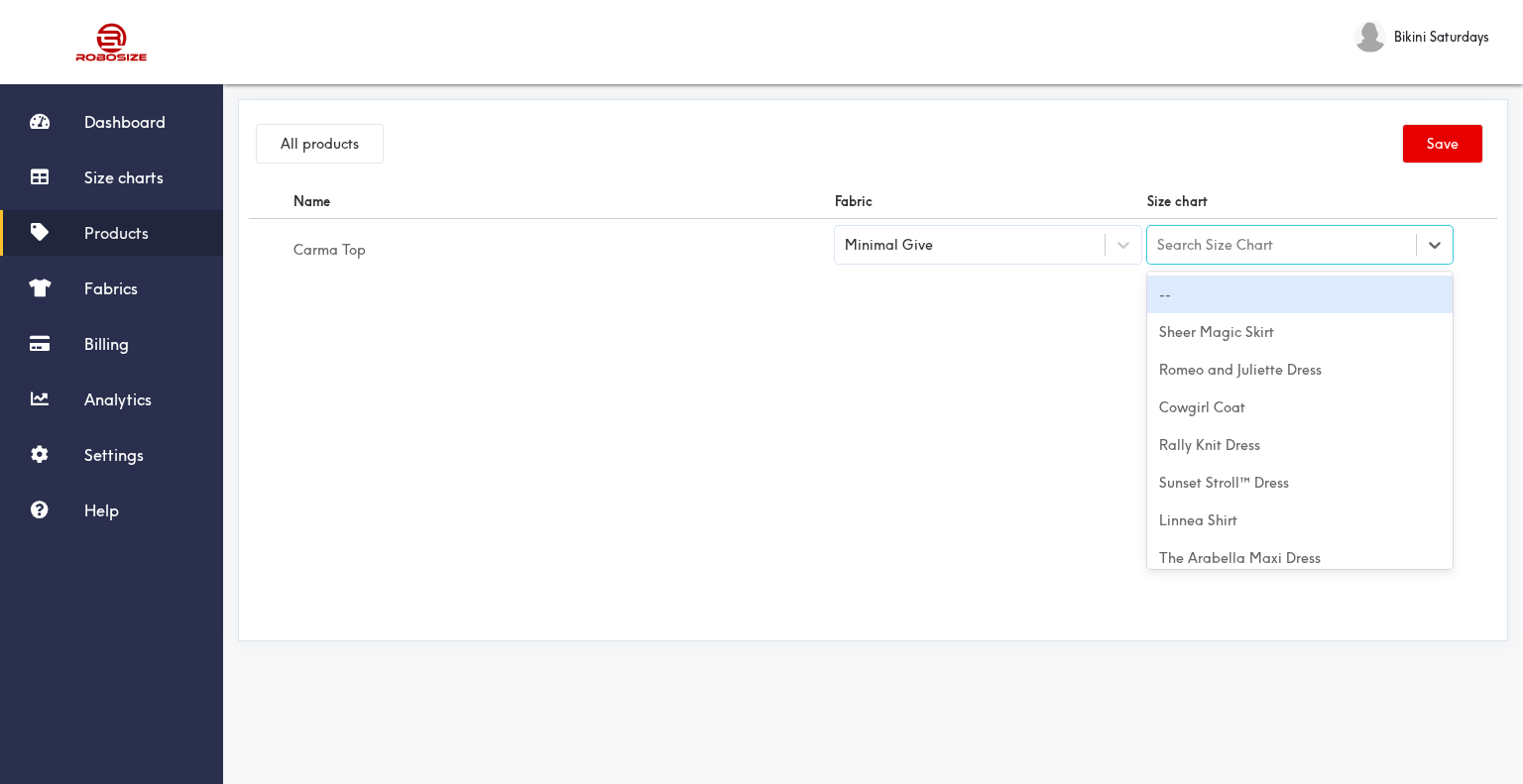 type on "Carma Top" 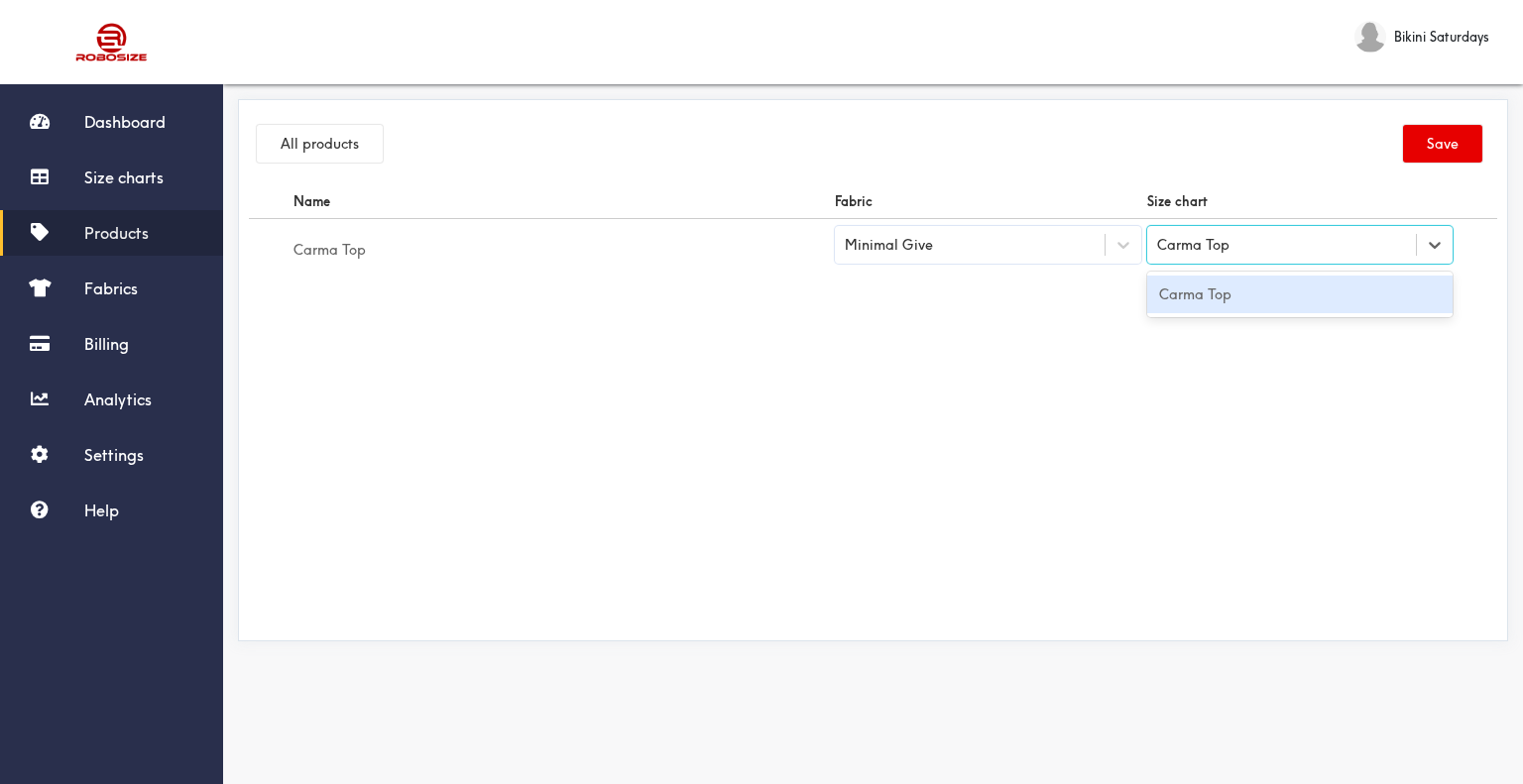 click on "Carma Top" at bounding box center (1300, 294) 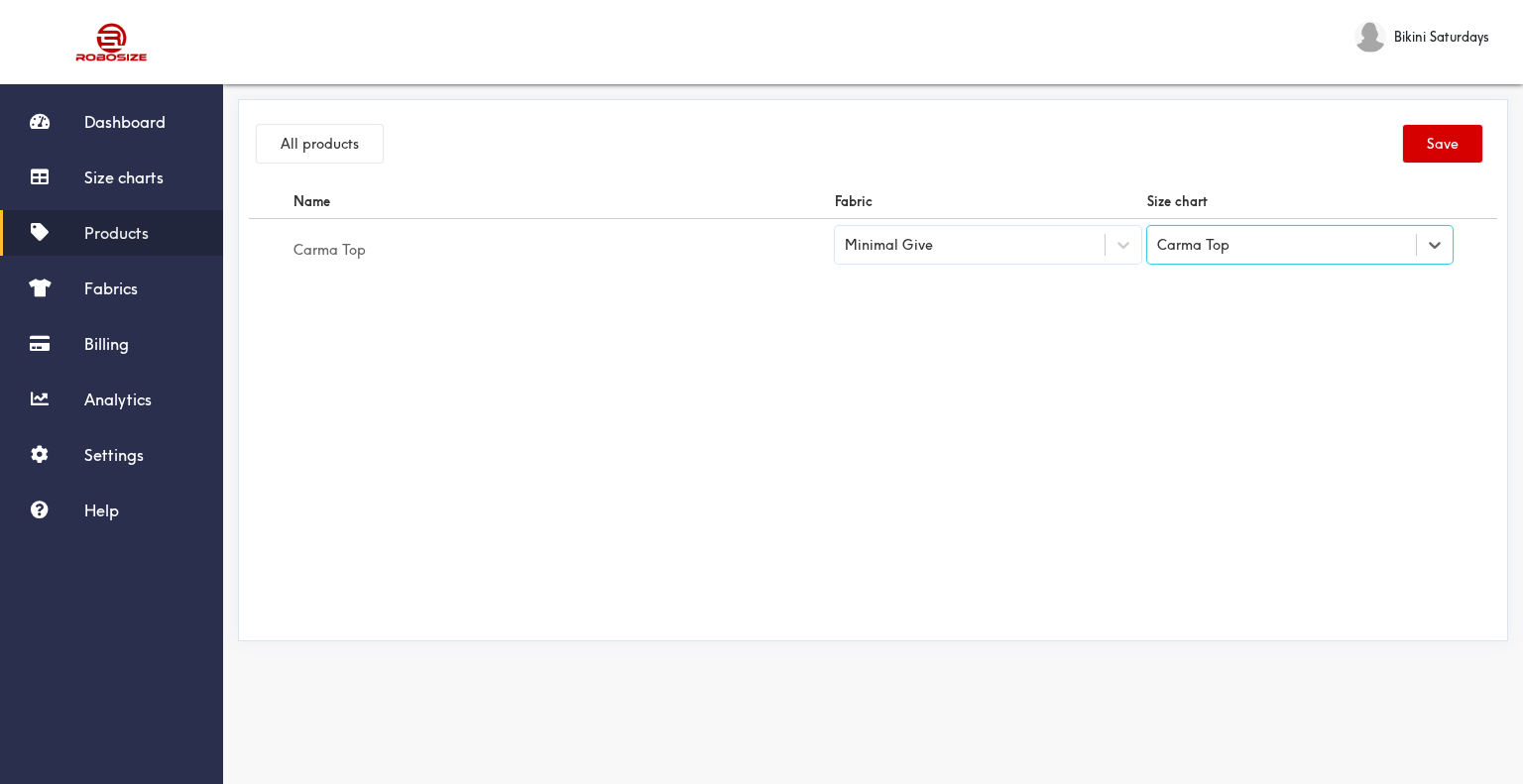 click on "Save" at bounding box center (1443, 144) 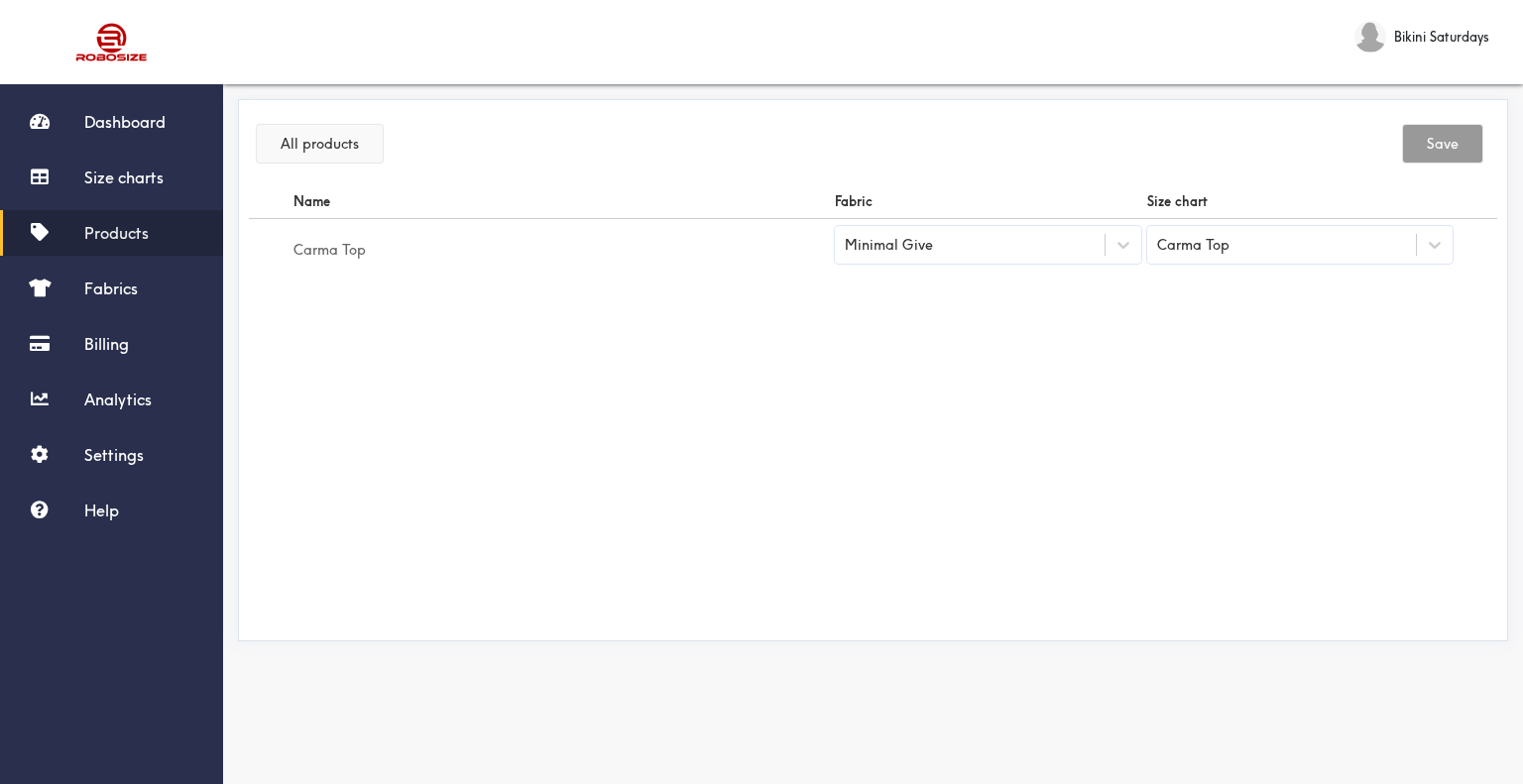 click on "All products" at bounding box center [319, 144] 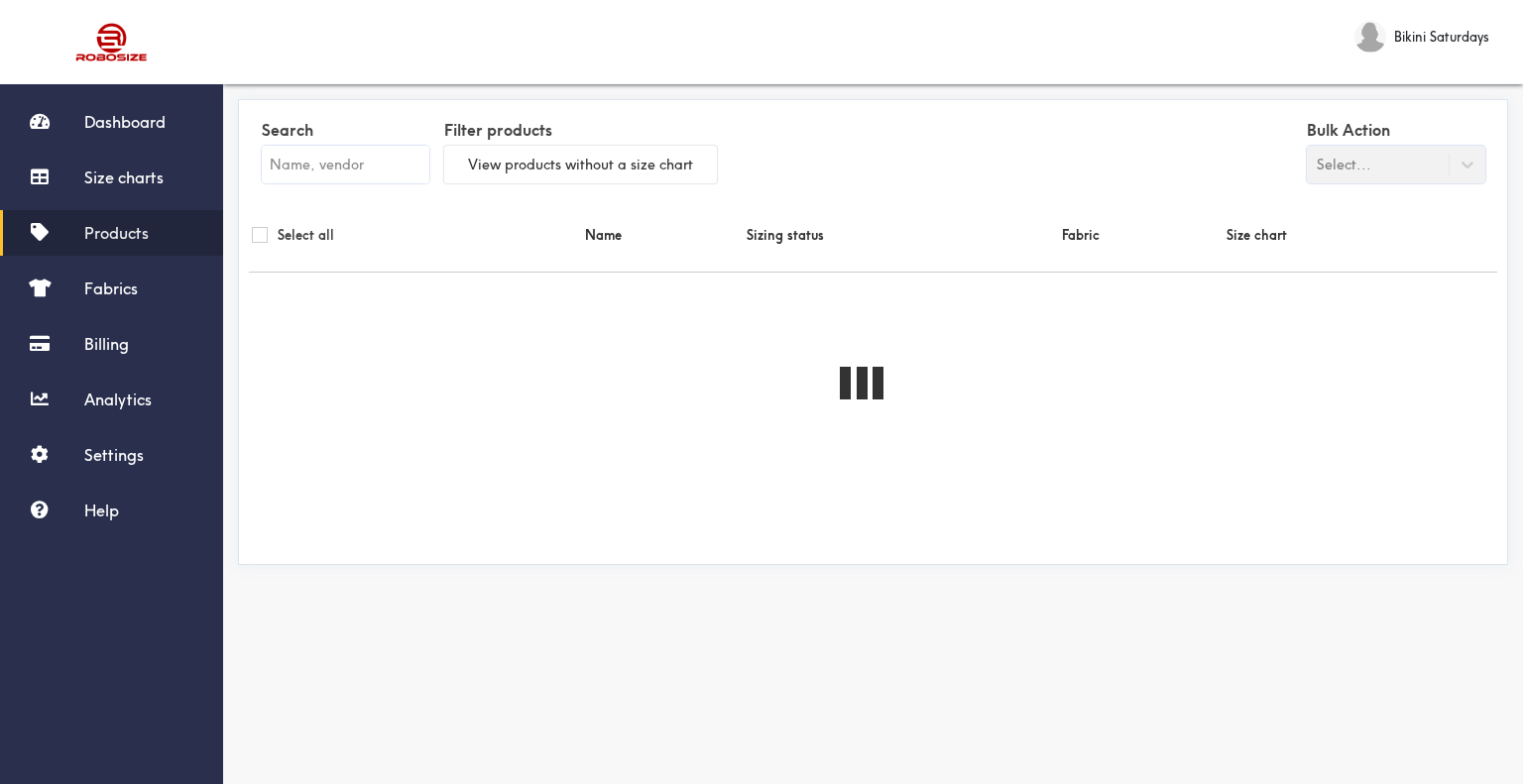 click at bounding box center [345, 165] 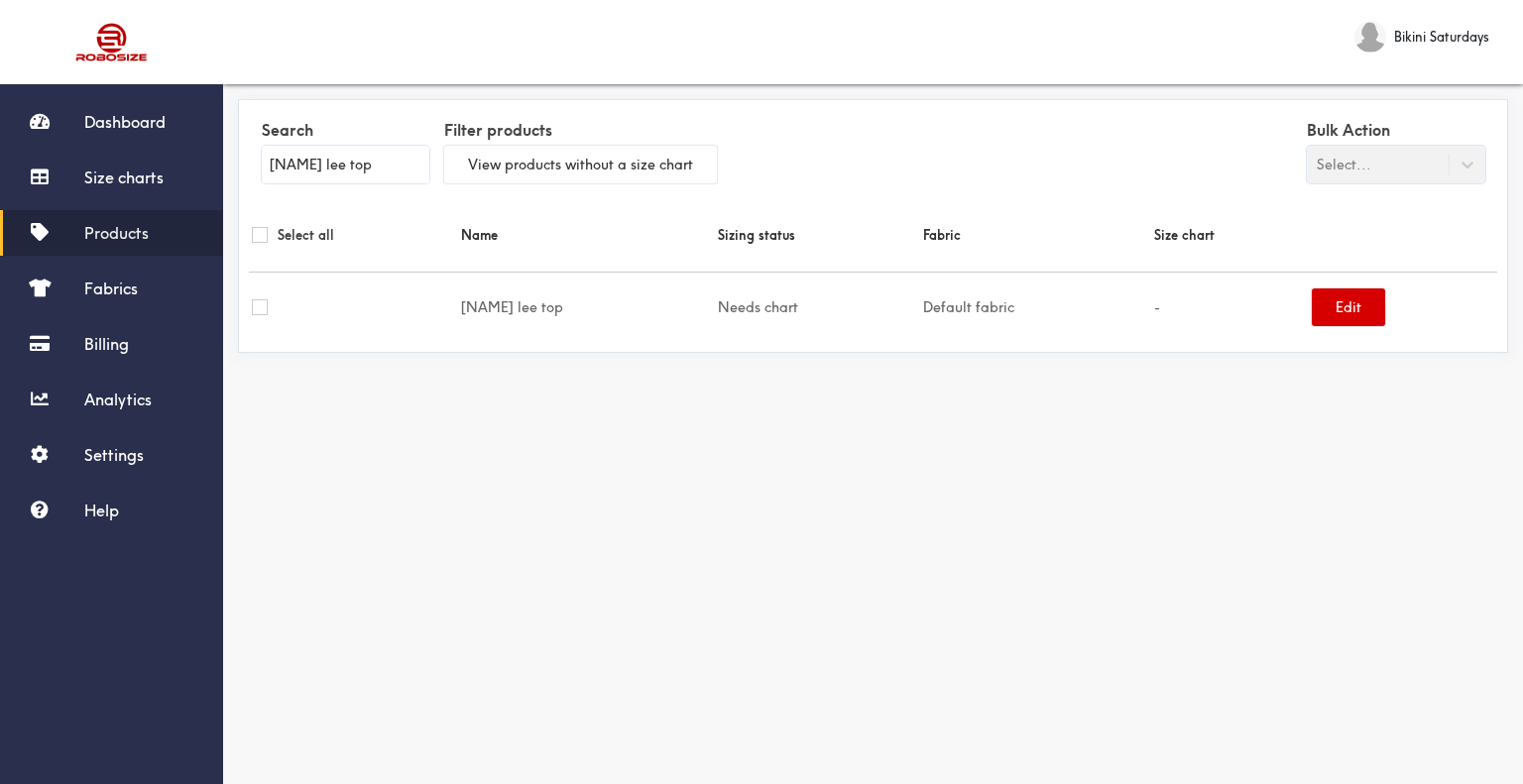 type on "[NAME] lee top" 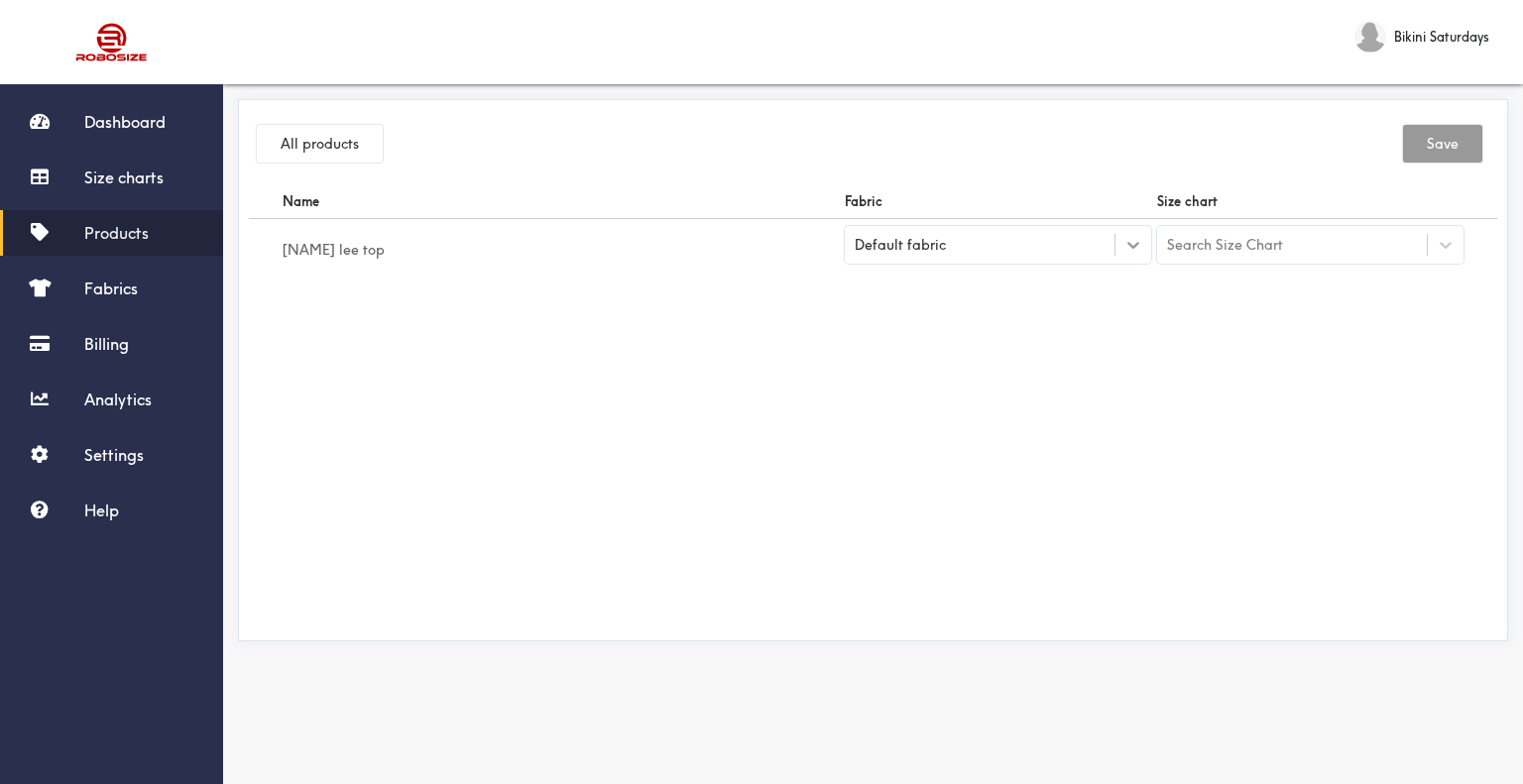 click at bounding box center (1133, 245) 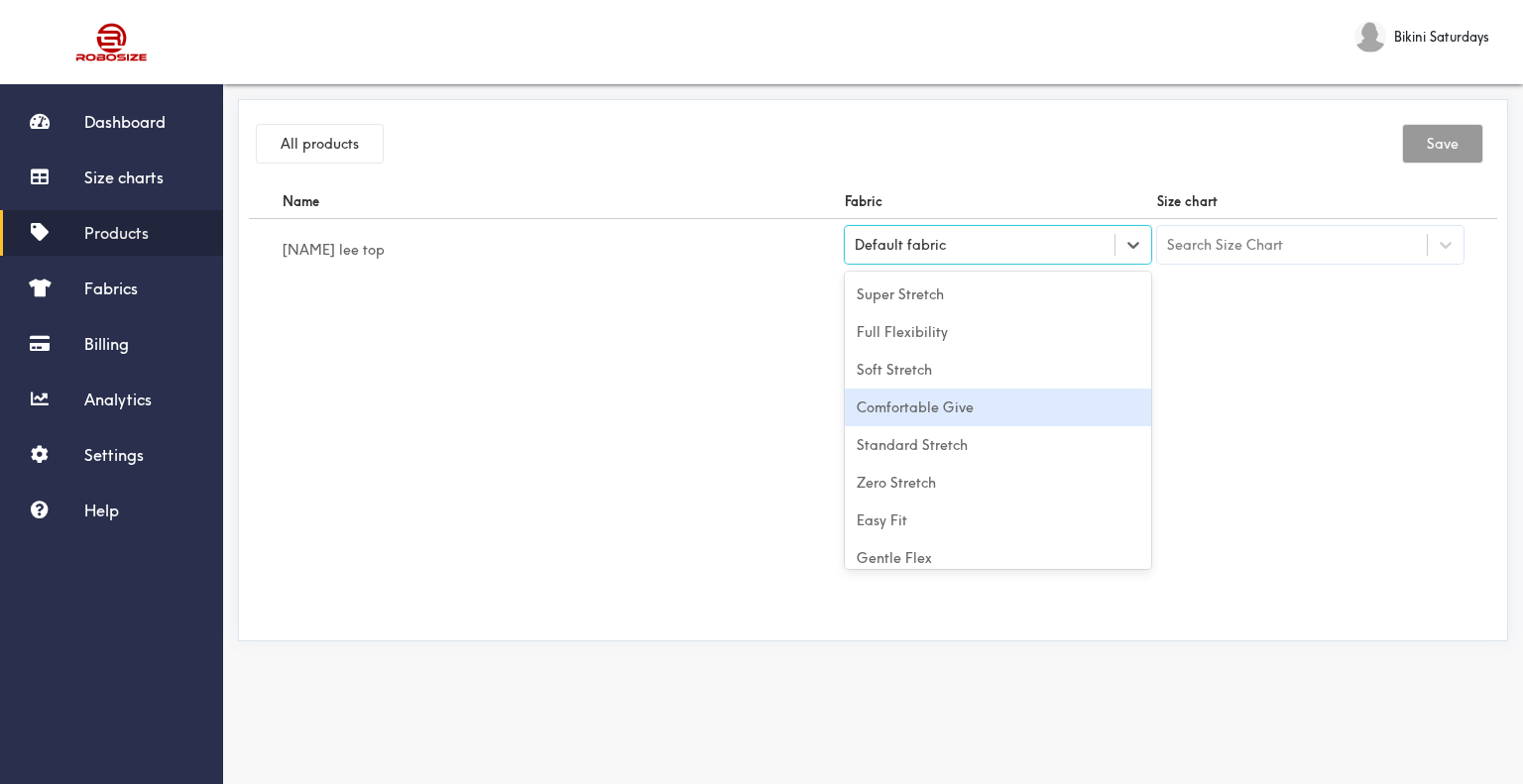 scroll, scrollTop: 87, scrollLeft: 0, axis: vertical 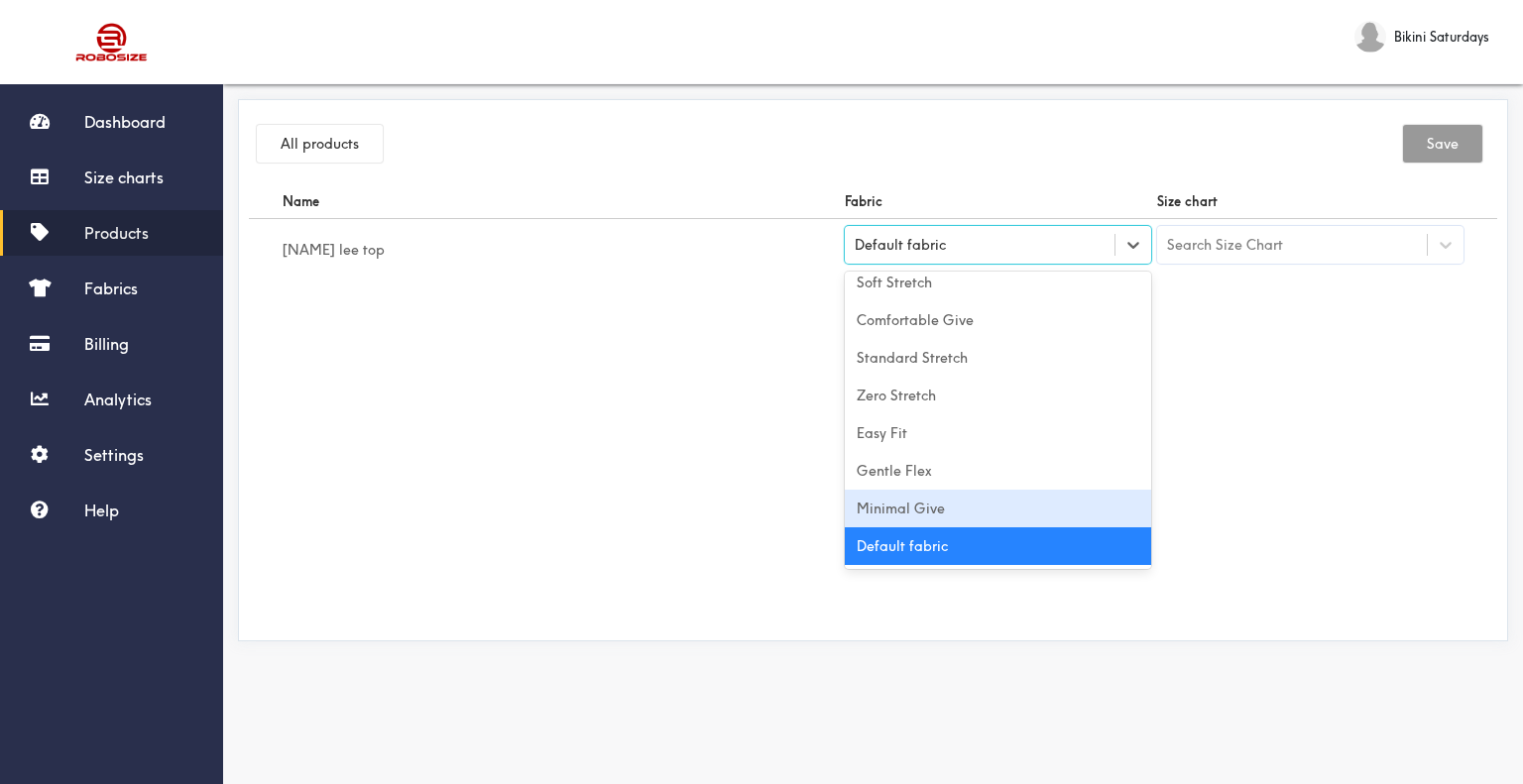 click on "Minimal Give" at bounding box center [997, 508] 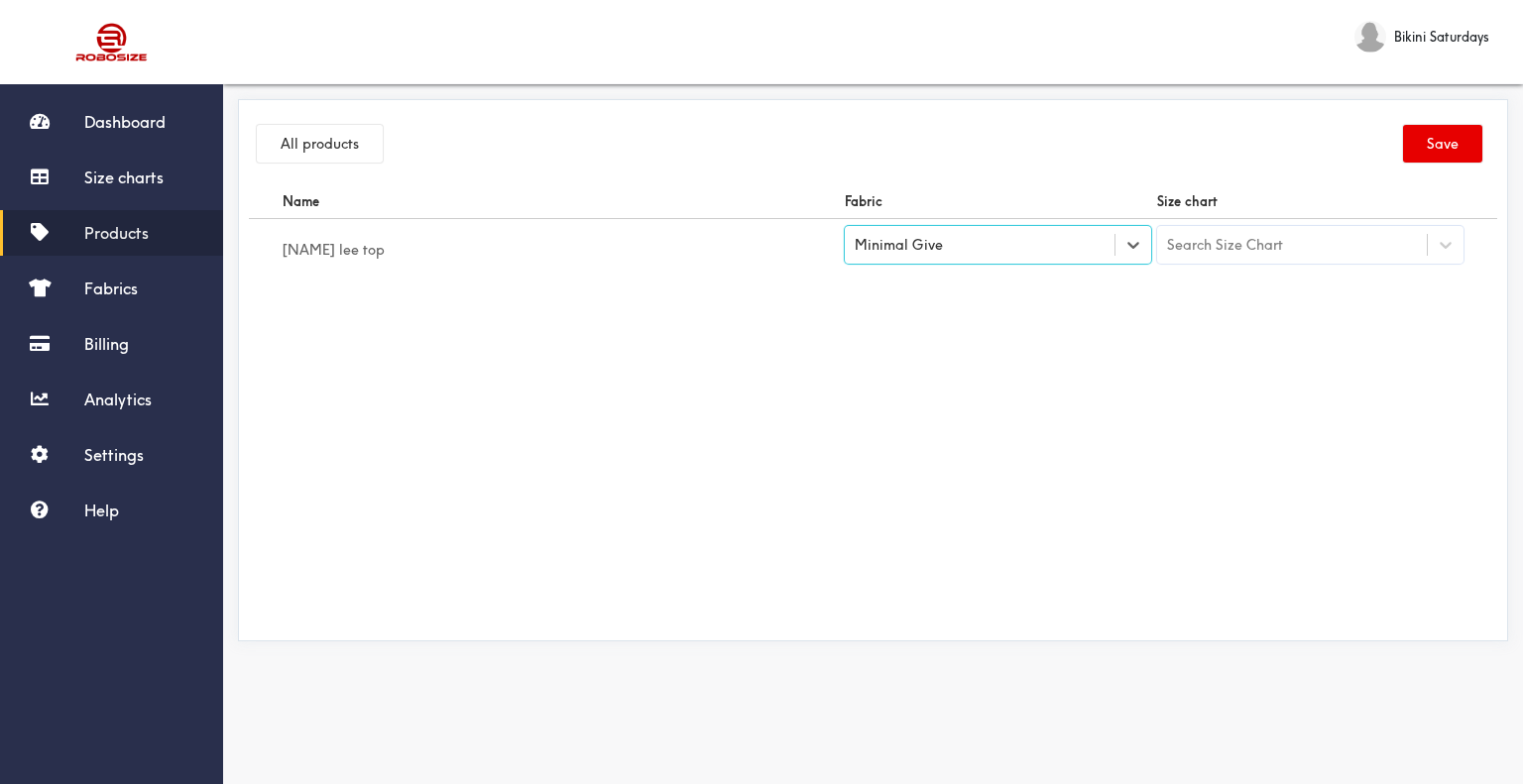 click on "Search Size Chart" at bounding box center (1292, 245) 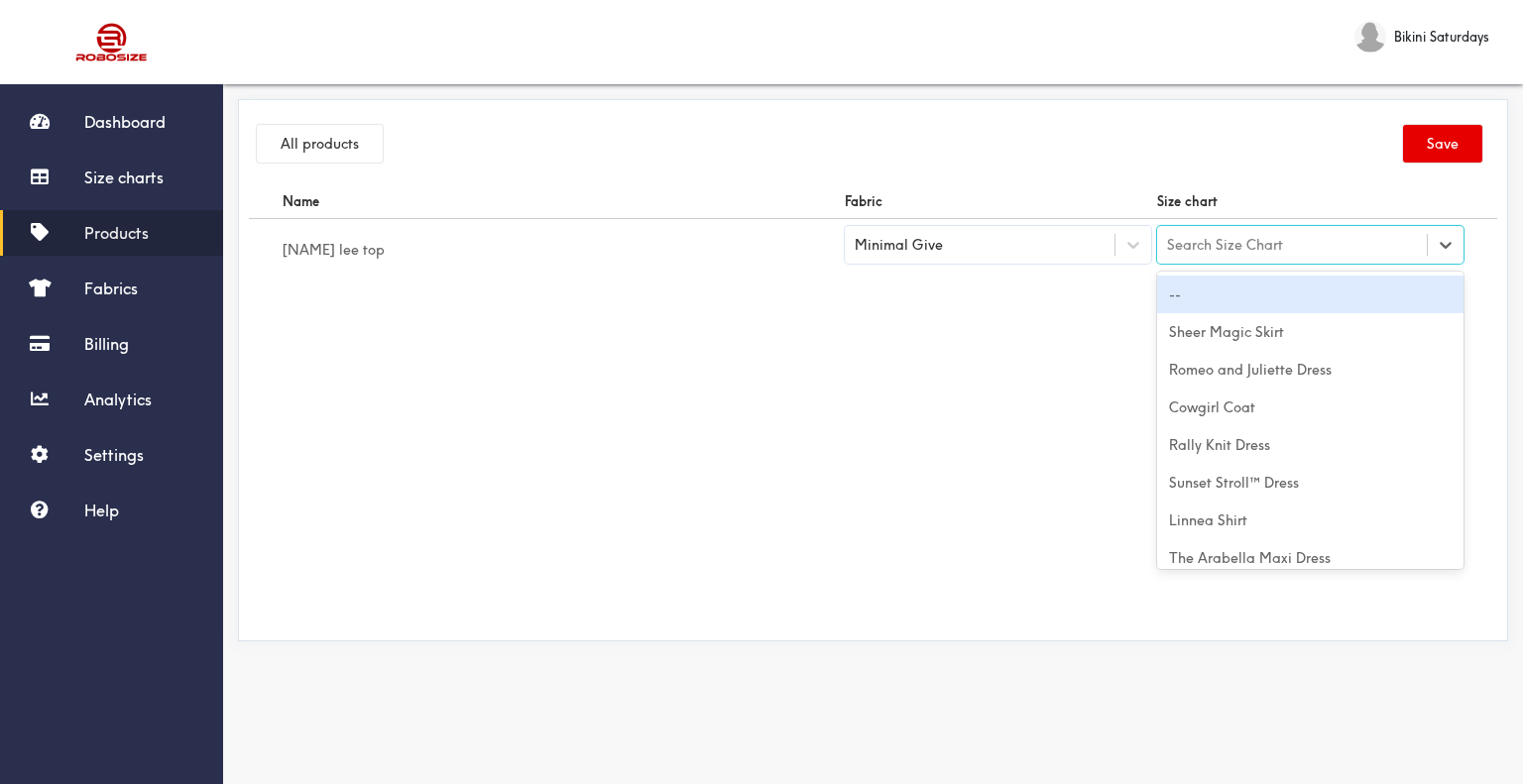 type on "[NAME] lee top" 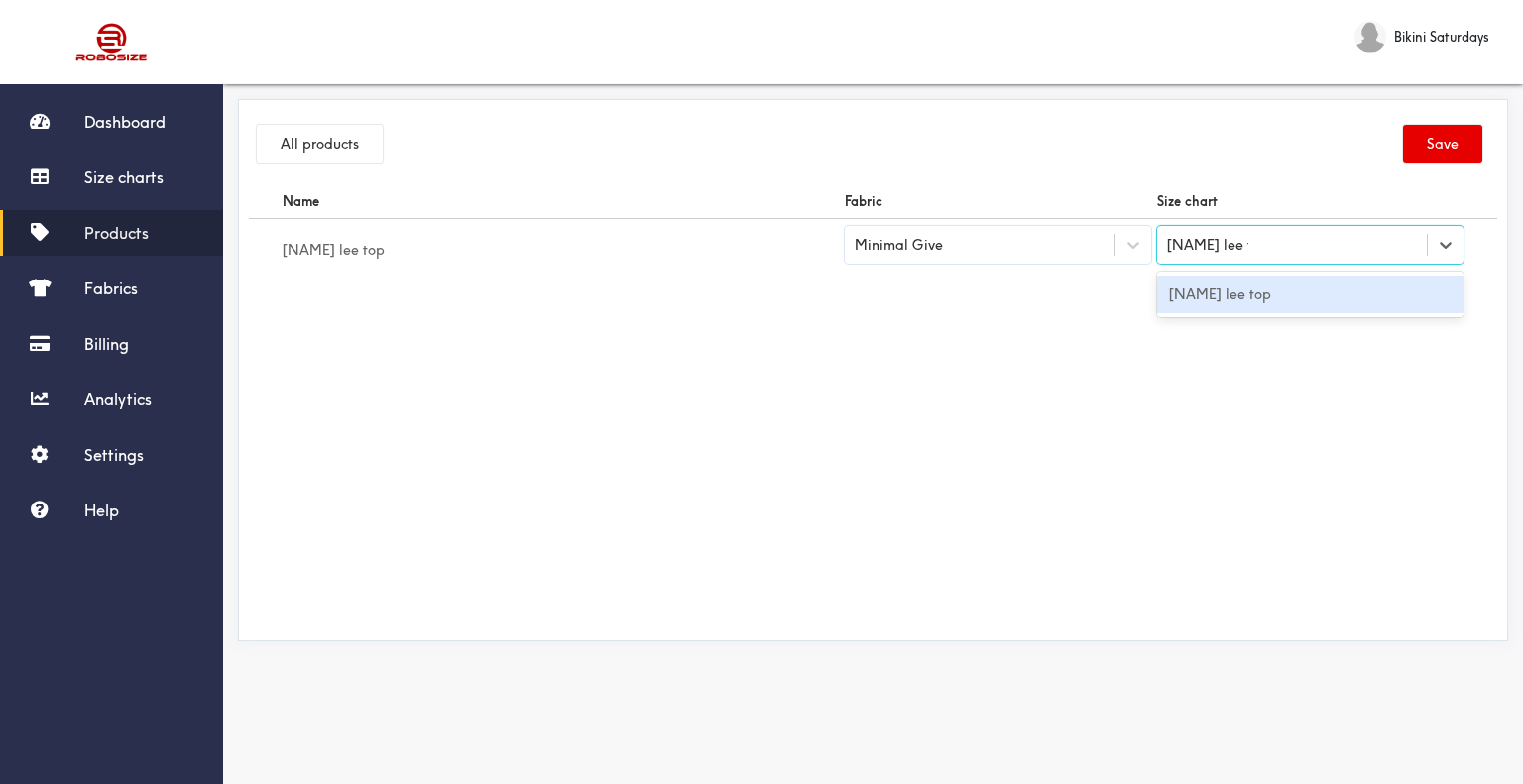 click on "[NAME] lee top" at bounding box center [1310, 294] 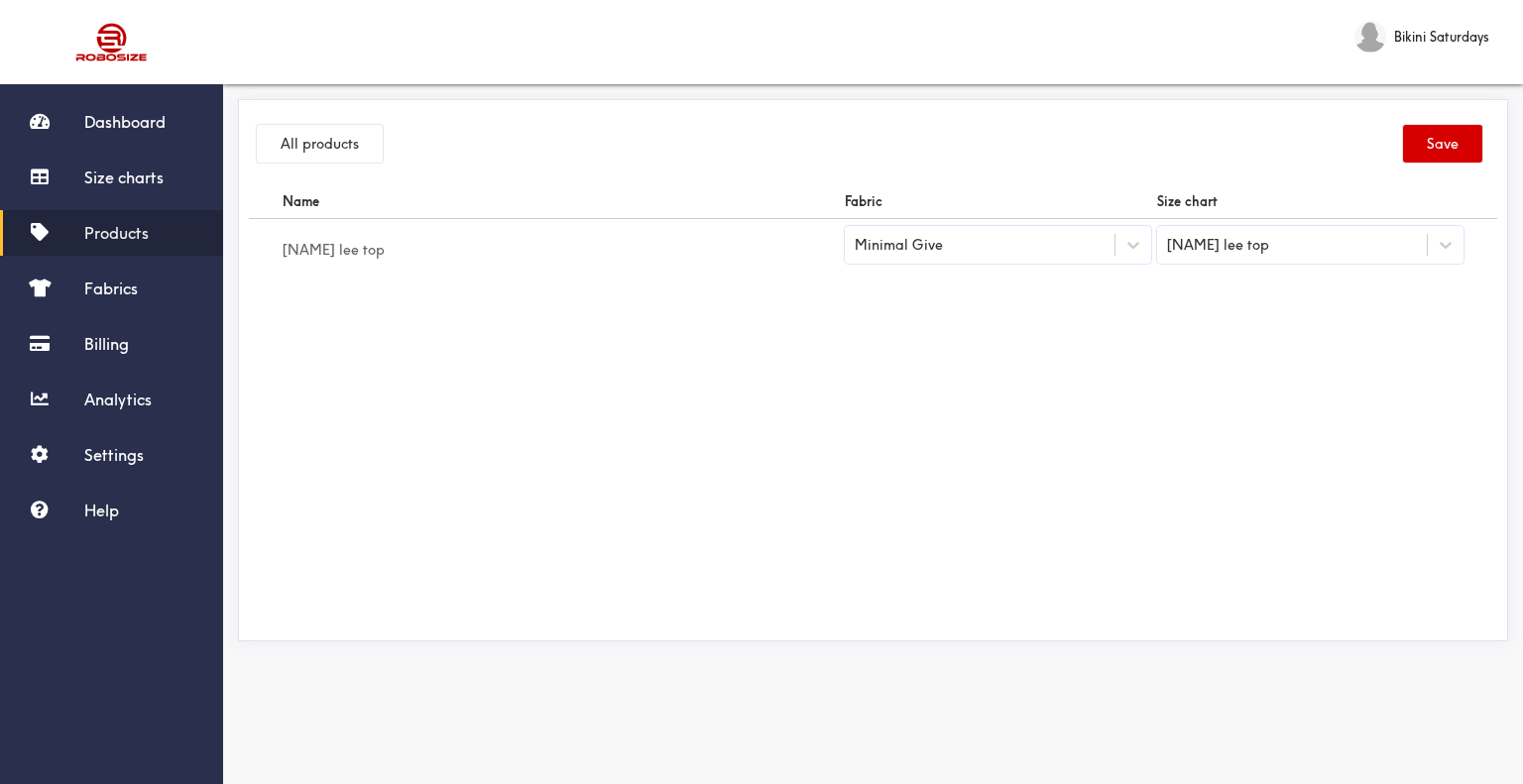 click on "Save" at bounding box center [1443, 144] 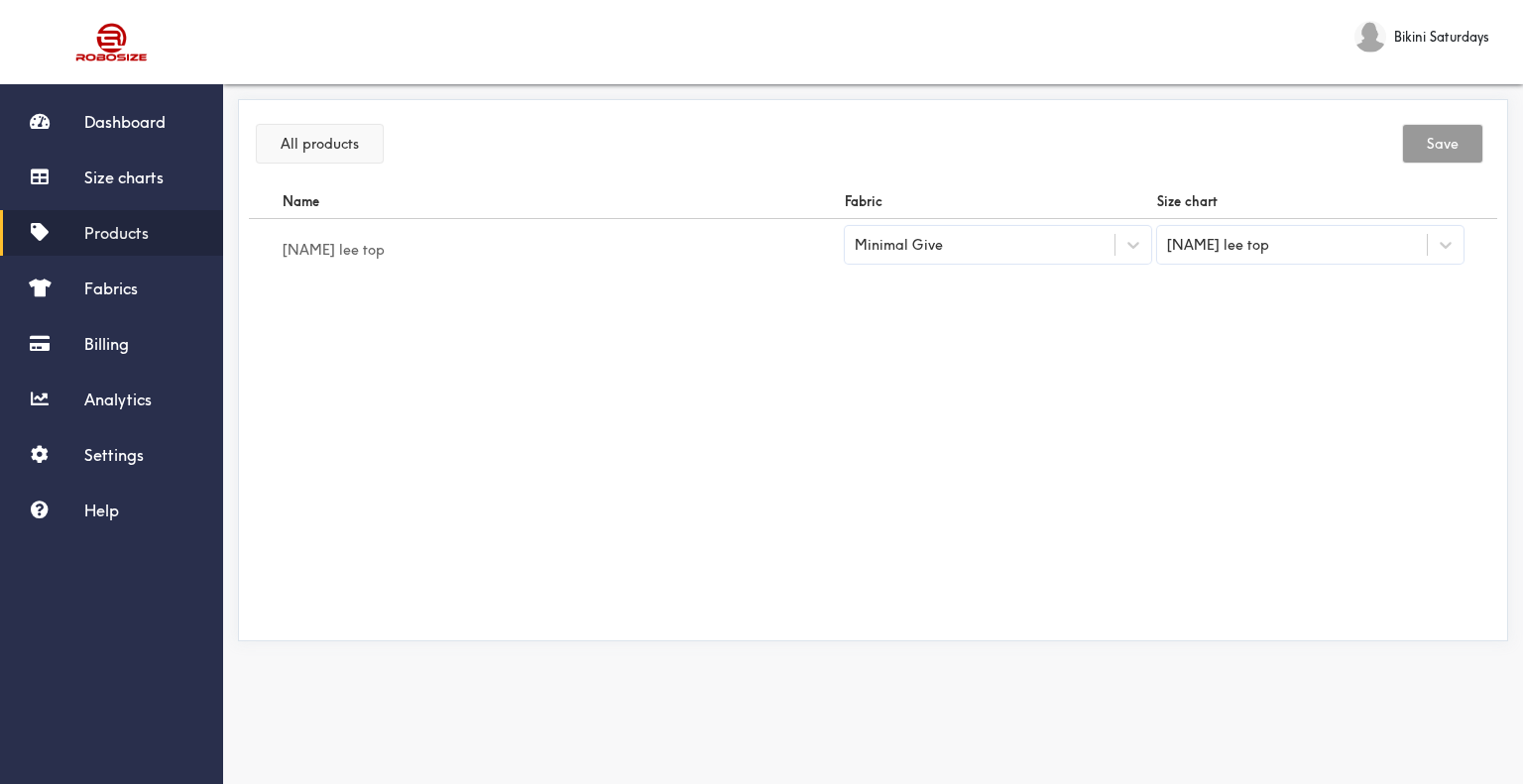click on "All products" at bounding box center (319, 144) 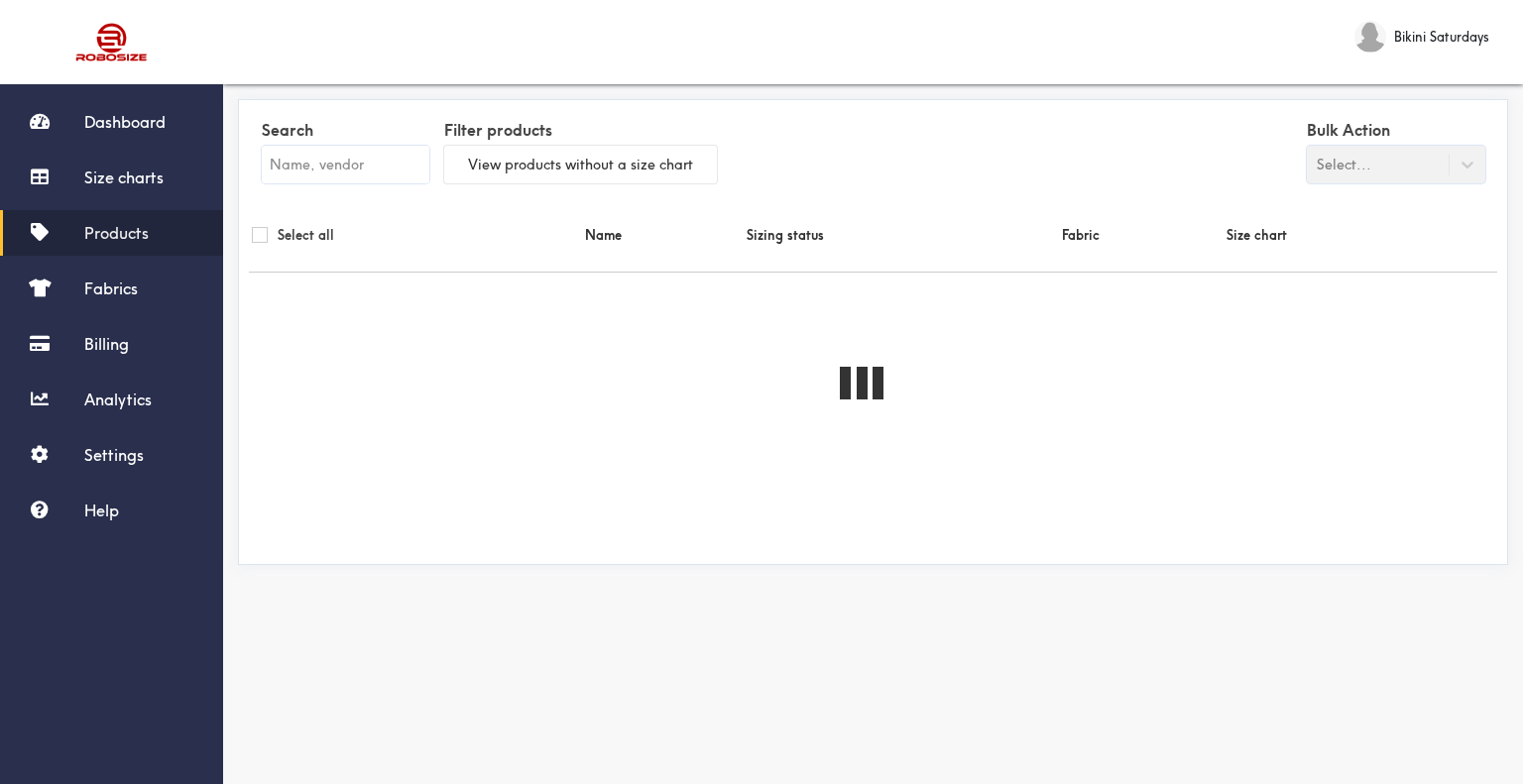 click at bounding box center (345, 165) 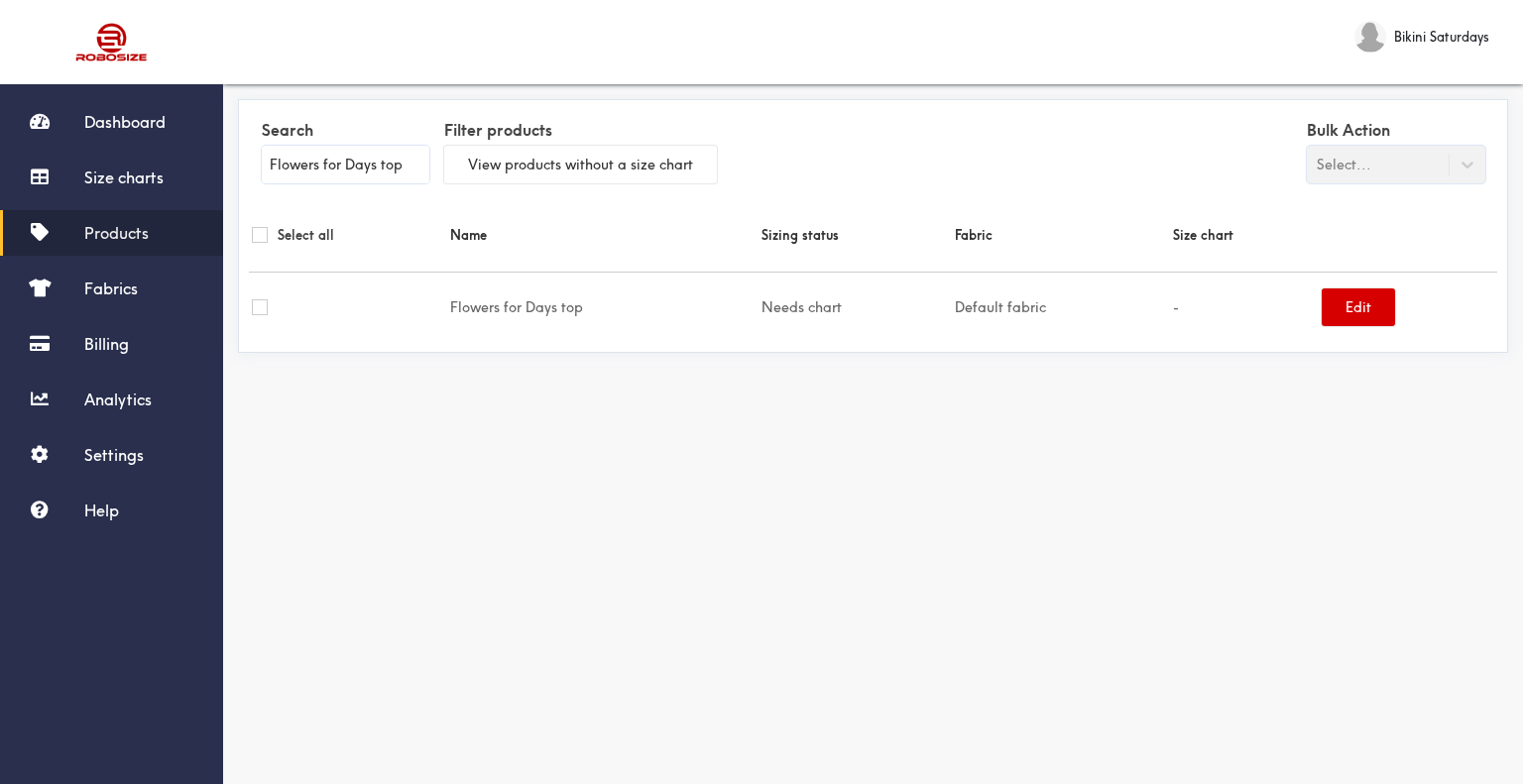 type on "Flowers for Days top" 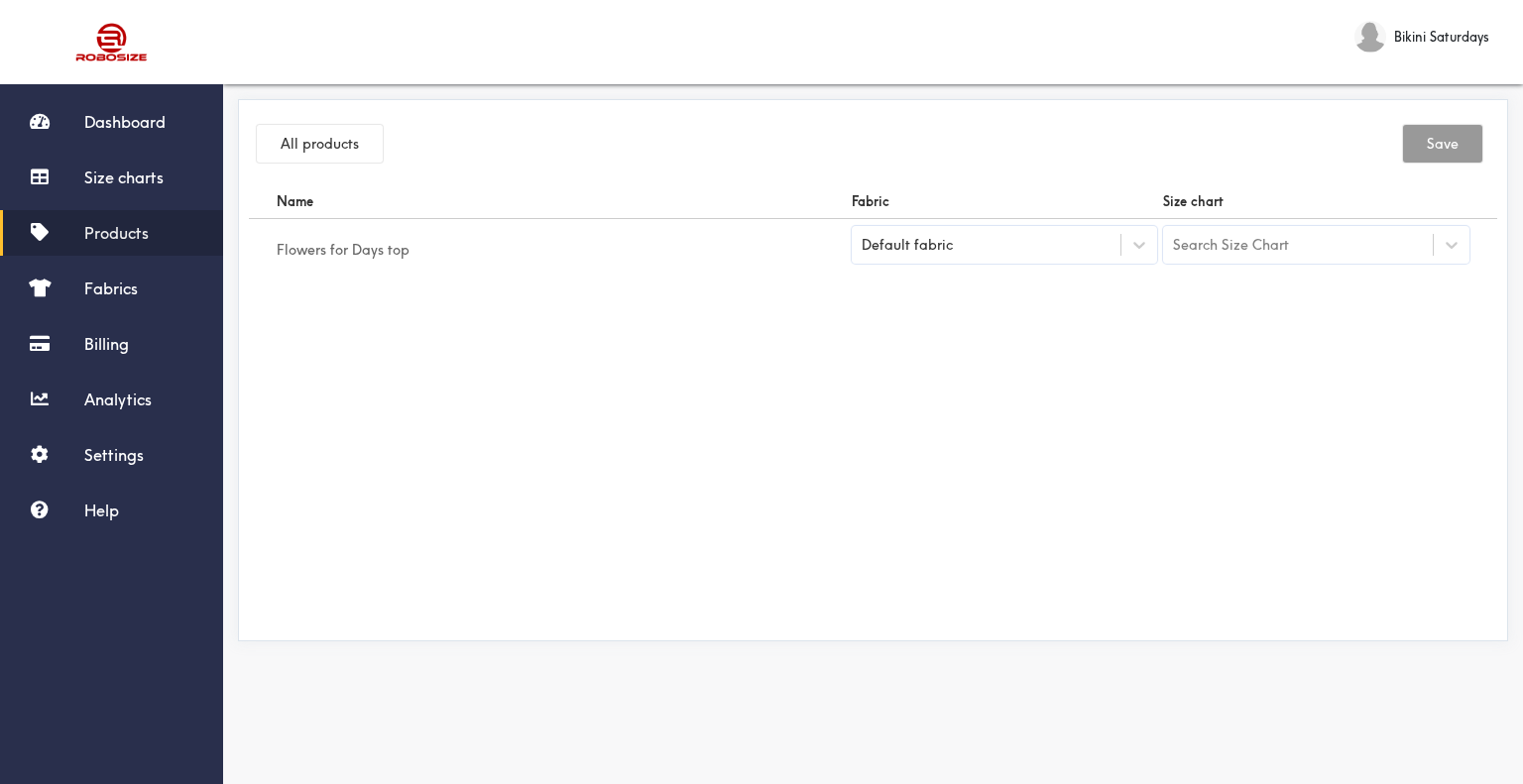 click on "Default fabric" at bounding box center [987, 245] 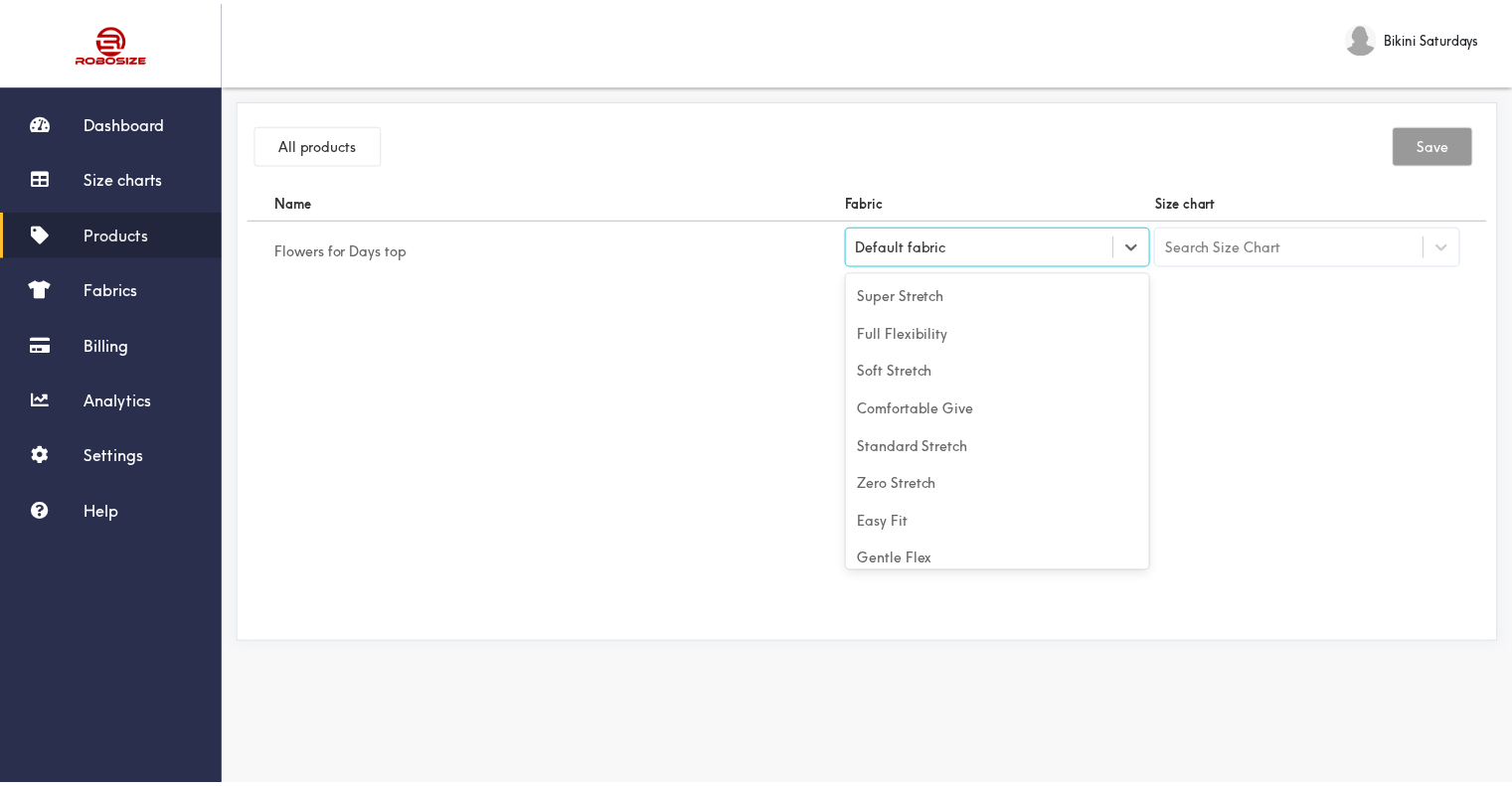 scroll, scrollTop: 87, scrollLeft: 0, axis: vertical 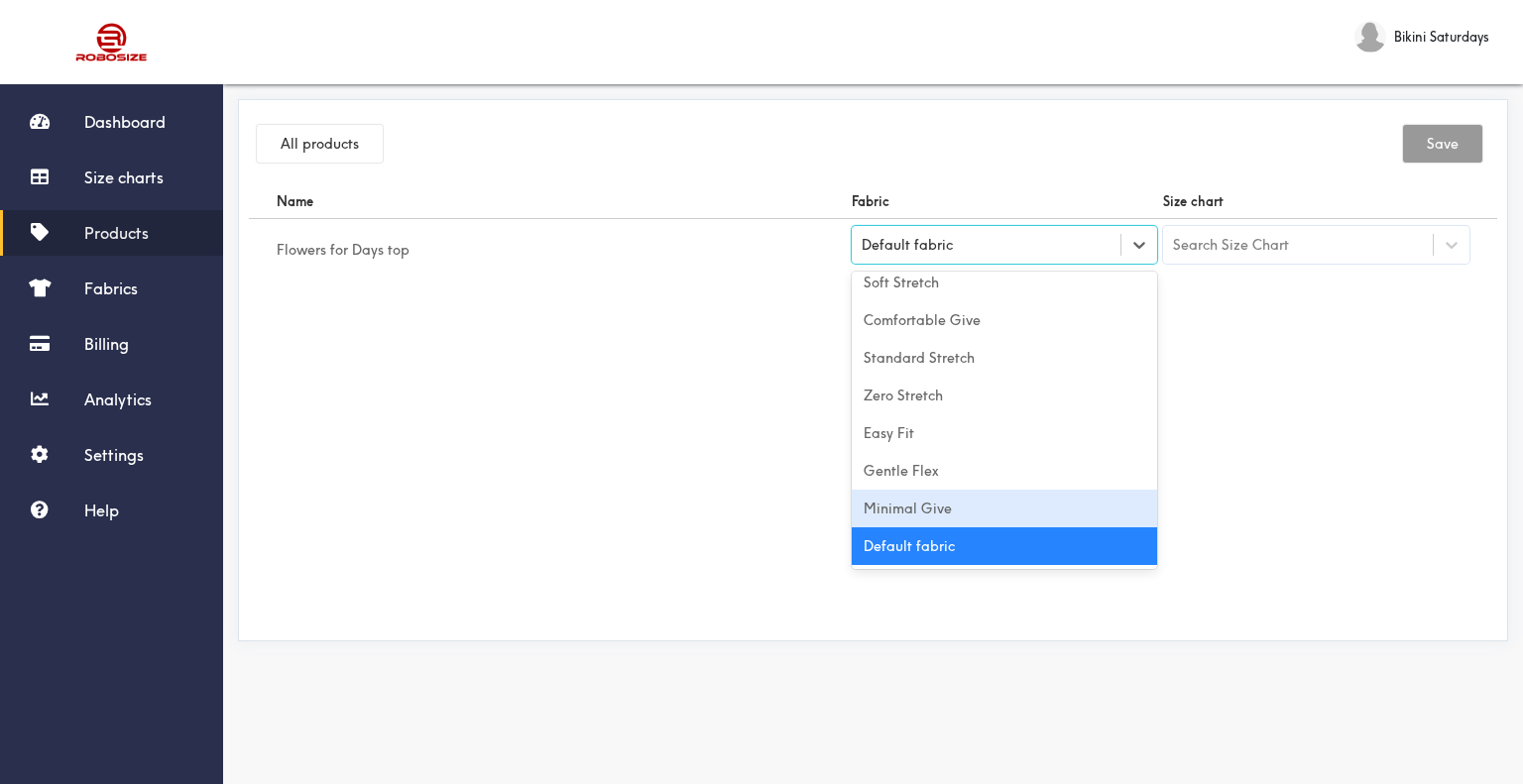 click on "Minimal Give" at bounding box center [1004, 508] 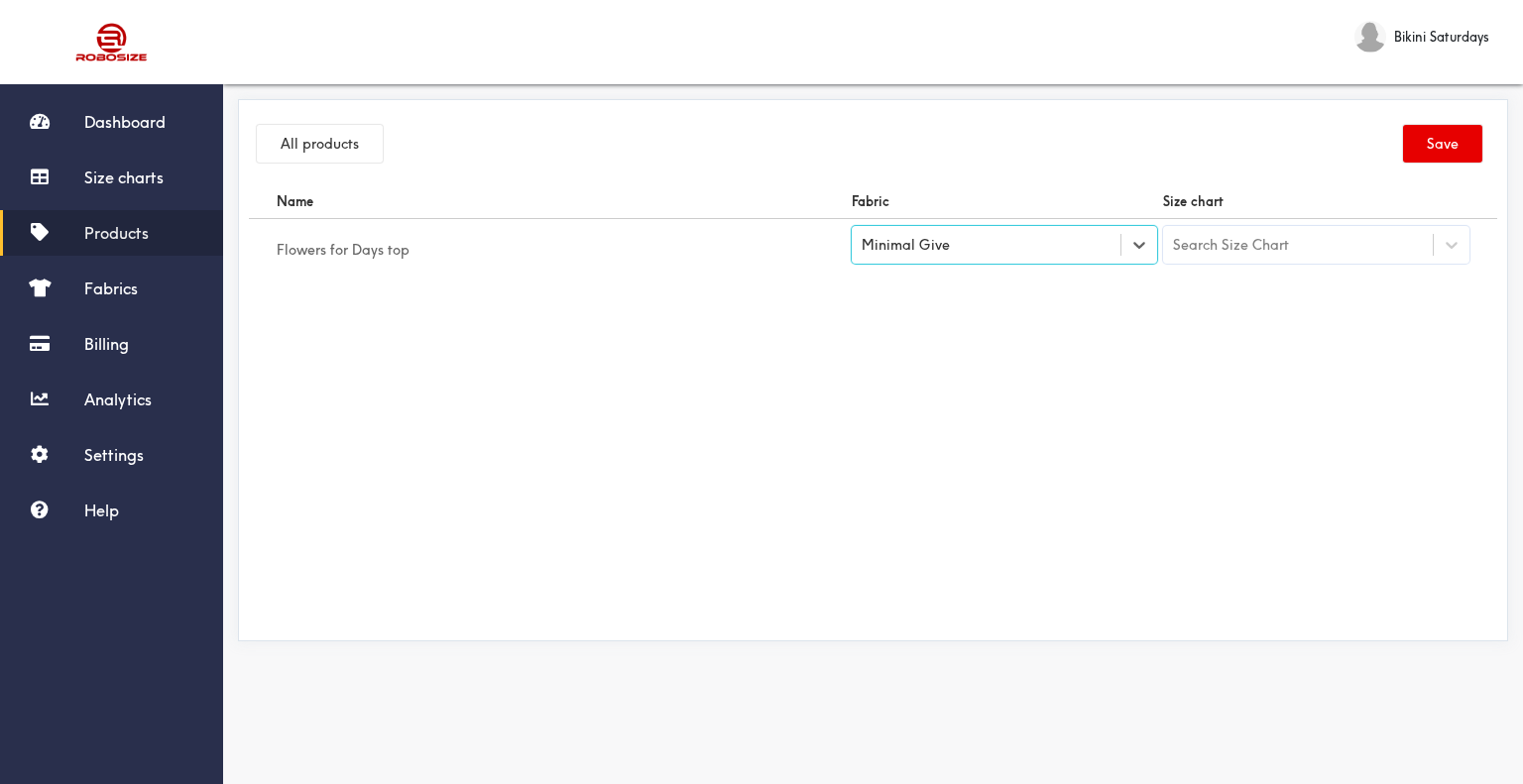 click on "Search Size Chart" at bounding box center (1230, 245) 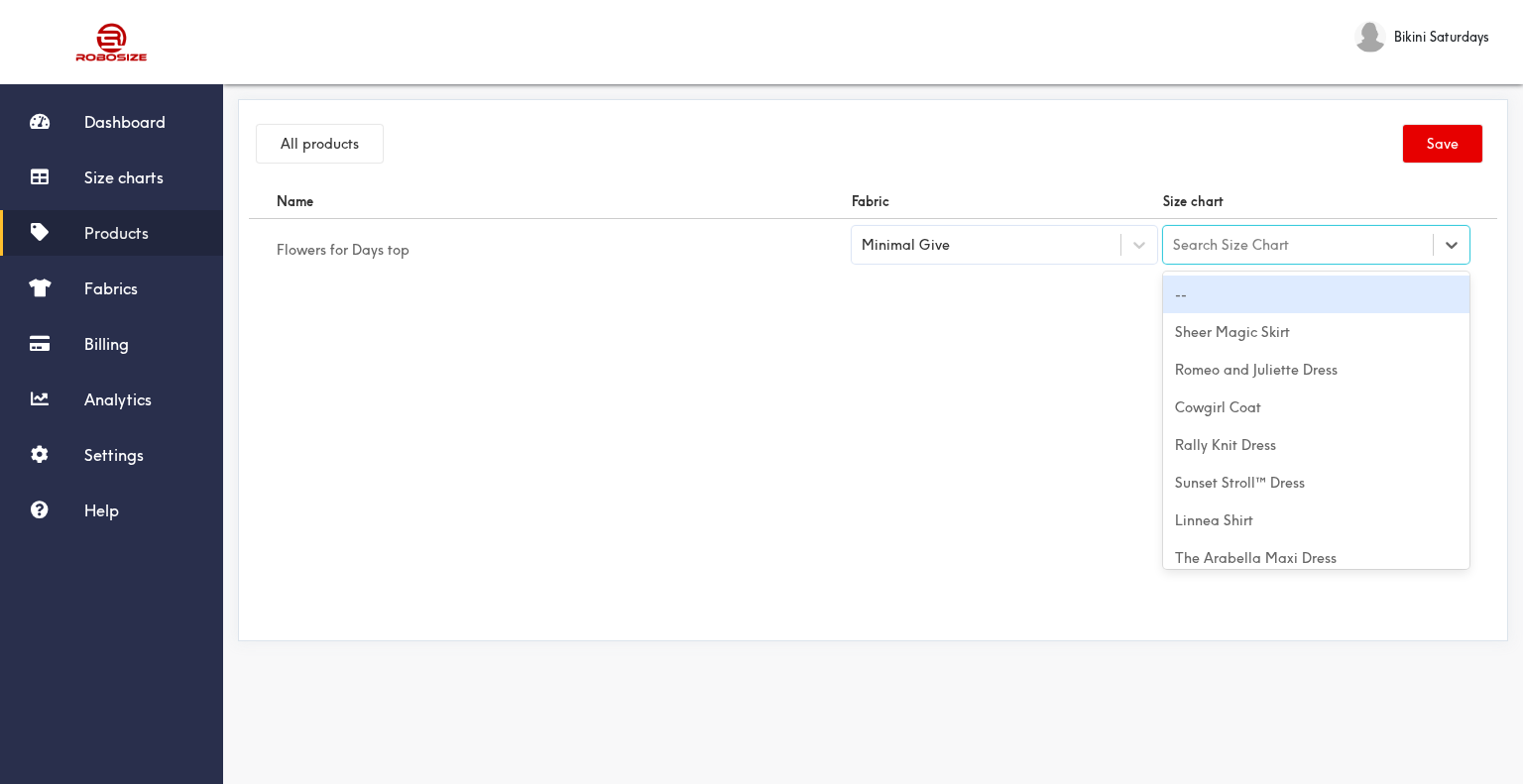 type on "Flowers for Days top" 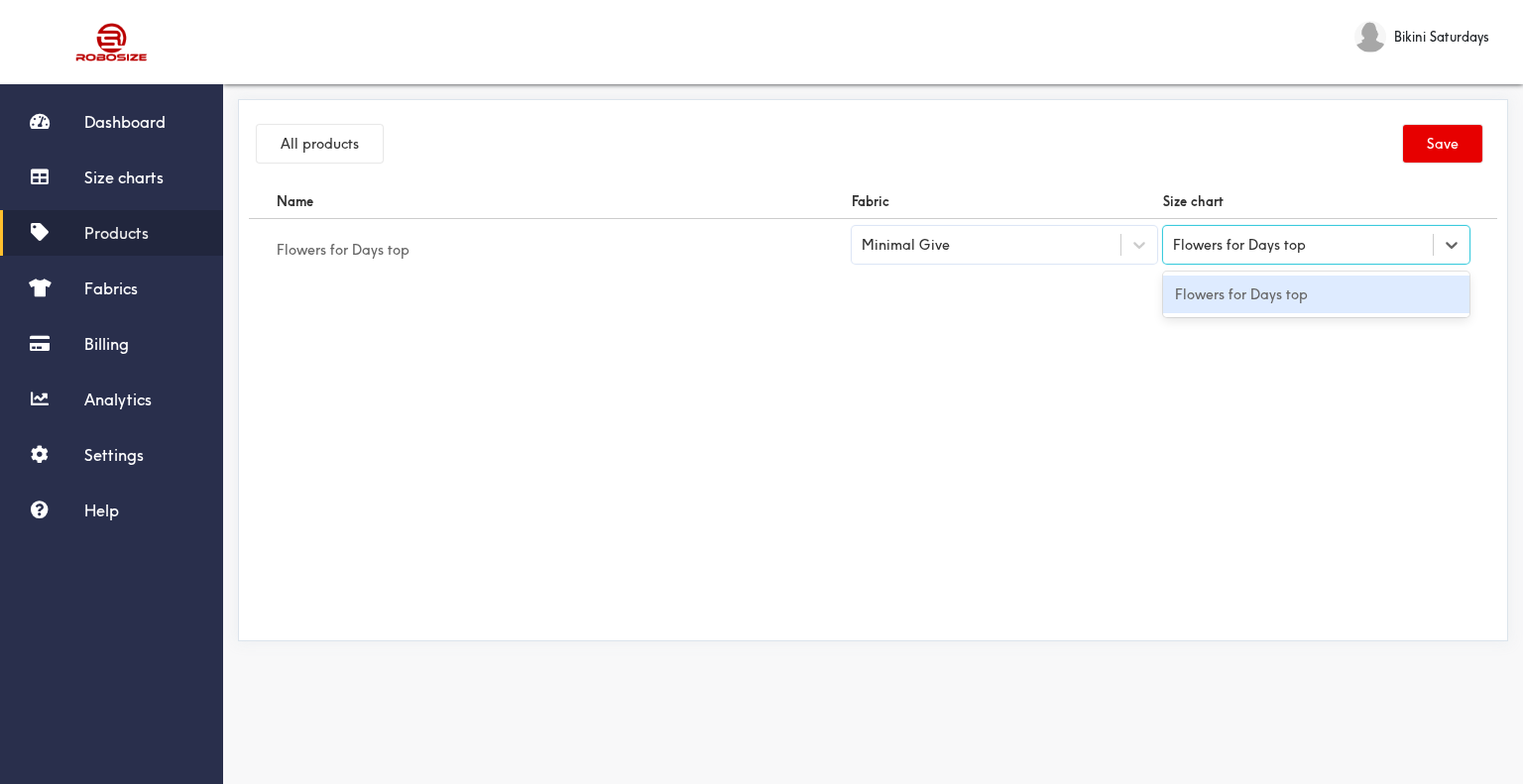 click on "Flowers for Days top" at bounding box center [1316, 294] 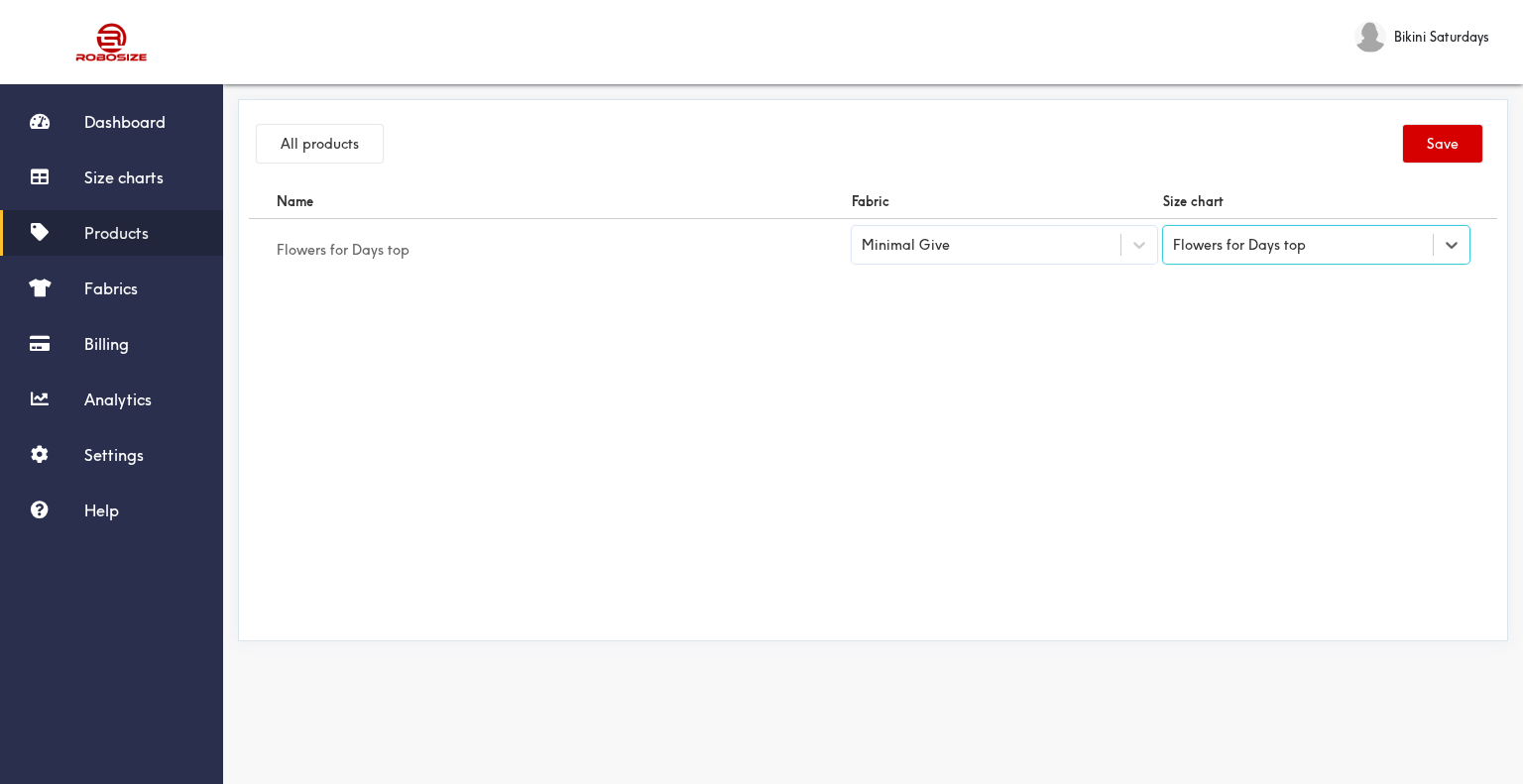 click on "Save" at bounding box center [1443, 144] 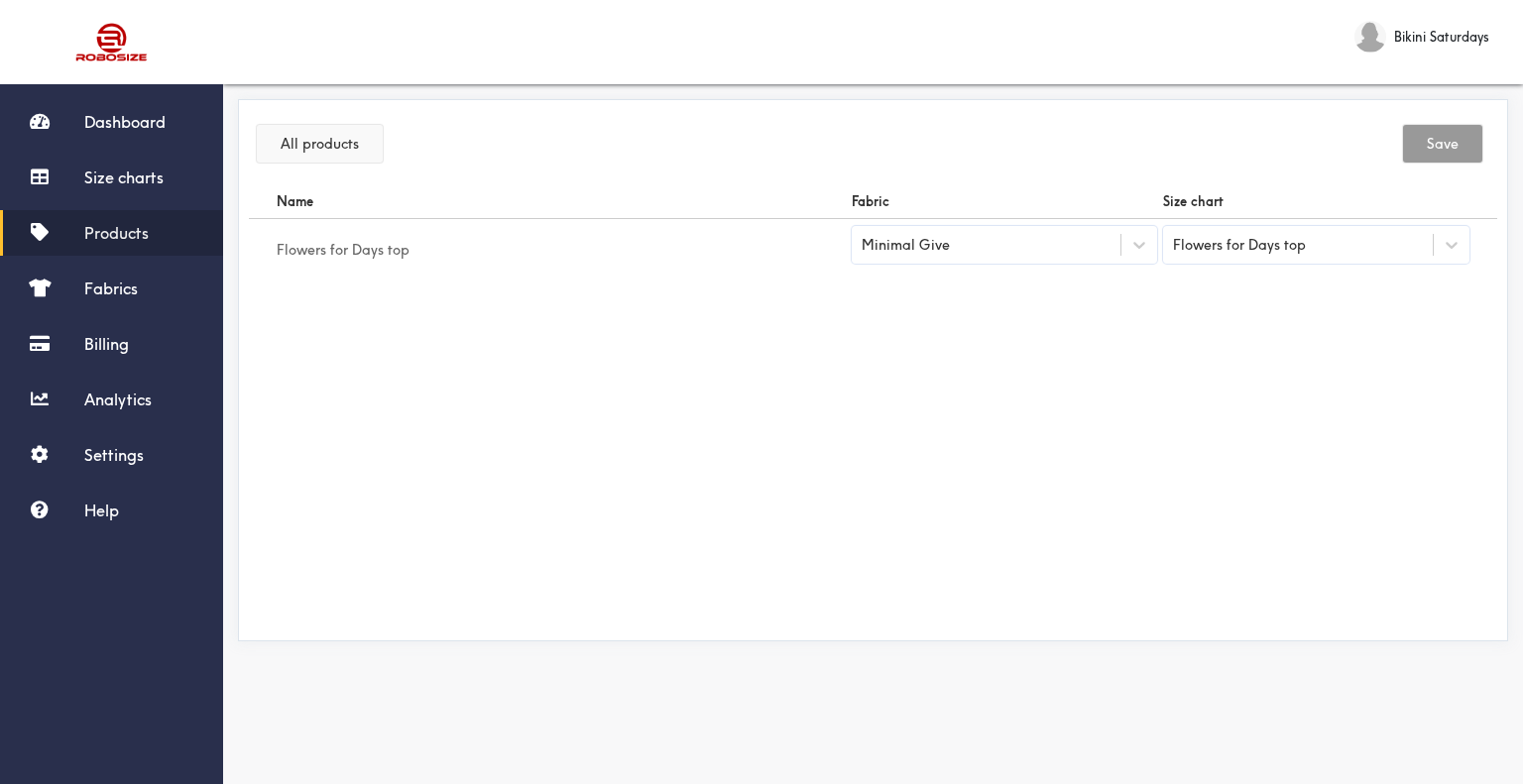 click on "All products" at bounding box center [319, 144] 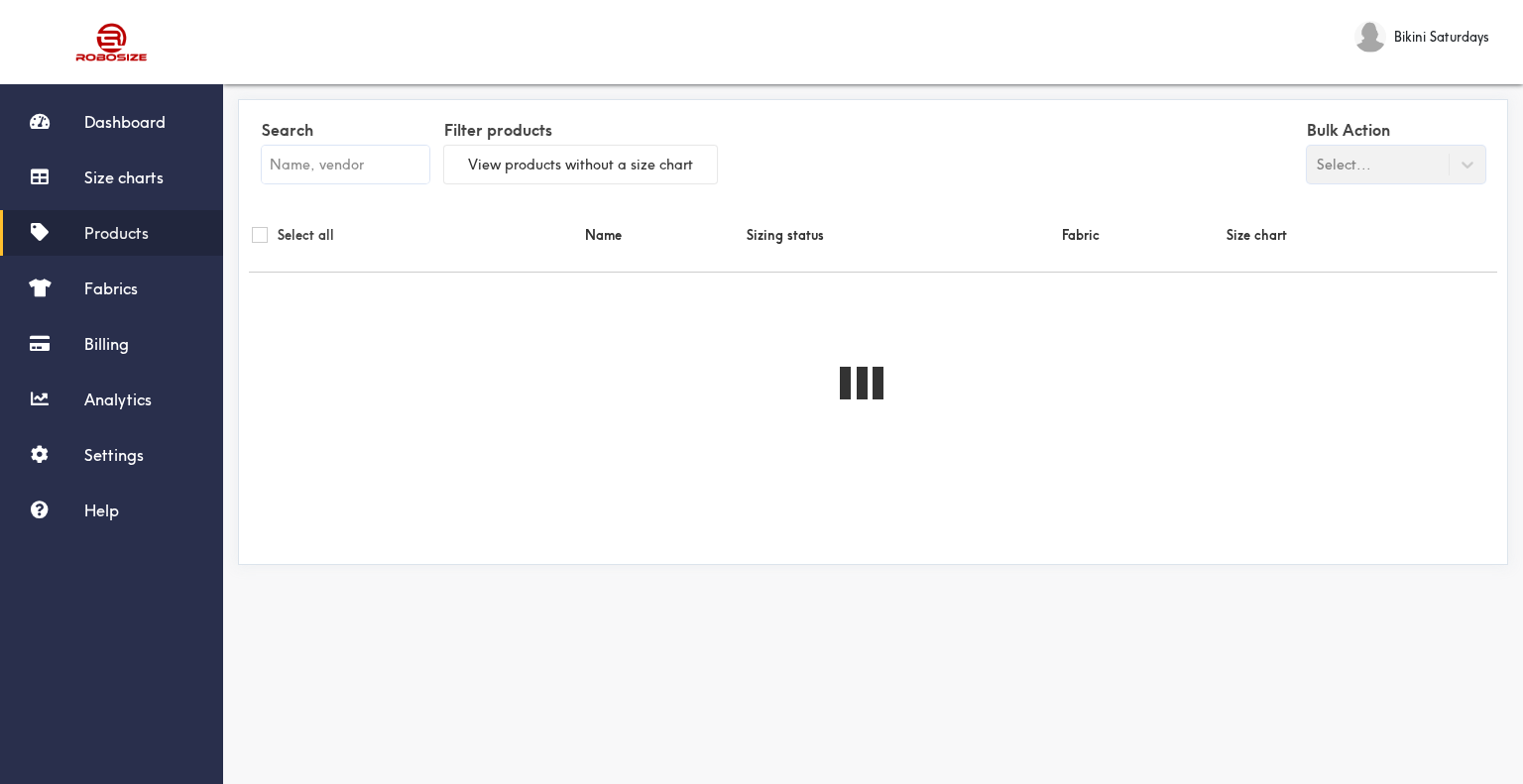 click at bounding box center (345, 165) 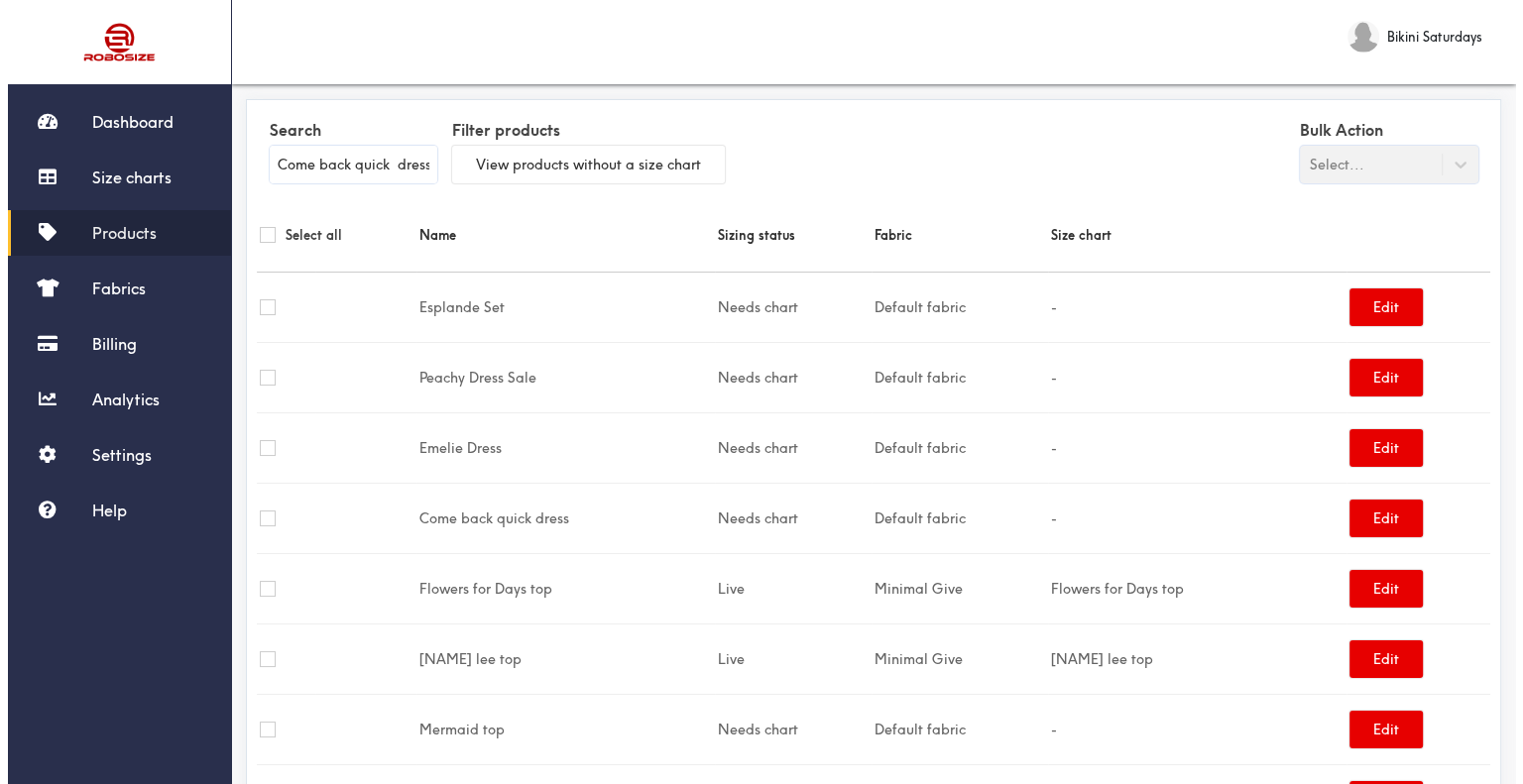 scroll, scrollTop: 0, scrollLeft: 9, axis: horizontal 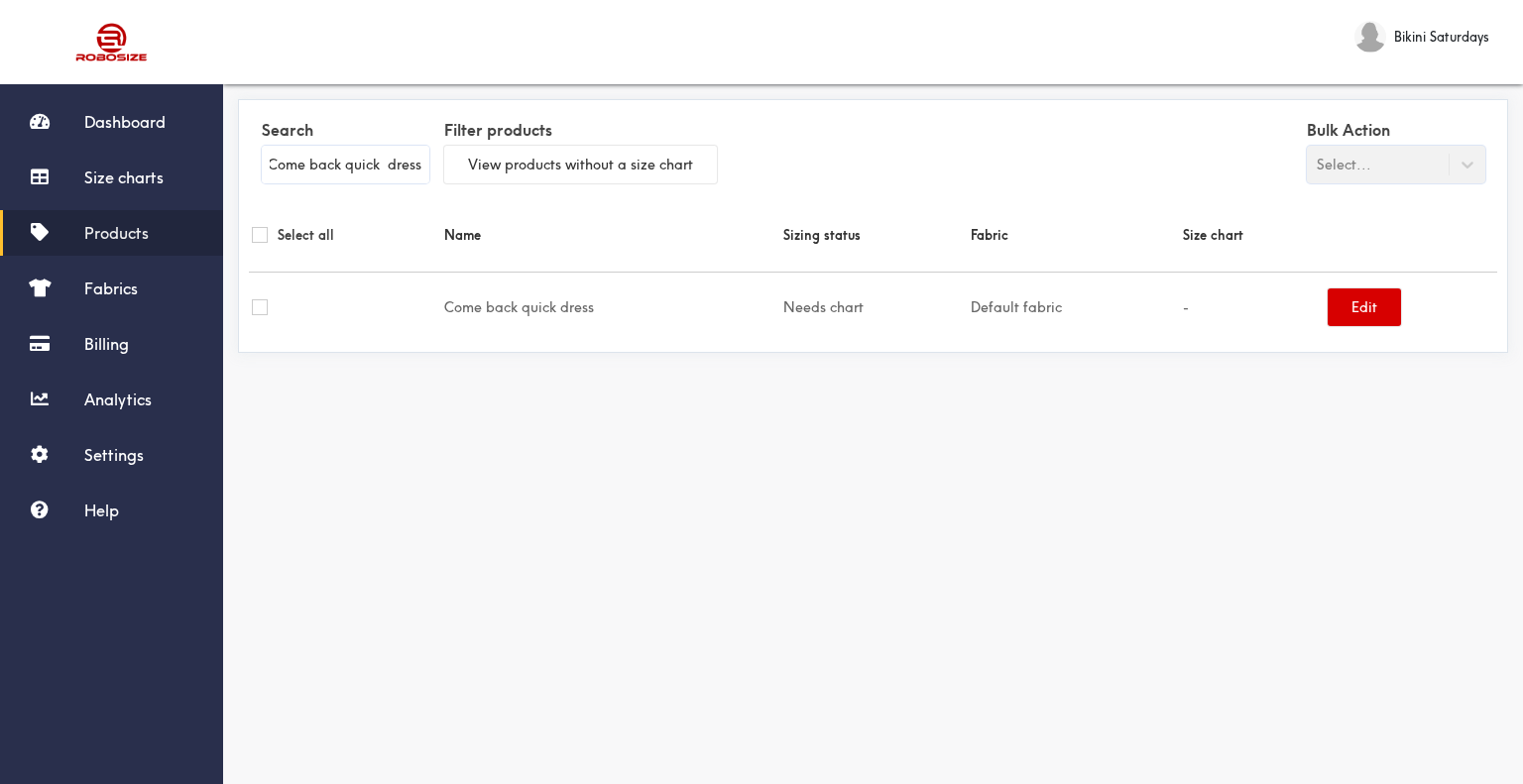 type on "Come back quick  dress" 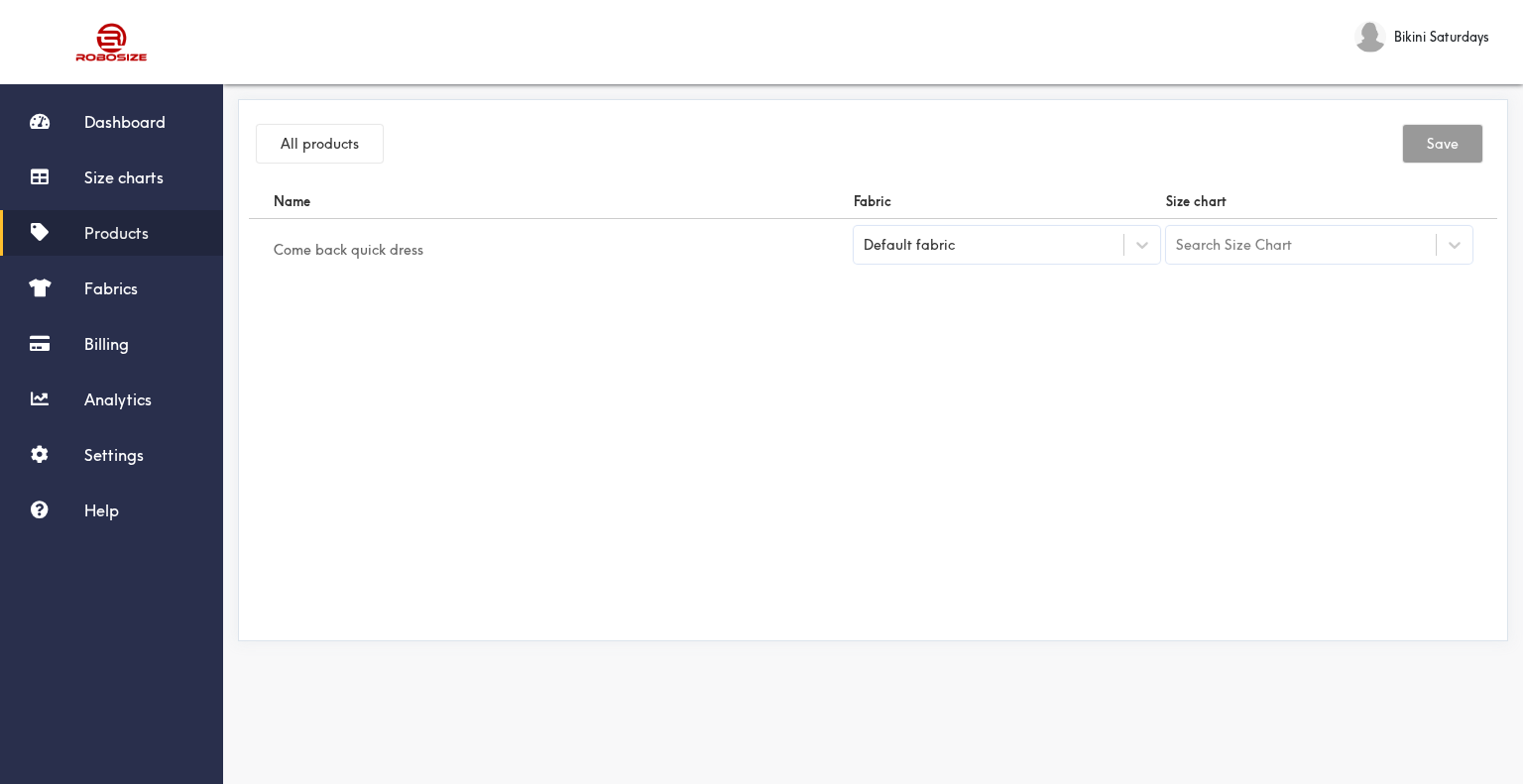 click on "Default fabric" at bounding box center [909, 245] 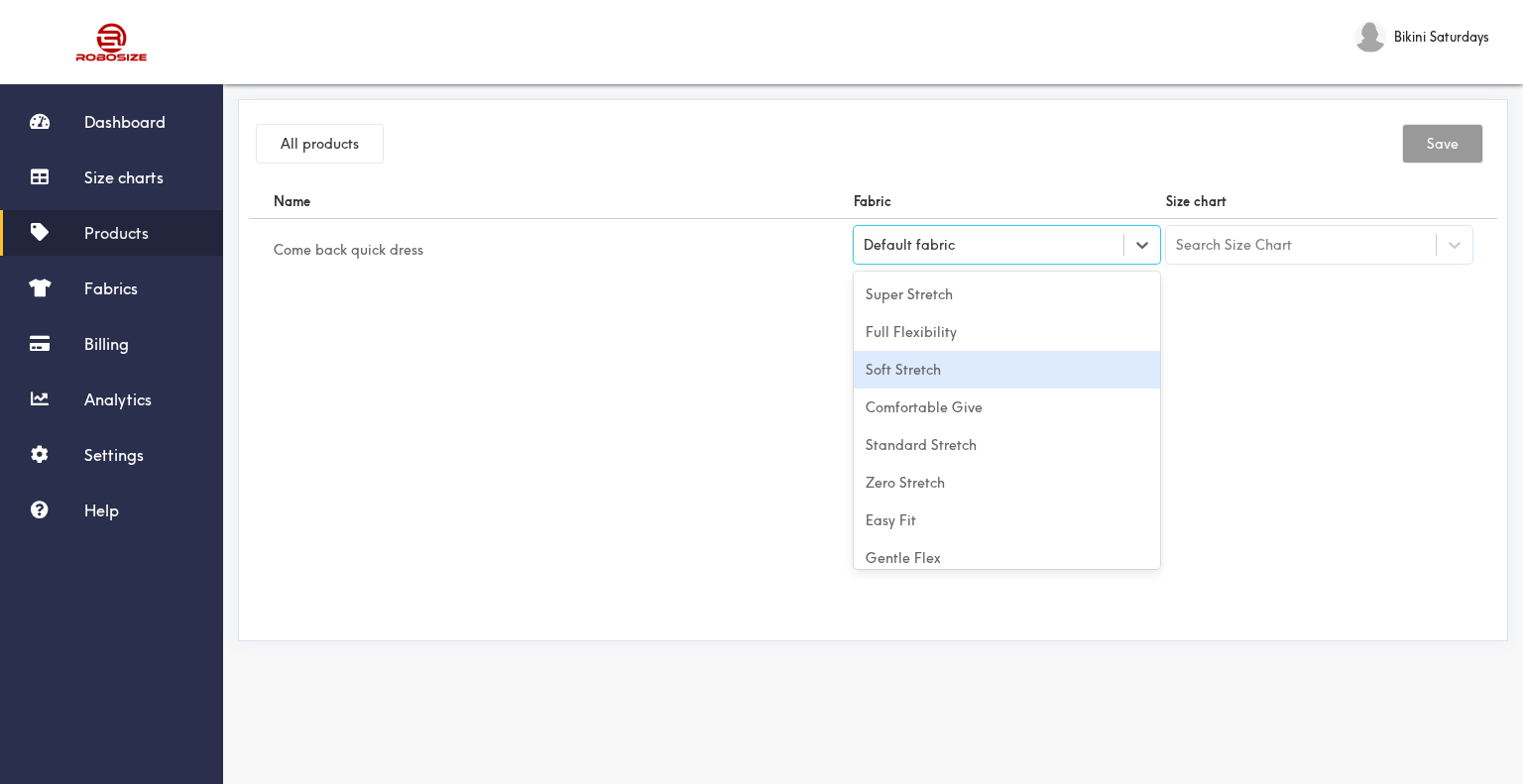 scroll, scrollTop: 87, scrollLeft: 0, axis: vertical 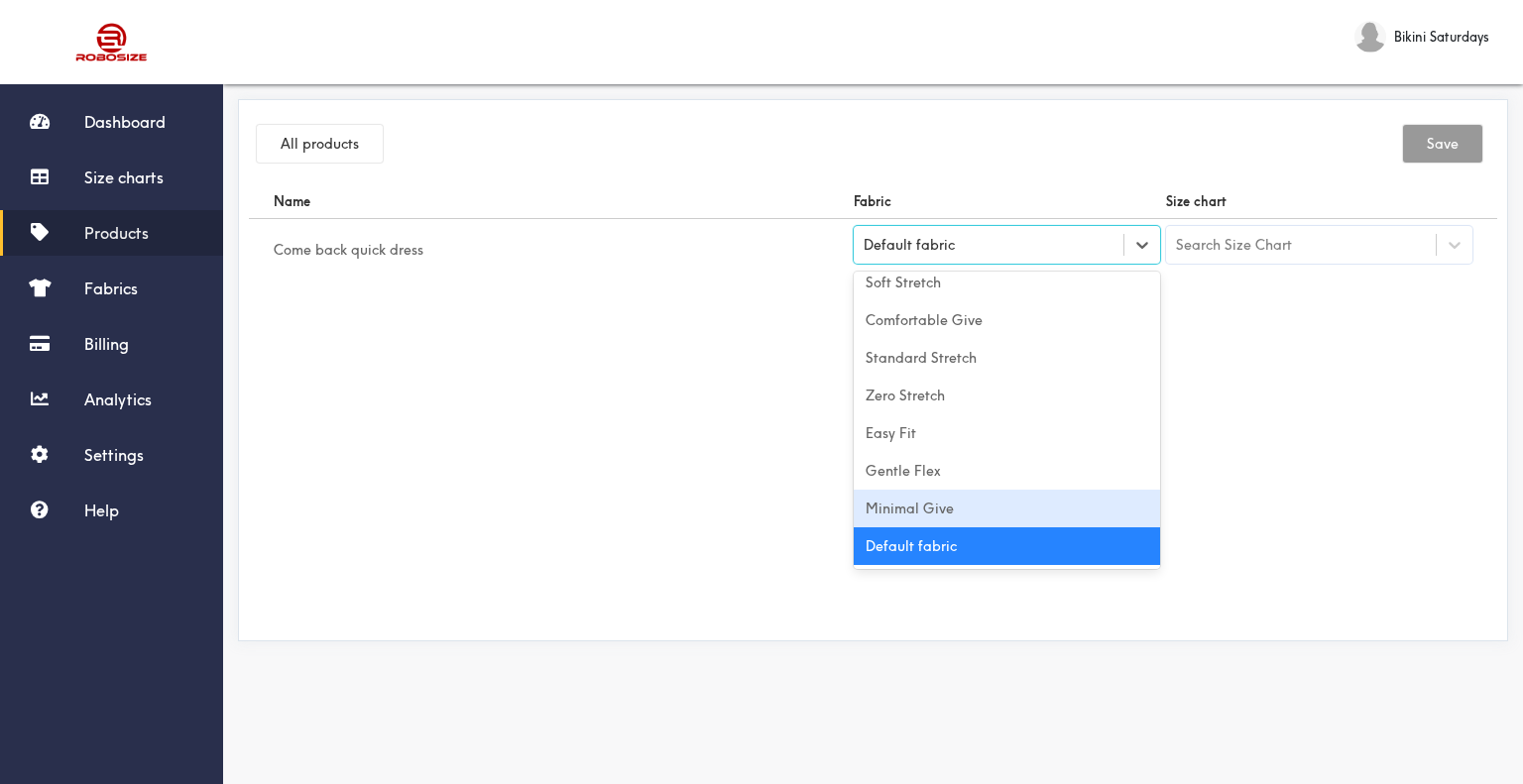 click on "Minimal Give" at bounding box center (1006, 508) 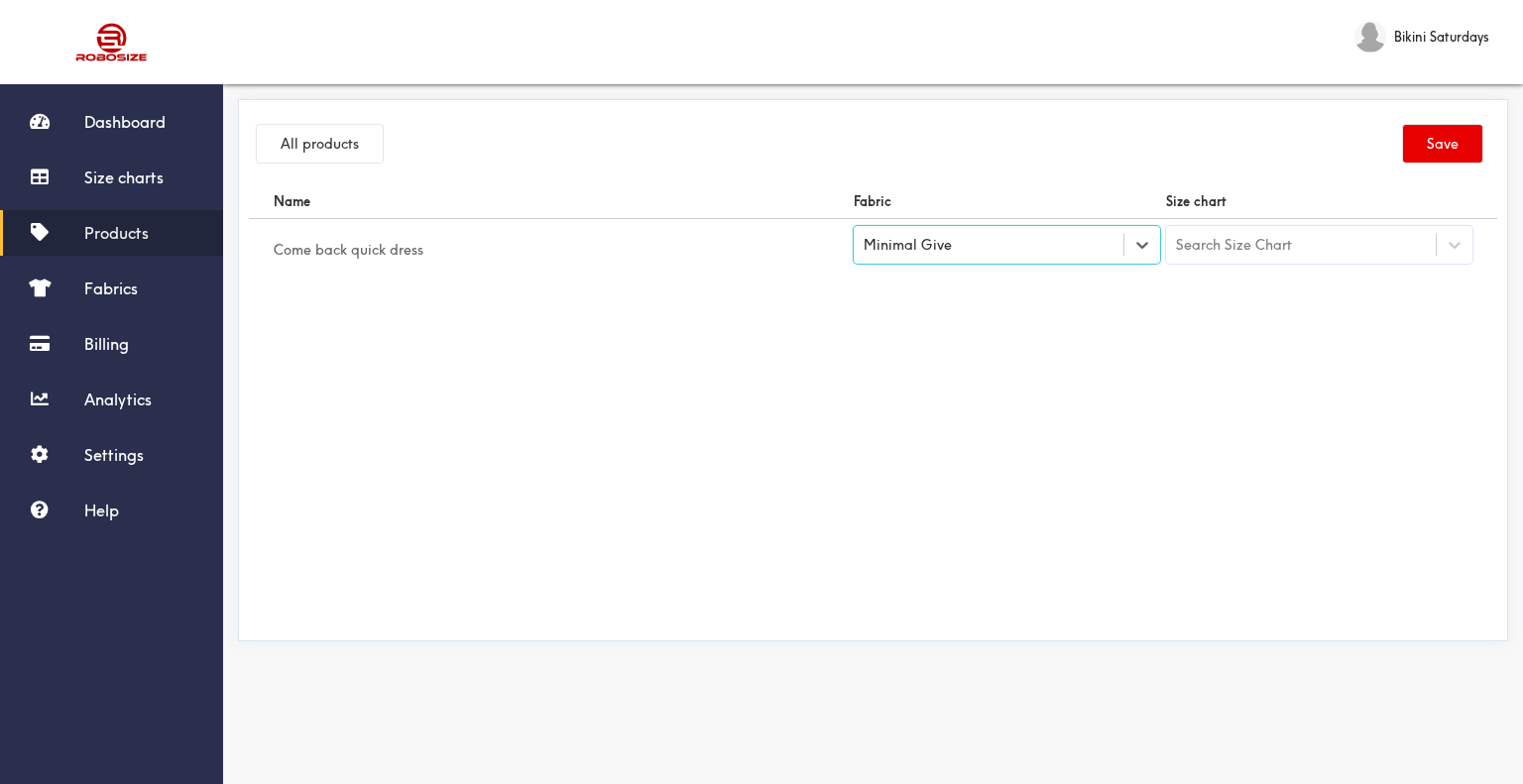 click on "Search Size Chart" at bounding box center [1233, 245] 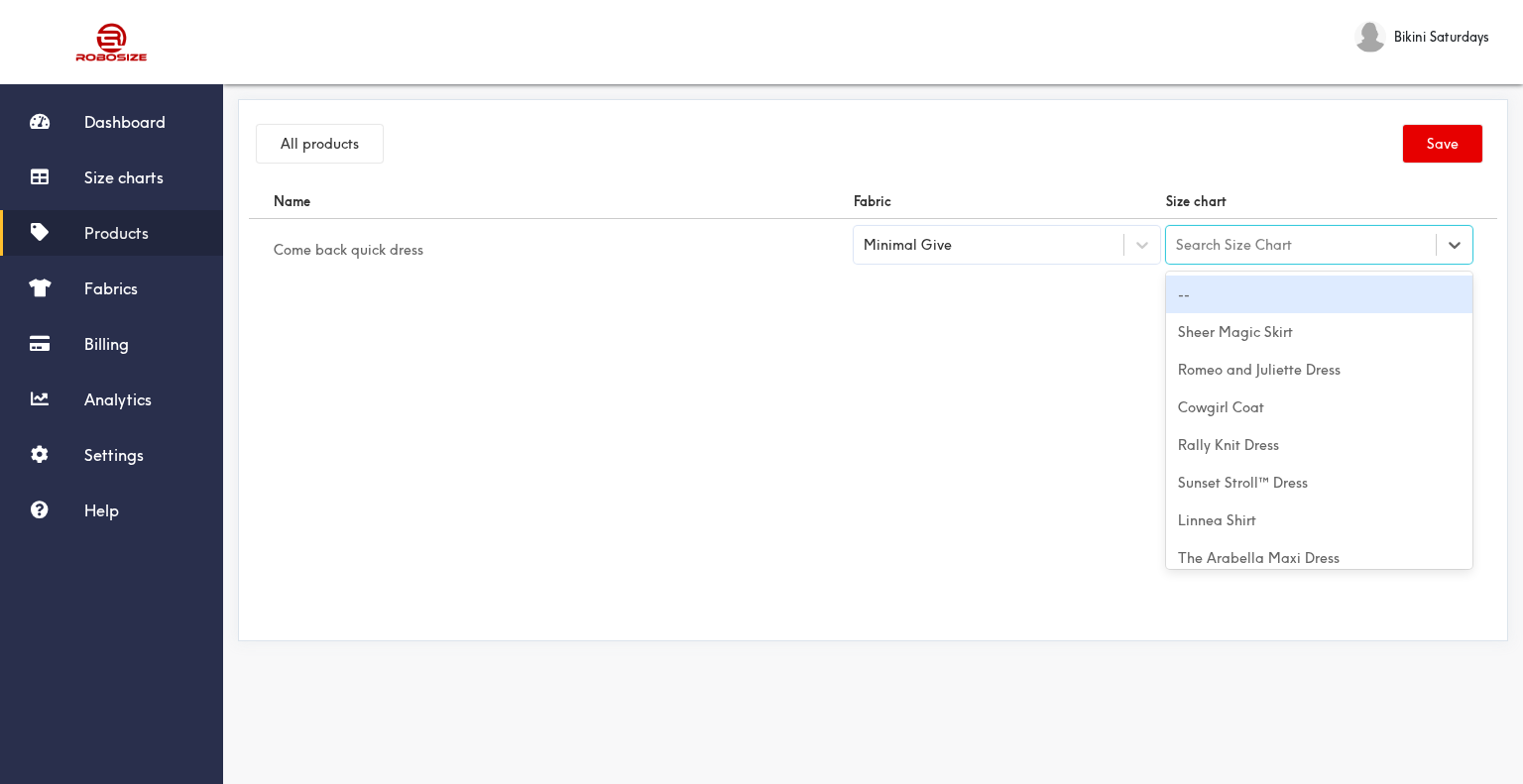 type on "Come back quick  dress" 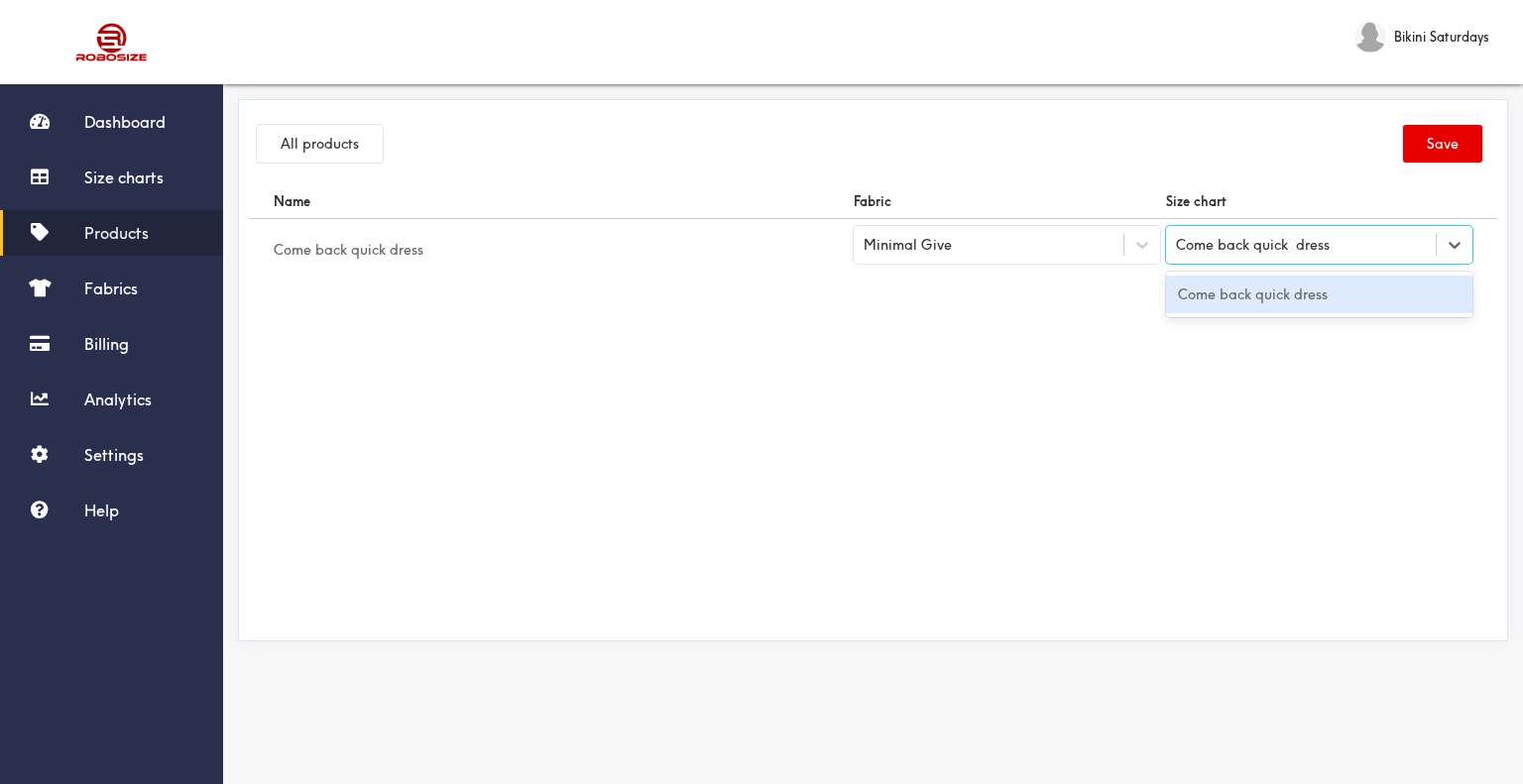 click on "Come back quick  dress" at bounding box center [1319, 294] 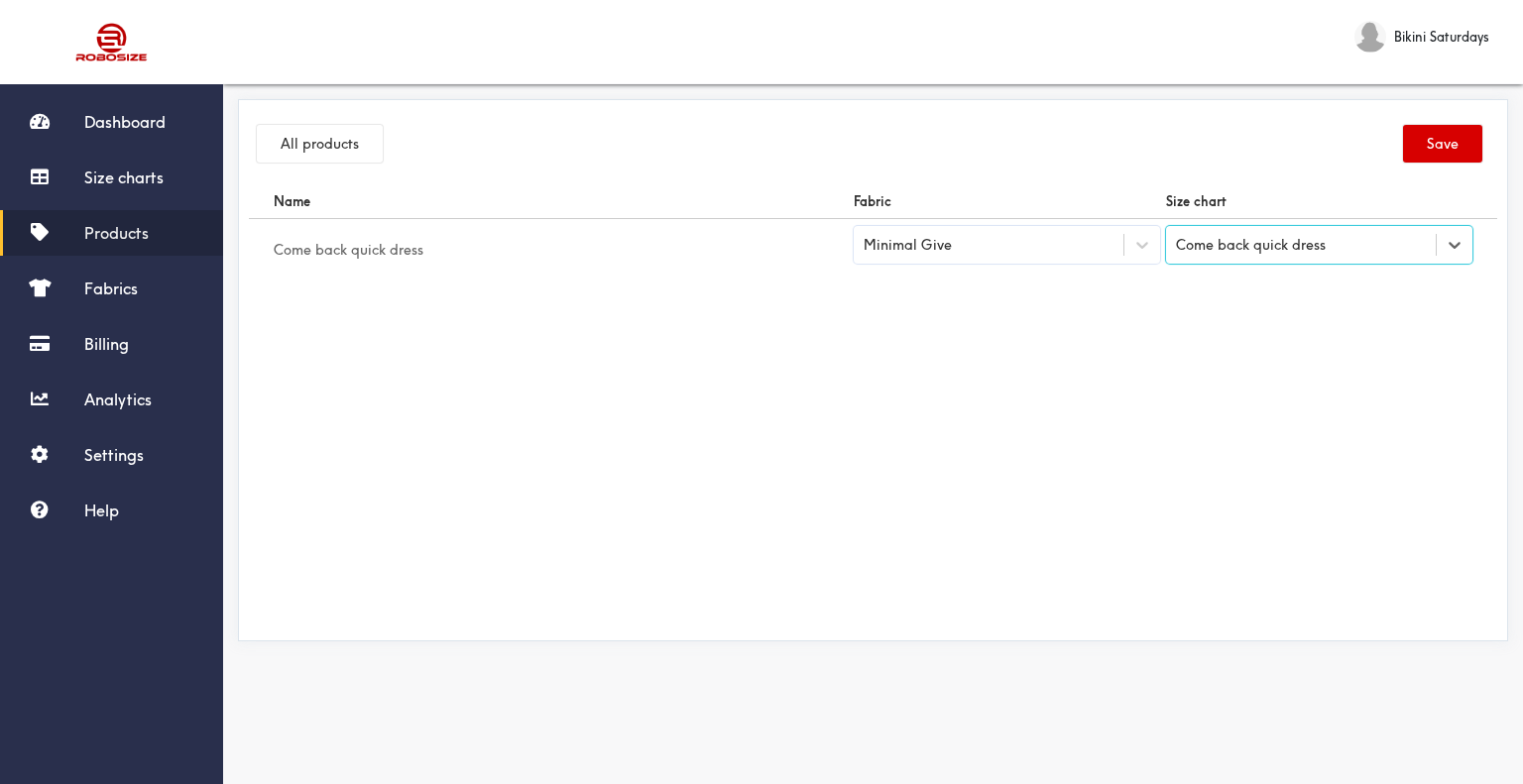 click on "Save" at bounding box center (1443, 144) 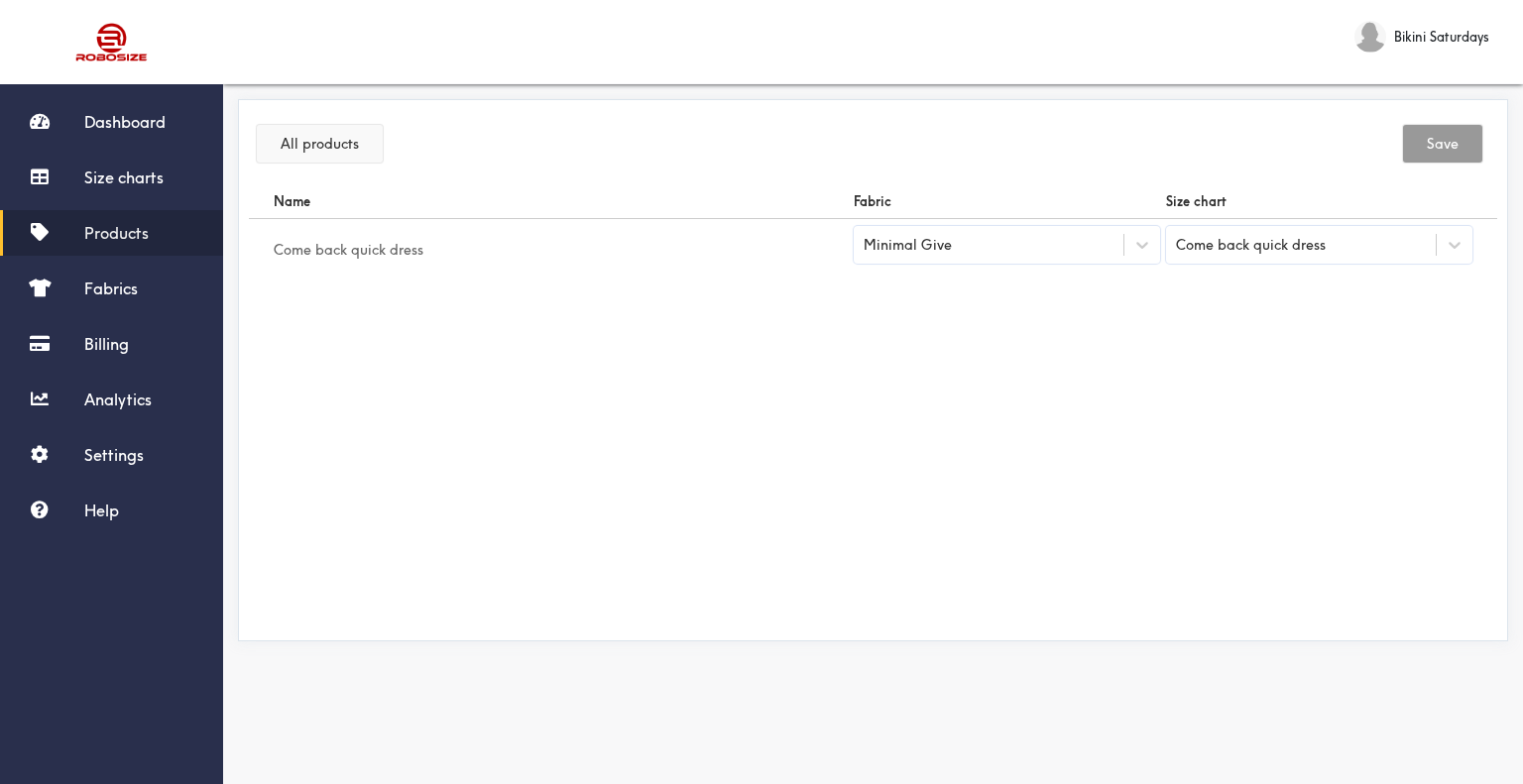 click on "All products" at bounding box center [319, 144] 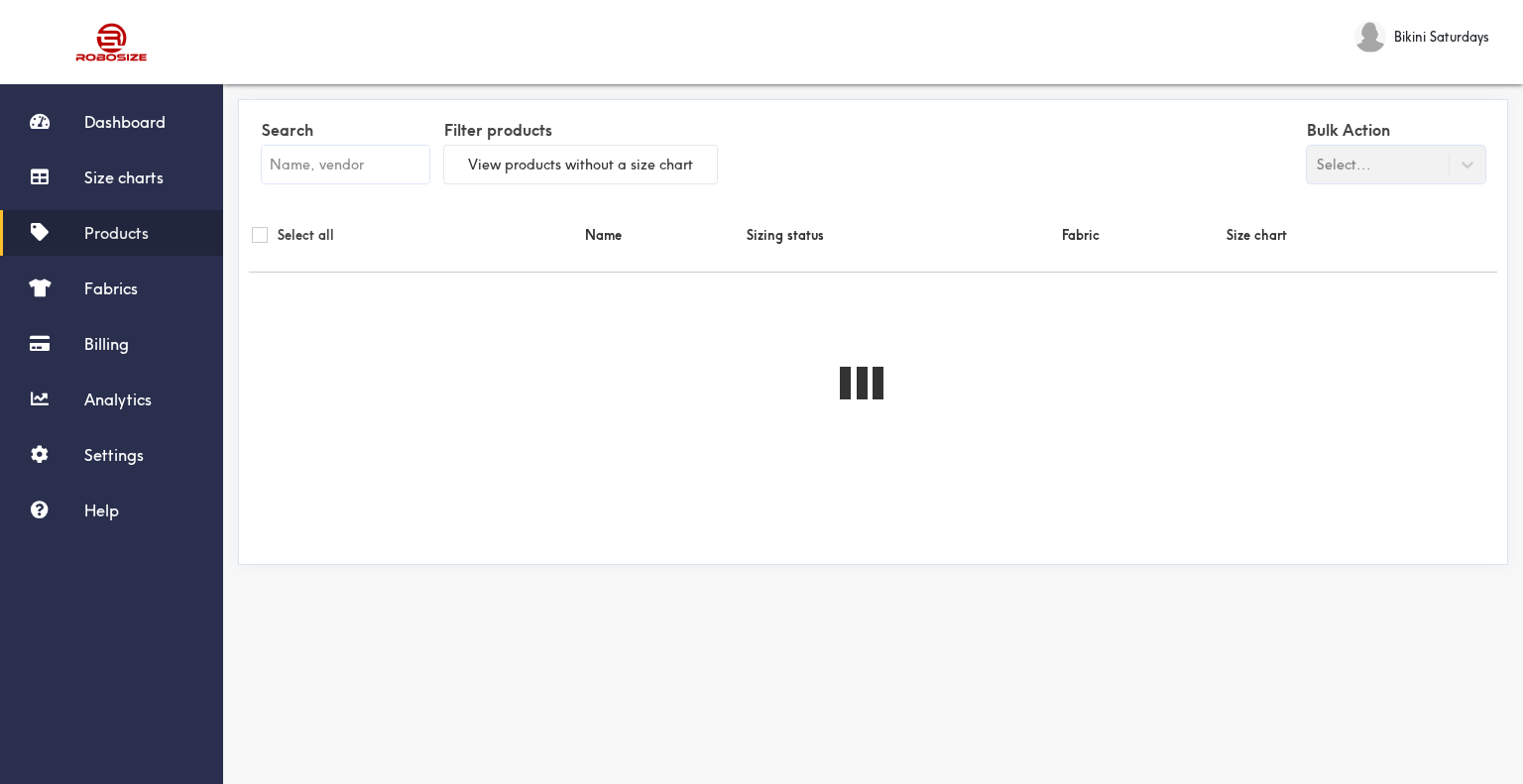 click at bounding box center [345, 165] 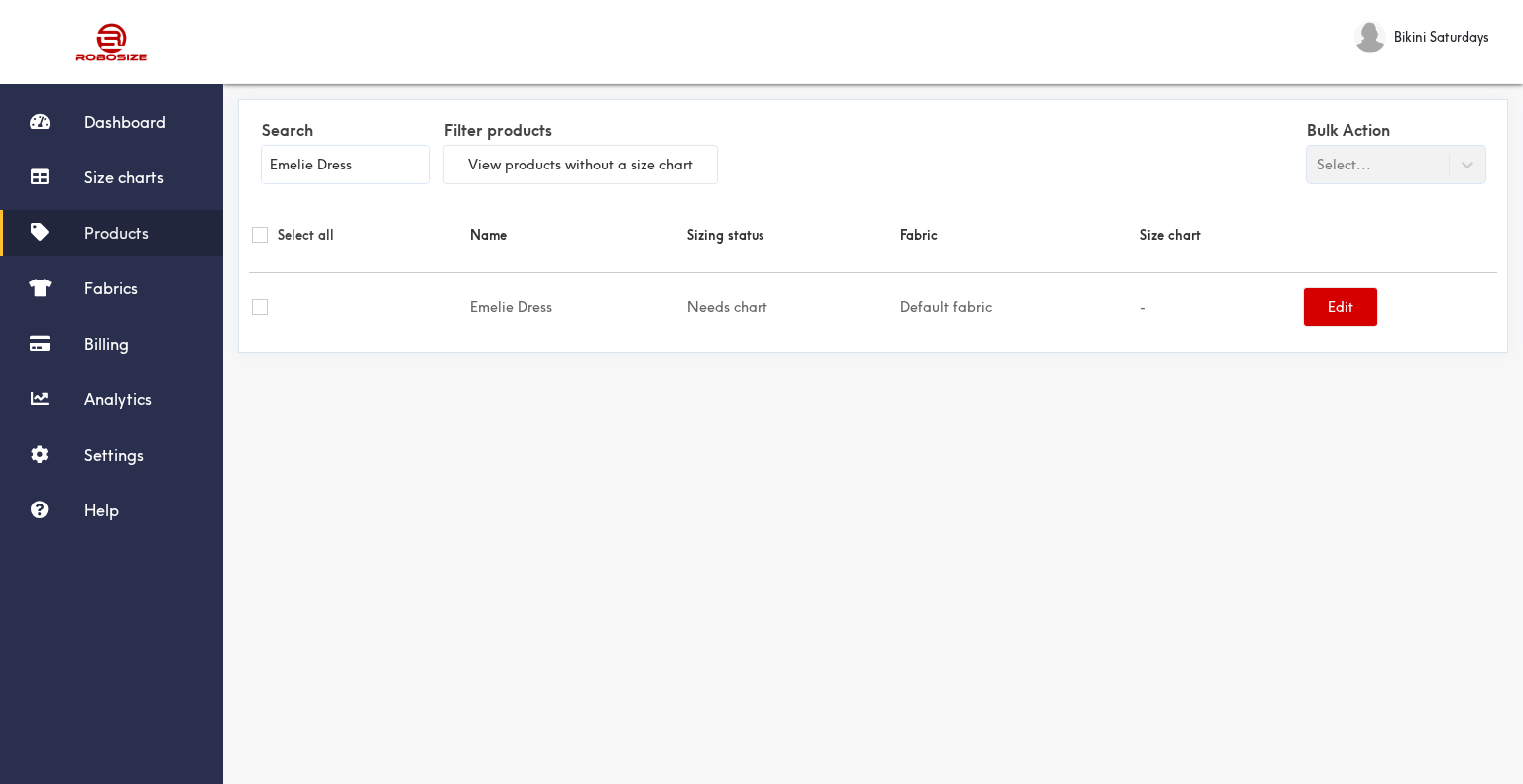 type 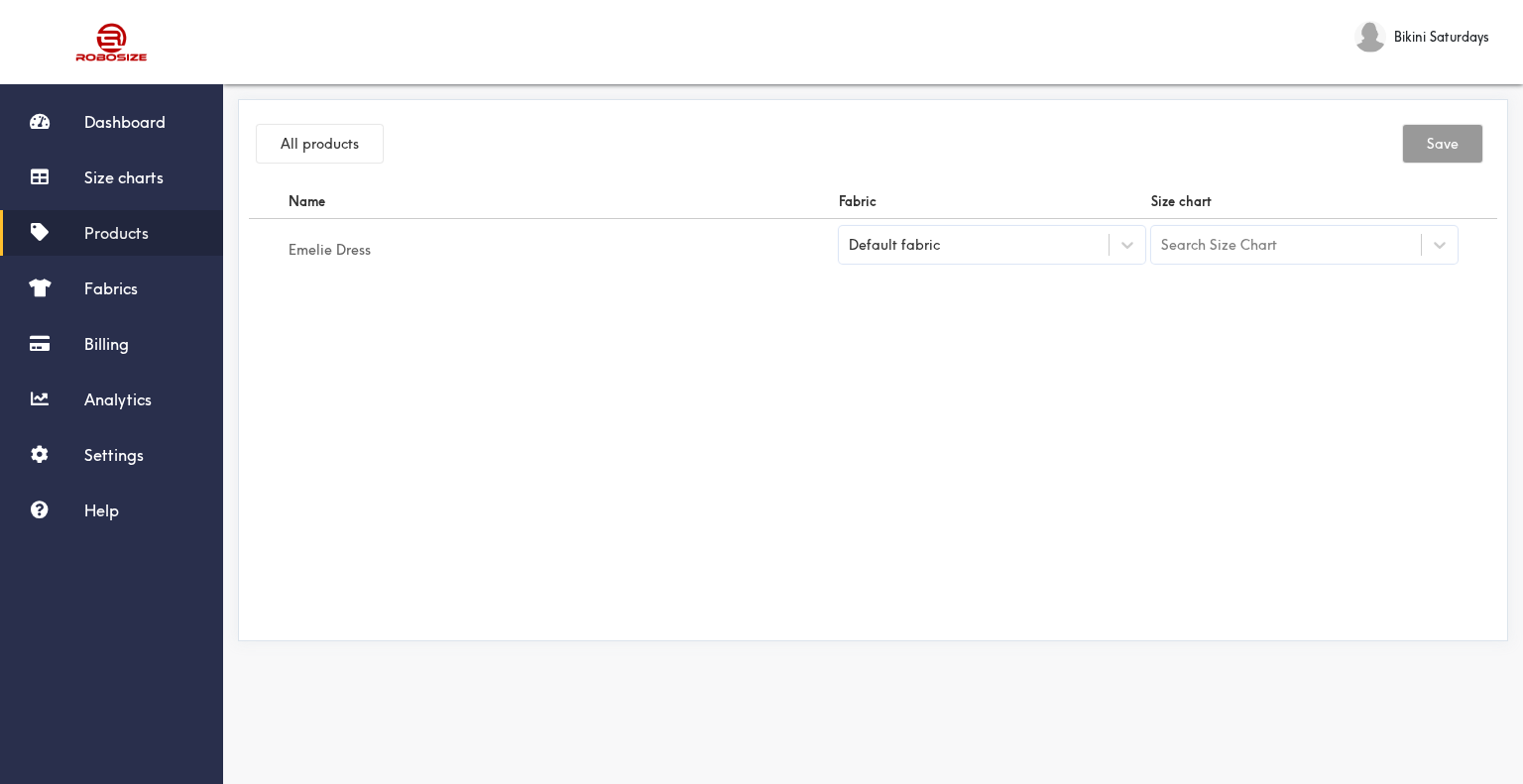 click on "Default fabric" at bounding box center (974, 245) 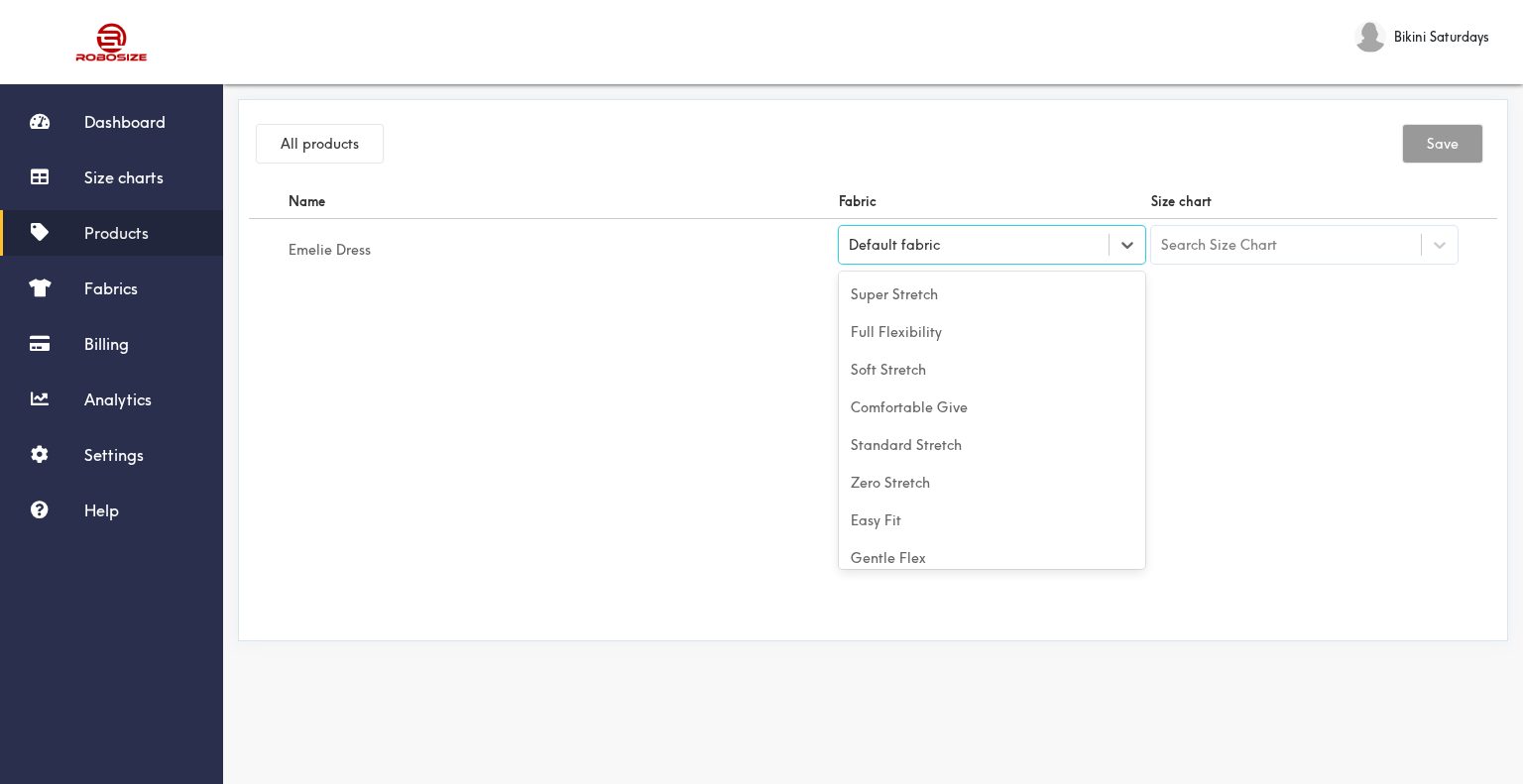 scroll, scrollTop: 87, scrollLeft: 0, axis: vertical 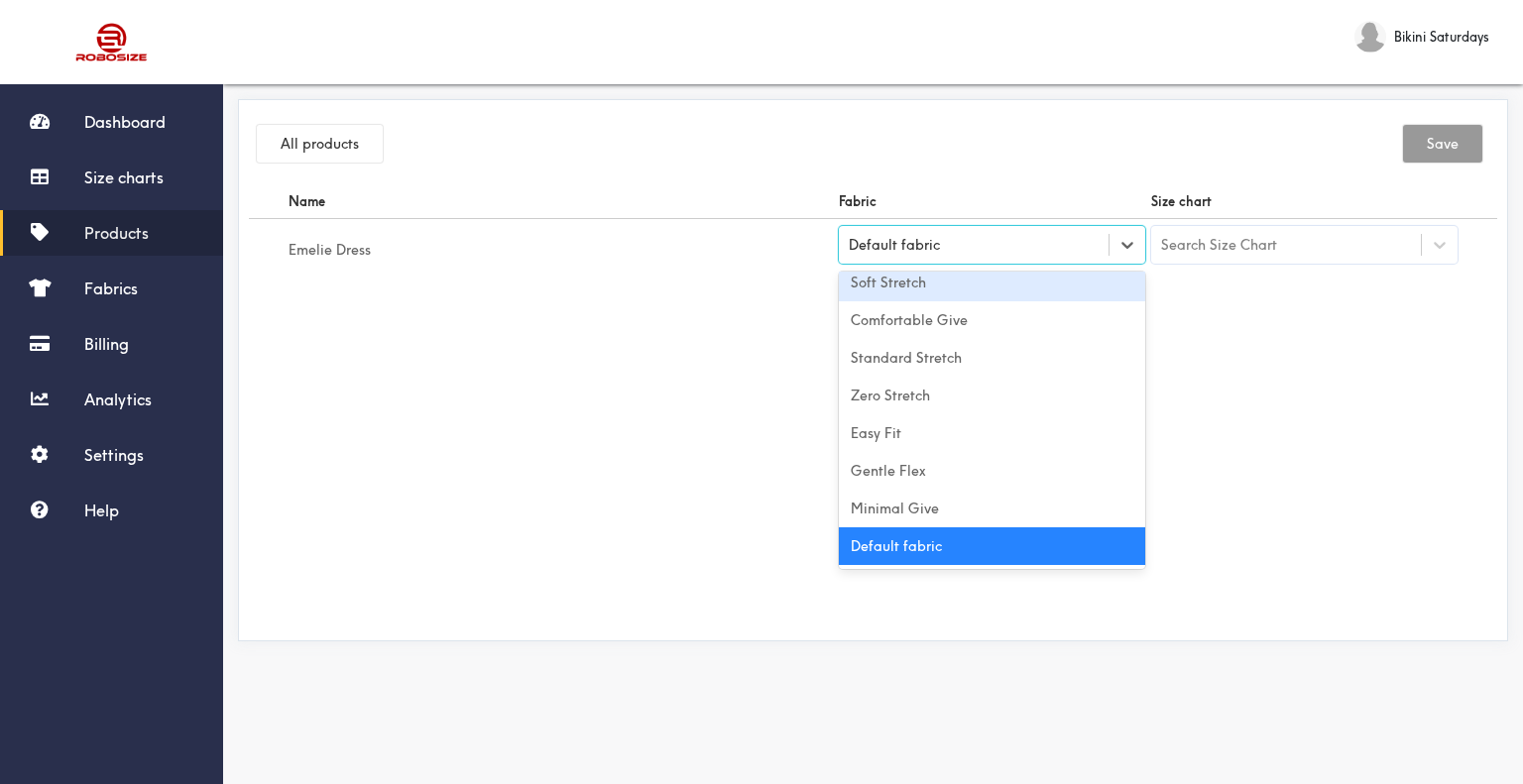 click on "Soft Stretch" at bounding box center [992, 282] 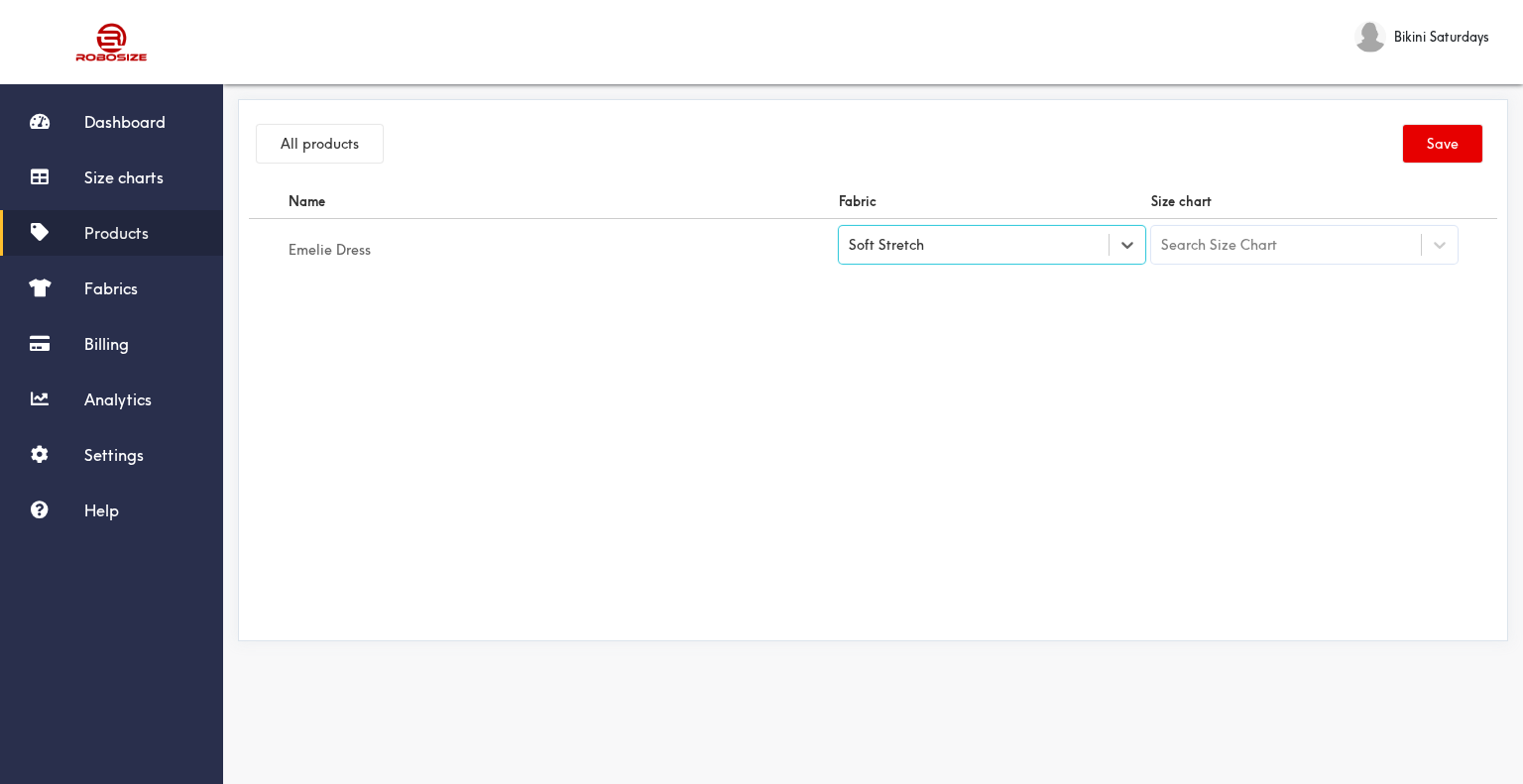 click on "Search Size Chart" at bounding box center [1219, 245] 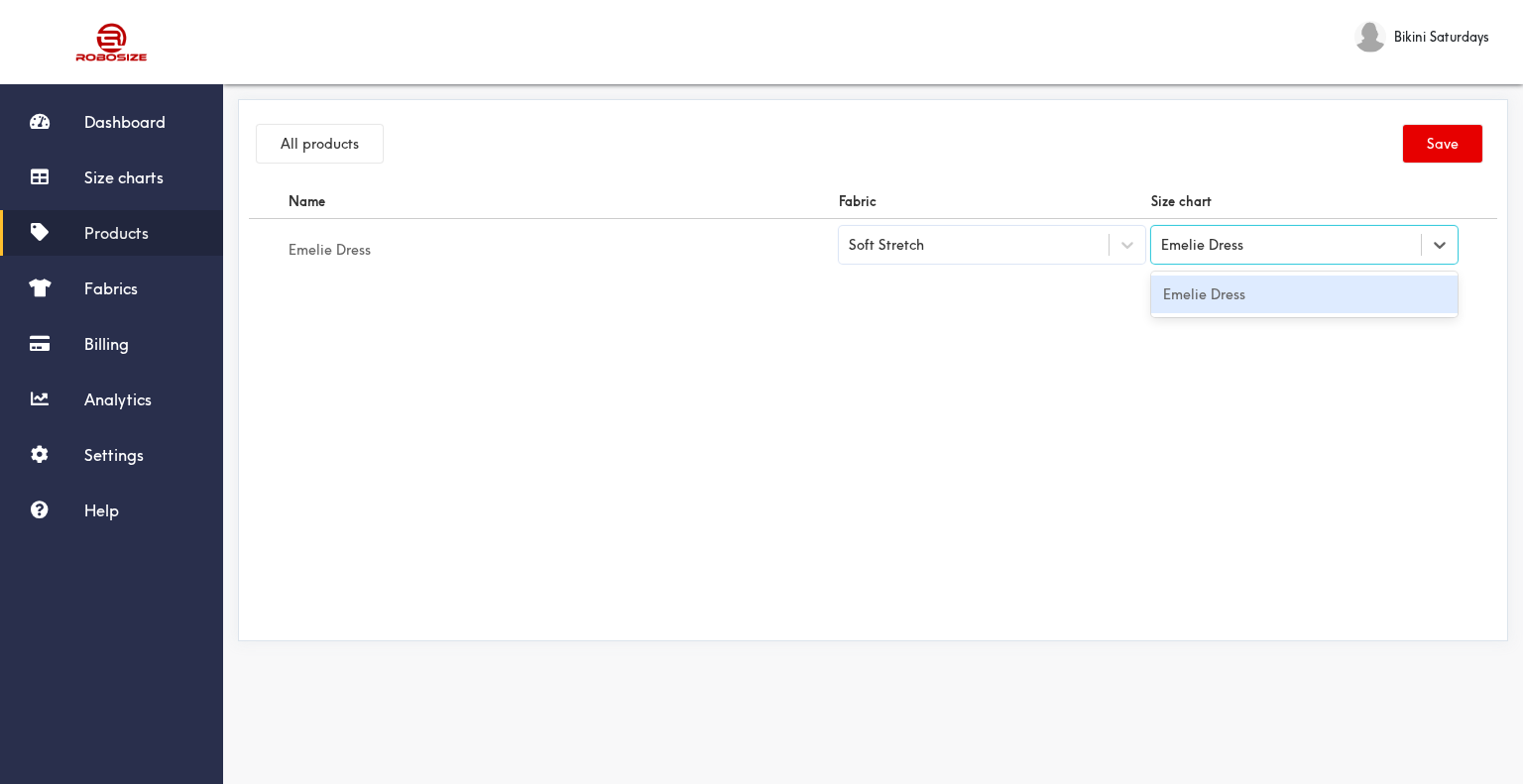 click on "Emelie Dress" at bounding box center [1304, 294] 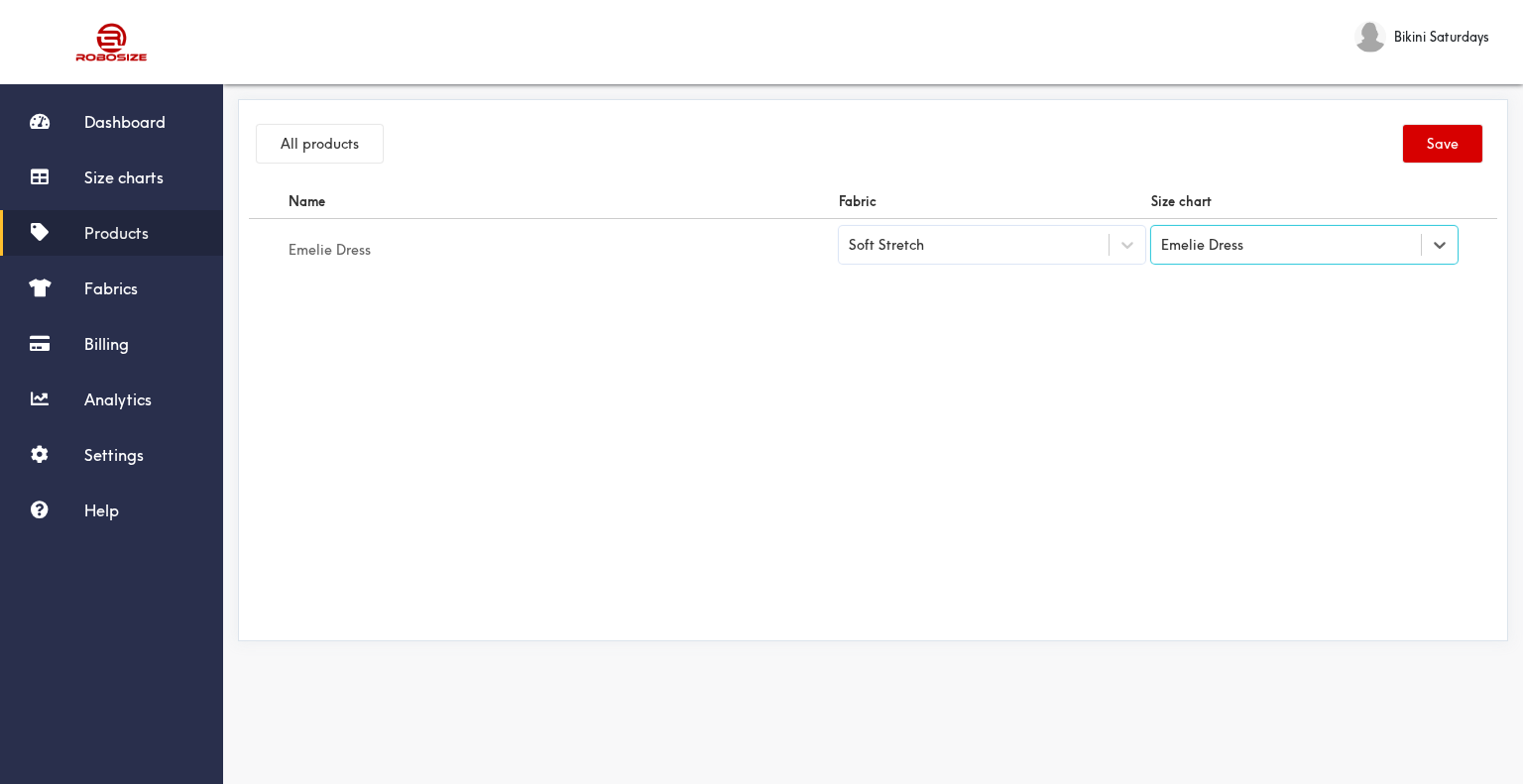 click on "Save" at bounding box center [1443, 144] 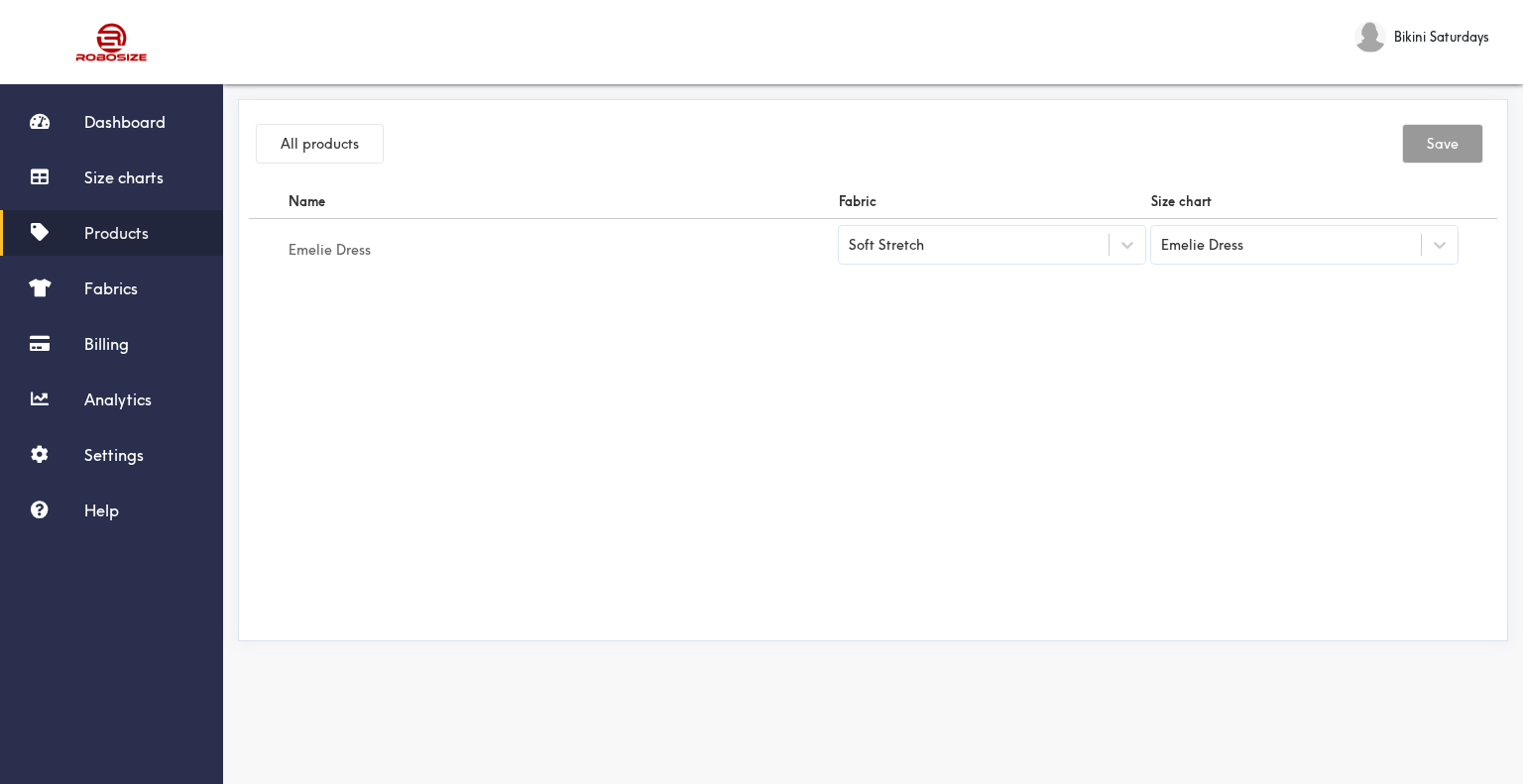 click on "Products" at bounding box center (116, 233) 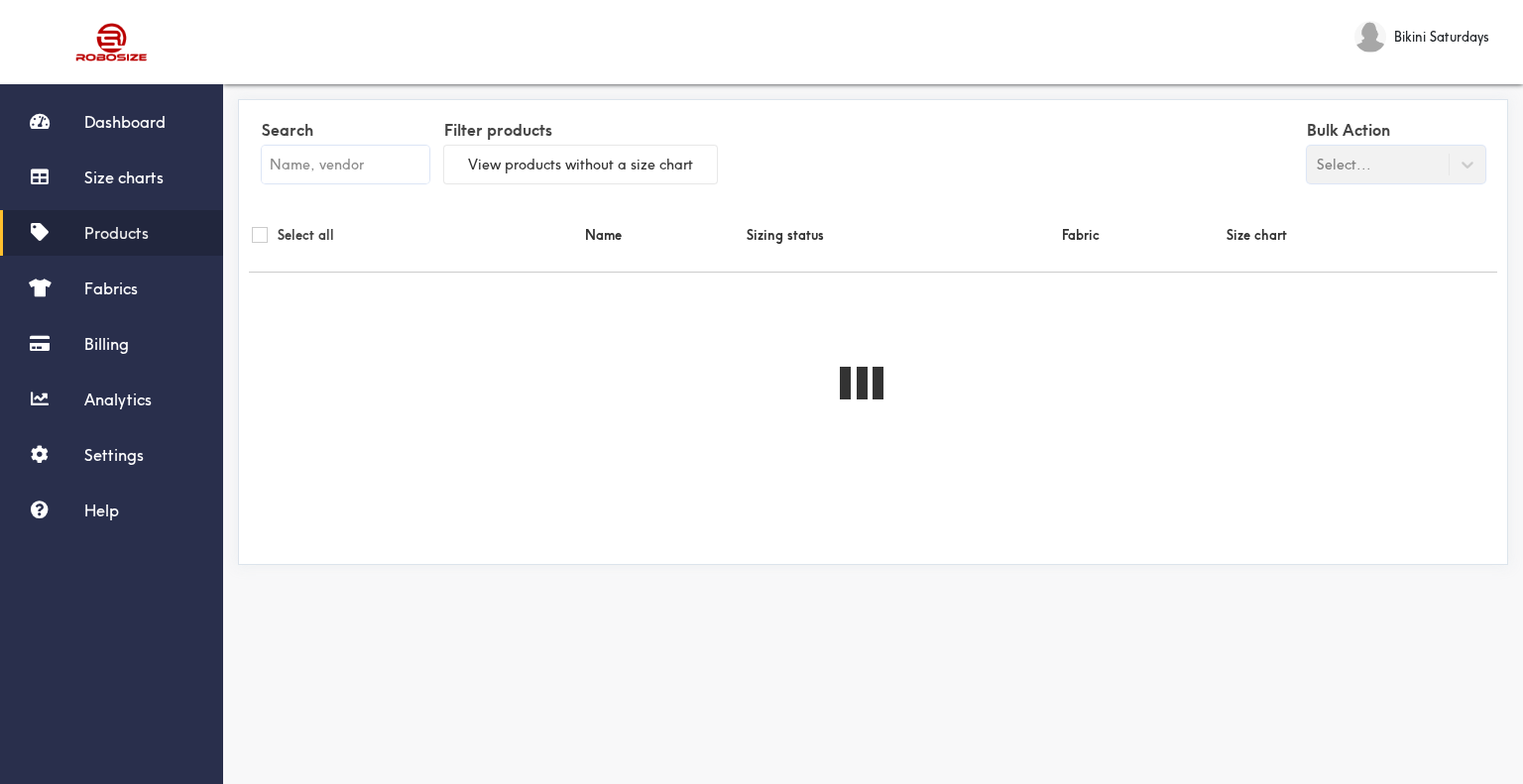 click at bounding box center (345, 165) 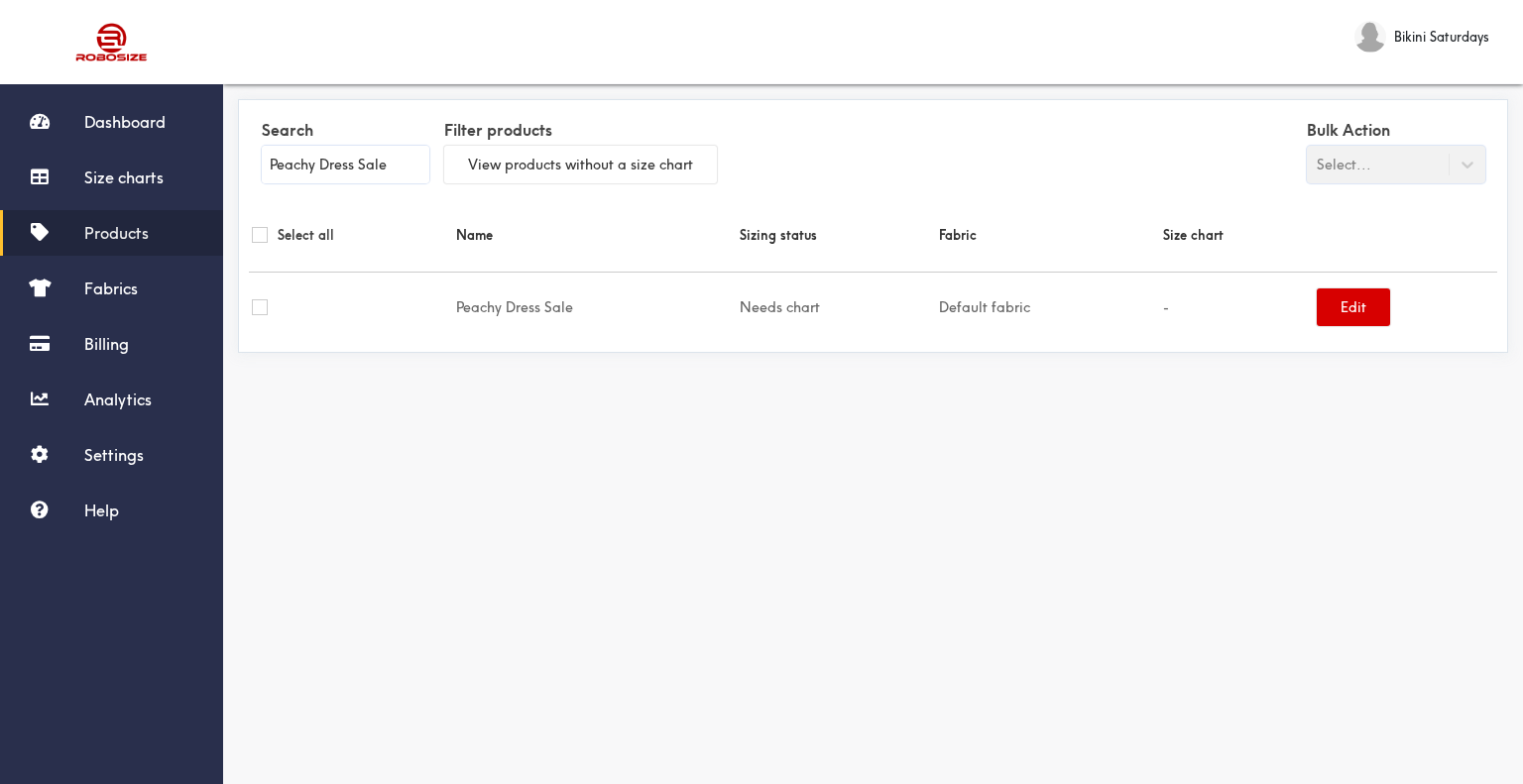 click on "Edit" at bounding box center (1353, 307) 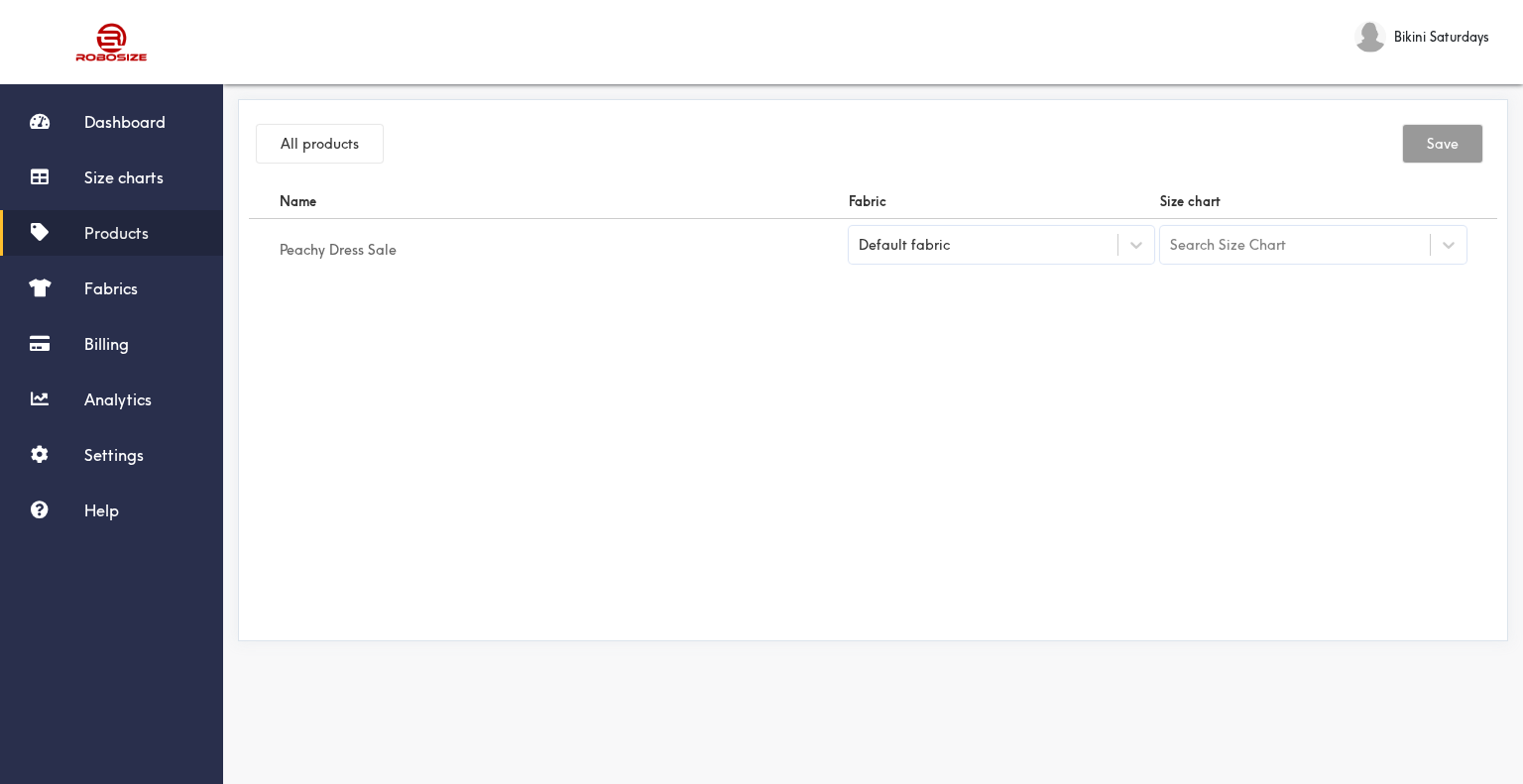click on "Default fabric" at bounding box center [984, 245] 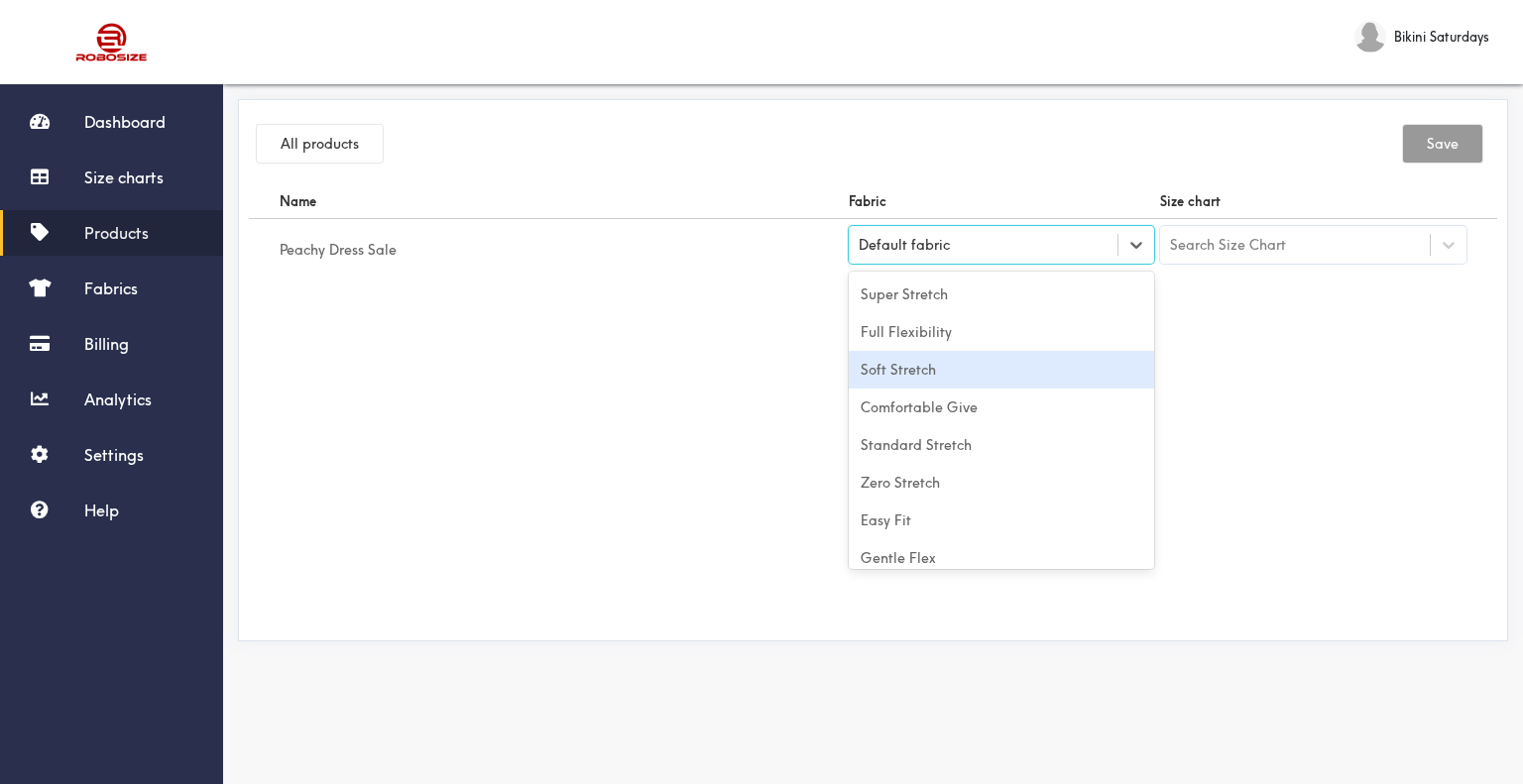 scroll, scrollTop: 87, scrollLeft: 0, axis: vertical 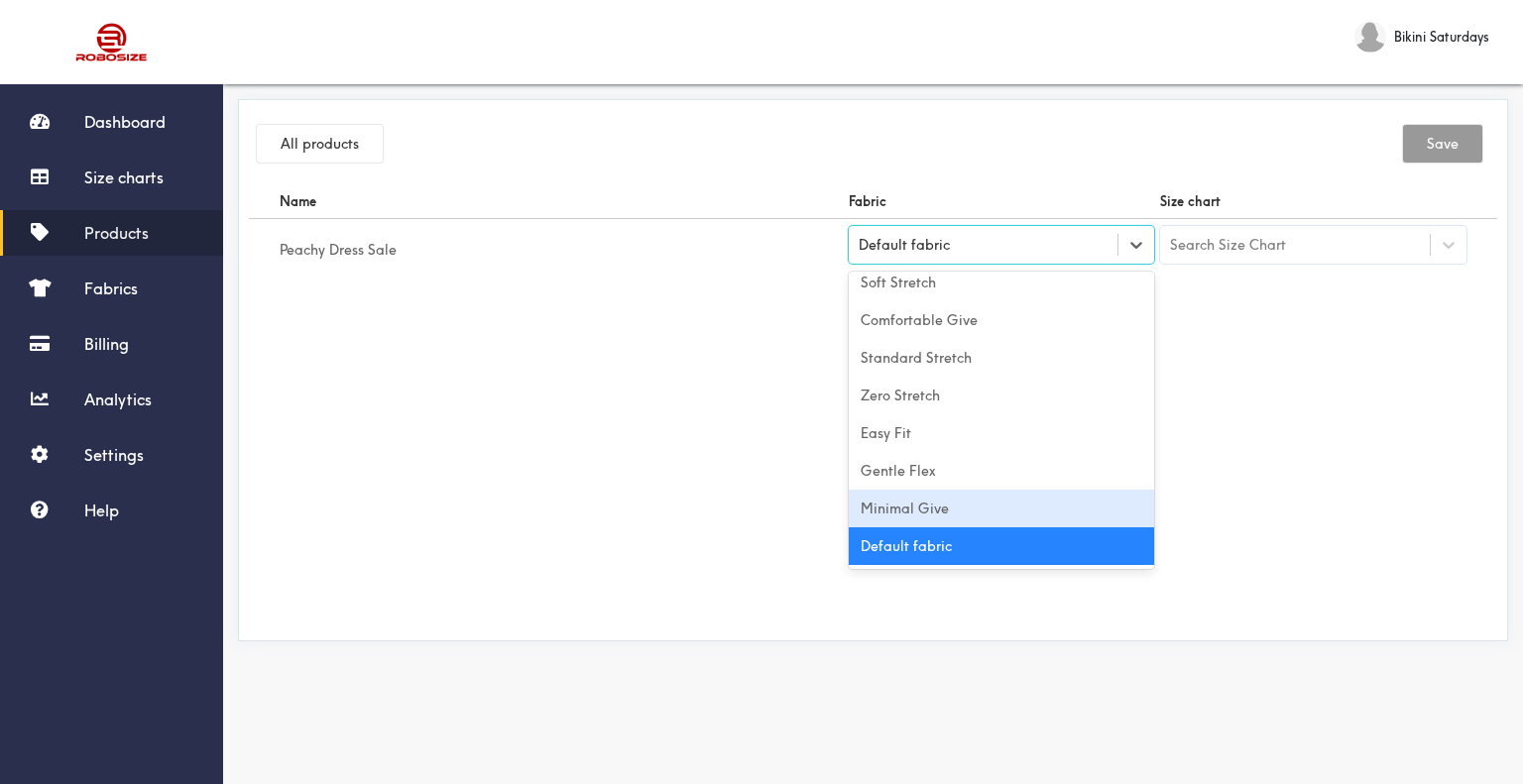 click on "Minimal Give" at bounding box center (1001, 508) 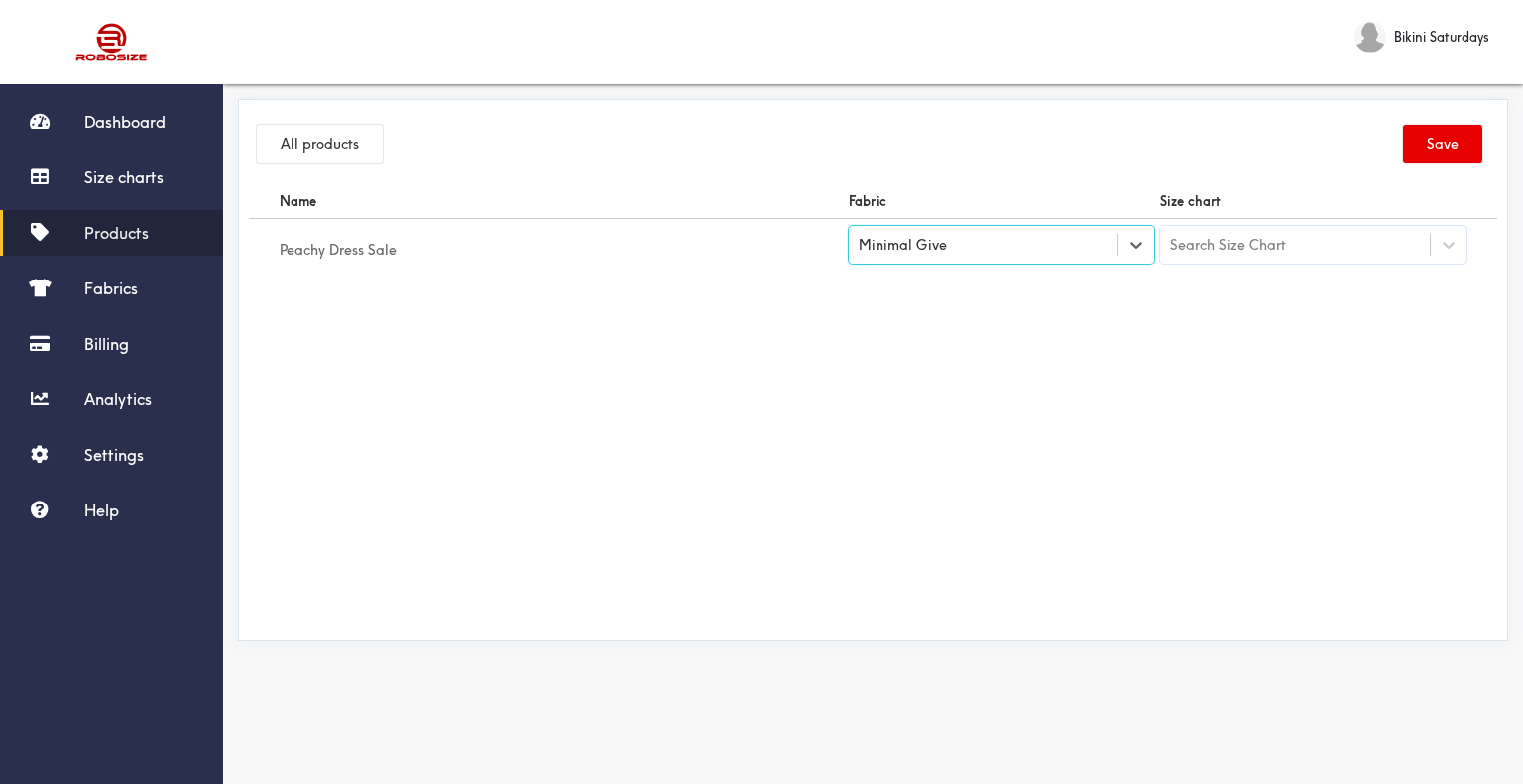 click on "Search Size Chart" at bounding box center [1295, 245] 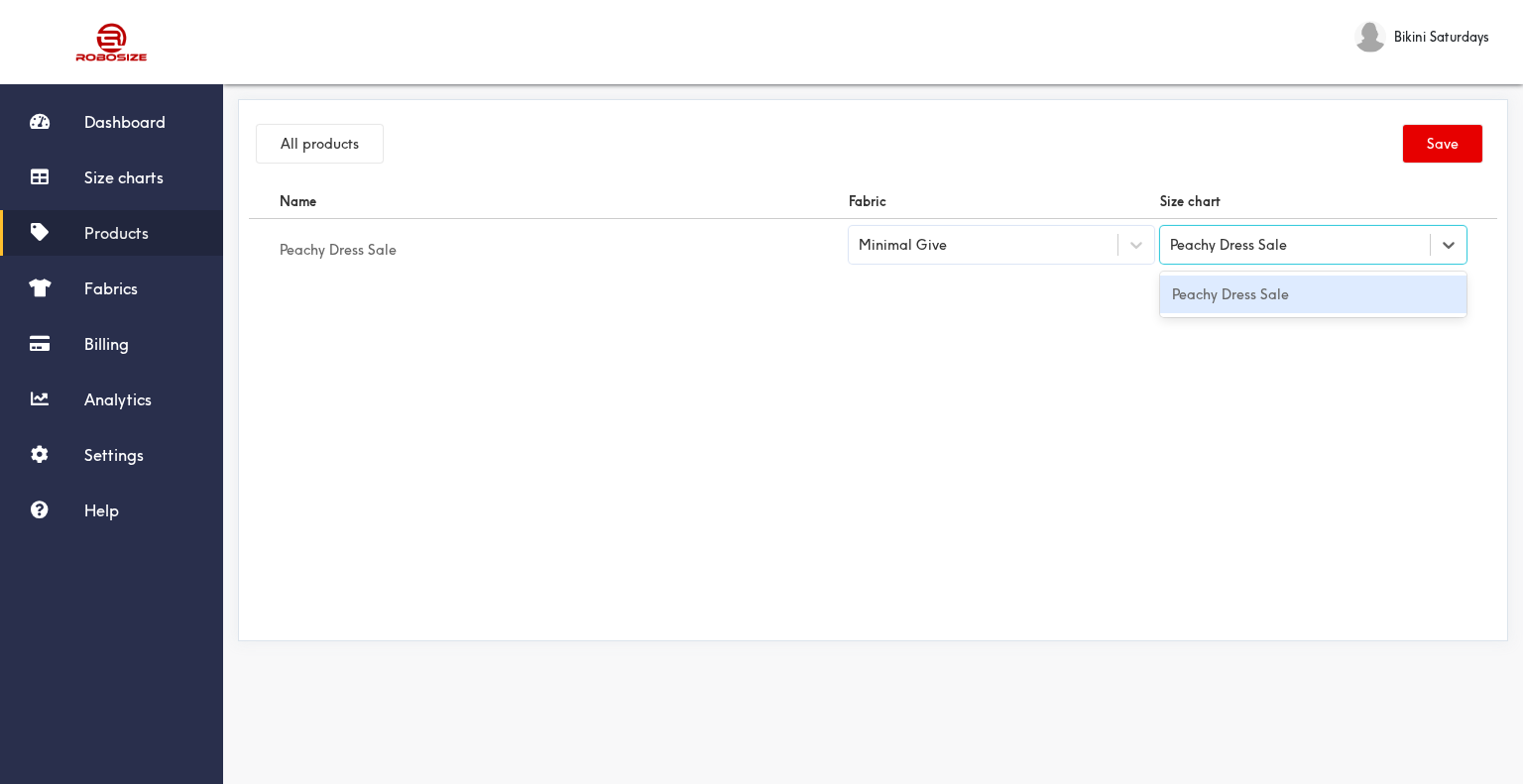 click on "Peachy Dress Sale" at bounding box center [1313, 294] 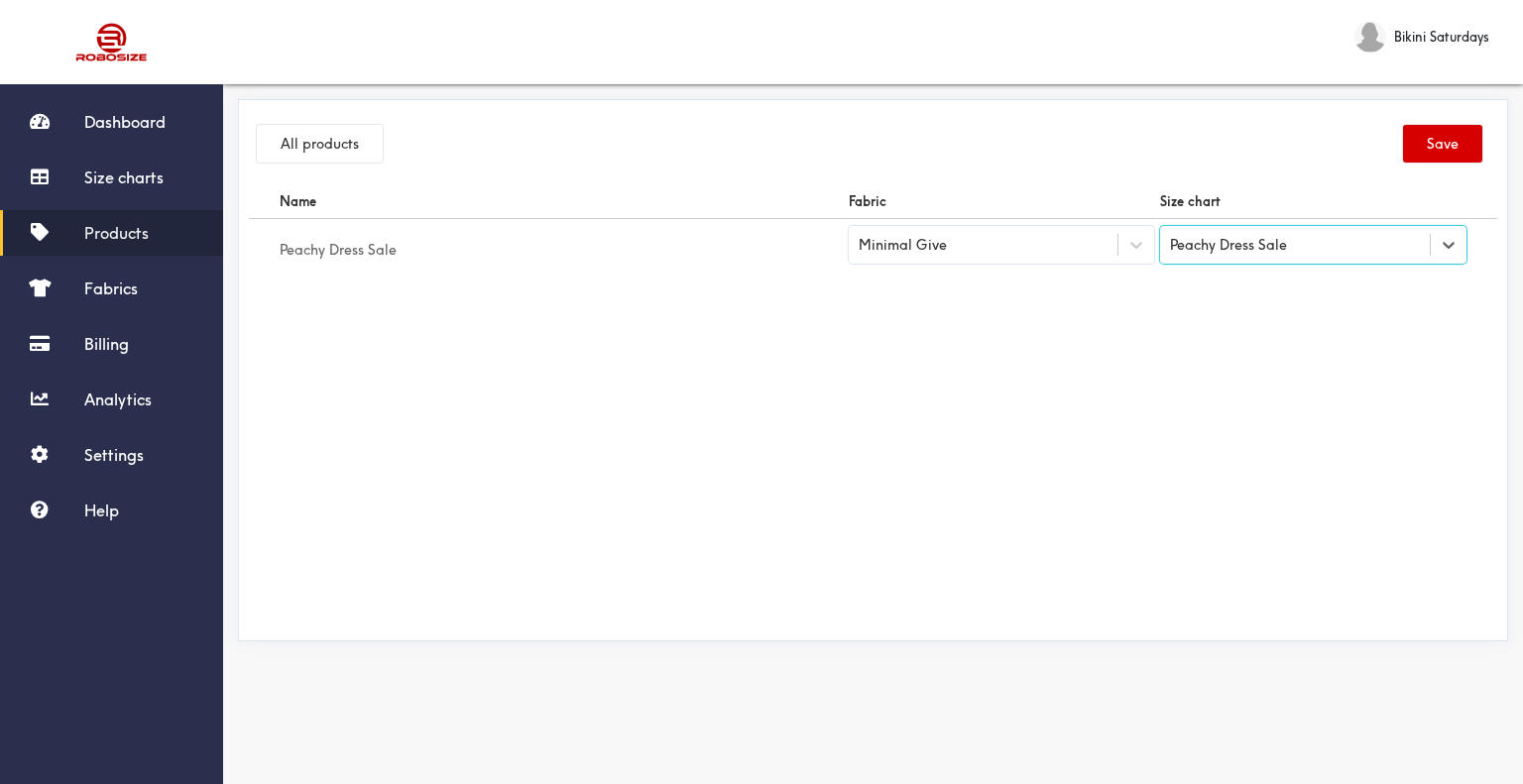click on "Save" at bounding box center (1443, 144) 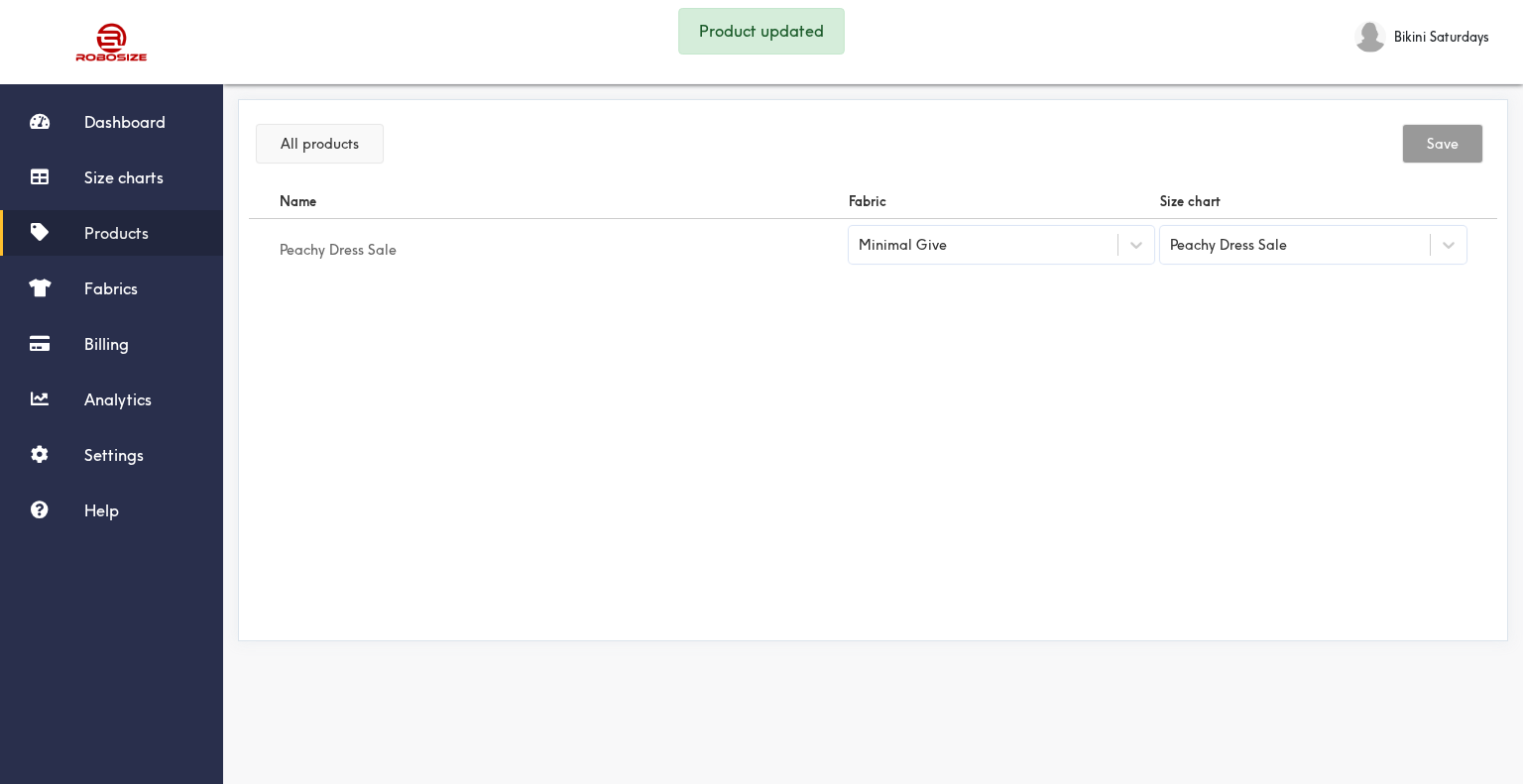 click on "All products" at bounding box center (319, 144) 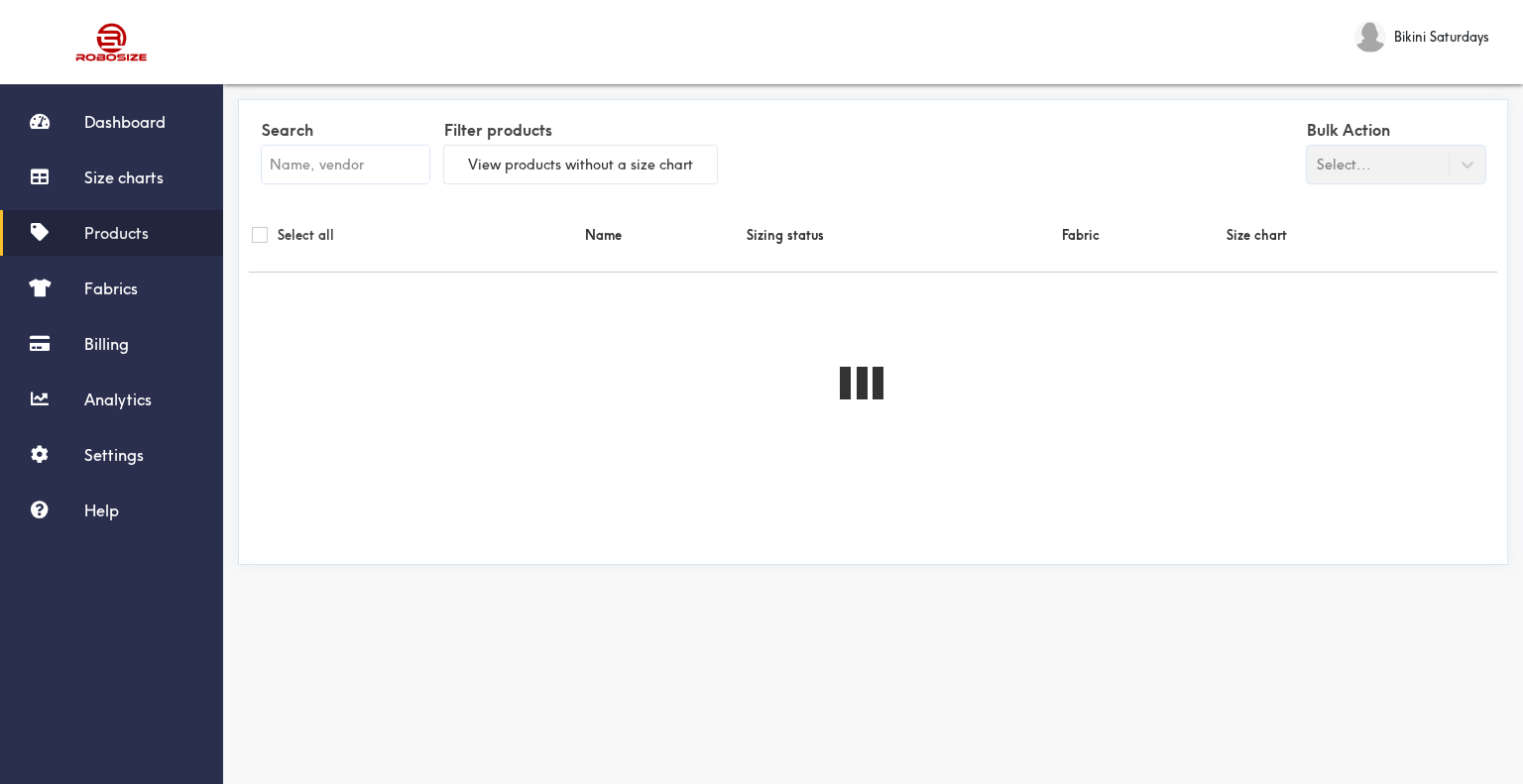 click at bounding box center [345, 165] 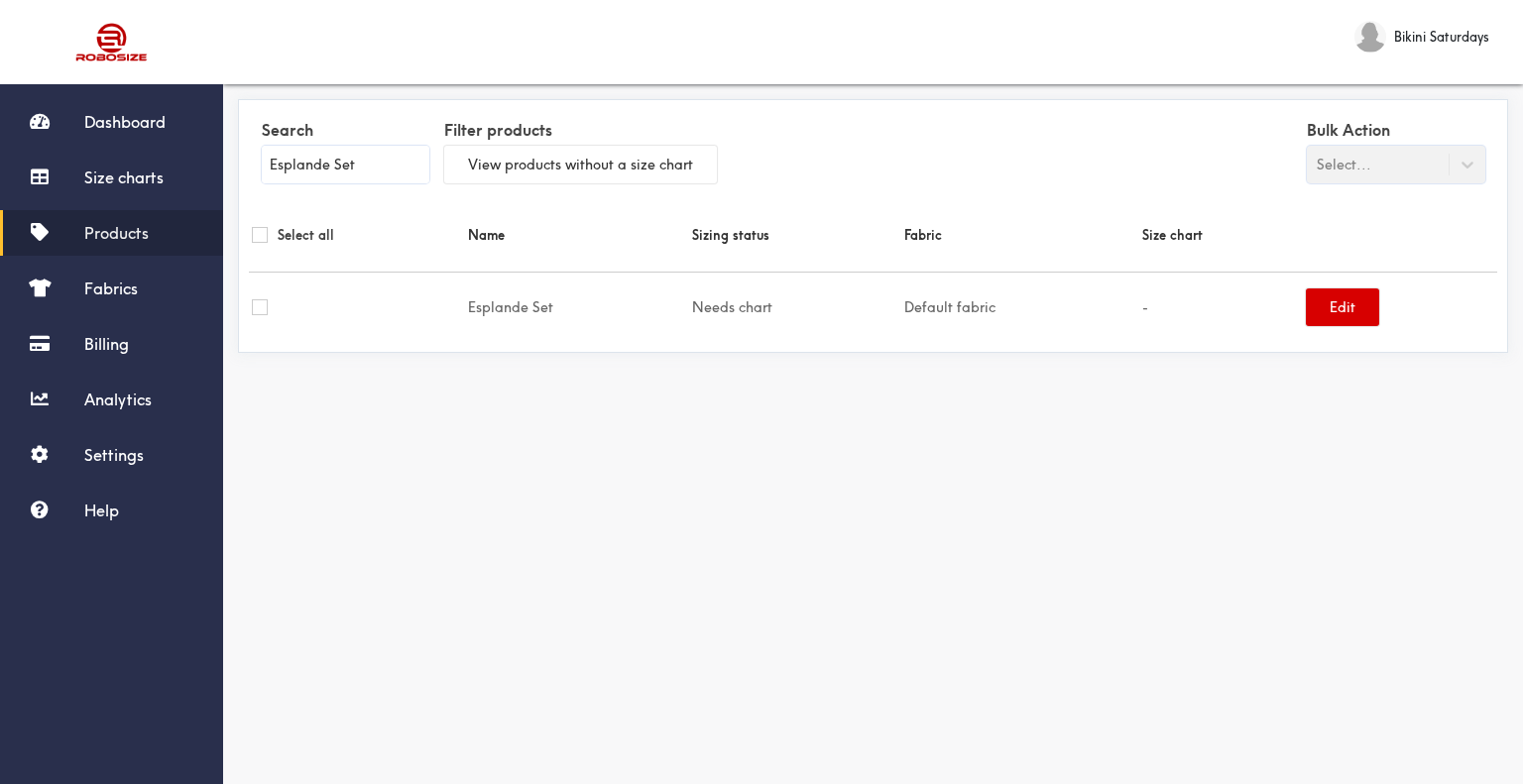 click on "Edit" at bounding box center (1343, 307) 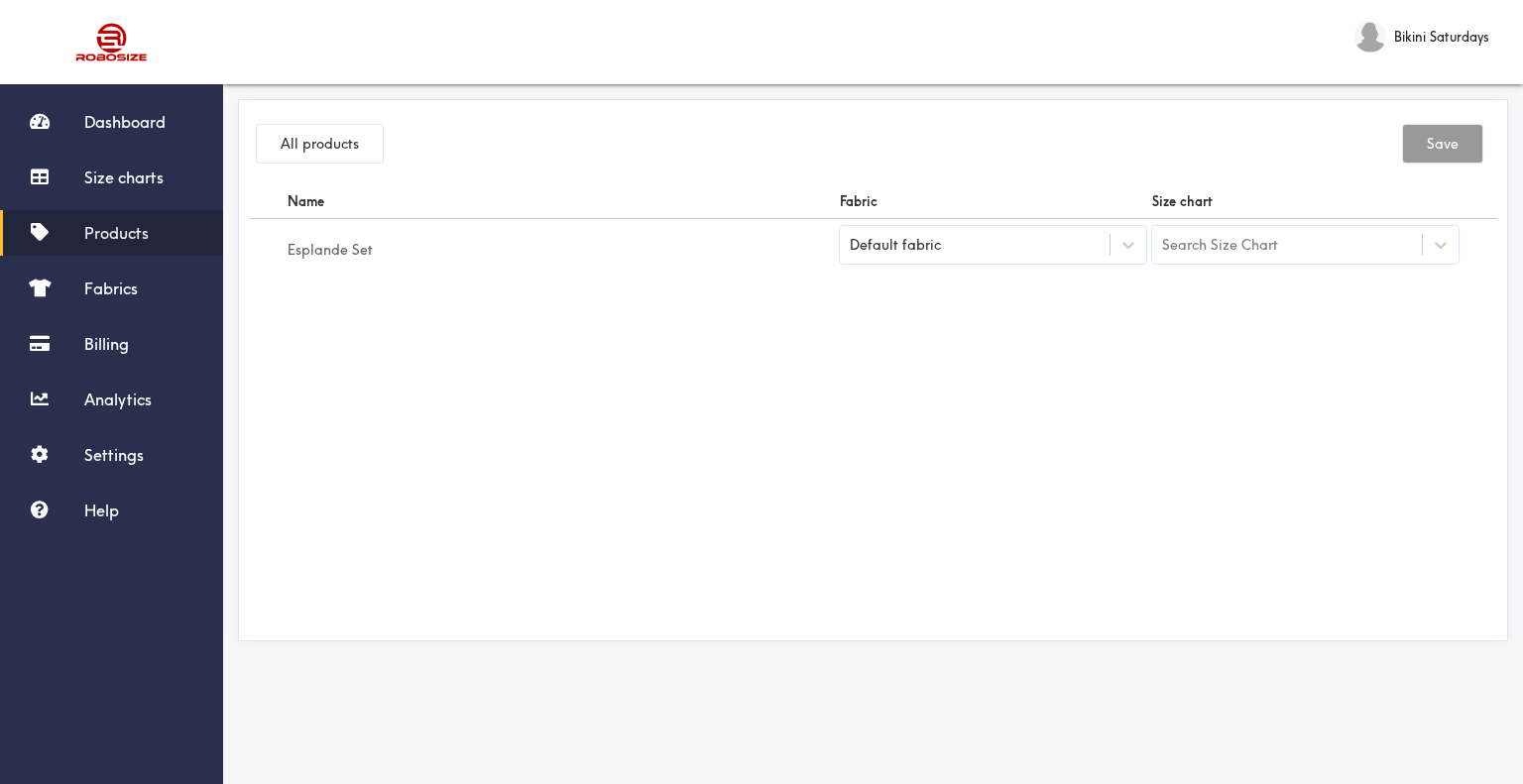 click on "Default fabric" at bounding box center [993, 245] 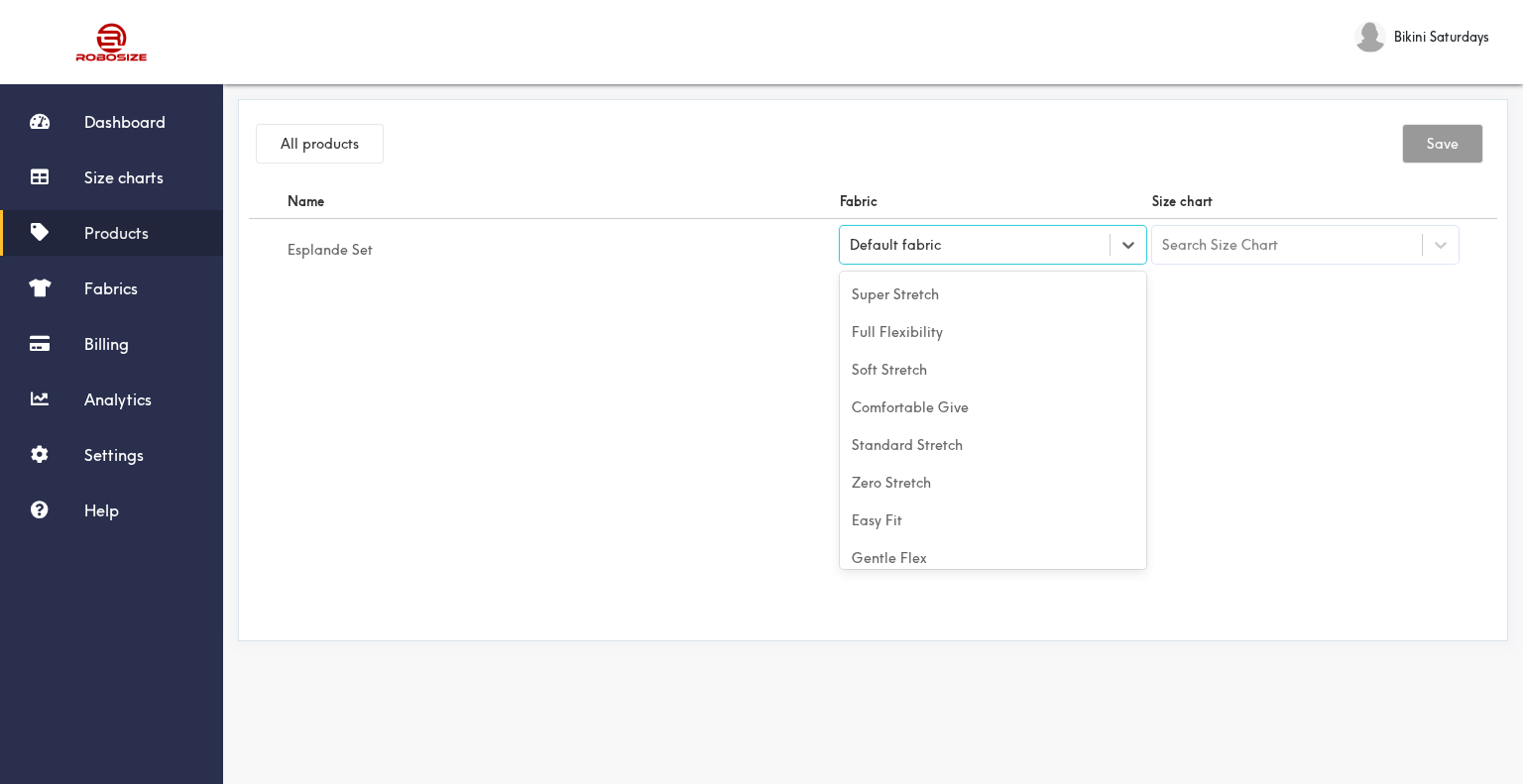 scroll, scrollTop: 87, scrollLeft: 0, axis: vertical 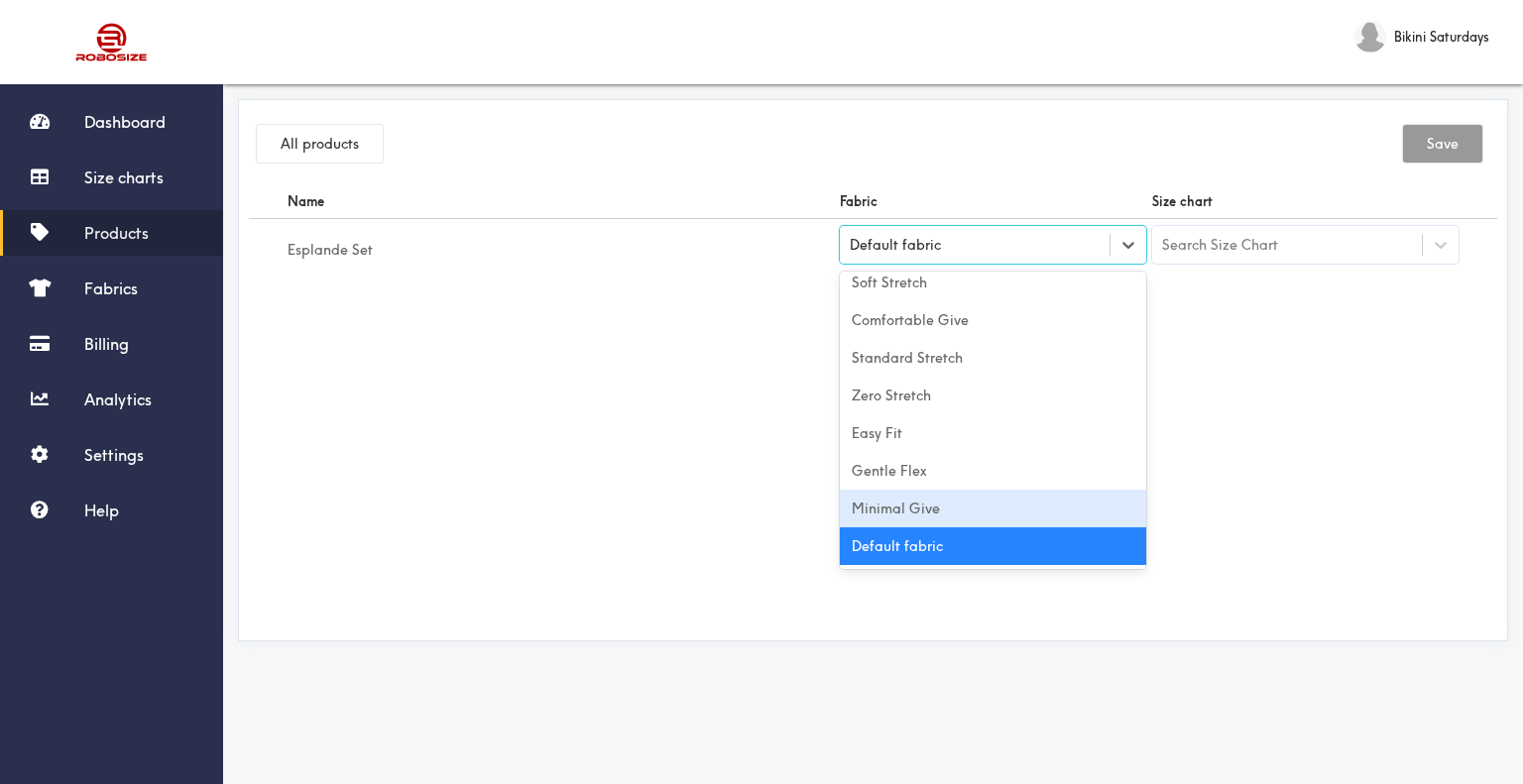 click on "Minimal Give" at bounding box center (993, 508) 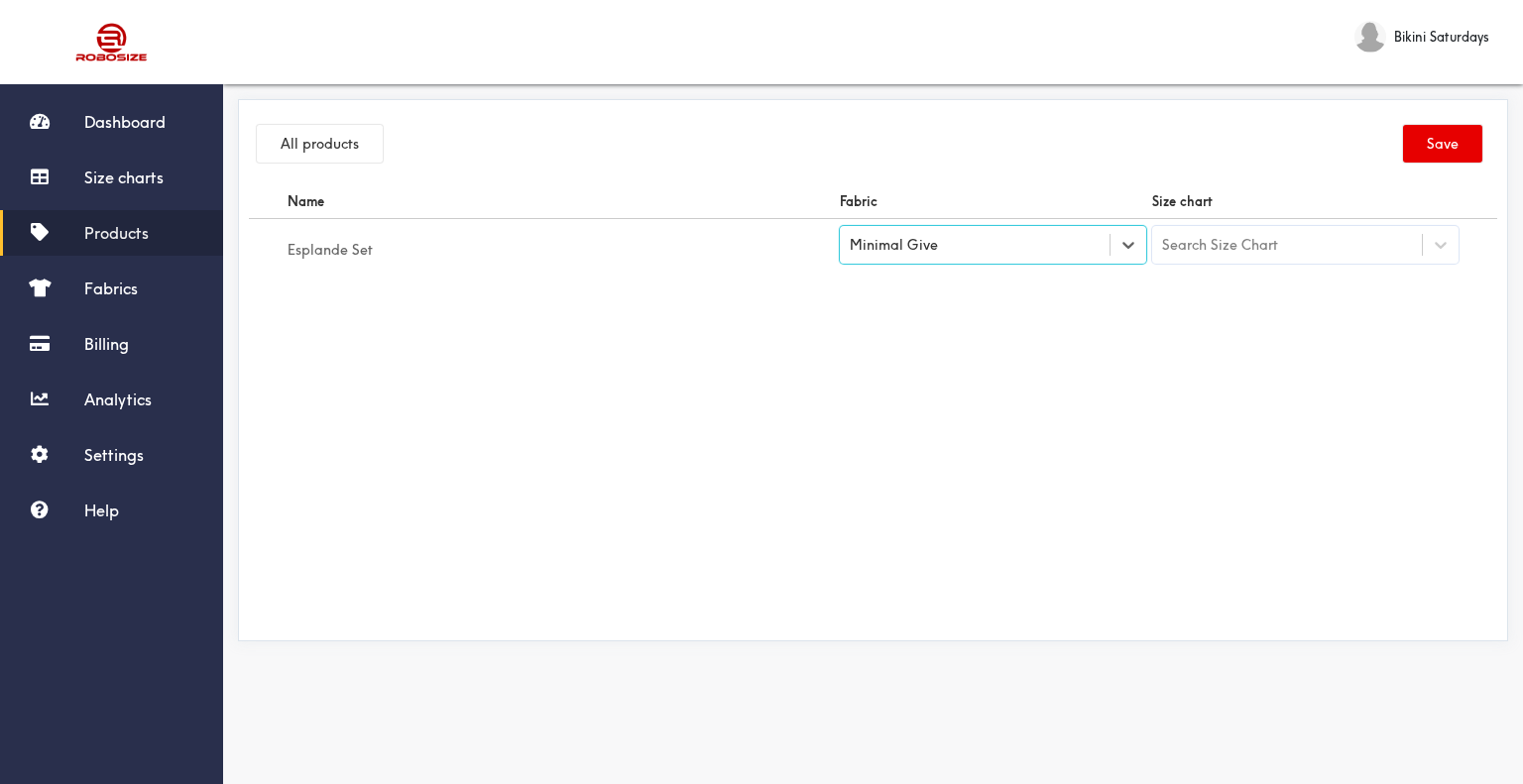 click on "Search Size Chart" at bounding box center (1220, 245) 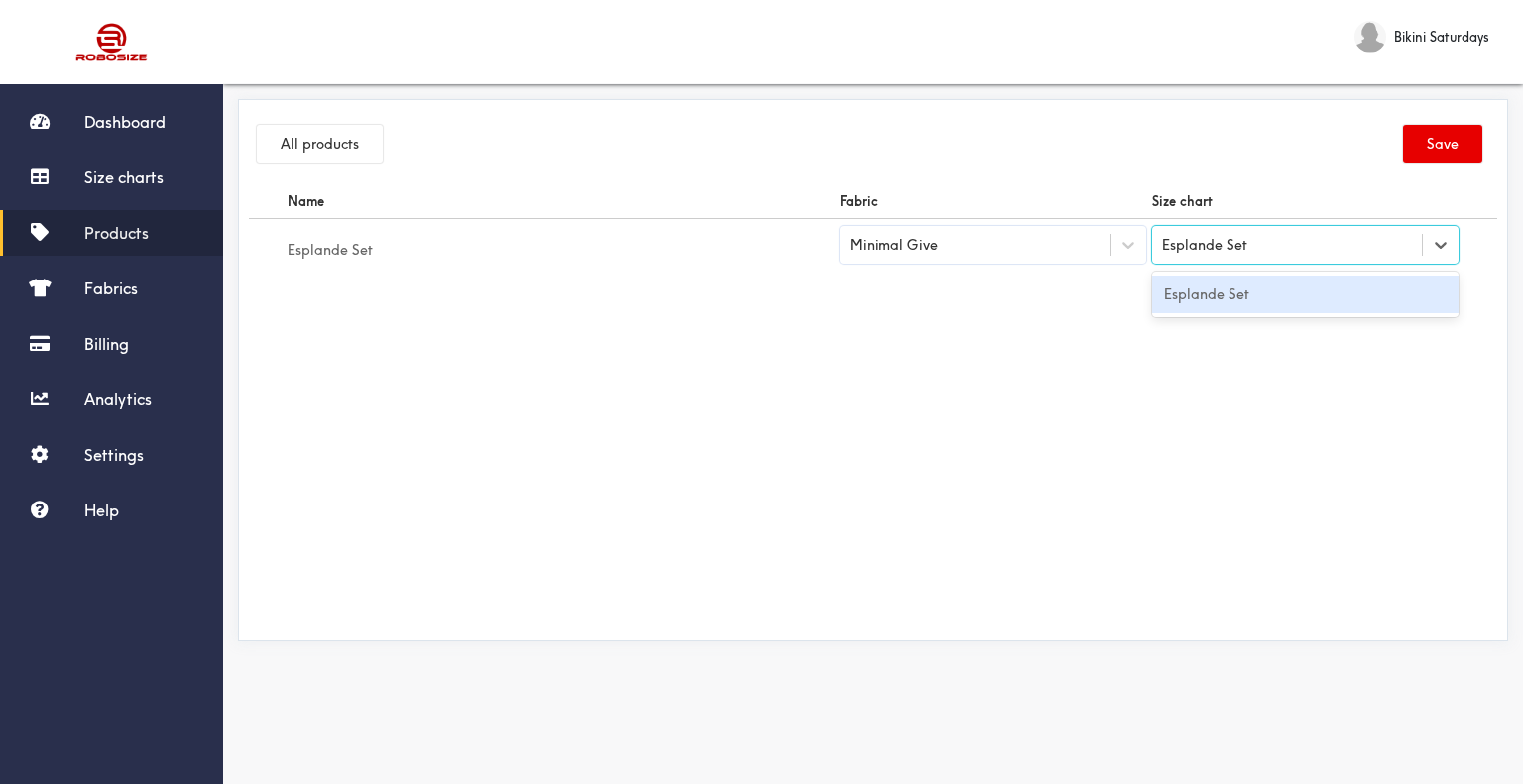 click on "Esplande Set" at bounding box center (1305, 294) 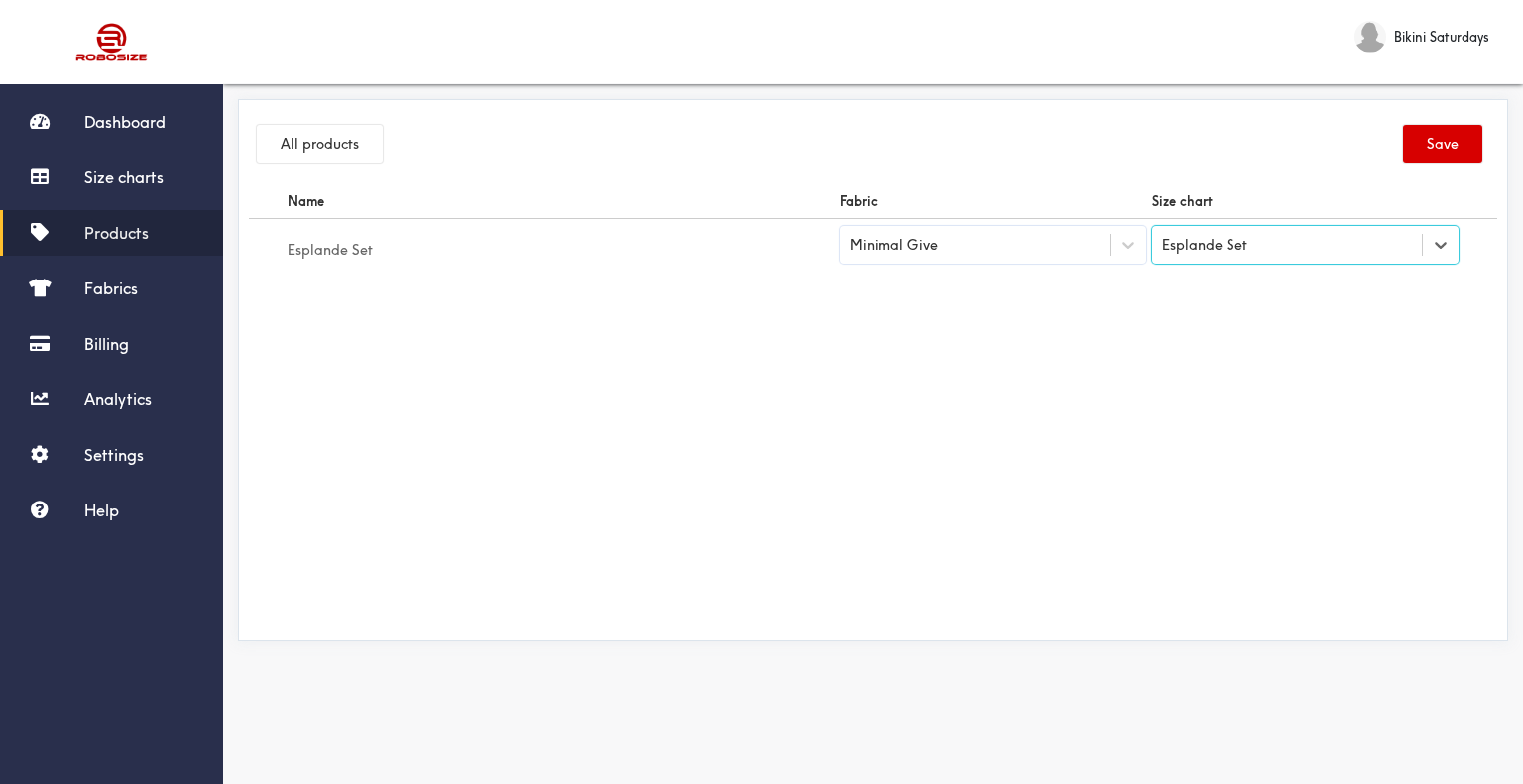 click on "Save" at bounding box center [1443, 144] 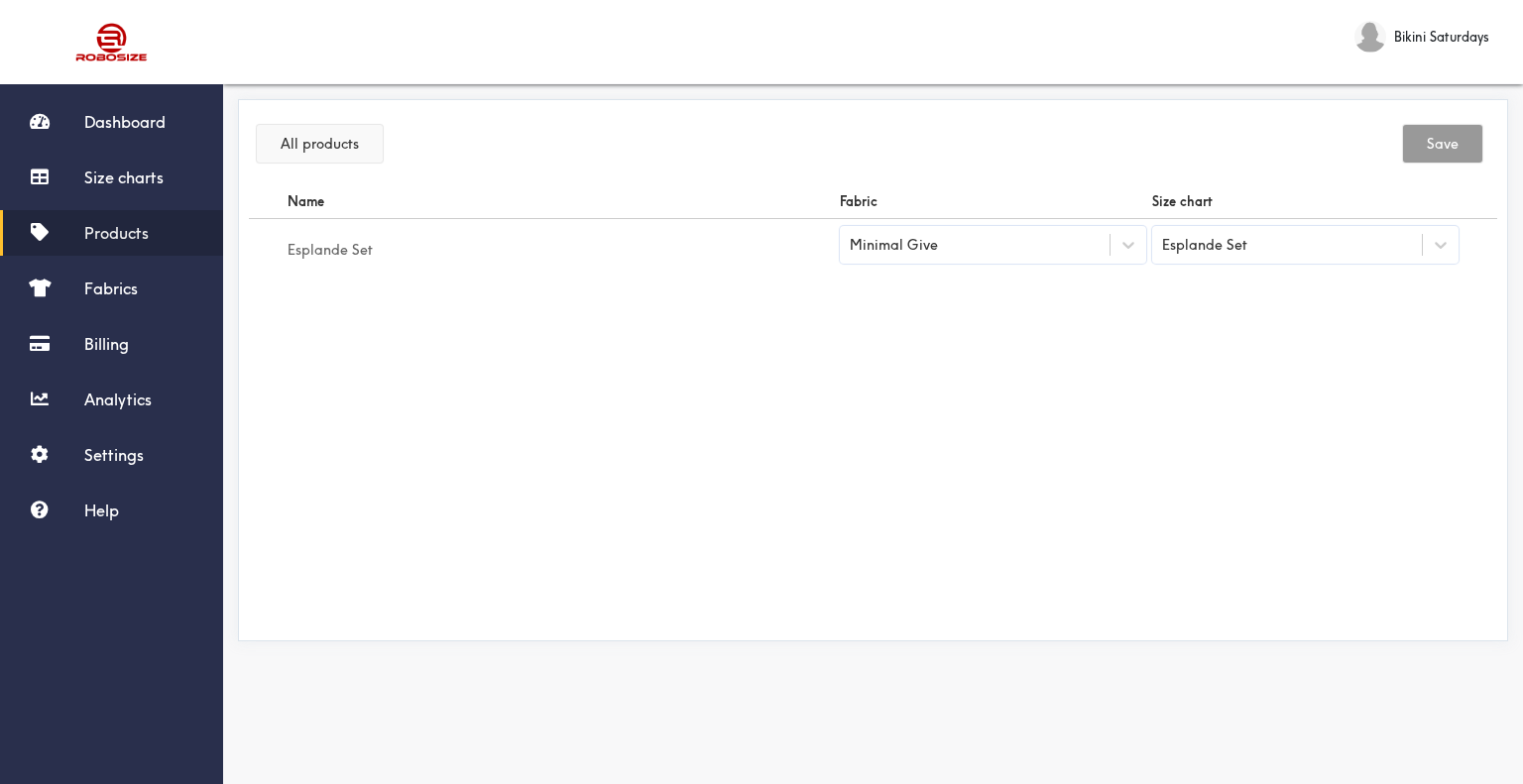 click on "All products" at bounding box center [319, 144] 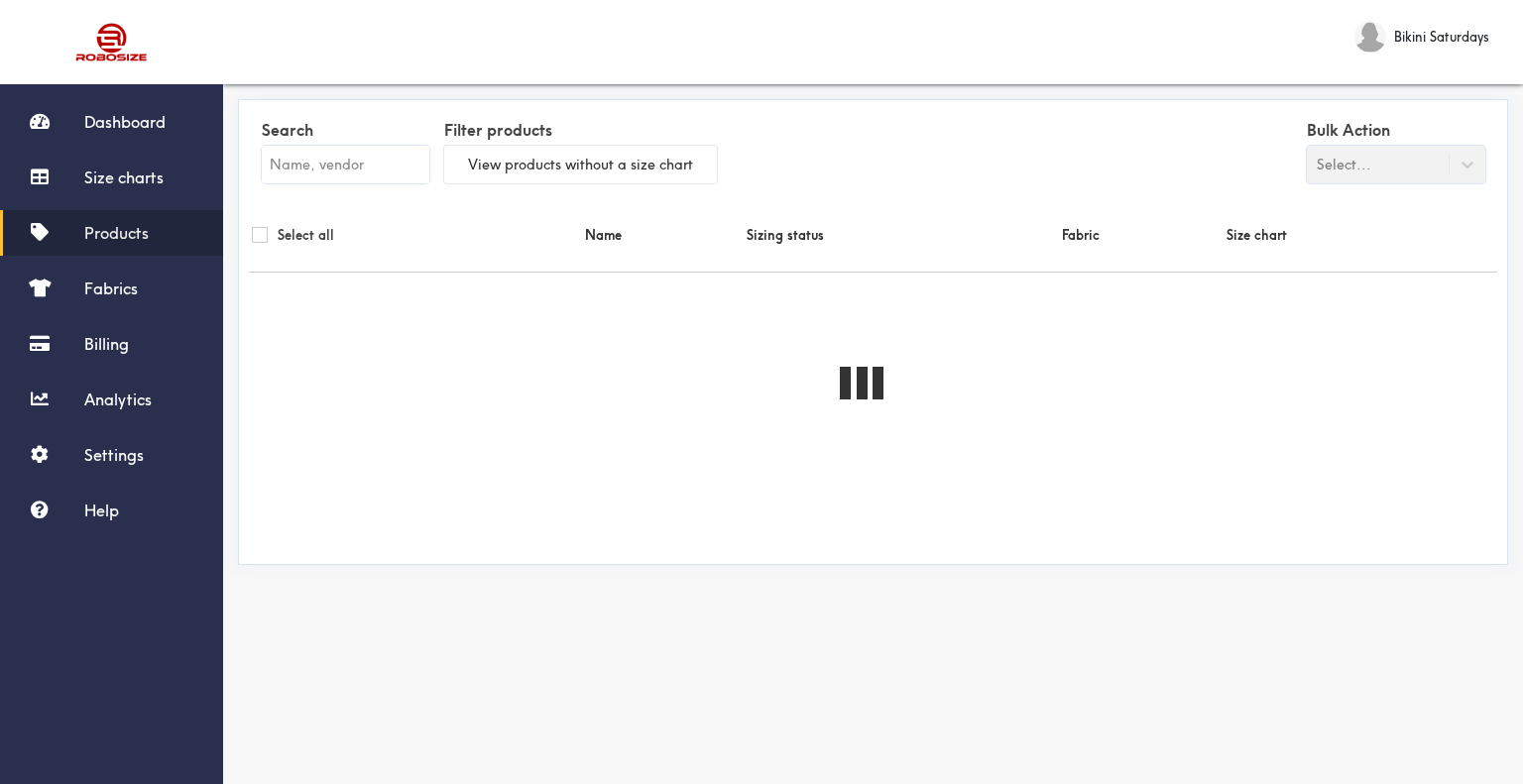 click at bounding box center [345, 165] 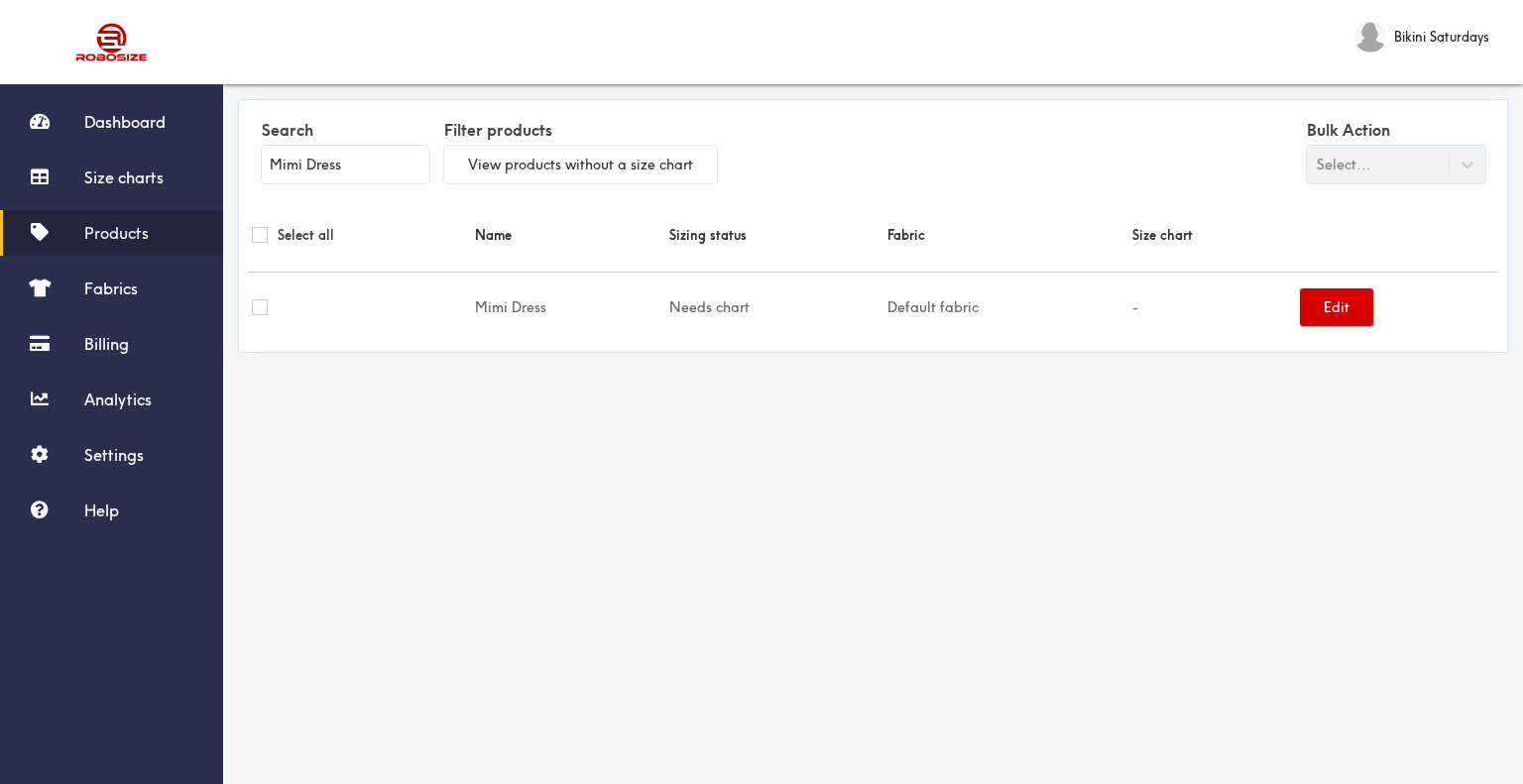 click on "Edit" at bounding box center (1337, 307) 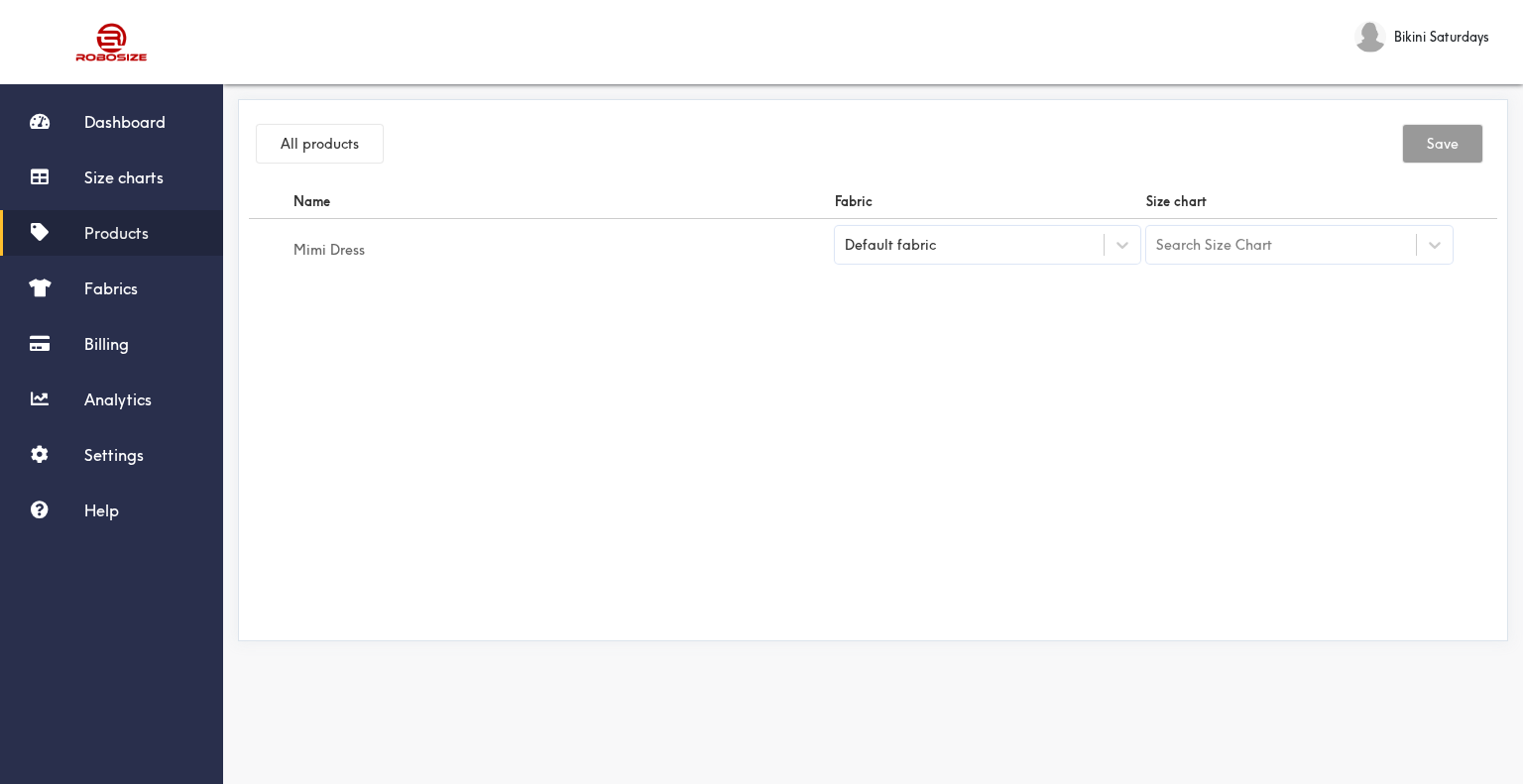 click on "Search Size Chart" at bounding box center (1281, 245) 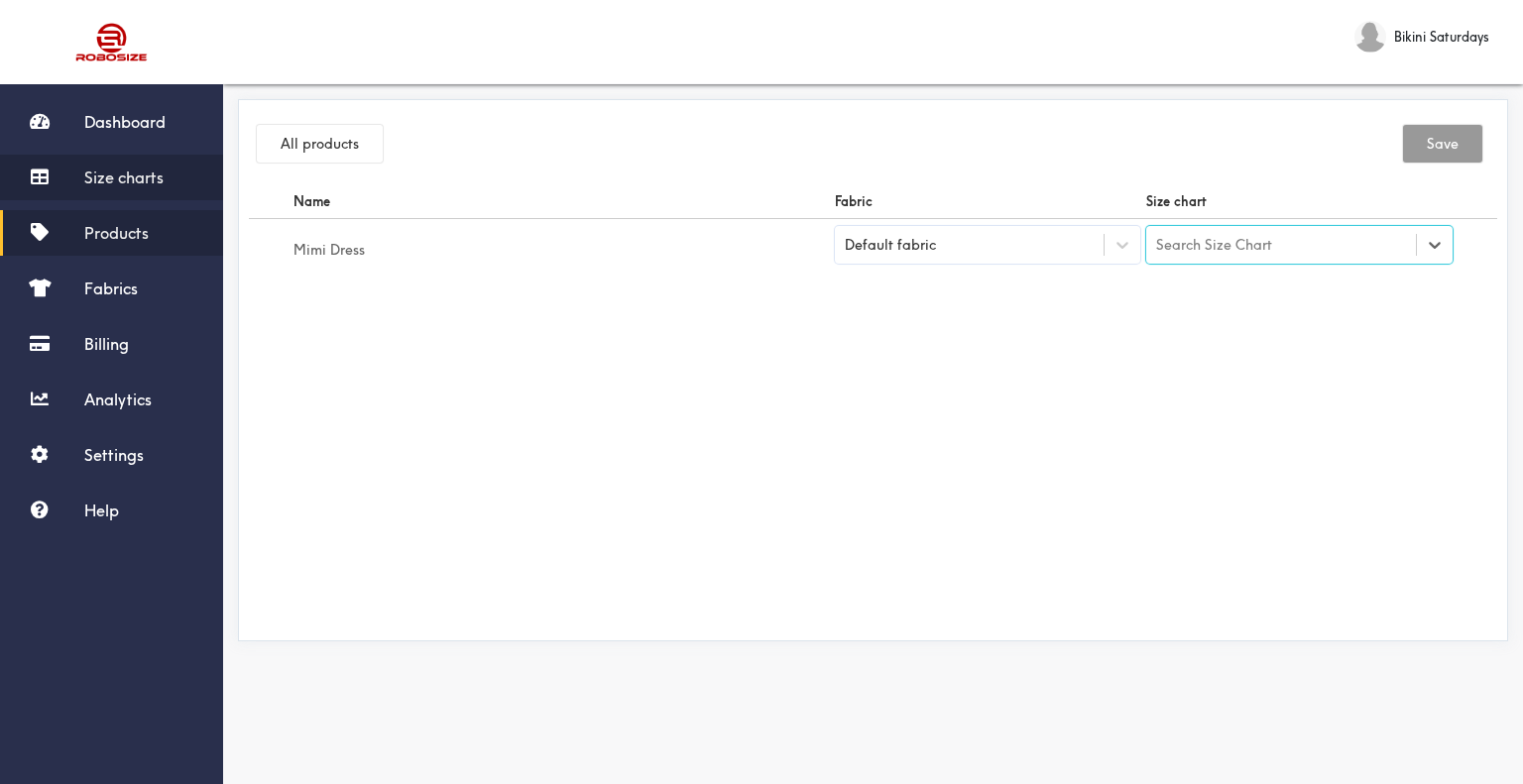 click on "Size charts" at bounding box center [124, 177] 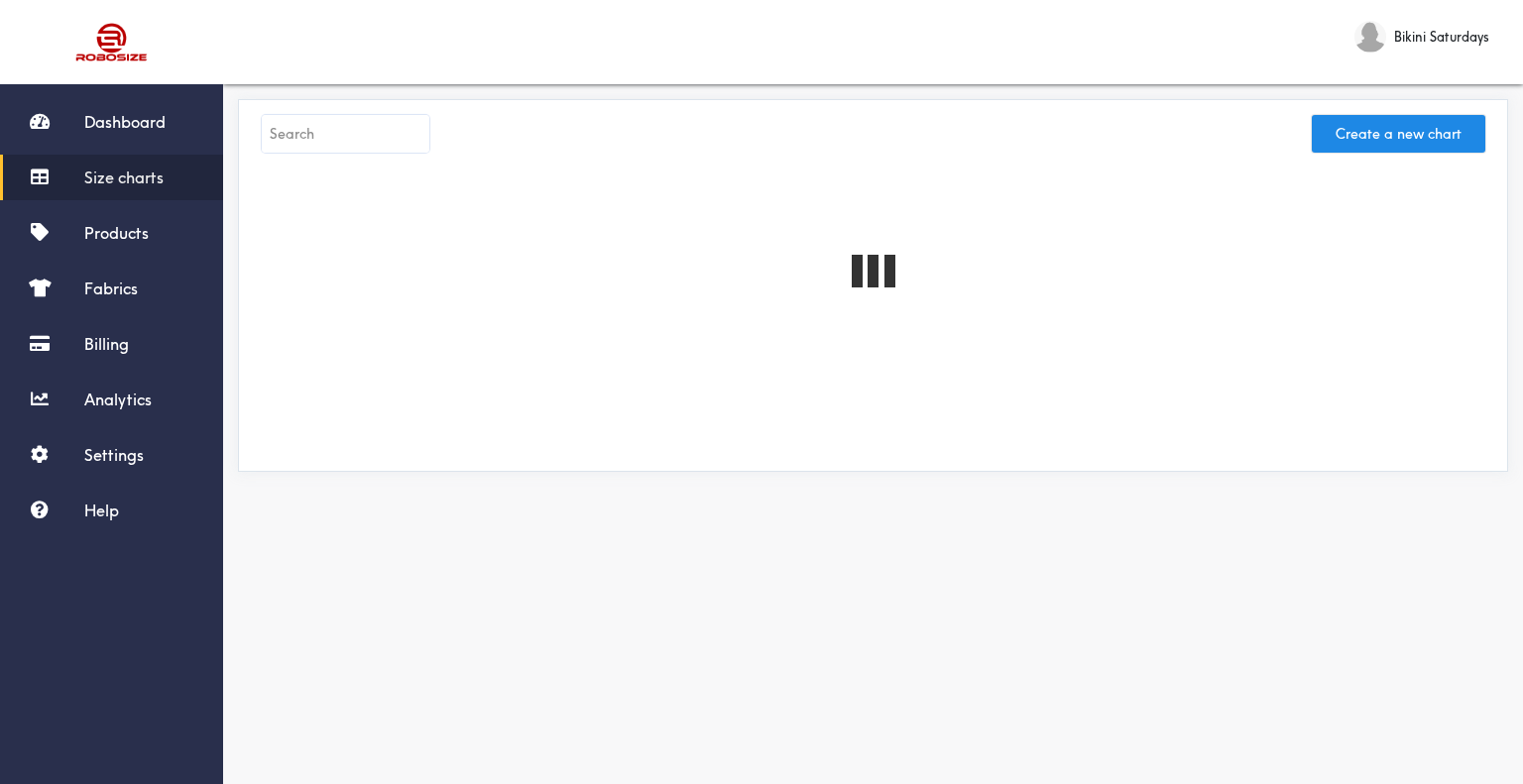 click at bounding box center (345, 134) 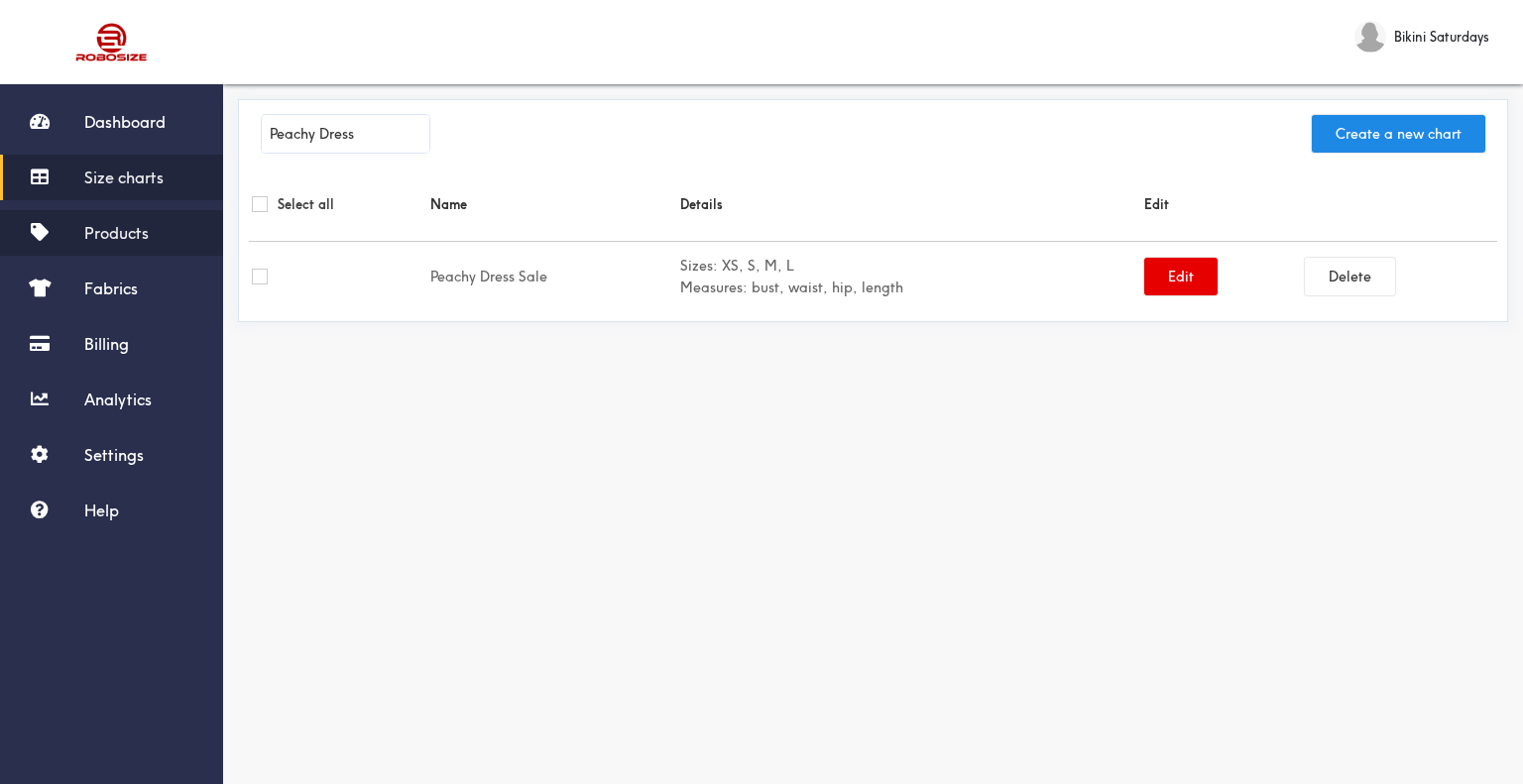 click on "Products" at bounding box center [111, 233] 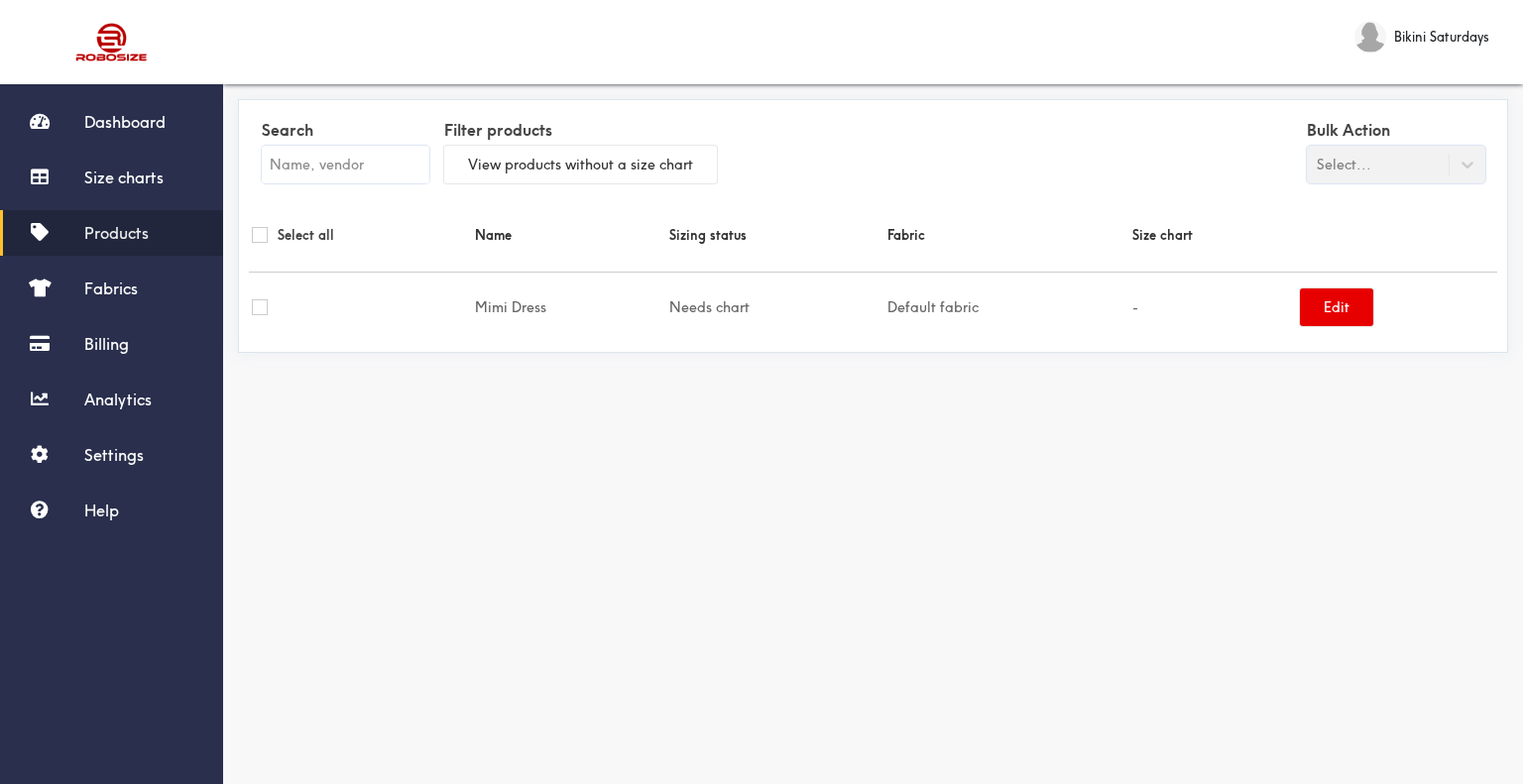 click at bounding box center [345, 165] 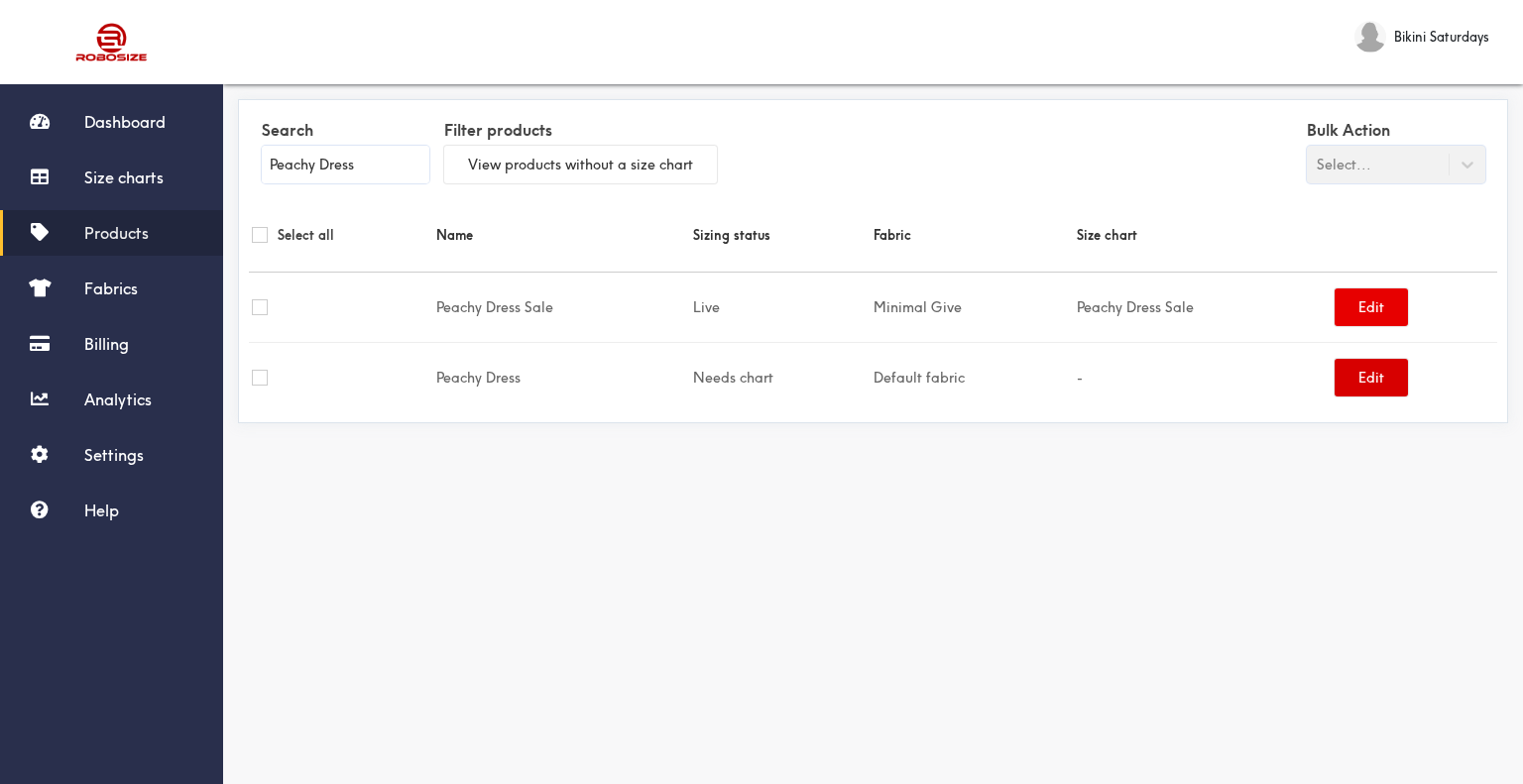 click on "Edit" at bounding box center [1371, 378] 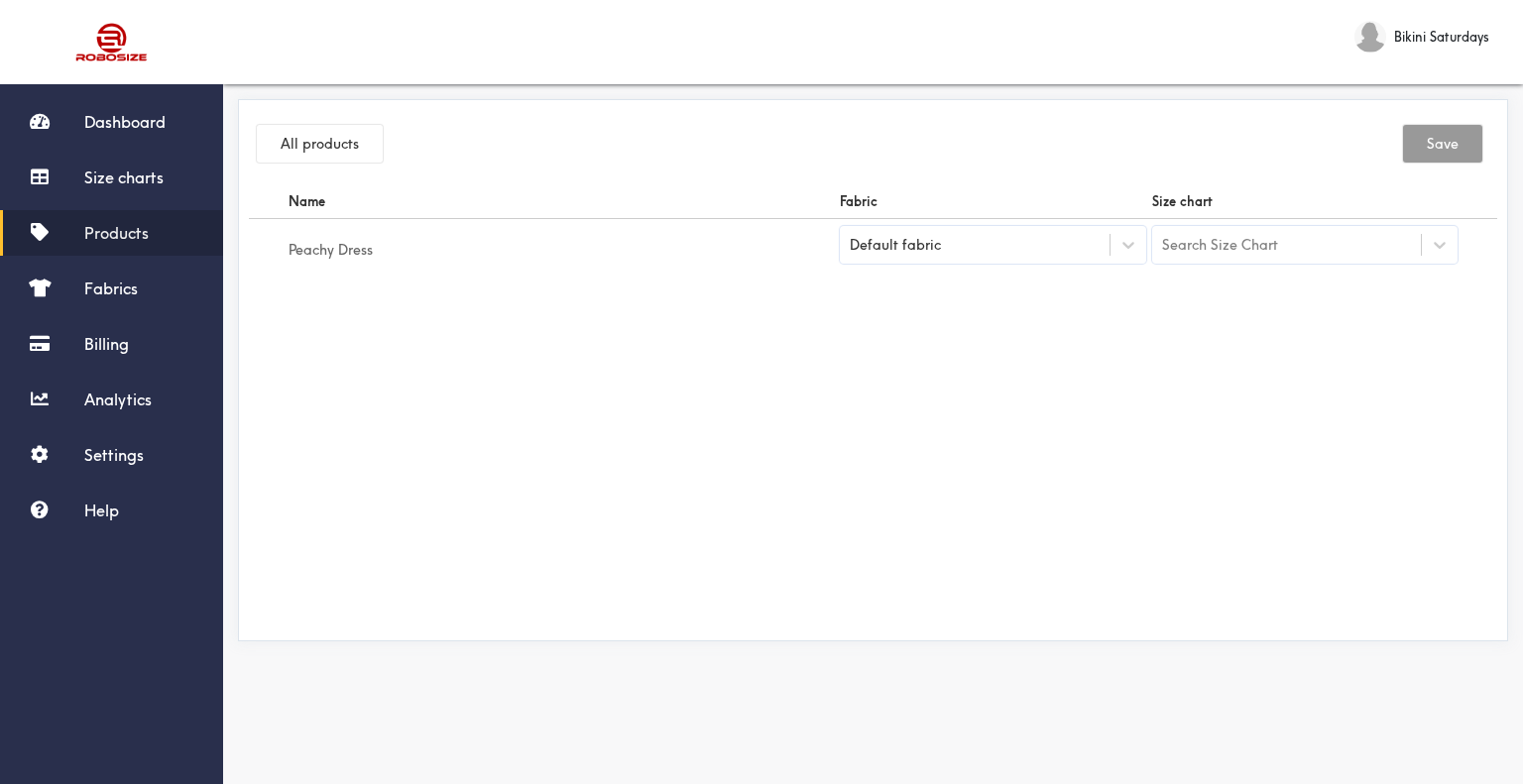 click on "Default fabric" at bounding box center [975, 245] 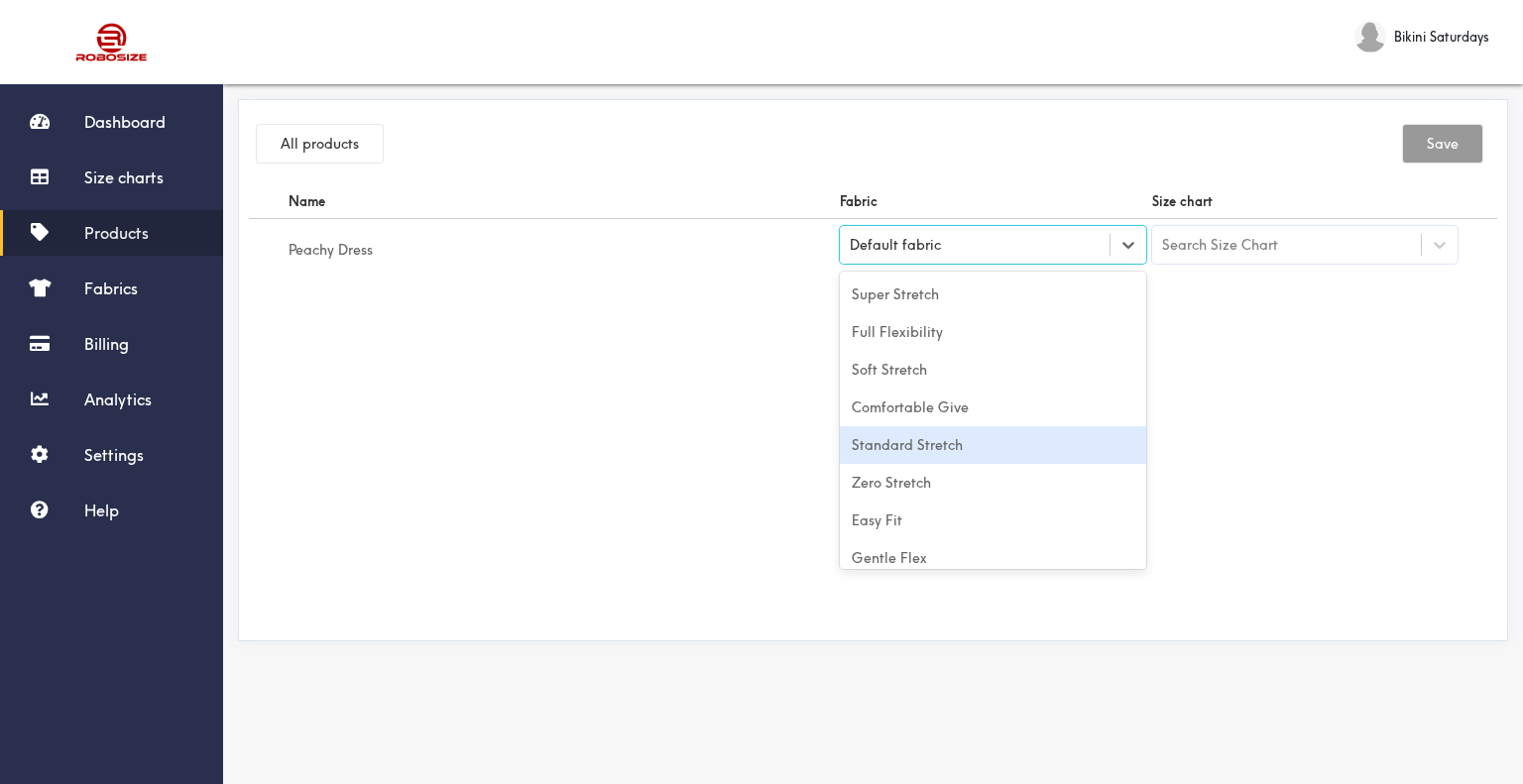 scroll, scrollTop: 87, scrollLeft: 0, axis: vertical 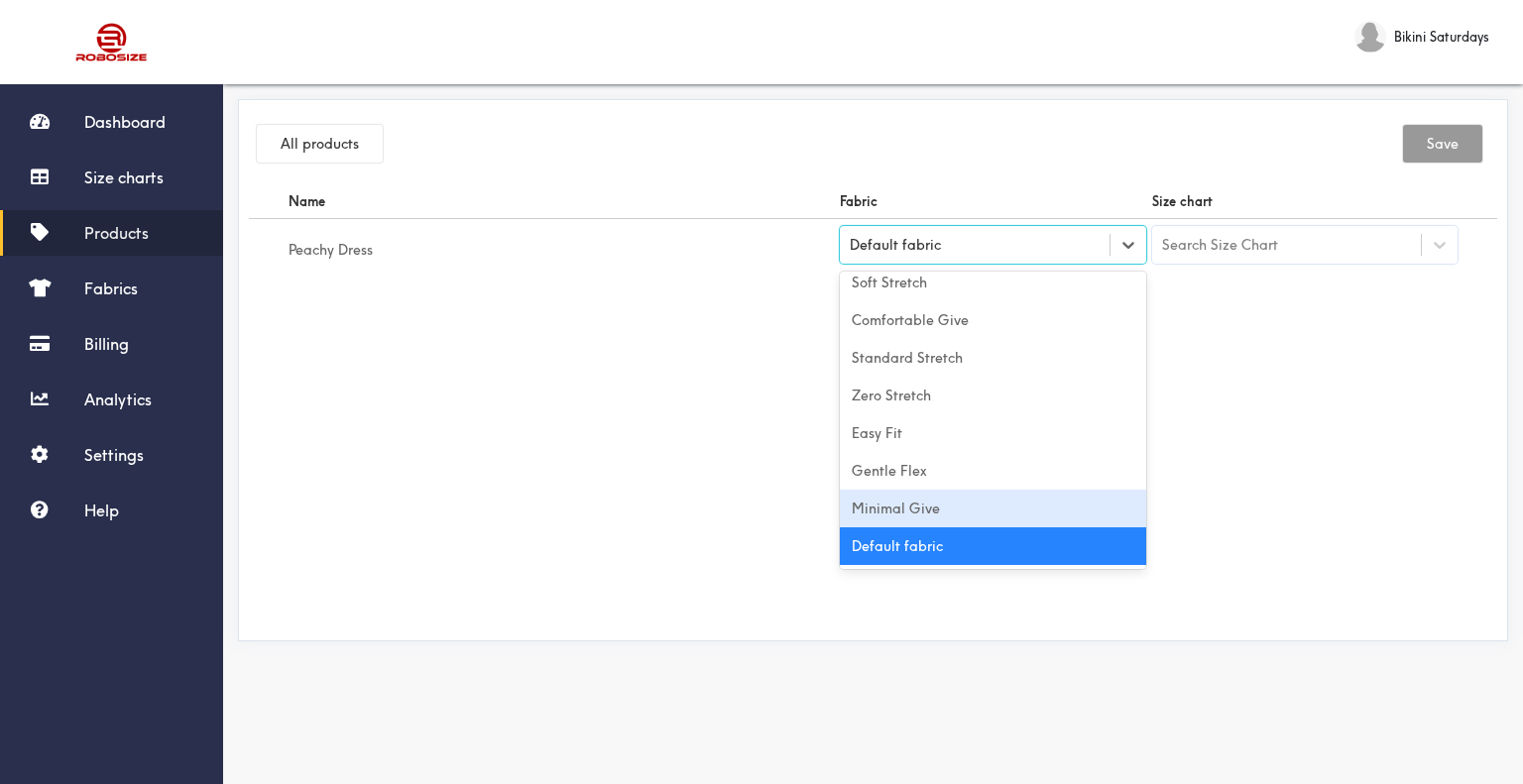 click on "Minimal Give" at bounding box center [993, 508] 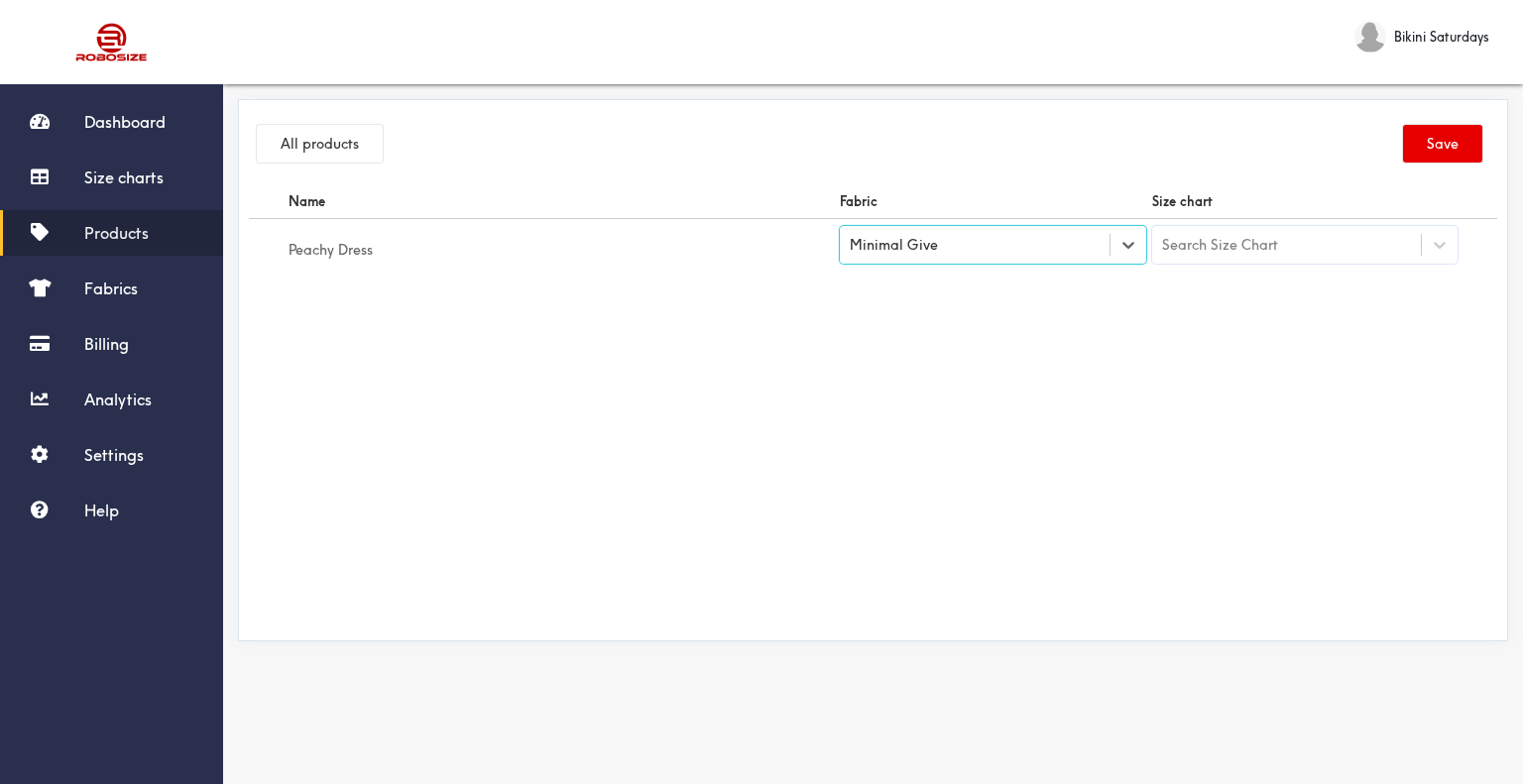 click on "Search Size Chart" at bounding box center [1220, 245] 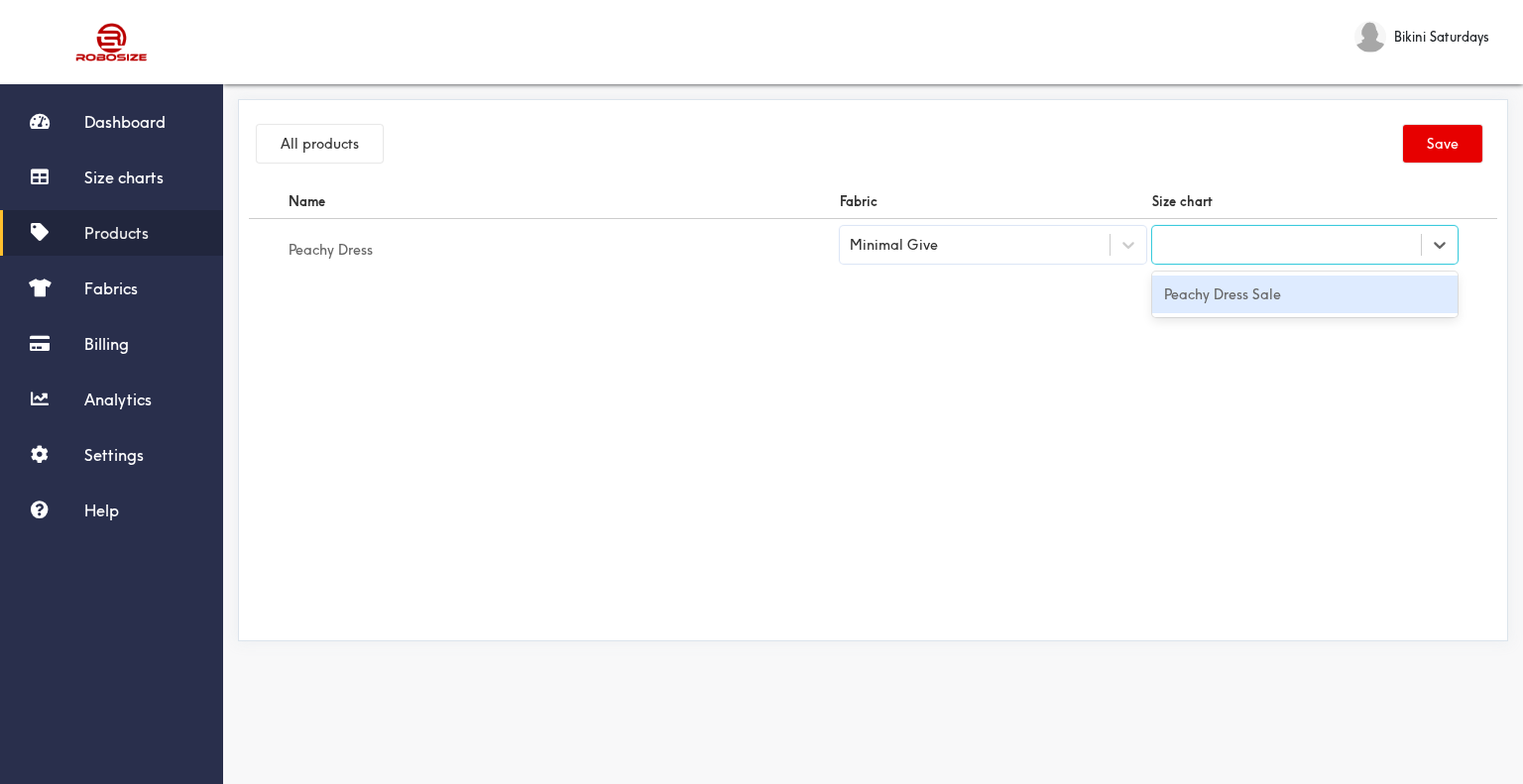 click on "Name Fabric Size chart Peachy Dress Minimal Give	 option Peachy Dress Sale focused, 496 of 503. 1 result available for search term Peachy Dress. Use Up and Down to choose options, press Enter to select the currently focused option, press Escape to exit the menu, press Tab to select the option and exit the menu. Peachy Dress Peachy Dress Sale" at bounding box center [873, 407] 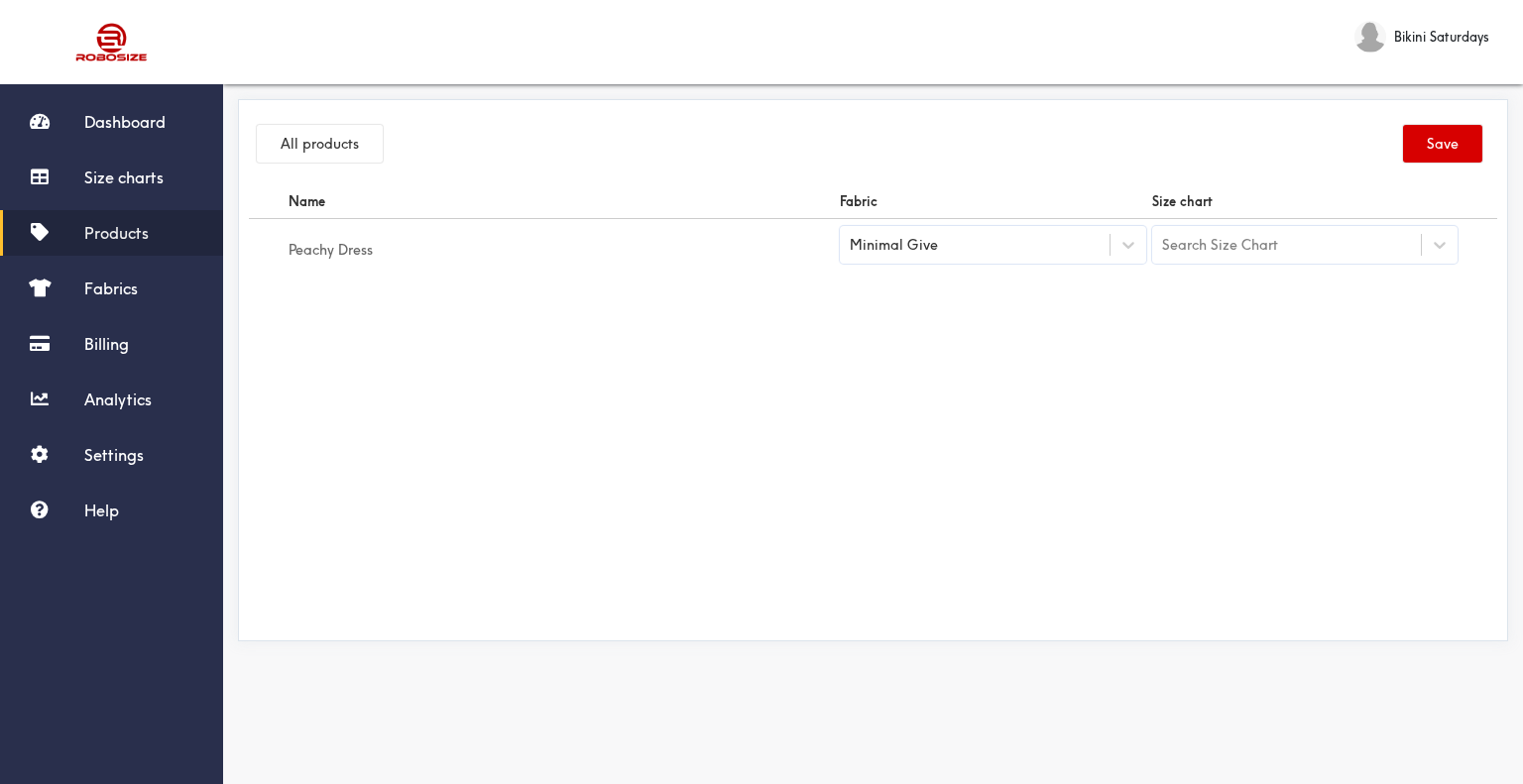 click on "Save" at bounding box center (1443, 144) 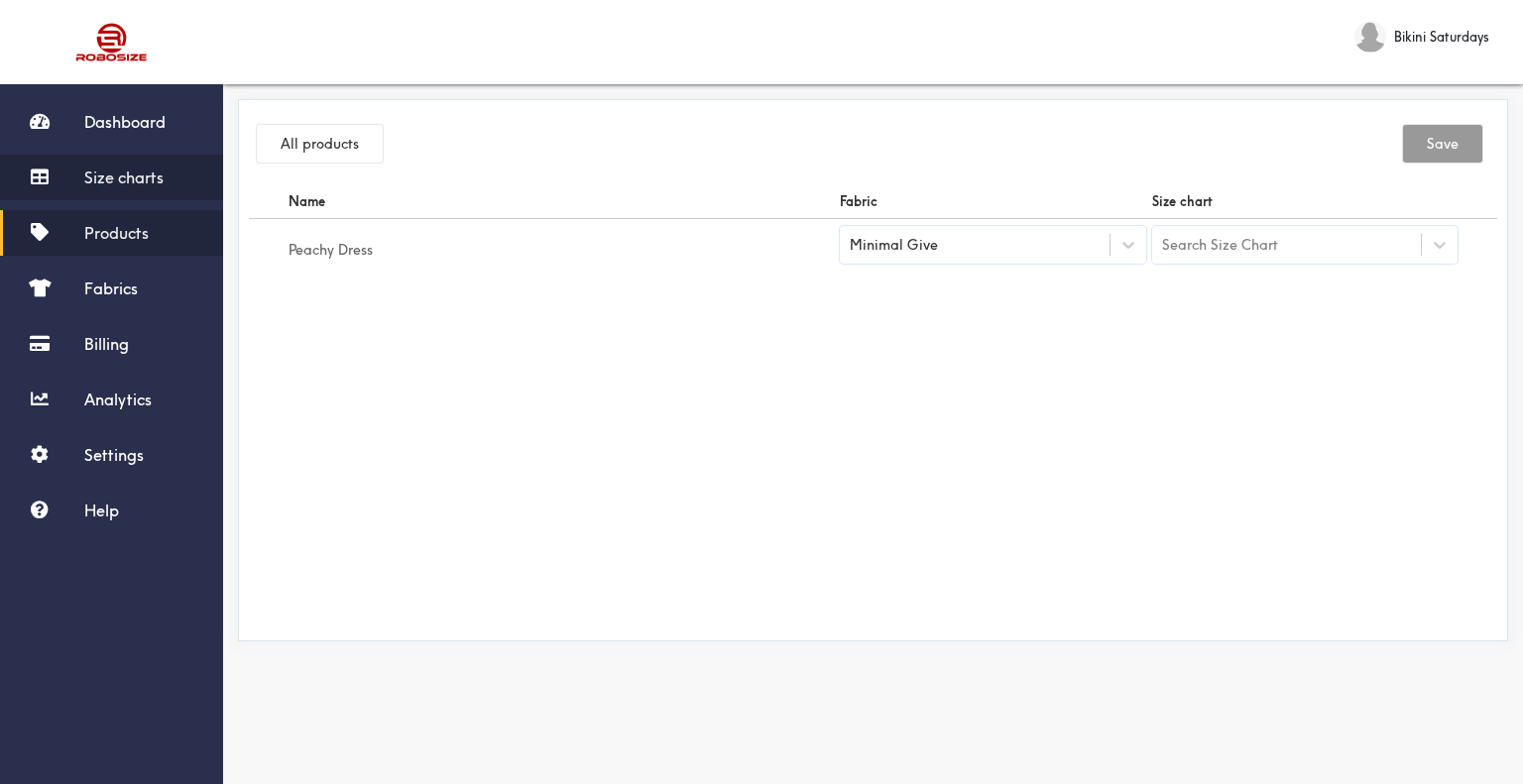 click on "Size charts" at bounding box center [111, 177] 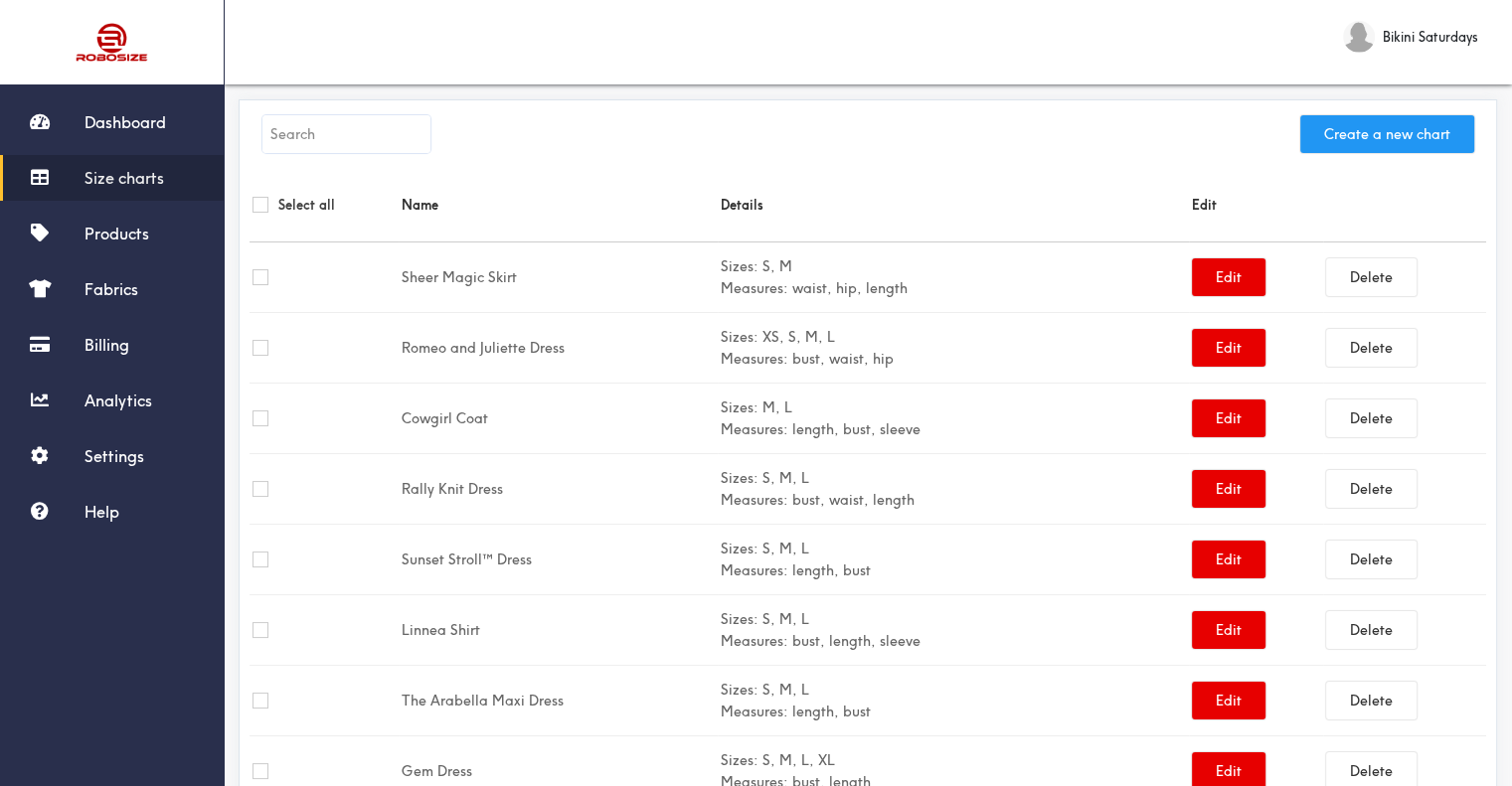 click on "Create a new chart" at bounding box center (1387, 134) 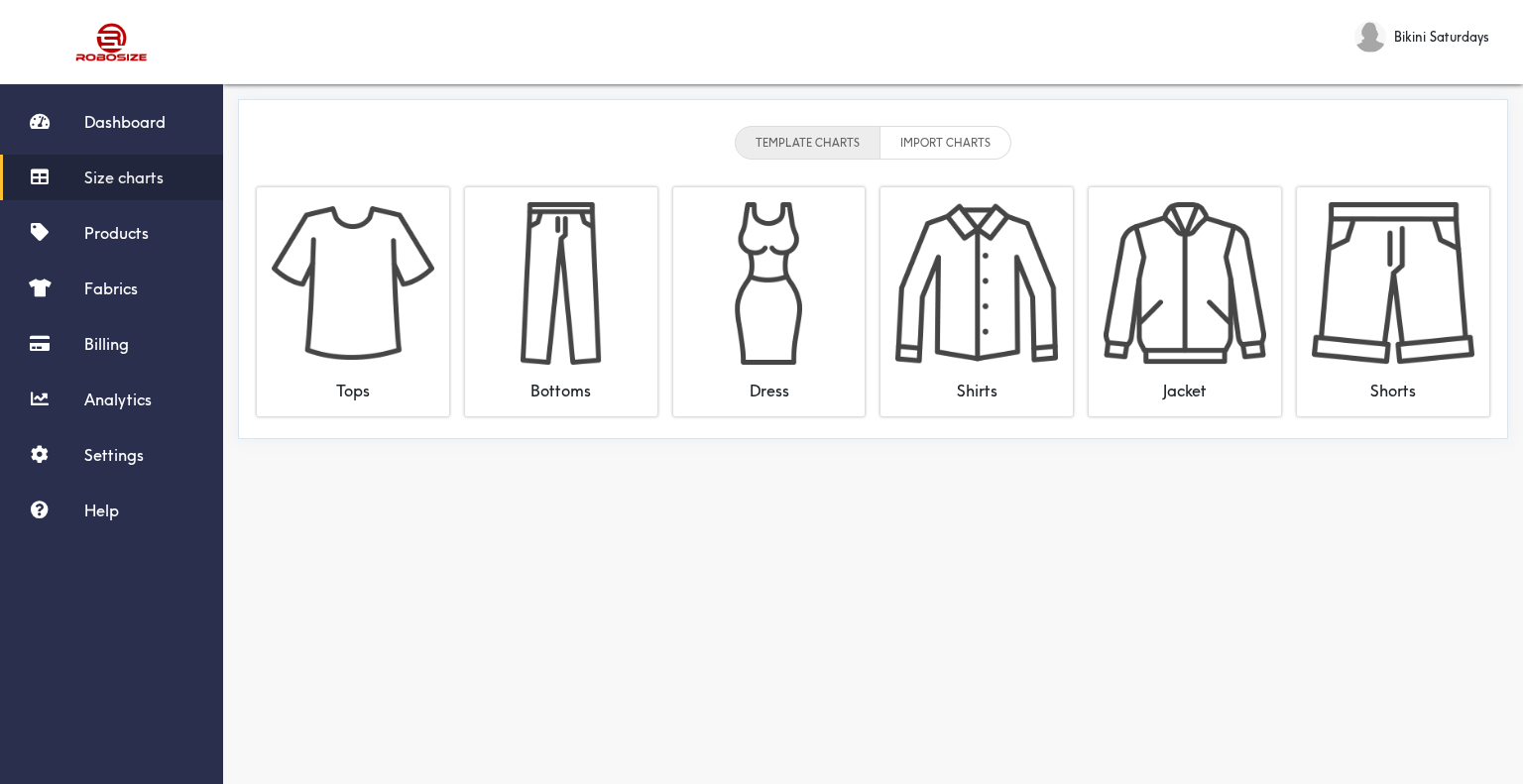 click on "Size charts" at bounding box center (124, 177) 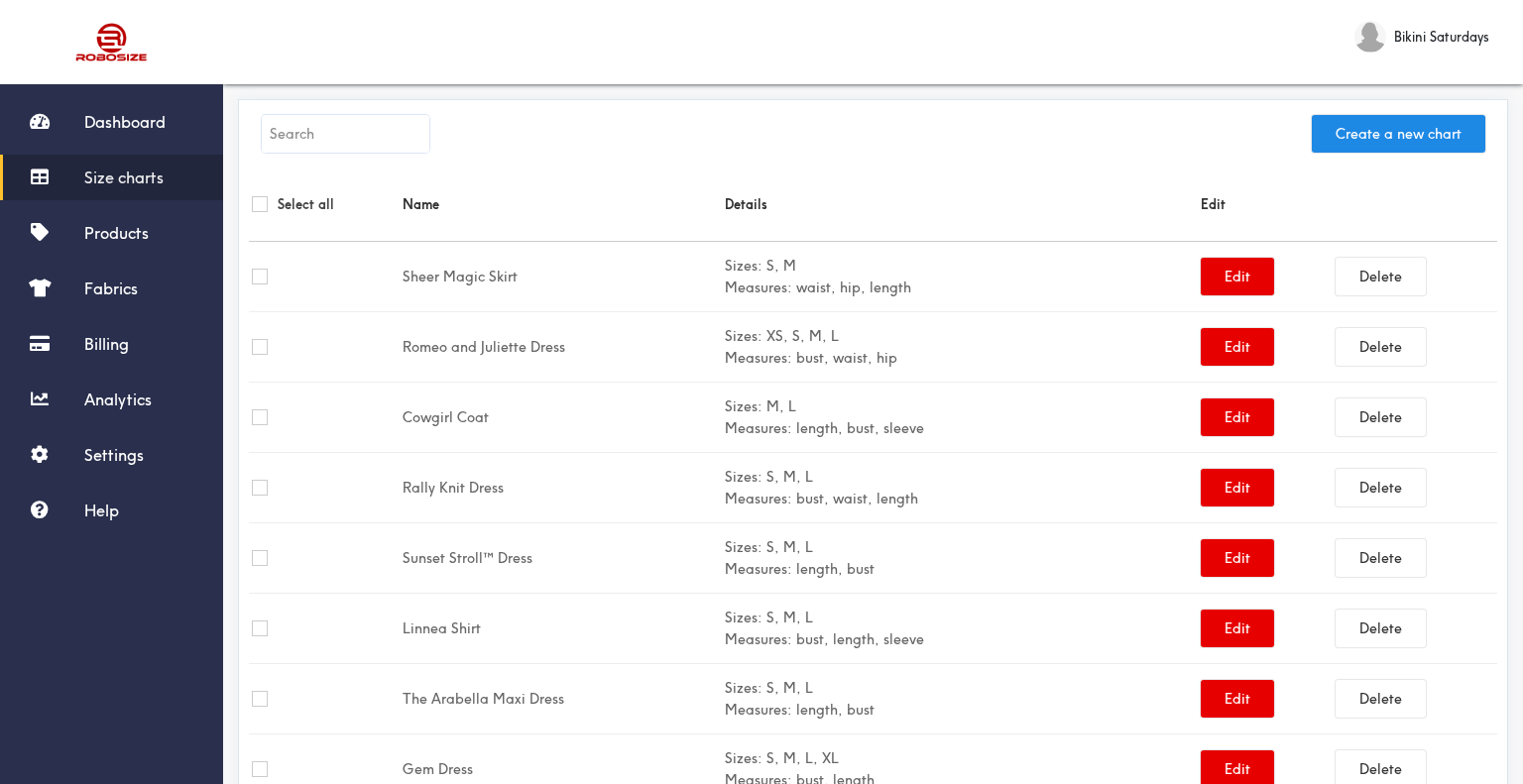 click at bounding box center [345, 134] 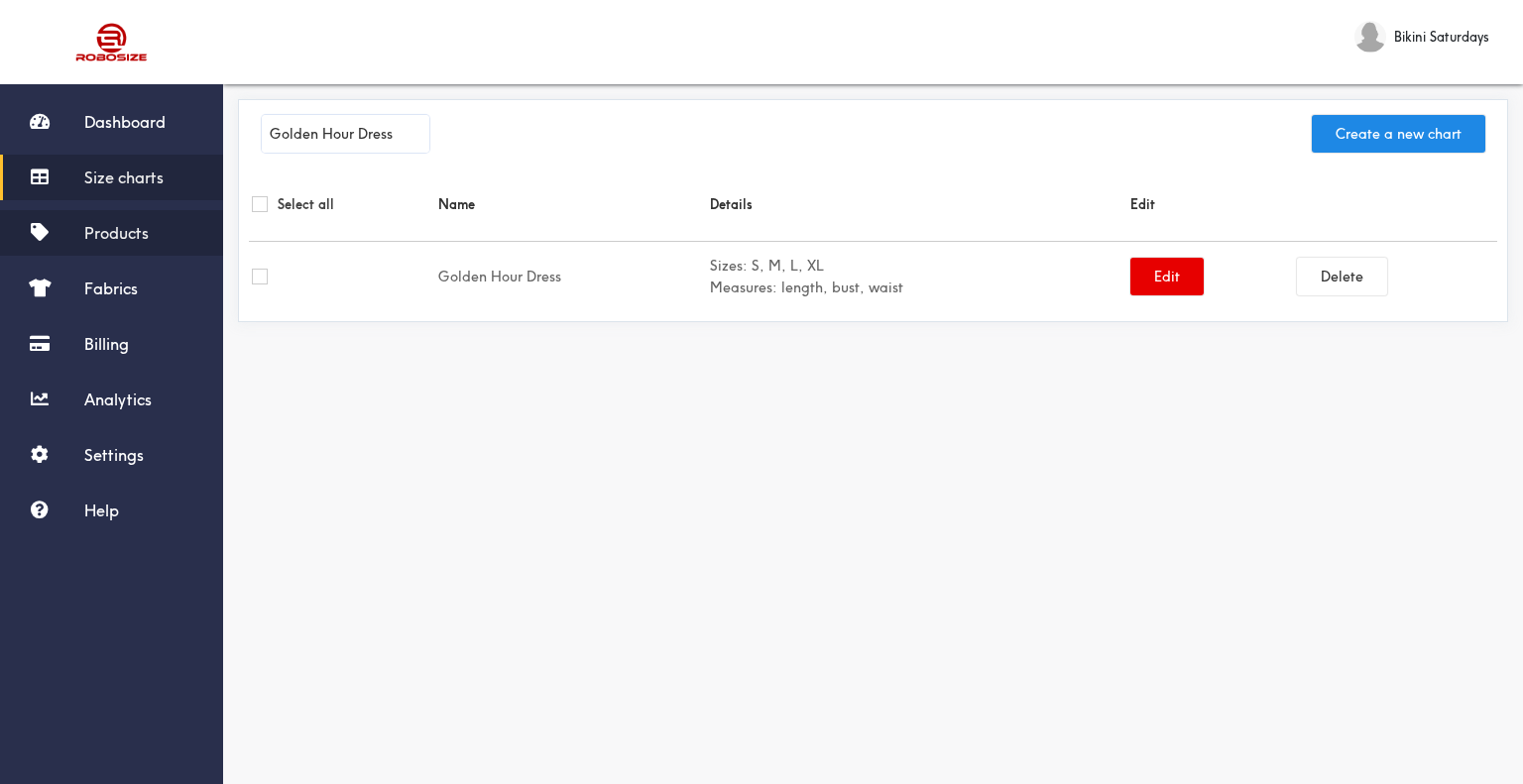 click on "Products" at bounding box center (116, 233) 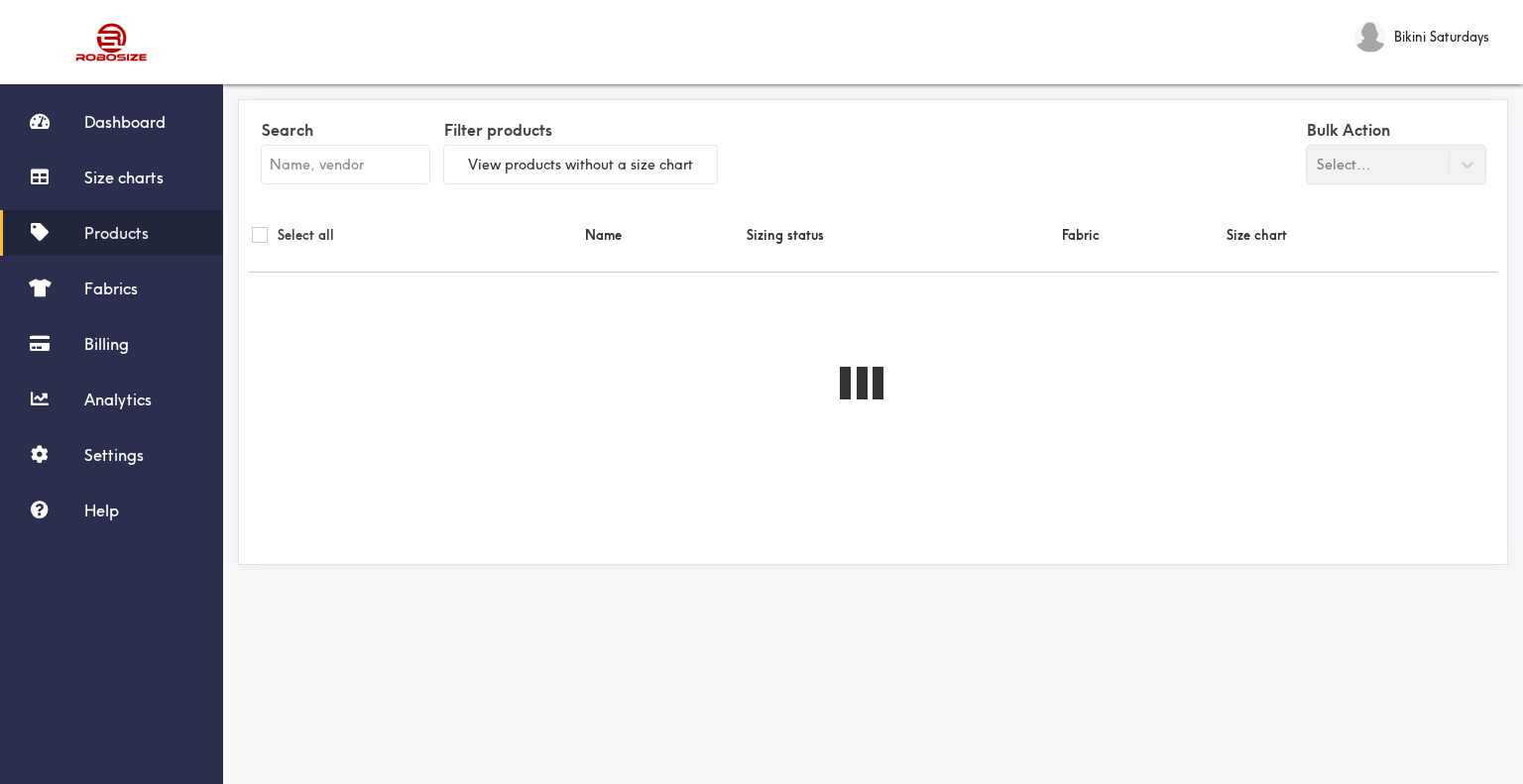 click at bounding box center [345, 165] 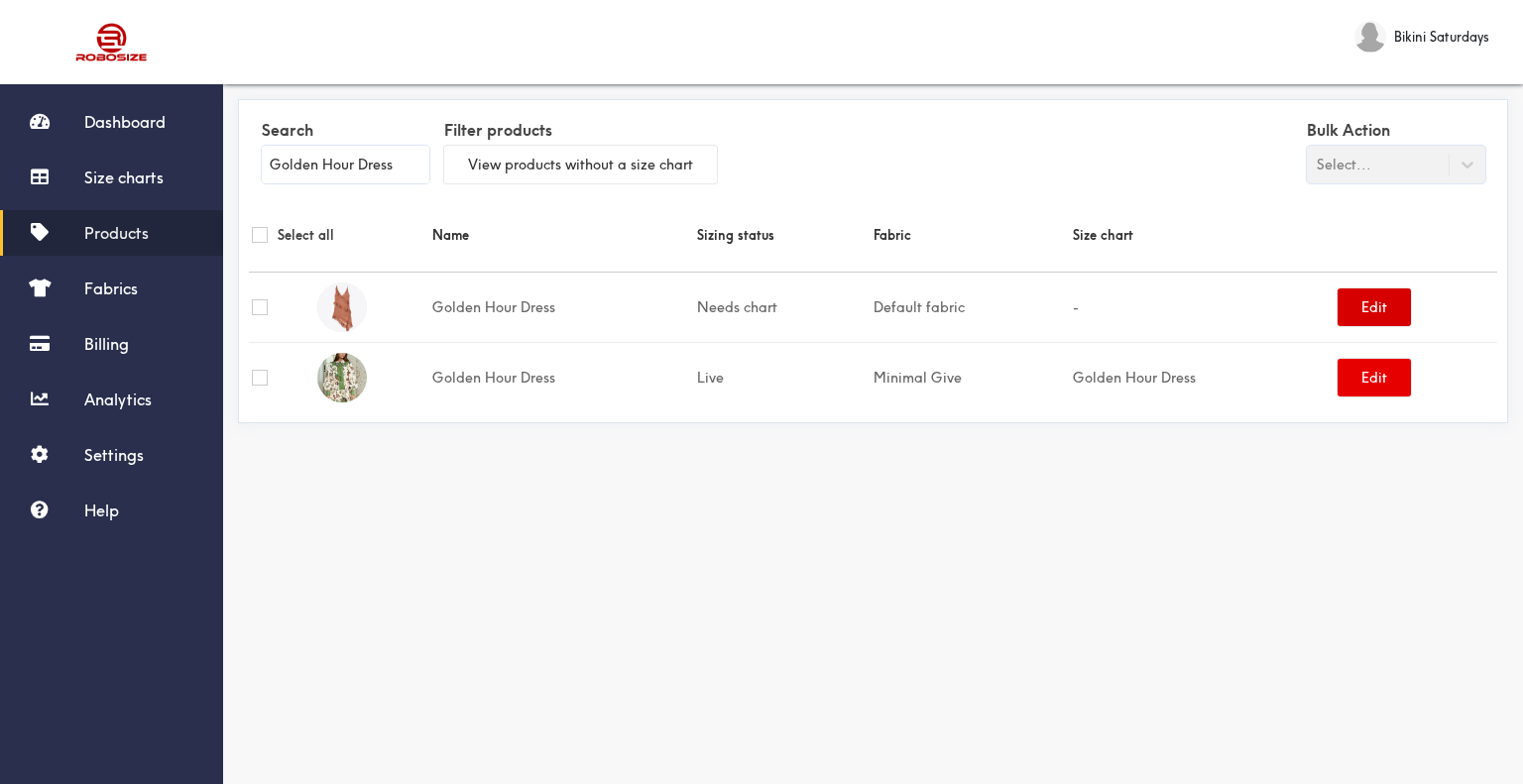 click on "Edit" at bounding box center (1374, 307) 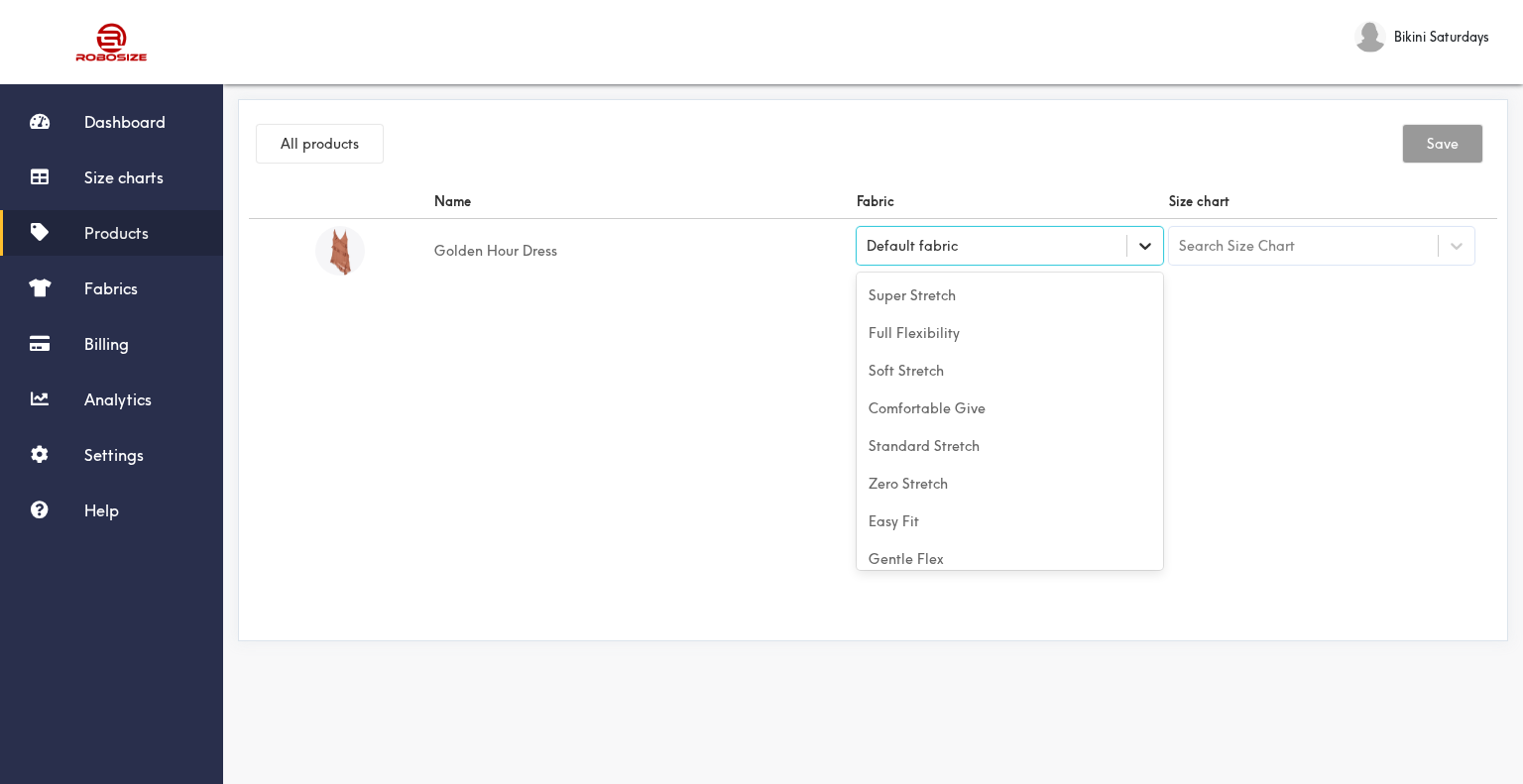 click at bounding box center [1145, 246] 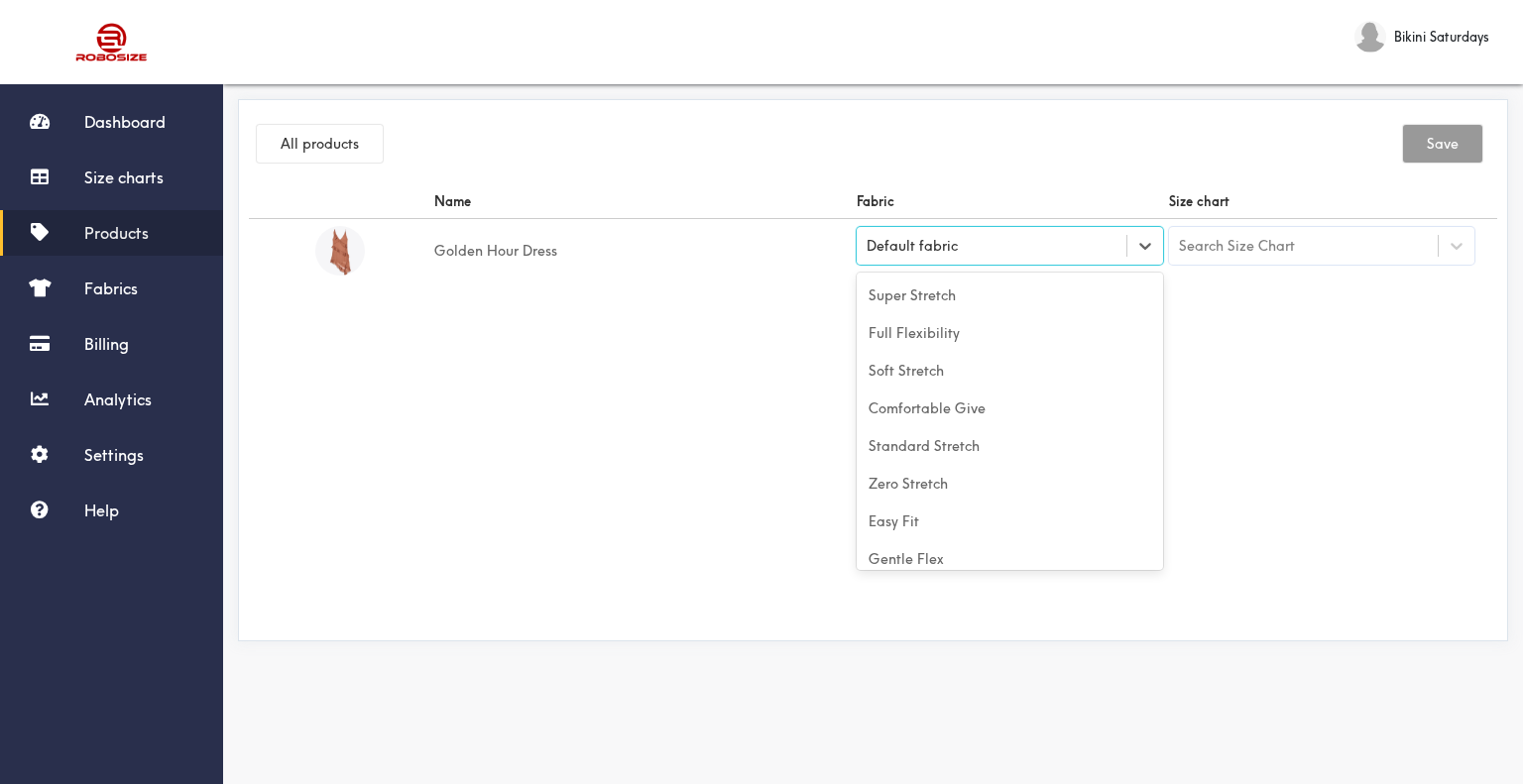 scroll, scrollTop: 87, scrollLeft: 0, axis: vertical 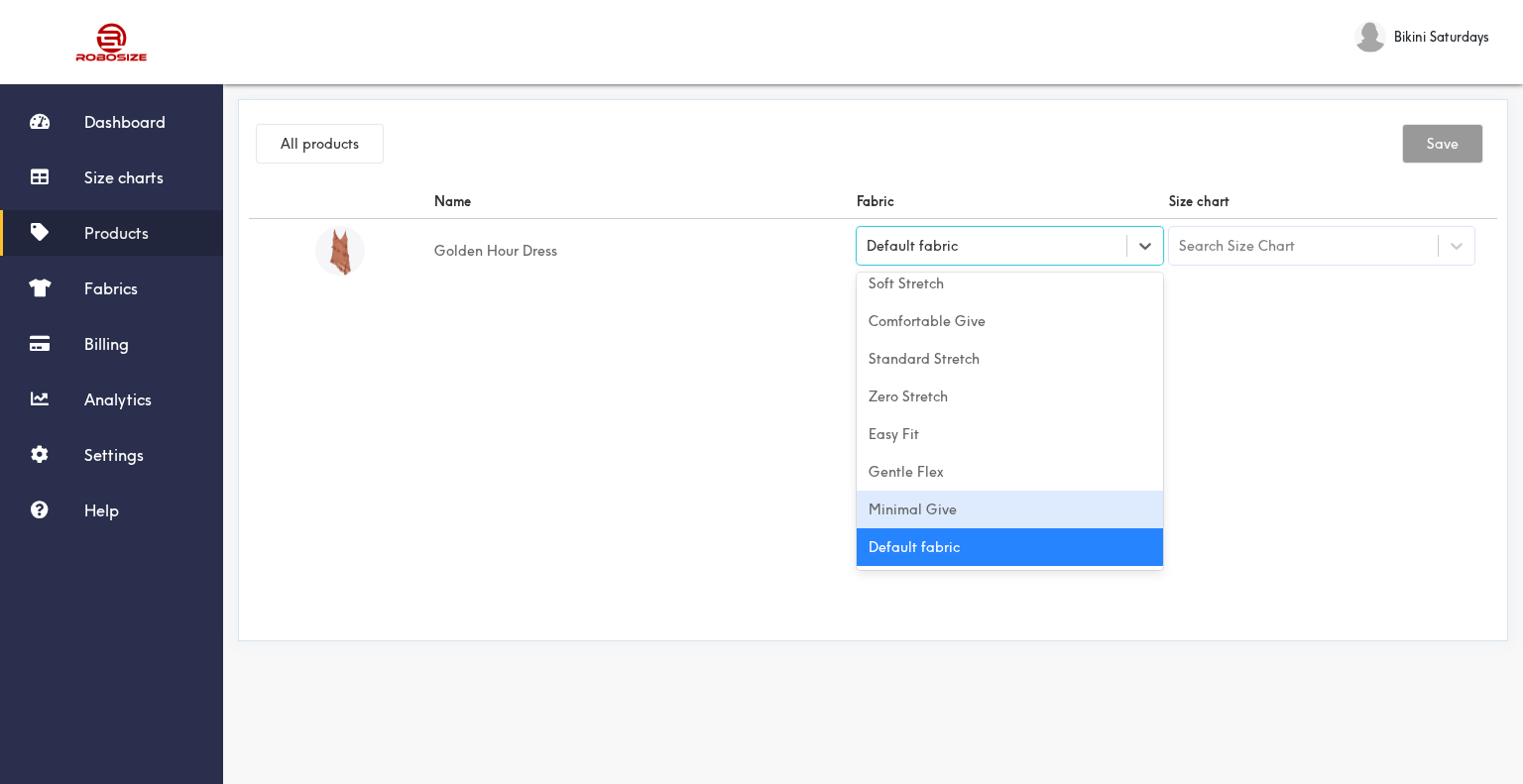 click on "Minimal Give" at bounding box center (1009, 509) 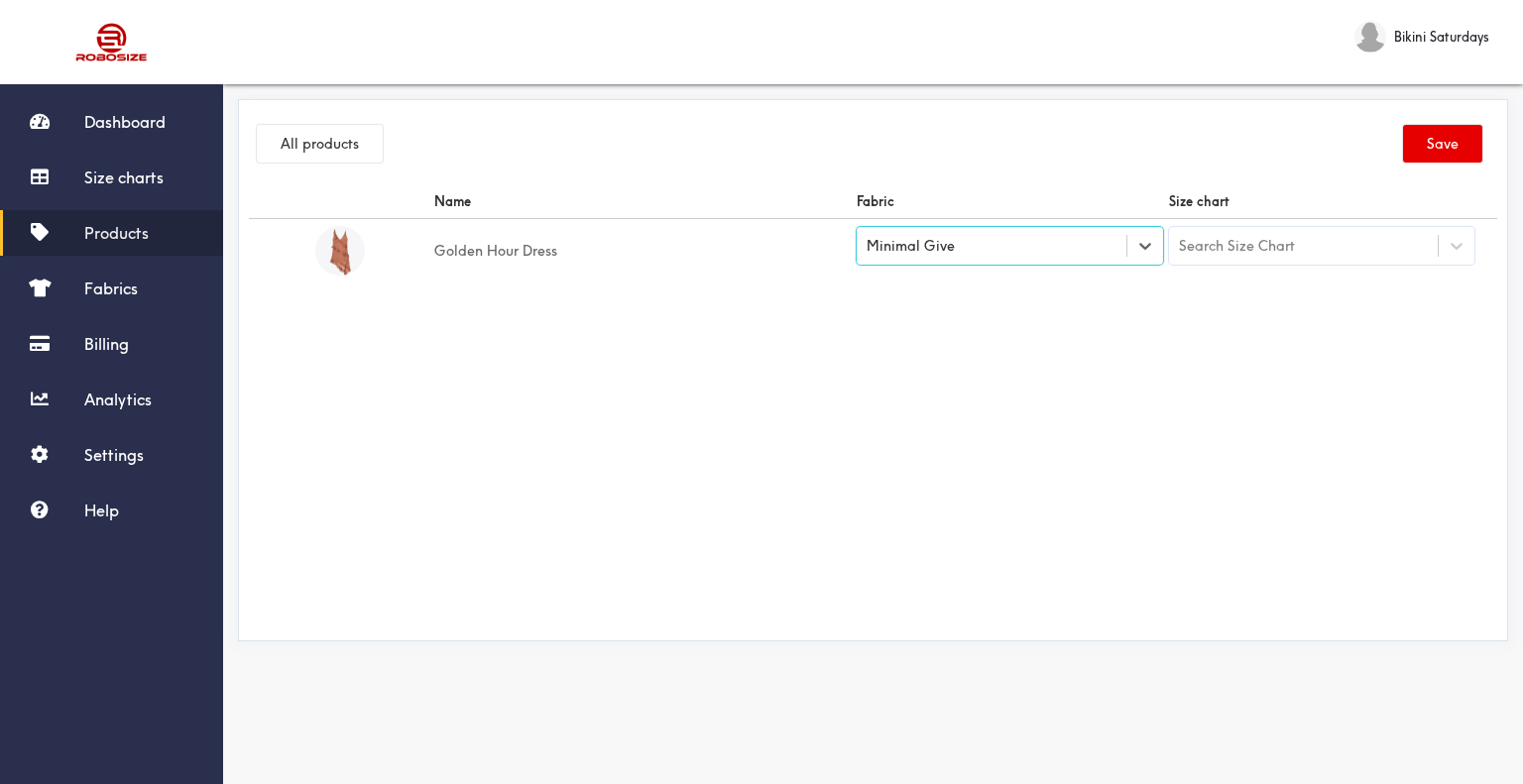 click on "Search Size Chart" at bounding box center [1304, 246] 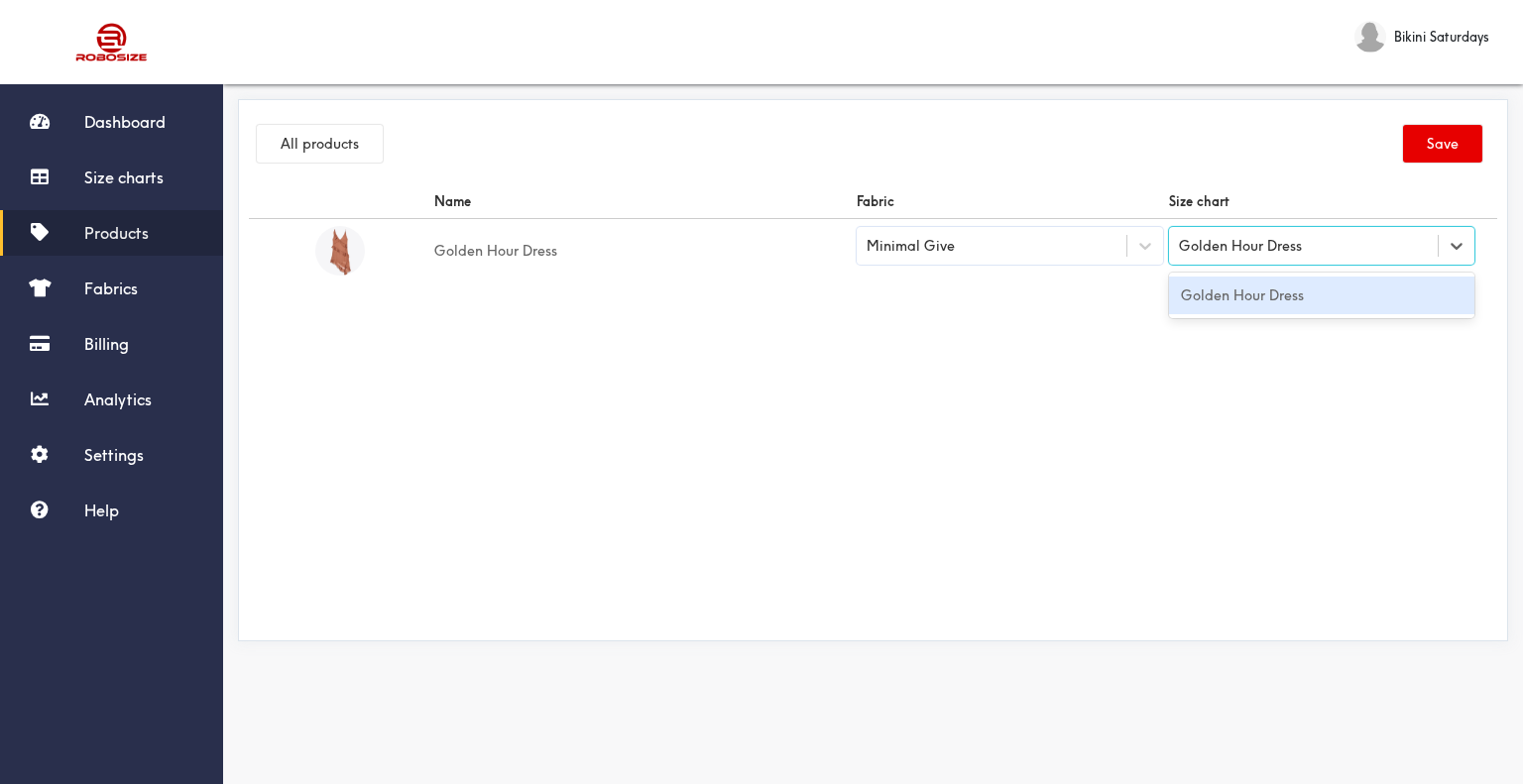 click on "Golden Hour Dress" at bounding box center [1322, 295] 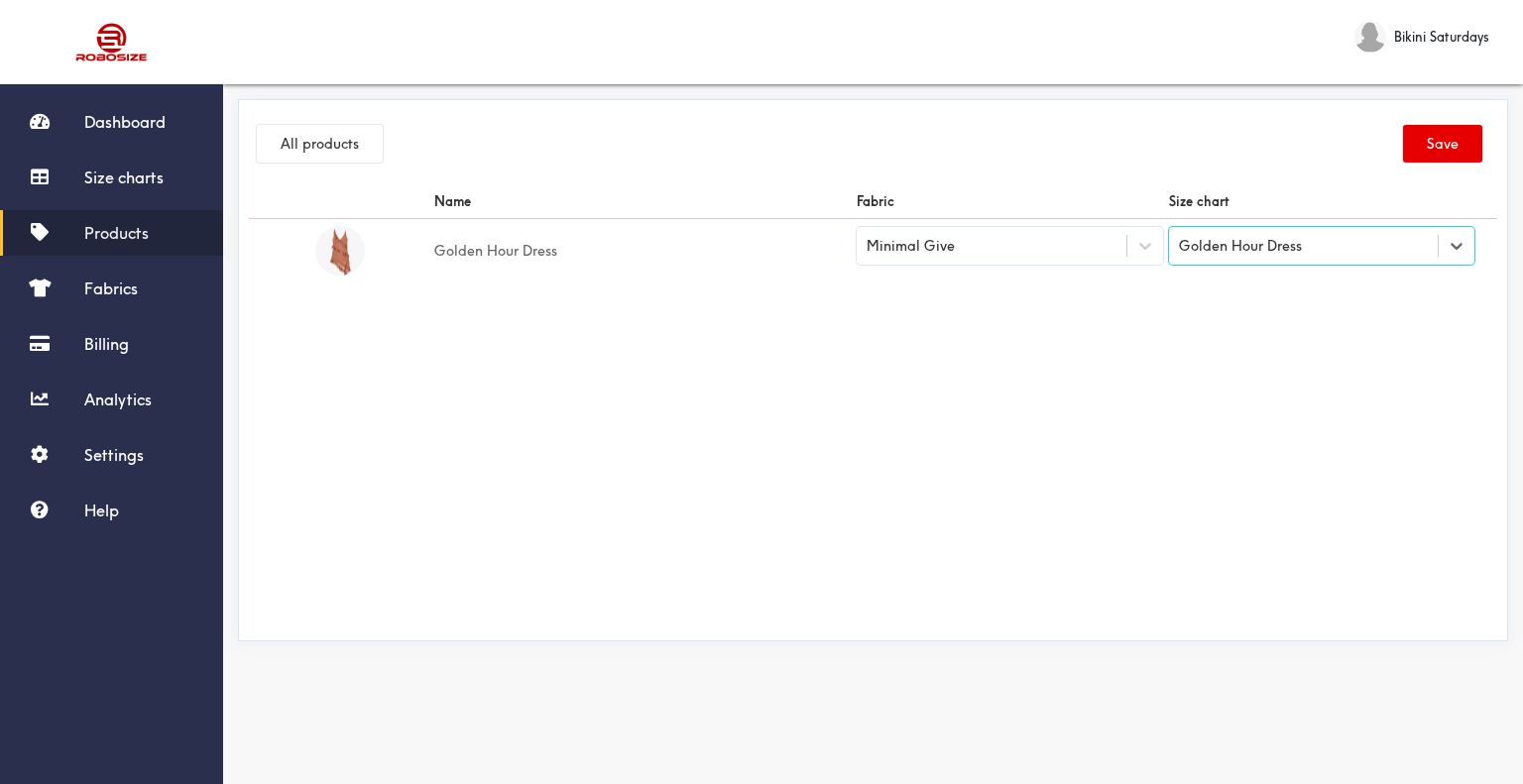 click on "Golden Hour Dress" at bounding box center (1304, 246) 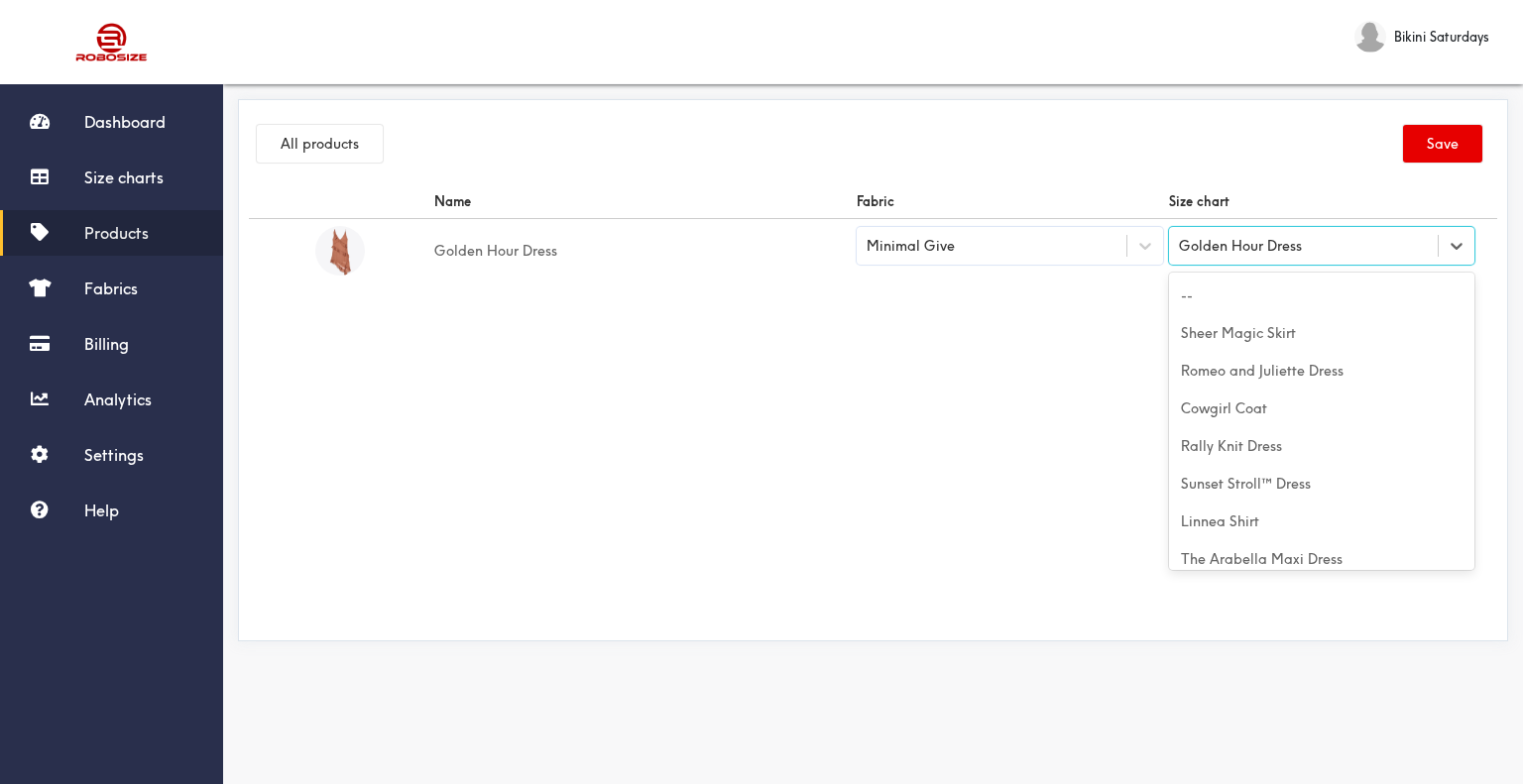 scroll, scrollTop: 1677, scrollLeft: 0, axis: vertical 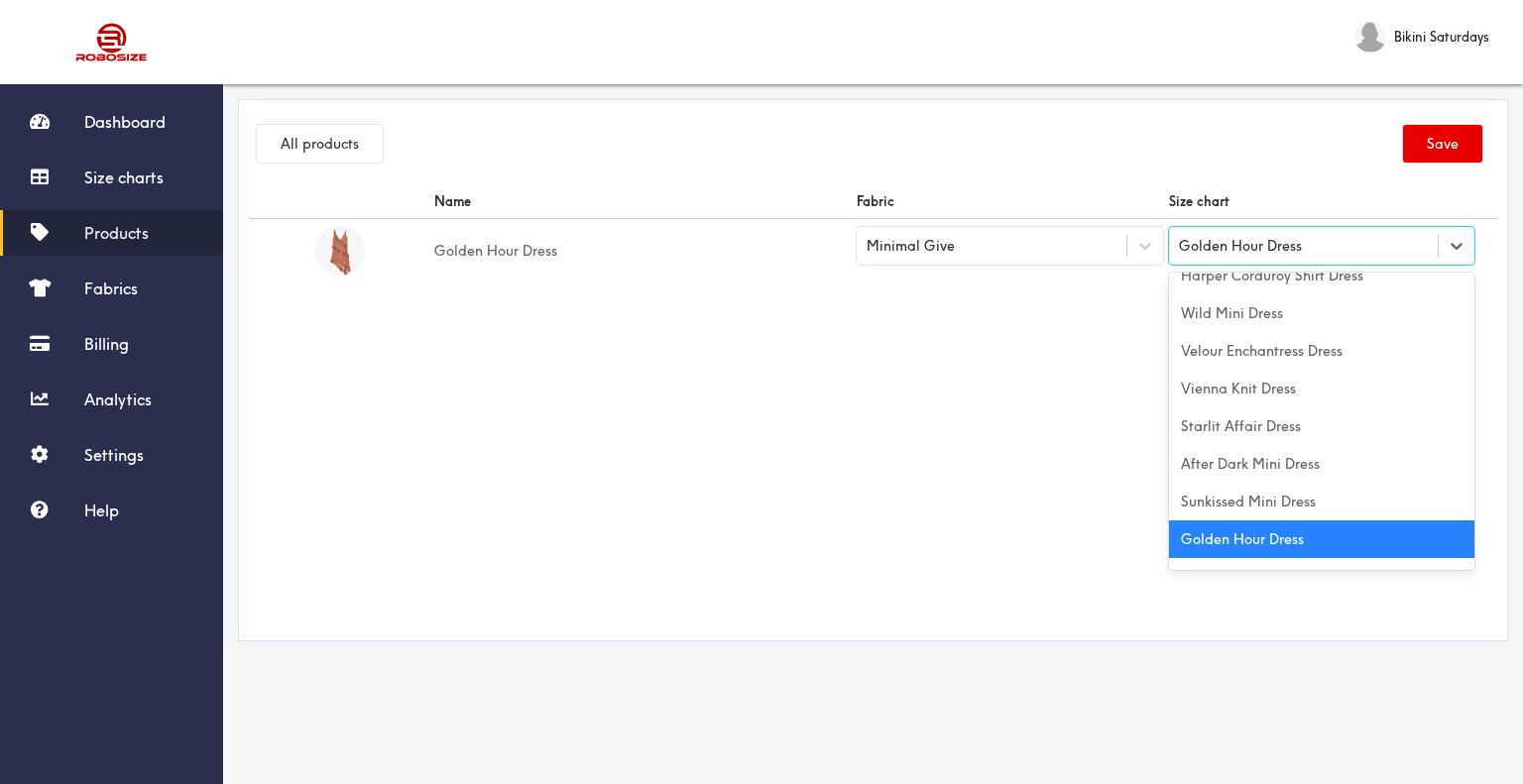 click on "Golden Hour Dress" at bounding box center [1304, 246] 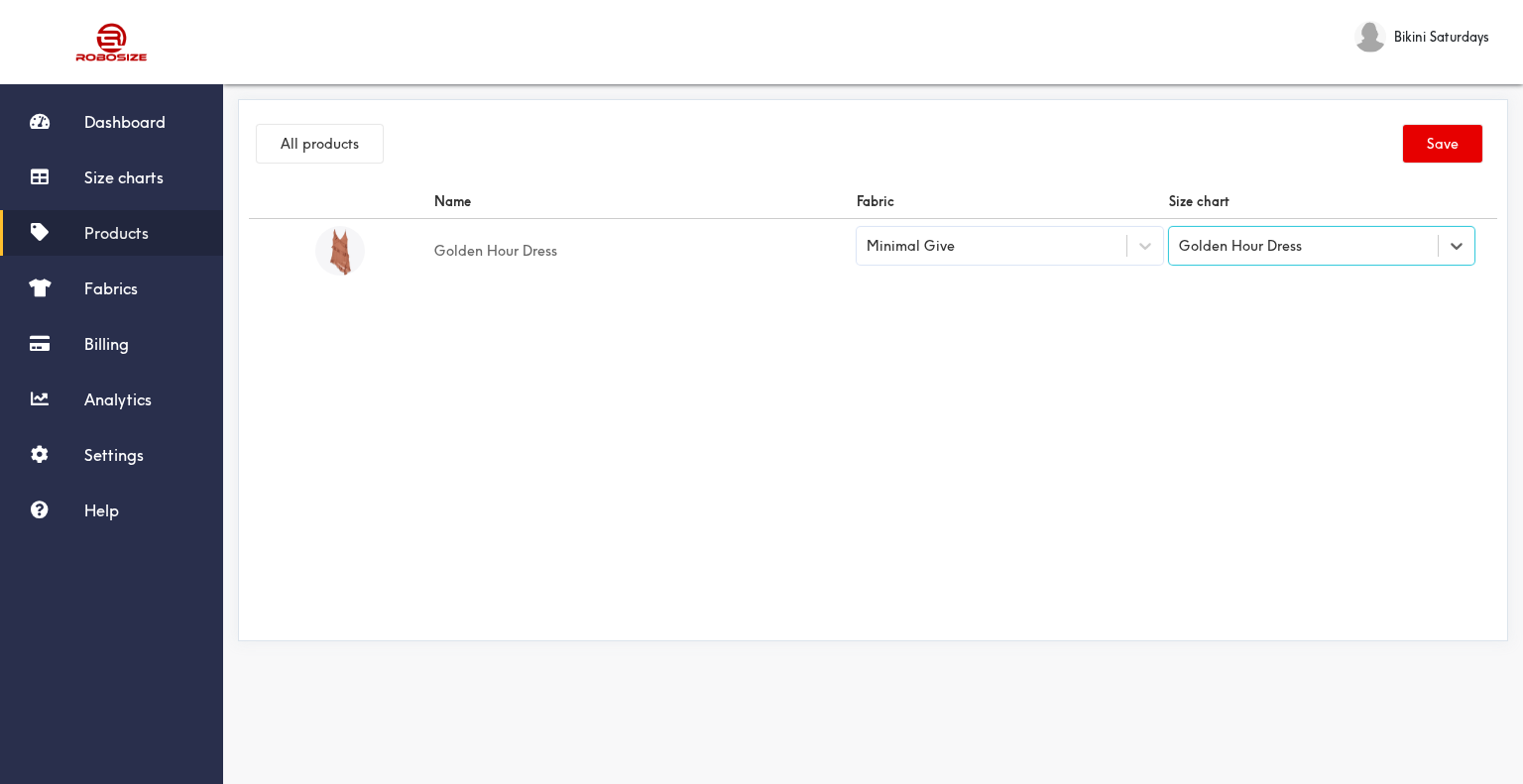 click on "Golden Hour Dress" at bounding box center [1304, 246] 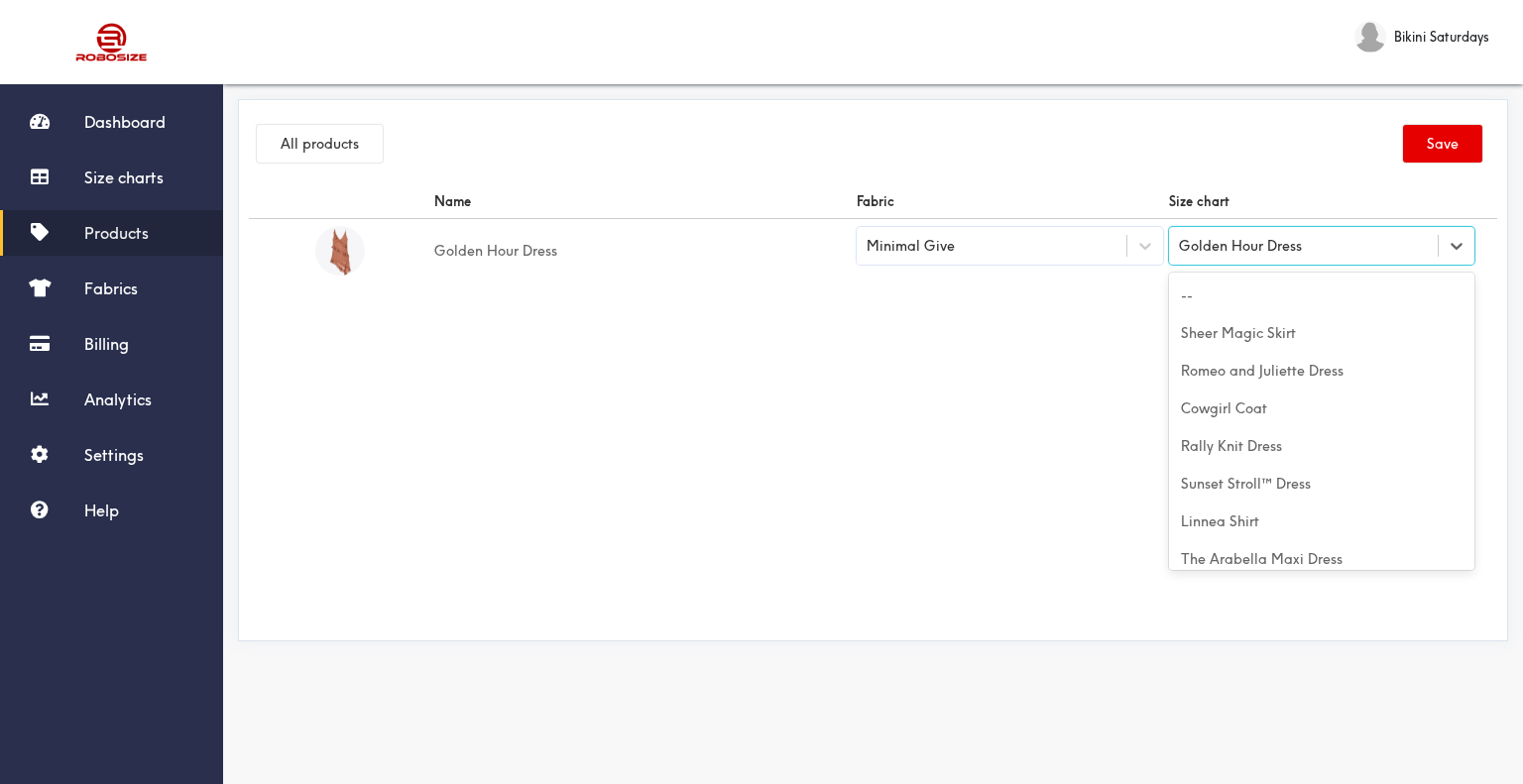 scroll, scrollTop: 1677, scrollLeft: 0, axis: vertical 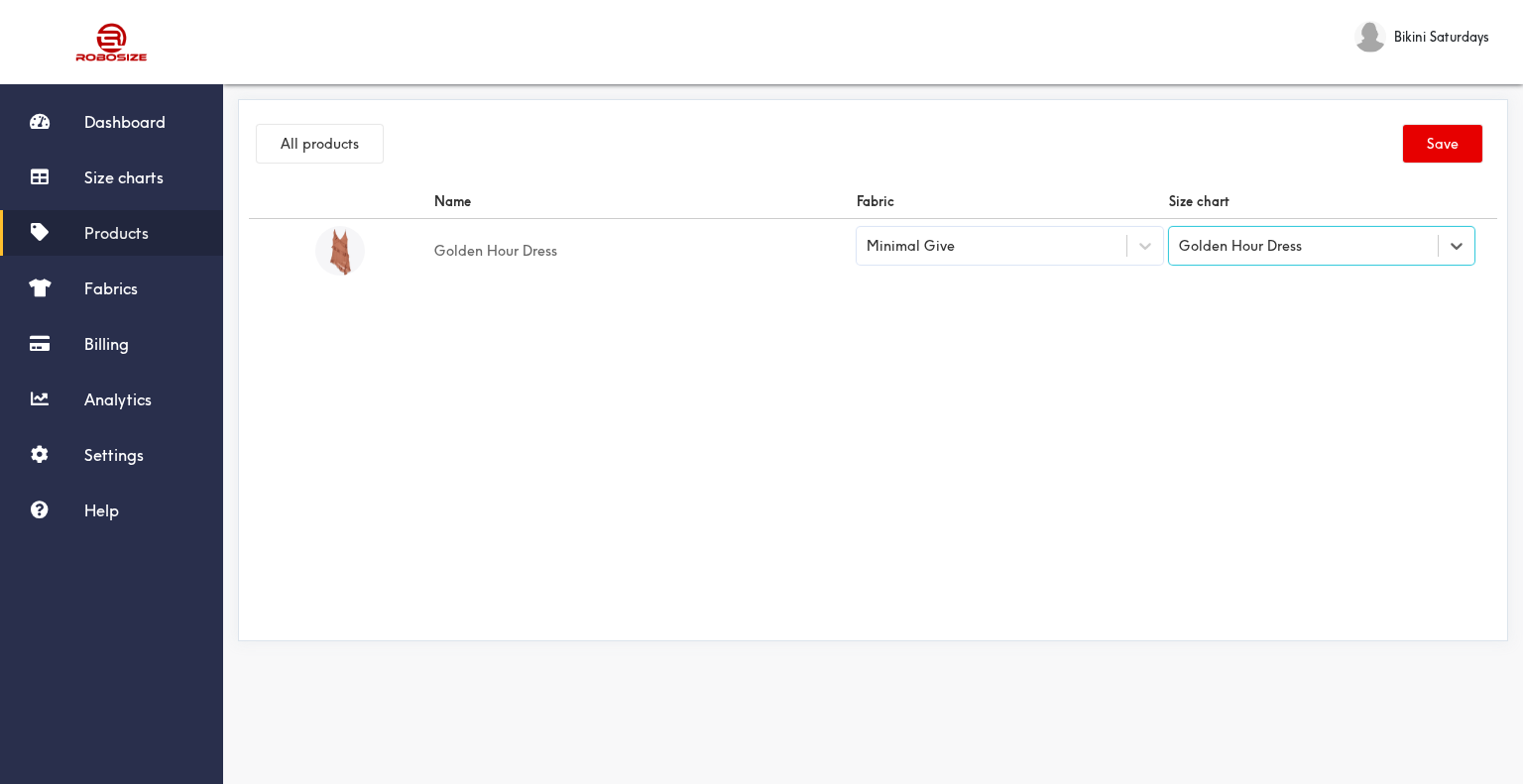 click on "Golden Hour Dress" at bounding box center [1304, 246] 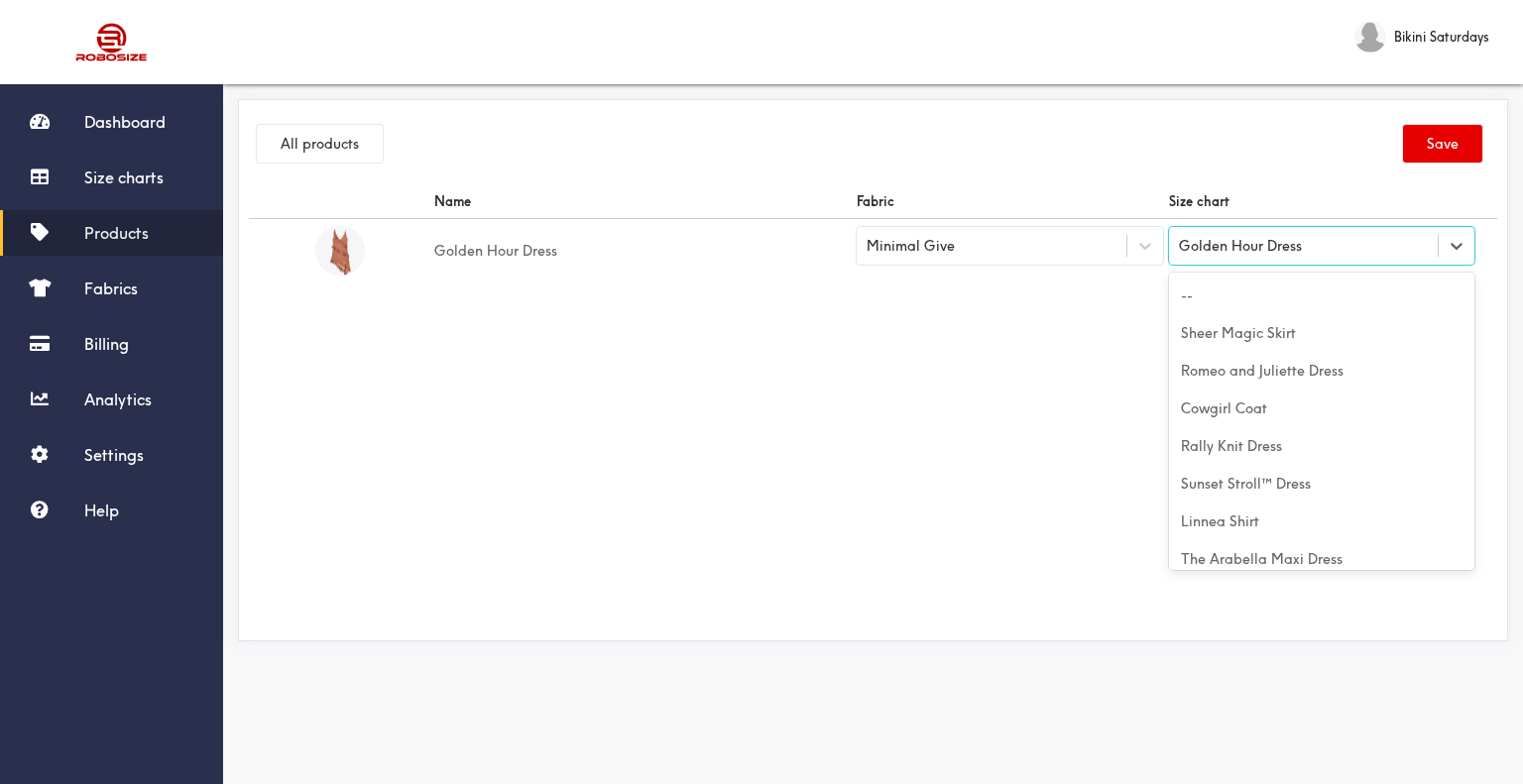 click on "Golden Hour Dress" at bounding box center (1240, 246) 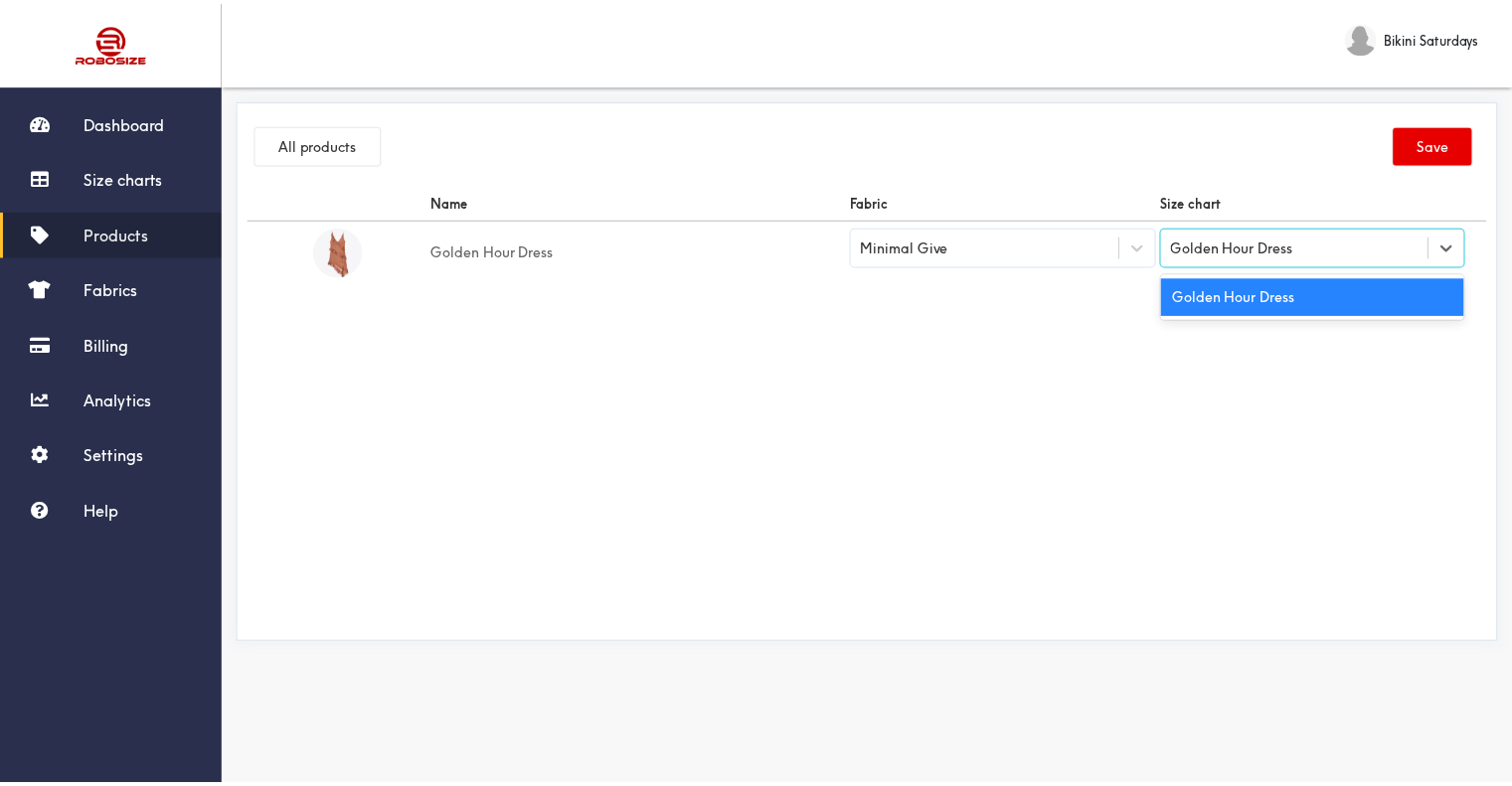 scroll, scrollTop: 0, scrollLeft: 0, axis: both 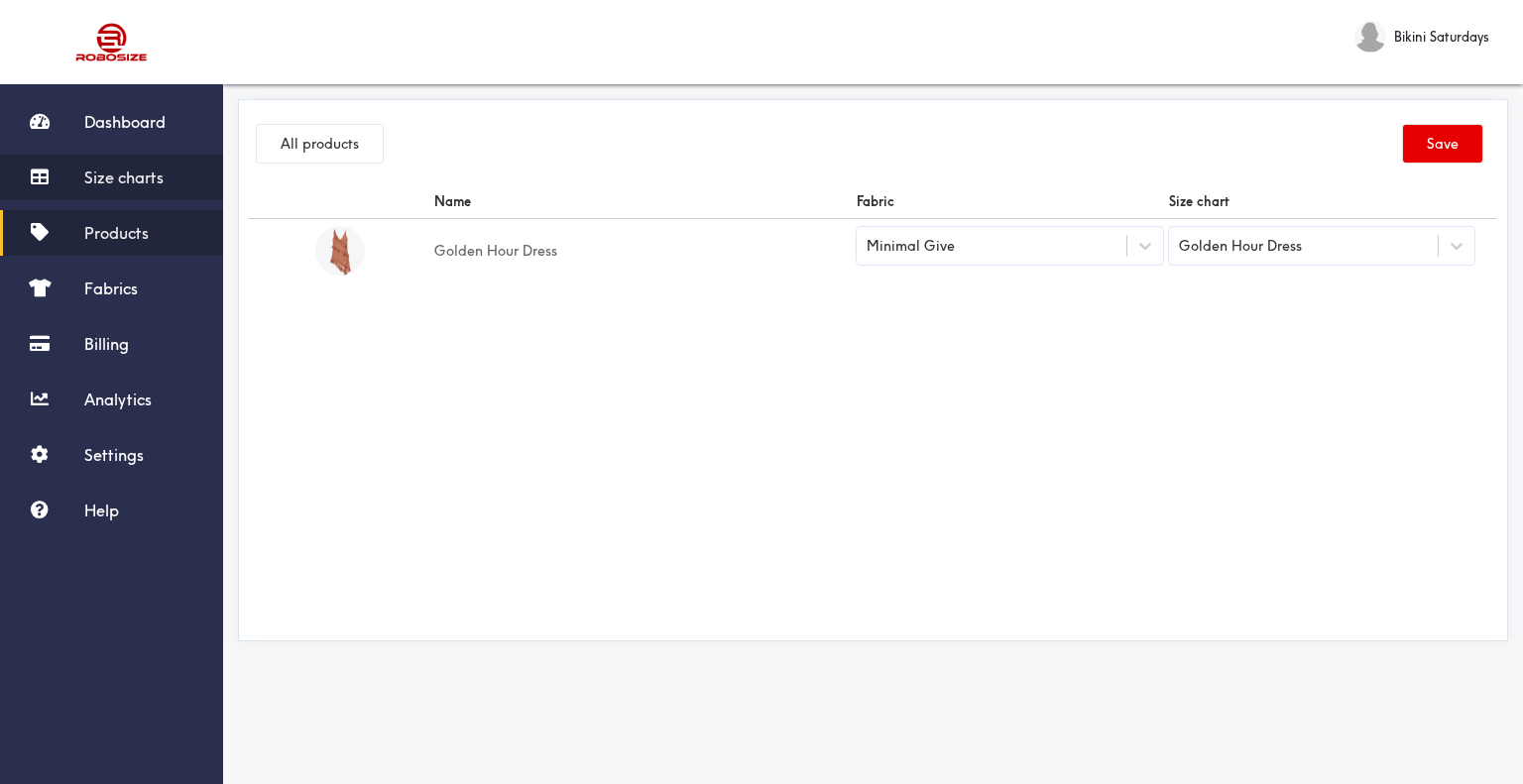 click on "Size charts" at bounding box center (124, 177) 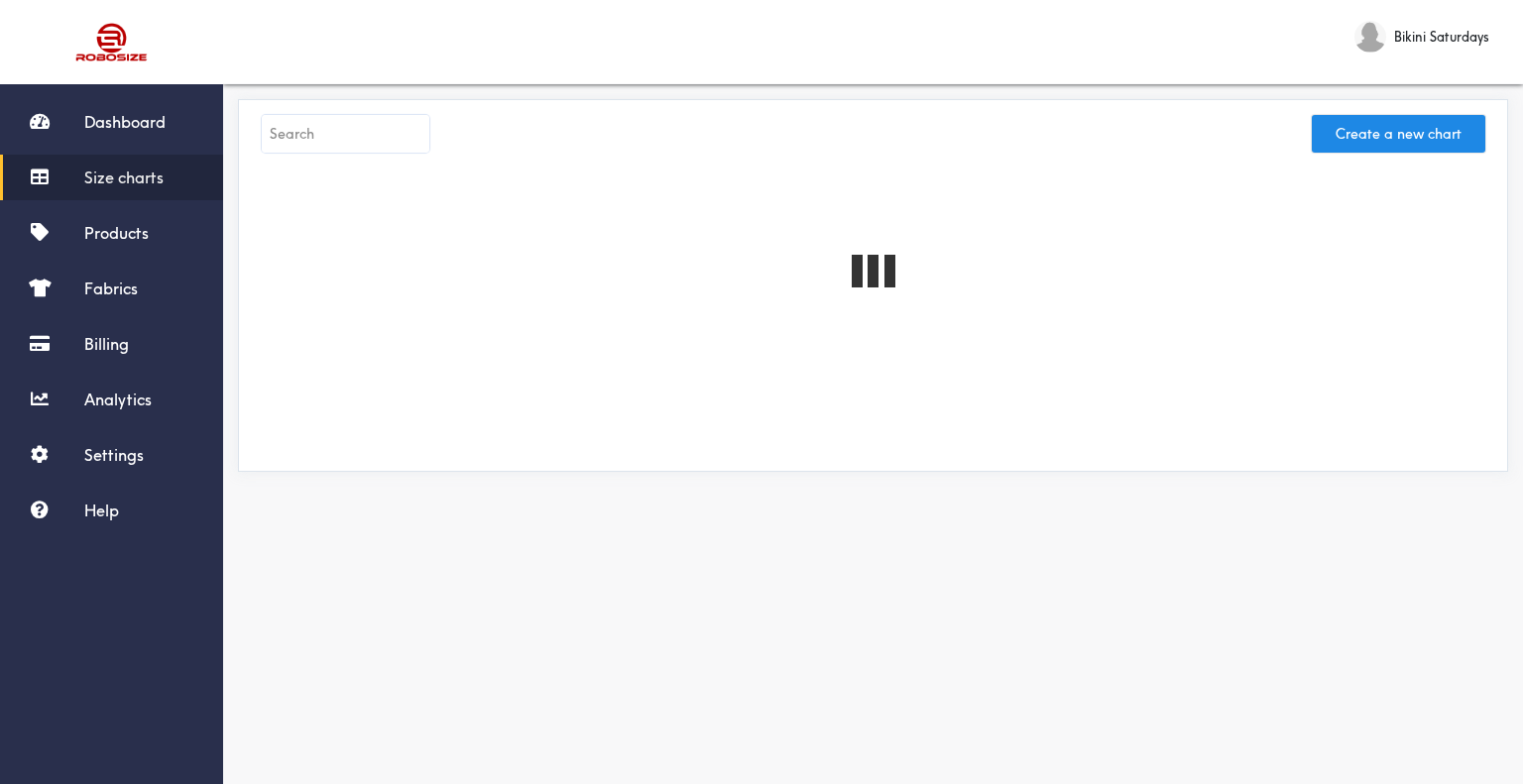 click at bounding box center (345, 134) 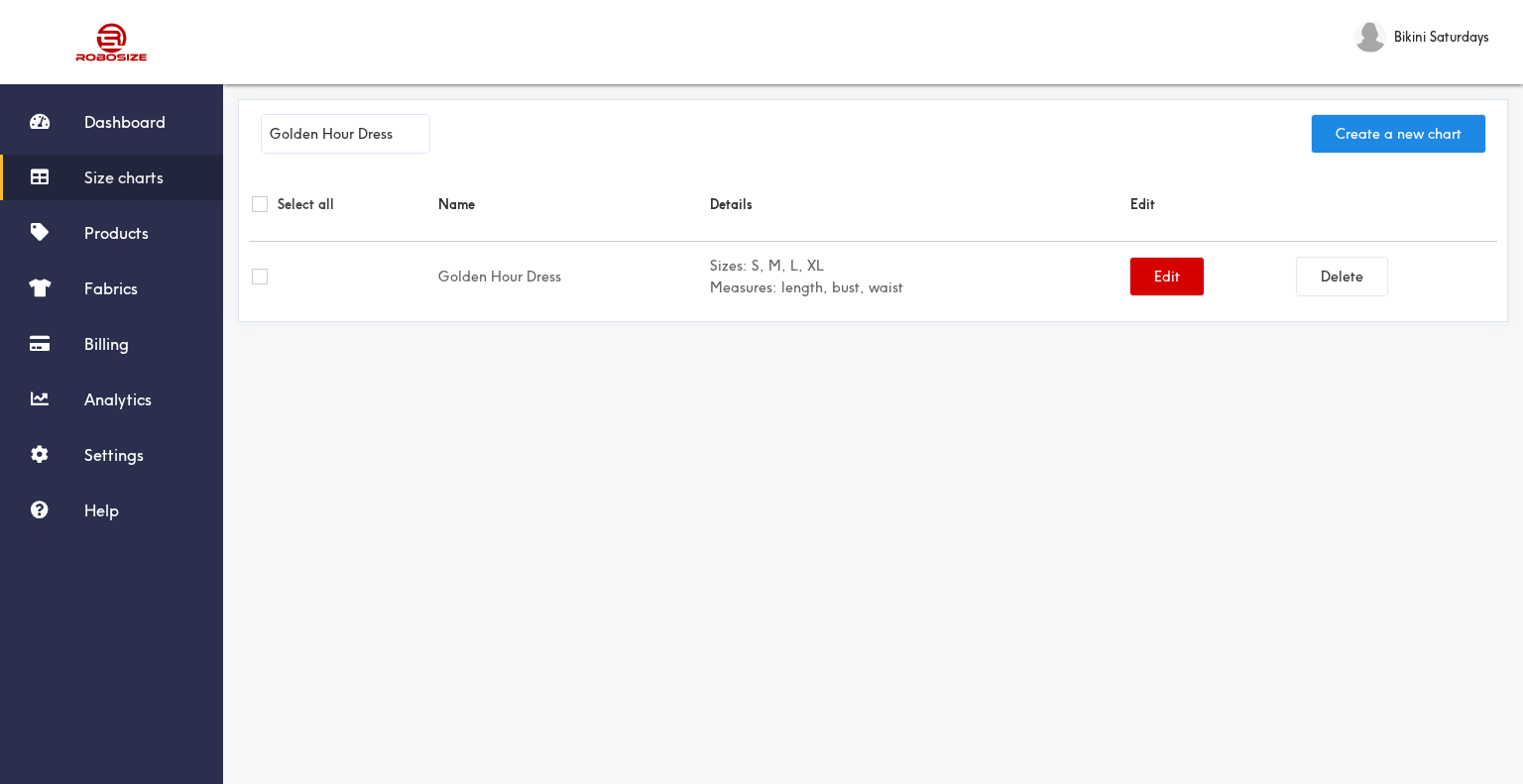 click on "Edit" at bounding box center (1167, 277) 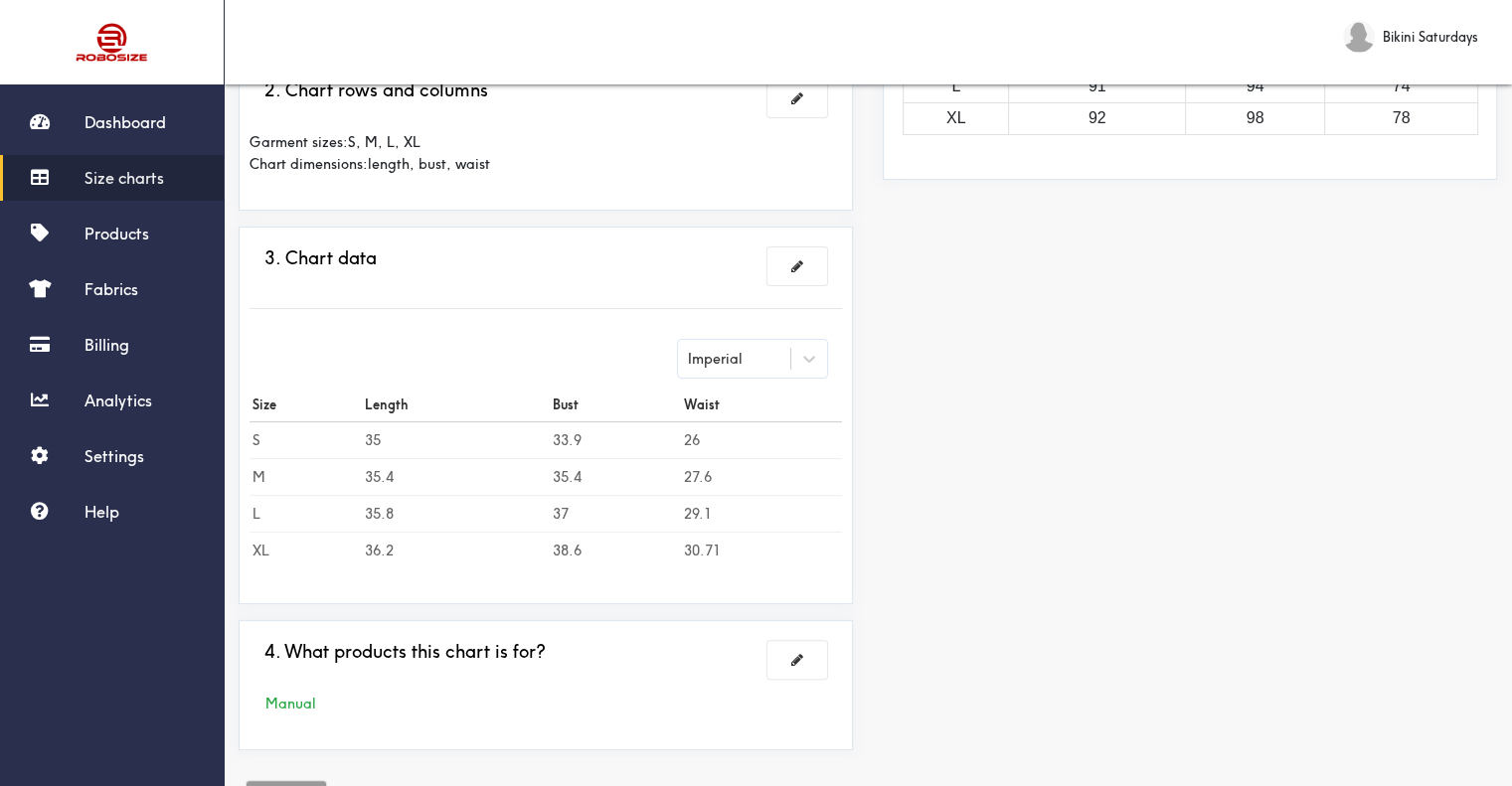 scroll, scrollTop: 99, scrollLeft: 0, axis: vertical 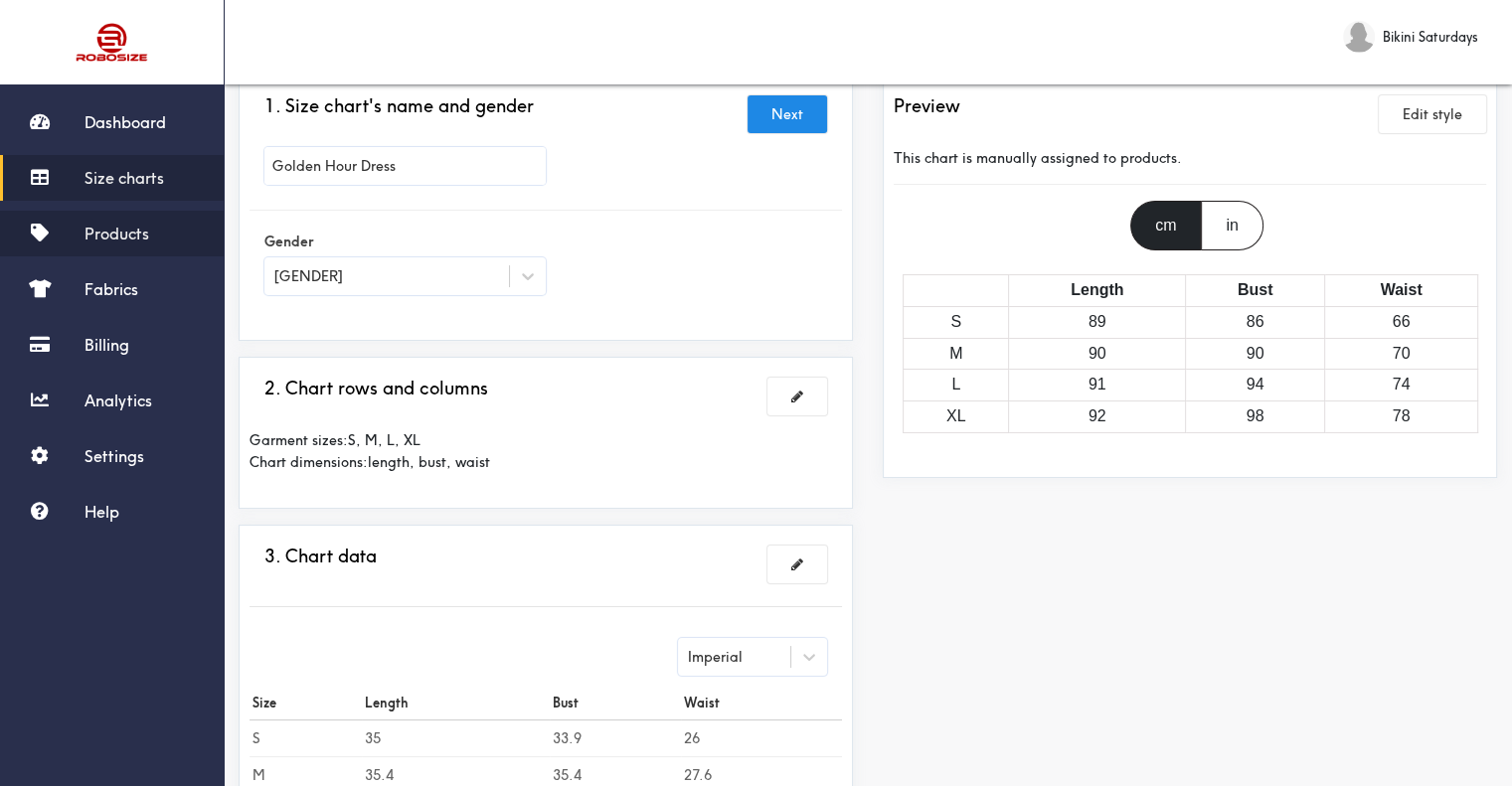 click on "Products" at bounding box center (116, 234) 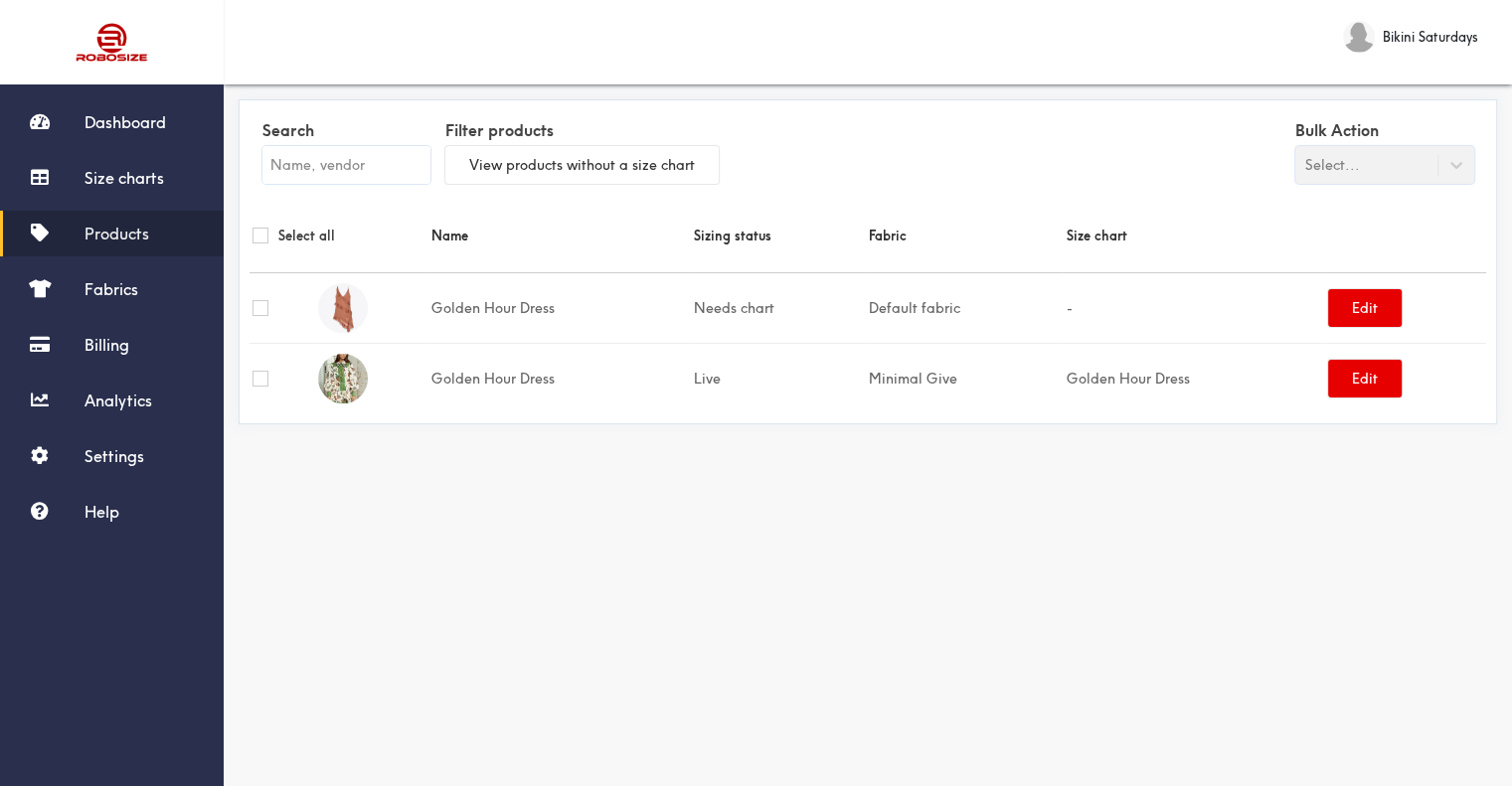 scroll, scrollTop: 0, scrollLeft: 0, axis: both 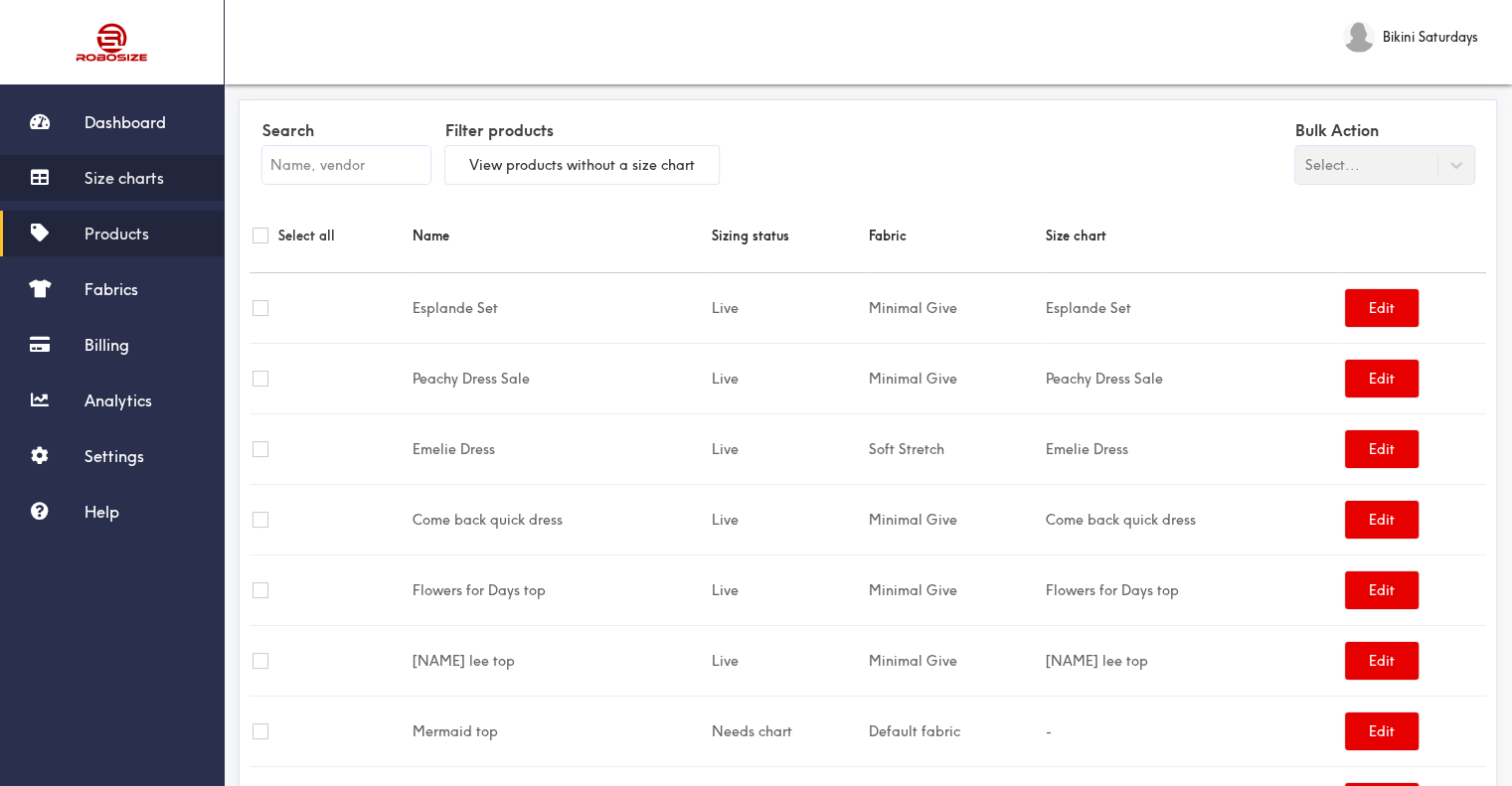 click on "Size charts" at bounding box center (111, 178) 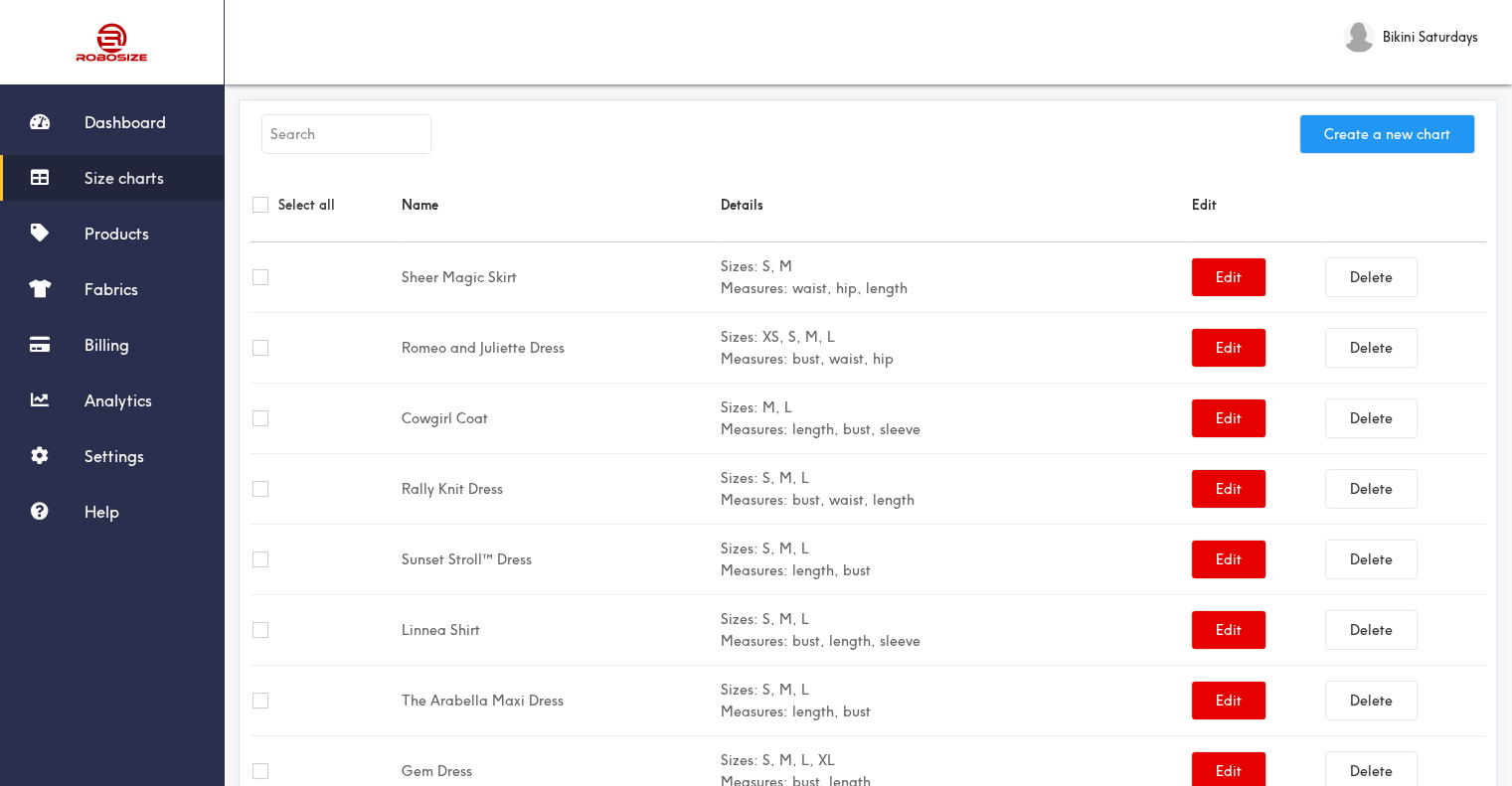 click on "Create a new chart" at bounding box center [1387, 134] 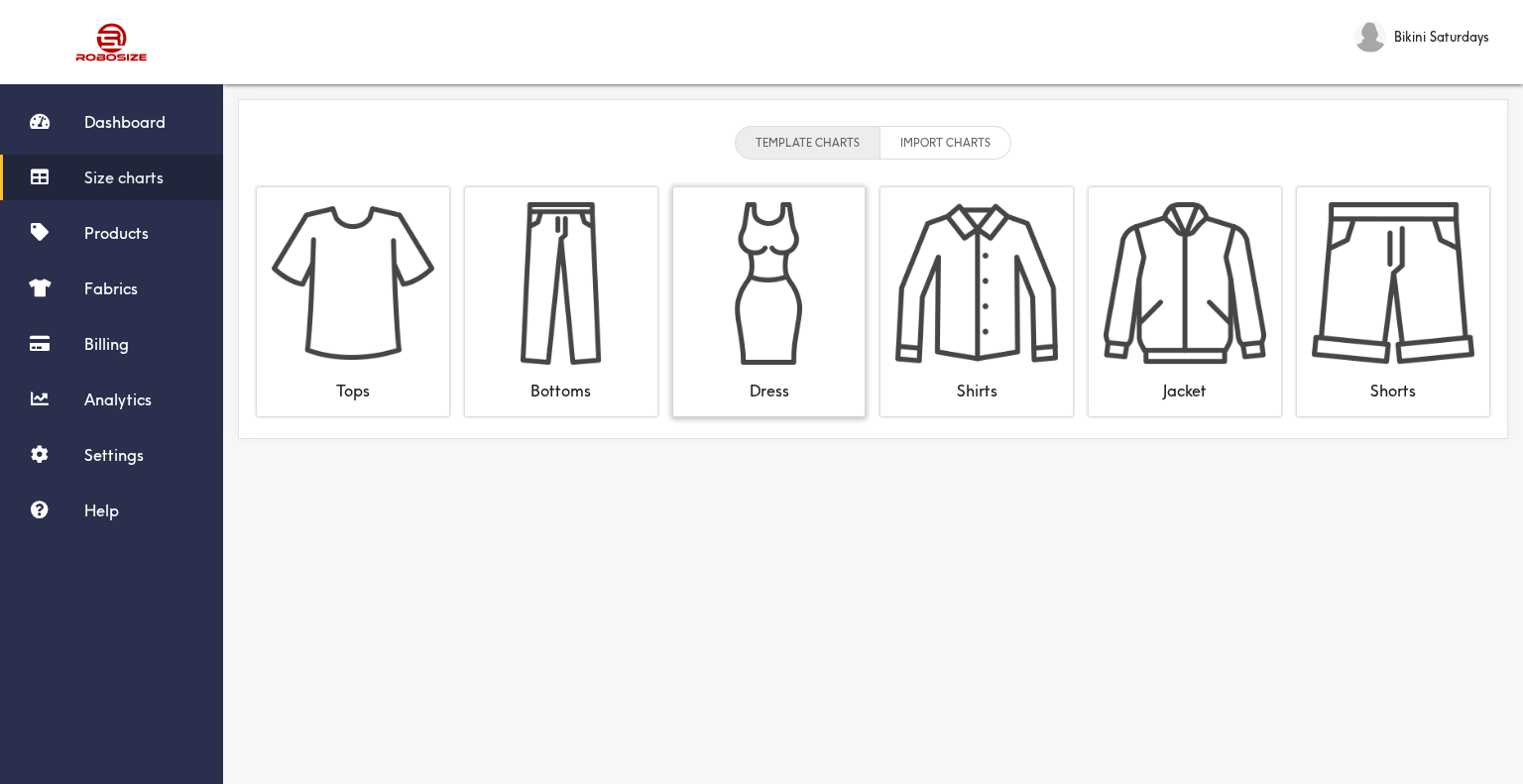 click at bounding box center (769, 283) 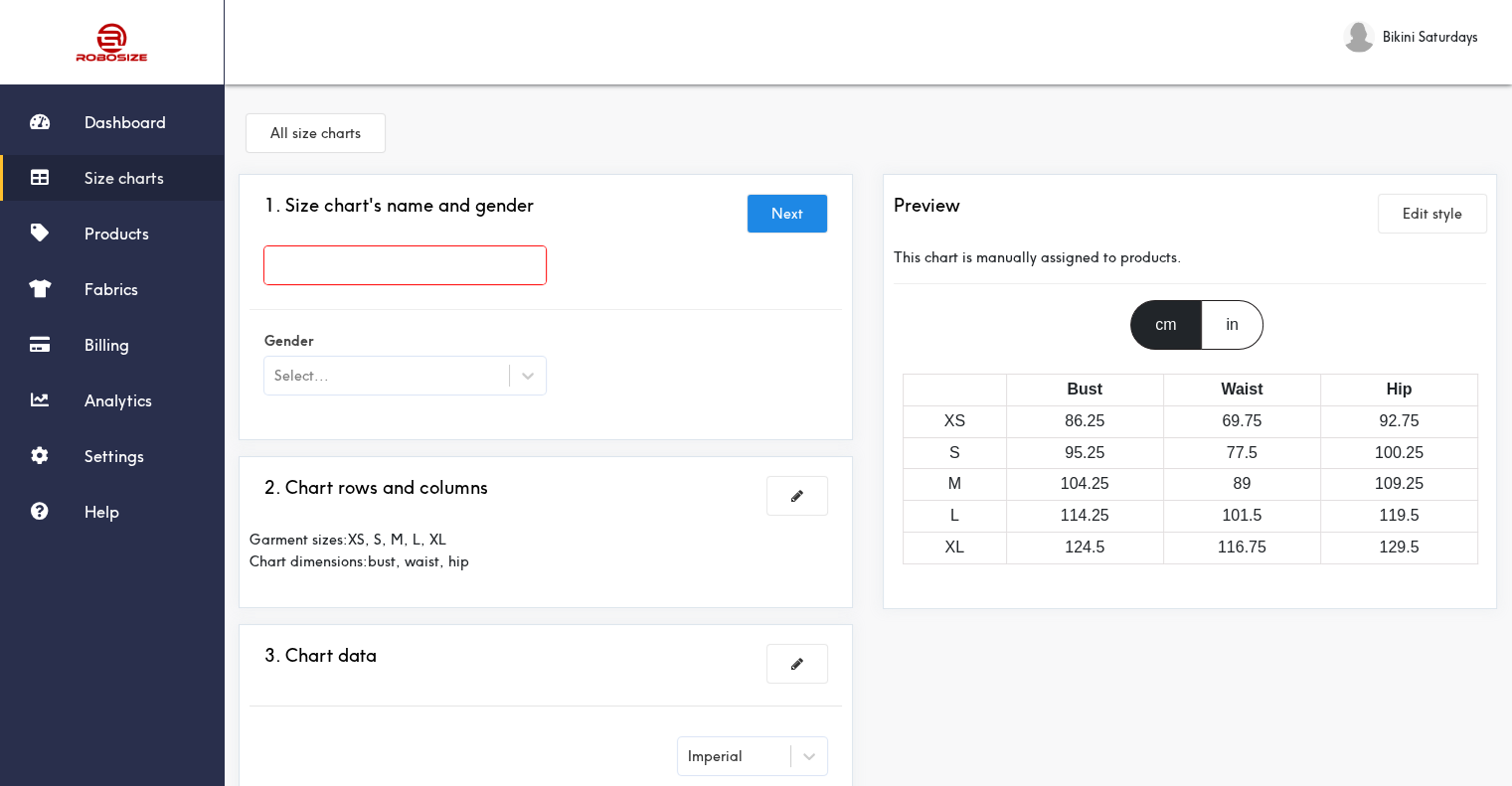click at bounding box center (405, 265) 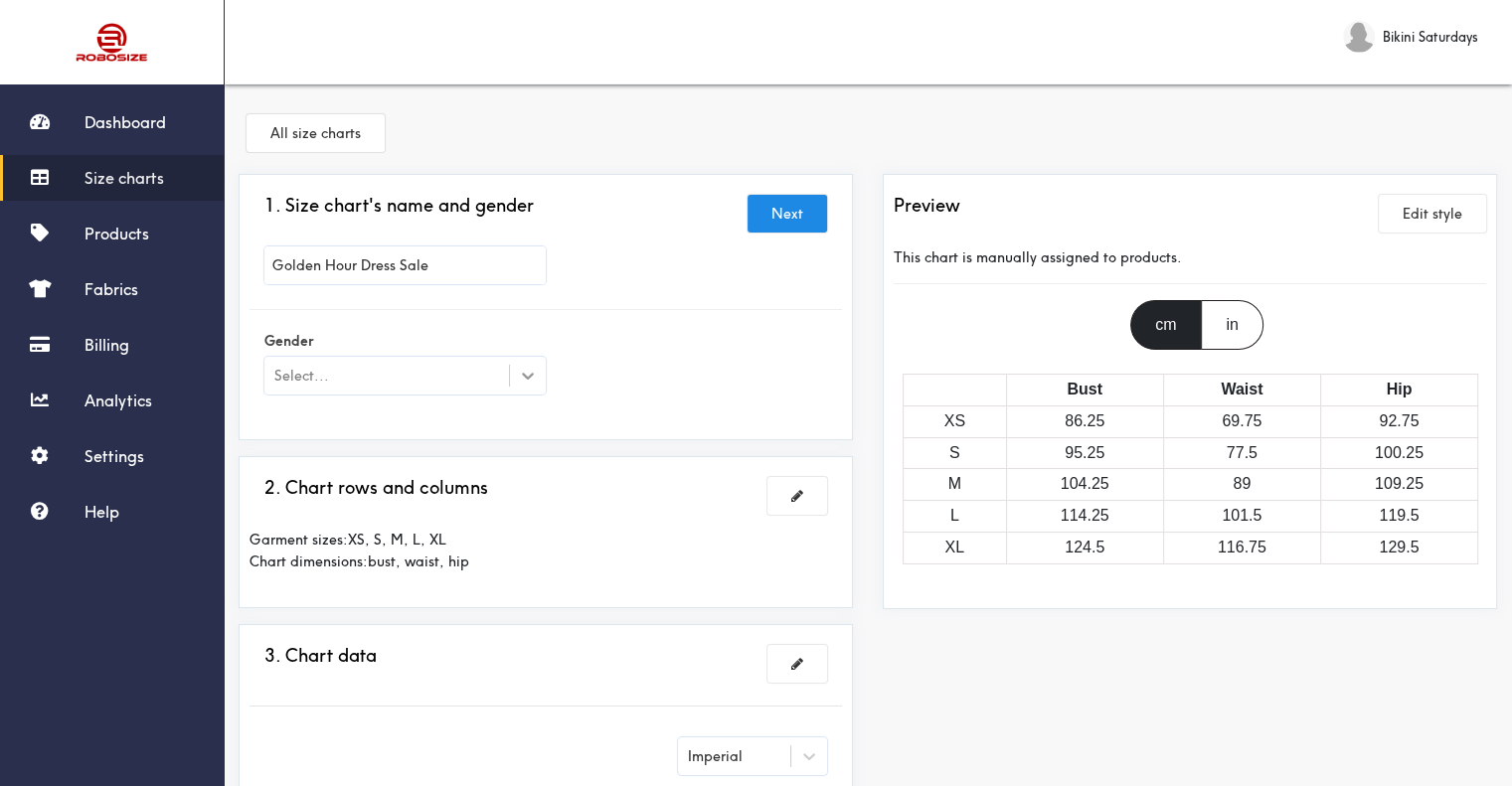 click at bounding box center [528, 376] 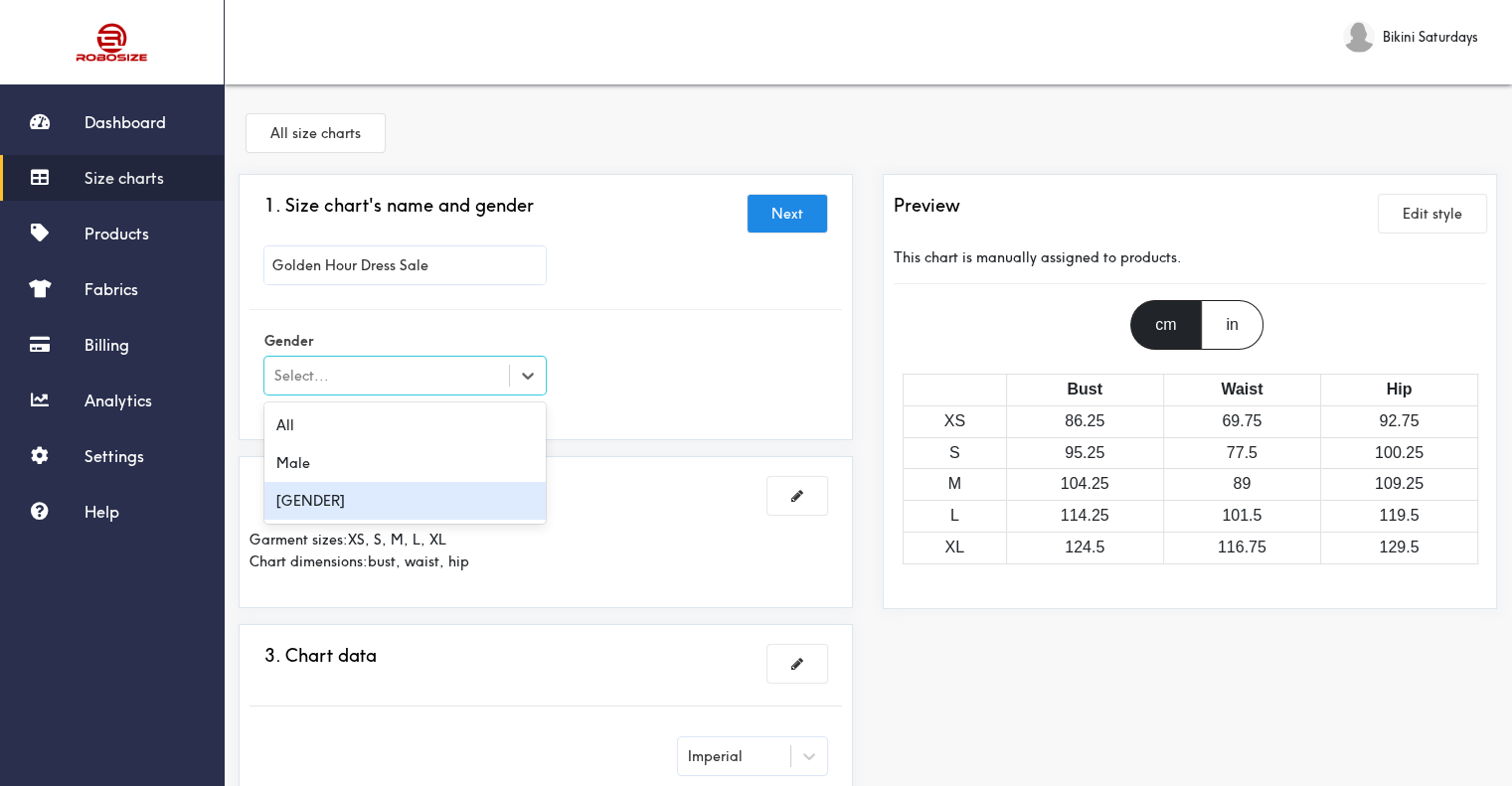 click on "[GENDER]" at bounding box center [405, 501] 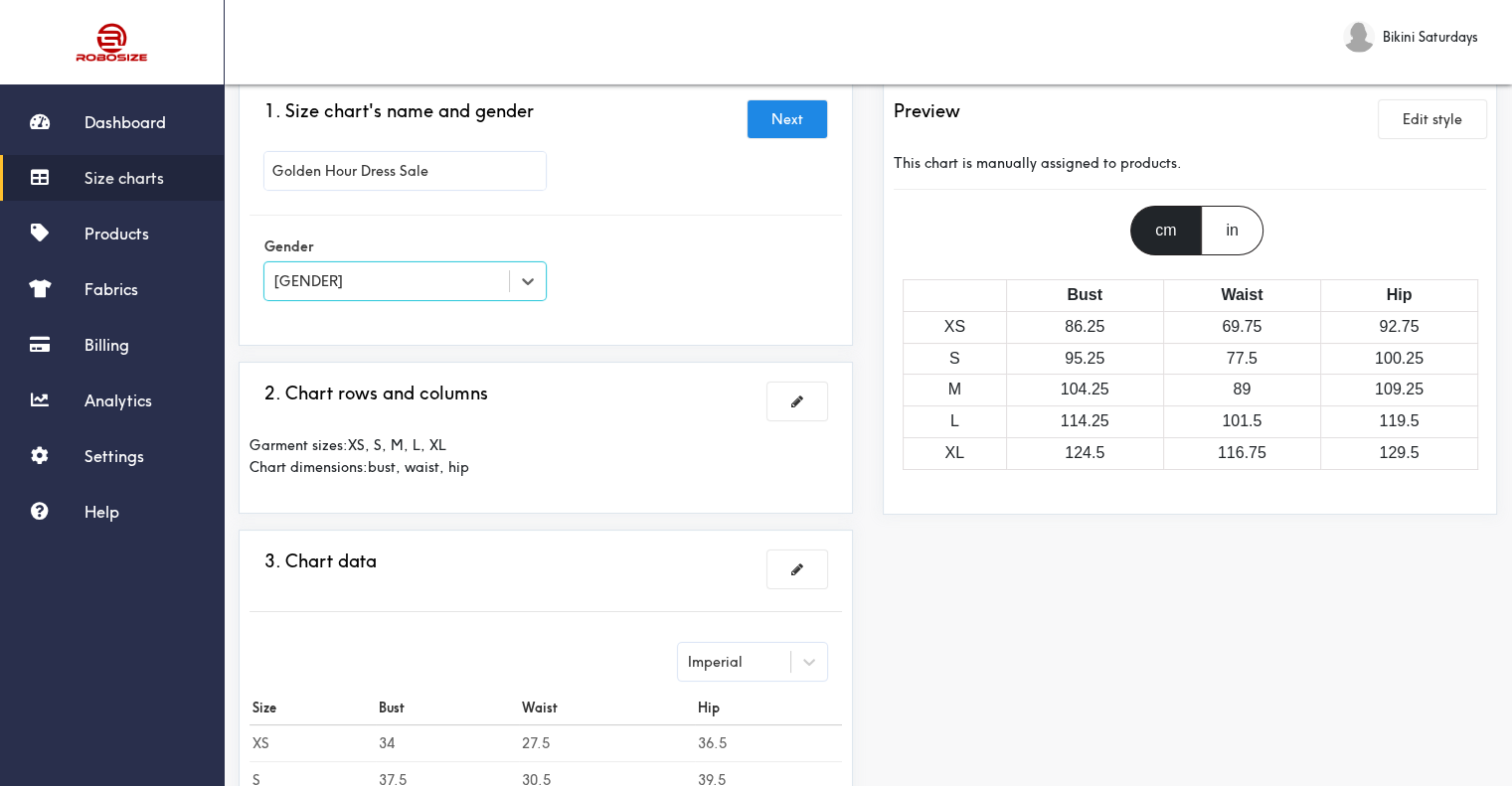 scroll, scrollTop: 199, scrollLeft: 0, axis: vertical 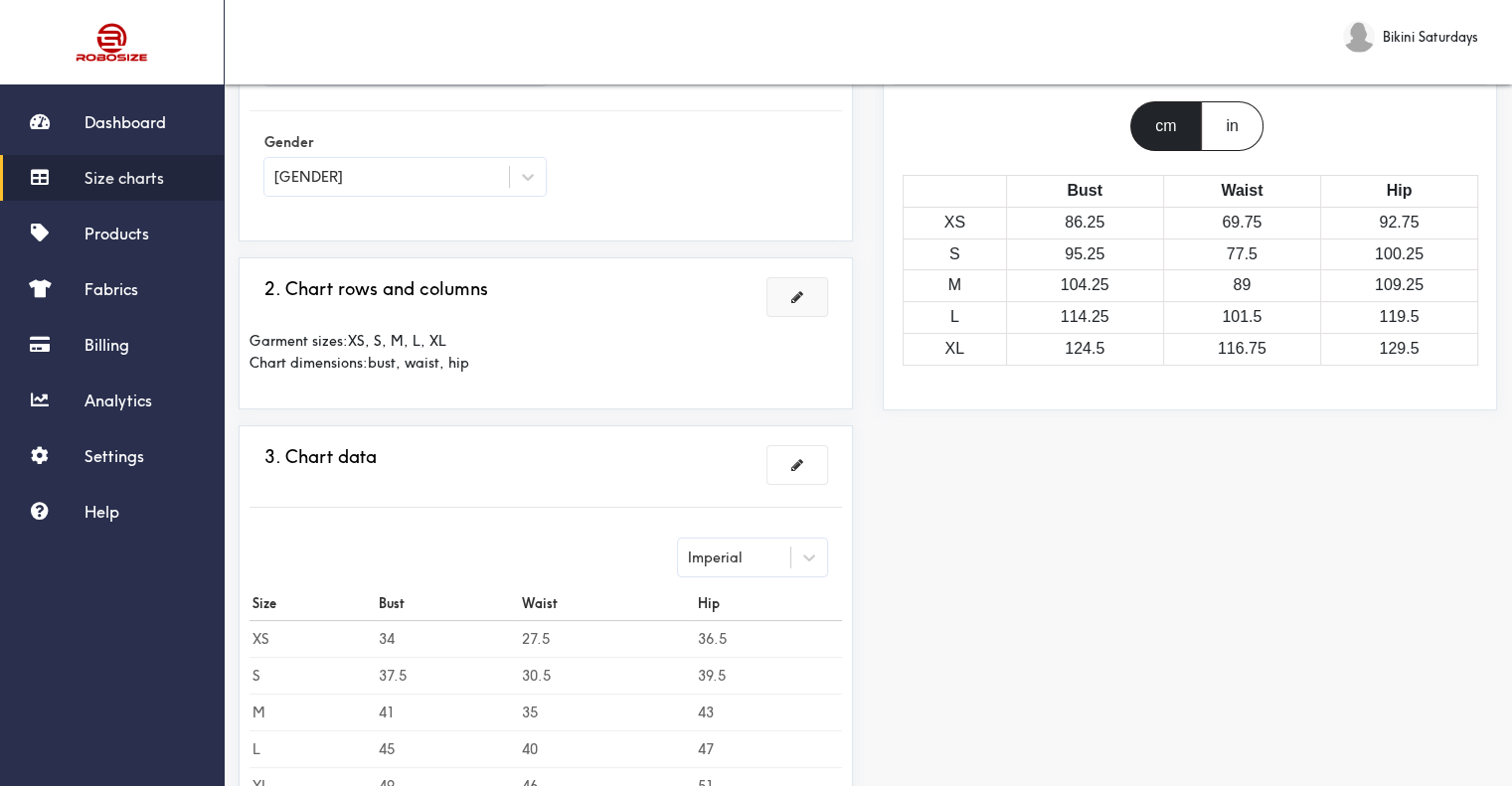 click at bounding box center (797, 297) 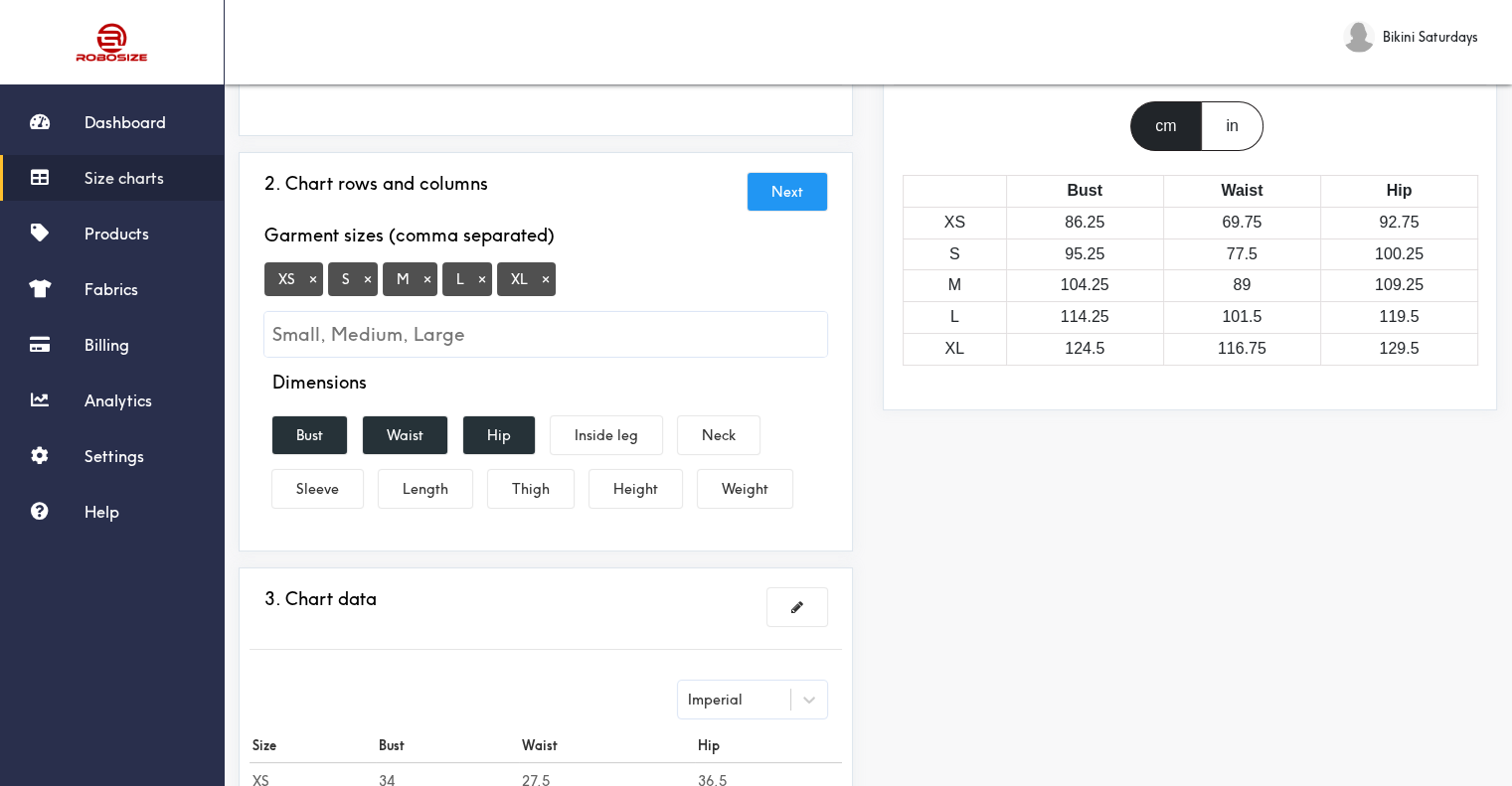 drag, startPoint x: 322, startPoint y: 281, endPoint x: 314, endPoint y: 274, distance: 10.630146 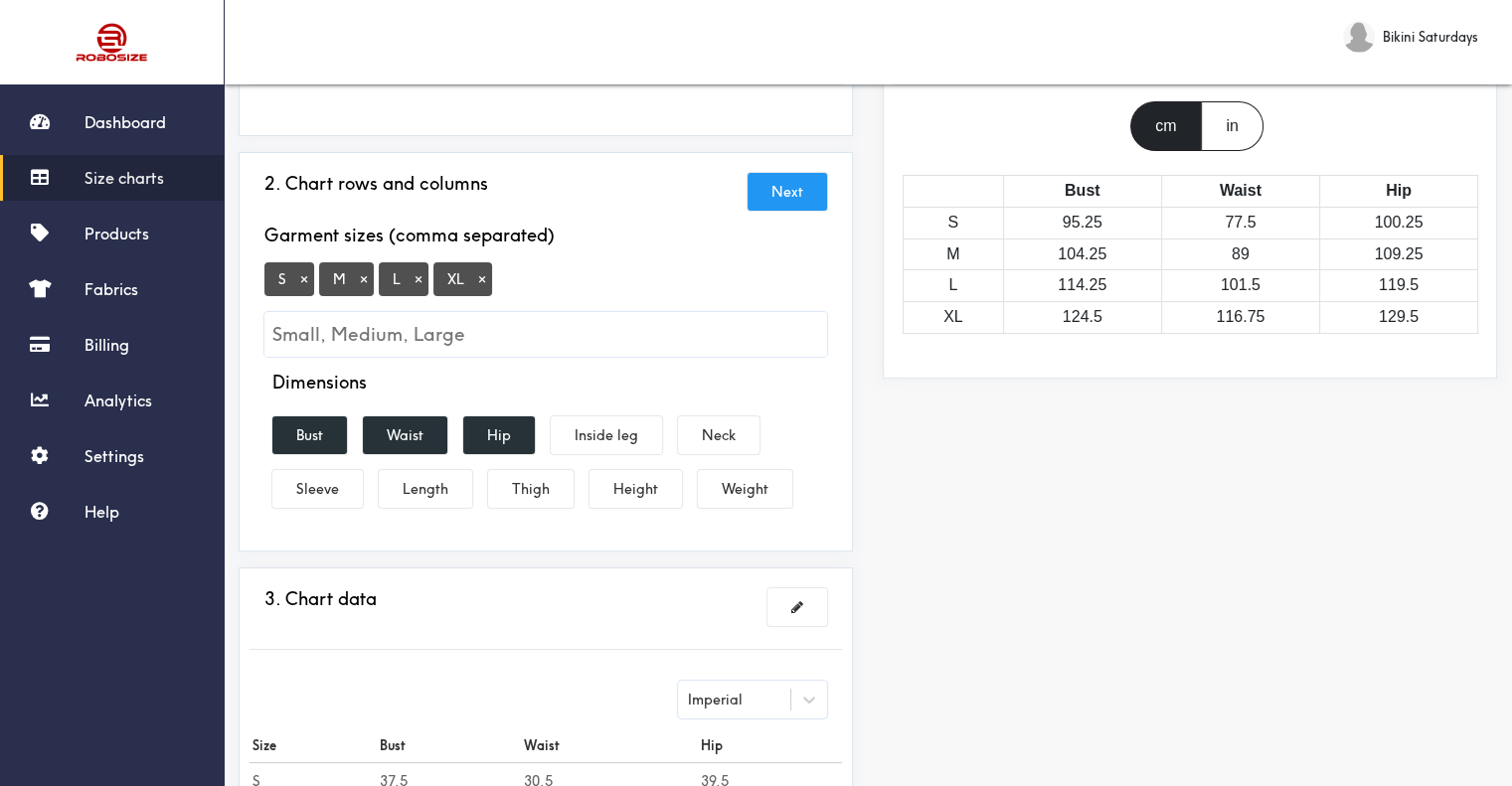 click on "×" at bounding box center [482, 279] 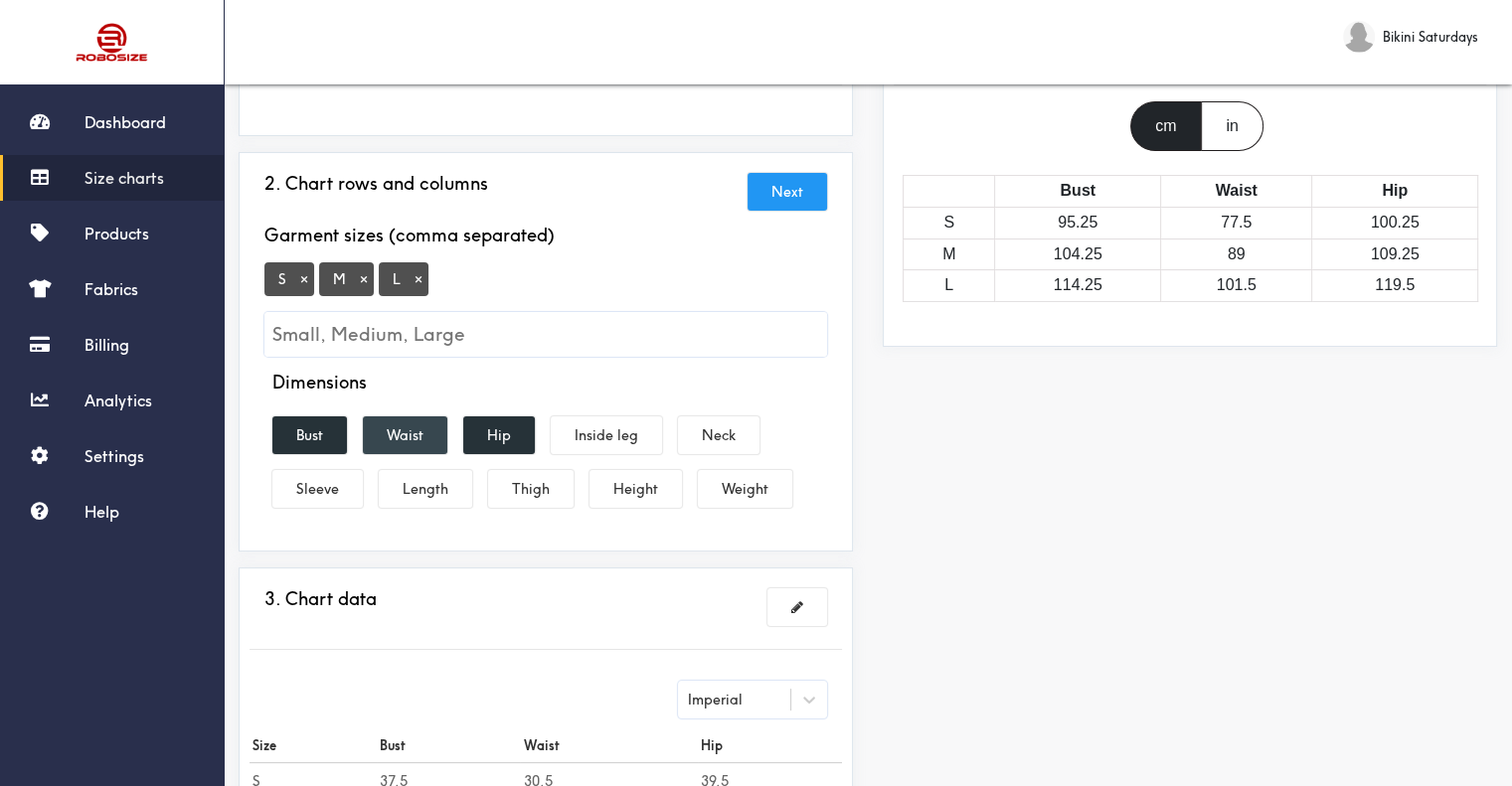 drag, startPoint x: 414, startPoint y: 428, endPoint x: 366, endPoint y: 428, distance: 48 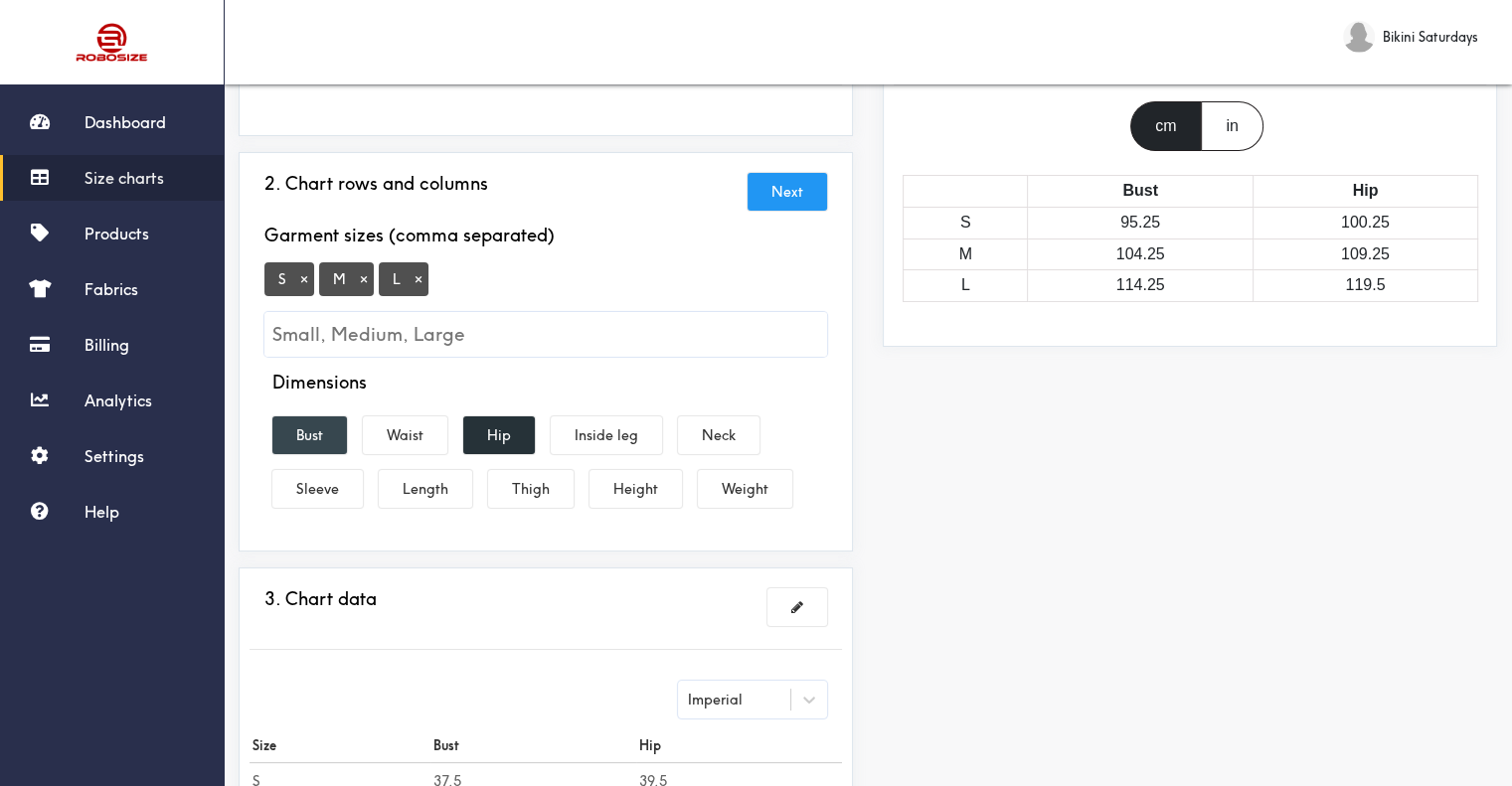 click on "Bust" at bounding box center (309, 435) 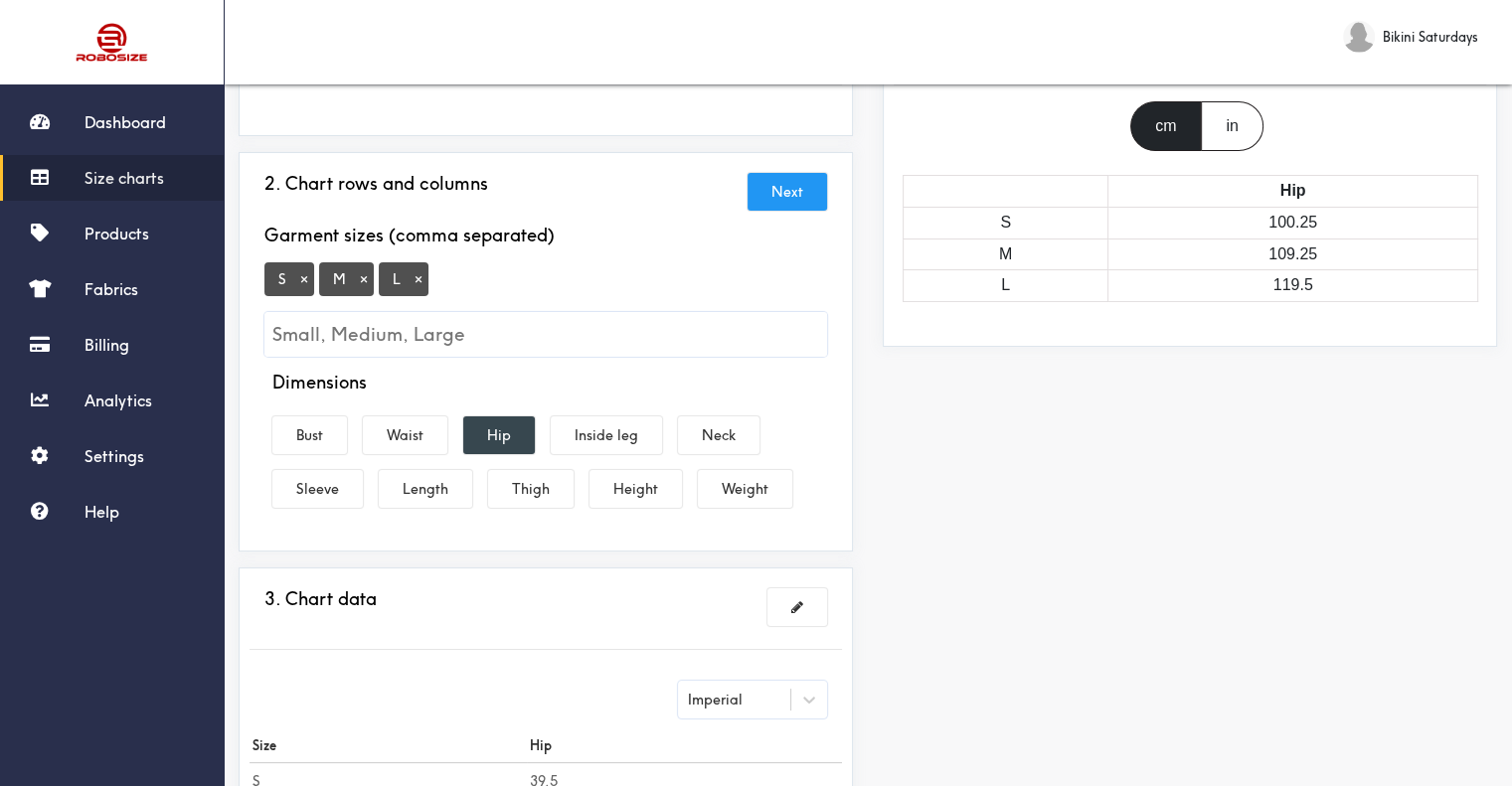 click on "Hip" at bounding box center (499, 435) 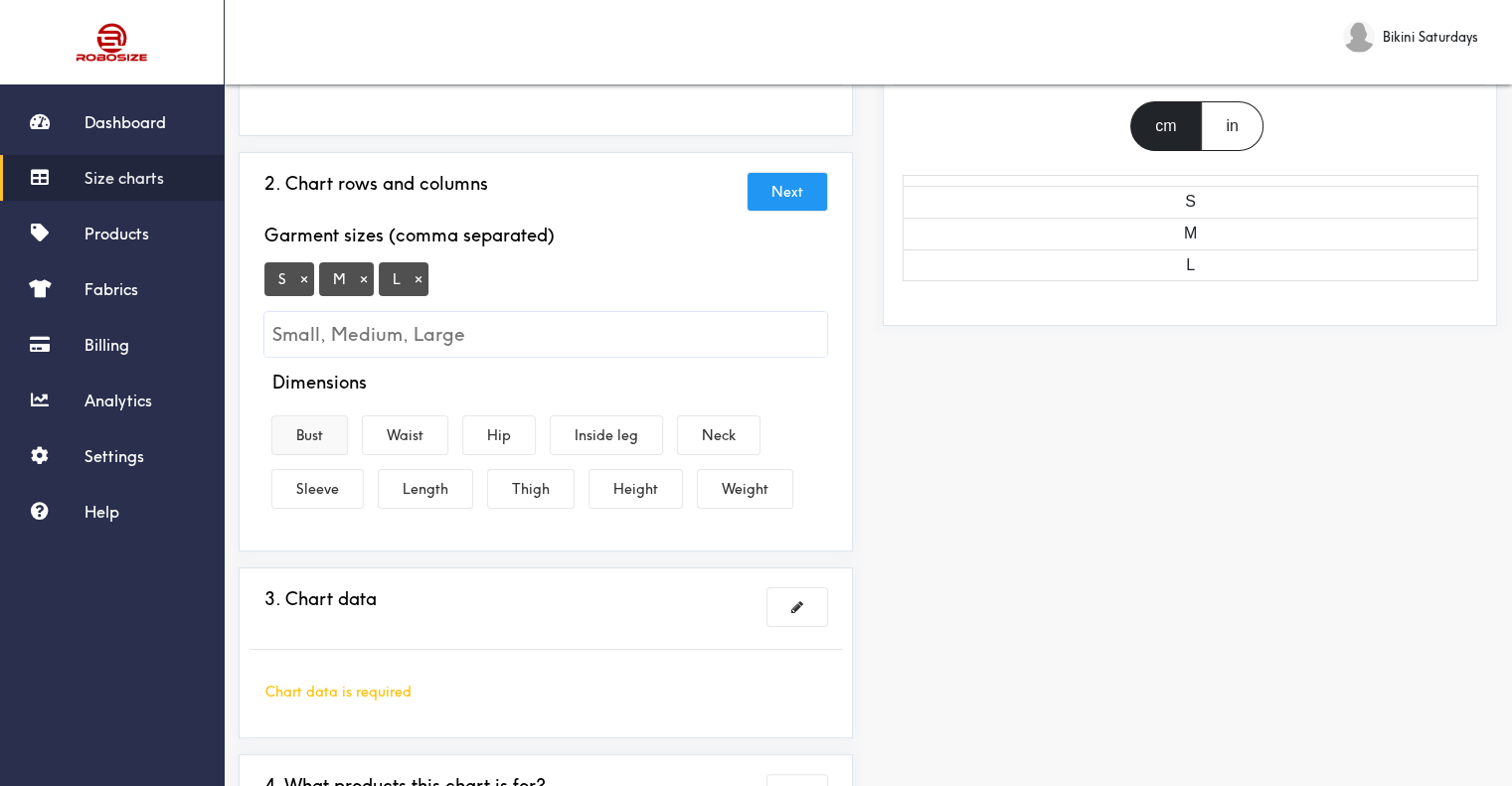 click on "Bust" at bounding box center (309, 435) 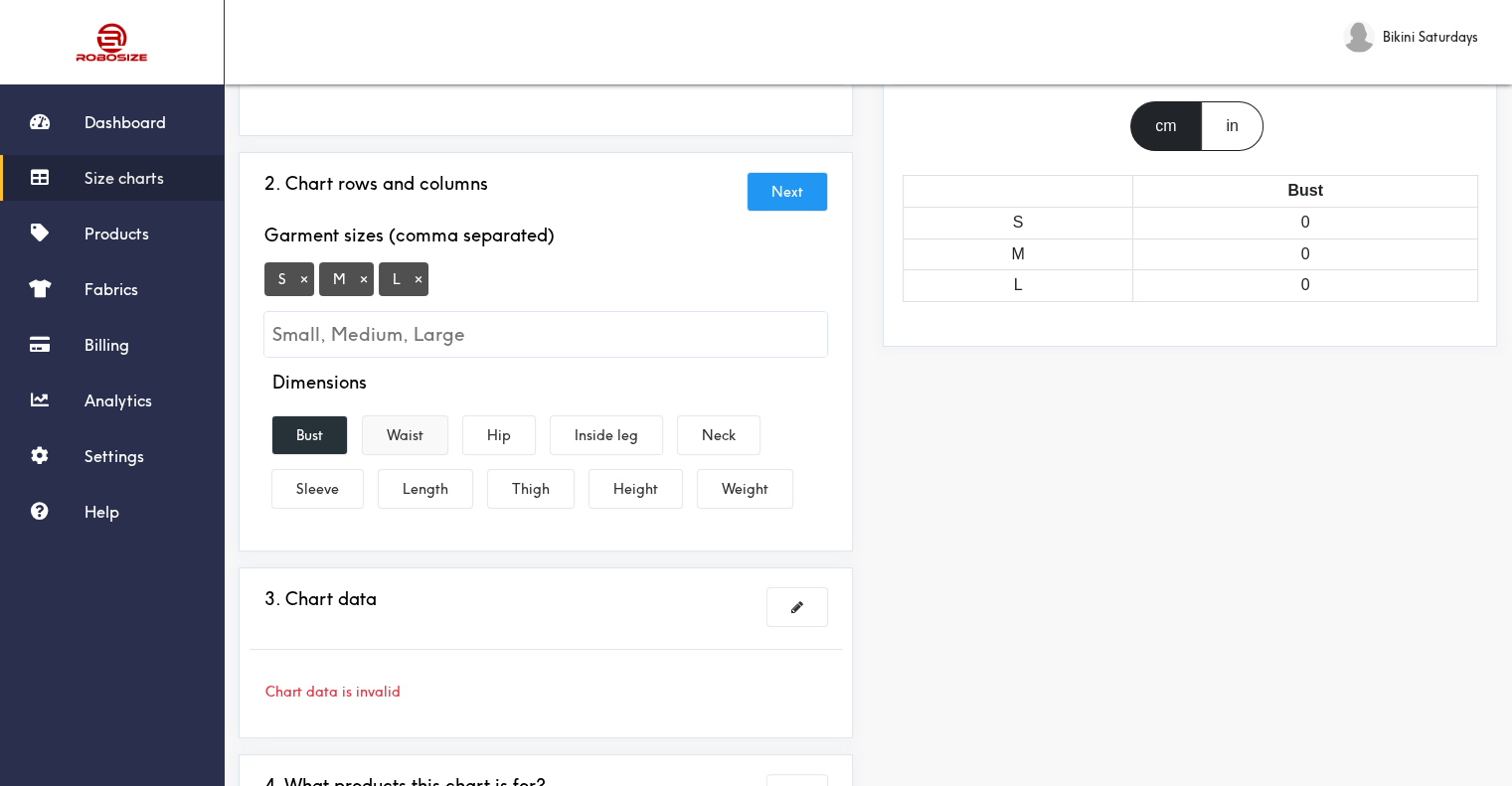 click on "Waist" at bounding box center (405, 435) 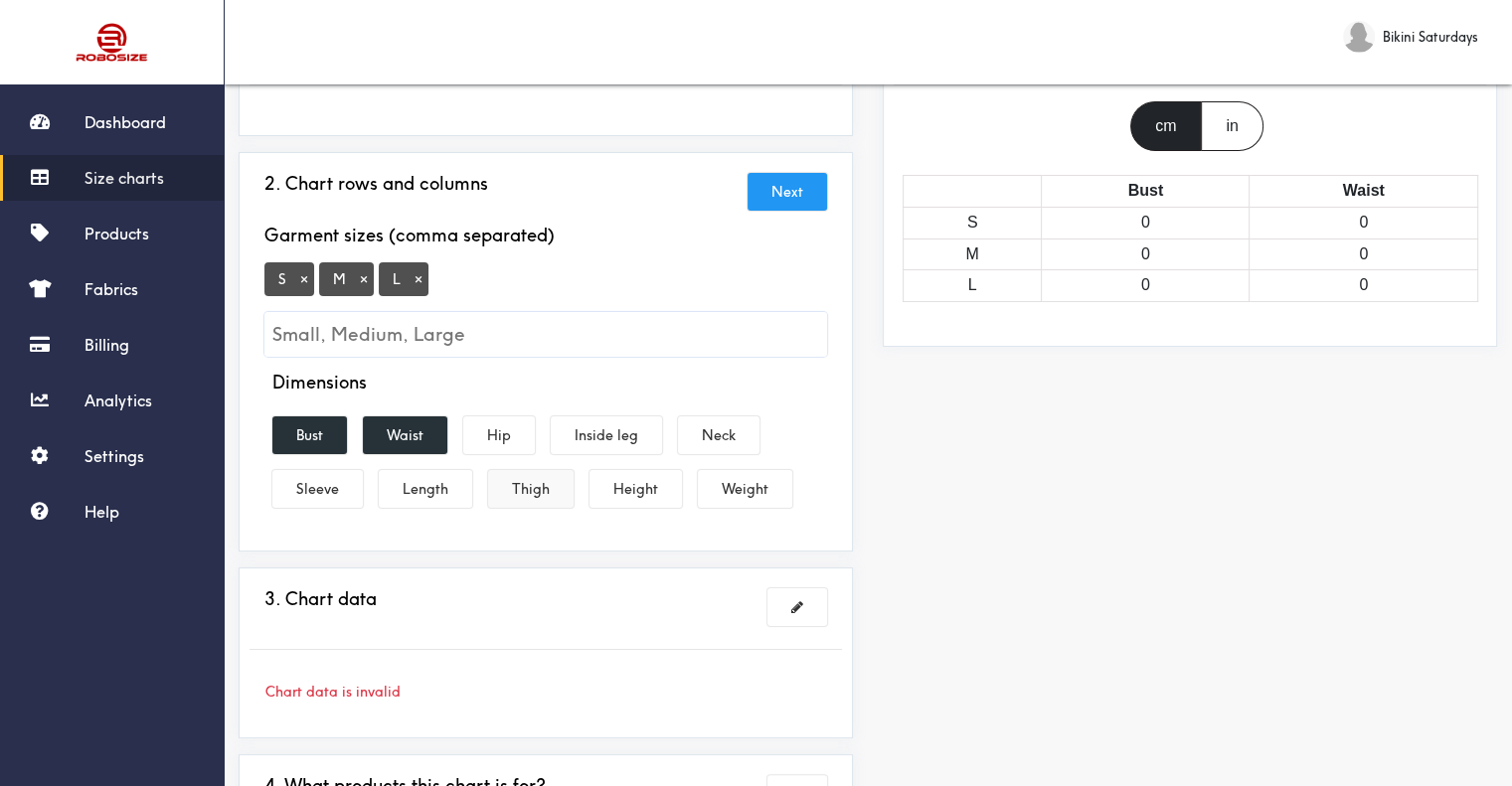 click on "Thigh" at bounding box center (531, 489) 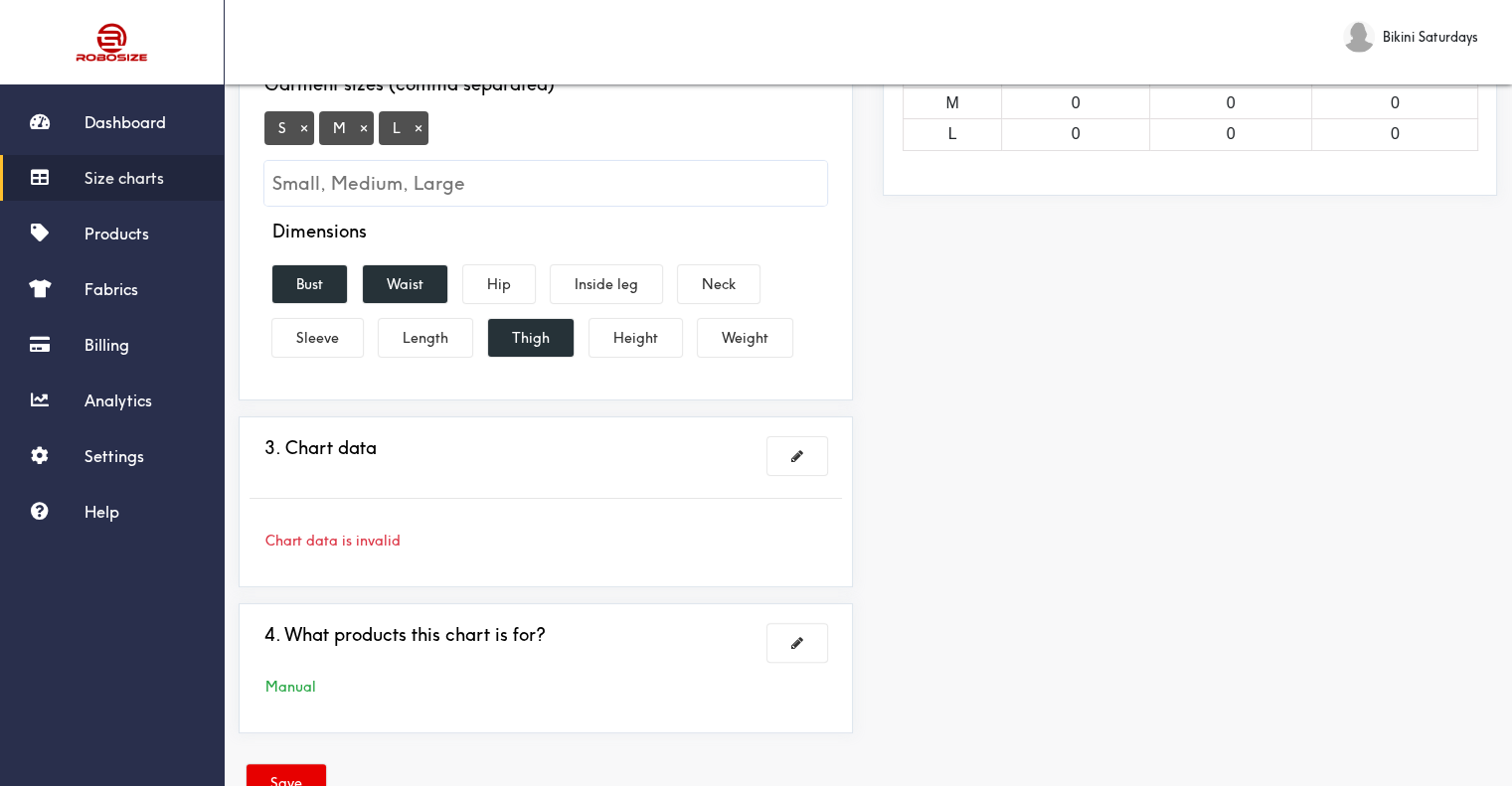 scroll, scrollTop: 397, scrollLeft: 0, axis: vertical 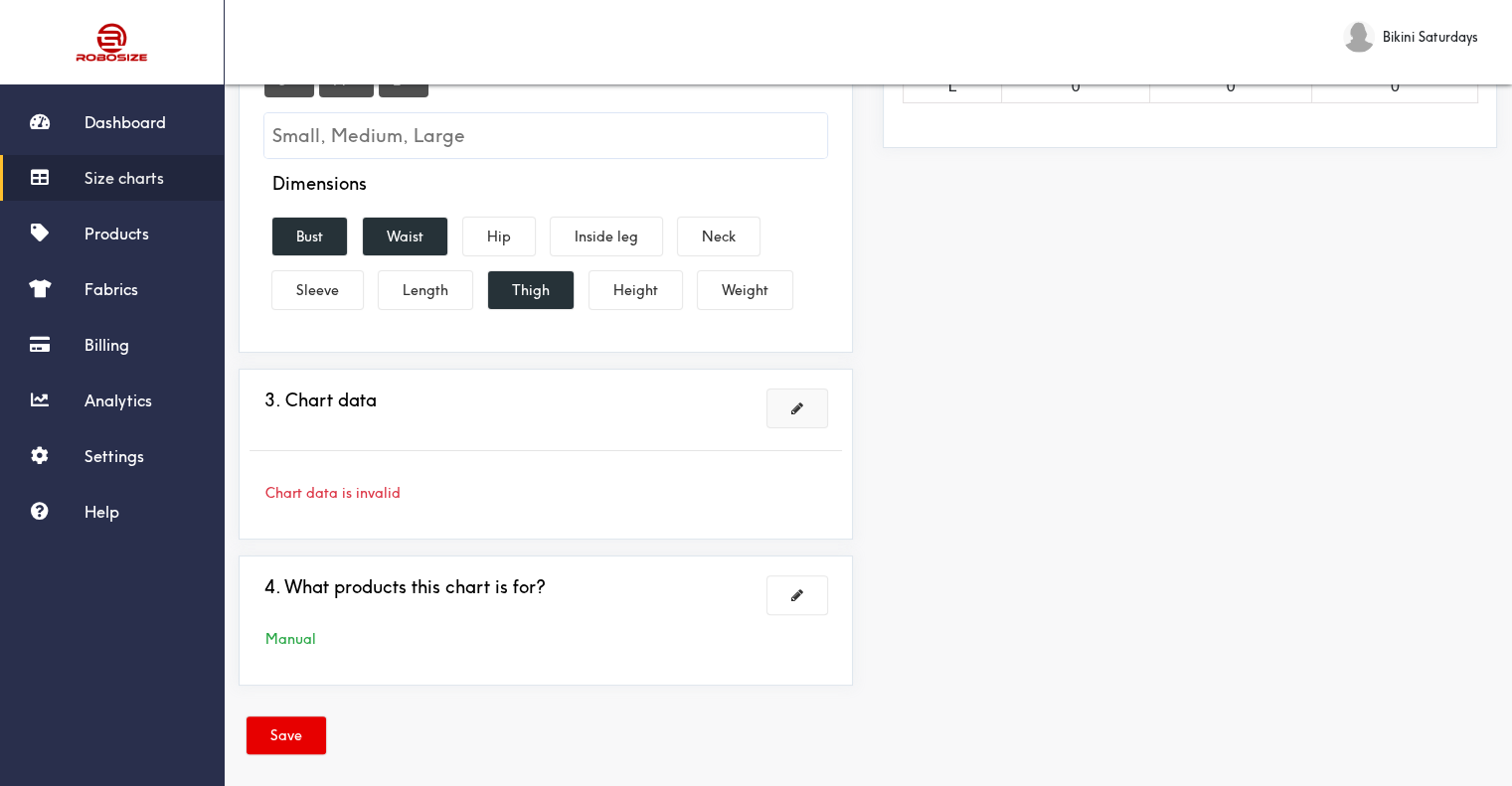 click at bounding box center (797, 408) 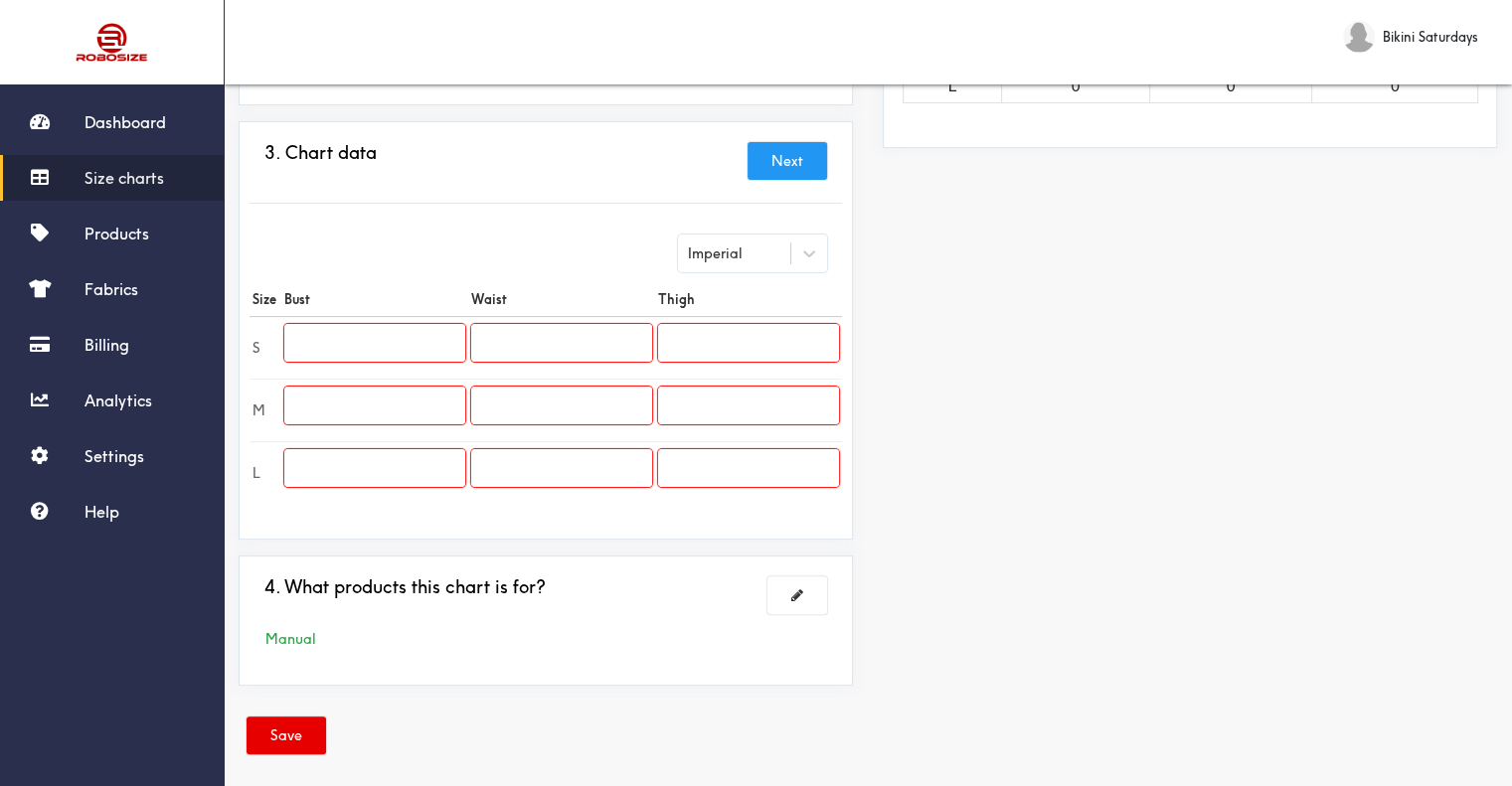 click at bounding box center (375, 343) 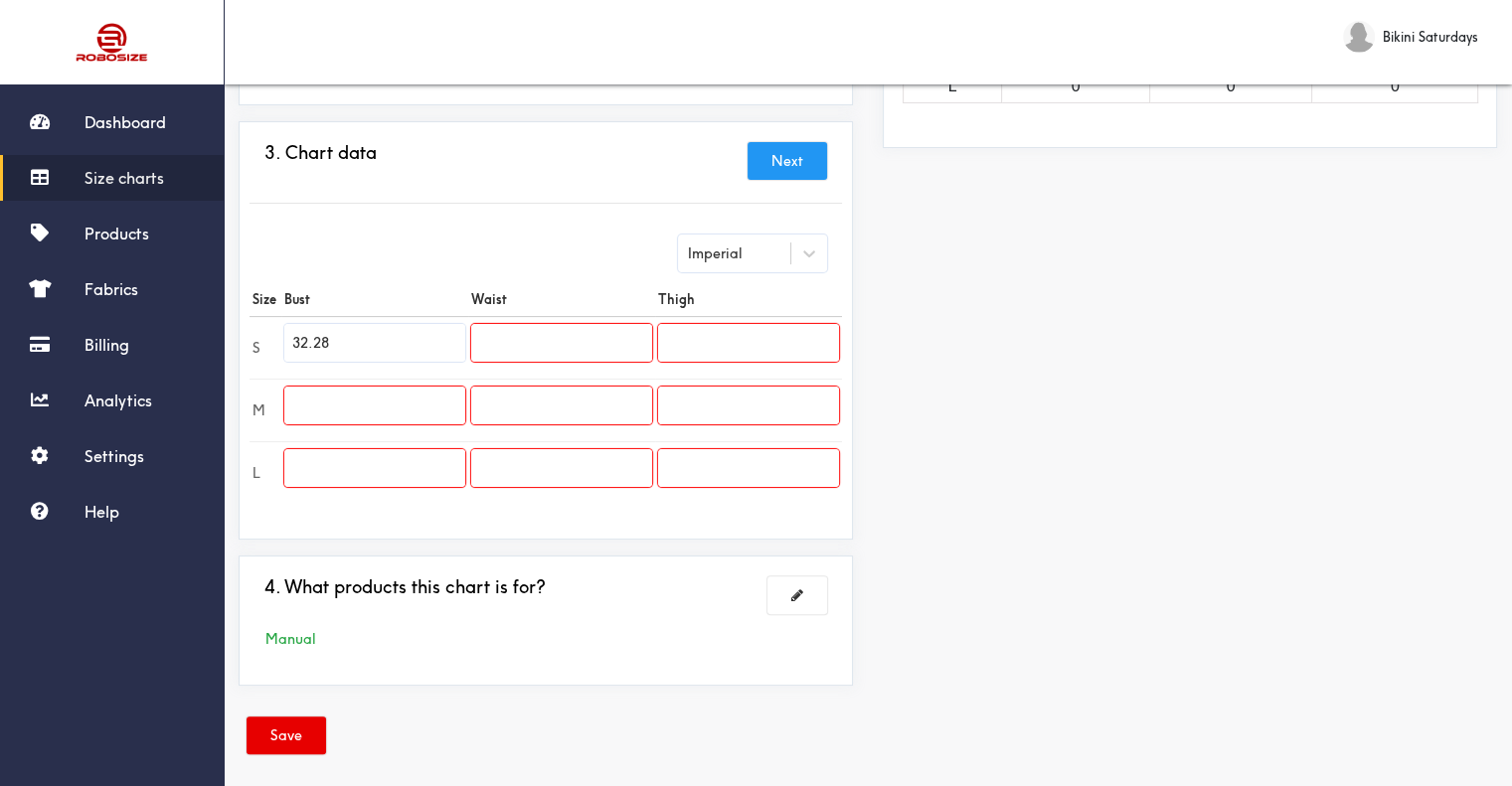 click at bounding box center (375, 405) 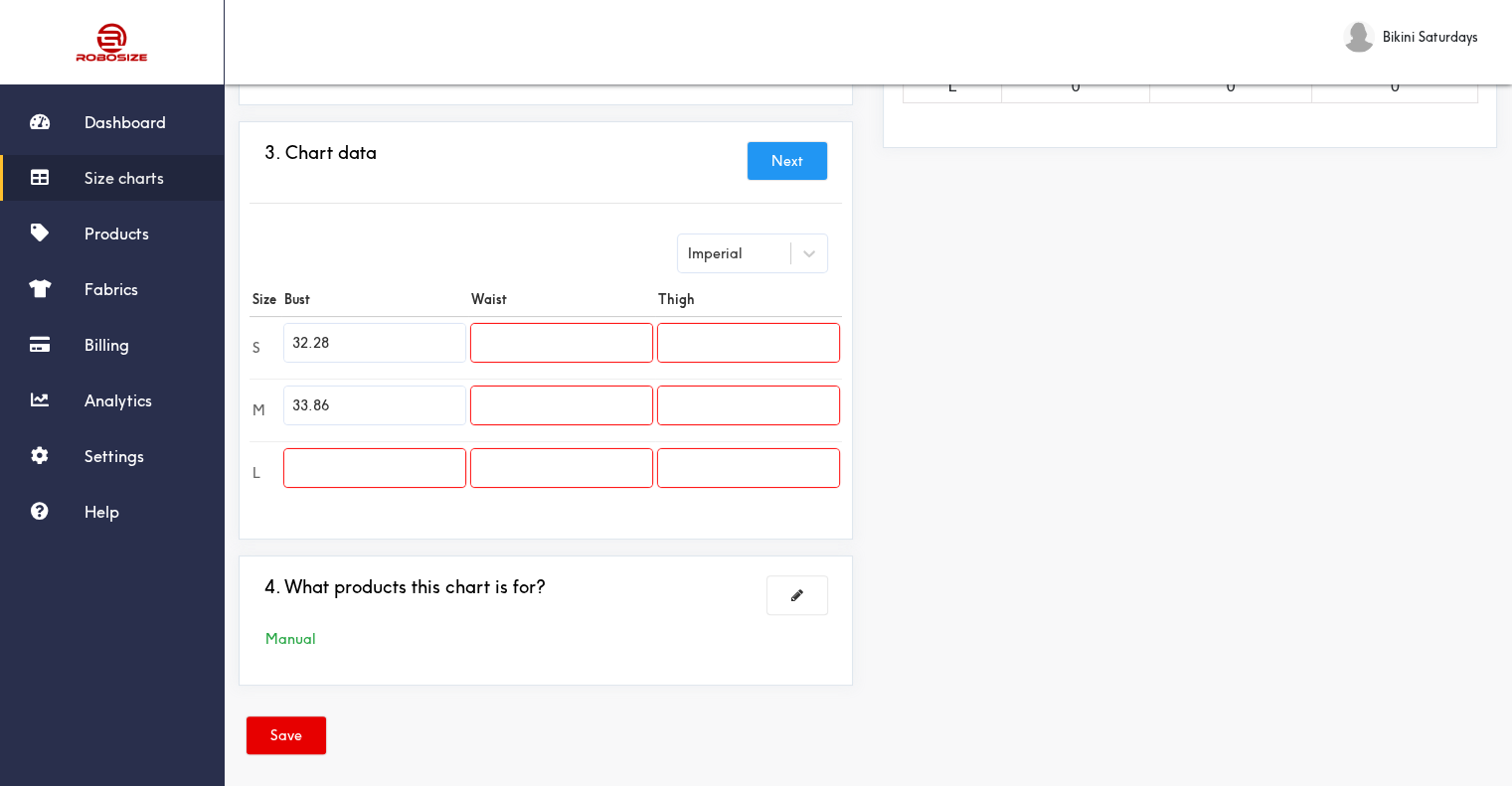 click at bounding box center [375, 468] 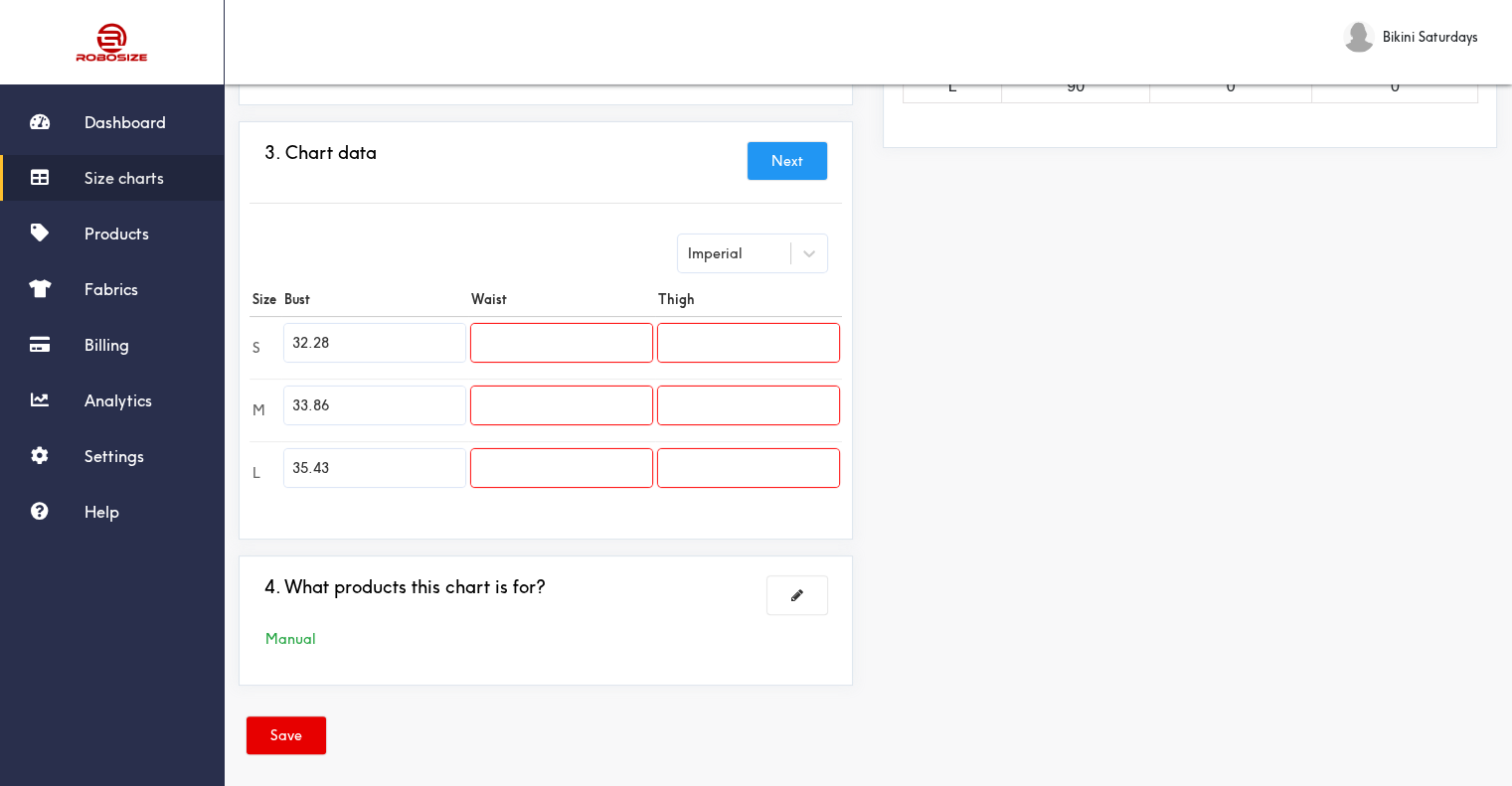 click at bounding box center [562, 343] 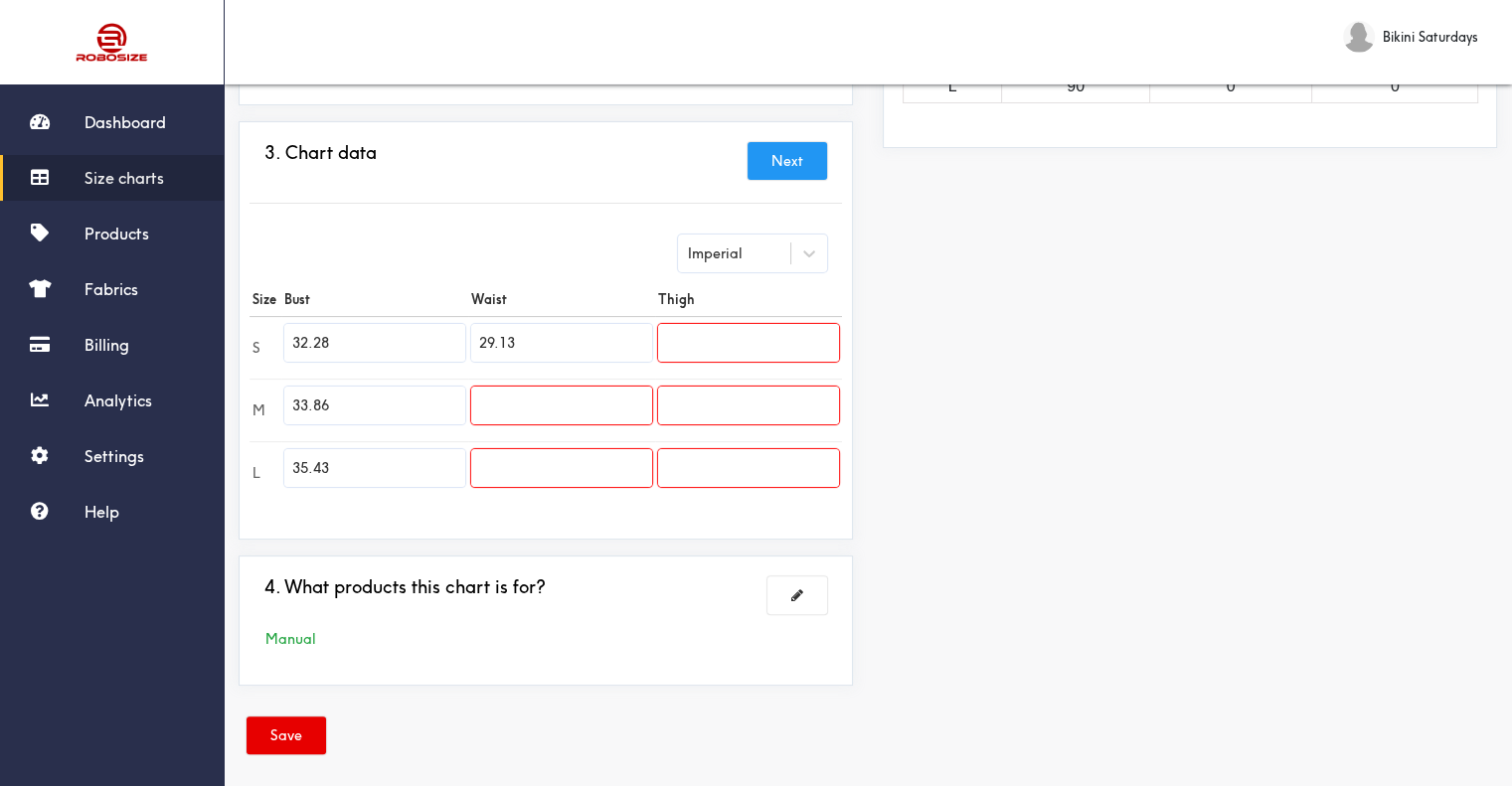 click at bounding box center (562, 405) 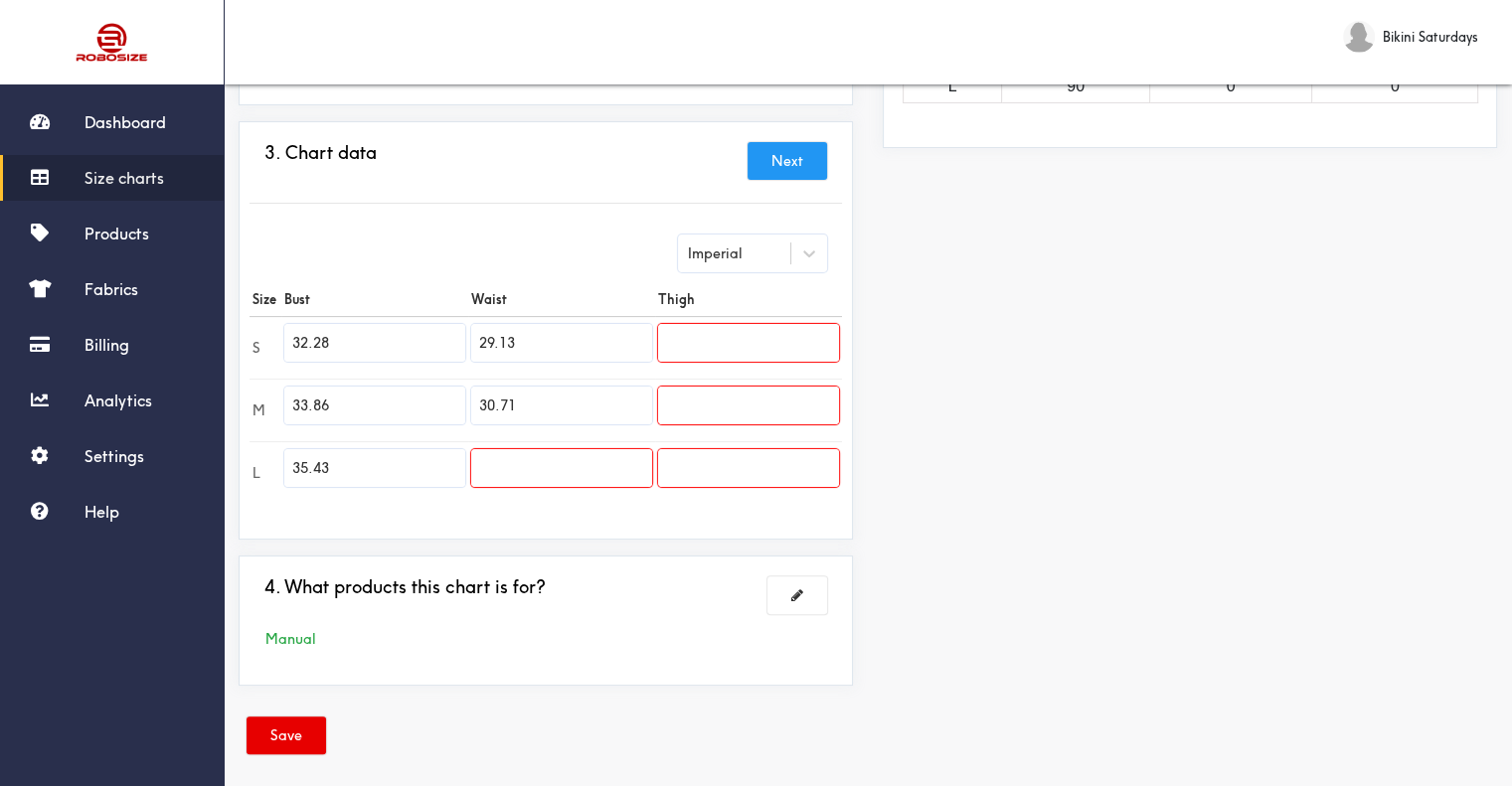 click at bounding box center (562, 468) 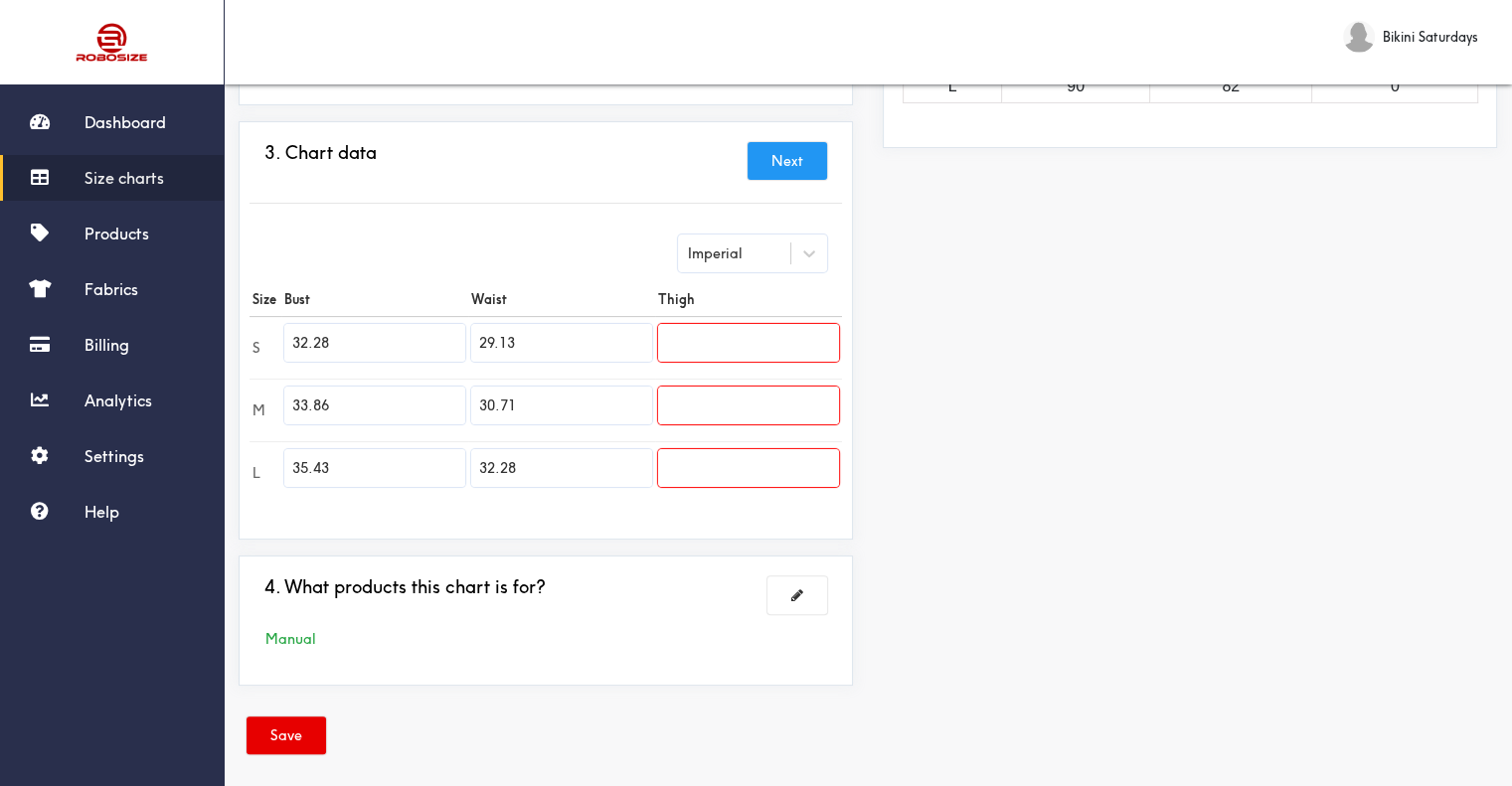 click at bounding box center (749, 343) 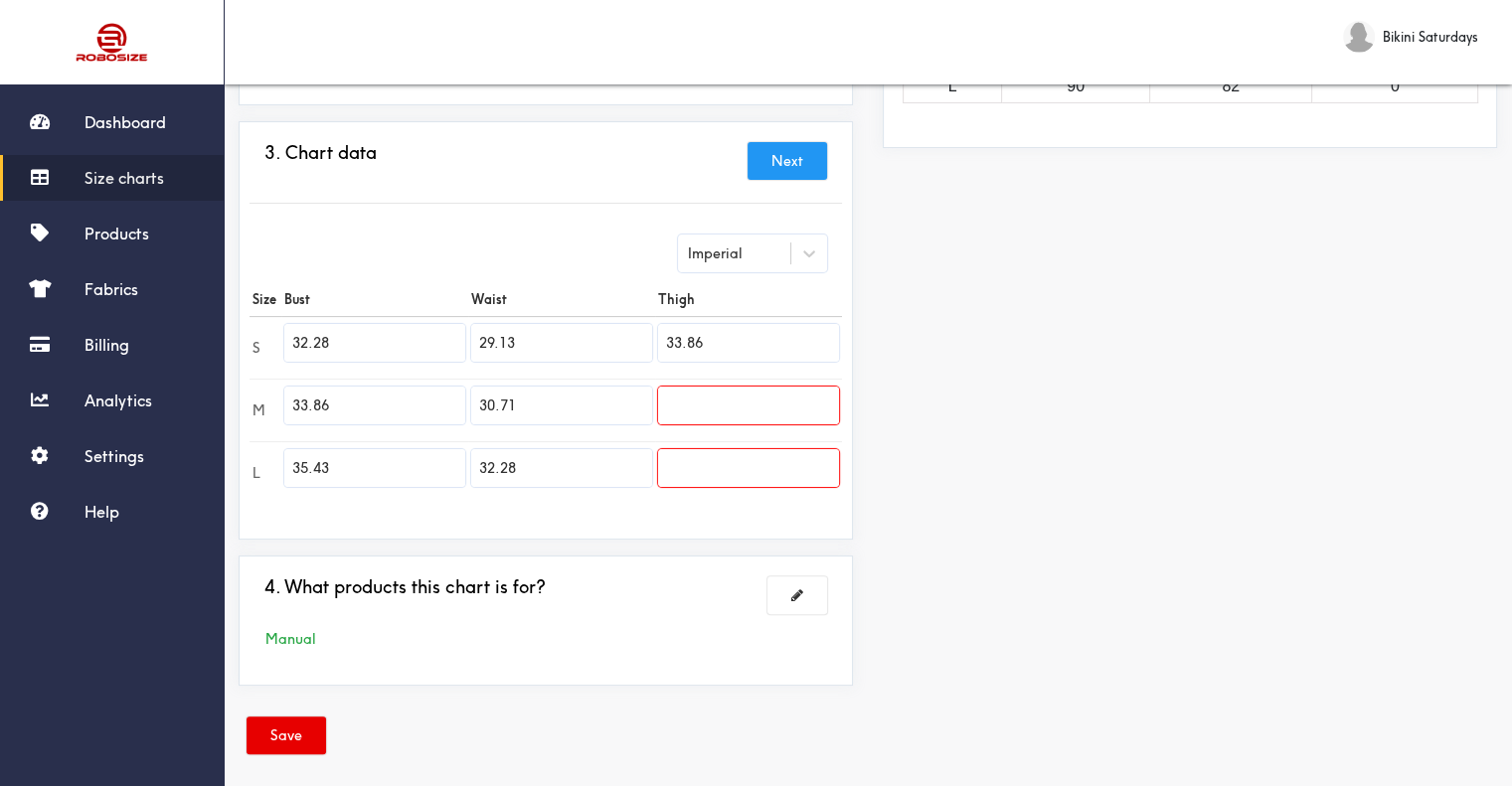 click at bounding box center [749, 405] 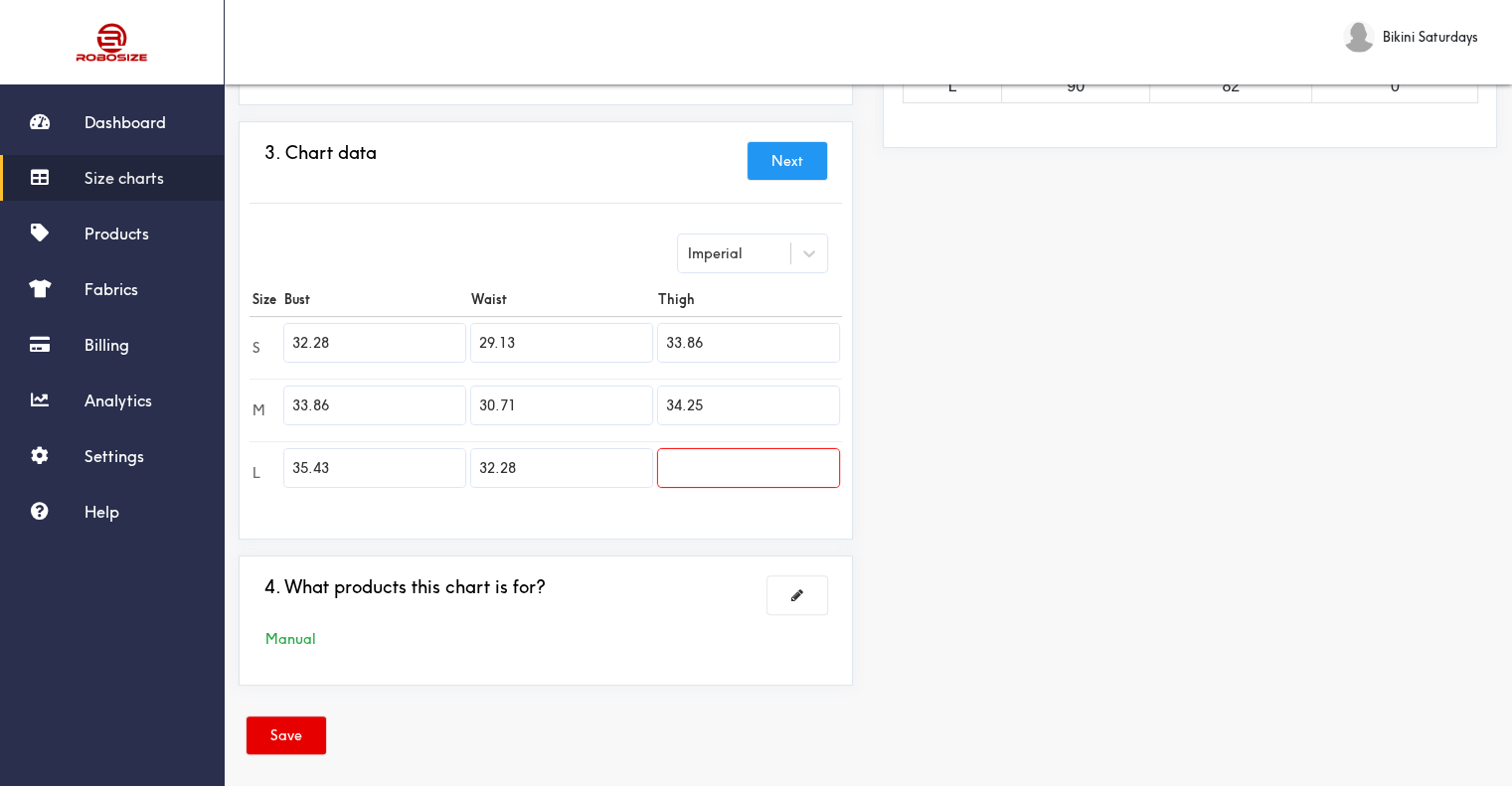 click at bounding box center (749, 468) 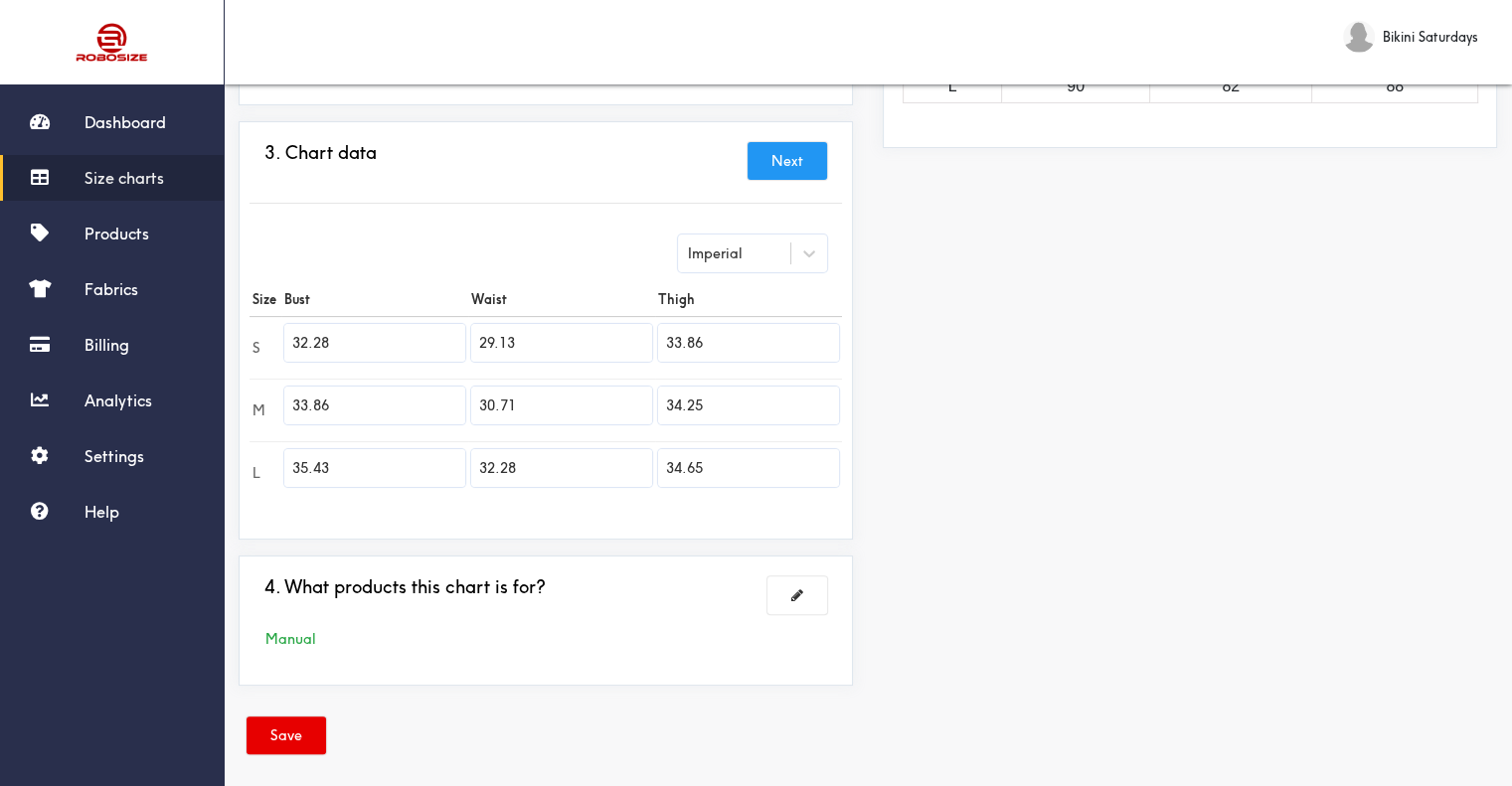 click on "Preview Edit style This chart is manually assigned to products. cm in Bust Waist Thigh S 82 74 86 M 86 78 87 L 90 82 88" at bounding box center (1190, 238) 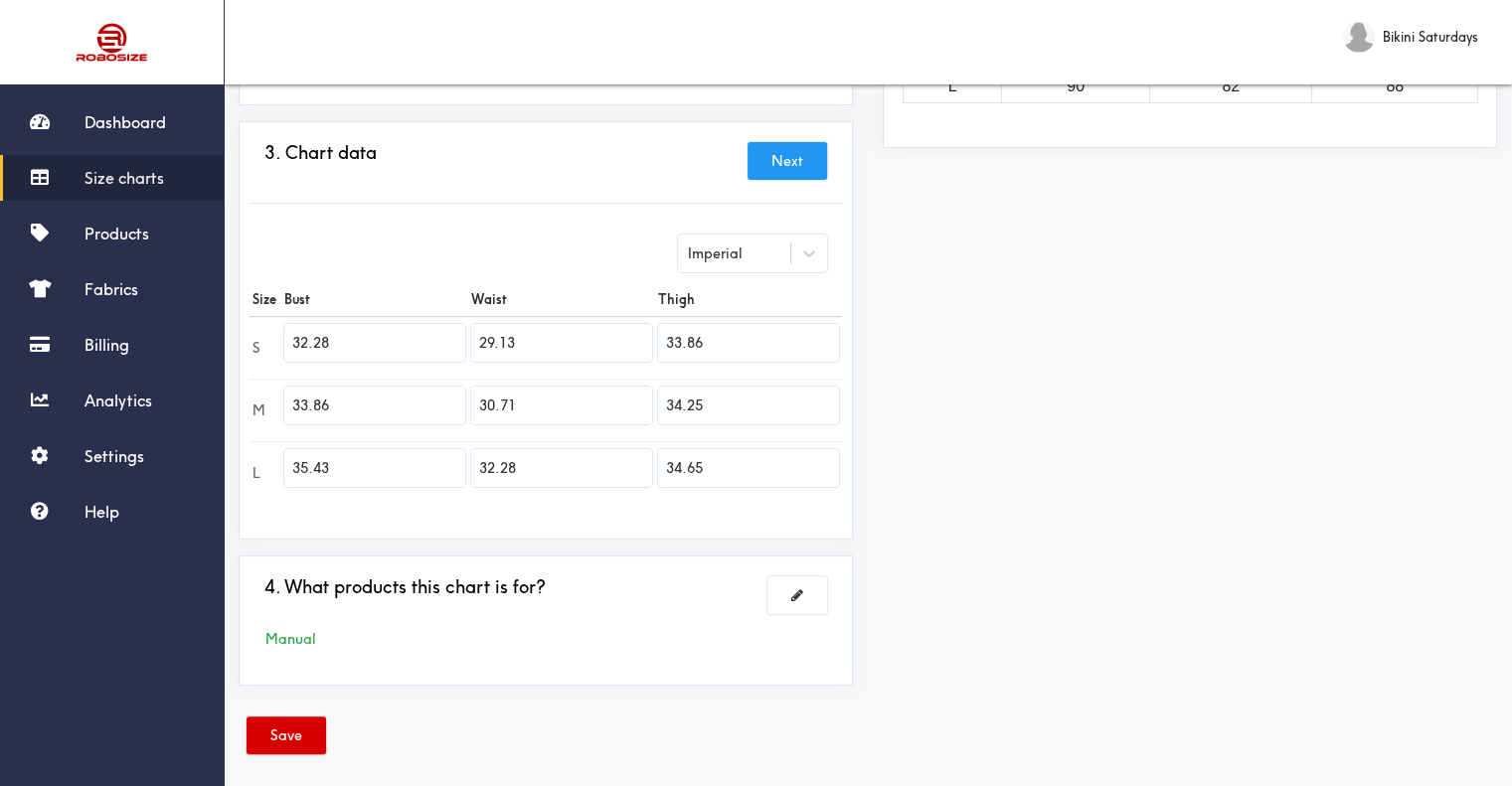 click on "Save" at bounding box center (286, 735) 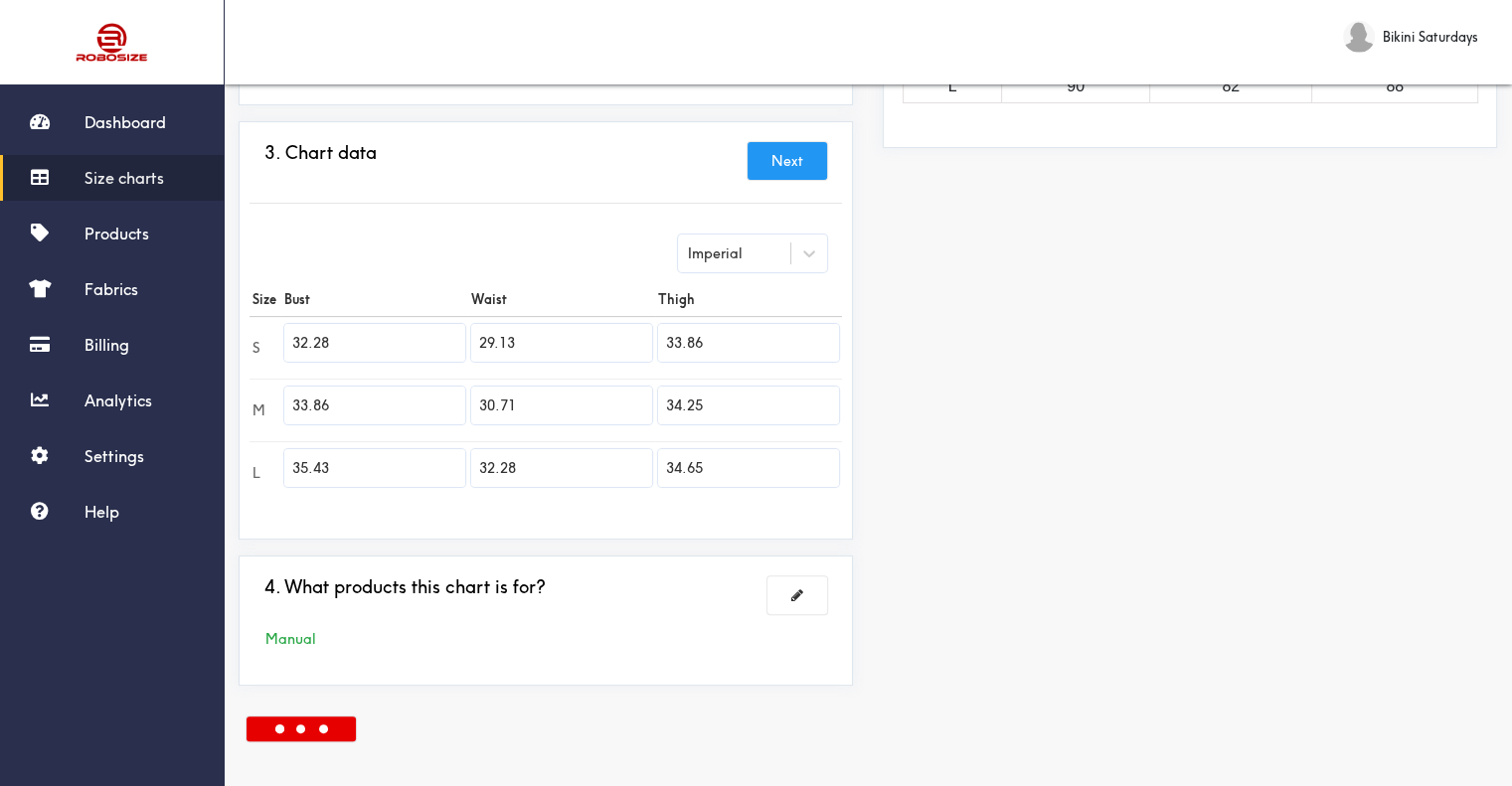 scroll, scrollTop: 0, scrollLeft: 0, axis: both 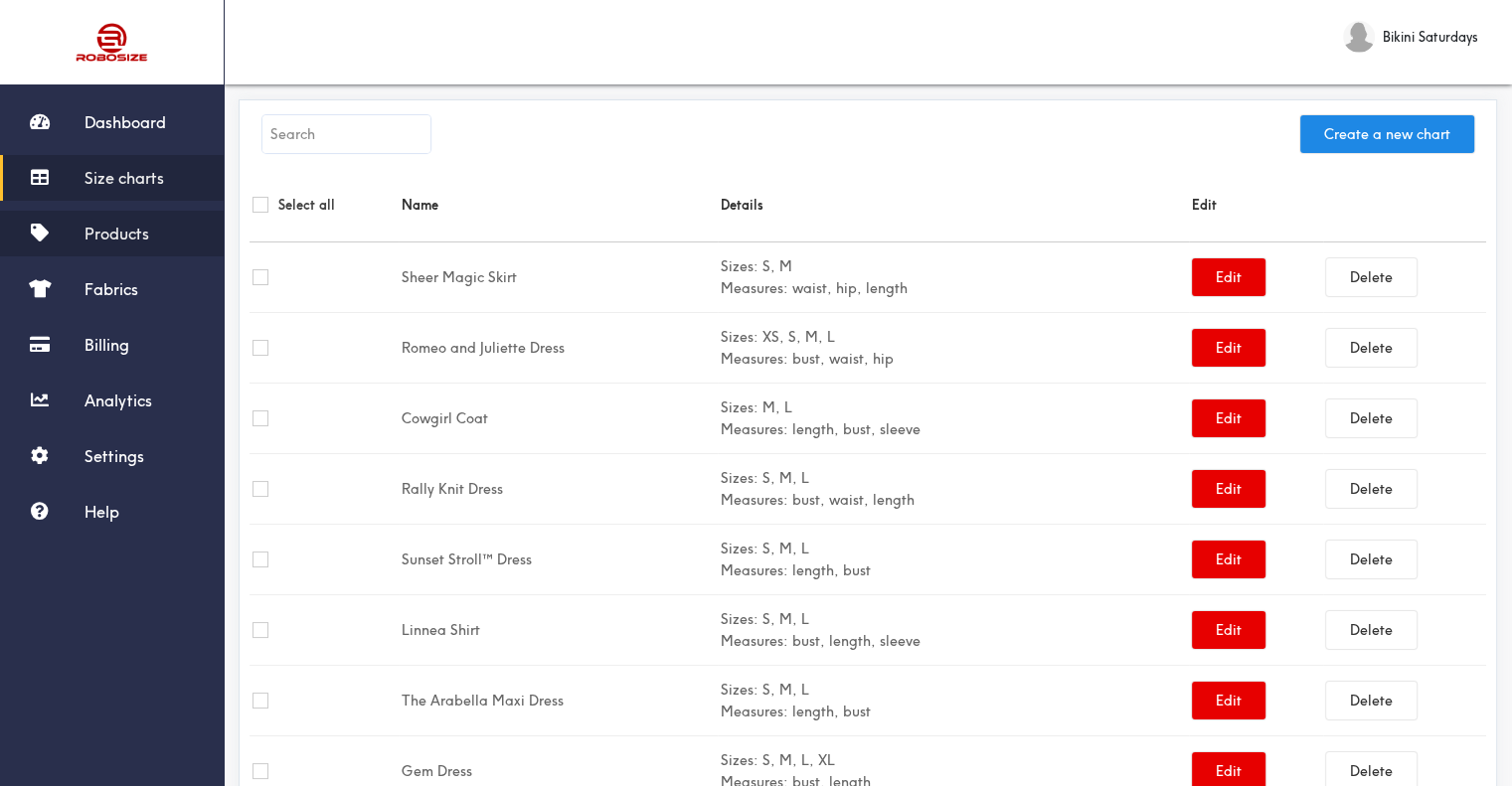 click on "Products" at bounding box center (111, 234) 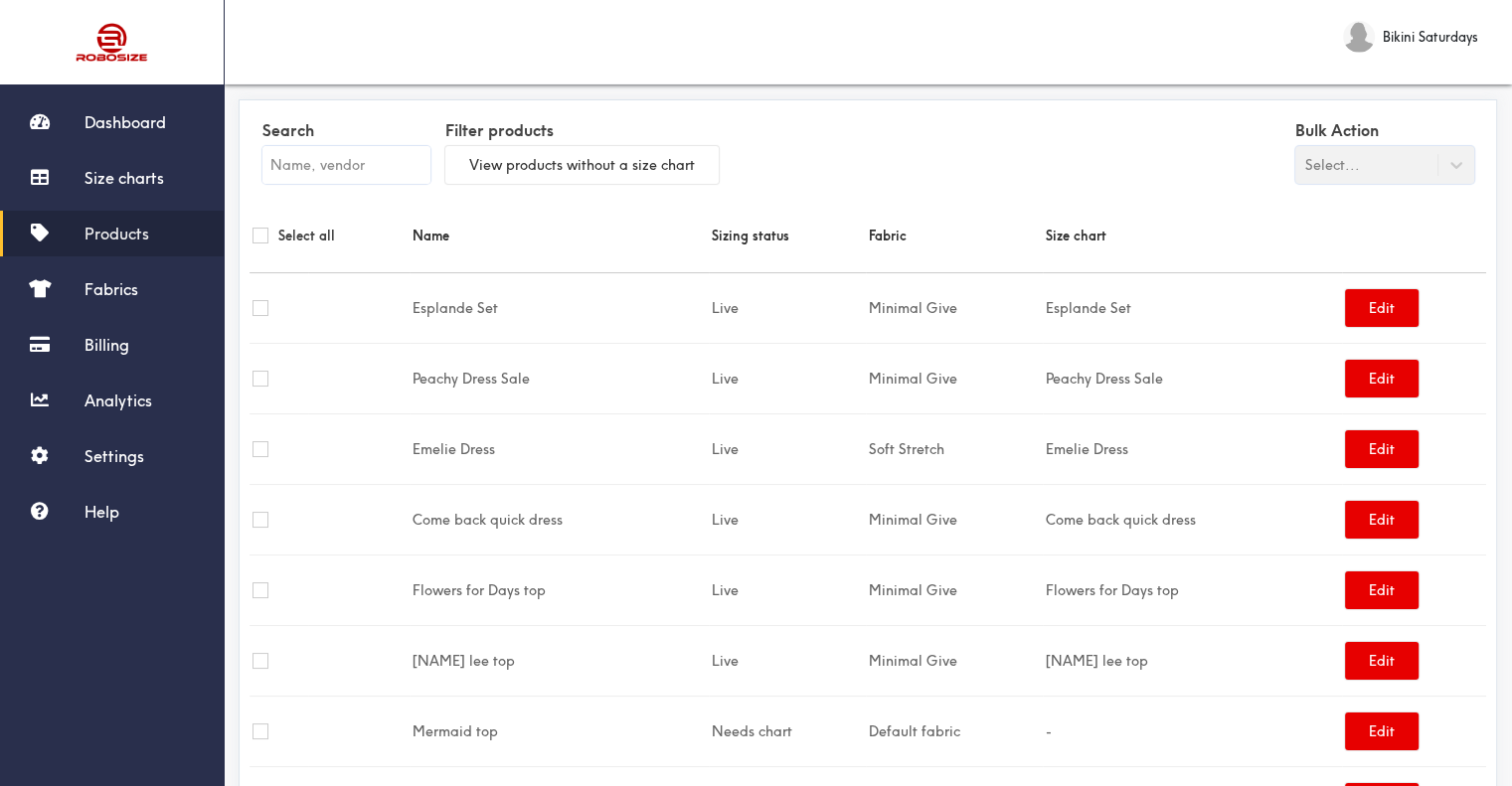 click at bounding box center [346, 165] 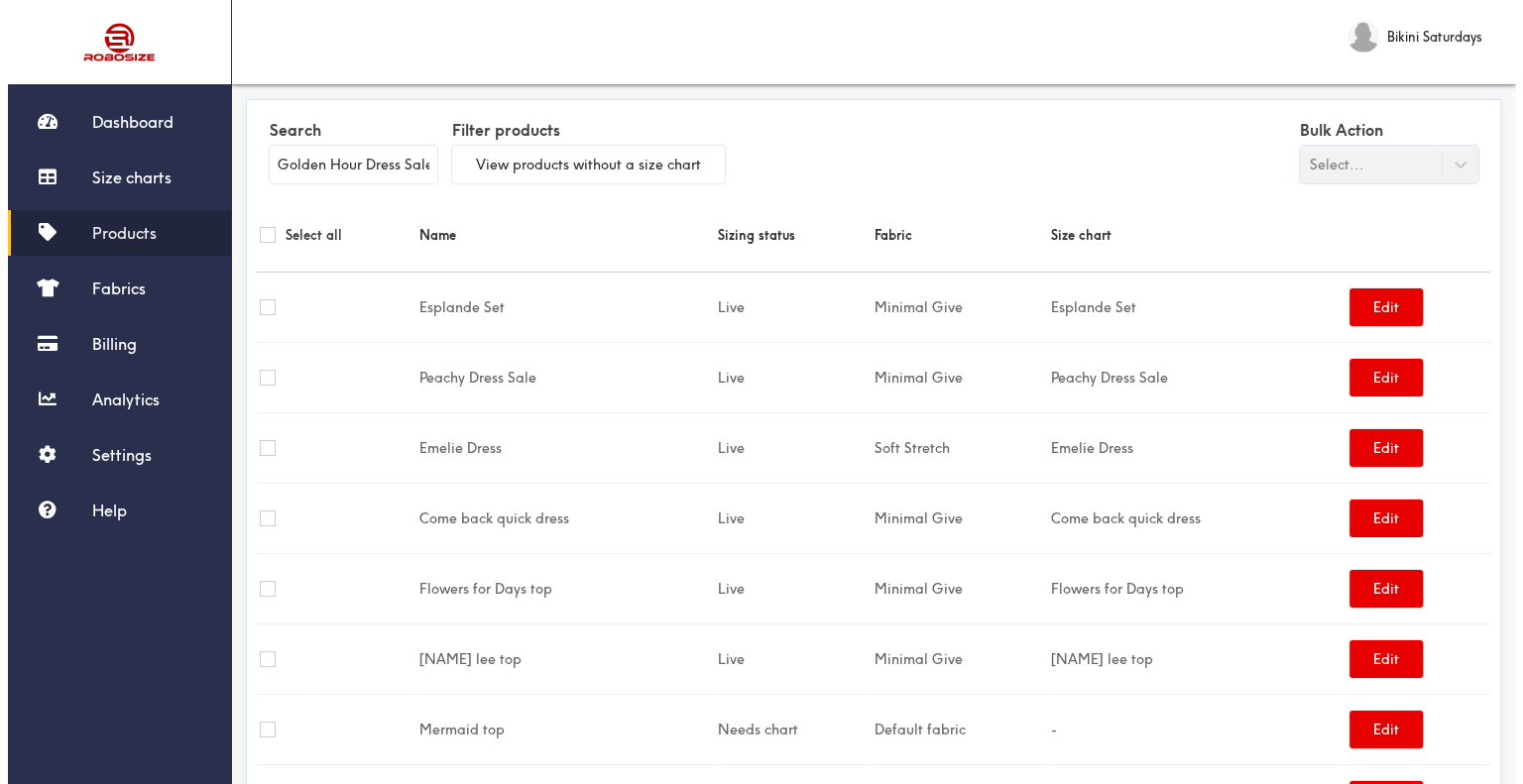 scroll, scrollTop: 0, scrollLeft: 10, axis: horizontal 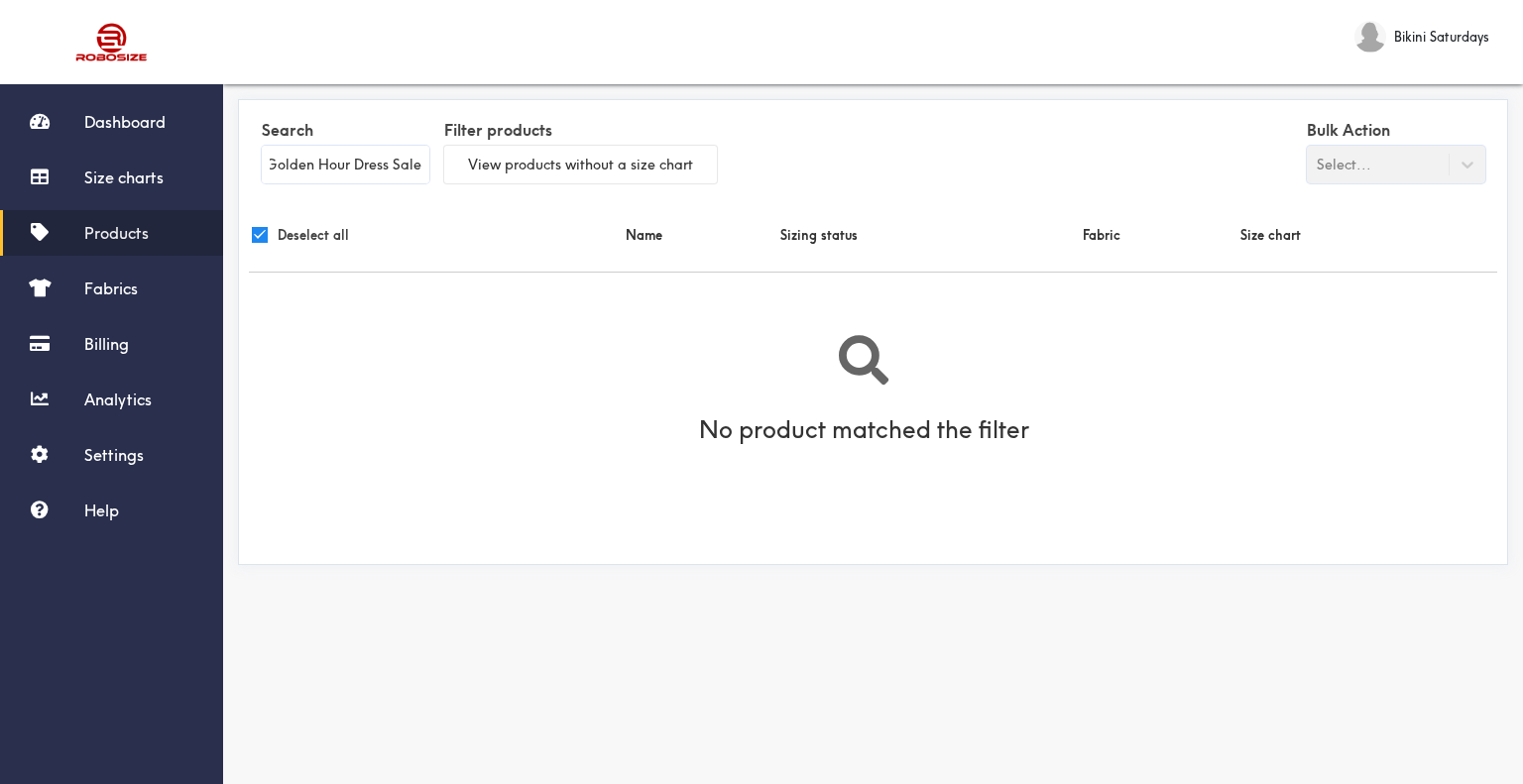 click on "Products" at bounding box center (116, 233) 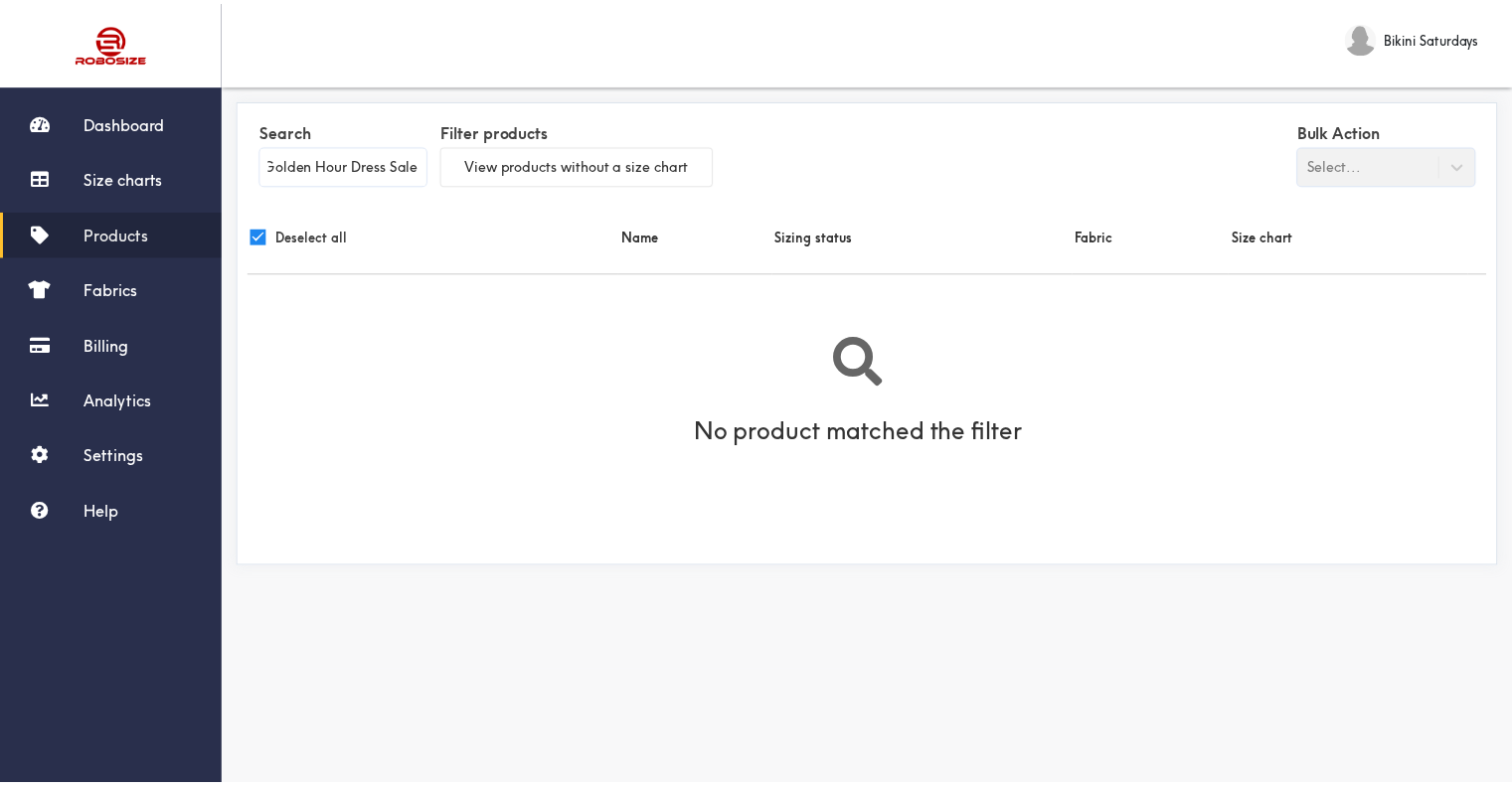 scroll, scrollTop: 0, scrollLeft: 0, axis: both 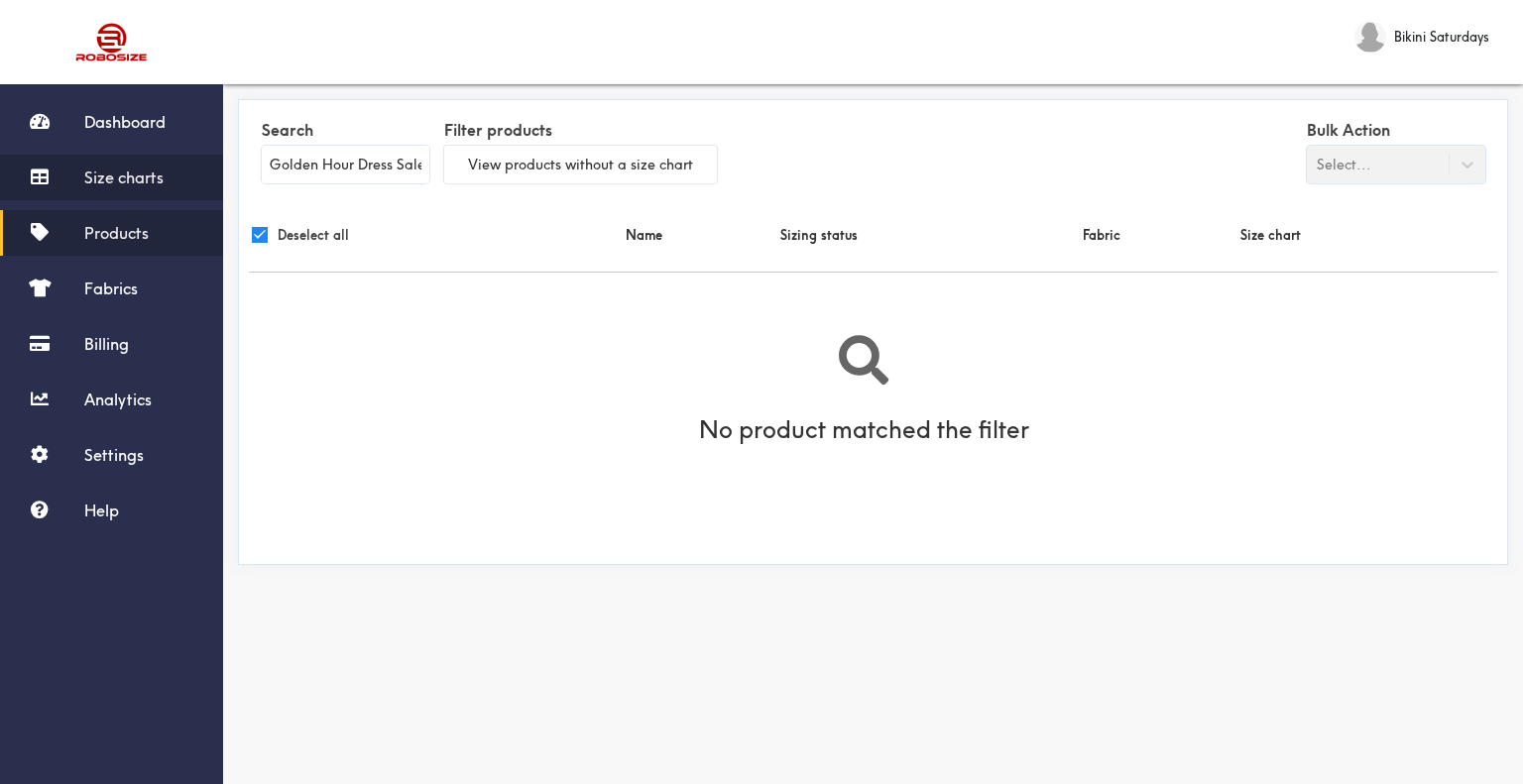 click on "Size charts" at bounding box center (124, 177) 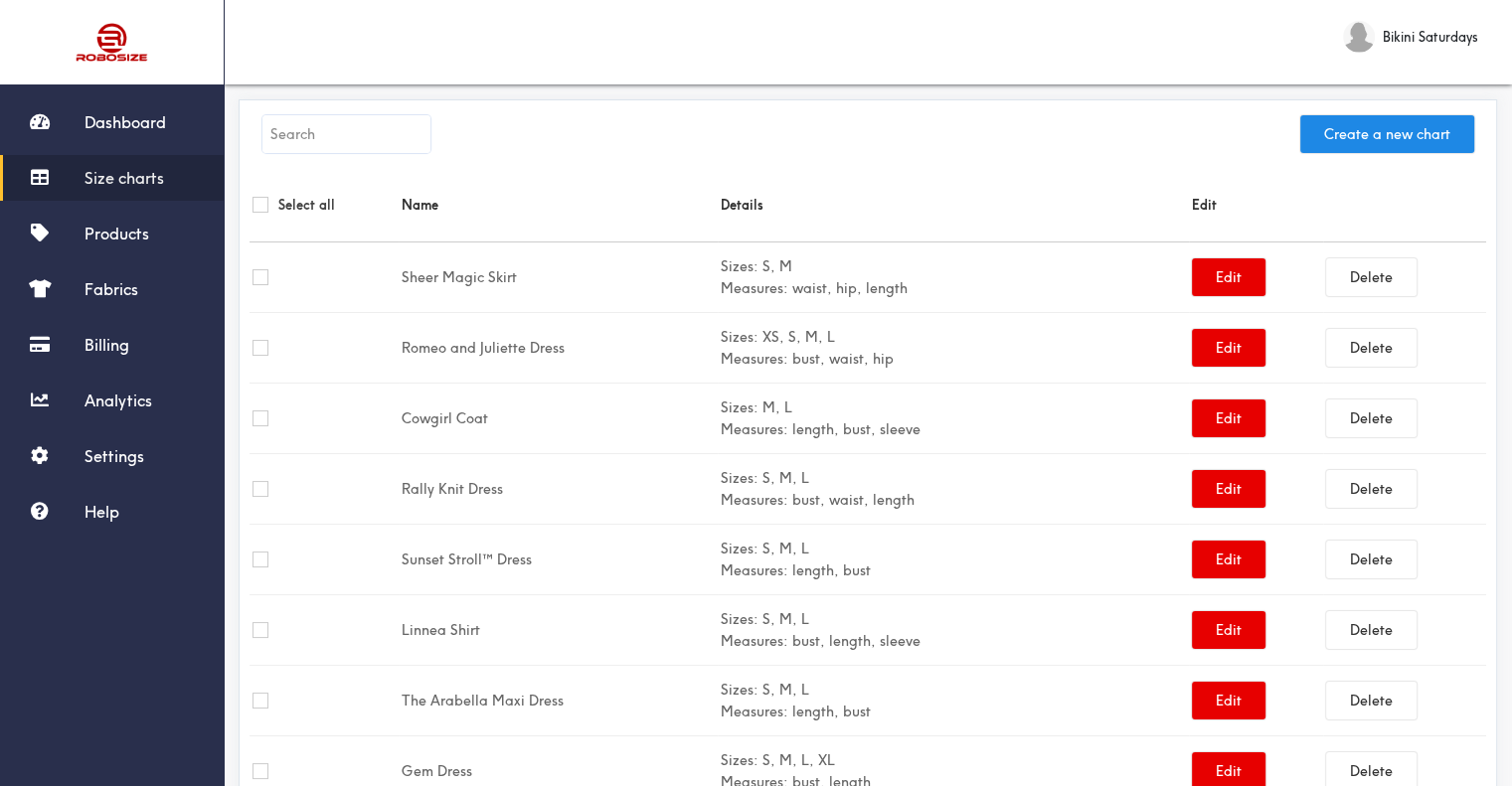 click at bounding box center [346, 134] 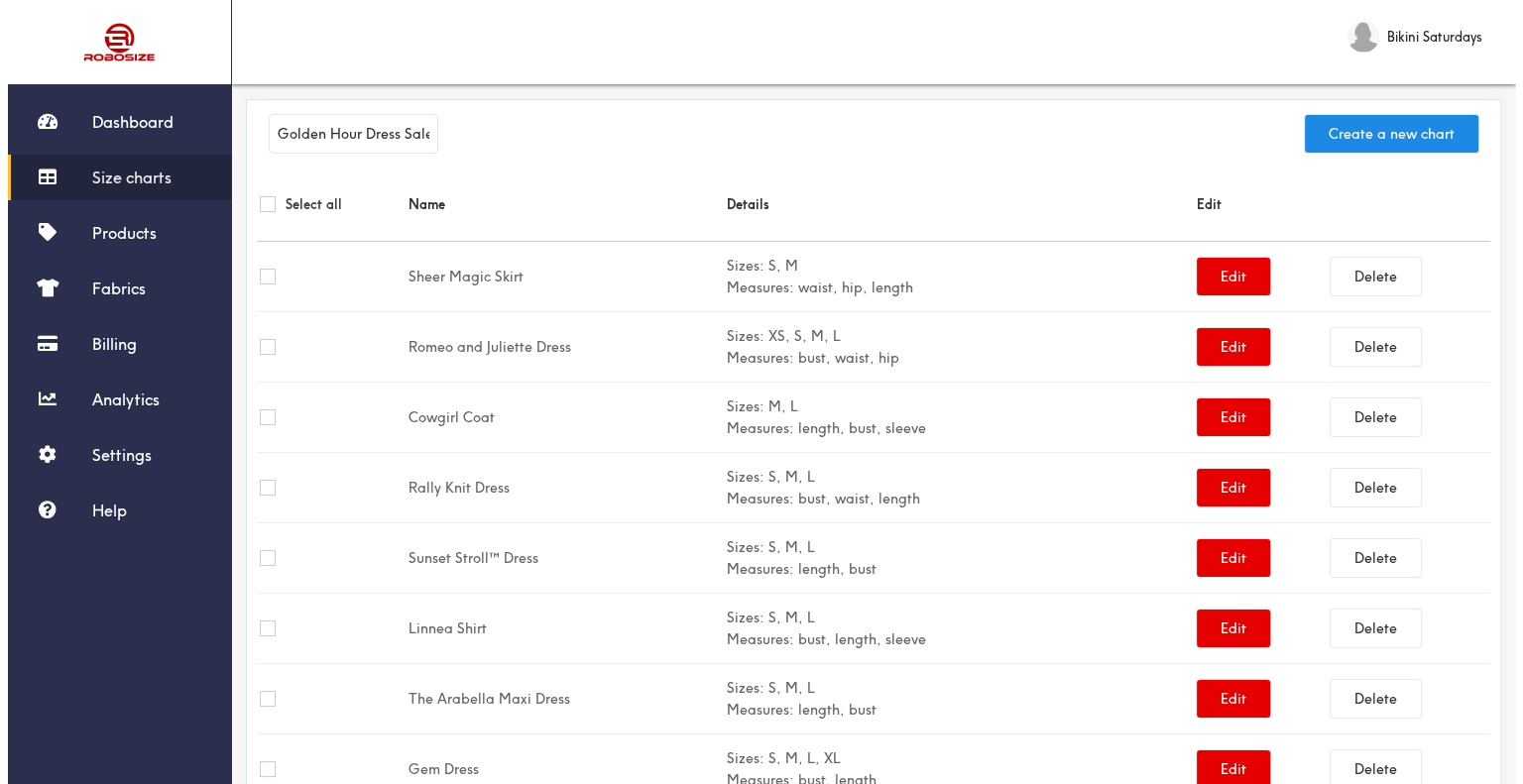 scroll, scrollTop: 0, scrollLeft: 10, axis: horizontal 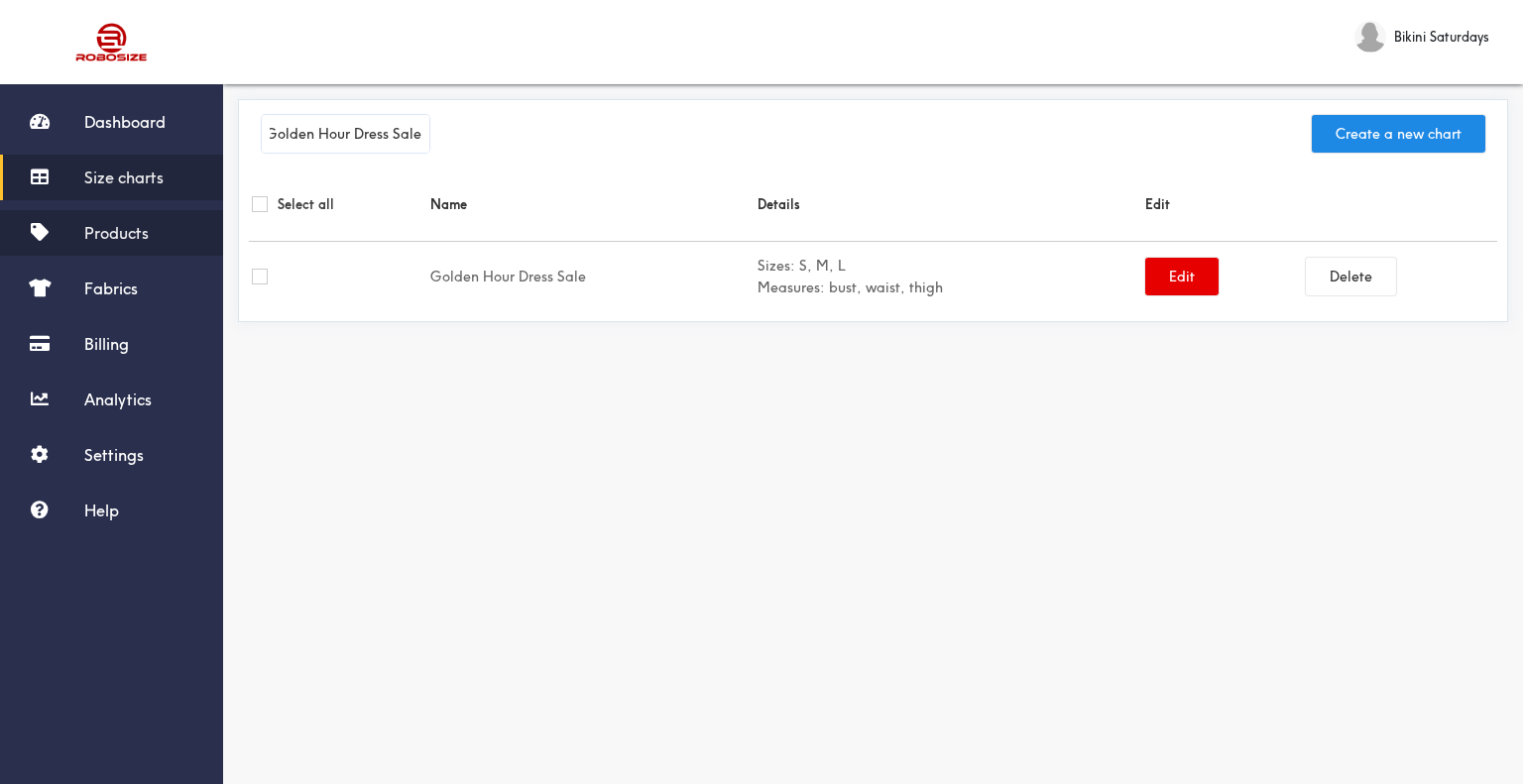 click on "Products" at bounding box center [111, 233] 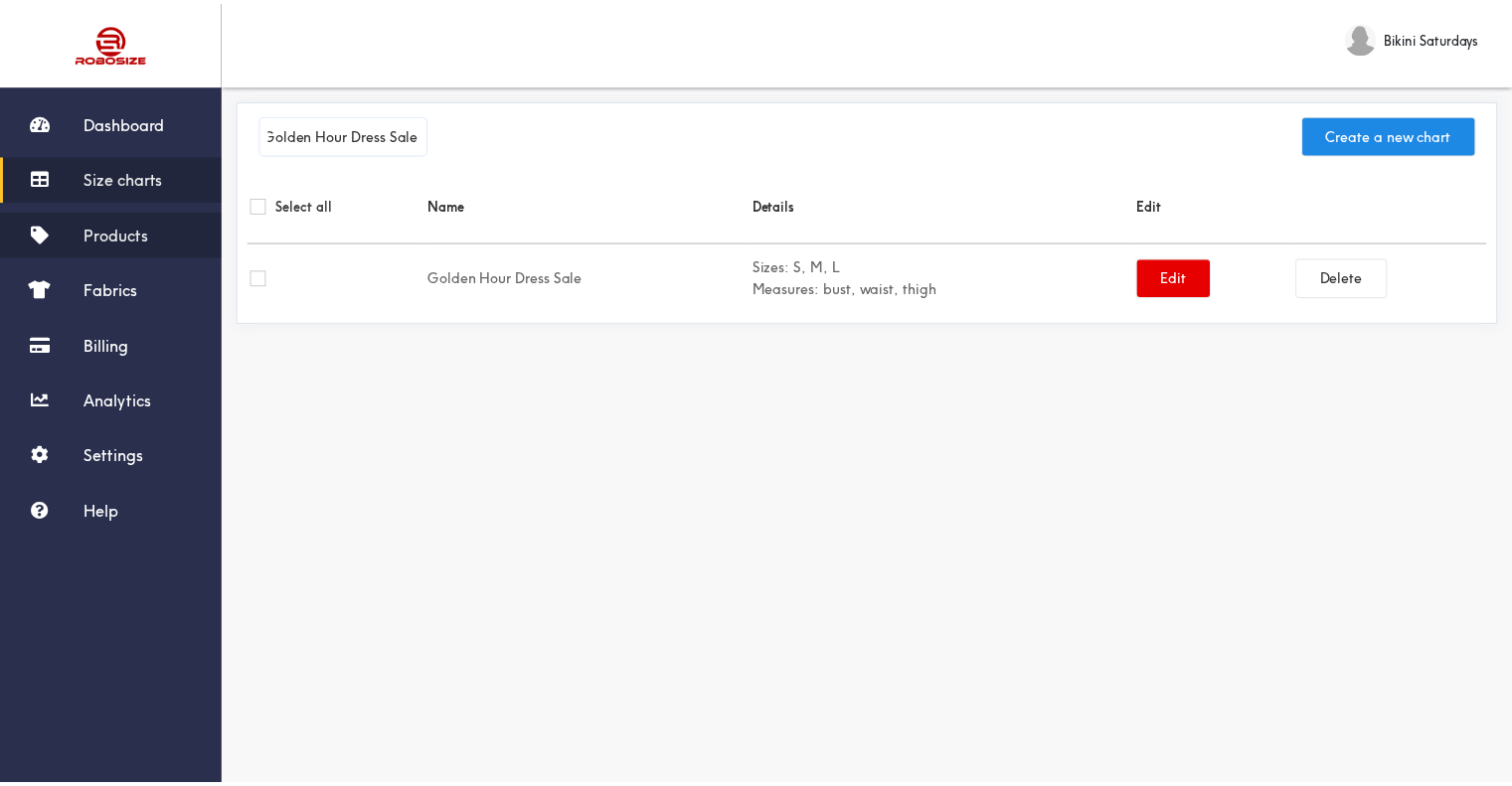 scroll, scrollTop: 0, scrollLeft: 0, axis: both 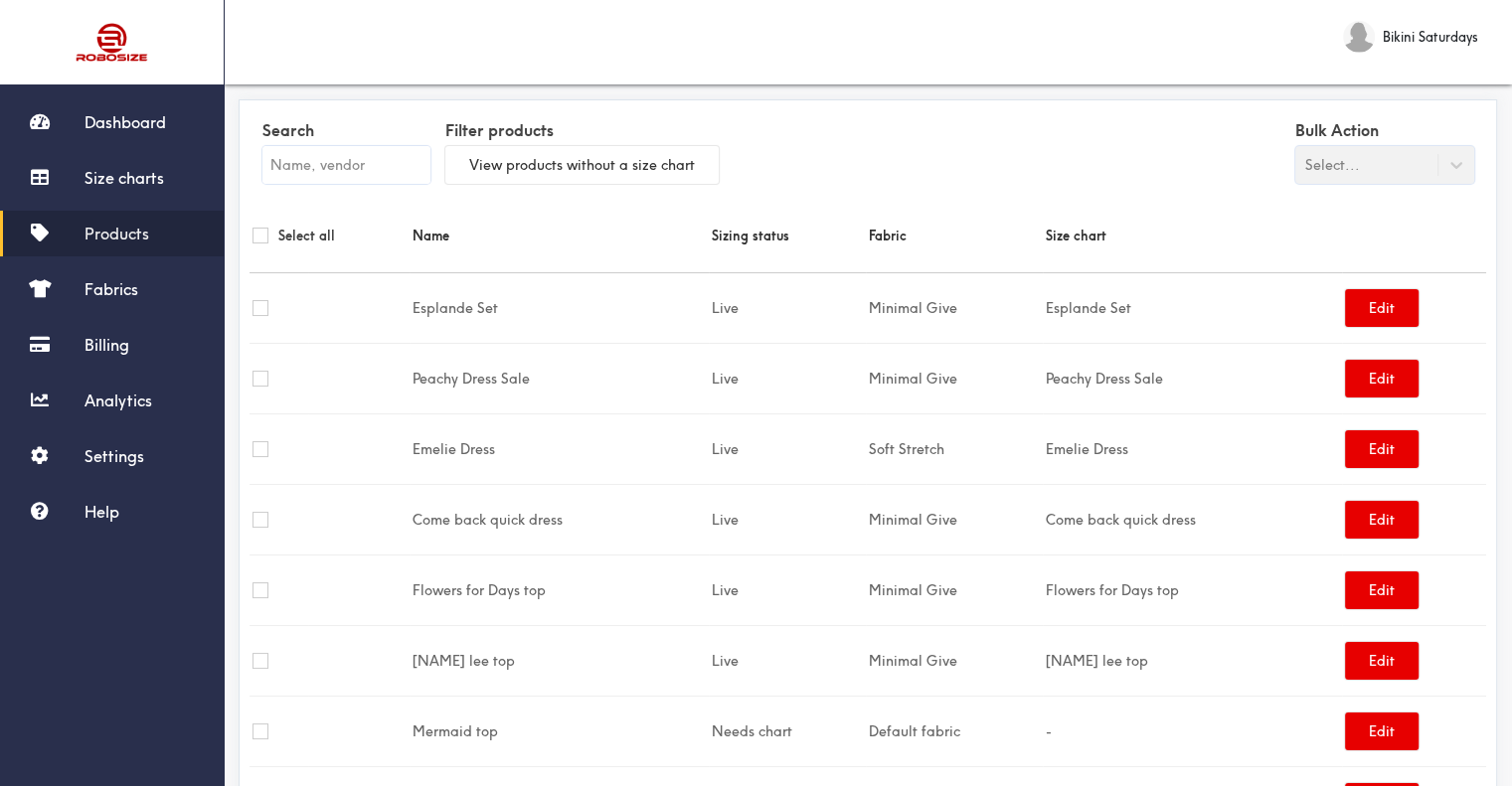 click at bounding box center [346, 165] 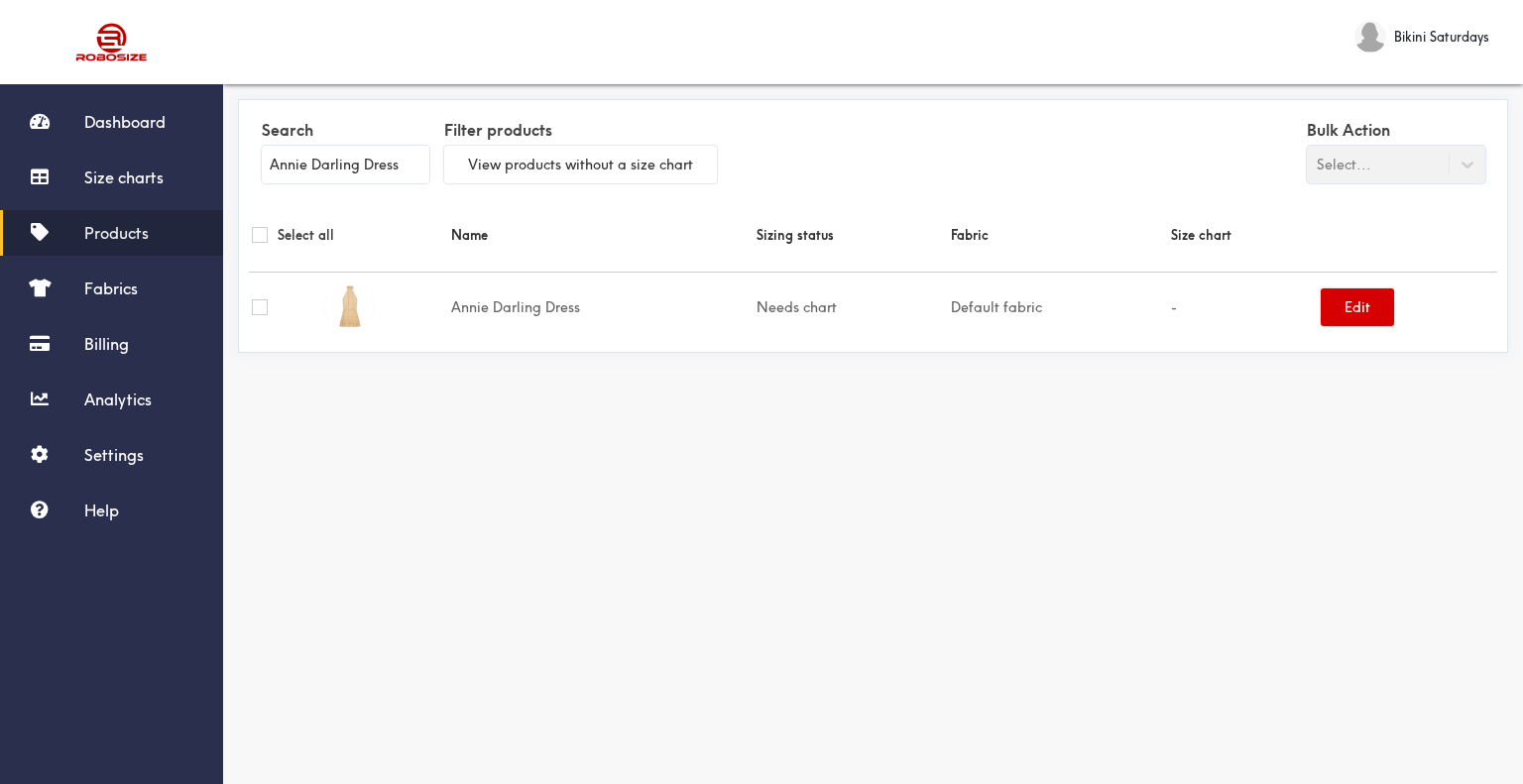 click on "Edit" at bounding box center [1357, 307] 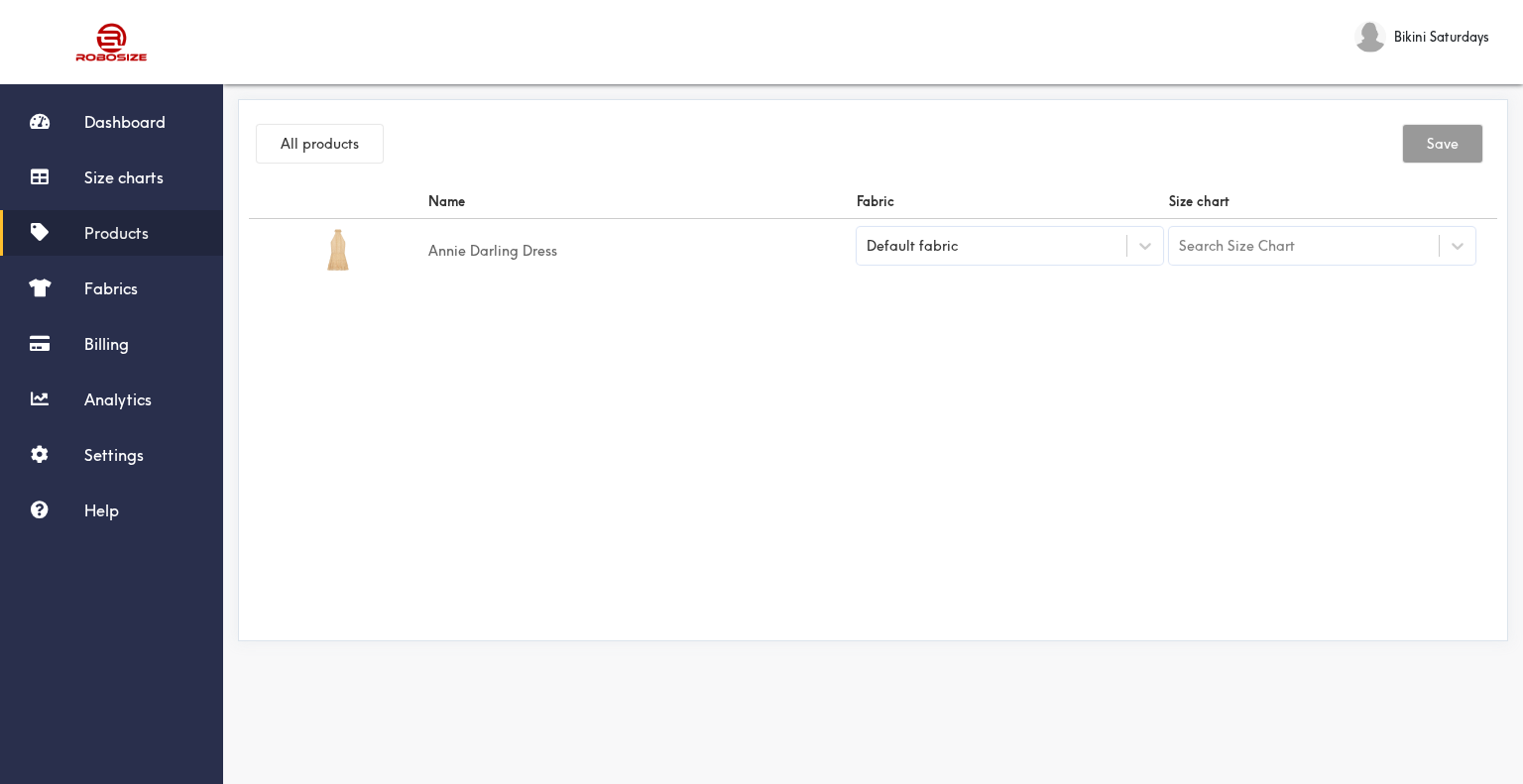 click on "Search Size Chart" at bounding box center (1236, 246) 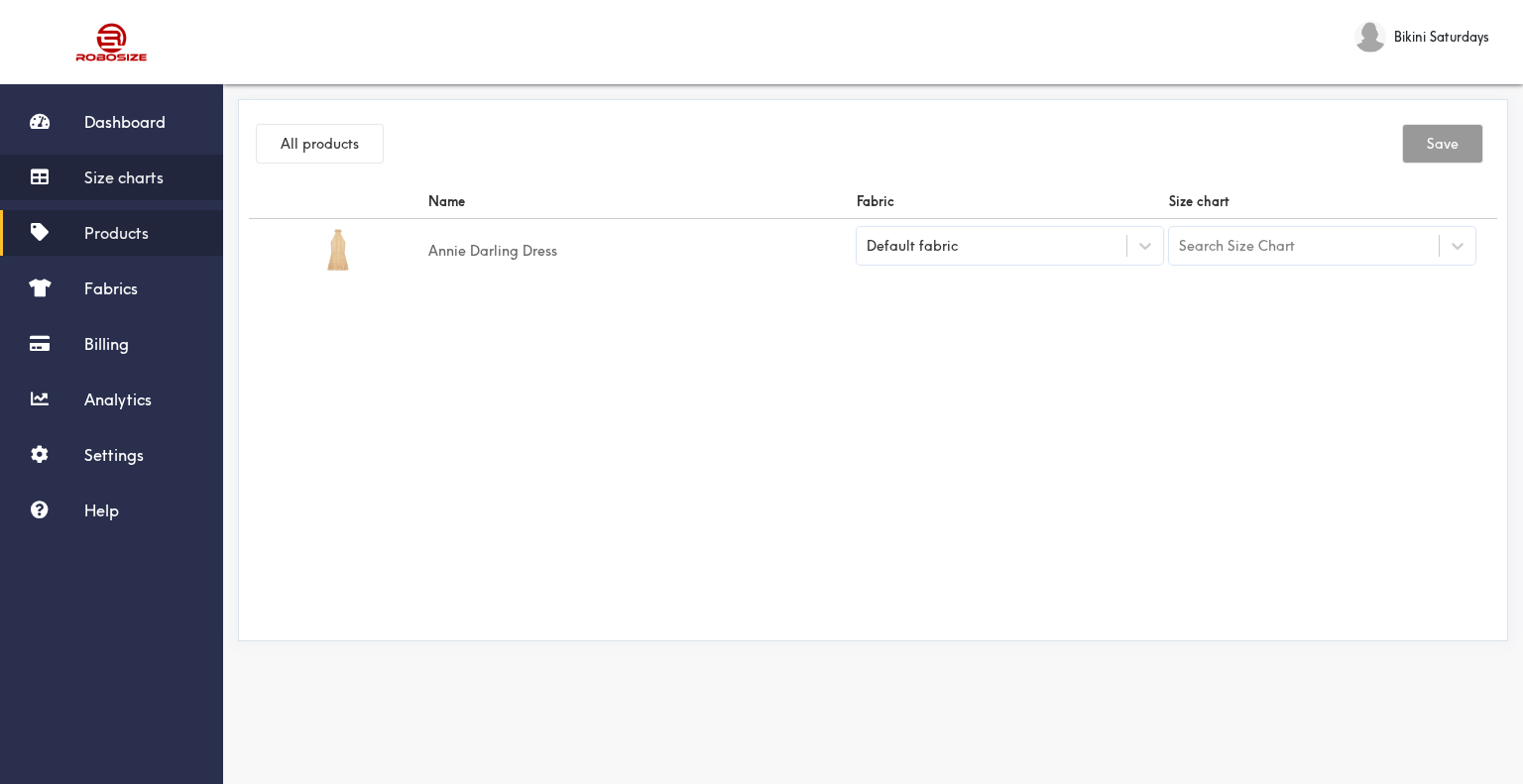 click on "Size charts" at bounding box center [124, 177] 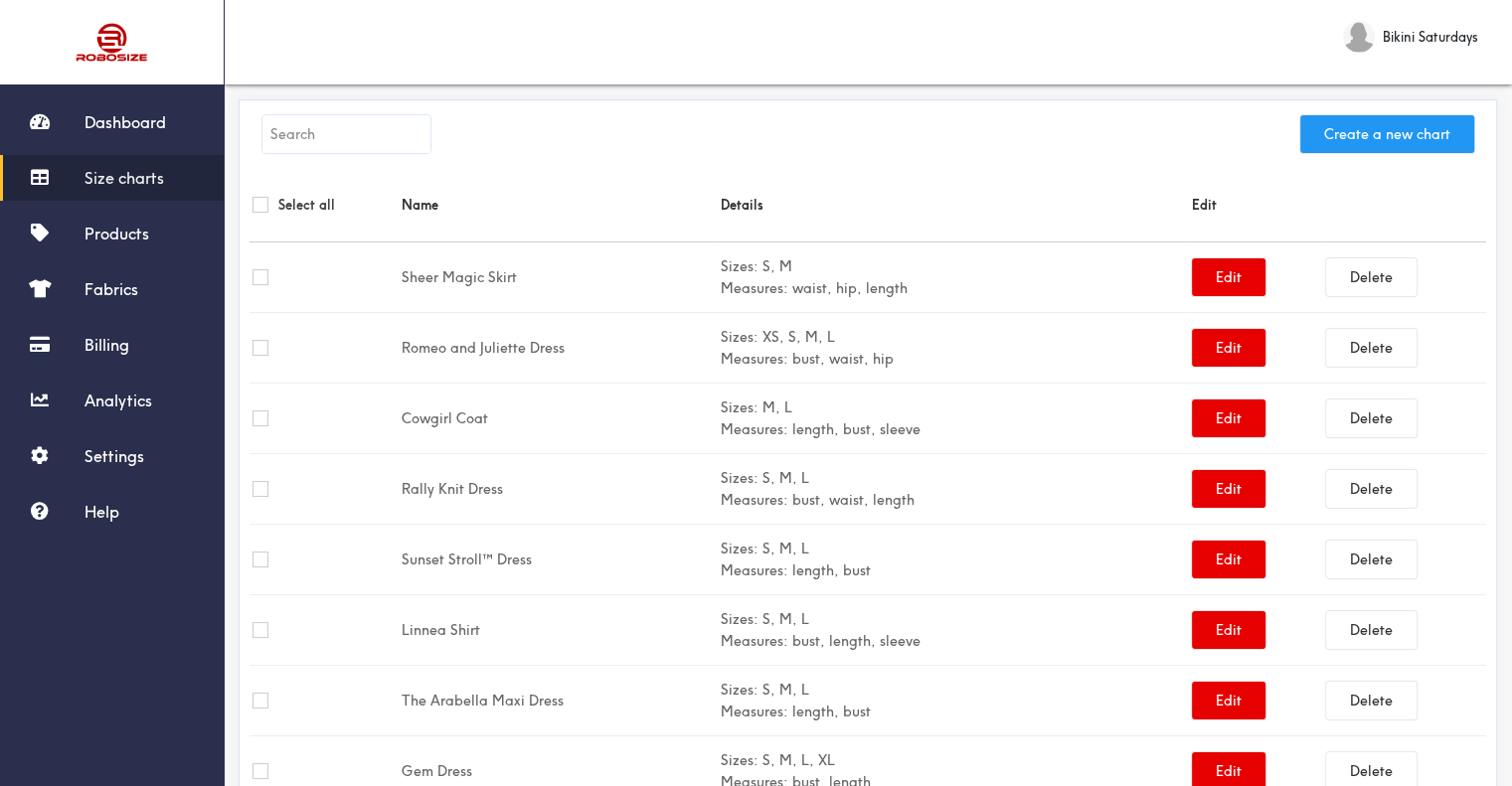 click on "Create a new chart" at bounding box center (1387, 134) 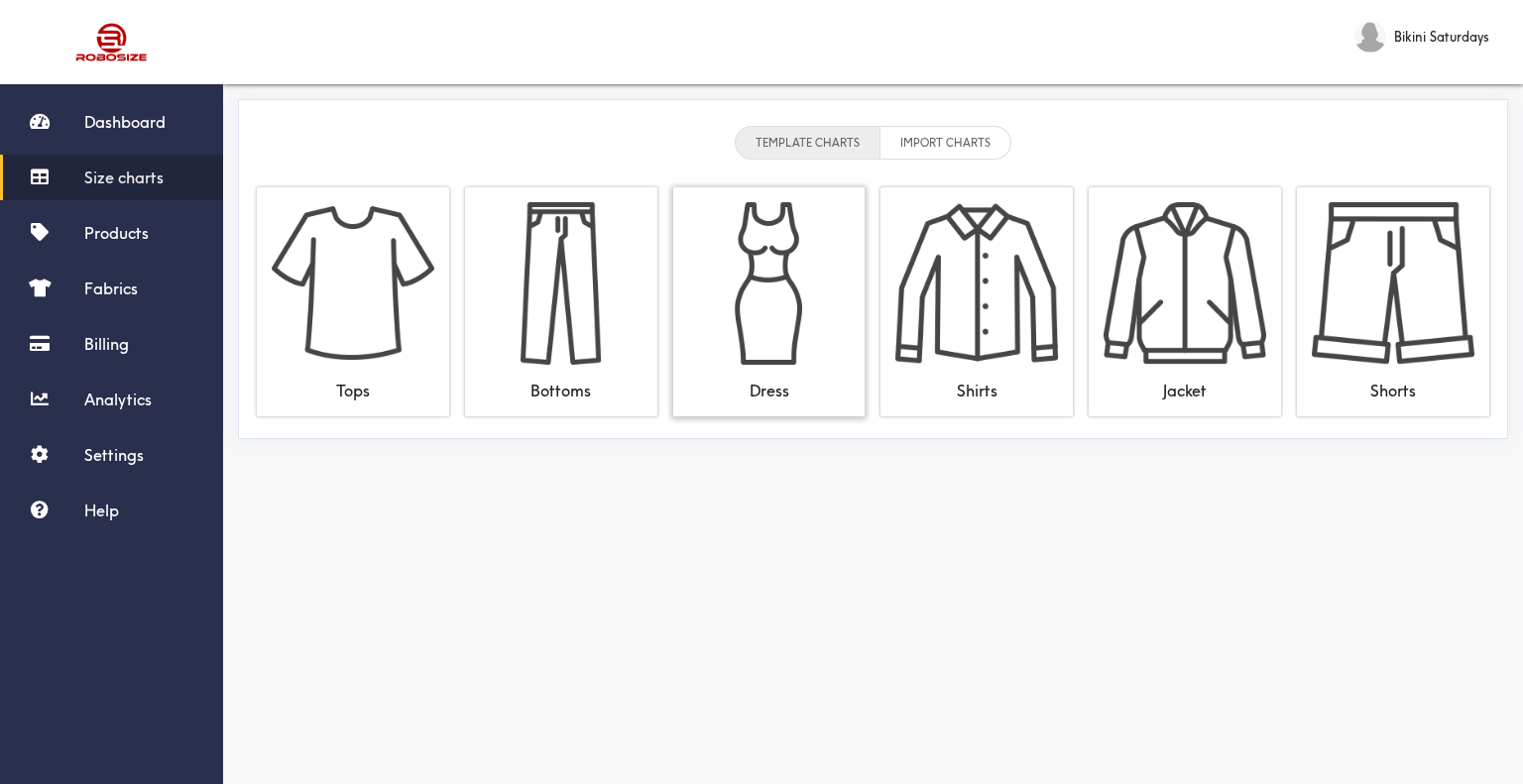 click at bounding box center [769, 283] 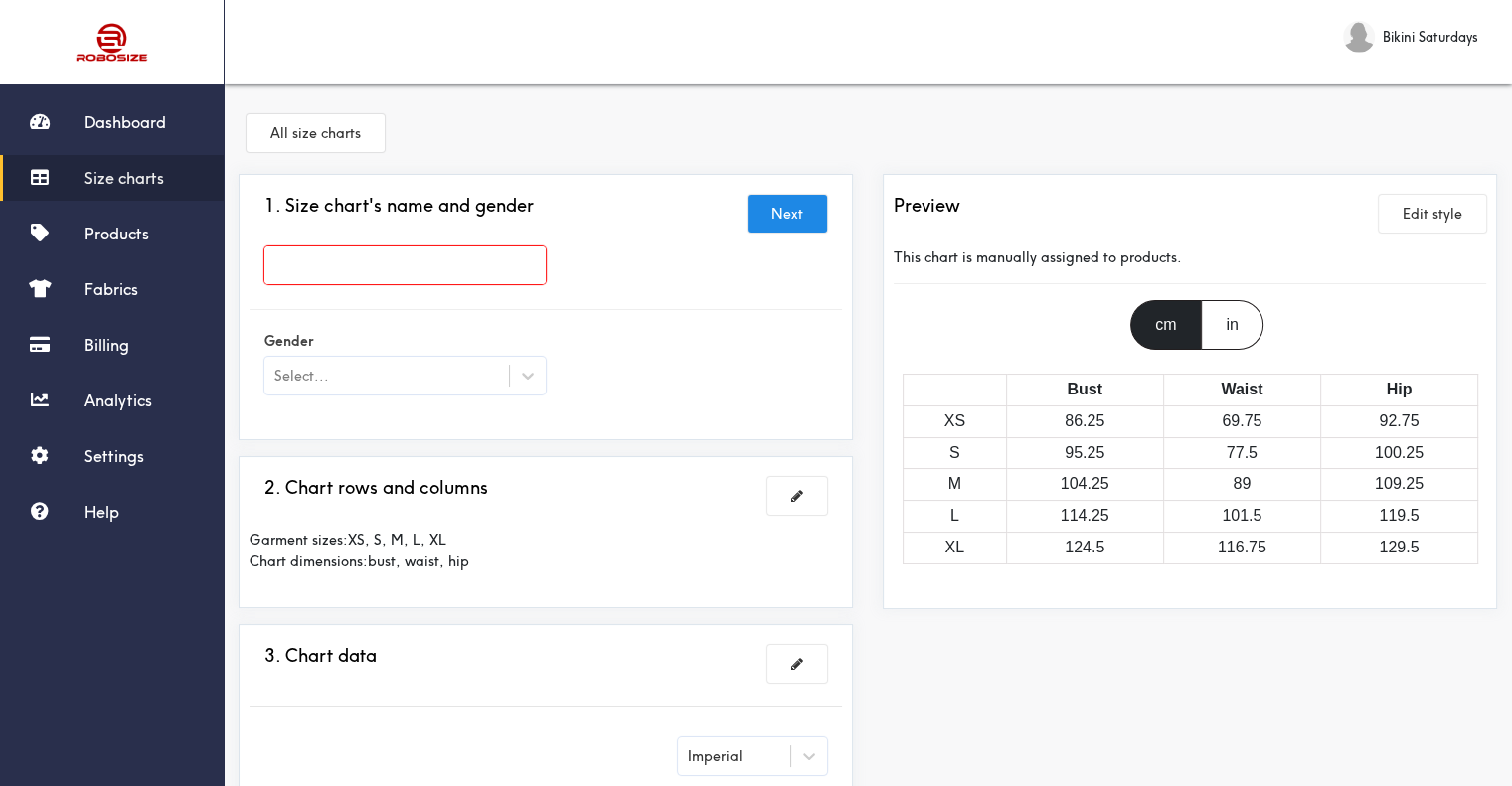 click at bounding box center (546, 270) 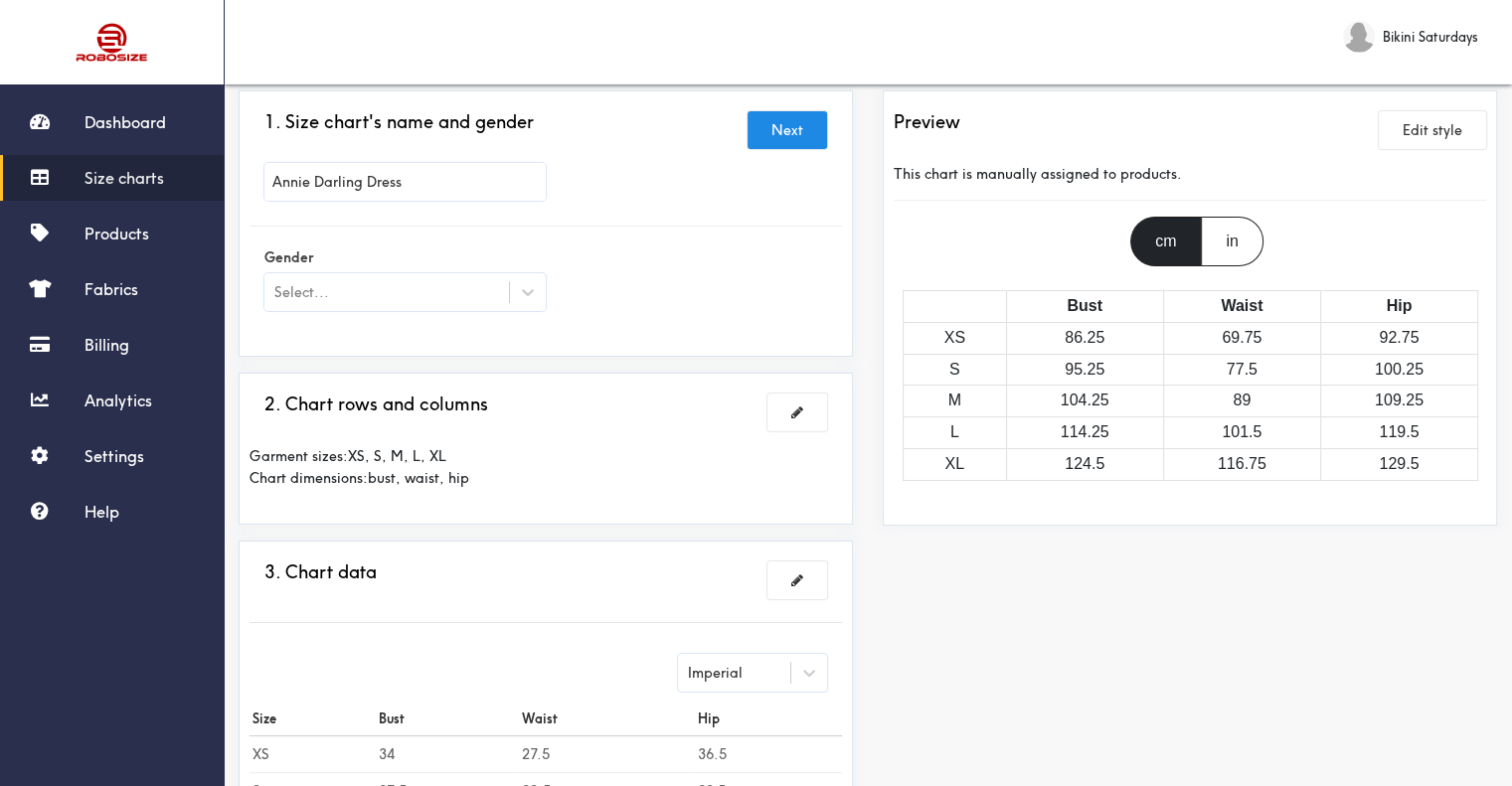scroll, scrollTop: 199, scrollLeft: 0, axis: vertical 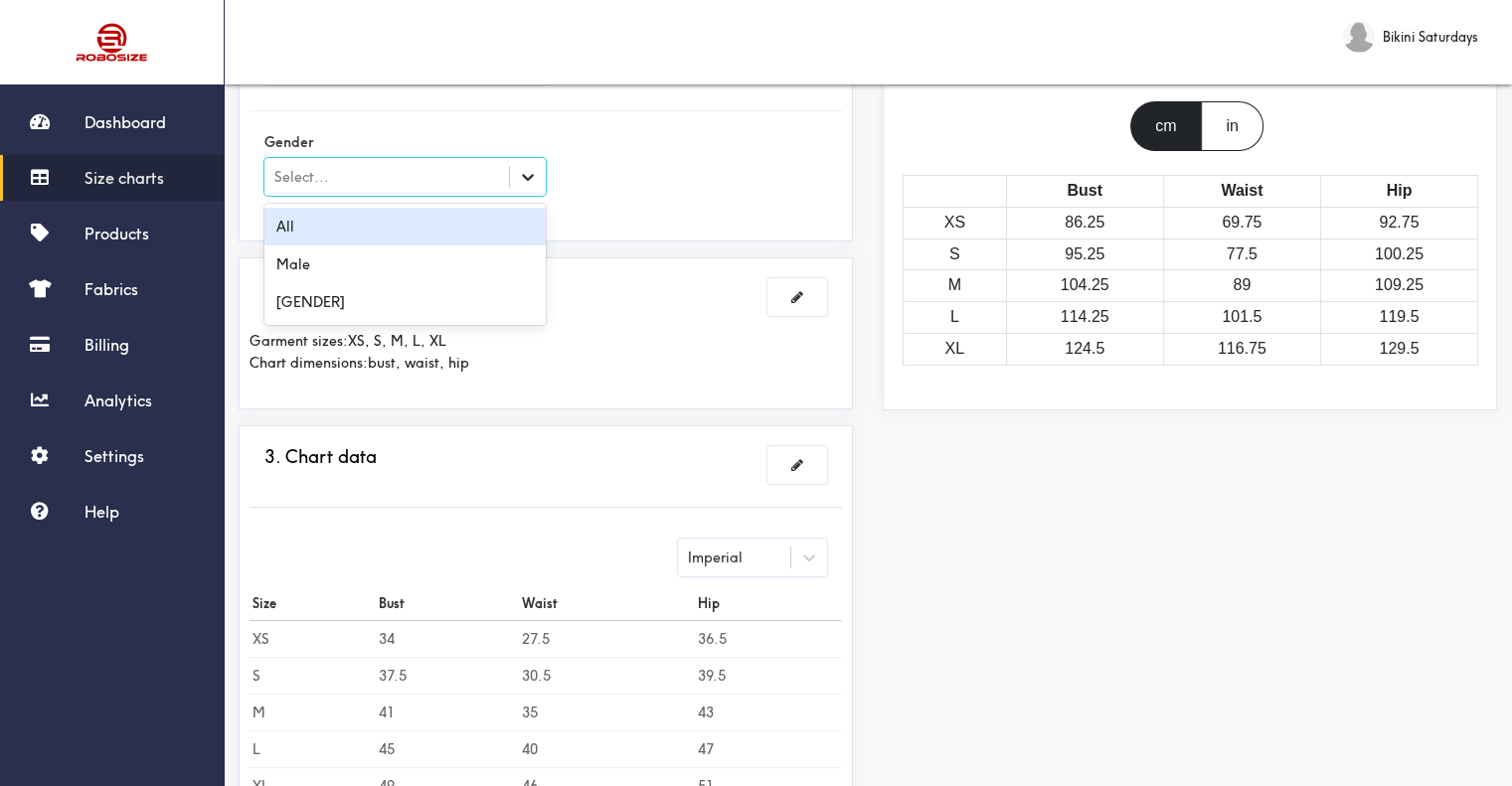 click 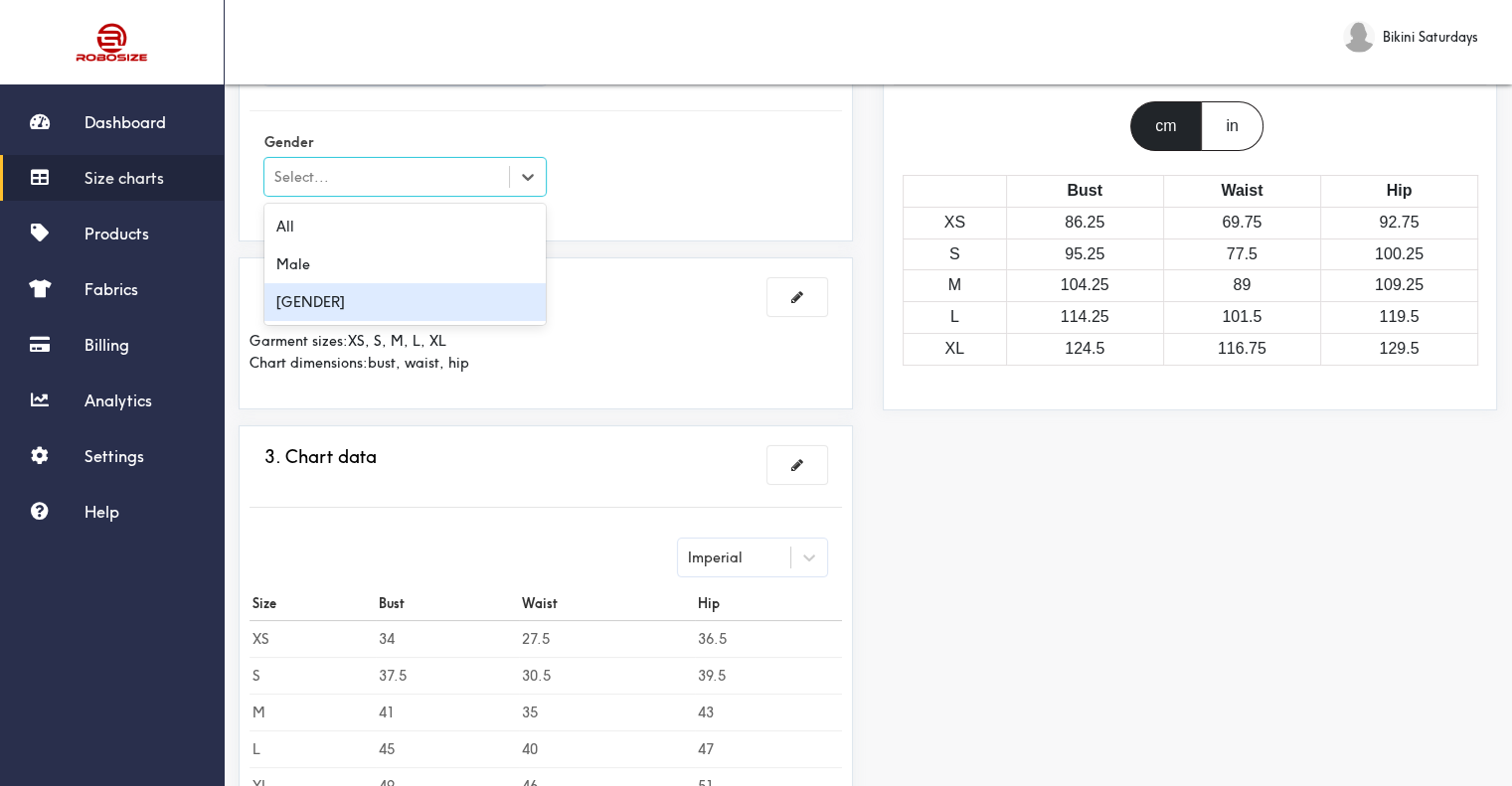 drag, startPoint x: 443, startPoint y: 297, endPoint x: 503, endPoint y: 292, distance: 60.207973 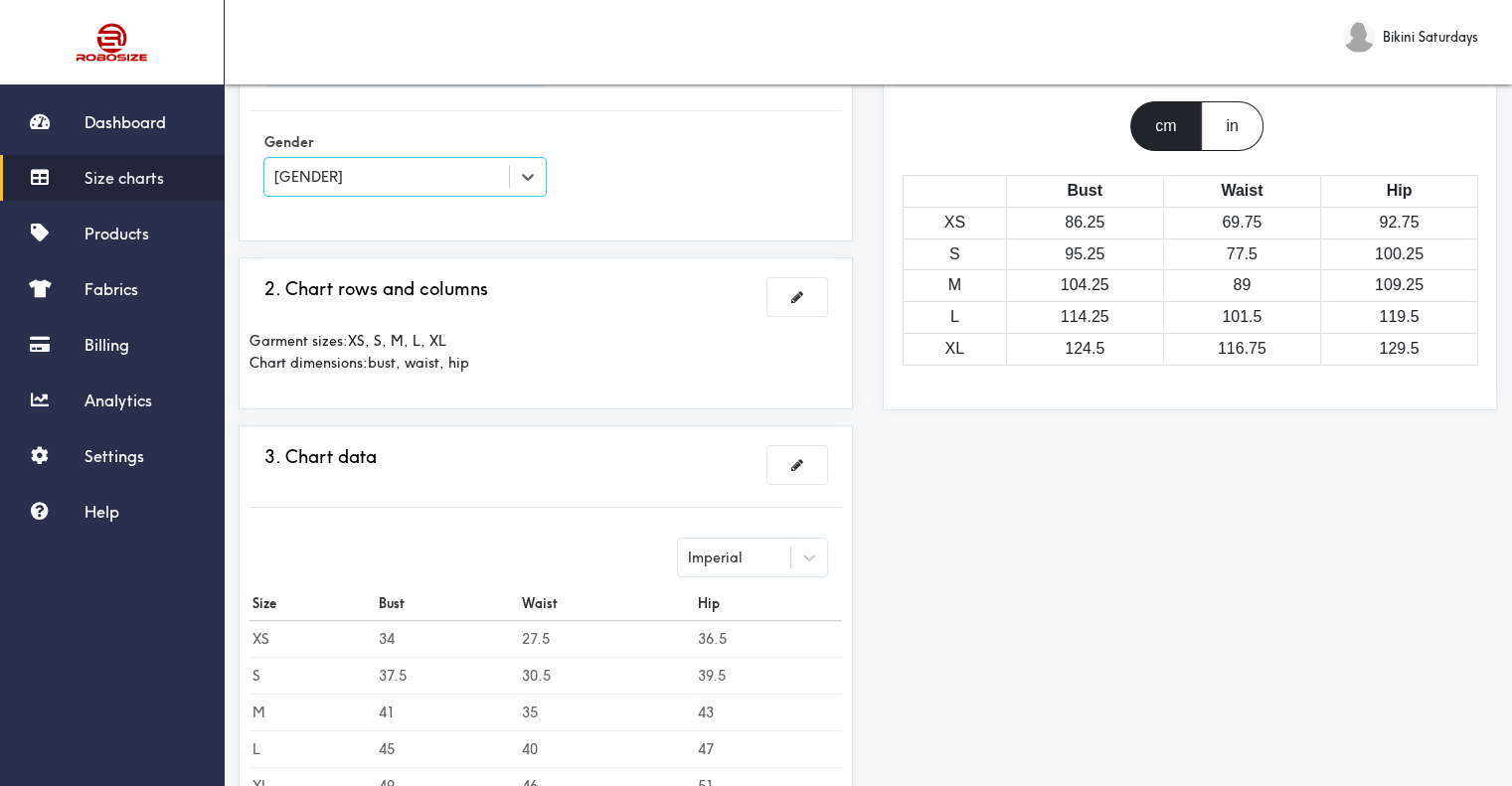 click on "2. Chart rows and columns Garment sizes:  XS, S, M, L, XL Chart dimensions:  bust, waist, hip" at bounding box center [546, 333] 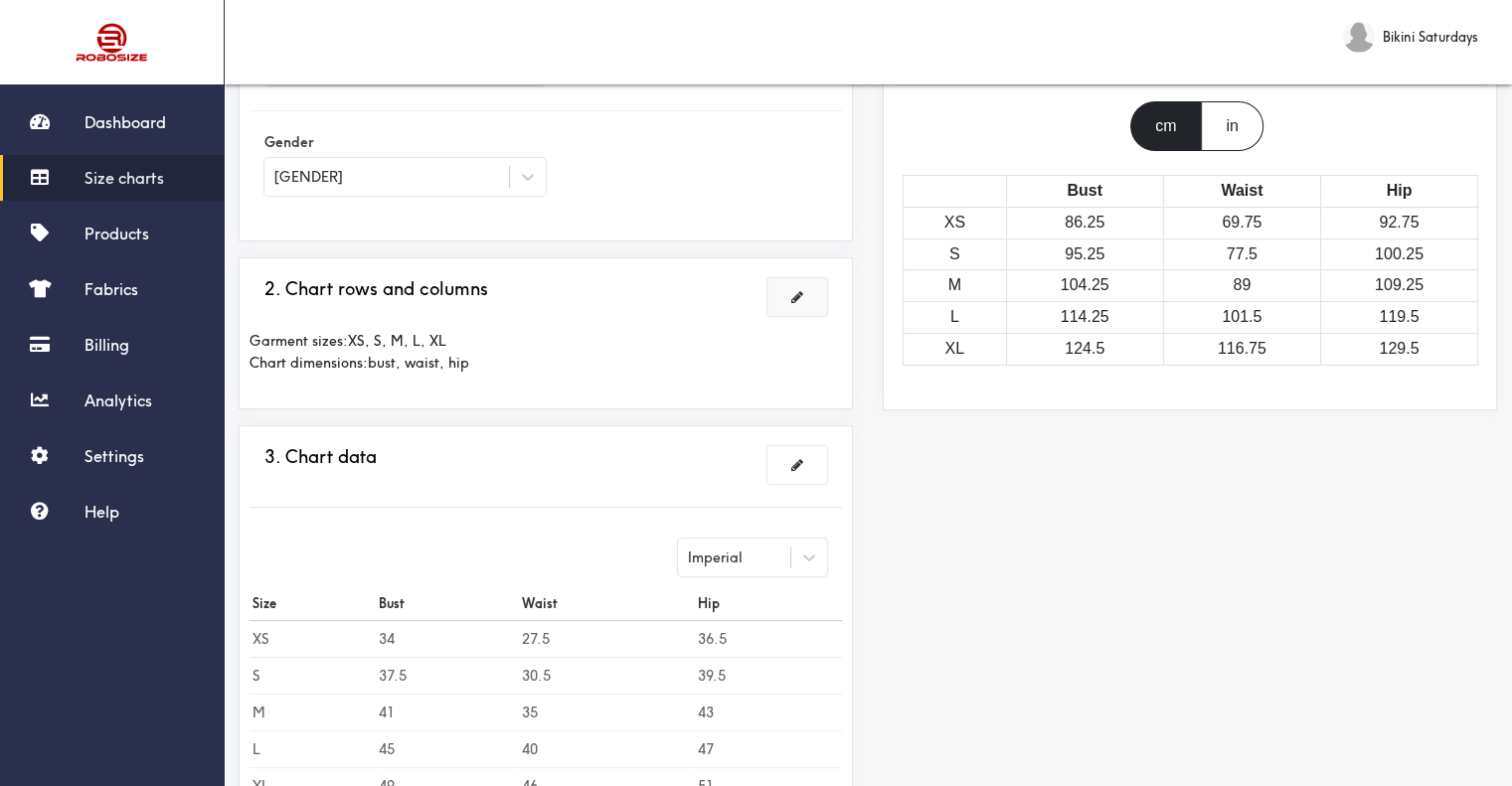 click at bounding box center (797, 297) 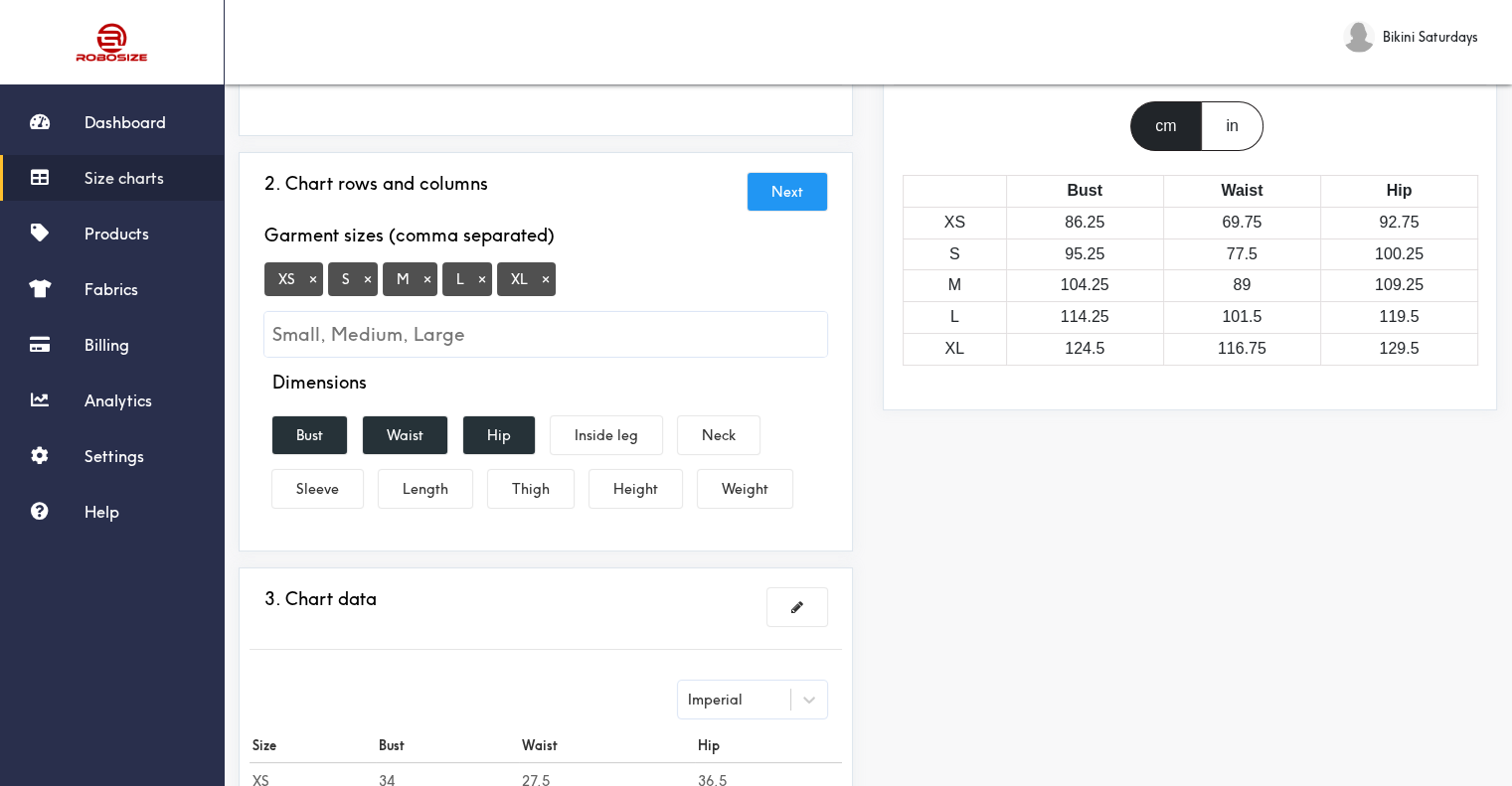click on "×" at bounding box center (313, 279) 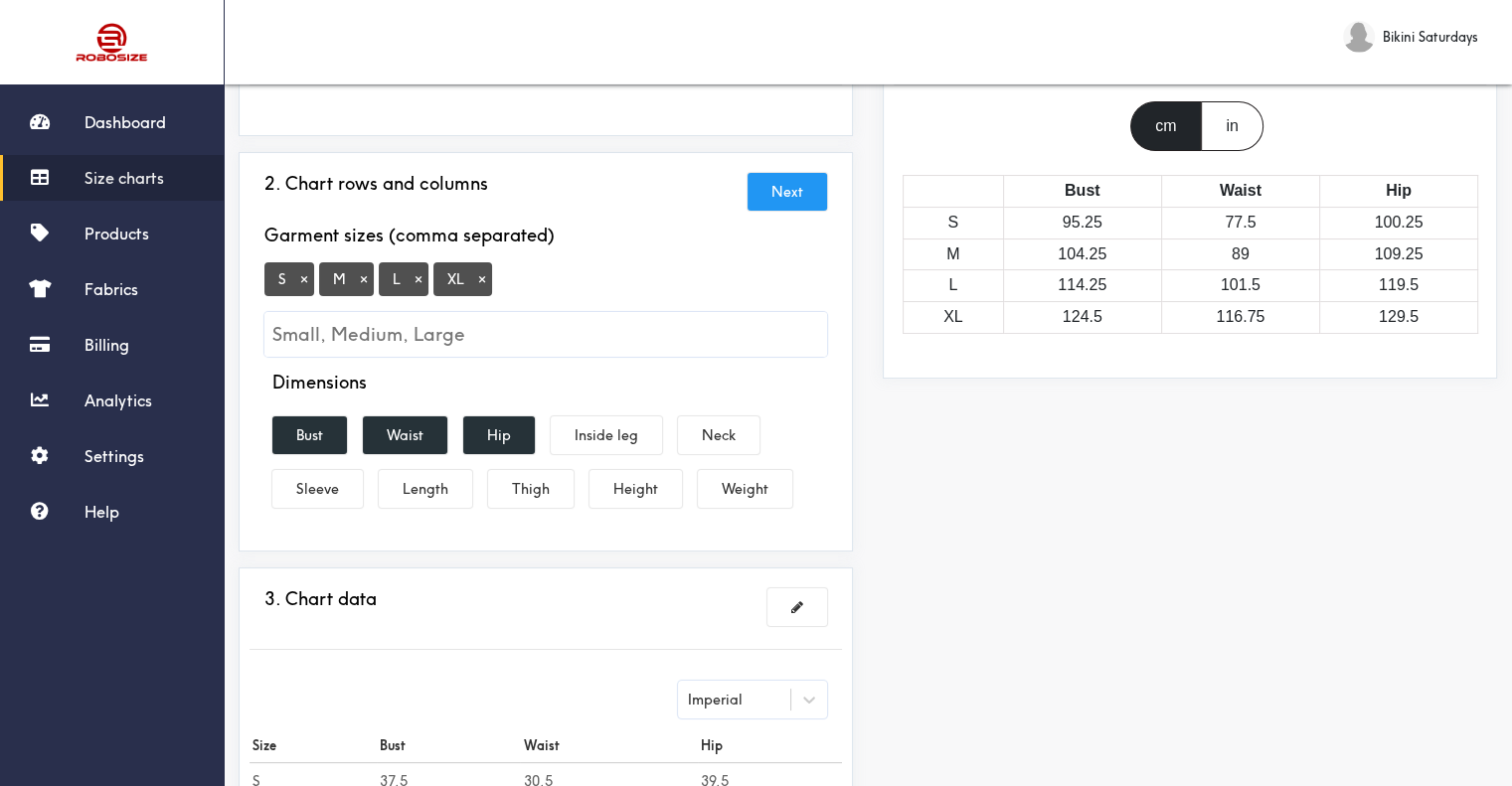 drag, startPoint x: 483, startPoint y: 281, endPoint x: 472, endPoint y: 295, distance: 17.804494 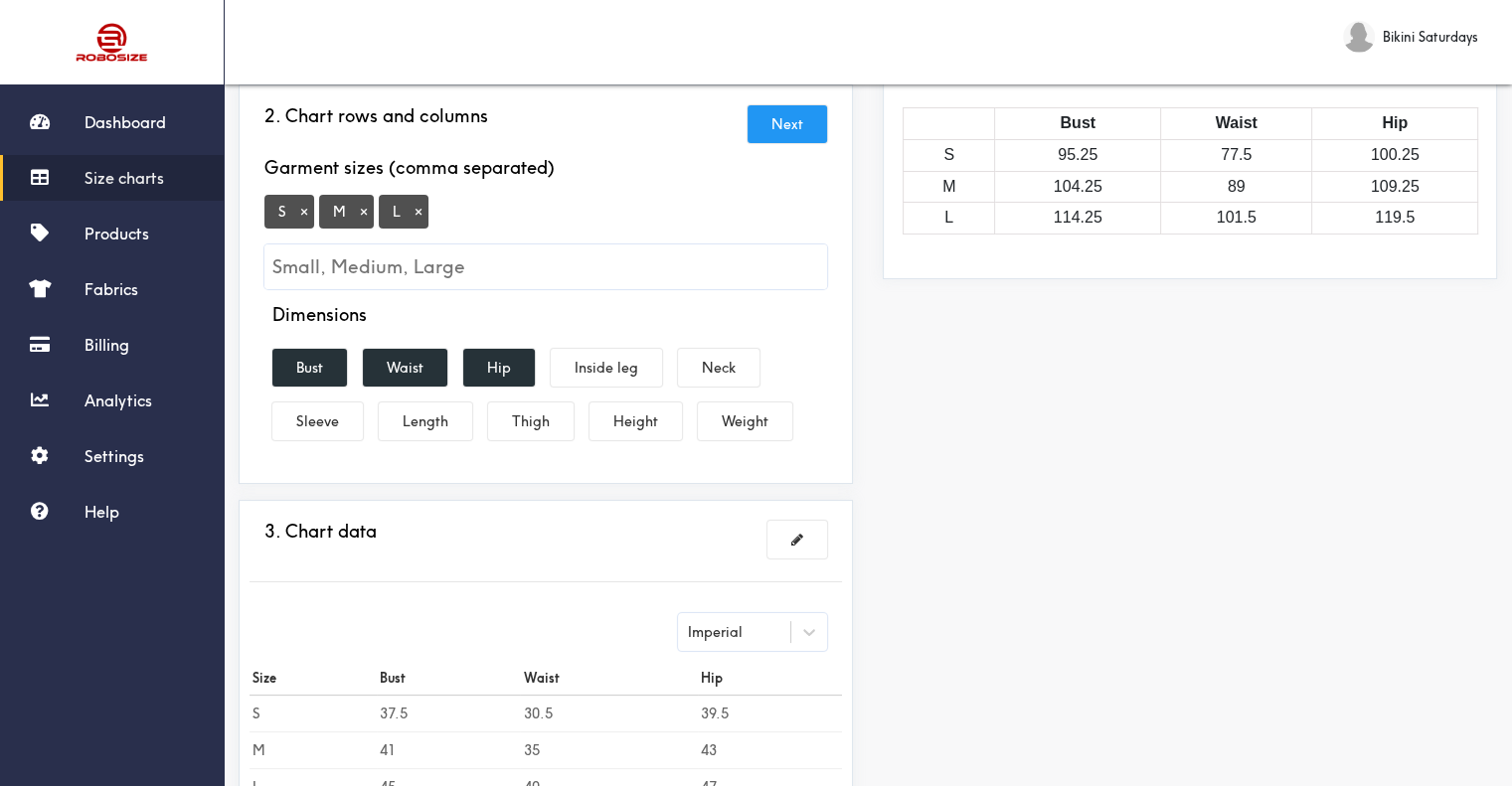 scroll, scrollTop: 298, scrollLeft: 0, axis: vertical 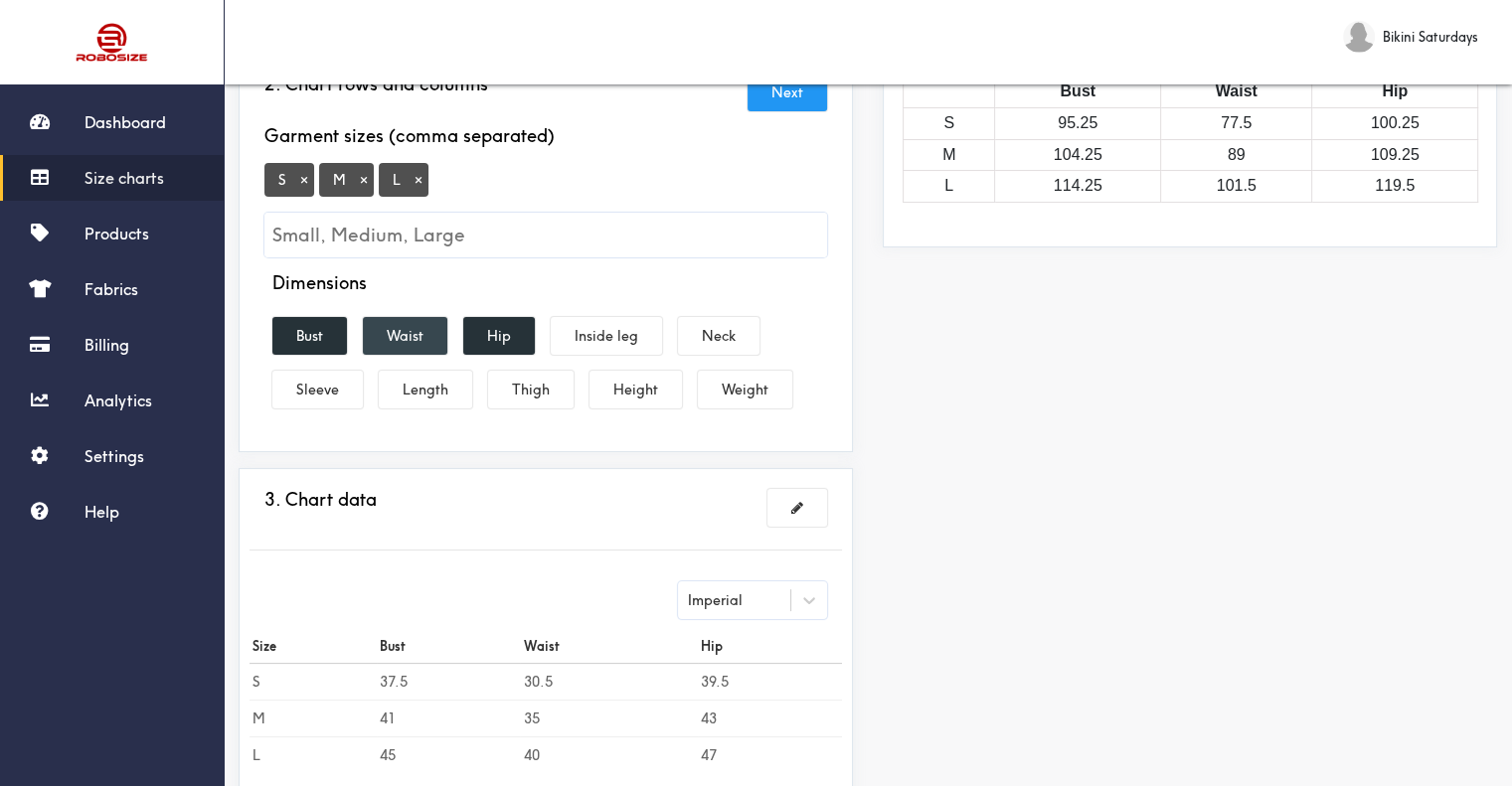 drag, startPoint x: 326, startPoint y: 325, endPoint x: 404, endPoint y: 332, distance: 78.31347 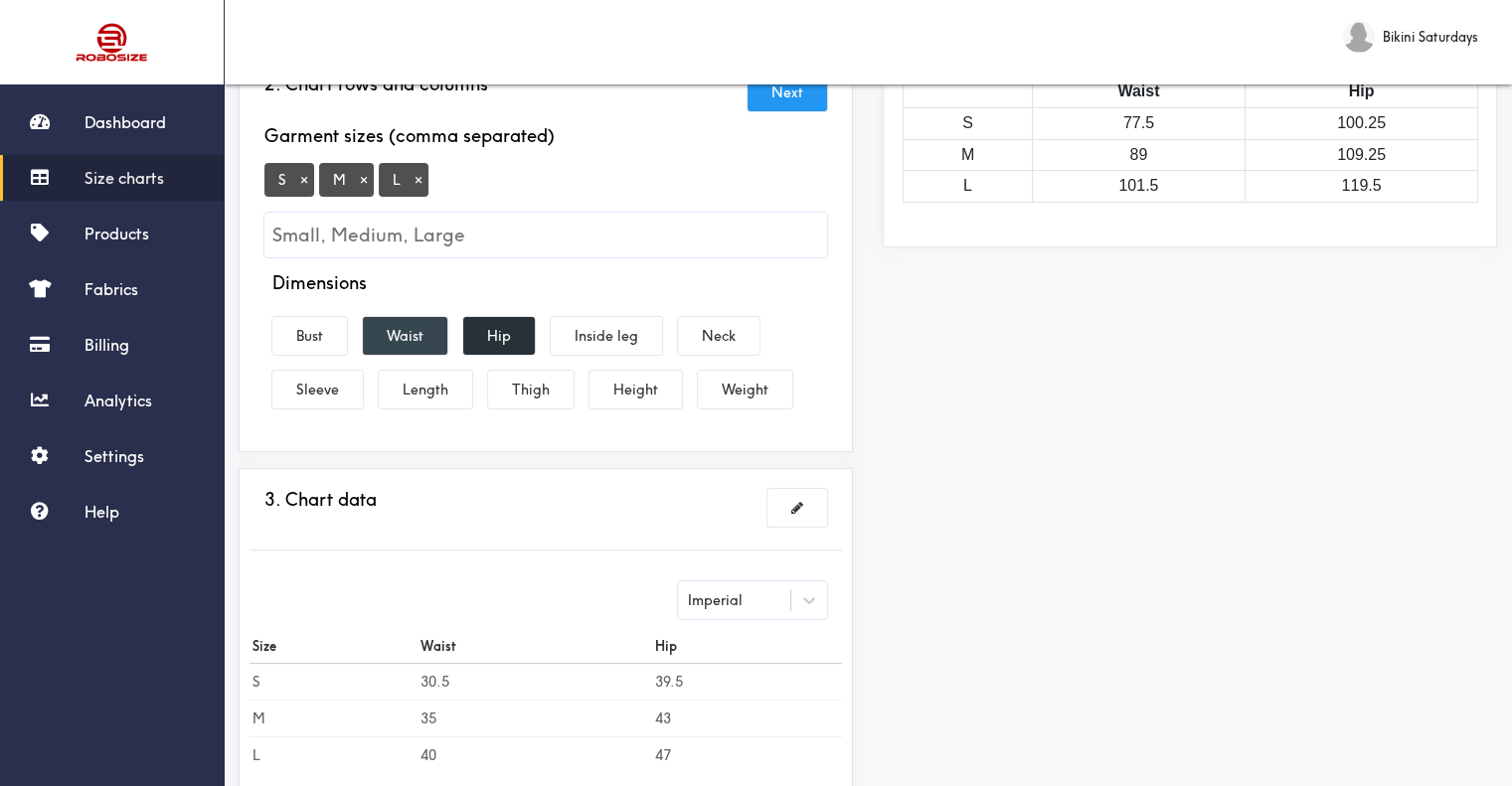 drag, startPoint x: 406, startPoint y: 332, endPoint x: 423, endPoint y: 333, distance: 17.029386 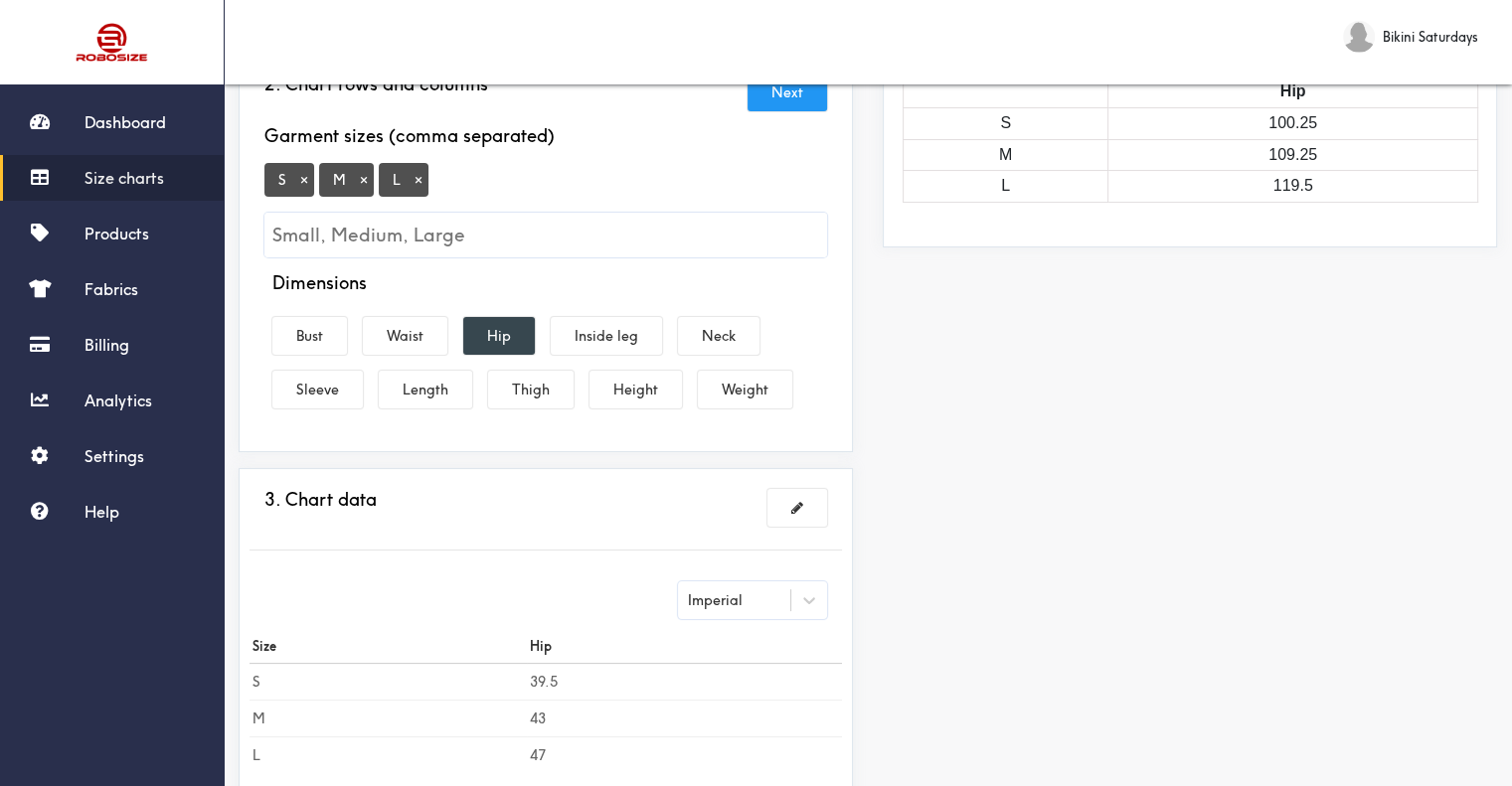 click on "Hip" at bounding box center [499, 336] 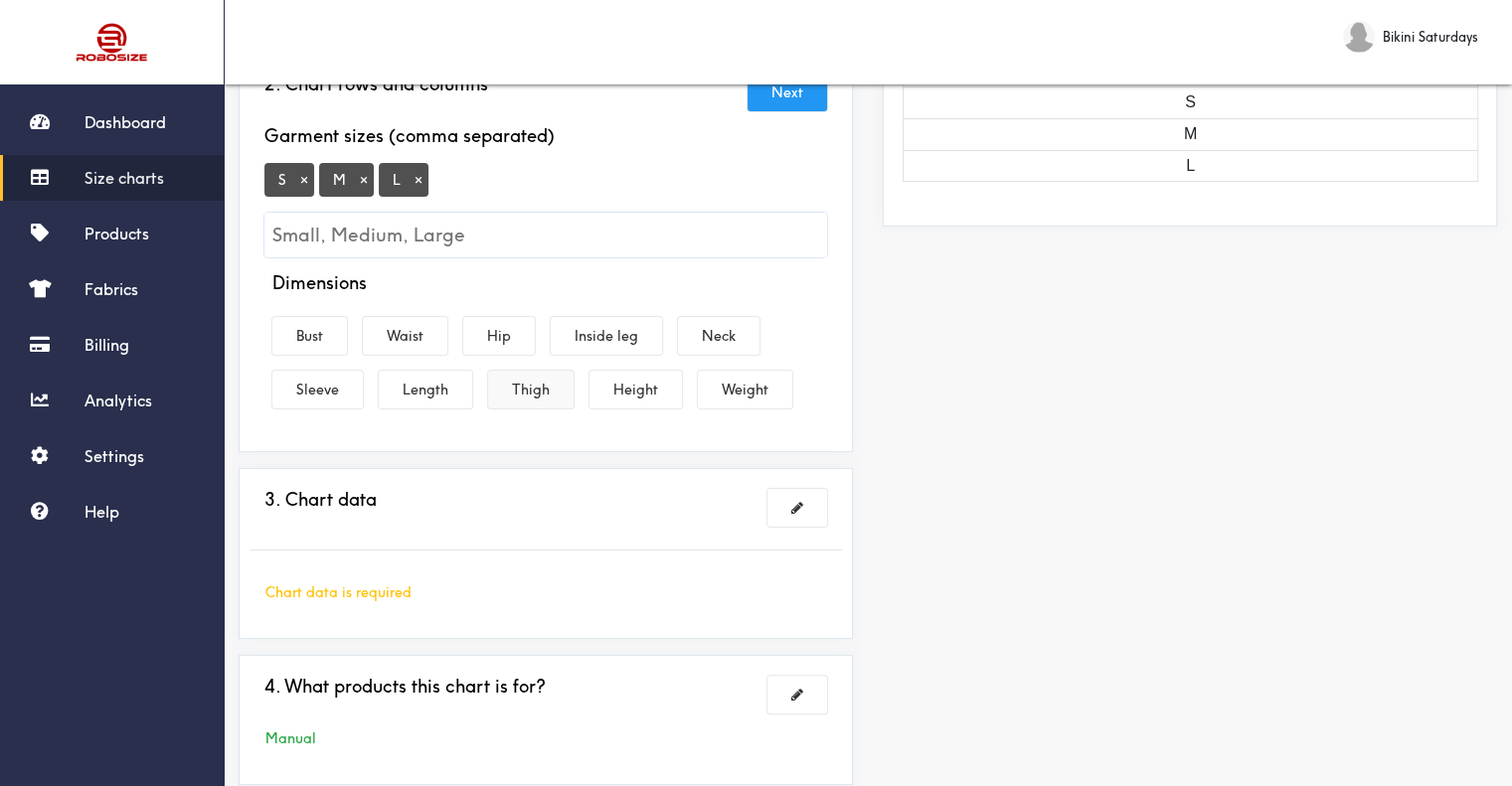 click on "Thigh" at bounding box center (531, 390) 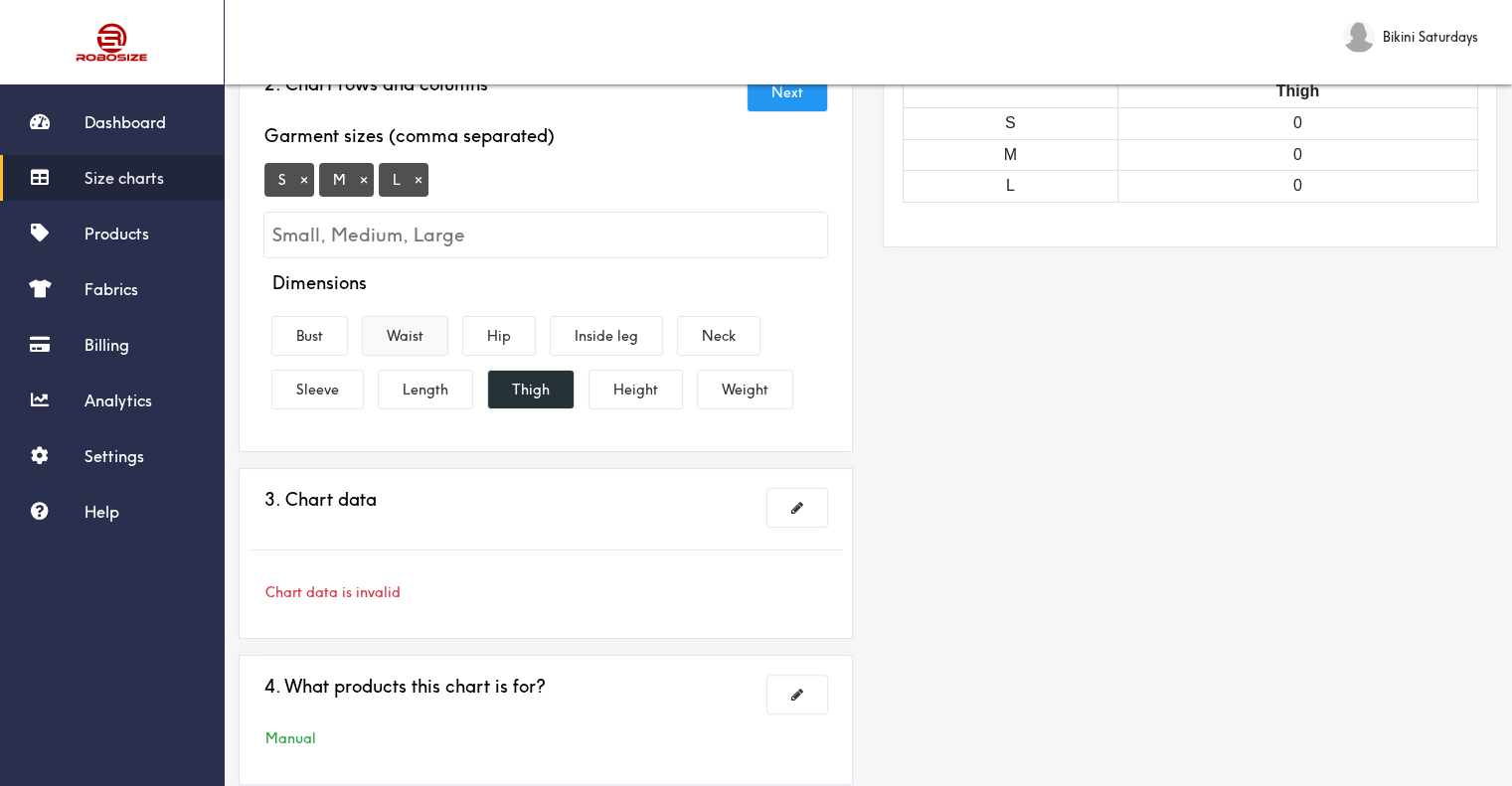 drag, startPoint x: 302, startPoint y: 336, endPoint x: 418, endPoint y: 349, distance: 116.72618 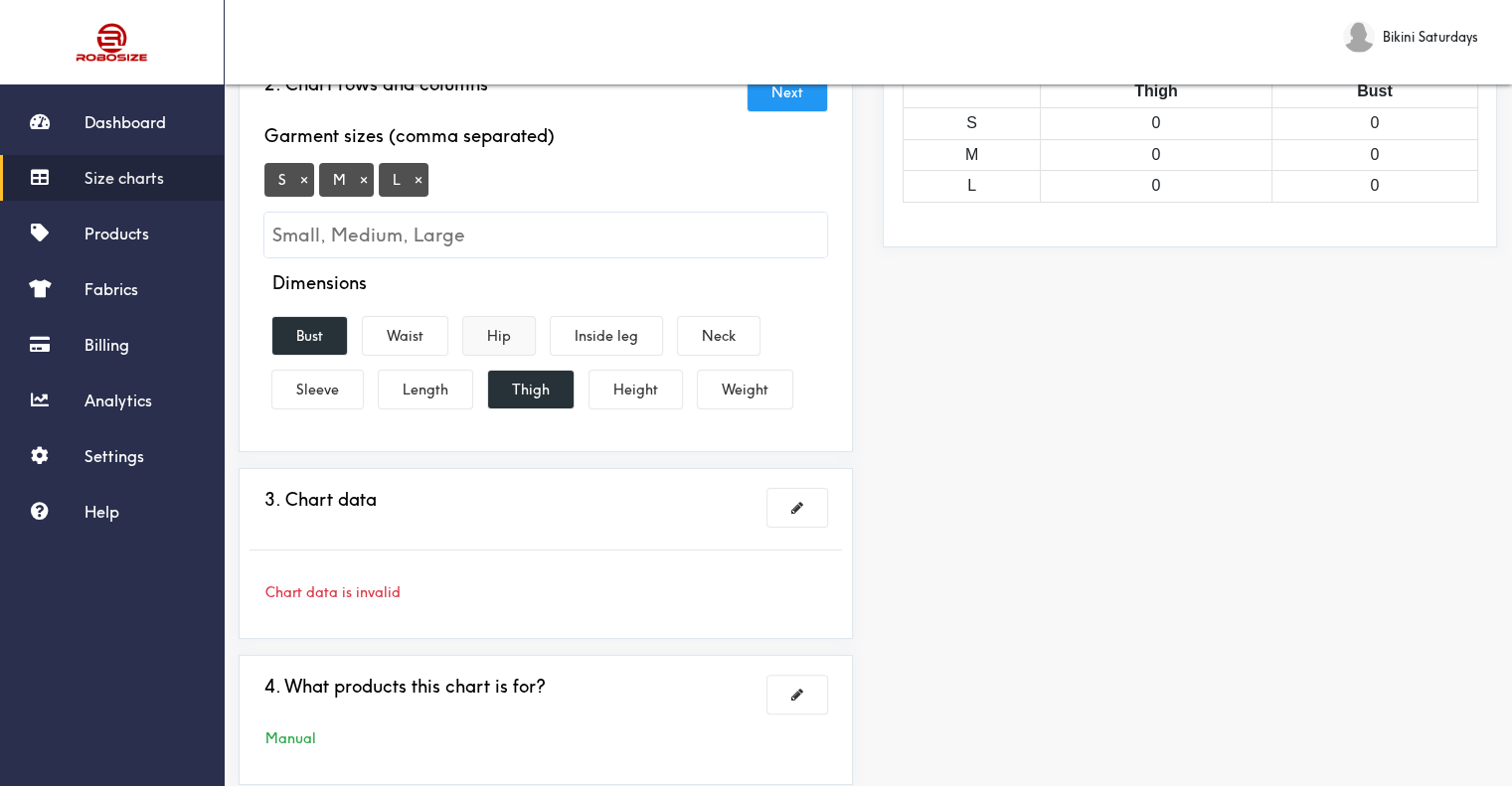 drag, startPoint x: 418, startPoint y: 349, endPoint x: 508, endPoint y: 348, distance: 90.00556 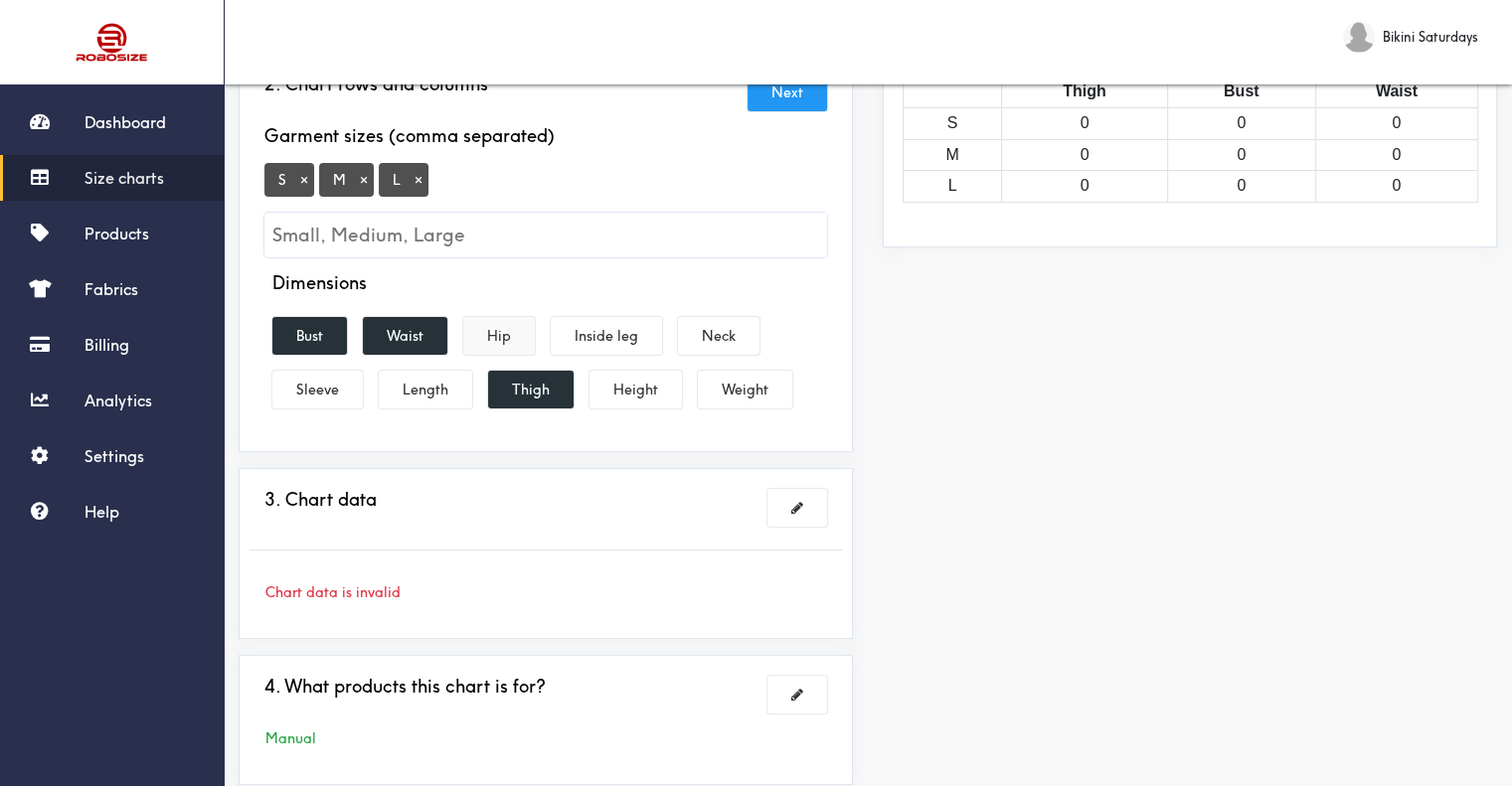 click on "Hip" at bounding box center [499, 336] 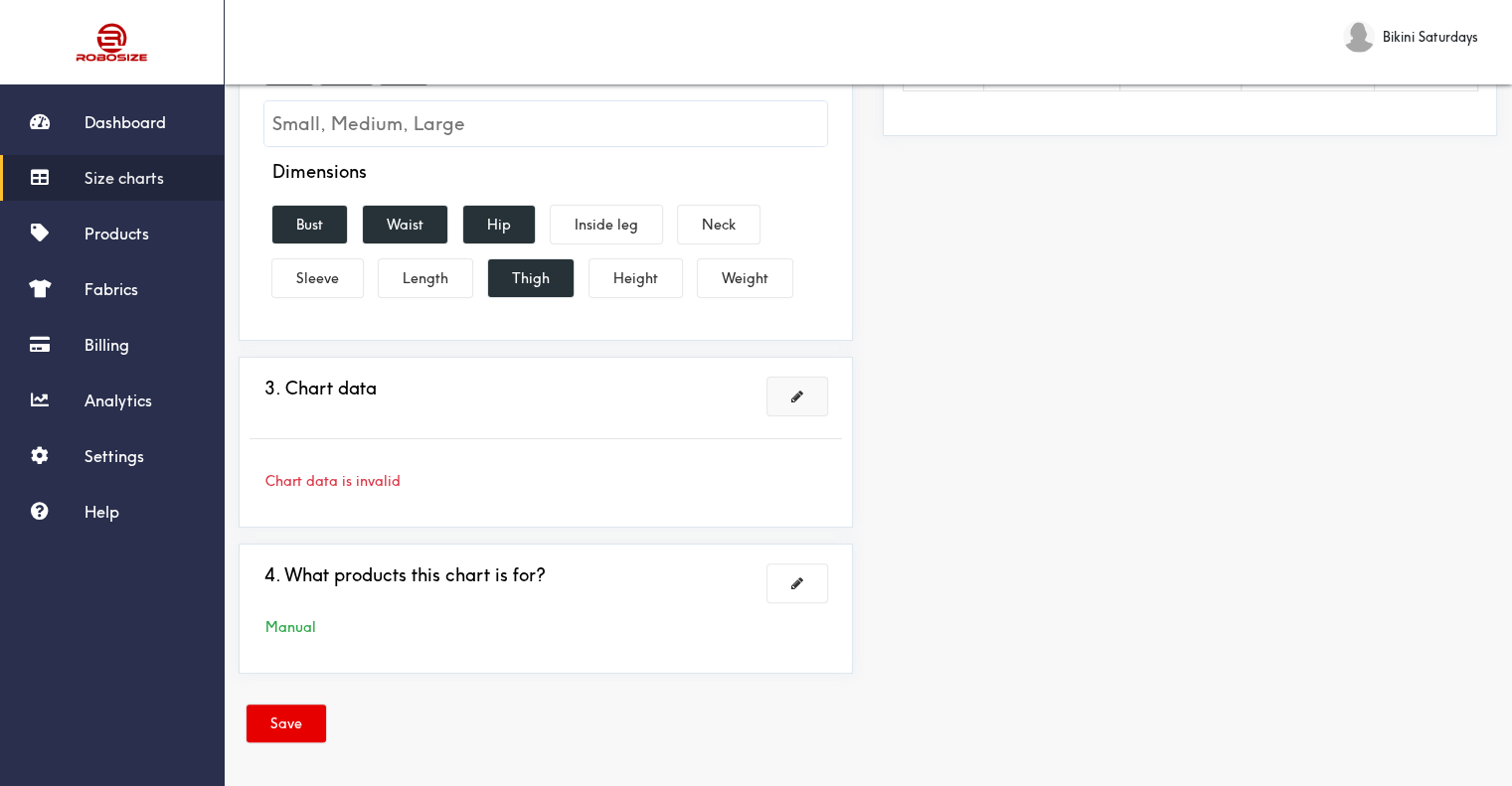 click at bounding box center (797, 396) 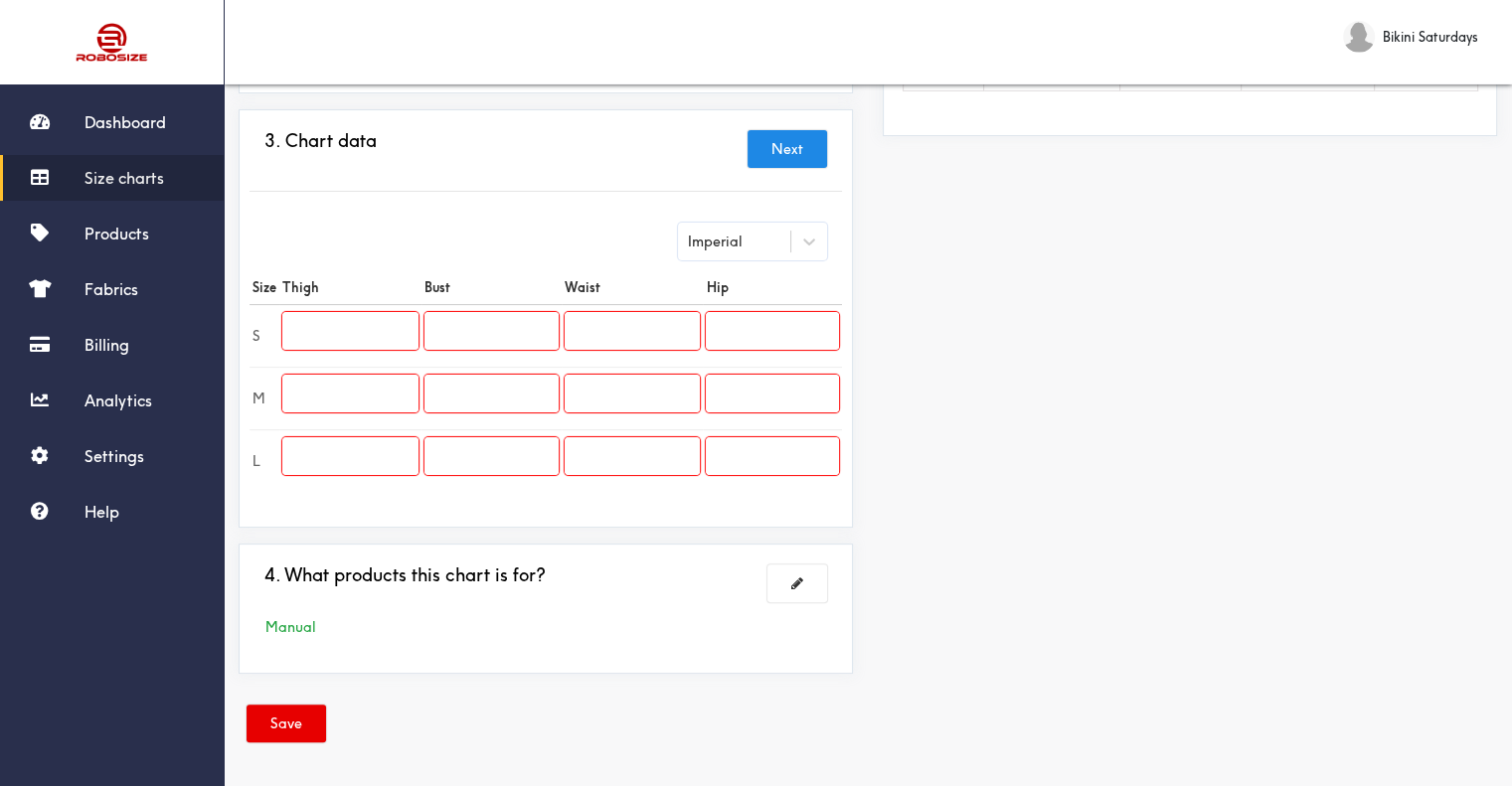 click at bounding box center (350, 331) 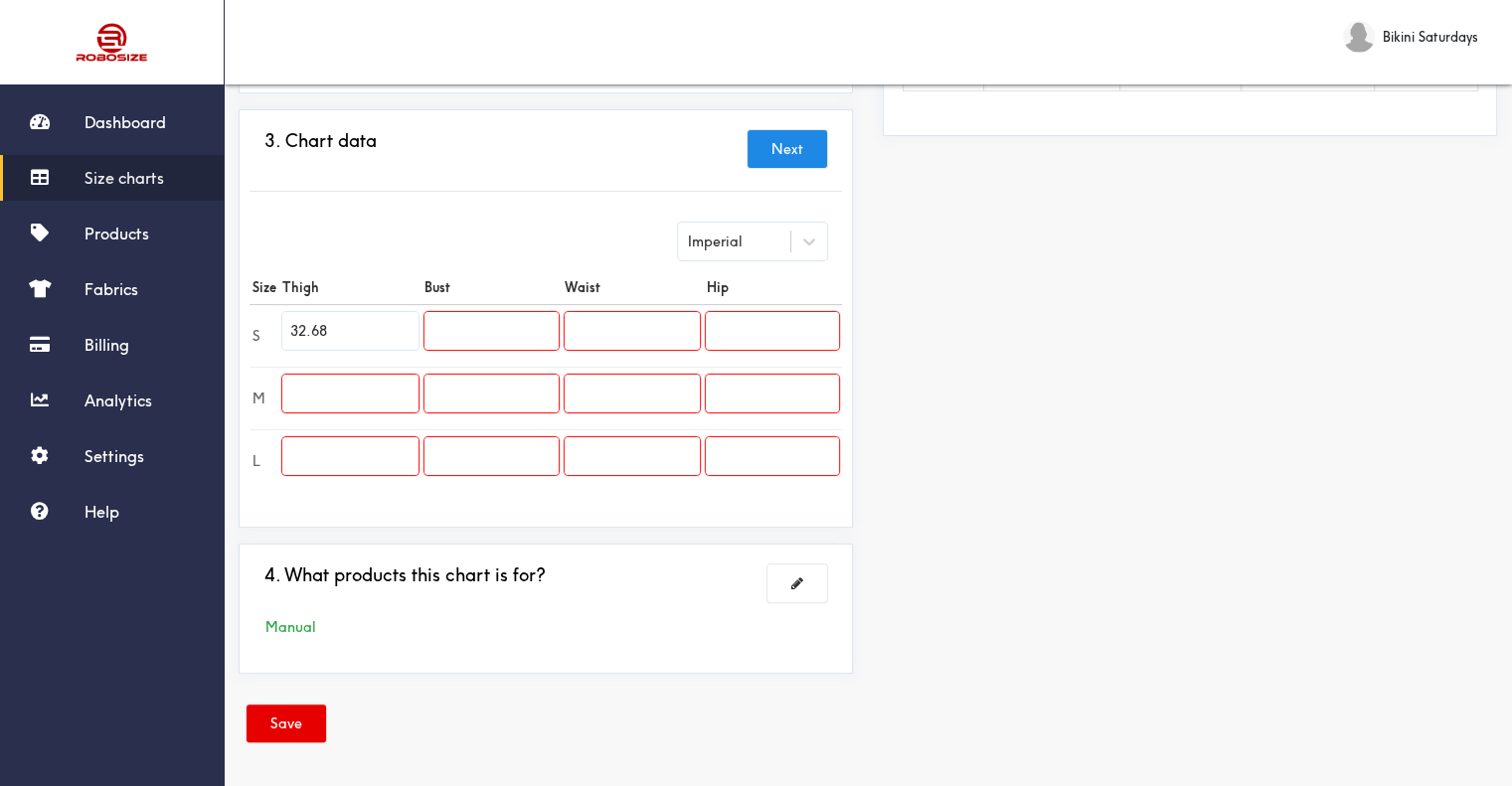 click at bounding box center [350, 393] 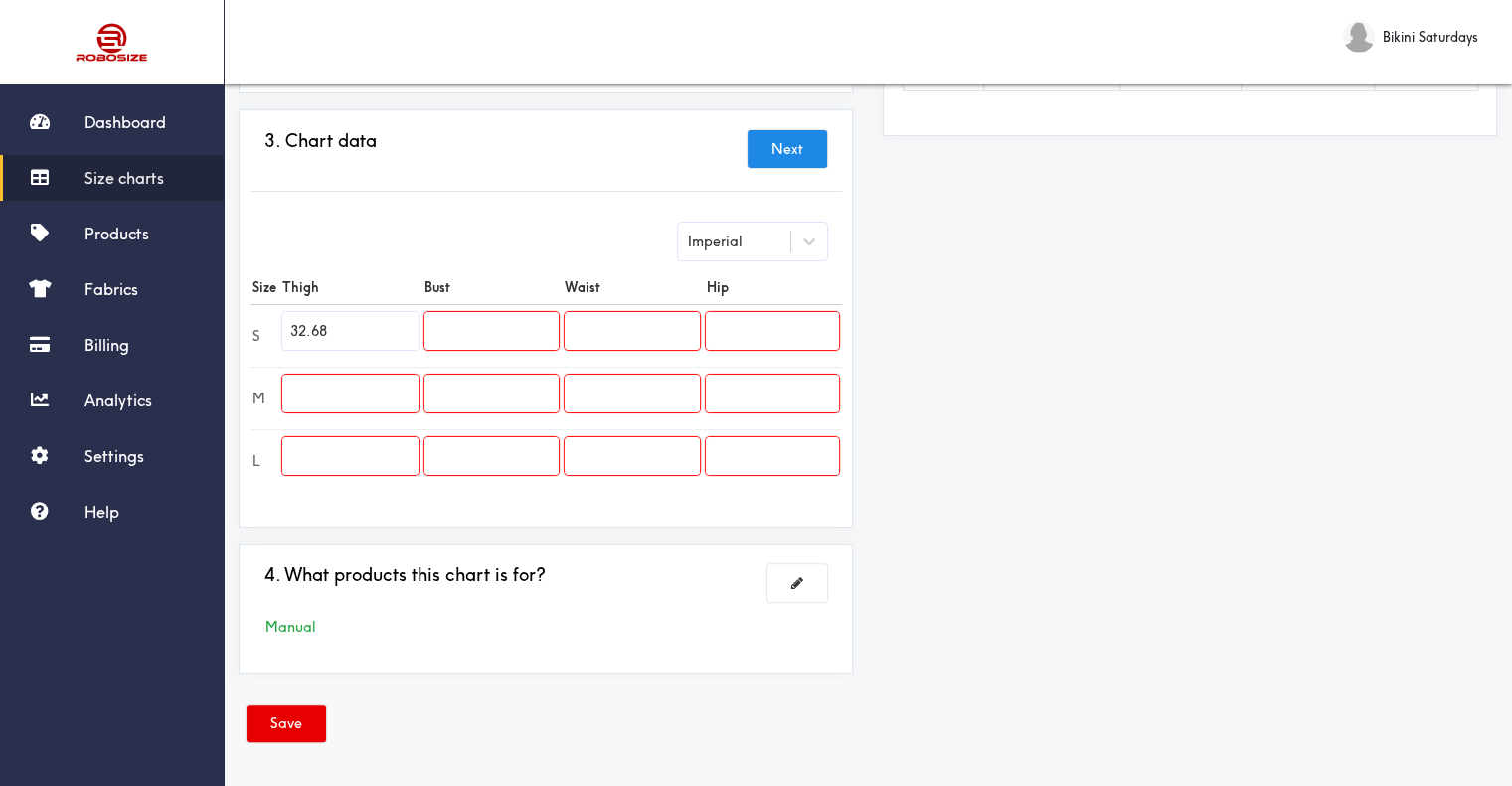 click at bounding box center (350, 393) 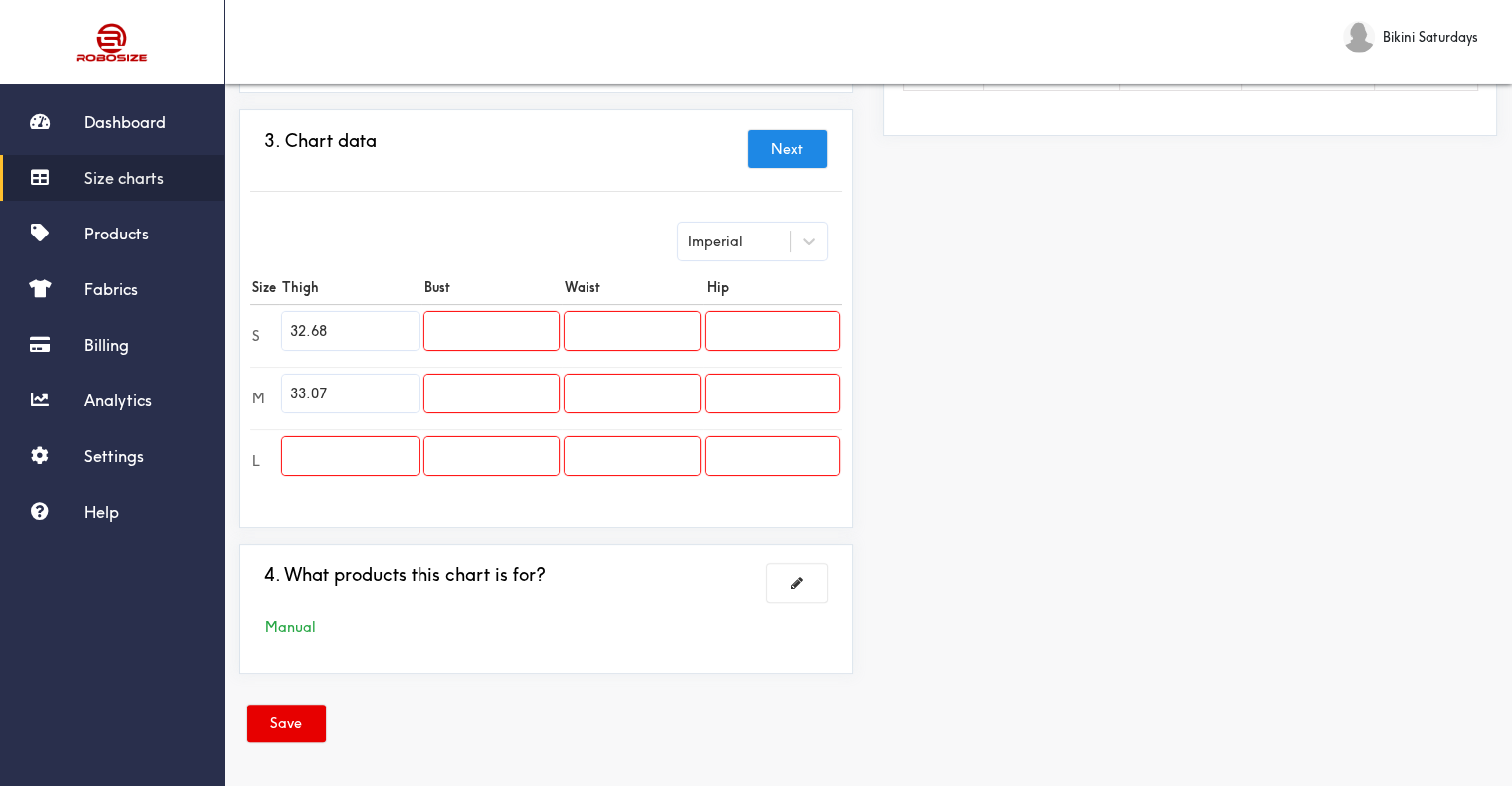 click at bounding box center (350, 456) 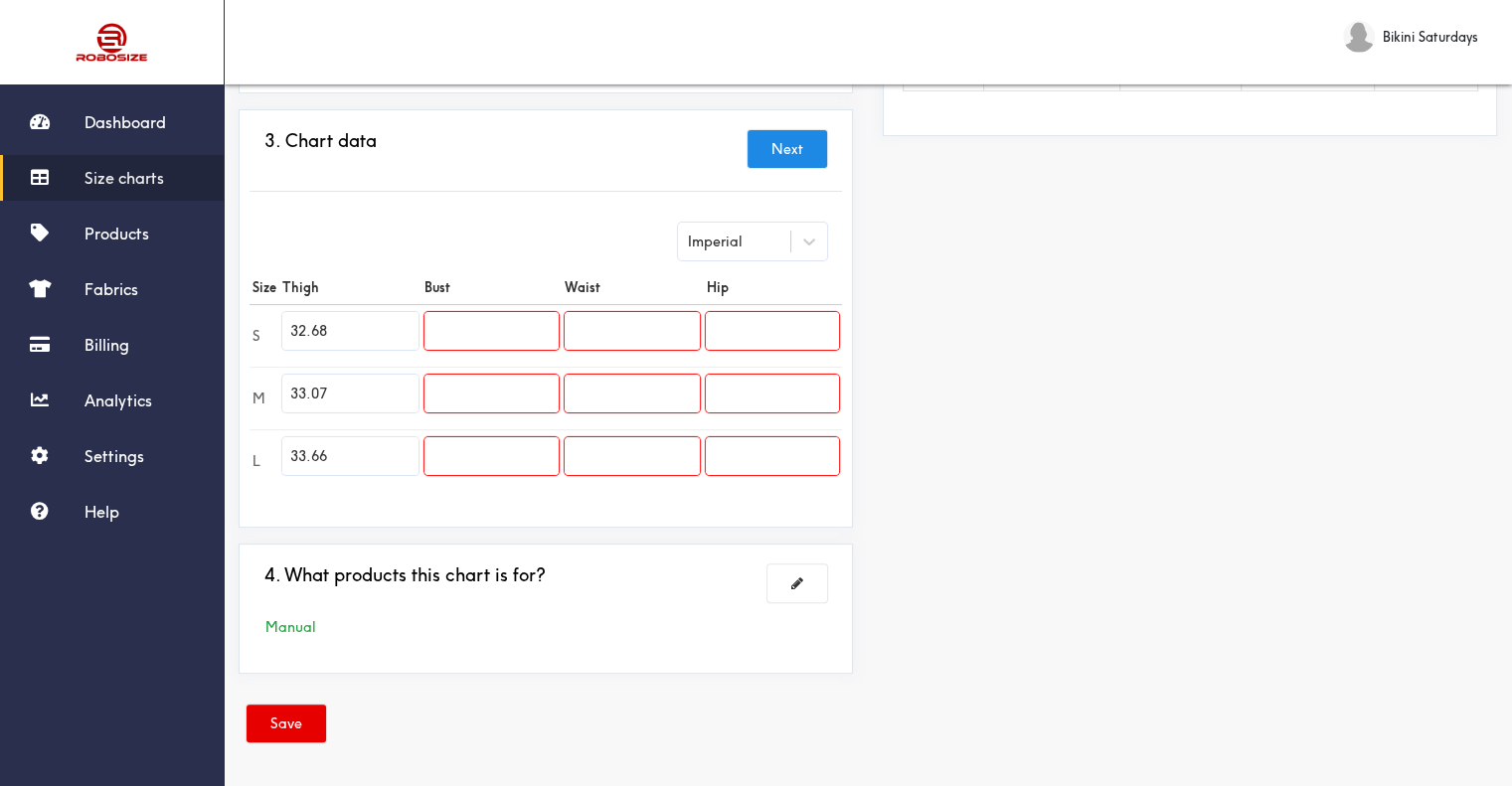 click at bounding box center [491, 331] 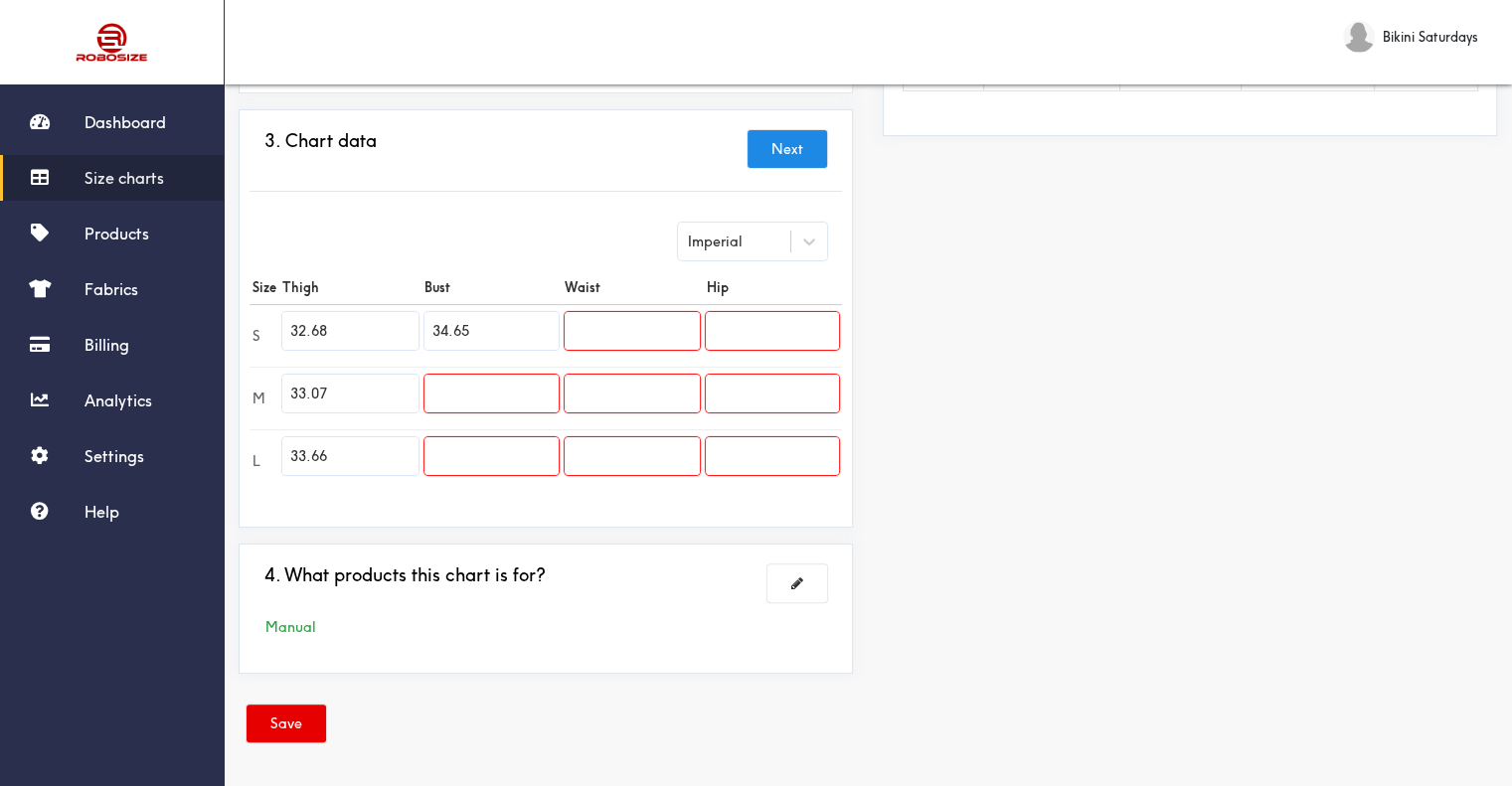 click at bounding box center (491, 393) 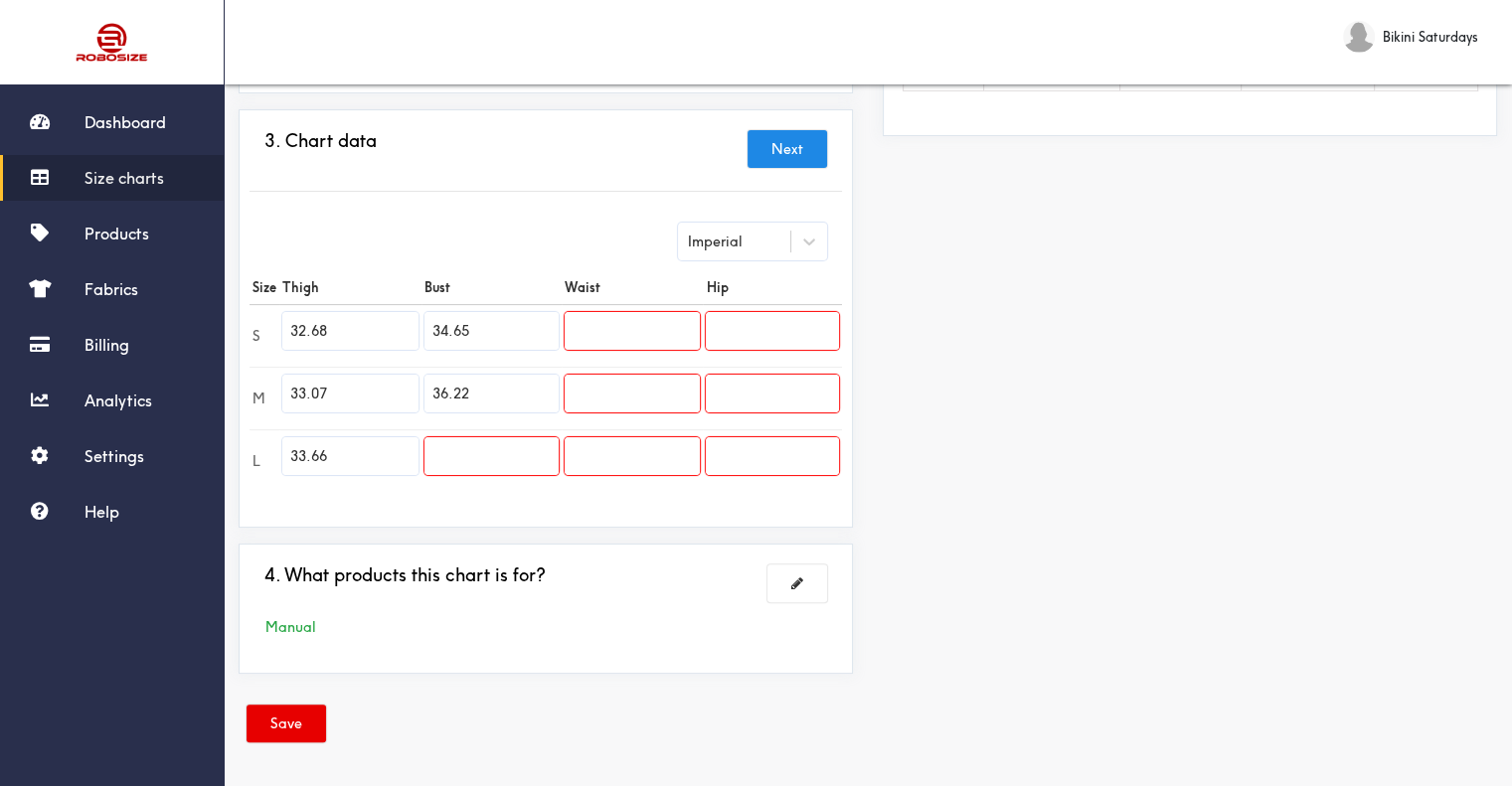 click at bounding box center [491, 456] 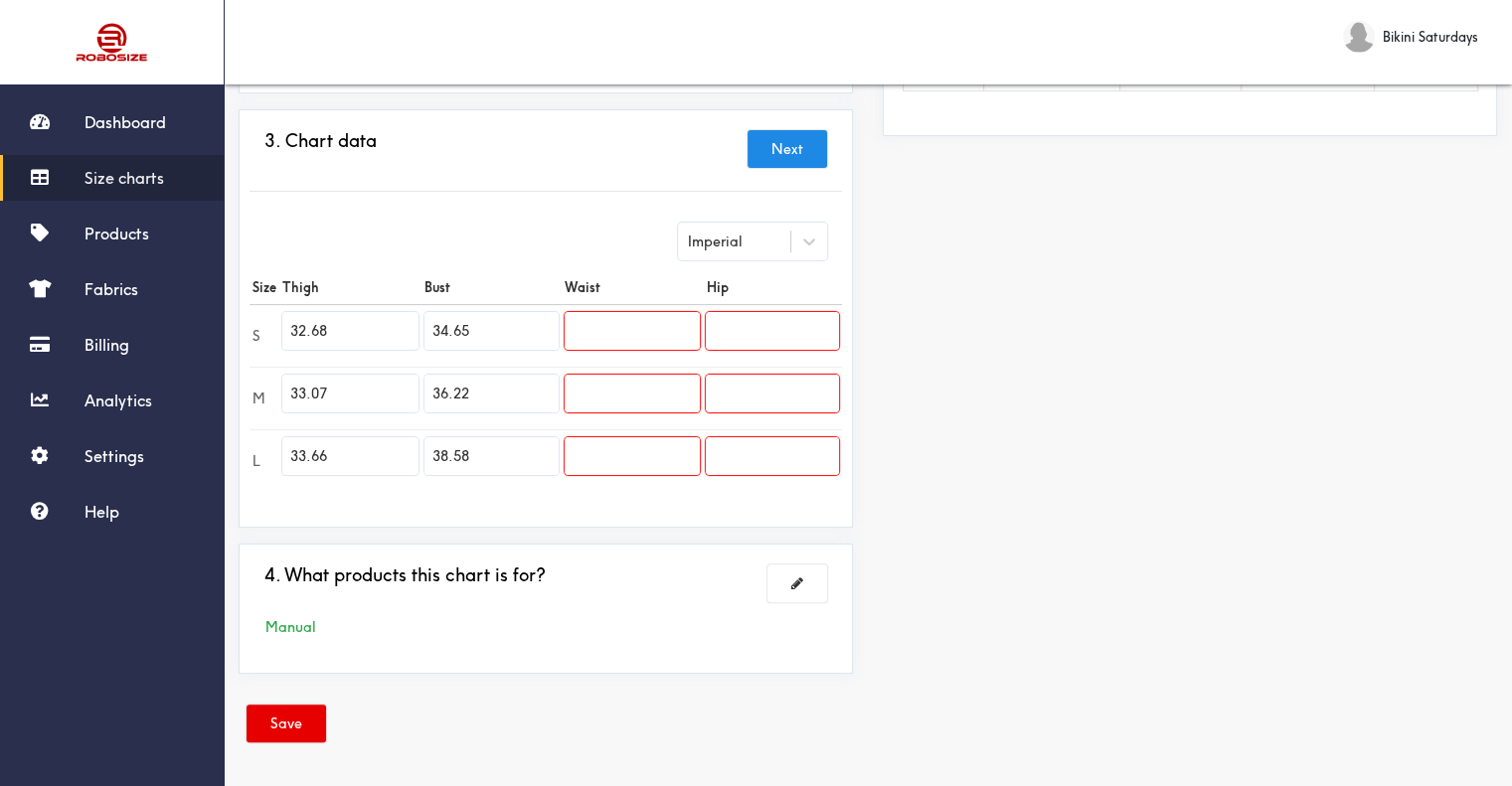 click at bounding box center (632, 331) 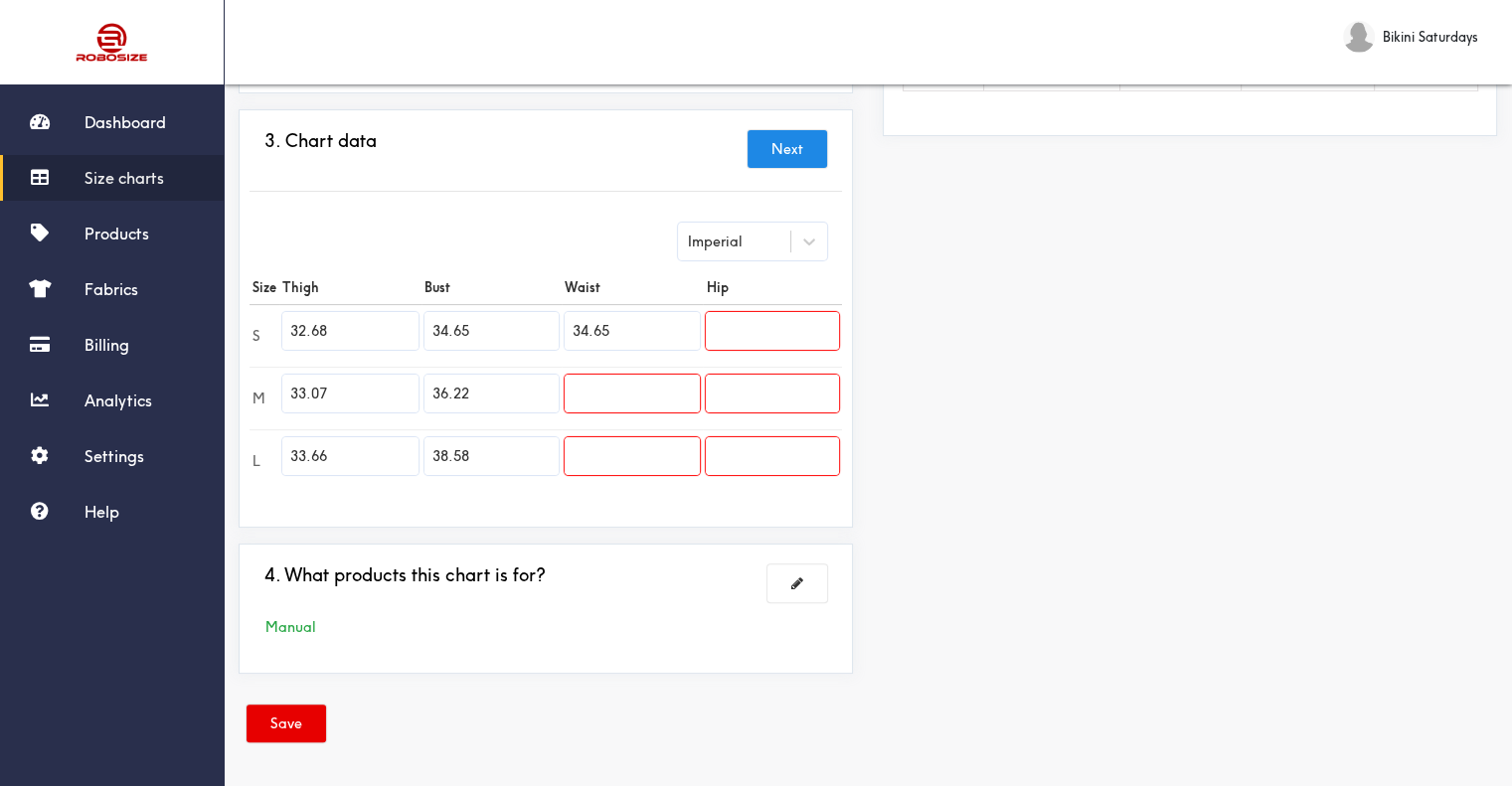 click at bounding box center (632, 397) 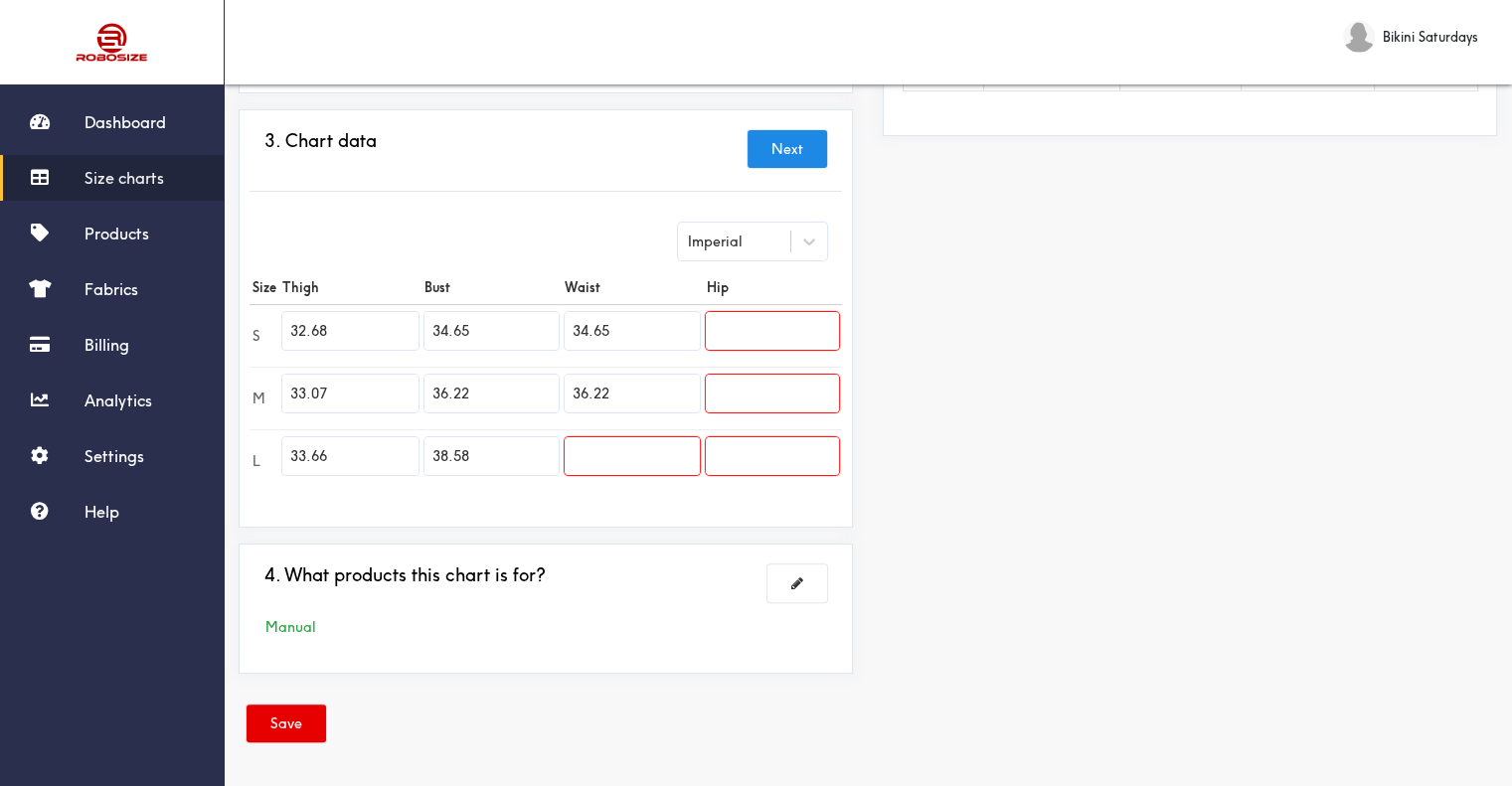 click at bounding box center (632, 456) 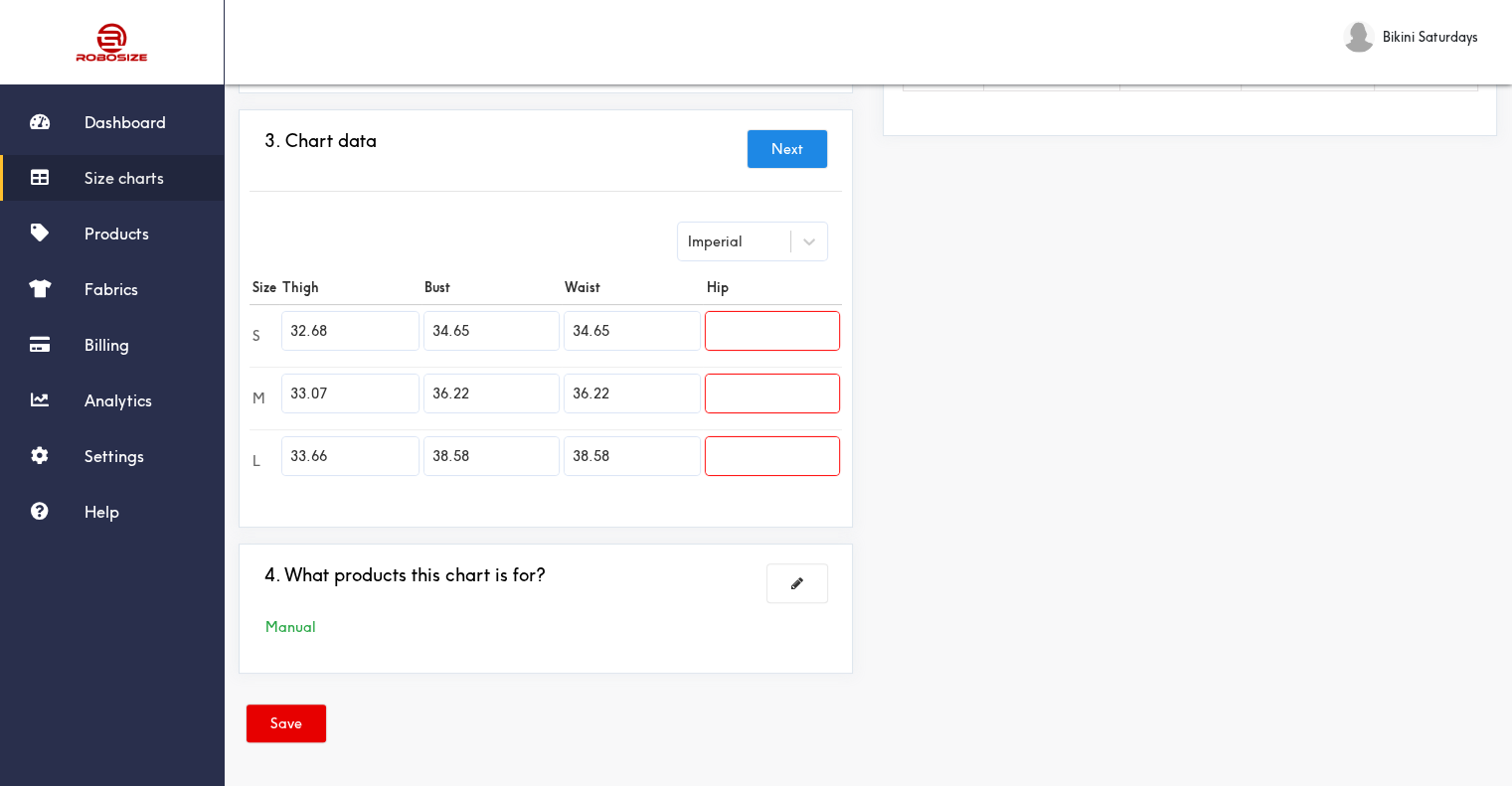 click at bounding box center [772, 331] 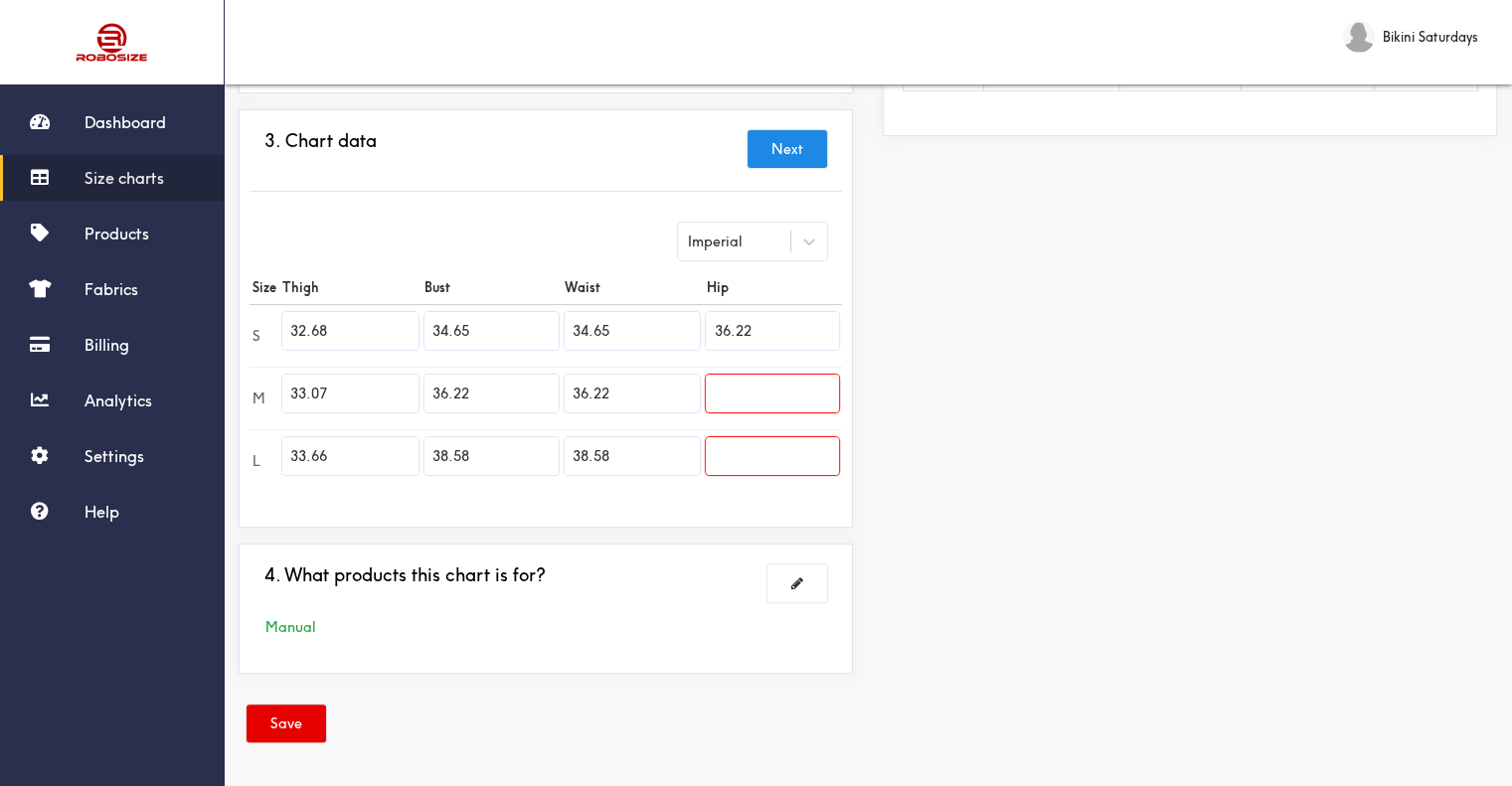 click at bounding box center [772, 393] 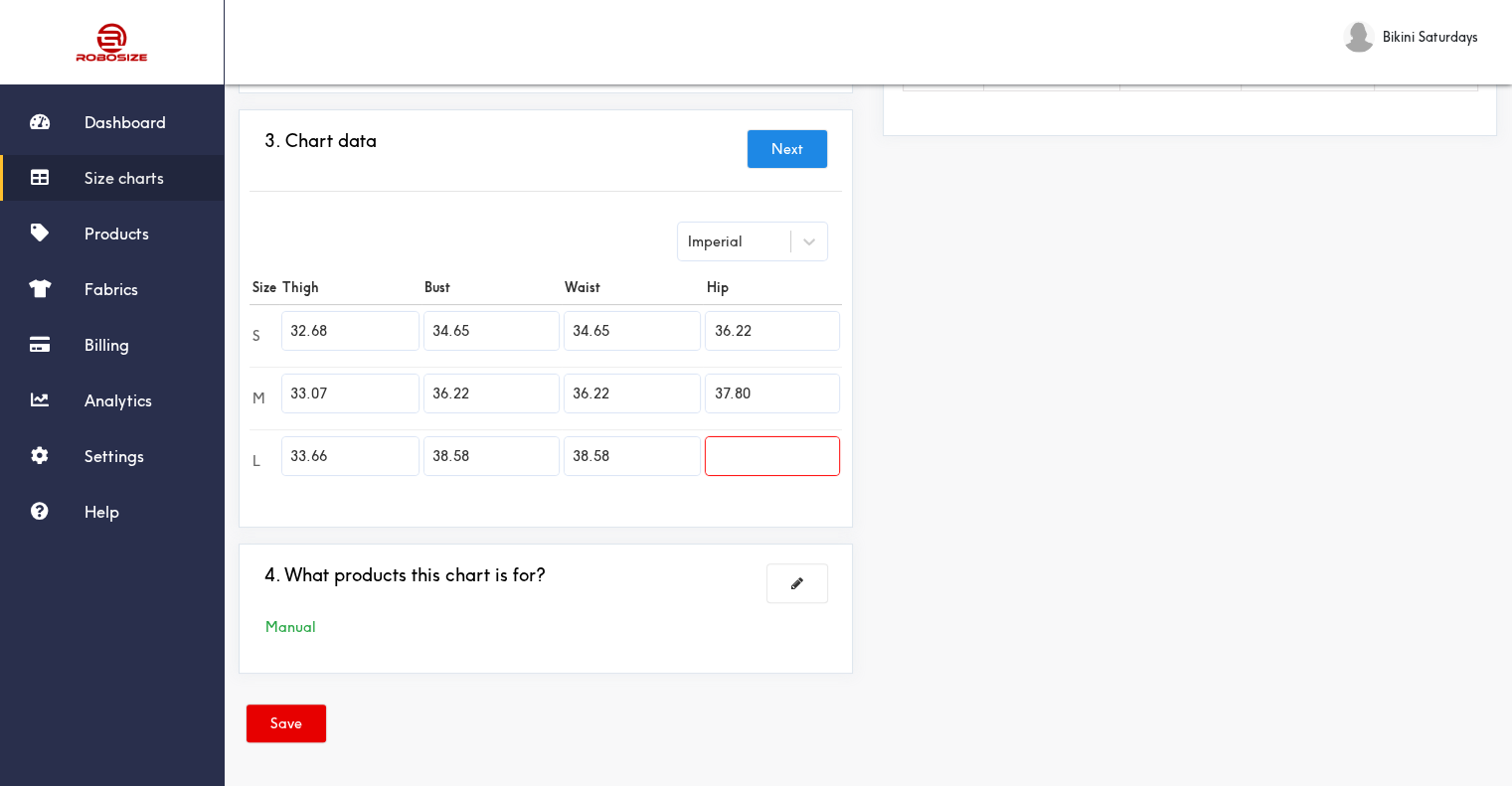 click at bounding box center (772, 456) 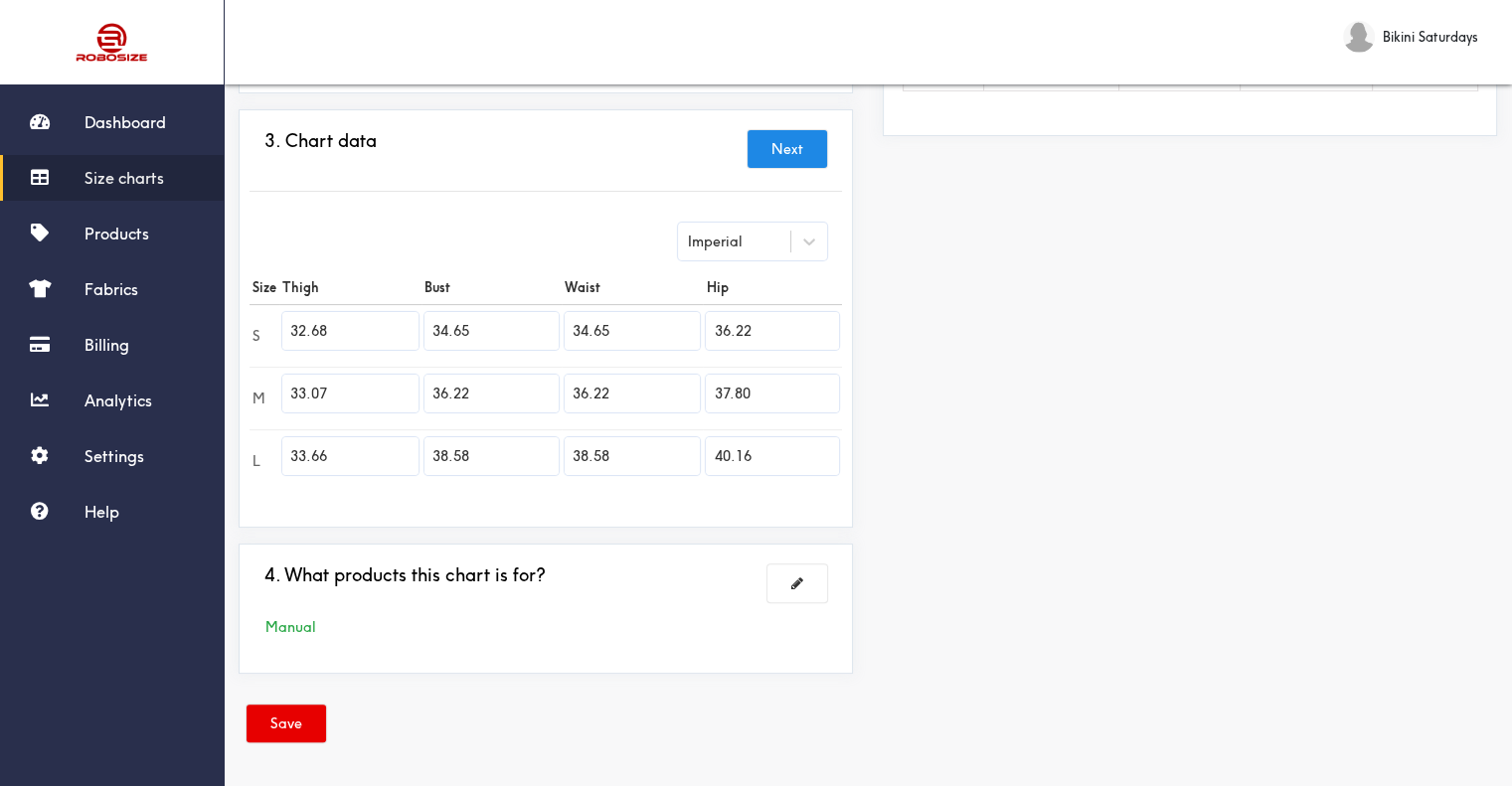 click on "Preview Edit style This chart is manually assigned to products. cm in Thigh Bust Waist Hip S 83 88 88 92 M 84 92 92 96 L 85.5 98 98 102" at bounding box center [1190, 227] 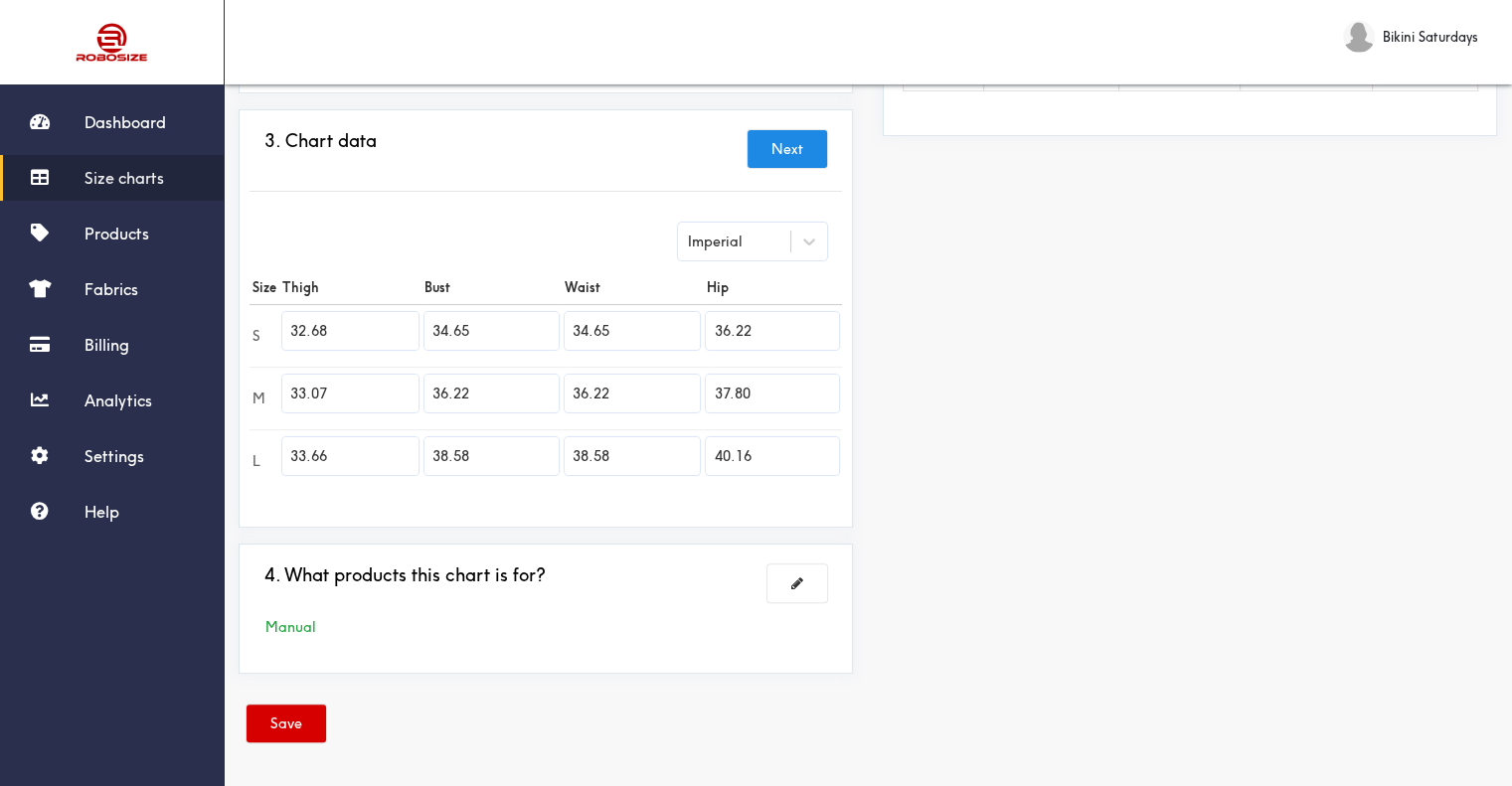 click on "Save" at bounding box center (286, 723) 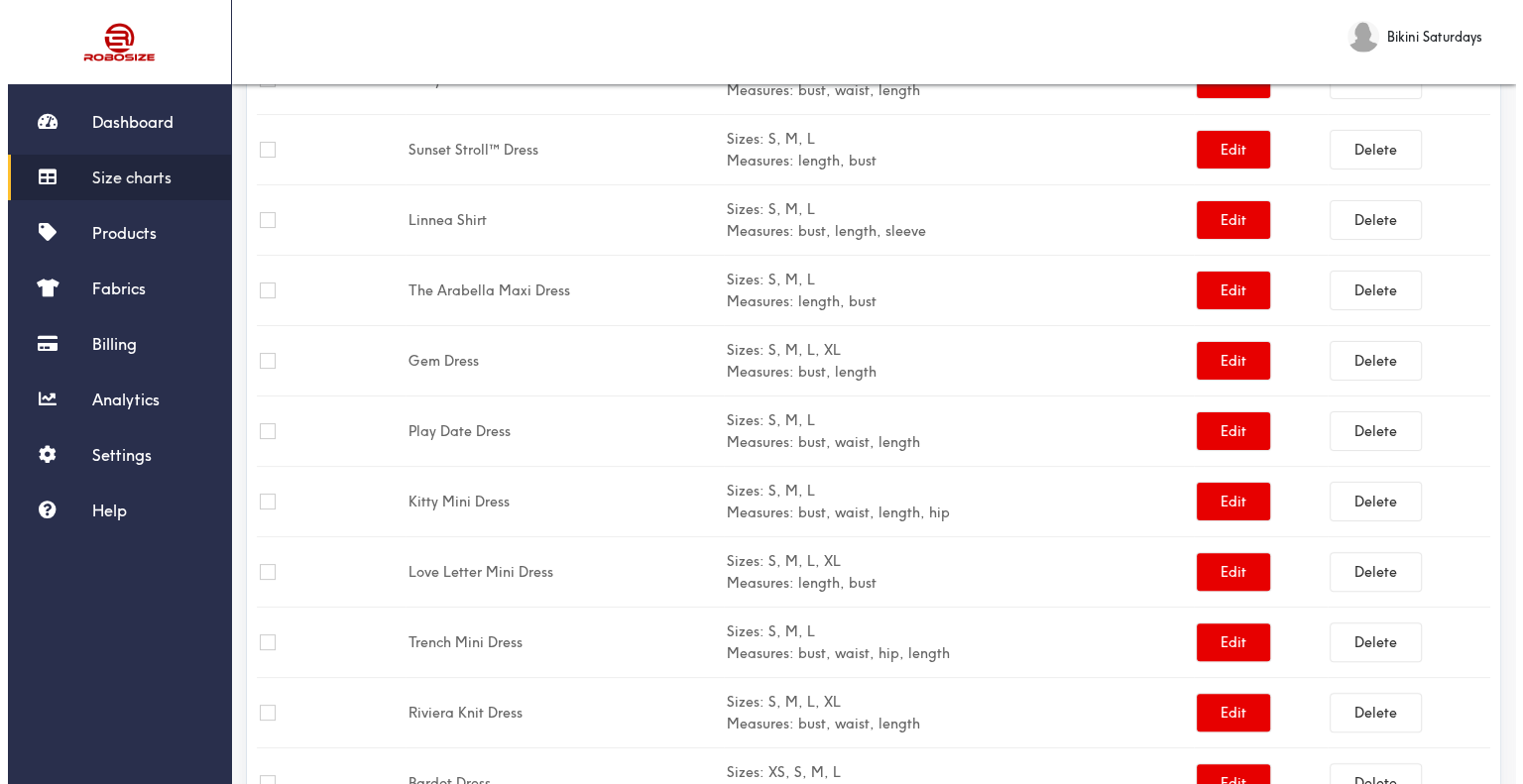 scroll, scrollTop: 0, scrollLeft: 0, axis: both 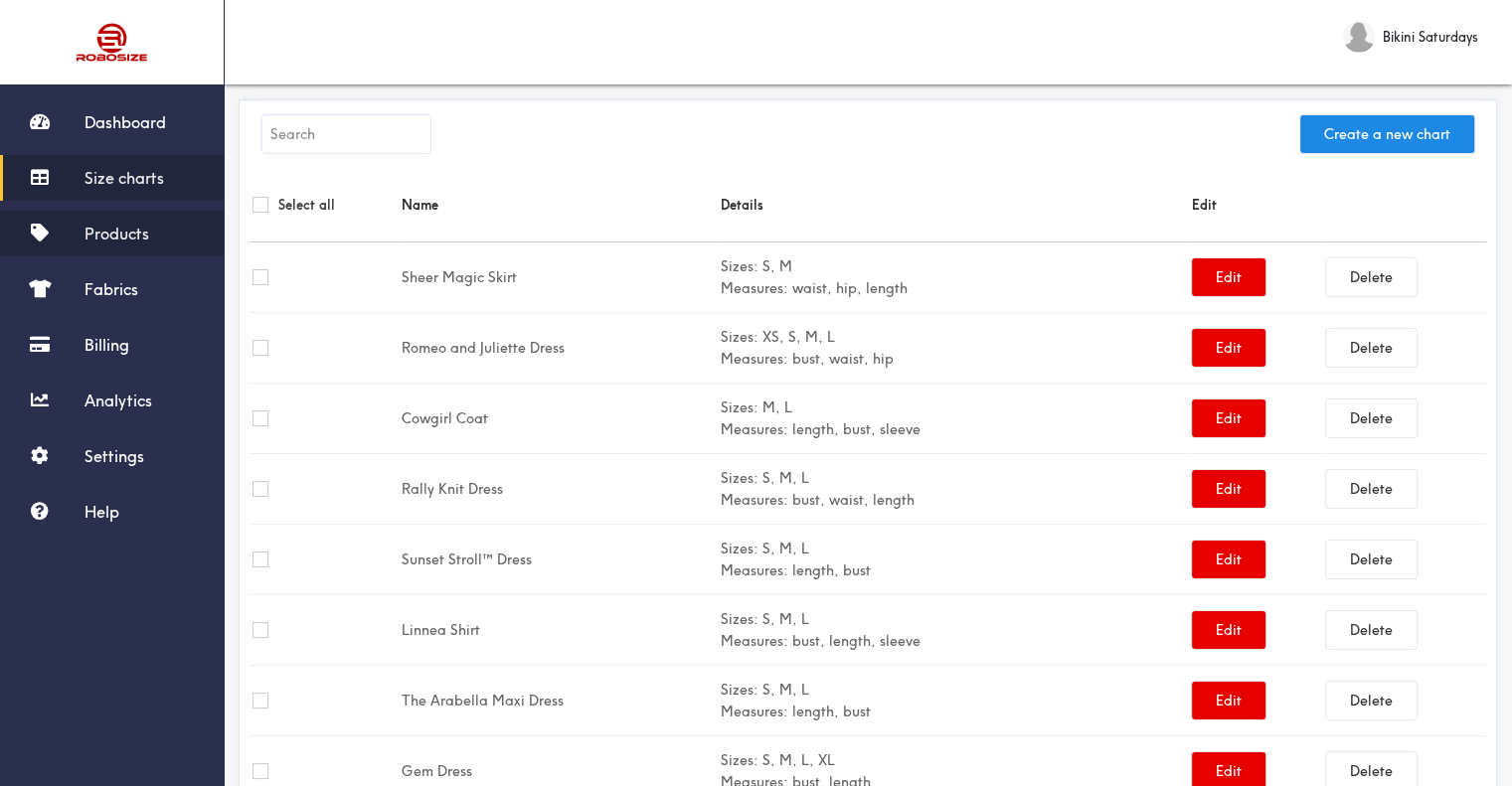 click on "Products" at bounding box center [116, 234] 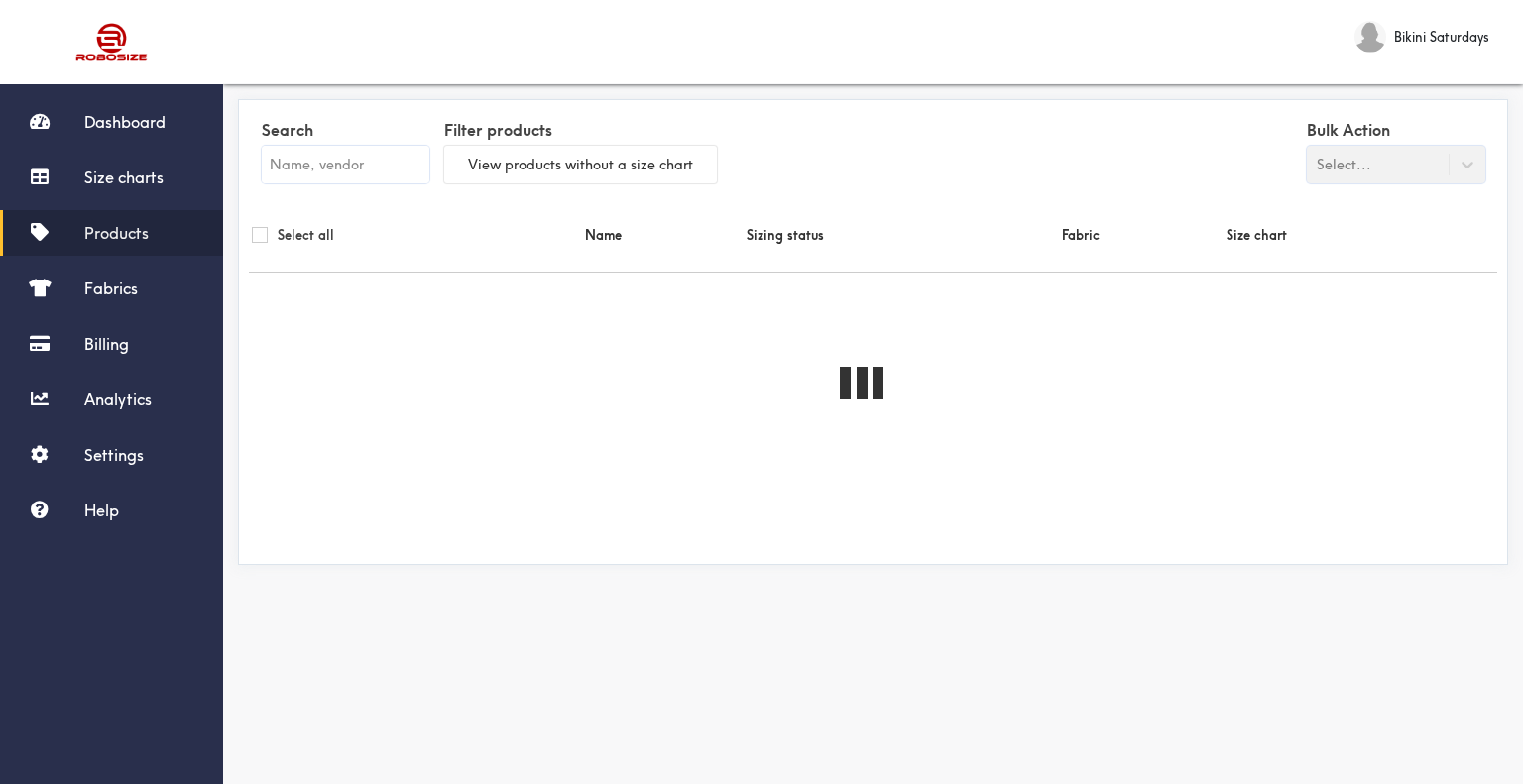 click at bounding box center [345, 165] 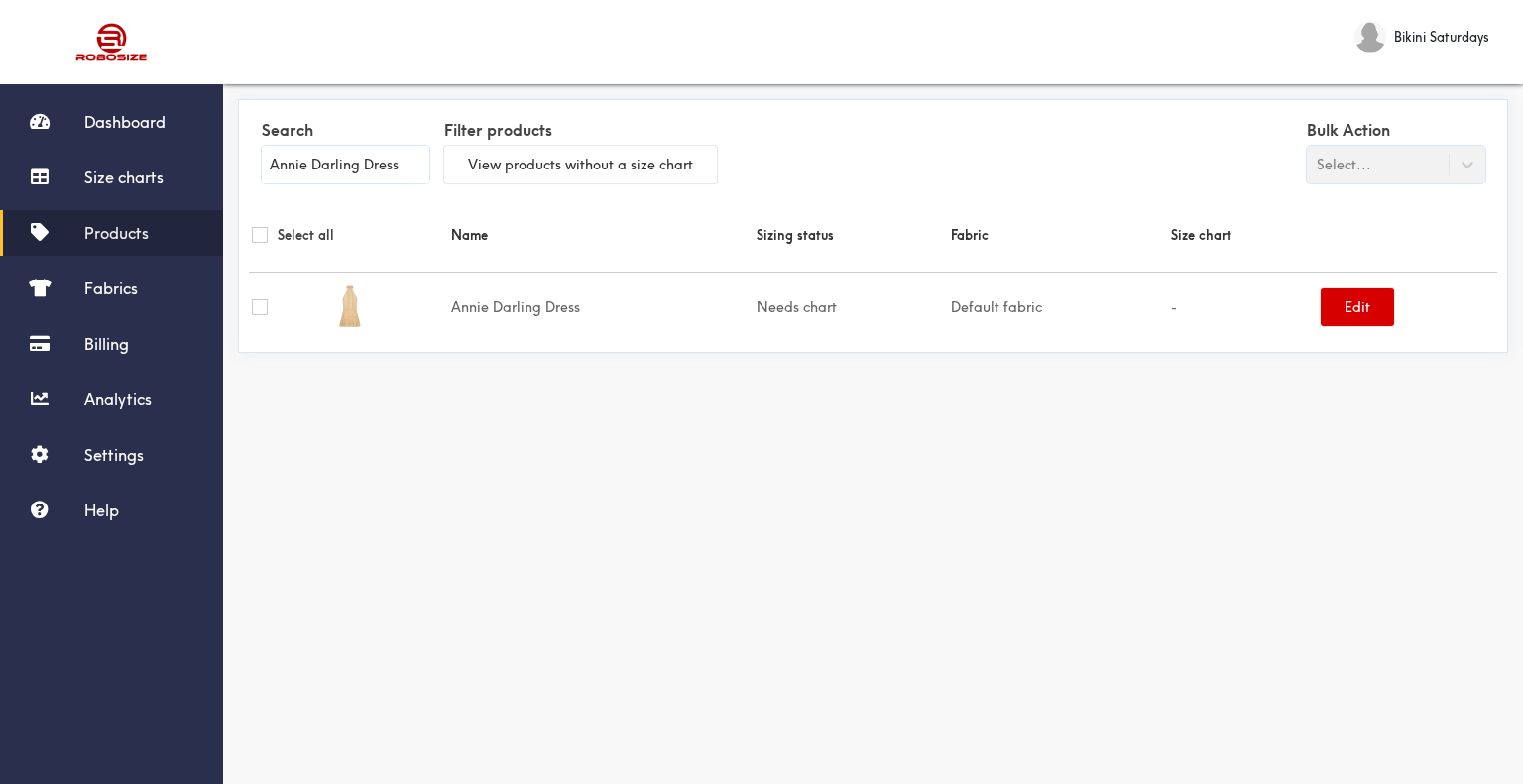 click on "Edit" at bounding box center [1357, 307] 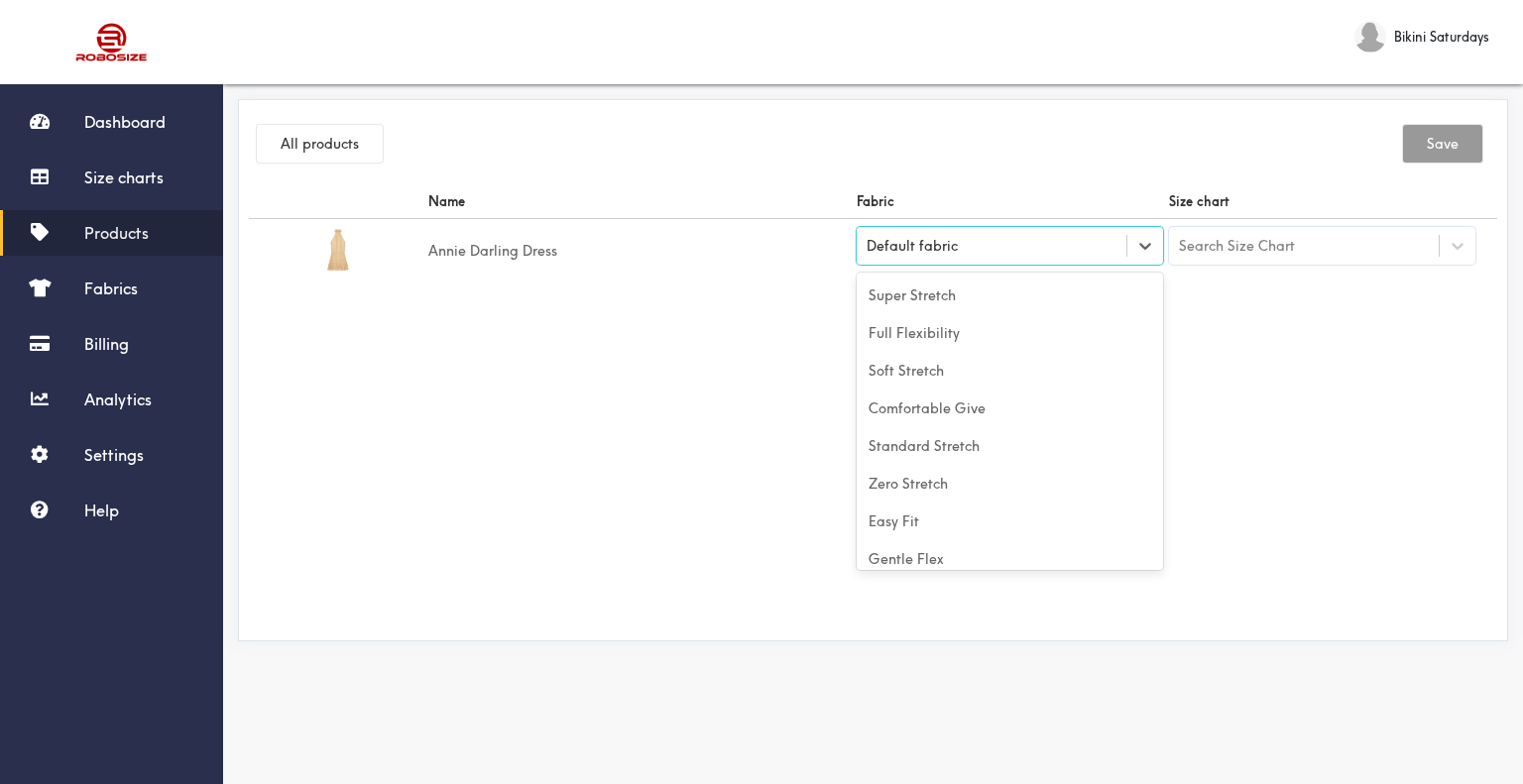 click on "Default fabric" at bounding box center (992, 246) 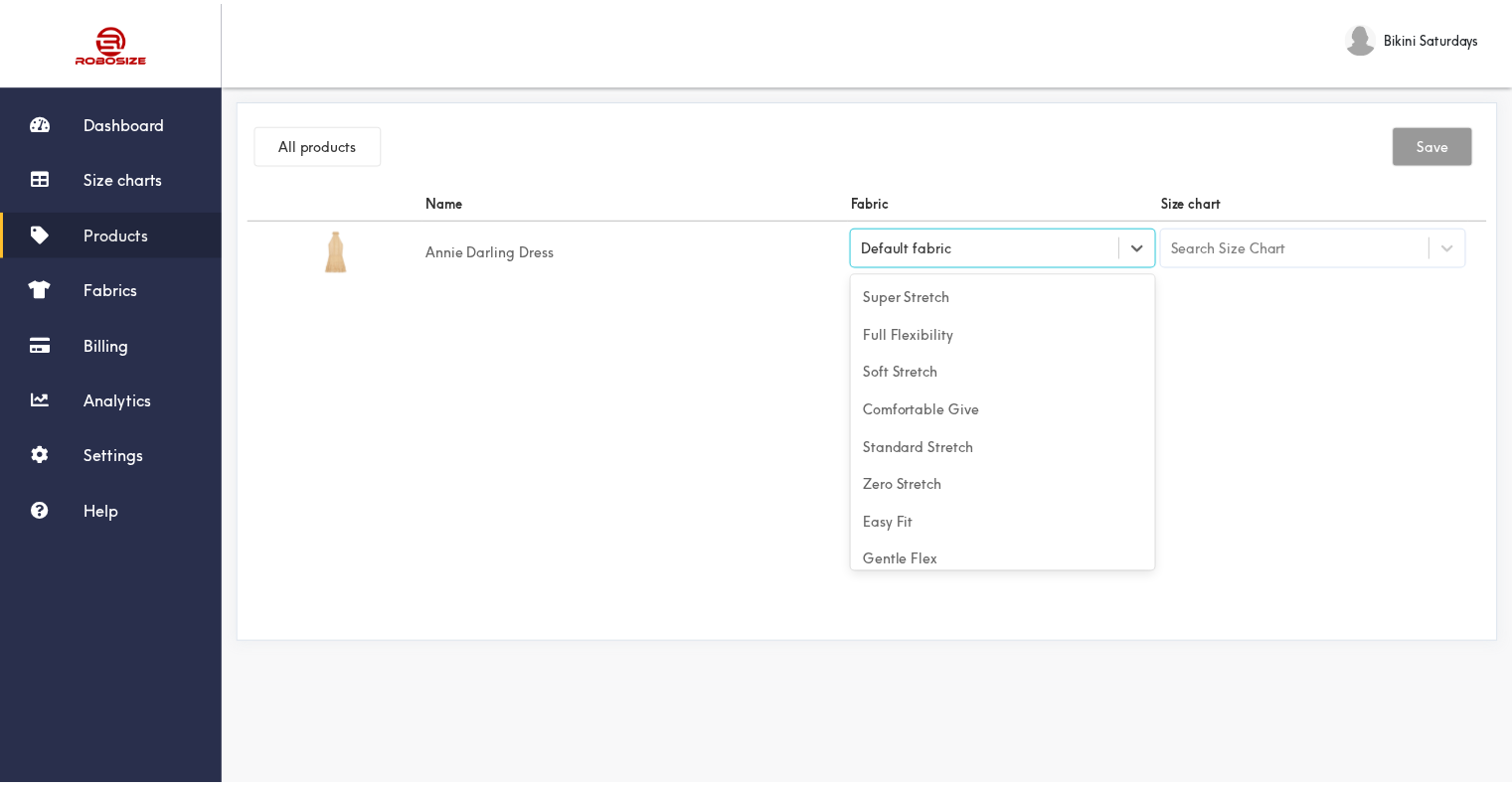 scroll, scrollTop: 87, scrollLeft: 0, axis: vertical 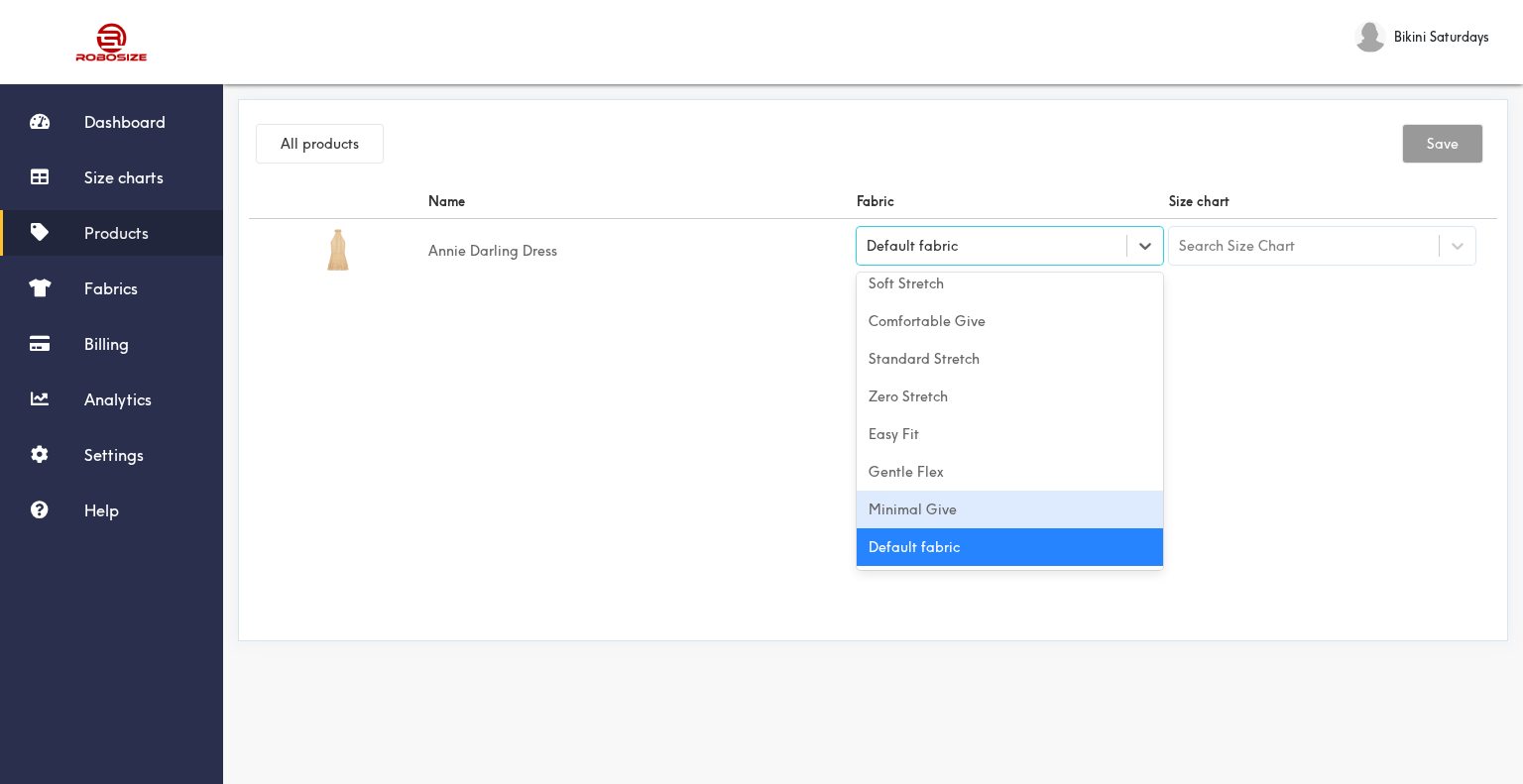 click on "Minimal Give" at bounding box center (1009, 509) 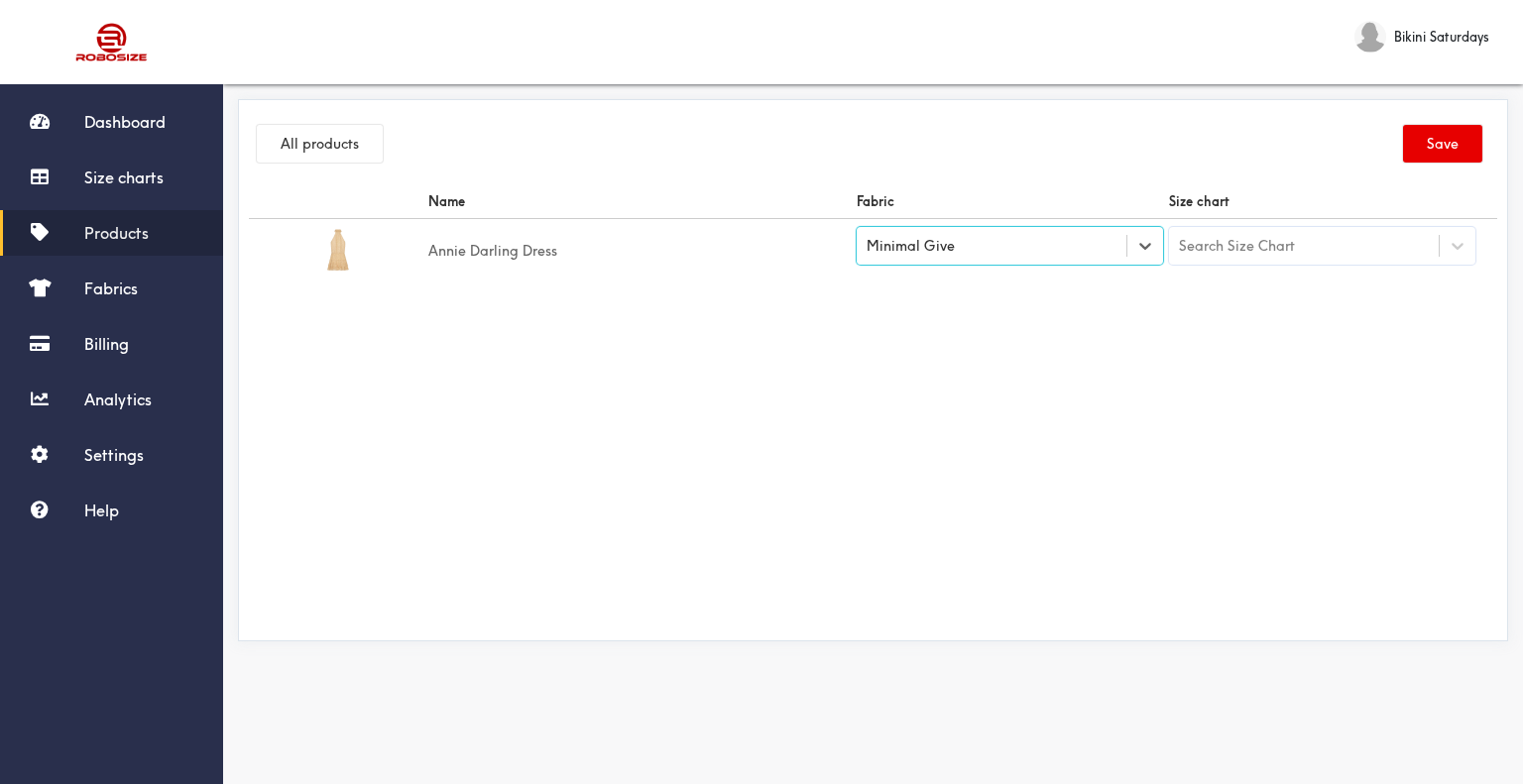 click on "Search Size Chart" at bounding box center (1236, 246) 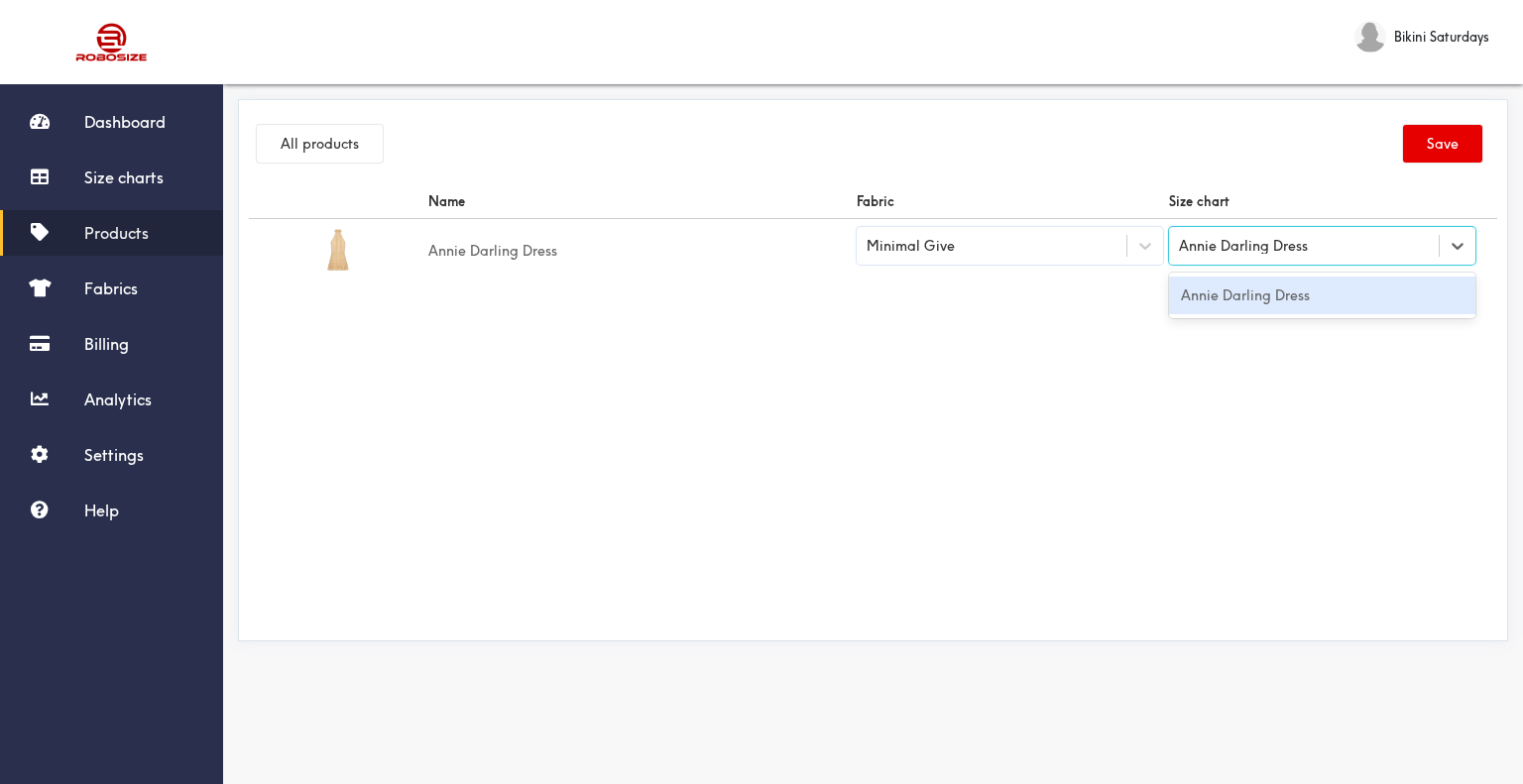 click on "Annie Darling Dress" at bounding box center [1322, 295] 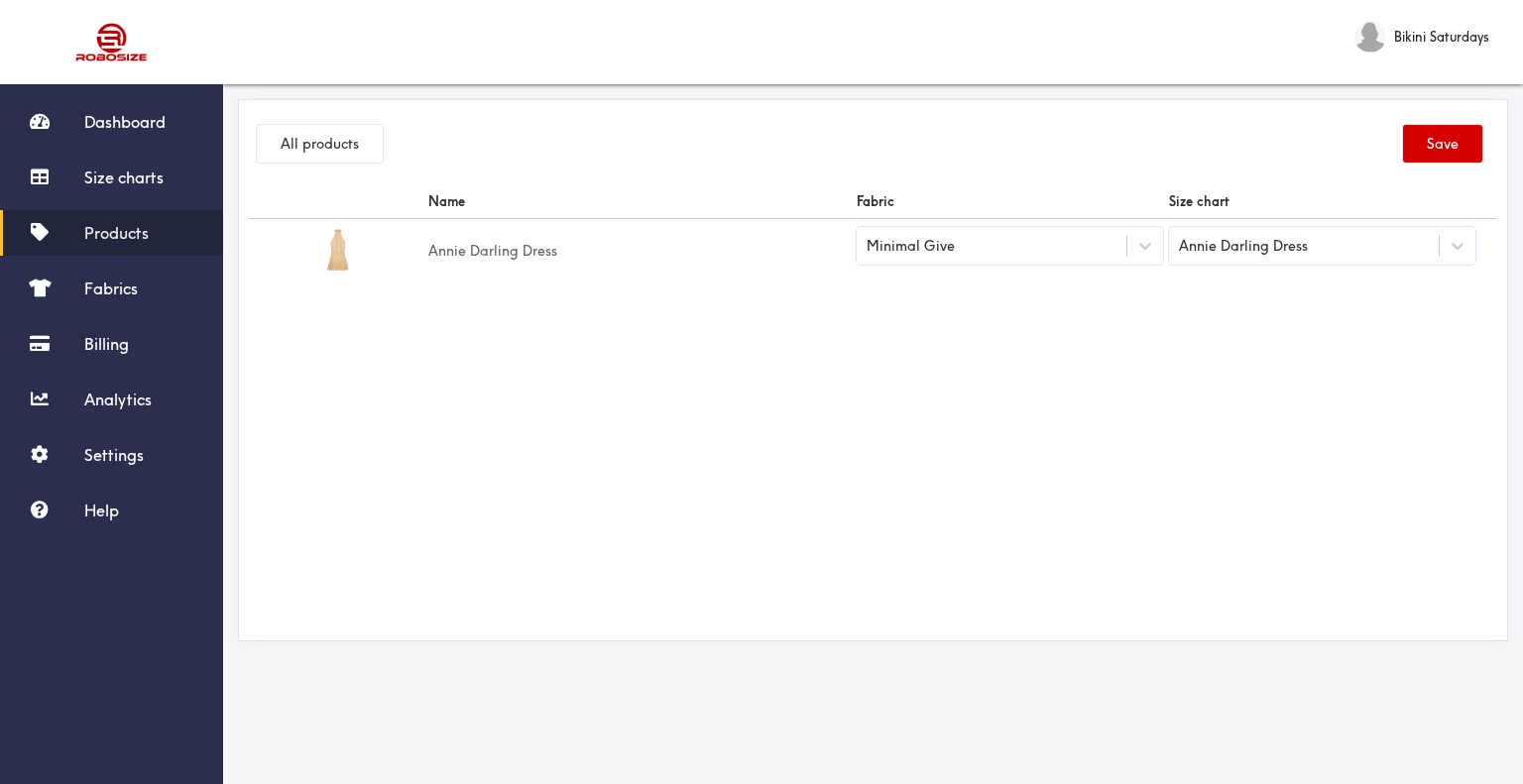 click on "Save" at bounding box center (1443, 144) 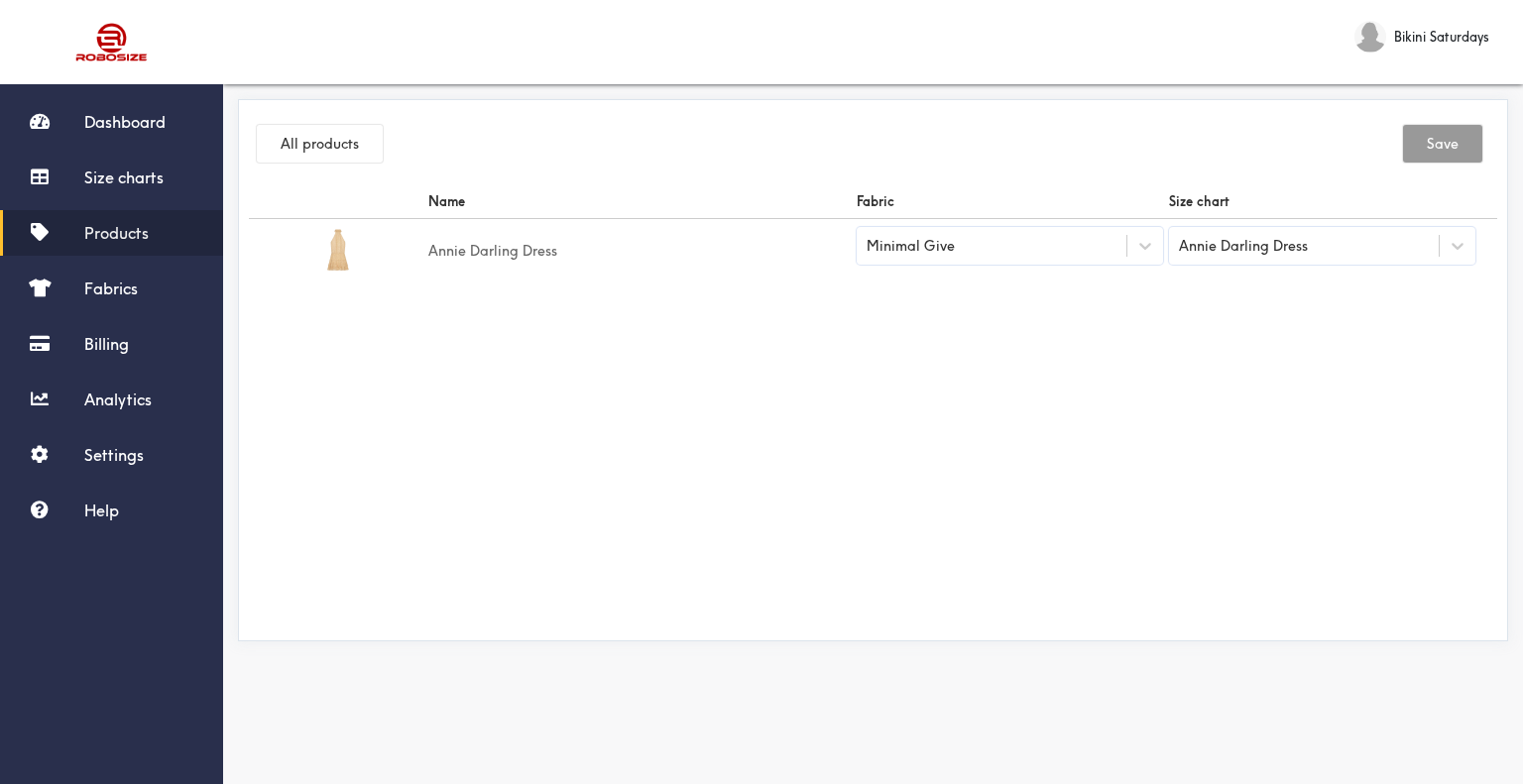 click on "Dashboard Size charts Products Fabrics Billing Analytics Settings Help" at bounding box center (111, 316) 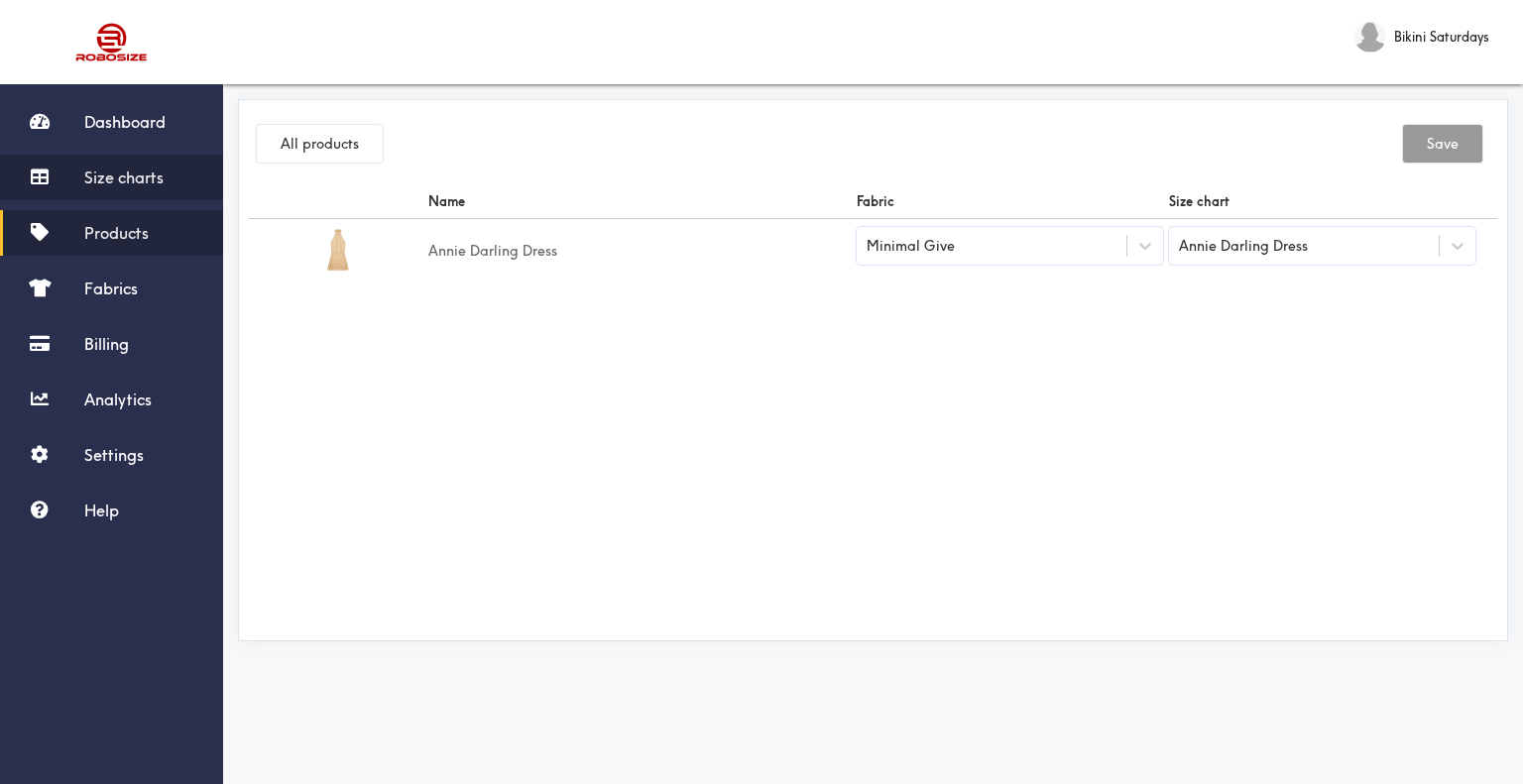 click on "Size charts" at bounding box center (111, 177) 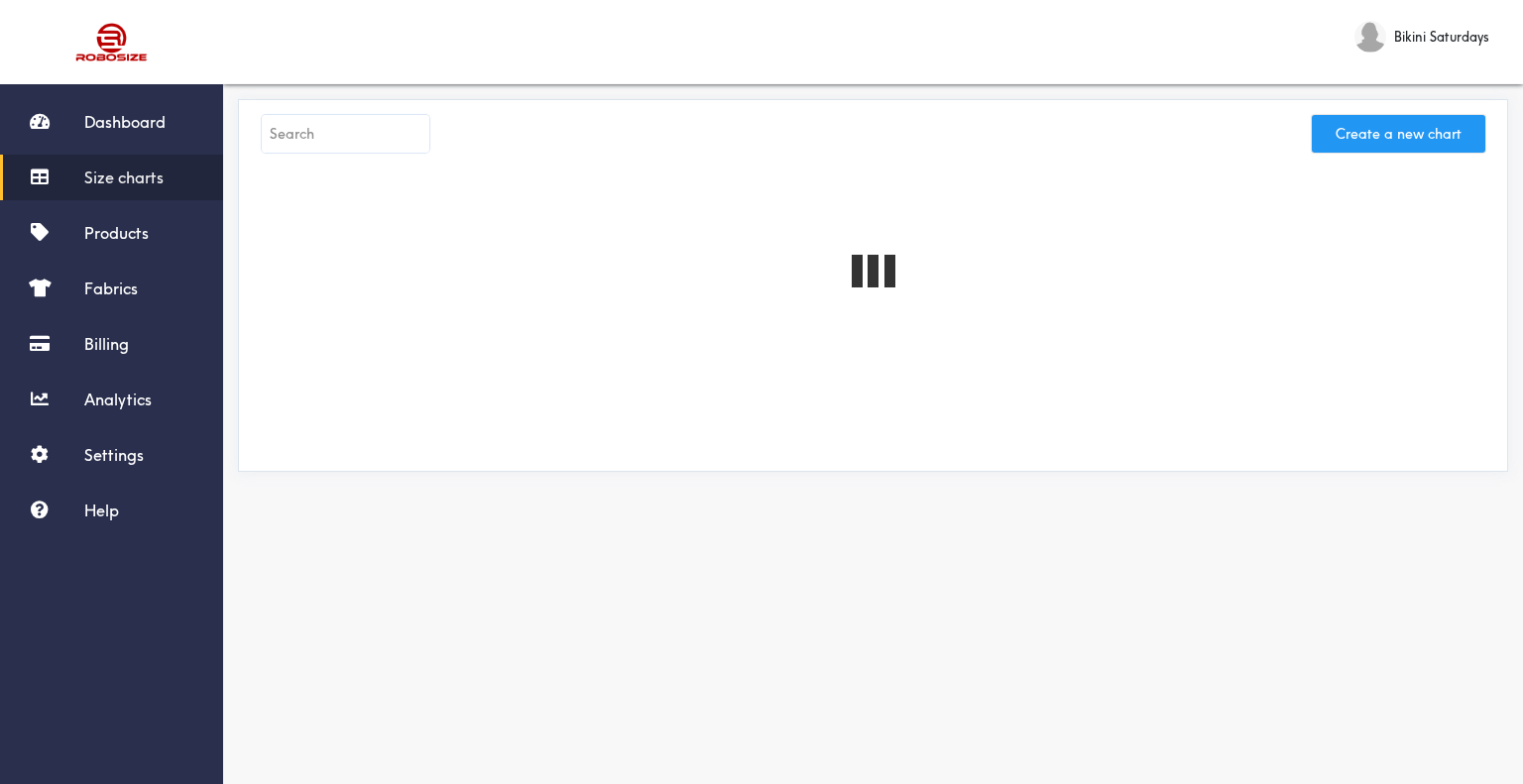 click on "Create a new chart" at bounding box center [1398, 134] 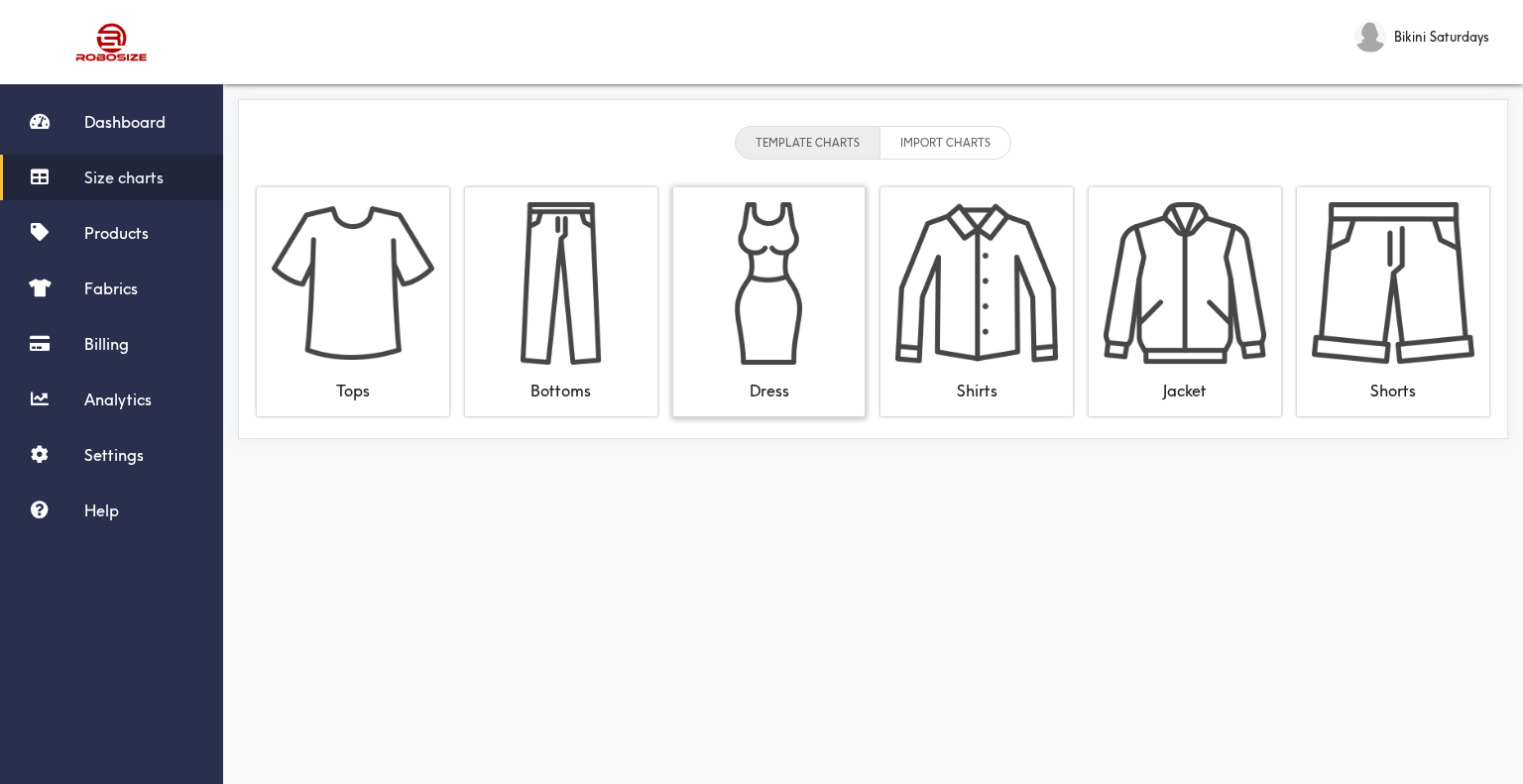 click at bounding box center [769, 283] 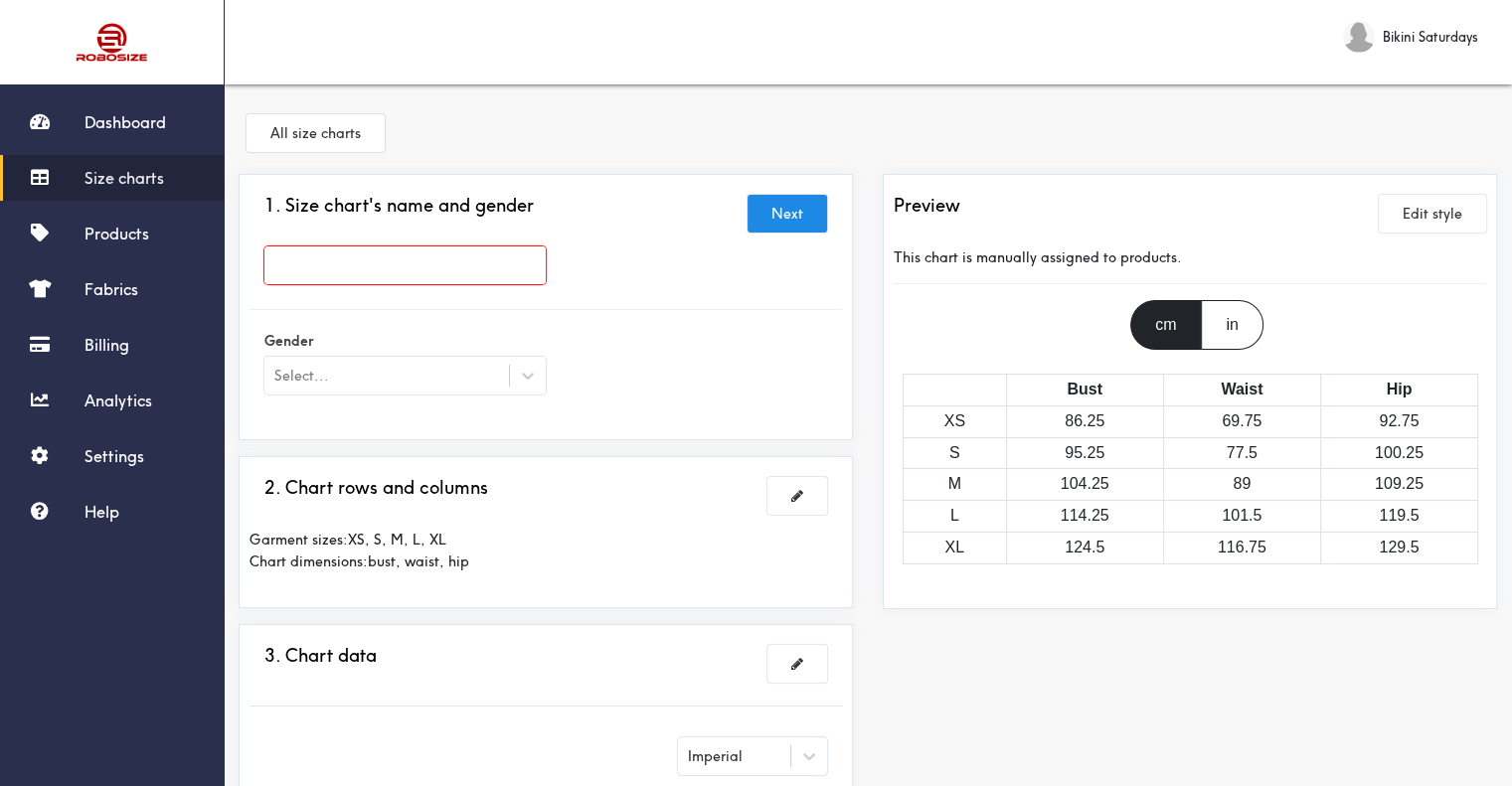 click at bounding box center (405, 265) 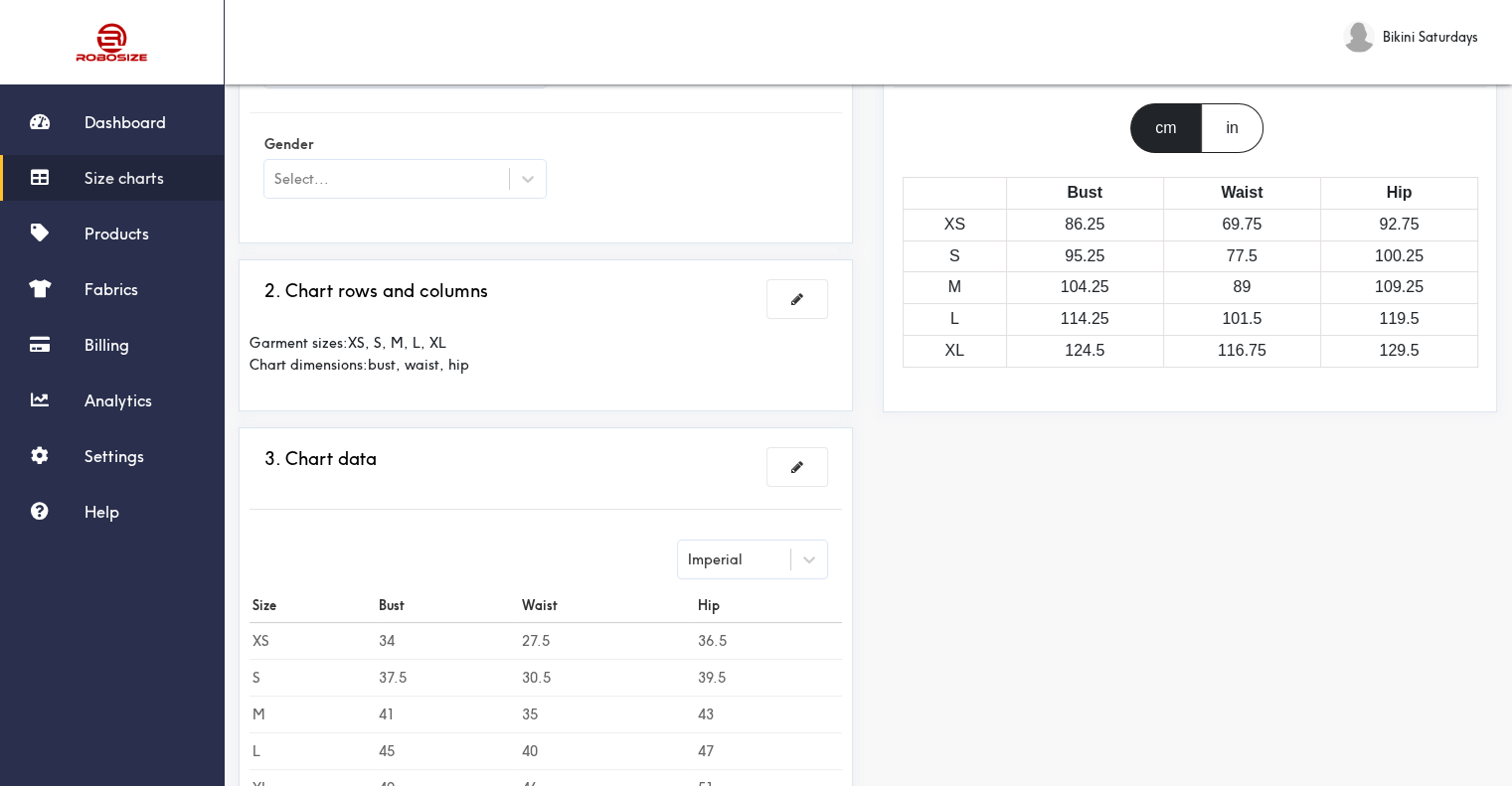 scroll, scrollTop: 199, scrollLeft: 0, axis: vertical 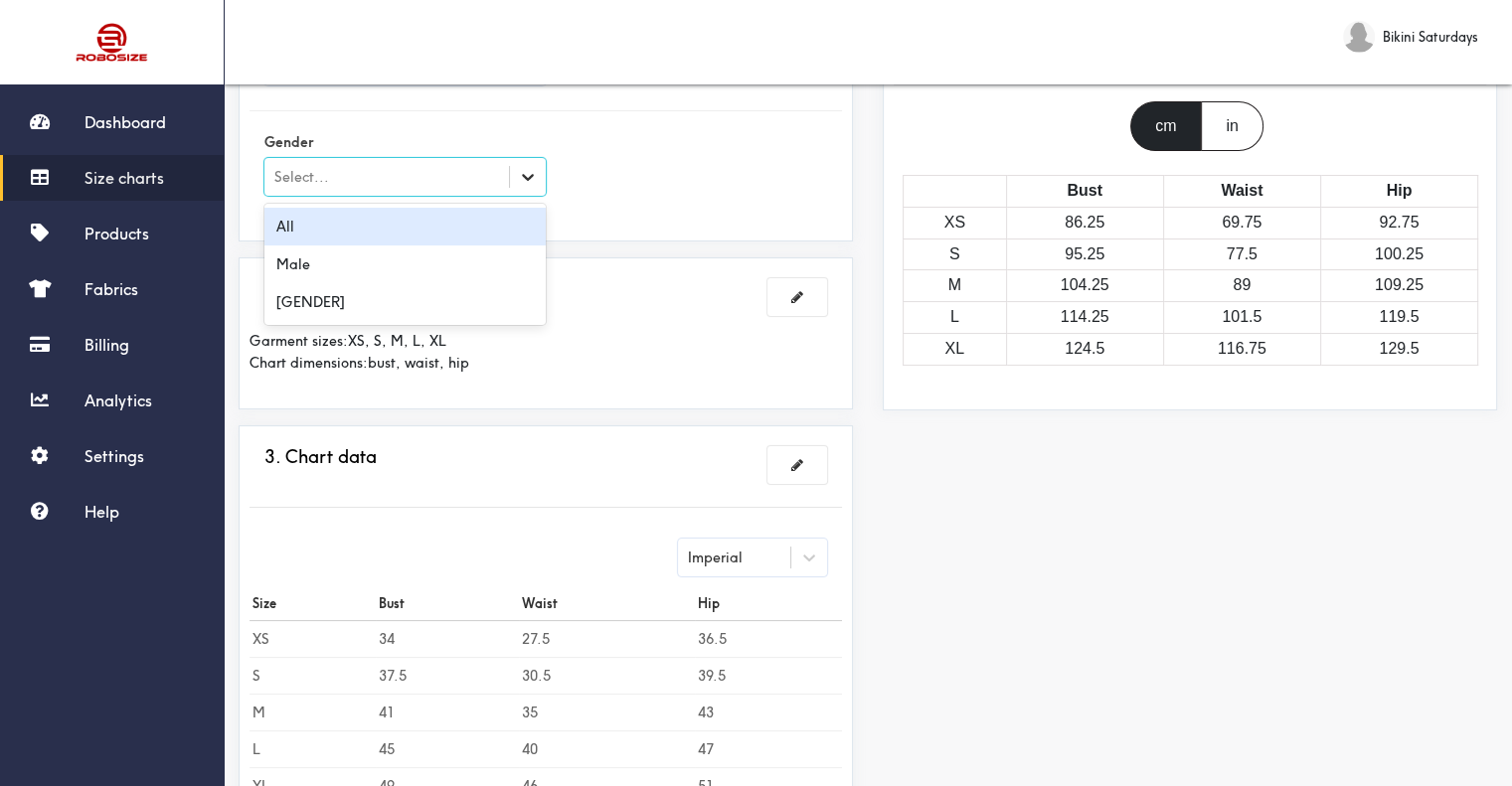 click 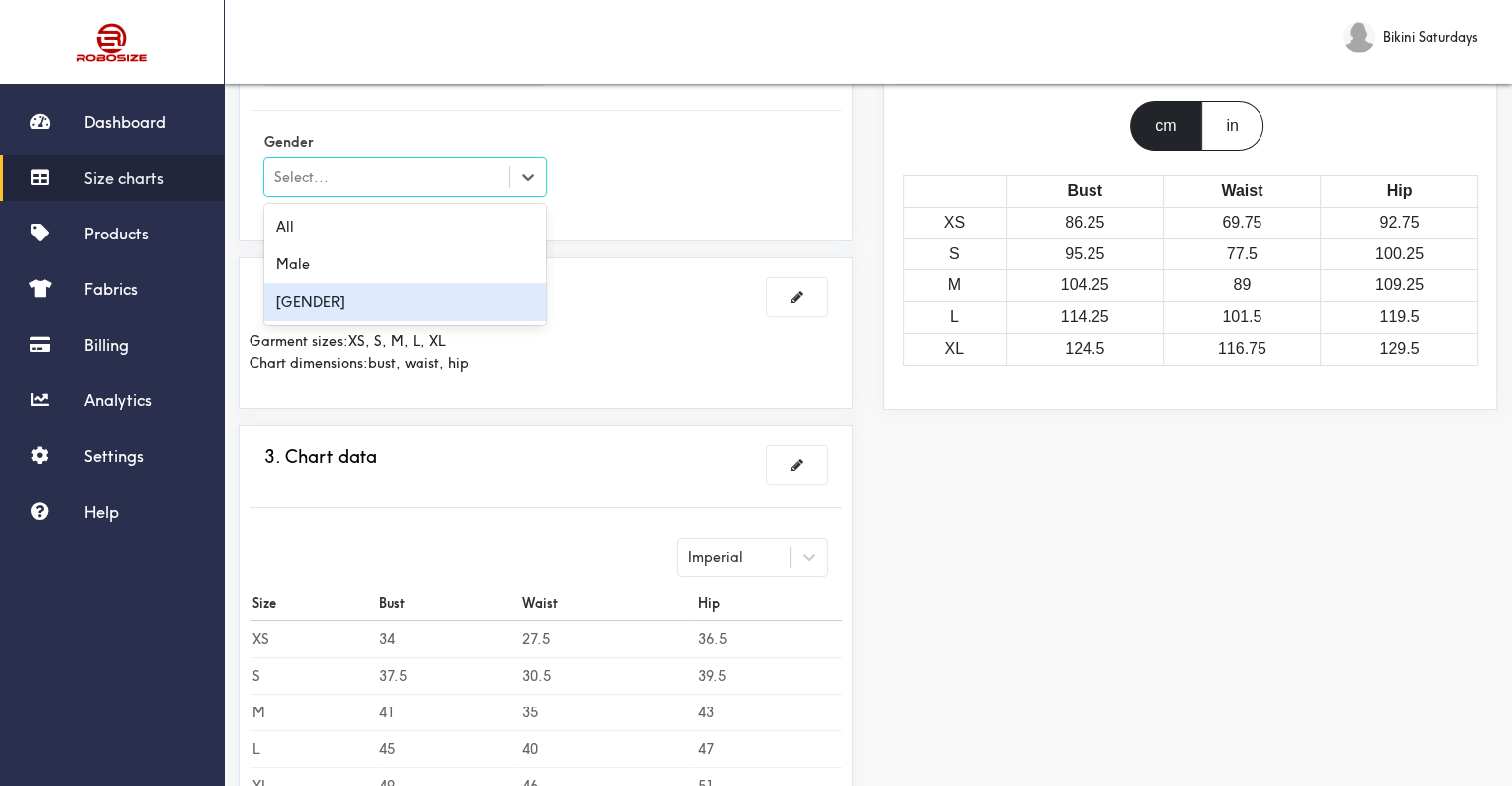 click on "[GENDER]" at bounding box center (405, 302) 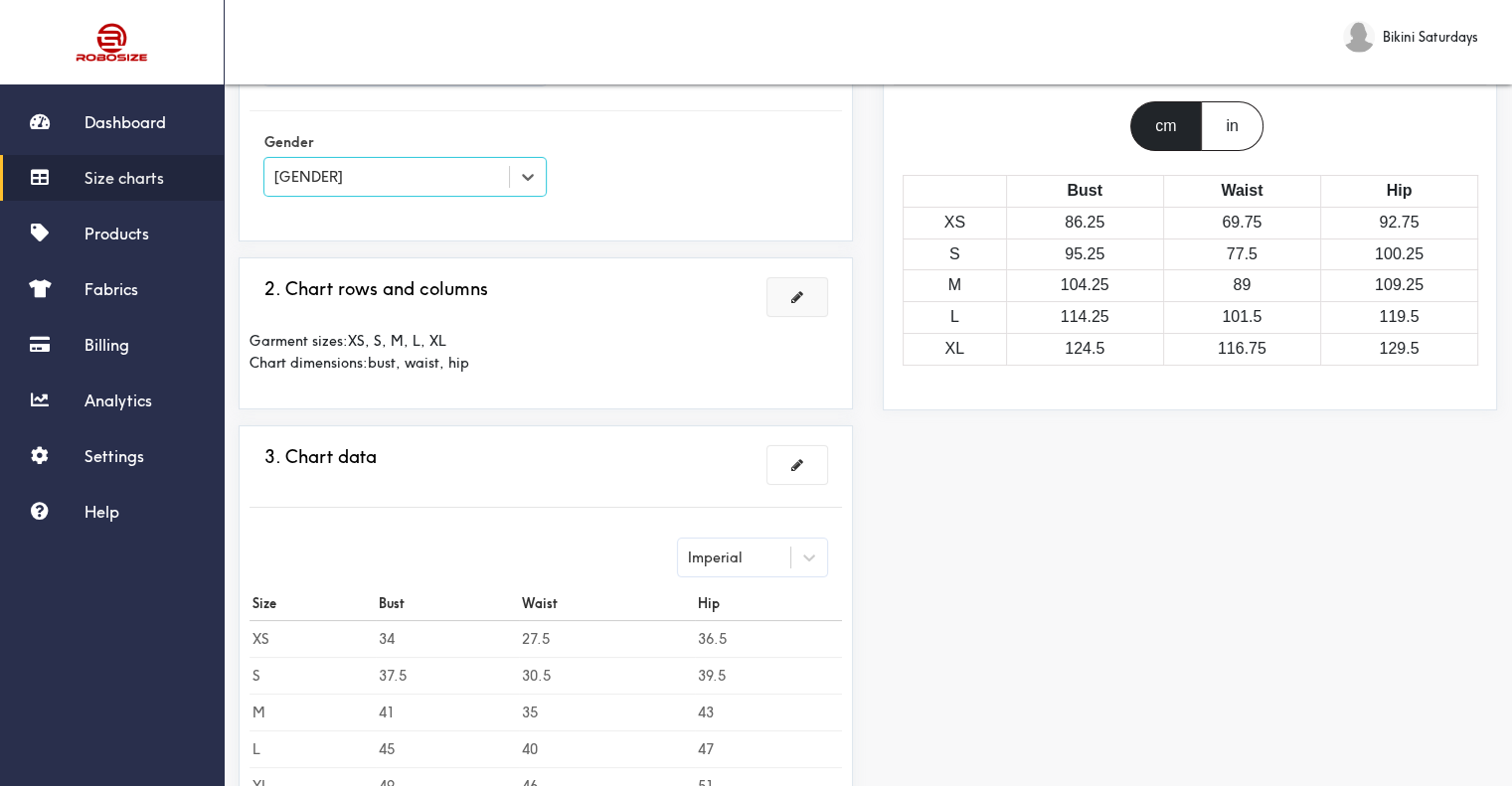click at bounding box center [797, 297] 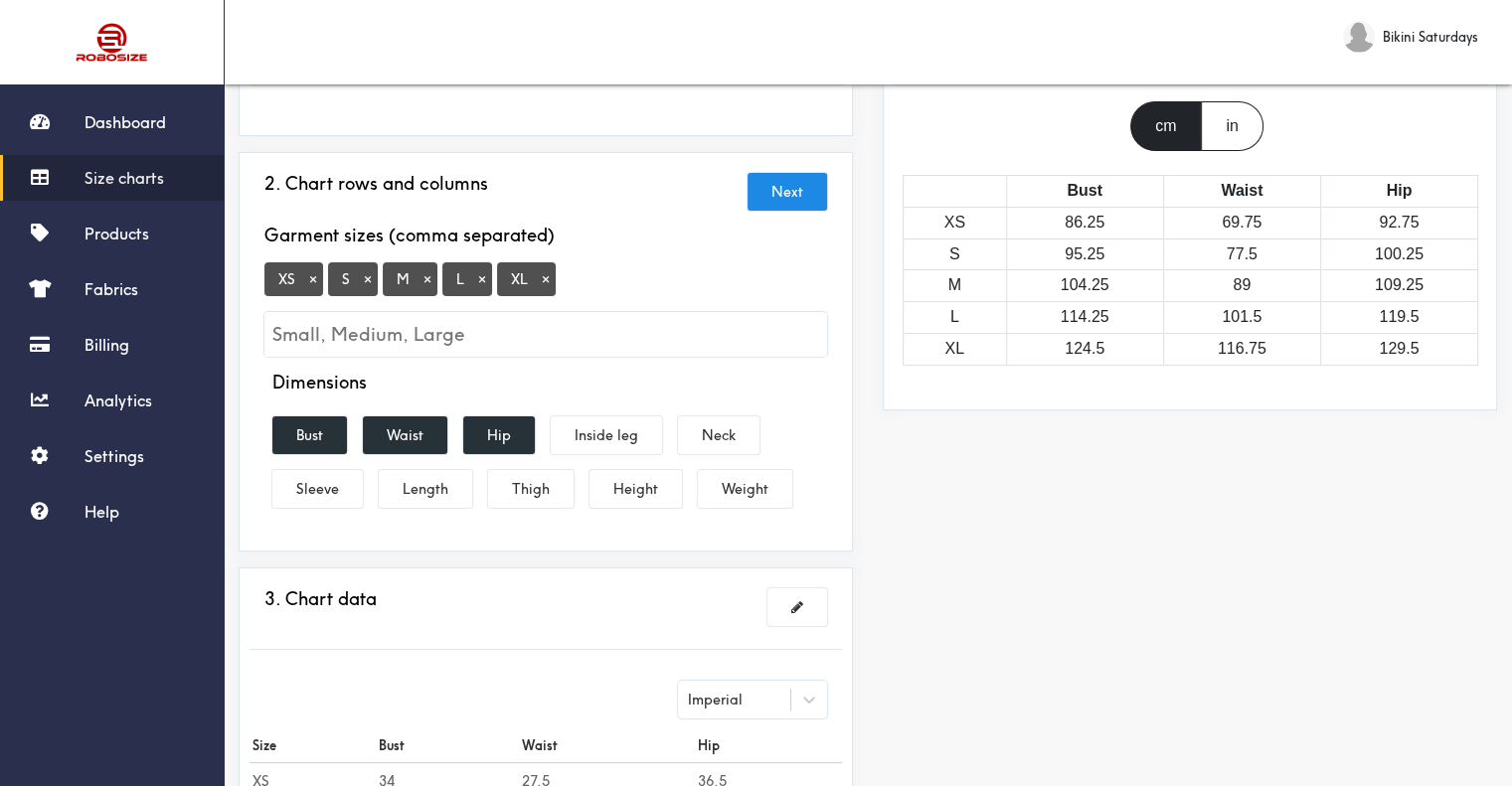 click on "×" at bounding box center (313, 279) 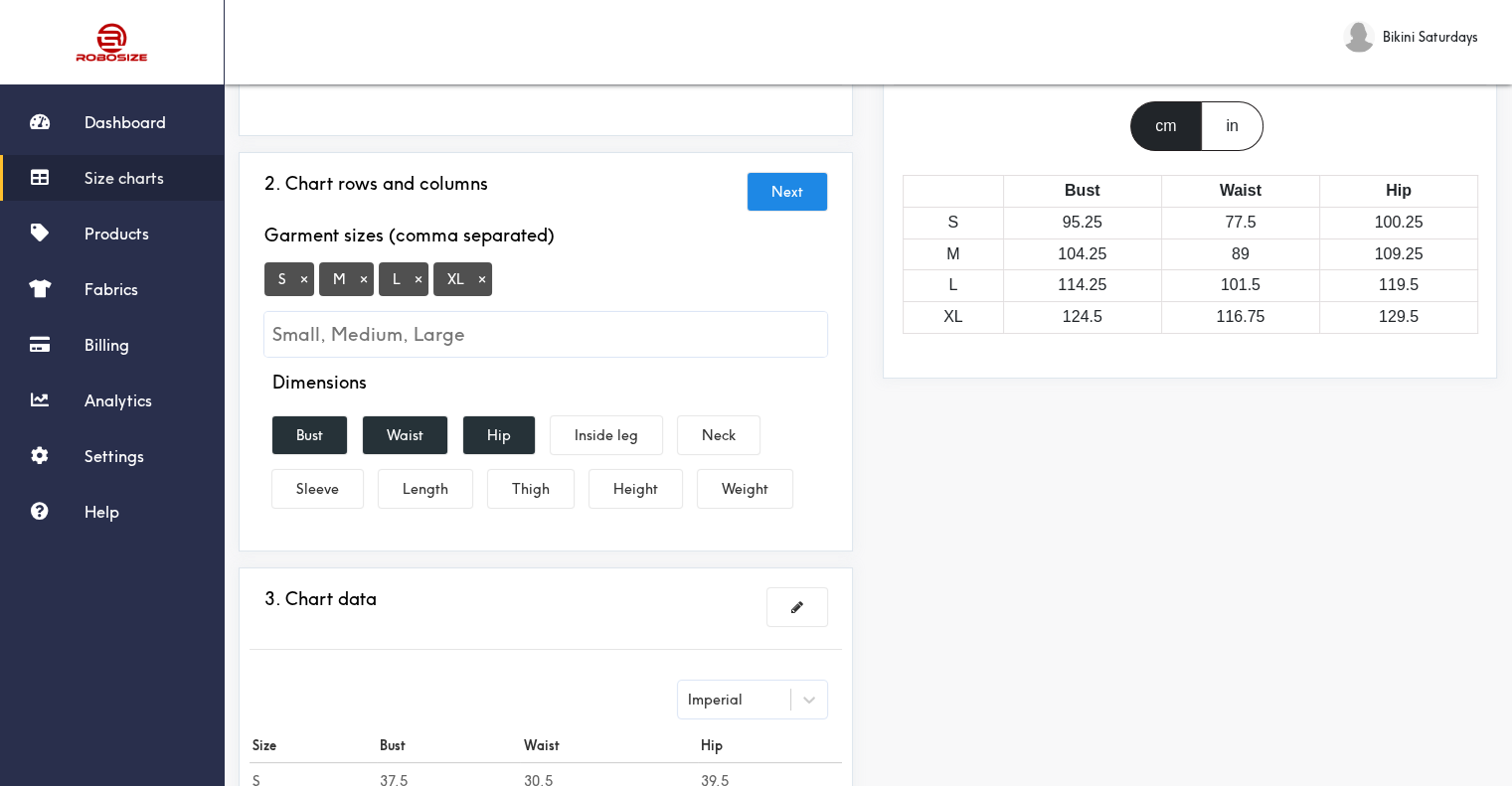 click on "×" at bounding box center (482, 279) 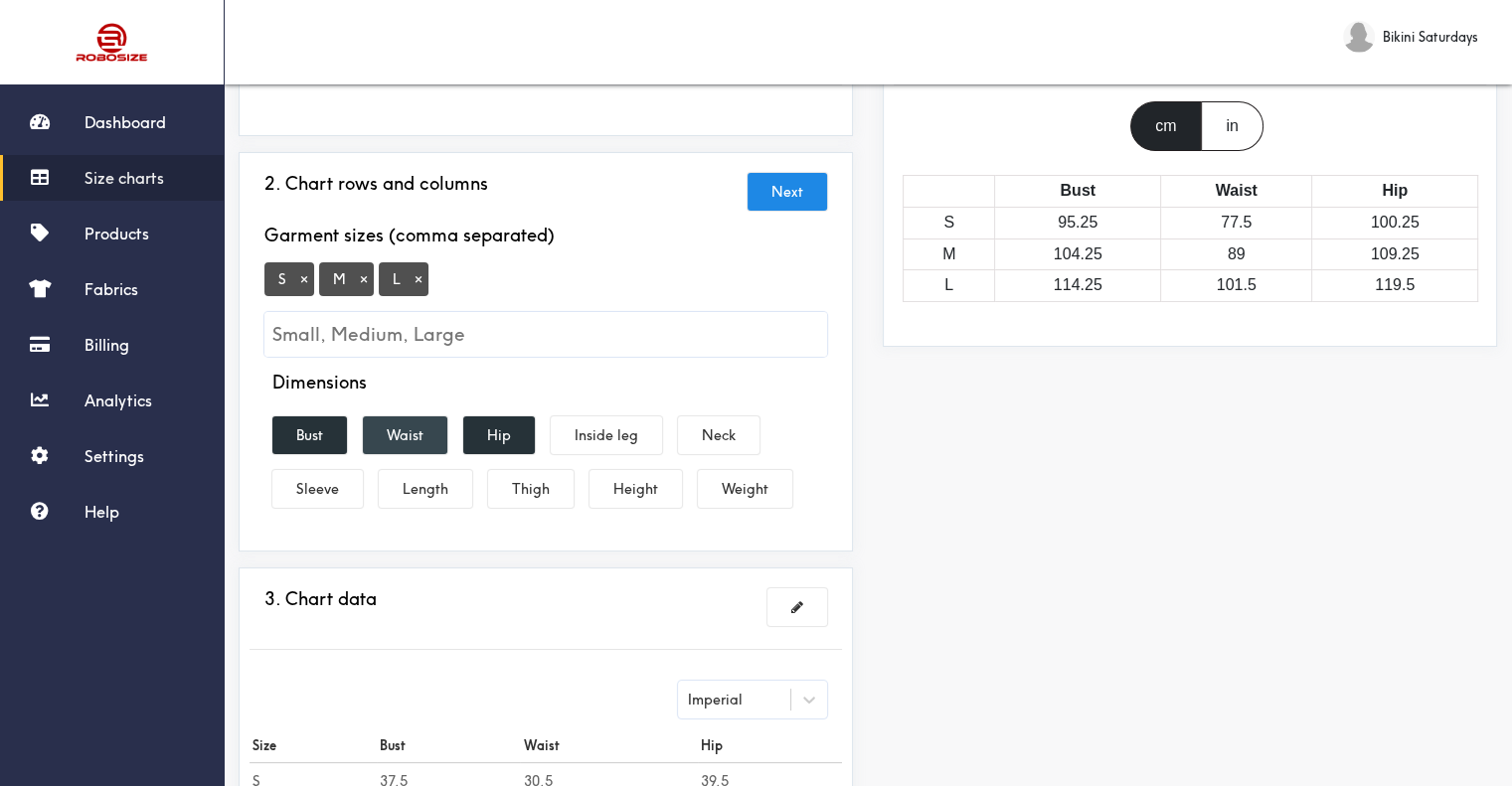 click on "Waist" at bounding box center (405, 435) 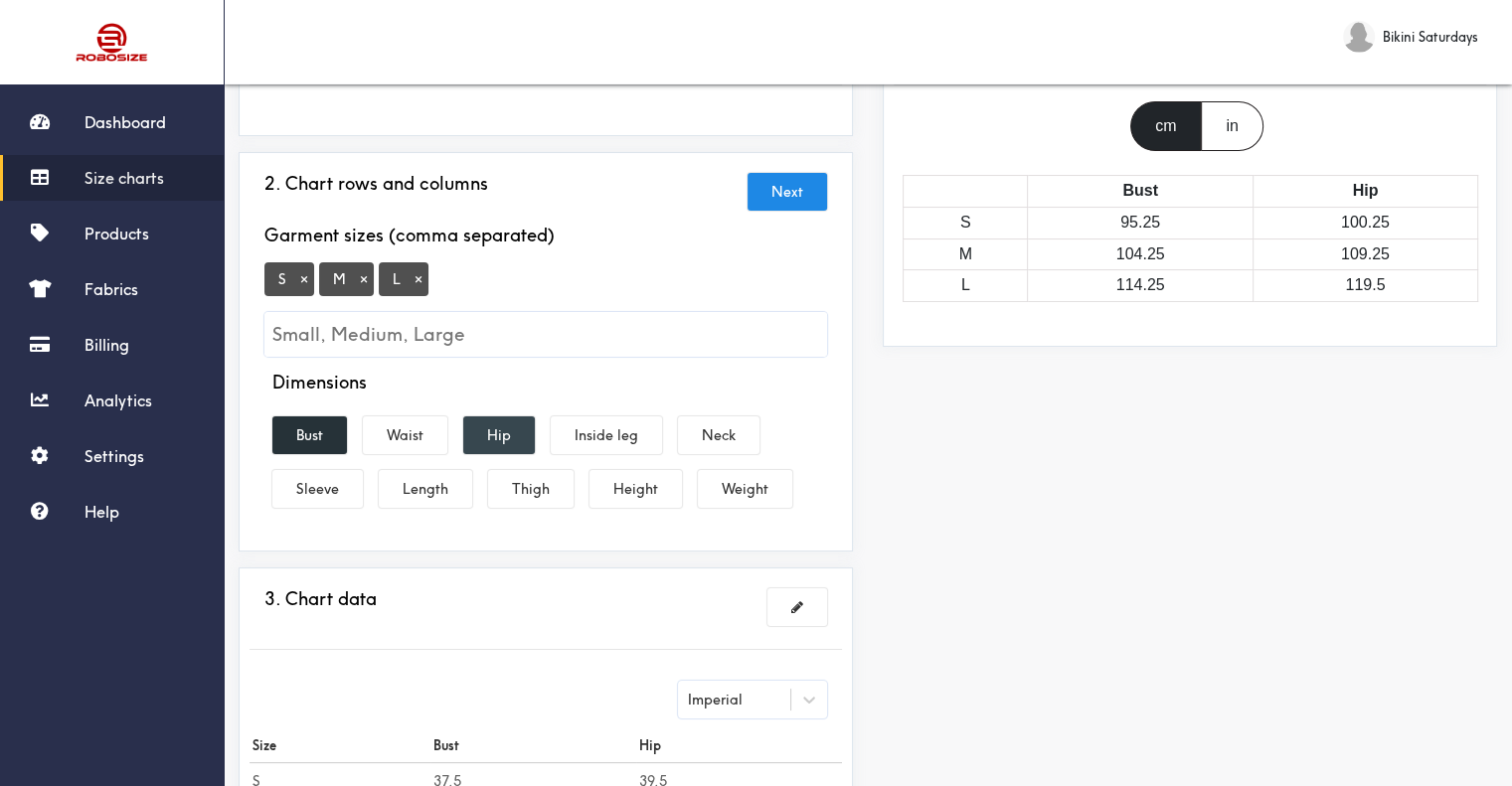 click on "Hip" at bounding box center [499, 435] 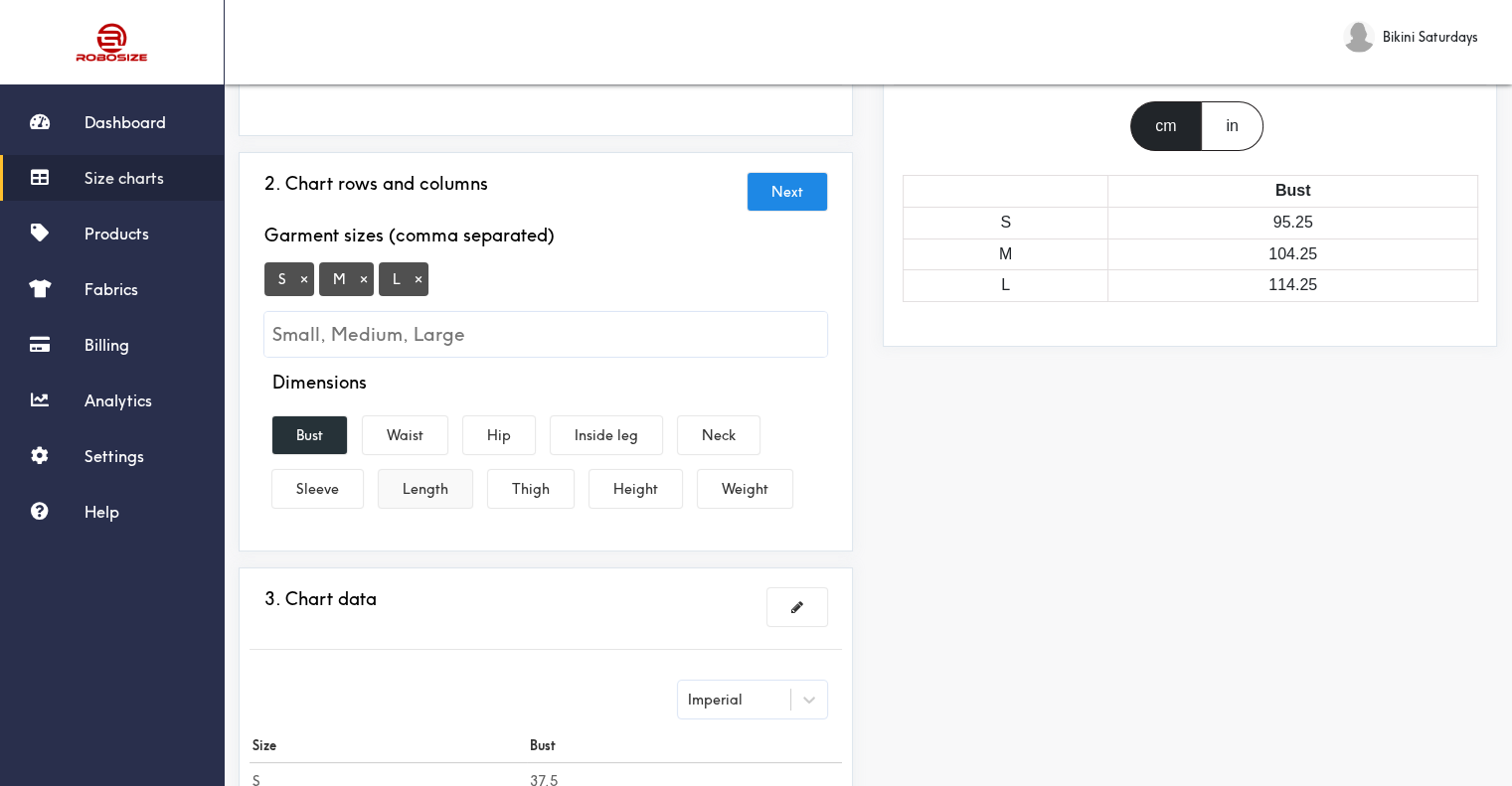 click on "Length" at bounding box center (425, 489) 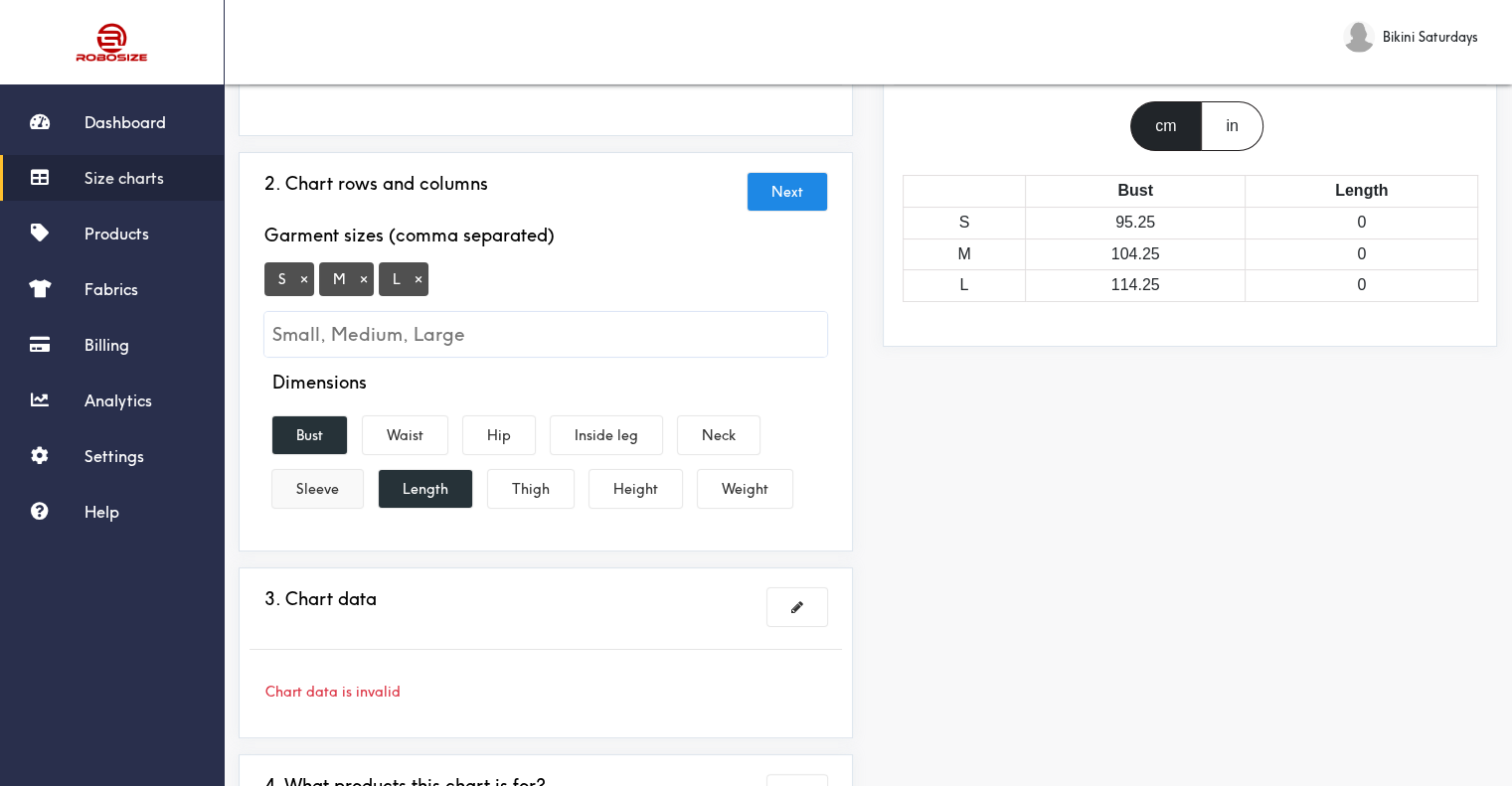 click on "Sleeve" at bounding box center [317, 489] 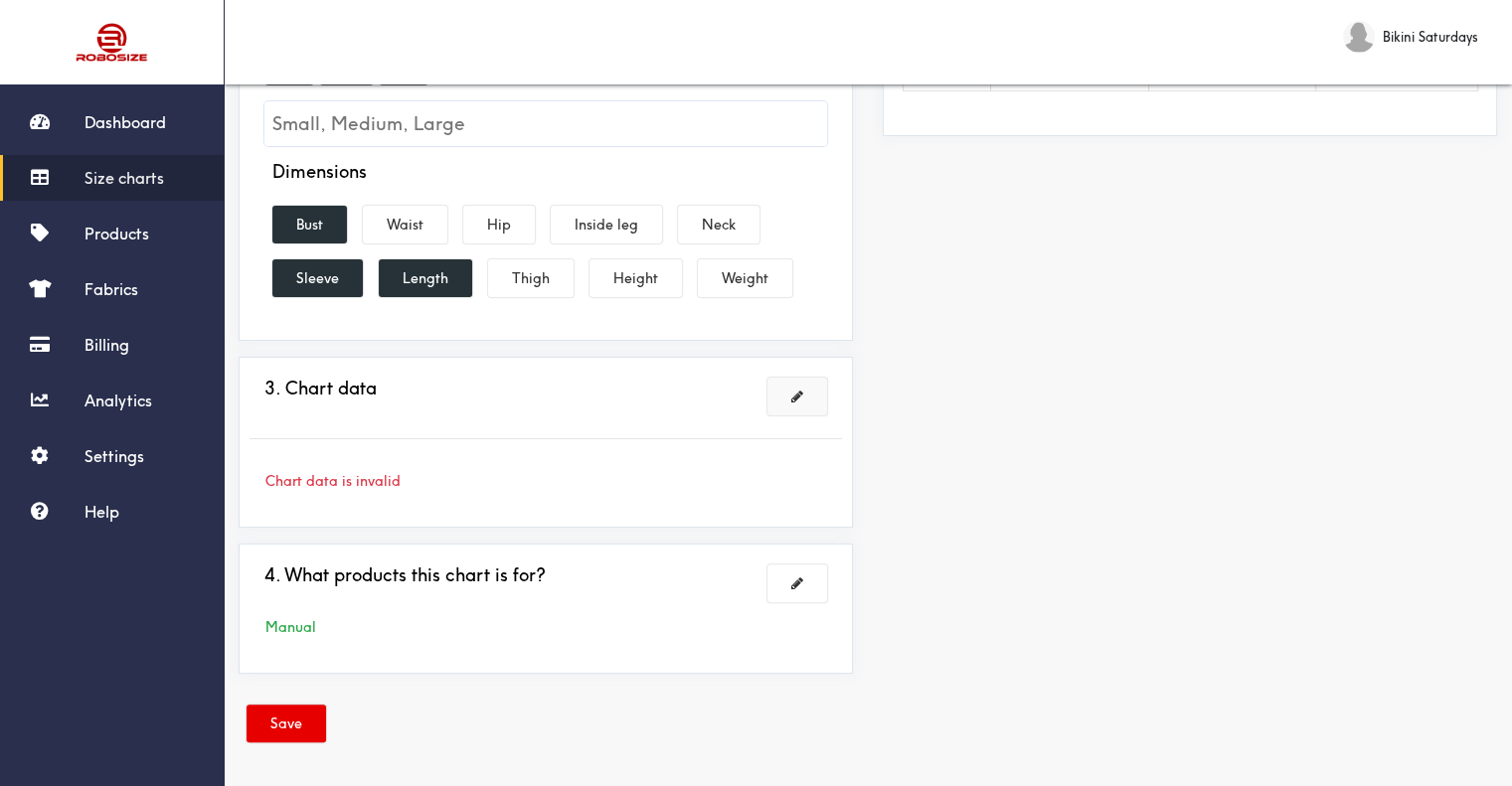 click at bounding box center (797, 396) 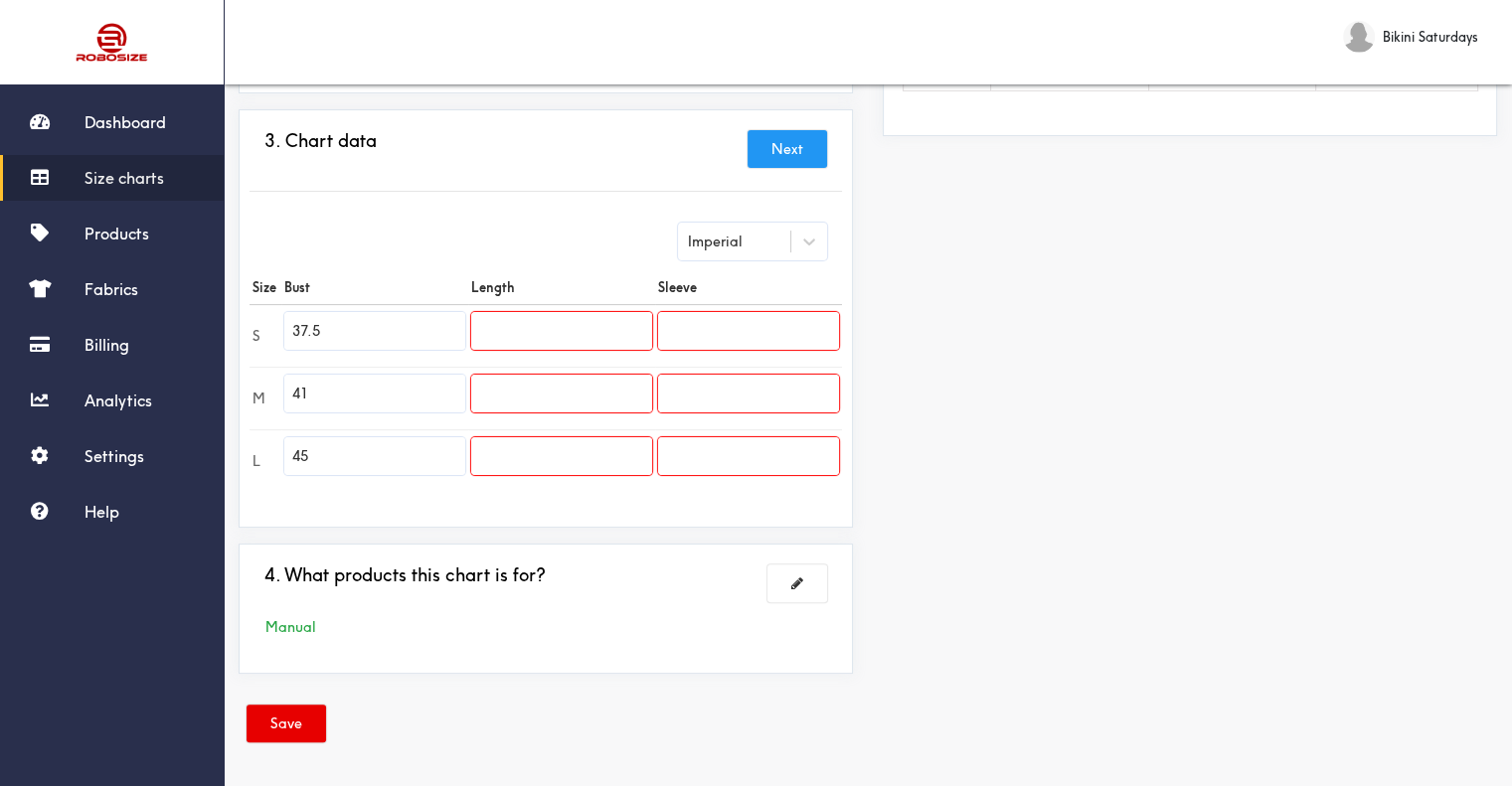 drag, startPoint x: 313, startPoint y: 329, endPoint x: 269, endPoint y: 329, distance: 44 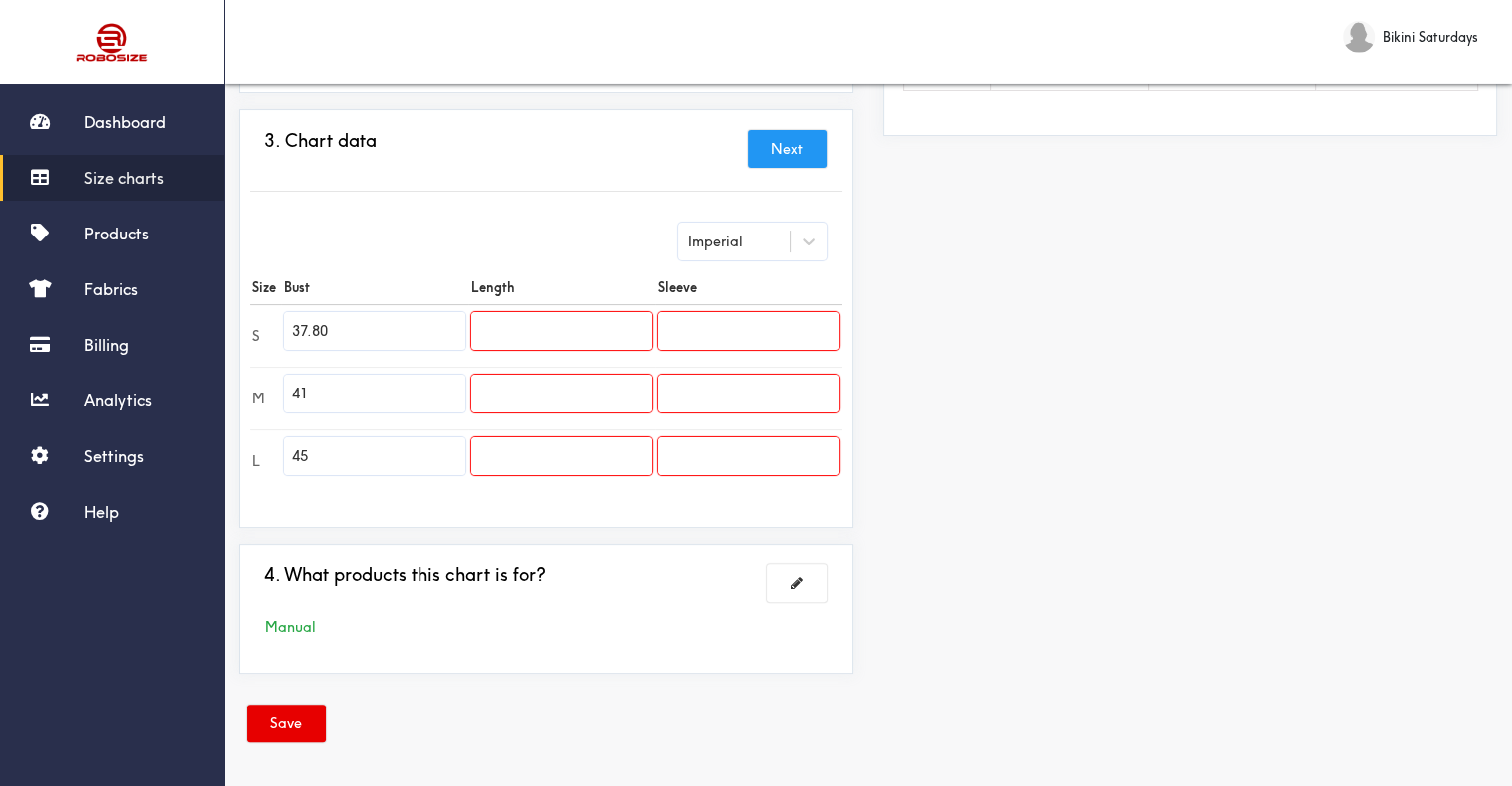 click on "M 41" at bounding box center (546, 397) 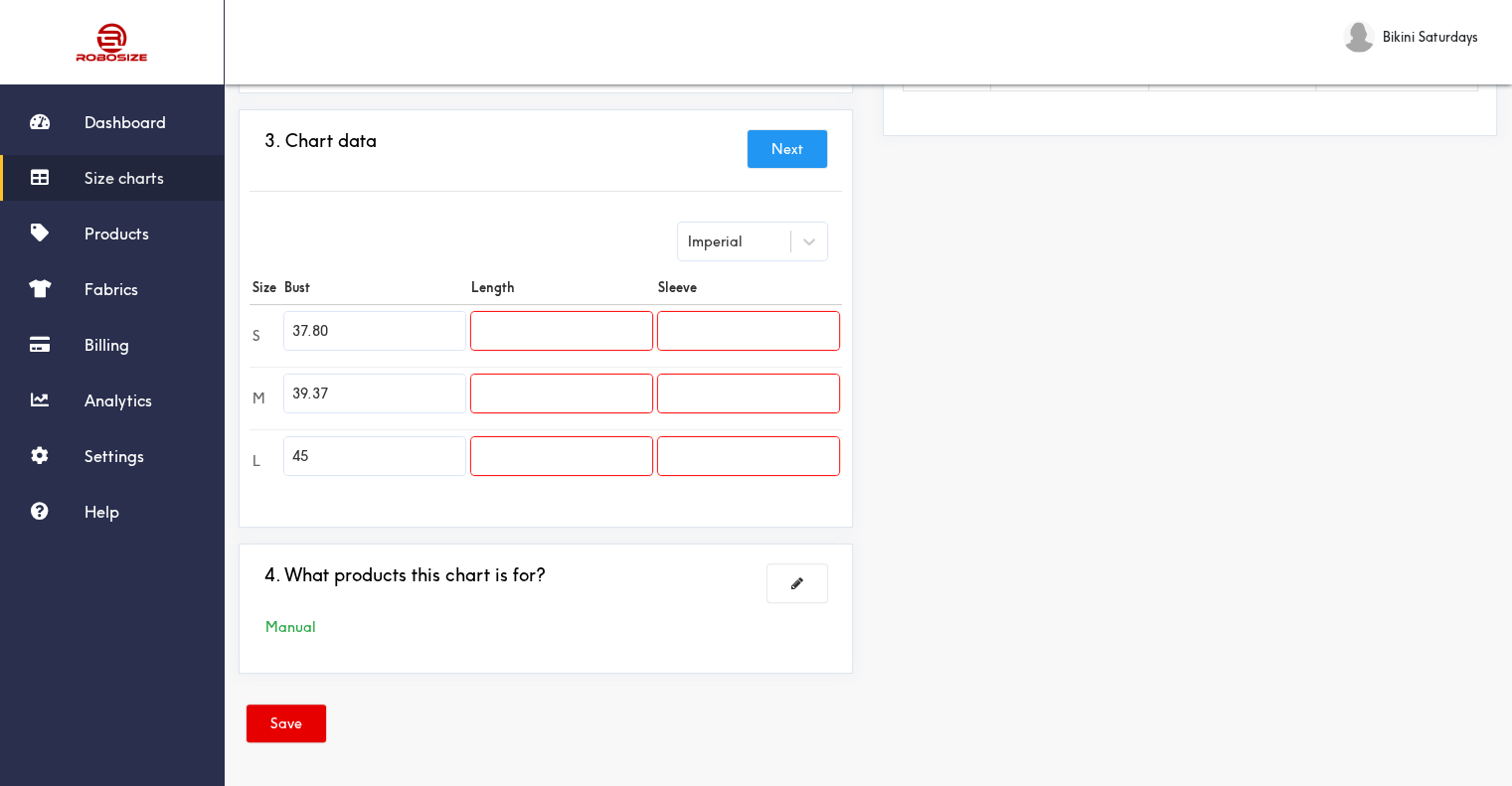 drag, startPoint x: 322, startPoint y: 448, endPoint x: 274, endPoint y: 446, distance: 48.04165 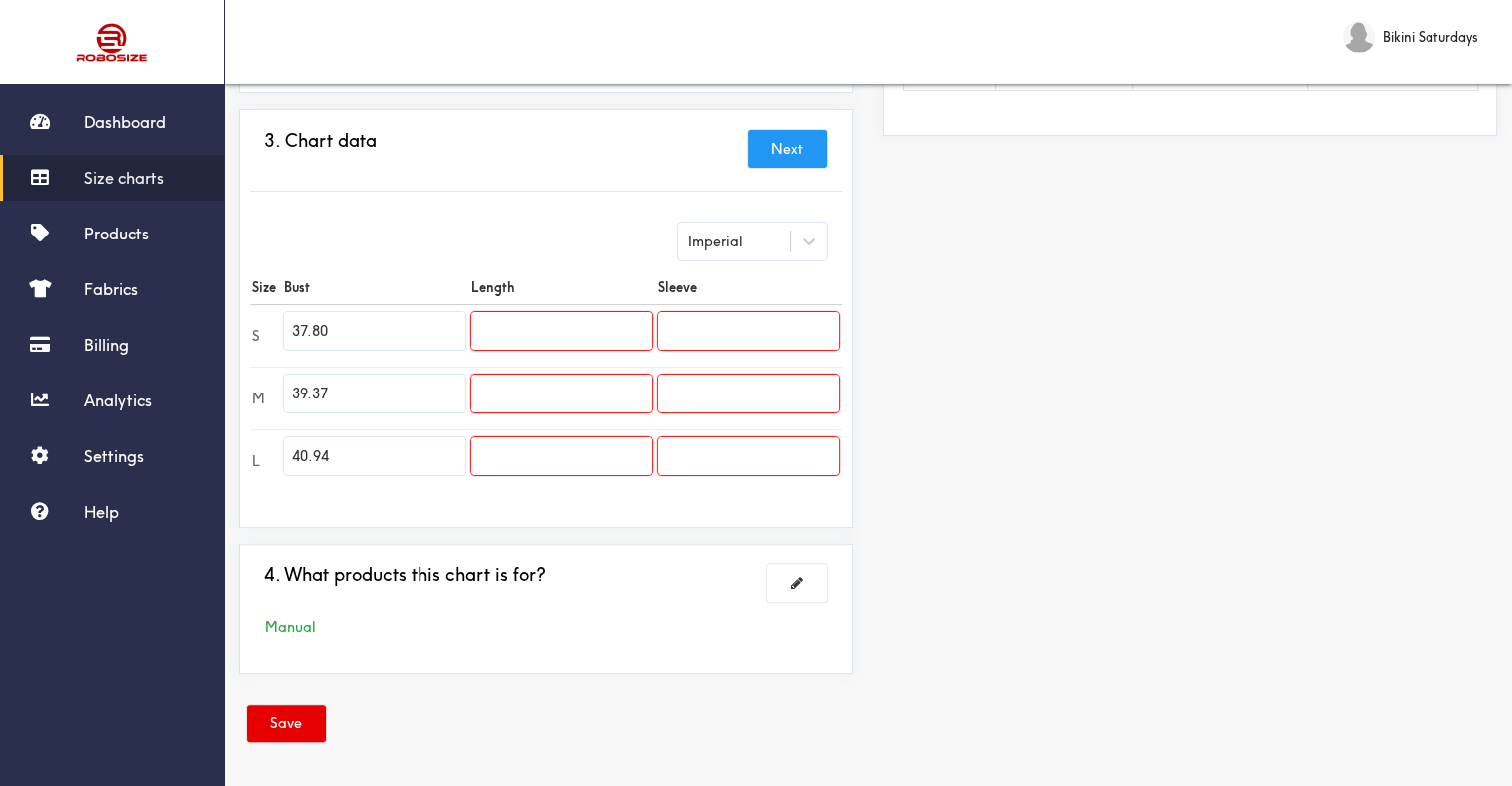 click at bounding box center [562, 331] 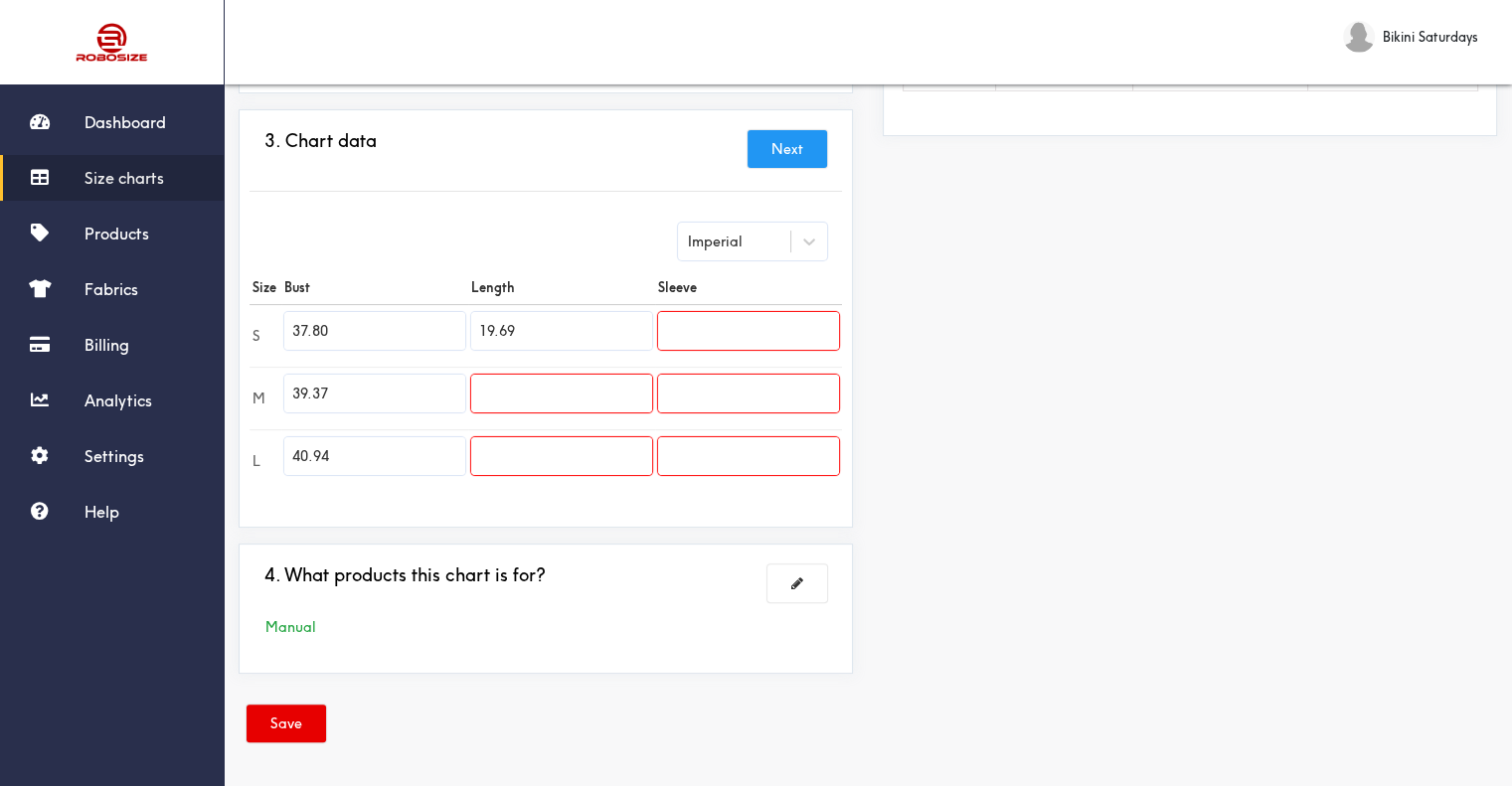 click at bounding box center (562, 393) 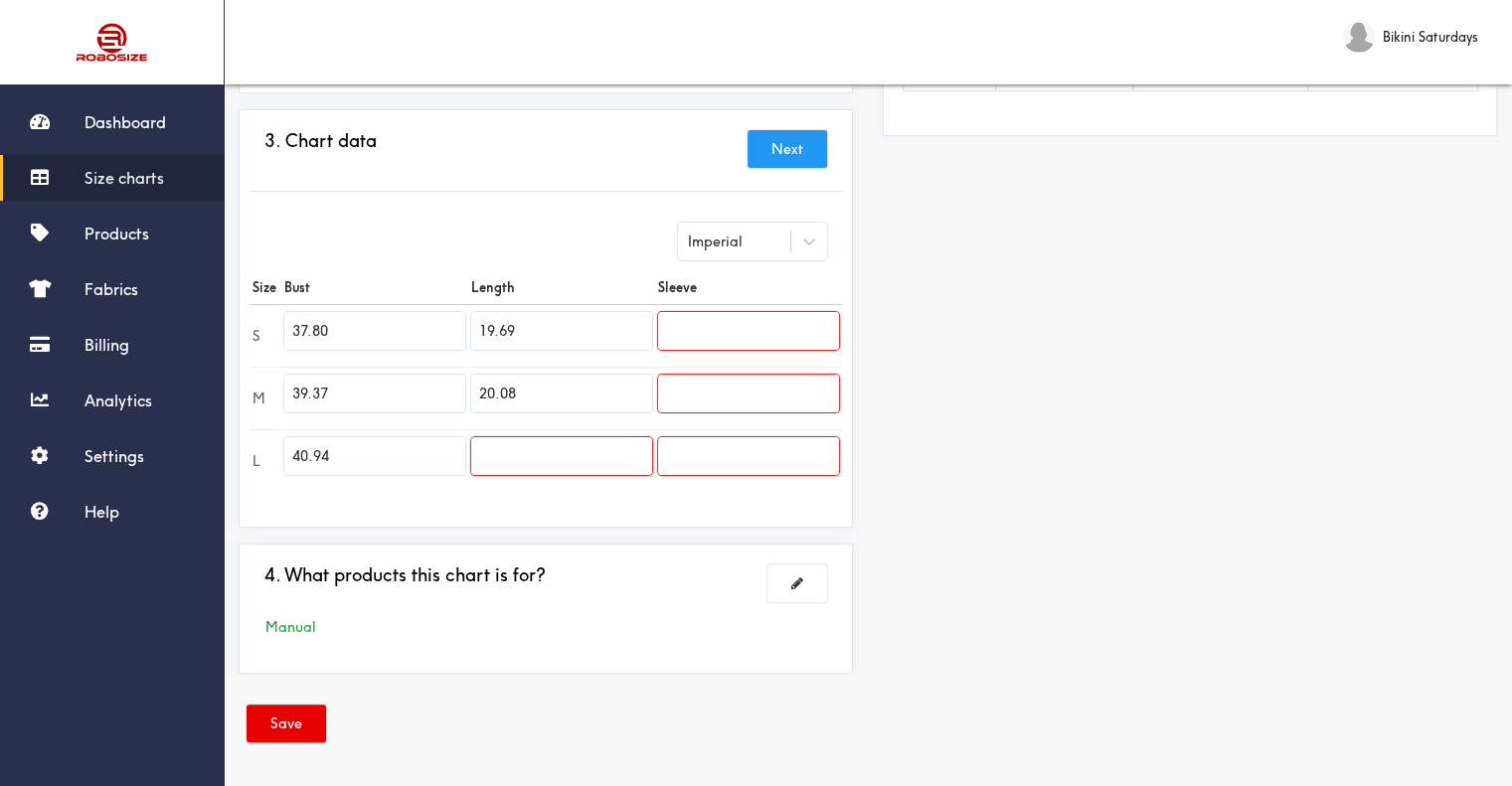 click at bounding box center (562, 456) 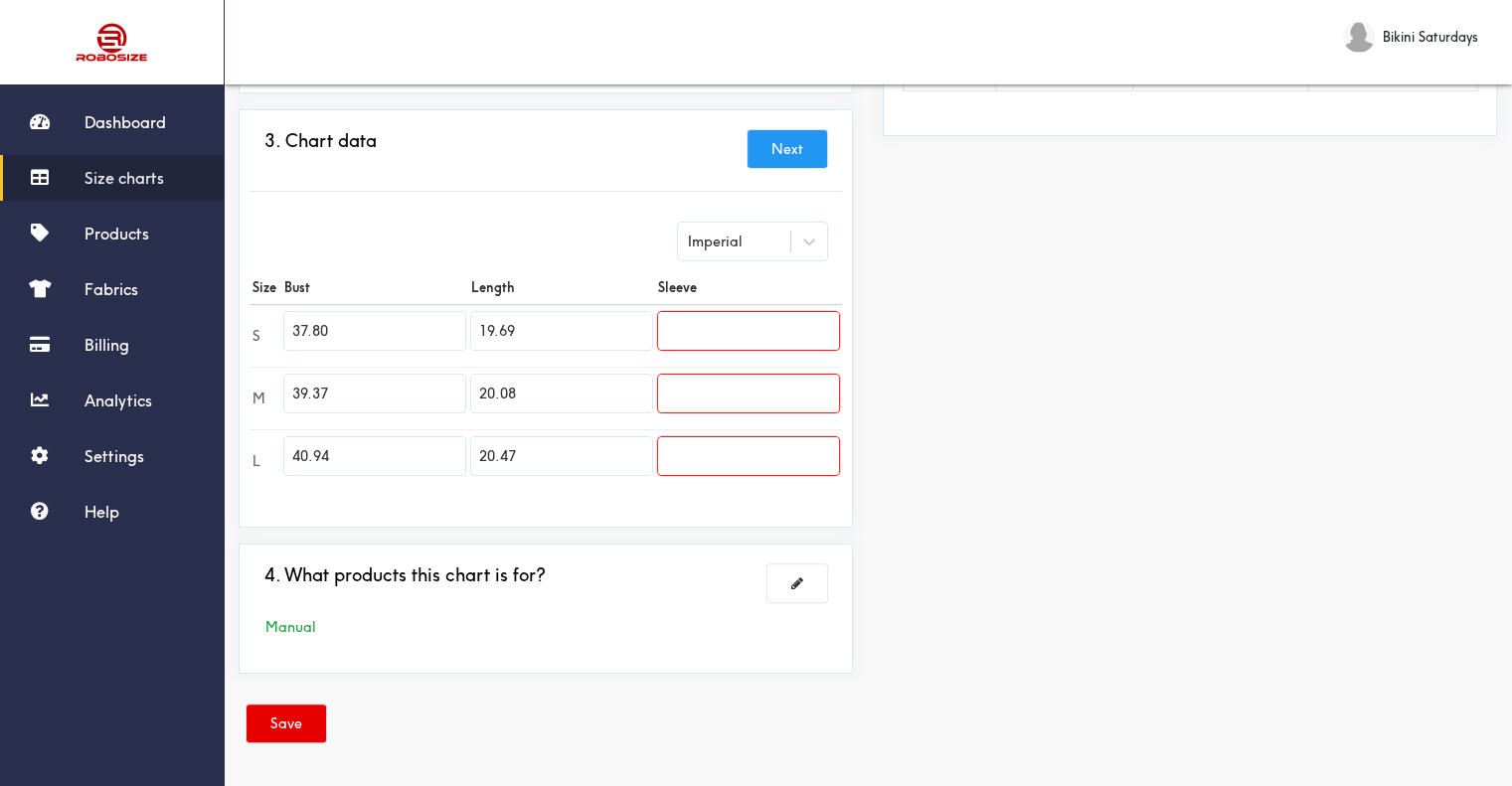 click at bounding box center [749, 331] 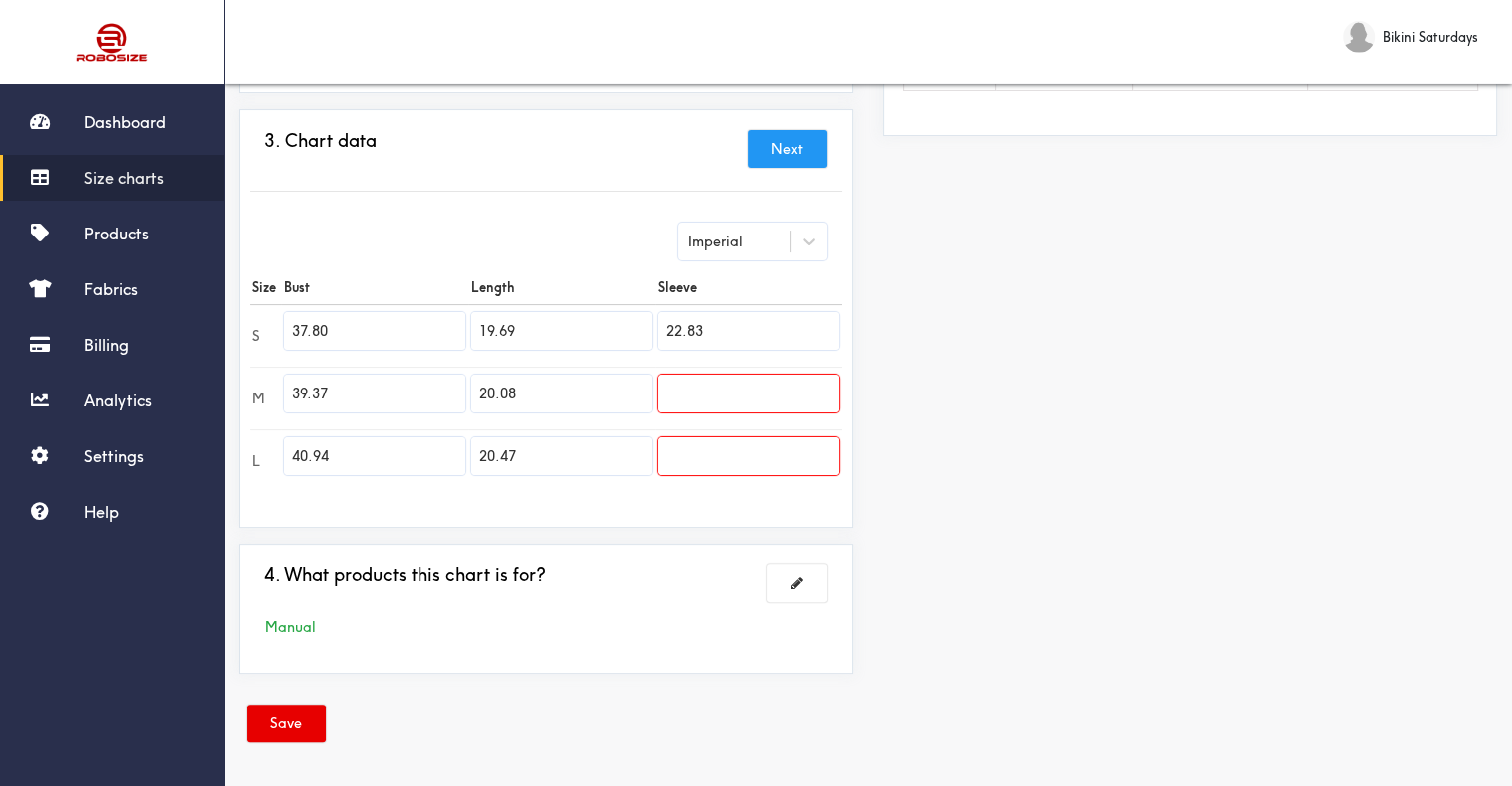 click at bounding box center [749, 393] 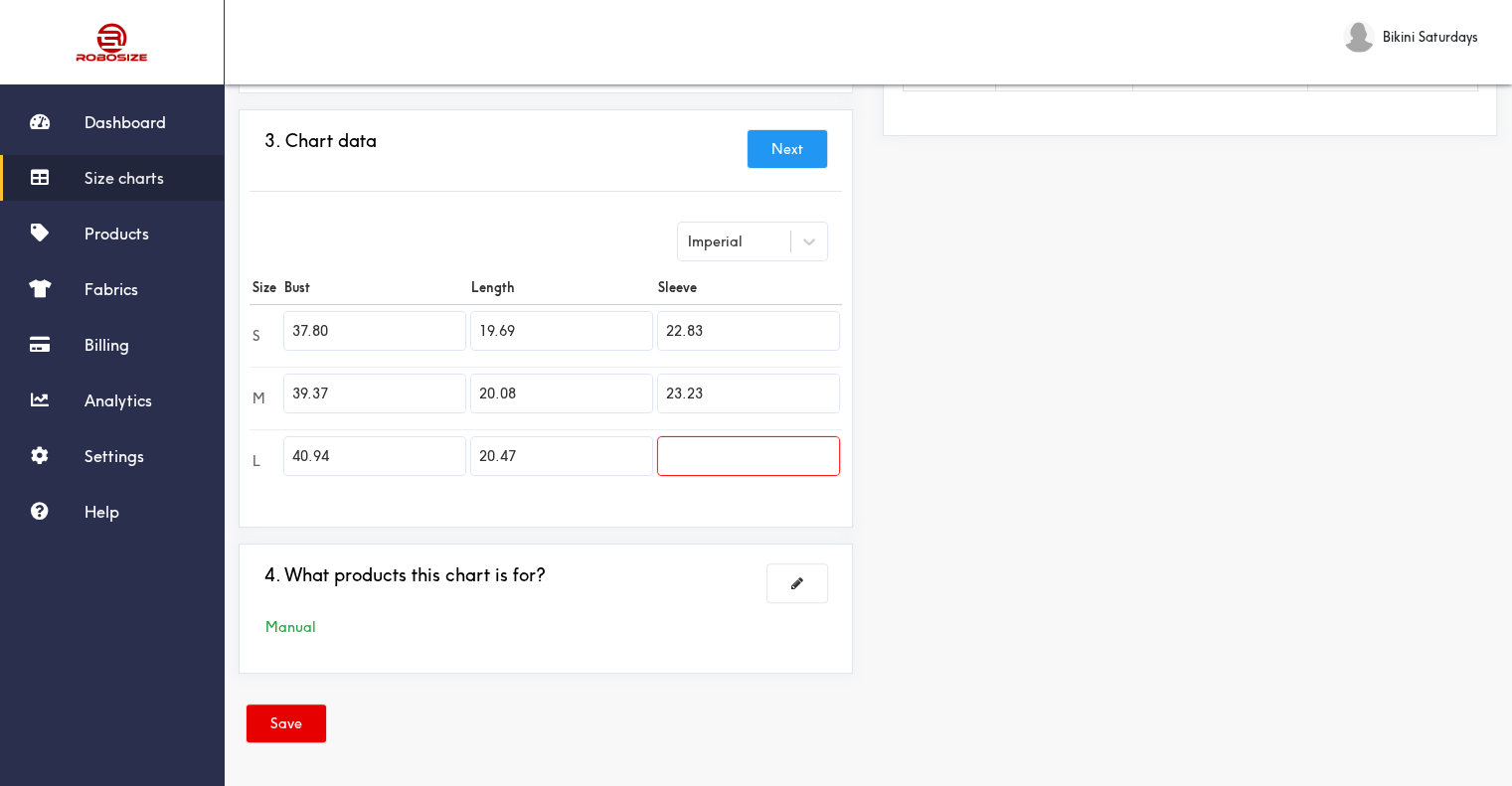 click at bounding box center (749, 456) 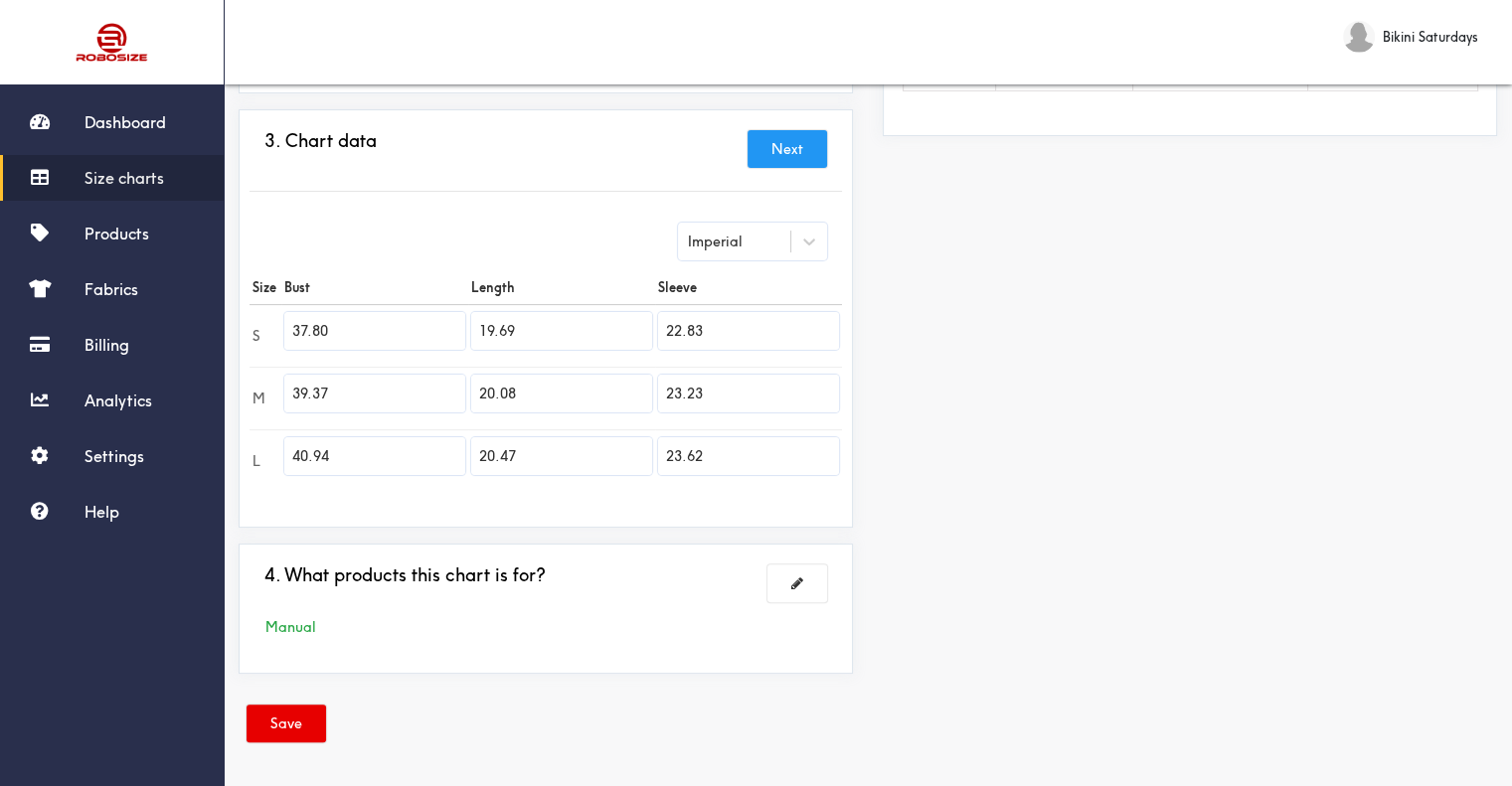click on "Preview Edit style This chart is manually assigned to products. cm in Bust Length Sleeve S 96 50 58 M 100 51 59 L 104 52 60" at bounding box center [1190, 227] 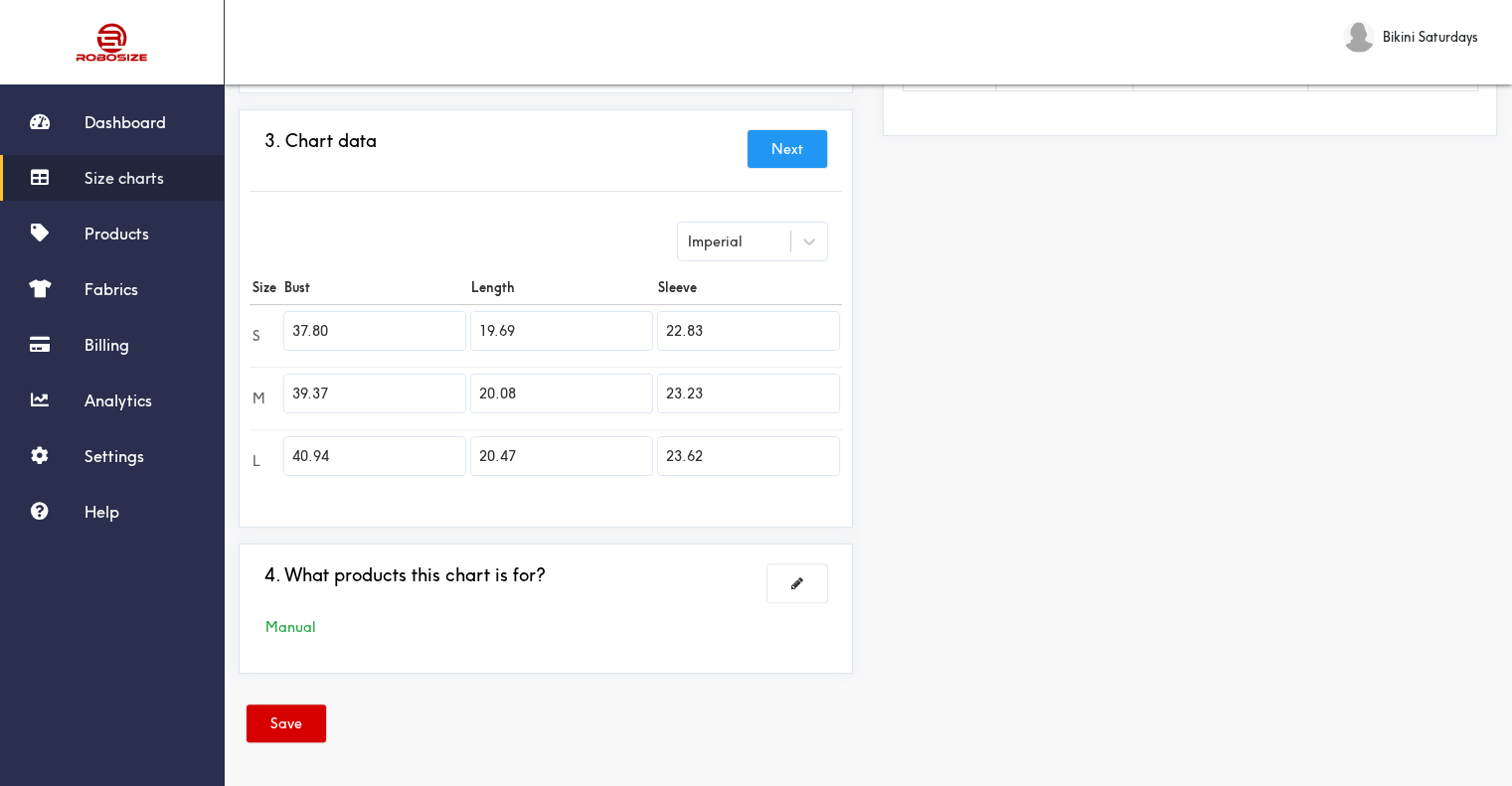 click on "Save" at bounding box center (286, 723) 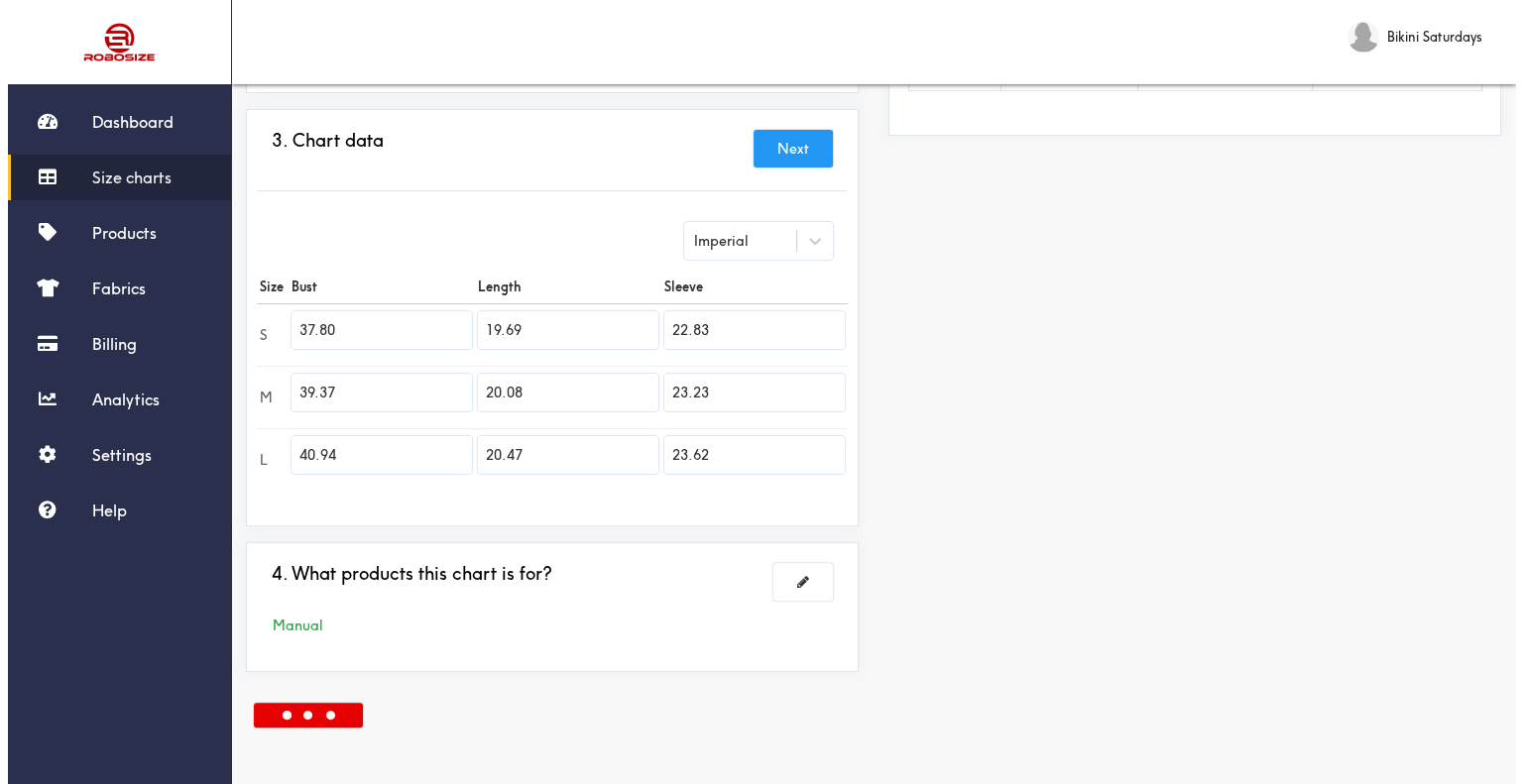 scroll, scrollTop: 0, scrollLeft: 0, axis: both 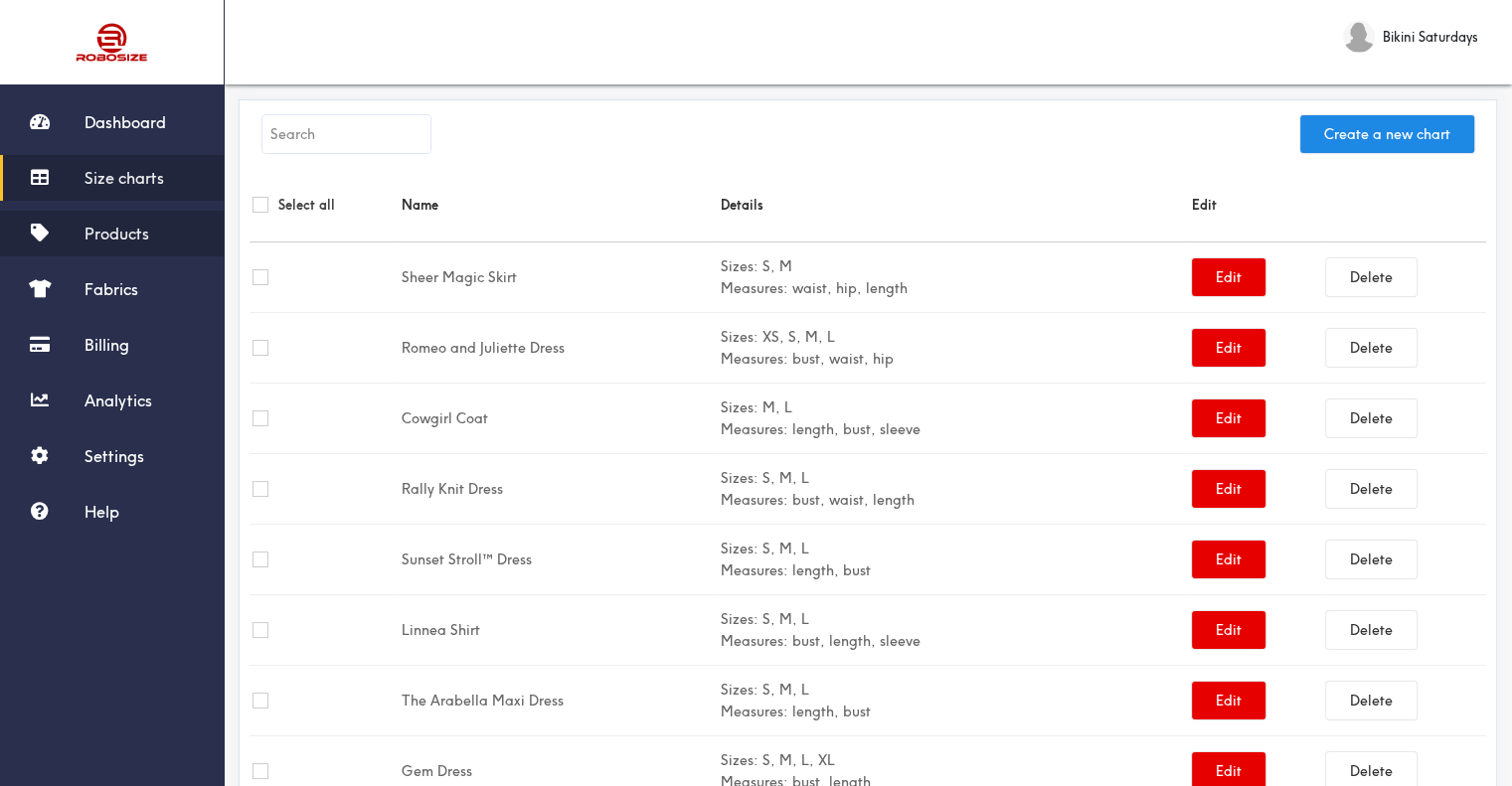 click on "Products" at bounding box center [111, 234] 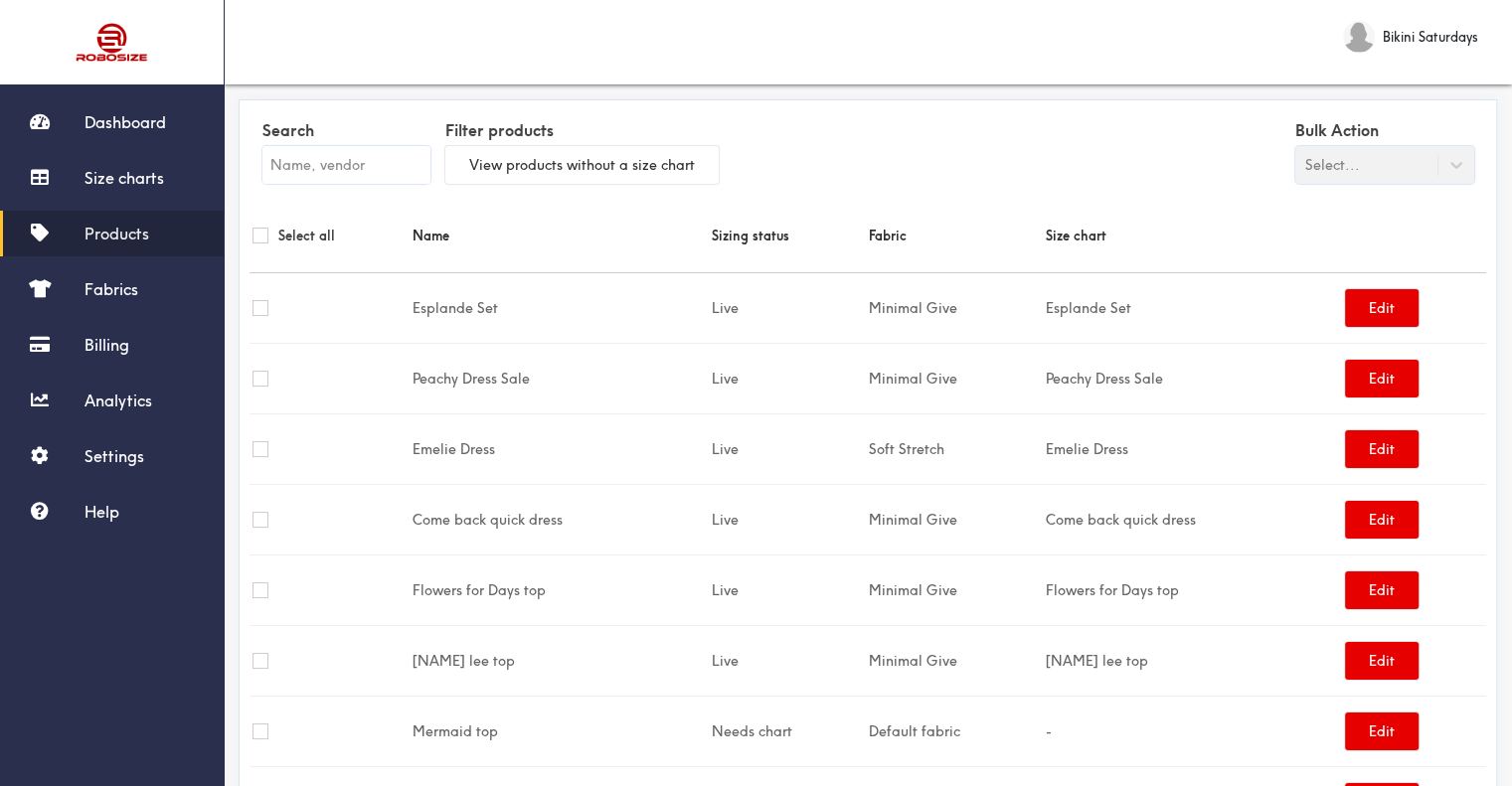click at bounding box center [346, 165] 